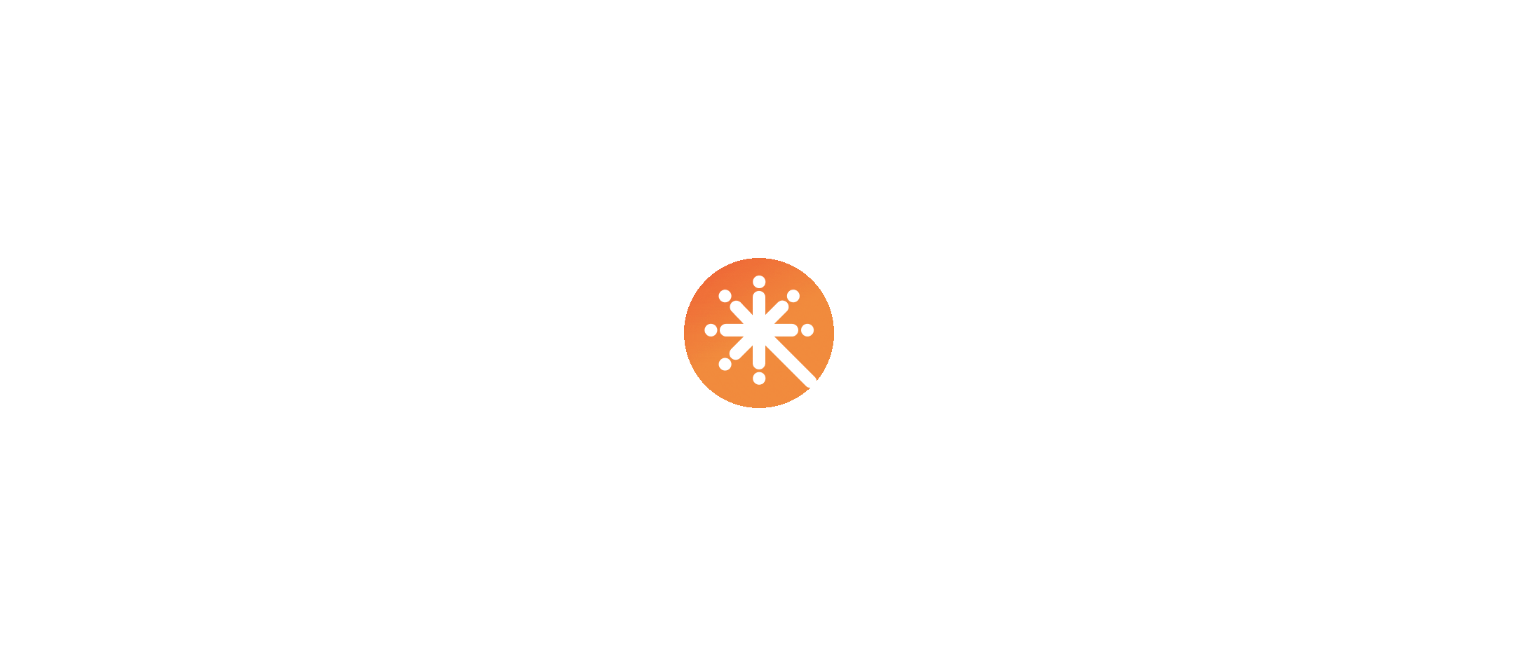 scroll, scrollTop: 0, scrollLeft: 0, axis: both 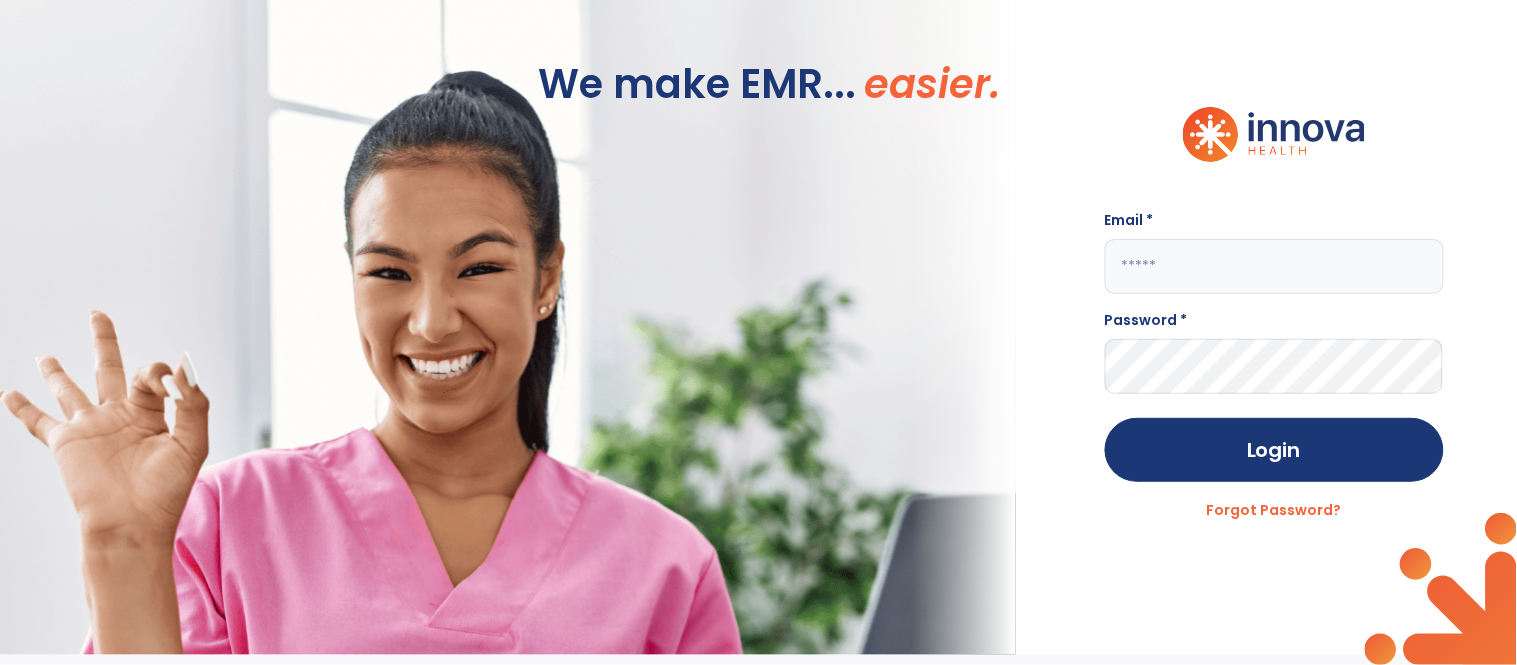 click 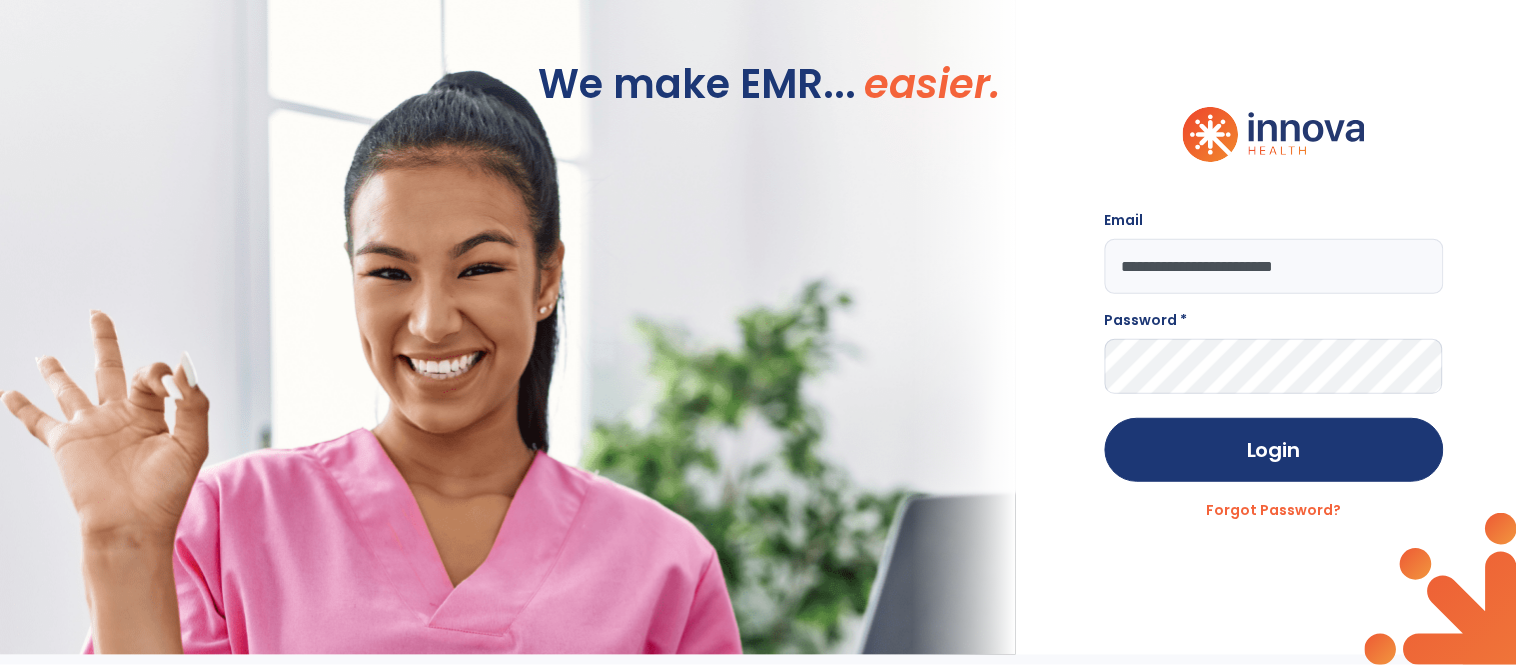 type on "**********" 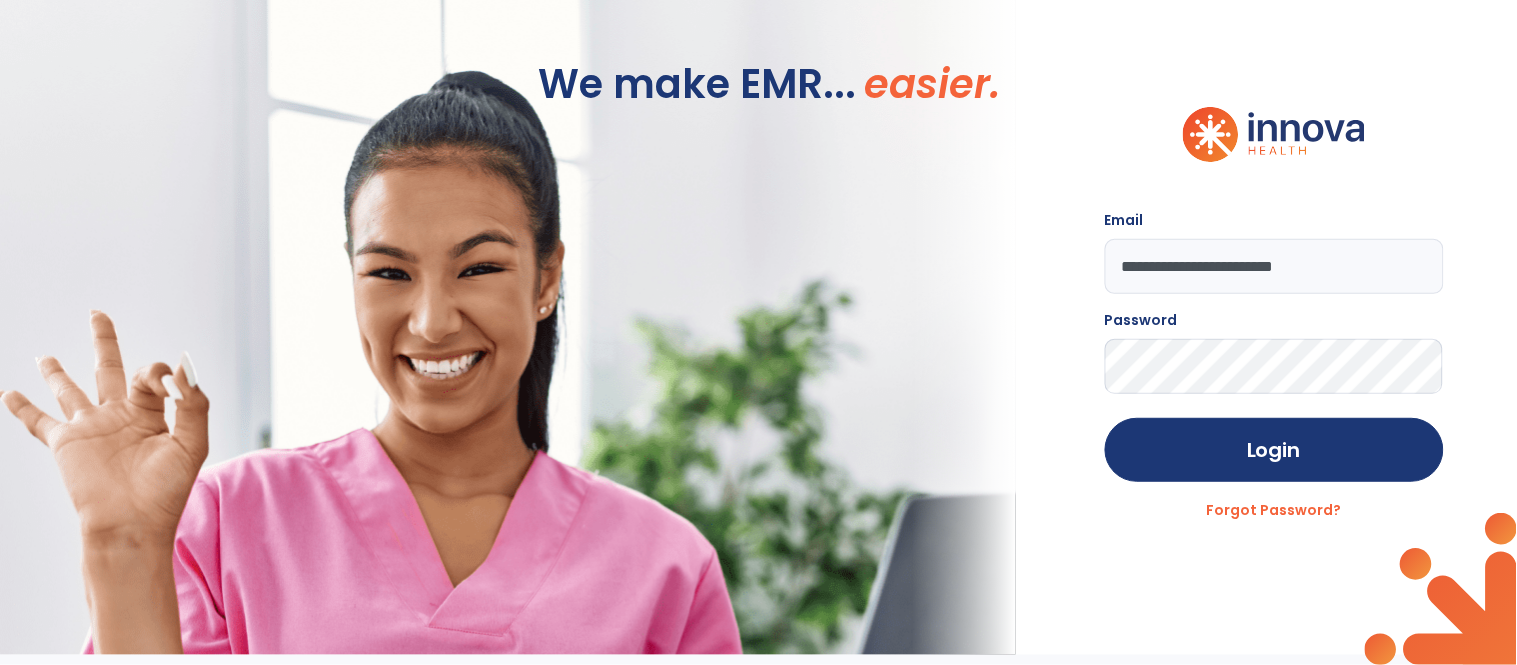 click on "Login" 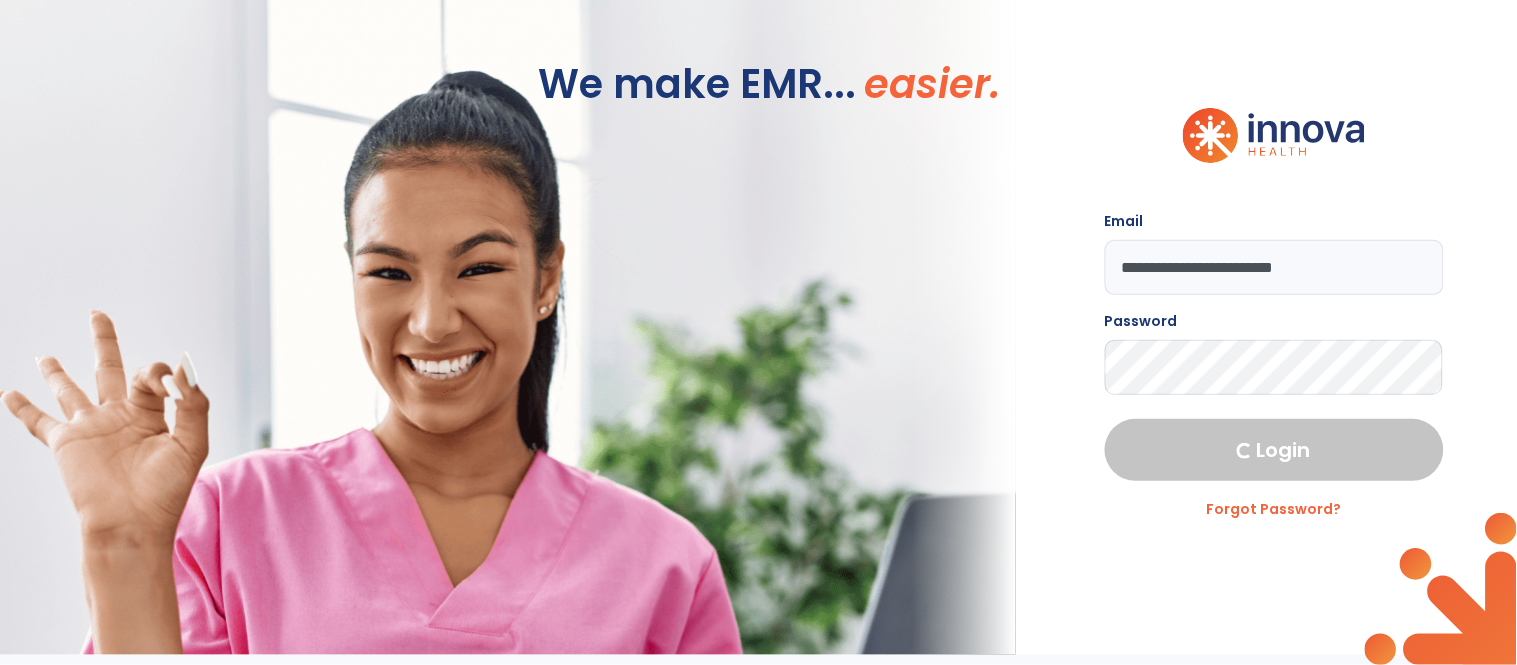 select on "****" 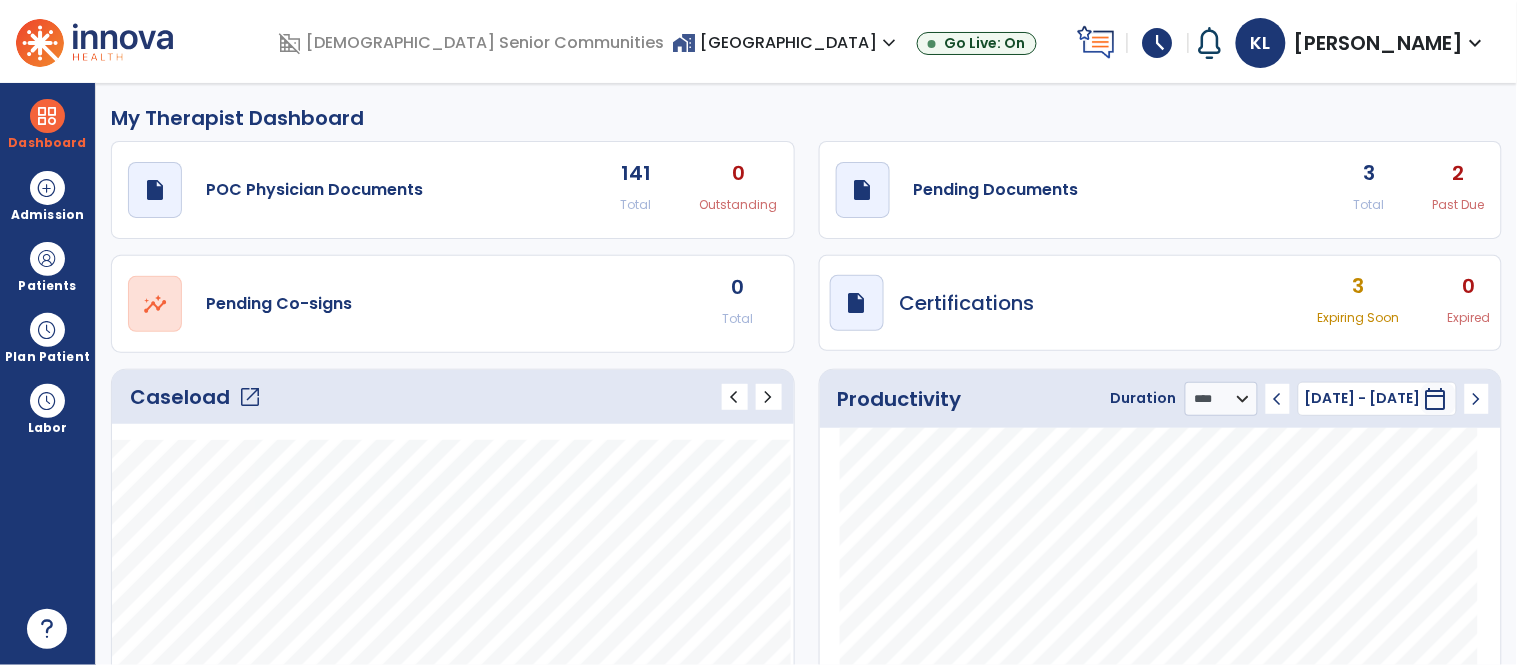 click on "open_in_new" 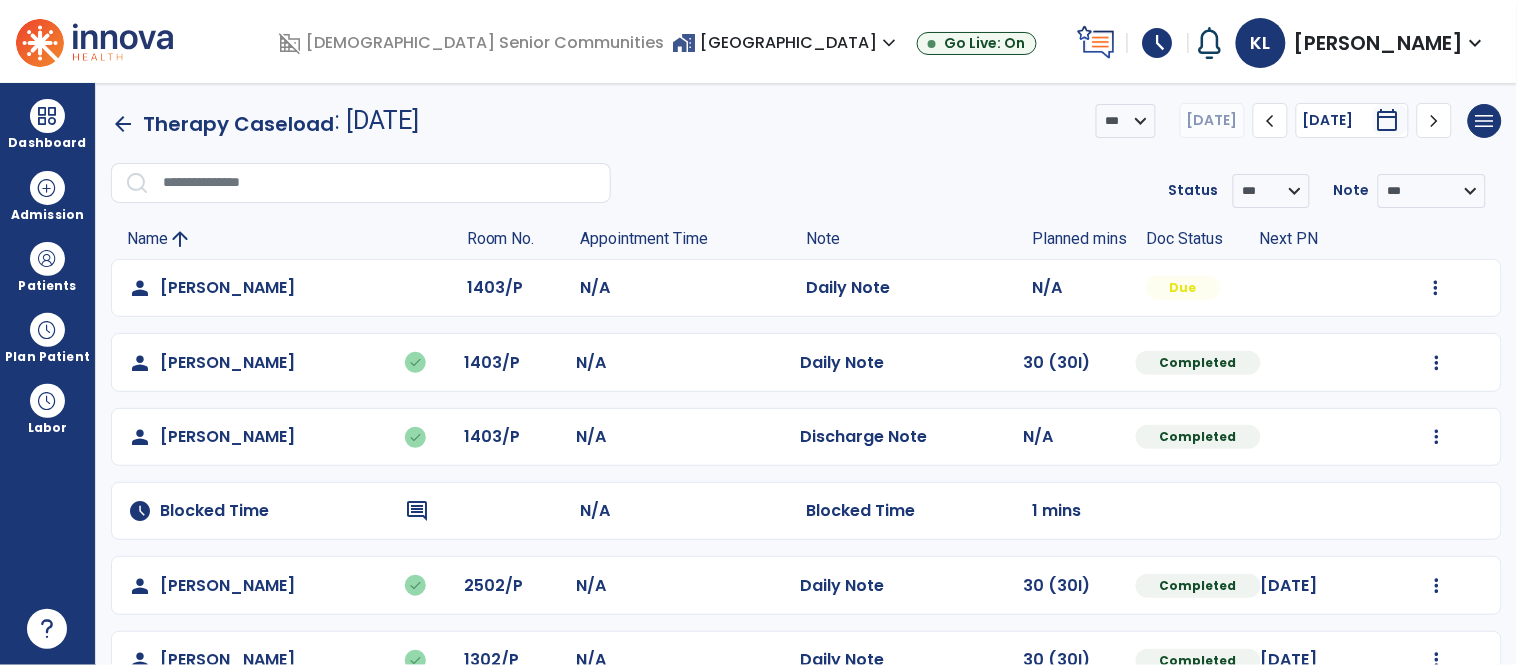 click on "chevron_right" 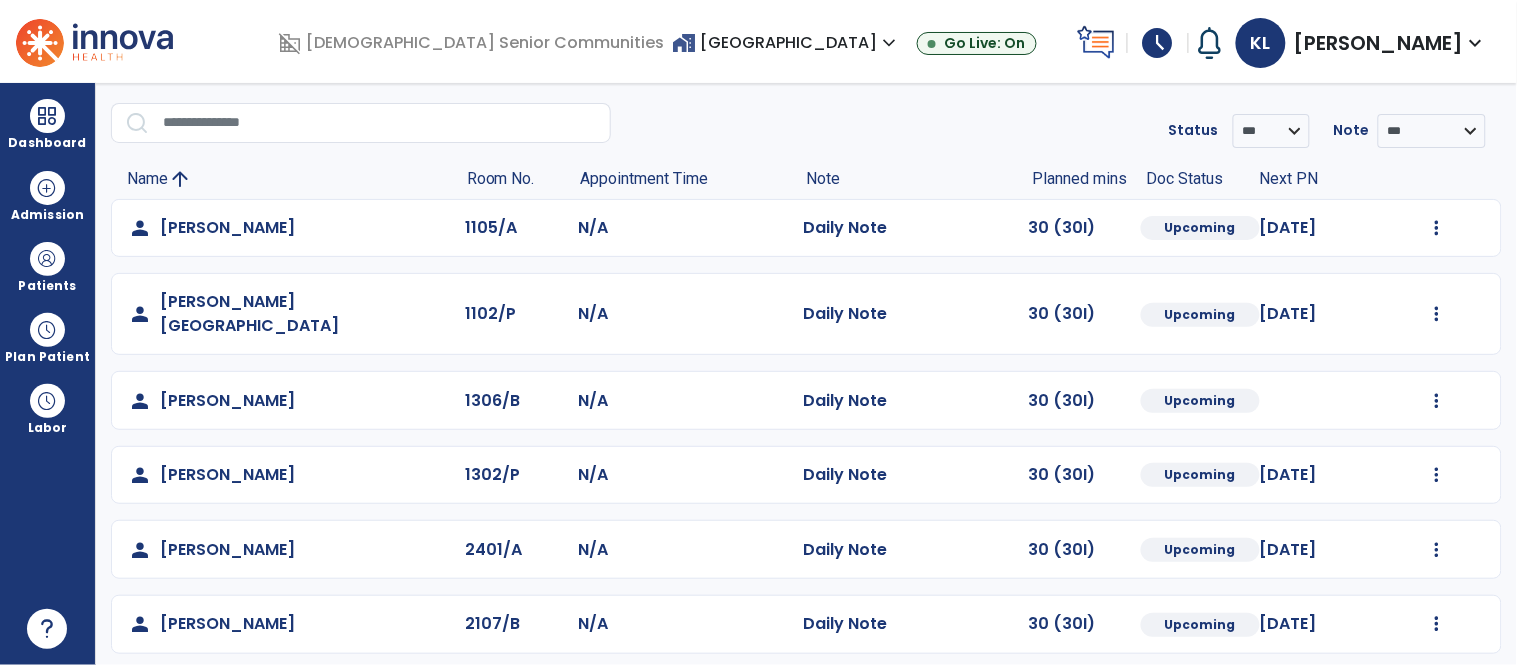 scroll, scrollTop: 0, scrollLeft: 0, axis: both 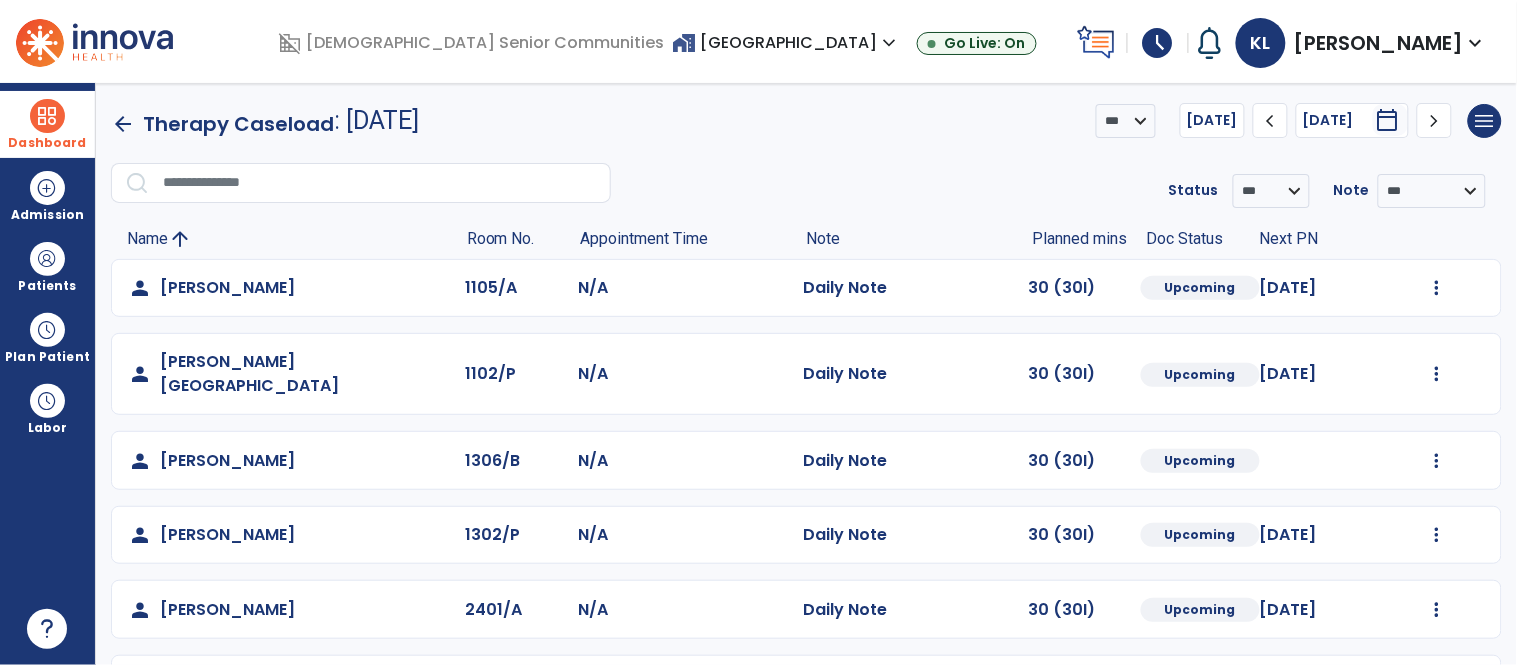 click on "Dashboard" at bounding box center (47, 124) 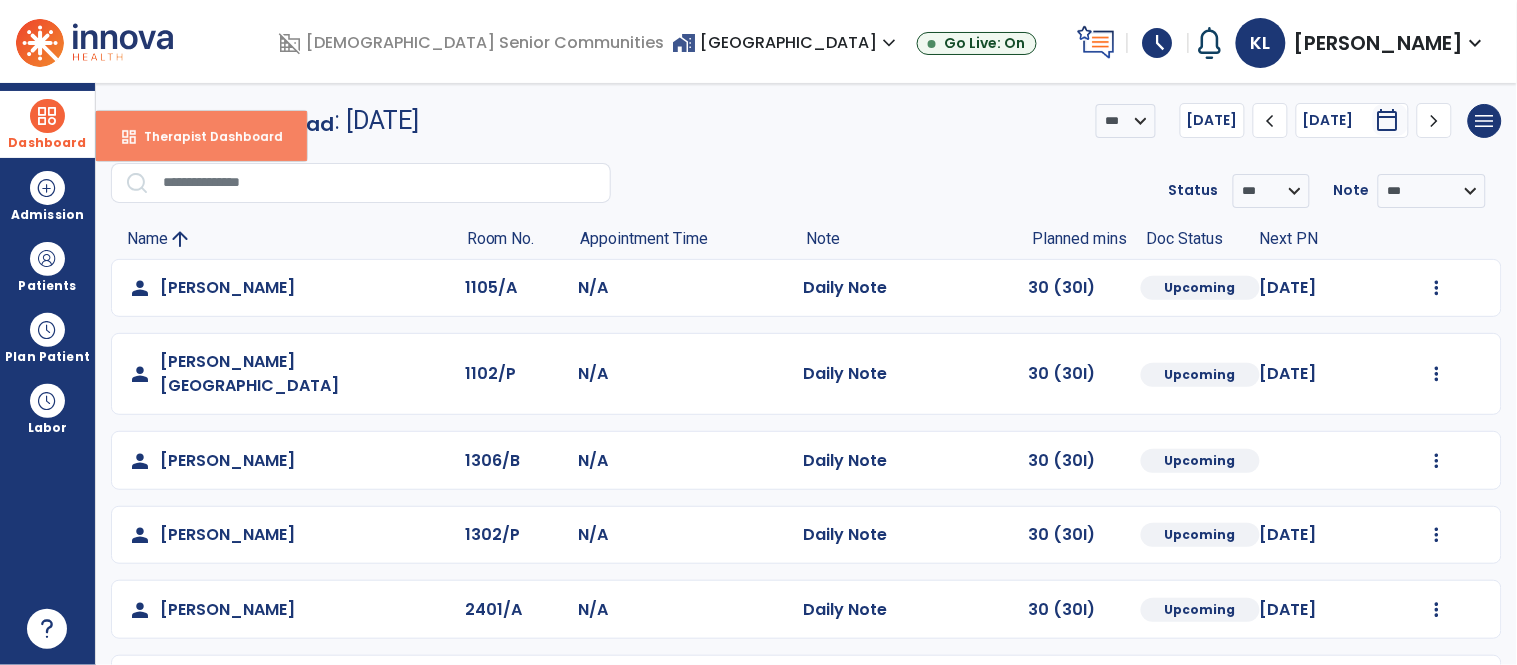 click on "Therapist Dashboard" at bounding box center (205, 136) 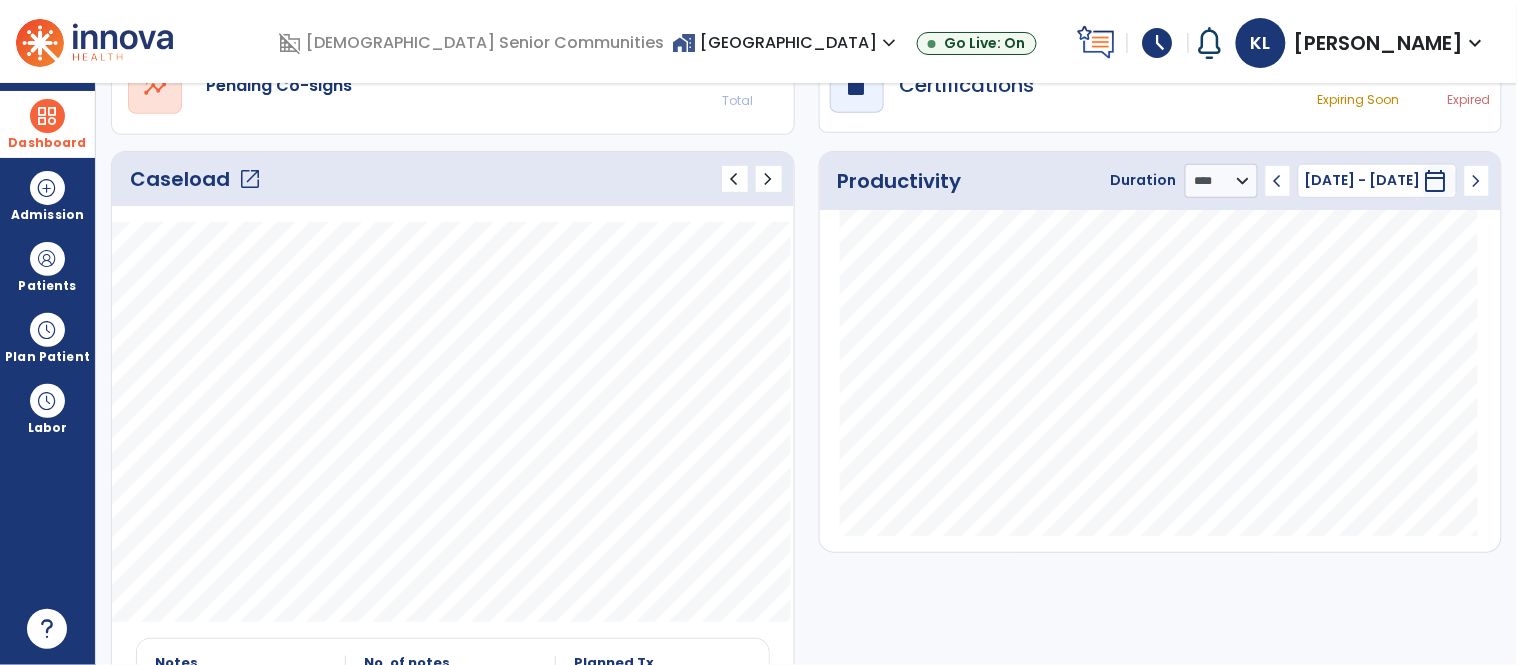 scroll, scrollTop: 231, scrollLeft: 0, axis: vertical 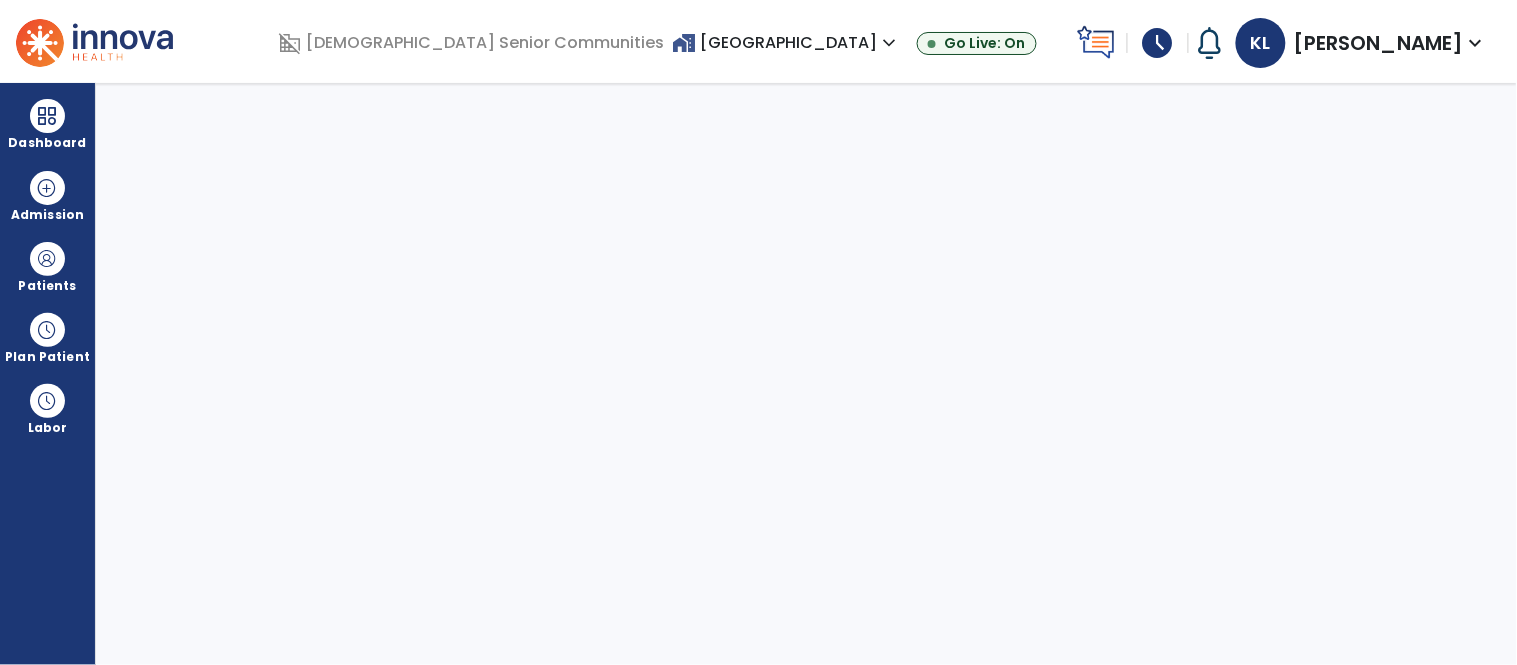 select on "****" 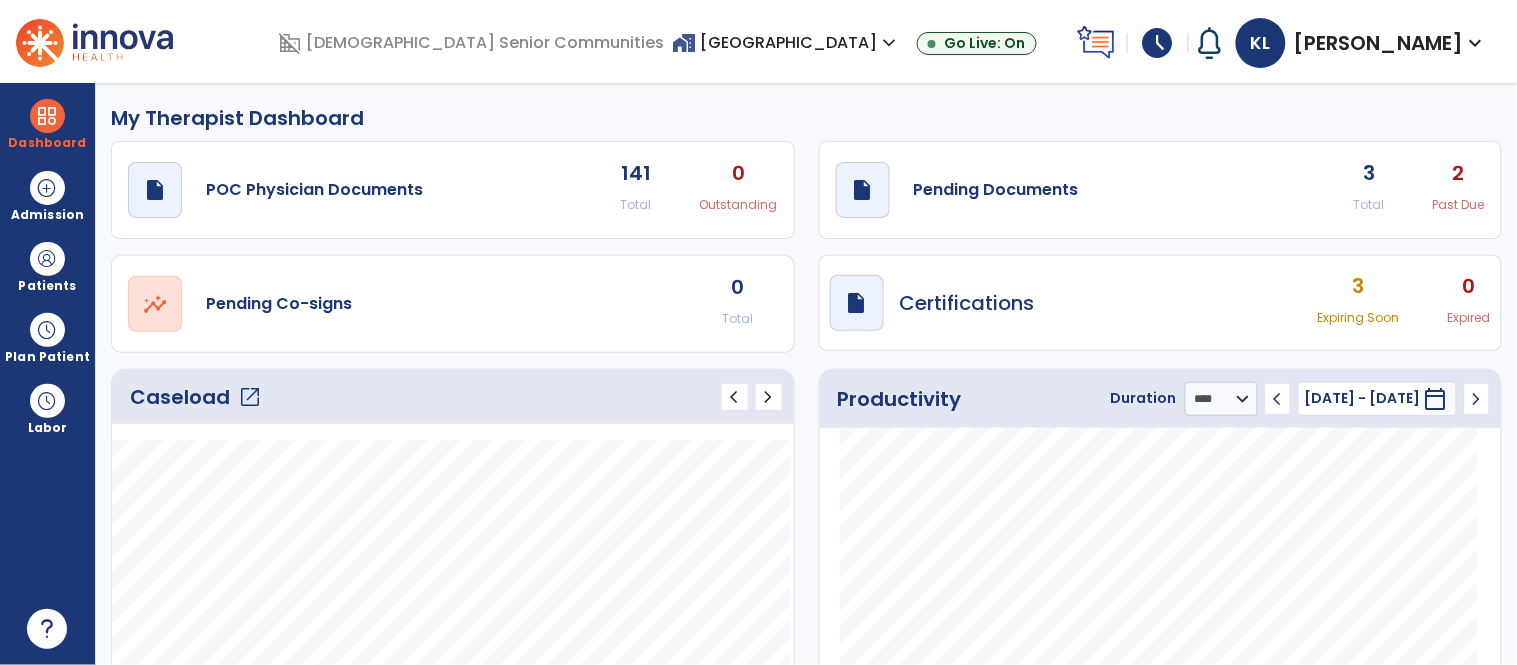 click on "expand_more" at bounding box center [1476, 43] 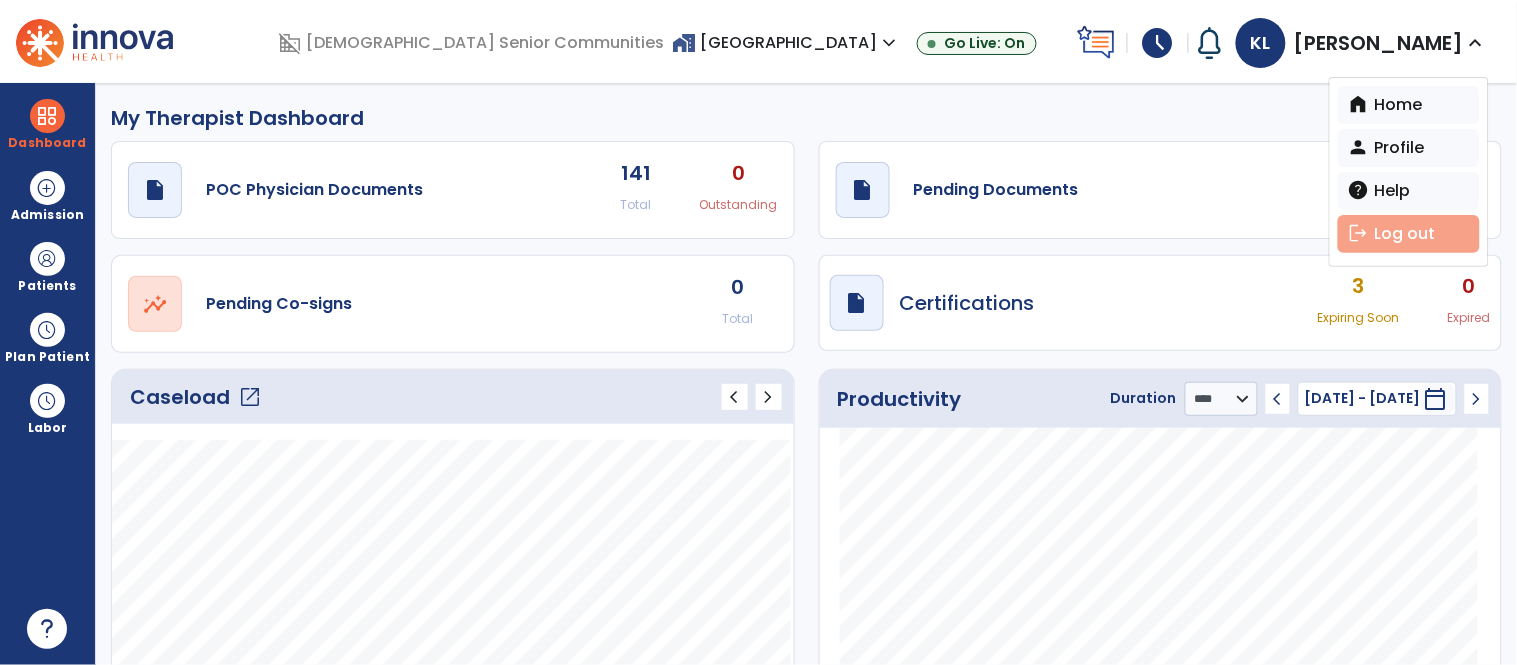 click on "logout   Log out" at bounding box center (1409, 234) 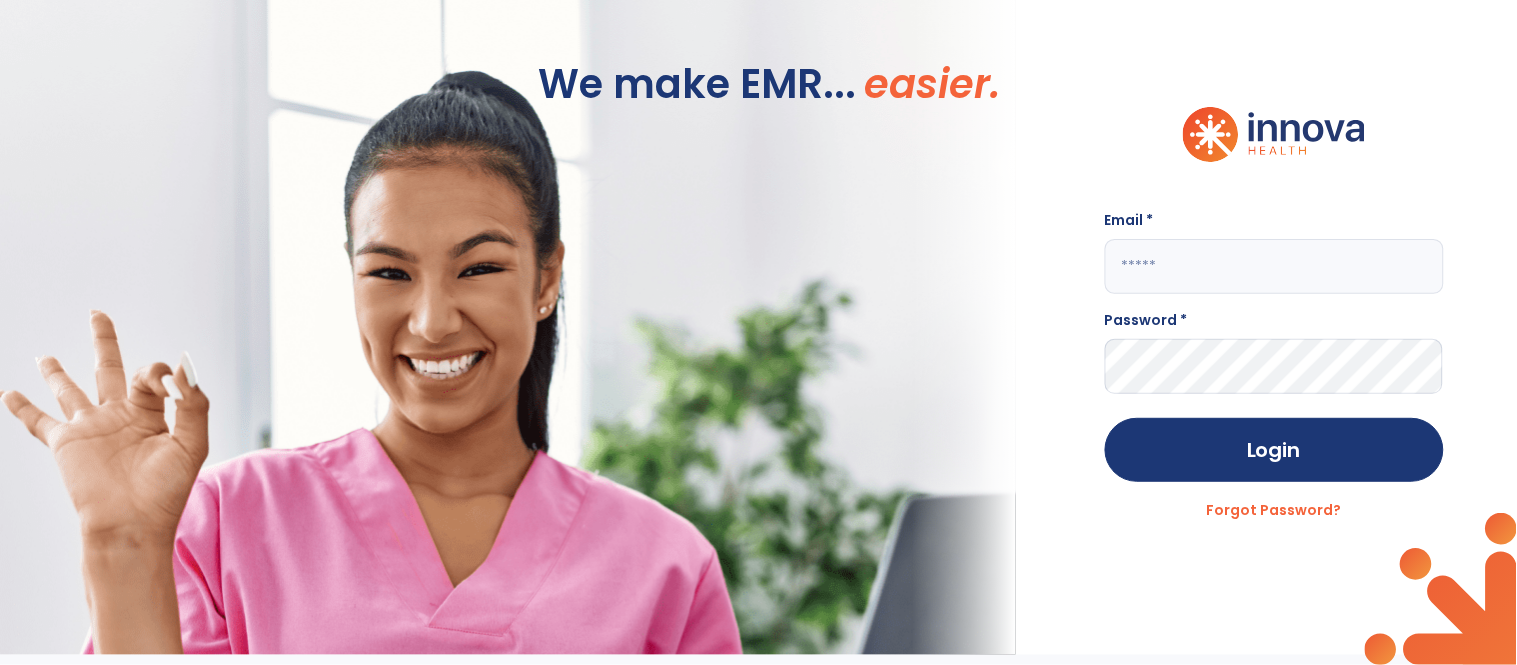 click 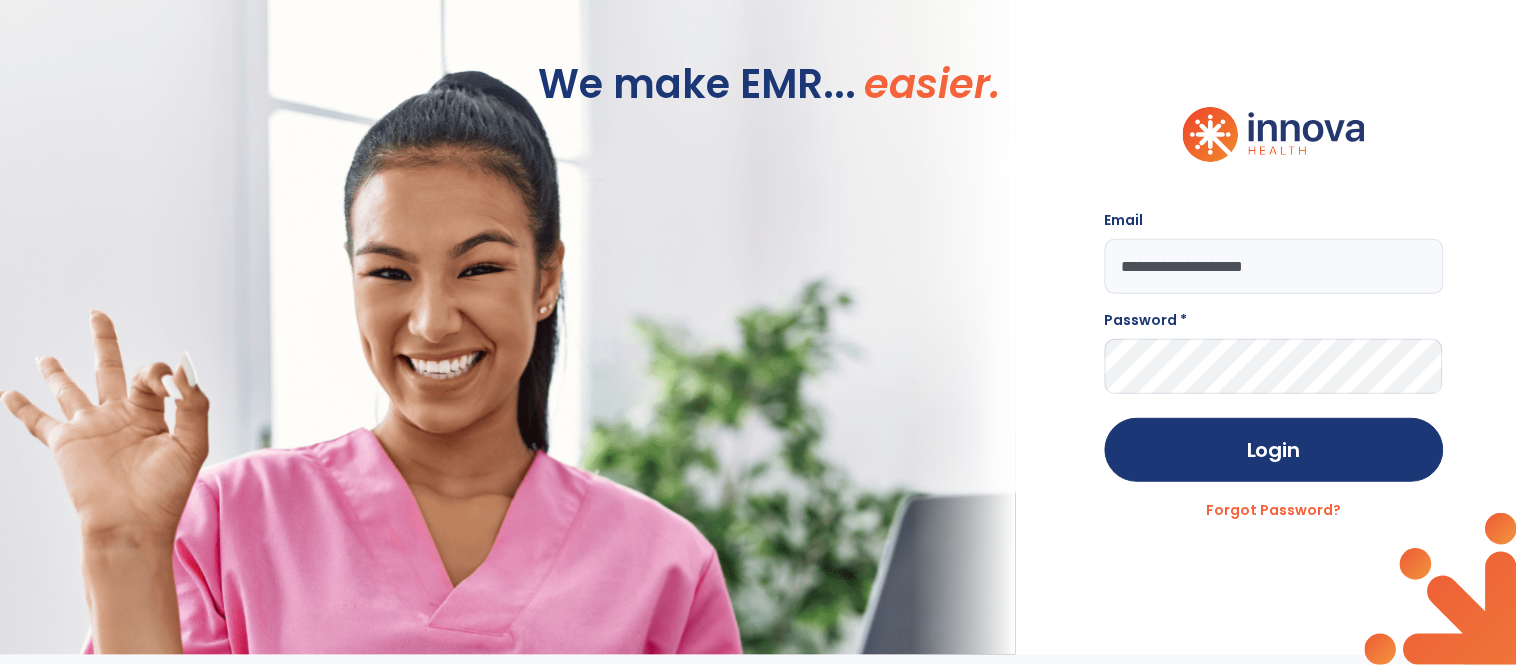 type on "**********" 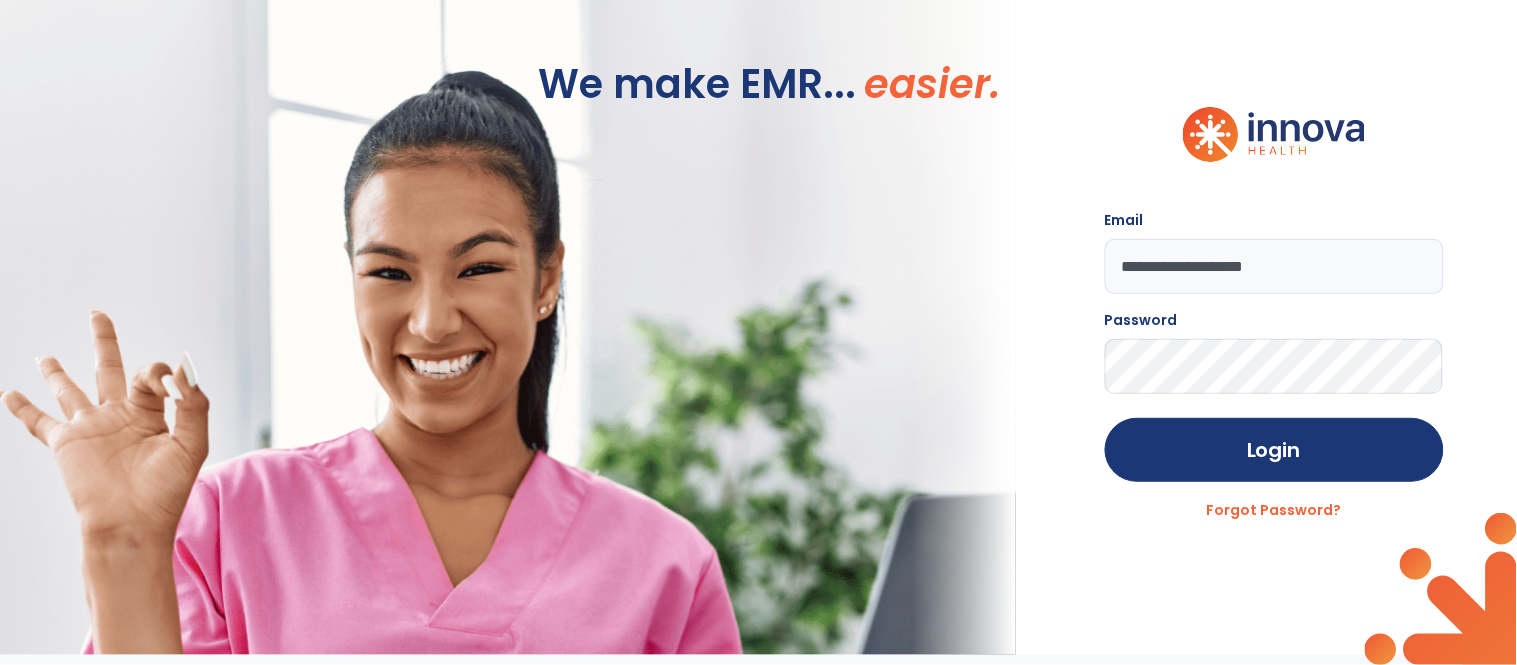 click on "Login" 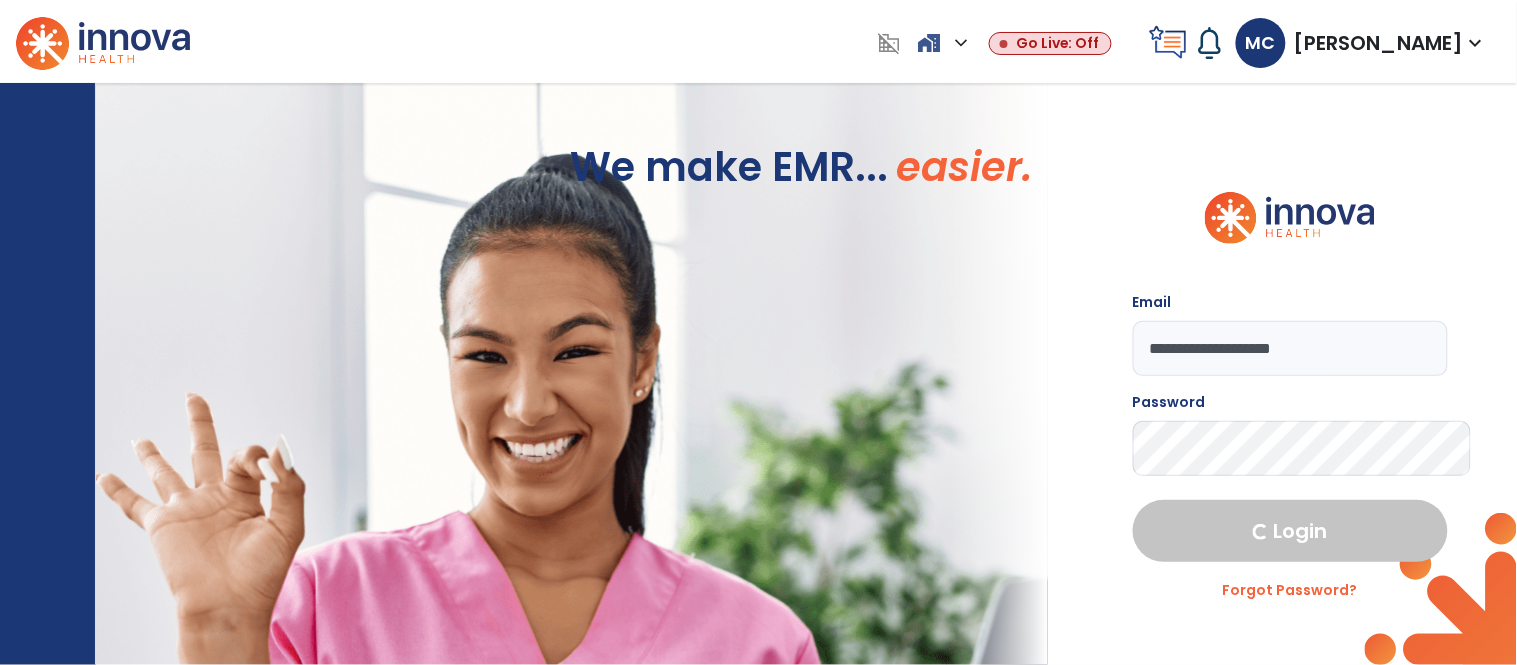 select on "****" 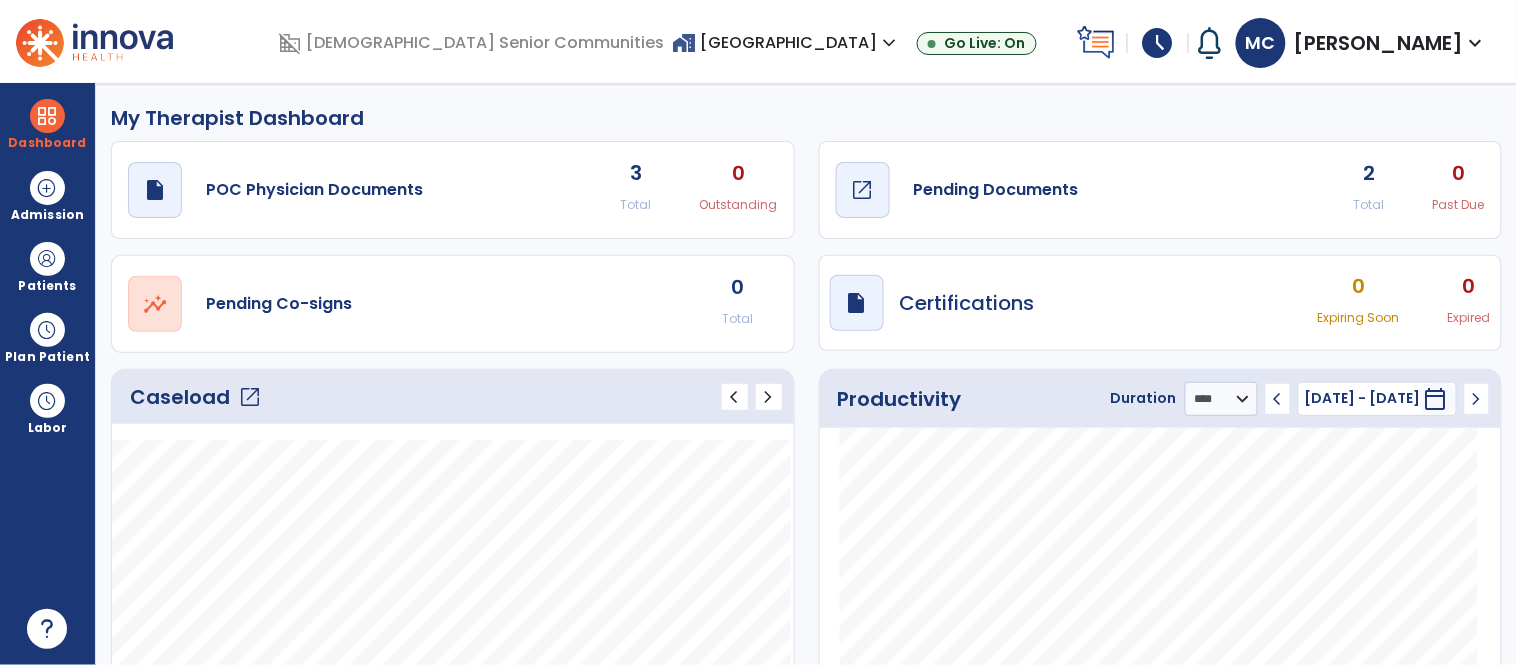 click on "Pending Documents" 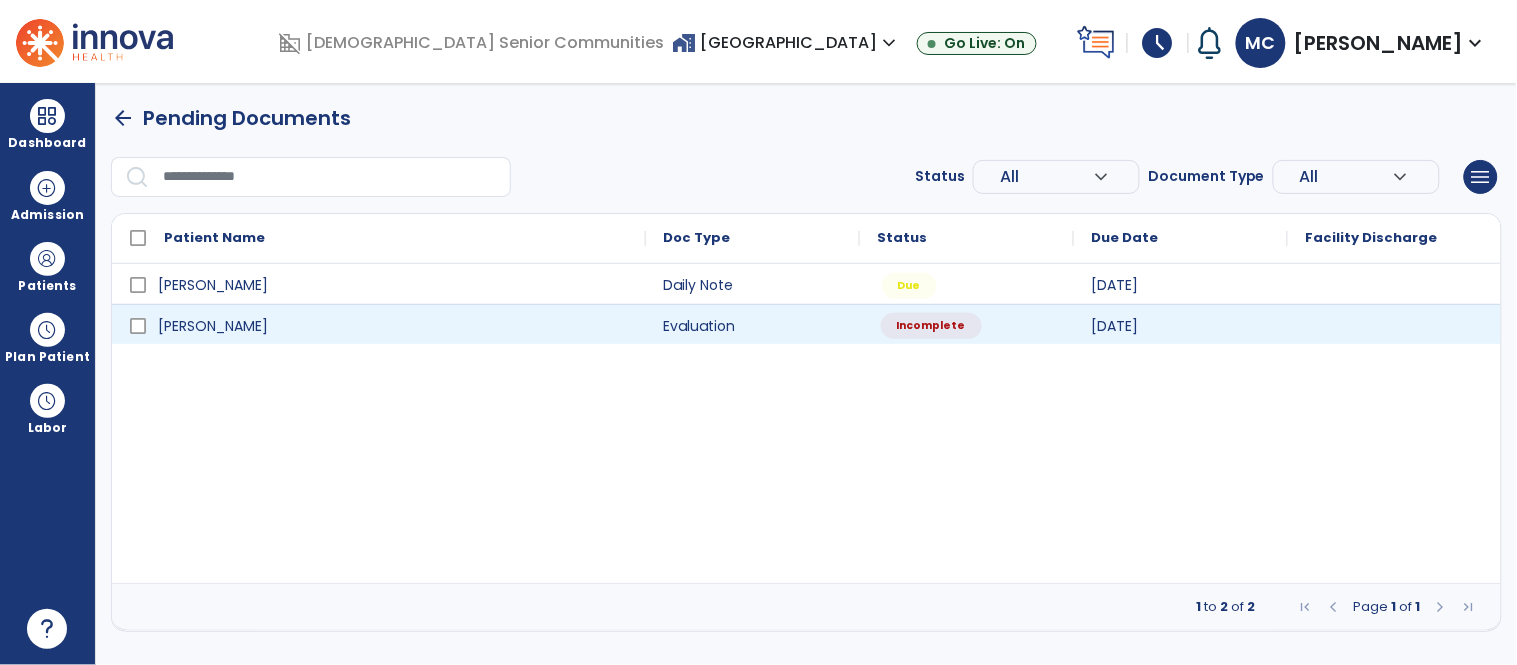 click on "Incomplete" at bounding box center (931, 326) 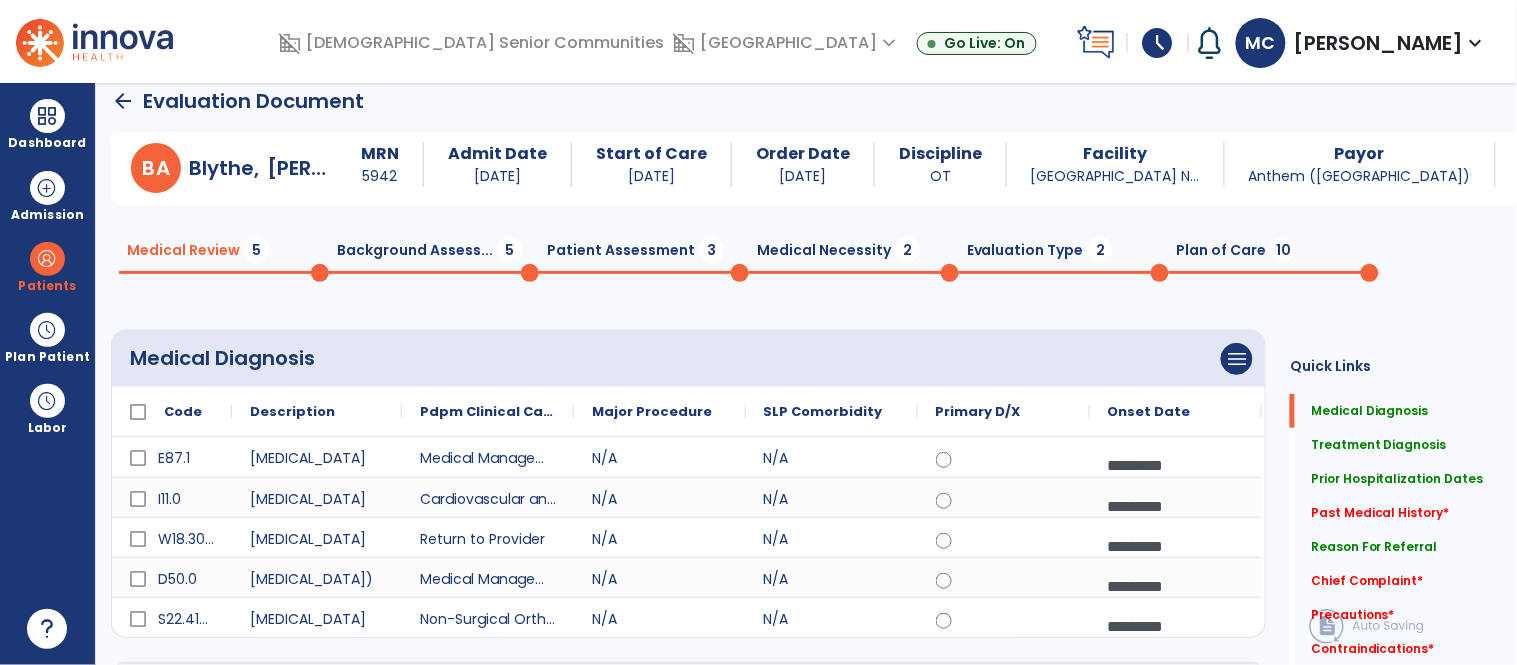 scroll, scrollTop: 15, scrollLeft: 0, axis: vertical 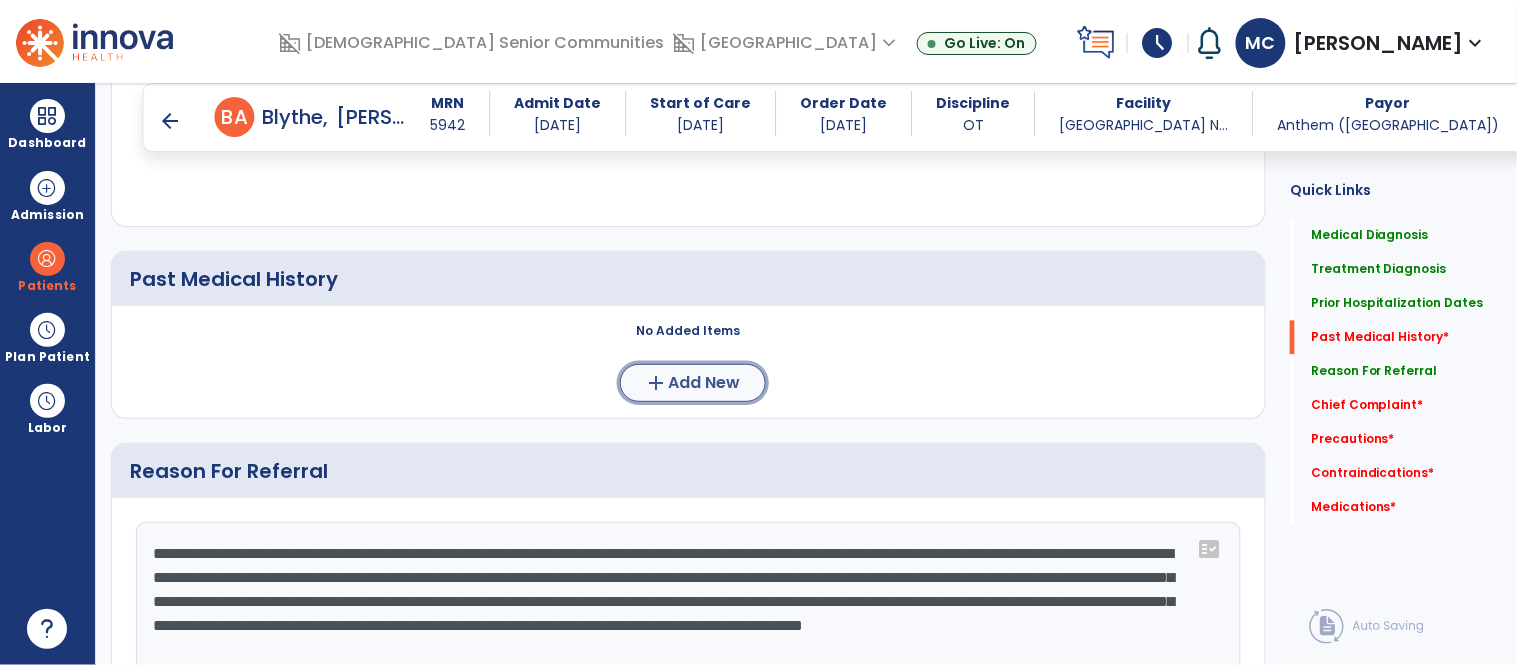 click on "add" 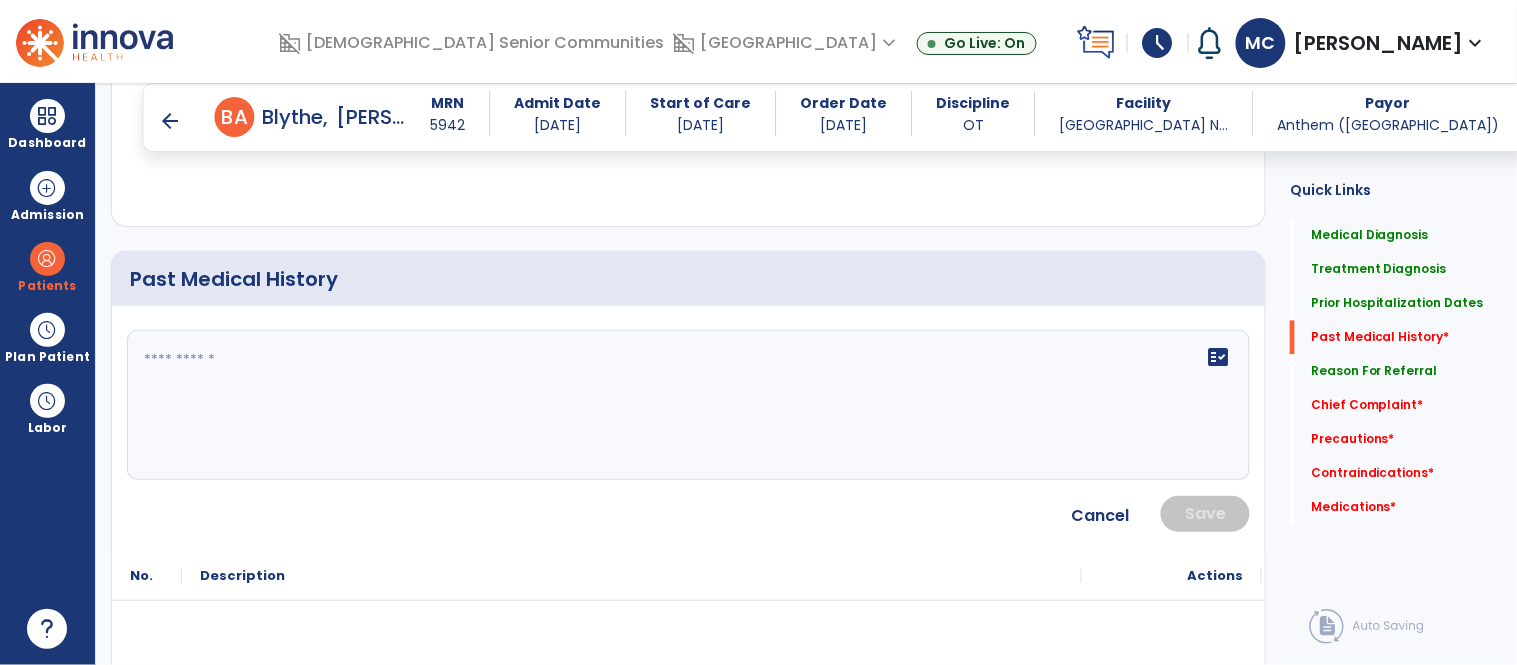 click on "fact_check" 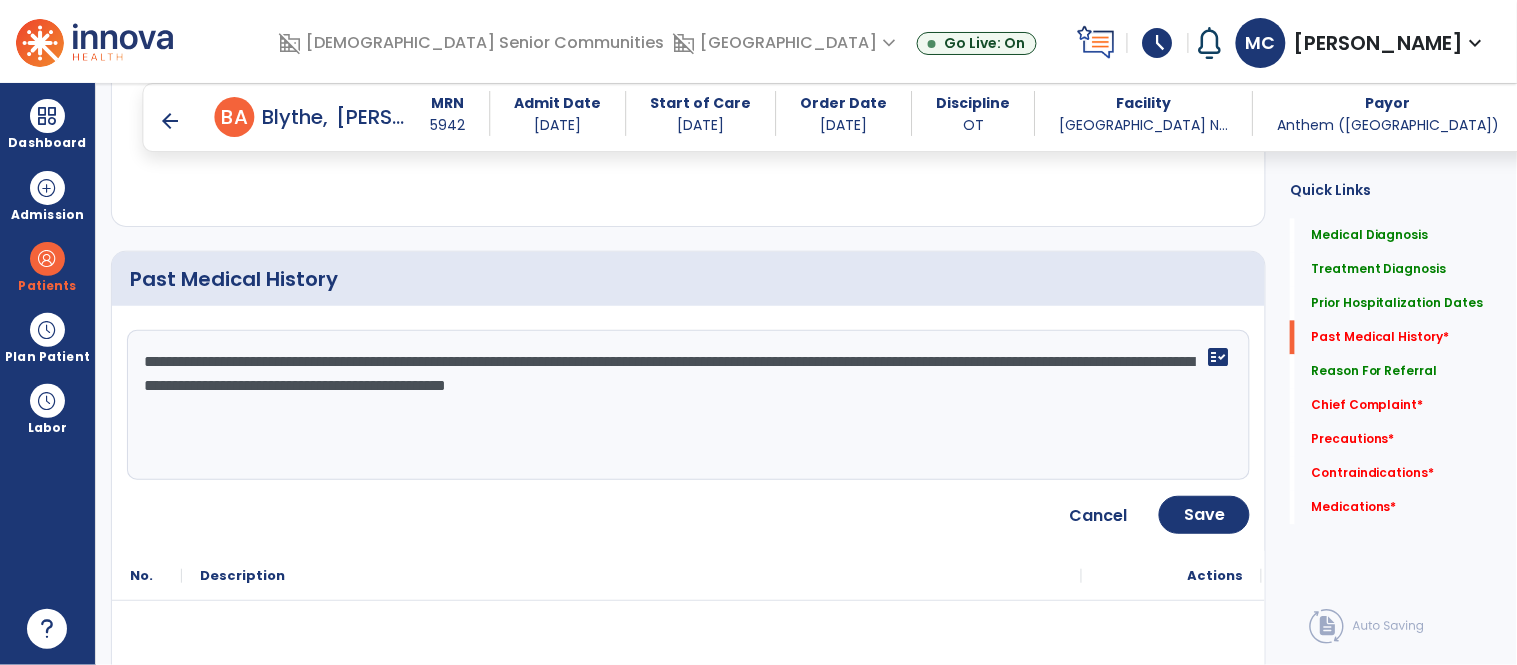 type on "**********" 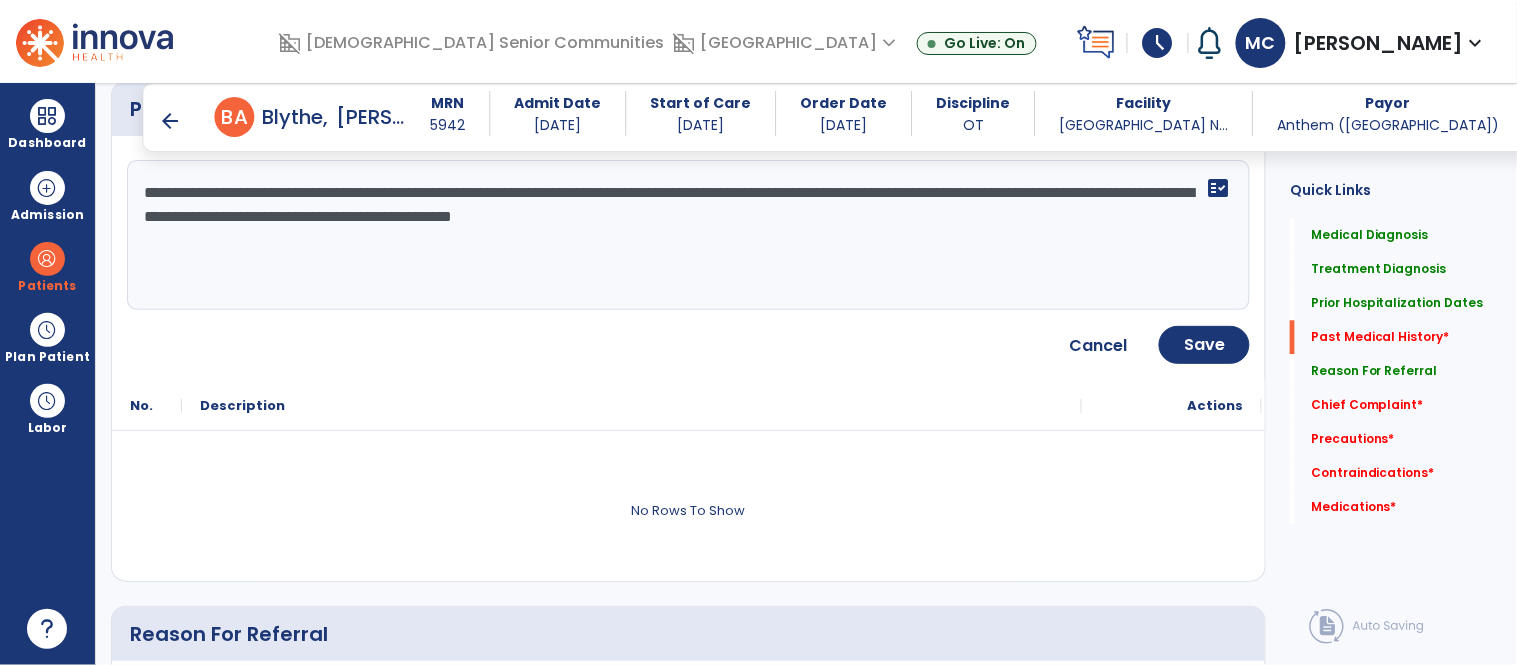 scroll, scrollTop: 1186, scrollLeft: 0, axis: vertical 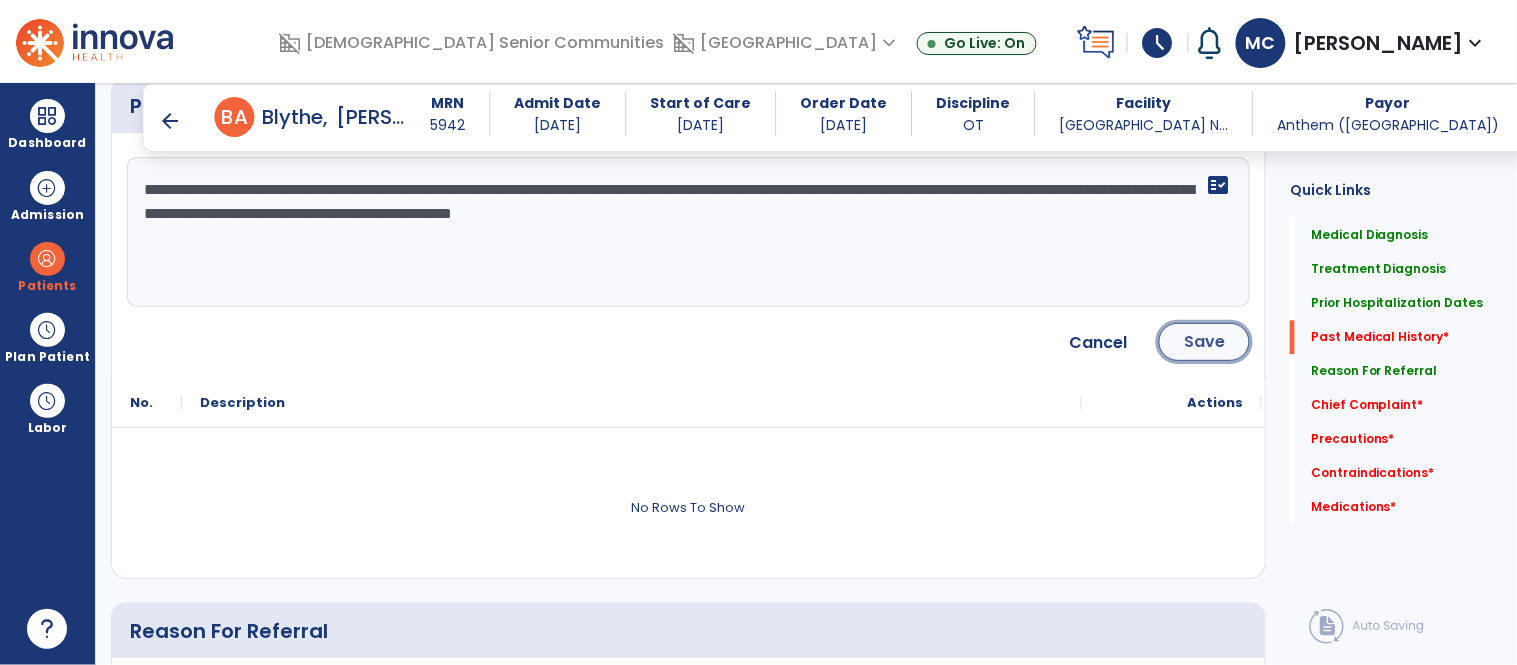 click on "Save" 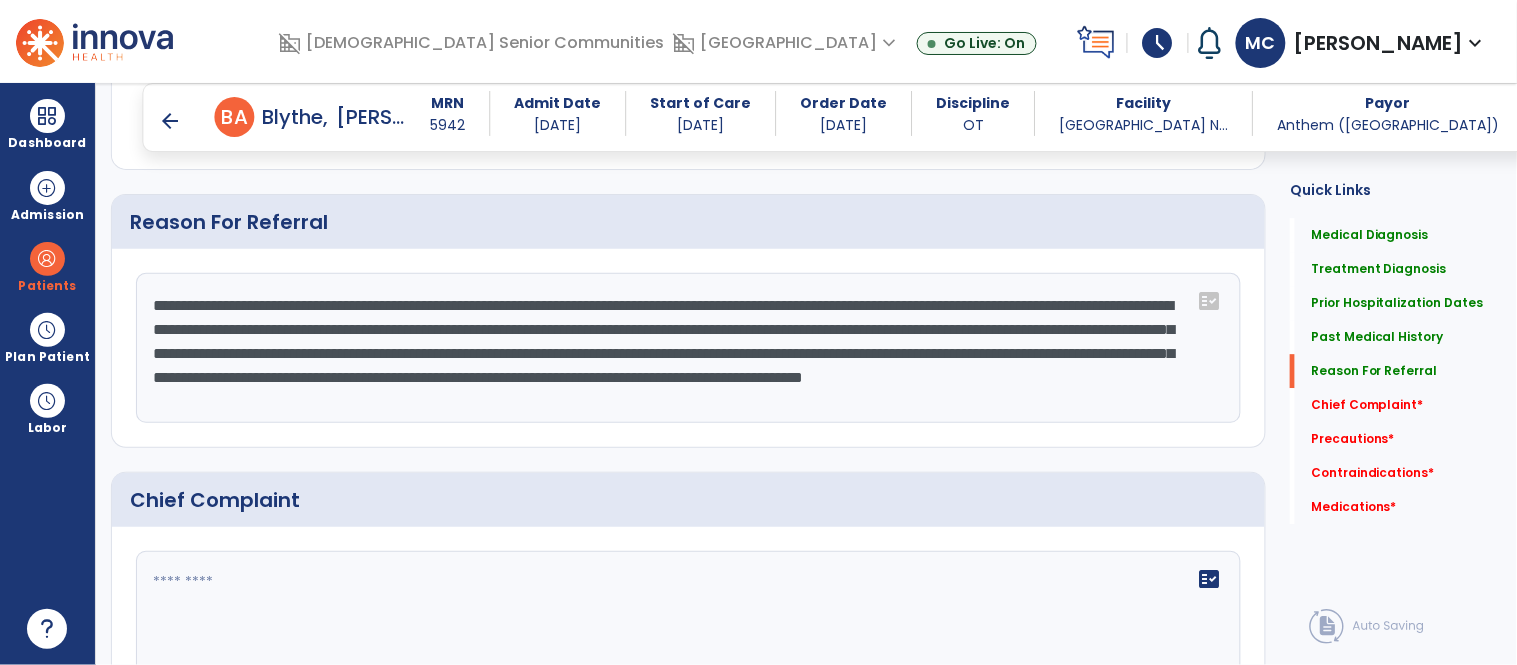 scroll, scrollTop: 1390, scrollLeft: 0, axis: vertical 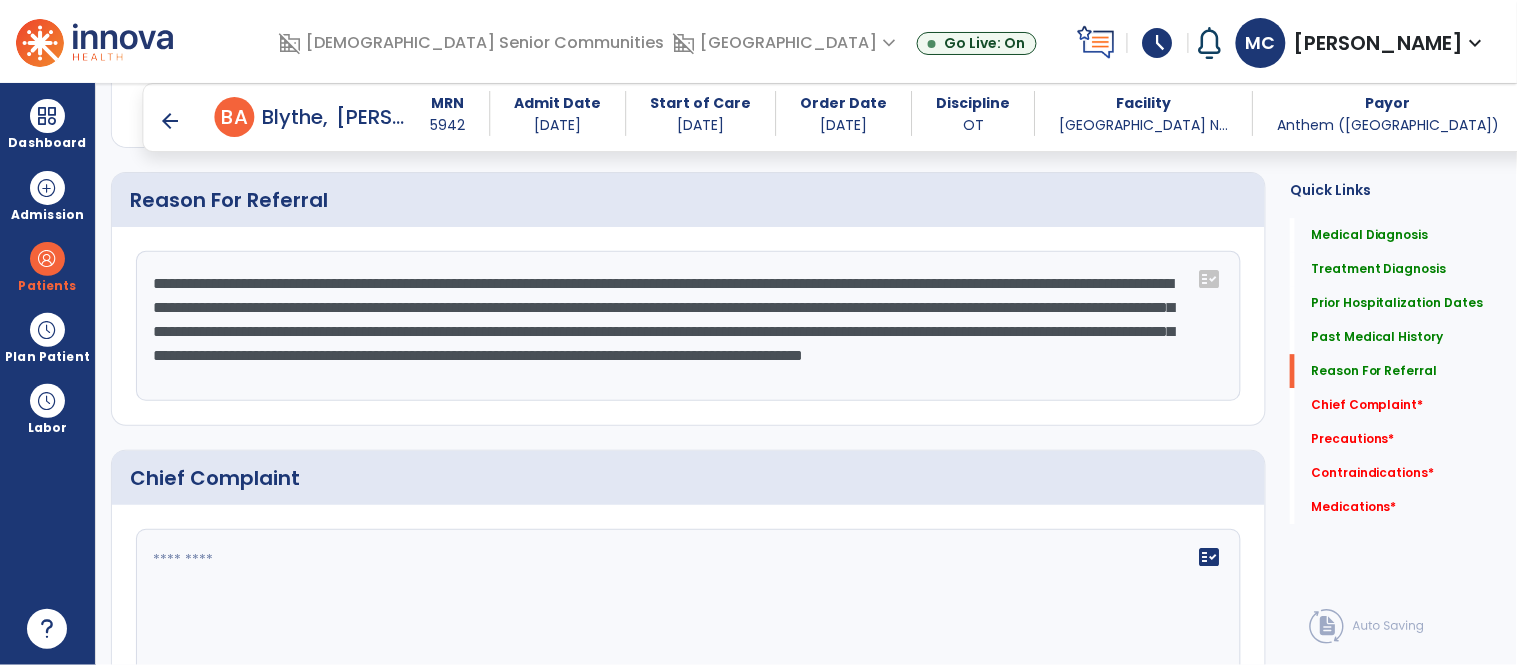 click on "**********" 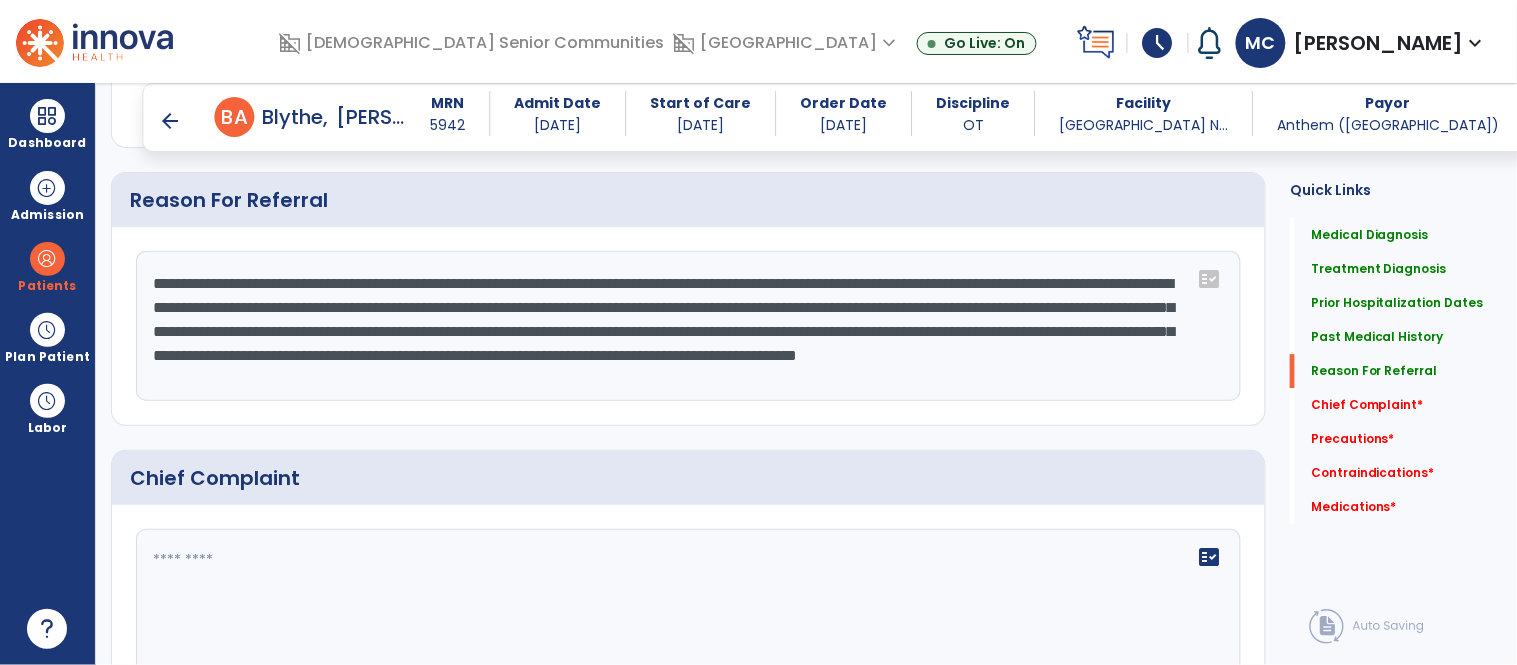 click on "**********" 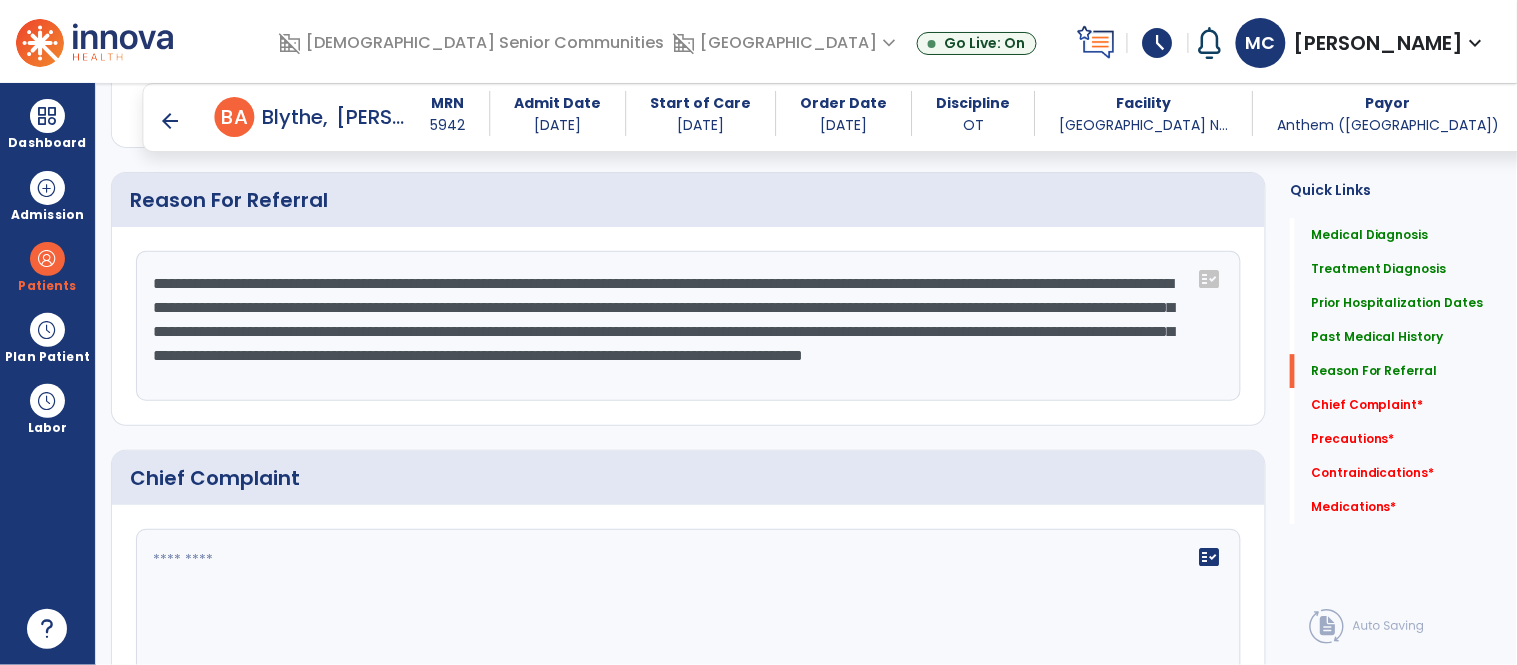 click on "**********" 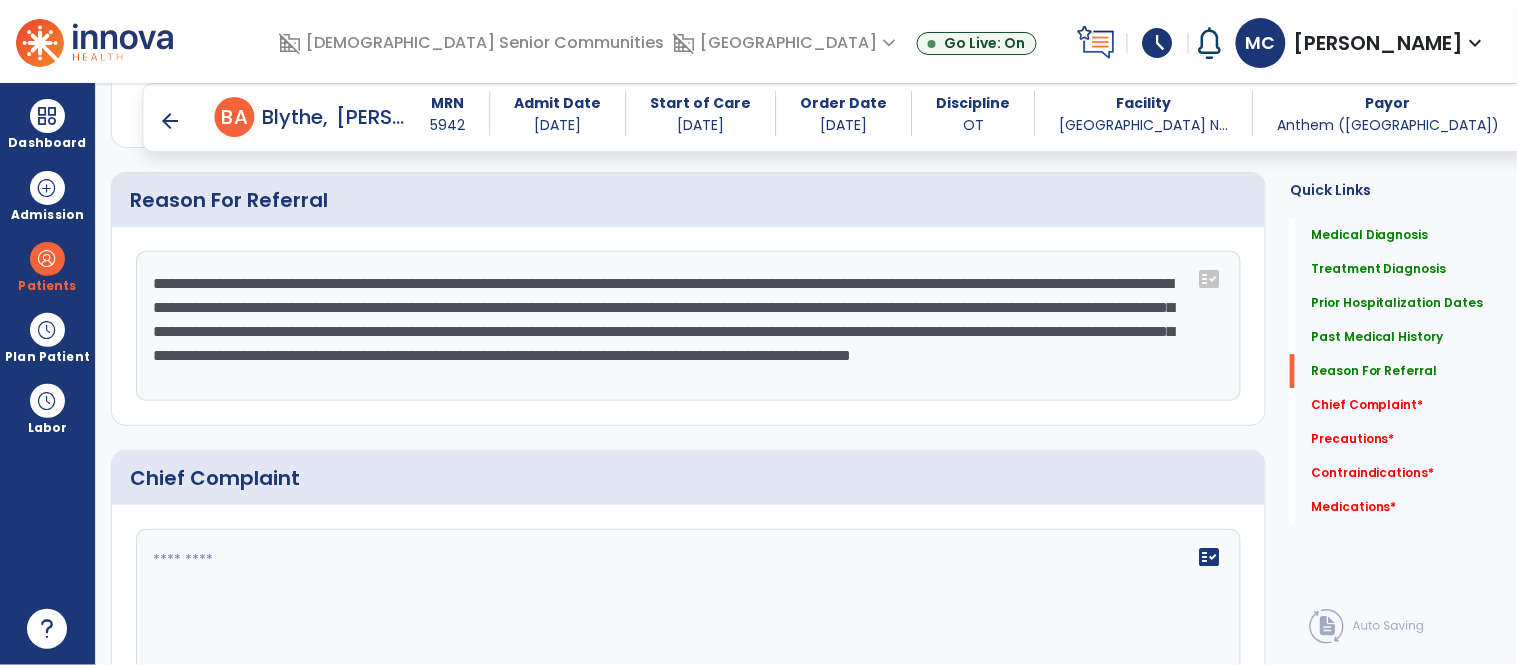 click on "**********" 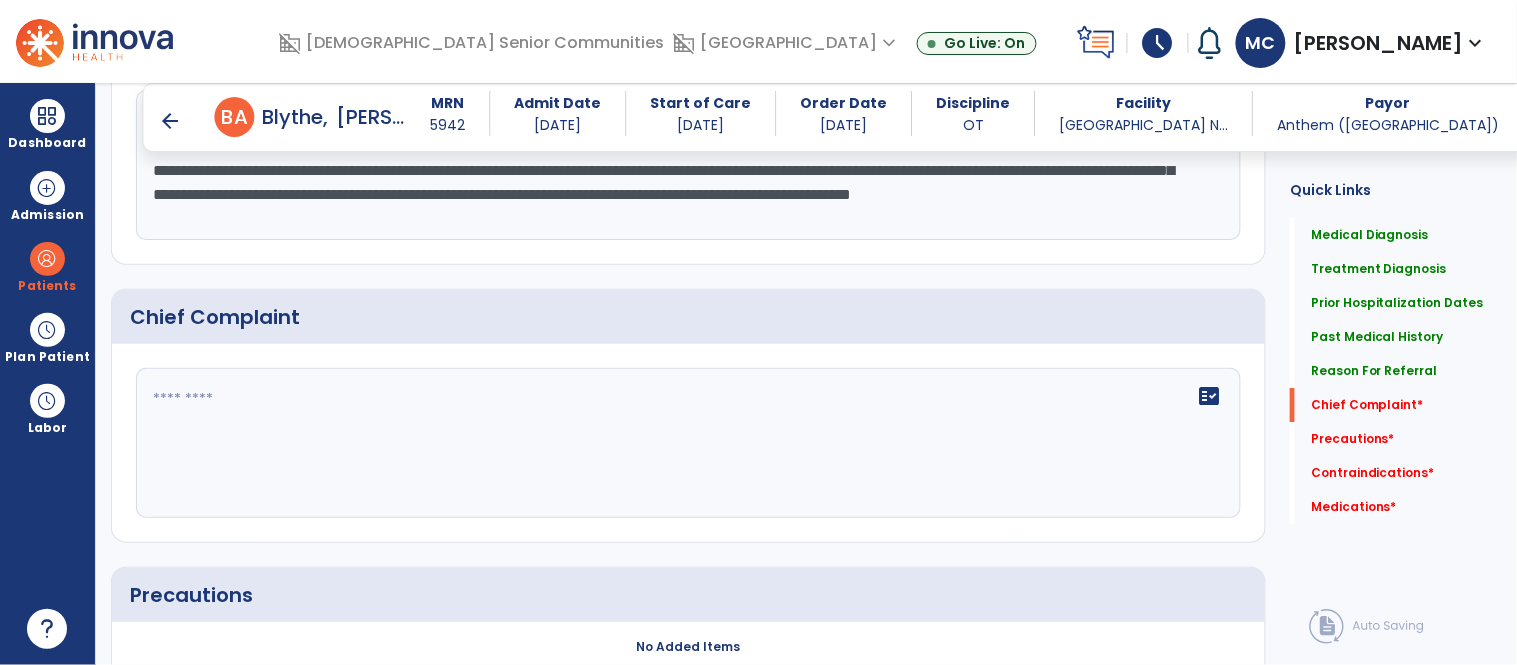 scroll, scrollTop: 1572, scrollLeft: 0, axis: vertical 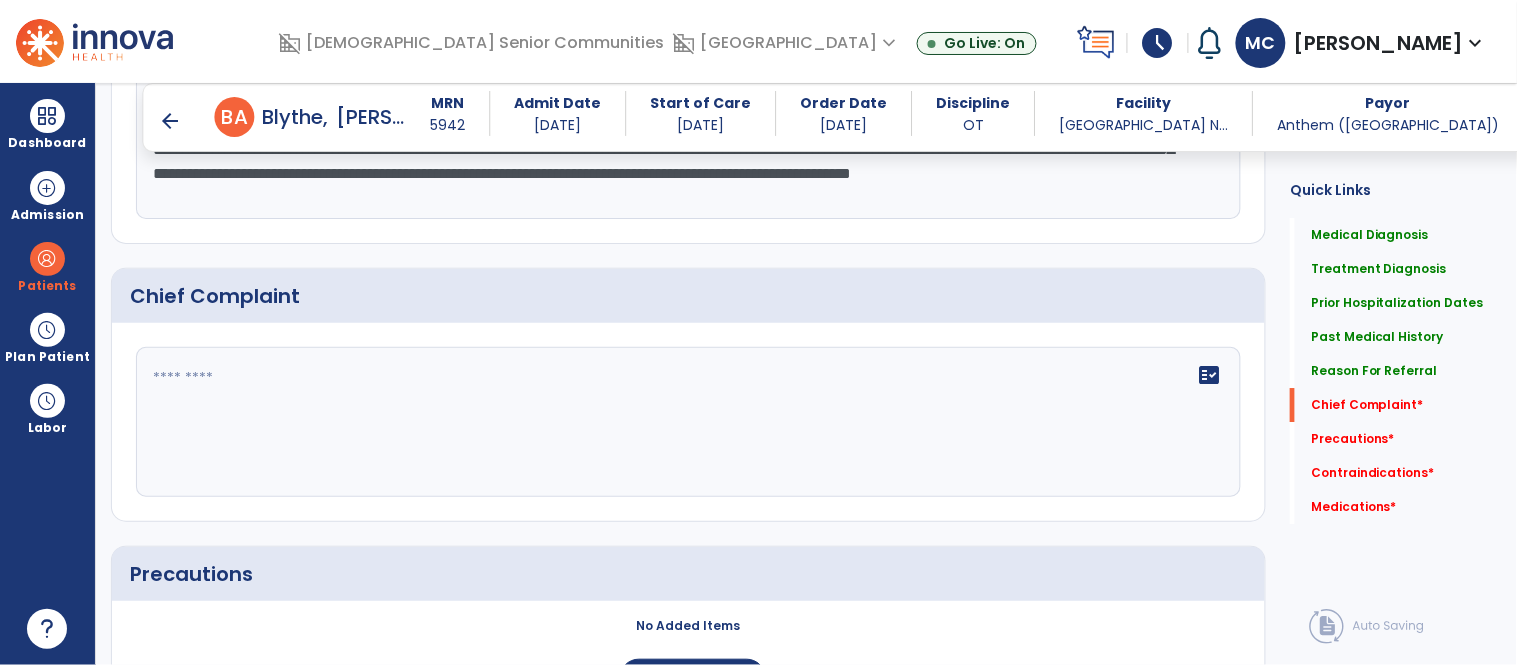 type on "**********" 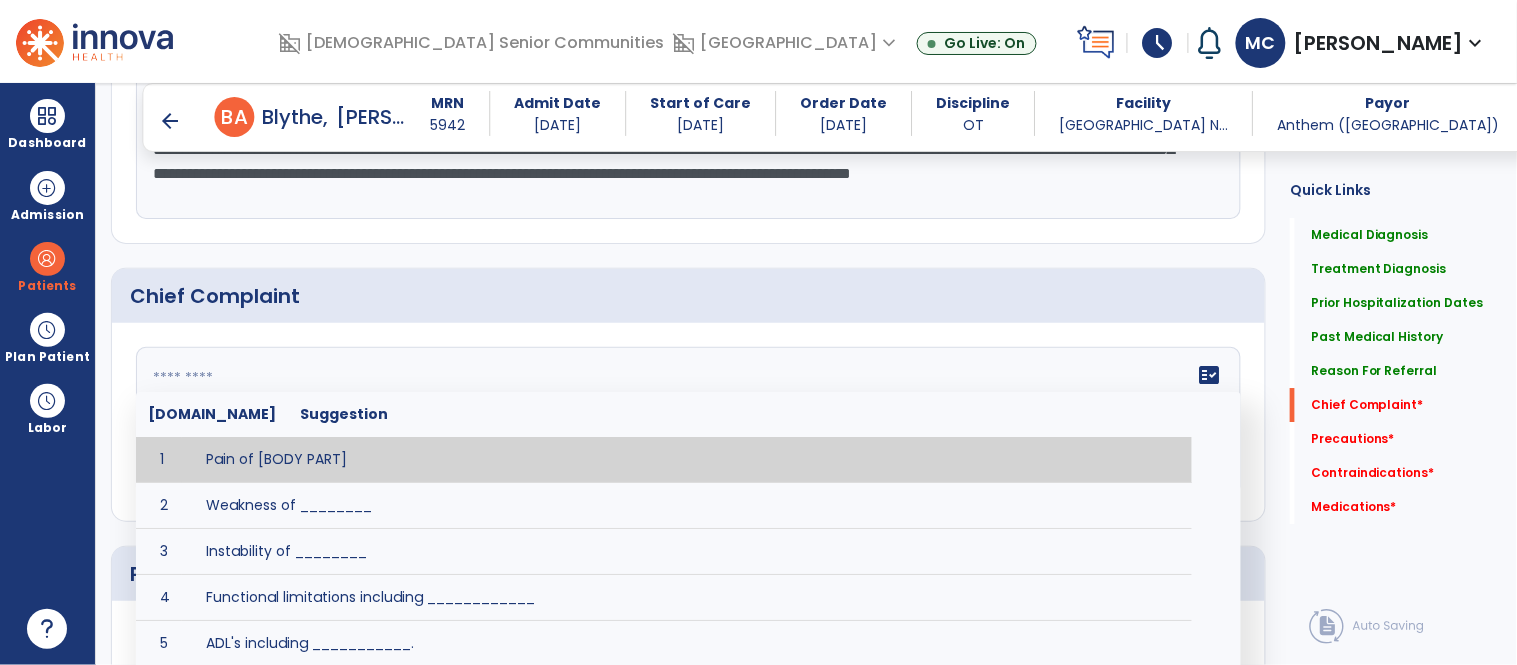 type on "*" 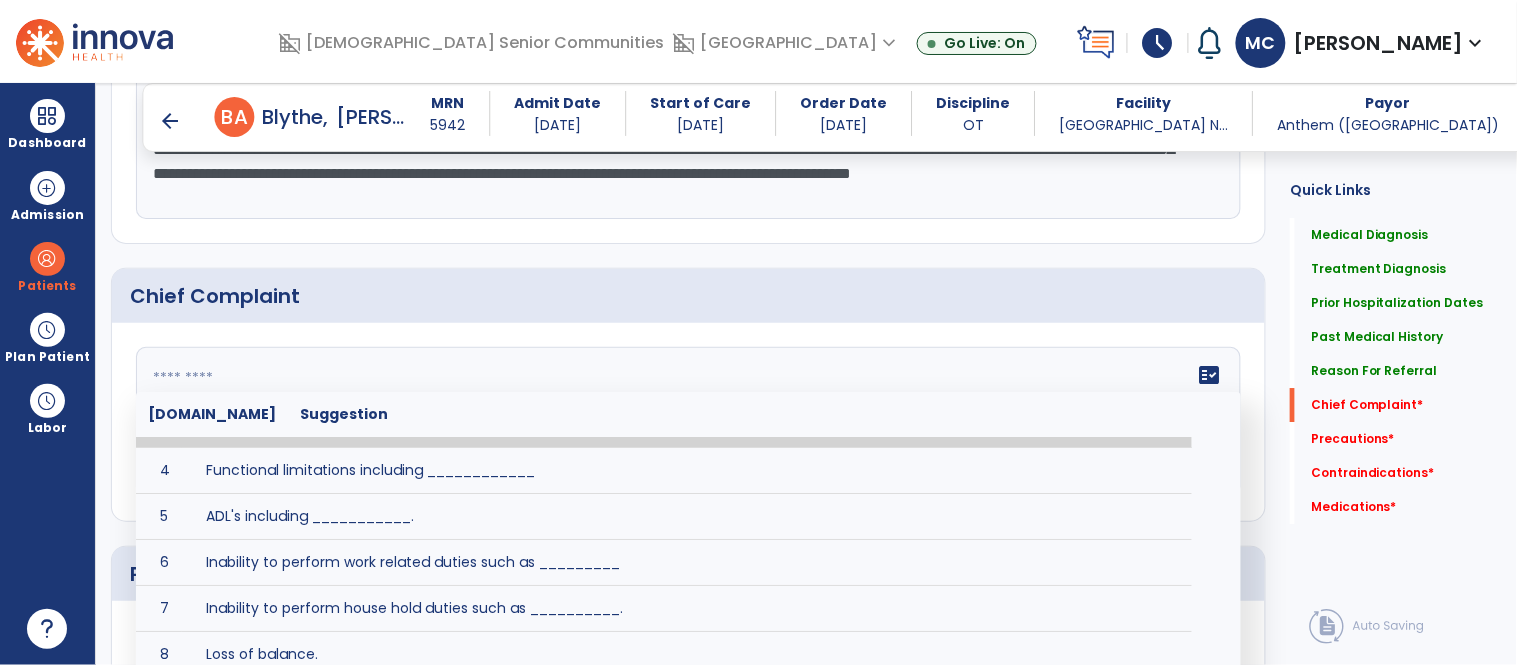 scroll, scrollTop: 133, scrollLeft: 0, axis: vertical 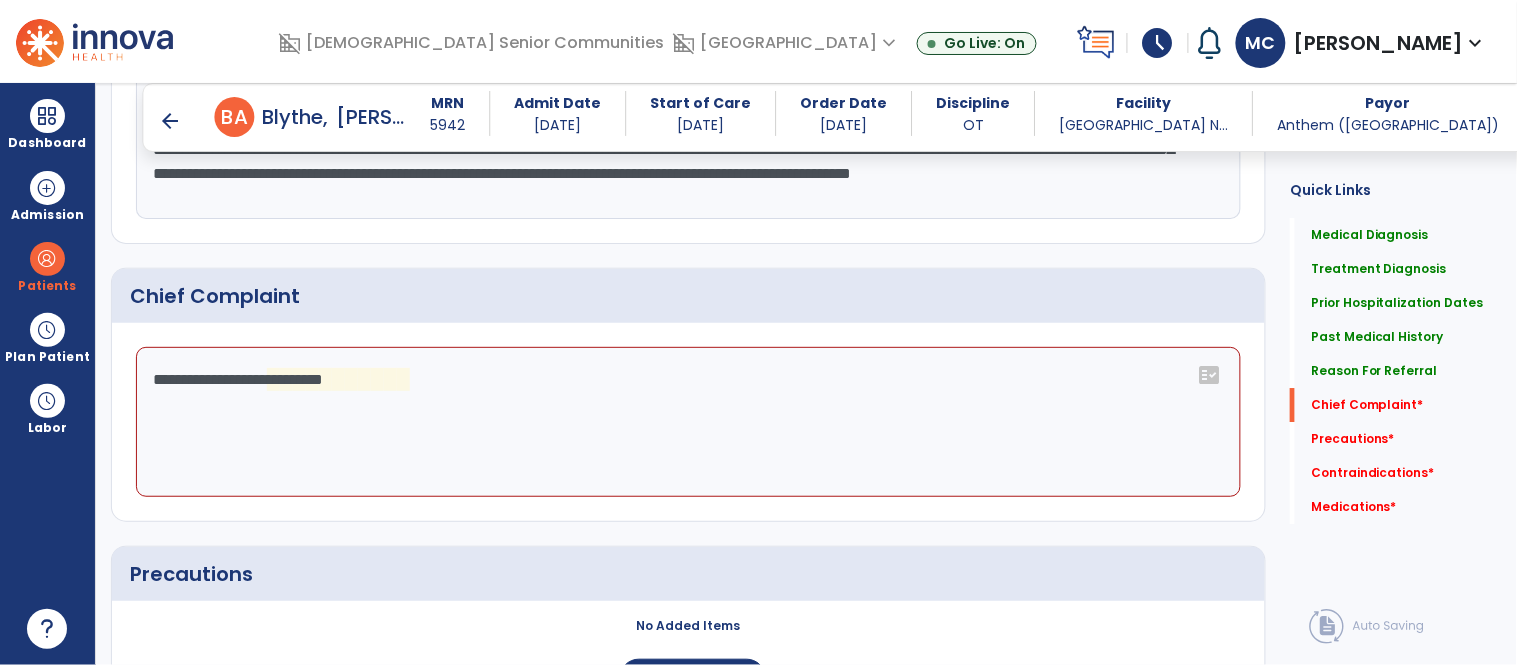 click on "**********" 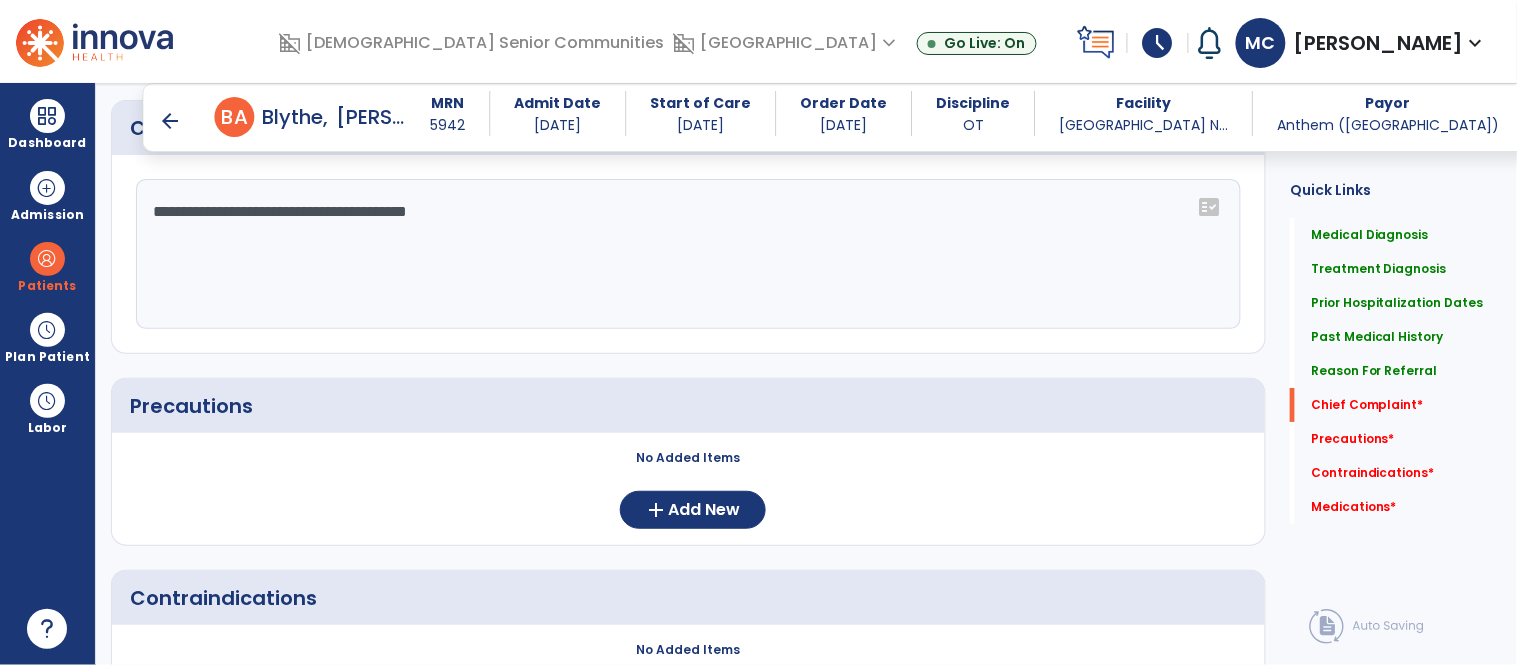 scroll, scrollTop: 1745, scrollLeft: 0, axis: vertical 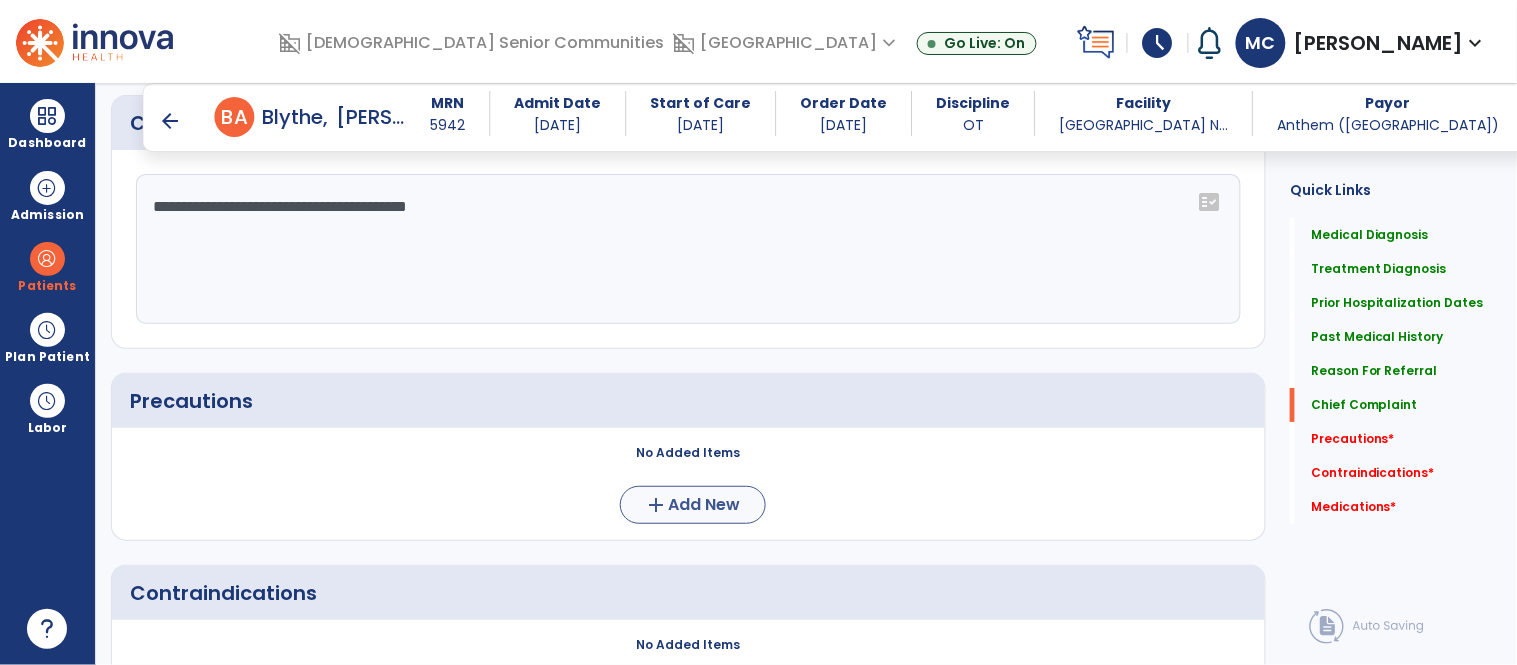type on "**********" 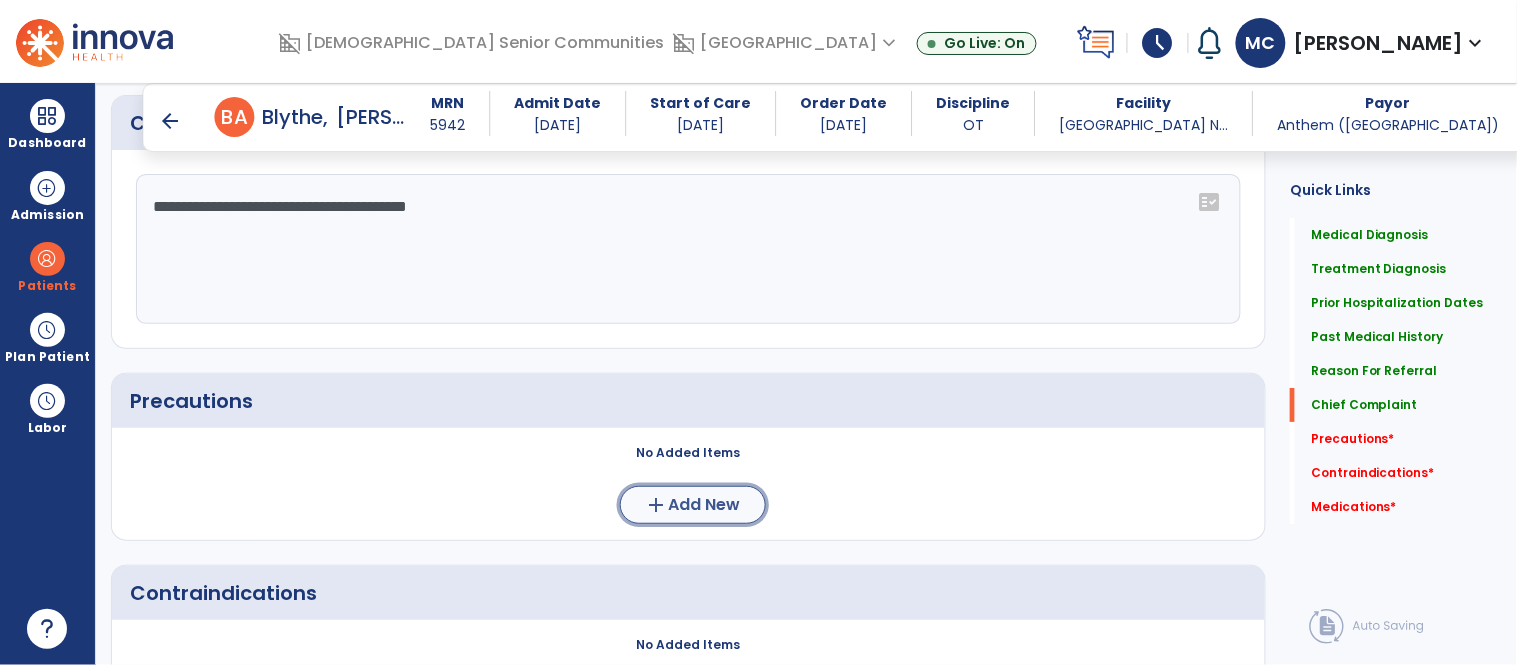 click on "Add New" 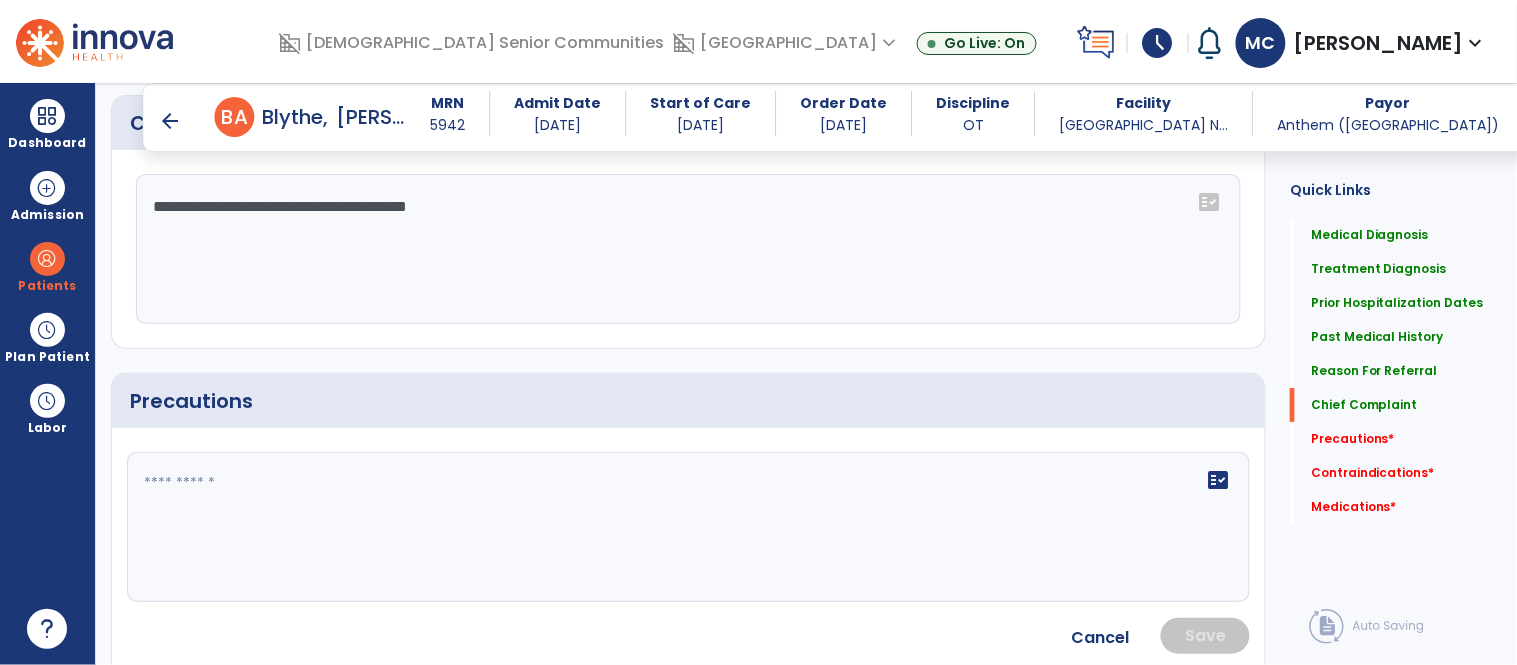 click on "fact_check" 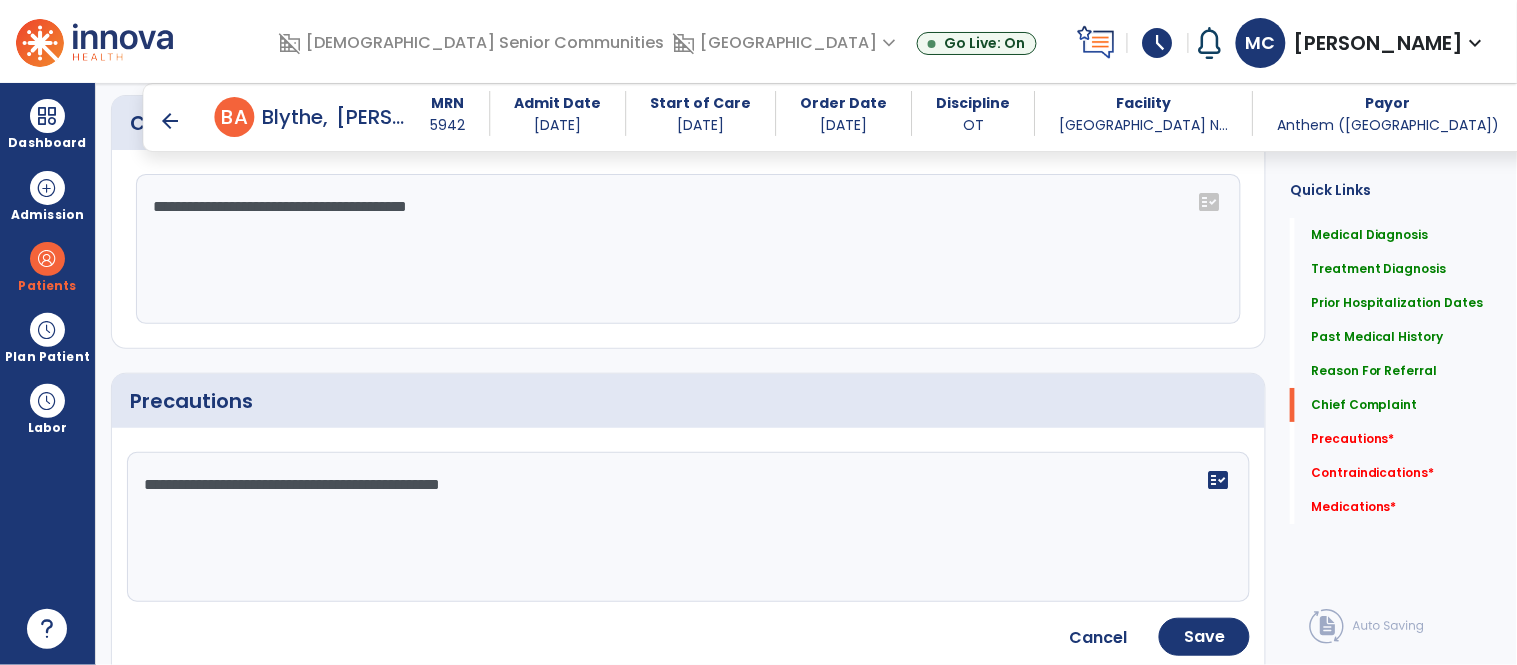 type on "**********" 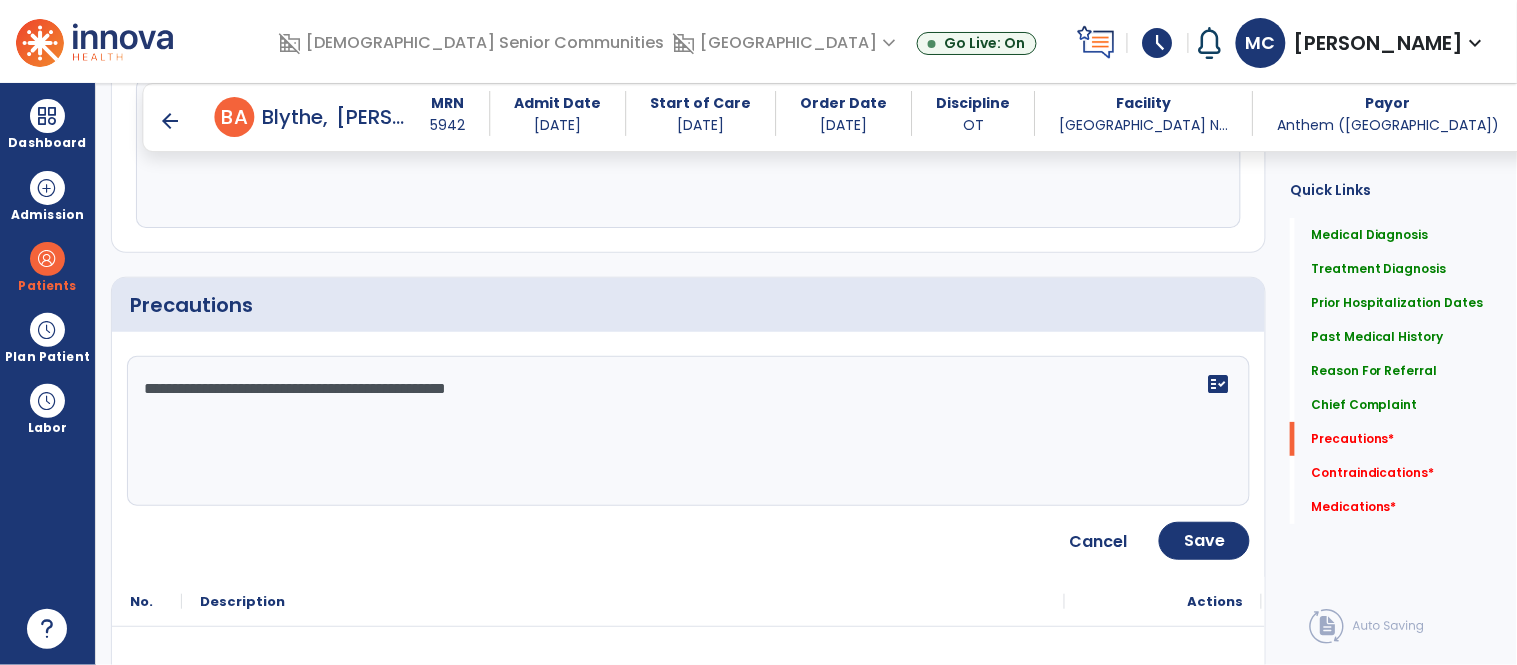scroll, scrollTop: 1843, scrollLeft: 0, axis: vertical 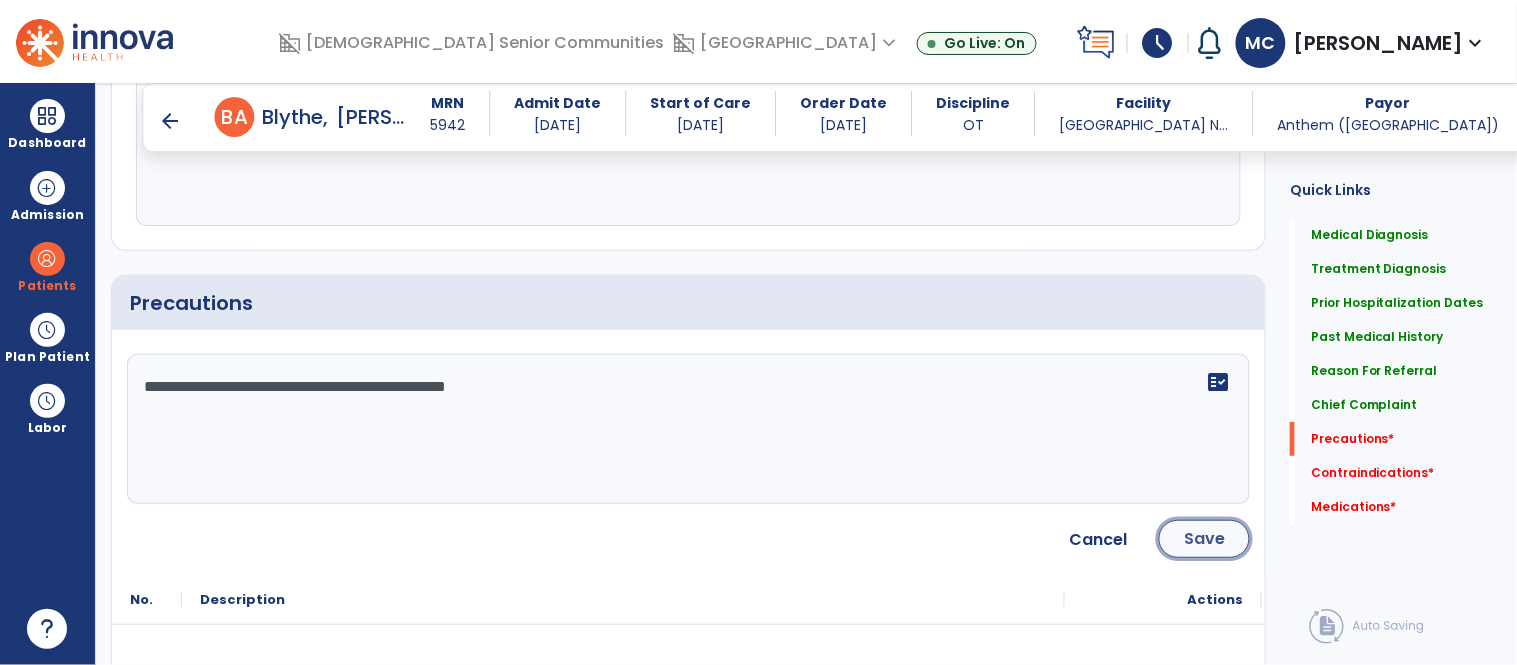 click on "Save" 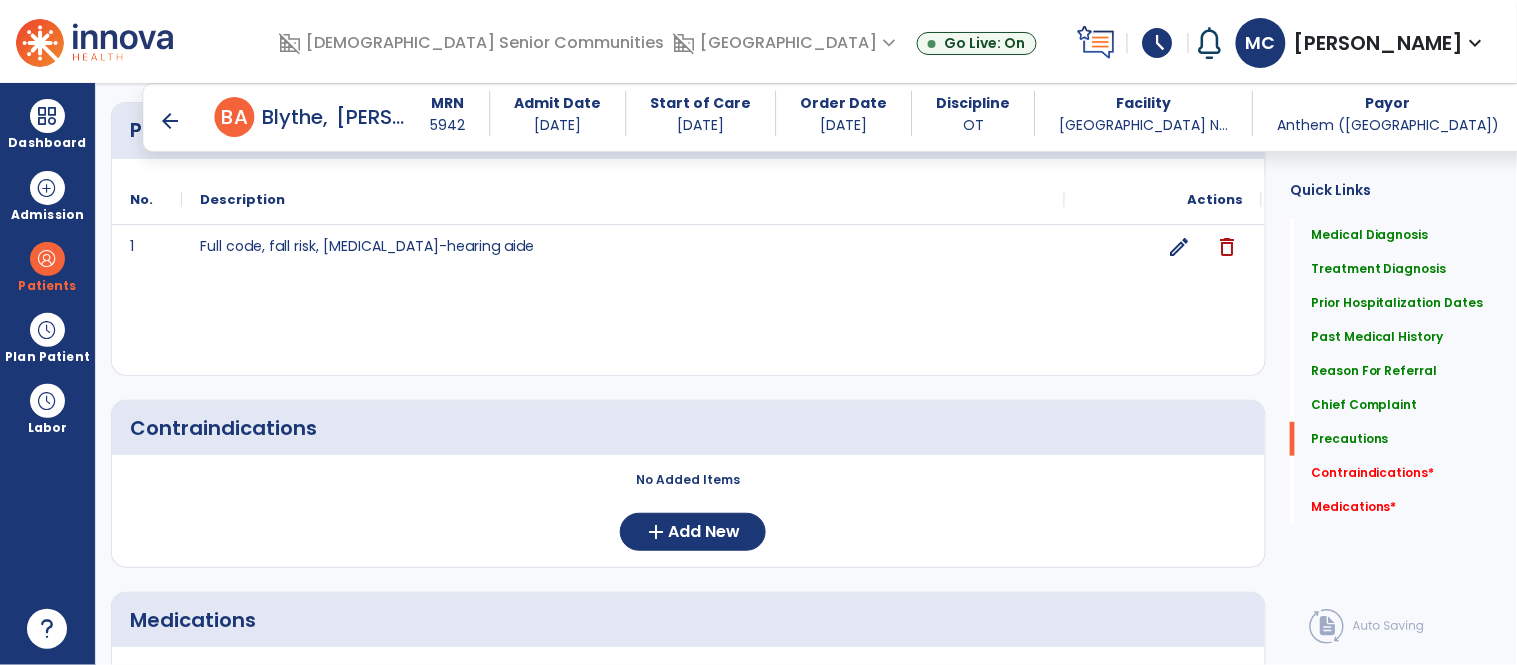 scroll, scrollTop: 2018, scrollLeft: 0, axis: vertical 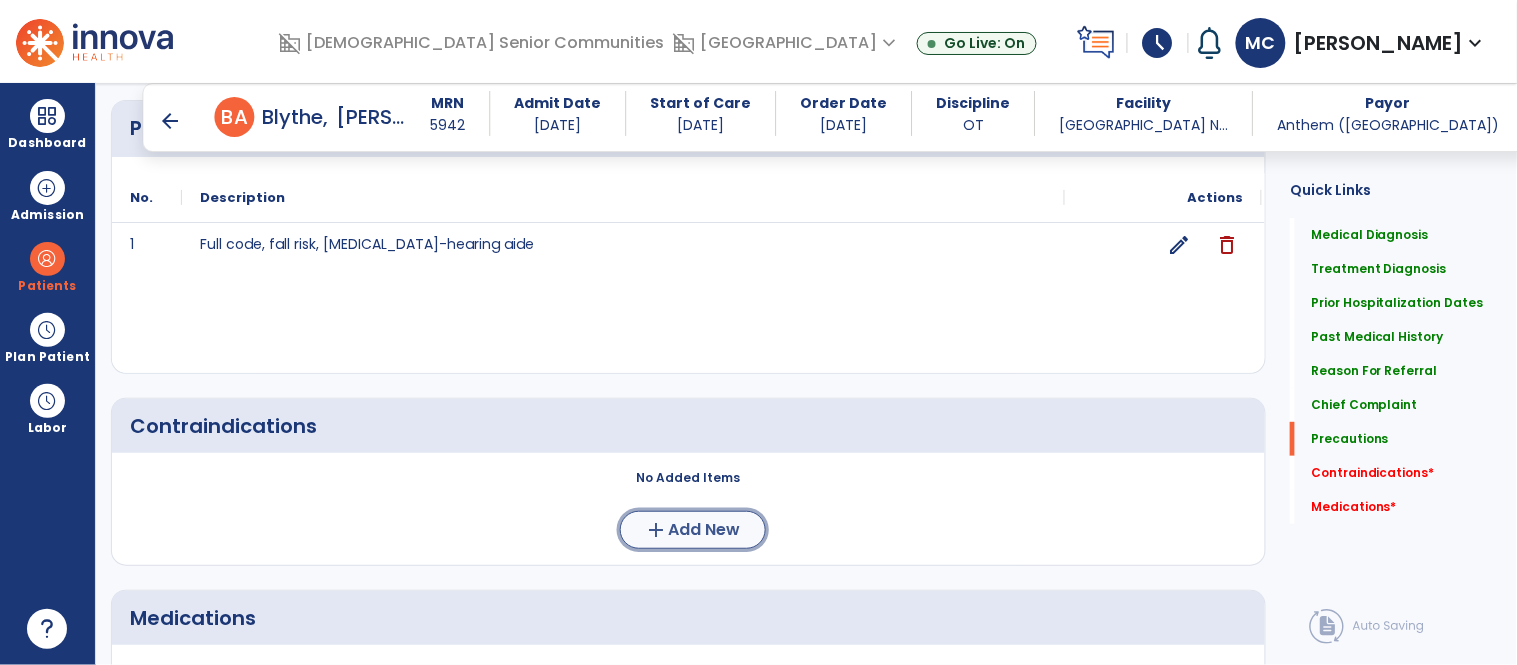 click on "Add New" 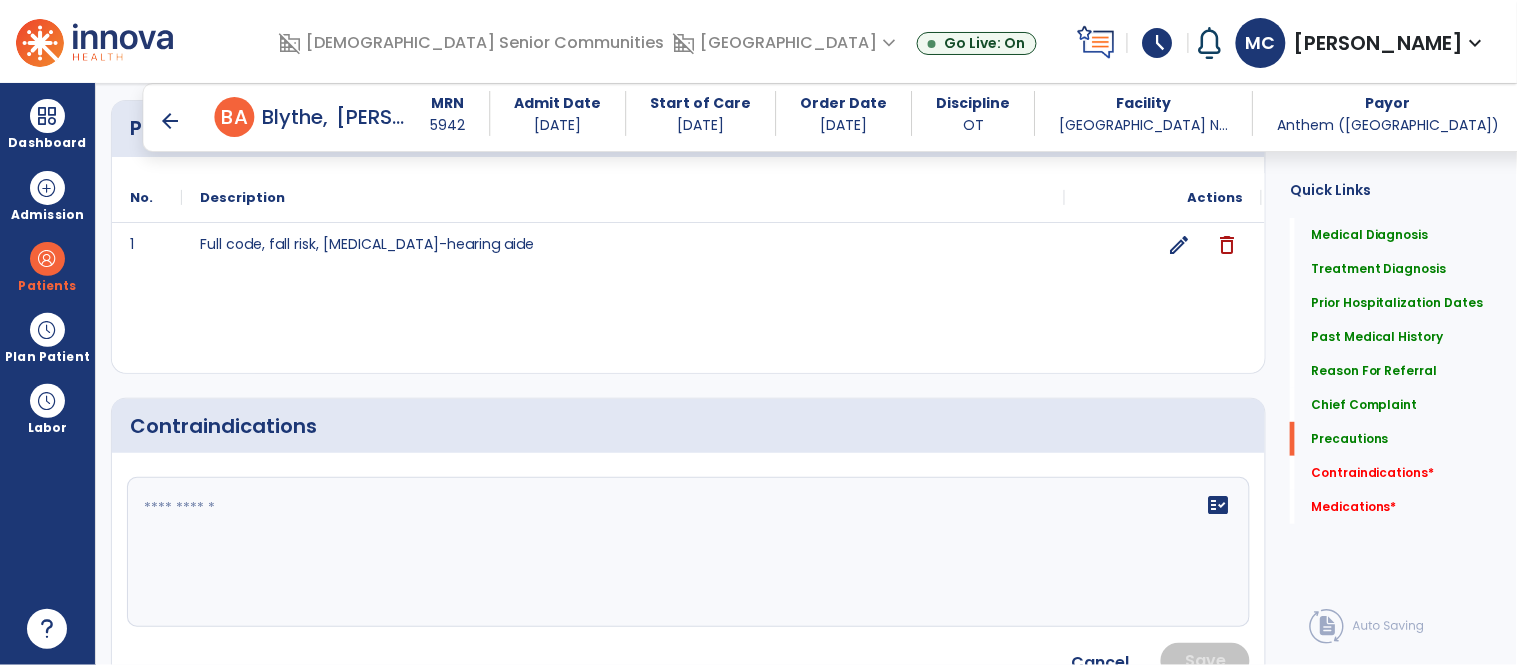click on "fact_check" 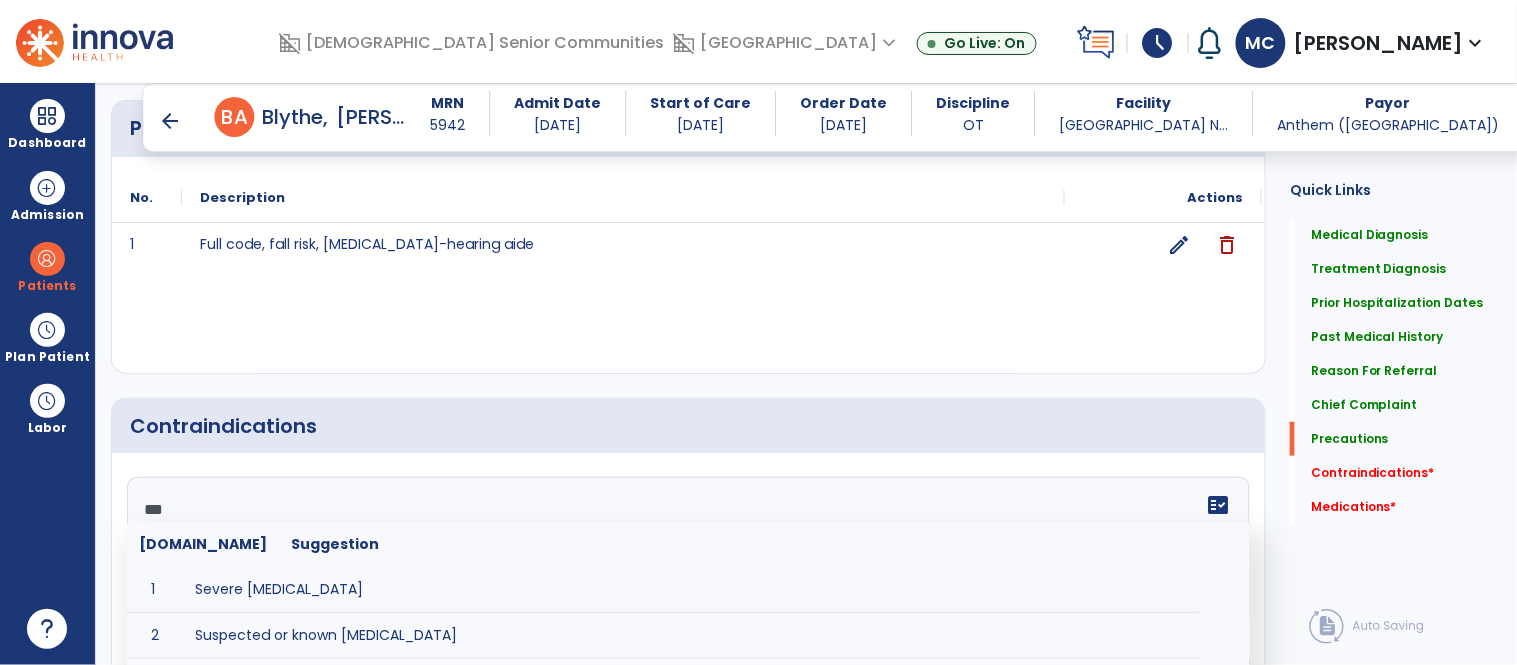 type on "****" 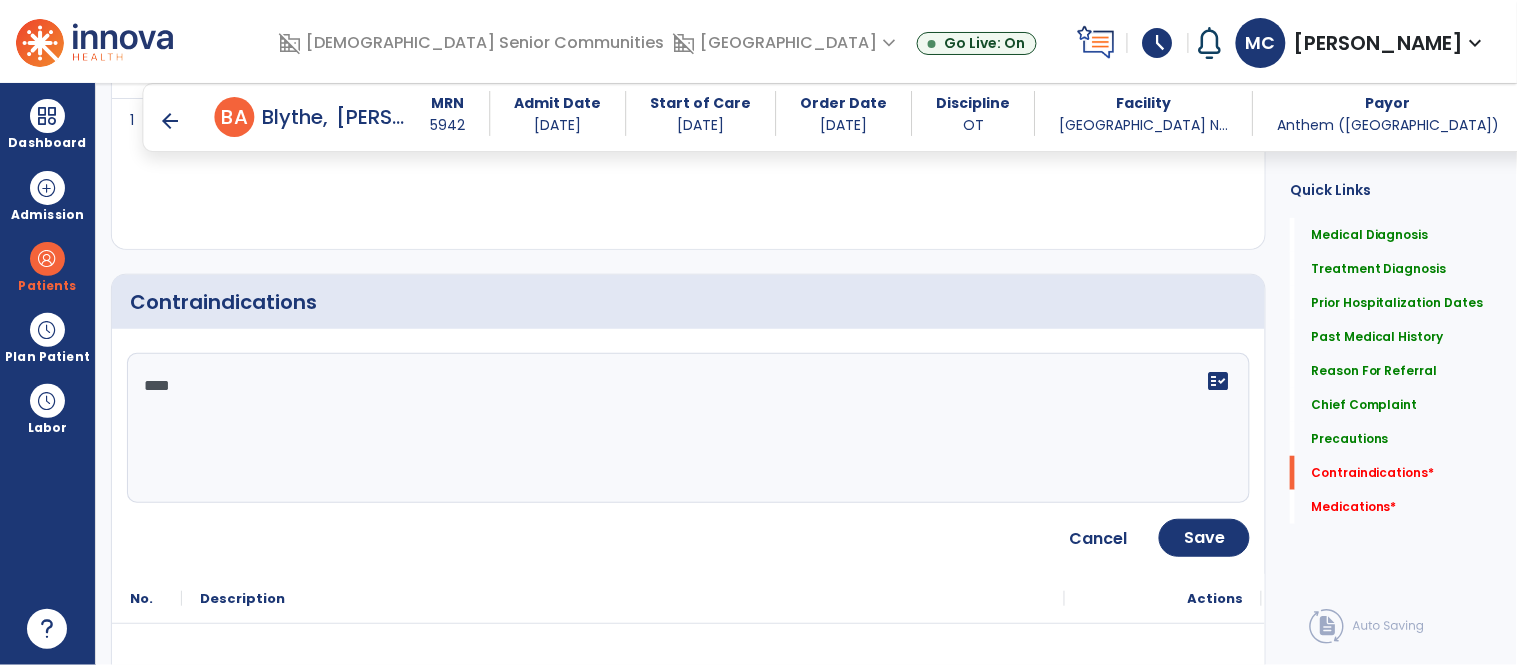 scroll, scrollTop: 2147, scrollLeft: 0, axis: vertical 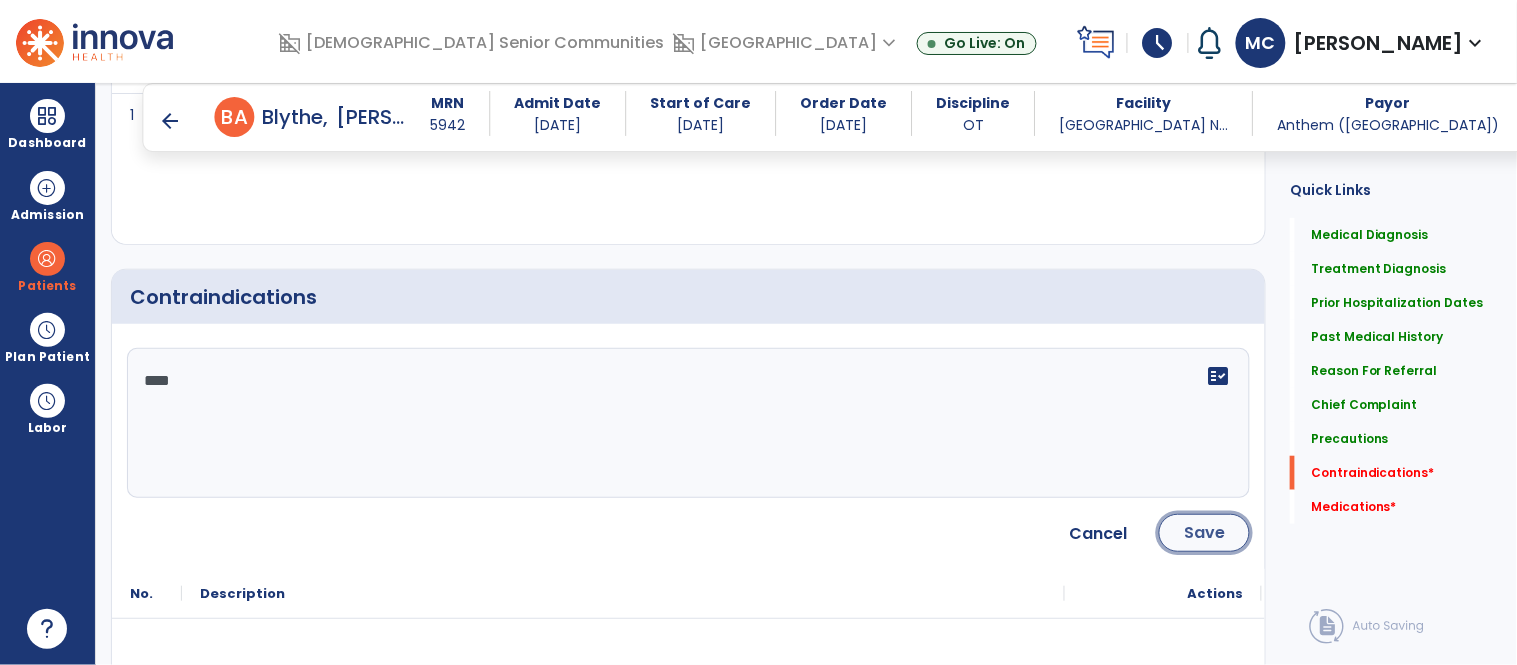 click on "Save" 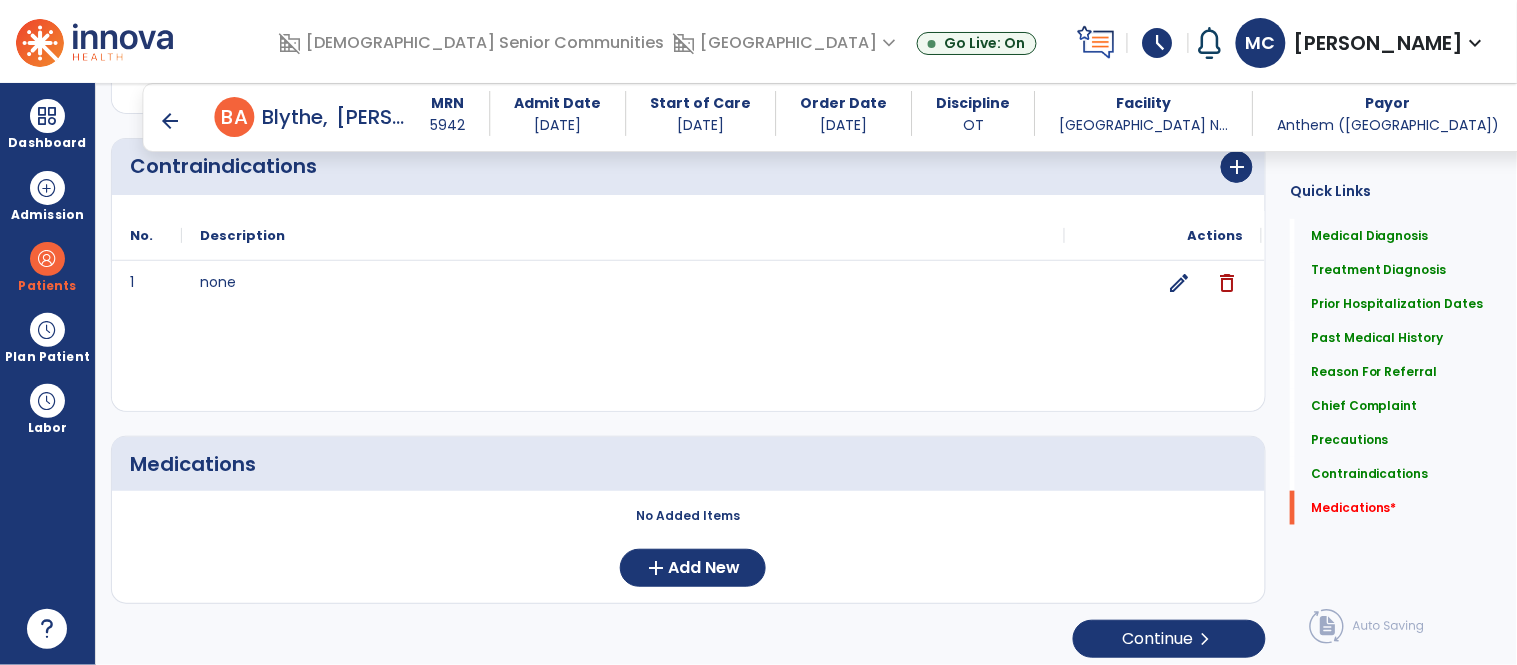 scroll, scrollTop: 2288, scrollLeft: 0, axis: vertical 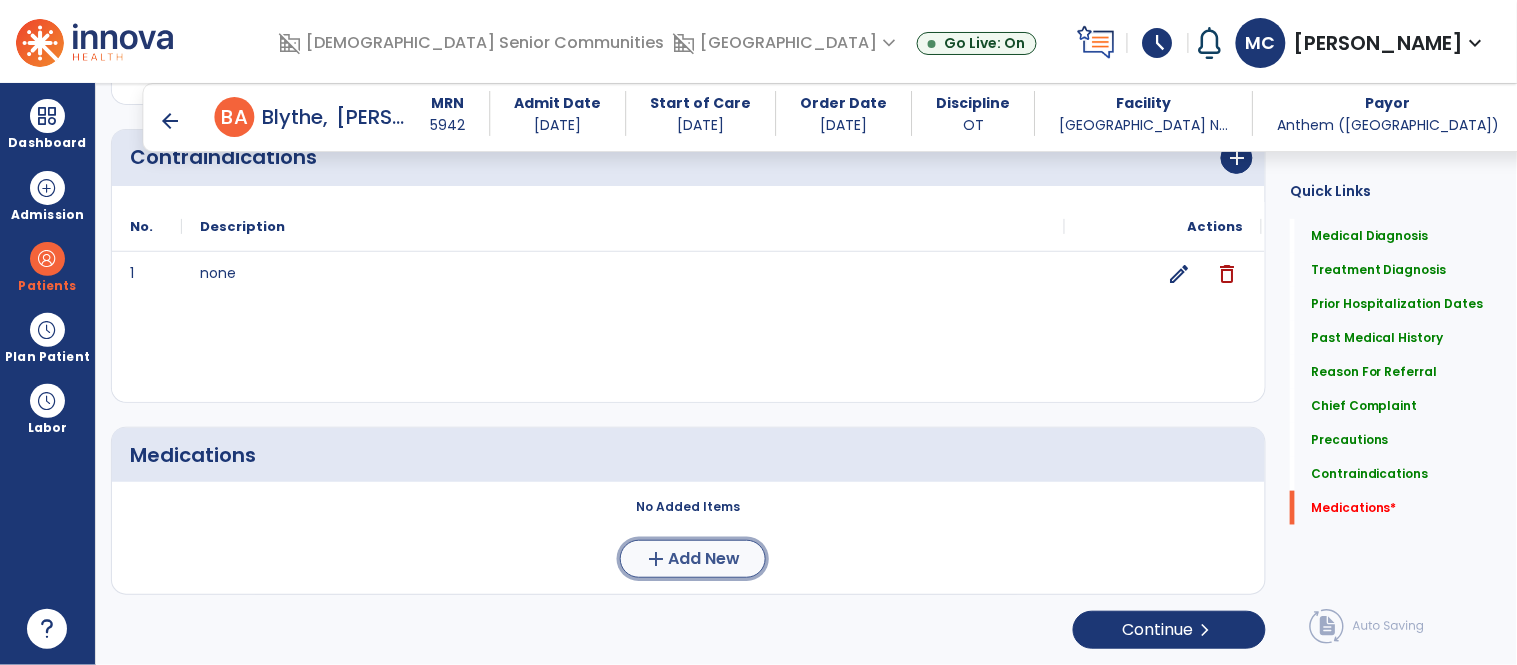 click on "add  Add New" 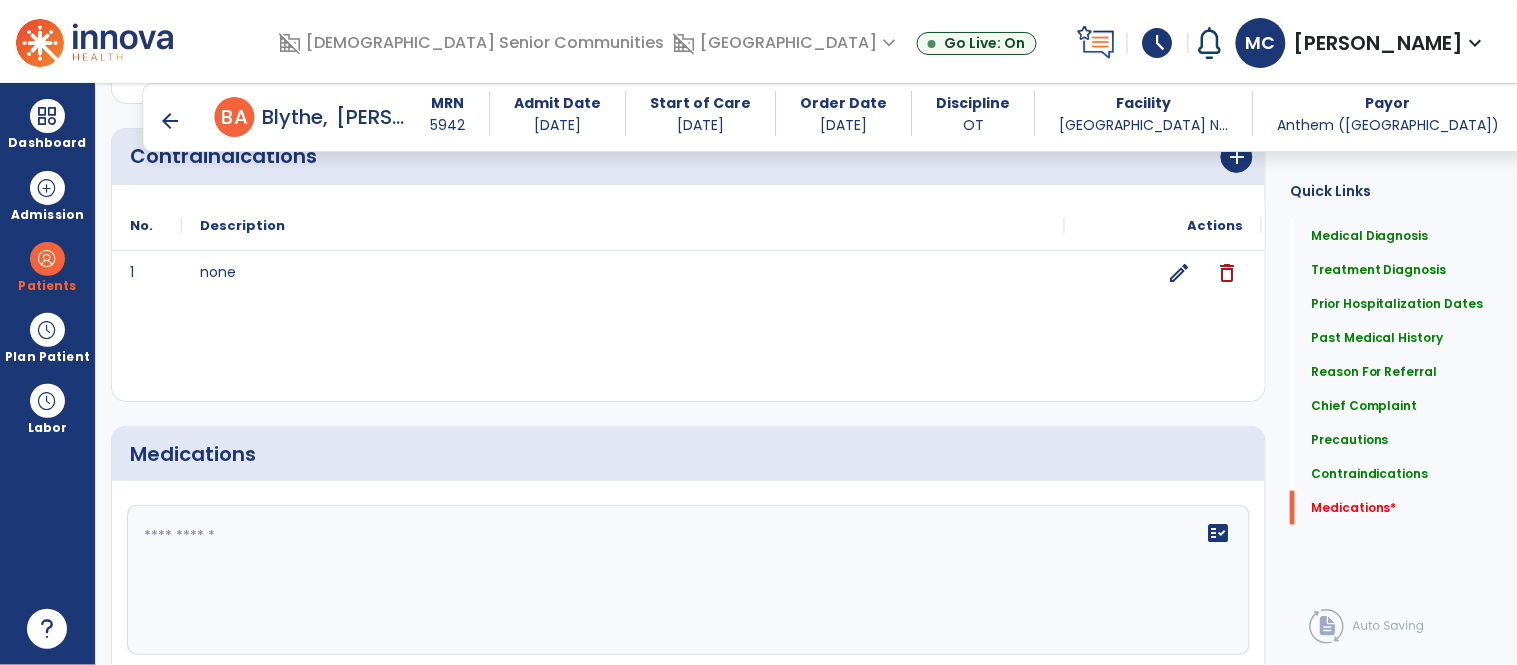 click on "fact_check" 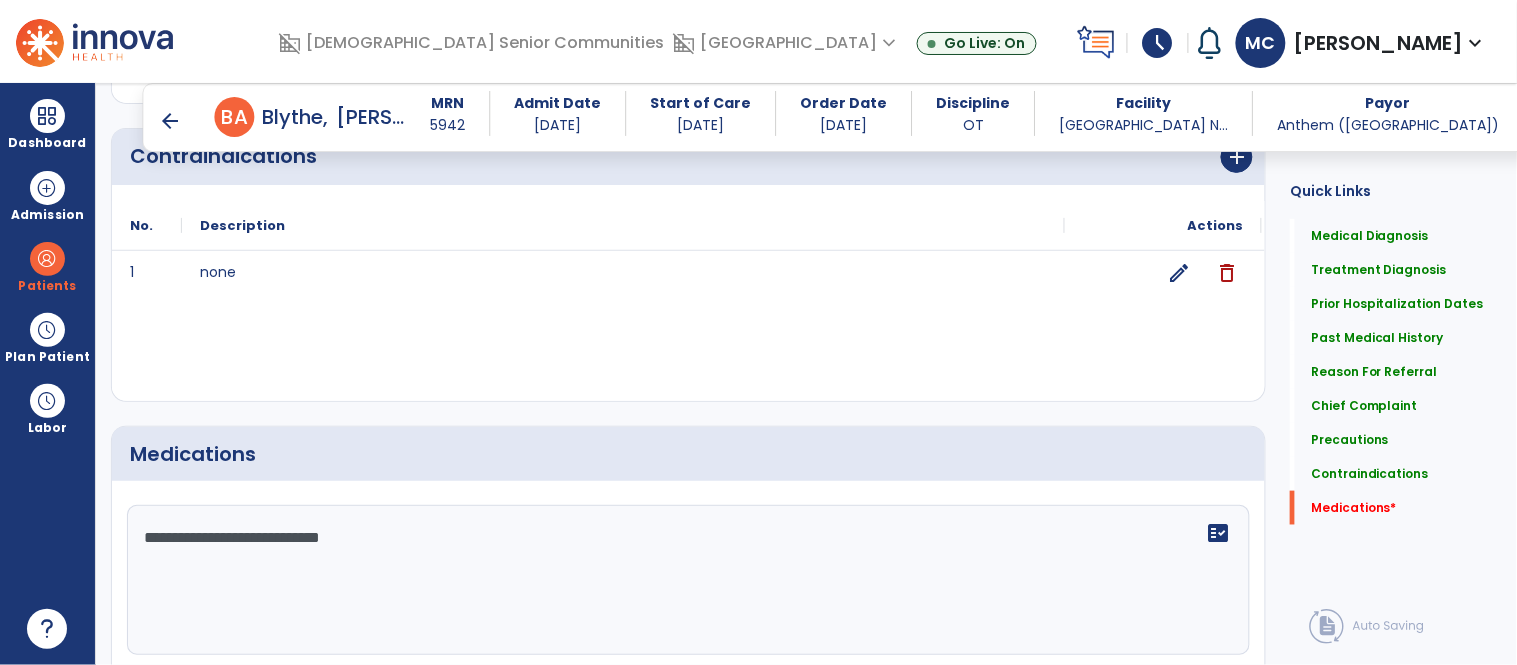 type on "**********" 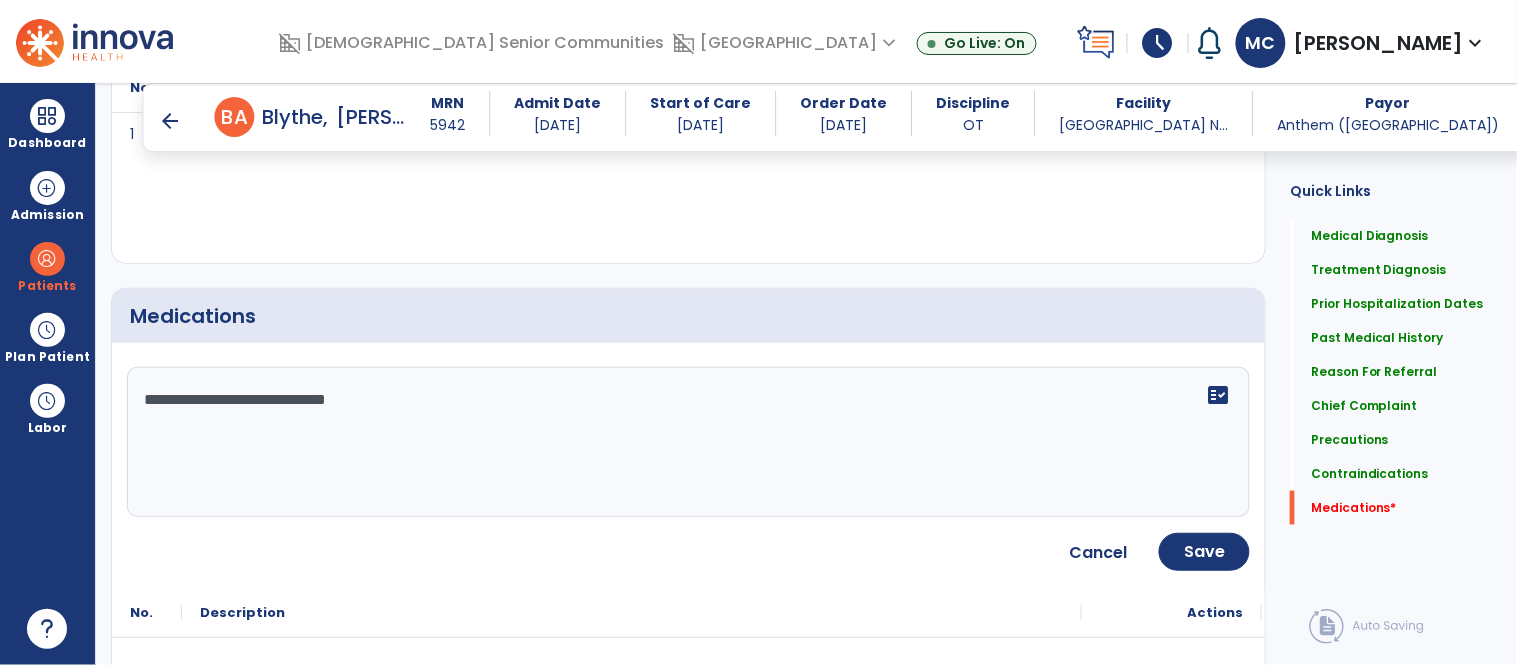 scroll, scrollTop: 2431, scrollLeft: 0, axis: vertical 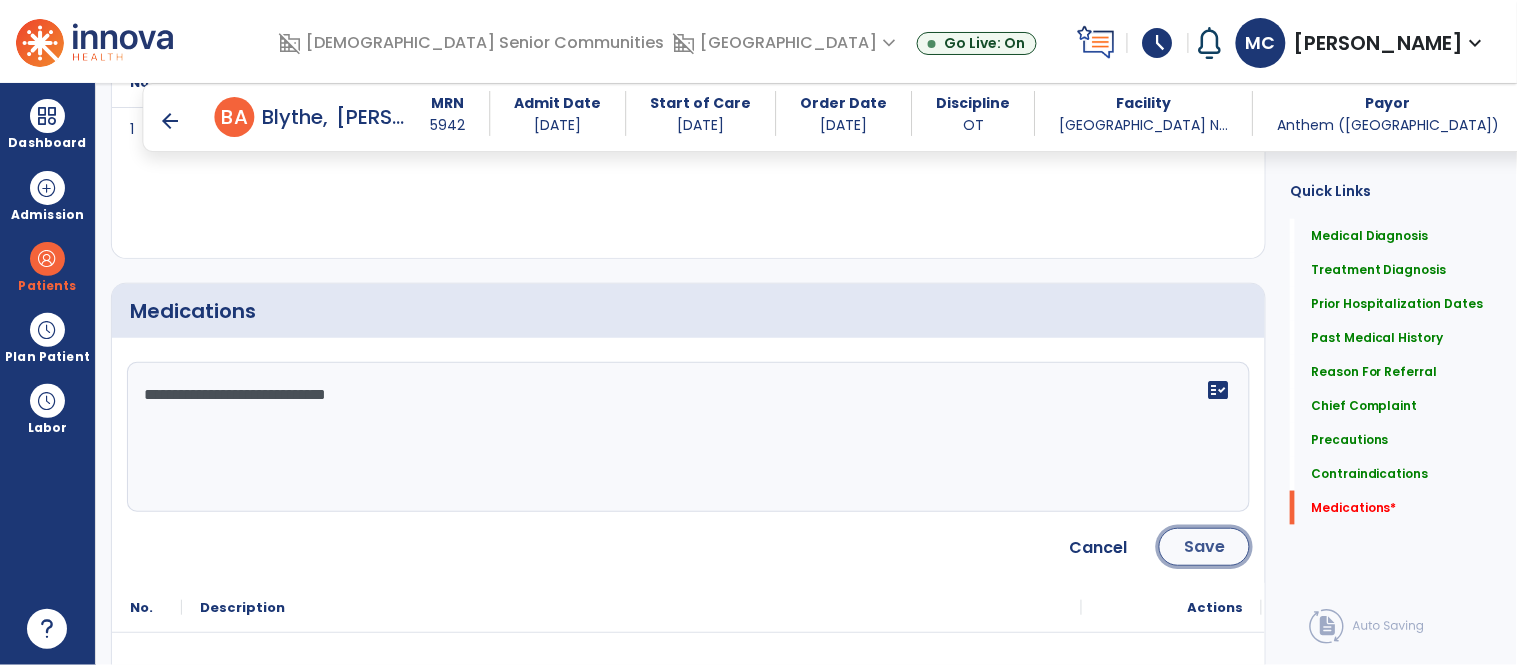 click on "Save" 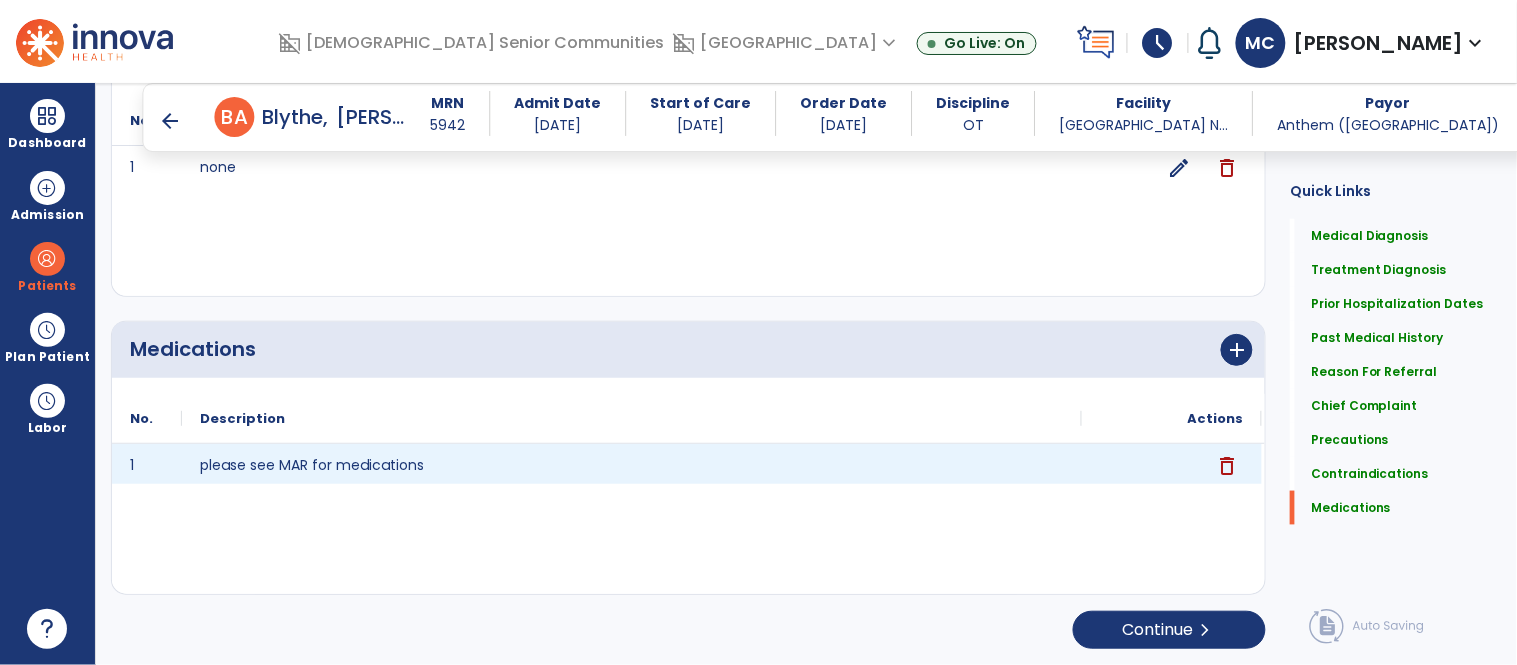 scroll, scrollTop: 2394, scrollLeft: 0, axis: vertical 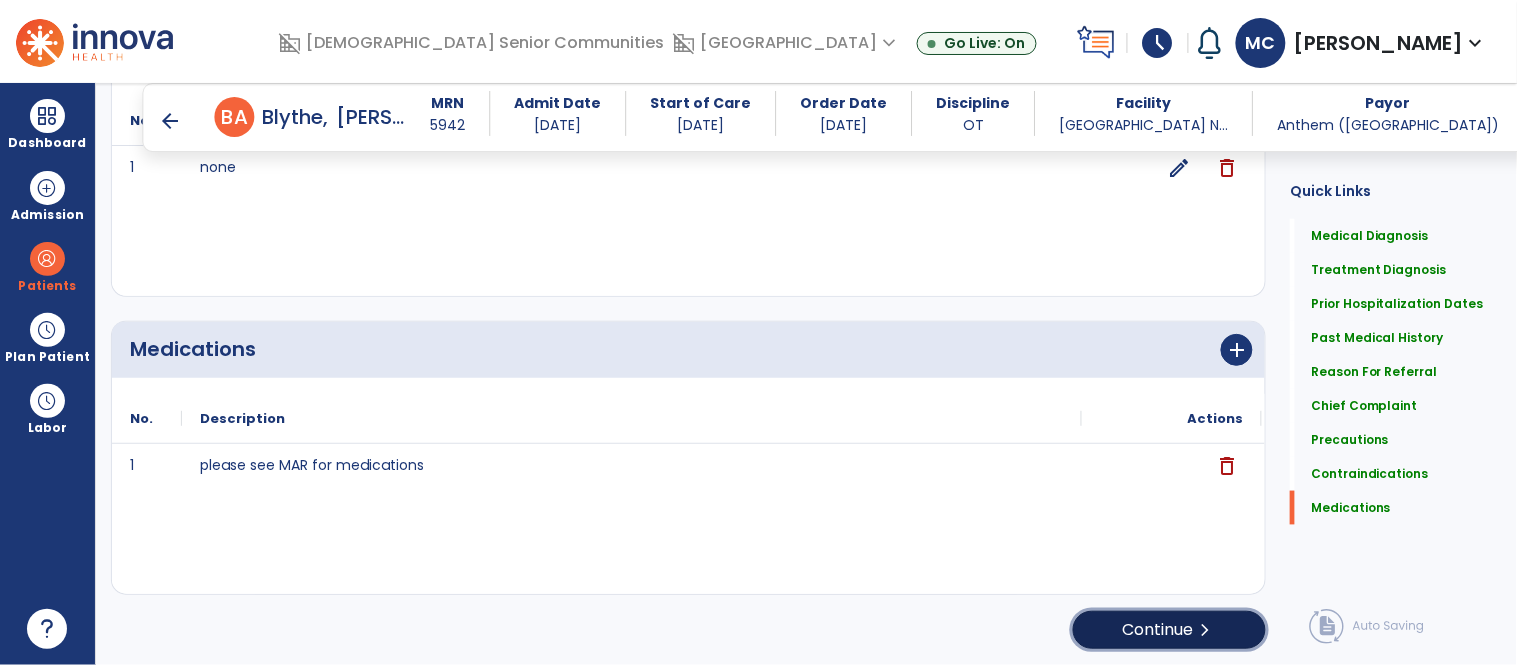 click on "Continue  chevron_right" 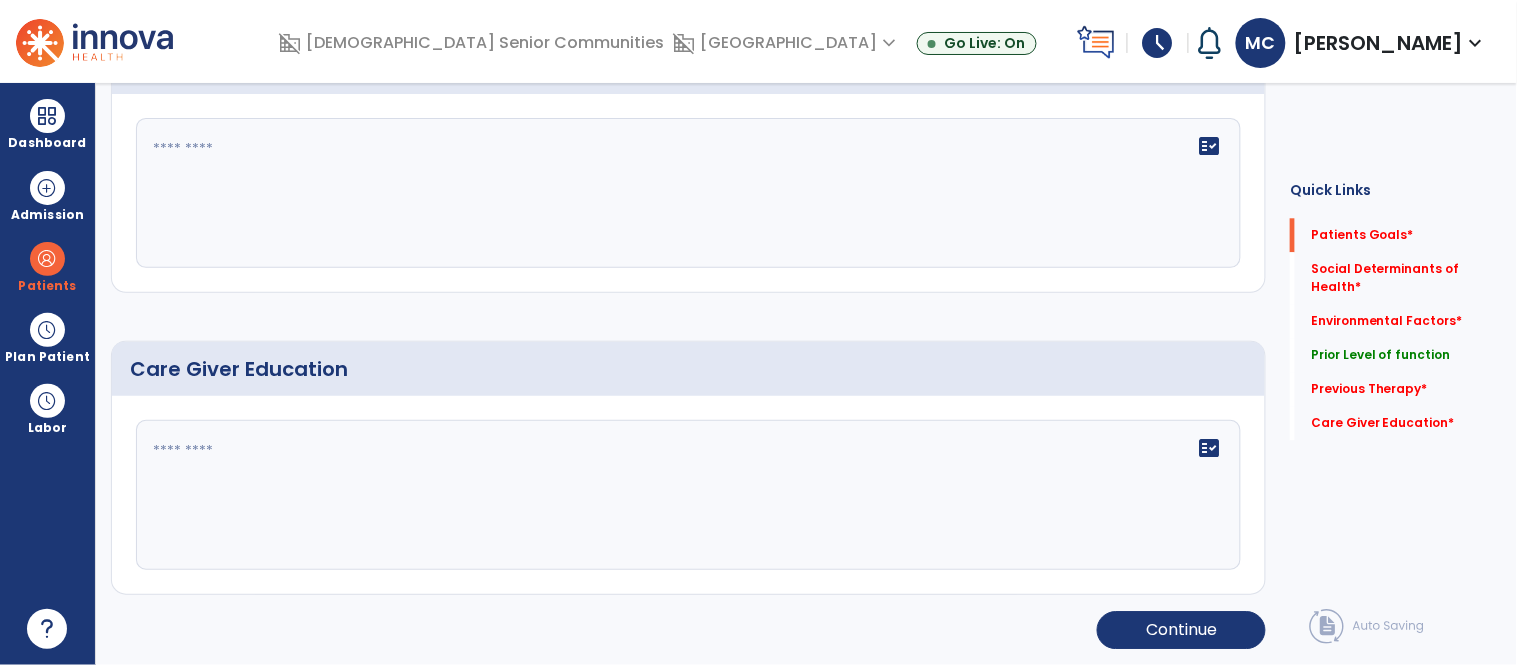 scroll, scrollTop: 37, scrollLeft: 0, axis: vertical 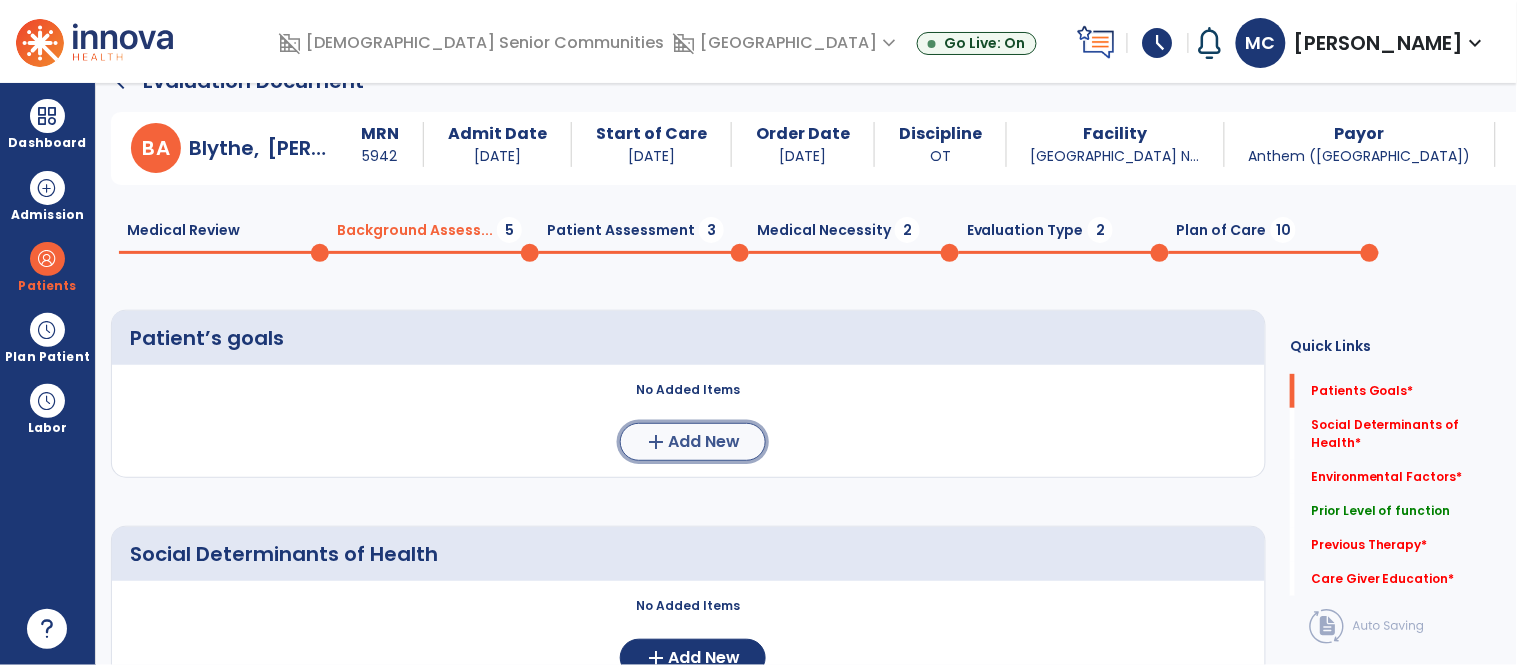 click on "add  Add New" 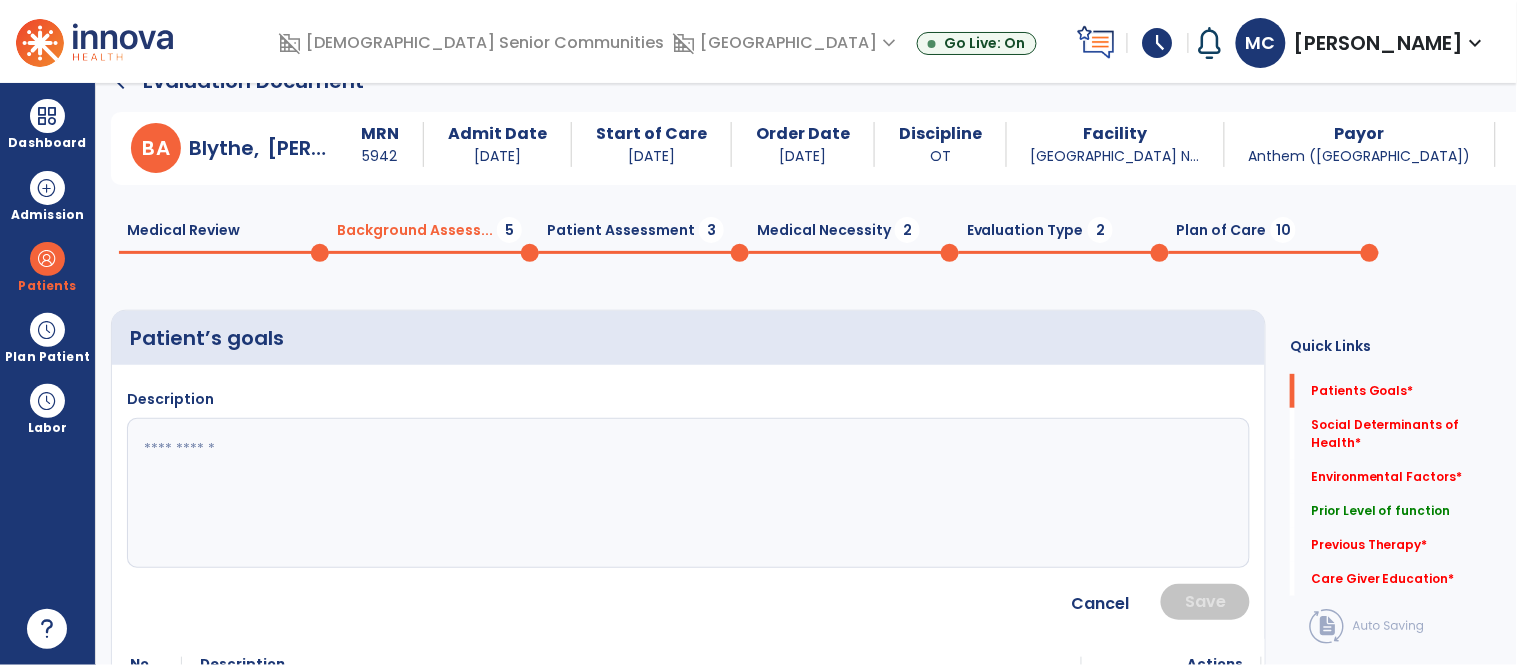 click 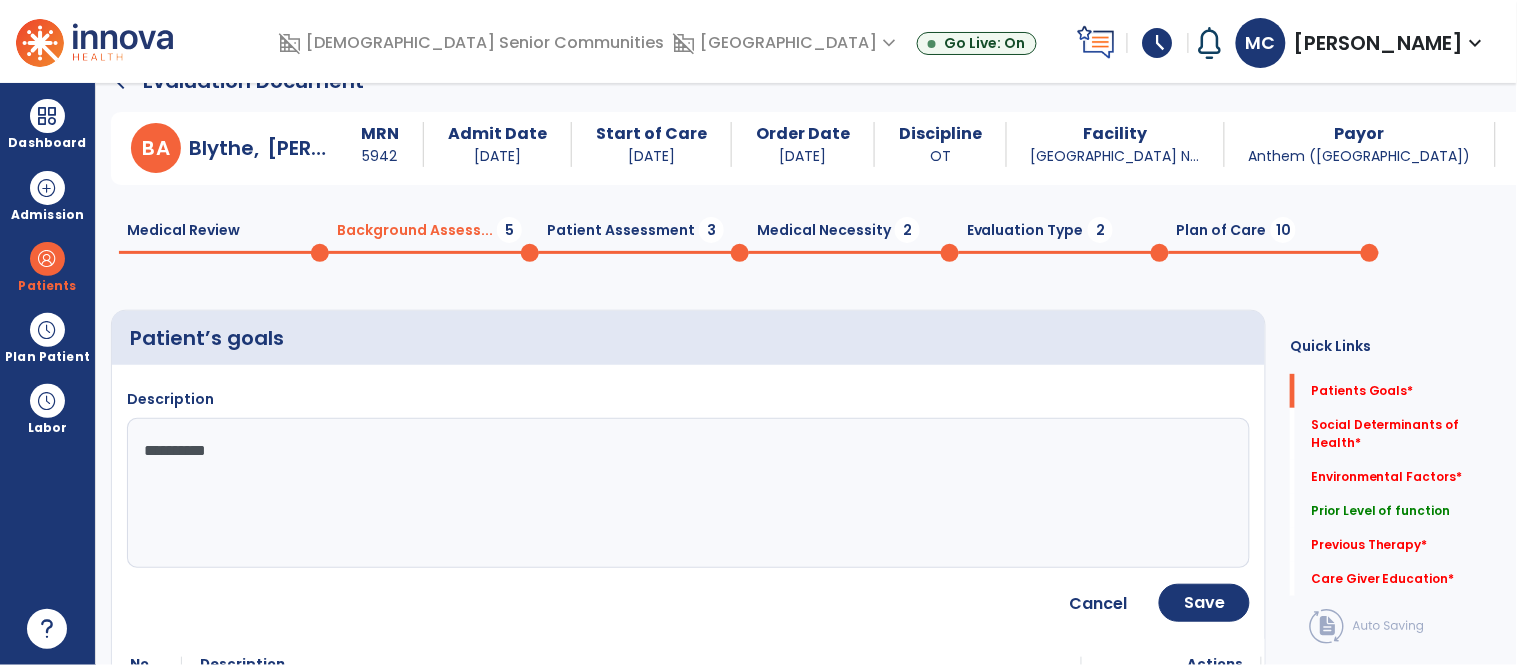 type on "**********" 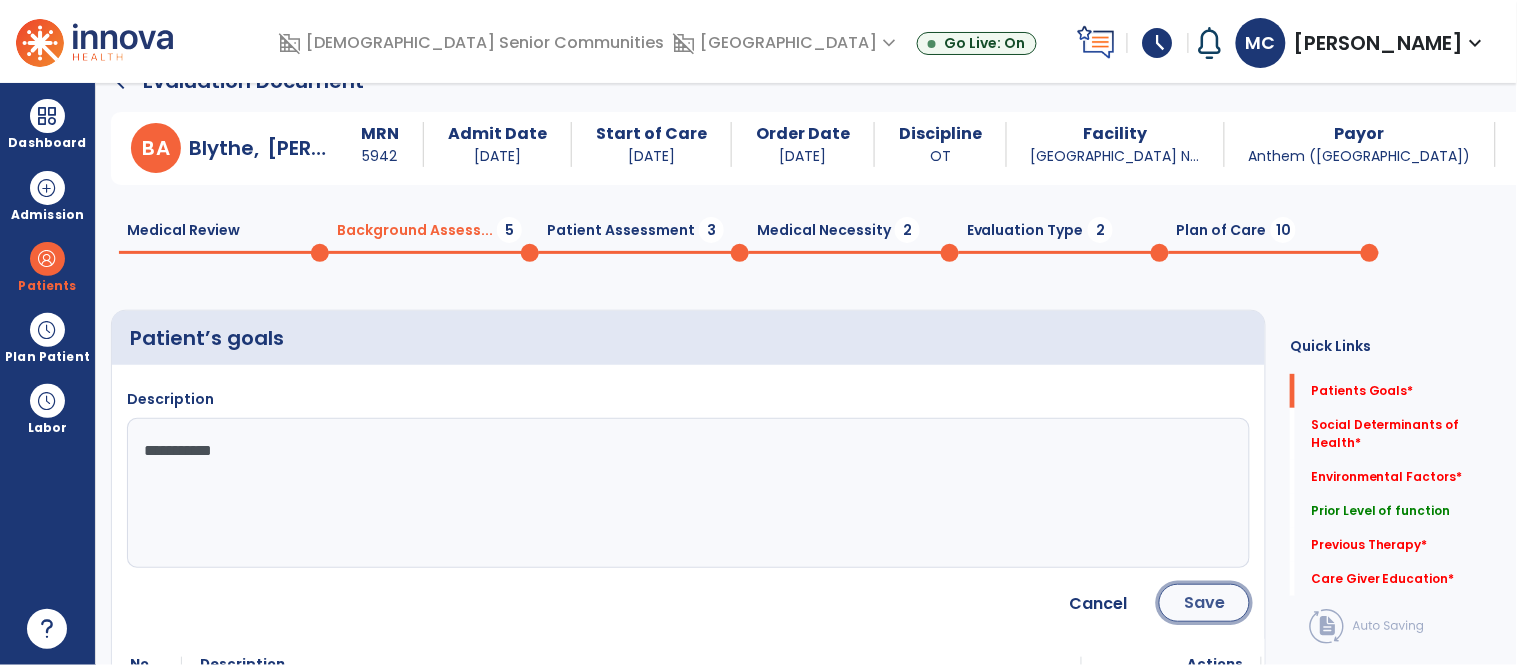 click on "Save" 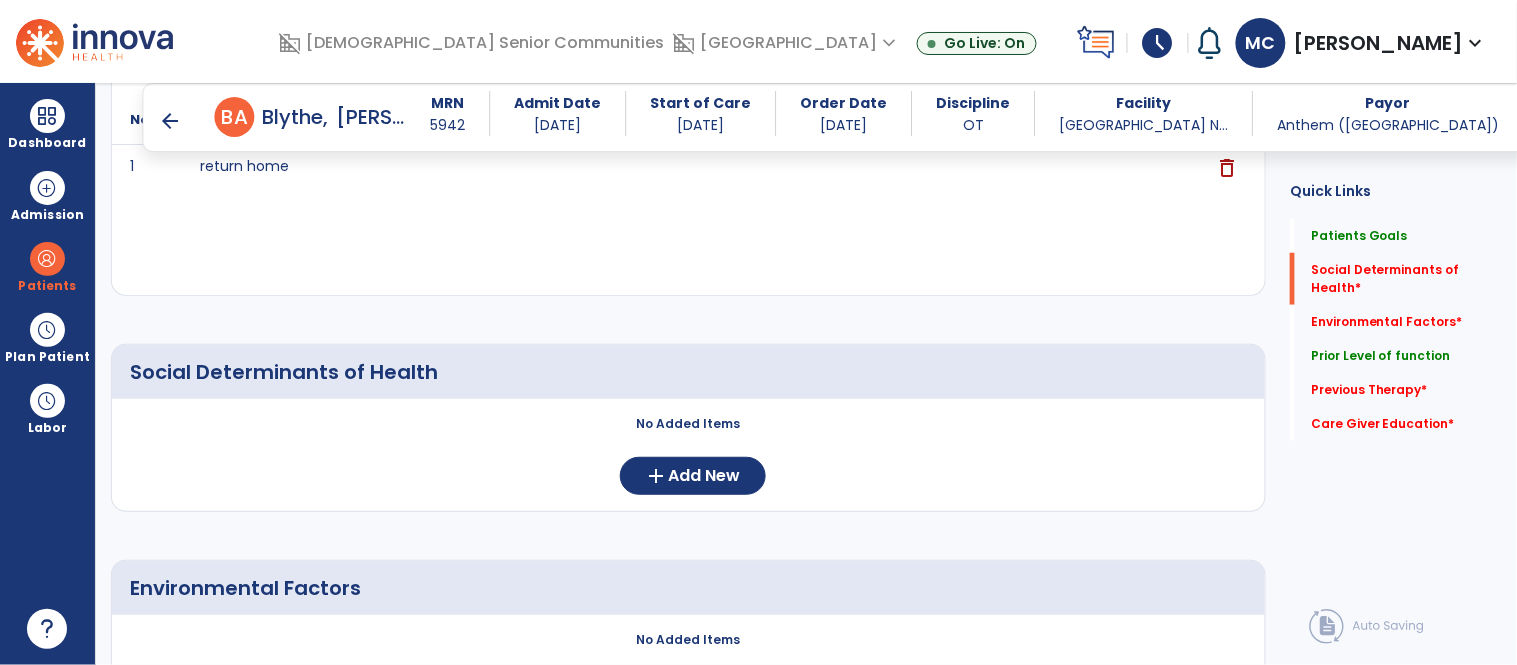 scroll, scrollTop: 310, scrollLeft: 0, axis: vertical 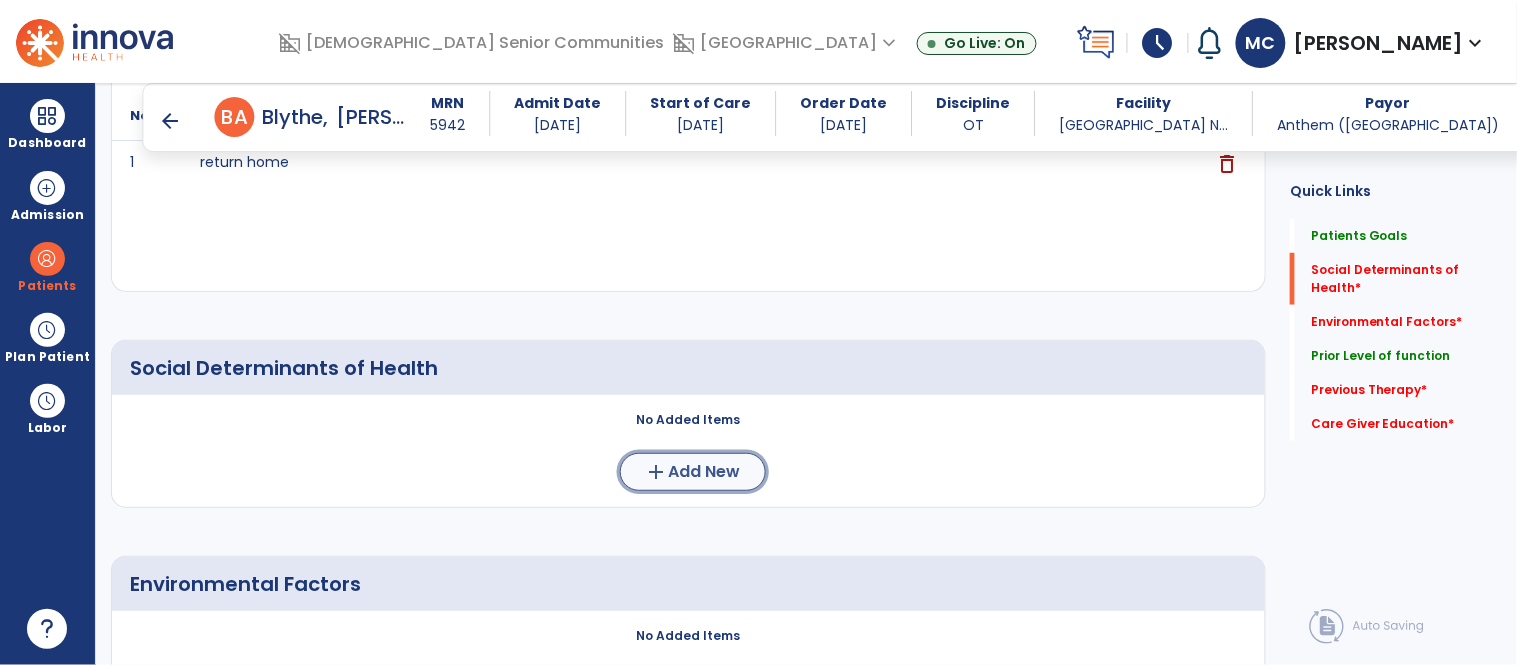 click on "add  Add New" 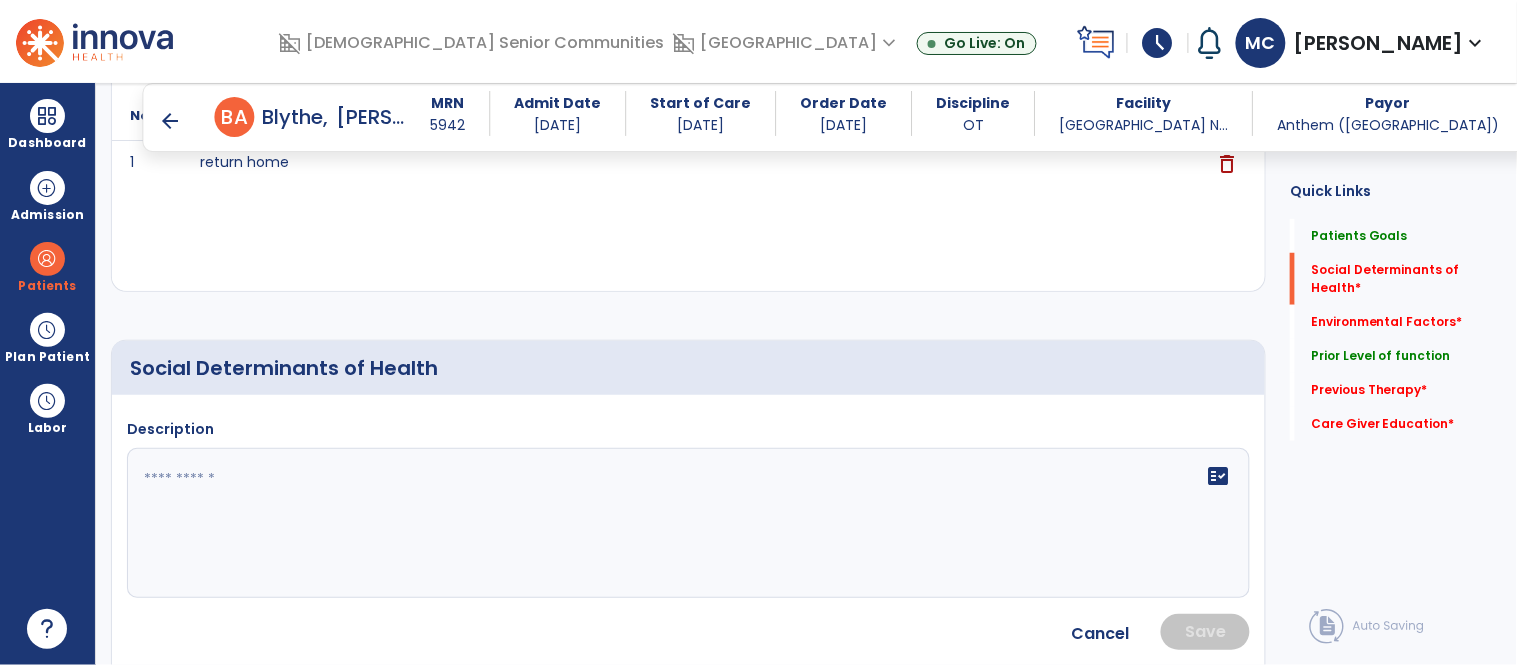 click on "fact_check" 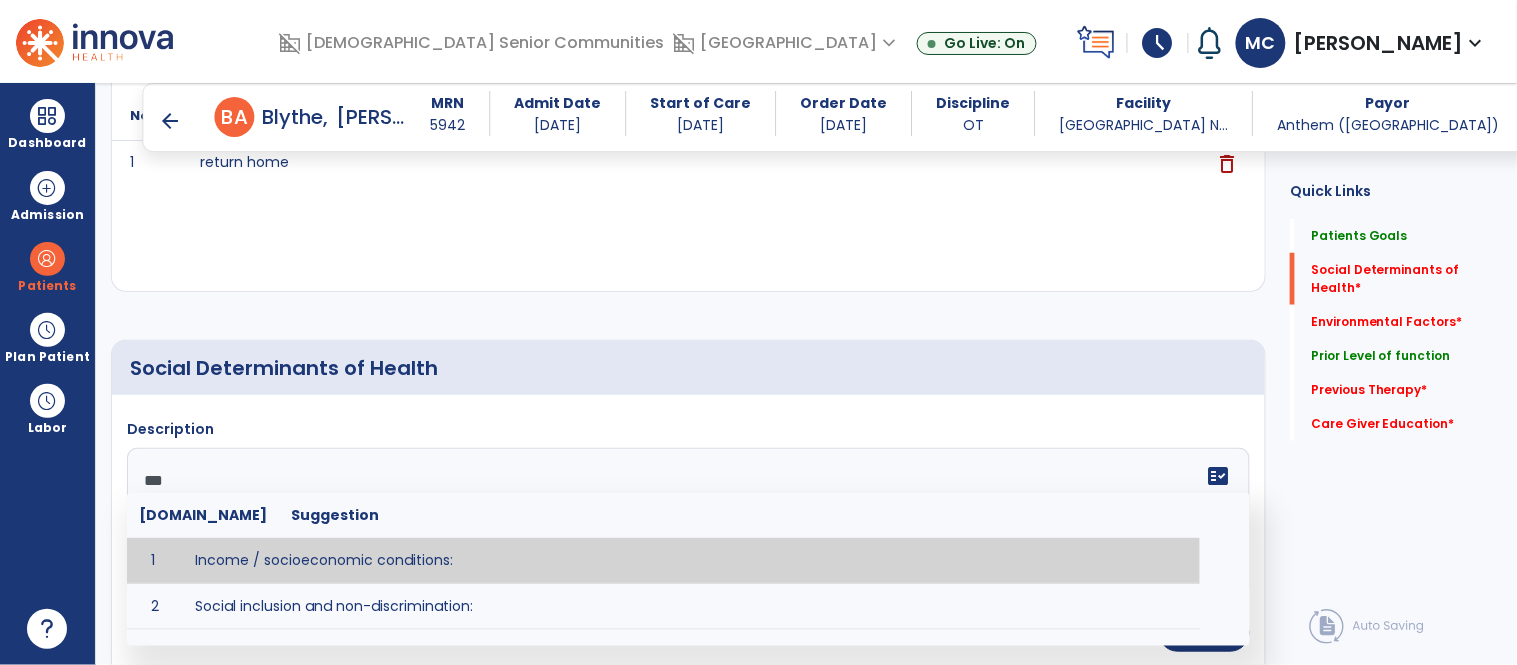 type on "****" 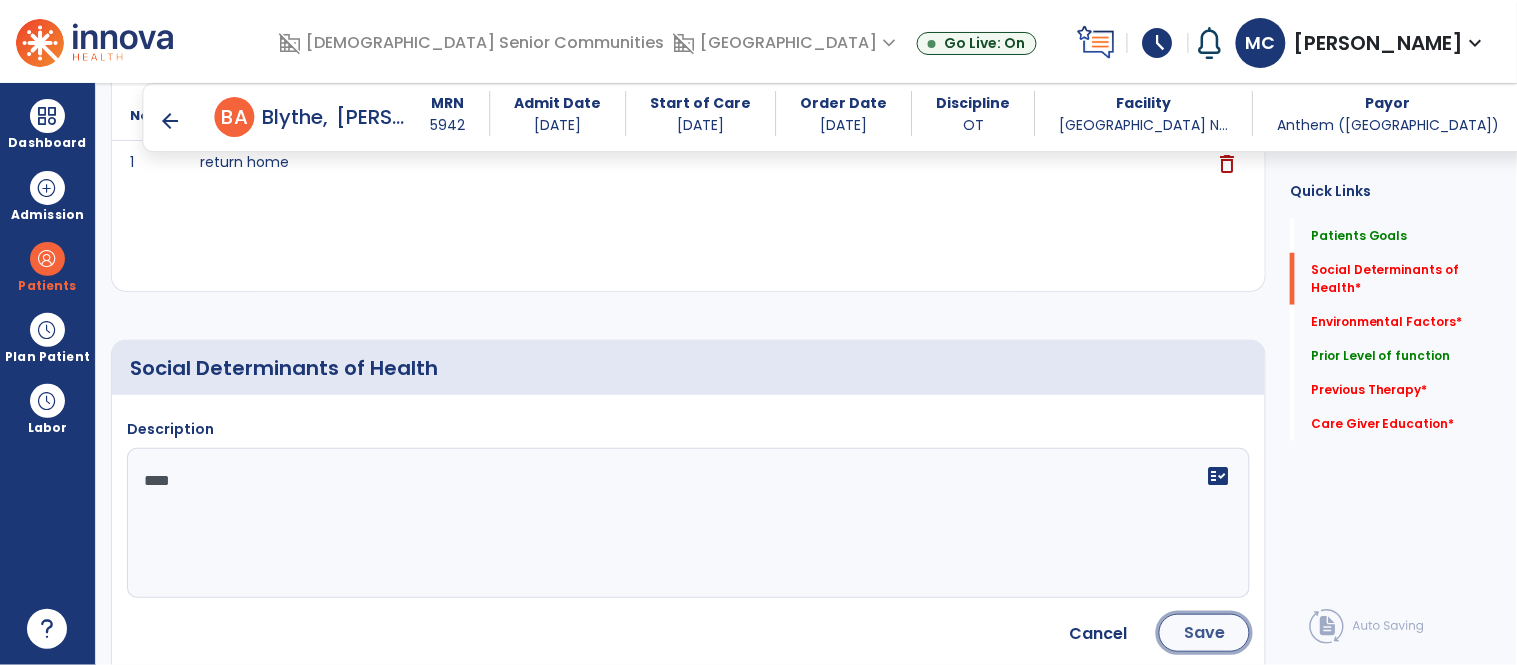 click on "Save" 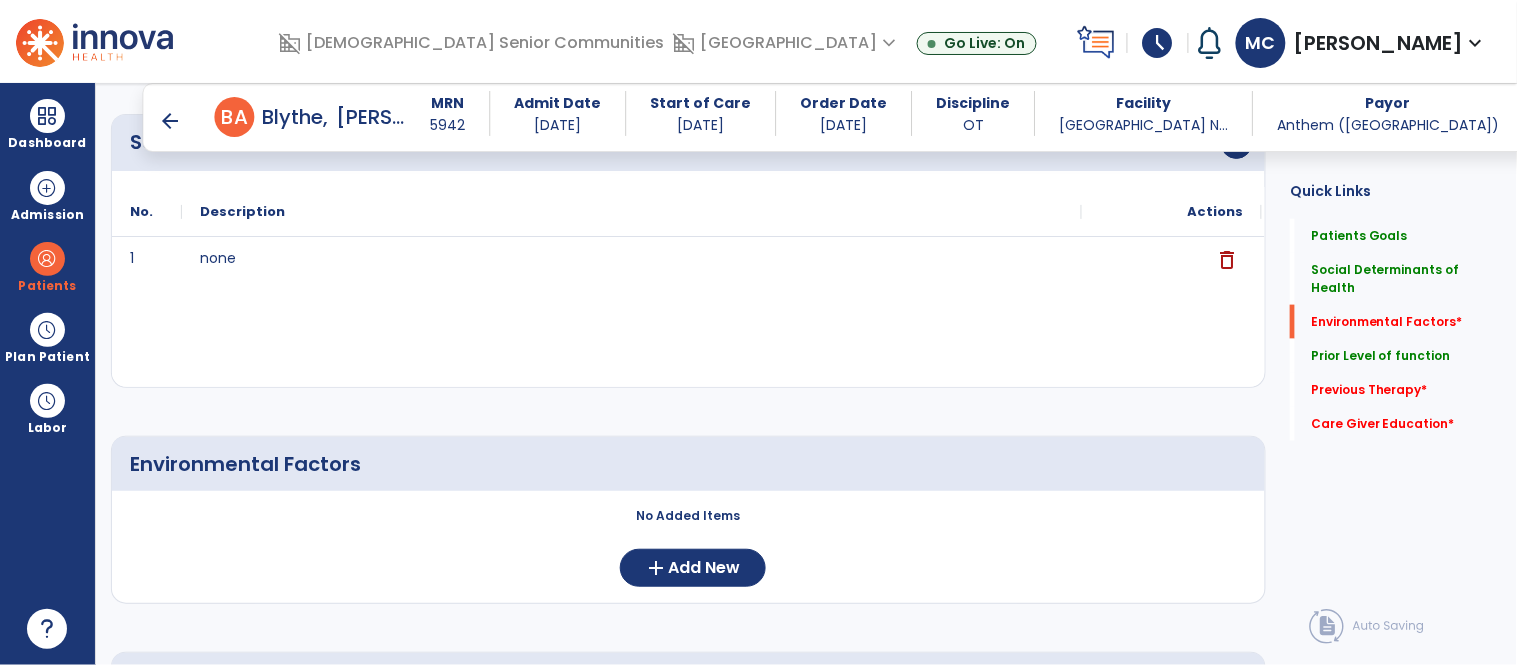 scroll, scrollTop: 593, scrollLeft: 0, axis: vertical 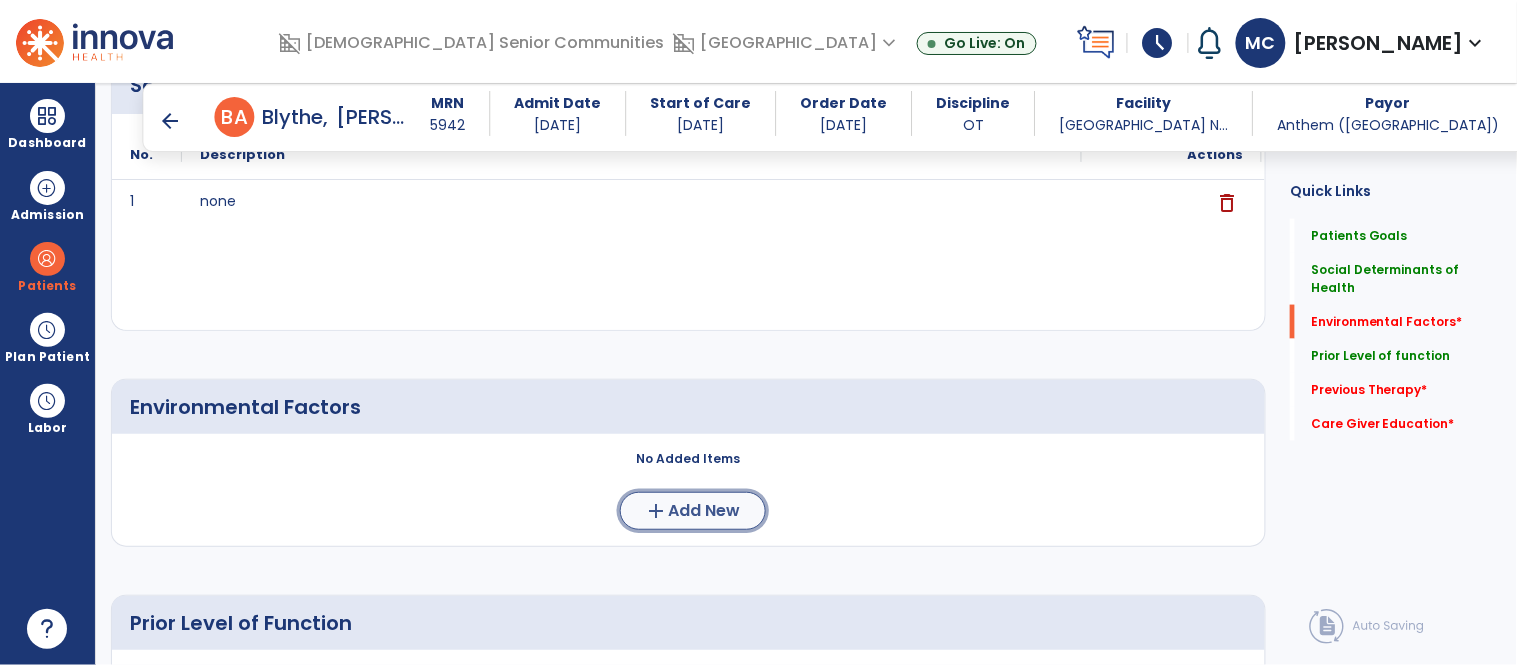 click on "Add New" 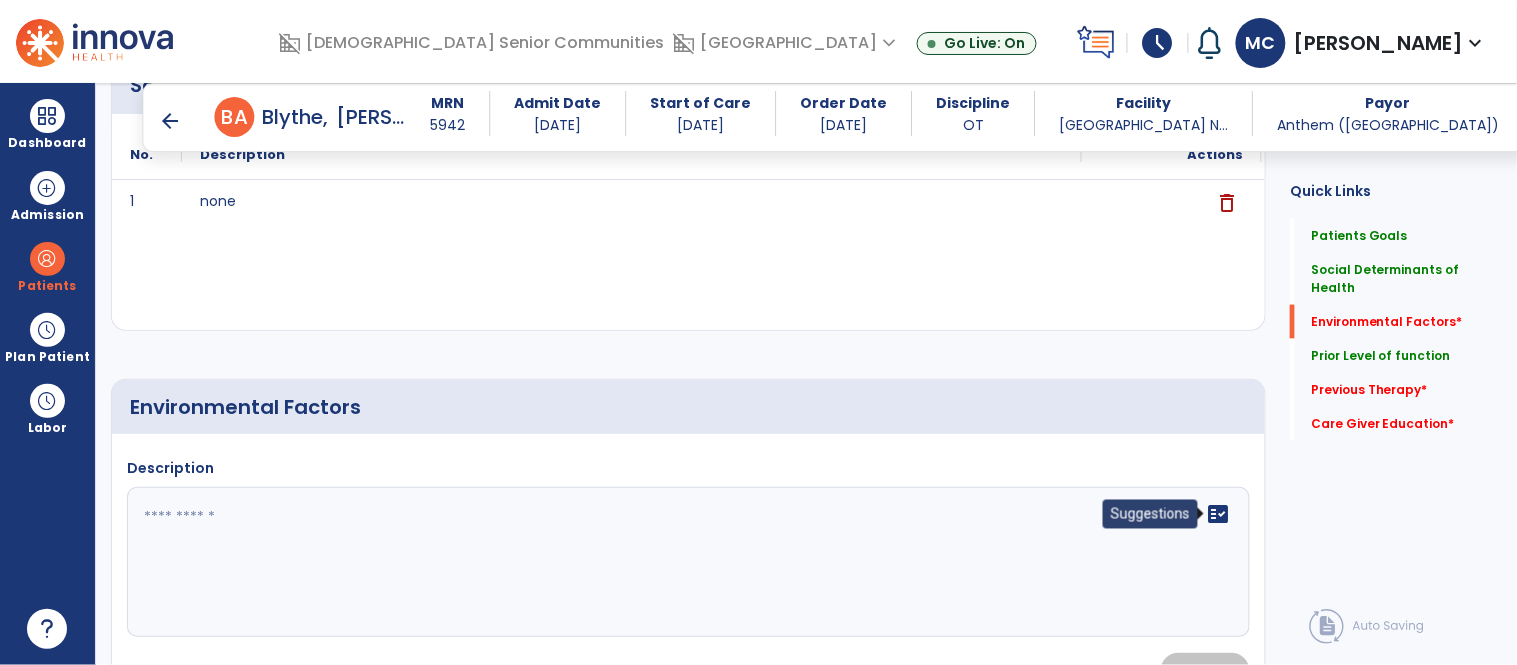 click on "fact_check" 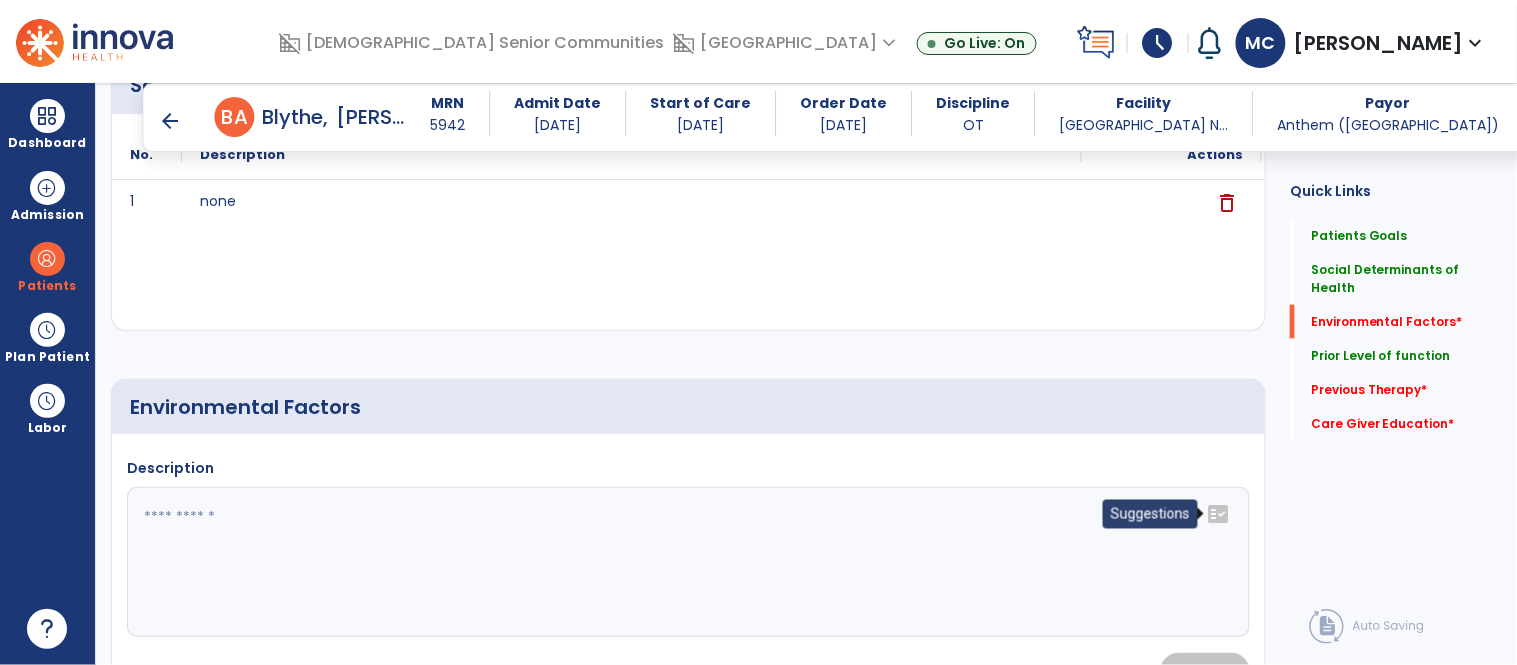 click on "fact_check" 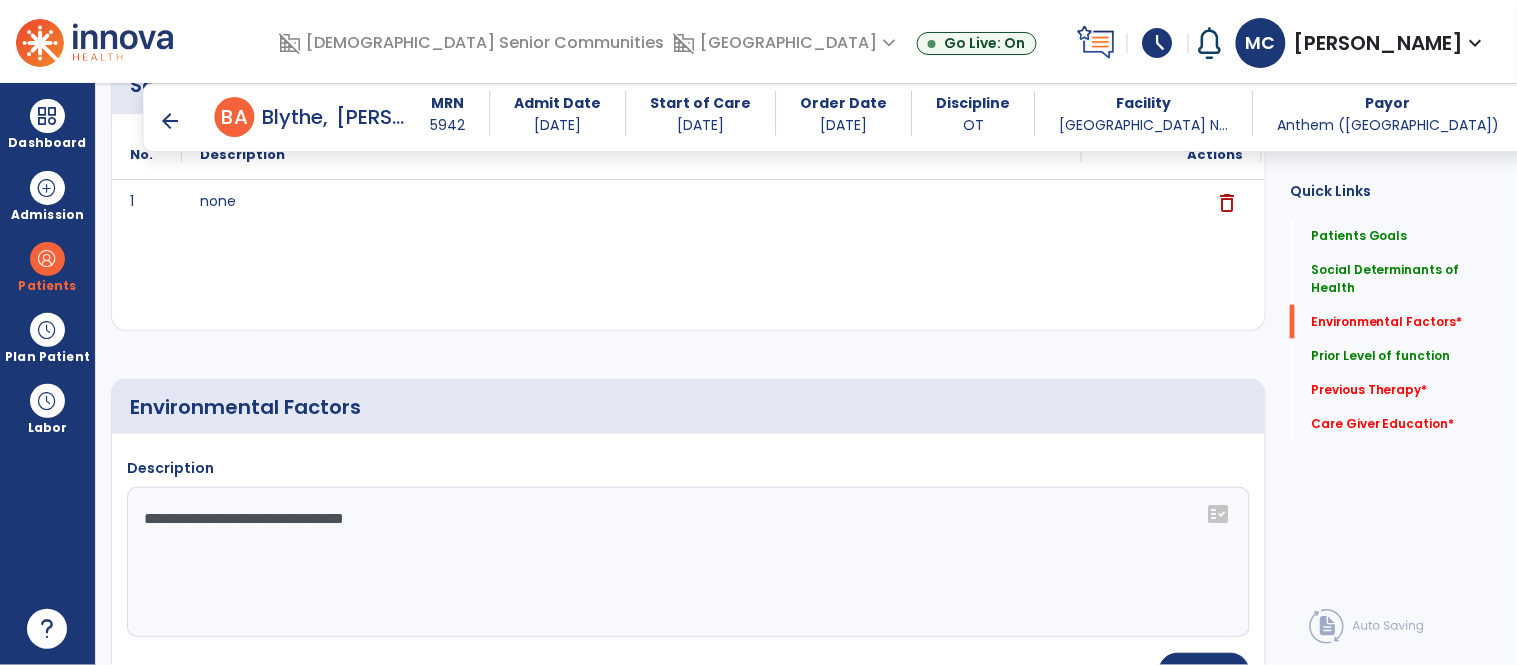 click on "**********" 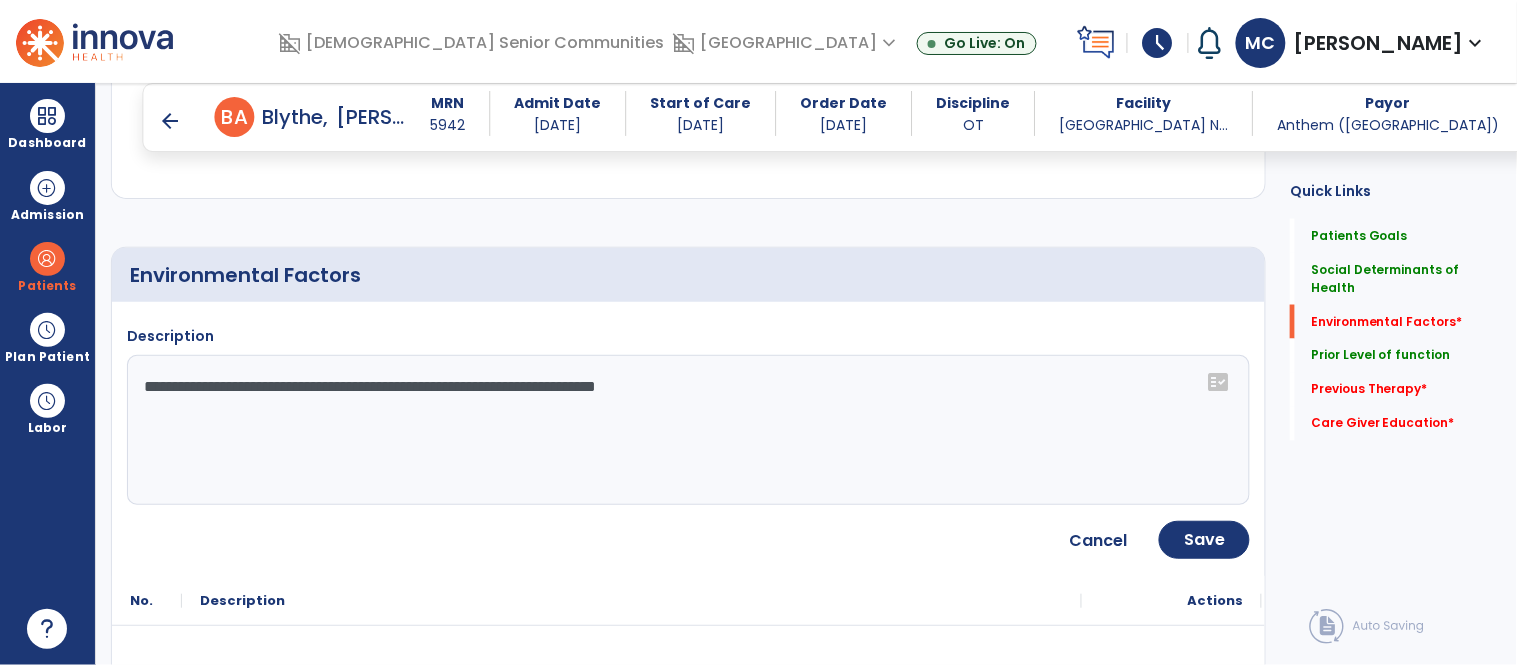 scroll, scrollTop: 726, scrollLeft: 0, axis: vertical 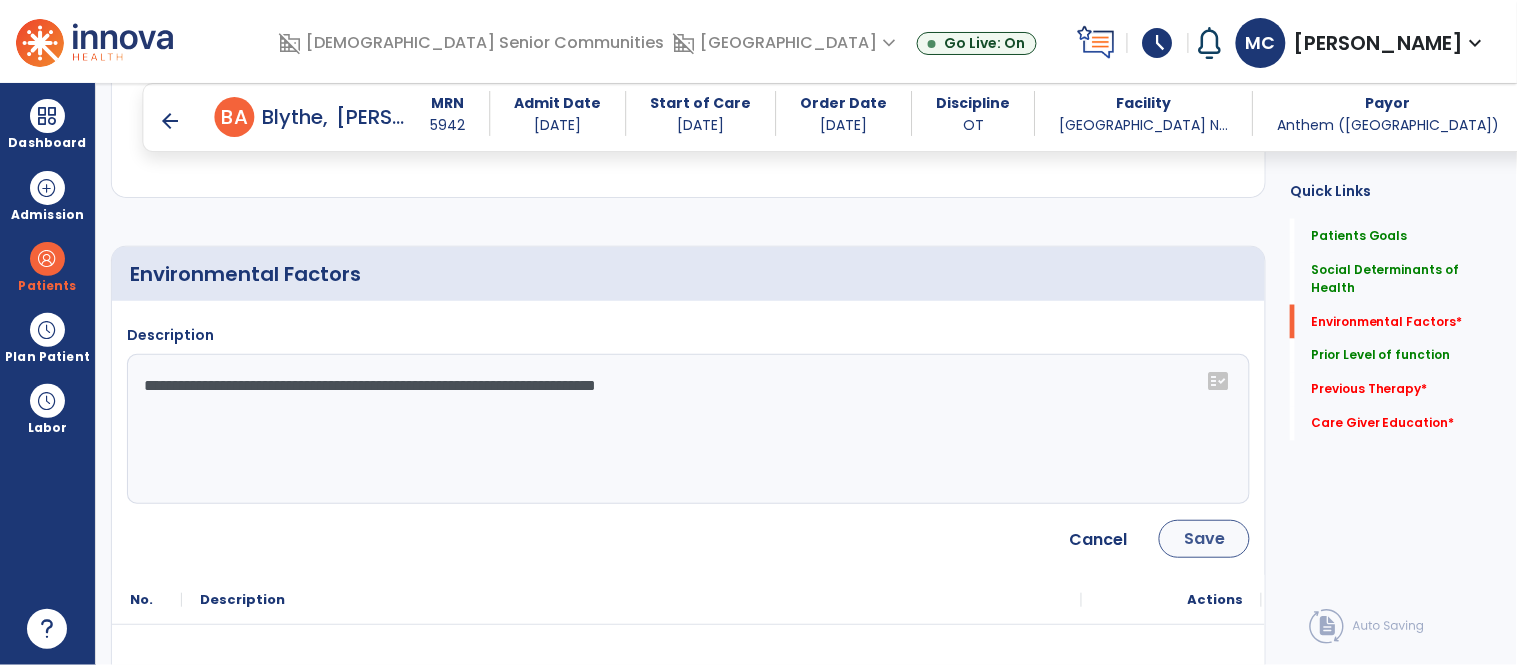 type on "**********" 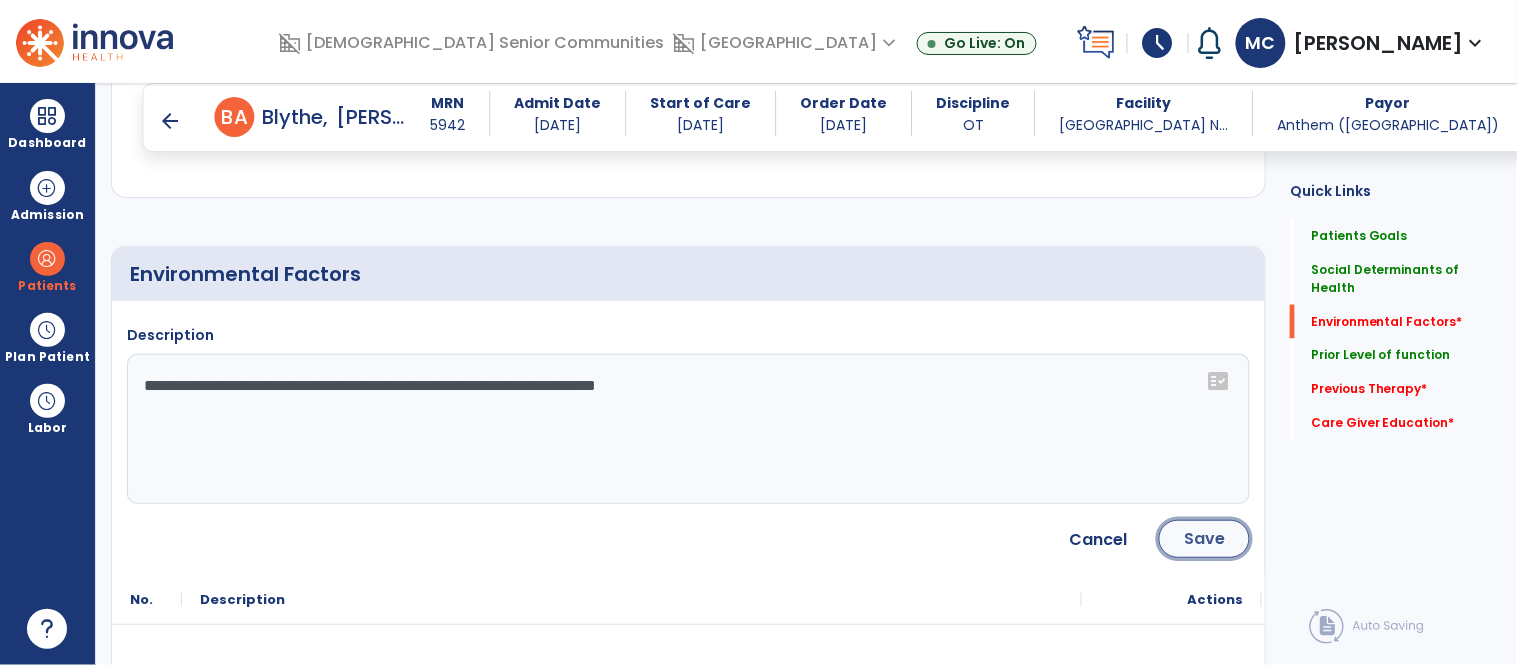click on "Save" 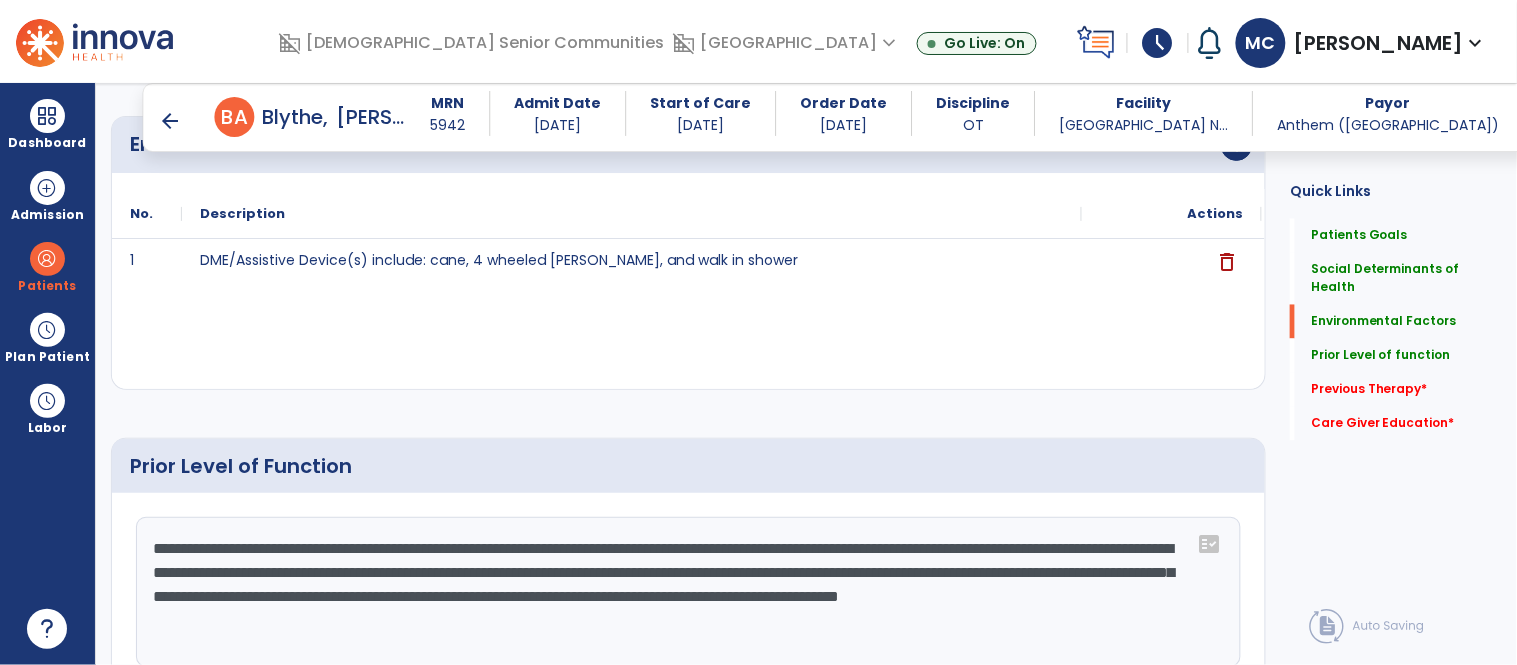 scroll, scrollTop: 877, scrollLeft: 0, axis: vertical 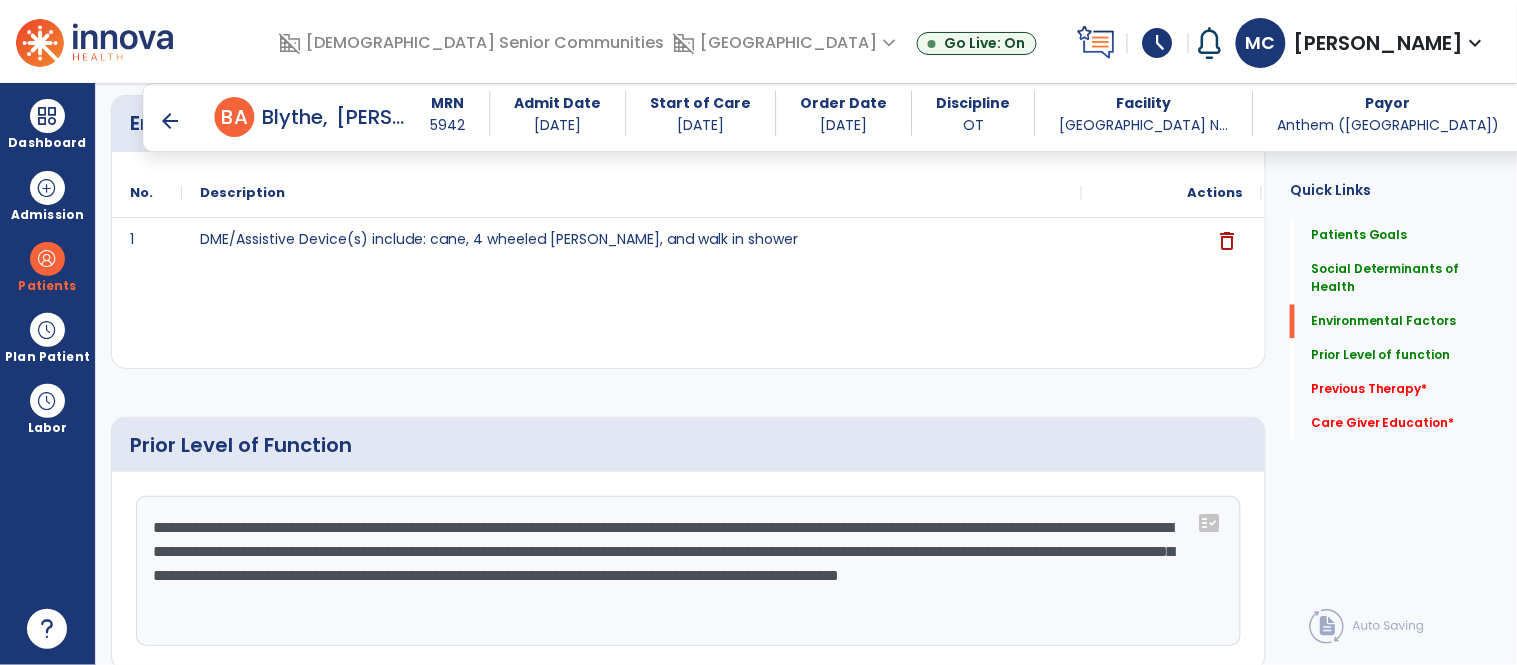 click on "**********" 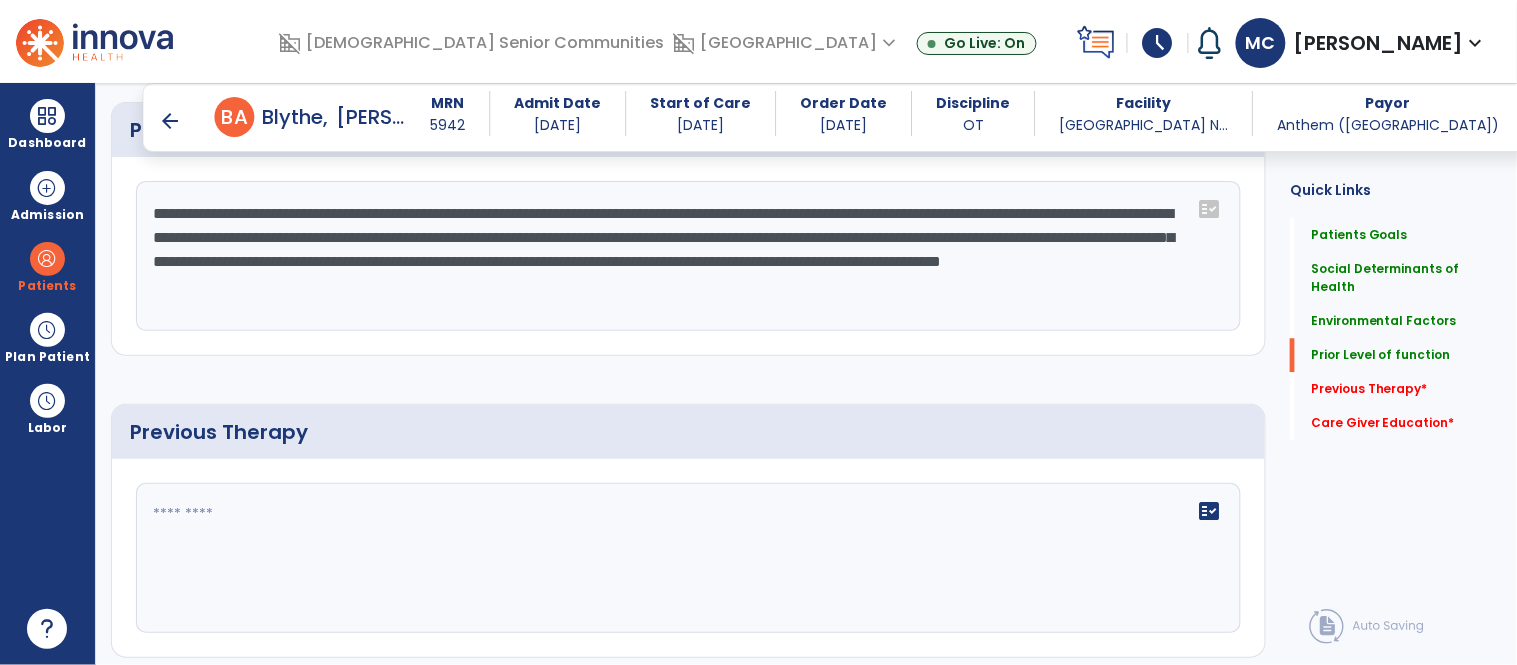 scroll, scrollTop: 1193, scrollLeft: 0, axis: vertical 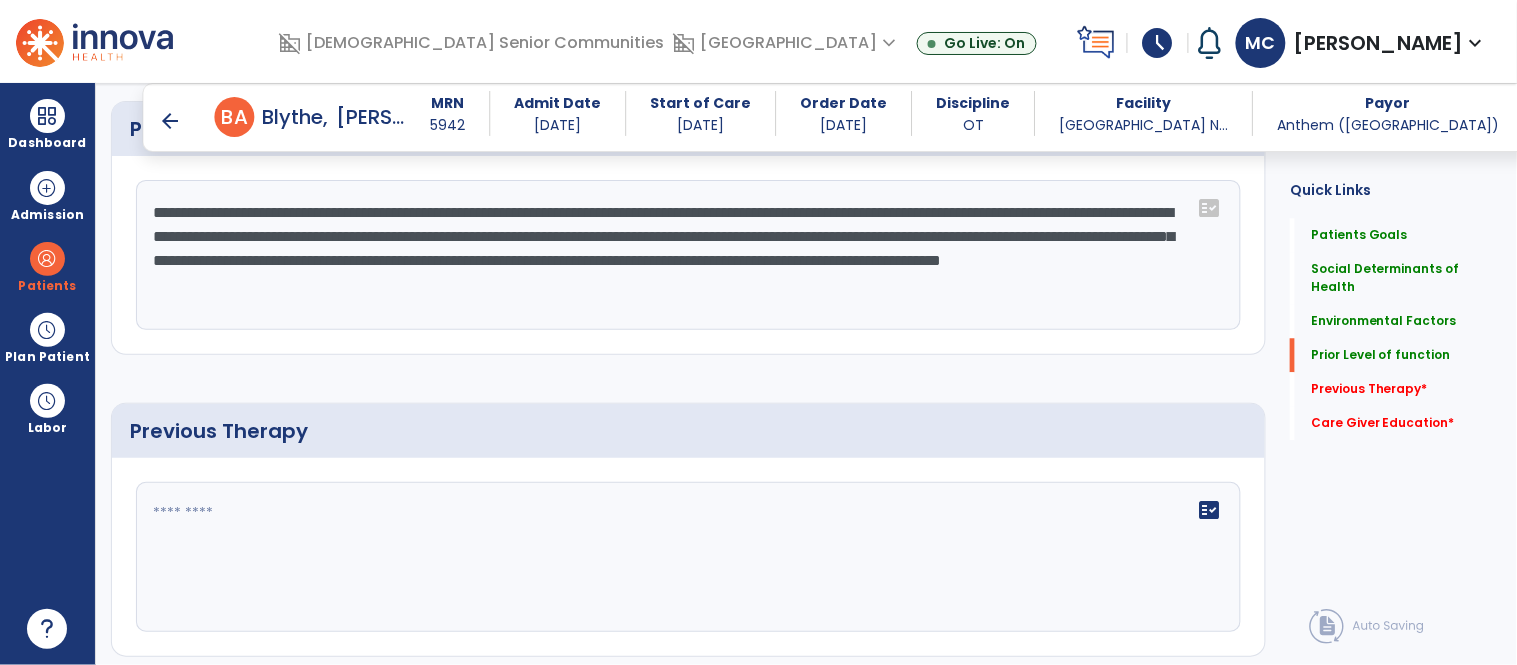 type on "**********" 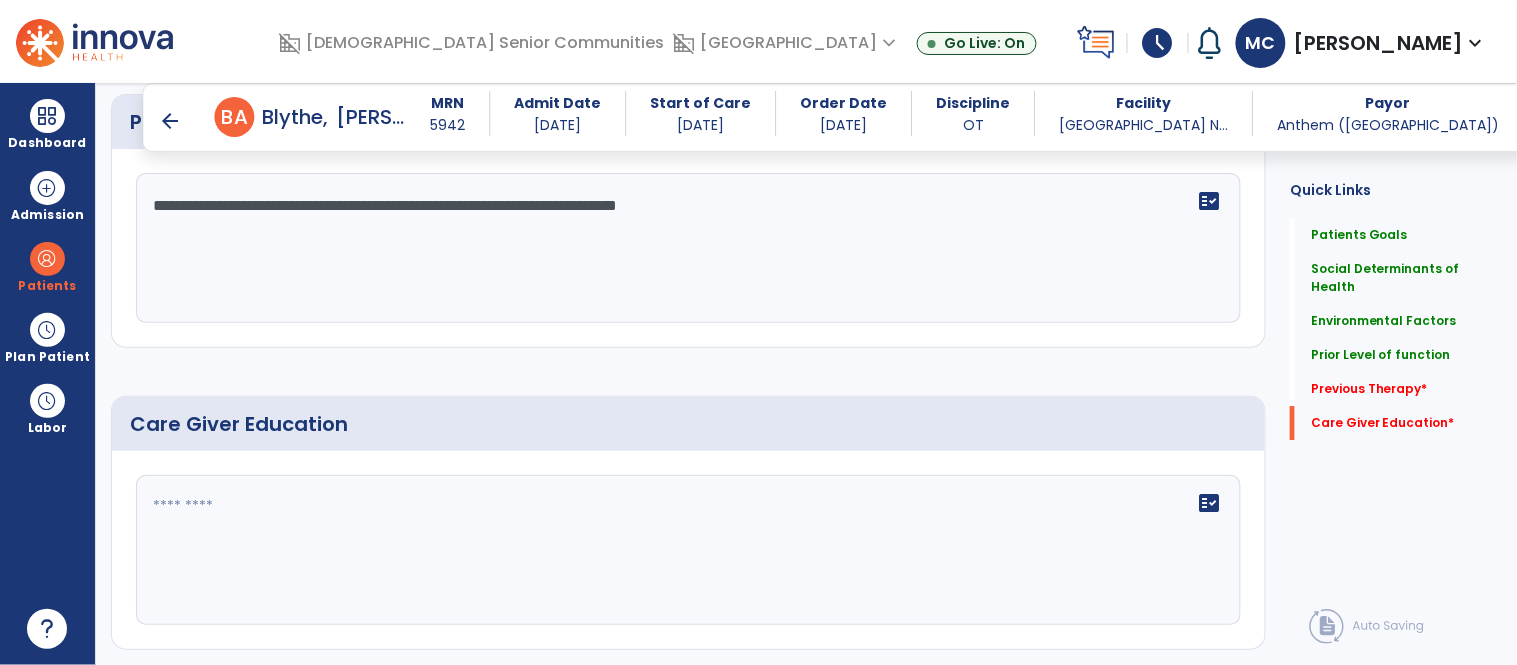 scroll, scrollTop: 1503, scrollLeft: 0, axis: vertical 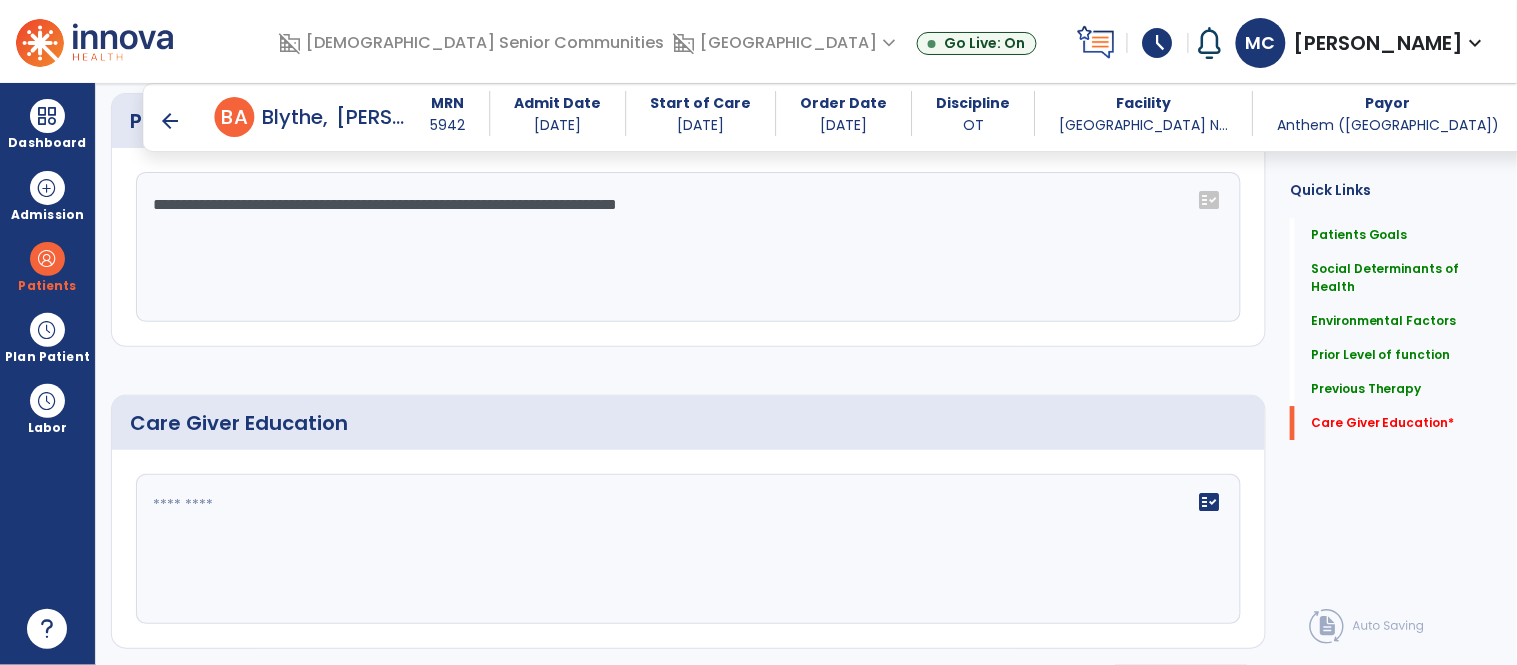type on "**********" 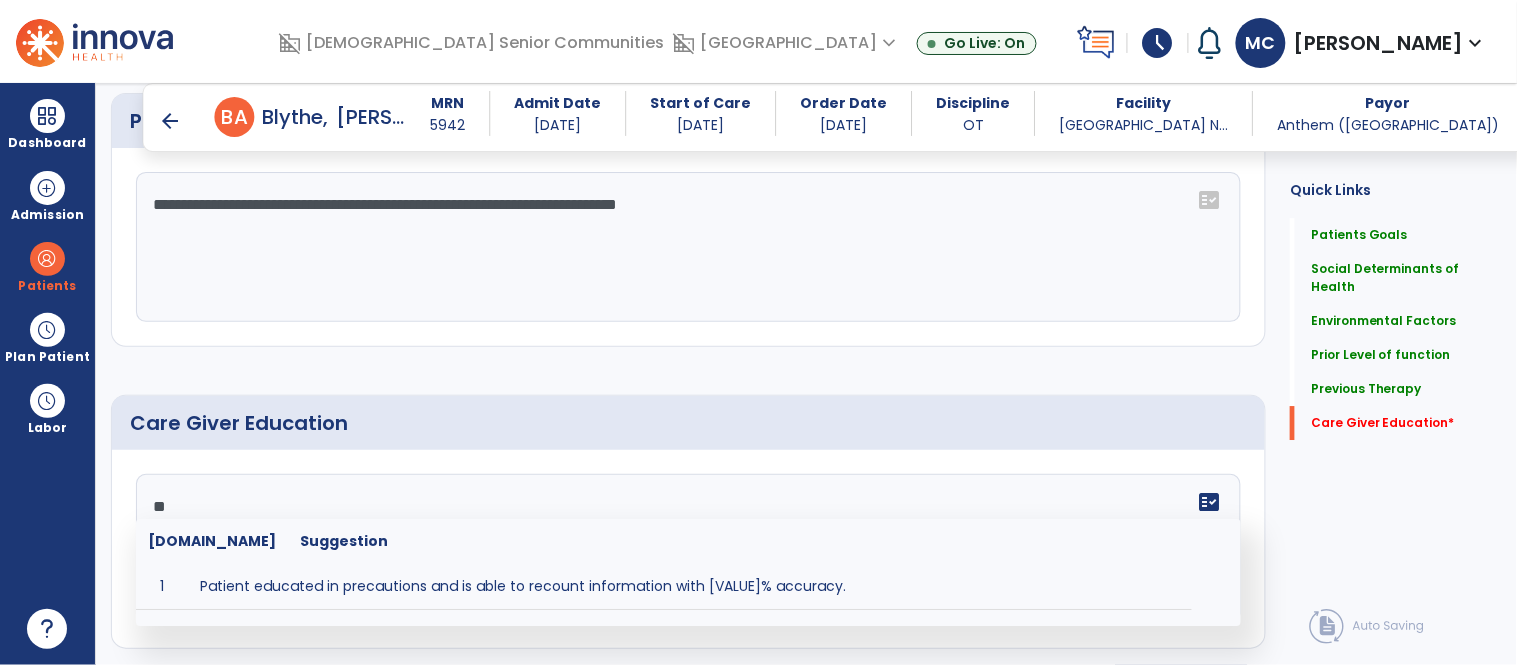 type on "*" 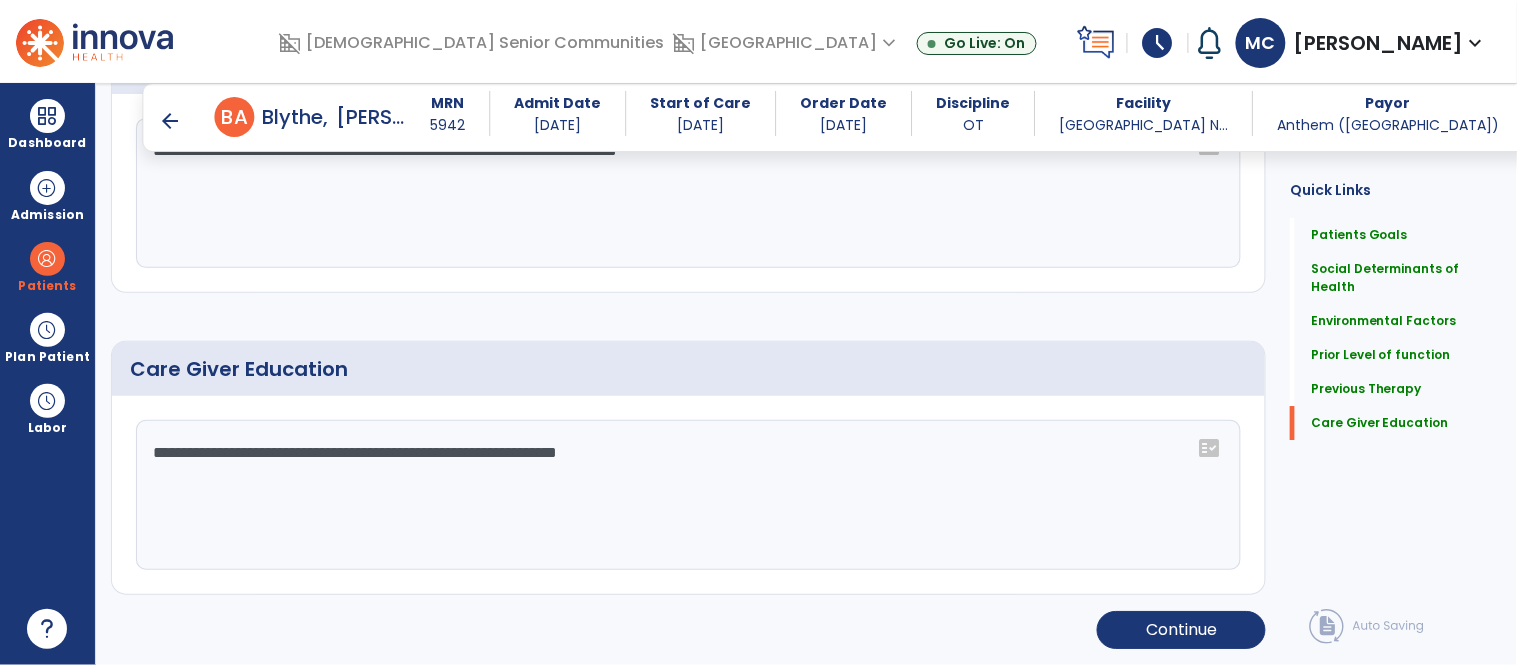 scroll, scrollTop: 1558, scrollLeft: 0, axis: vertical 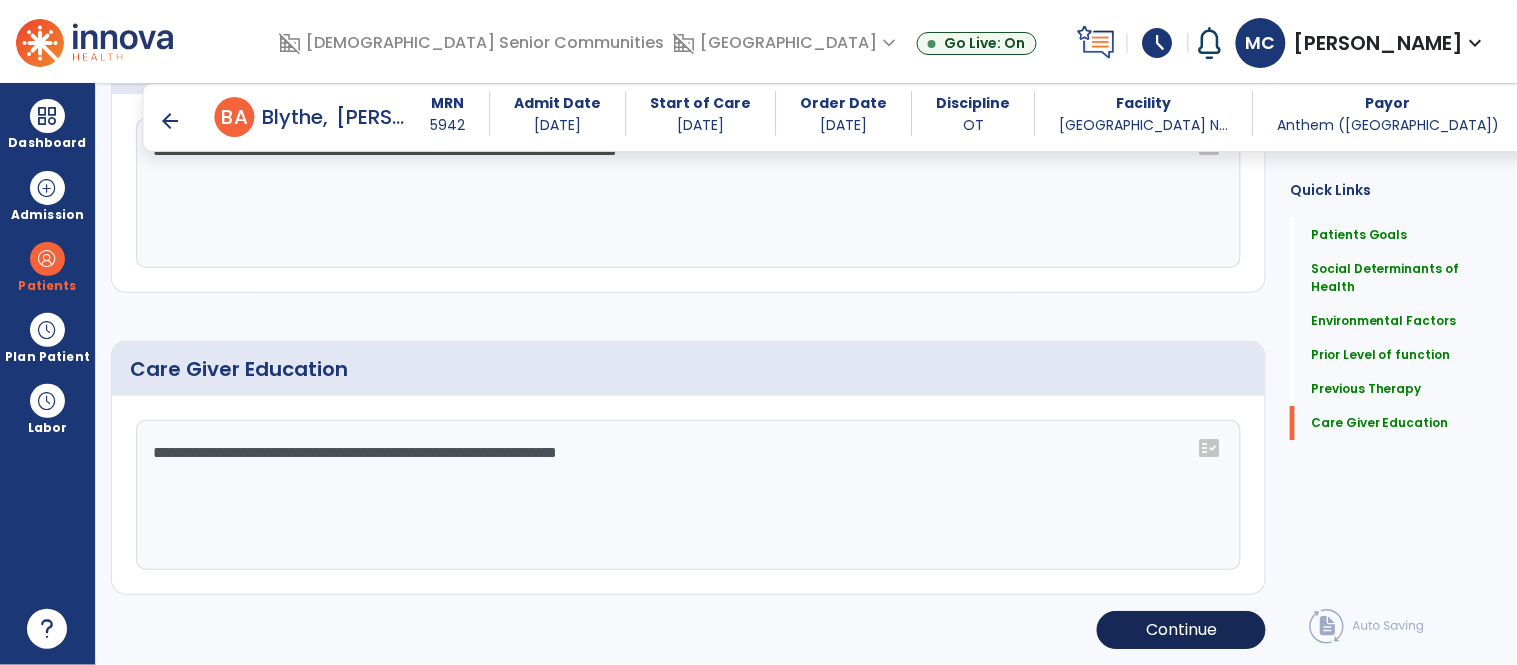 type on "**********" 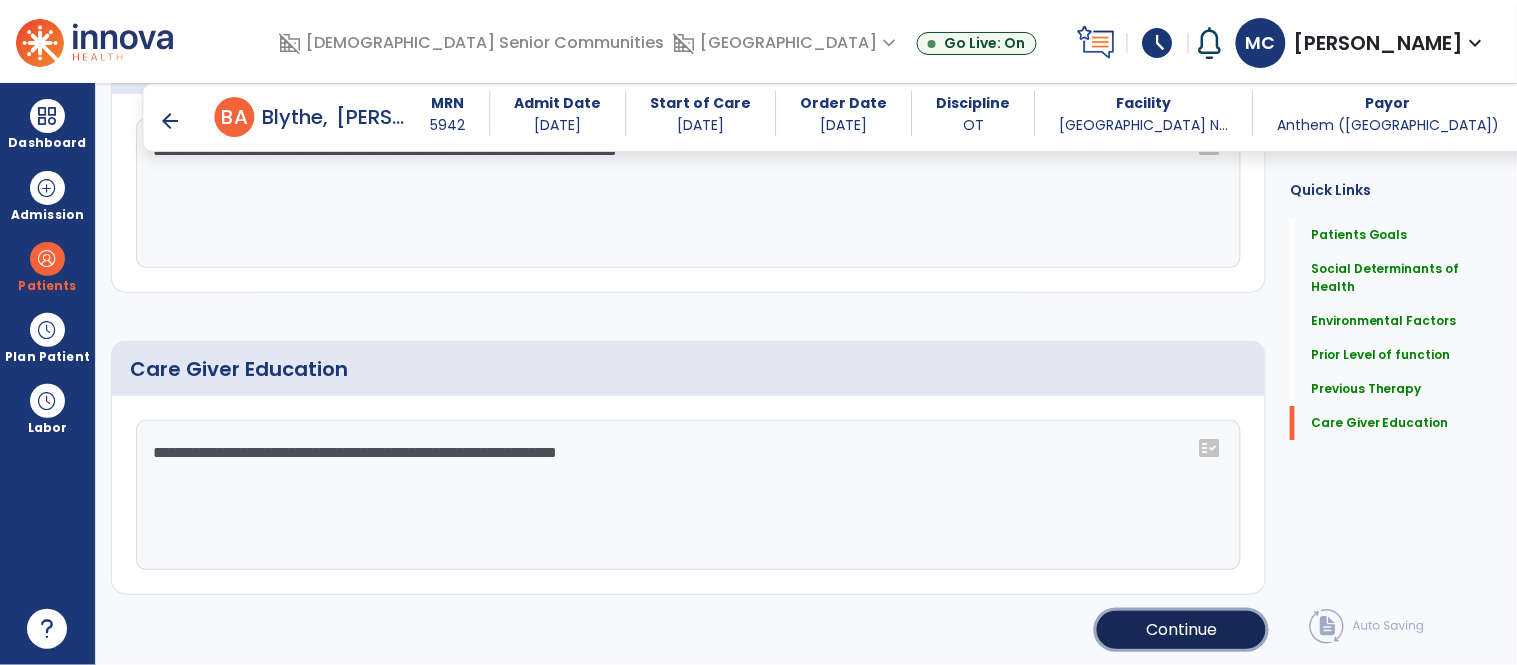 click on "Continue" 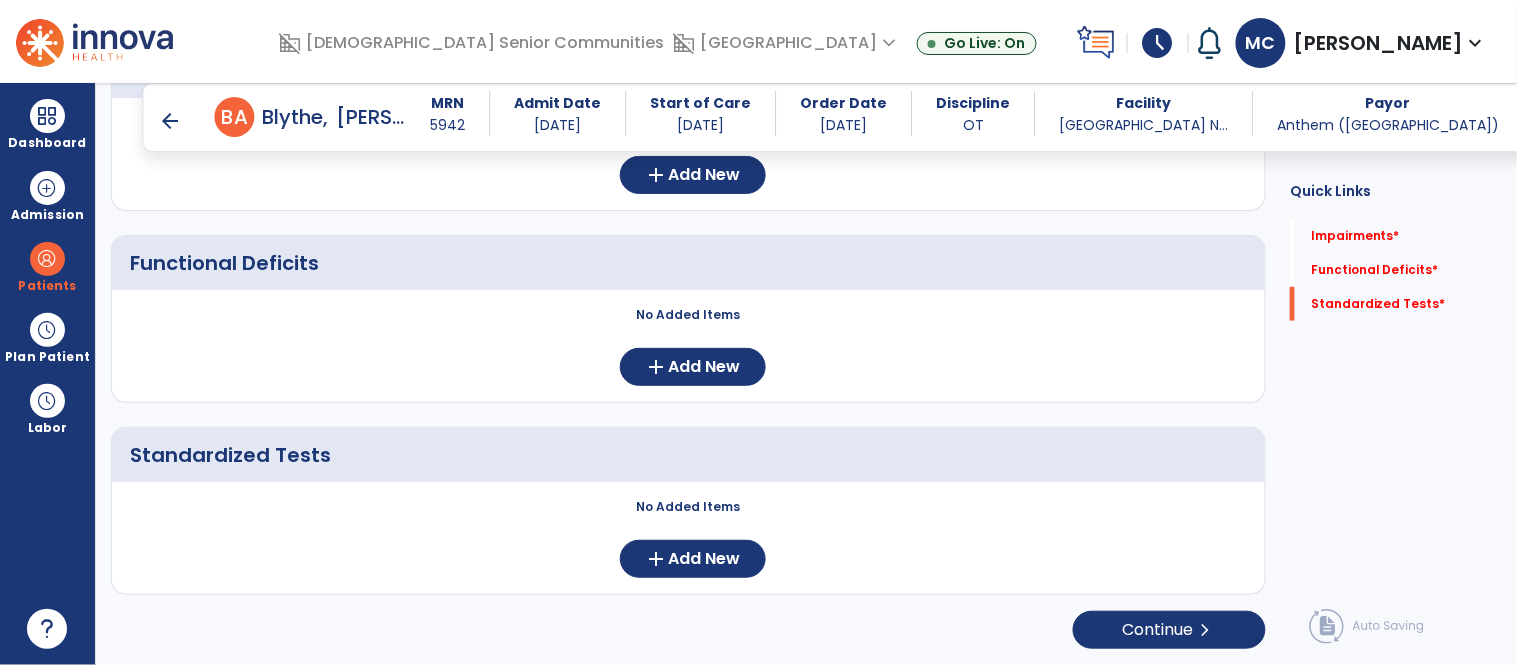 scroll, scrollTop: 0, scrollLeft: 0, axis: both 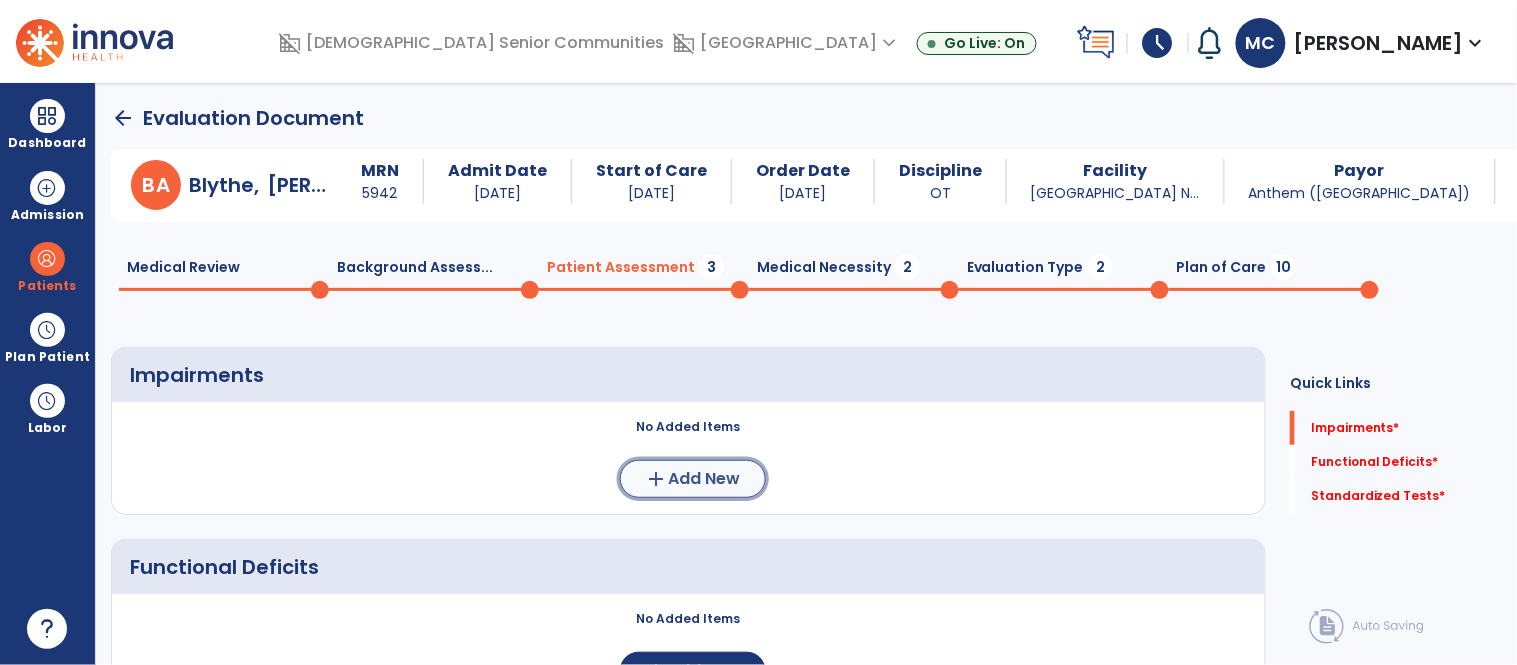 click on "add" 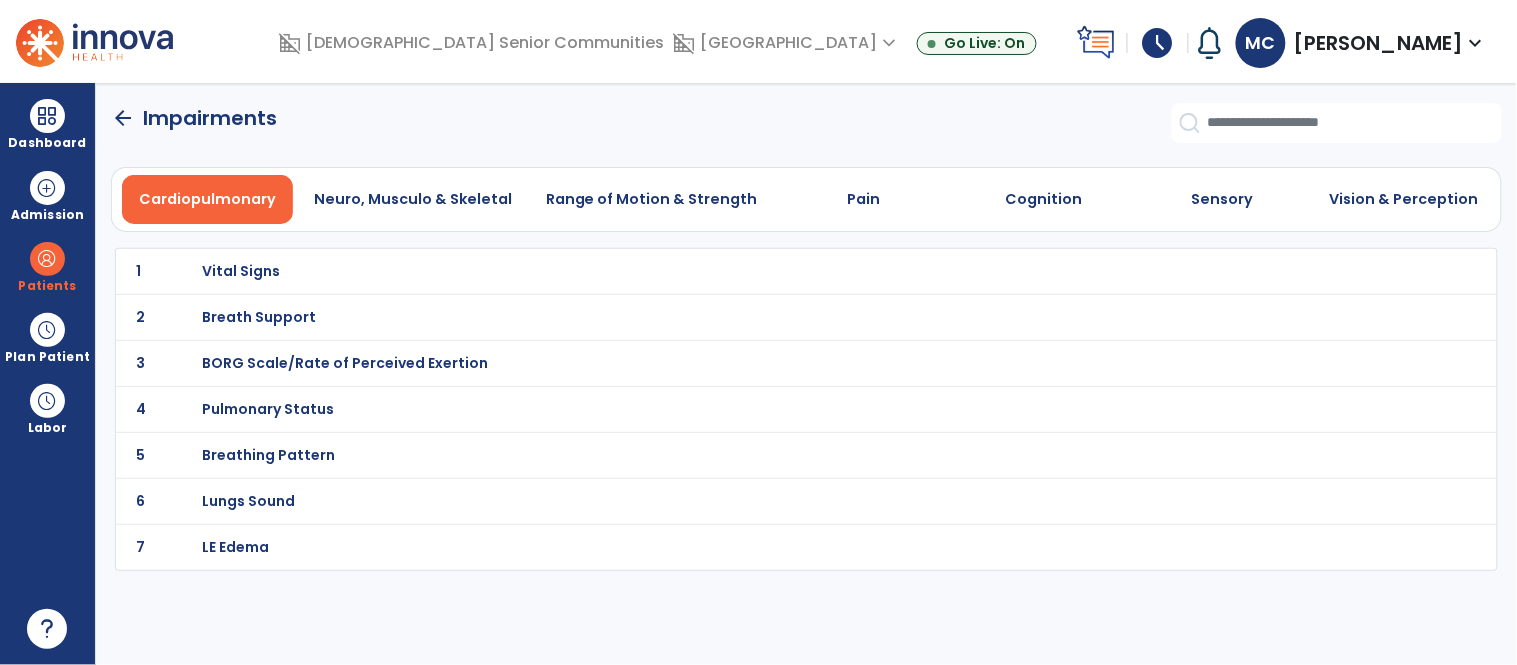 click on "Pulmonary Status" at bounding box center (241, 271) 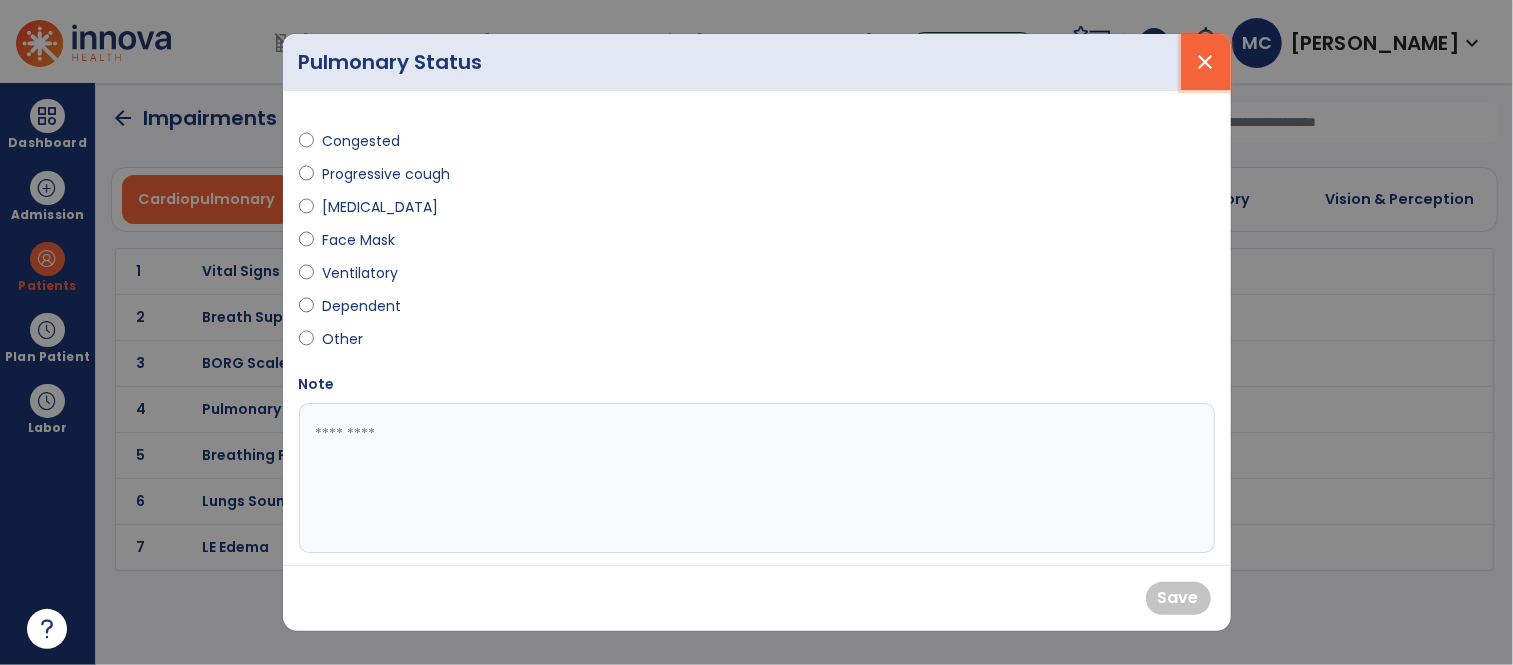 click on "close" at bounding box center [1206, 62] 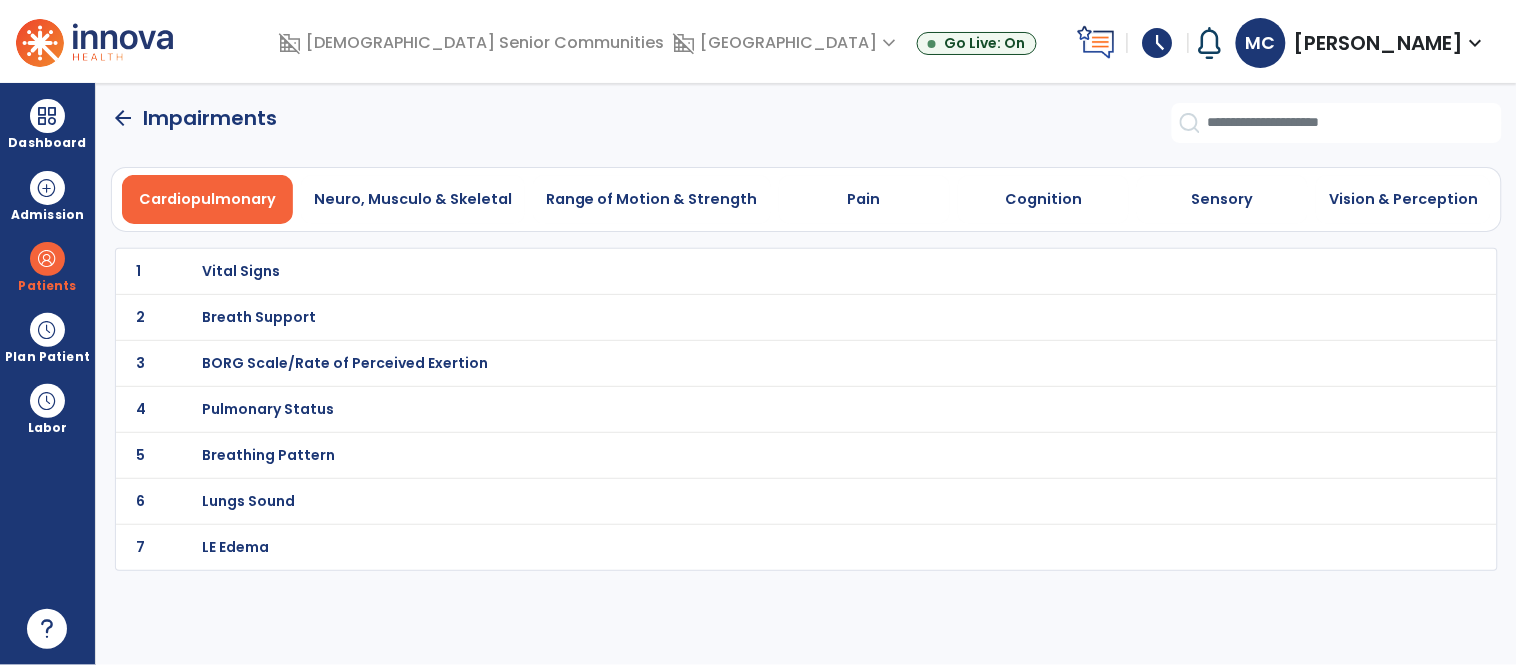 click on "Pulmonary Status" at bounding box center (241, 271) 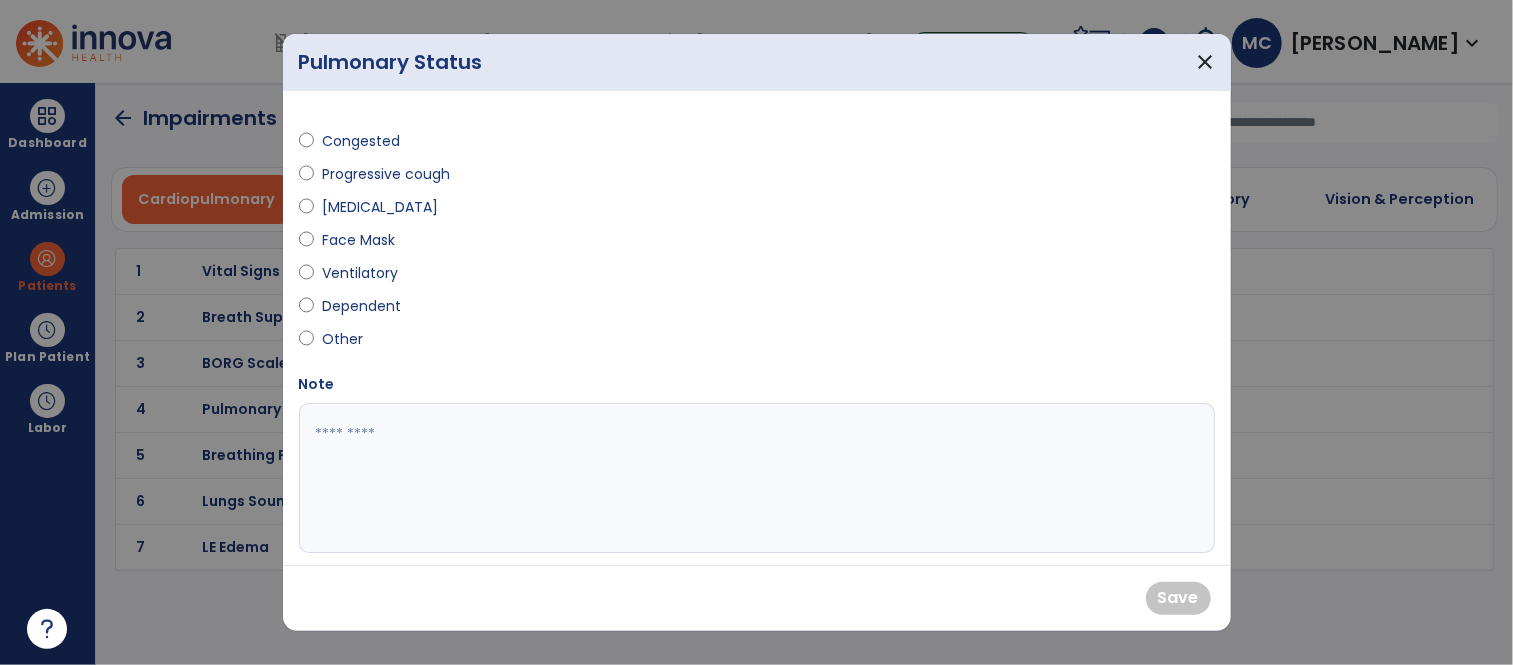 click on "Ventilatory" at bounding box center [360, 273] 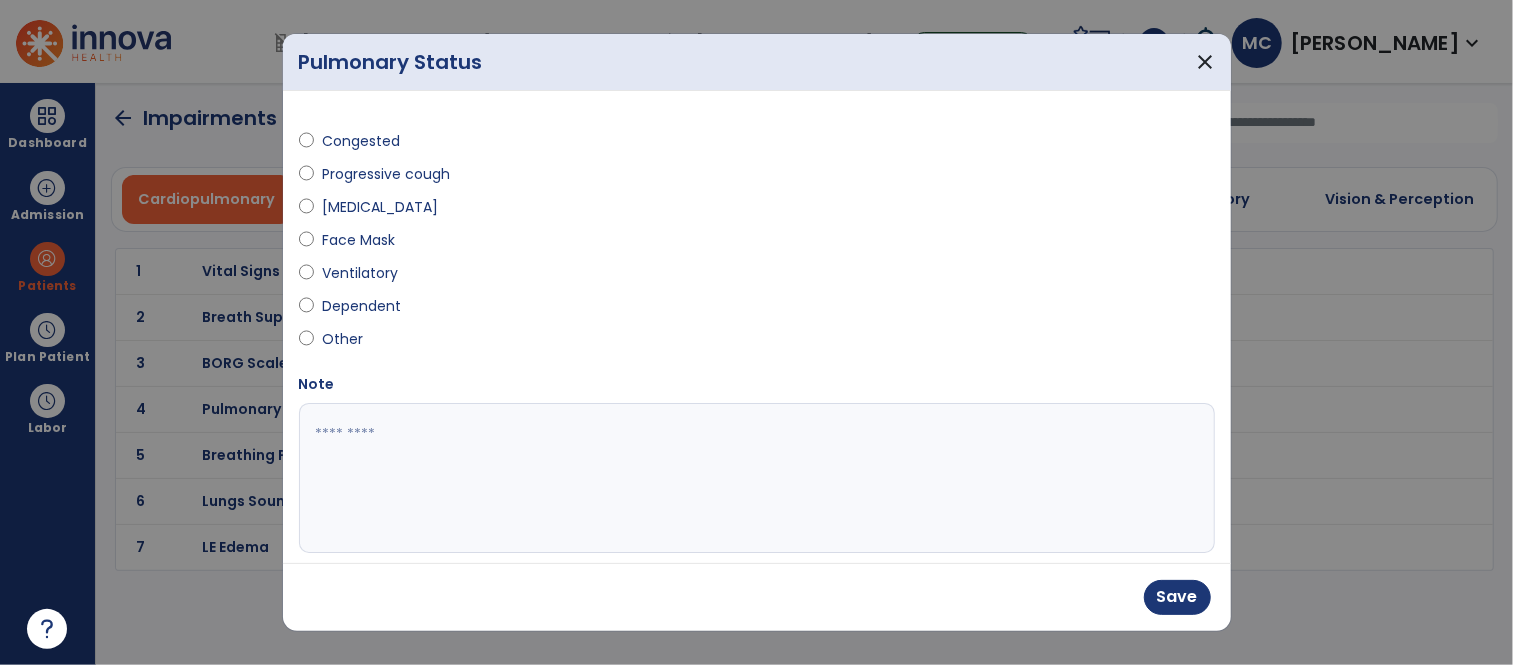 click on "Ventilatory" at bounding box center (360, 273) 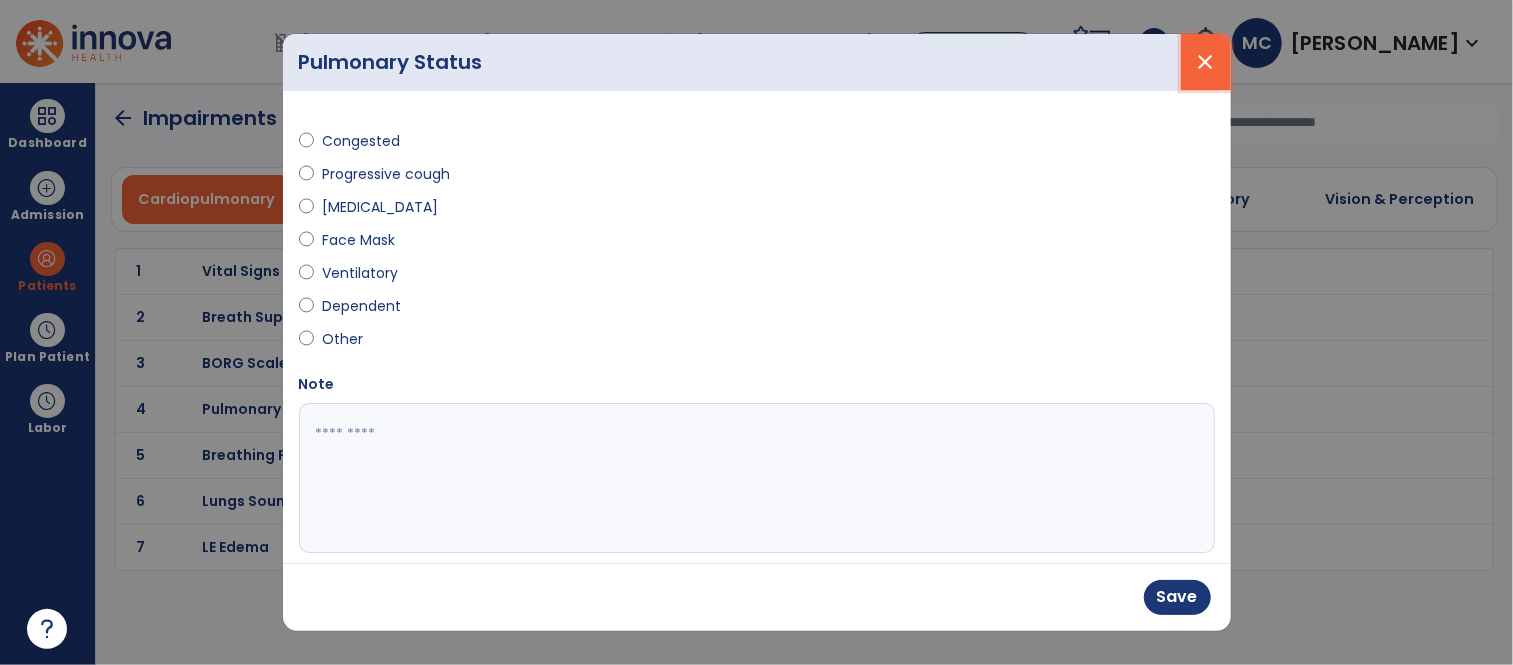 click on "close" at bounding box center [1206, 62] 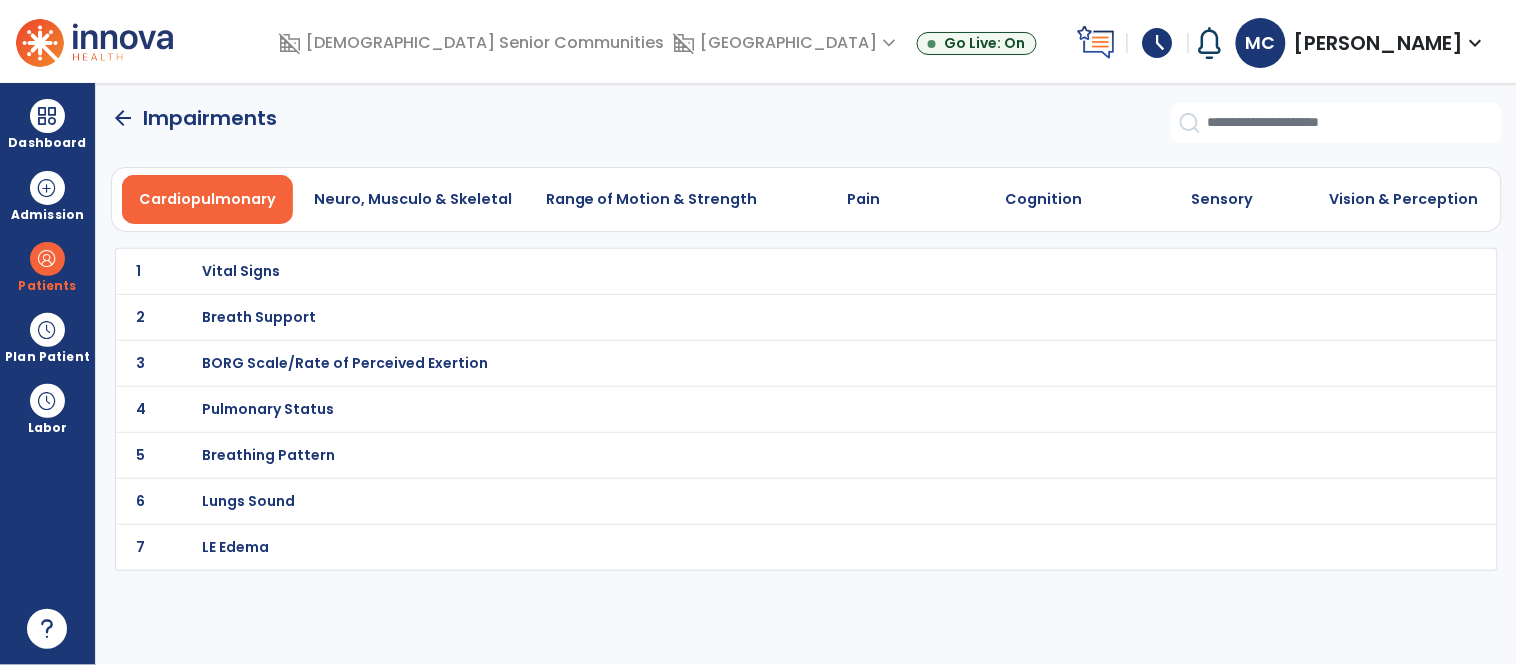 click on "Vital Signs" at bounding box center (241, 271) 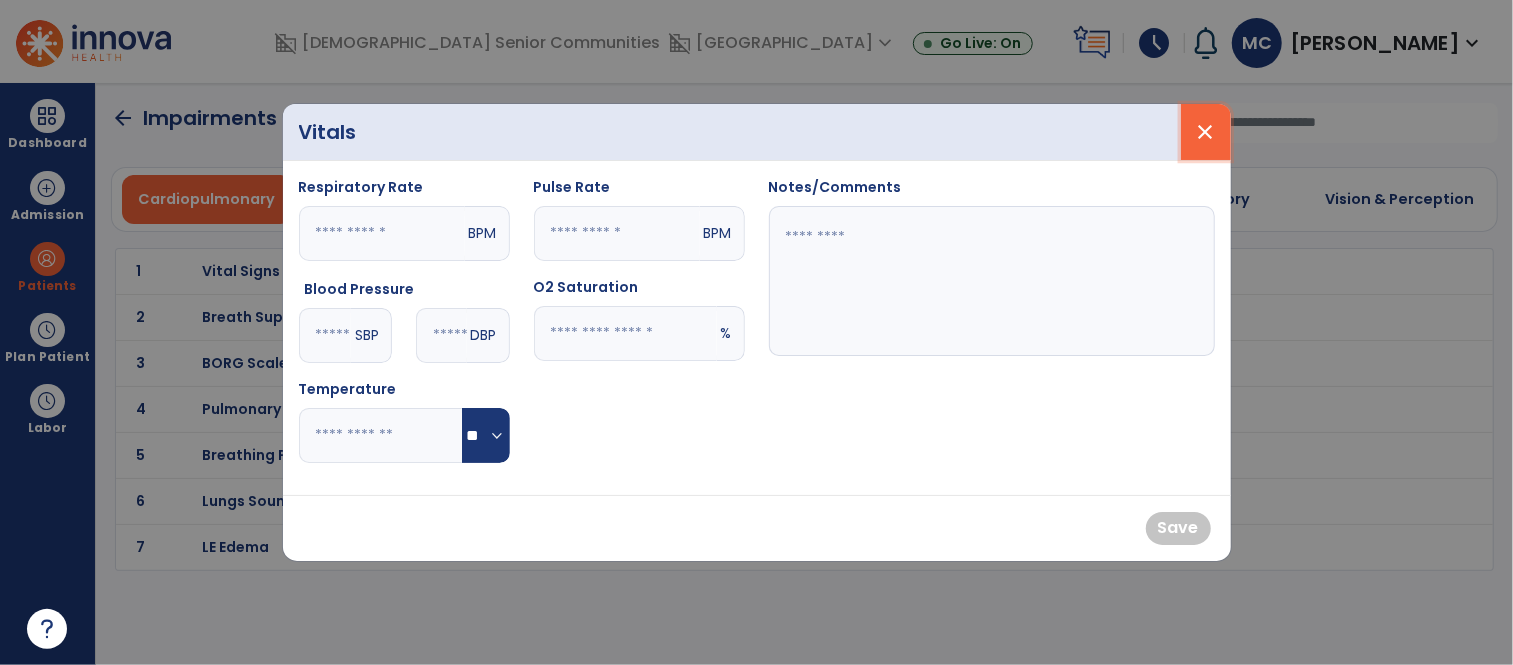 click on "close" at bounding box center [1206, 132] 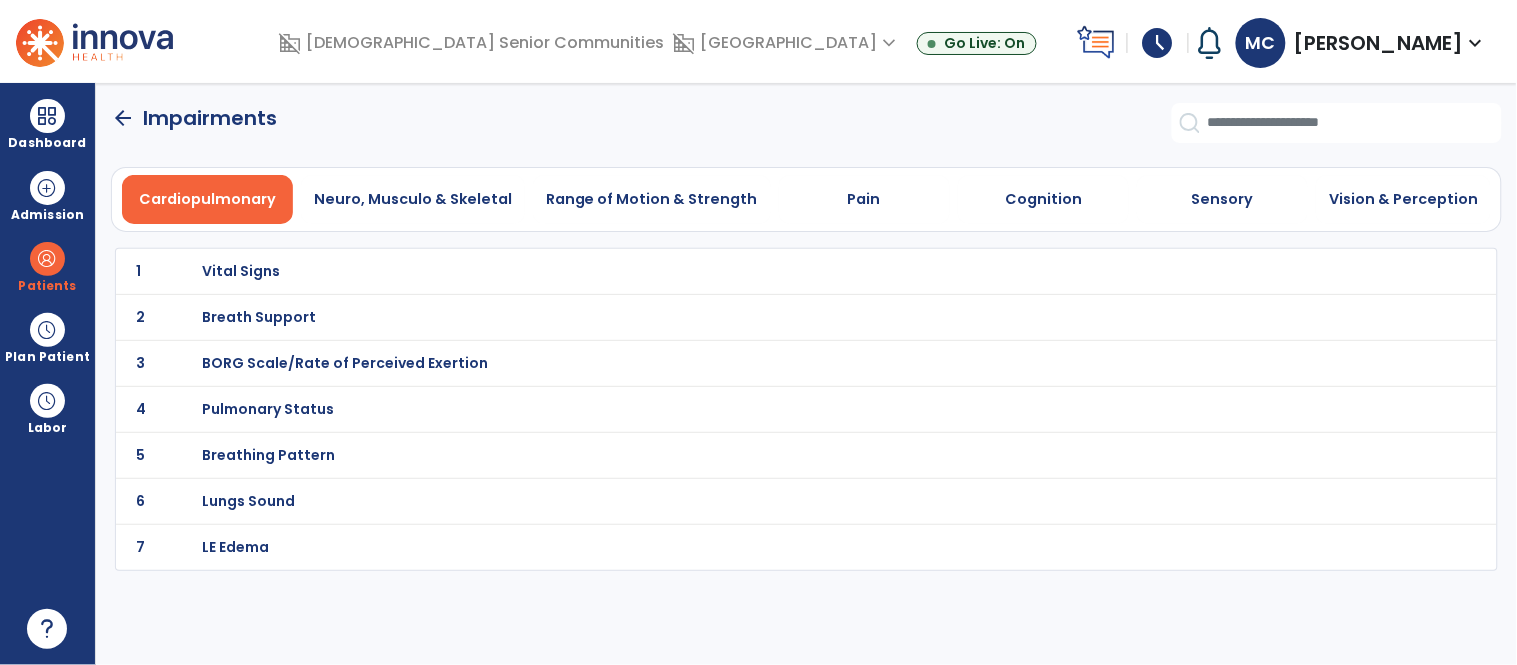 click on "Breath Support" at bounding box center [241, 271] 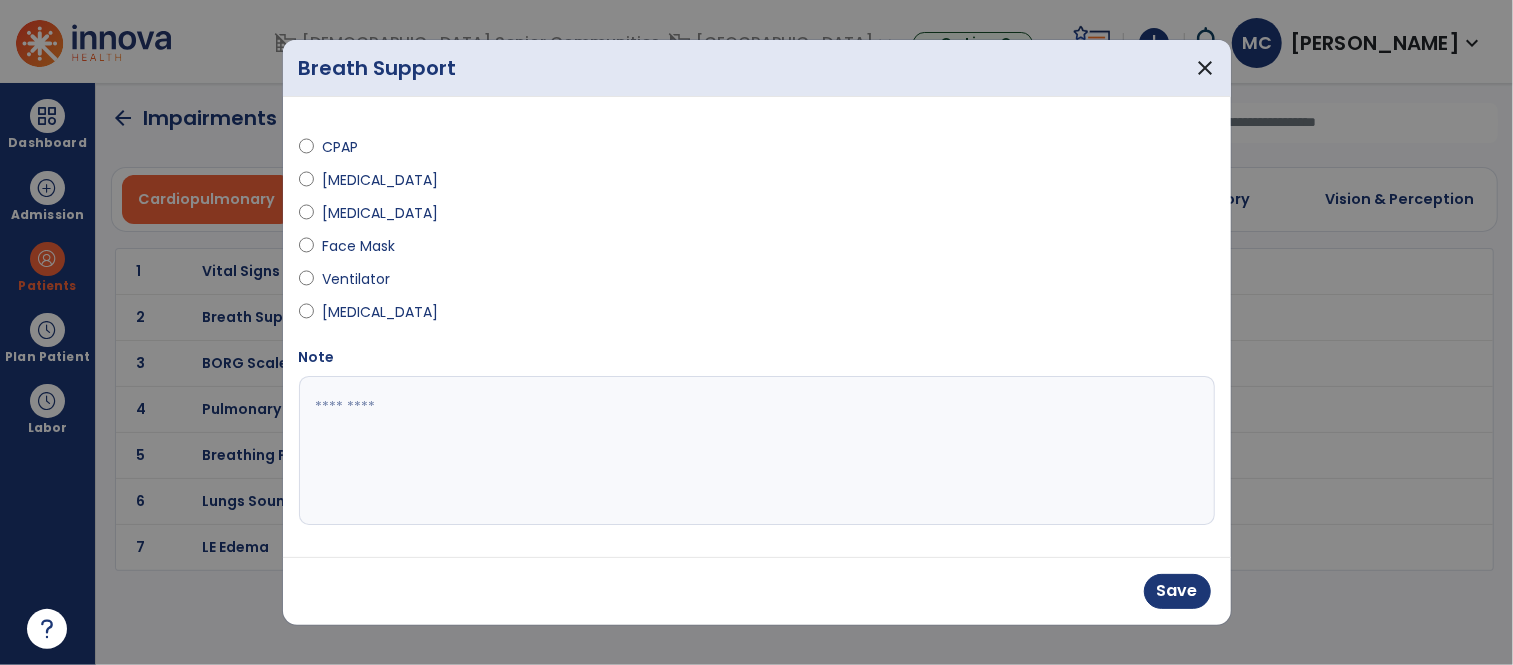 click at bounding box center (757, 451) 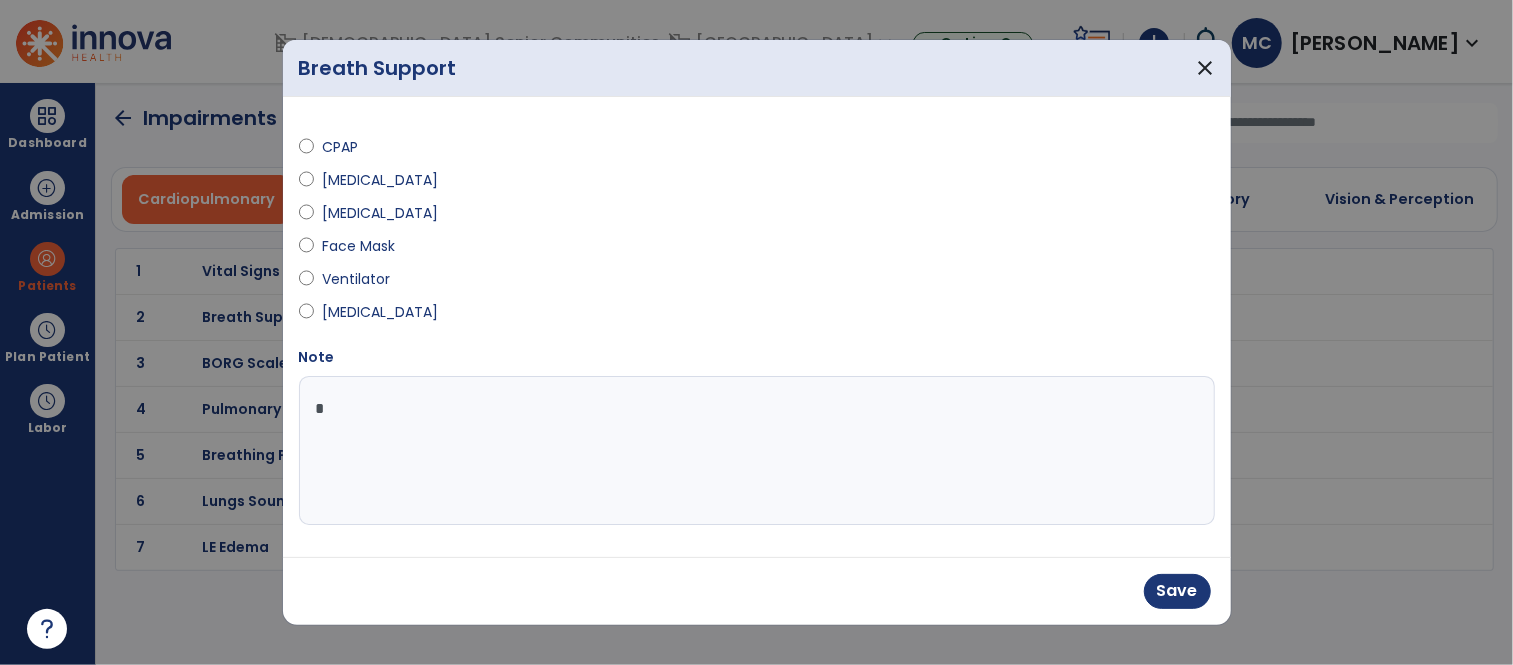 type on "**" 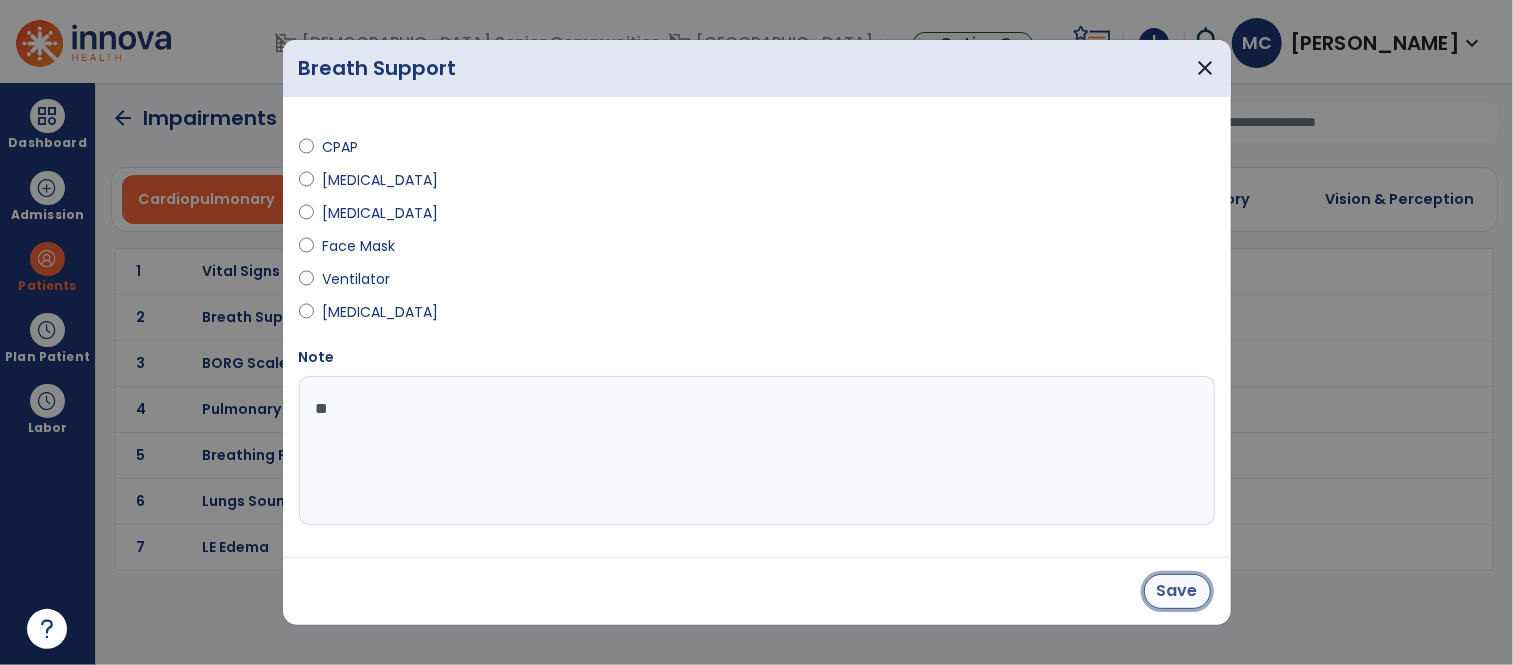 click on "Save" at bounding box center [1177, 591] 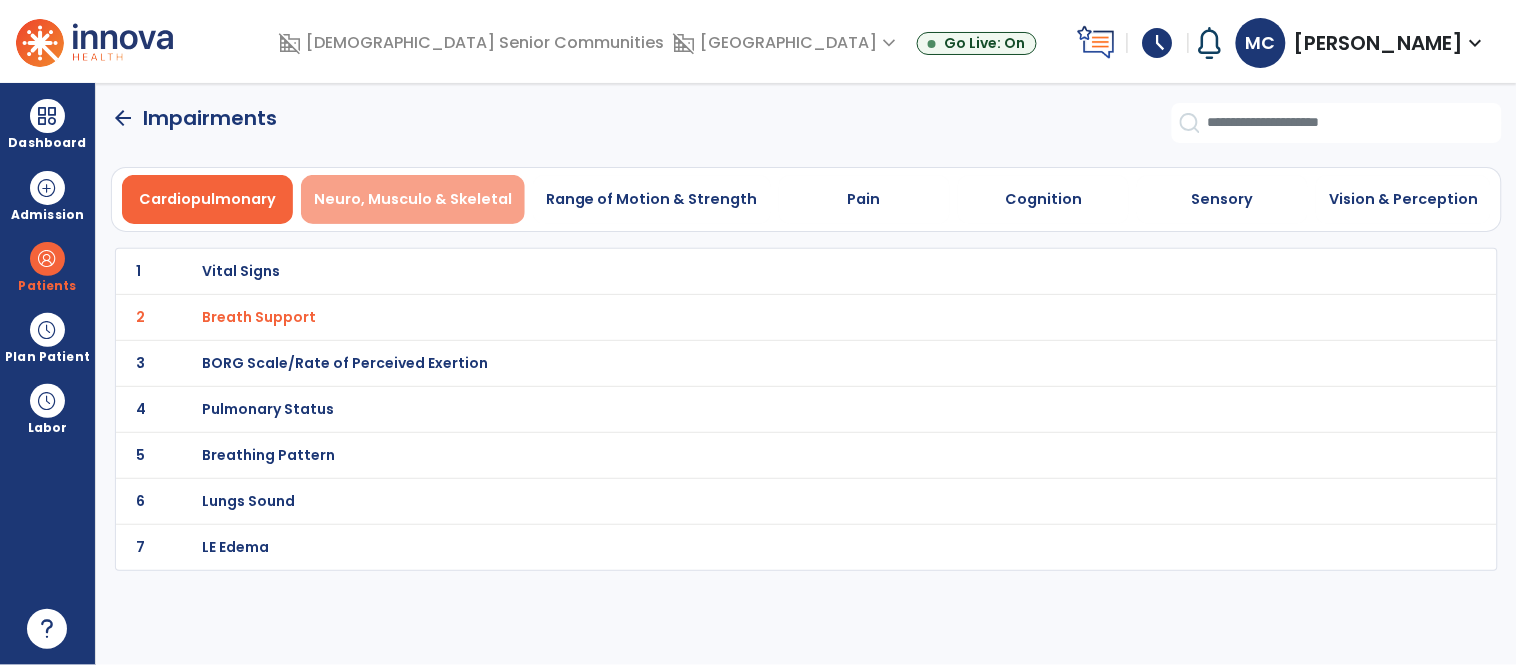 click on "Neuro, Musculo & Skeletal" at bounding box center (413, 199) 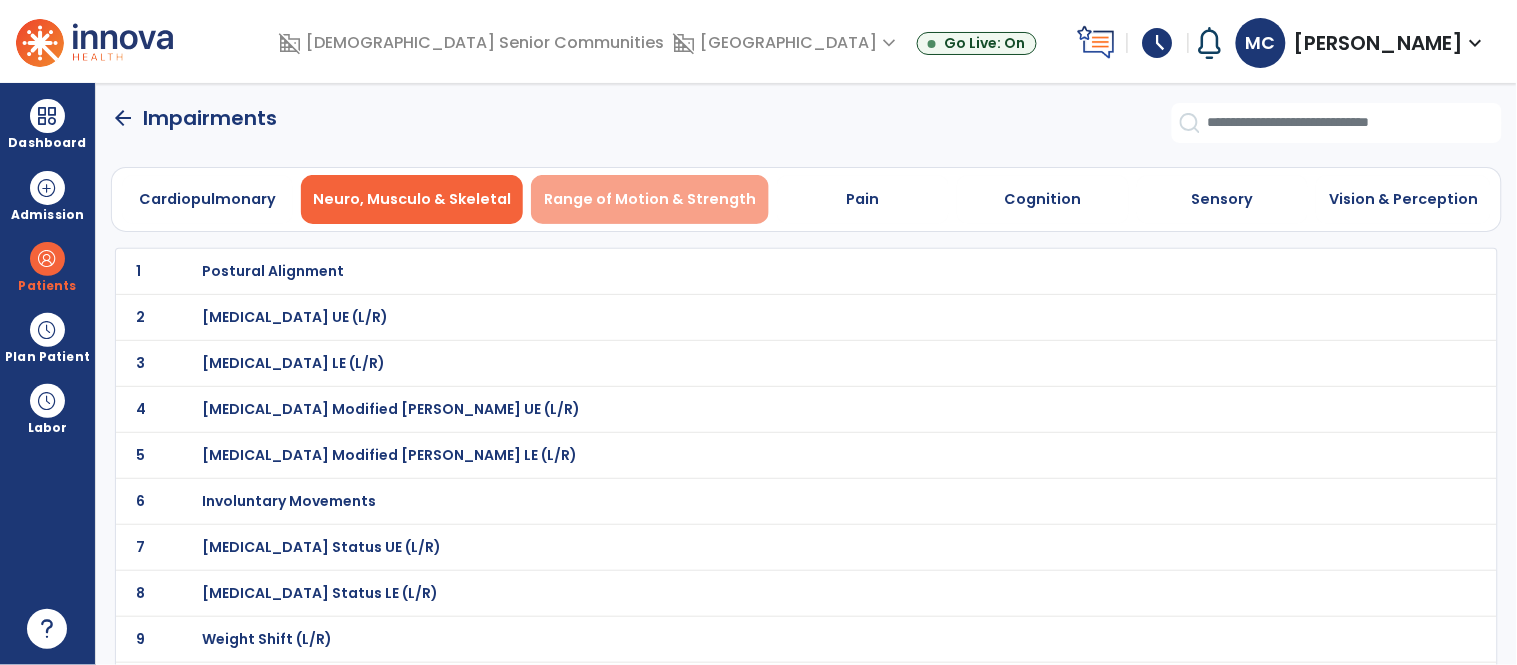 click on "Range of Motion & Strength" at bounding box center [650, 199] 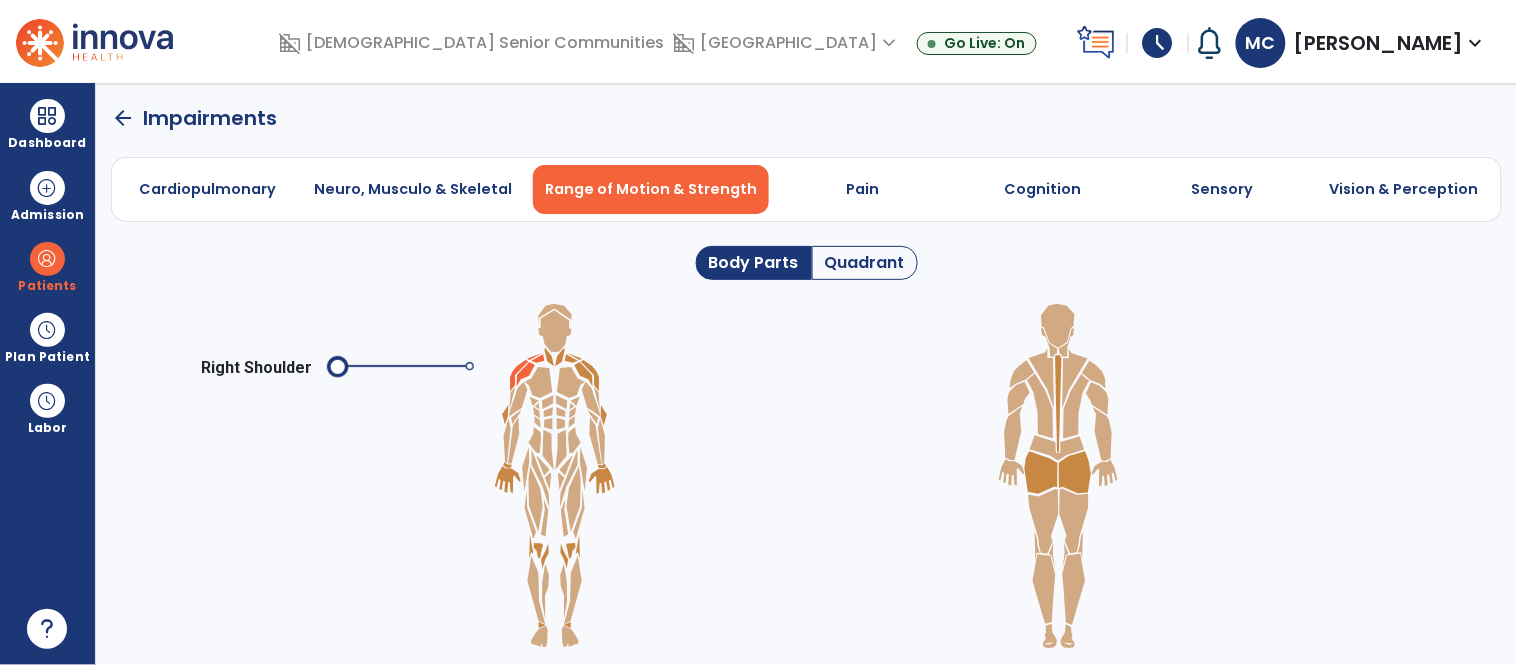 click 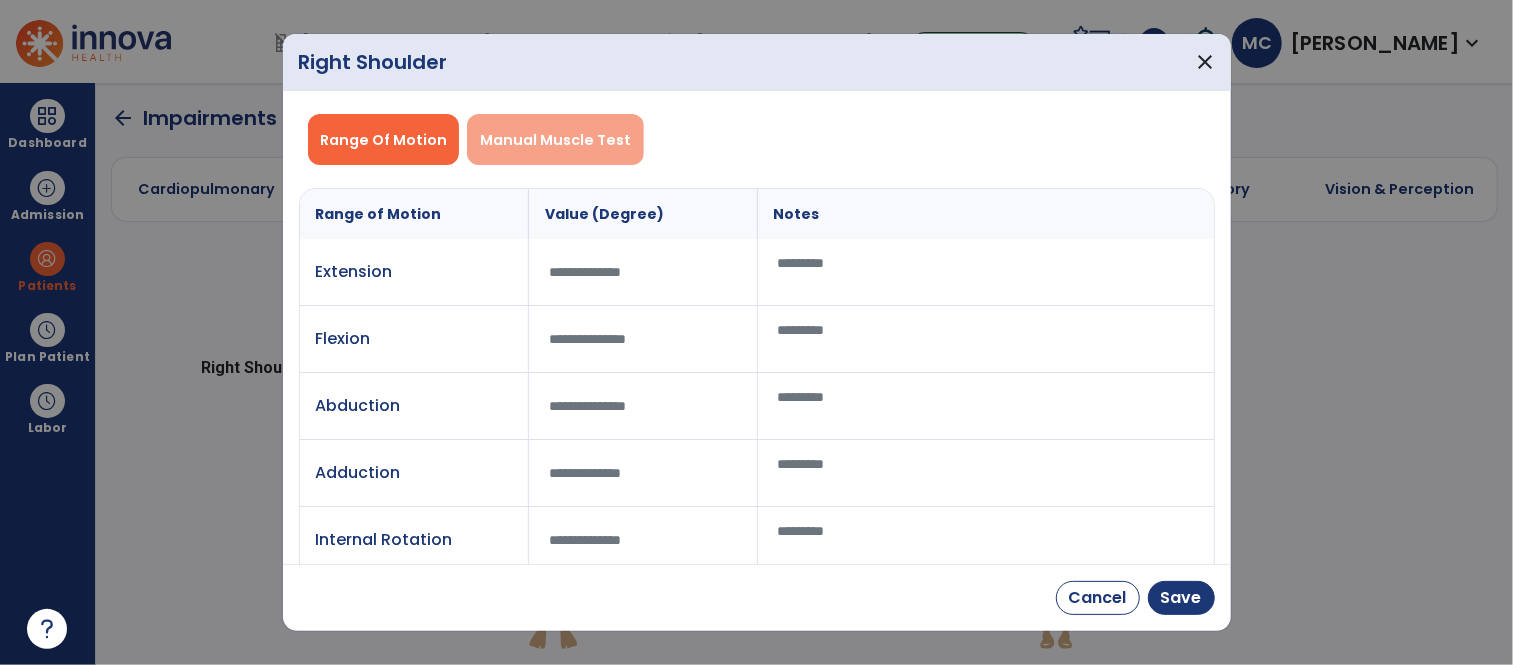click on "Manual Muscle Test" at bounding box center [555, 140] 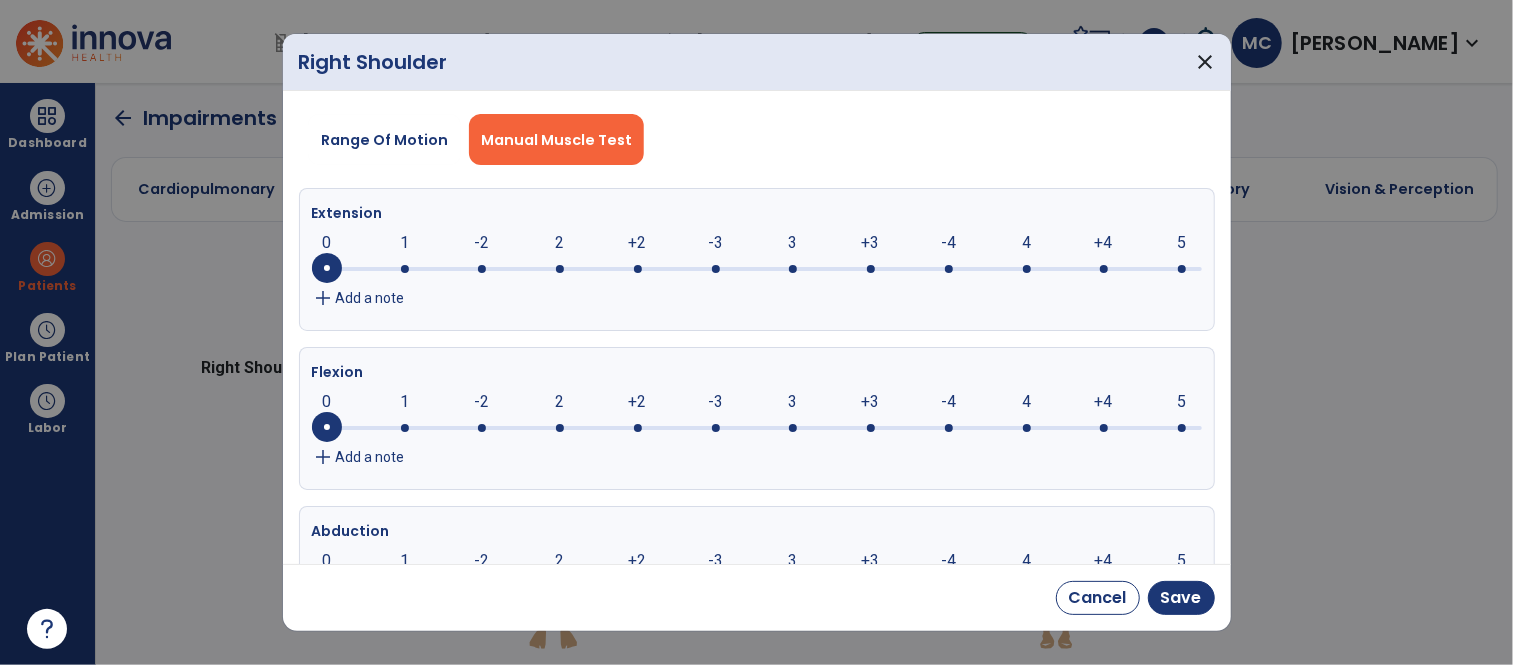 click 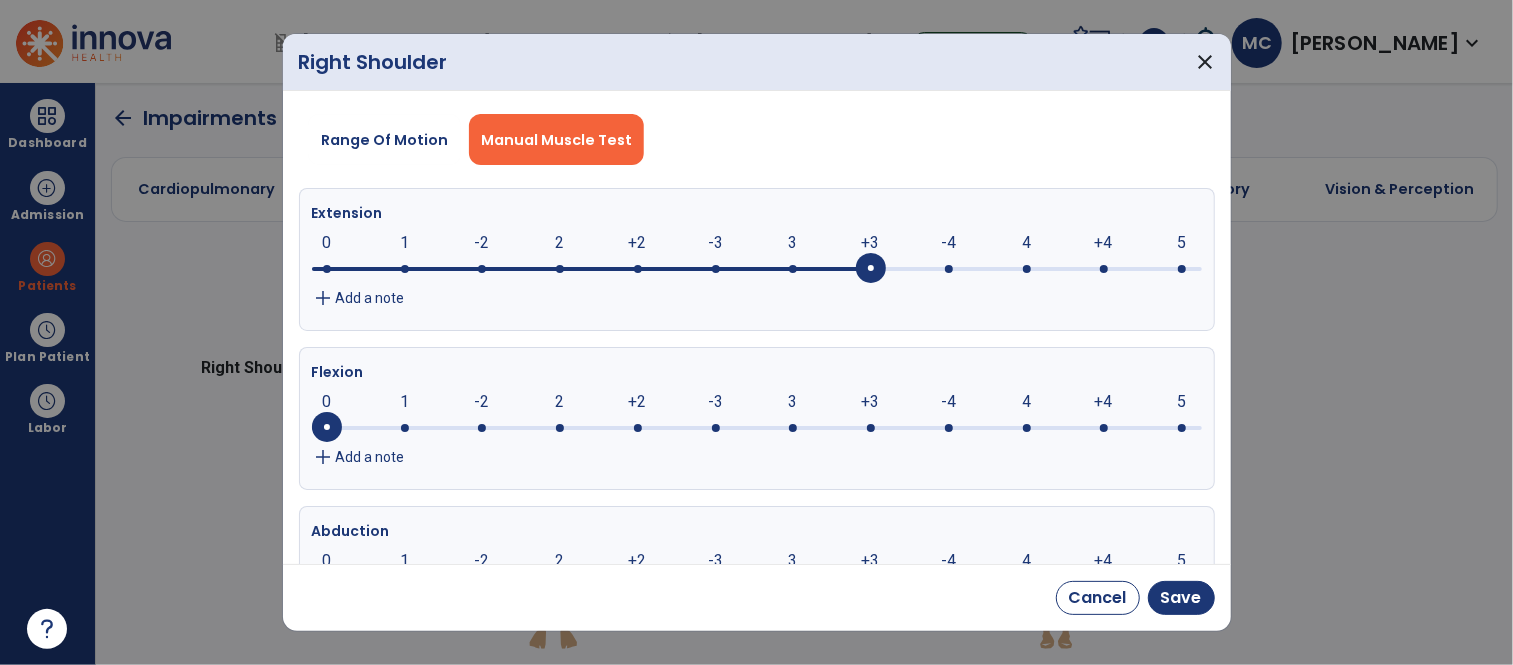 click 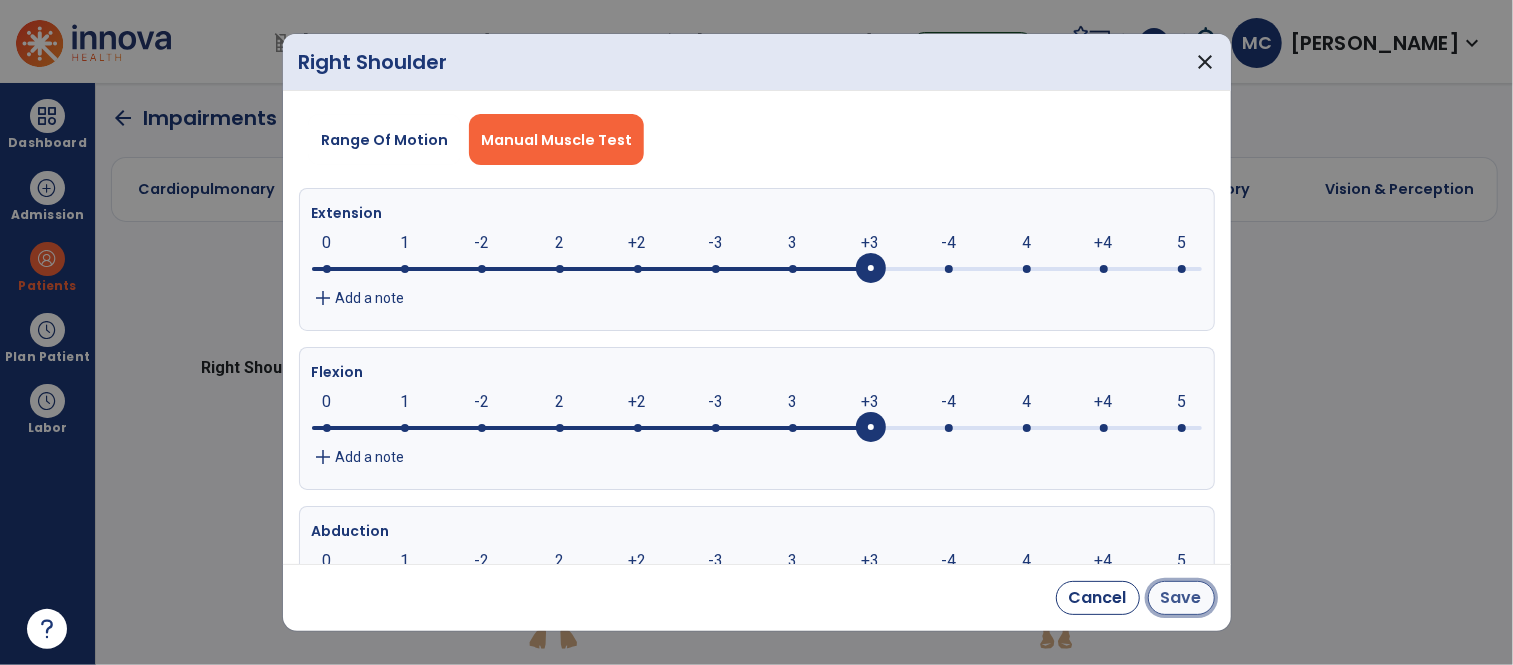 click on "Save" at bounding box center [1181, 598] 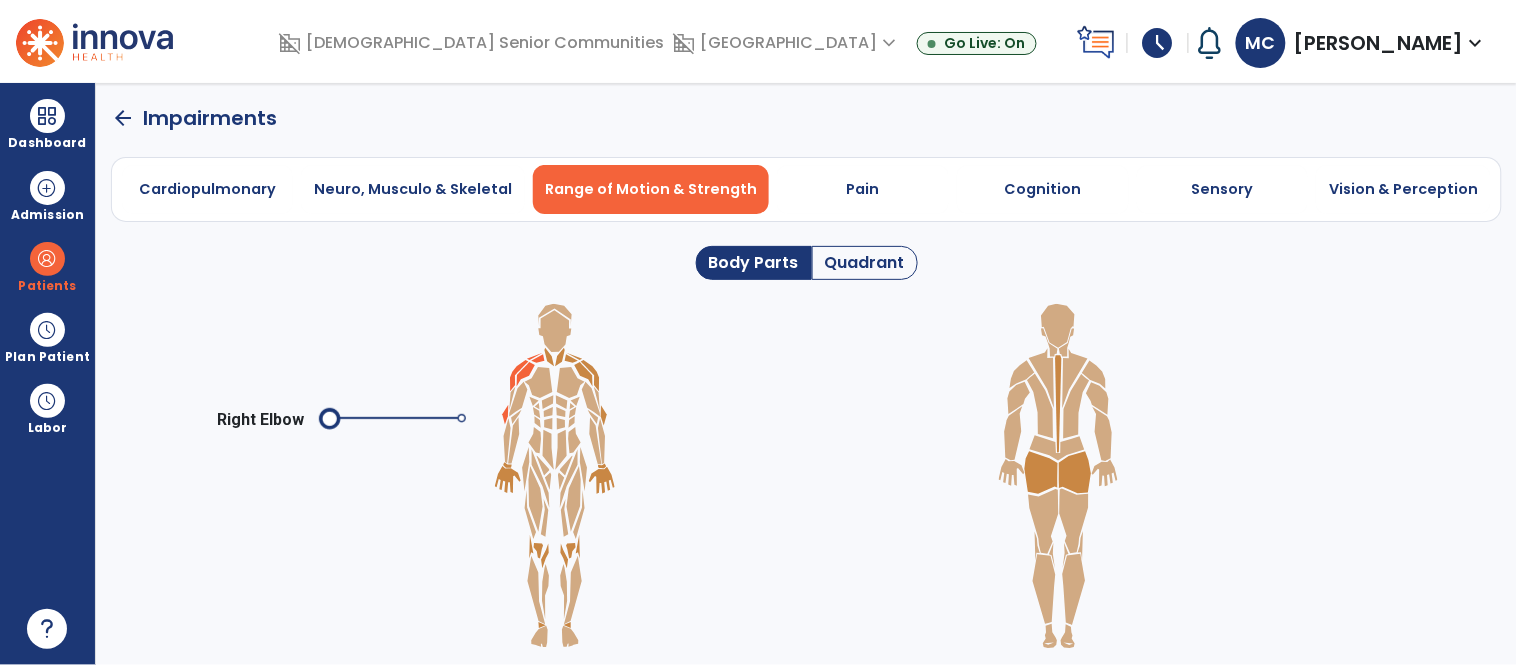 click 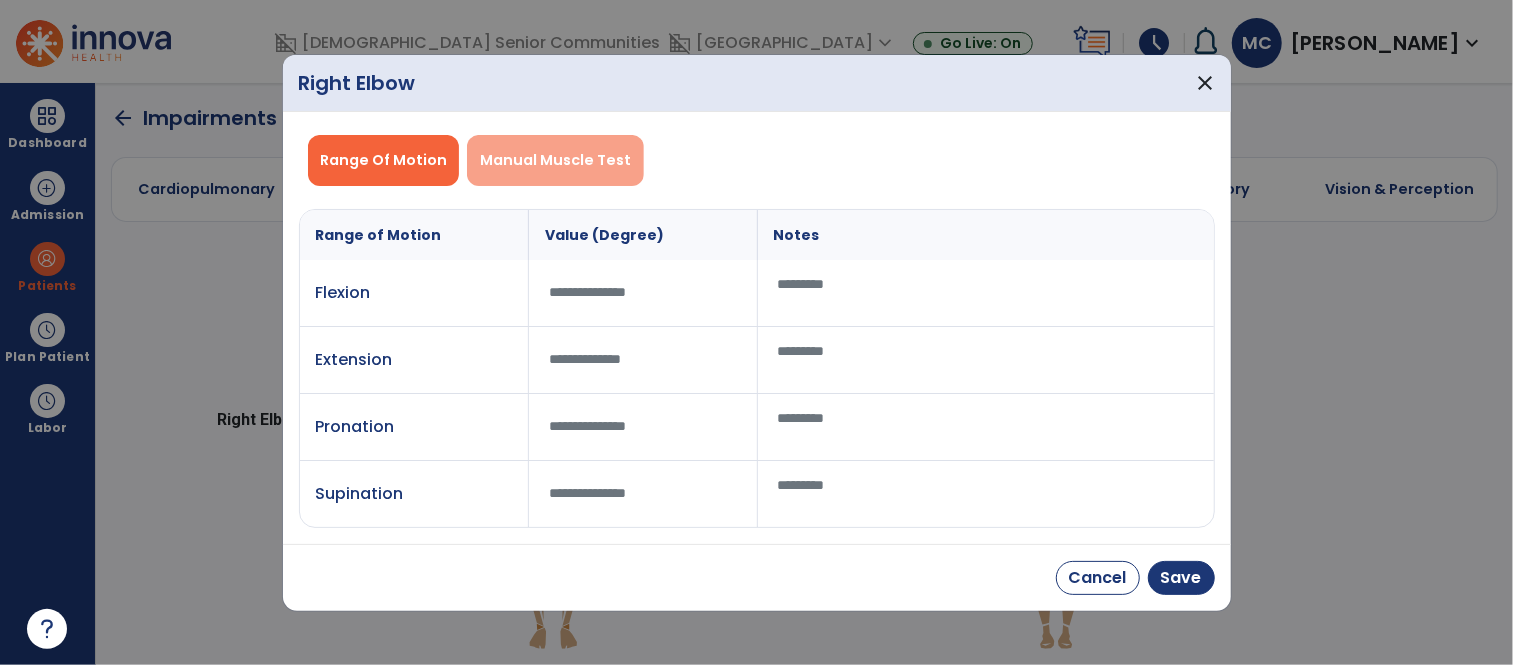 click on "Manual Muscle Test" at bounding box center [555, 160] 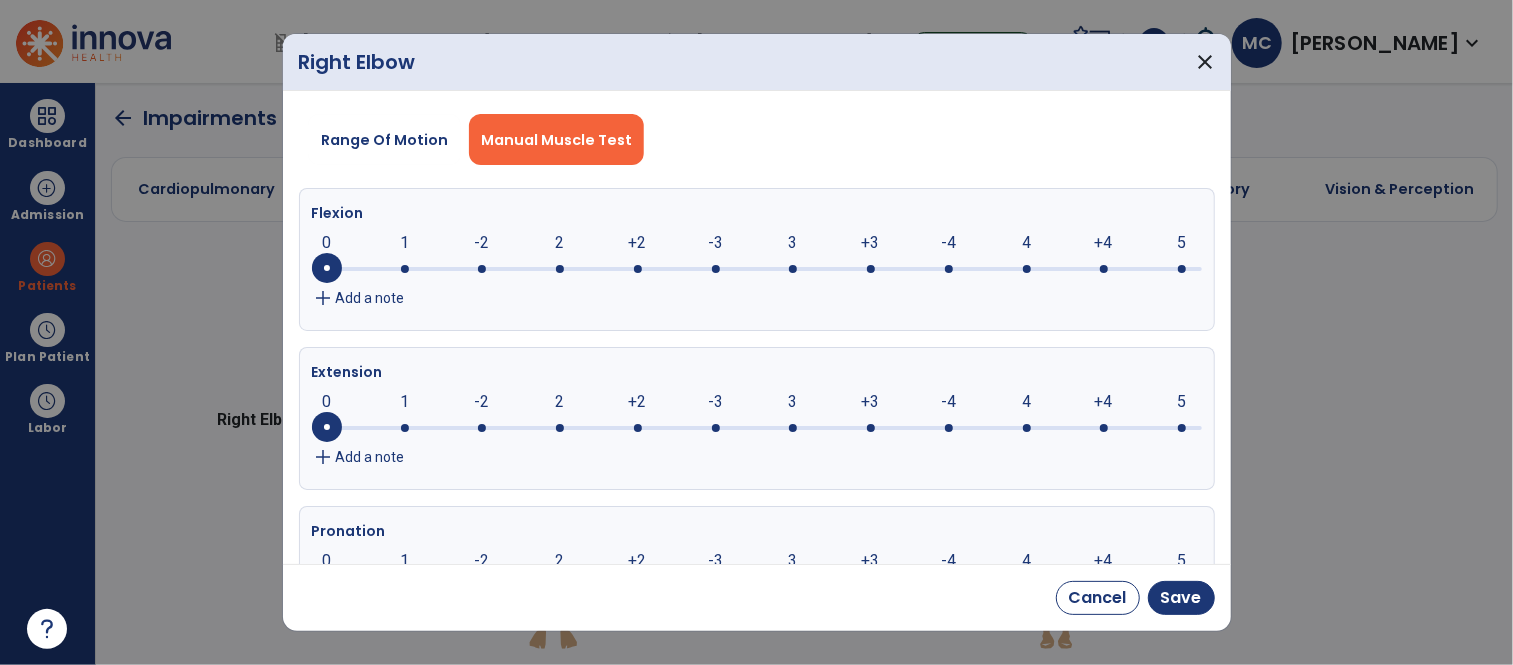 click 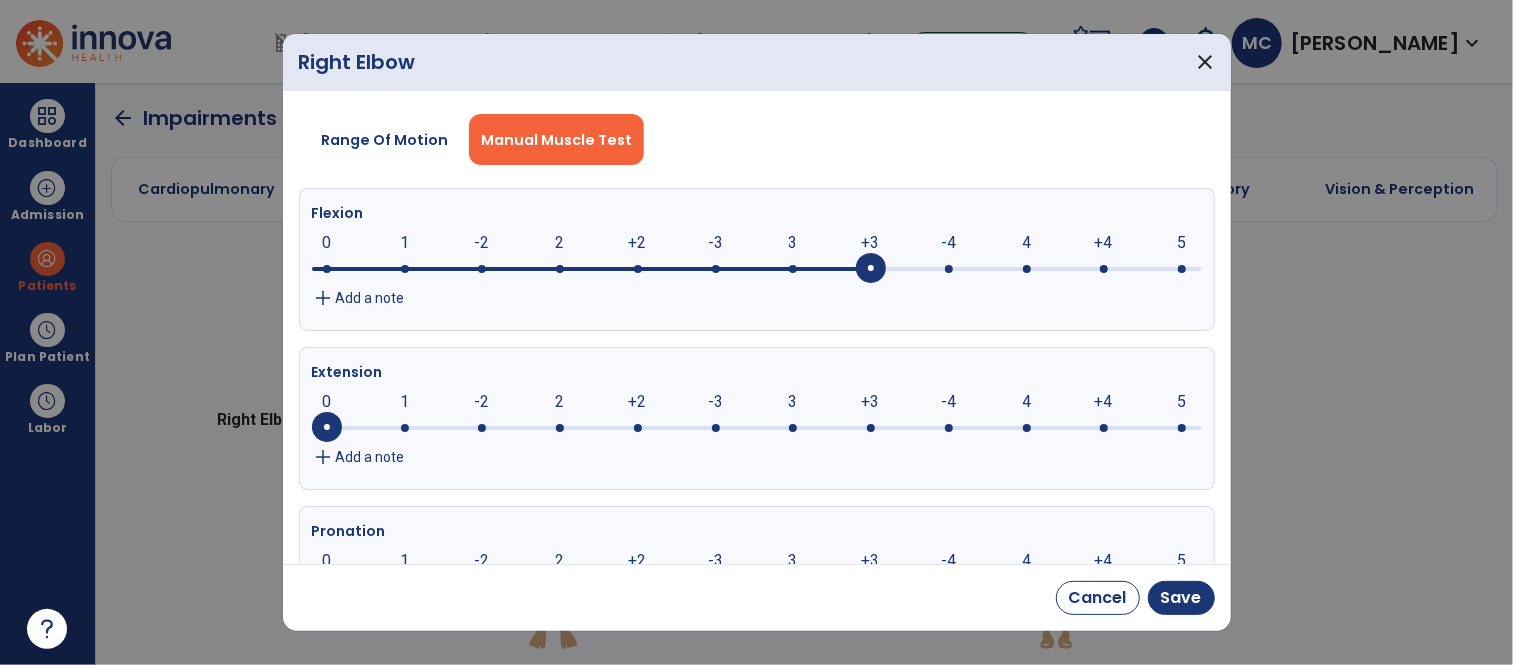 click 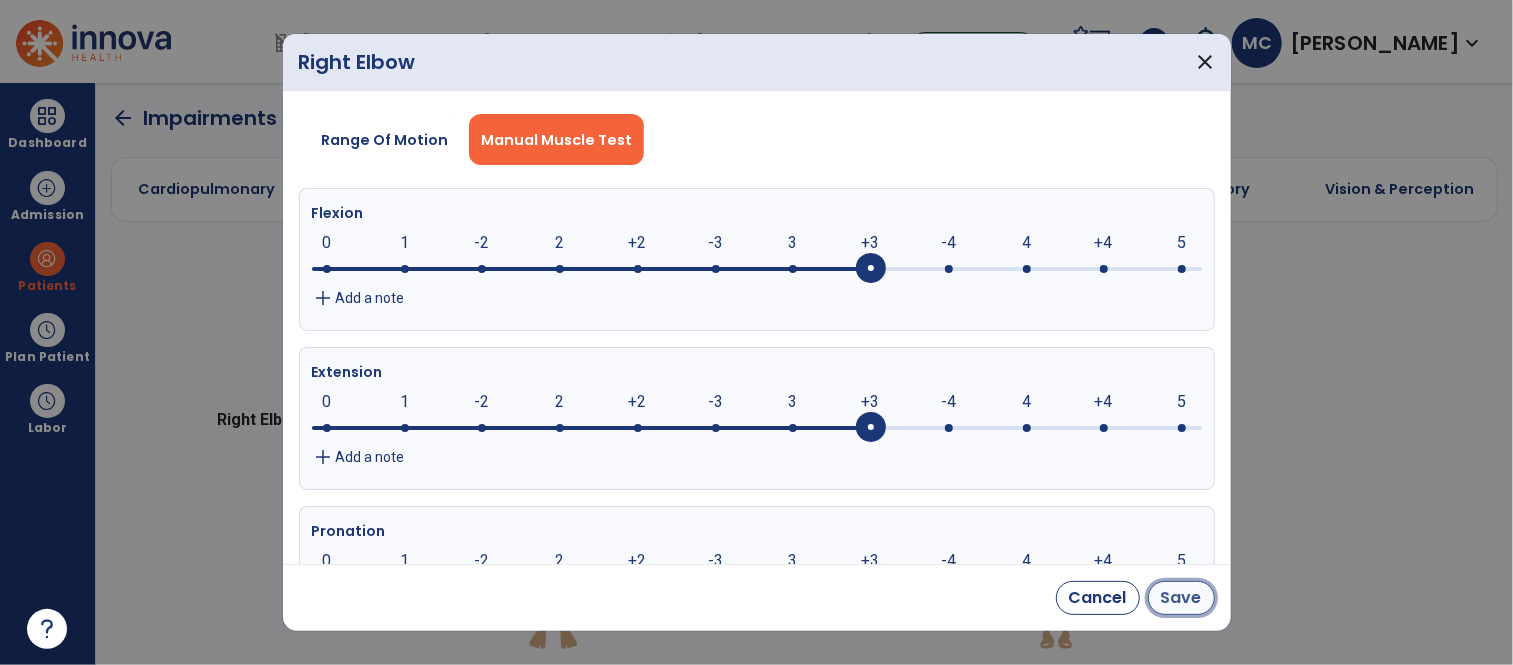 click on "Save" at bounding box center [1181, 598] 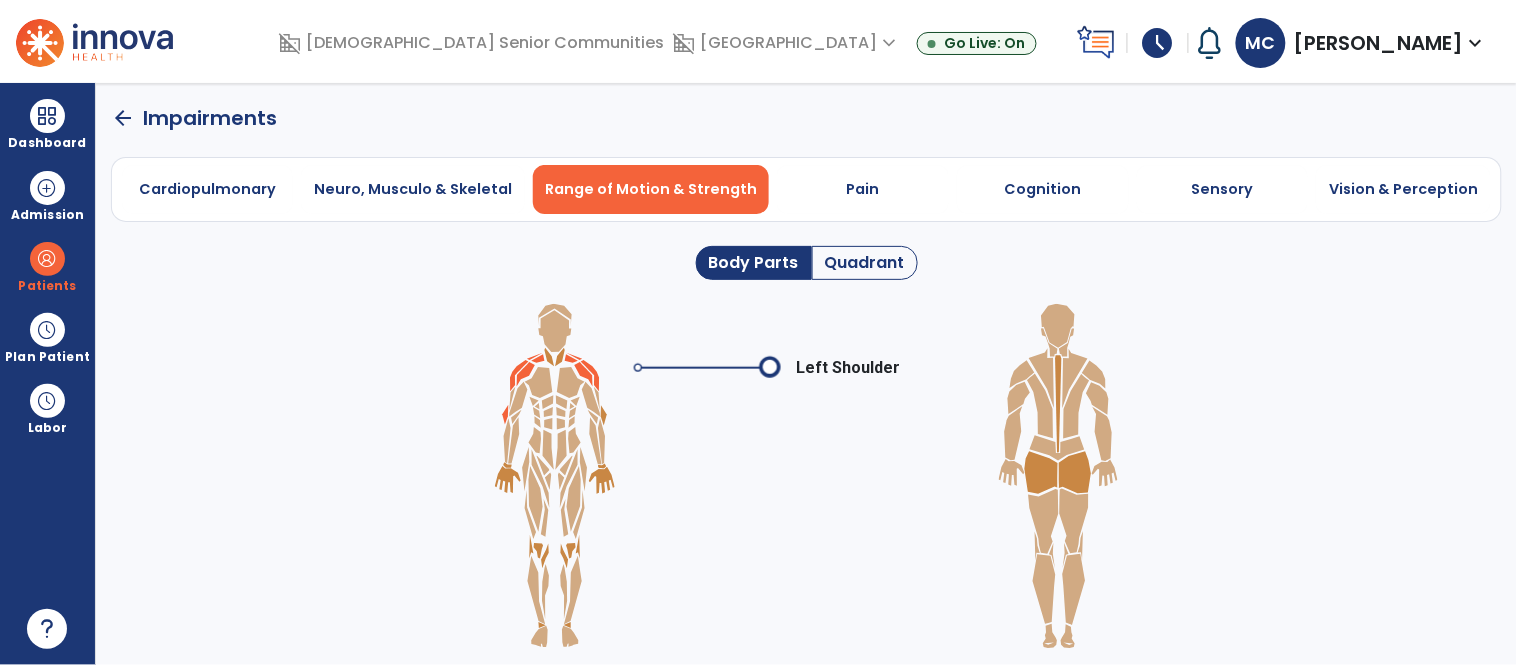 click 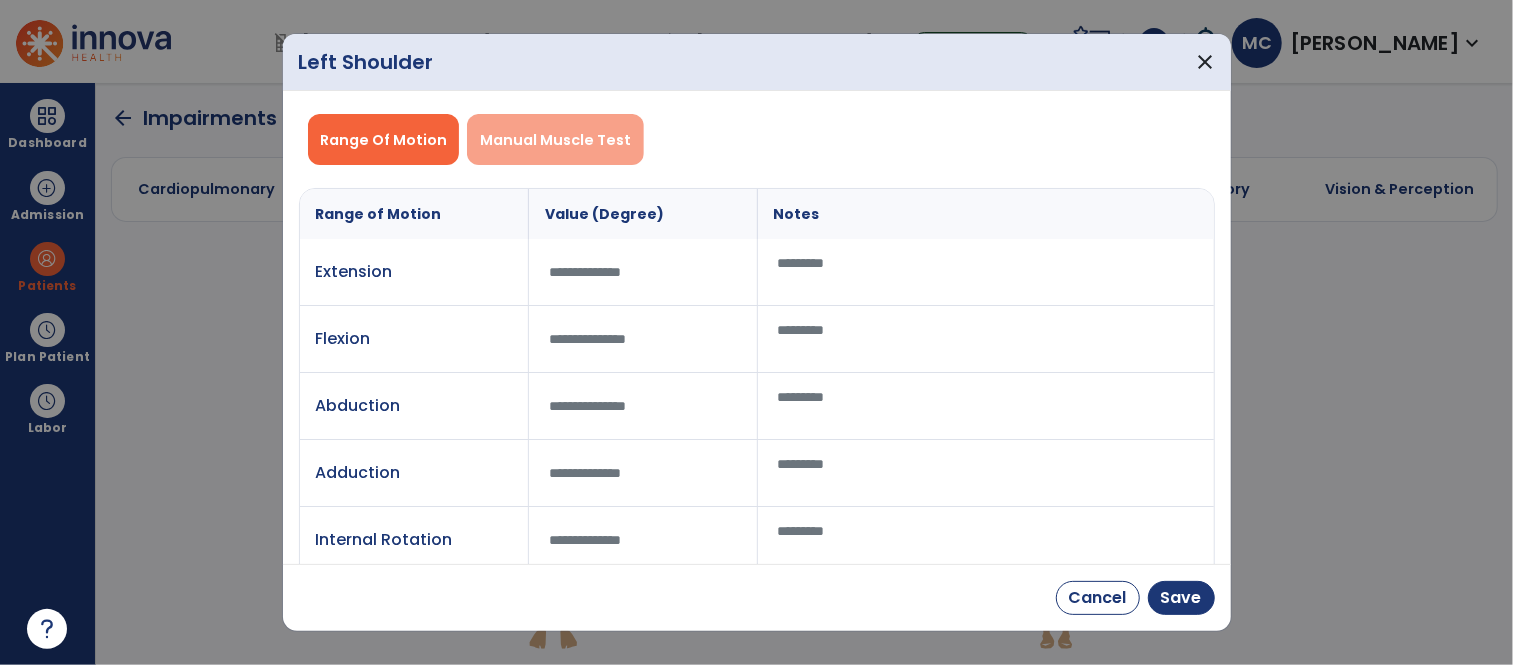 click on "Manual Muscle Test" at bounding box center [555, 140] 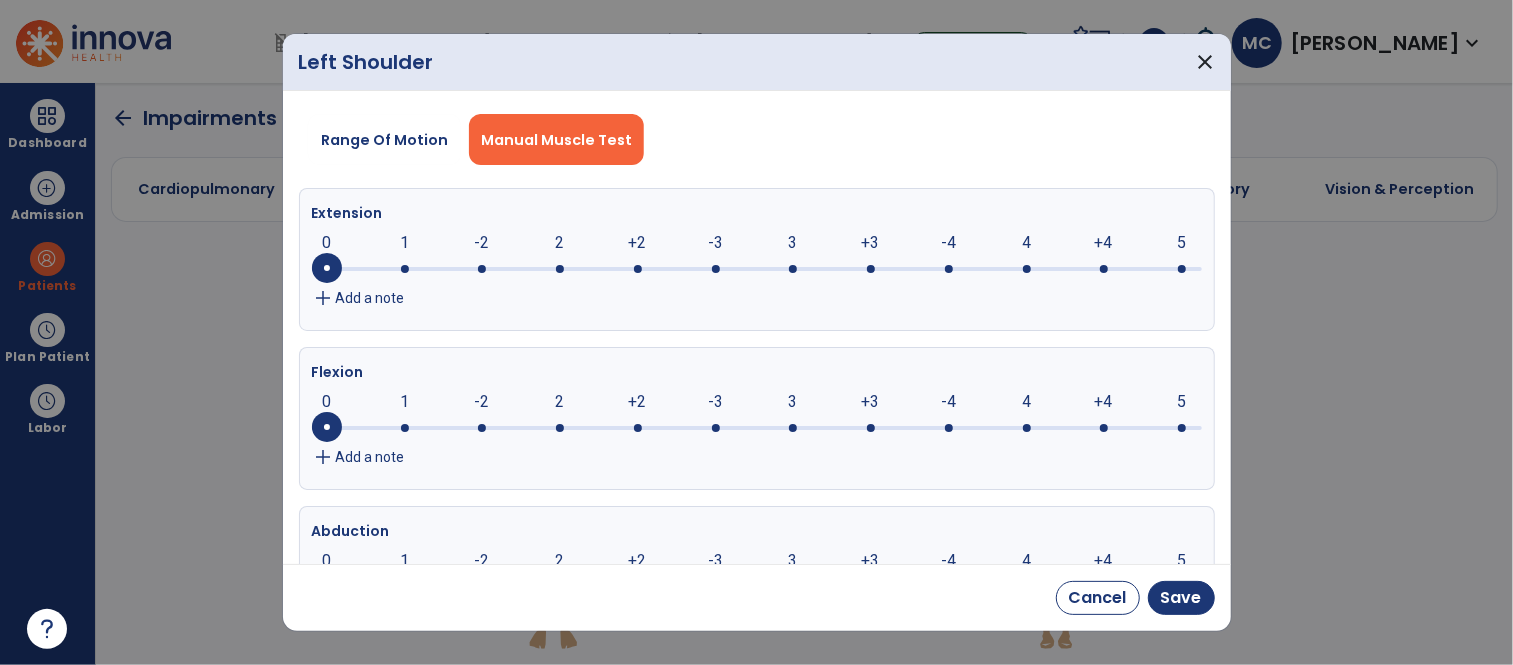 click 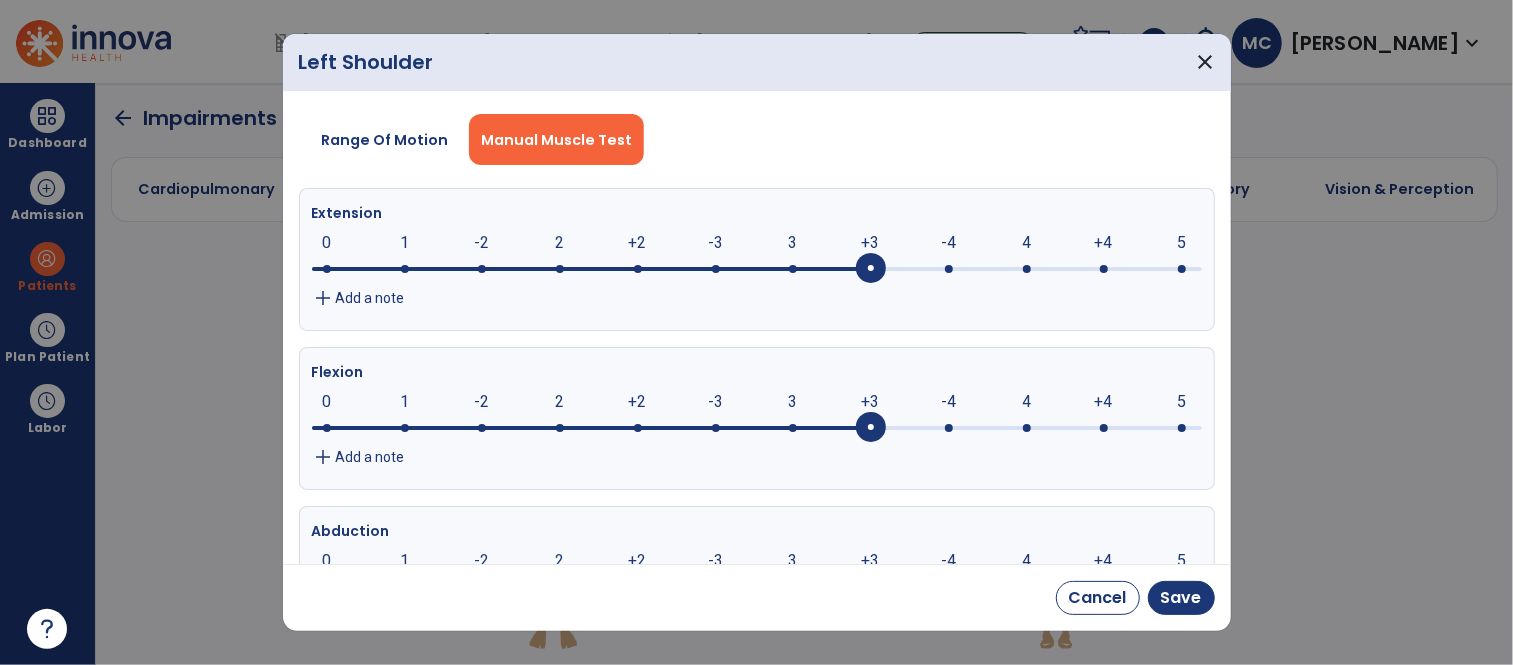 click 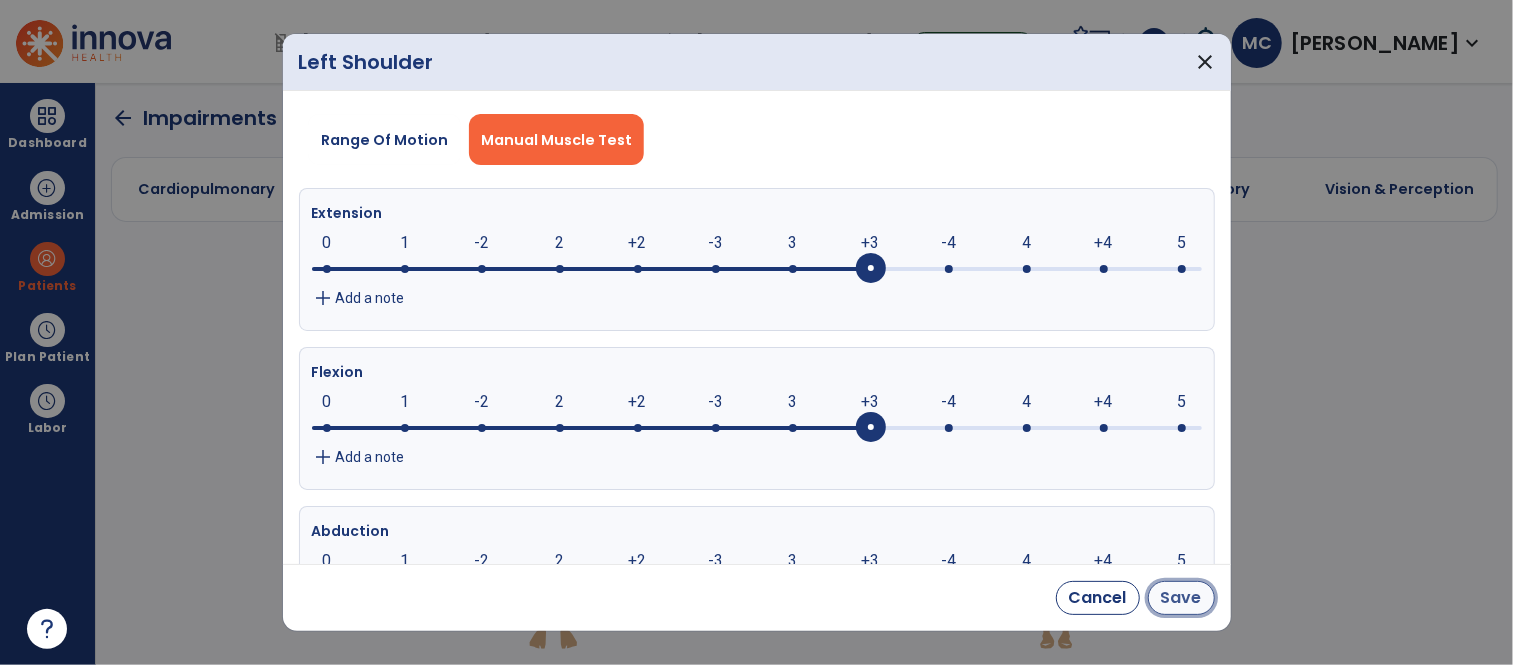 click on "Save" at bounding box center [1181, 598] 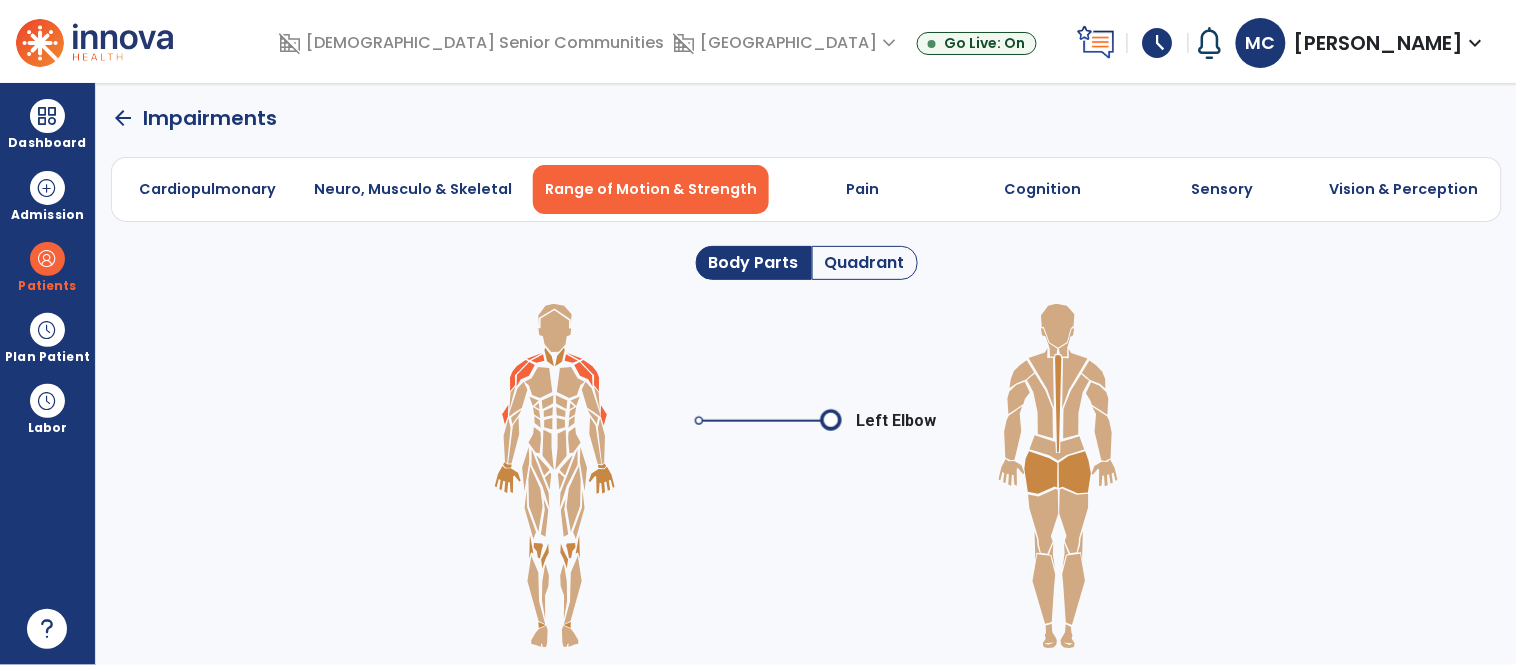 click 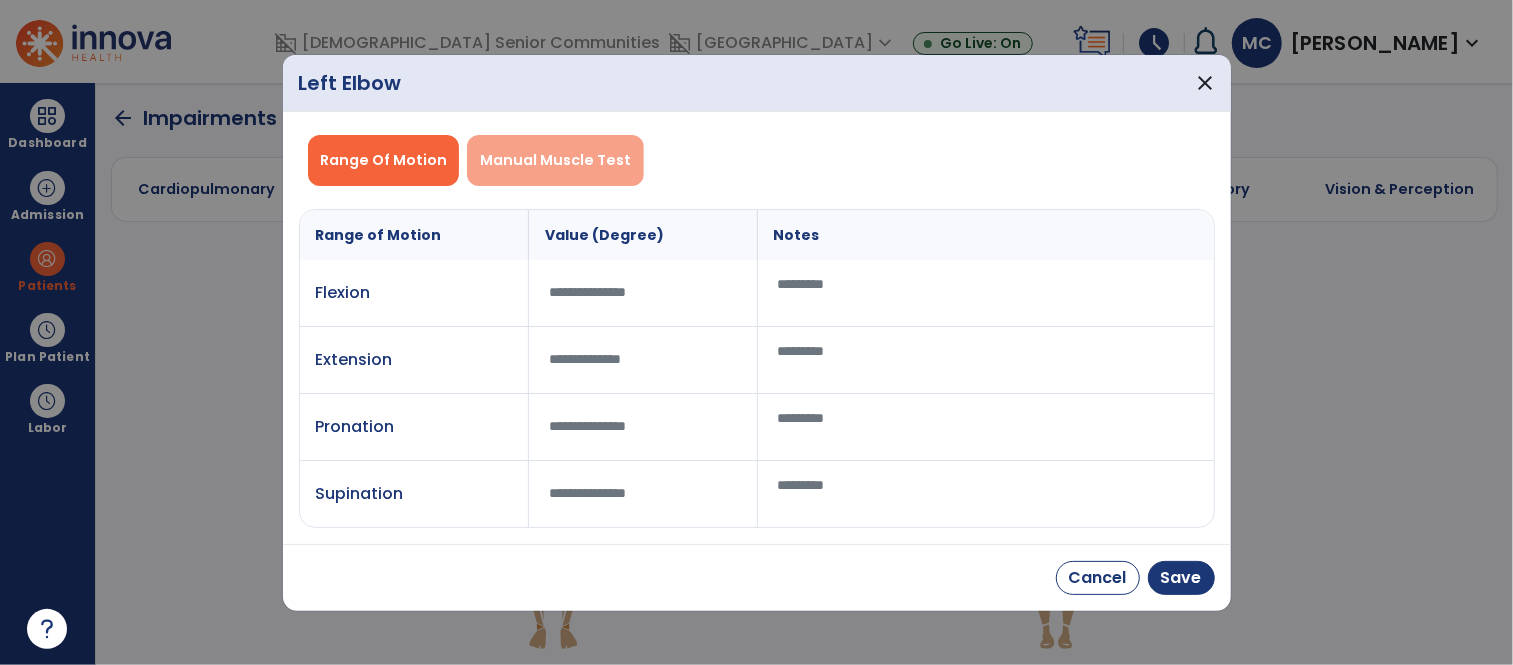 click on "Manual Muscle Test" at bounding box center (555, 160) 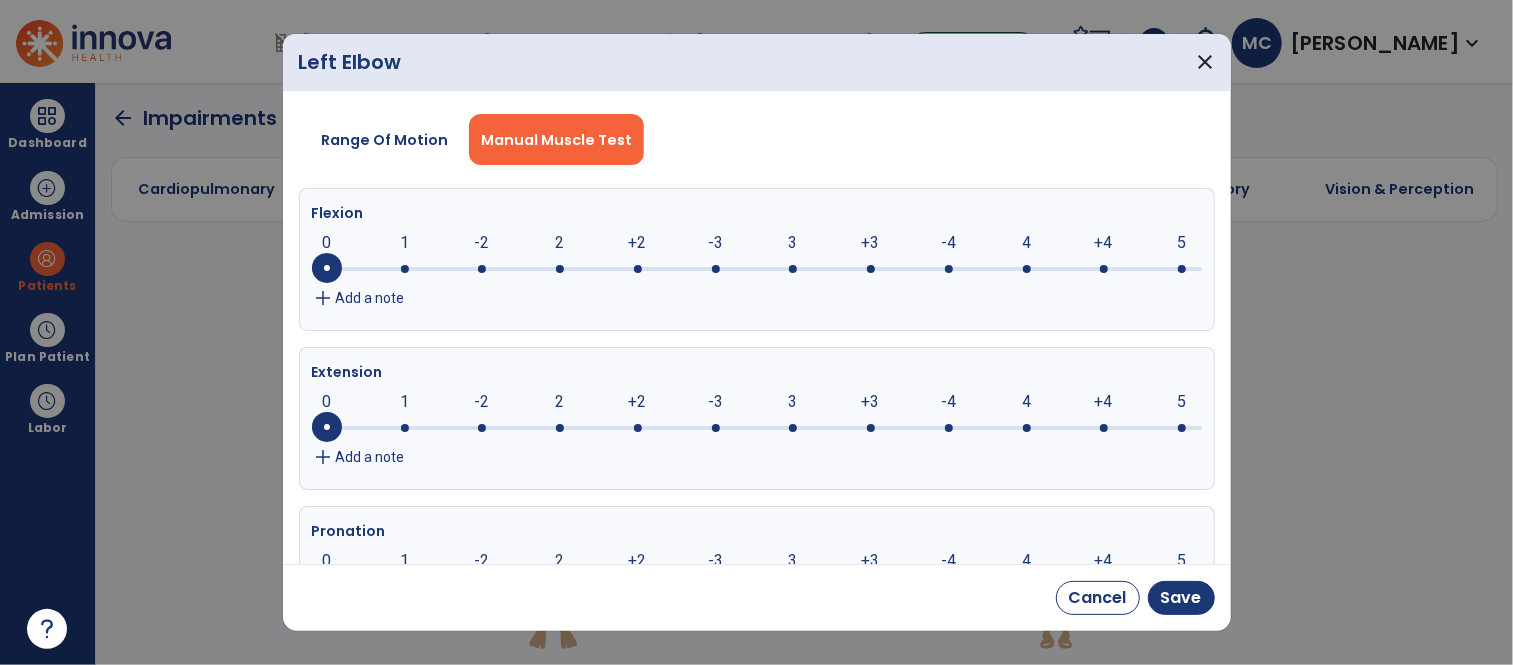 click 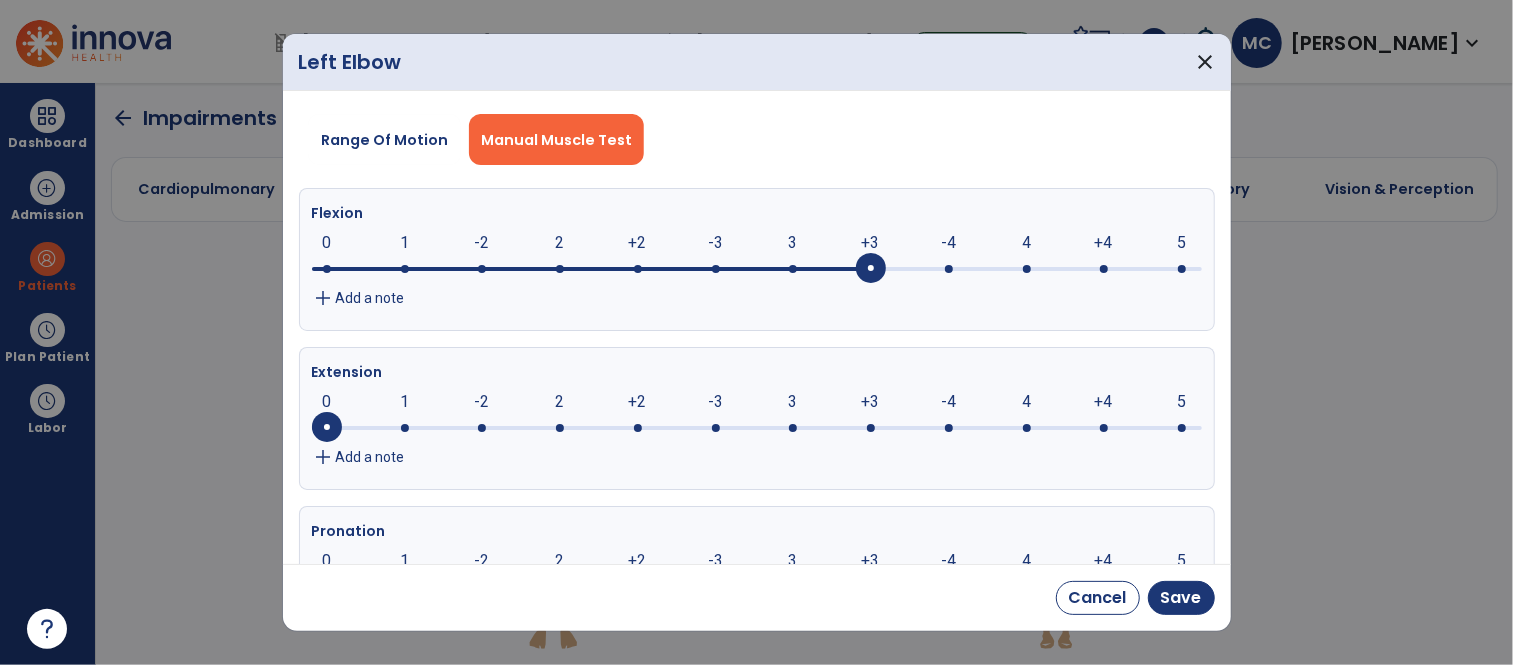 click 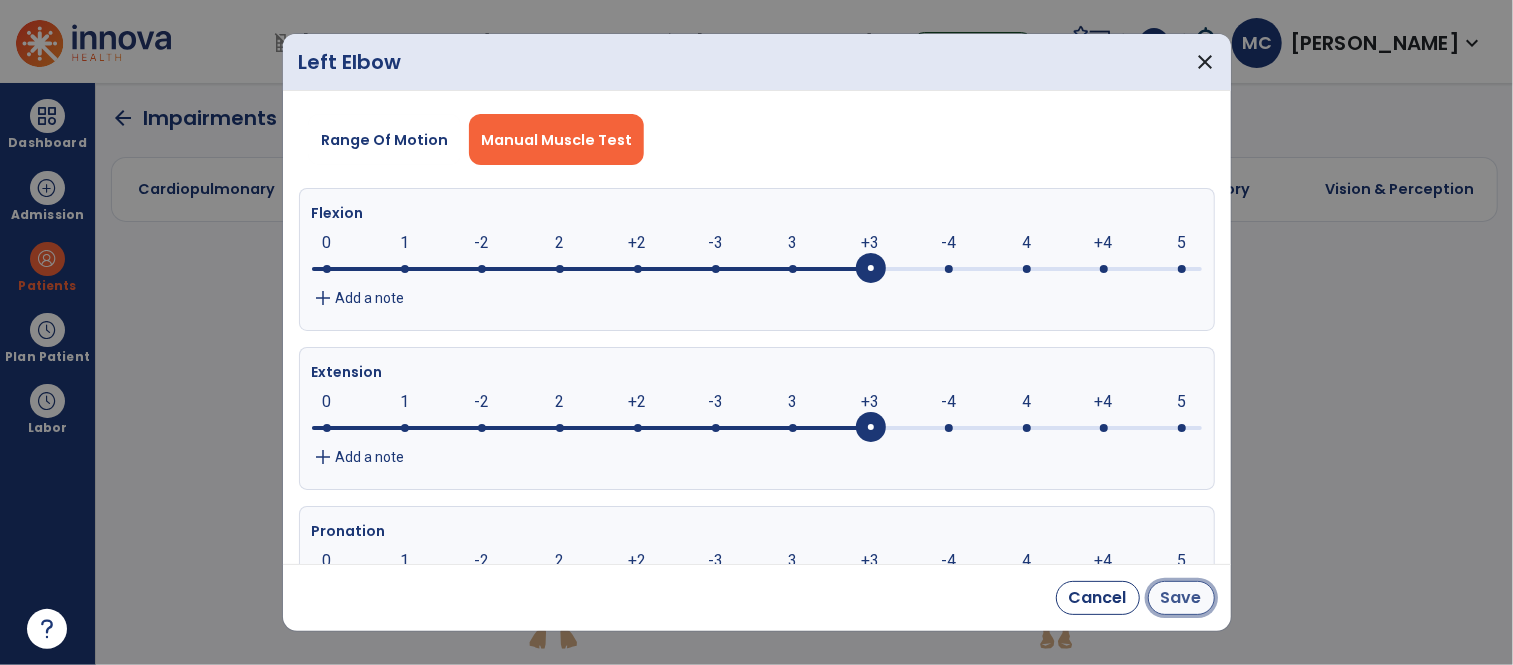 click on "Save" at bounding box center [1181, 598] 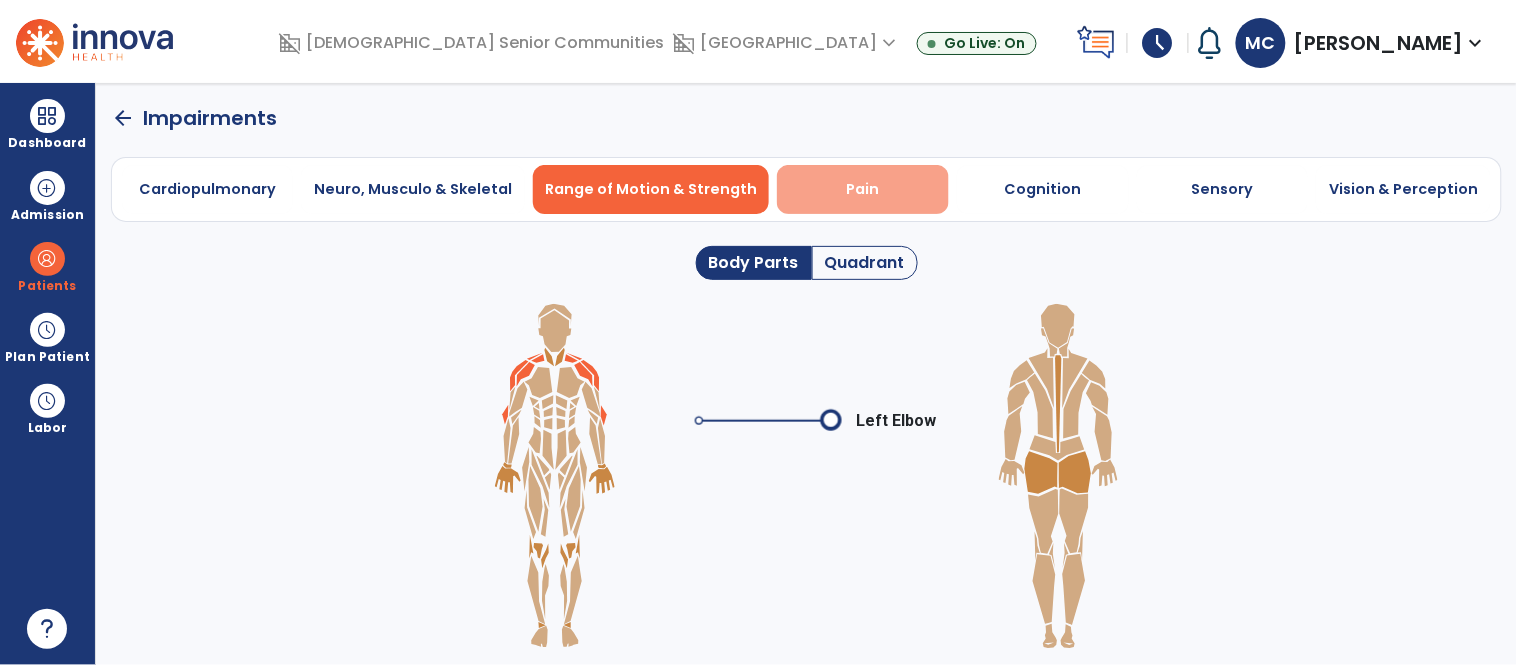 click on "Pain" at bounding box center [863, 189] 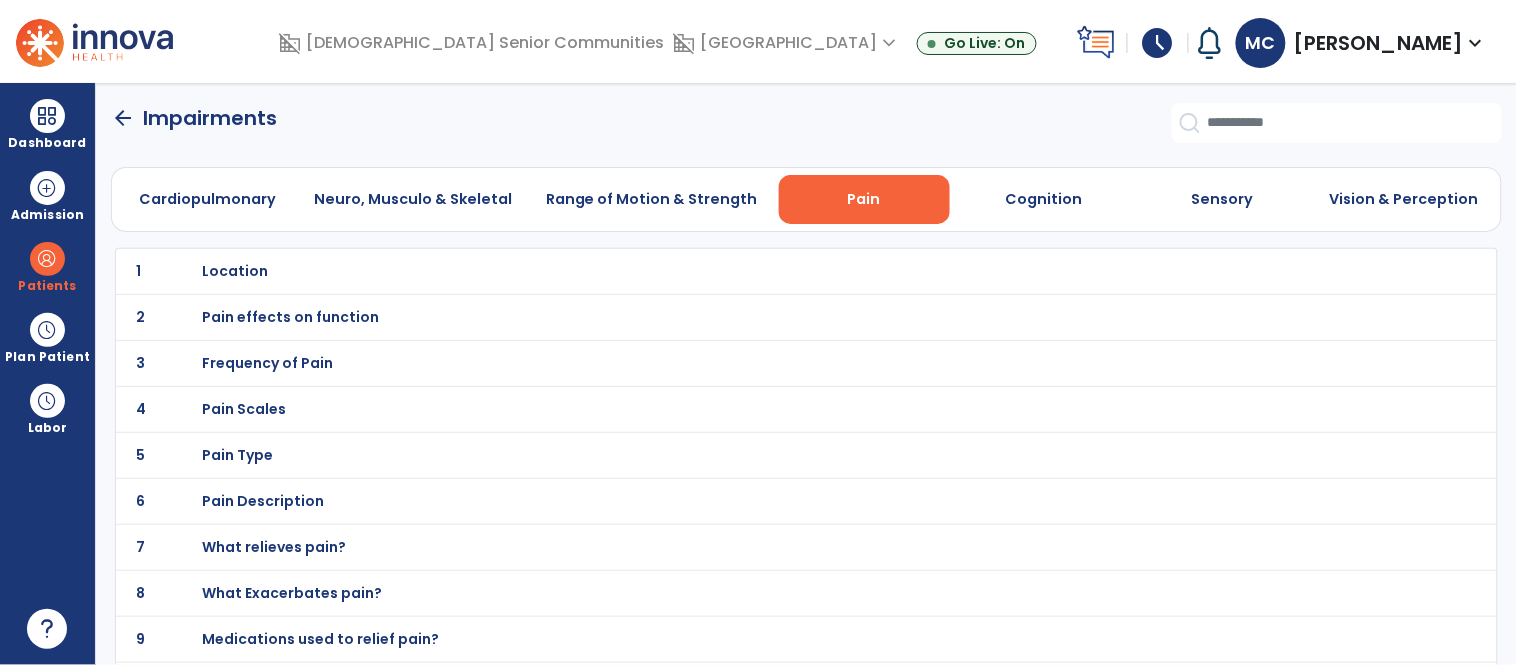 click on "Location" at bounding box center (235, 271) 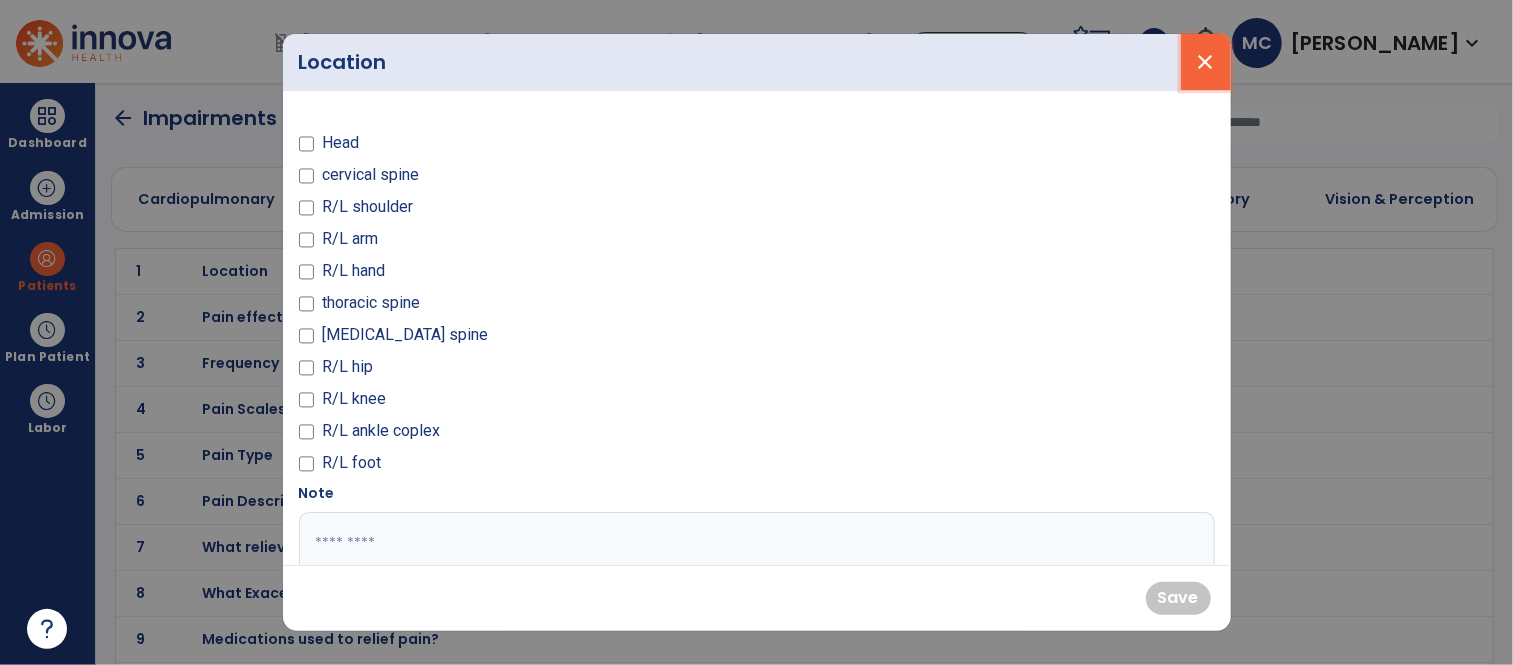 click on "close" at bounding box center [1206, 62] 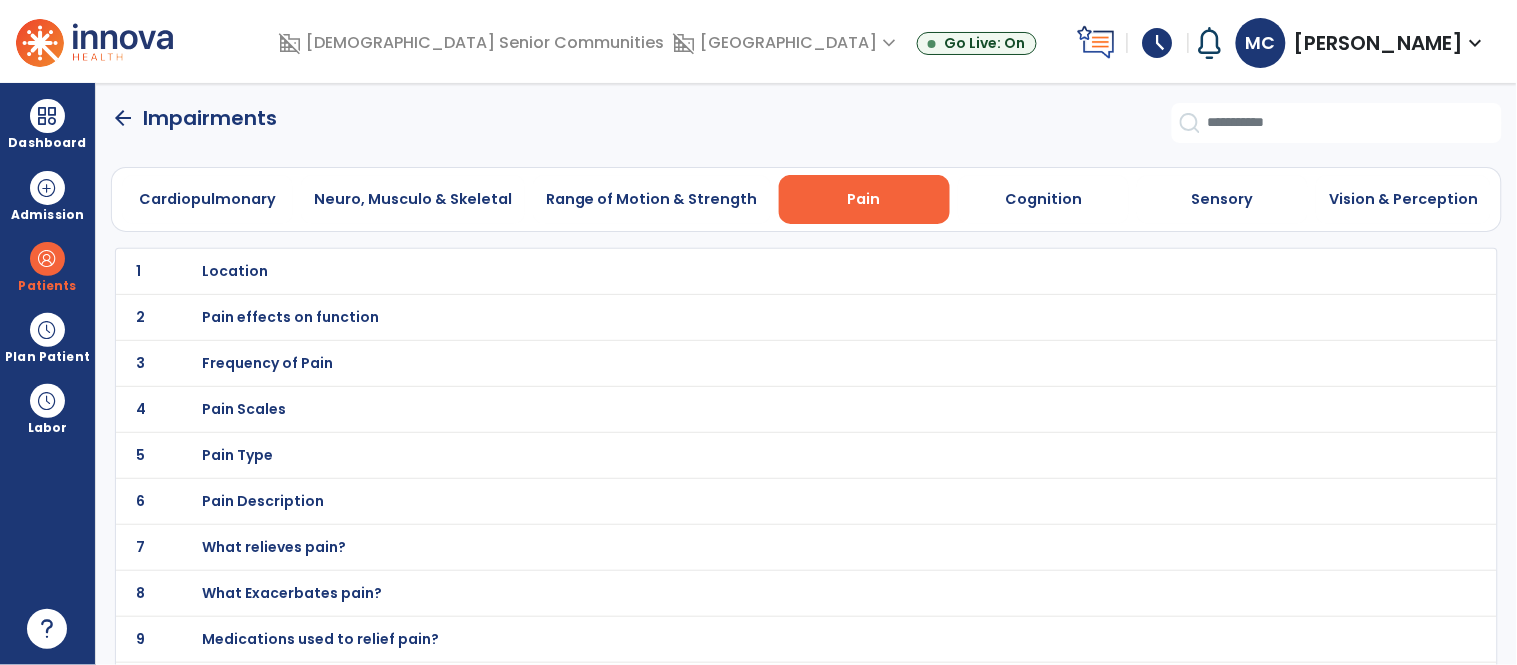 click on "arrow_back" 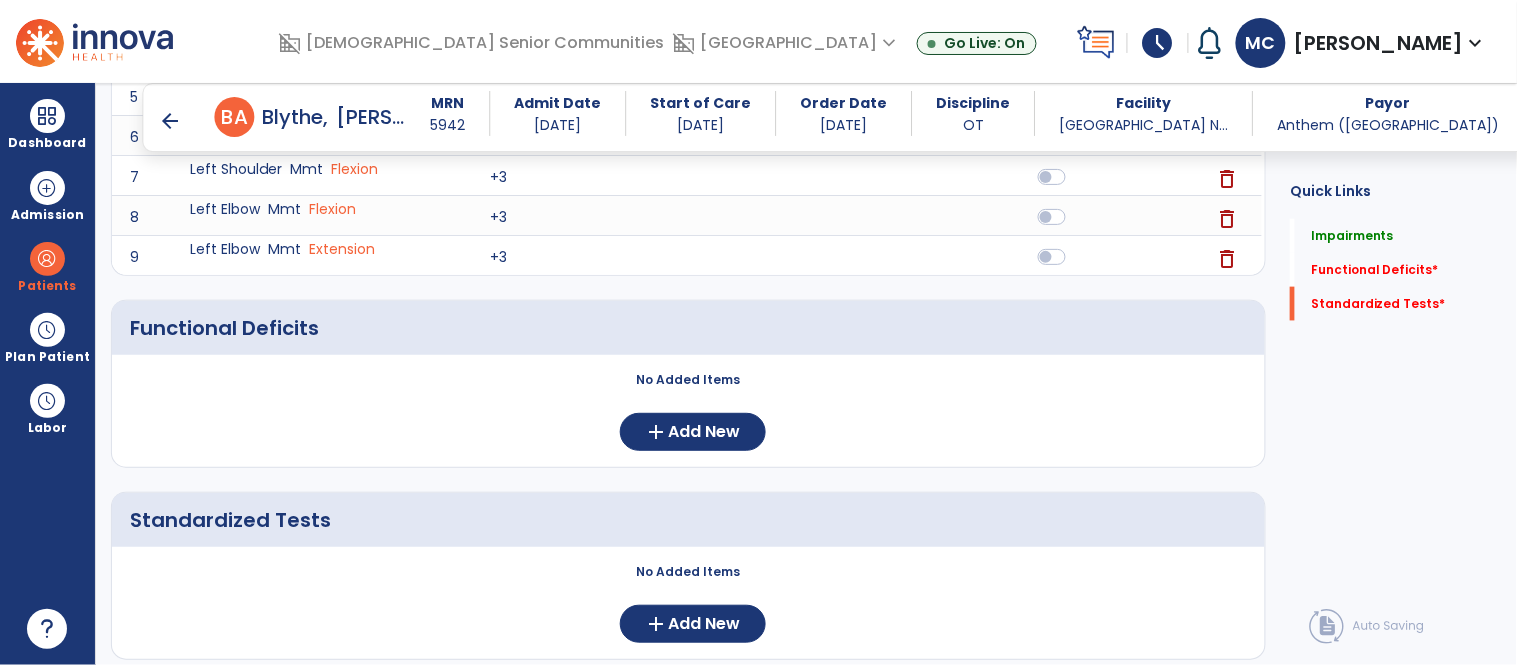 scroll, scrollTop: 532, scrollLeft: 0, axis: vertical 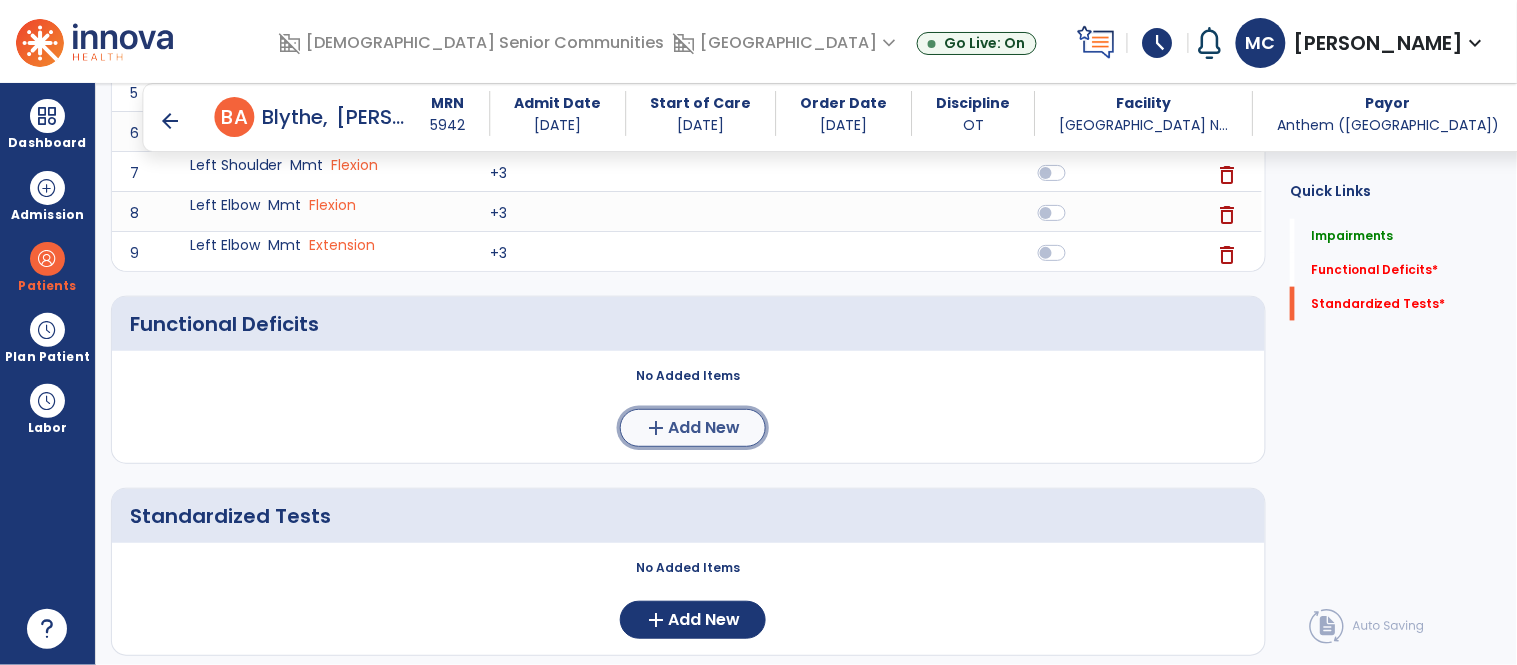click on "add" 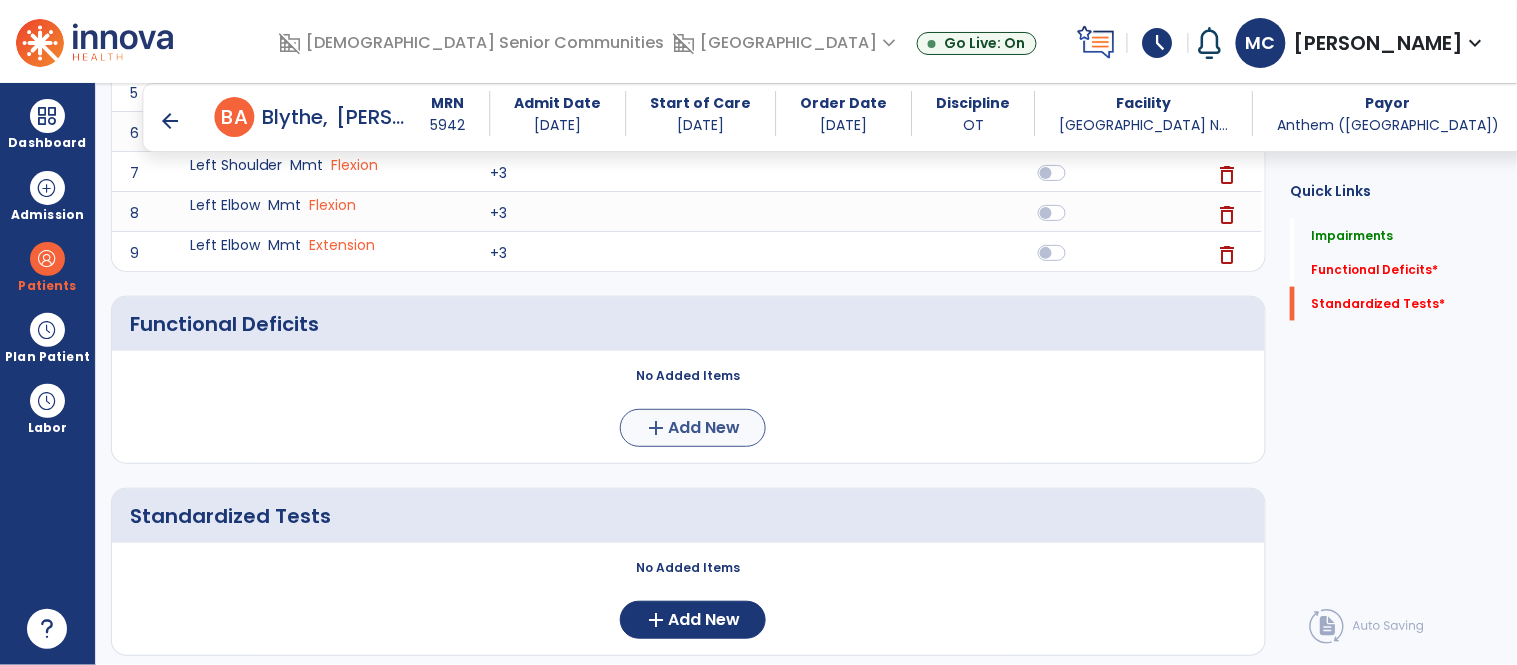 scroll, scrollTop: 0, scrollLeft: 0, axis: both 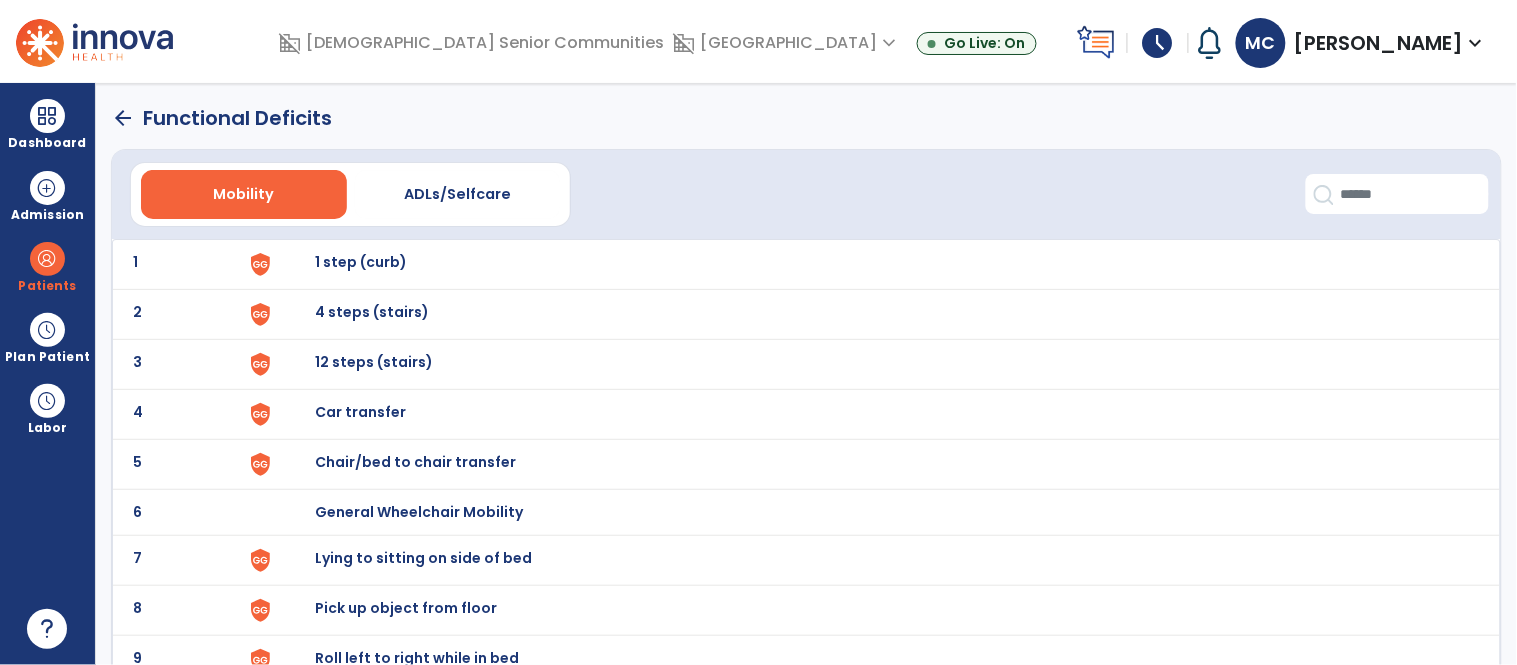 click on "arrow_back" 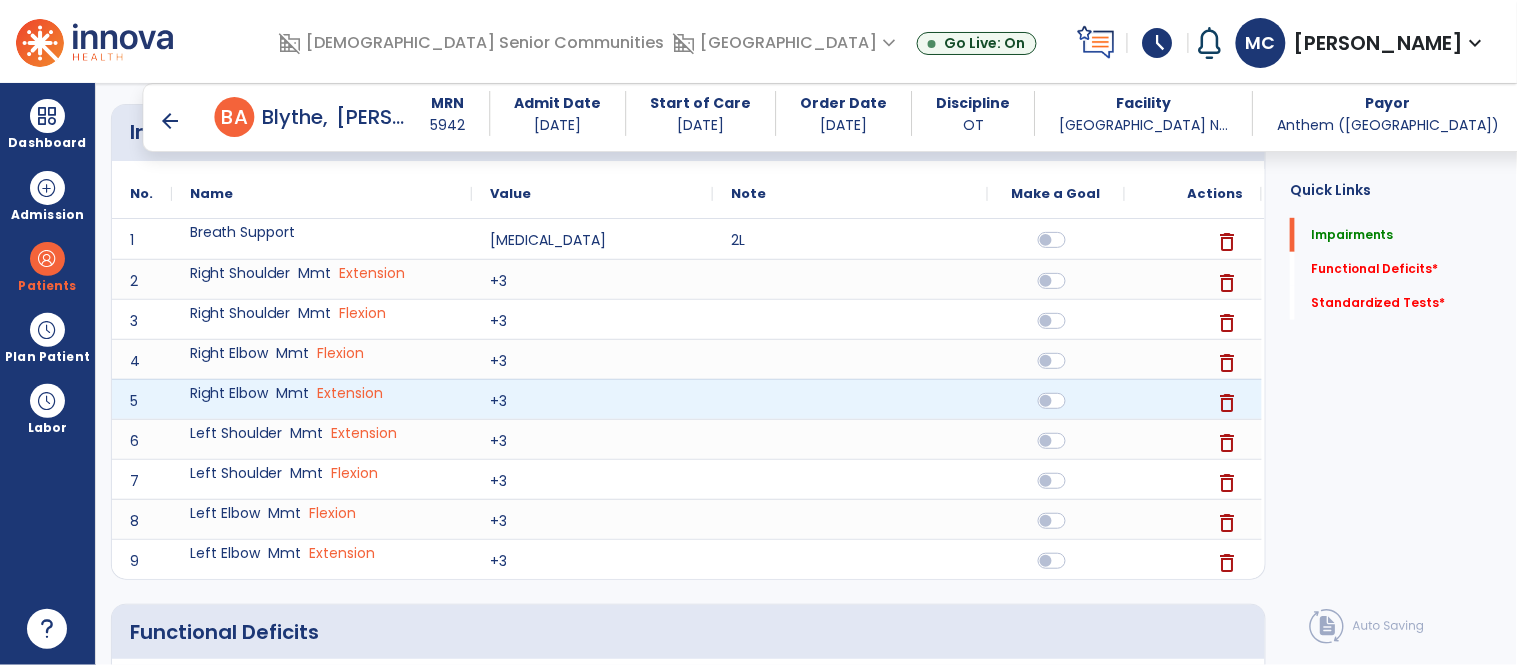 scroll, scrollTop: 130, scrollLeft: 0, axis: vertical 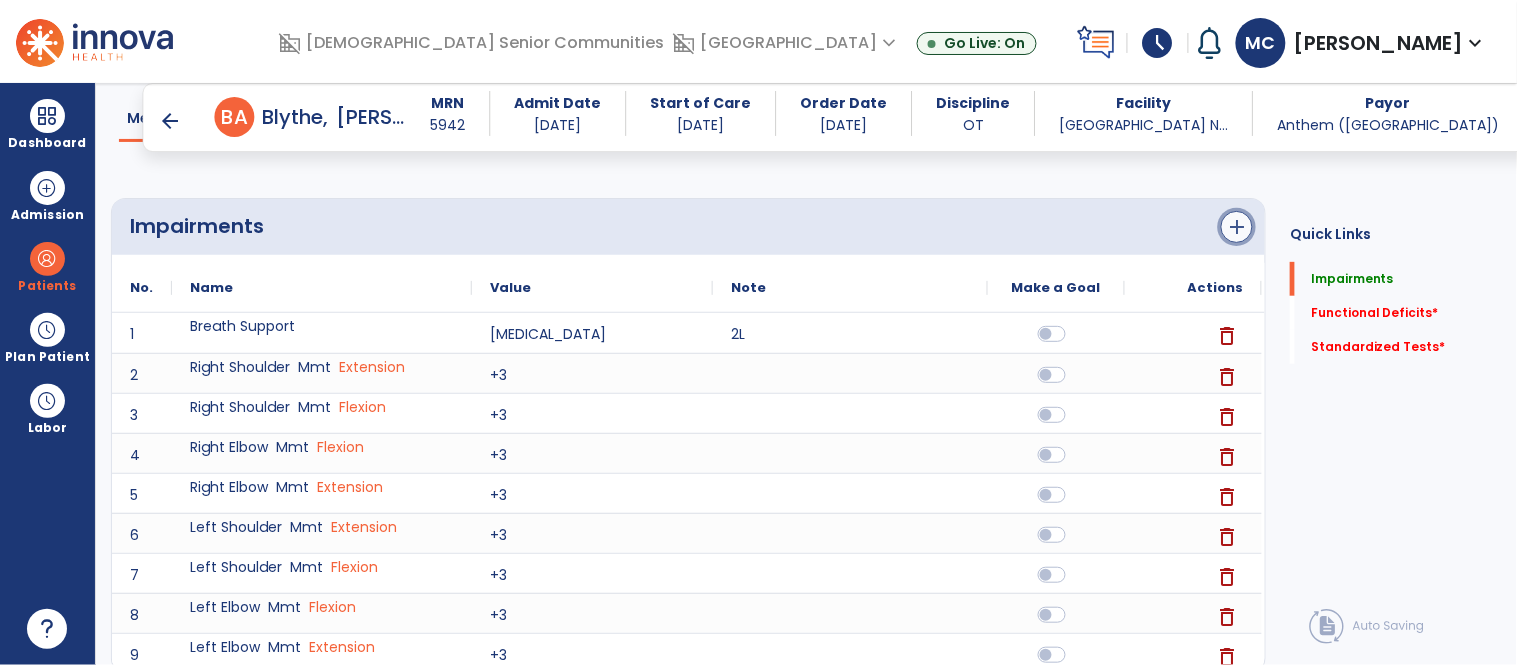click on "add" 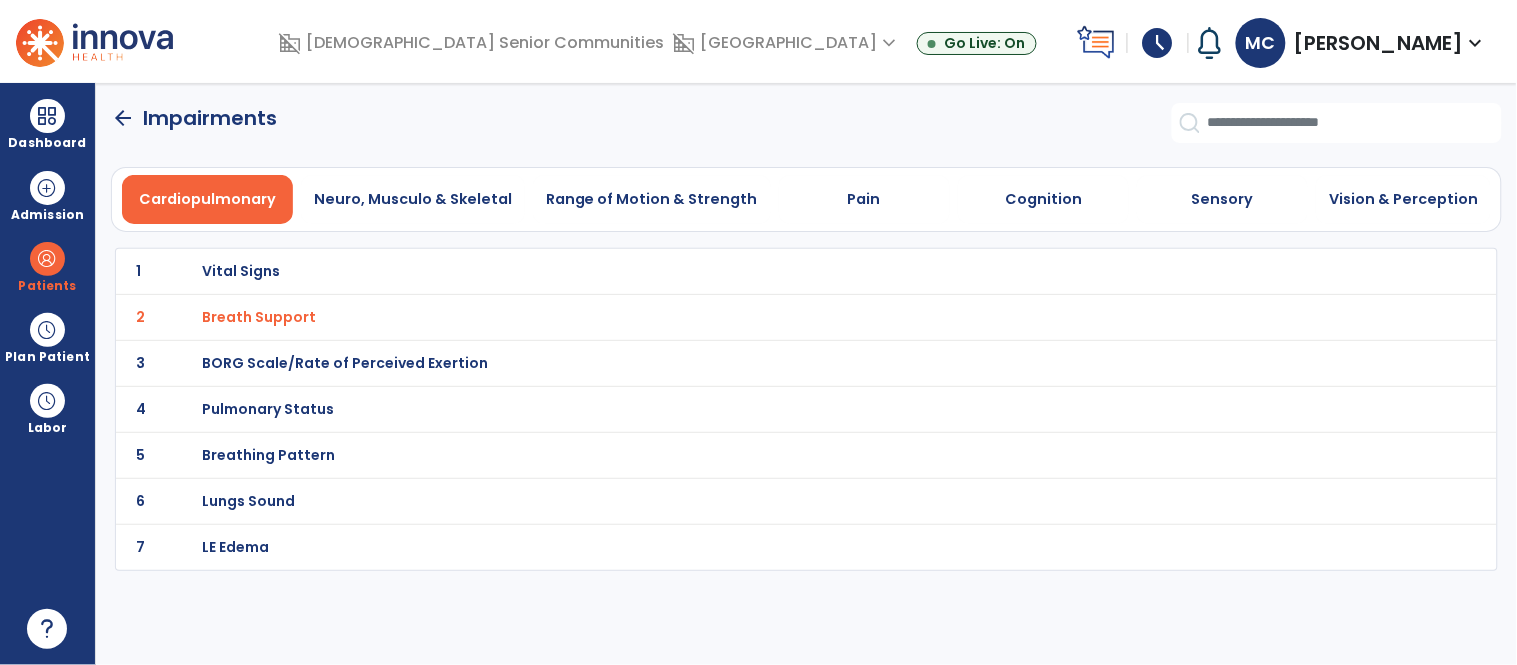 scroll, scrollTop: 0, scrollLeft: 0, axis: both 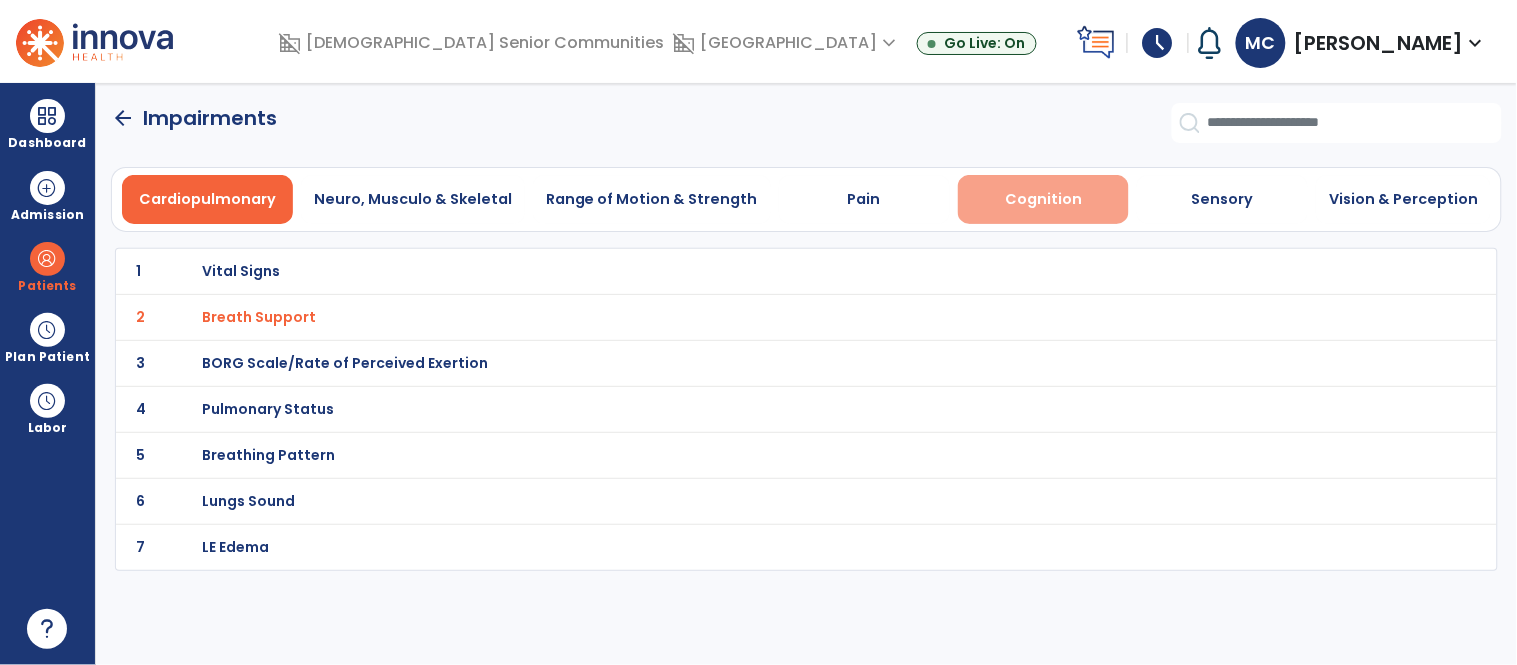 click on "Cognition" at bounding box center [1043, 199] 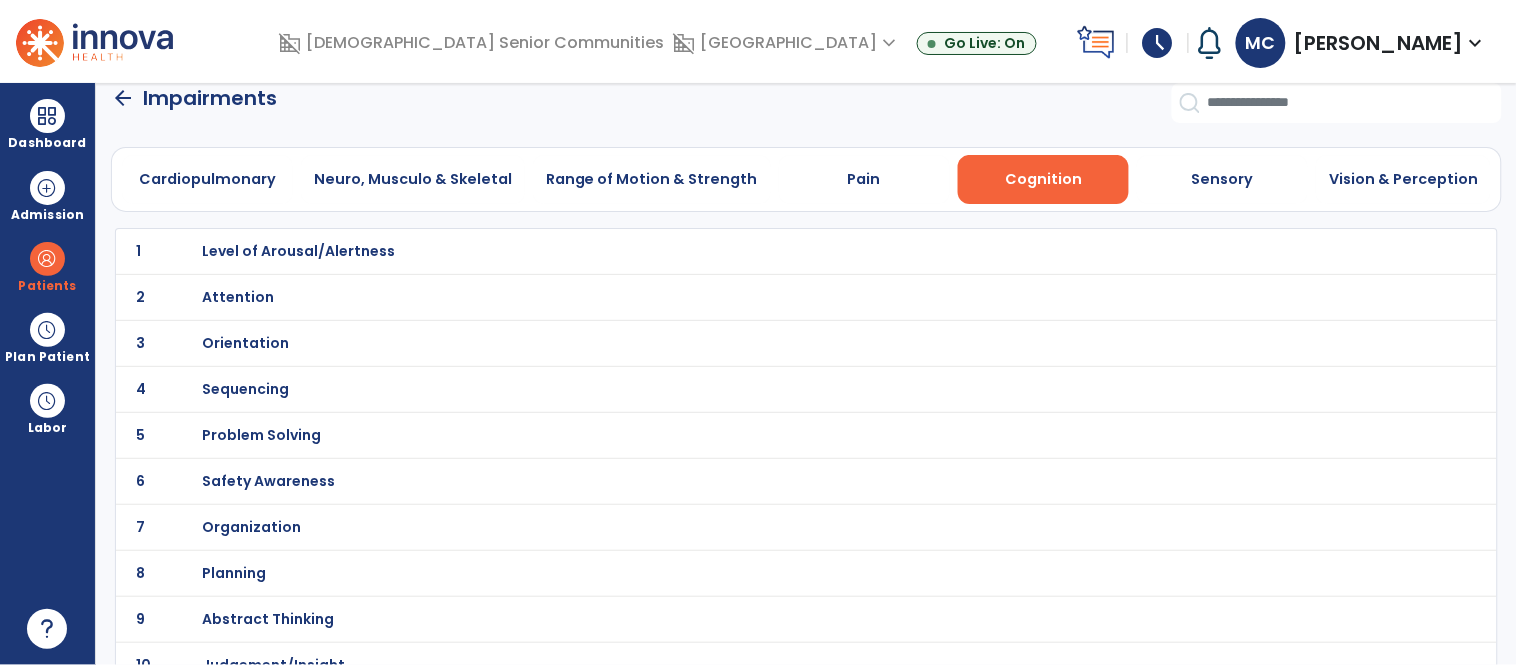 scroll, scrollTop: 0, scrollLeft: 0, axis: both 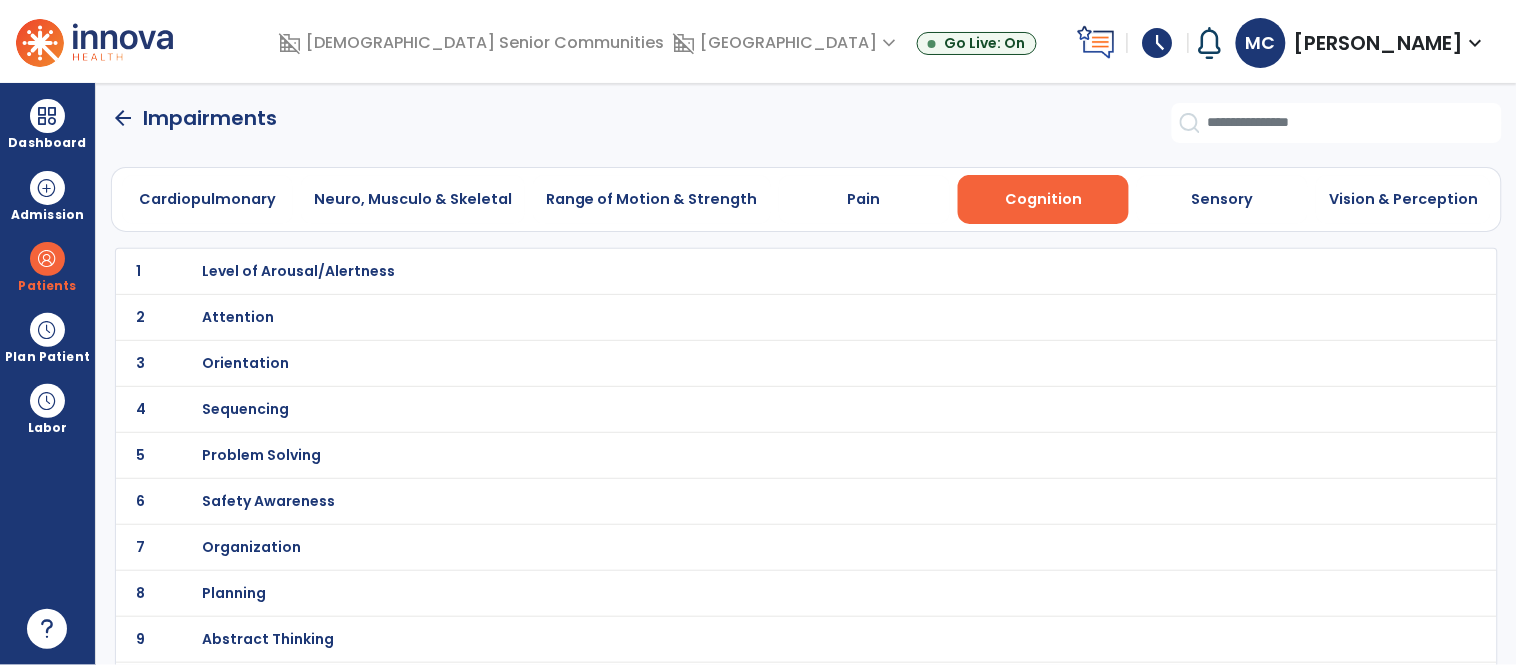 click on "Orientation" at bounding box center [298, 271] 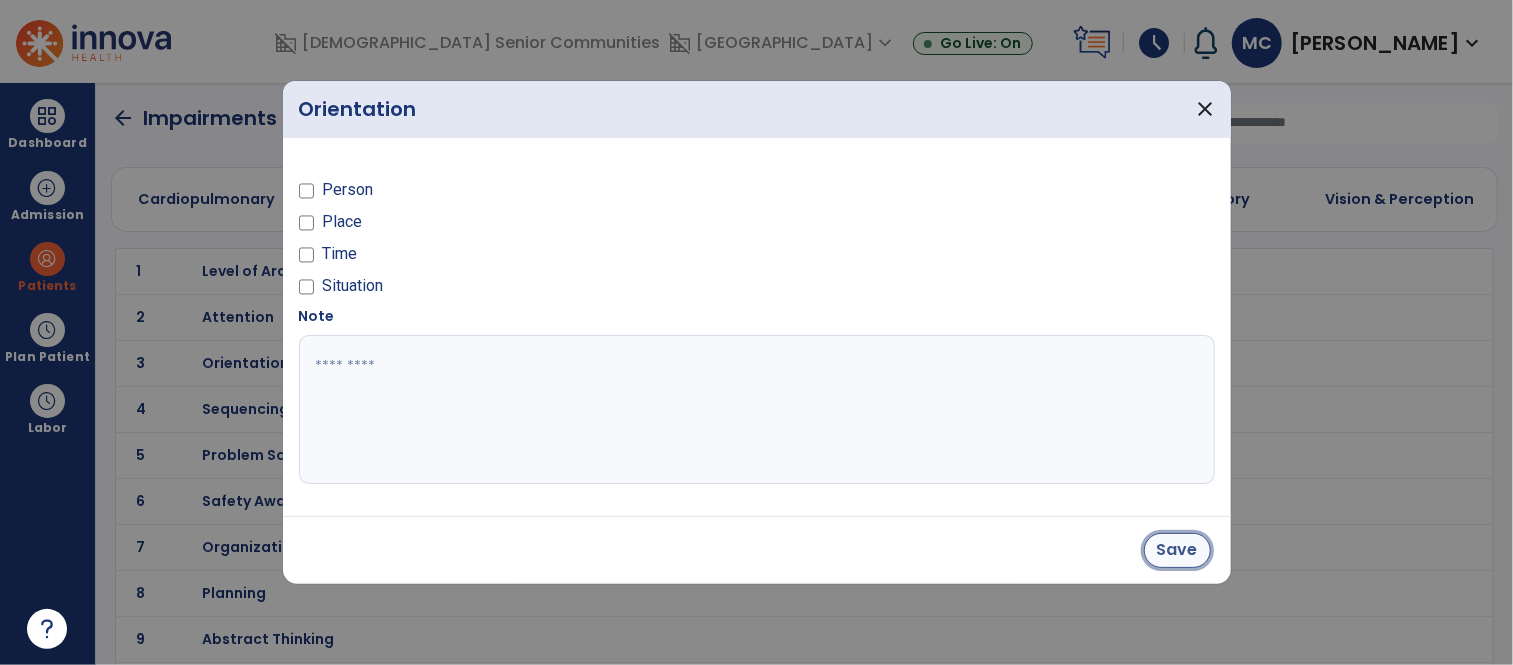 click on "Save" at bounding box center [1177, 550] 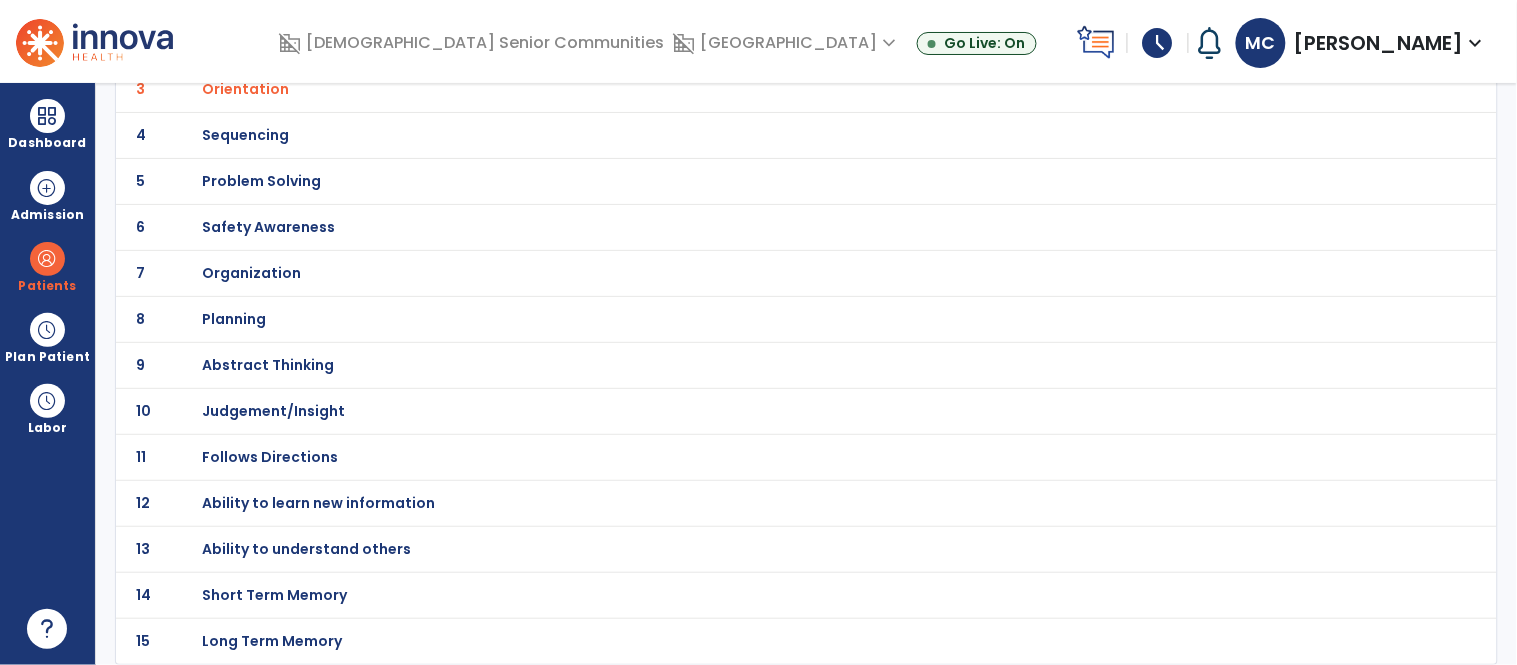 scroll, scrollTop: 0, scrollLeft: 0, axis: both 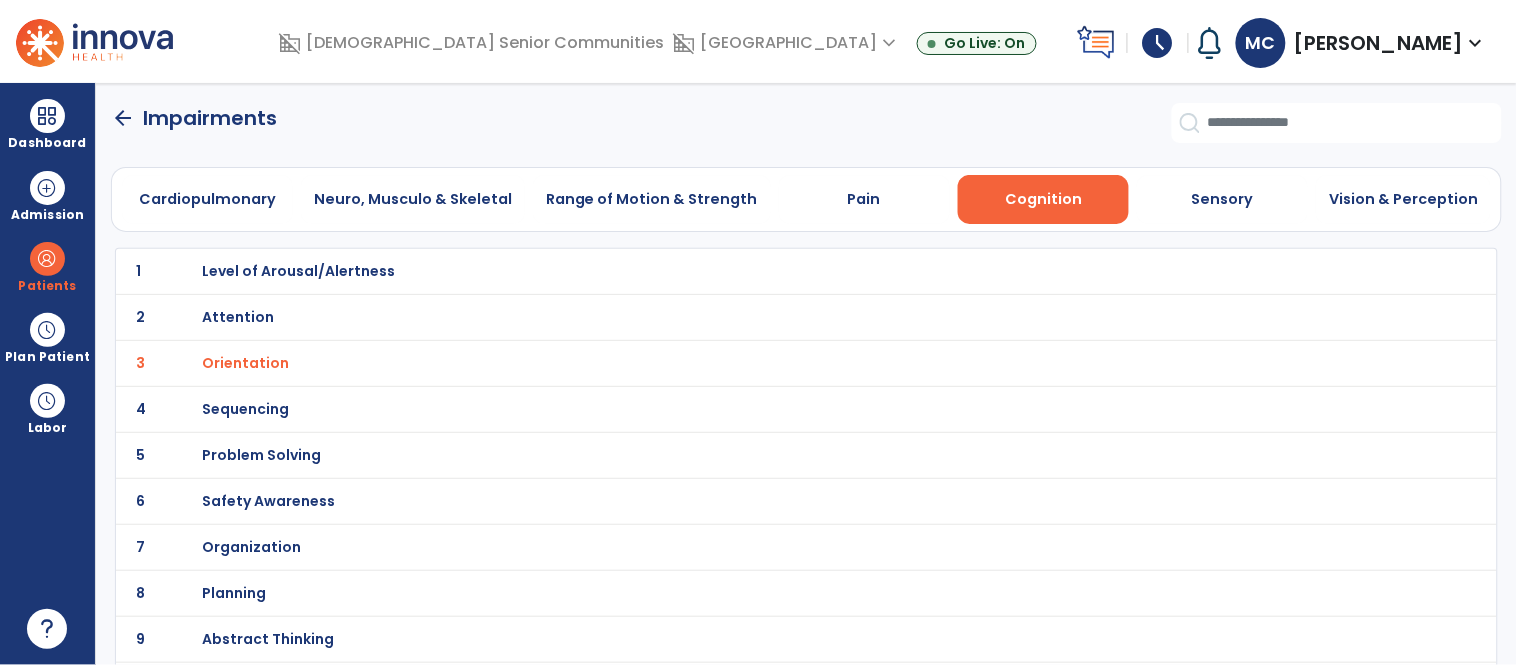 click on "arrow_back" 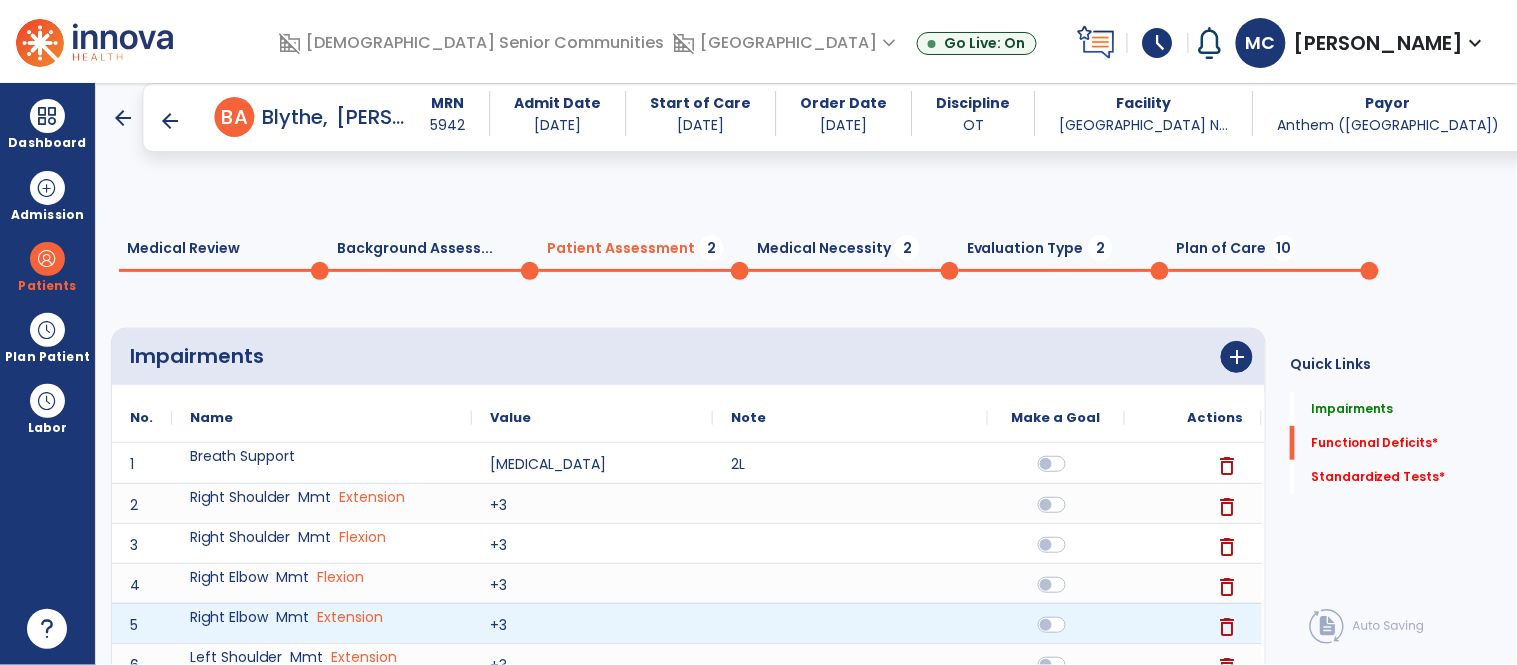 scroll, scrollTop: 633, scrollLeft: 0, axis: vertical 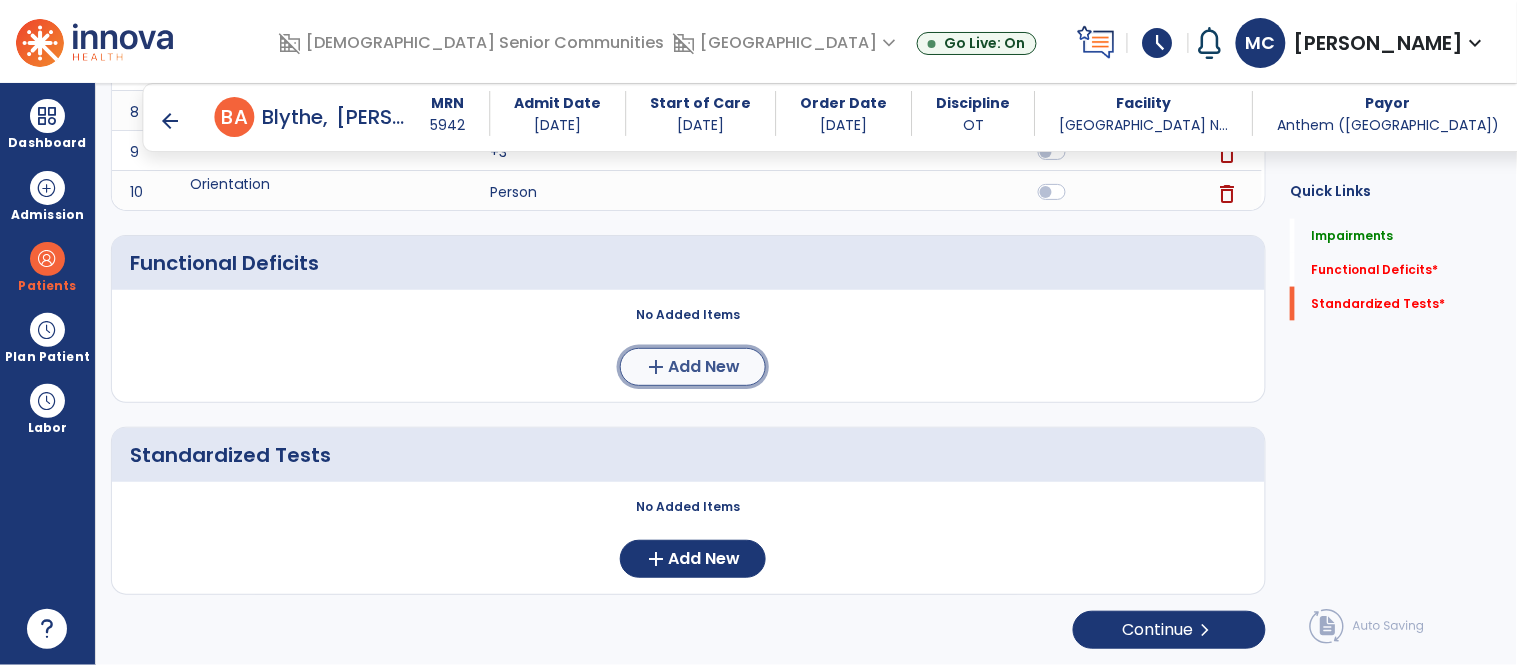 click on "Add New" 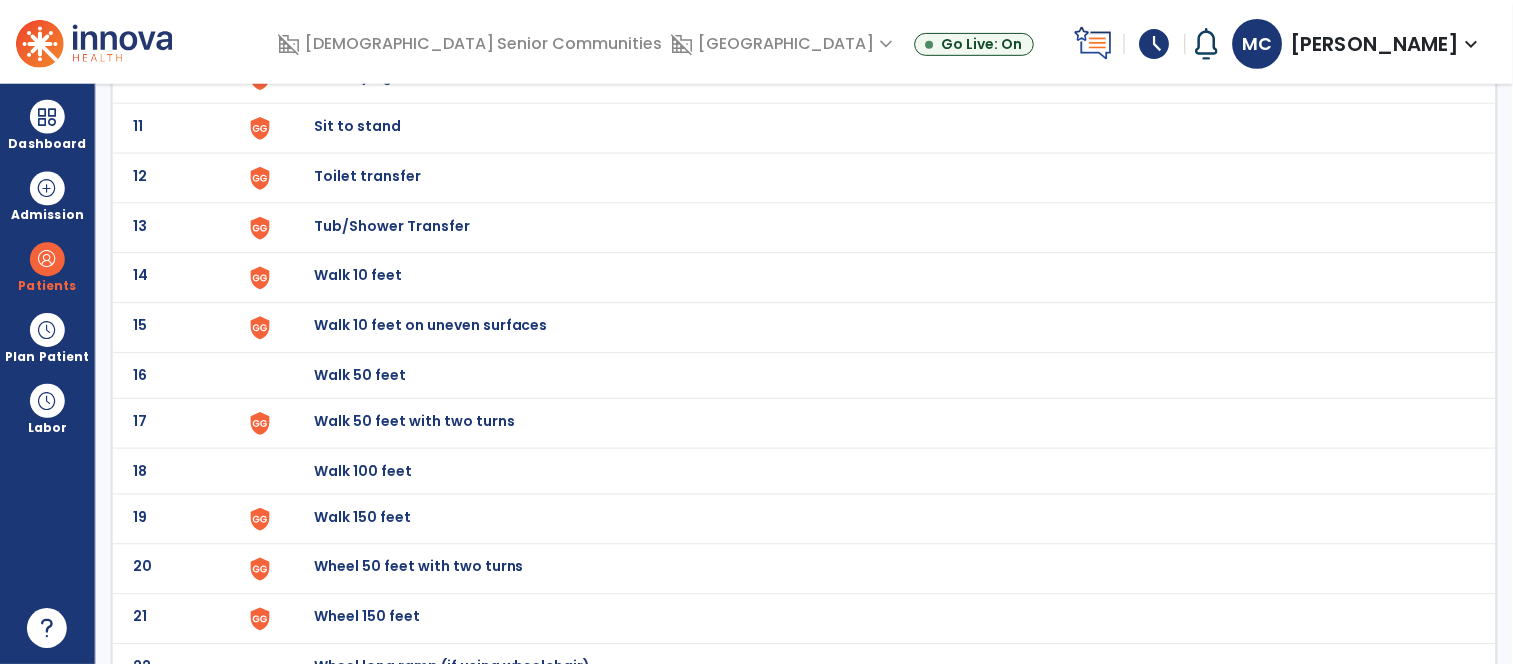 scroll, scrollTop: 0, scrollLeft: 0, axis: both 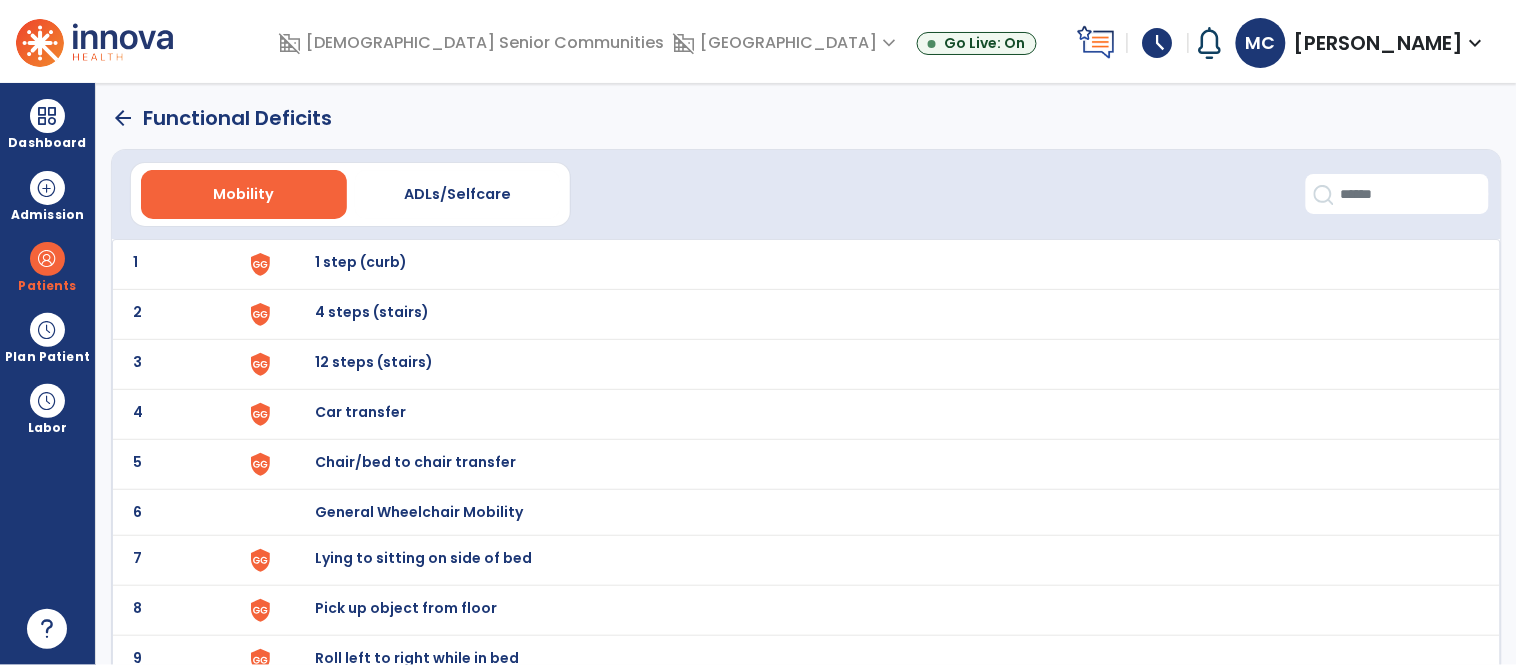click on "Chair/bed to chair transfer" at bounding box center (361, 262) 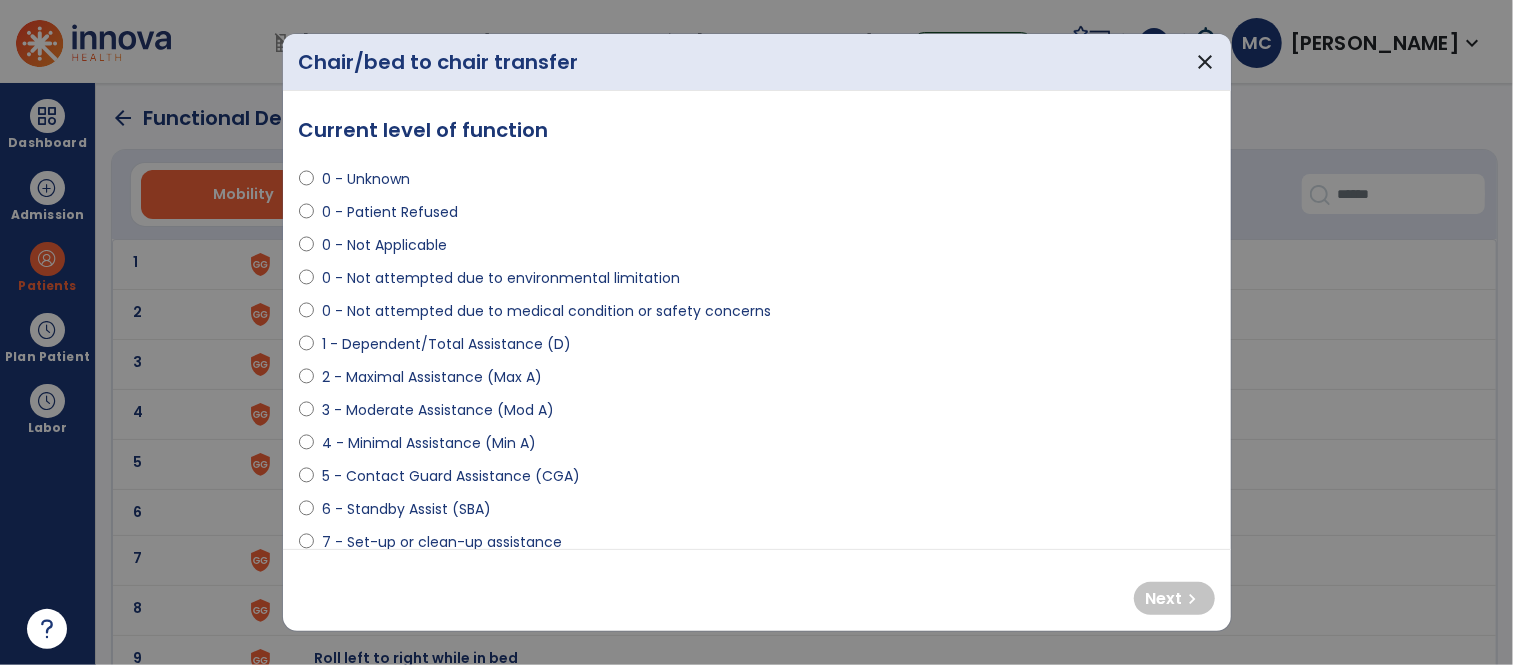 click on "1 - Dependent/Total Assistance (D)" at bounding box center [446, 344] 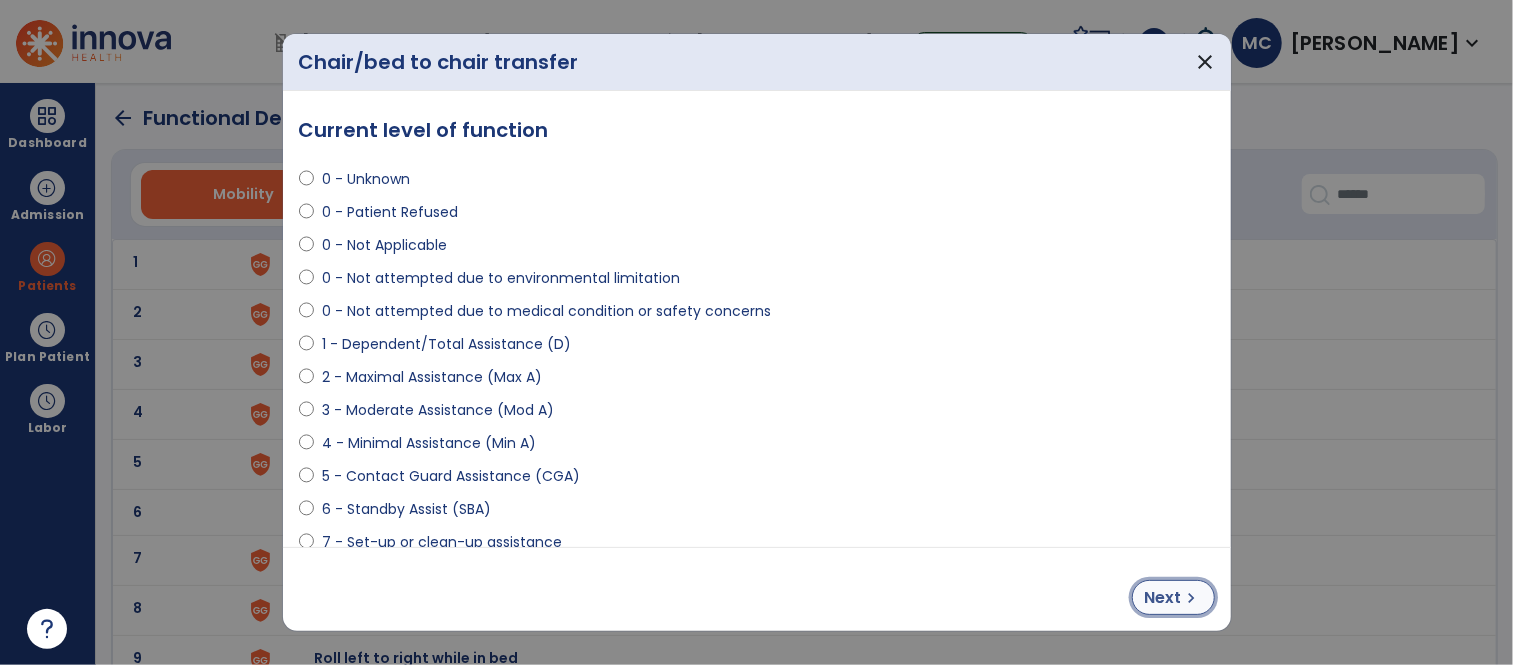 click on "Next  chevron_right" at bounding box center [1173, 597] 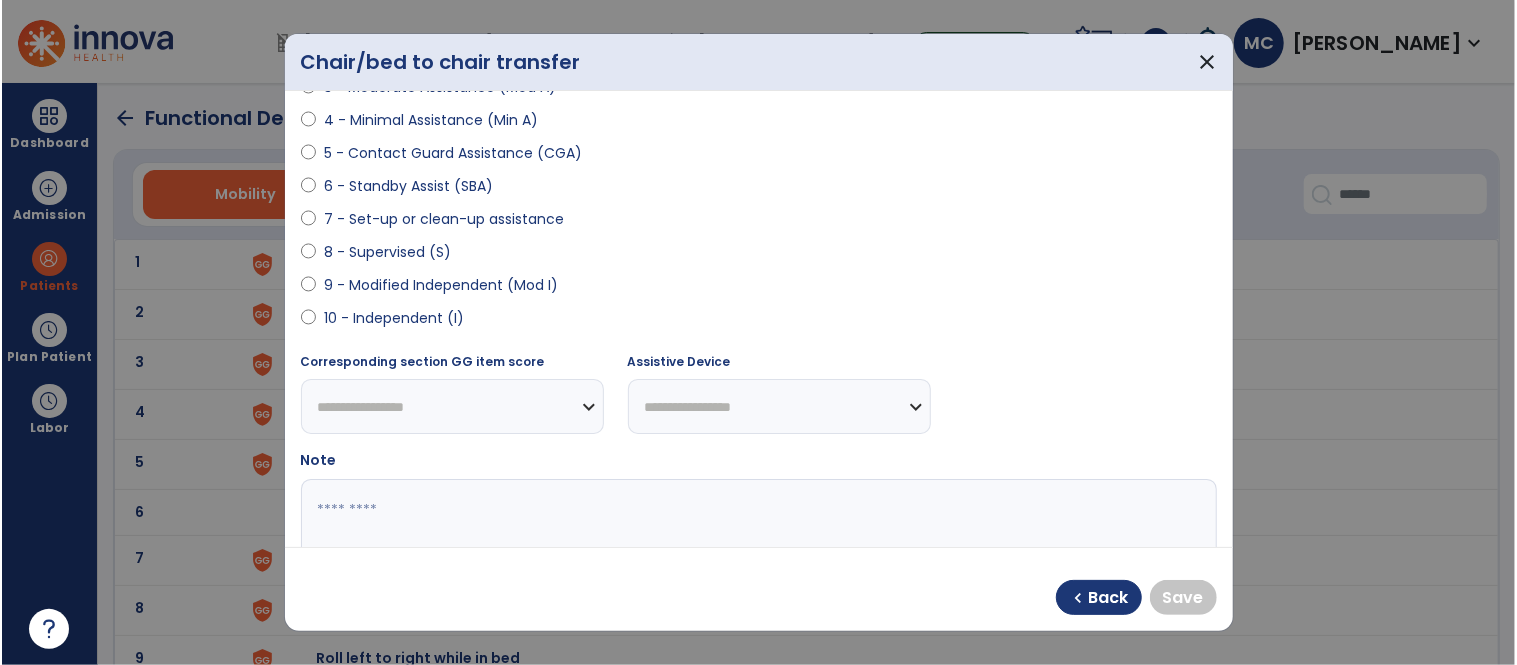 scroll, scrollTop: 318, scrollLeft: 0, axis: vertical 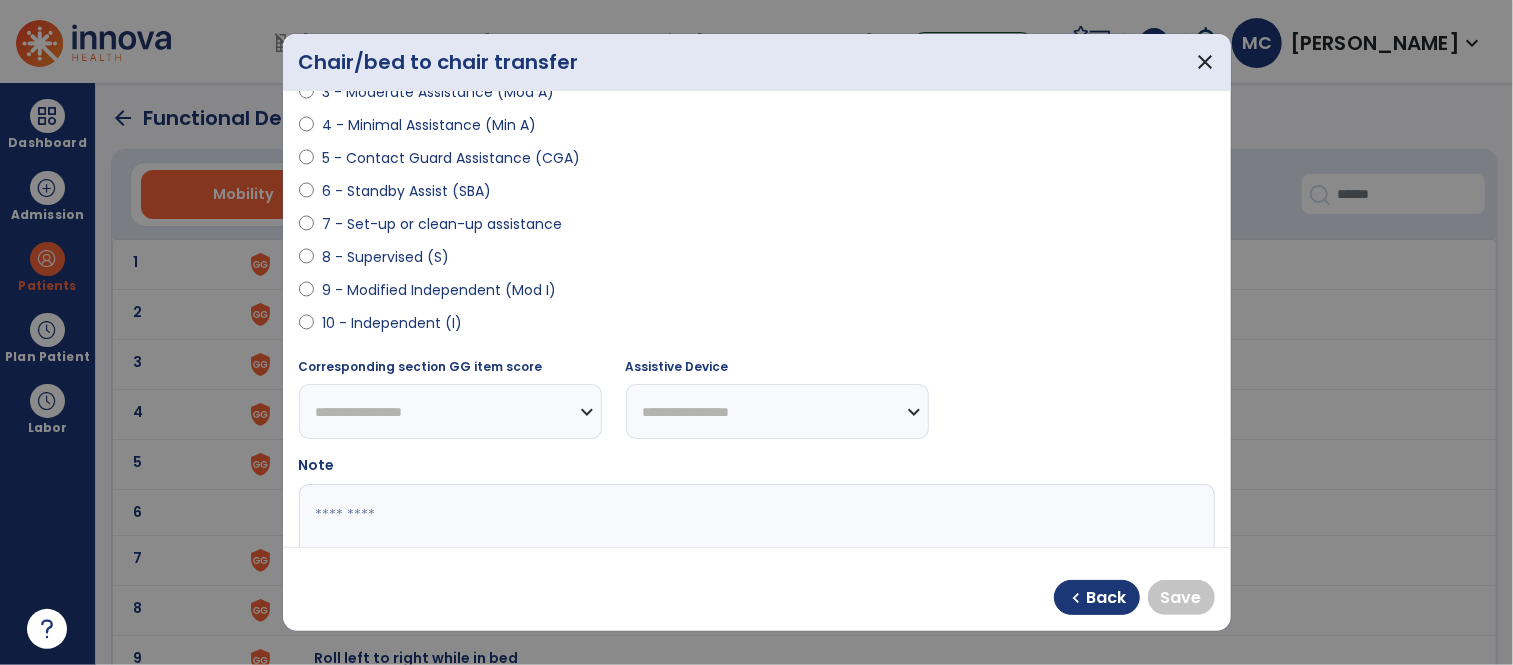 select on "**********" 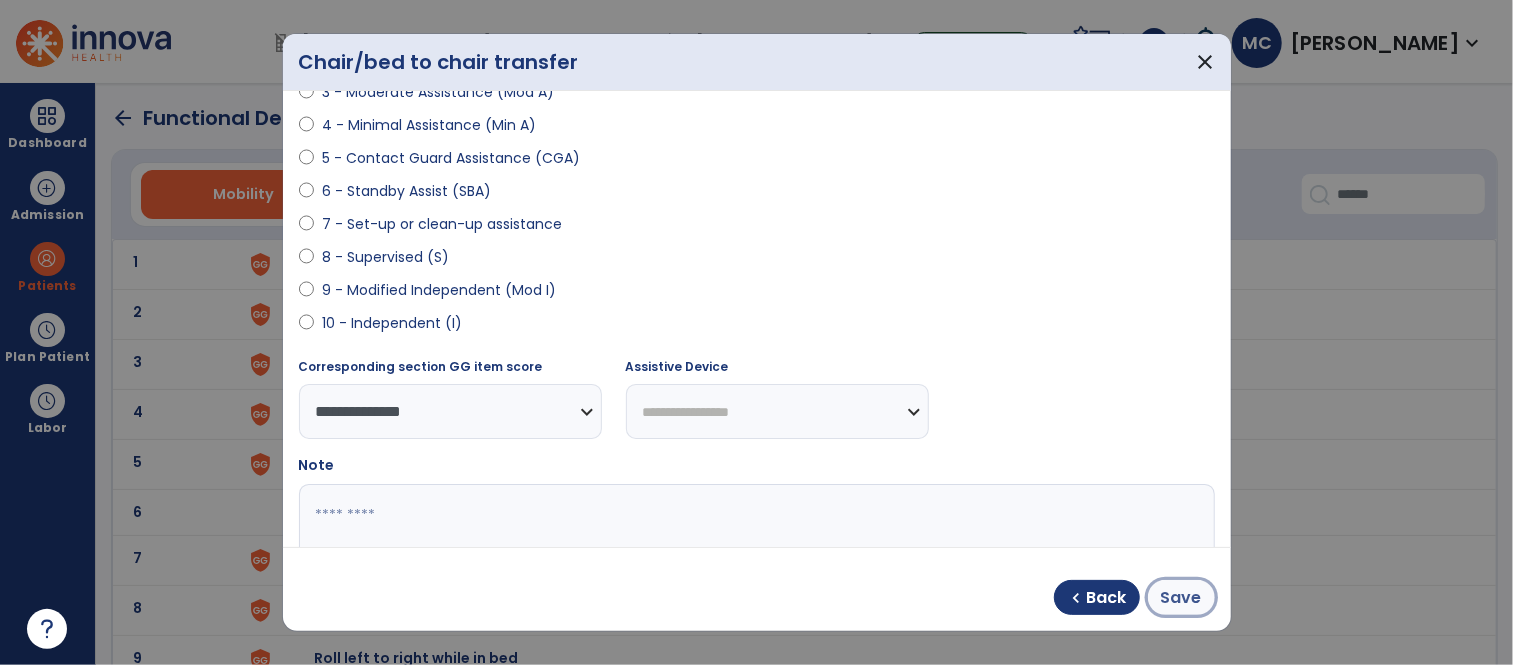 click on "Save" at bounding box center [1181, 598] 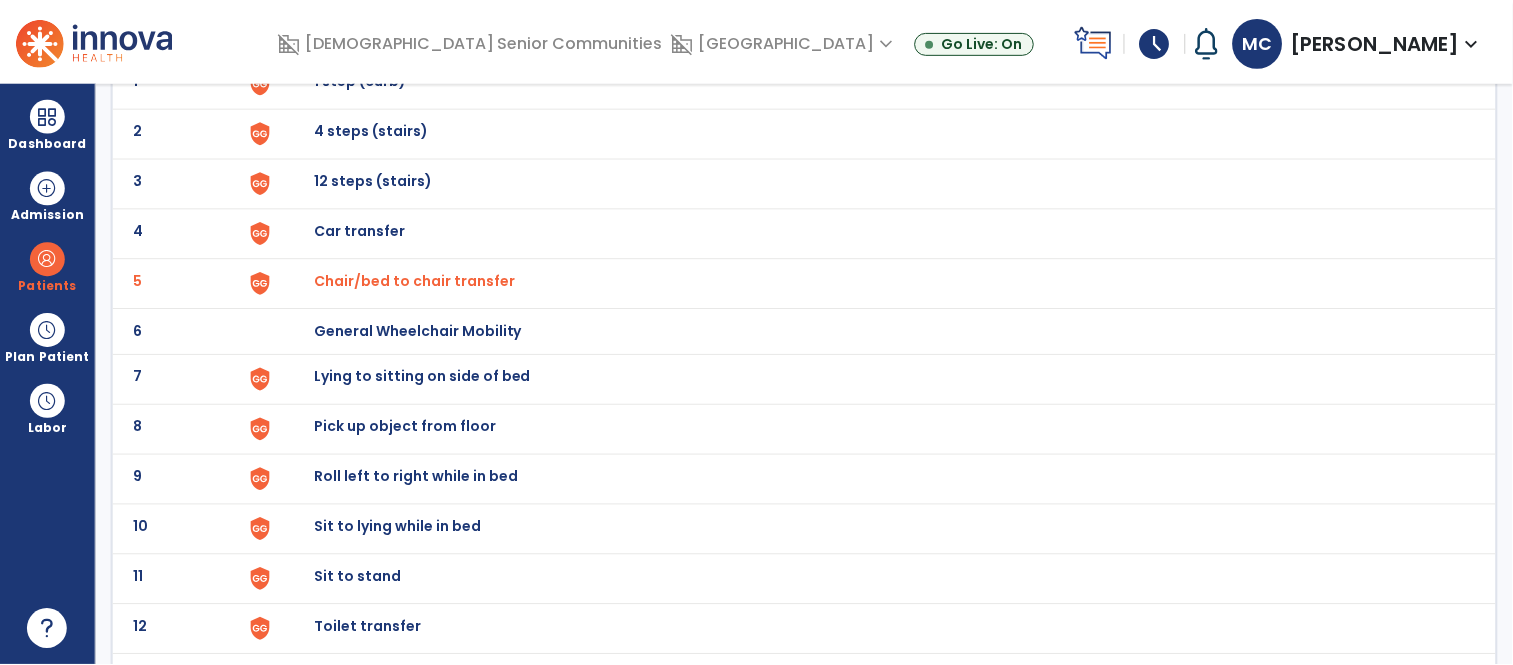 scroll, scrollTop: 184, scrollLeft: 0, axis: vertical 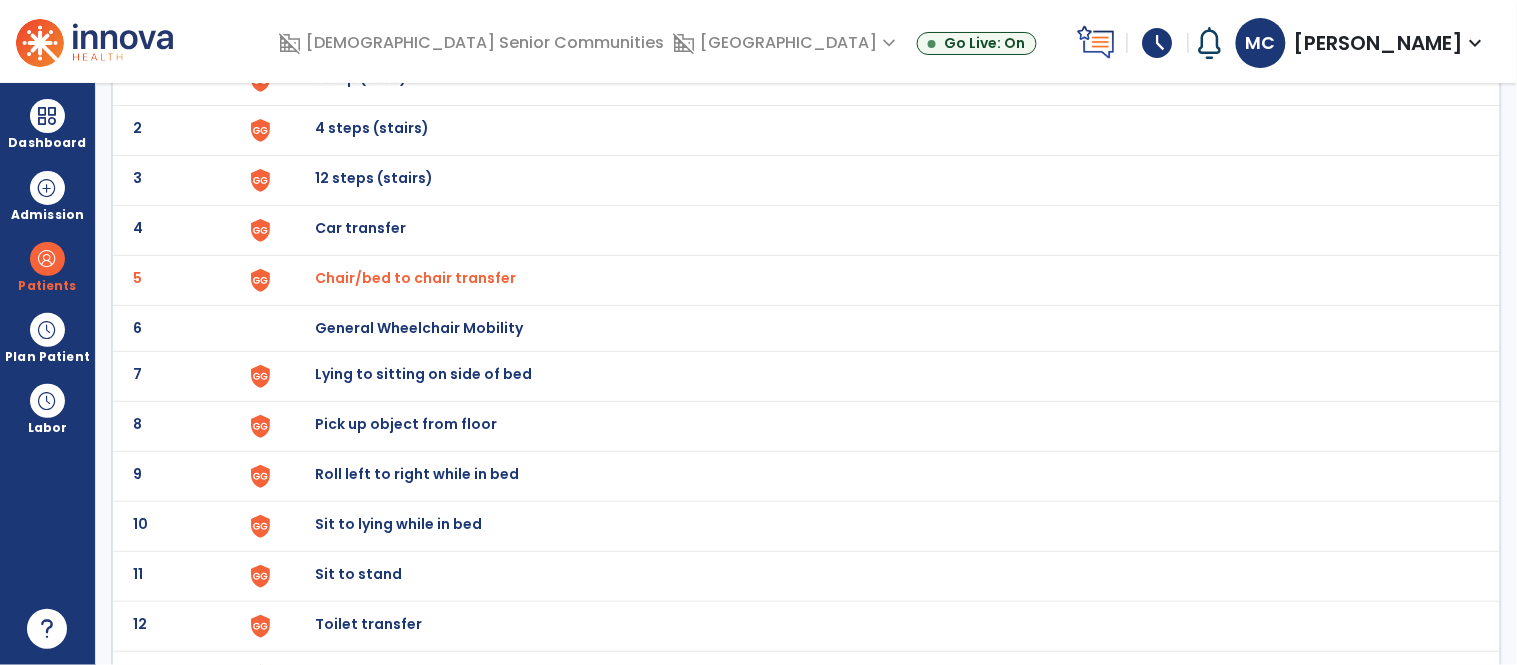click on "11 Sit to stand" 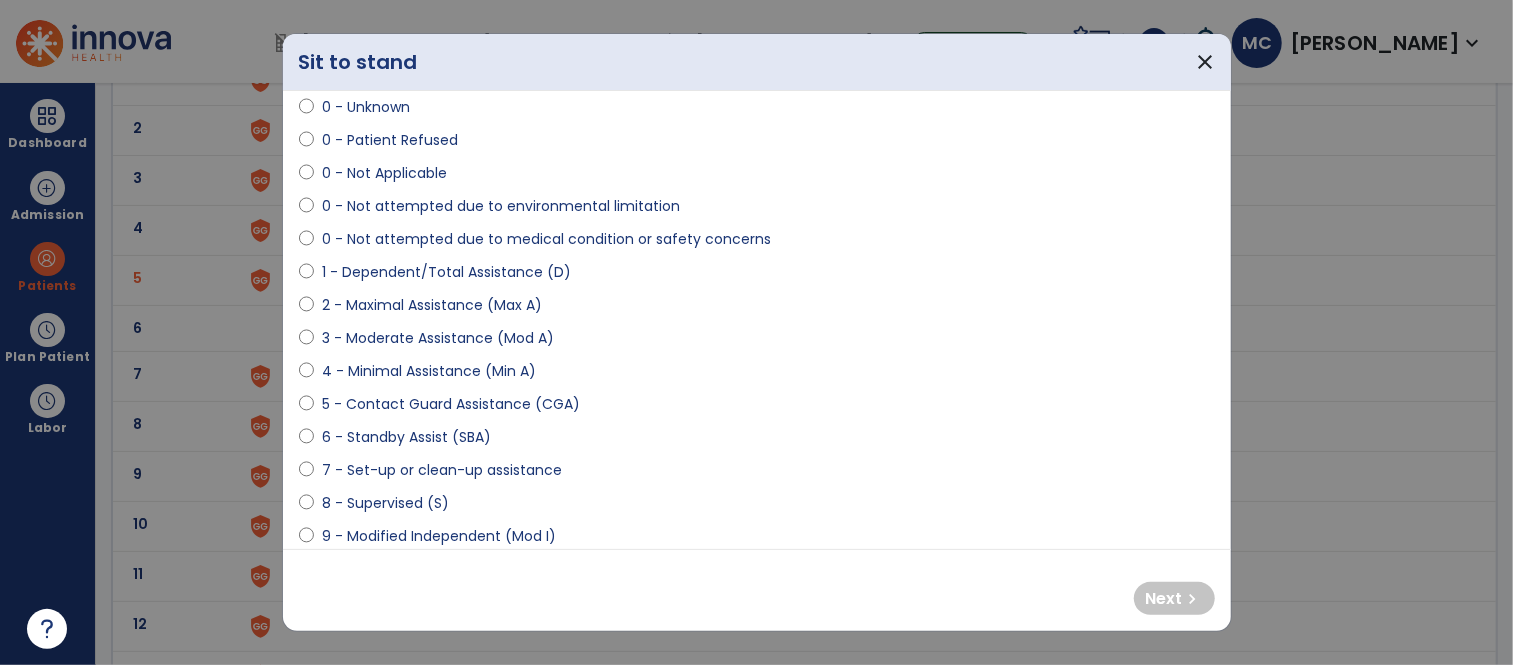 scroll, scrollTop: 0, scrollLeft: 0, axis: both 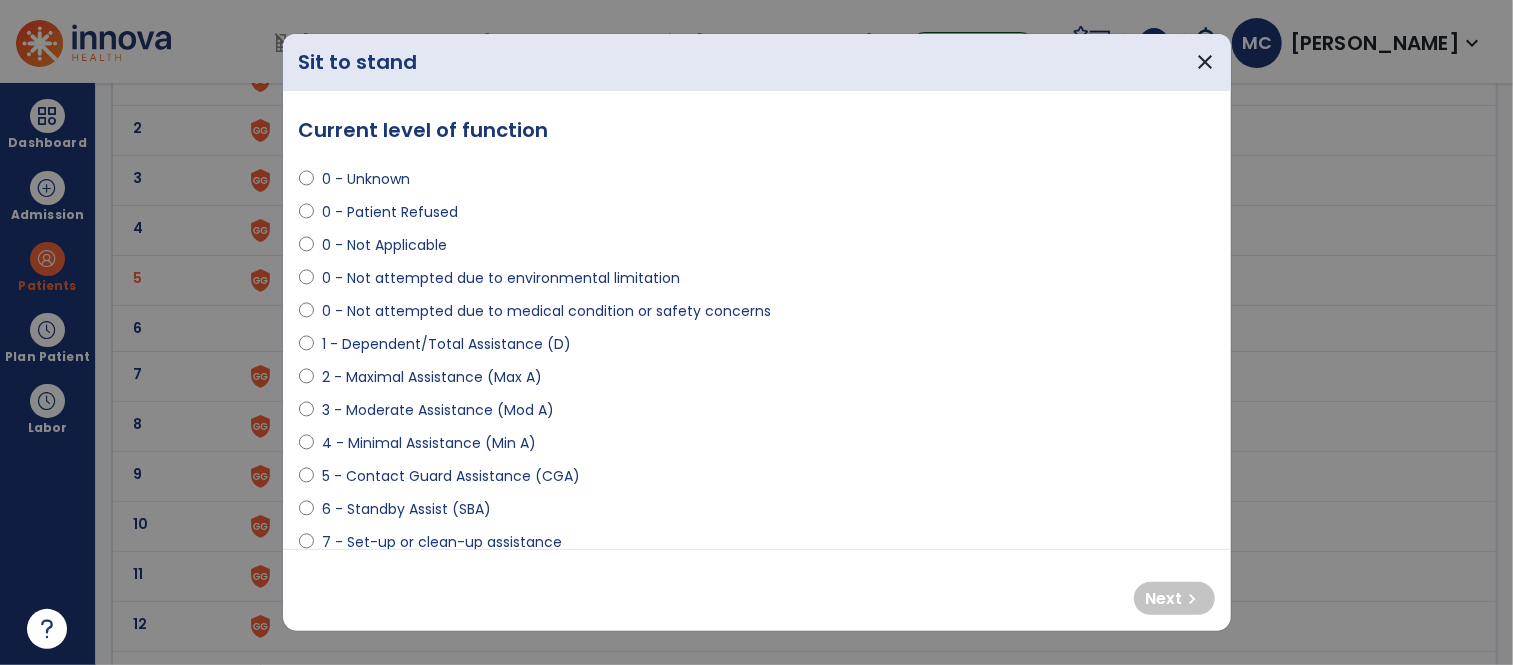 select on "**********" 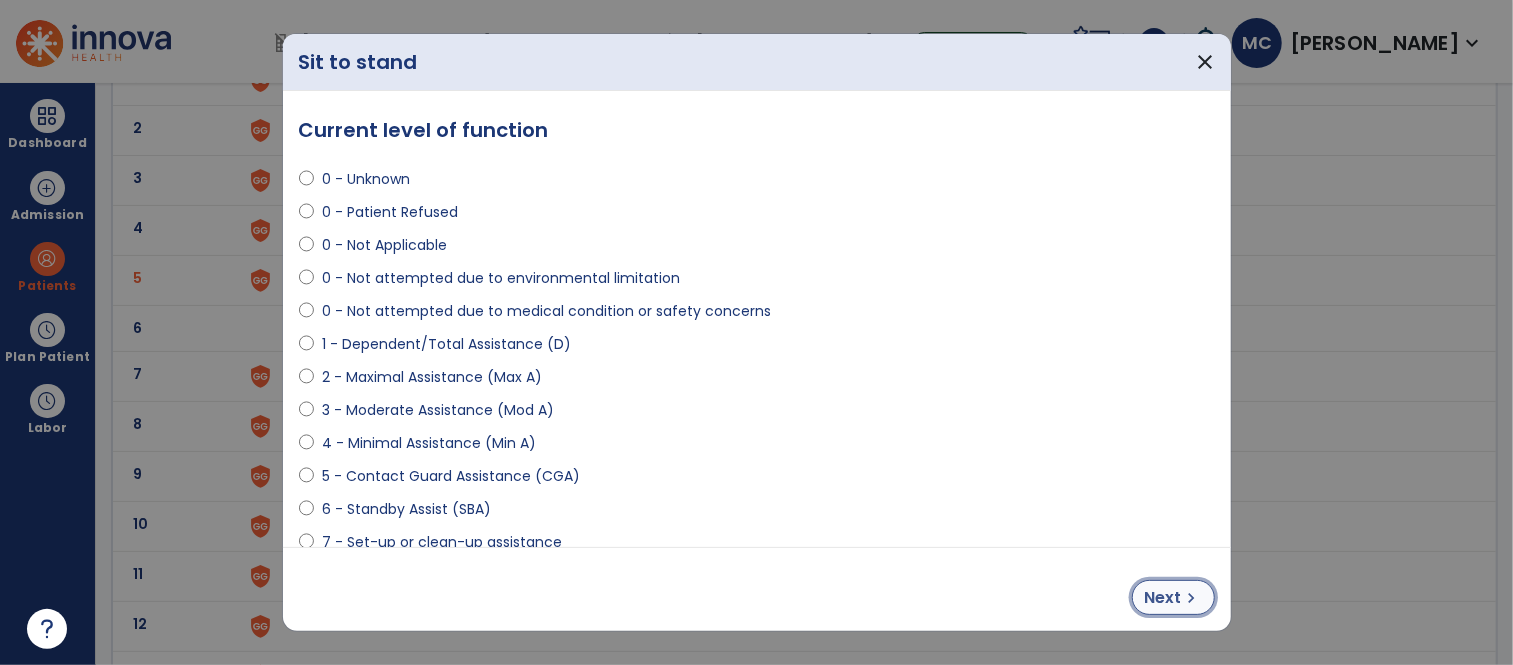 click on "Next  chevron_right" at bounding box center (1173, 597) 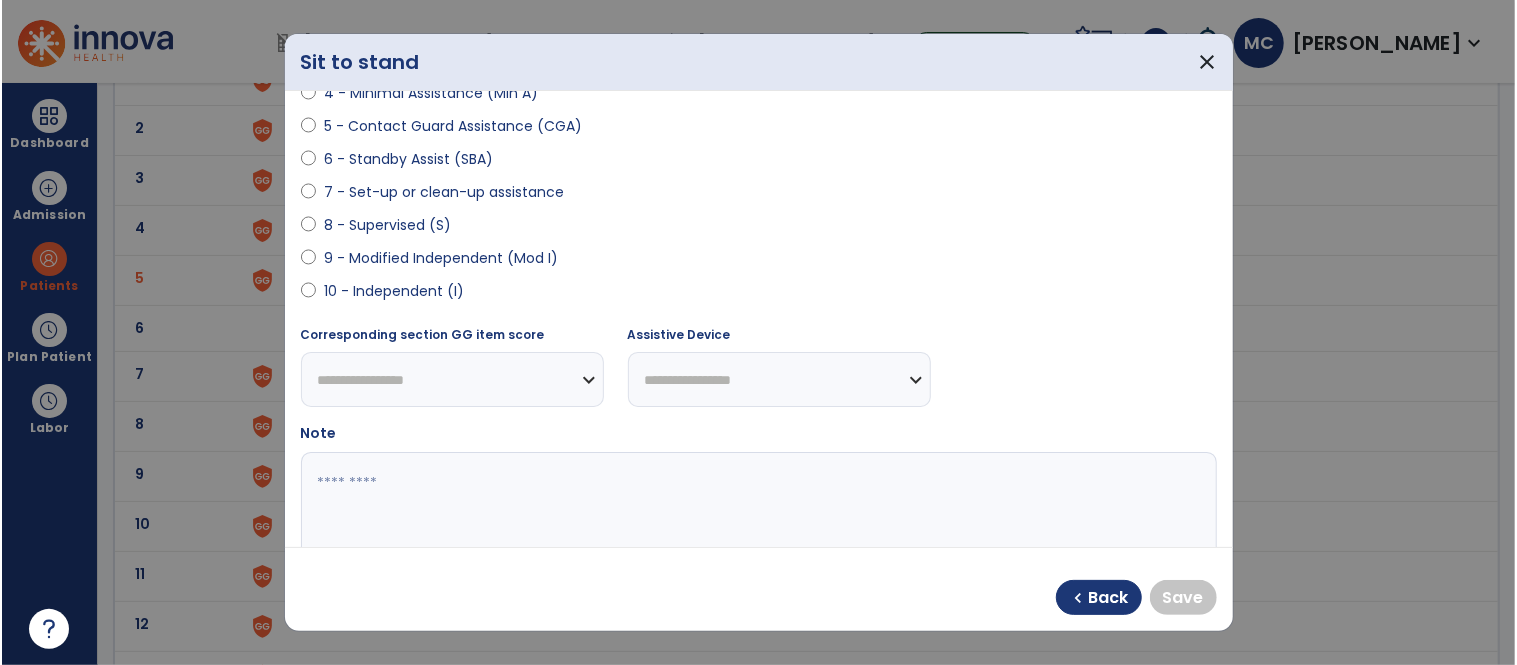 scroll, scrollTop: 356, scrollLeft: 0, axis: vertical 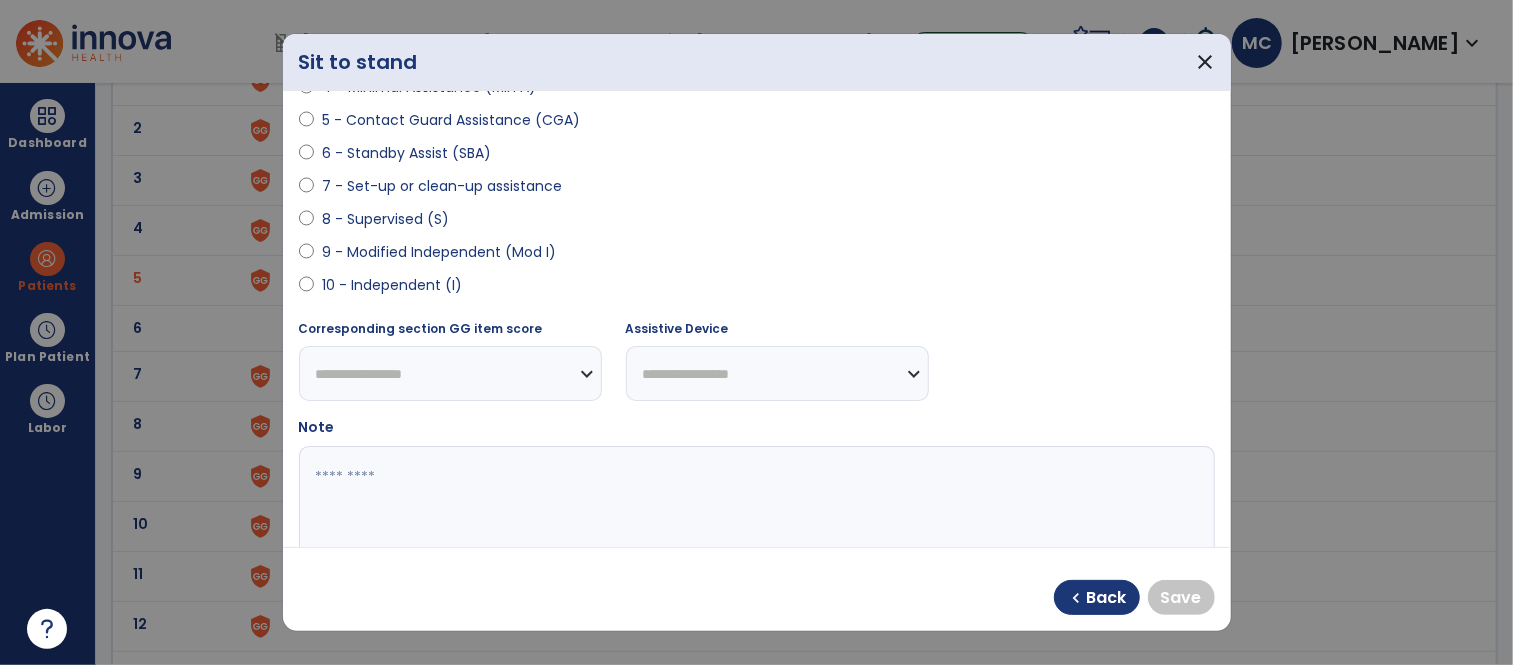 select on "**********" 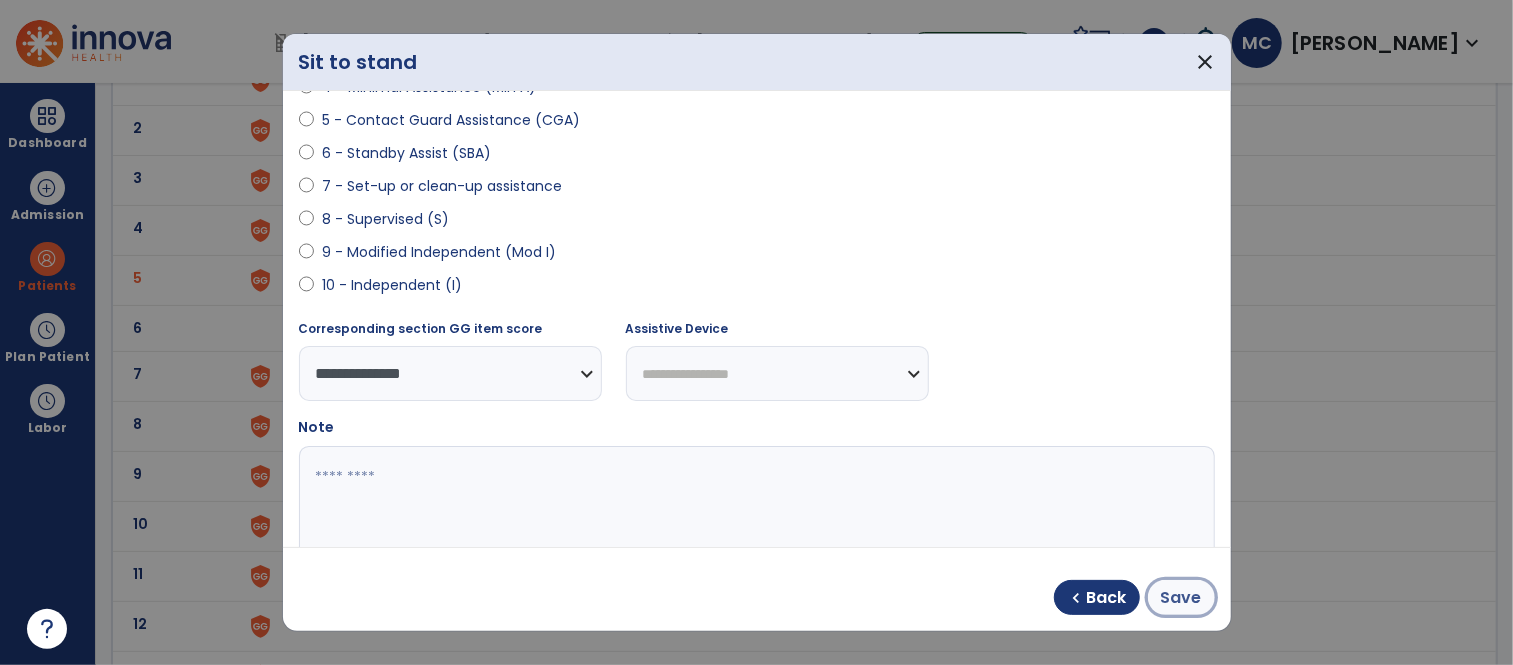 click on "Save" at bounding box center (1181, 598) 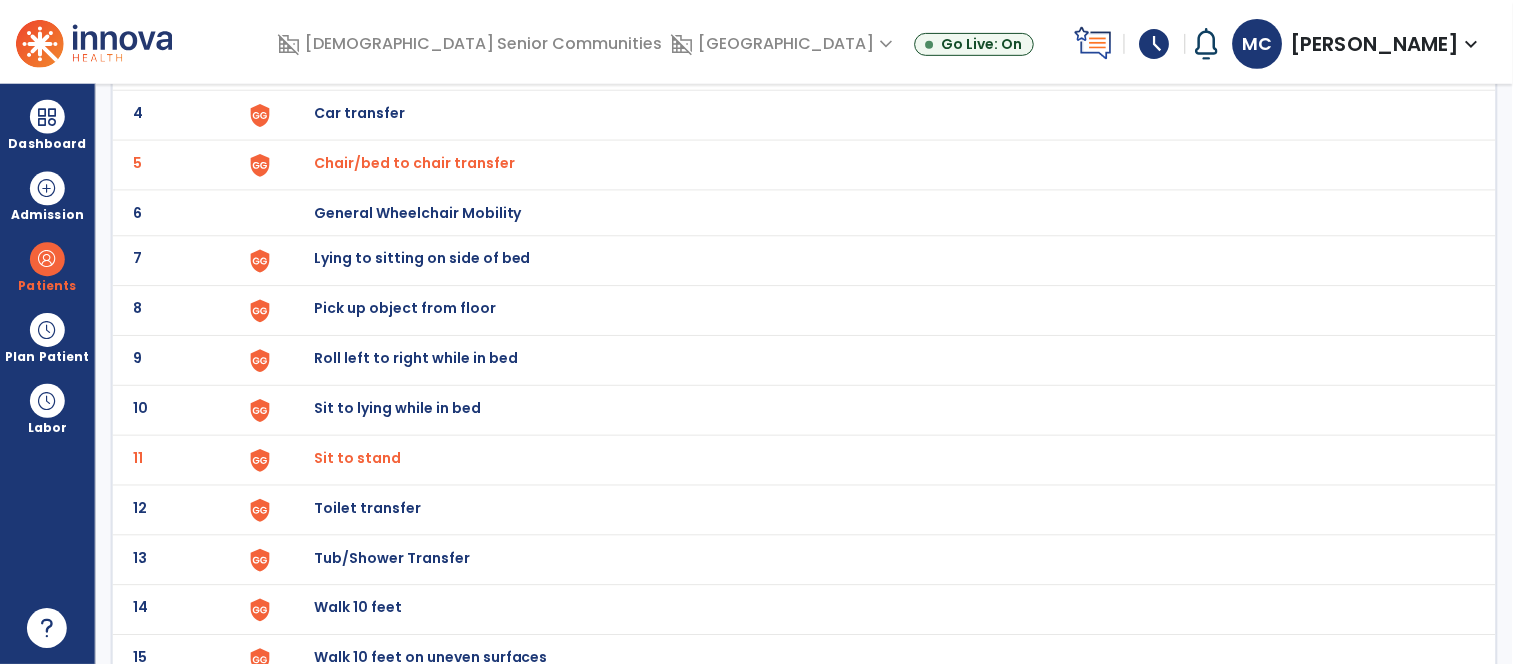 scroll, scrollTop: 305, scrollLeft: 0, axis: vertical 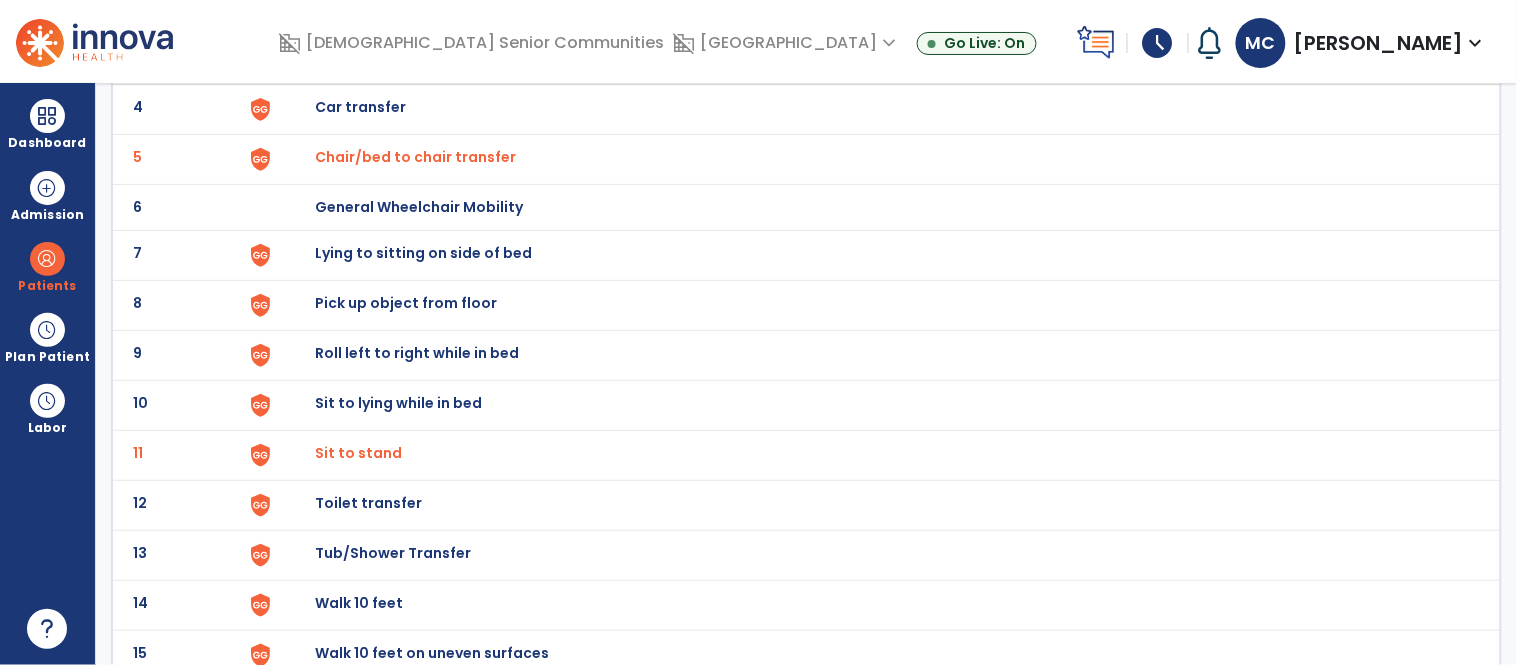 click on "Toilet transfer" at bounding box center (361, -43) 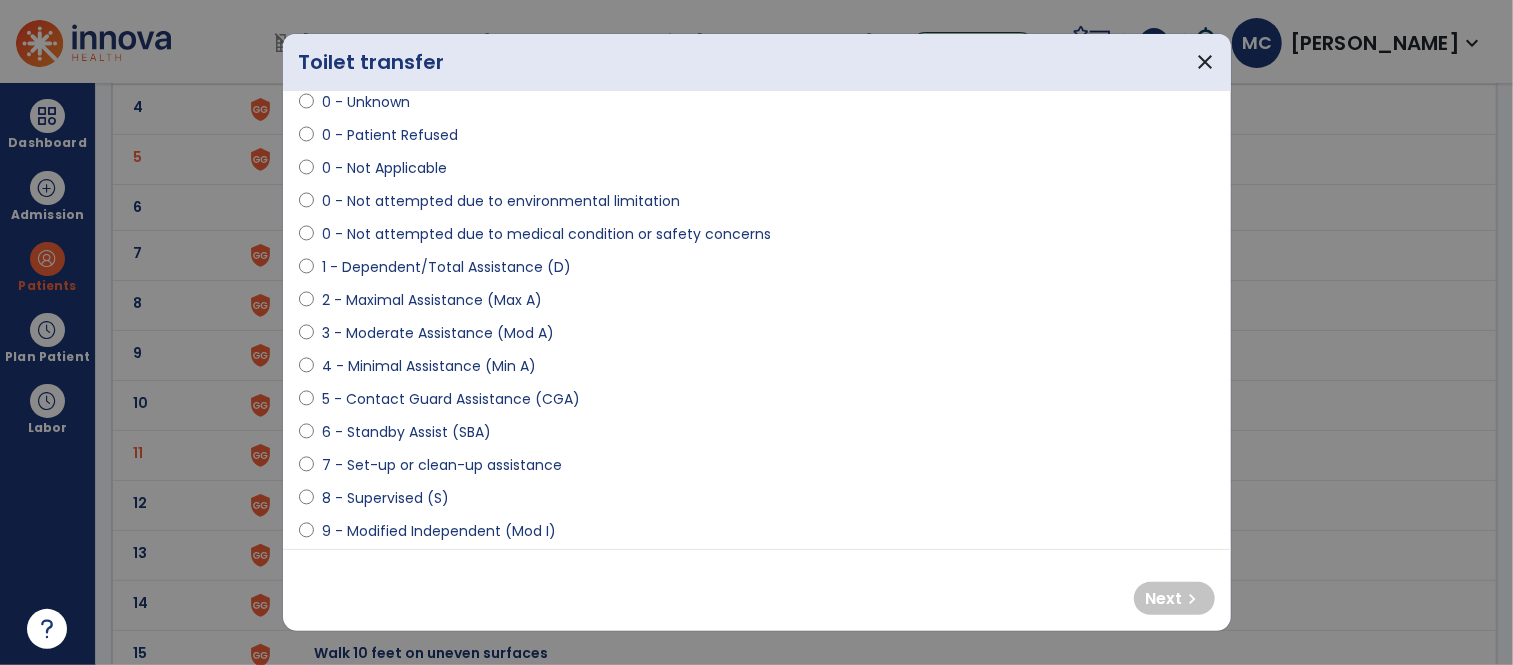 scroll, scrollTop: 74, scrollLeft: 0, axis: vertical 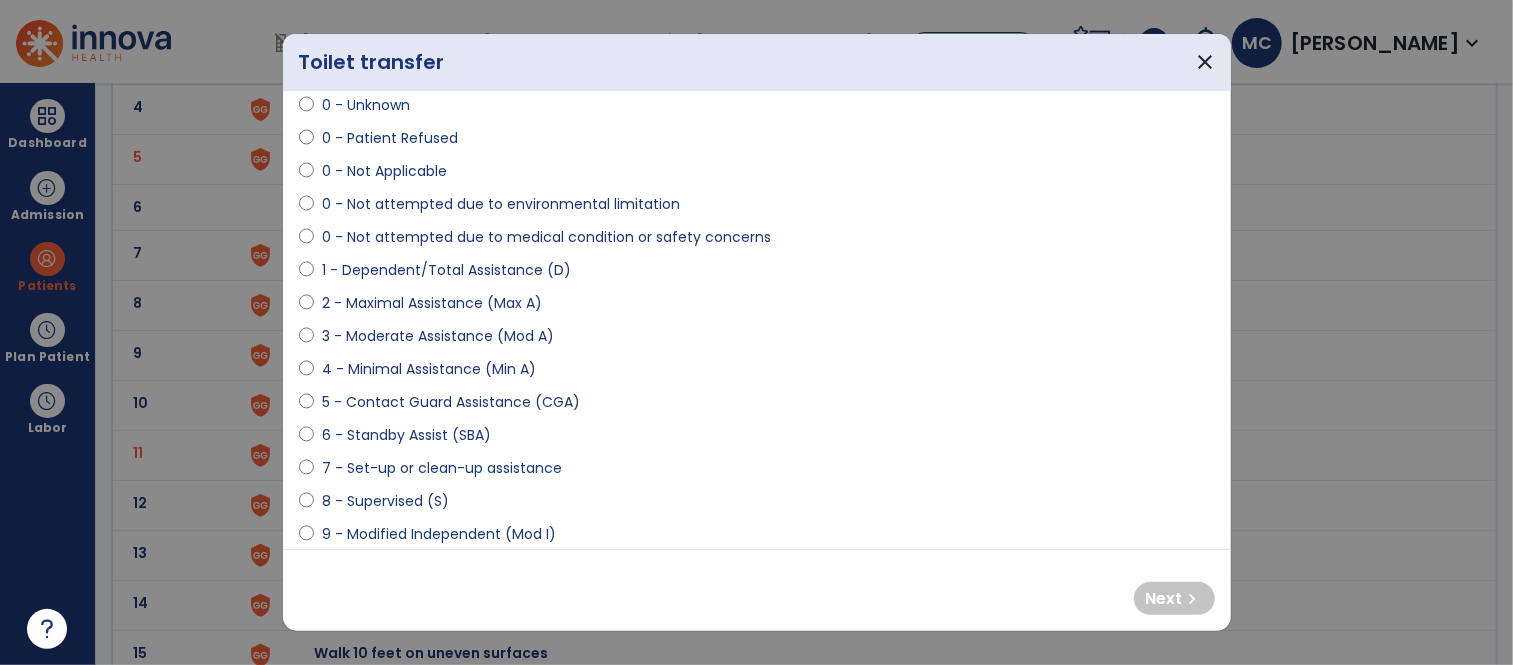 click on "1 - Dependent/Total Assistance (D)" at bounding box center (446, 270) 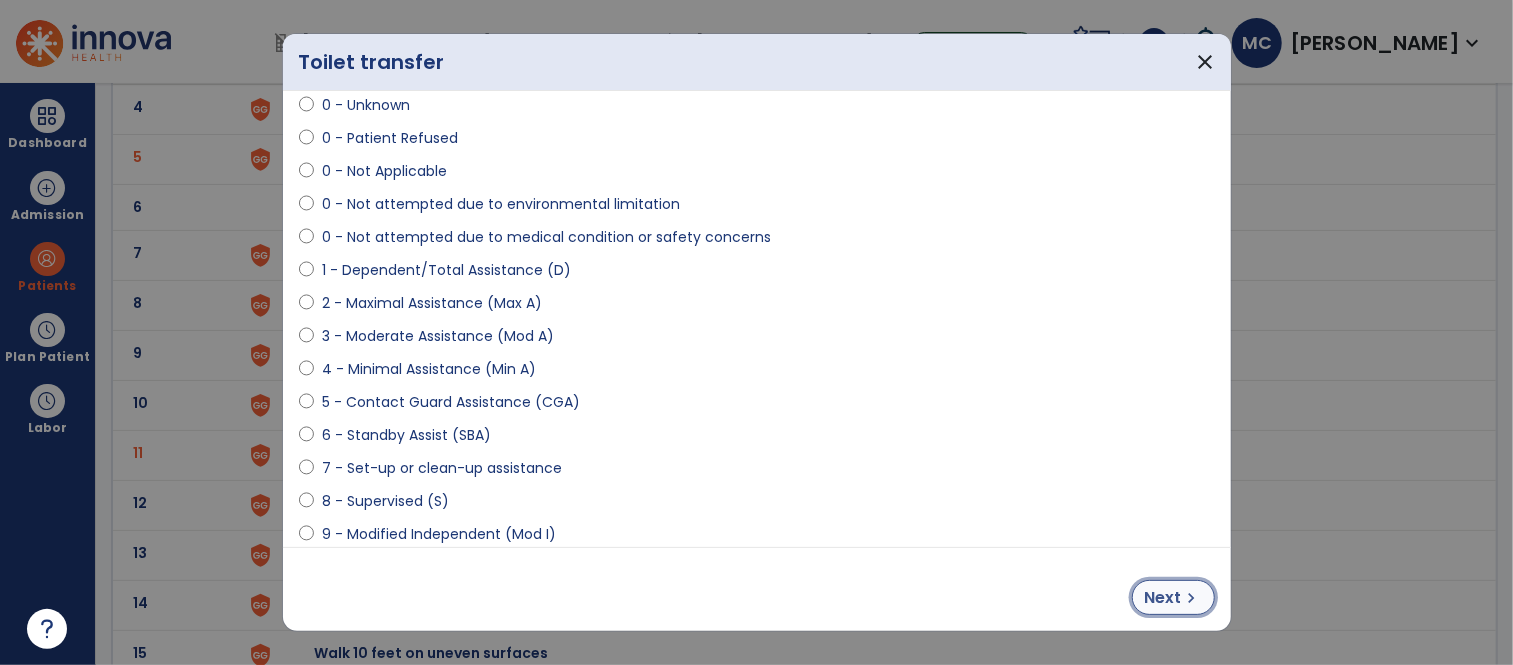 click on "Next" at bounding box center (1163, 598) 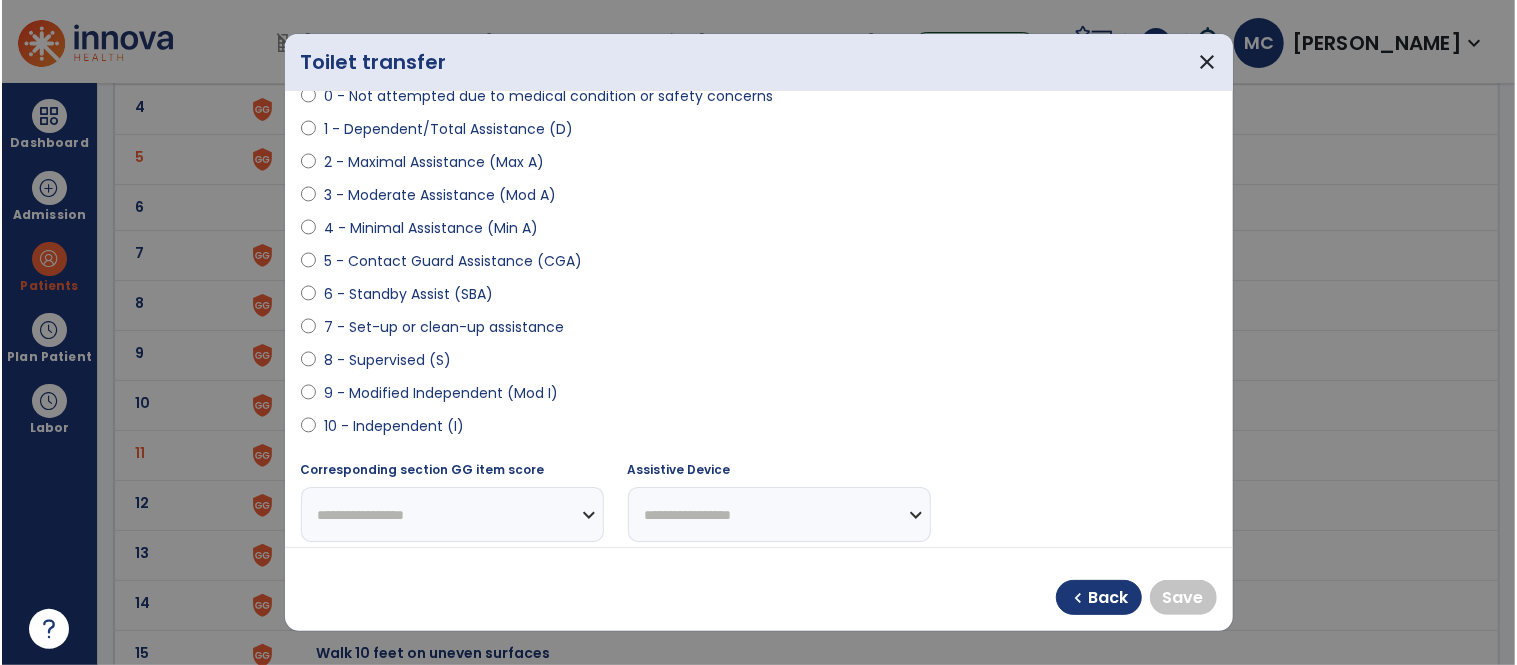 scroll, scrollTop: 208, scrollLeft: 0, axis: vertical 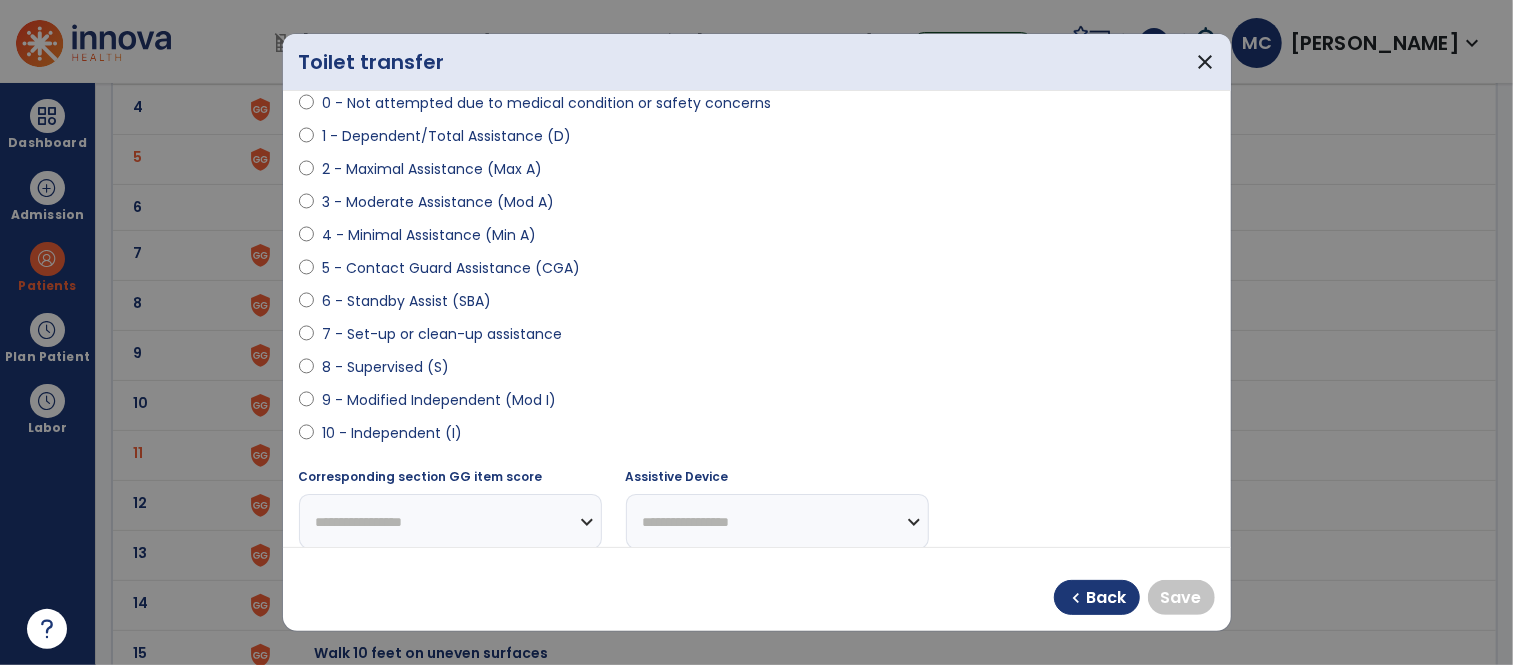 select on "**********" 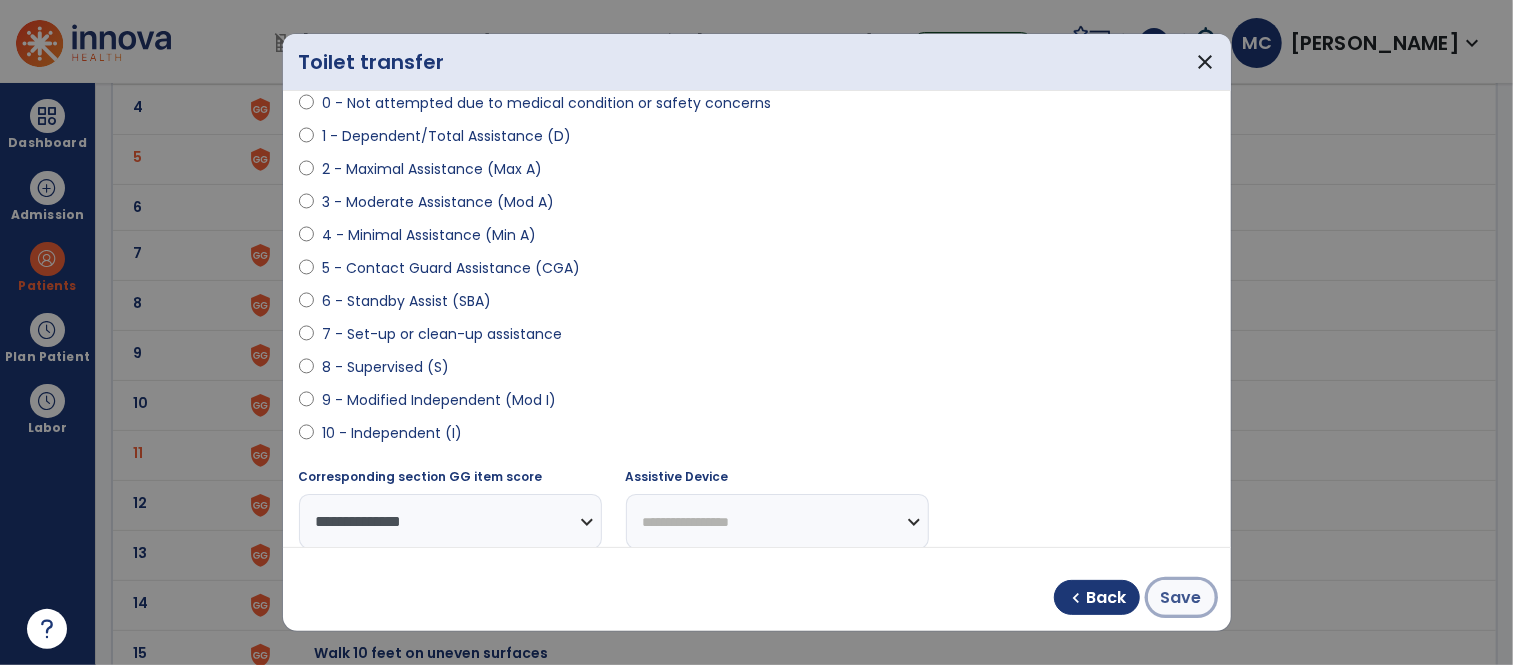 click on "Save" at bounding box center [1181, 597] 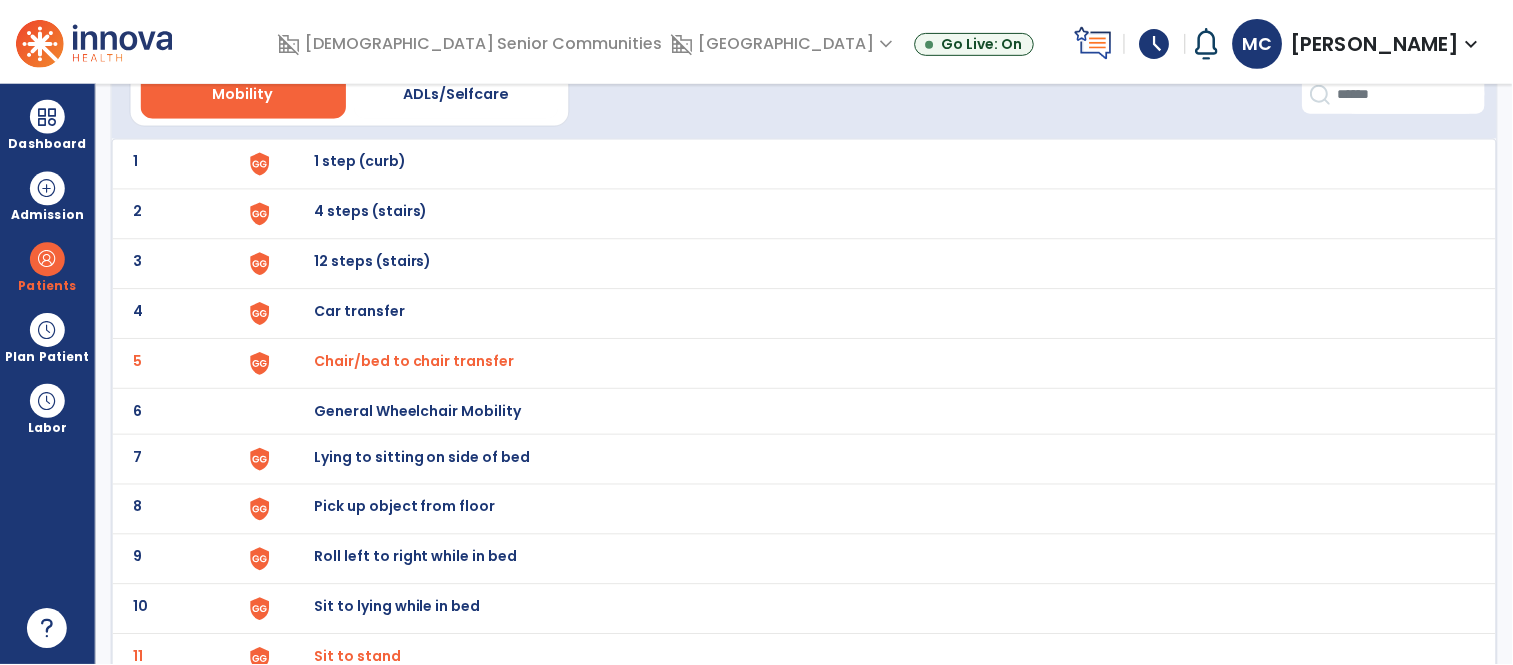 scroll, scrollTop: 0, scrollLeft: 0, axis: both 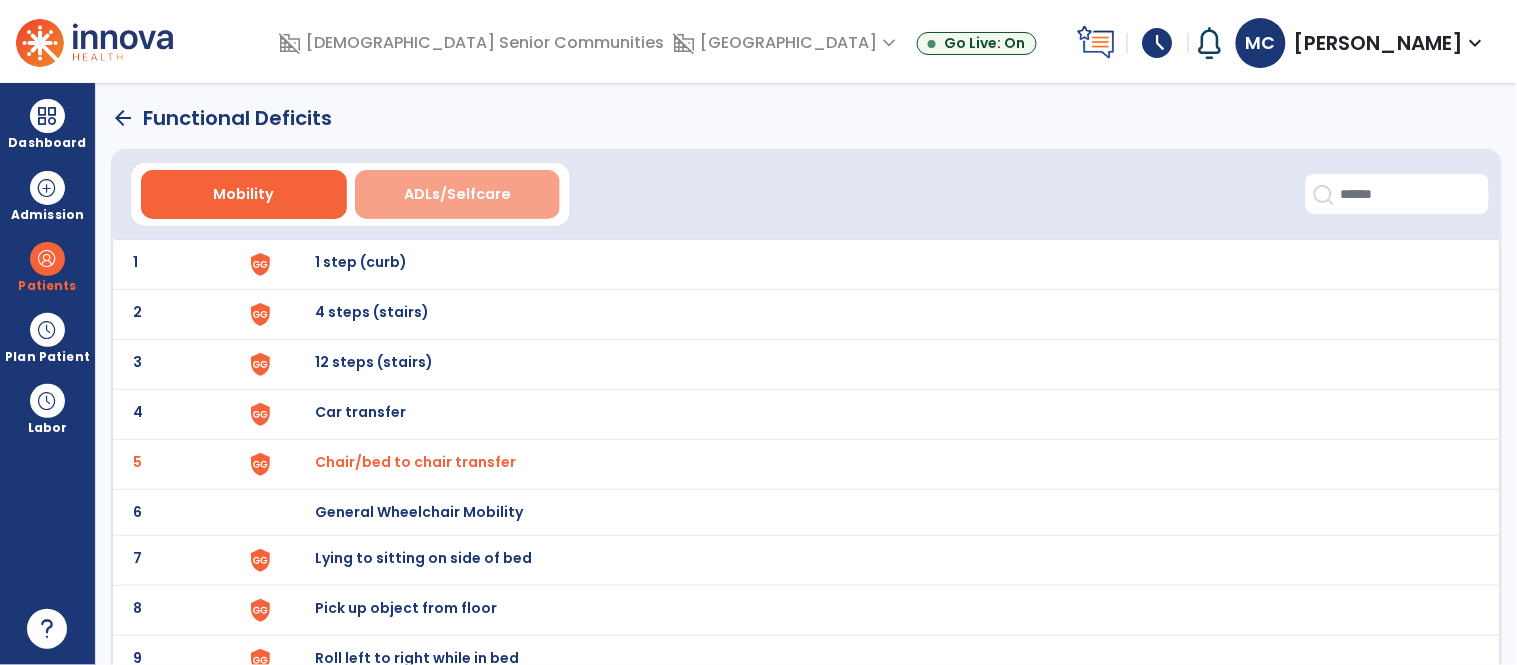 click on "ADLs/Selfcare" at bounding box center [458, 194] 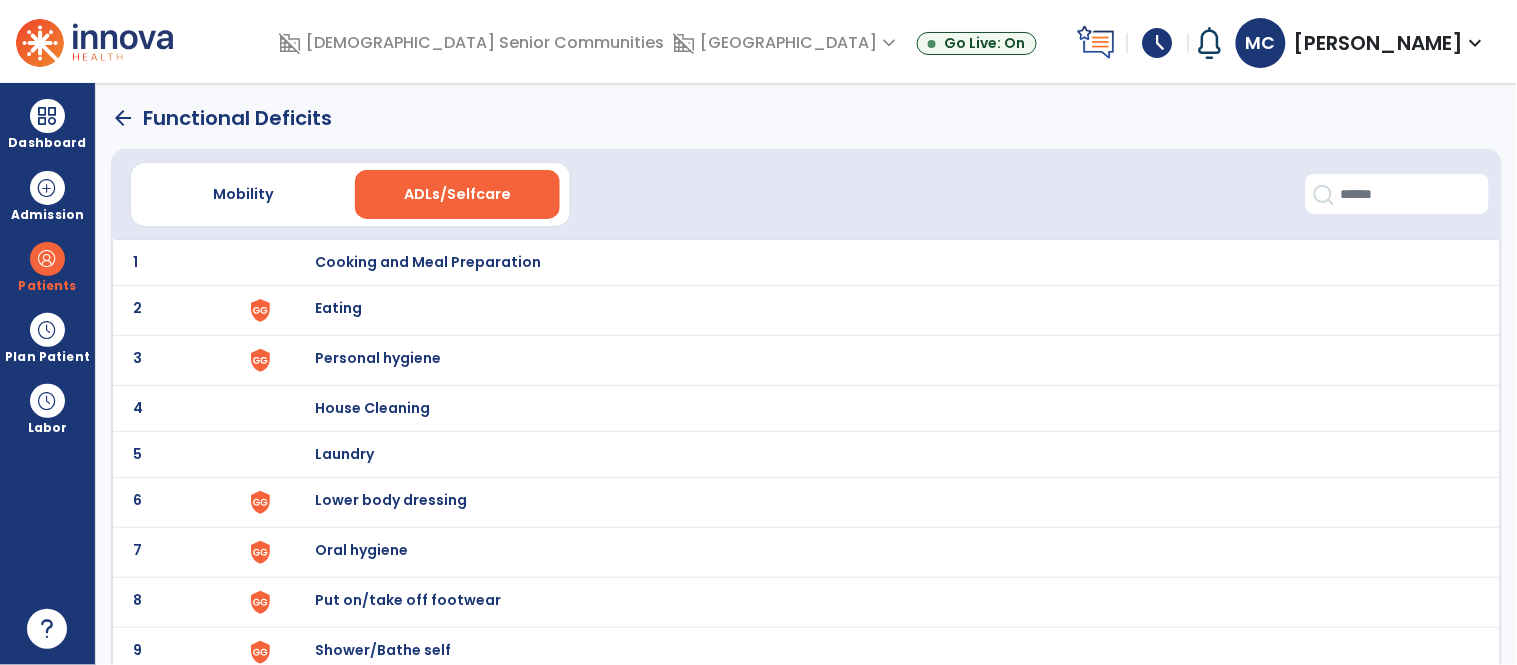 click on "Cooking and Meal Preparation" at bounding box center [428, 262] 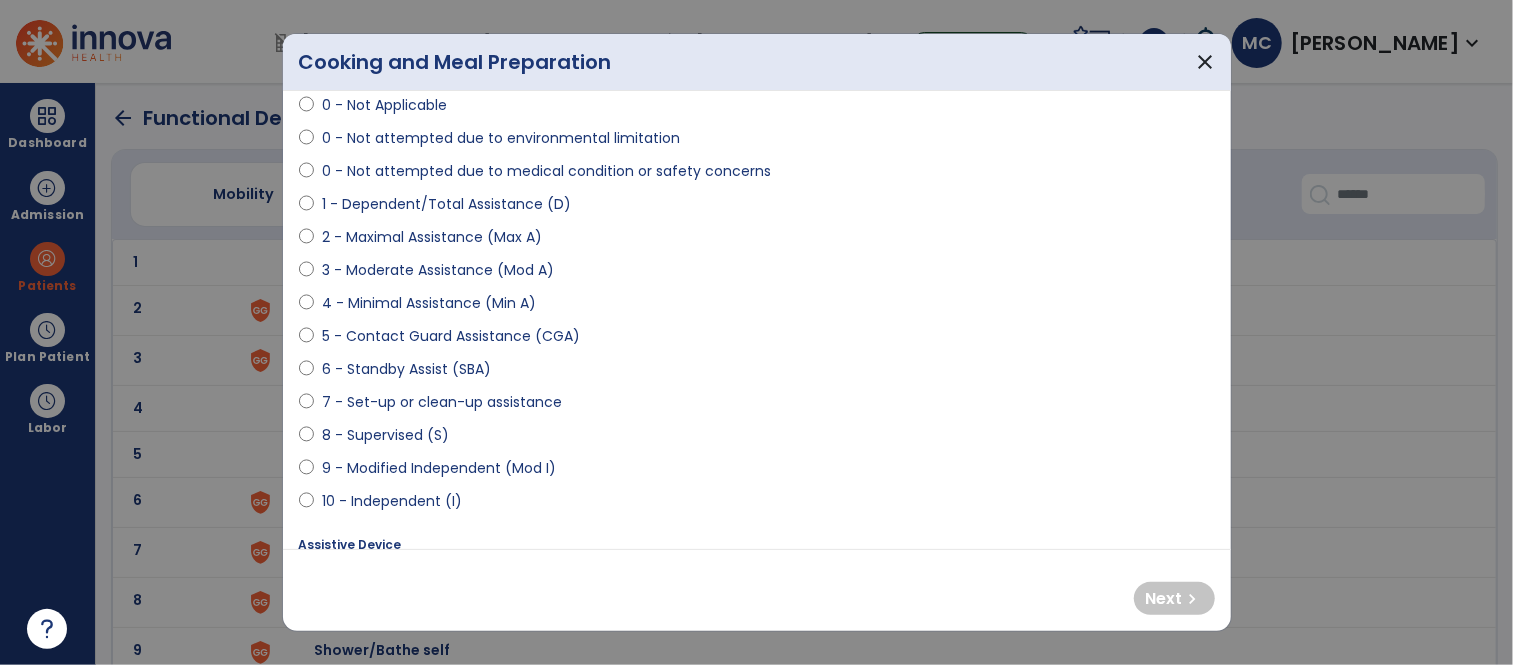 scroll, scrollTop: 138, scrollLeft: 0, axis: vertical 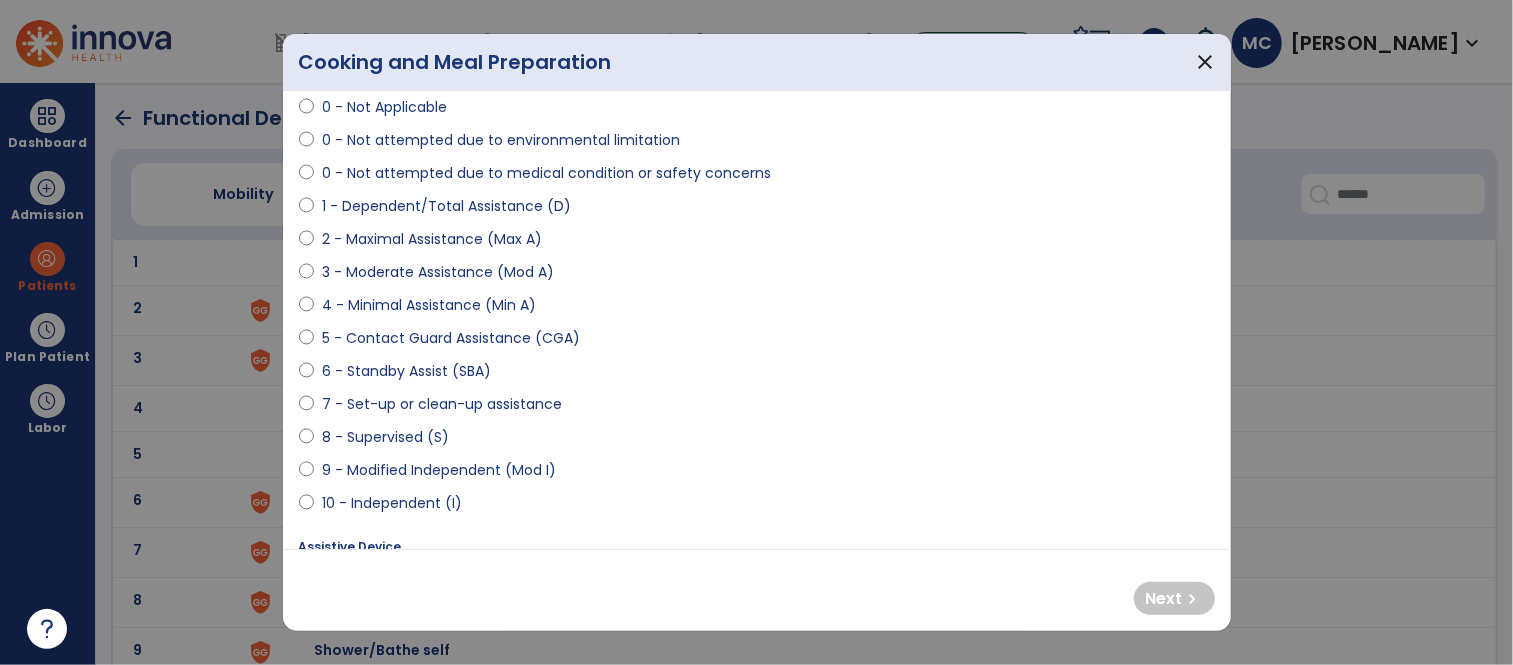click on "1 - Dependent/Total Assistance (D)" at bounding box center (446, 206) 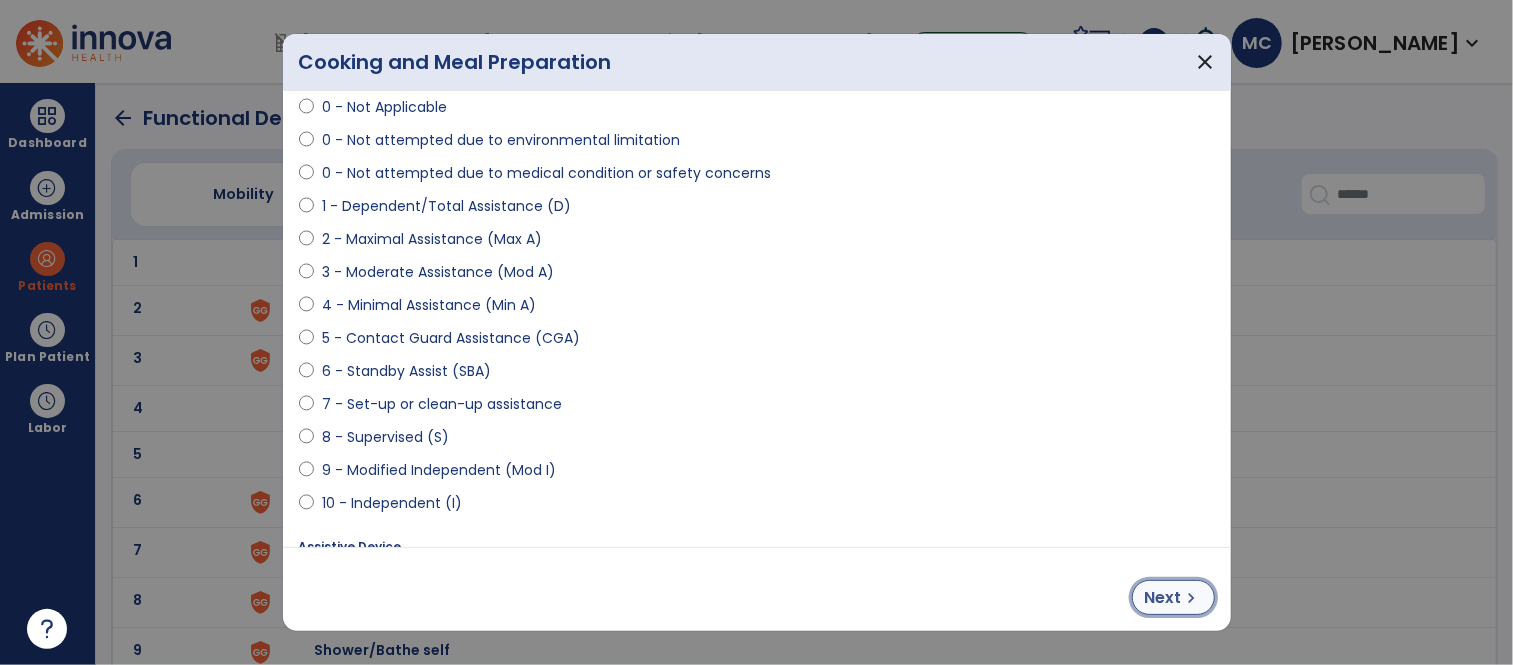 click on "Next" at bounding box center [1163, 598] 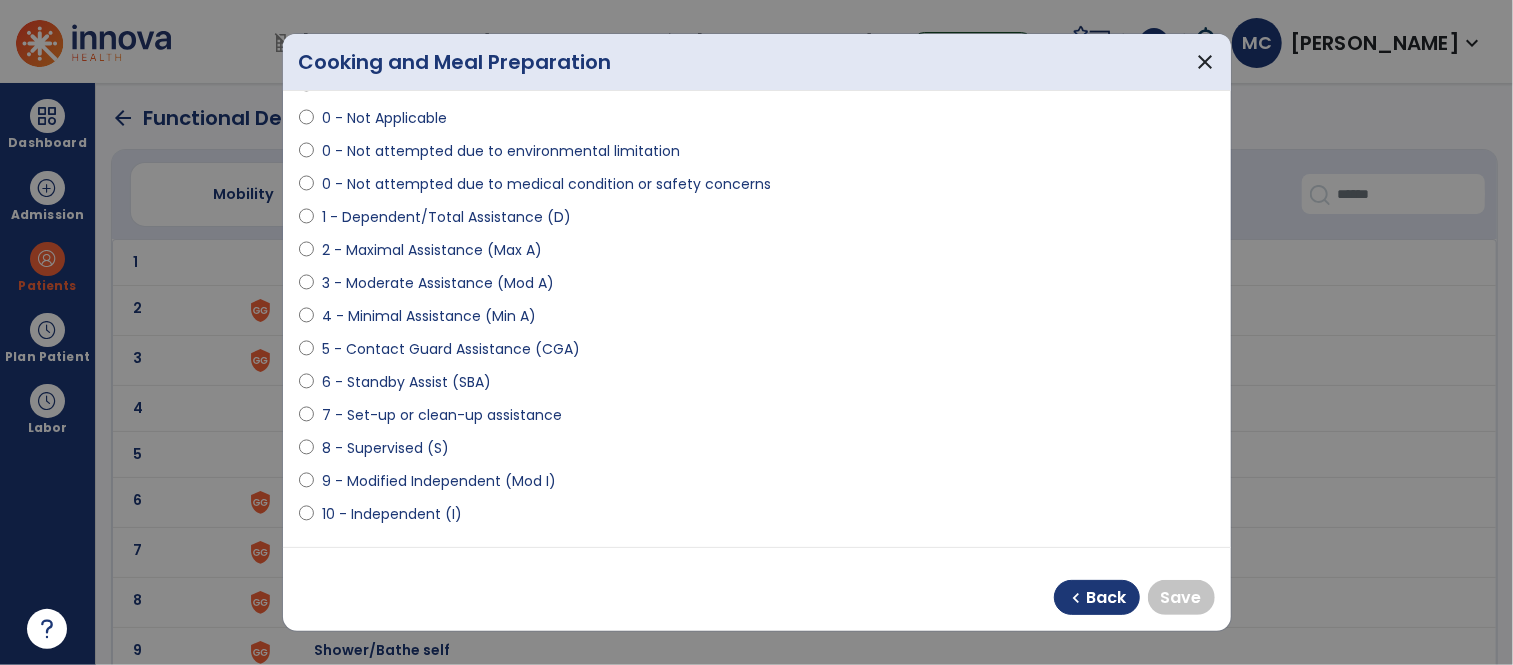 scroll, scrollTop: 131, scrollLeft: 0, axis: vertical 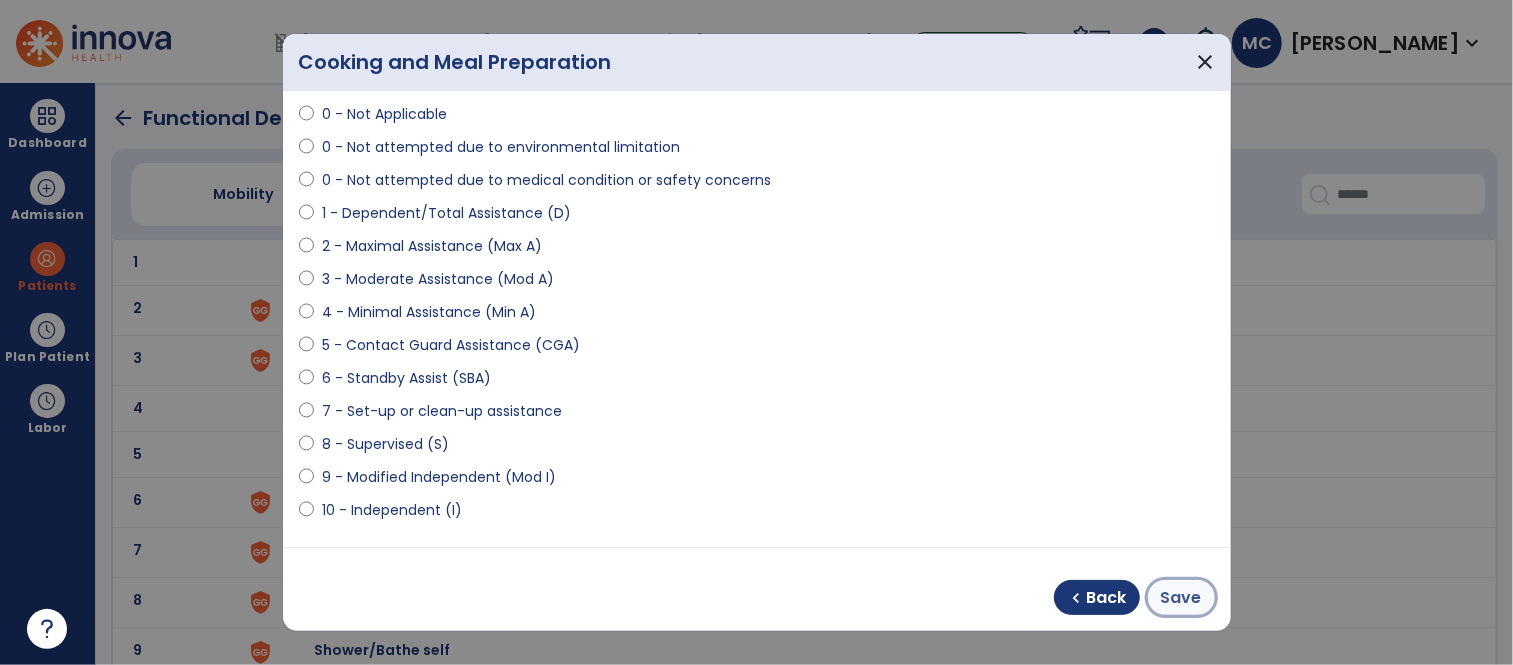click on "Save" at bounding box center [1181, 597] 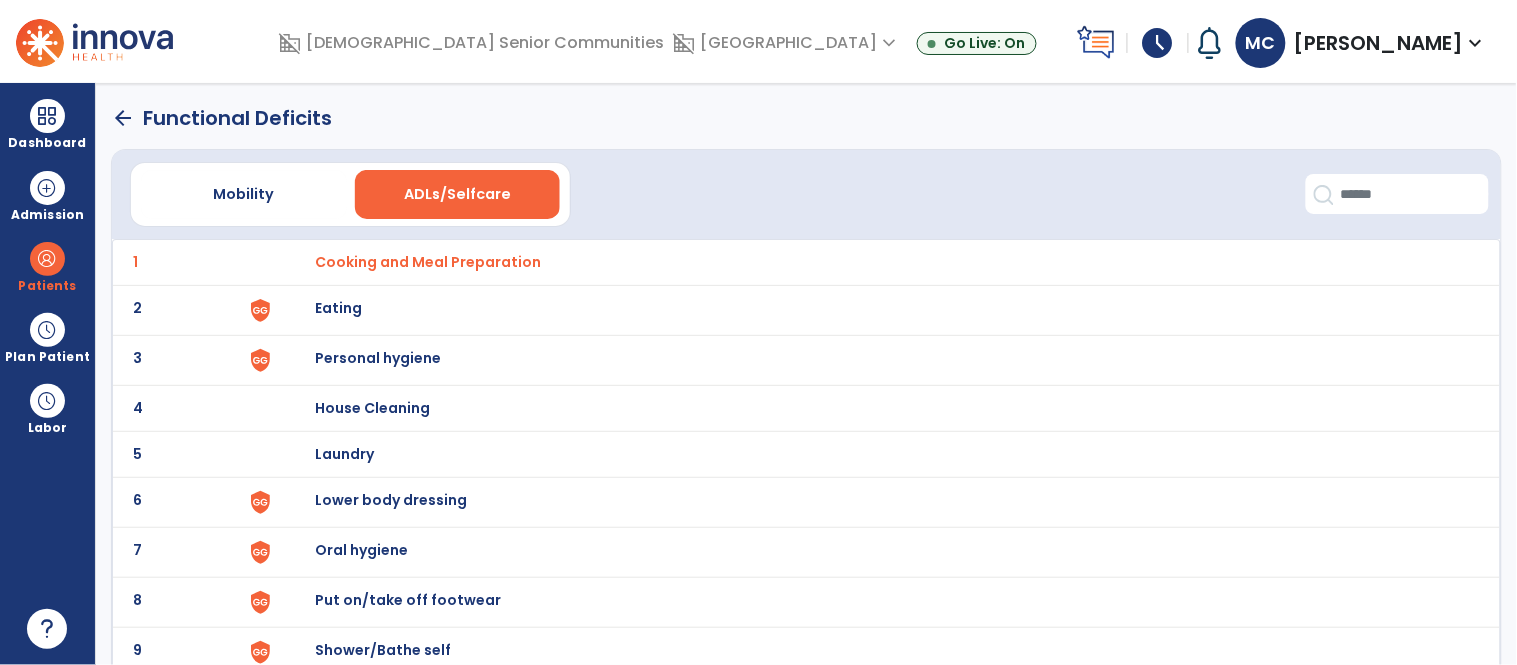 click on "Eating" at bounding box center [428, 262] 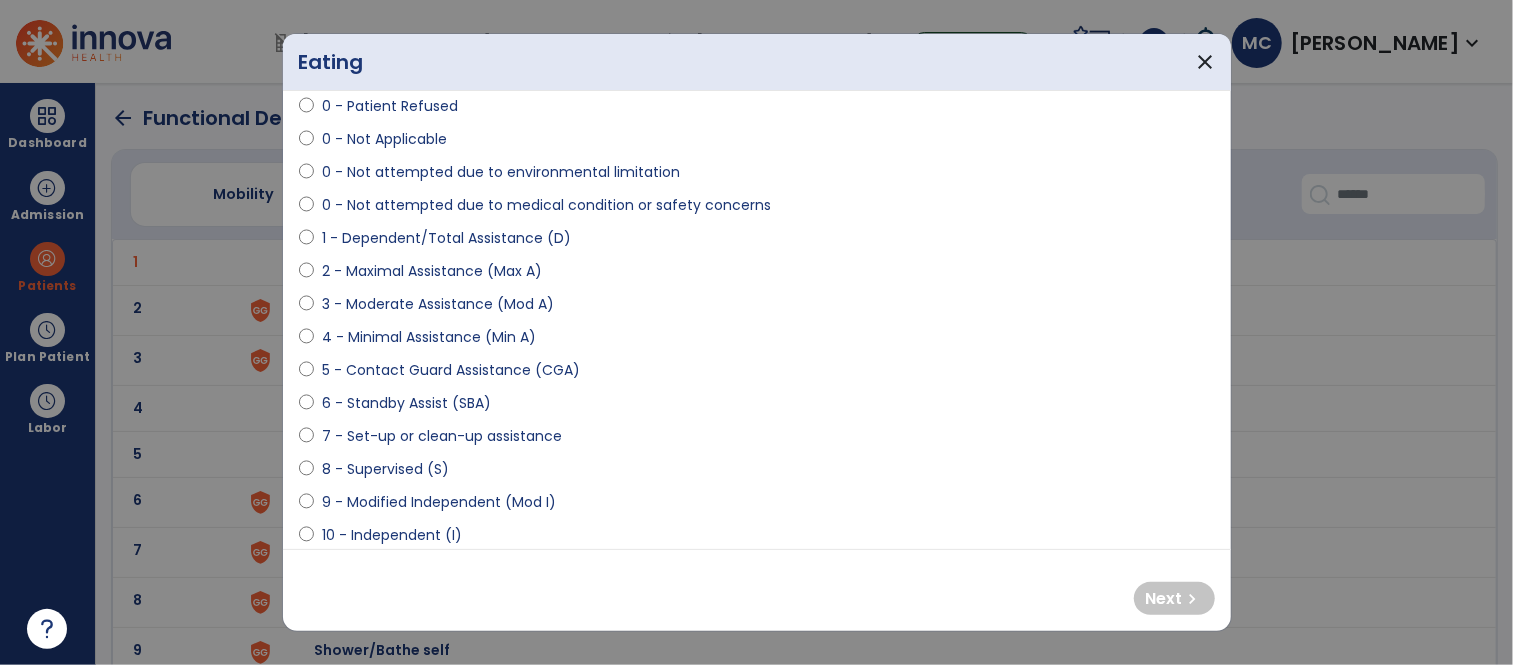 scroll, scrollTop: 105, scrollLeft: 0, axis: vertical 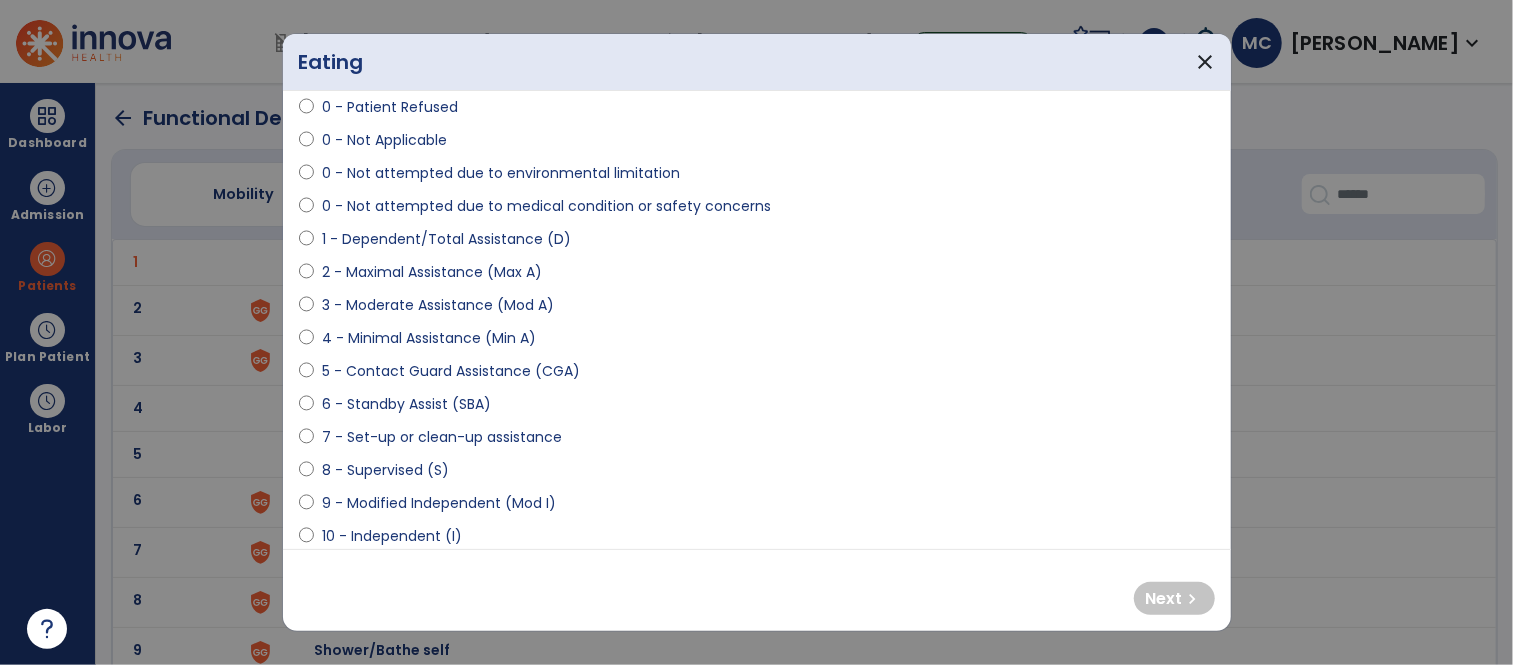 click on "4 - Minimal Assistance (Min A)" at bounding box center (429, 338) 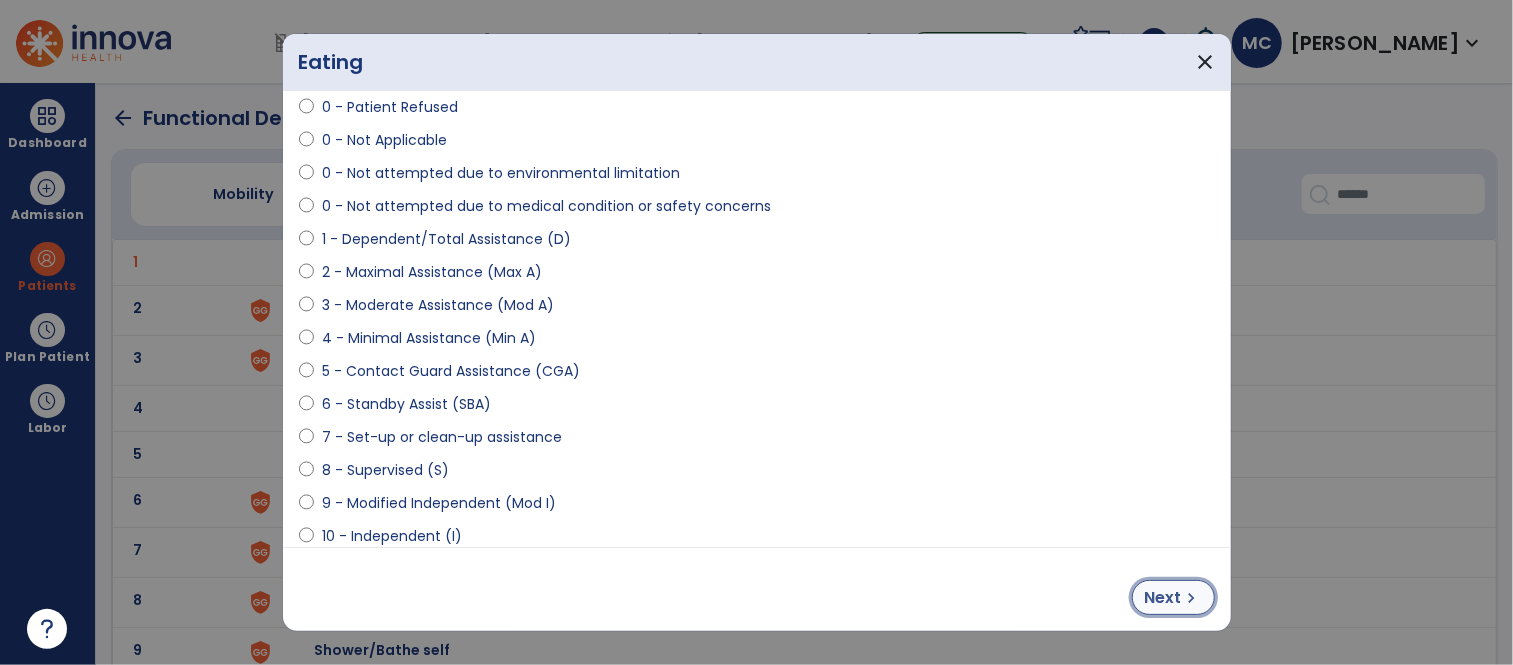 click on "Next" at bounding box center (1163, 598) 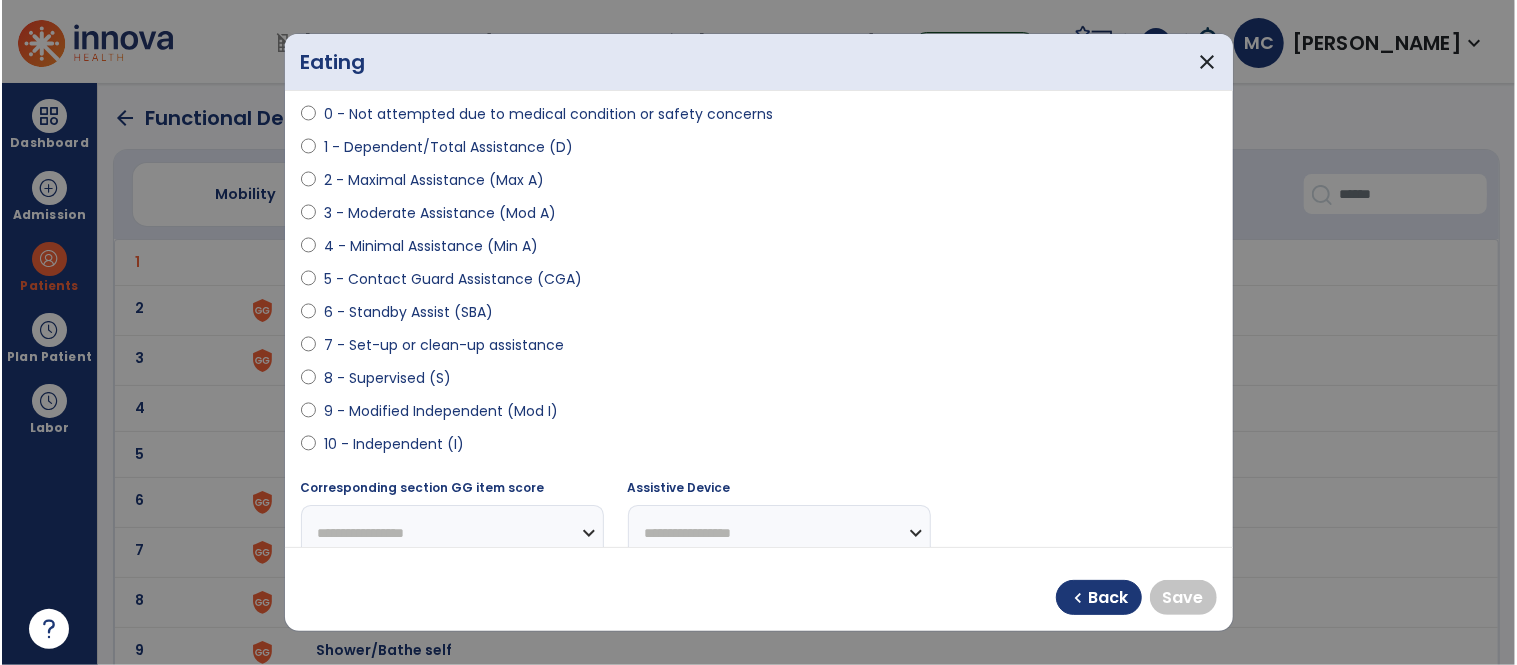 scroll, scrollTop: 204, scrollLeft: 0, axis: vertical 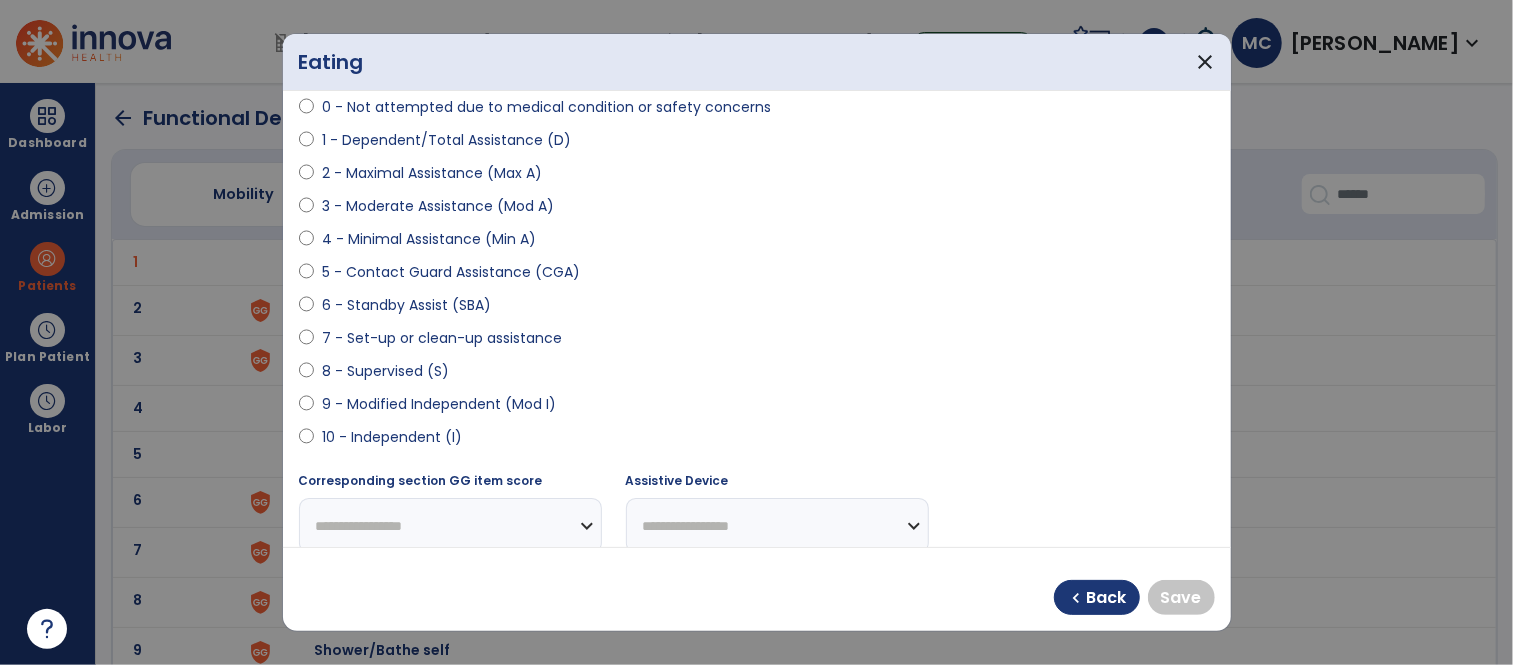 click at bounding box center (307, 408) 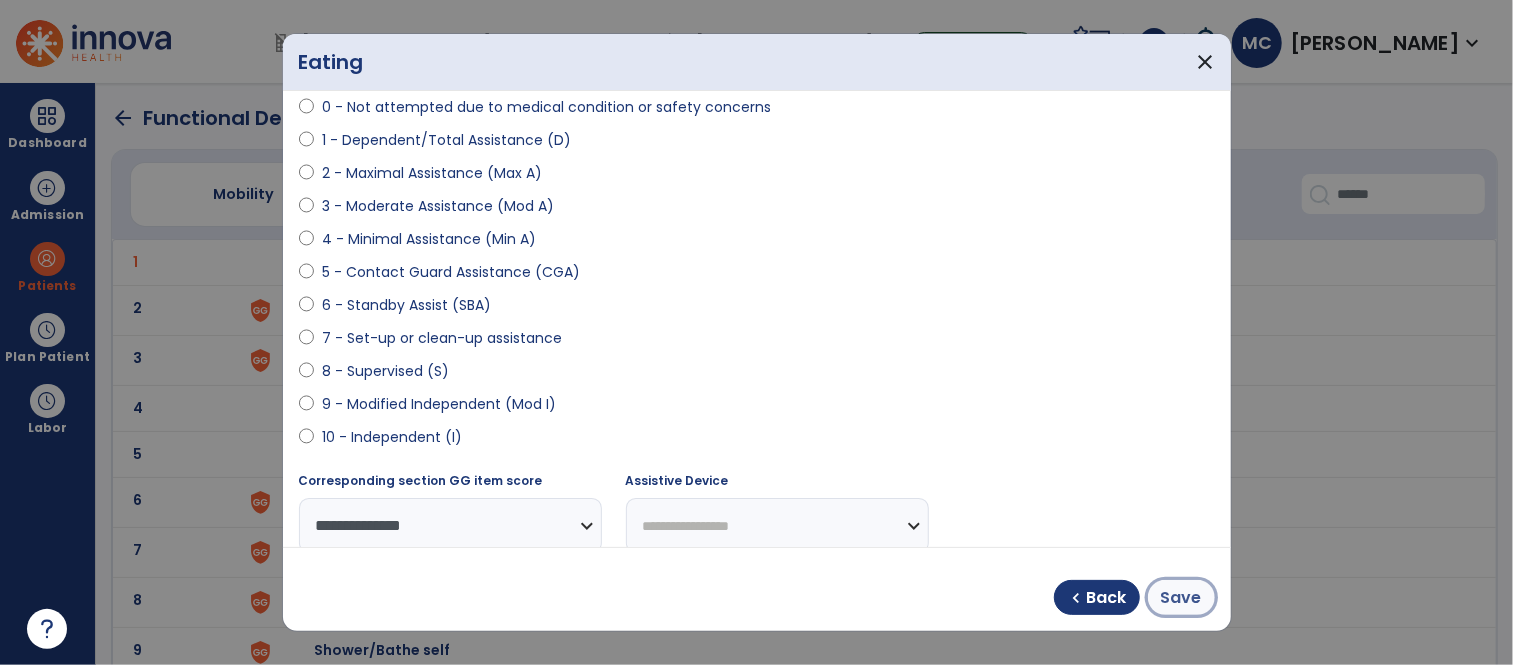click on "Save" at bounding box center (1181, 598) 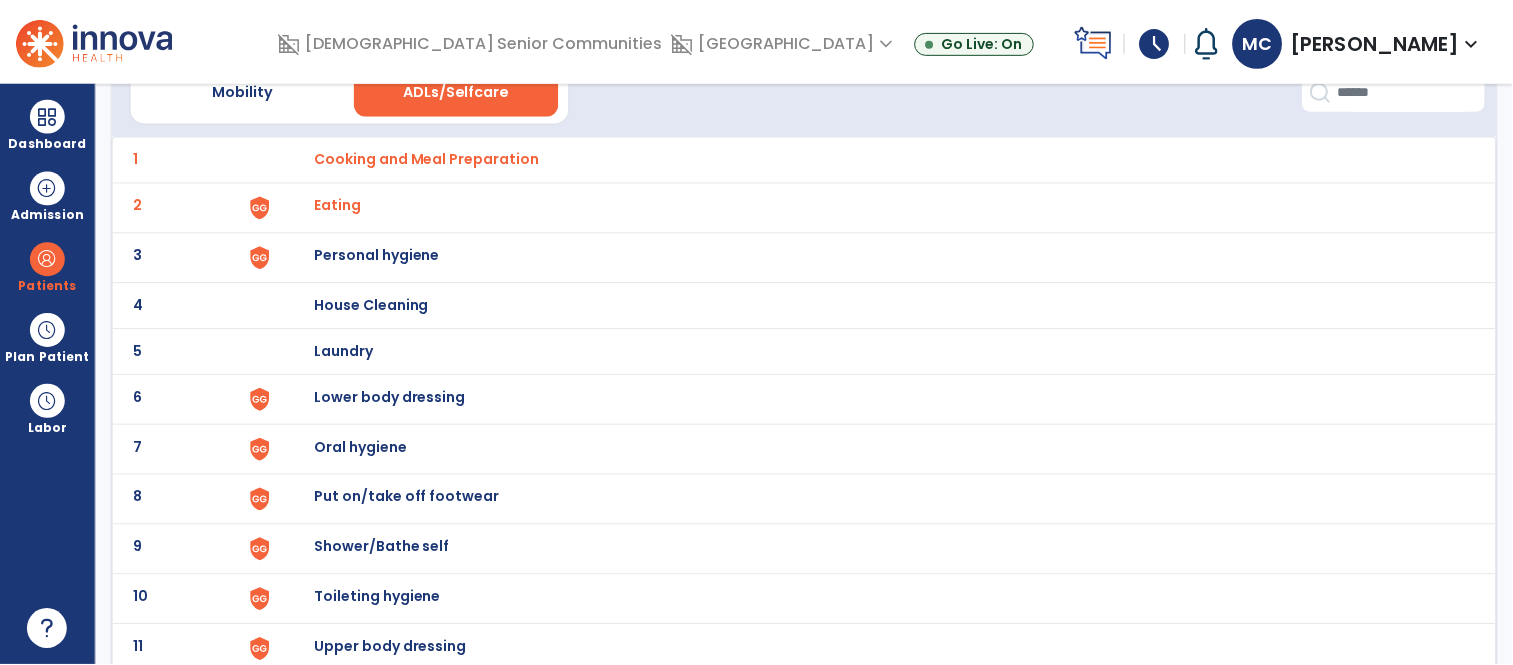 scroll, scrollTop: 104, scrollLeft: 0, axis: vertical 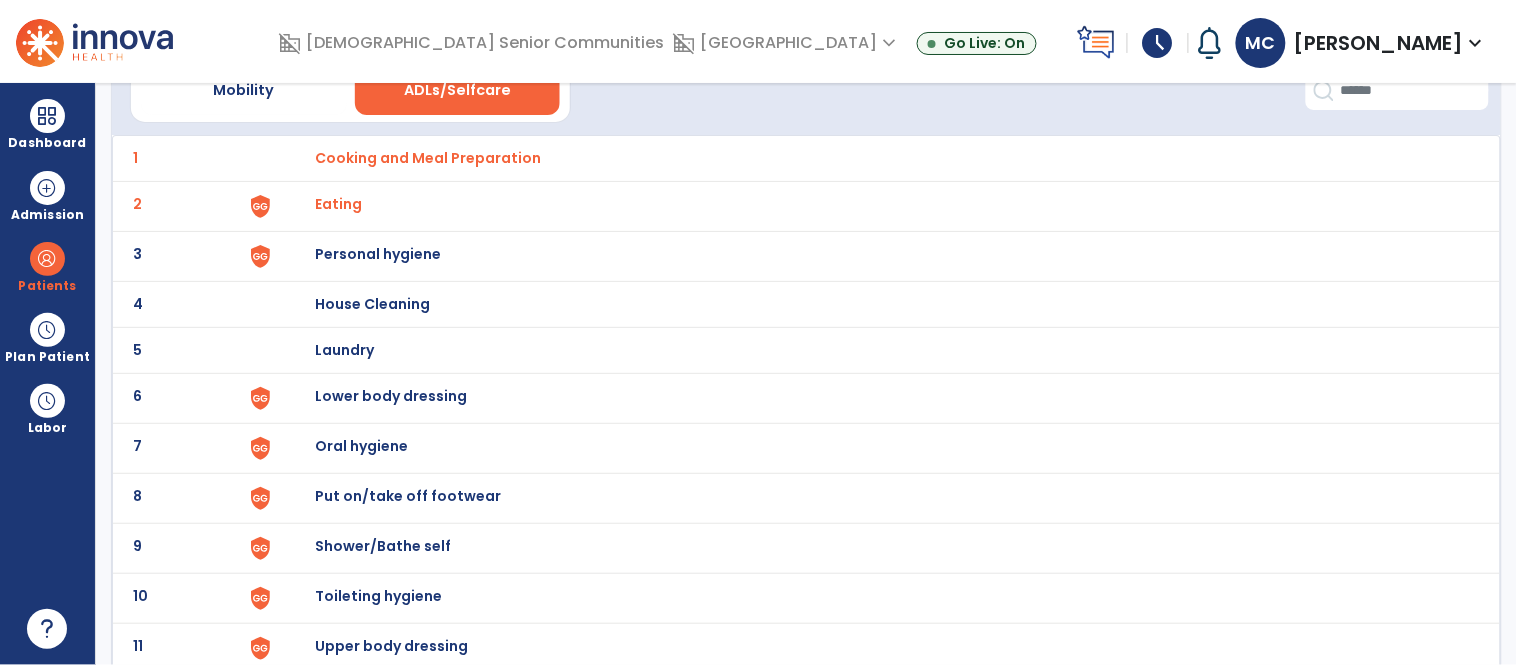 click on "Personal hygiene" at bounding box center (428, 158) 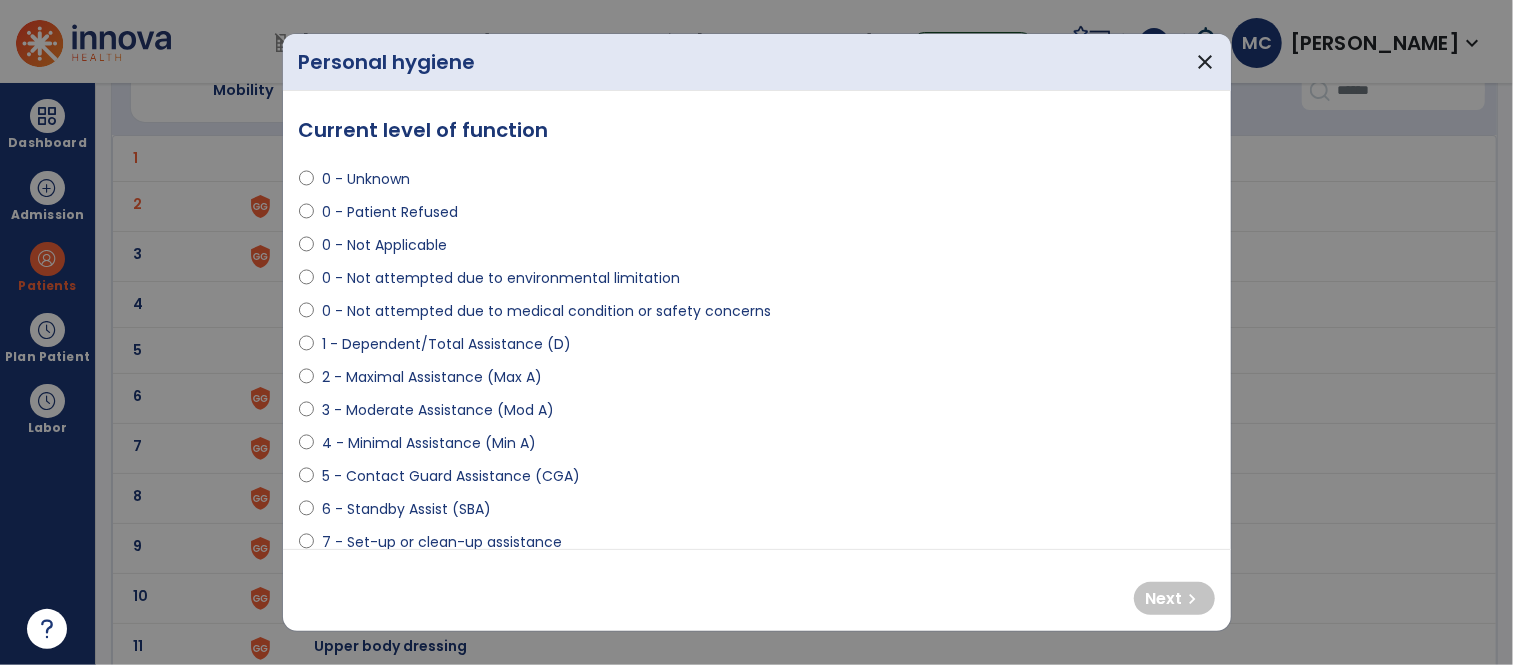 click on "2 - Maximal Assistance (Max A)" at bounding box center [432, 377] 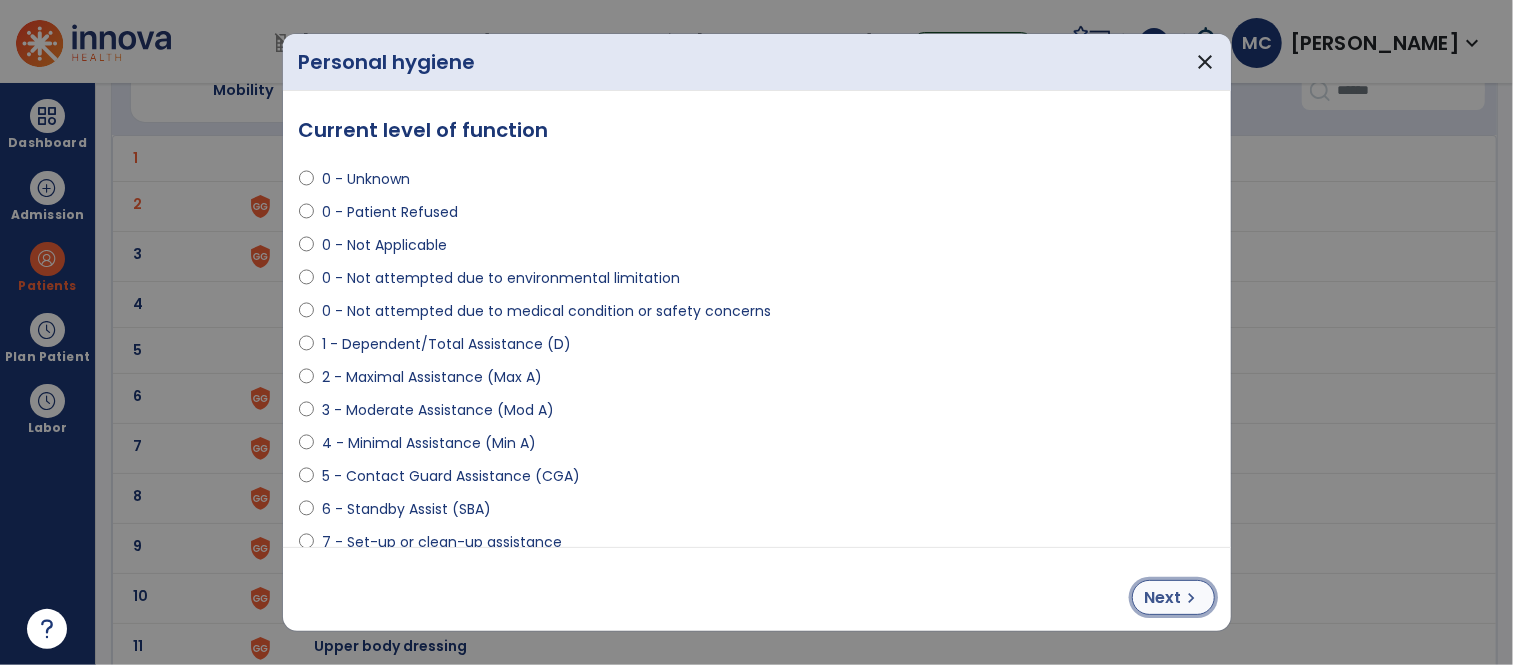 click on "Next" at bounding box center (1163, 598) 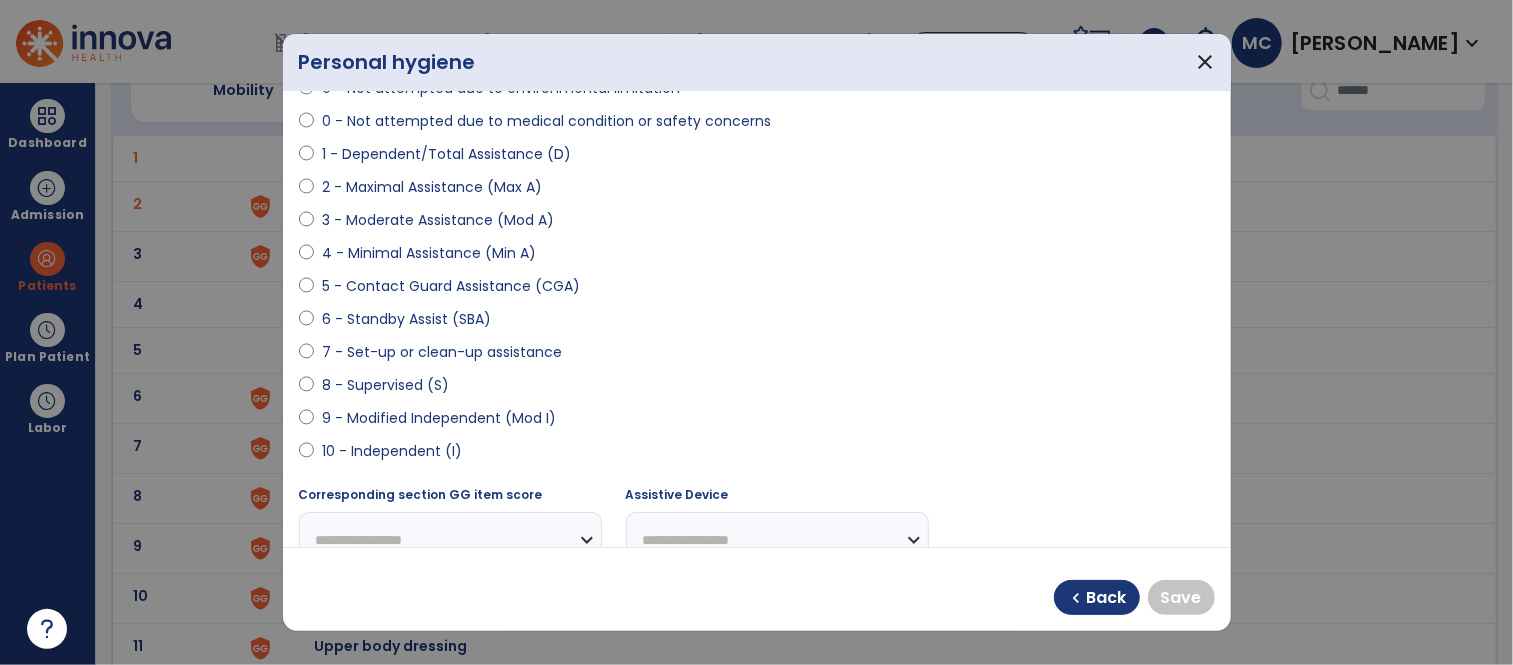 scroll, scrollTop: 193, scrollLeft: 0, axis: vertical 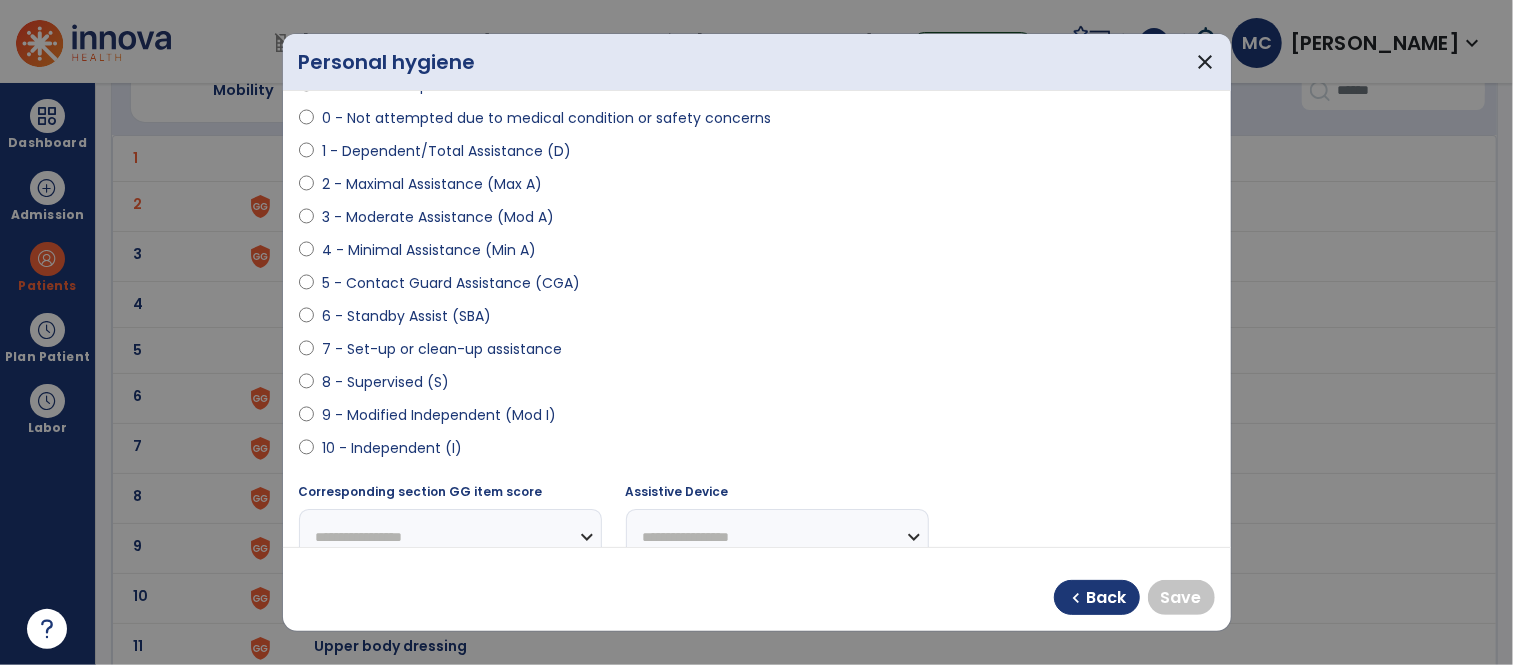 select on "**********" 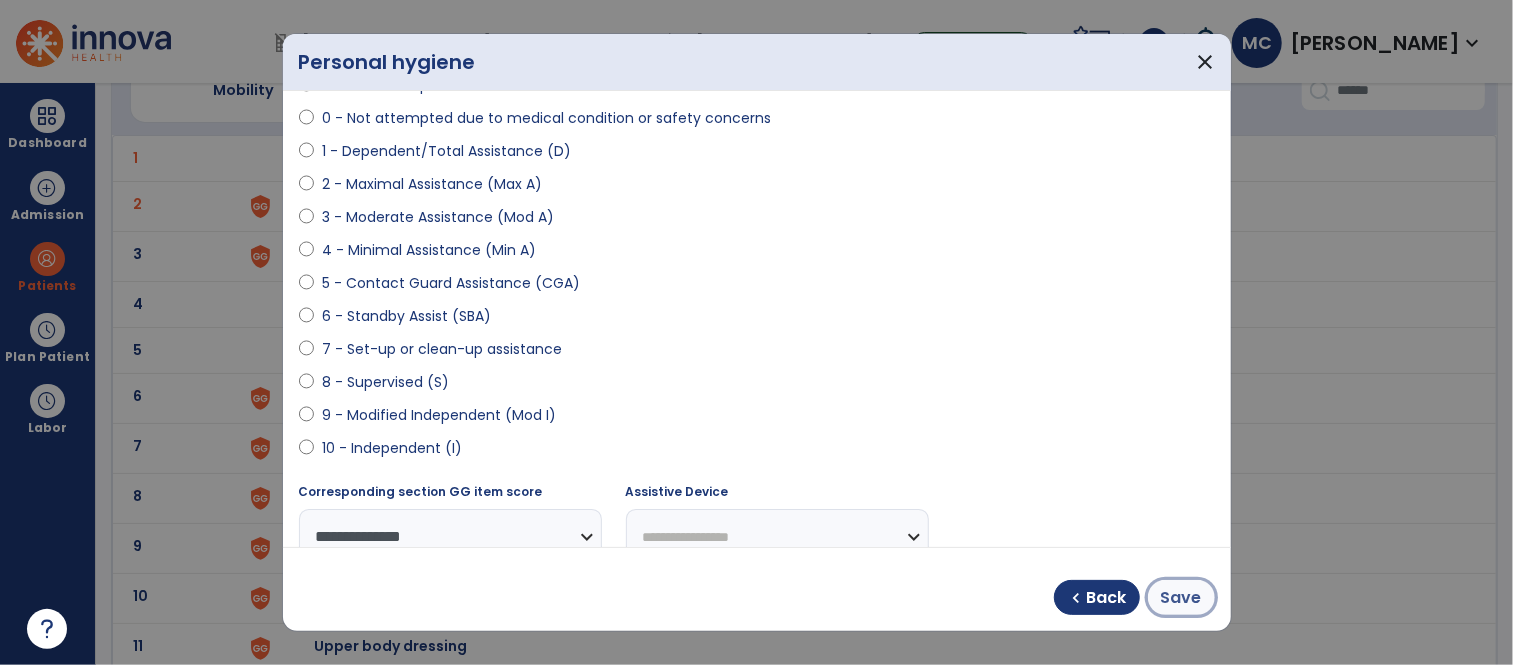 click on "Save" at bounding box center (1181, 598) 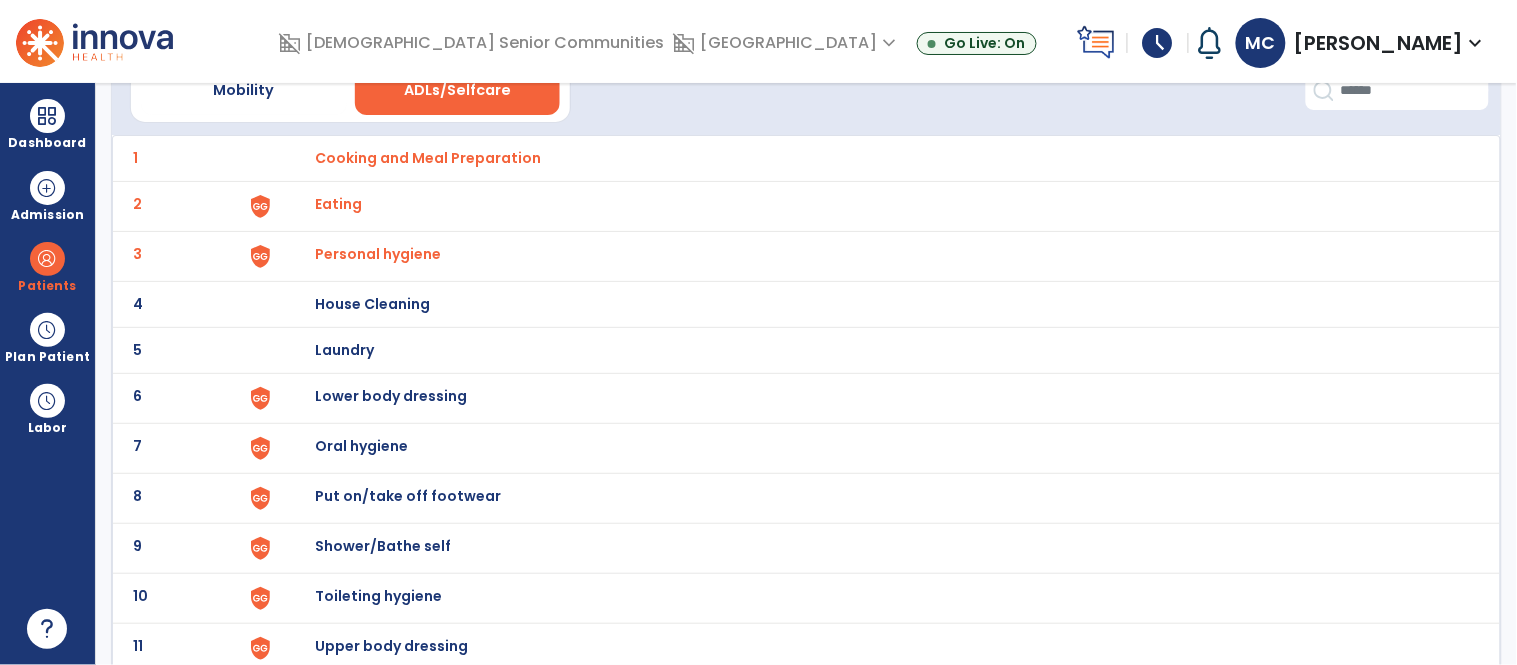 click on "Lower body dressing" at bounding box center [428, 158] 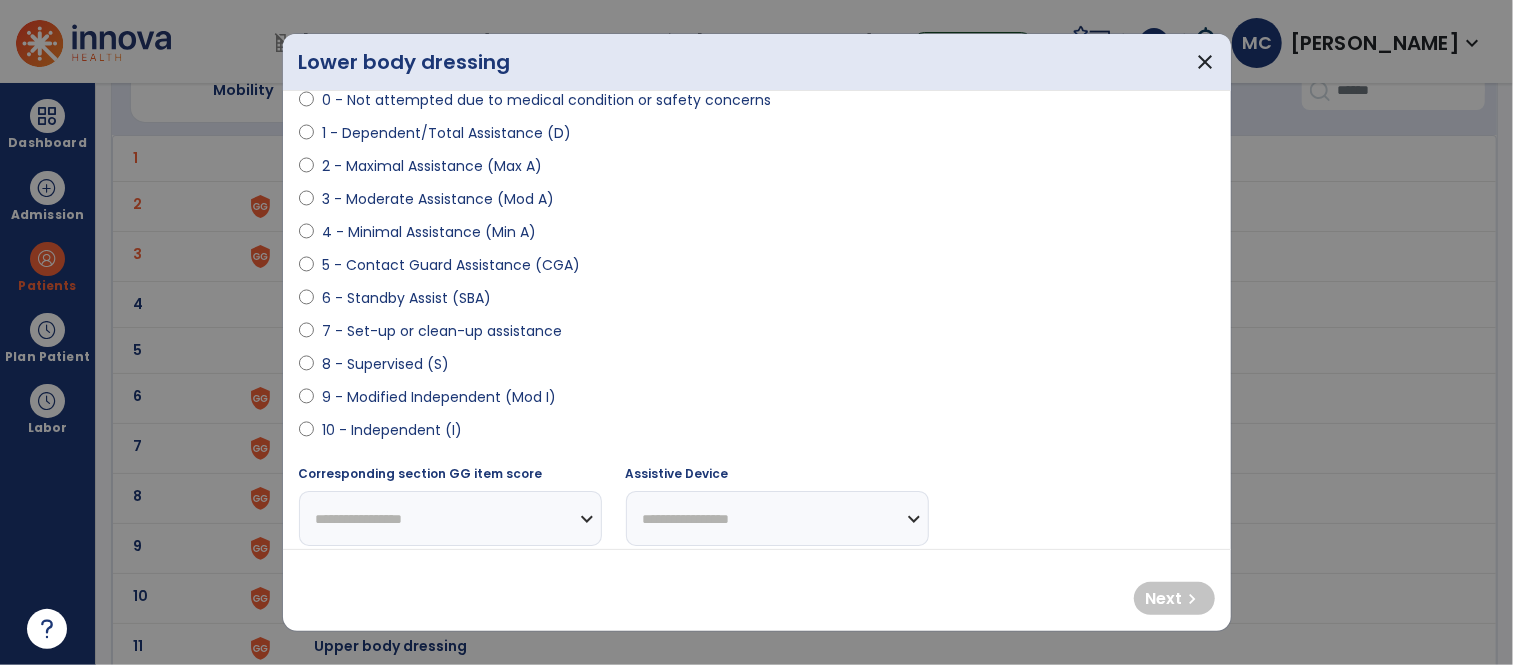 scroll, scrollTop: 0, scrollLeft: 0, axis: both 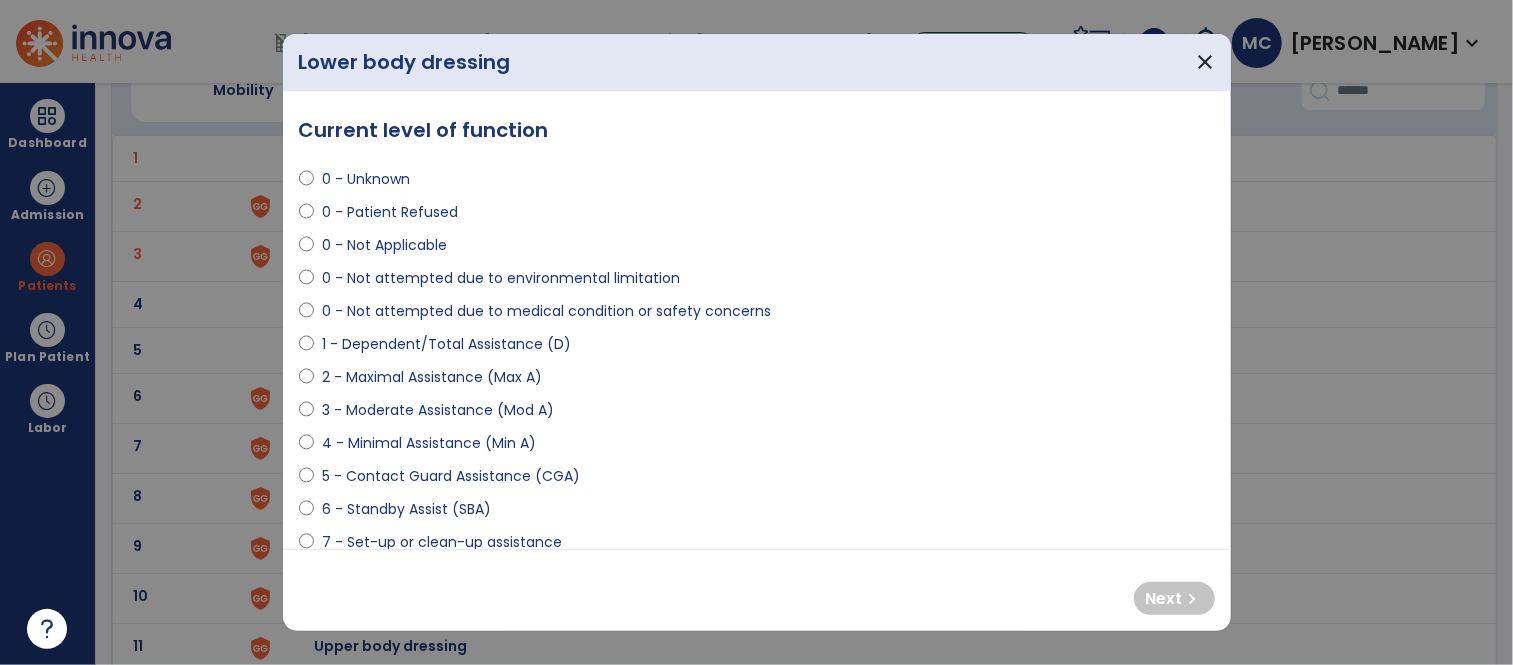 click on "1 - Dependent/Total Assistance (D)" at bounding box center [446, 344] 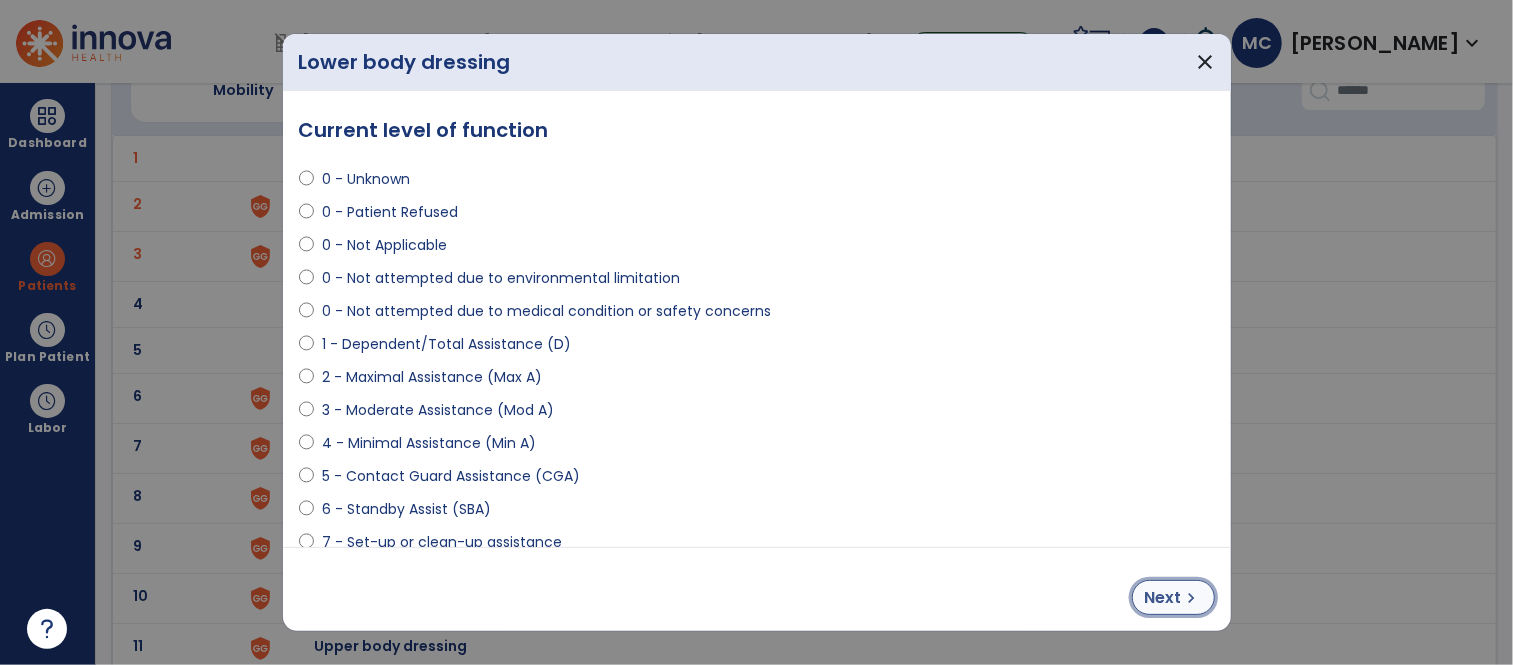 click on "Next" at bounding box center (1163, 598) 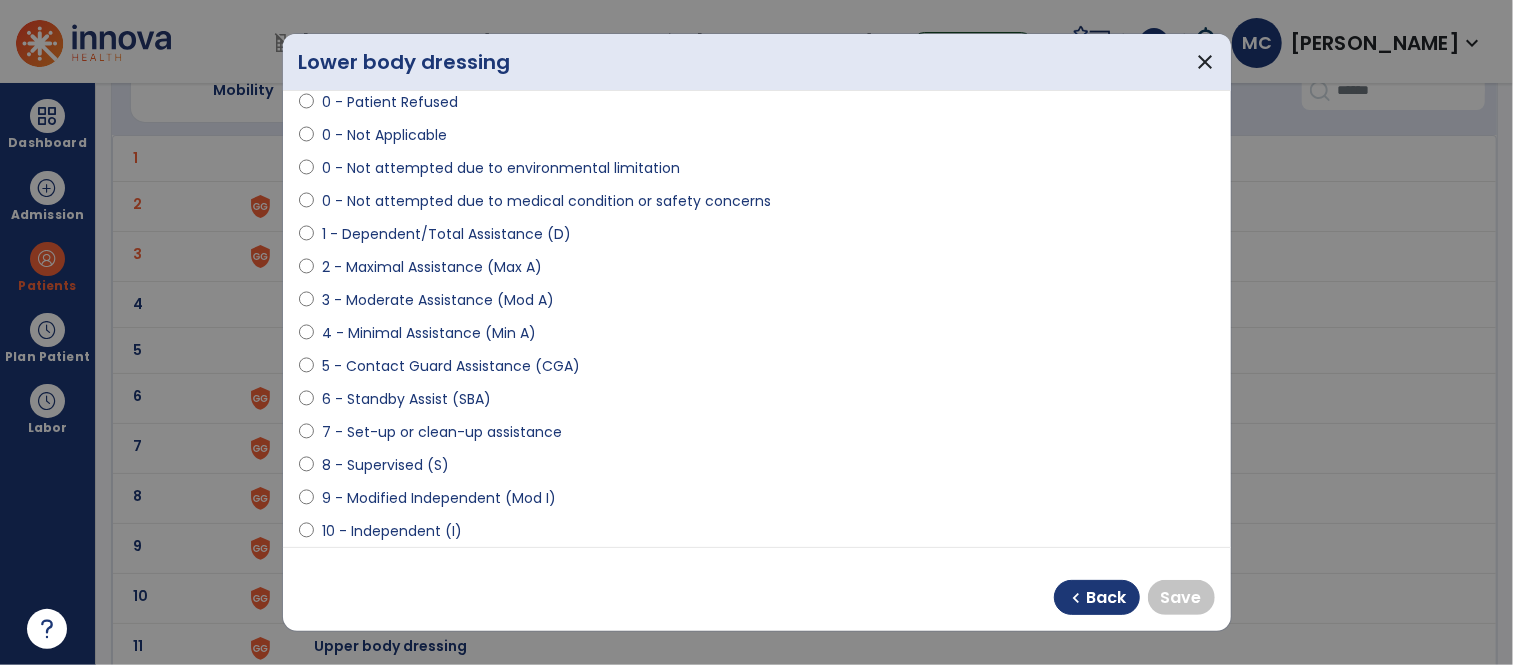 scroll, scrollTop: 111, scrollLeft: 0, axis: vertical 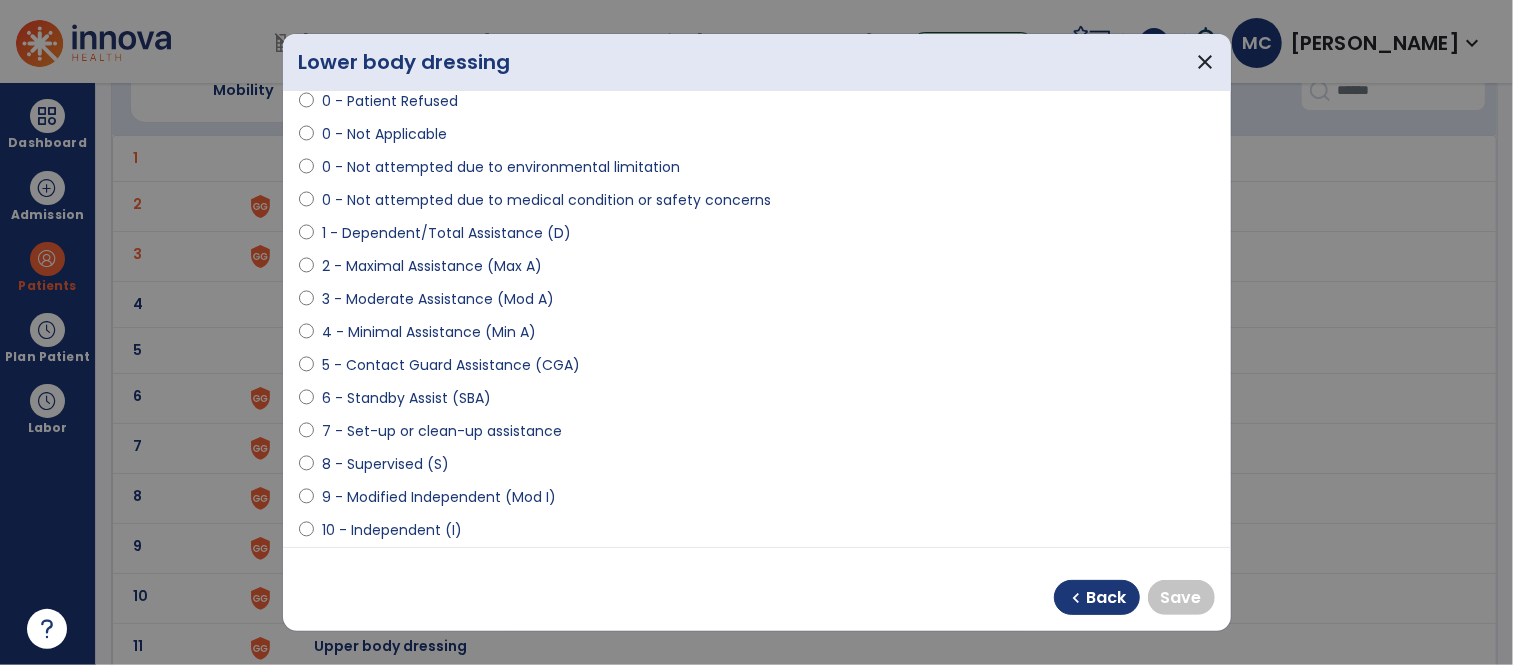 click on "9 - Modified Independent (Mod I)" at bounding box center [439, 497] 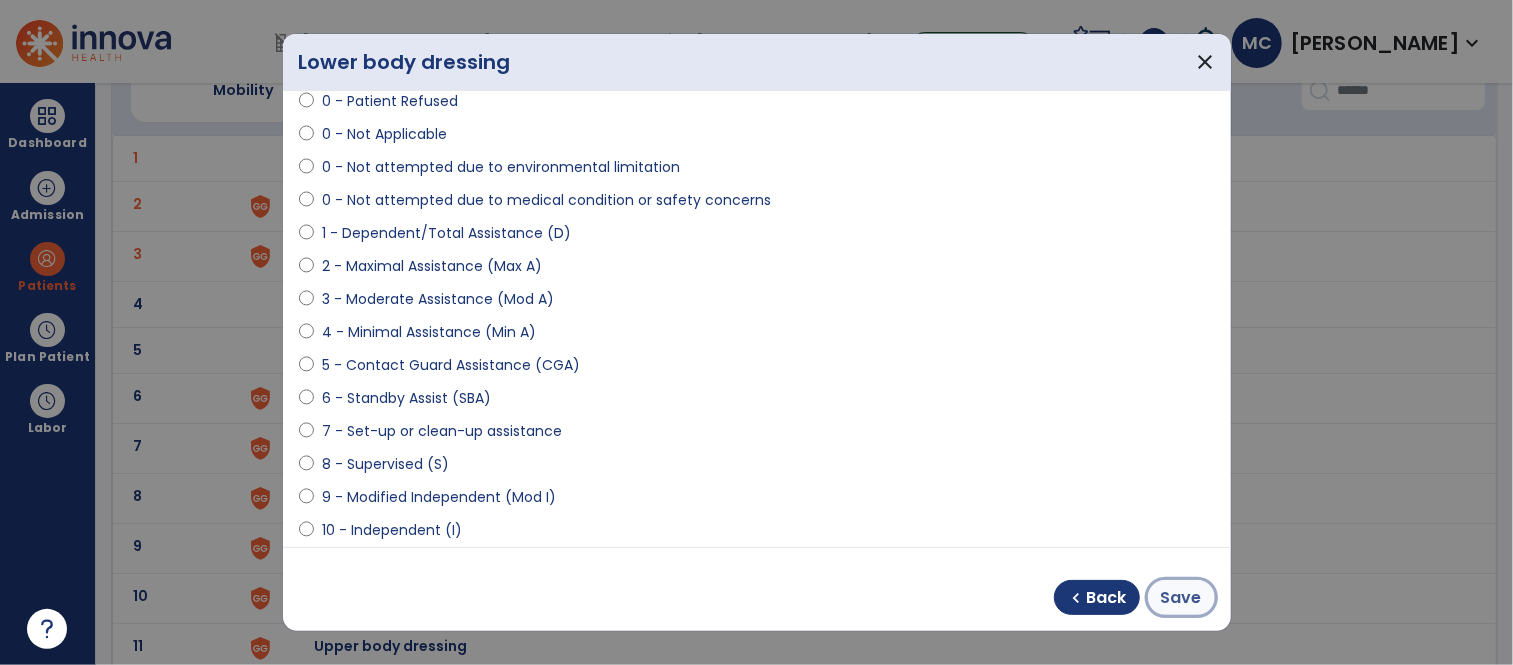 click on "Save" at bounding box center (1181, 598) 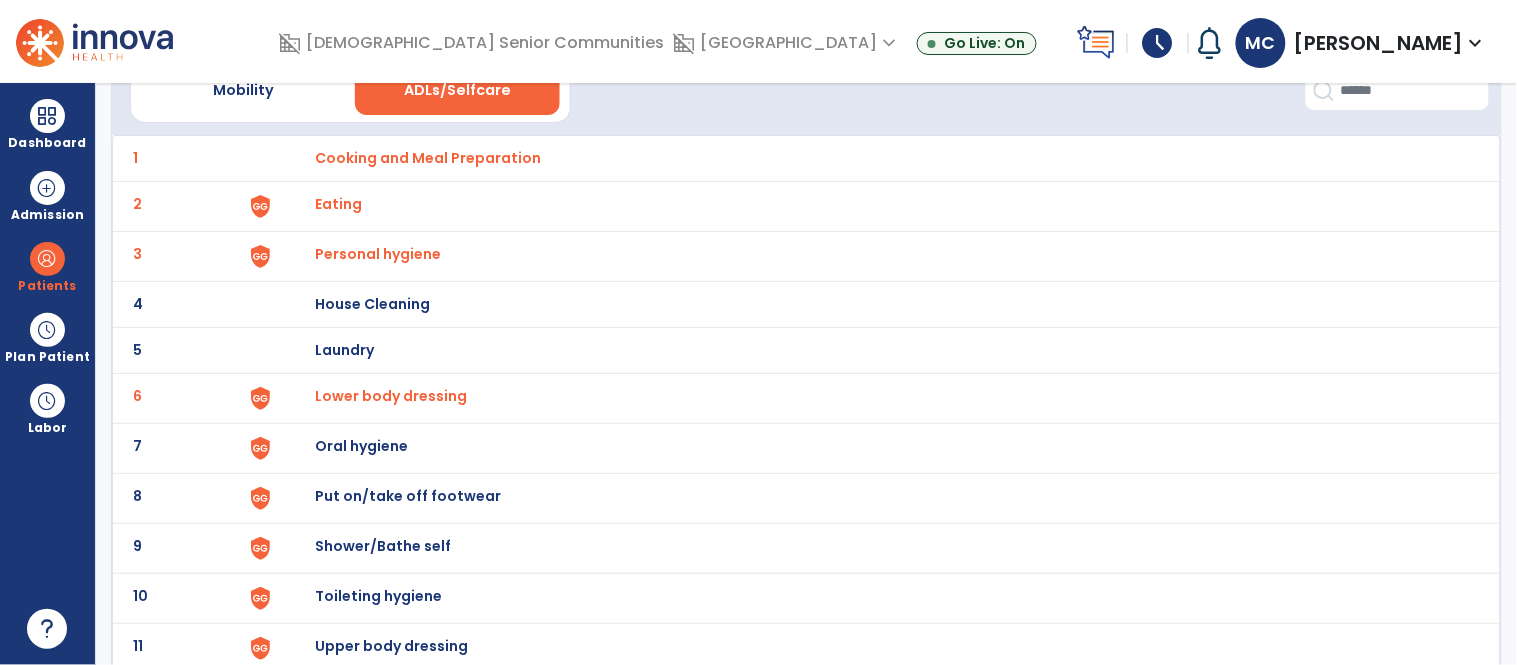 click on "Put on/take off footwear" at bounding box center [428, 158] 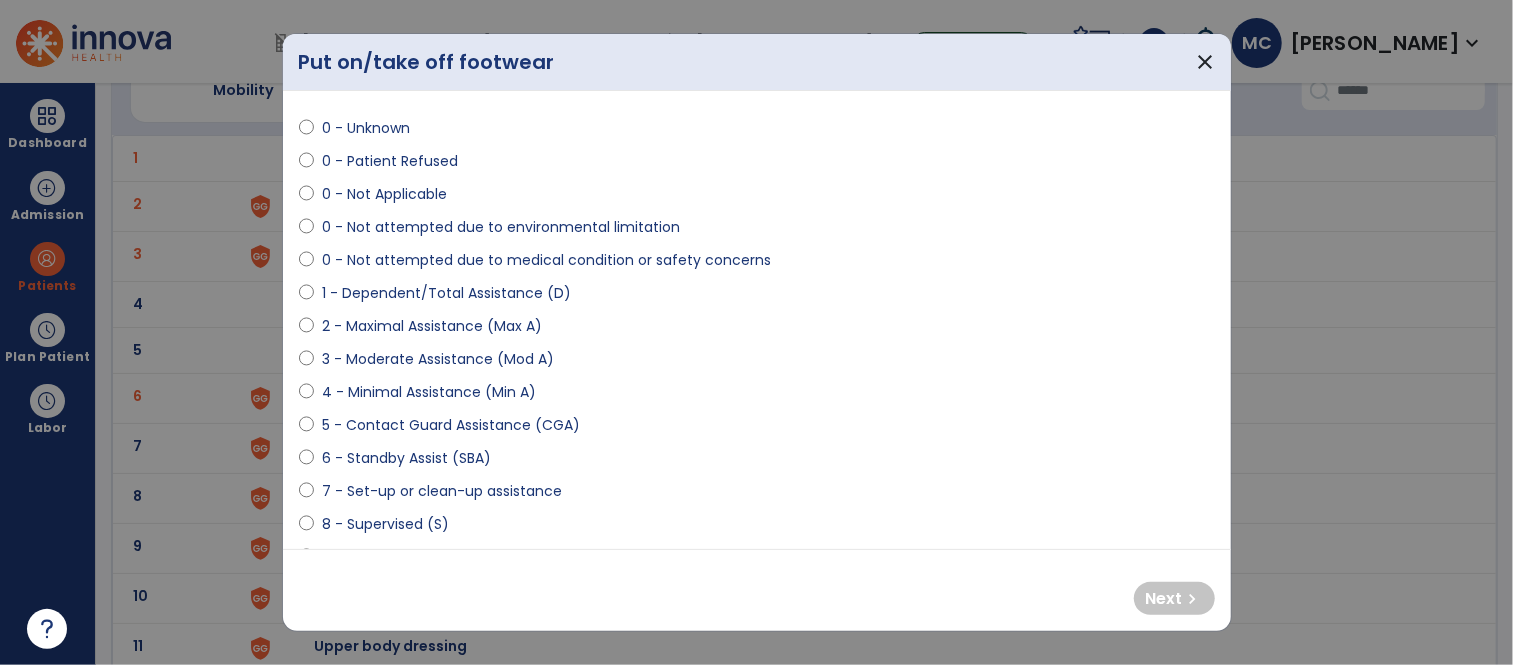 scroll, scrollTop: 38, scrollLeft: 0, axis: vertical 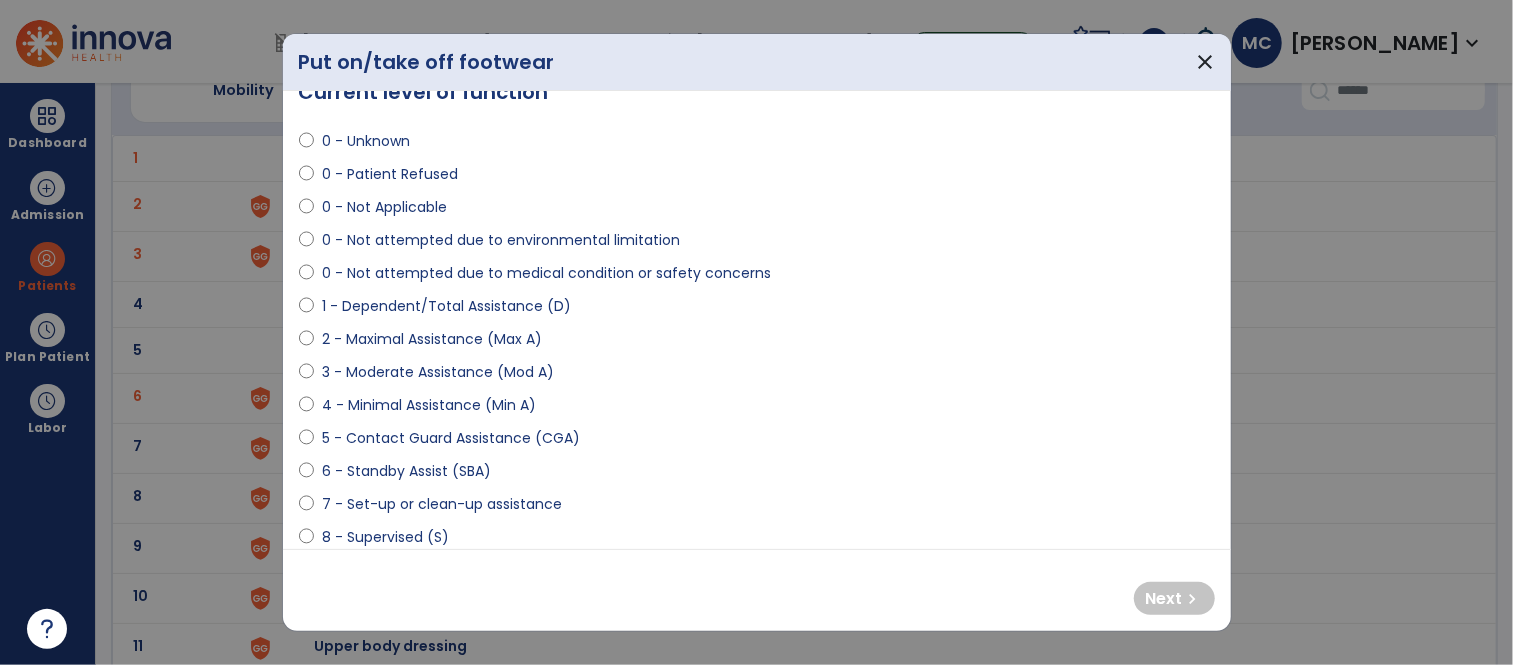 click on "1 - Dependent/Total Assistance (D)" at bounding box center (446, 306) 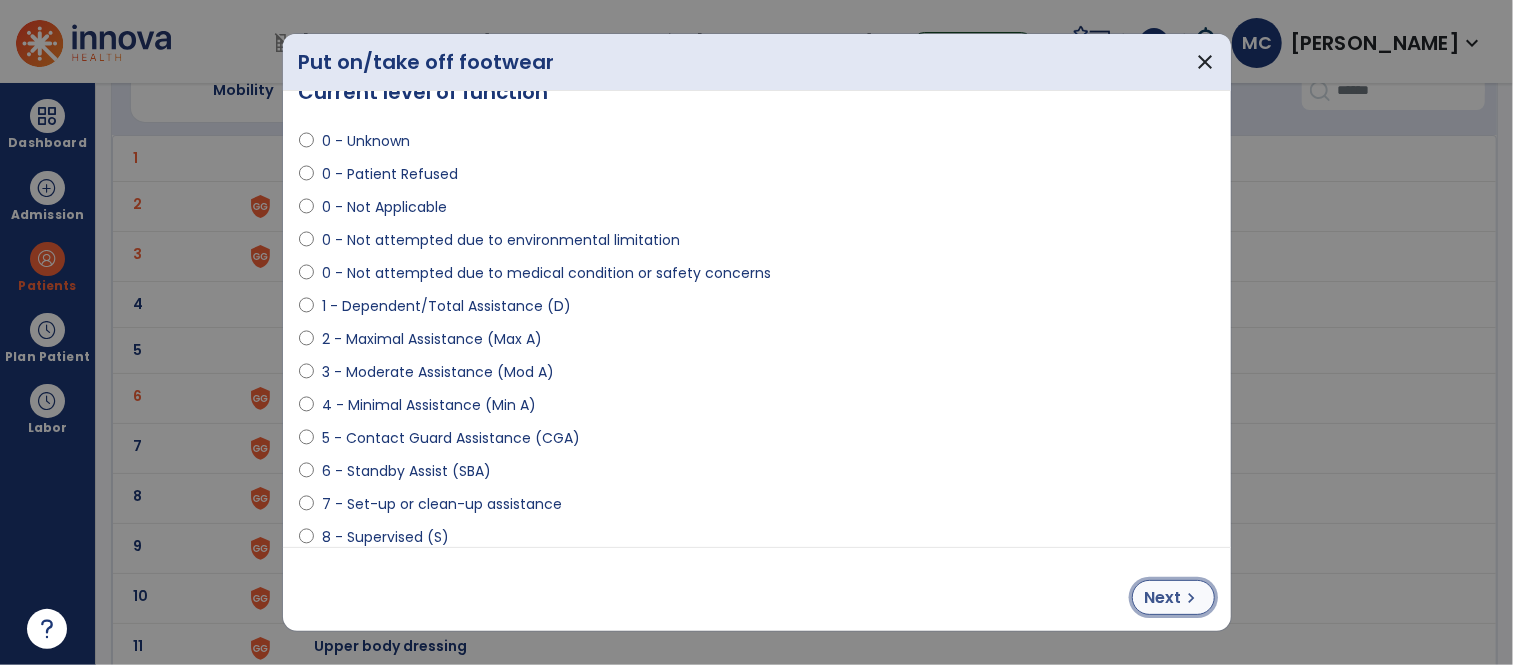 click on "Next" at bounding box center [1163, 598] 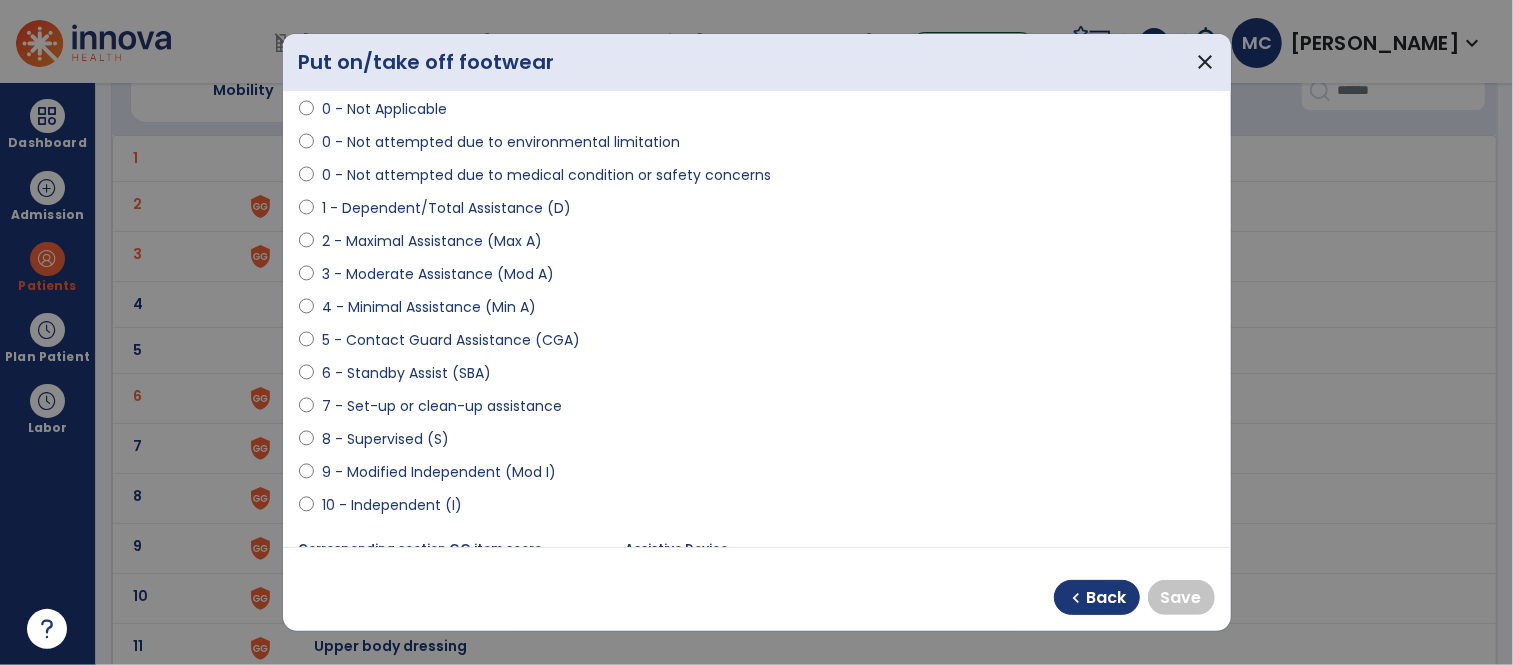 scroll, scrollTop: 138, scrollLeft: 0, axis: vertical 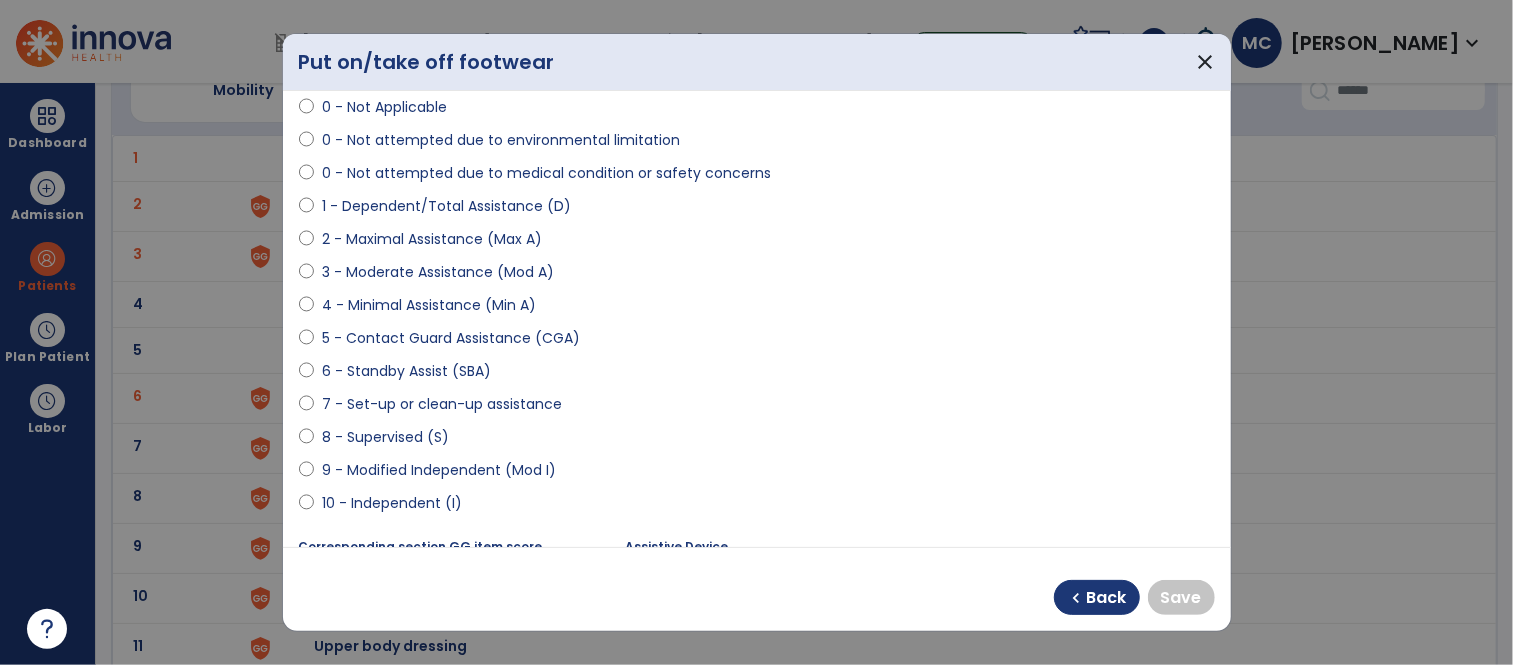 click on "9 - Modified Independent (Mod I)" at bounding box center [439, 470] 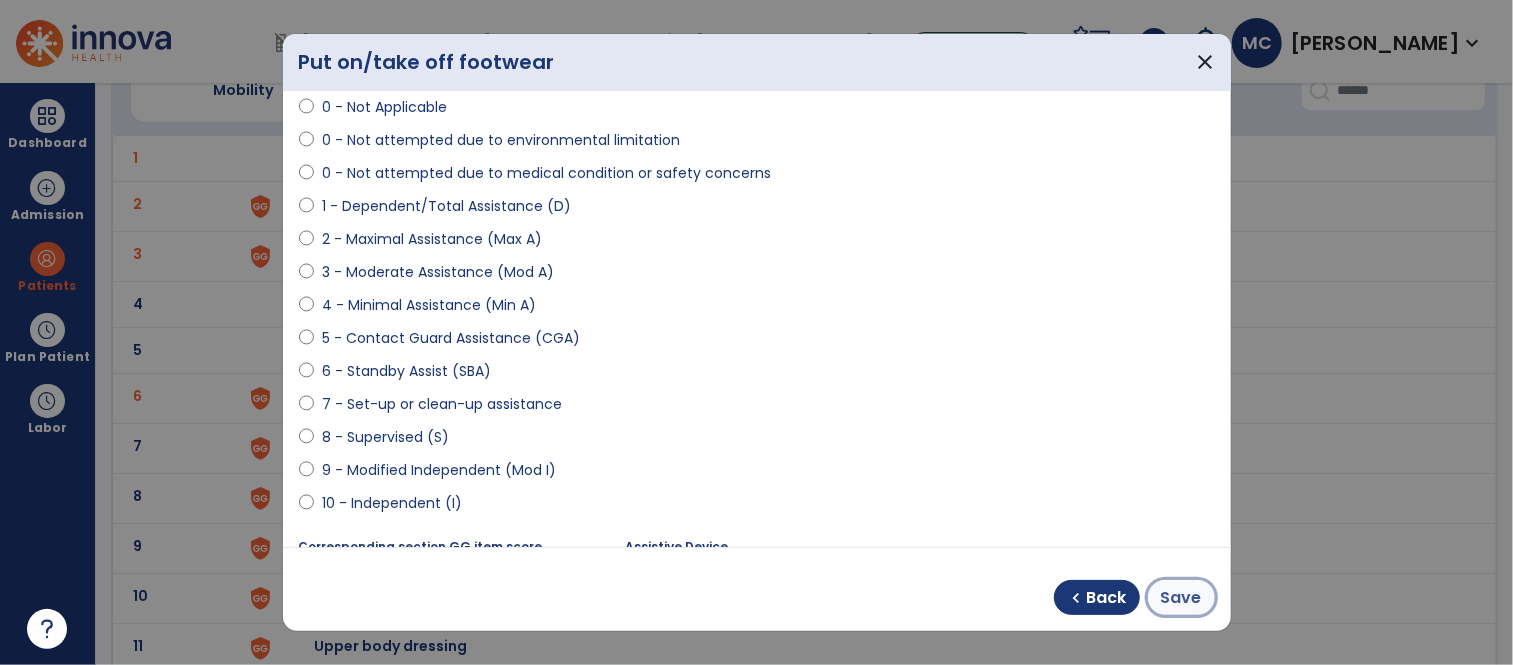 click on "Save" at bounding box center (1181, 598) 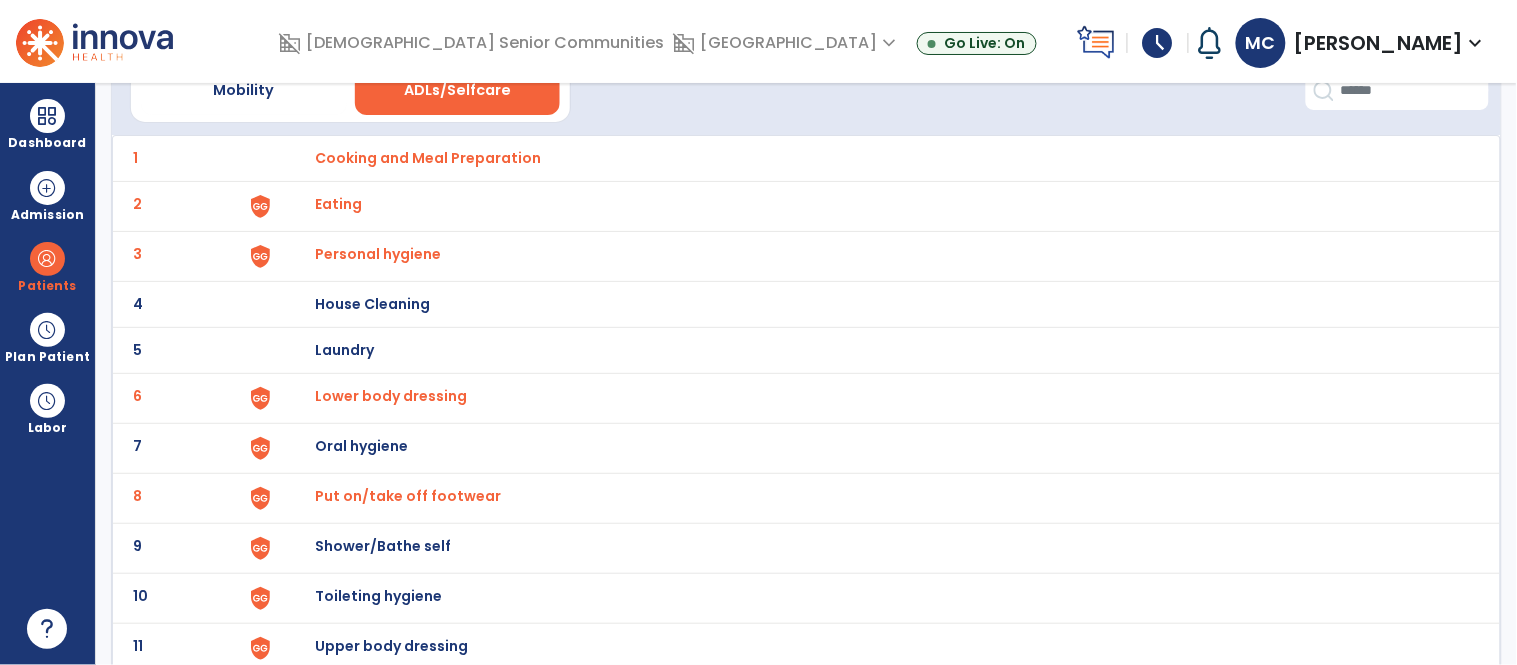 click on "Shower/Bathe self" at bounding box center [428, 158] 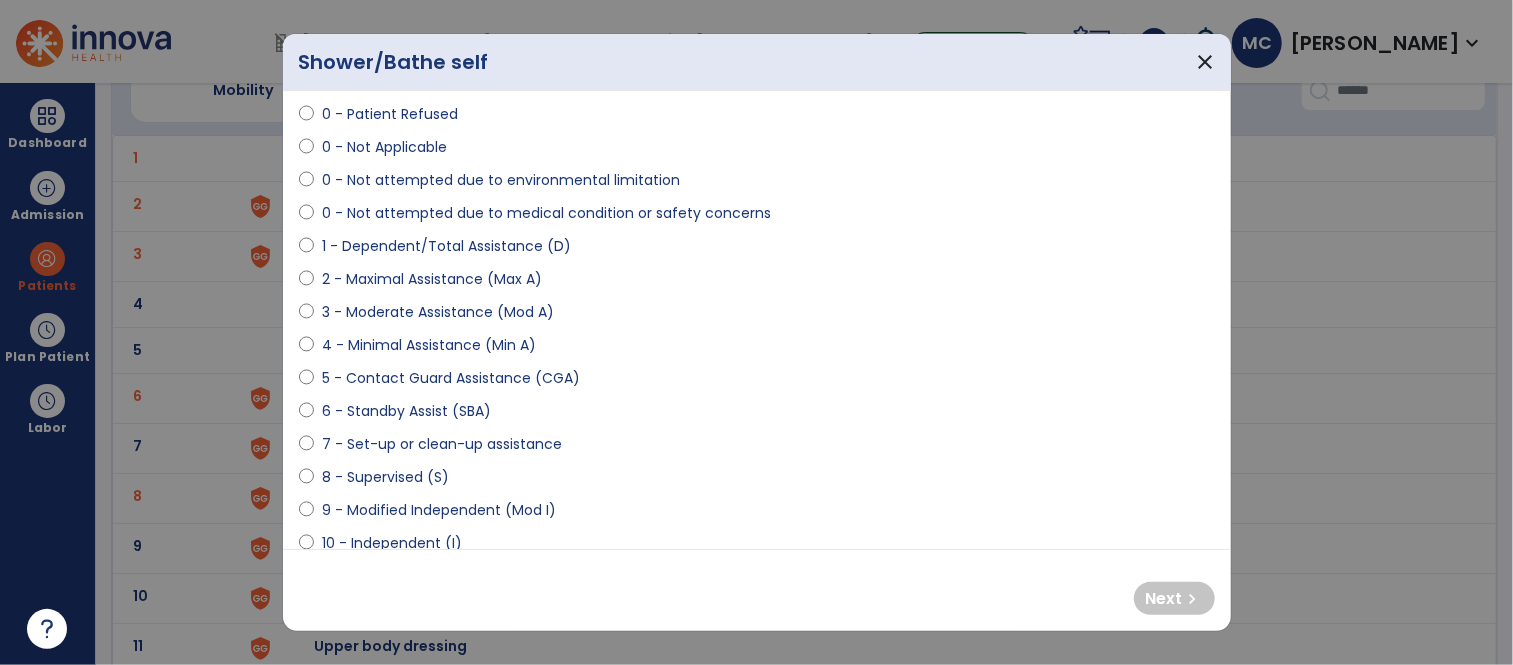 scroll, scrollTop: 91, scrollLeft: 0, axis: vertical 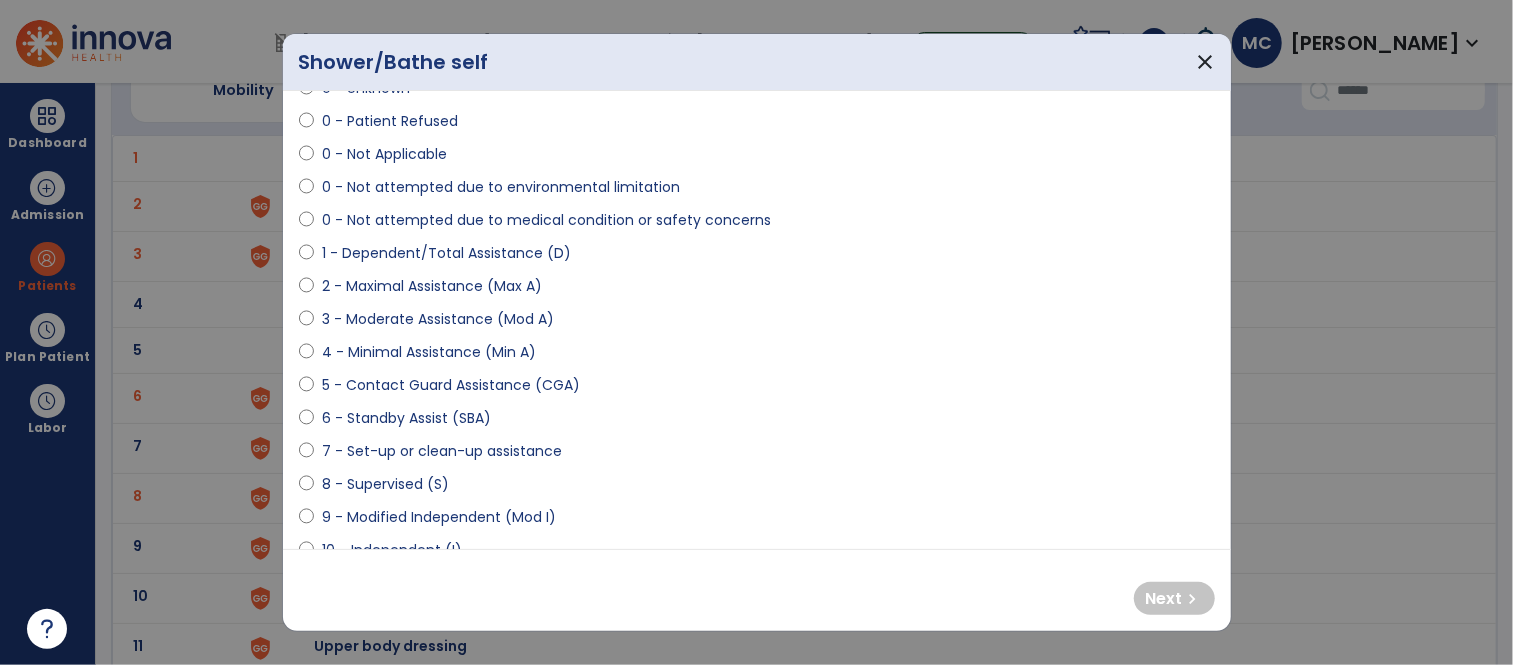 click on "1 - Dependent/Total Assistance (D)" at bounding box center (446, 253) 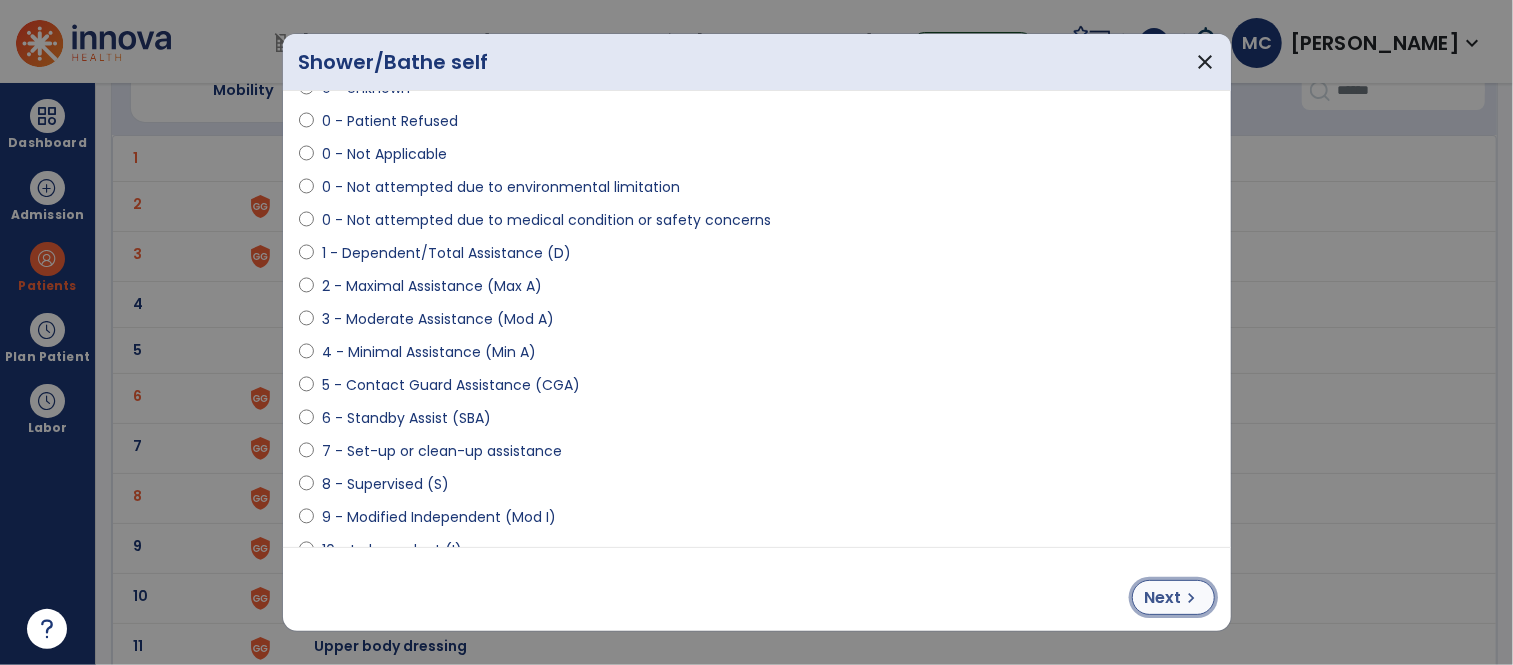 click on "Next  chevron_right" at bounding box center [1173, 597] 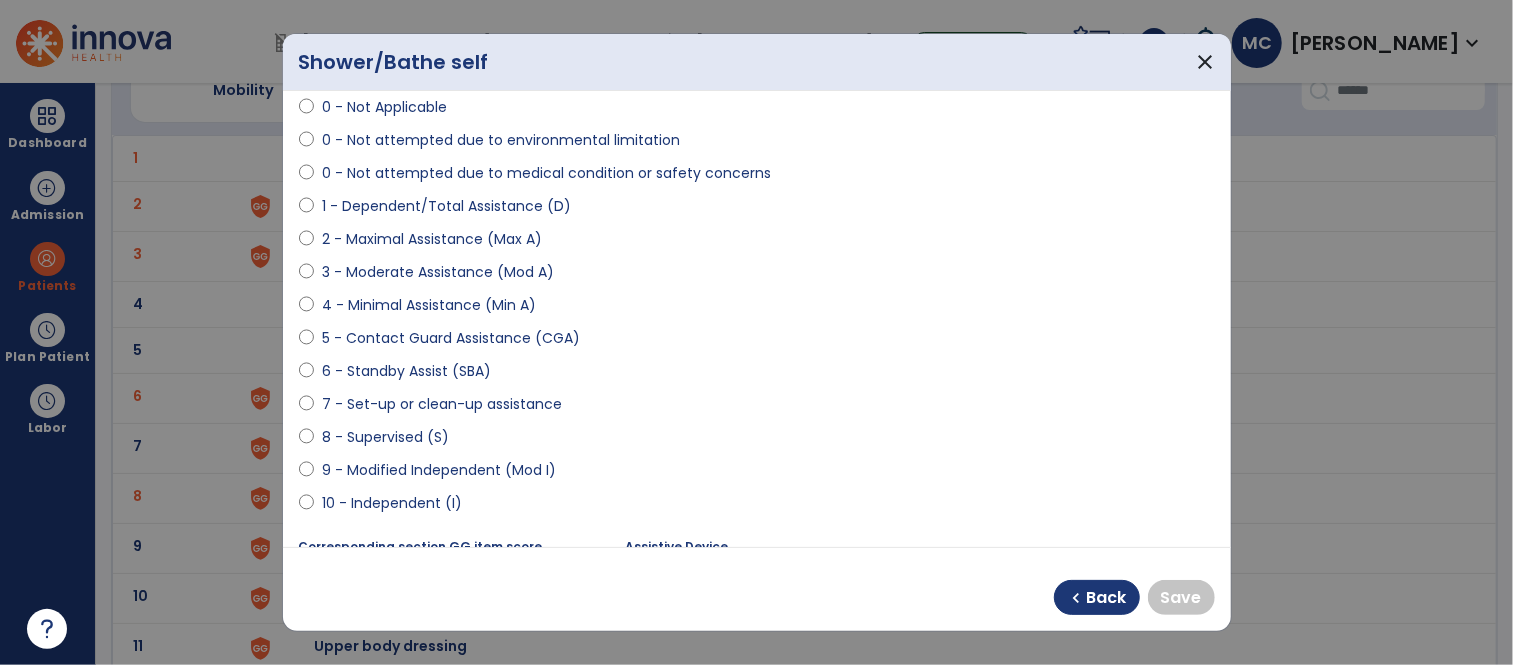scroll, scrollTop: 141, scrollLeft: 0, axis: vertical 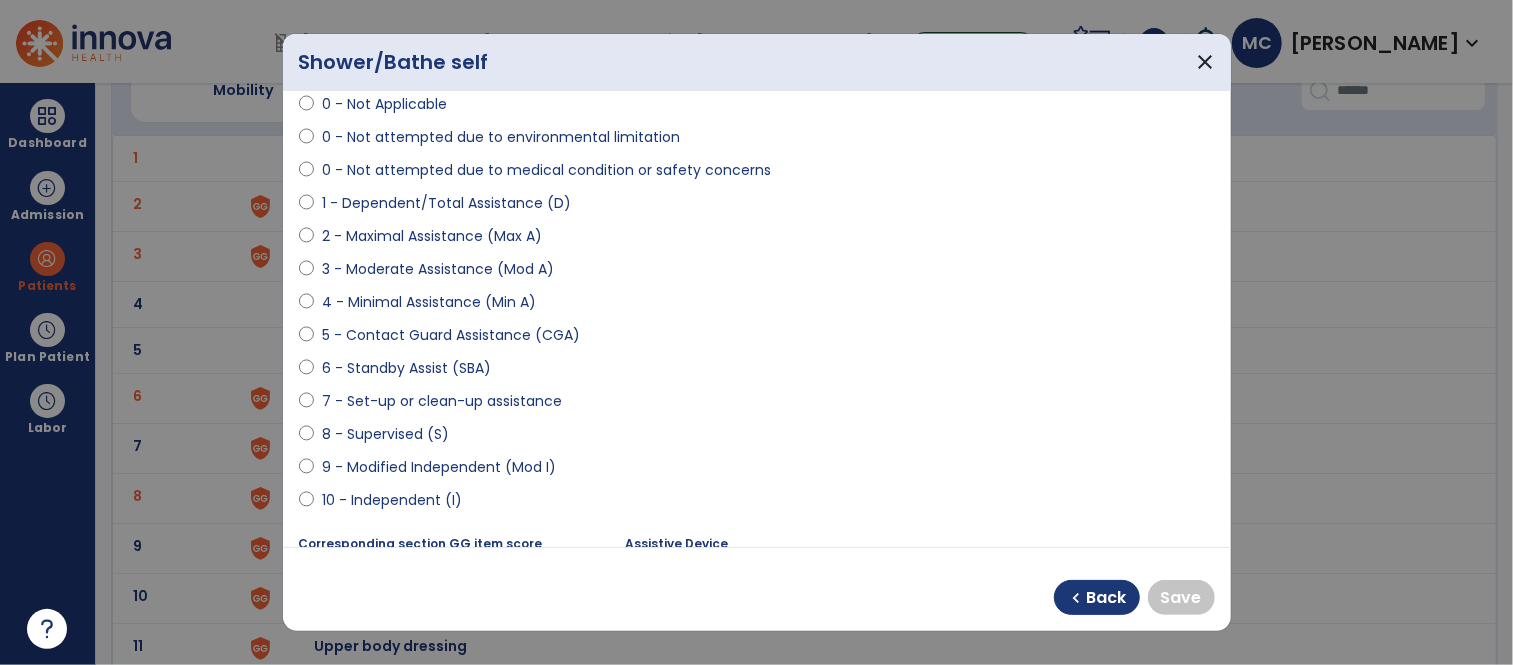 click on "9 - Modified Independent (Mod I)" at bounding box center (439, 467) 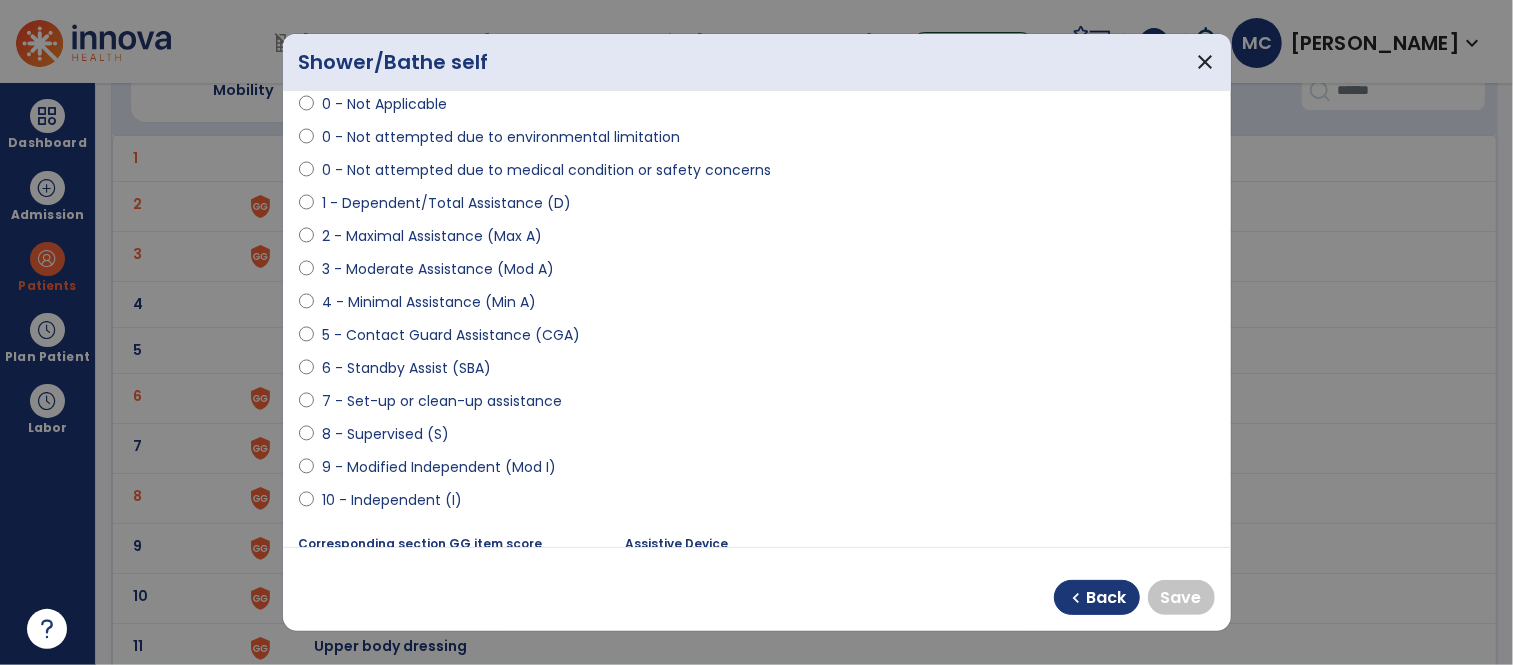 select on "**********" 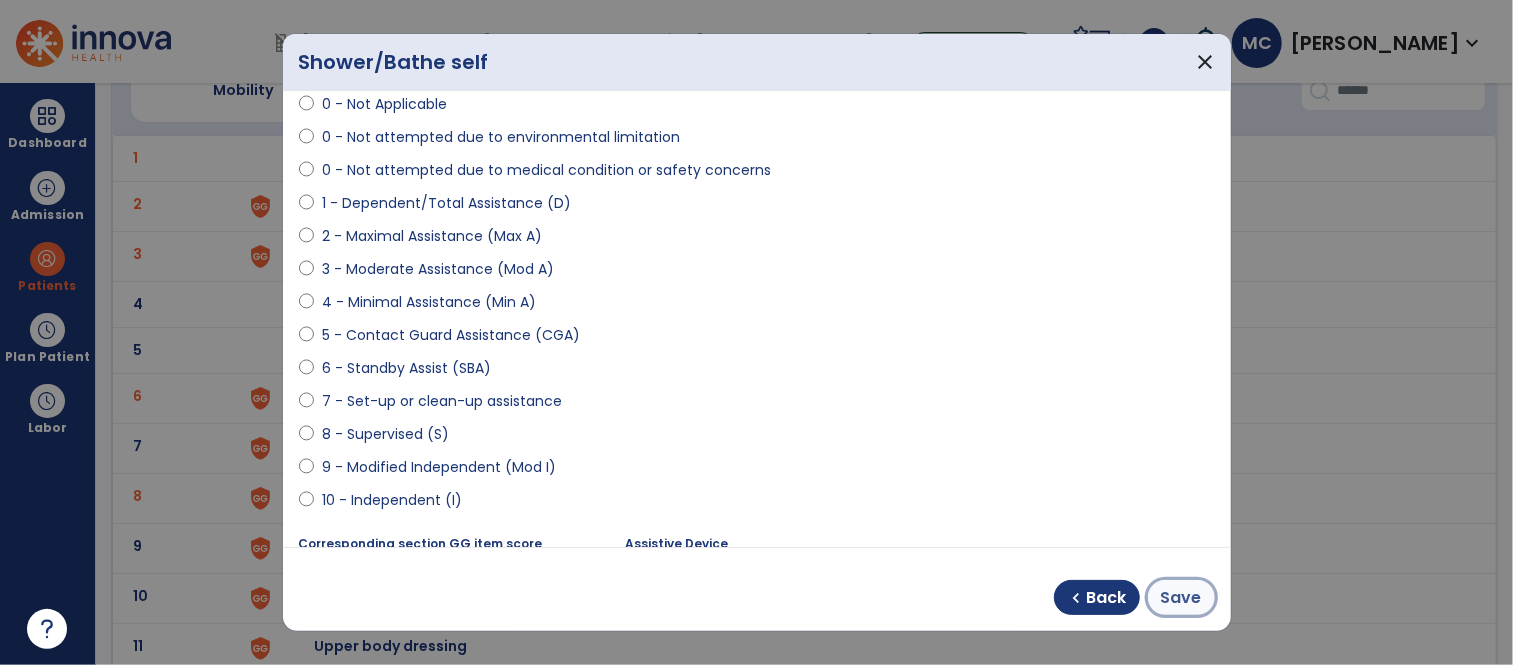 click on "Save" at bounding box center [1181, 598] 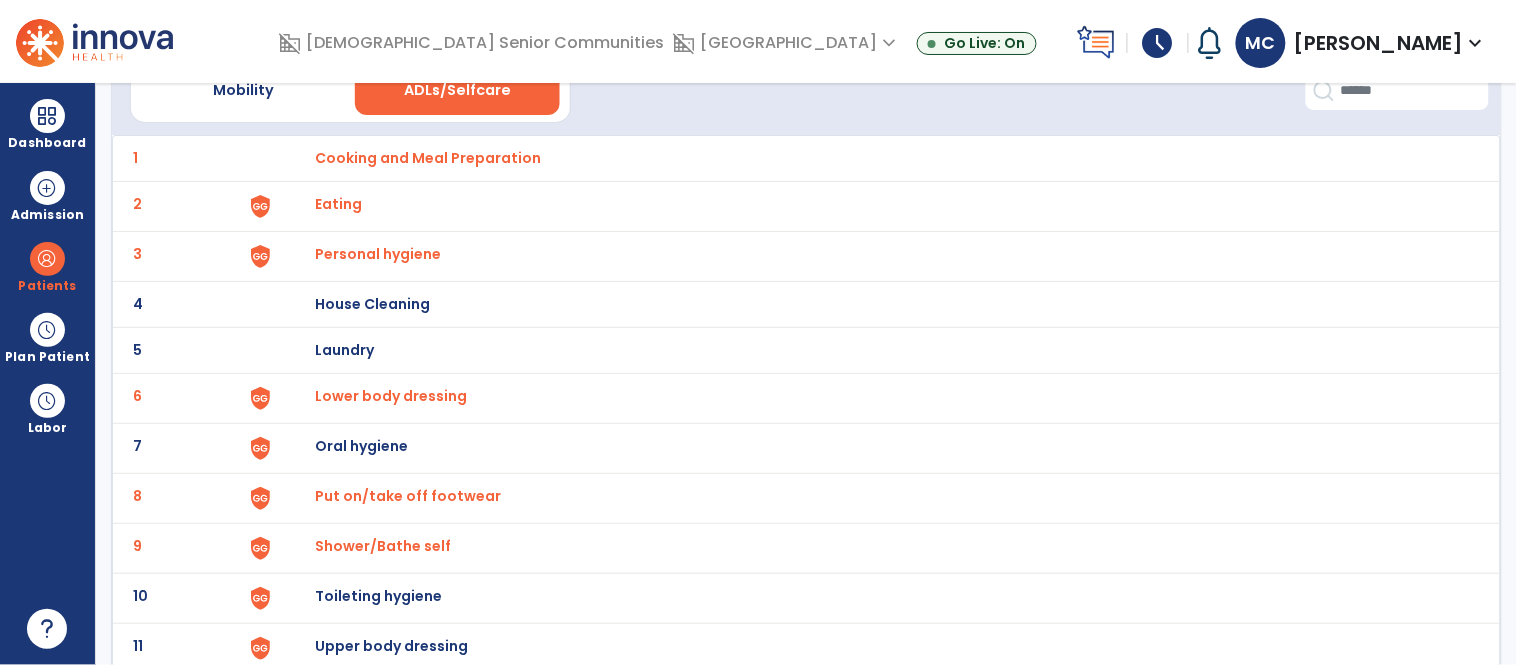 click on "Toileting hygiene" at bounding box center [428, 158] 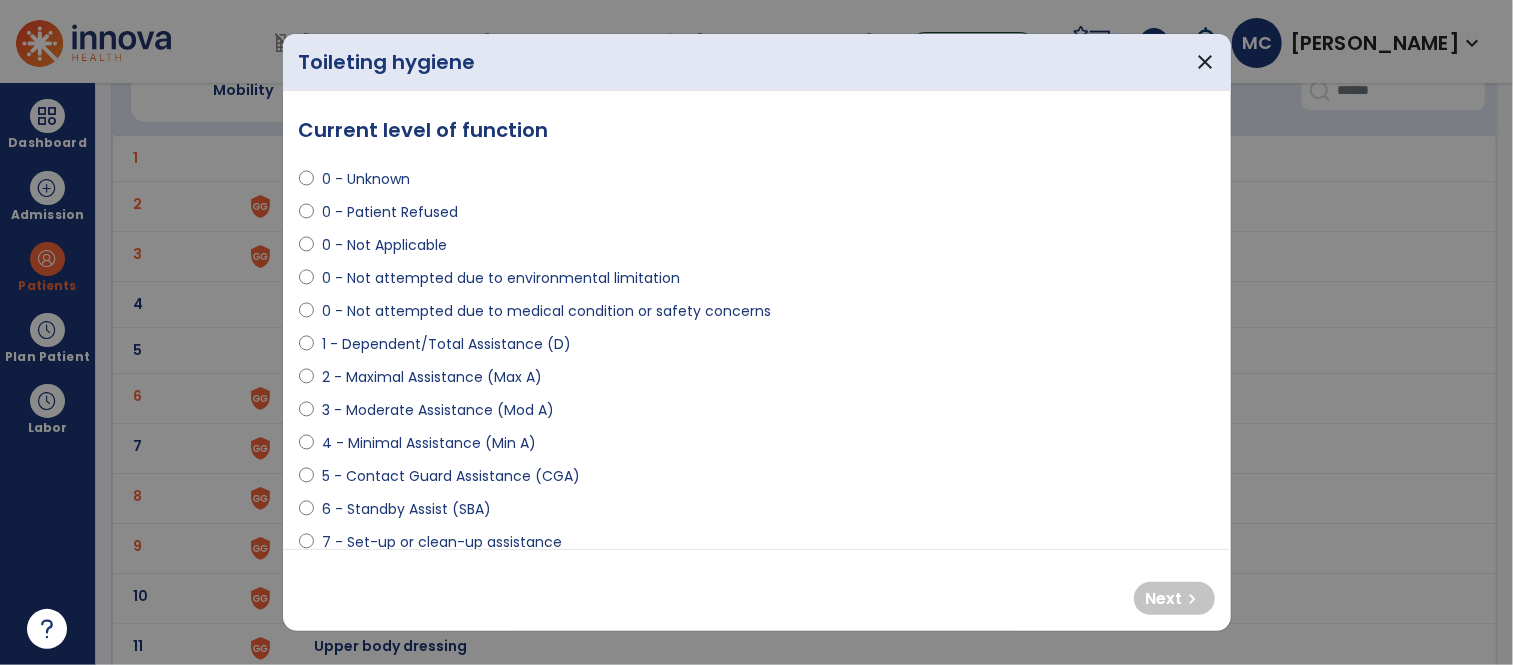 click on "1 - Dependent/Total Assistance (D)" at bounding box center [446, 344] 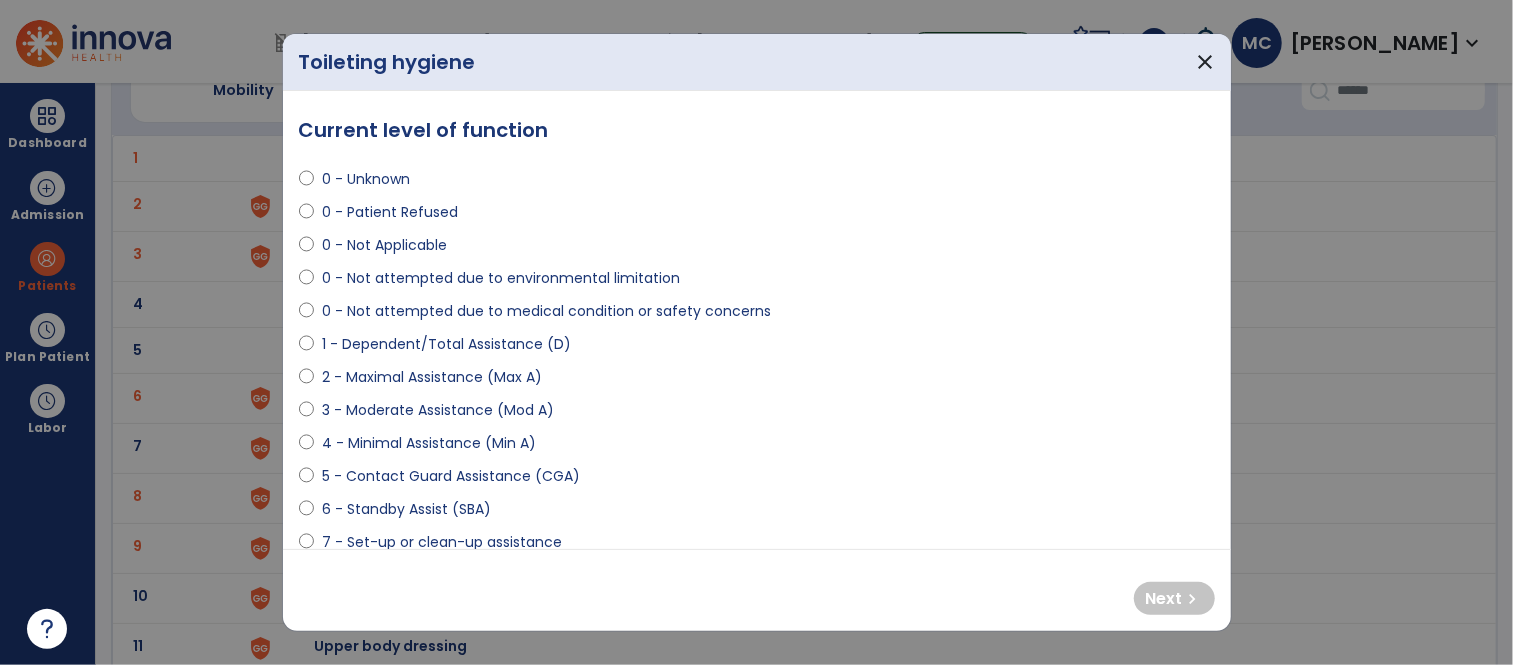 select on "**********" 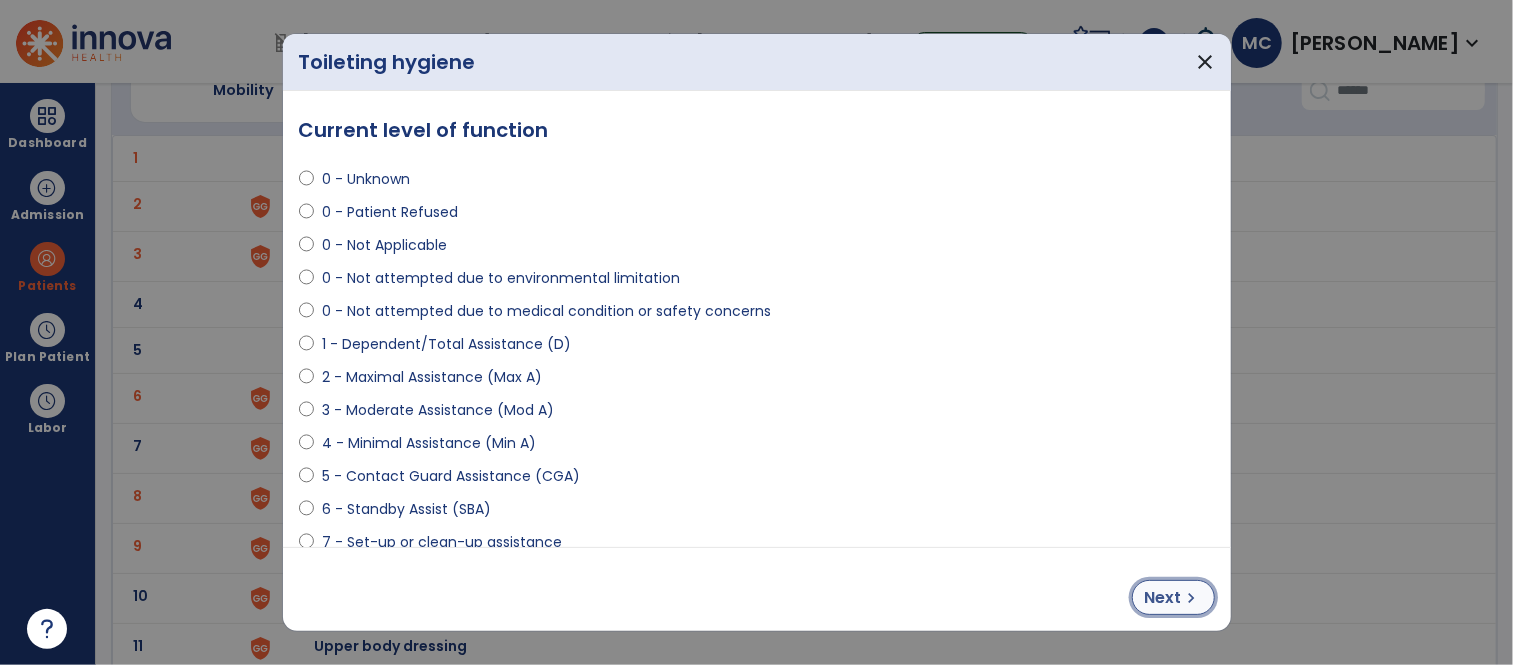 click on "Next" at bounding box center (1163, 598) 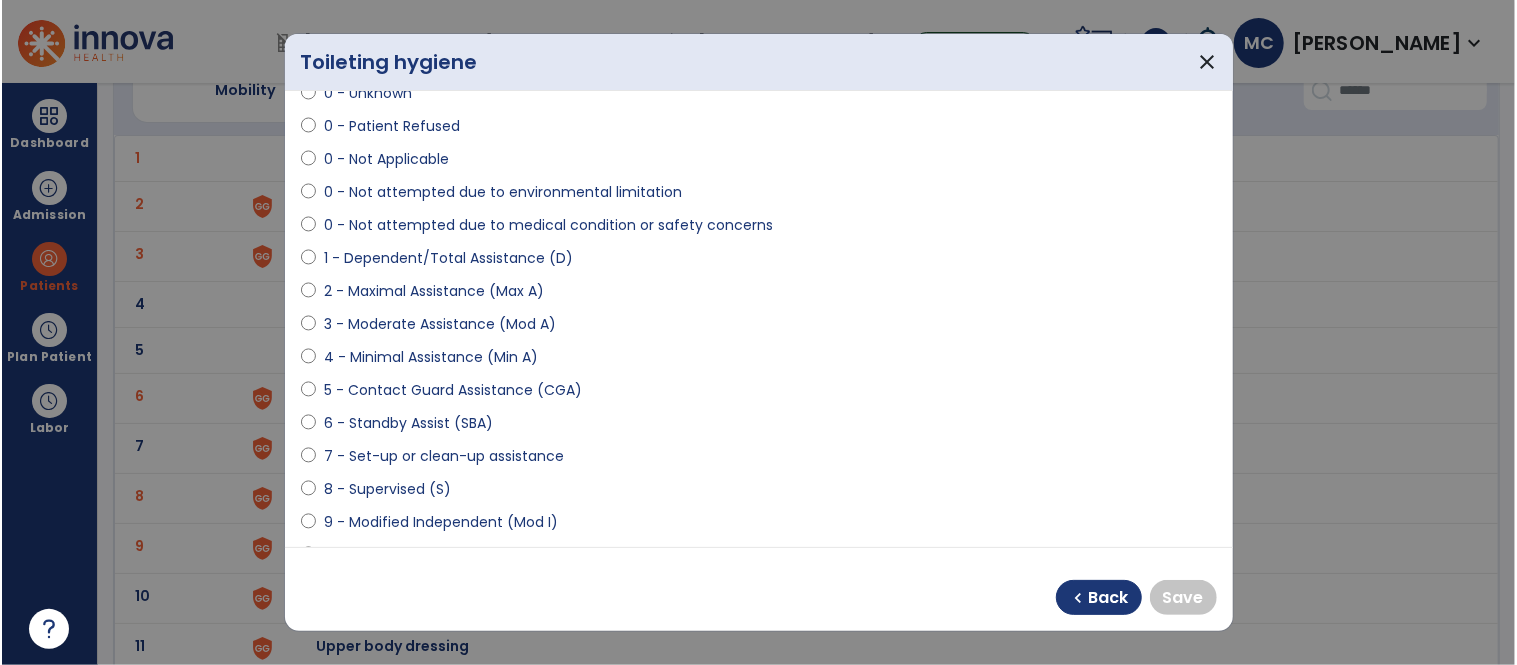 scroll, scrollTop: 91, scrollLeft: 0, axis: vertical 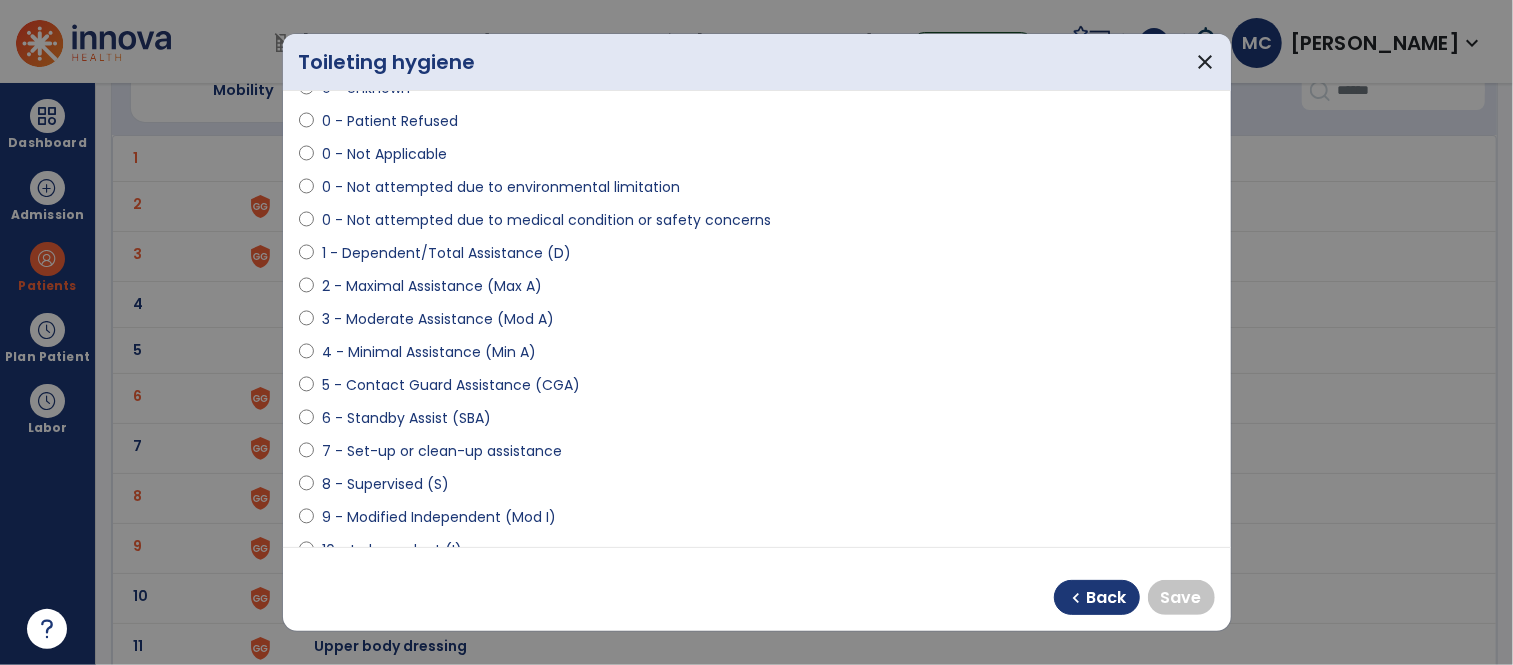 click on "9 - Modified Independent (Mod I)" at bounding box center [439, 517] 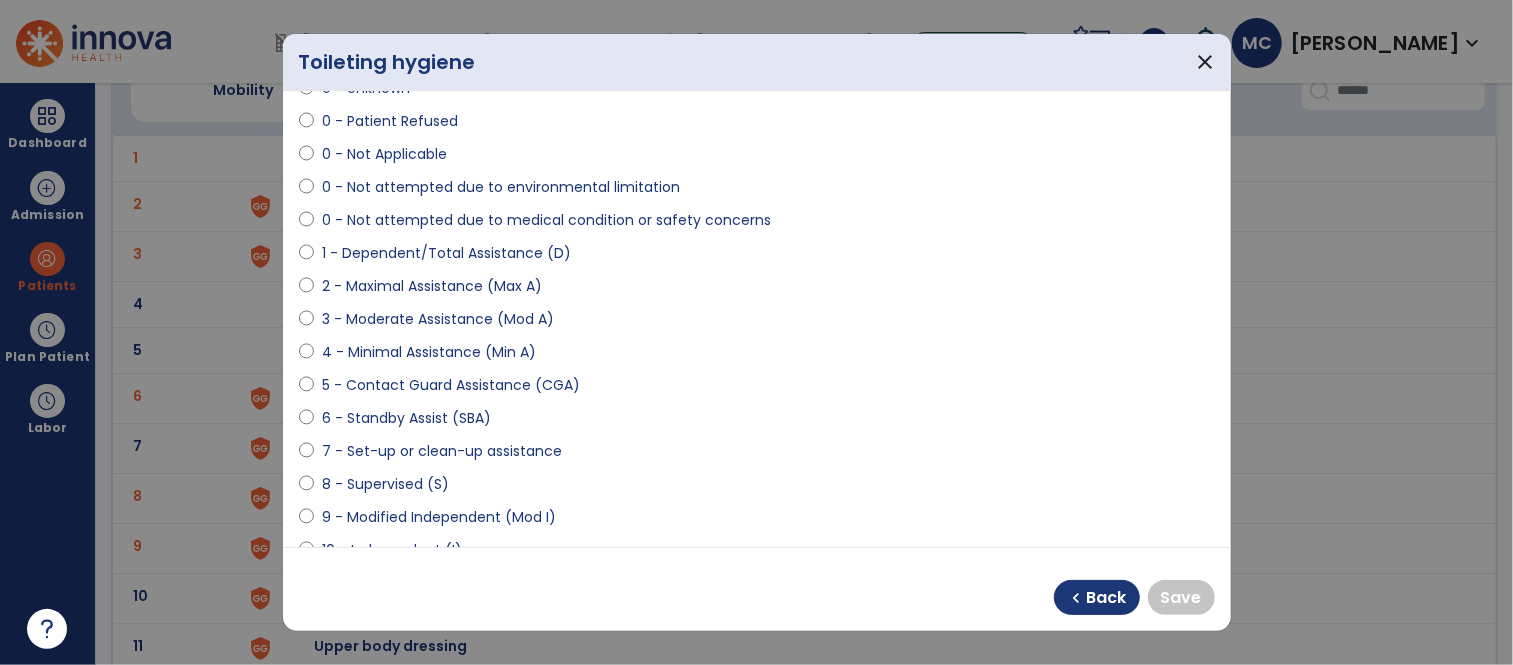 select on "**********" 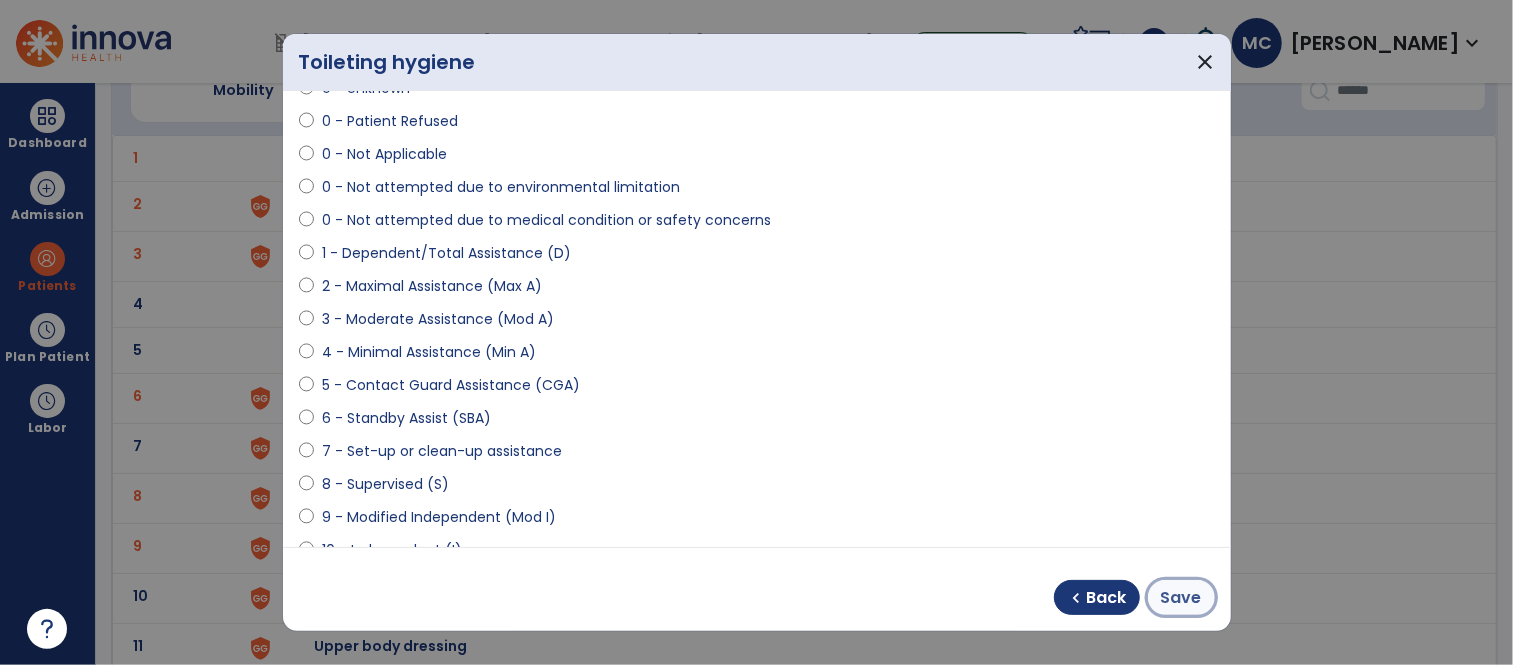 click on "Save" at bounding box center [1181, 598] 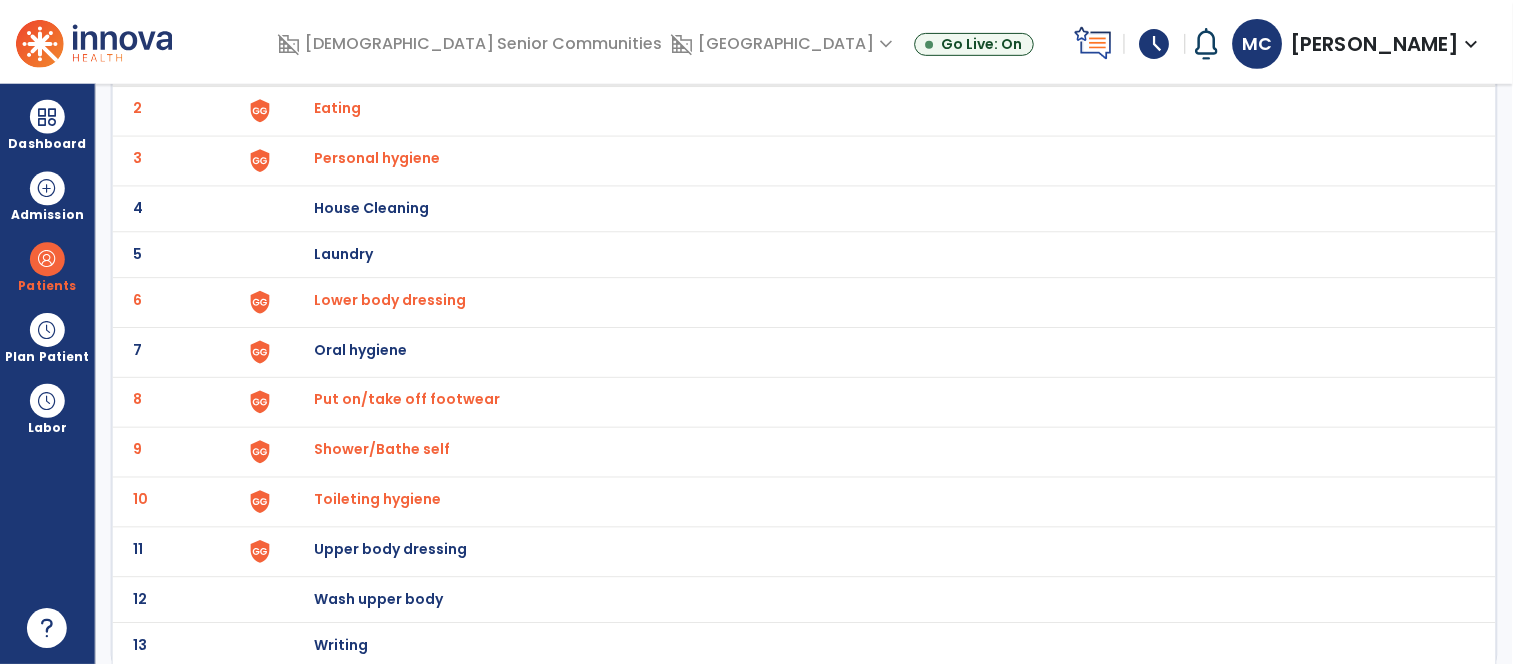 scroll, scrollTop: 204, scrollLeft: 0, axis: vertical 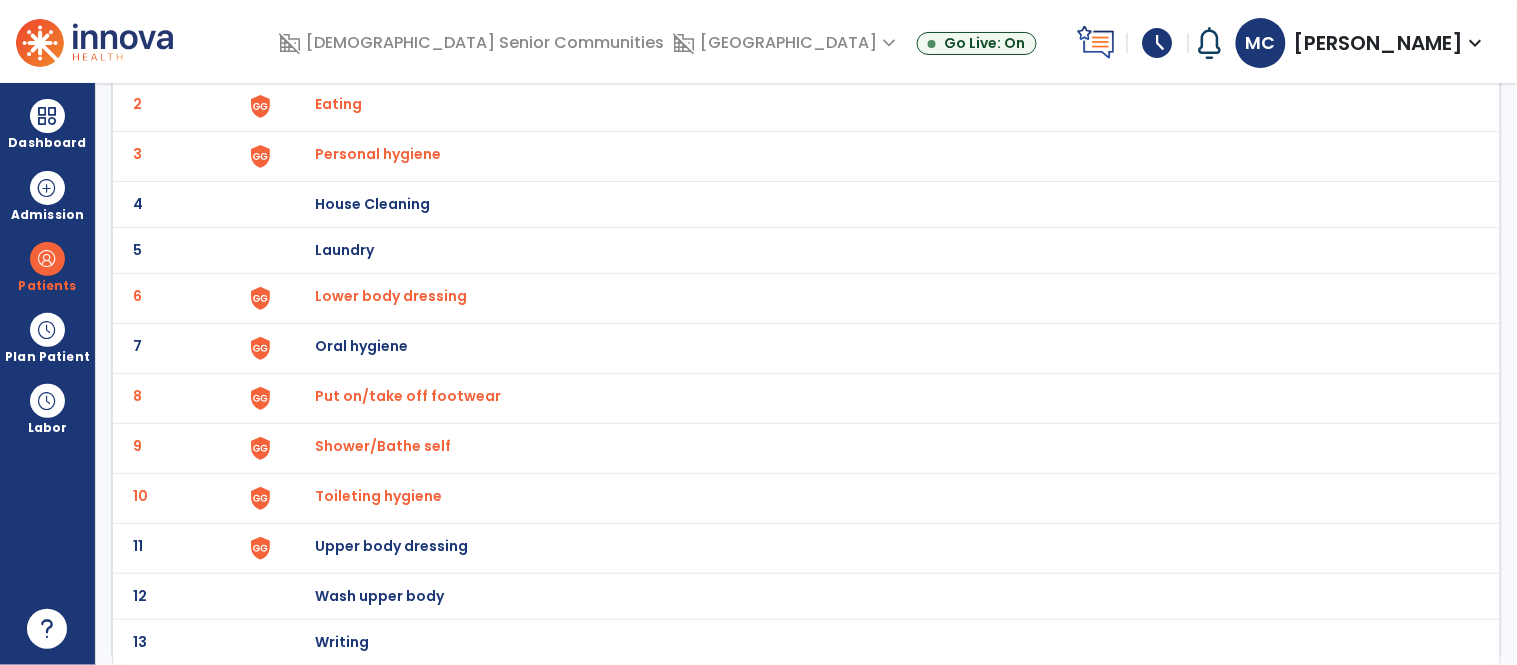 click on "Upper body dressing" at bounding box center (428, 58) 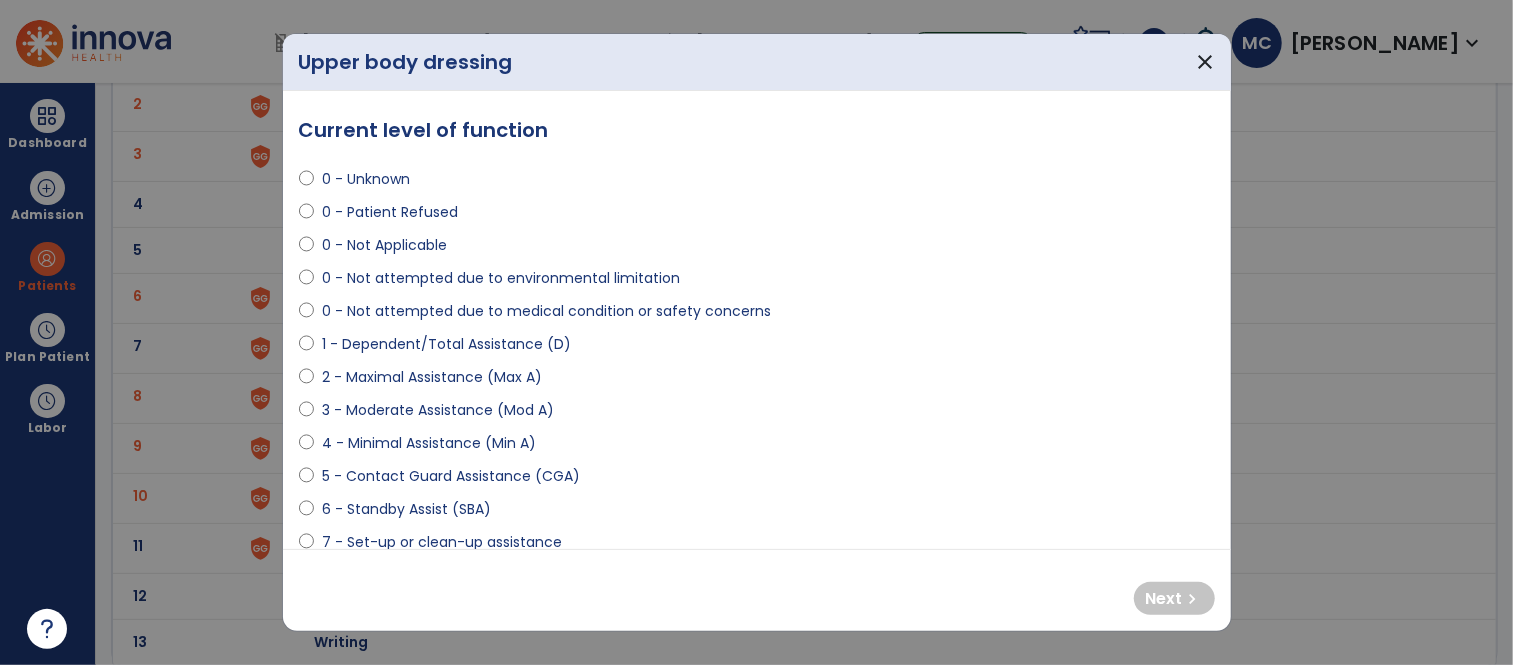 click on "2 - Maximal Assistance (Max A)" at bounding box center (432, 377) 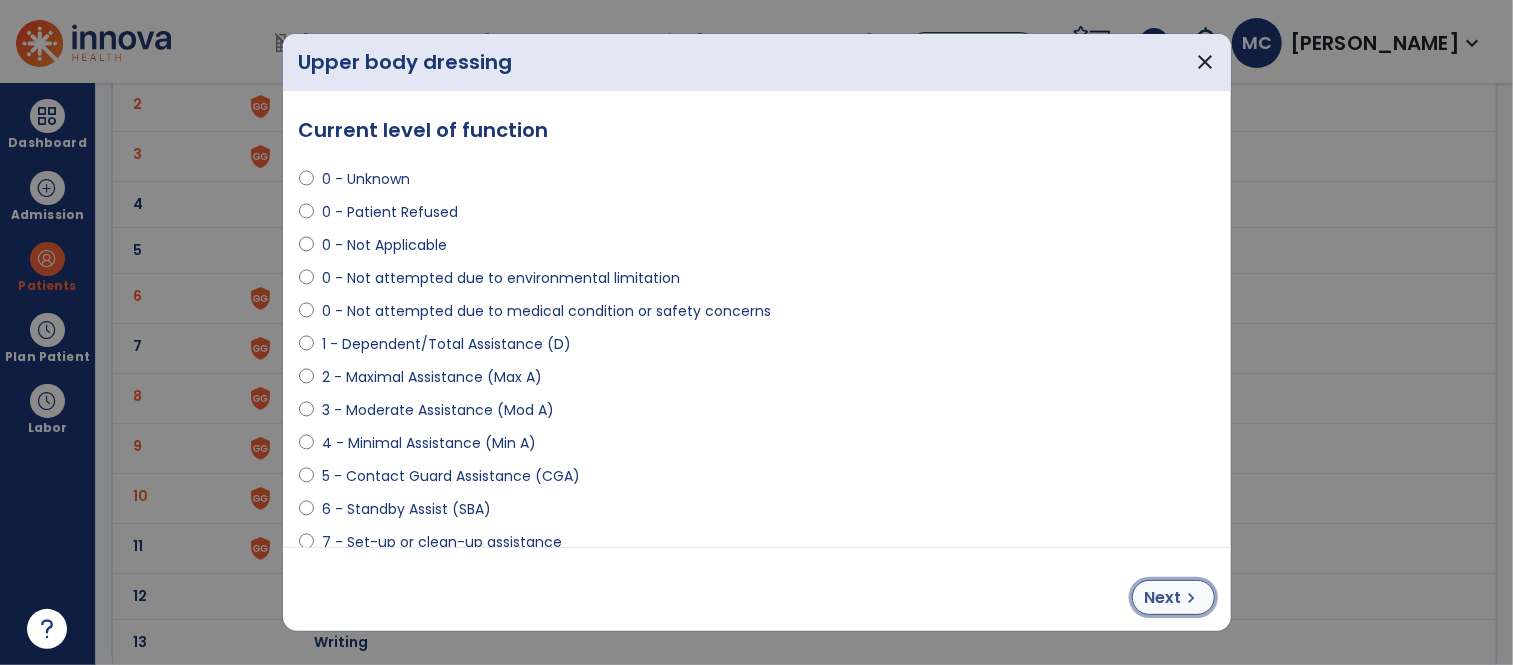 click on "Next  chevron_right" at bounding box center [1173, 597] 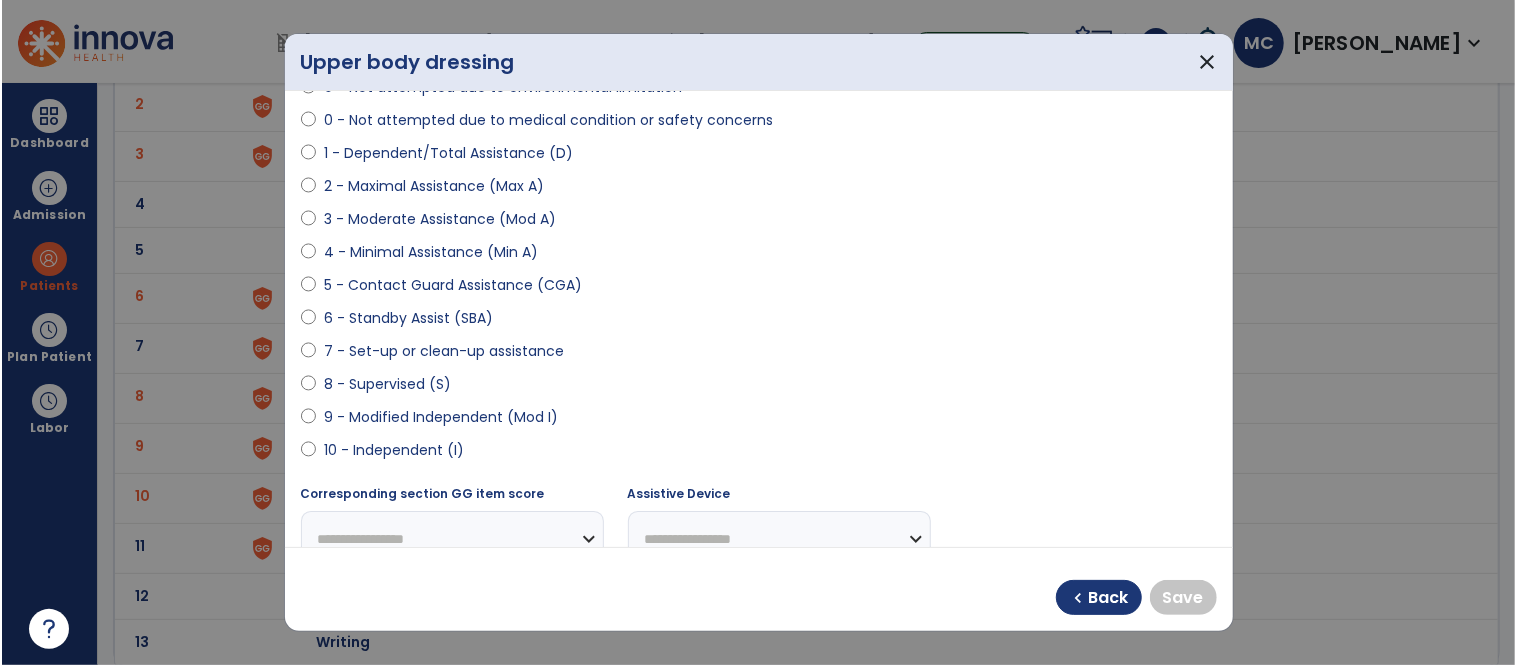 scroll, scrollTop: 198, scrollLeft: 0, axis: vertical 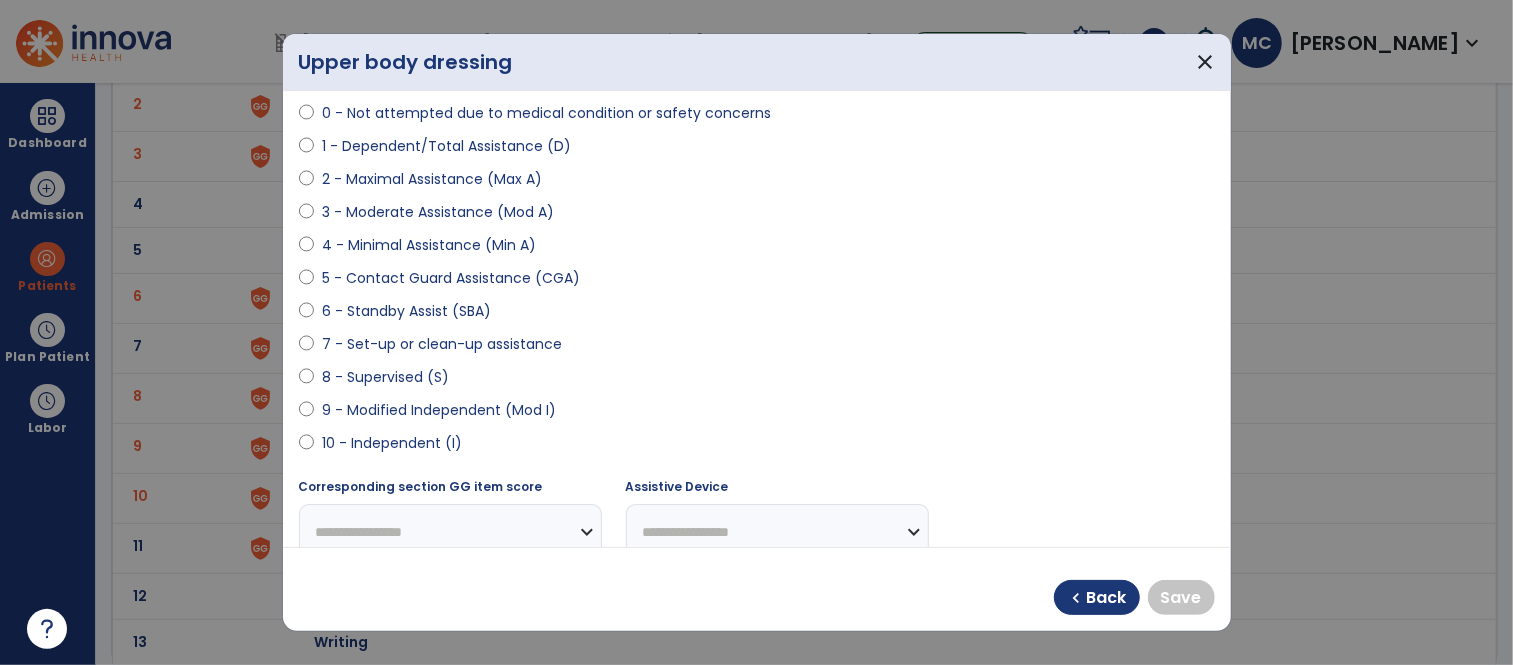 click on "9 - Modified Independent (Mod I)" at bounding box center [439, 410] 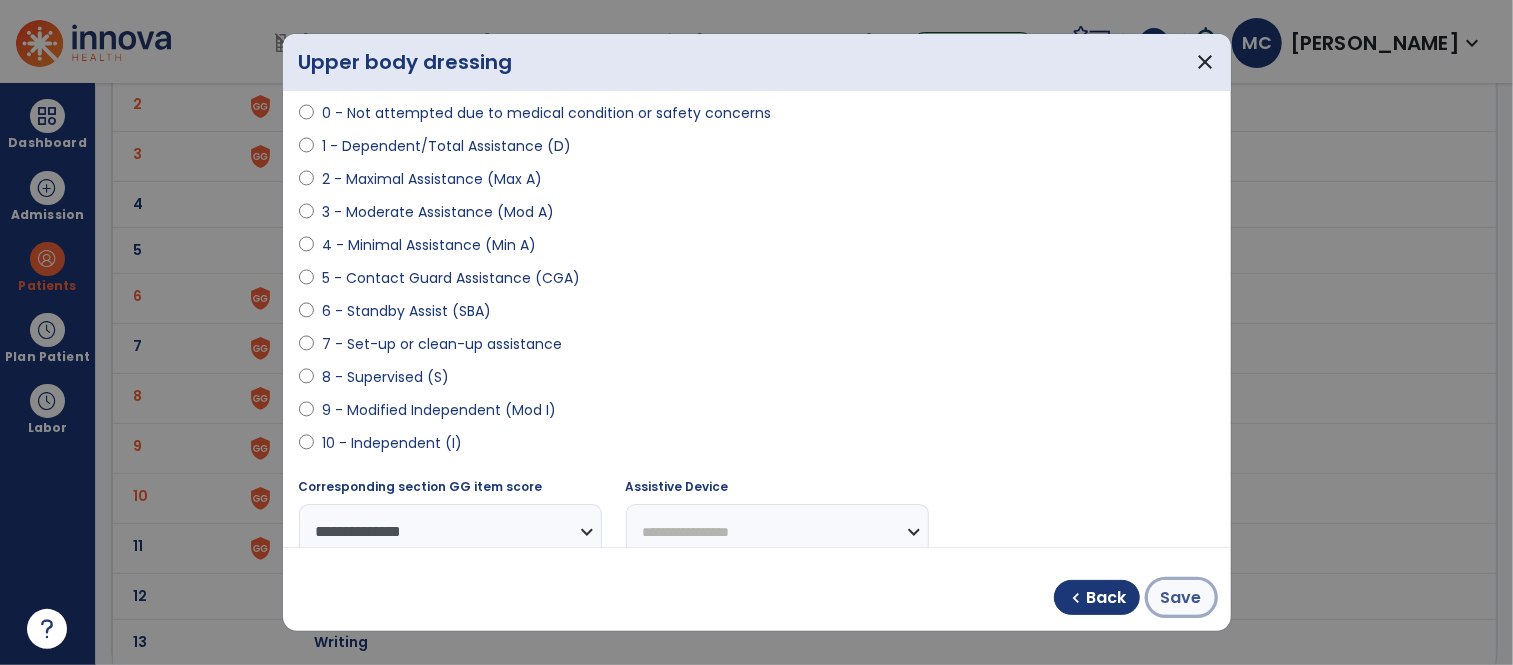 click on "Save" at bounding box center [1181, 598] 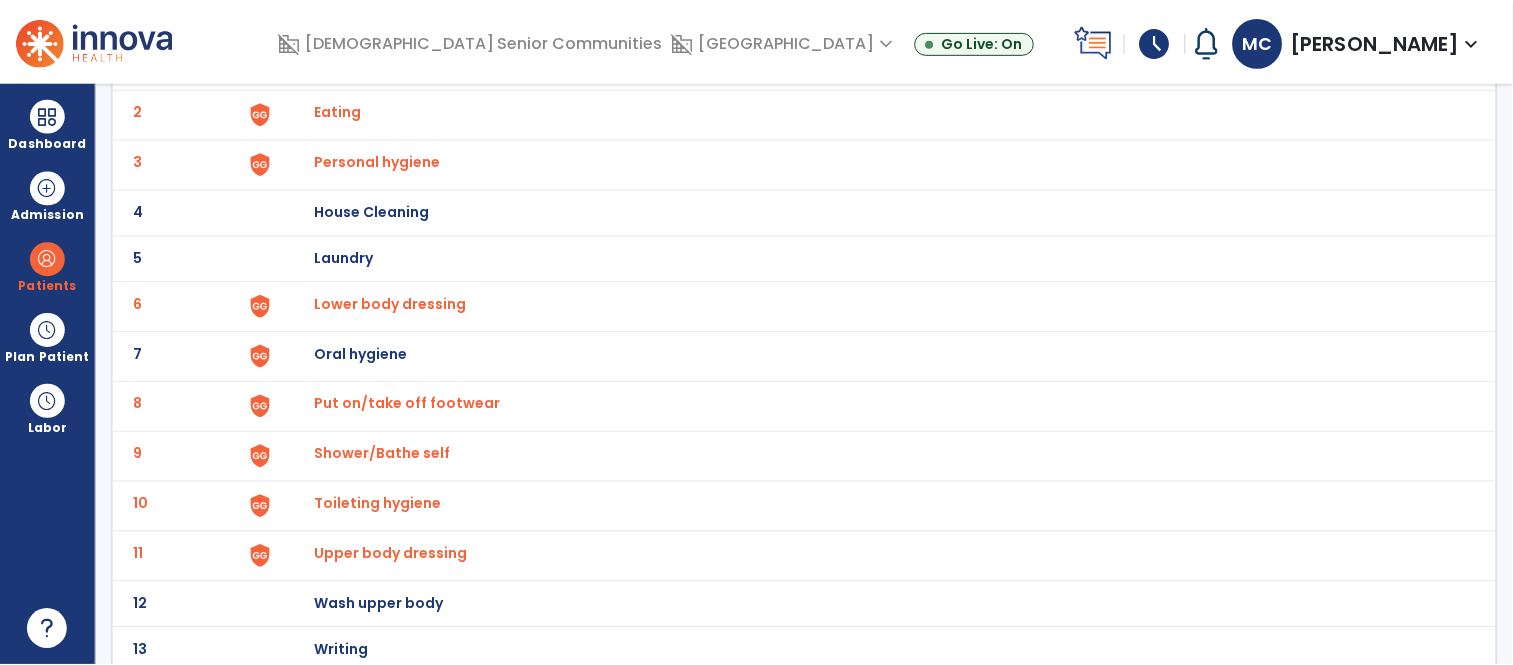scroll, scrollTop: 206, scrollLeft: 0, axis: vertical 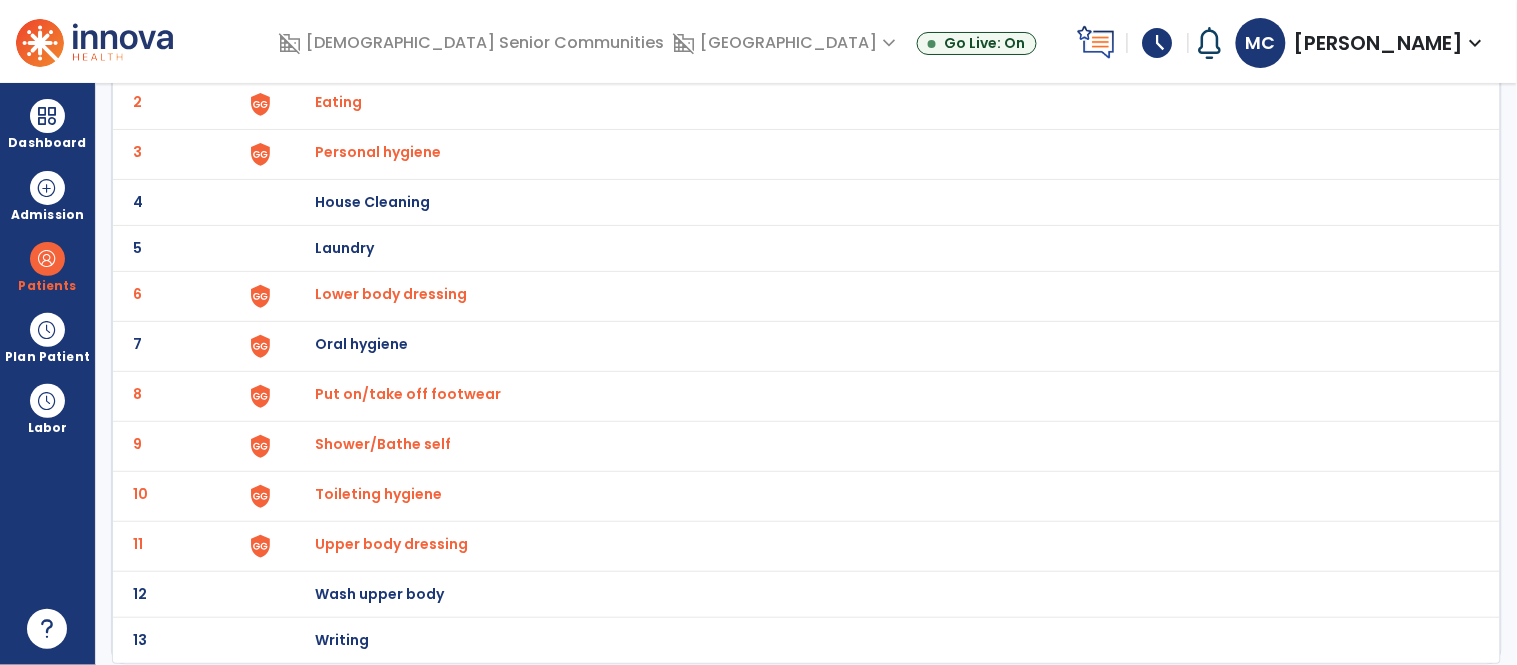 click on "Oral hygiene" at bounding box center (428, 56) 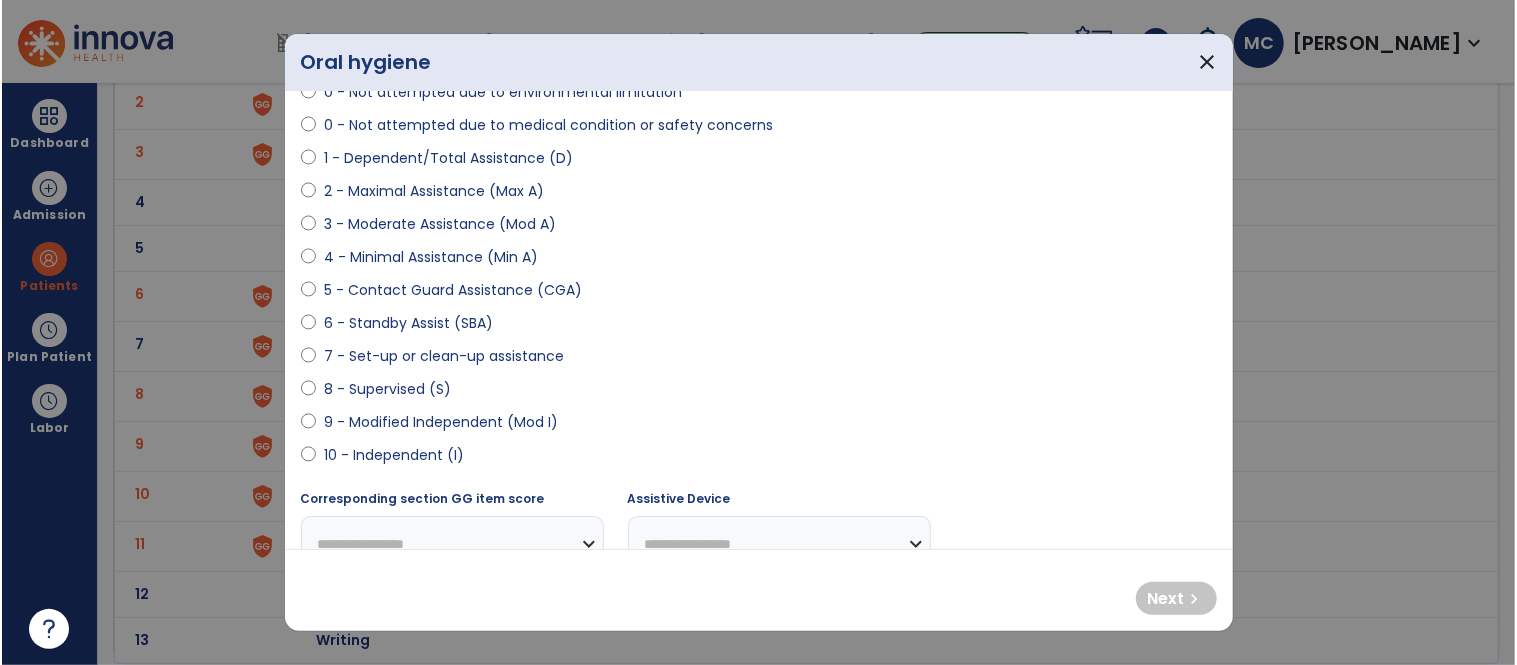 scroll, scrollTop: 188, scrollLeft: 0, axis: vertical 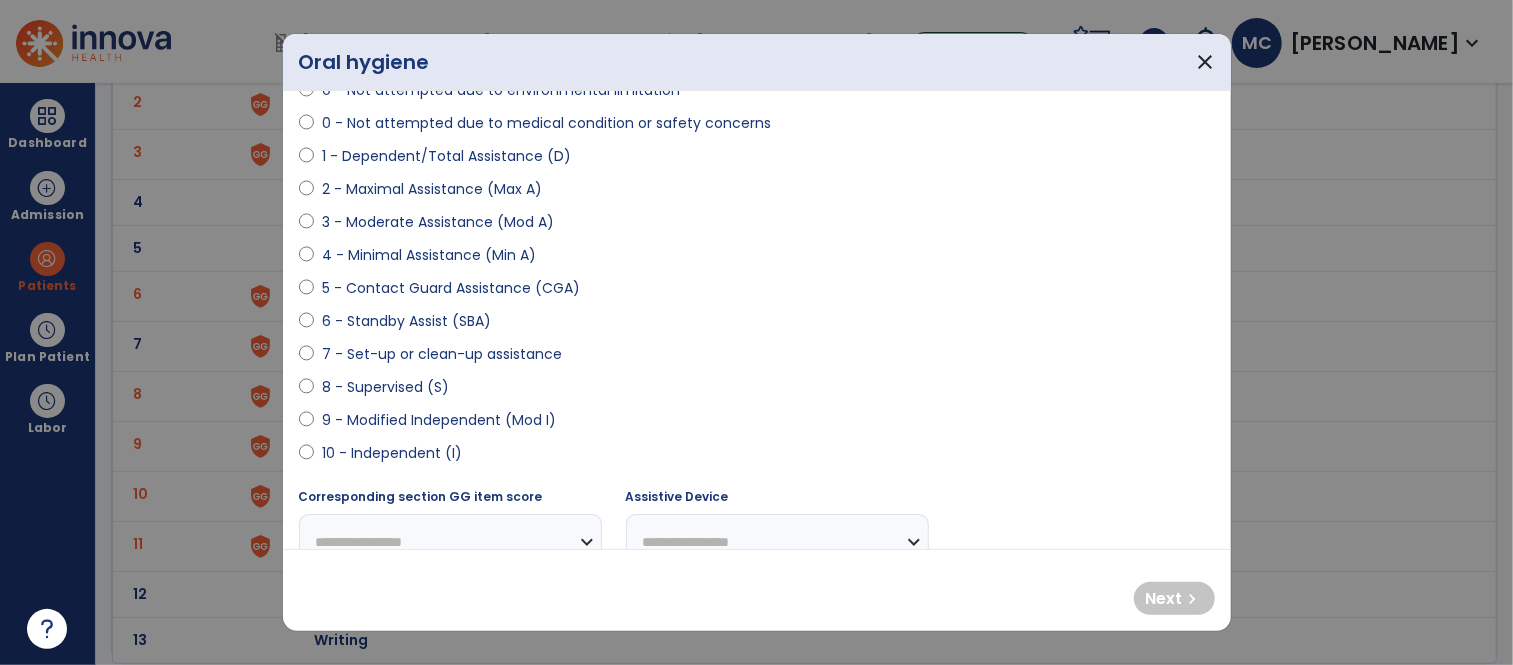 click on "4 - Minimal Assistance (Min A)" at bounding box center (429, 255) 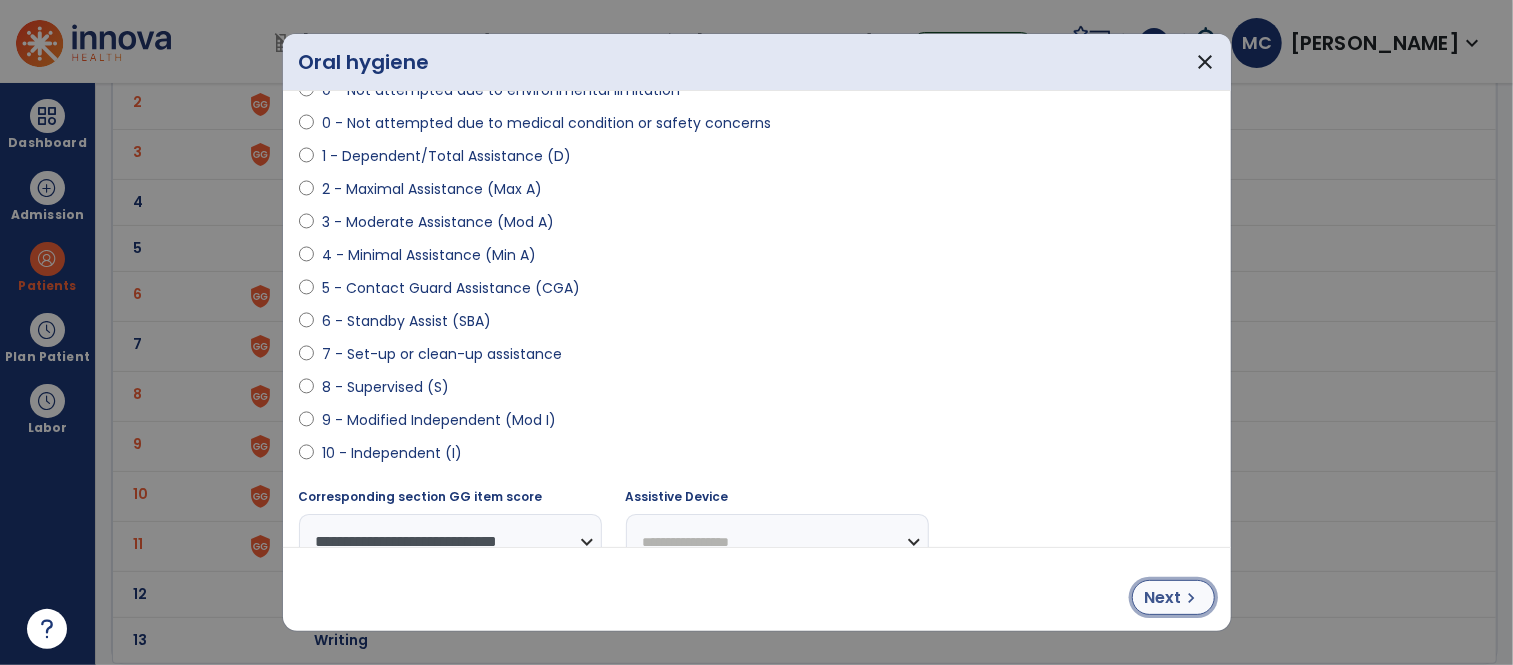 click on "Next" at bounding box center [1163, 598] 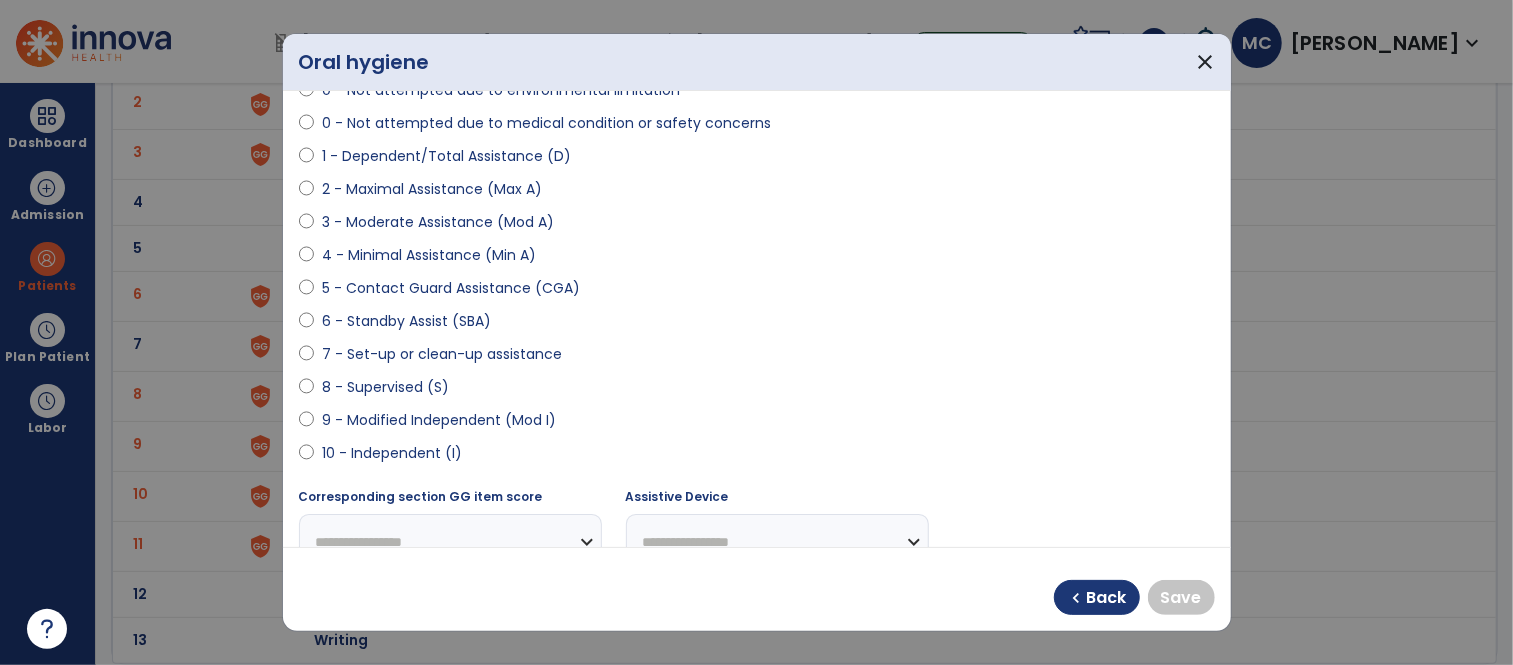 click on "9 - Modified Independent (Mod I)" at bounding box center (439, 420) 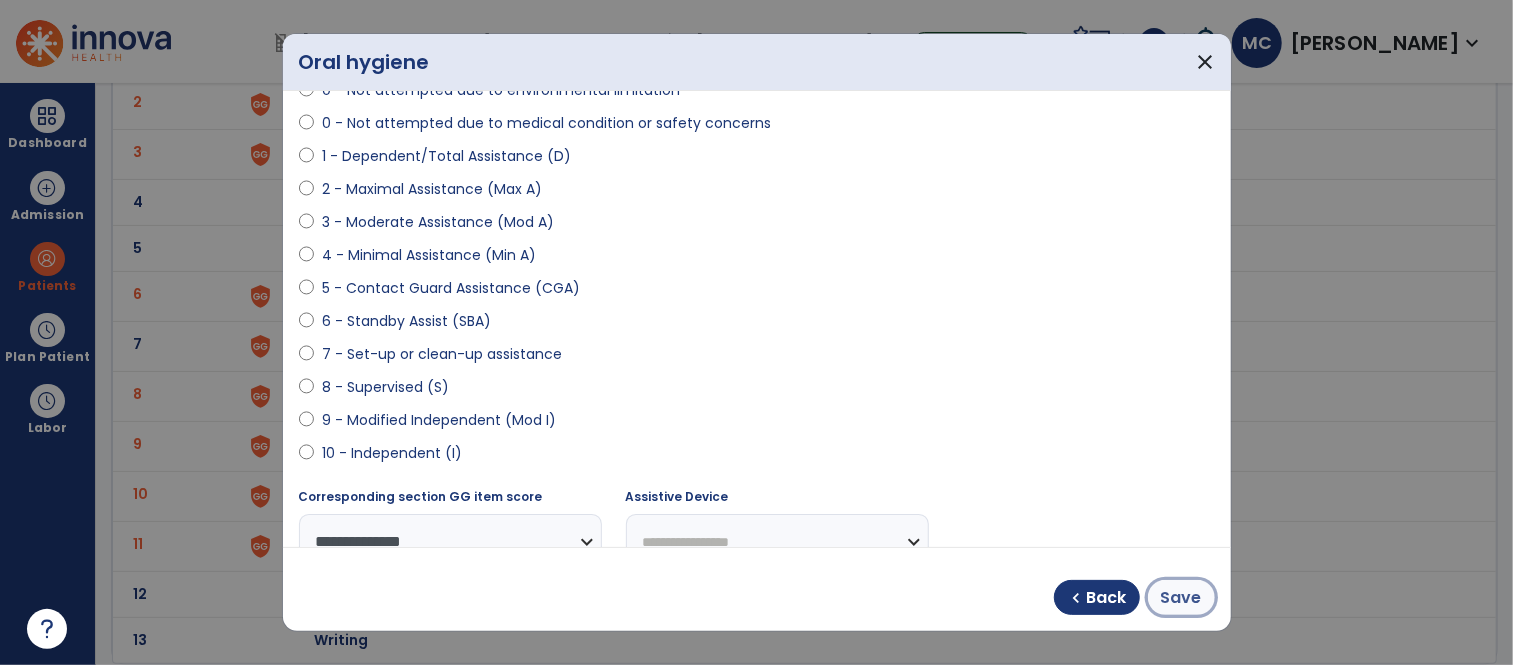 click on "Save" at bounding box center [1181, 598] 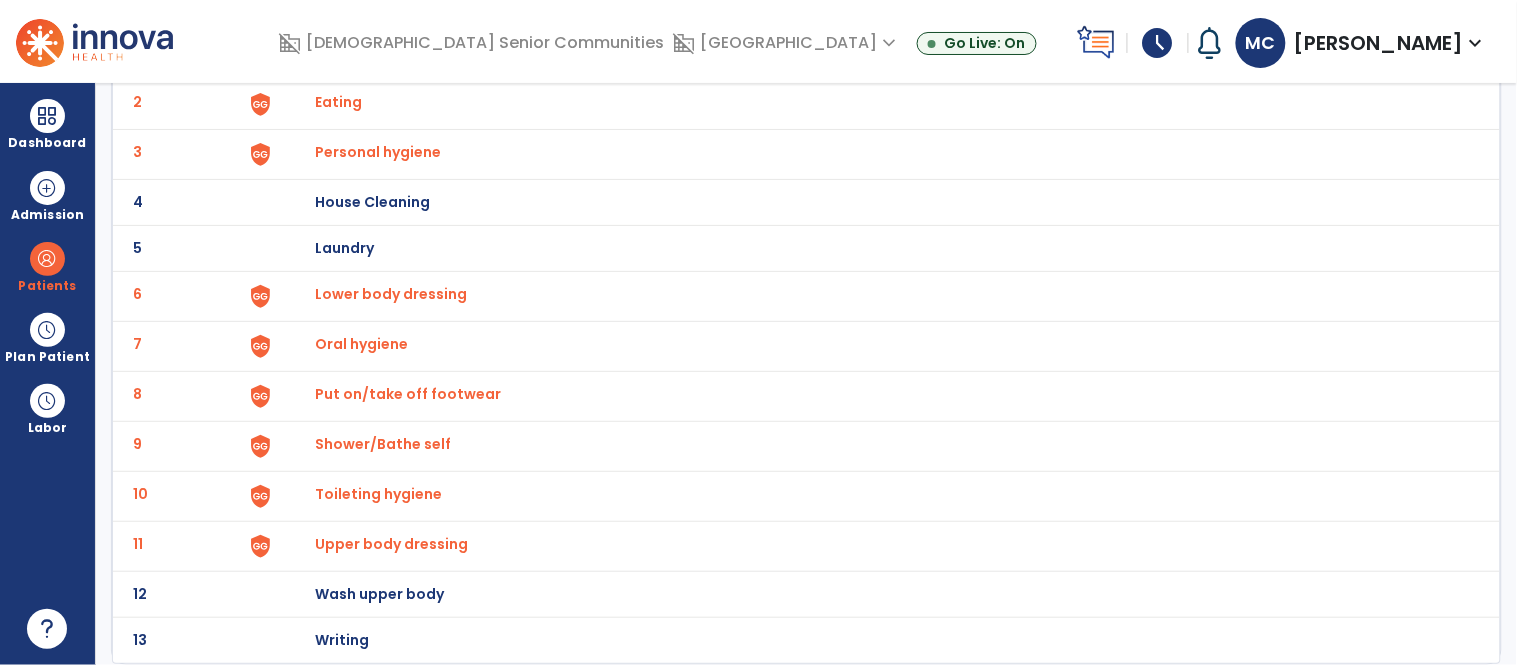 scroll, scrollTop: 0, scrollLeft: 0, axis: both 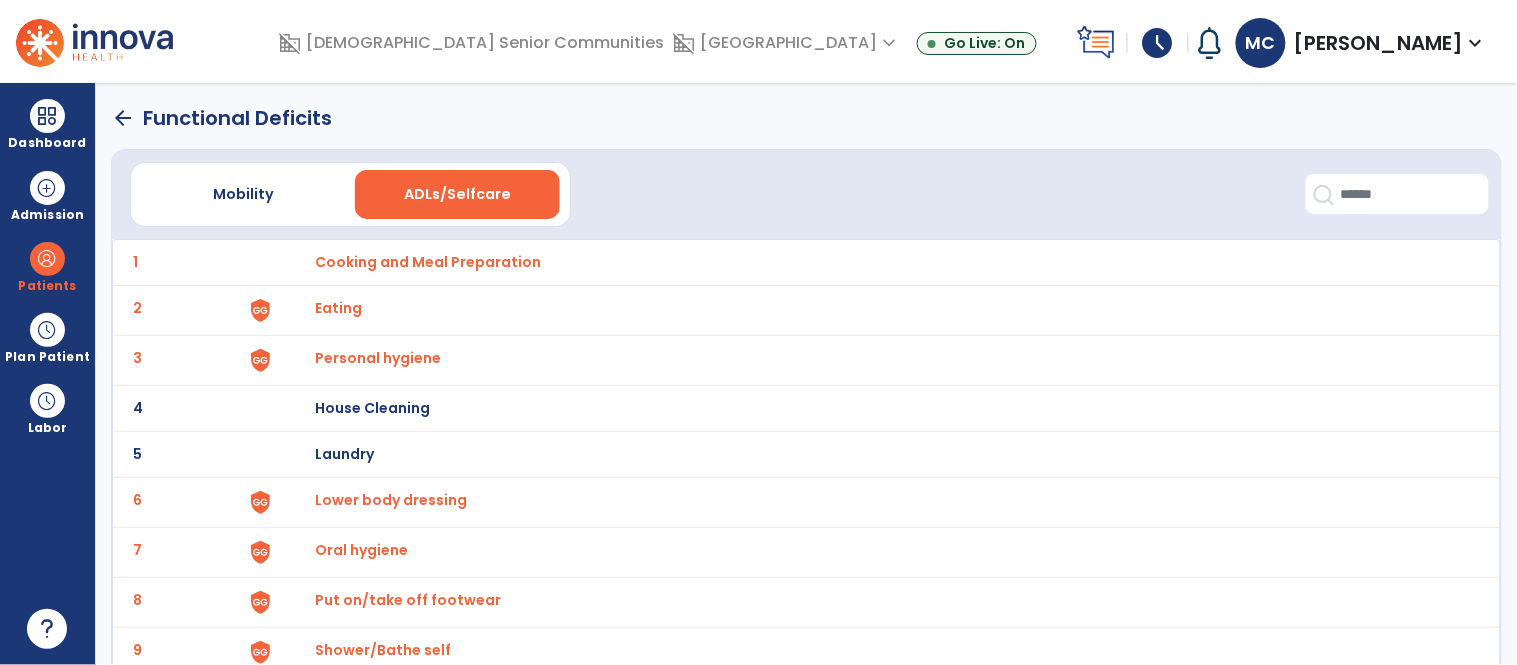 click on "arrow_back" 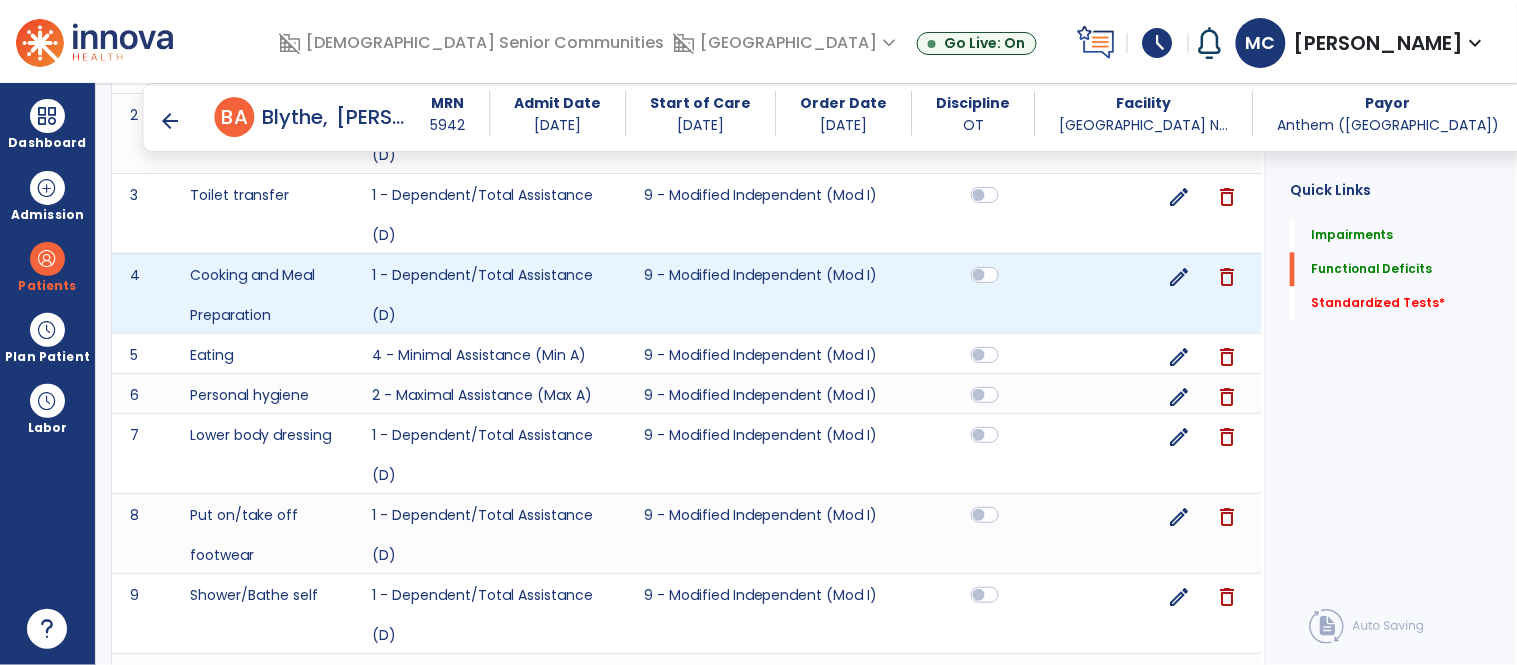 scroll, scrollTop: 1382, scrollLeft: 0, axis: vertical 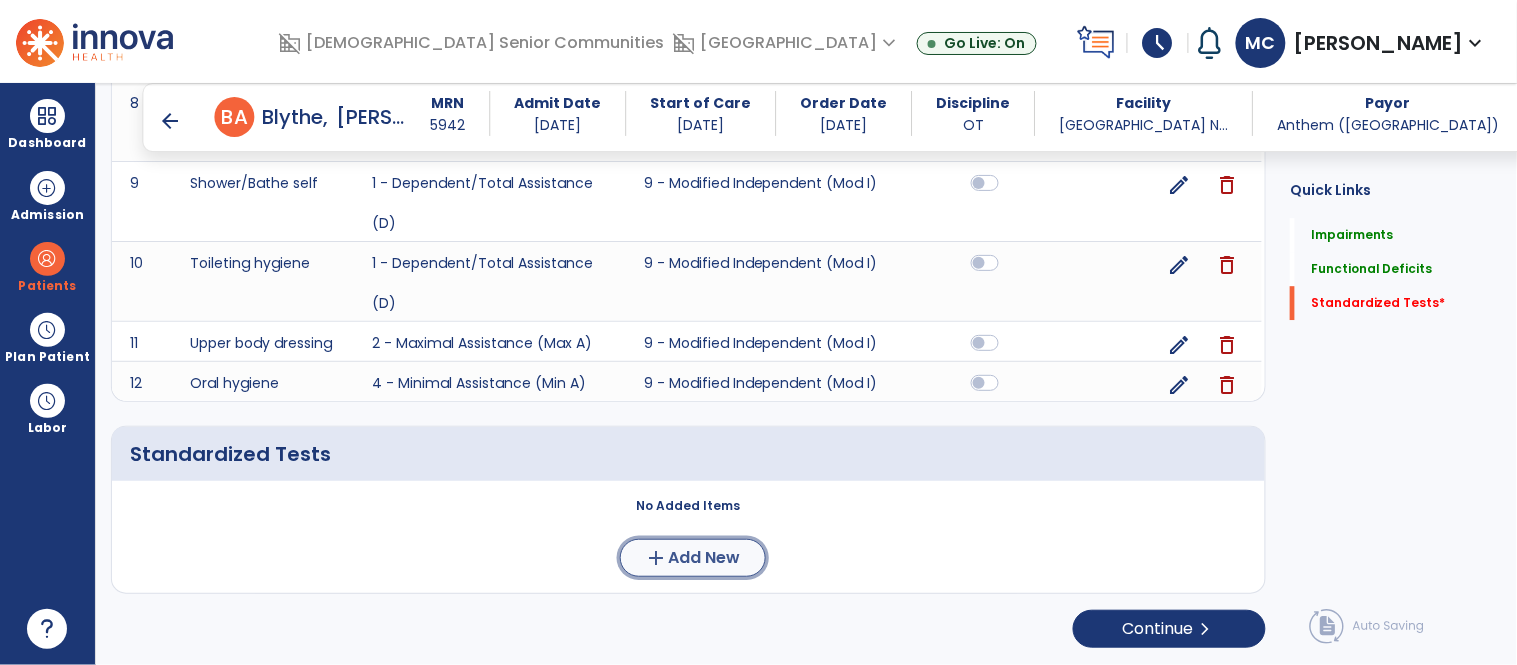 click on "Add New" 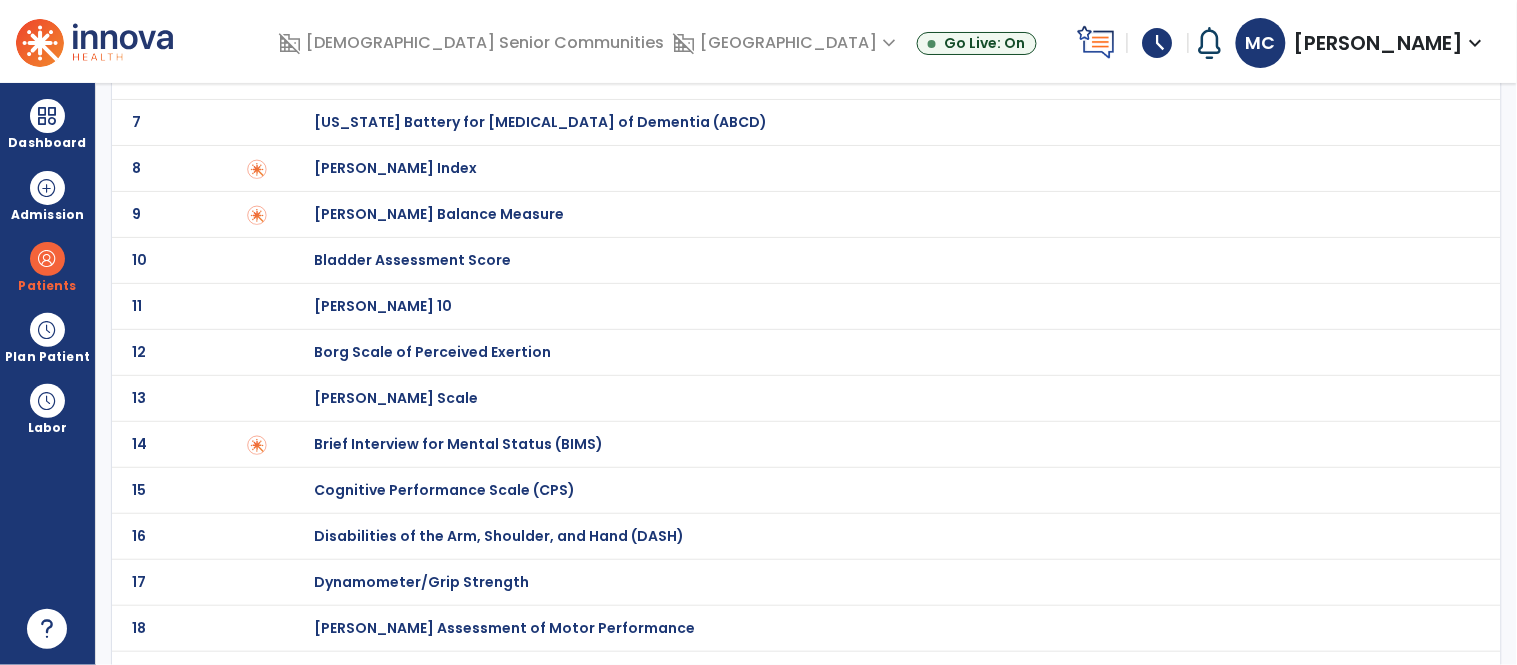 scroll, scrollTop: 363, scrollLeft: 0, axis: vertical 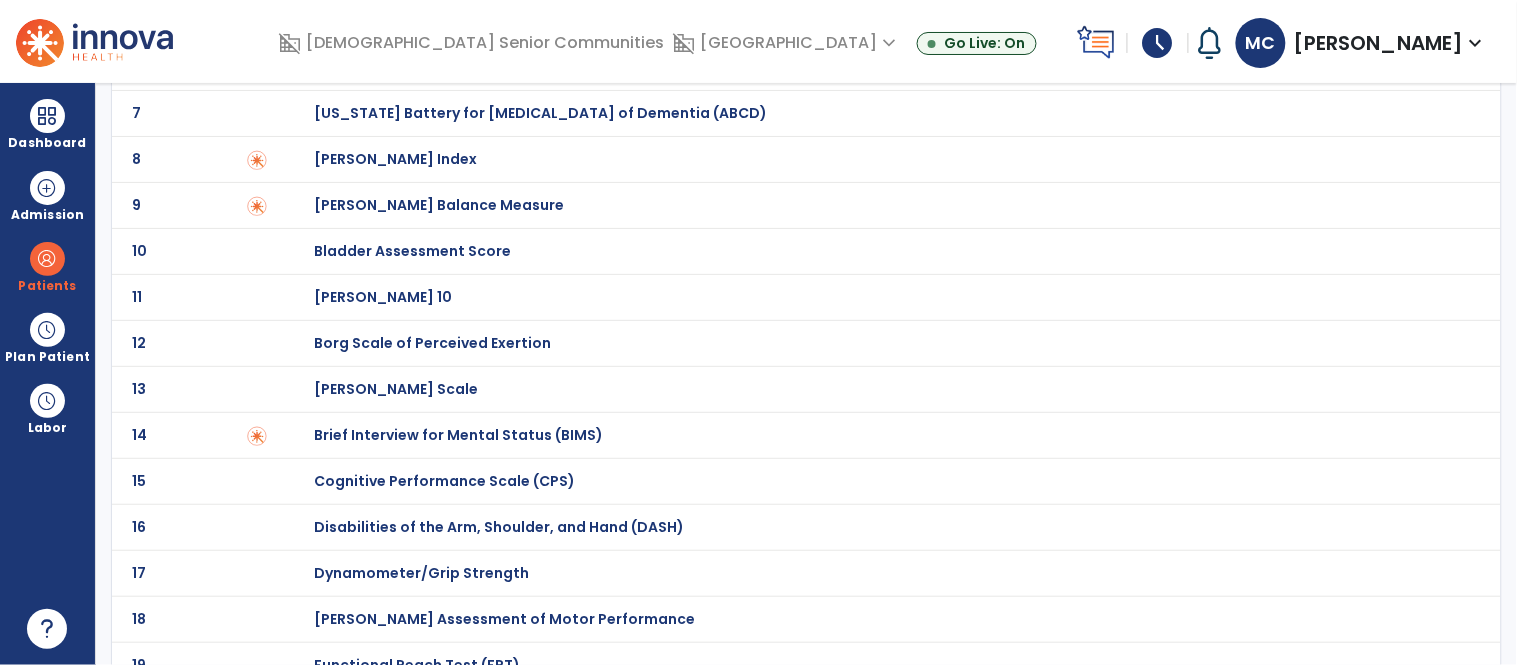 click on "Brief Interview for Mental Status (BIMS)" at bounding box center [385, -163] 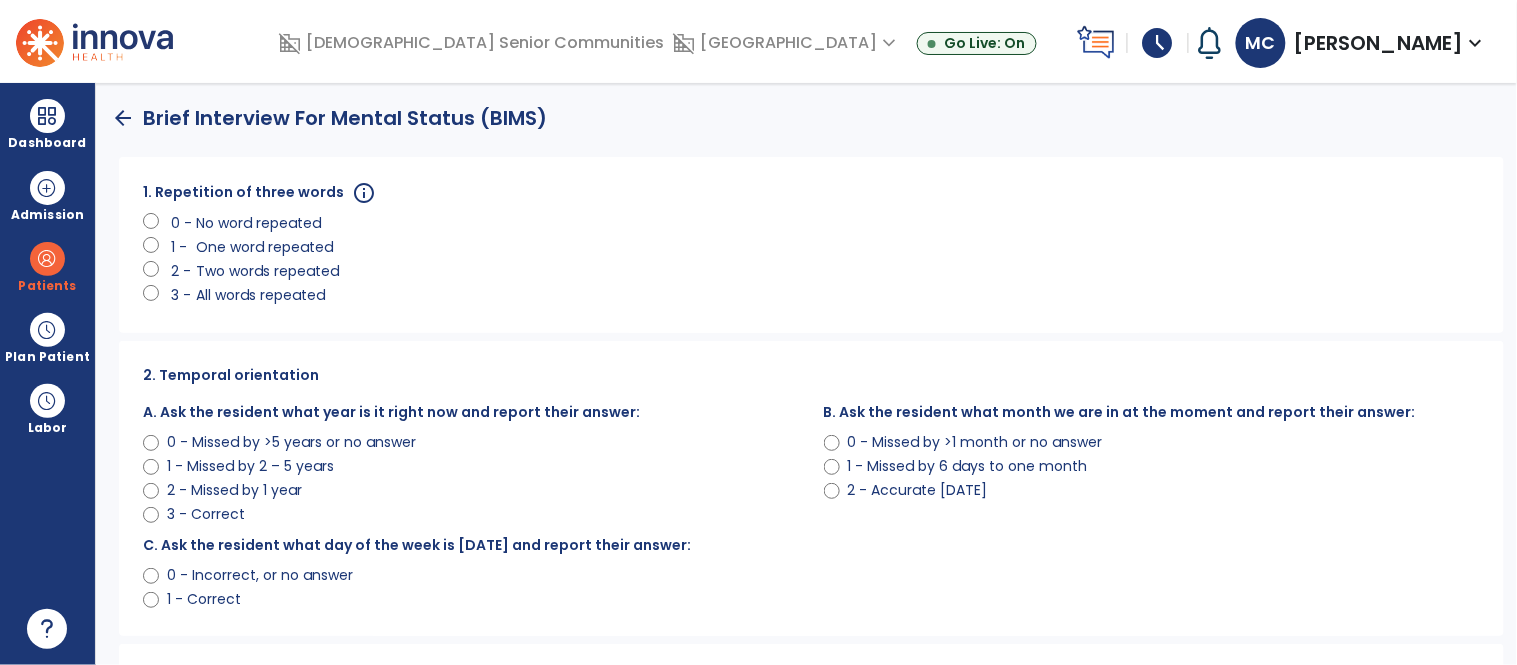 click on "Two words repeated" 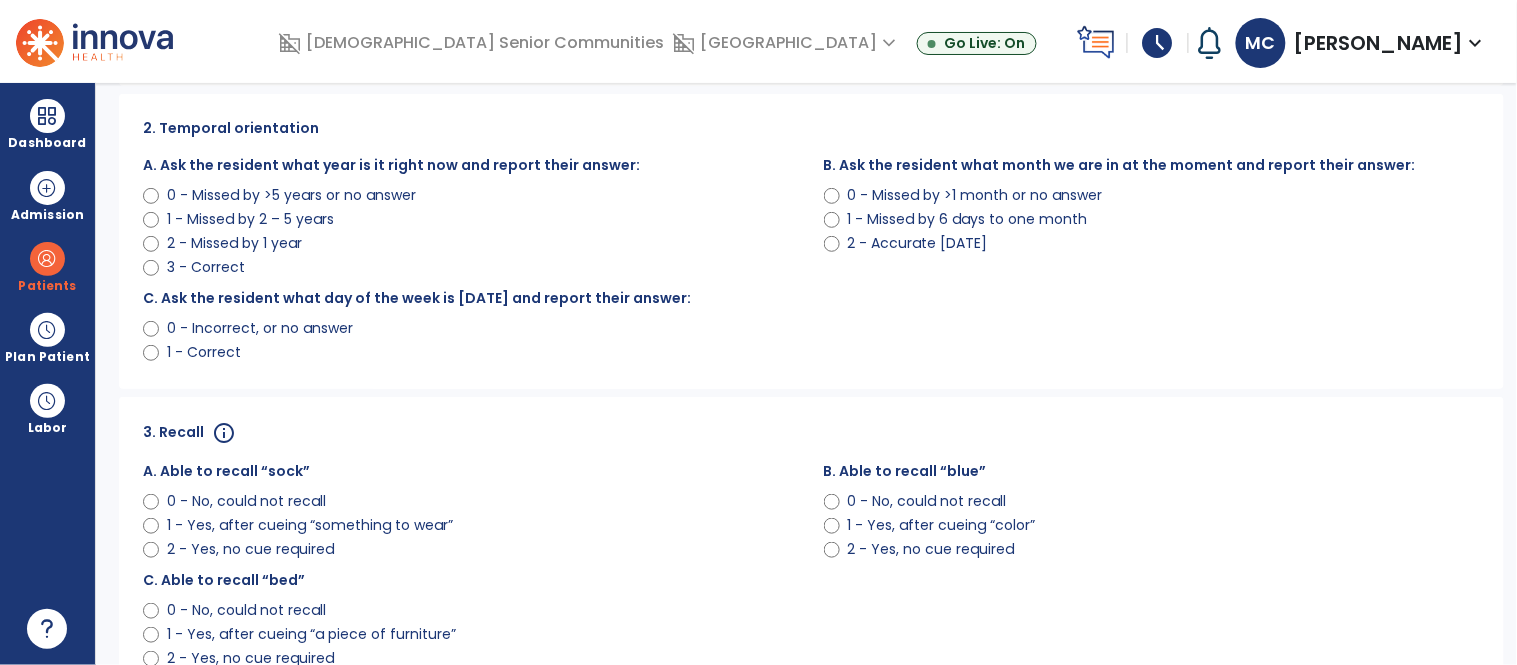 scroll, scrollTop: 255, scrollLeft: 0, axis: vertical 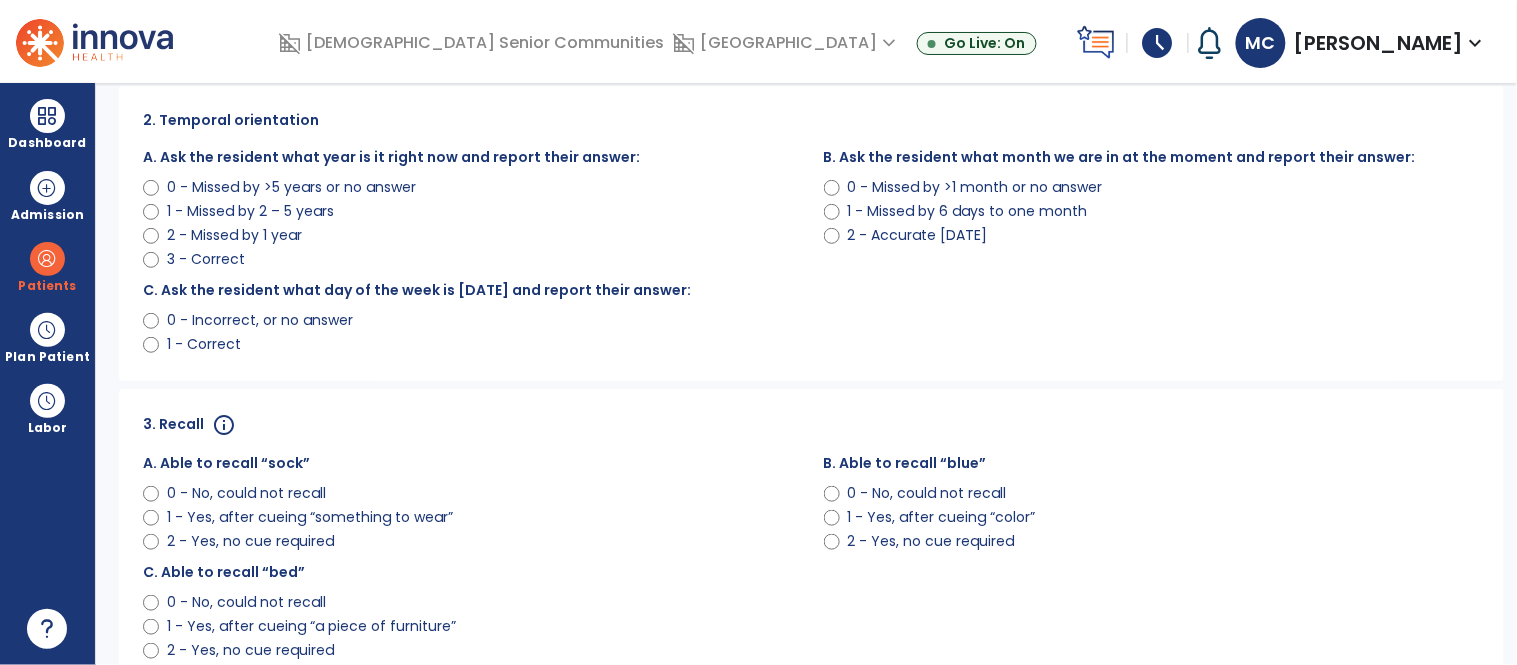 click on "C.  Ask the resident what day of the week is [DATE] and report their answer:" 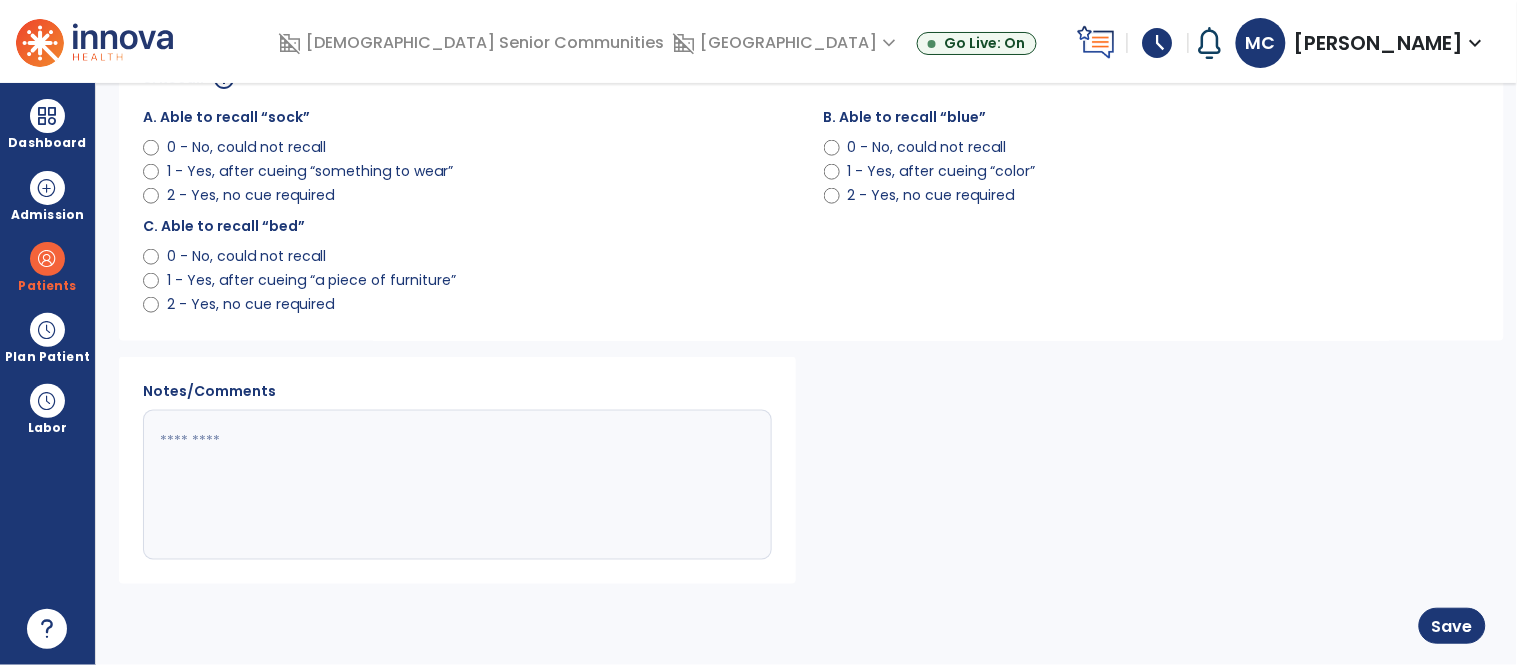 scroll, scrollTop: 602, scrollLeft: 0, axis: vertical 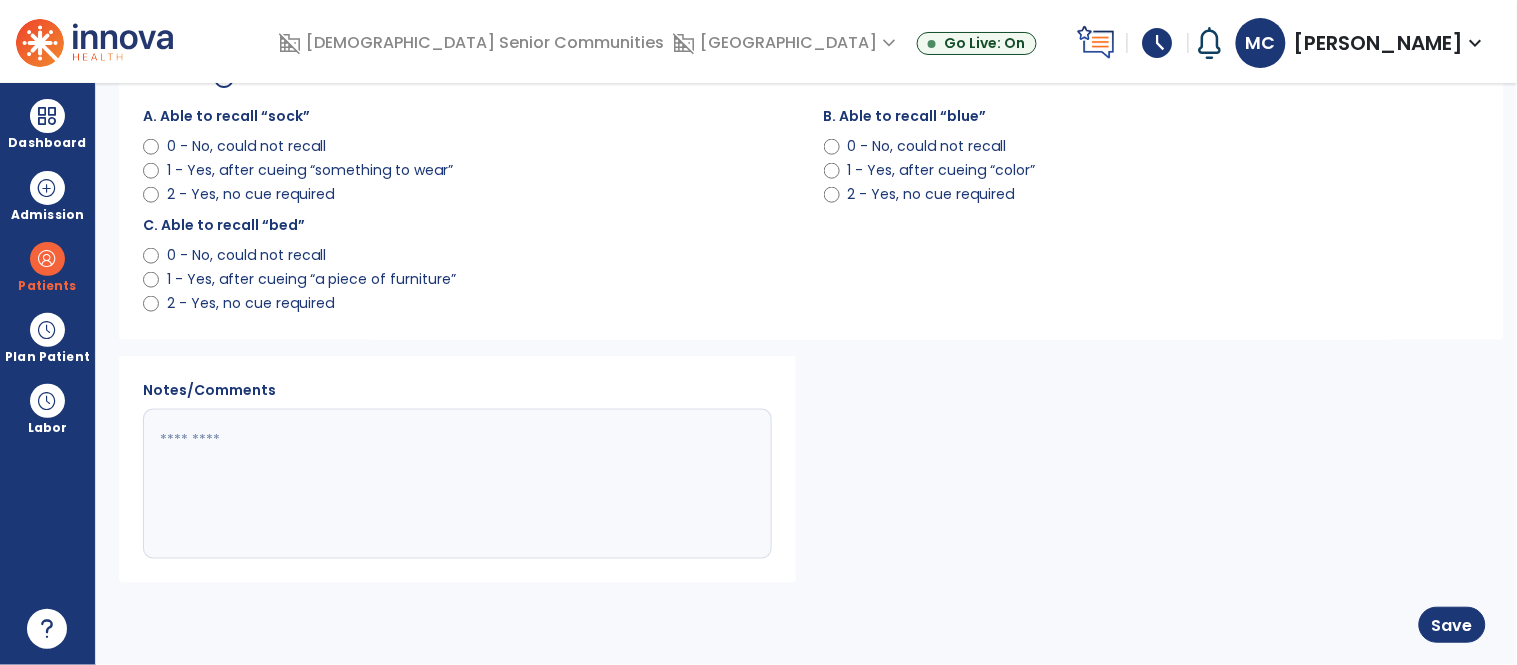 click 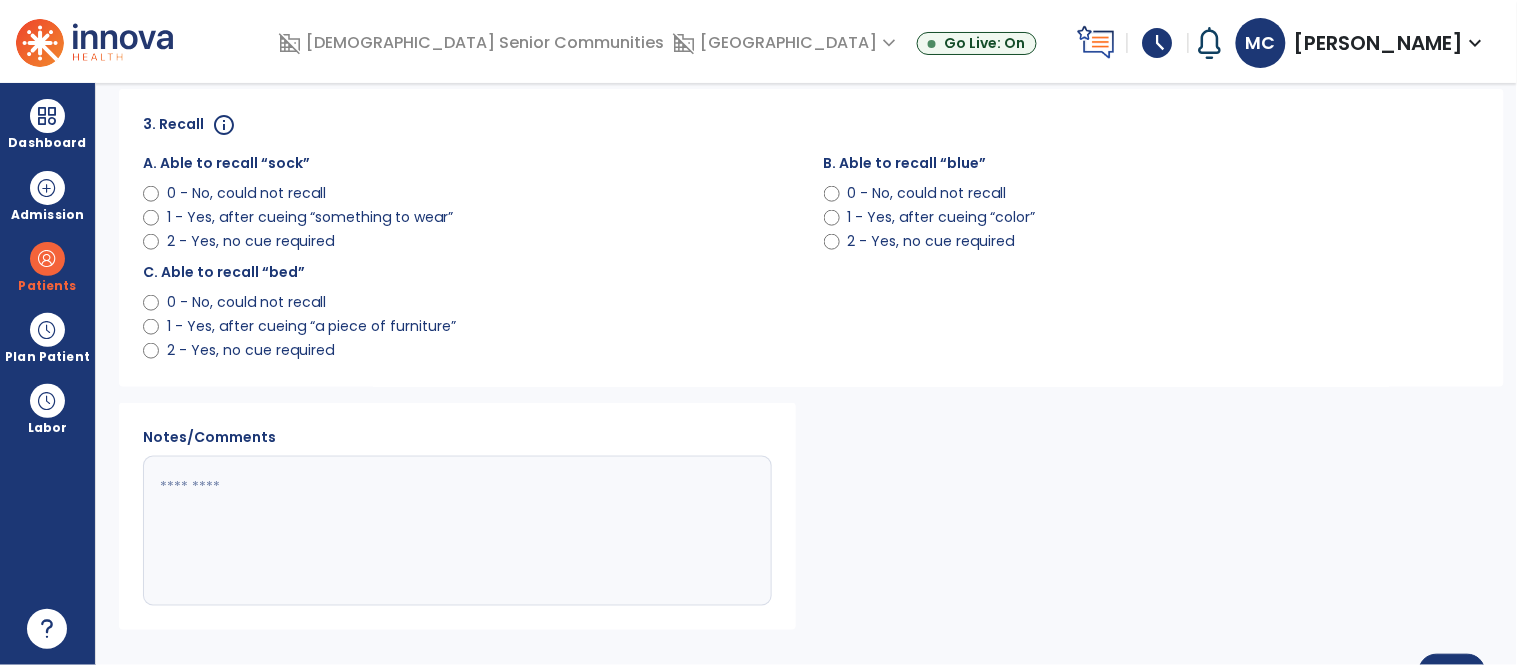 scroll, scrollTop: 602, scrollLeft: 0, axis: vertical 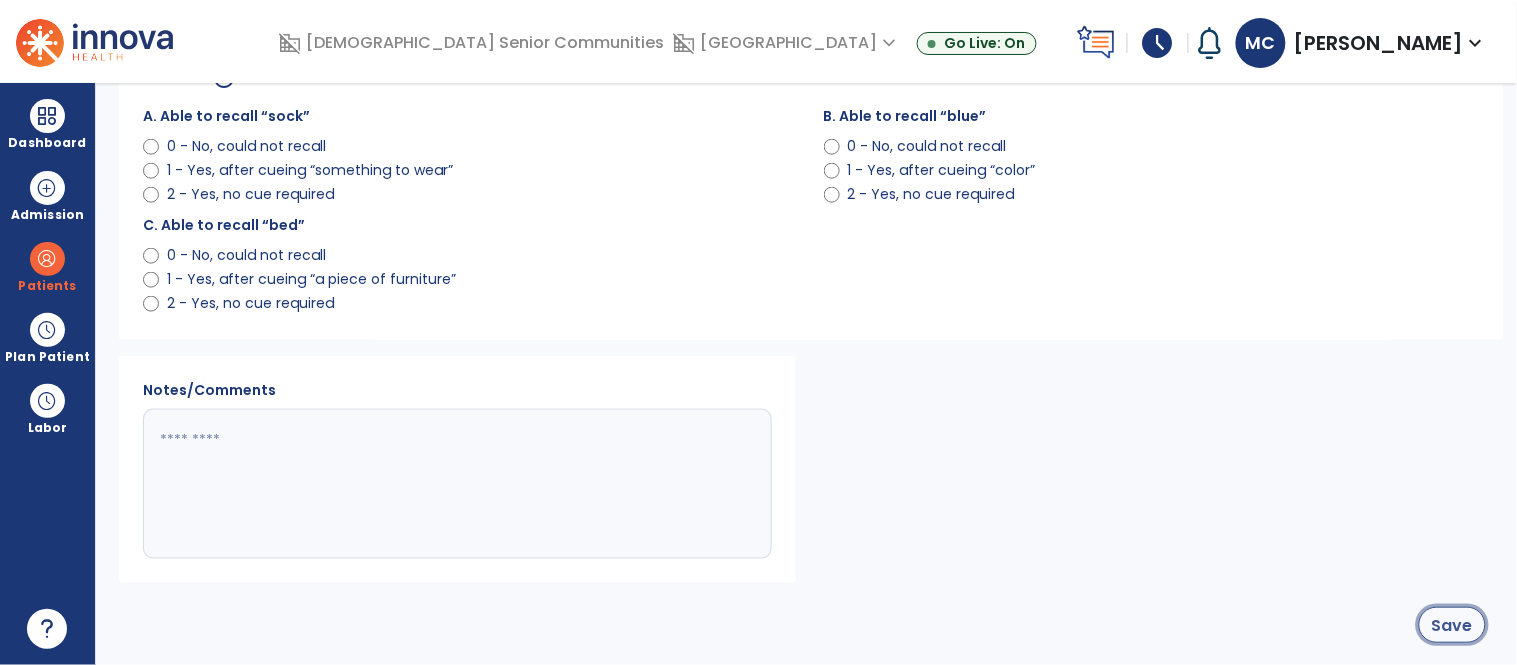 click on "Save" 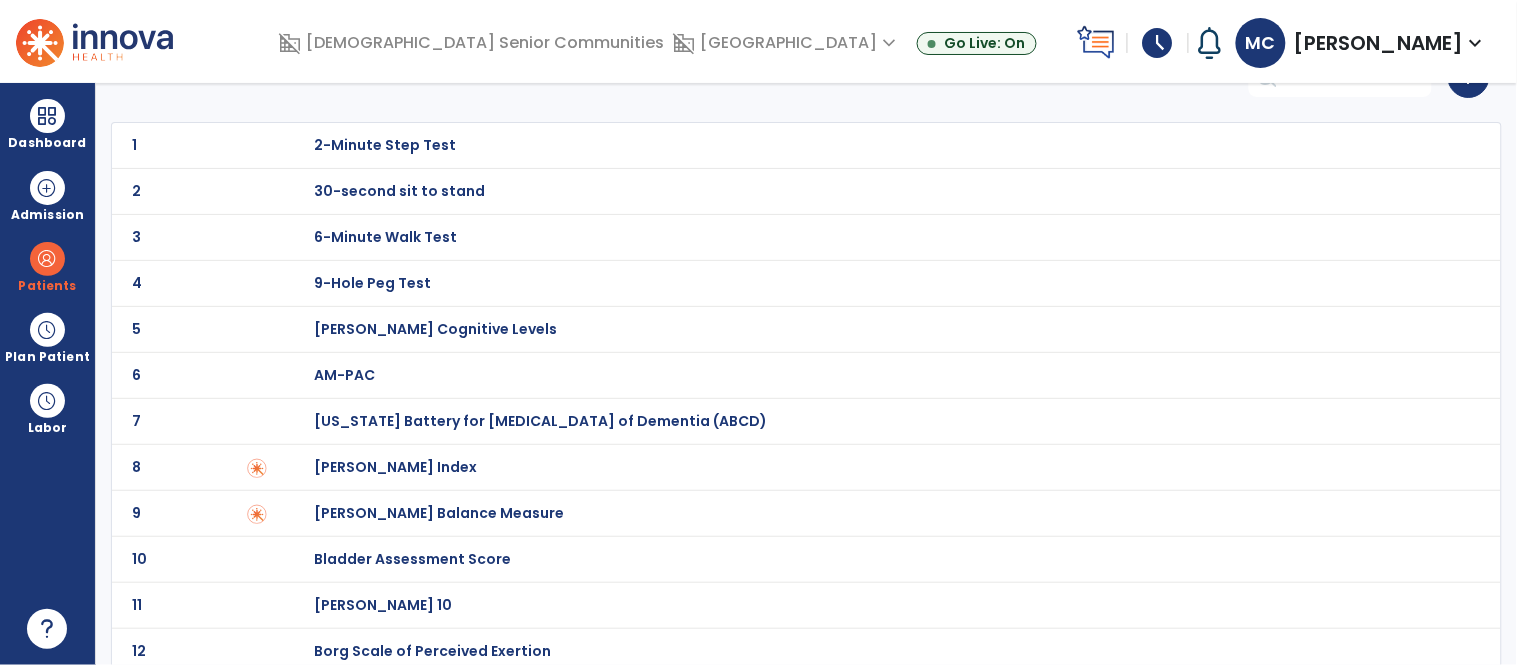 scroll, scrollTop: 0, scrollLeft: 0, axis: both 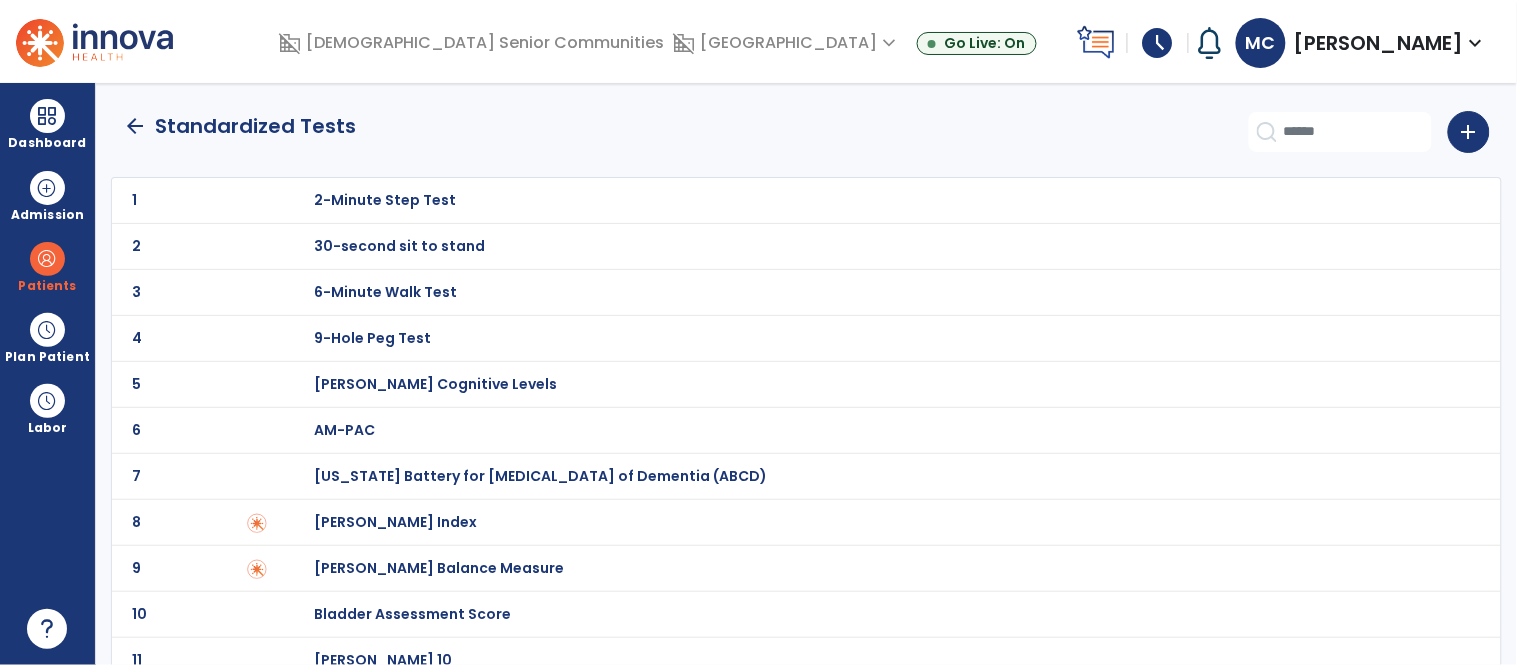 click on "arrow_back" 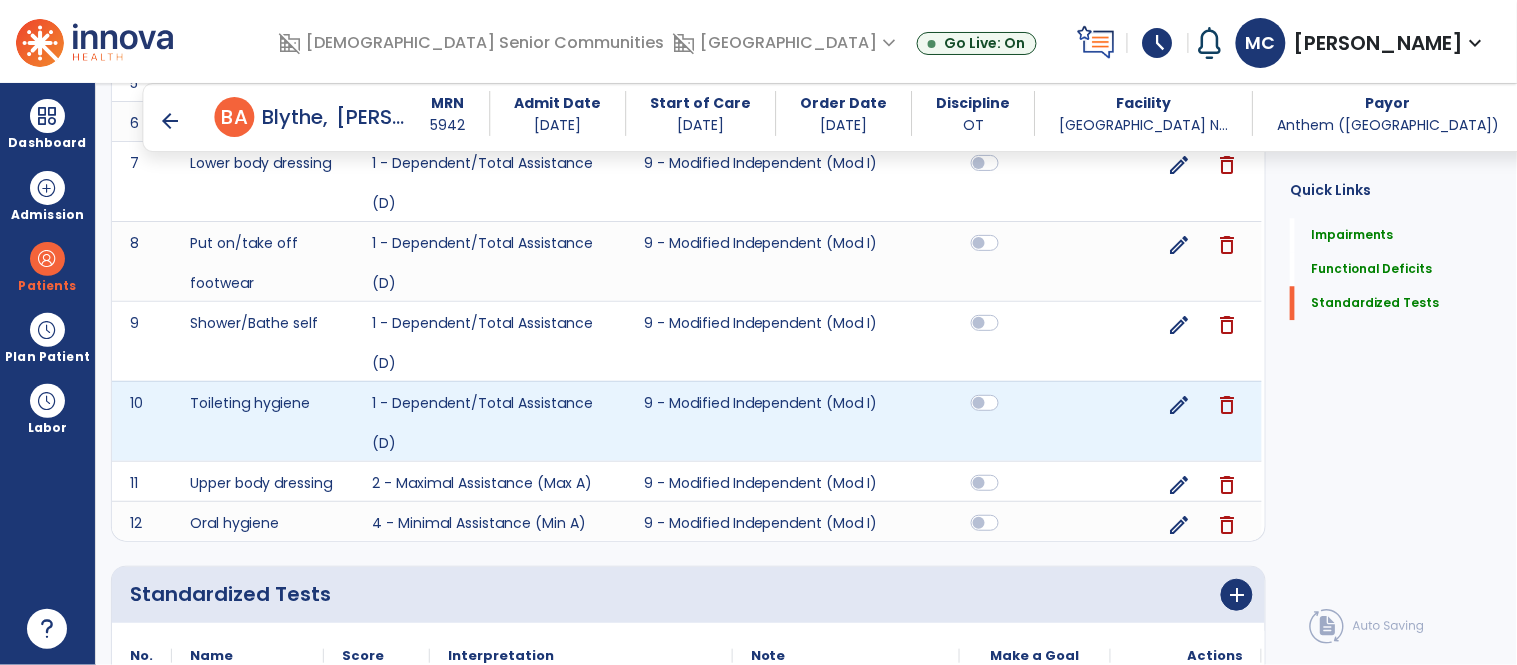 scroll, scrollTop: 1480, scrollLeft: 0, axis: vertical 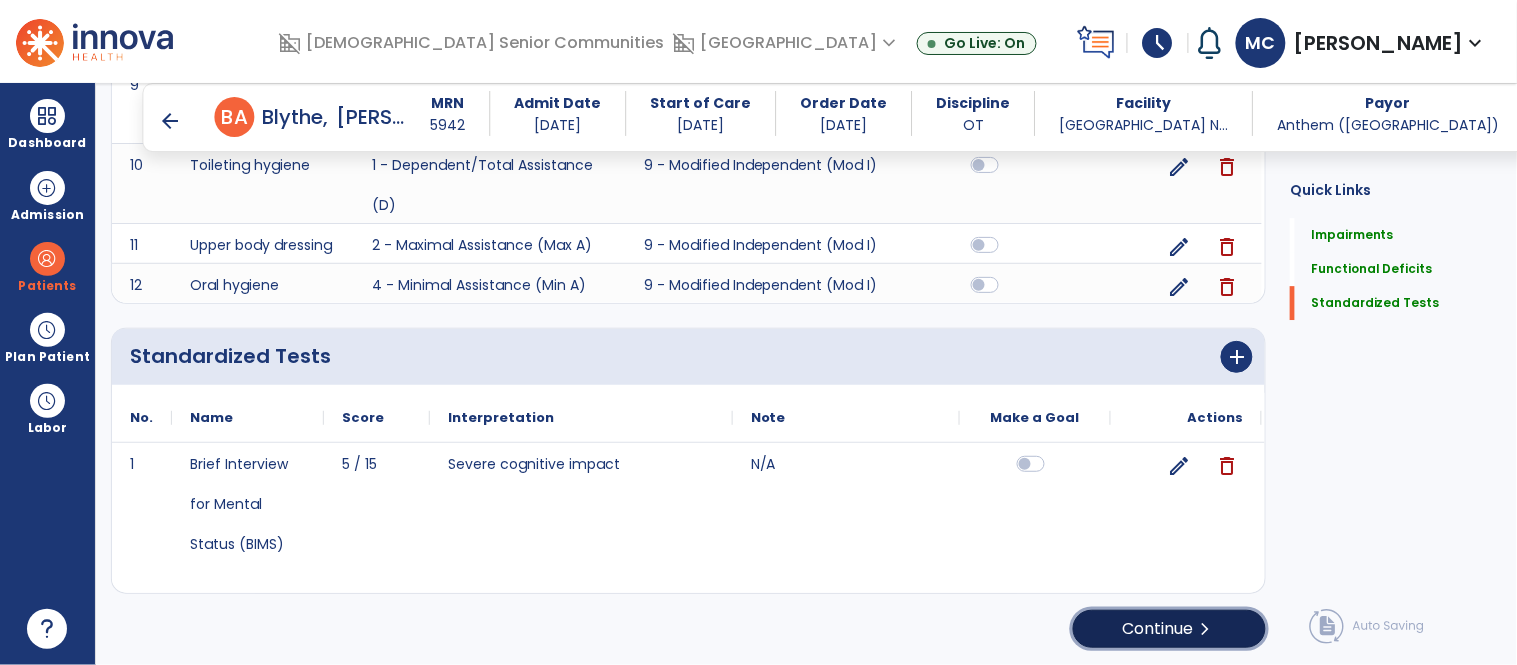 click on "Continue  chevron_right" 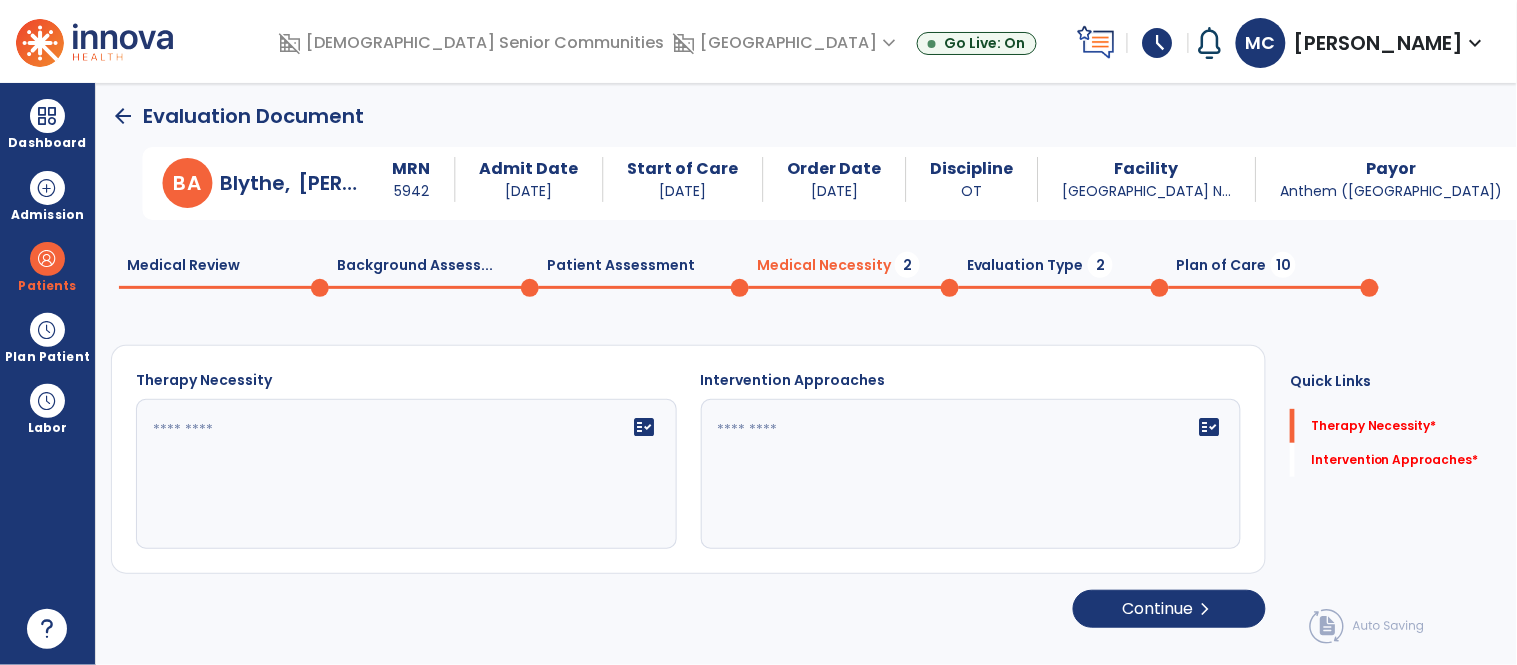scroll, scrollTop: 0, scrollLeft: 0, axis: both 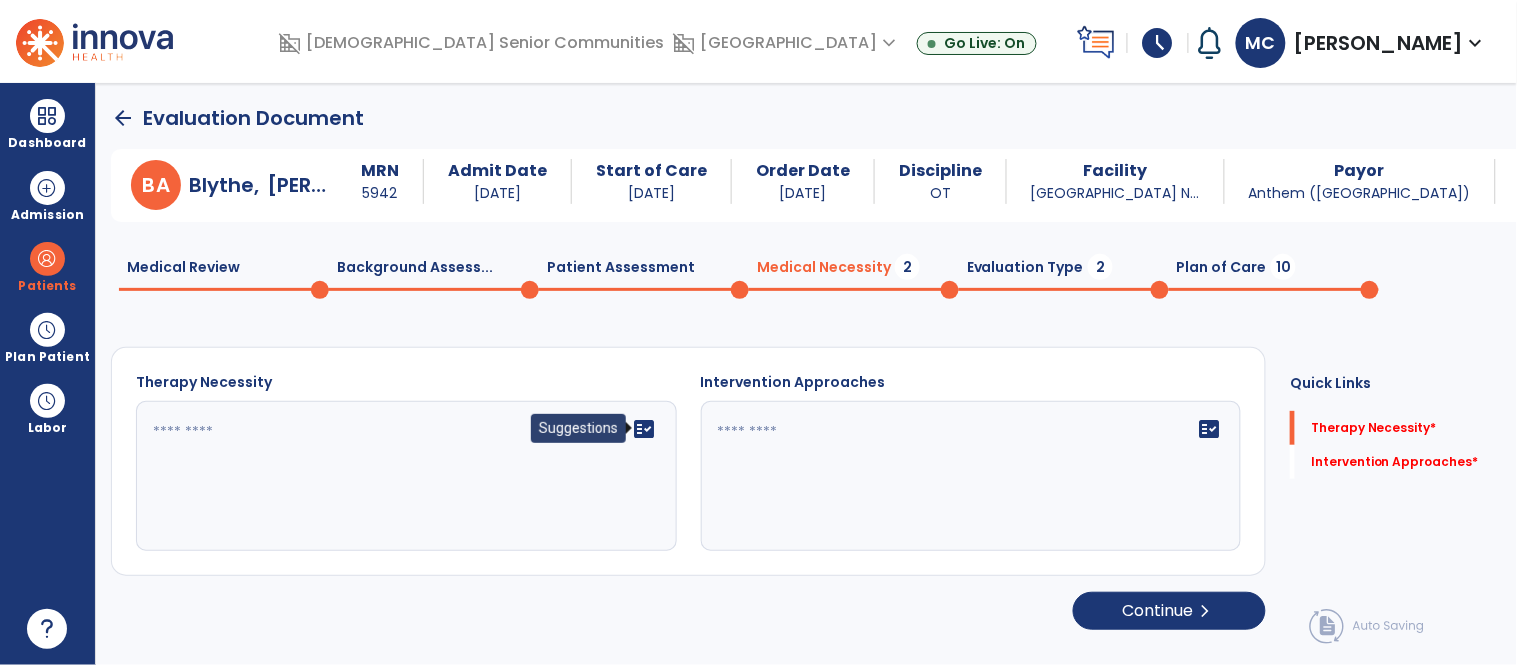 click on "fact_check" 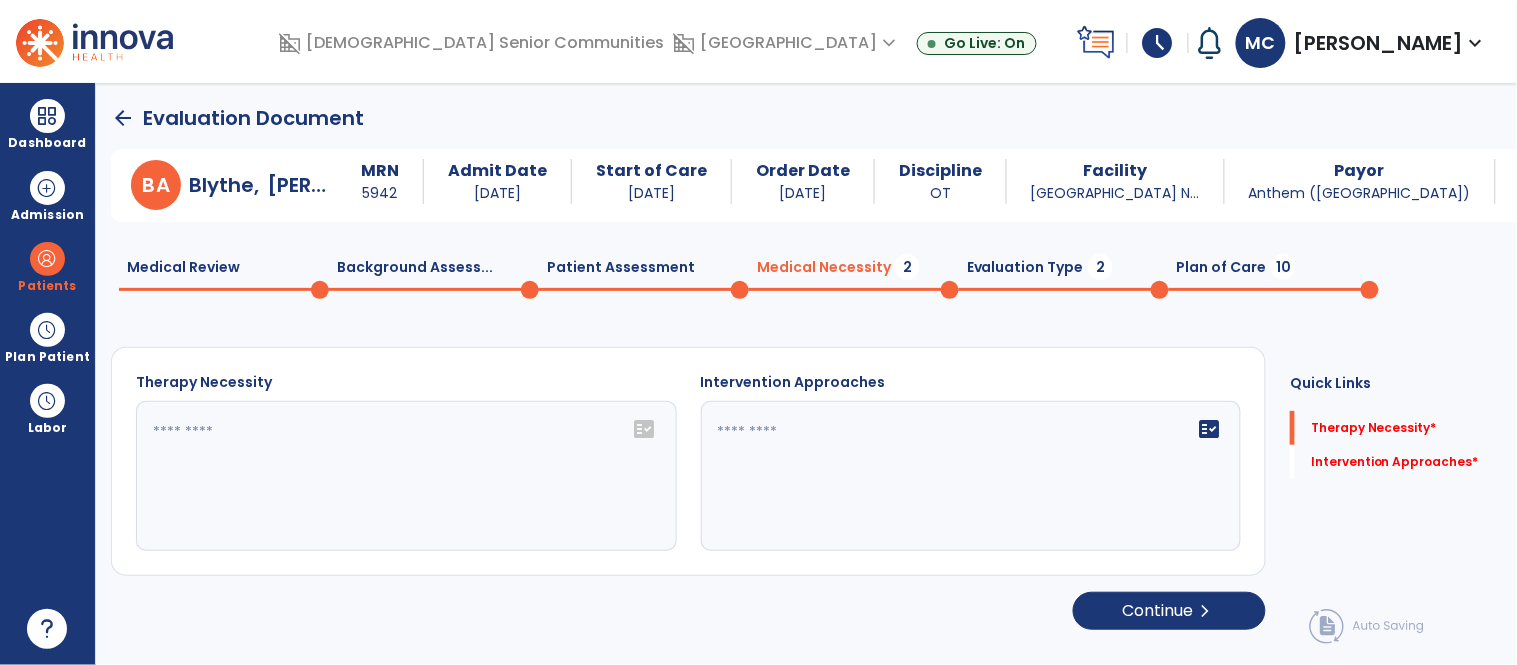 click on "fact_check" 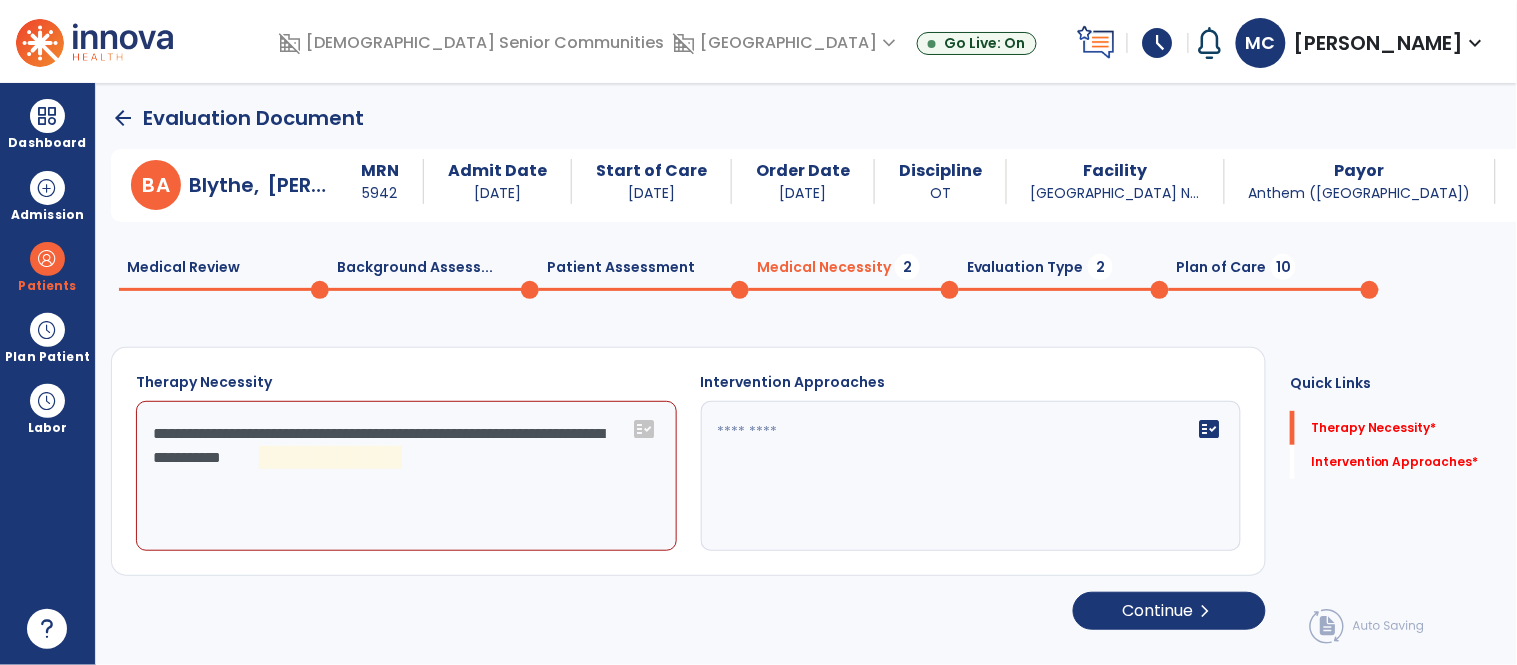 click on "**********" 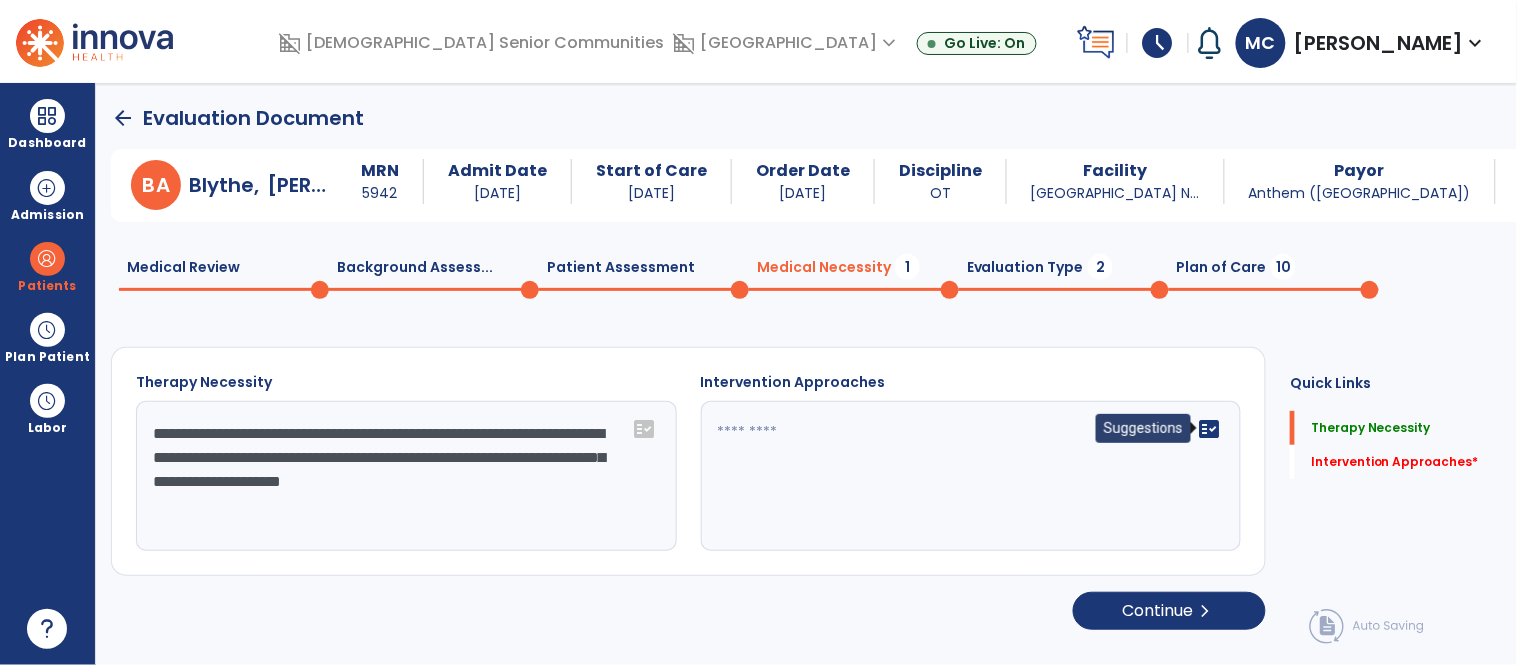 type on "**********" 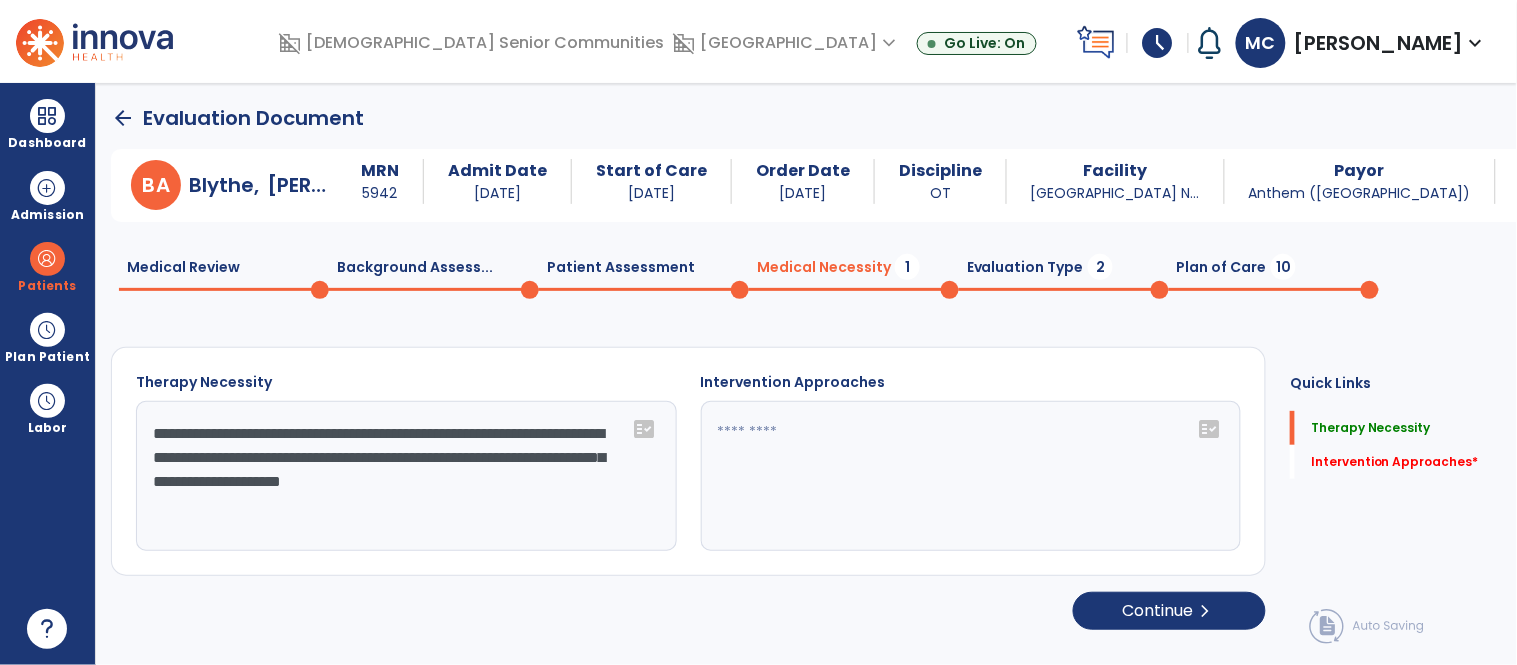 click on "fact_check" 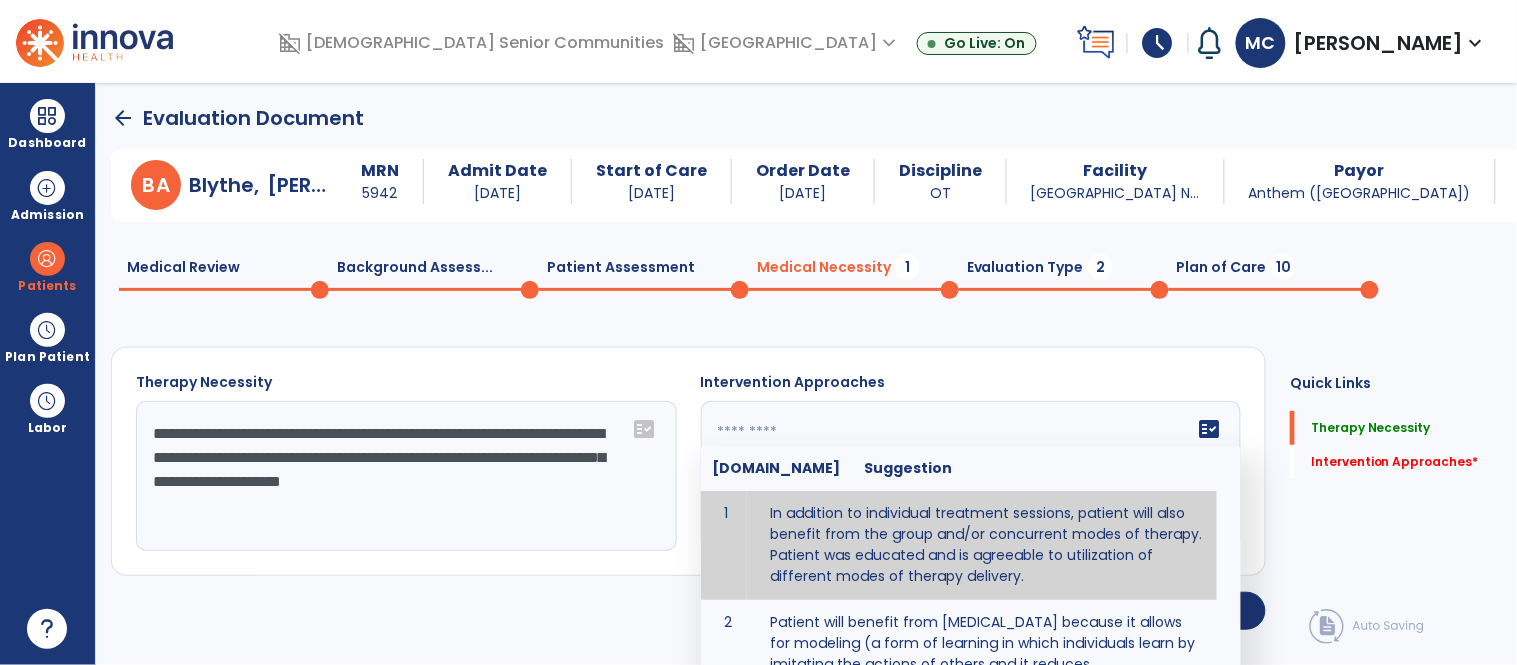 scroll, scrollTop: 1, scrollLeft: 0, axis: vertical 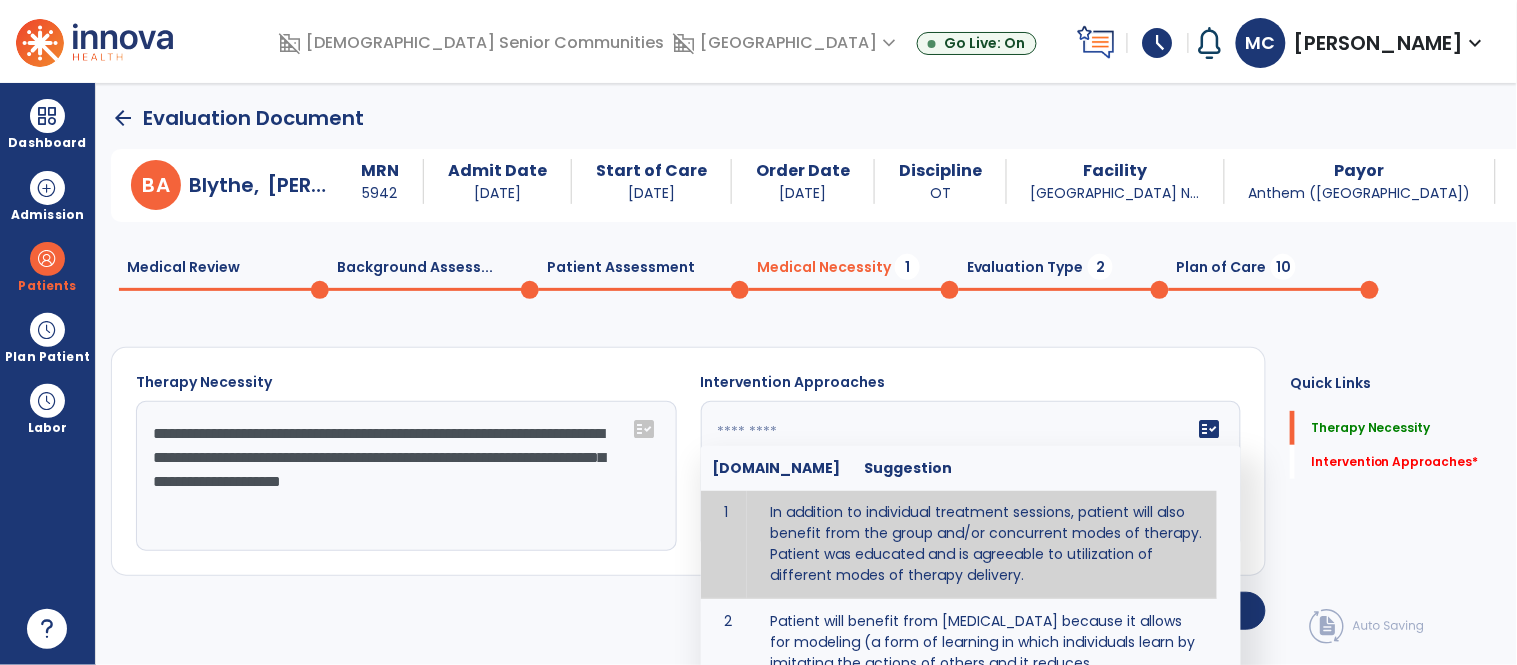 type on "**********" 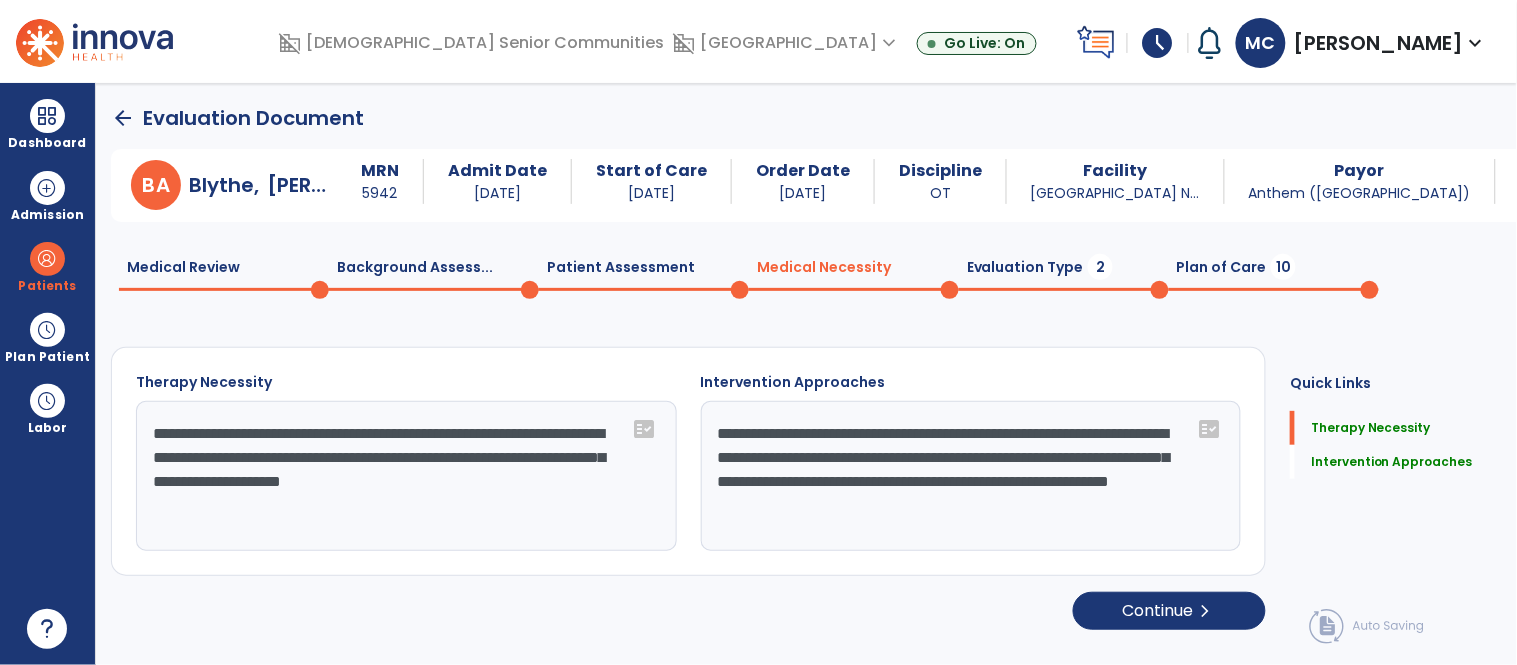 scroll, scrollTop: 1, scrollLeft: 0, axis: vertical 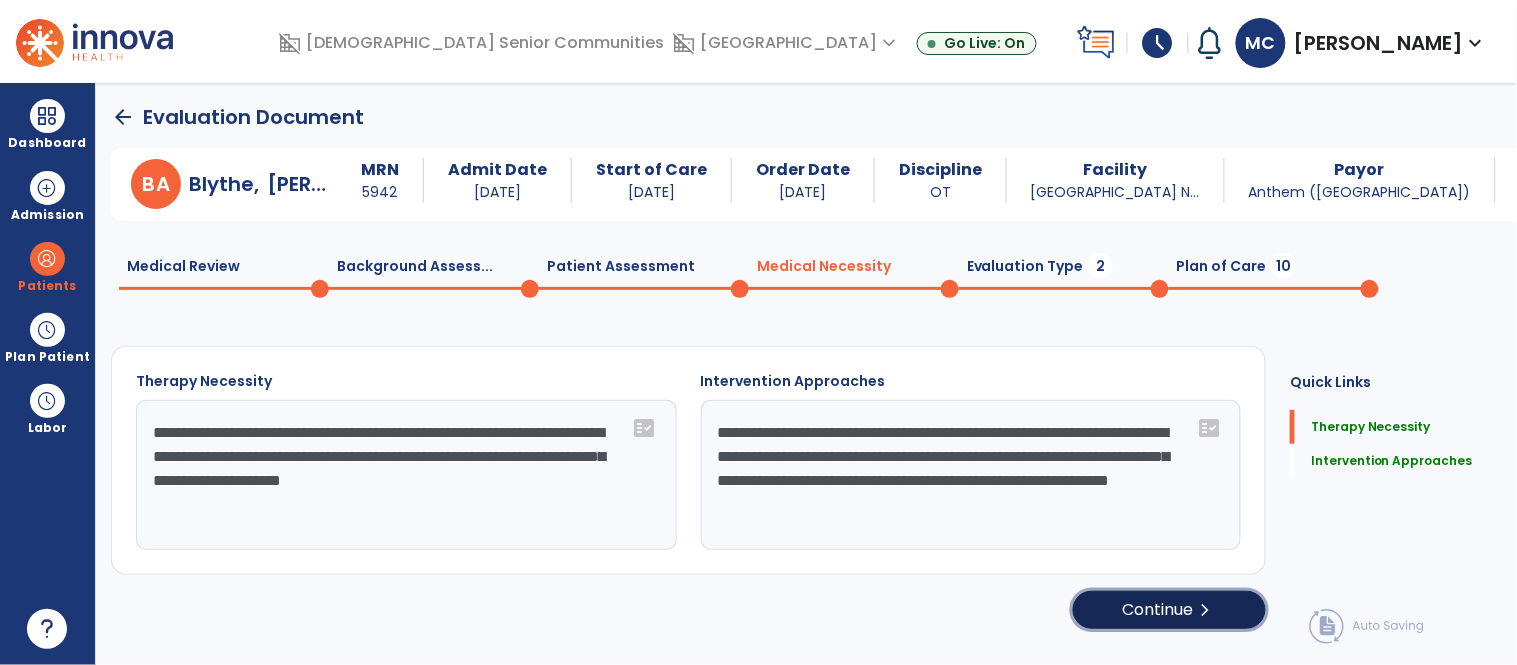 click on "Continue  chevron_right" 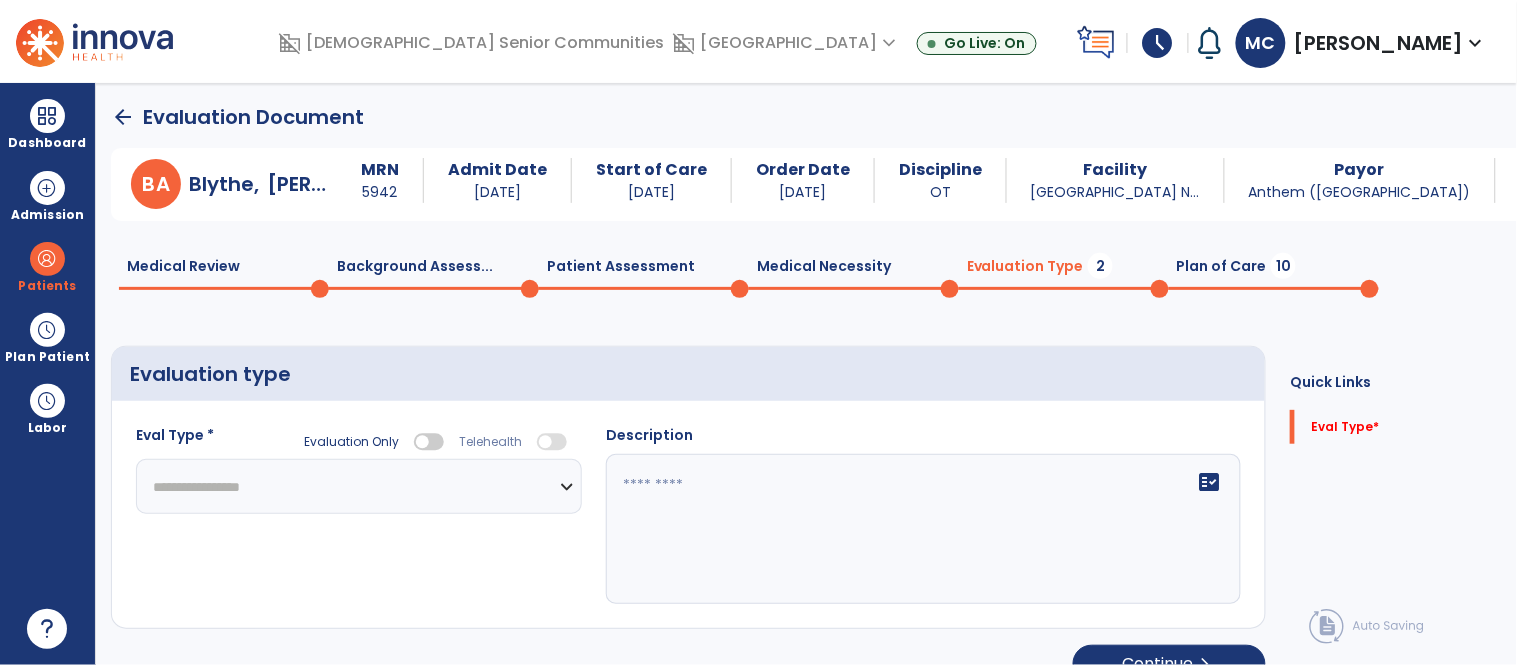 click on "**********" 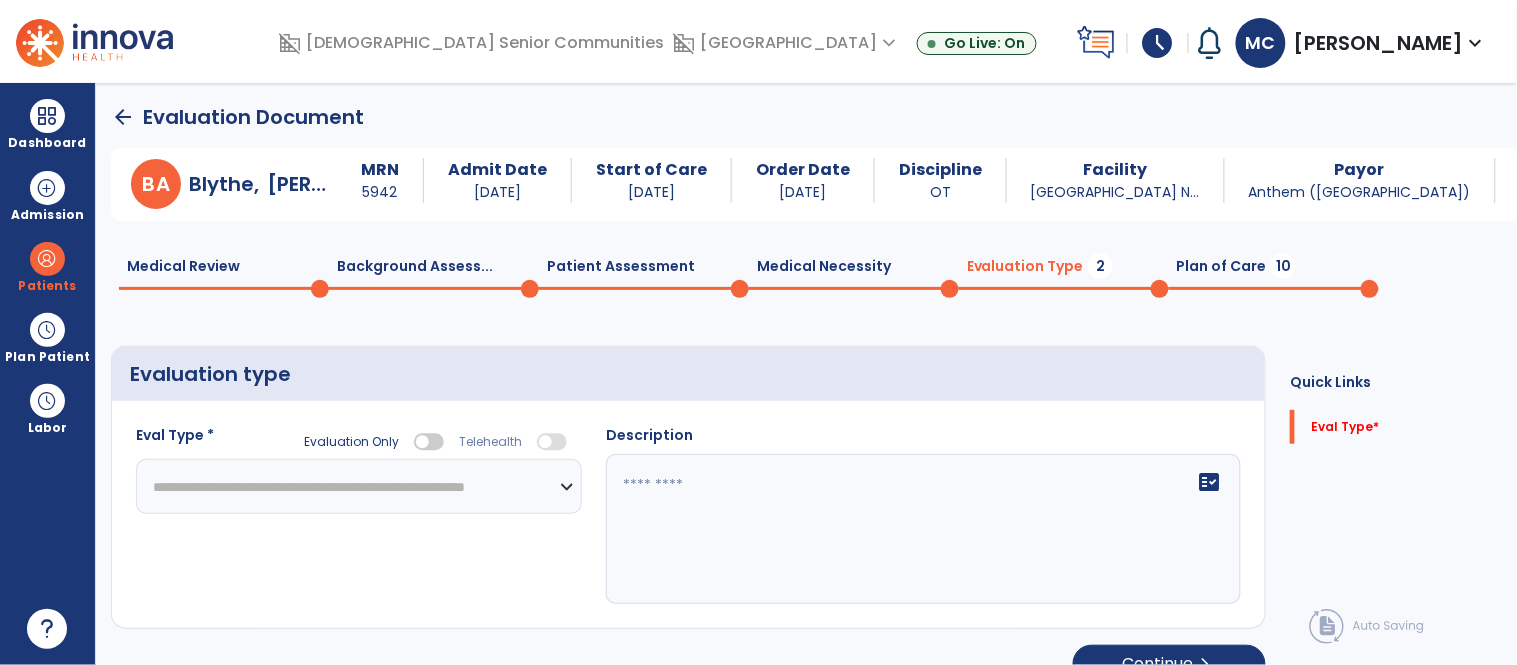 click on "**********" 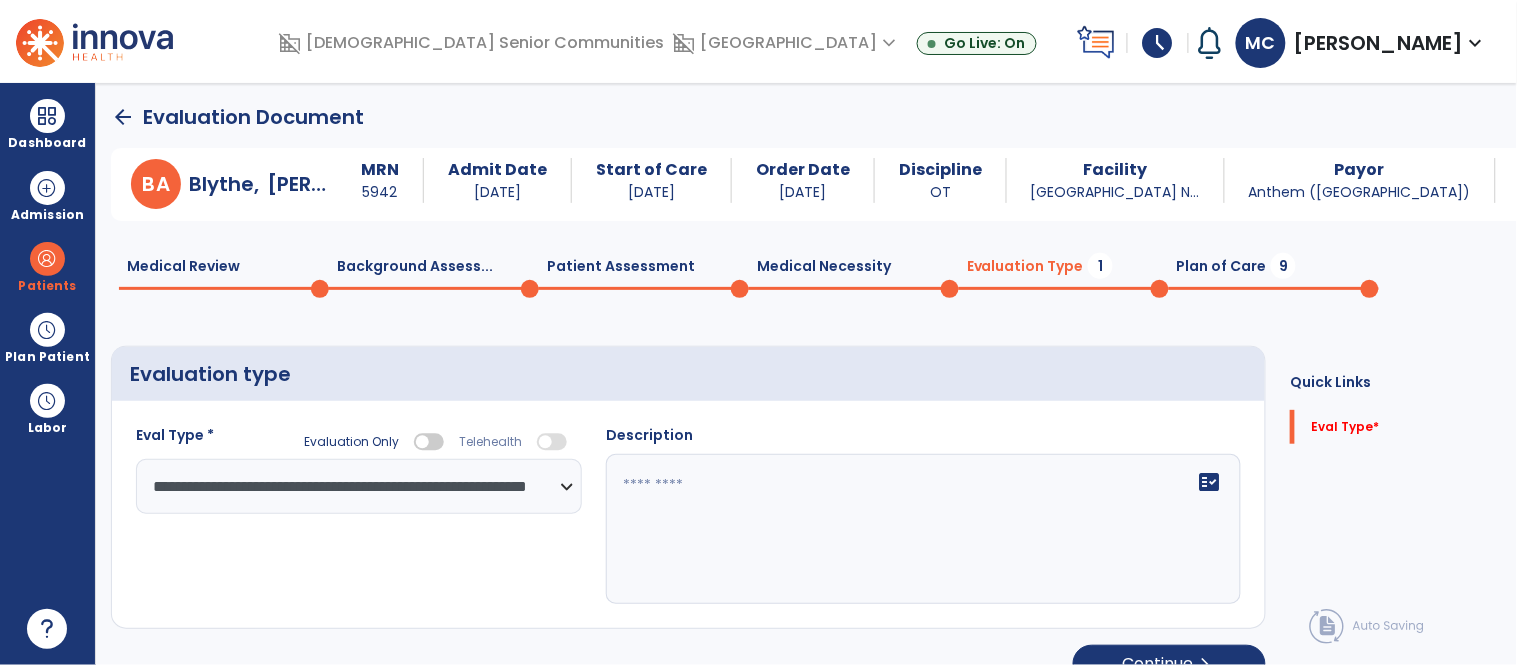 click 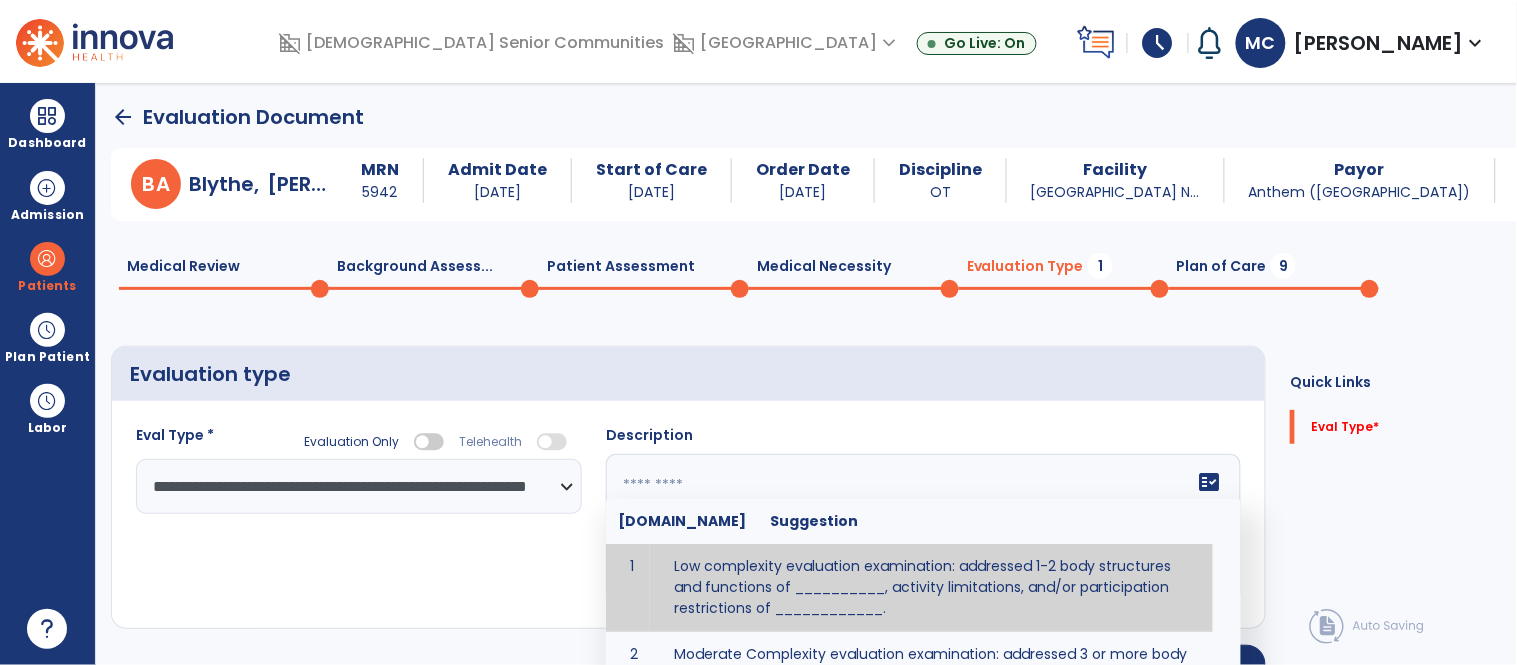scroll, scrollTop: 14, scrollLeft: 0, axis: vertical 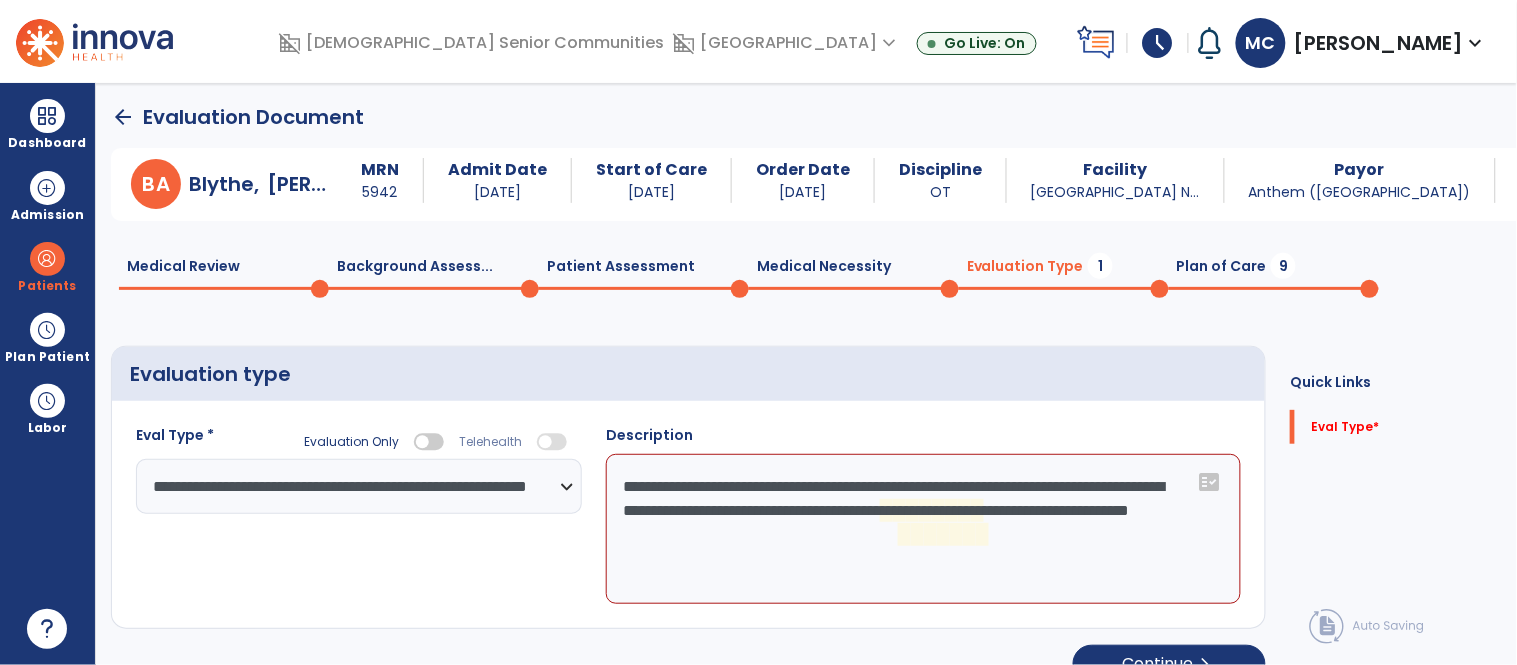 click on "**********" 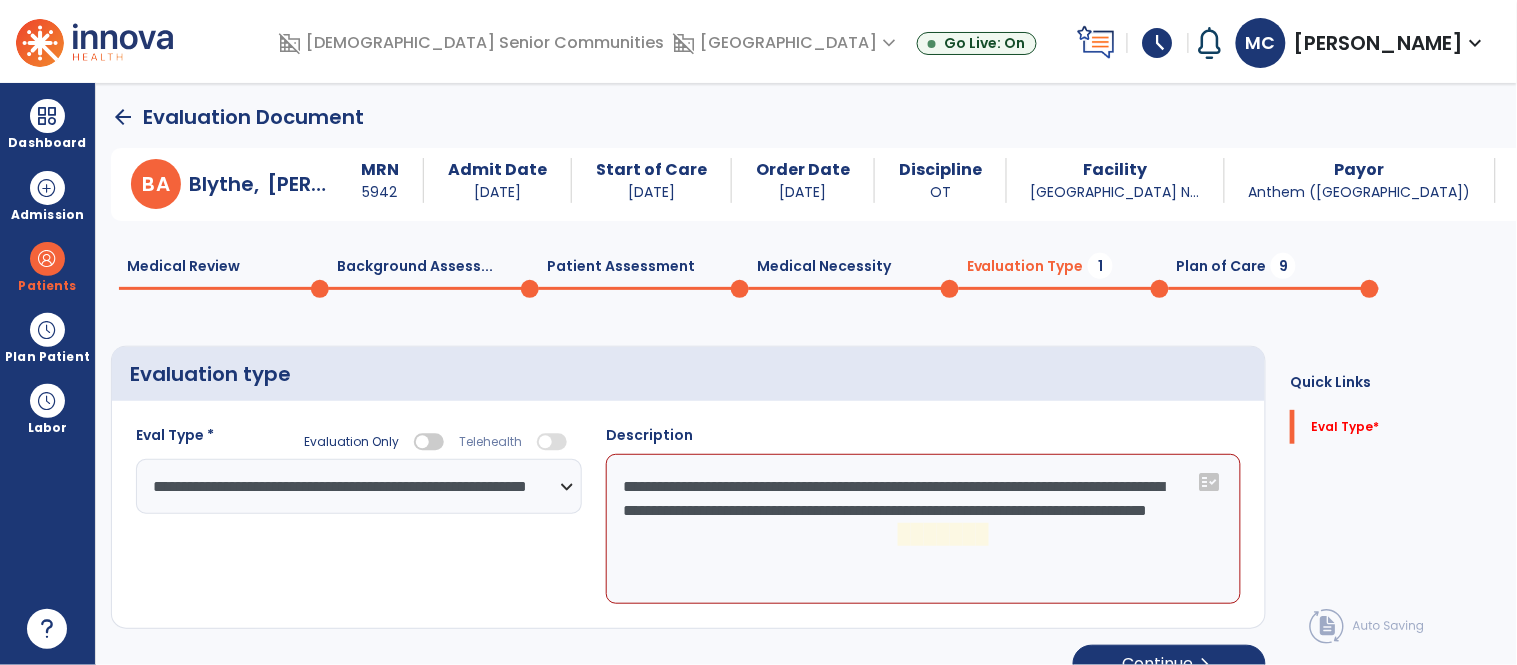 click on "**********" 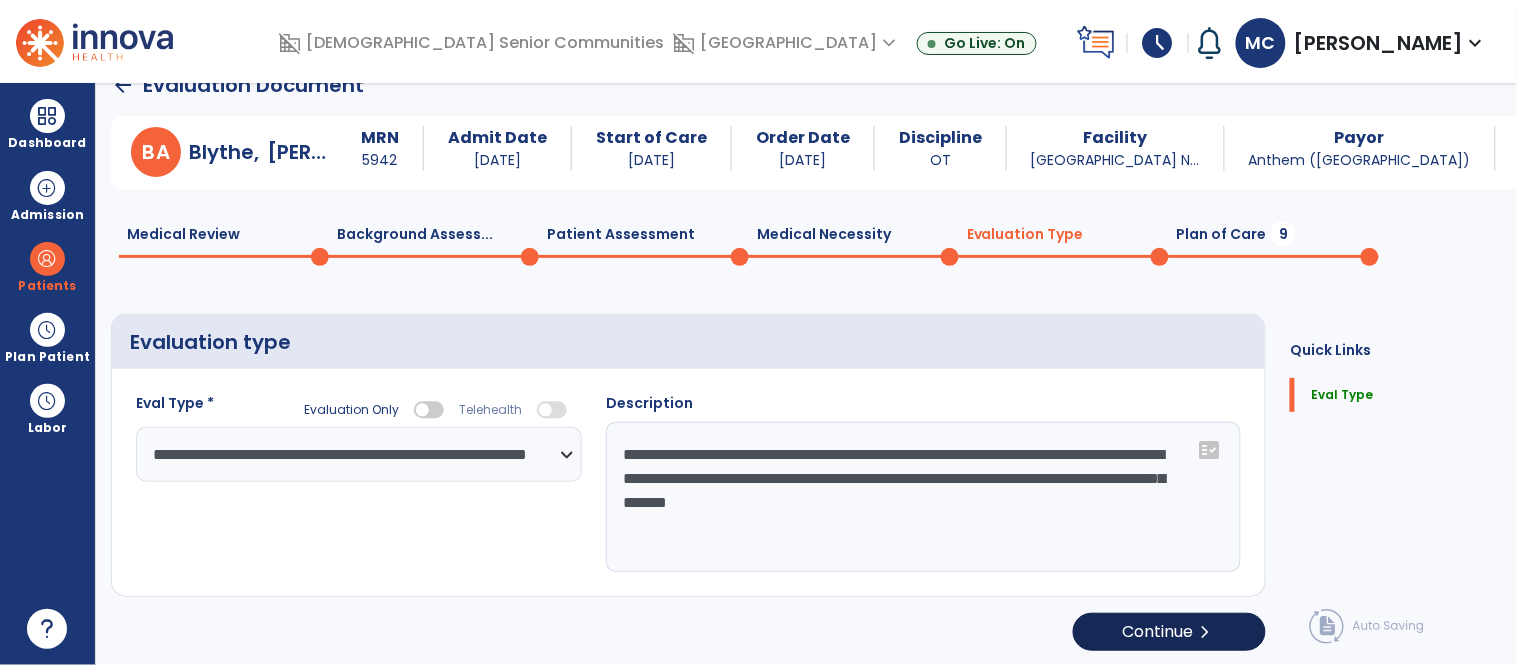 scroll, scrollTop: 35, scrollLeft: 0, axis: vertical 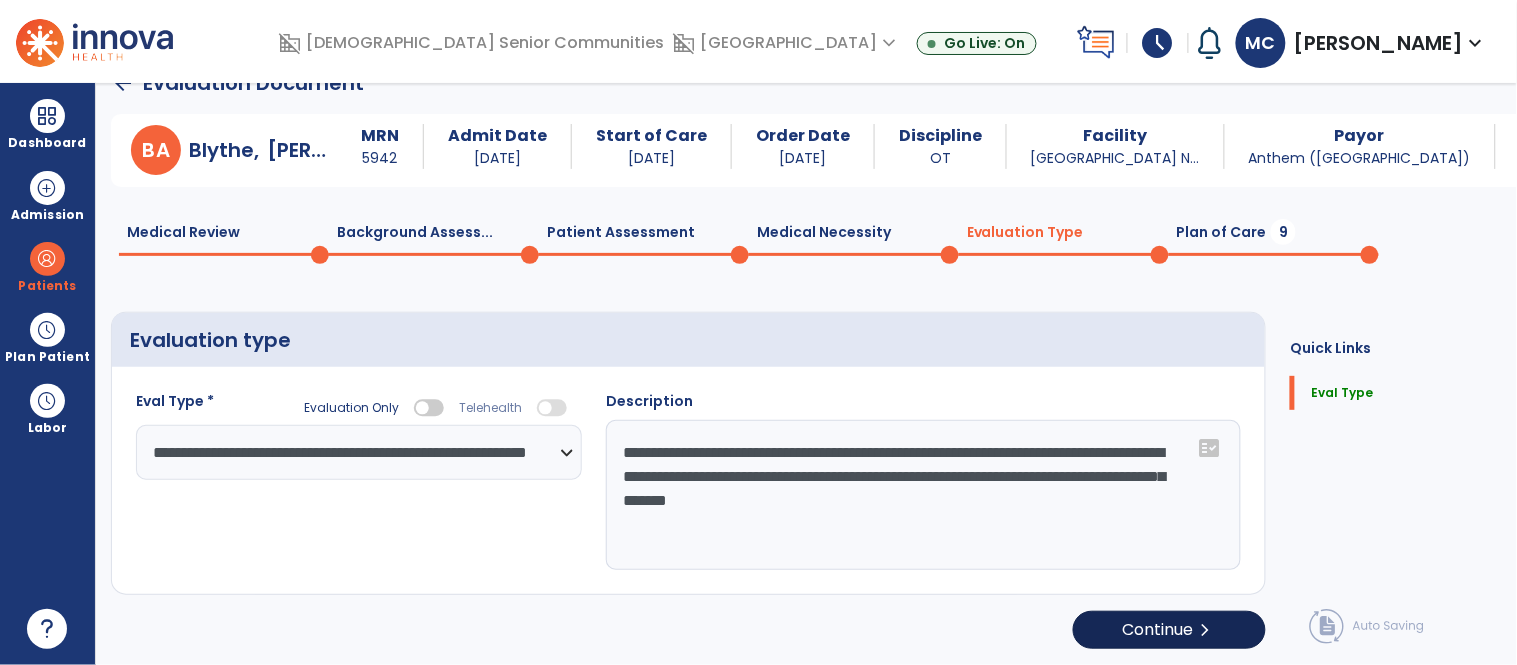 type on "**********" 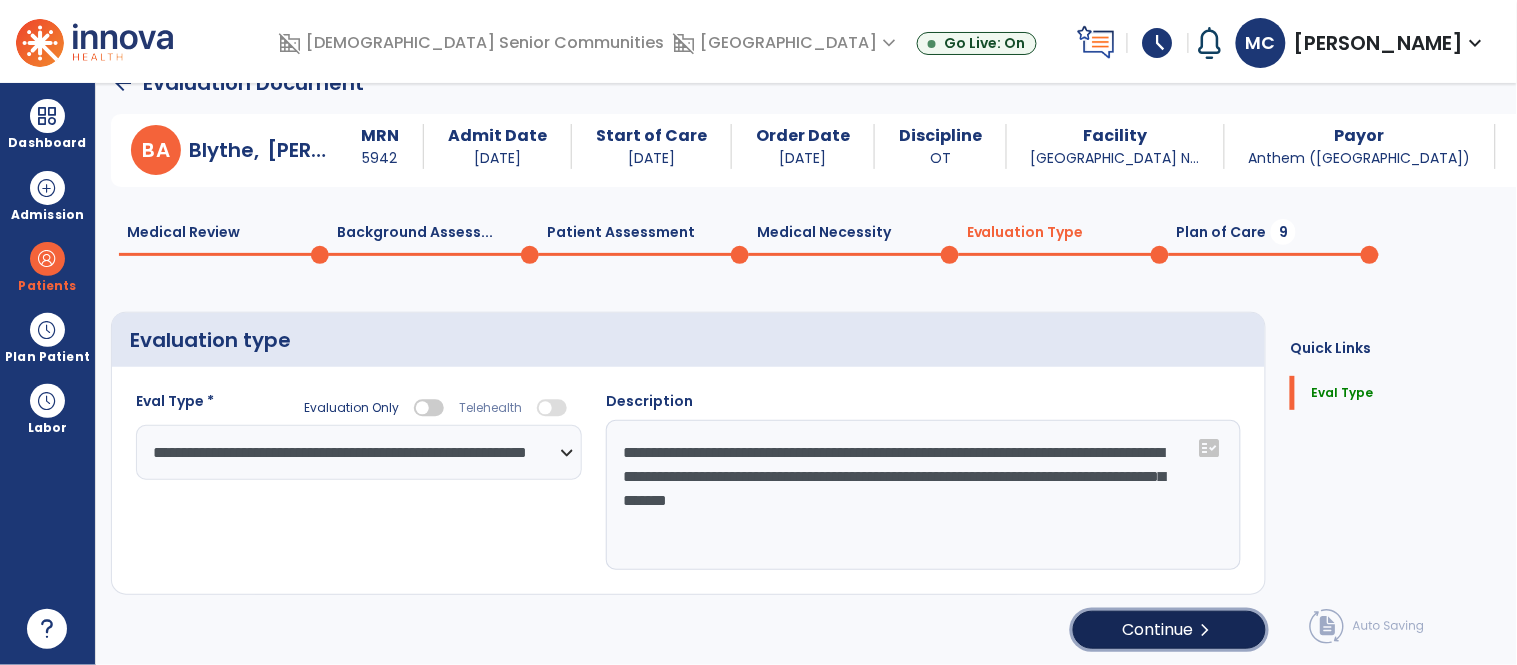 click on "Continue  chevron_right" 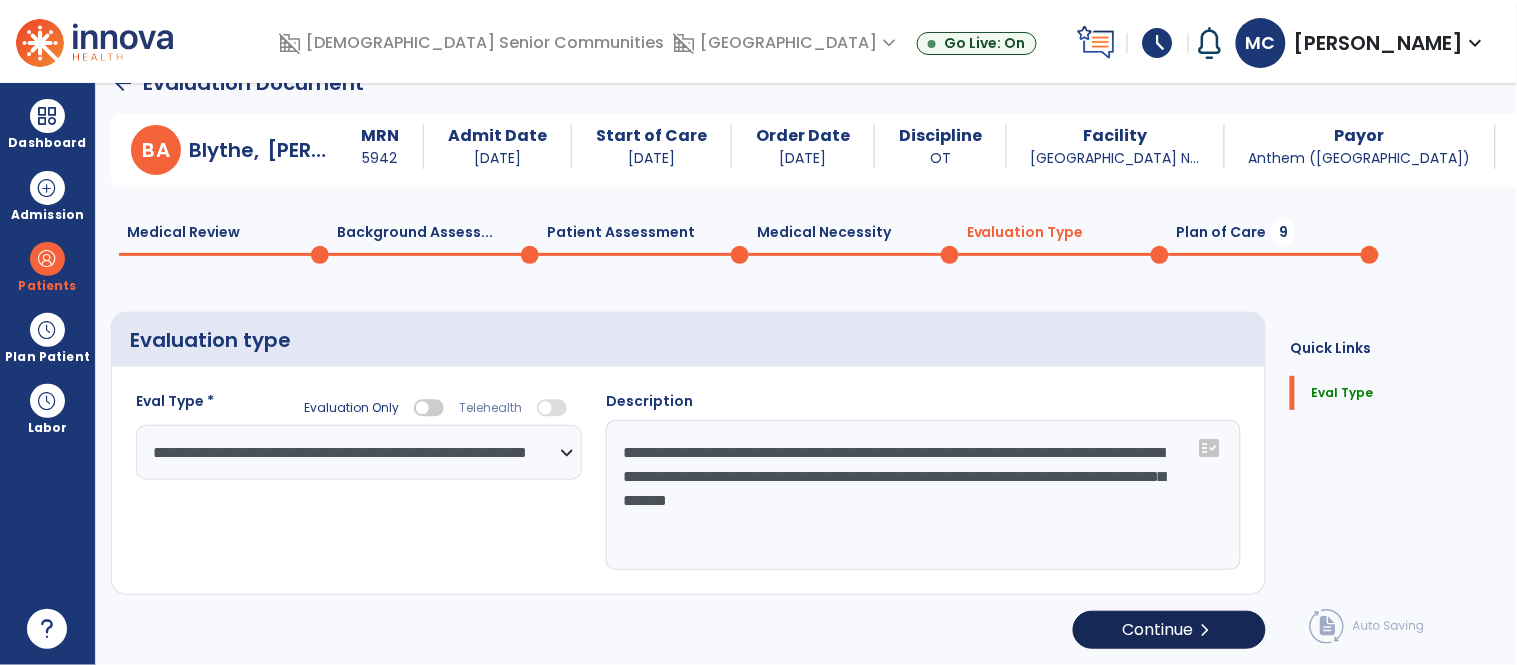 select on "*****" 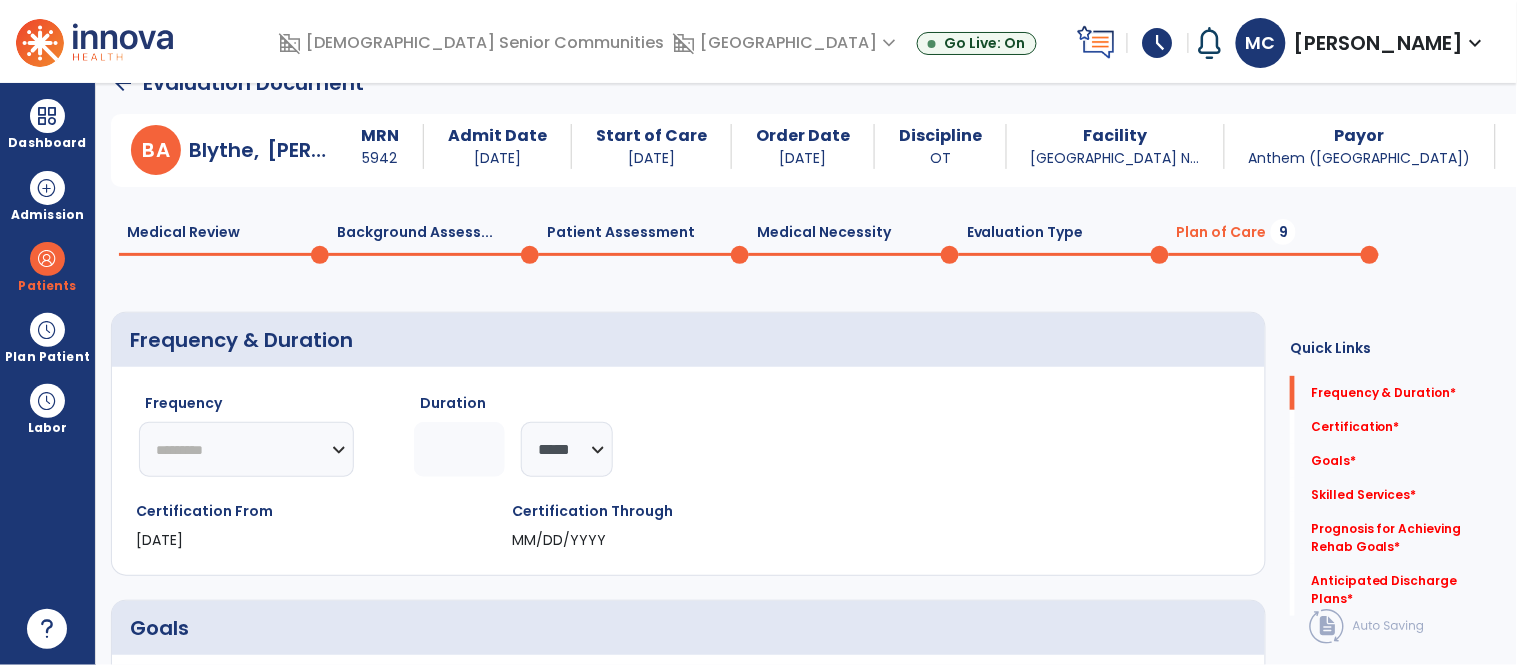 click on "********* ** ** ** ** ** ** **" 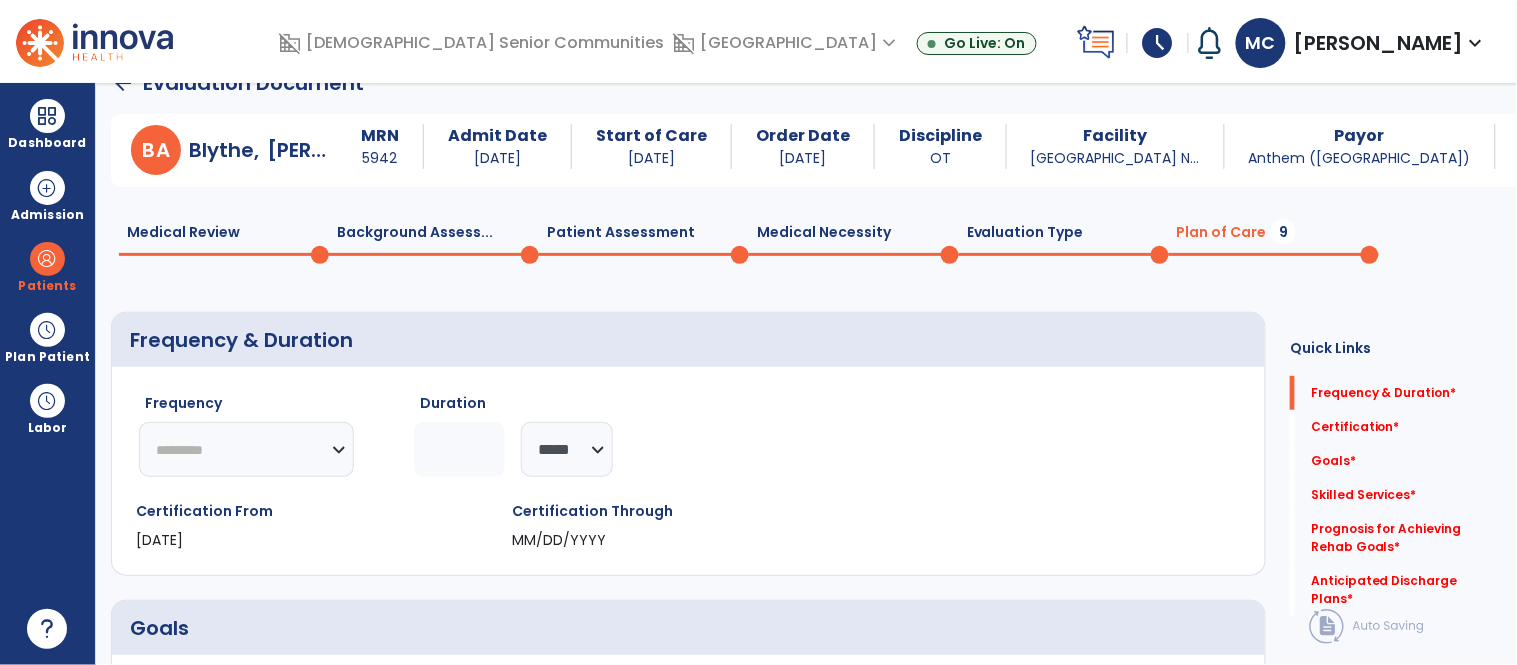 select on "**" 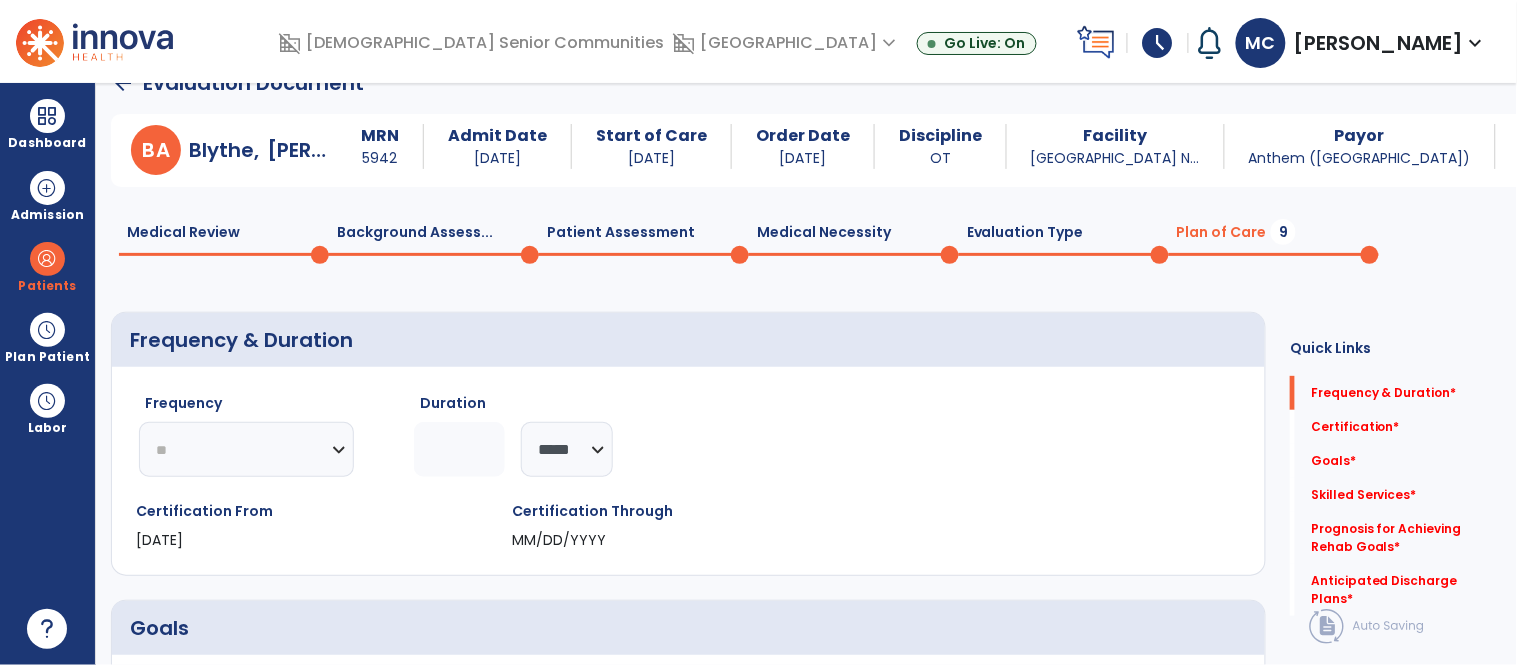click on "********* ** ** ** ** ** ** **" 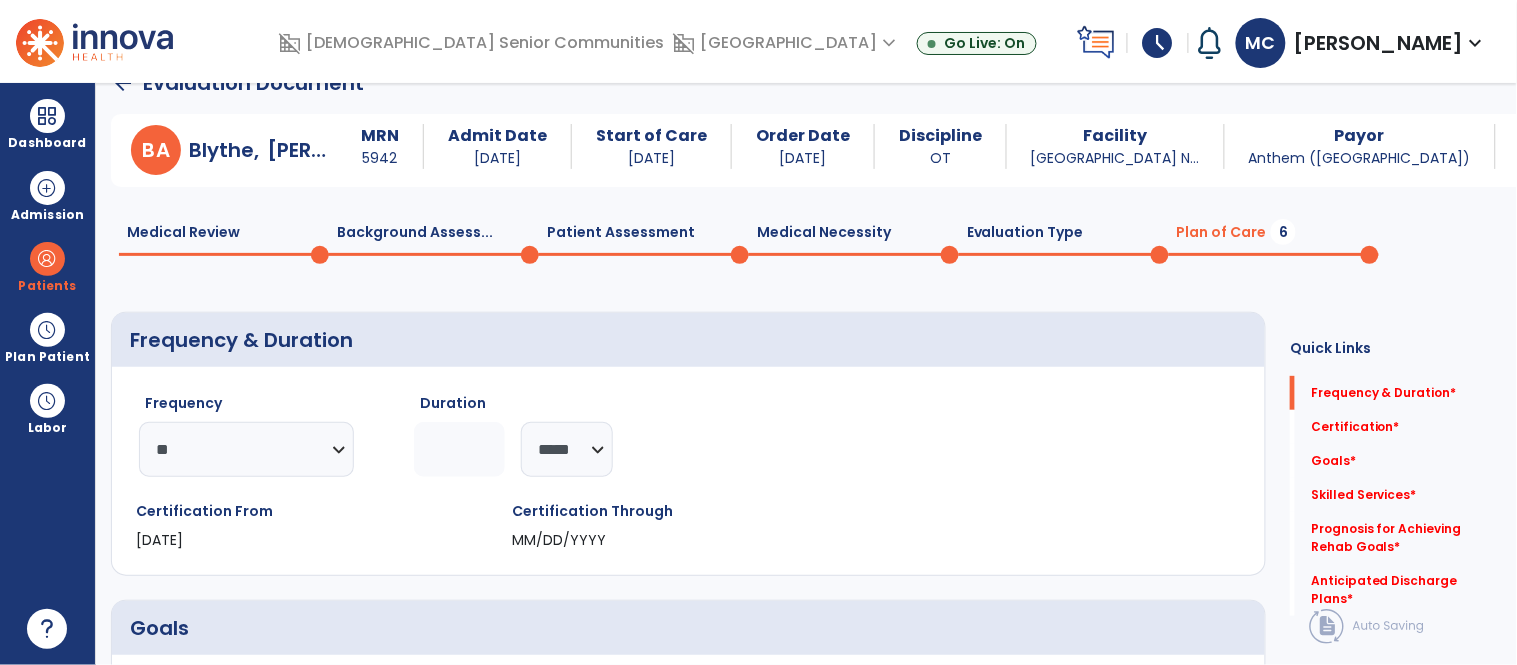 click 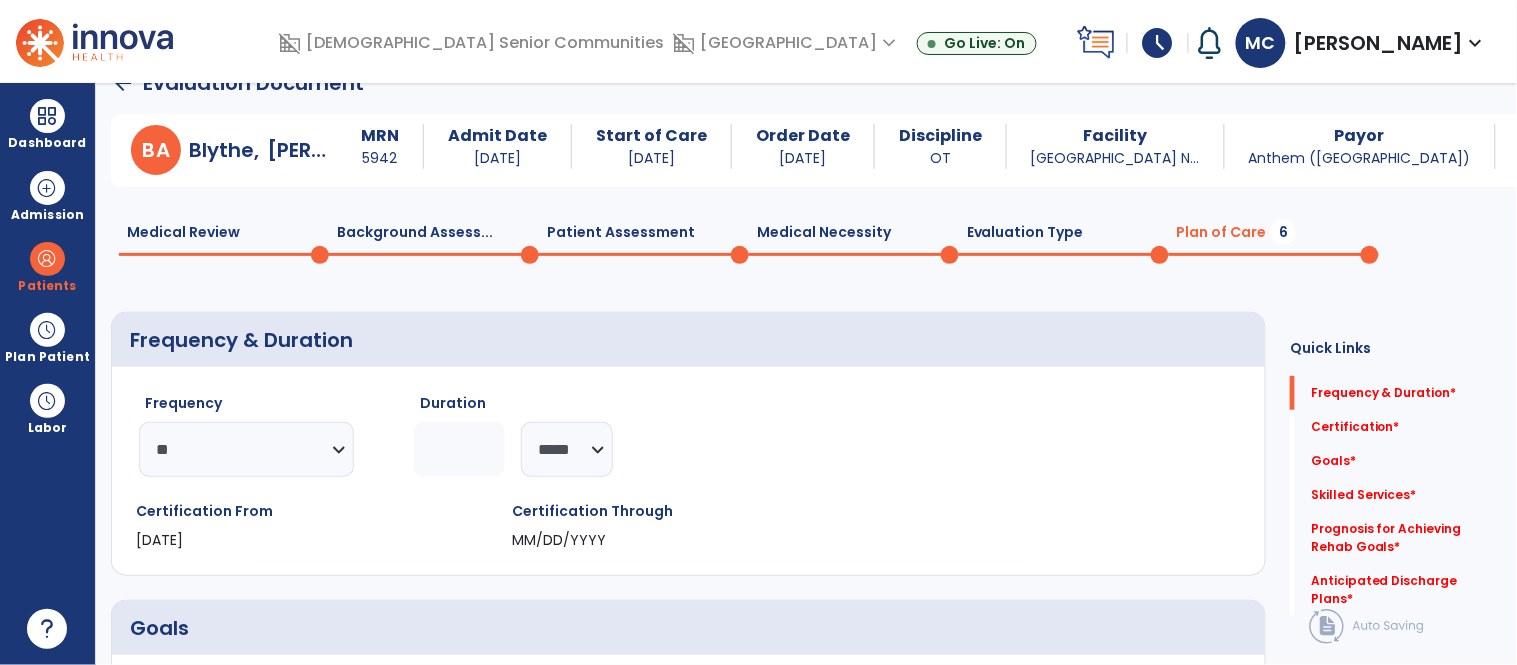 type on "*" 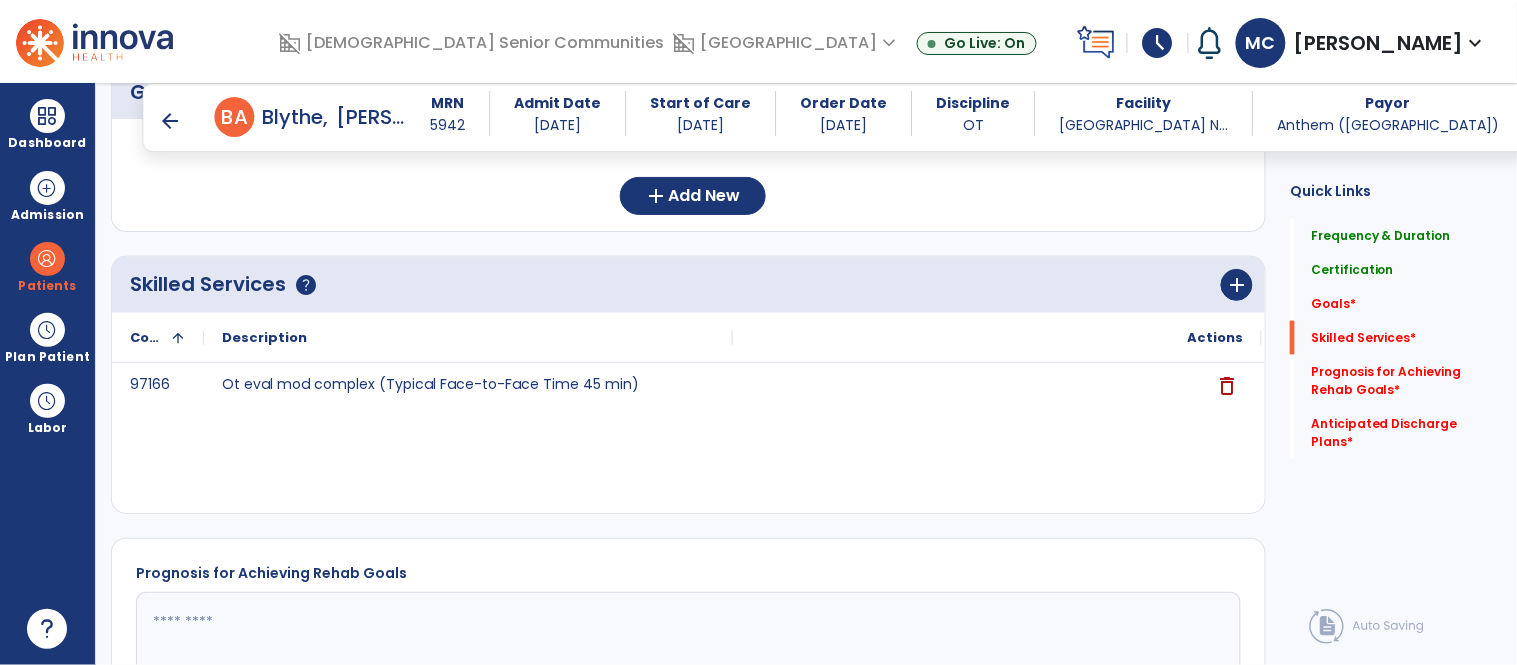 scroll, scrollTop: 553, scrollLeft: 0, axis: vertical 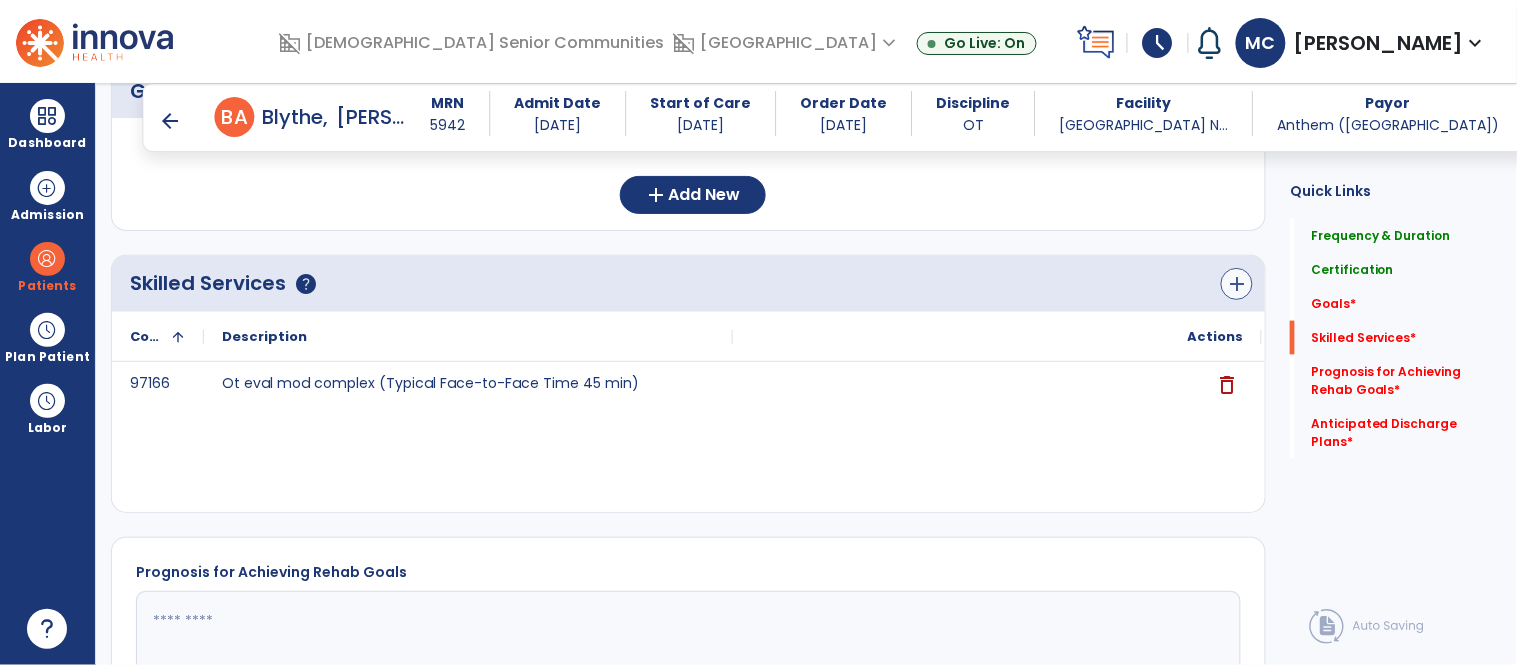 type on "*" 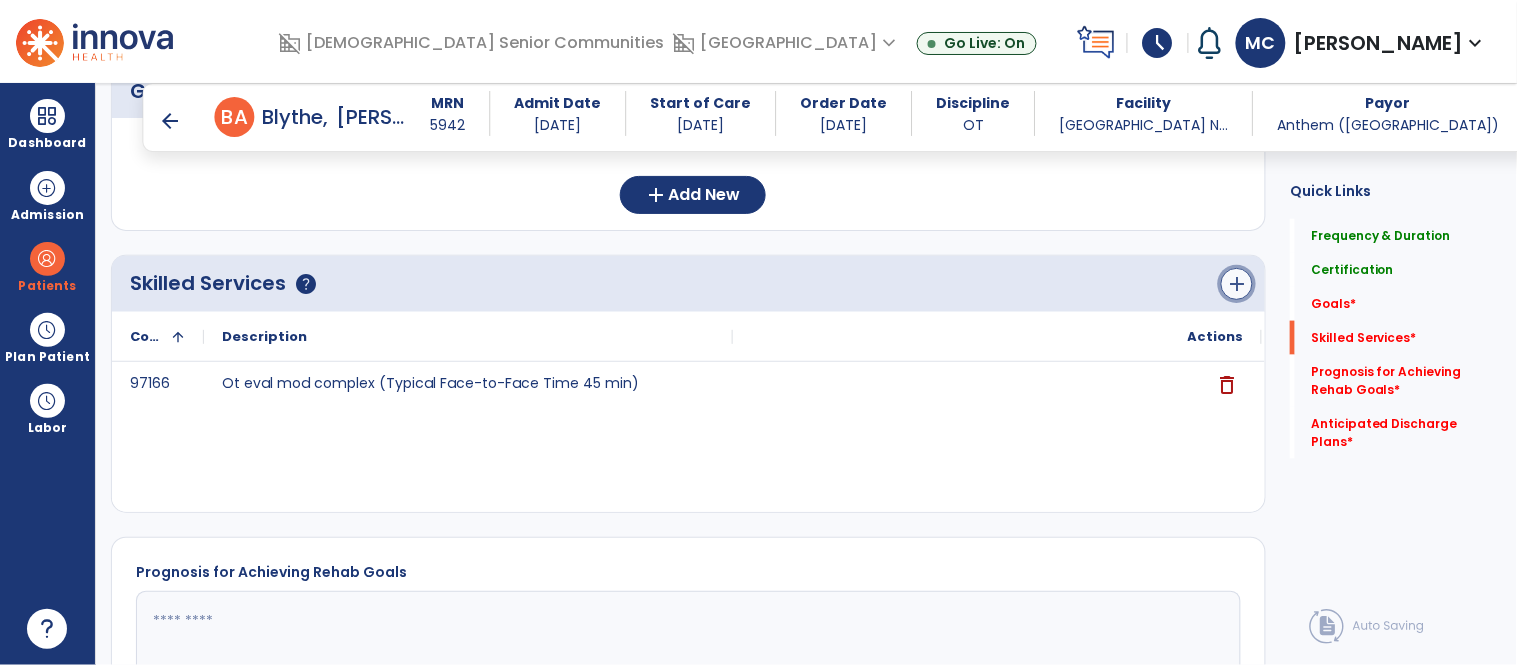 click on "add" 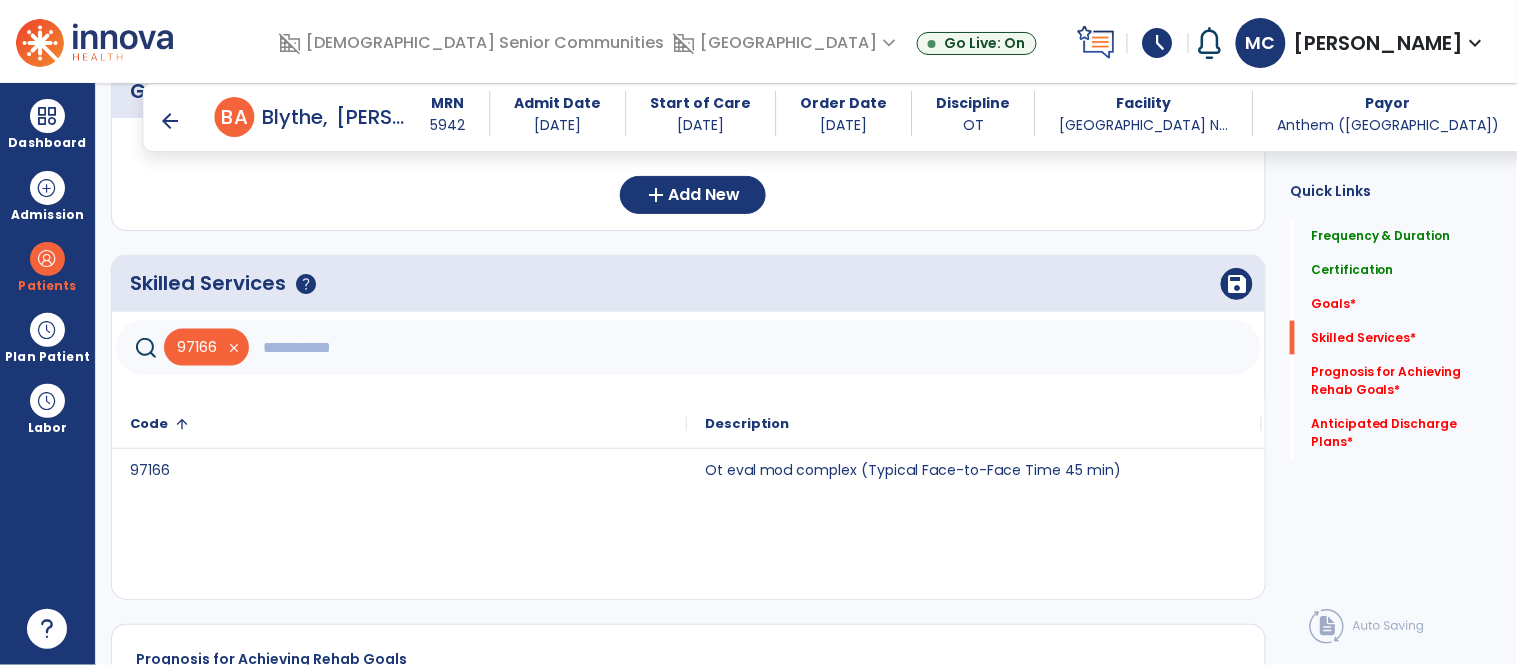 click 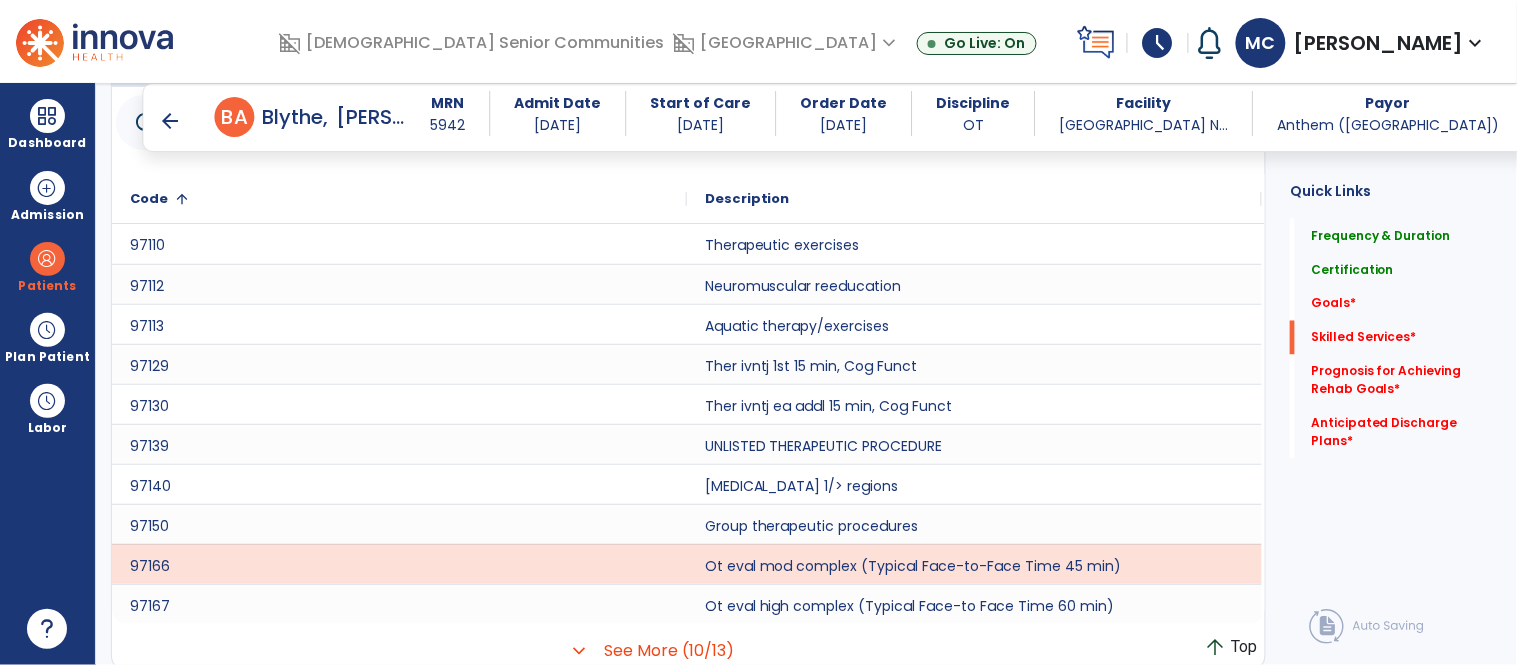 scroll, scrollTop: 783, scrollLeft: 0, axis: vertical 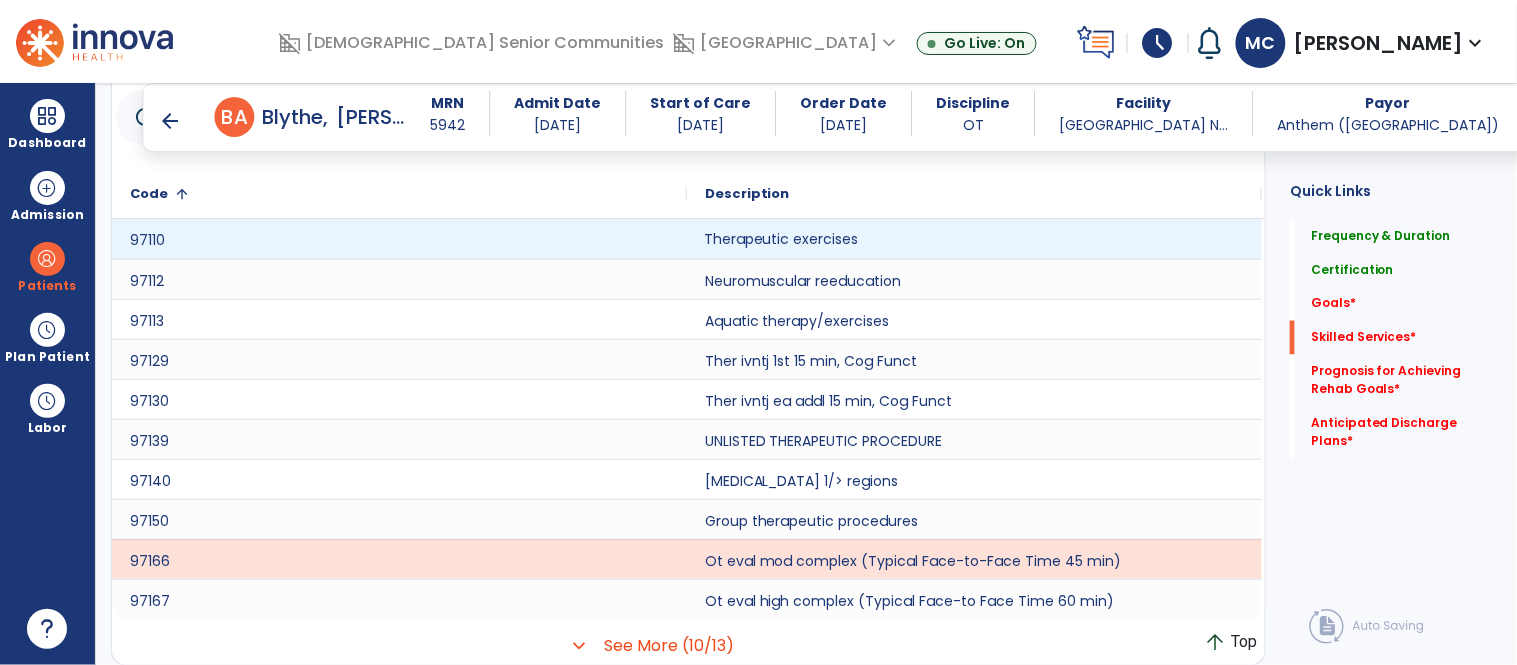 click on "Therapeutic exercises" 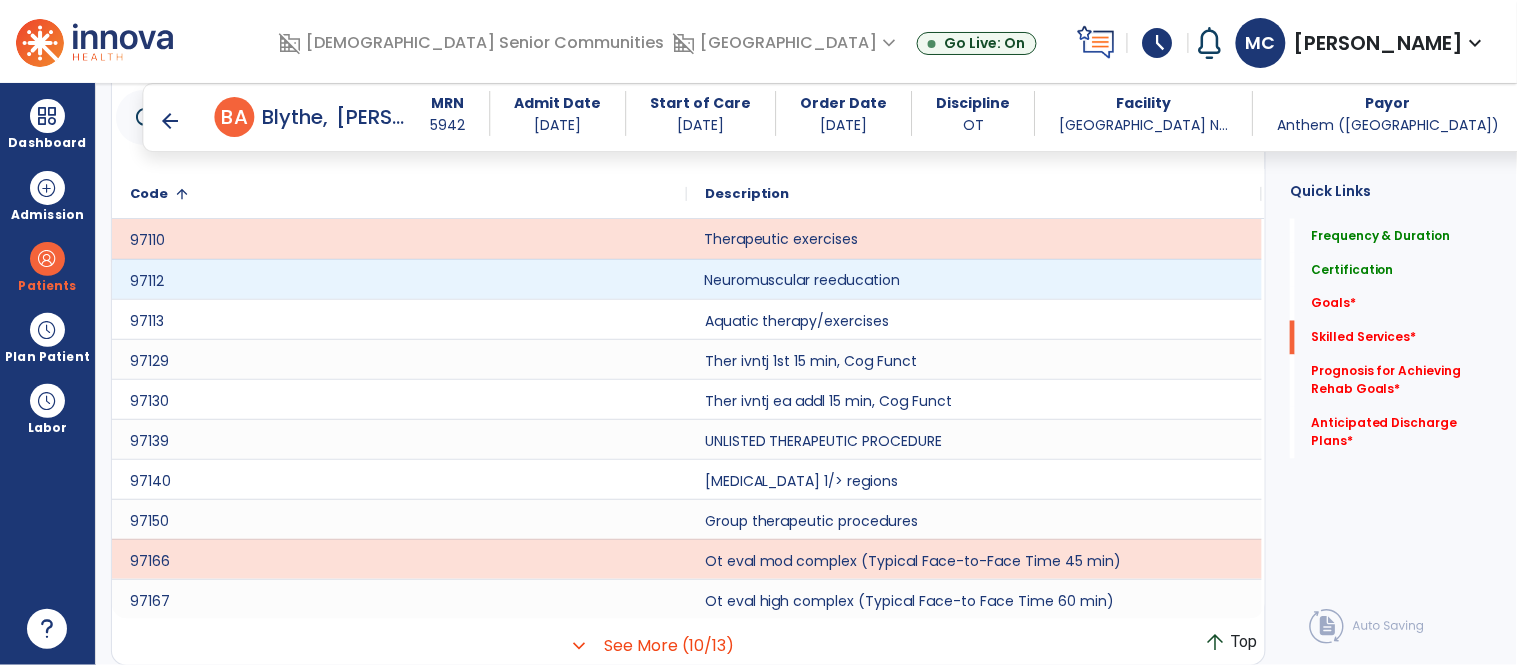 click on "Neuromuscular reeducation" 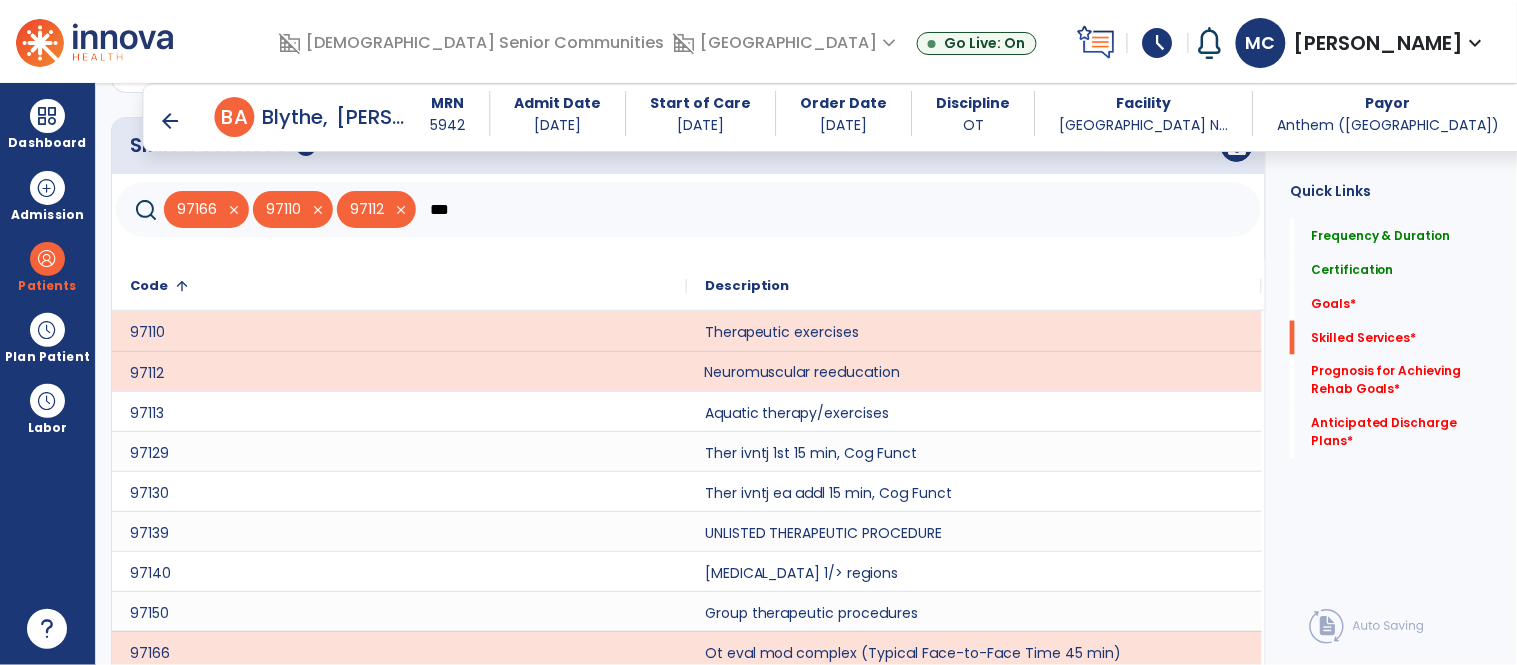 scroll, scrollTop: 685, scrollLeft: 0, axis: vertical 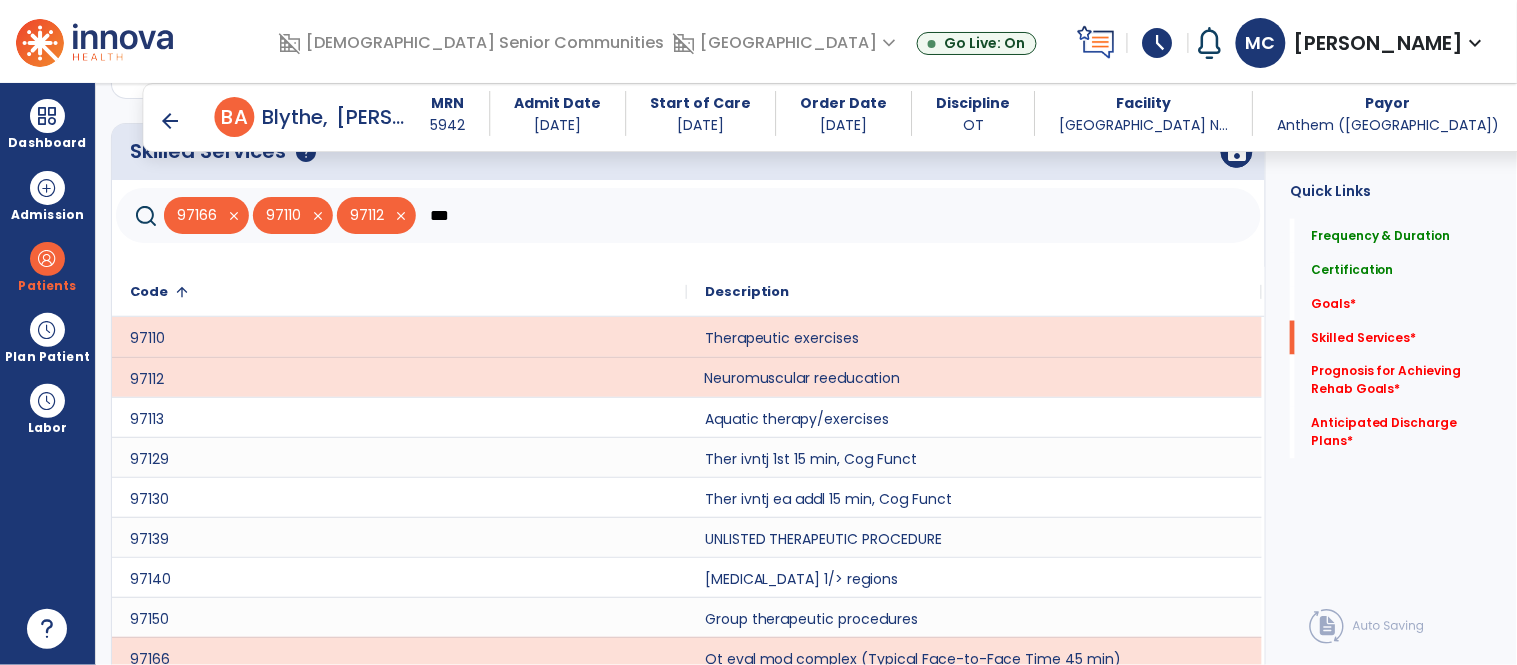 click on "***" 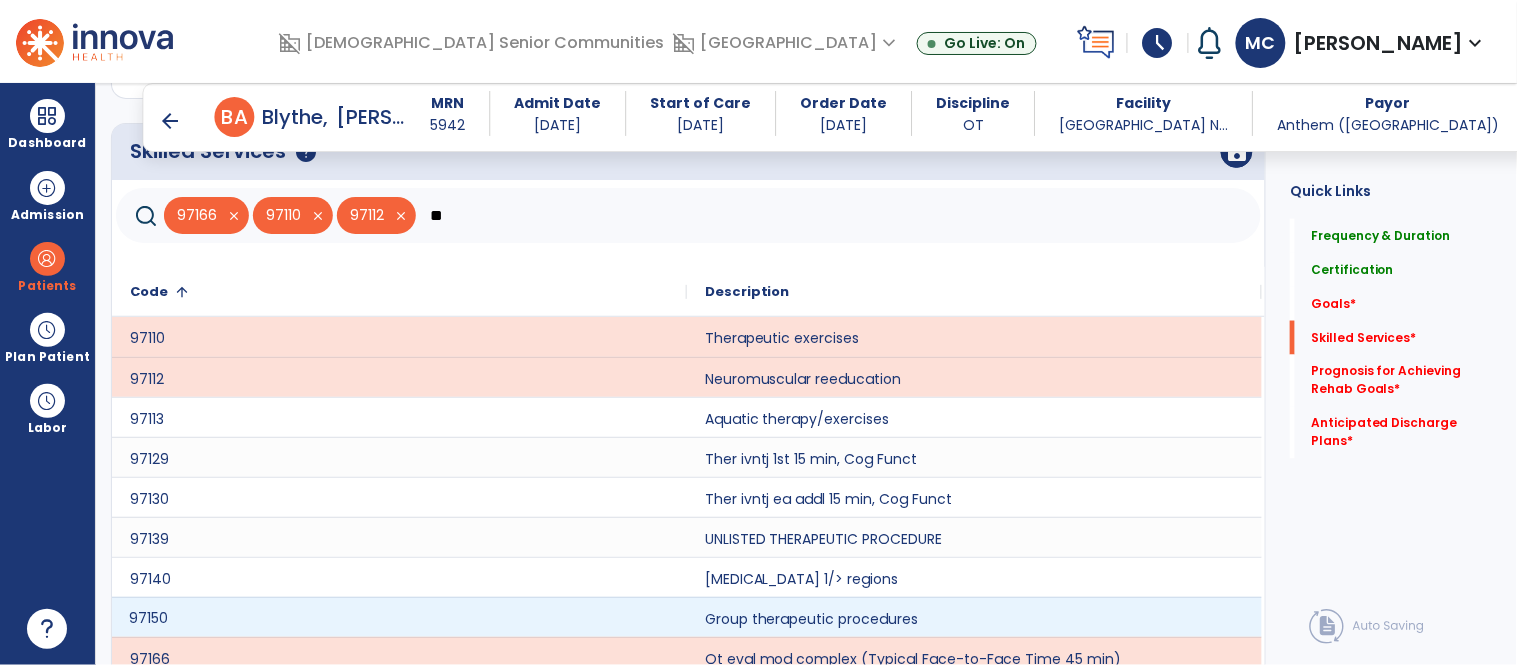 click on "97150" 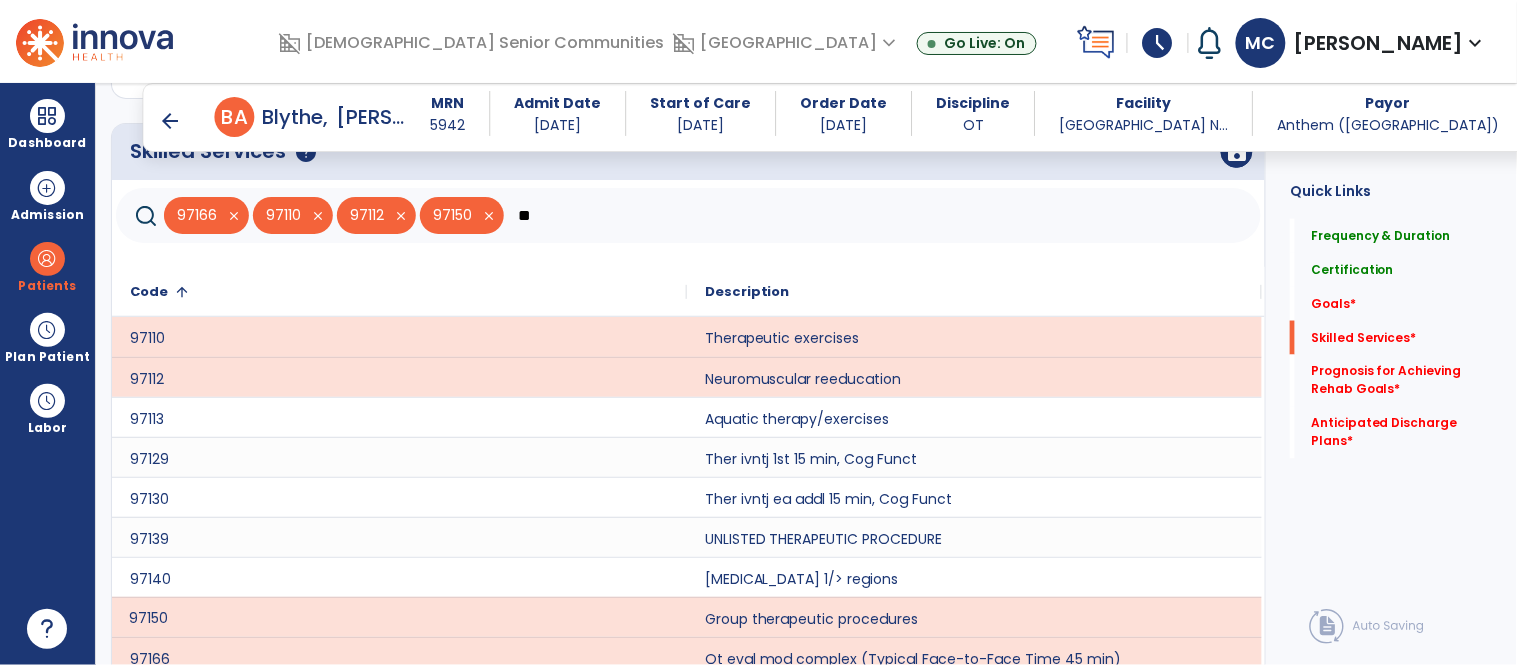 click on "**" 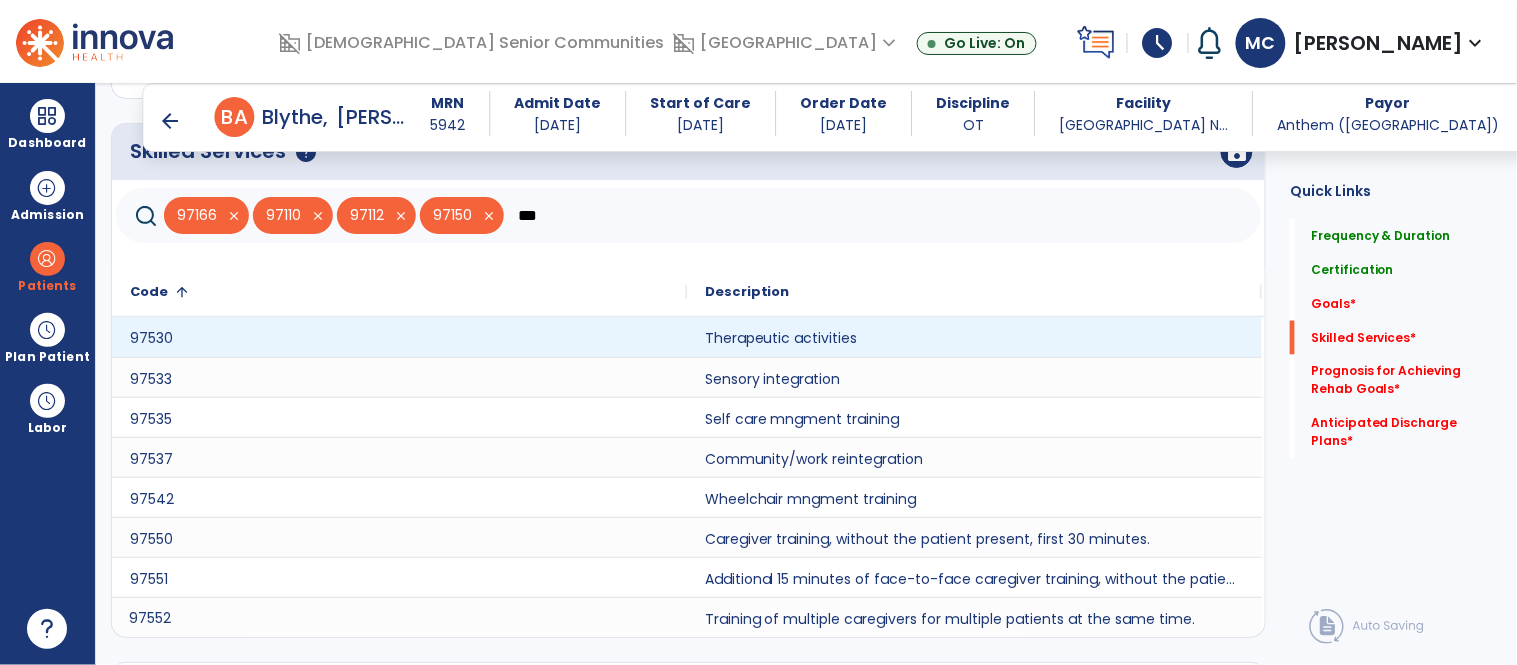 type on "***" 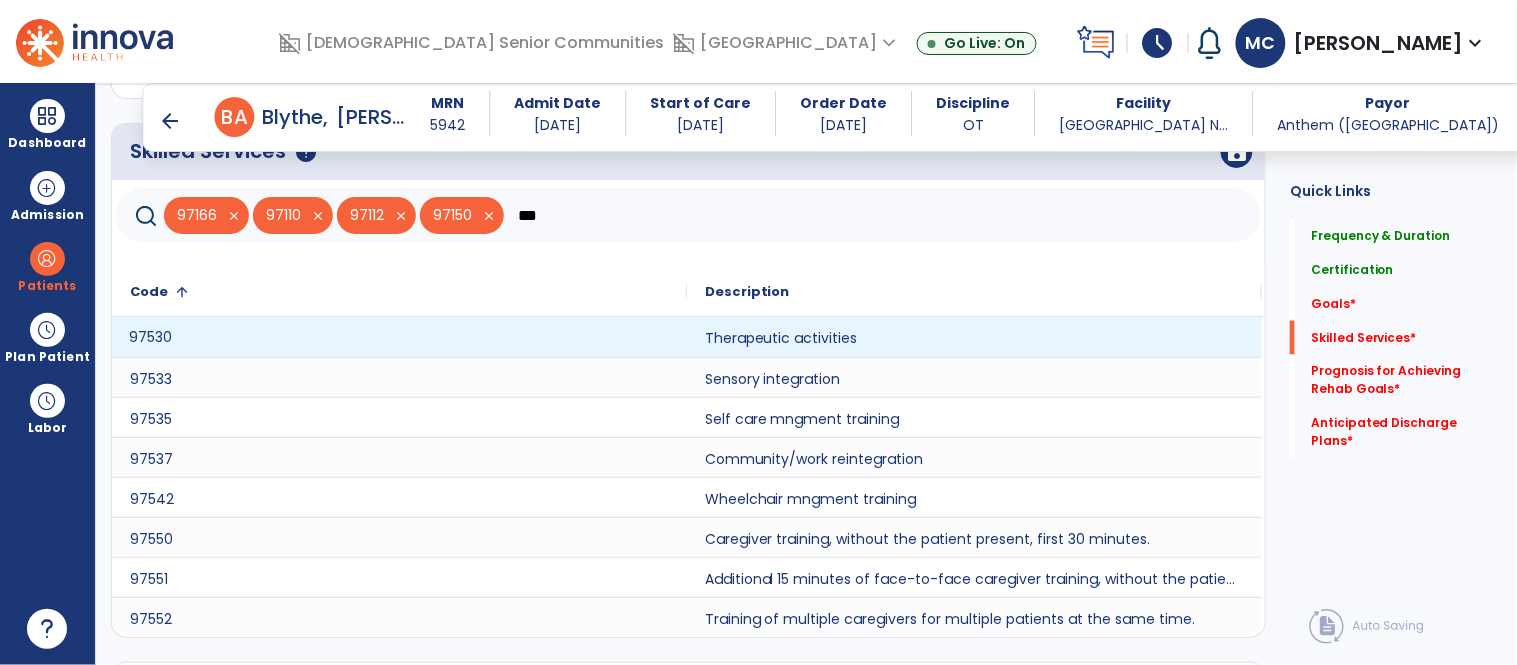 click on "97530" 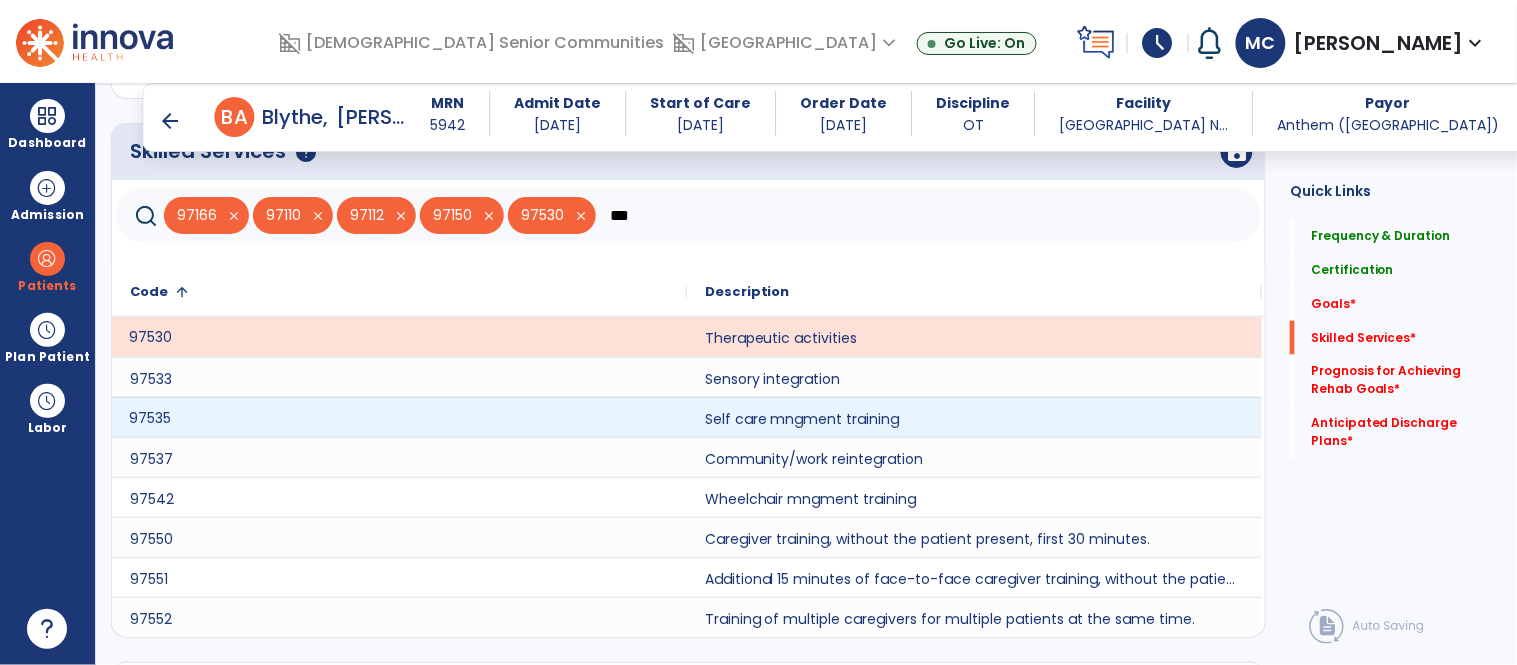 click on "97535" 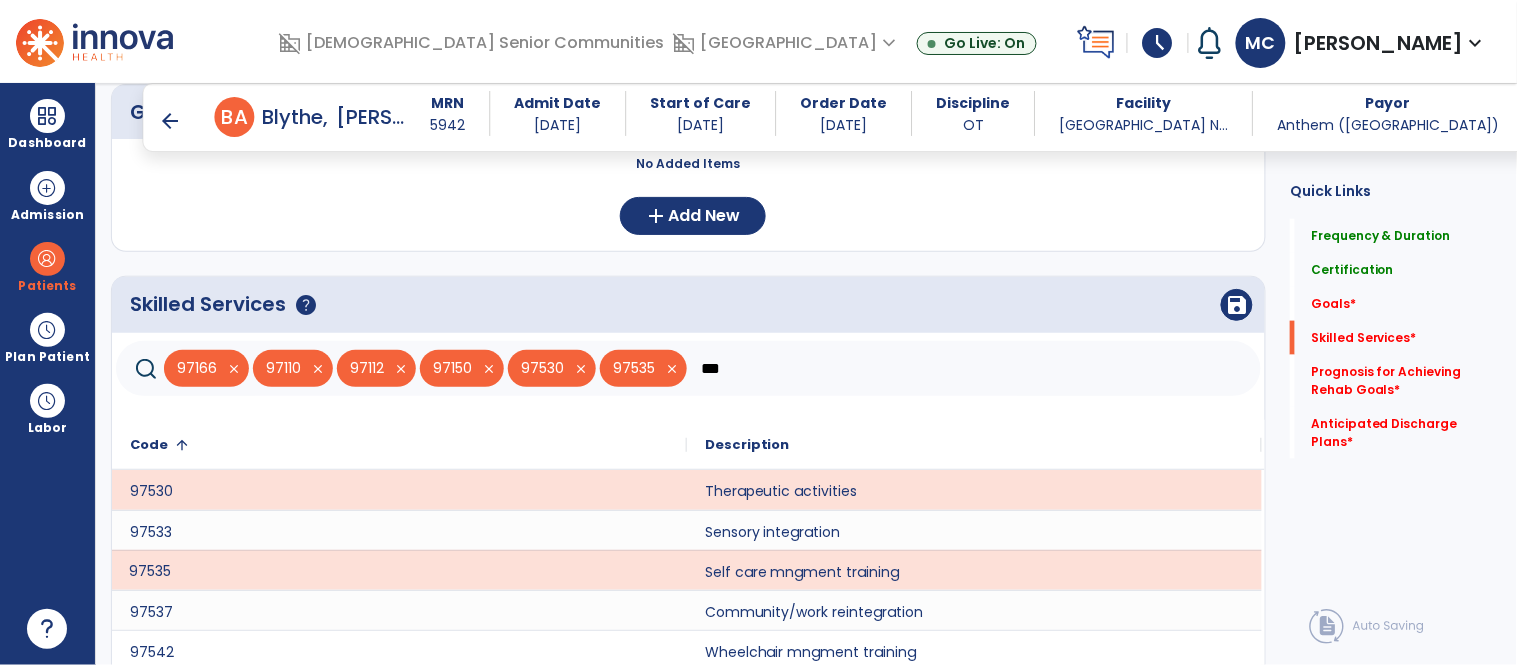 scroll, scrollTop: 531, scrollLeft: 0, axis: vertical 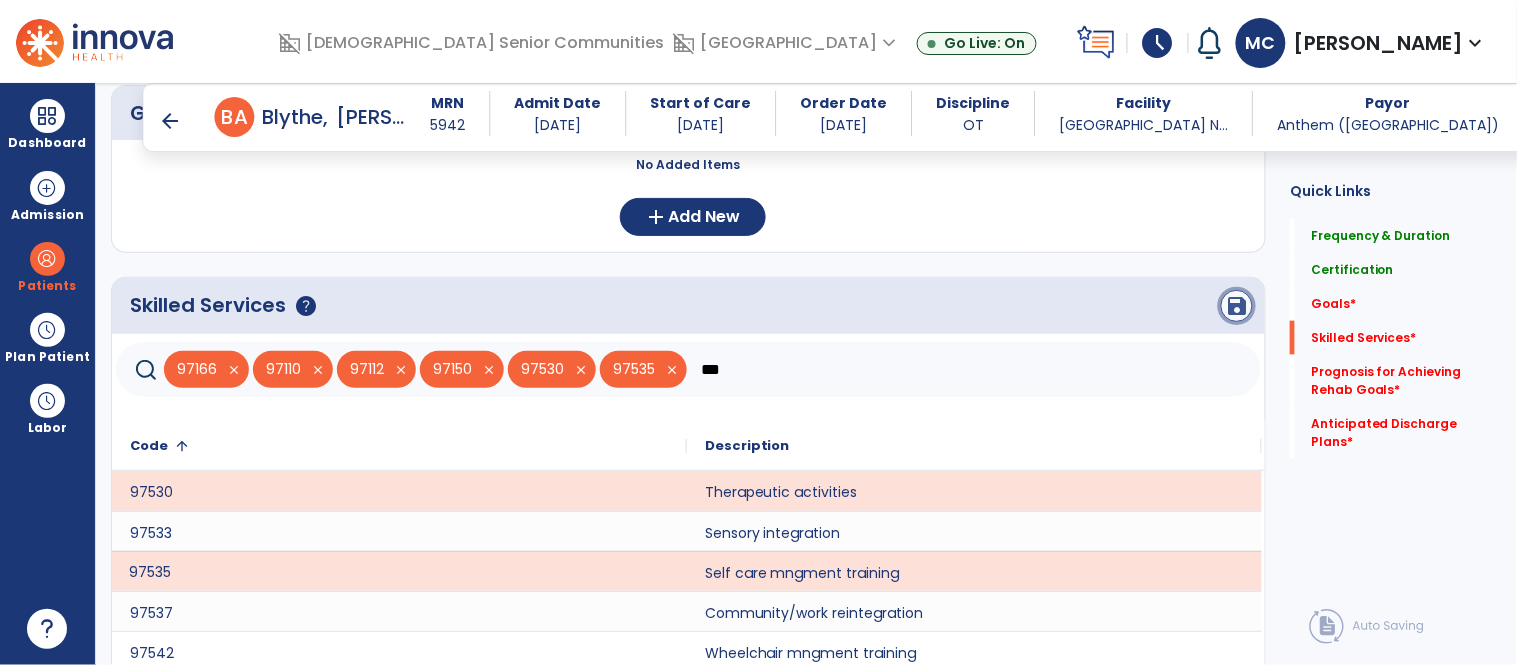 click on "save" 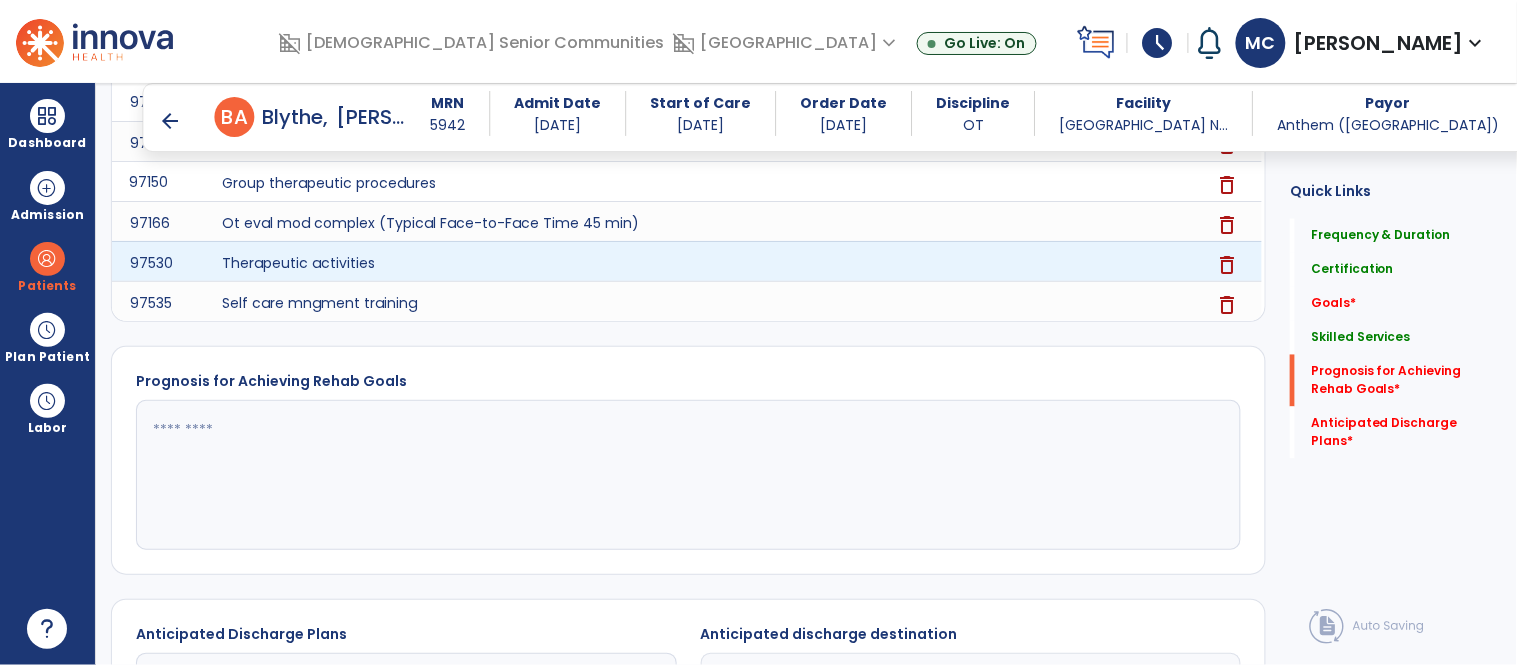 scroll, scrollTop: 881, scrollLeft: 0, axis: vertical 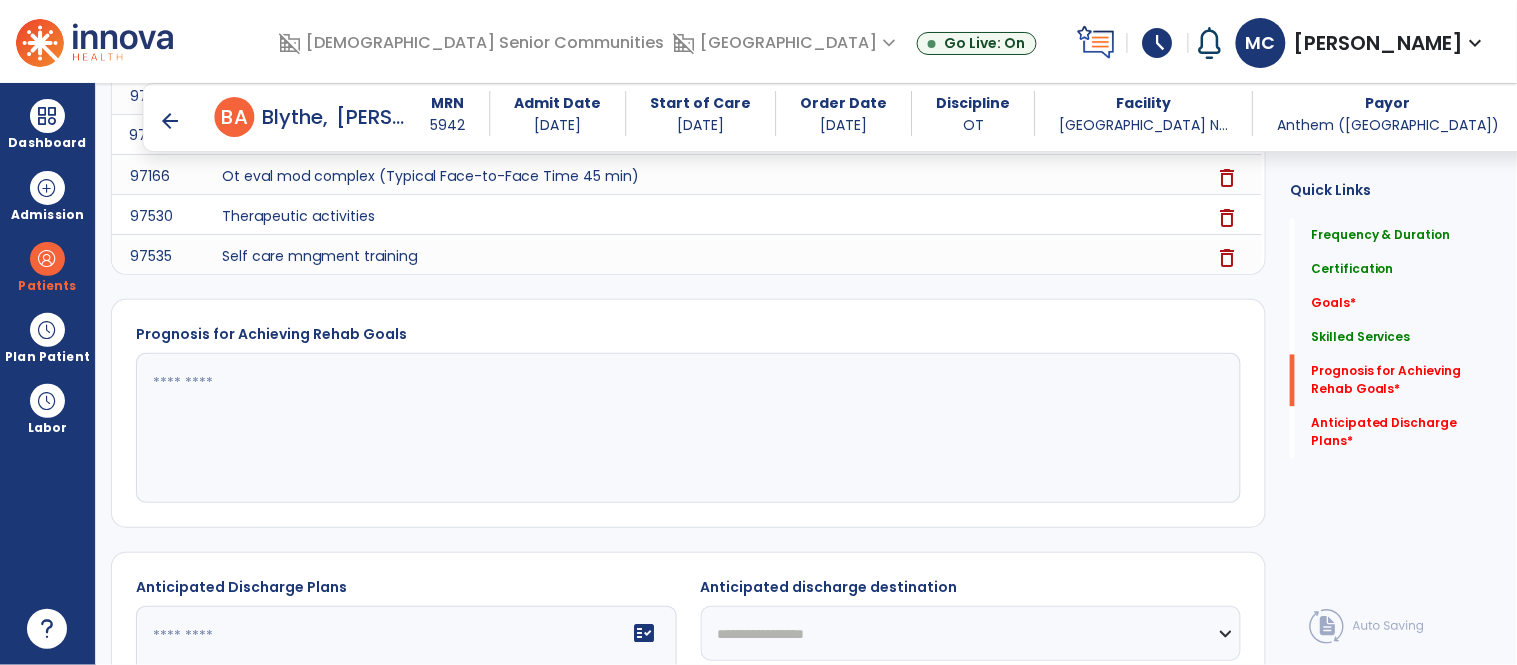 click 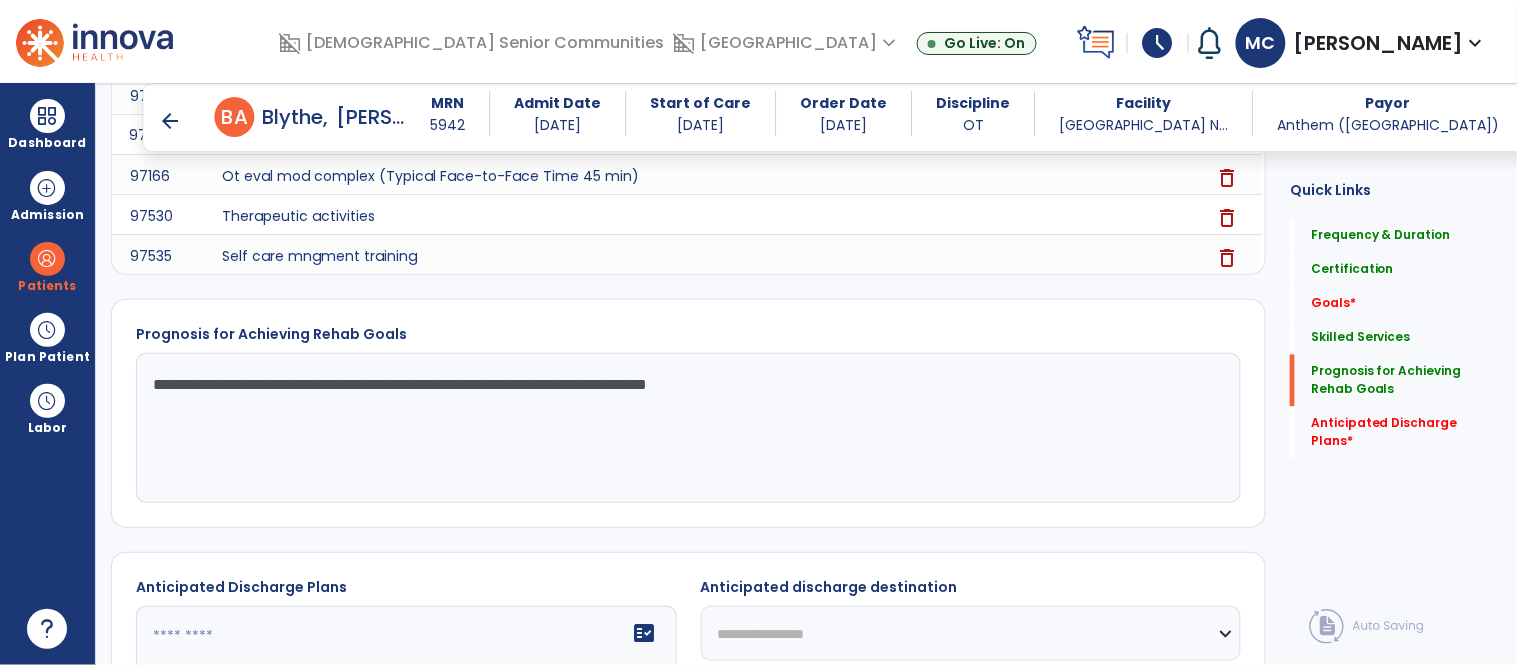 scroll, scrollTop: 1094, scrollLeft: 0, axis: vertical 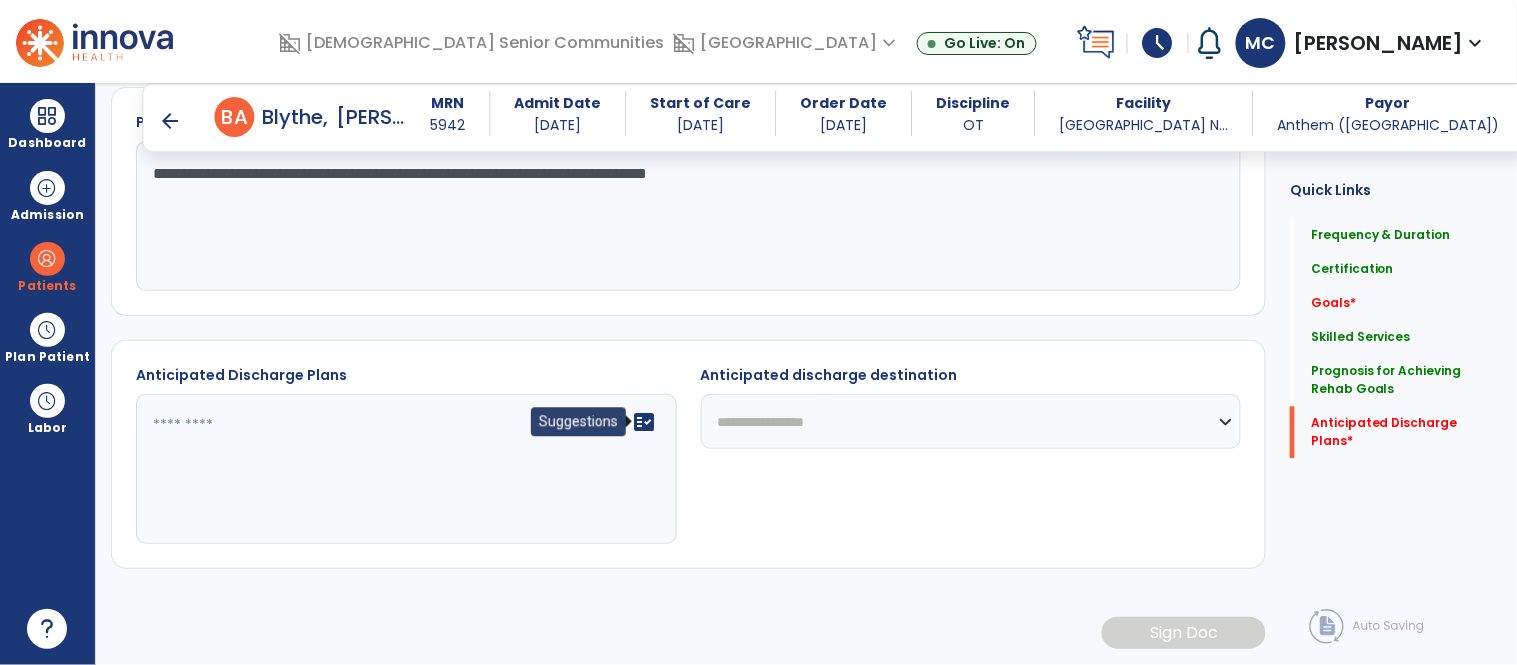 type on "**********" 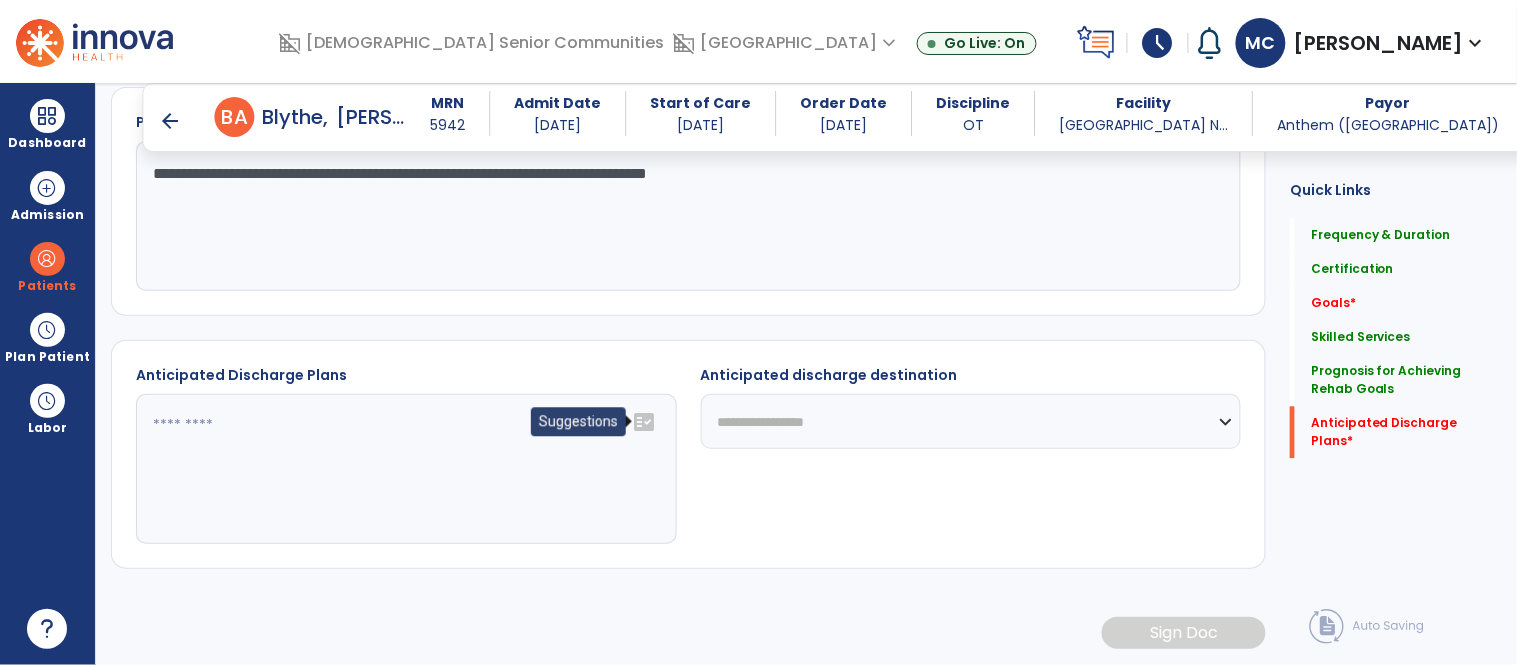 click on "fact_check" 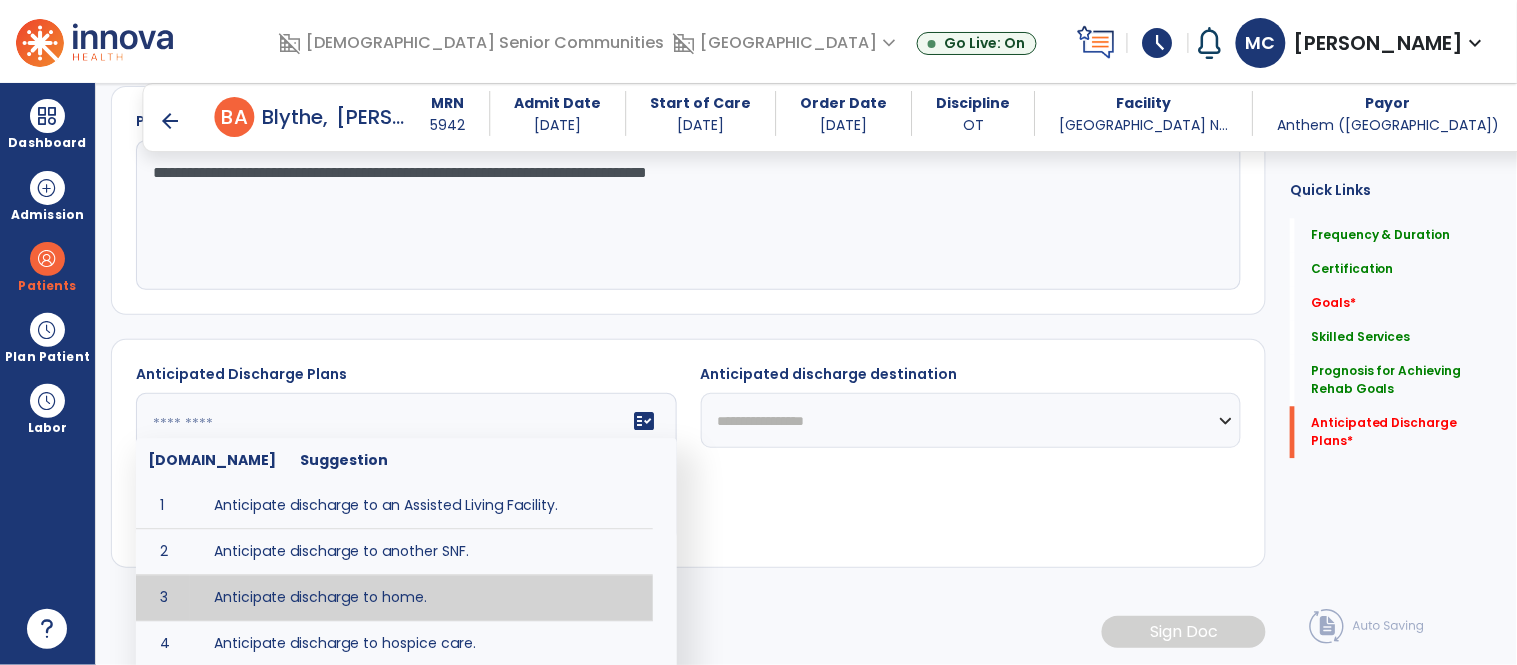 type on "**********" 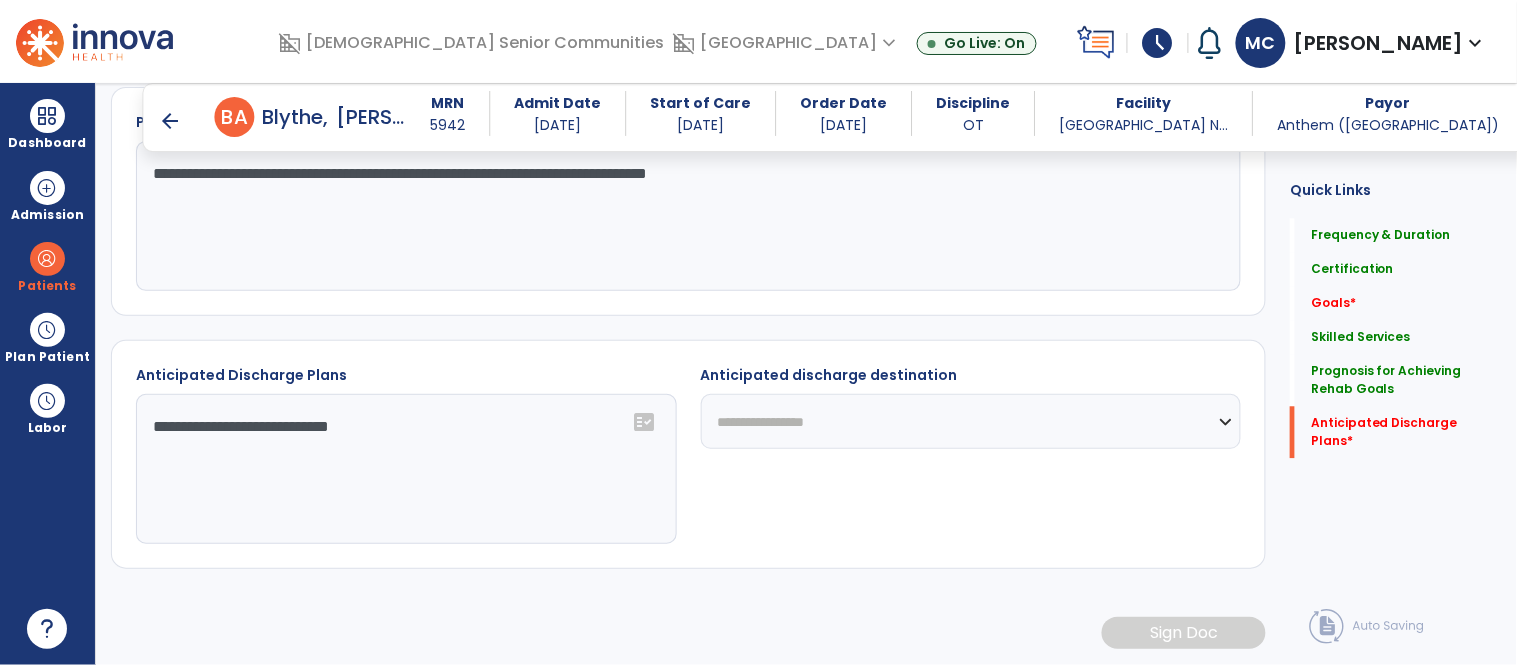click on "**********" 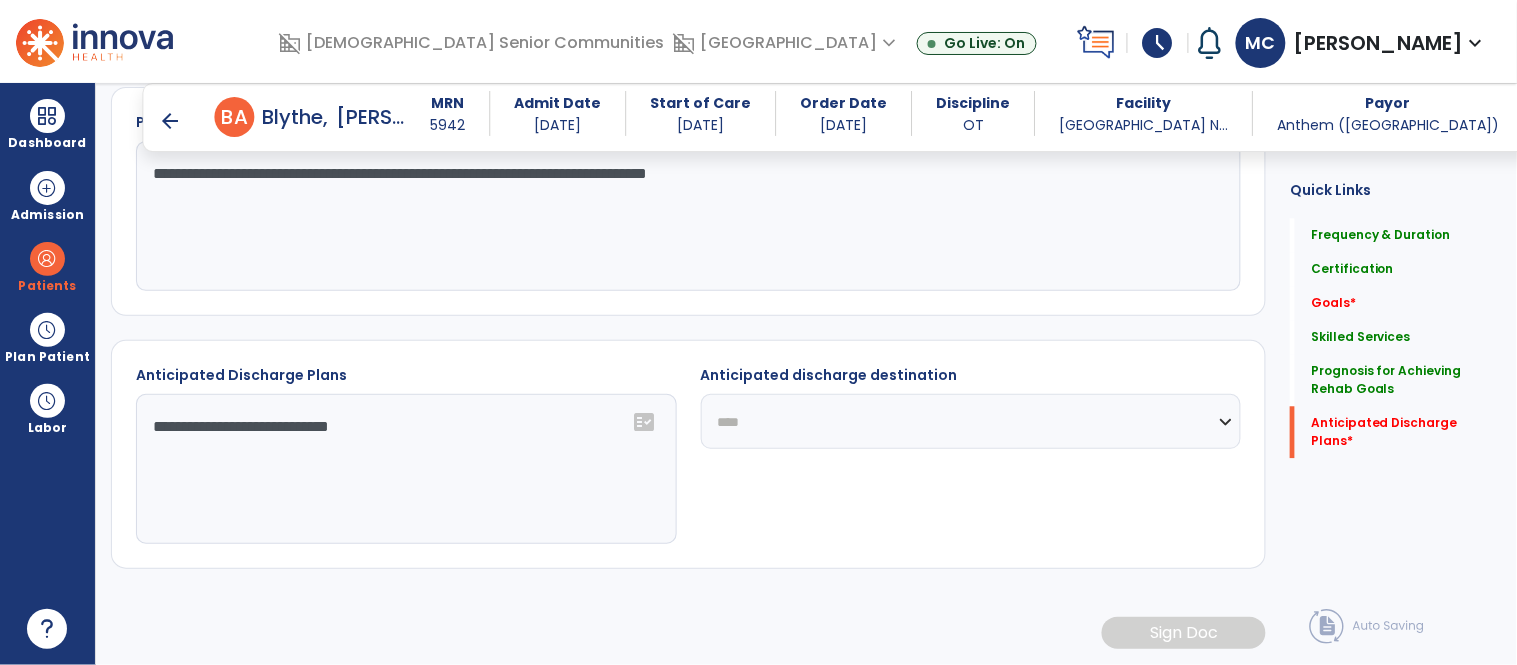 click on "**********" 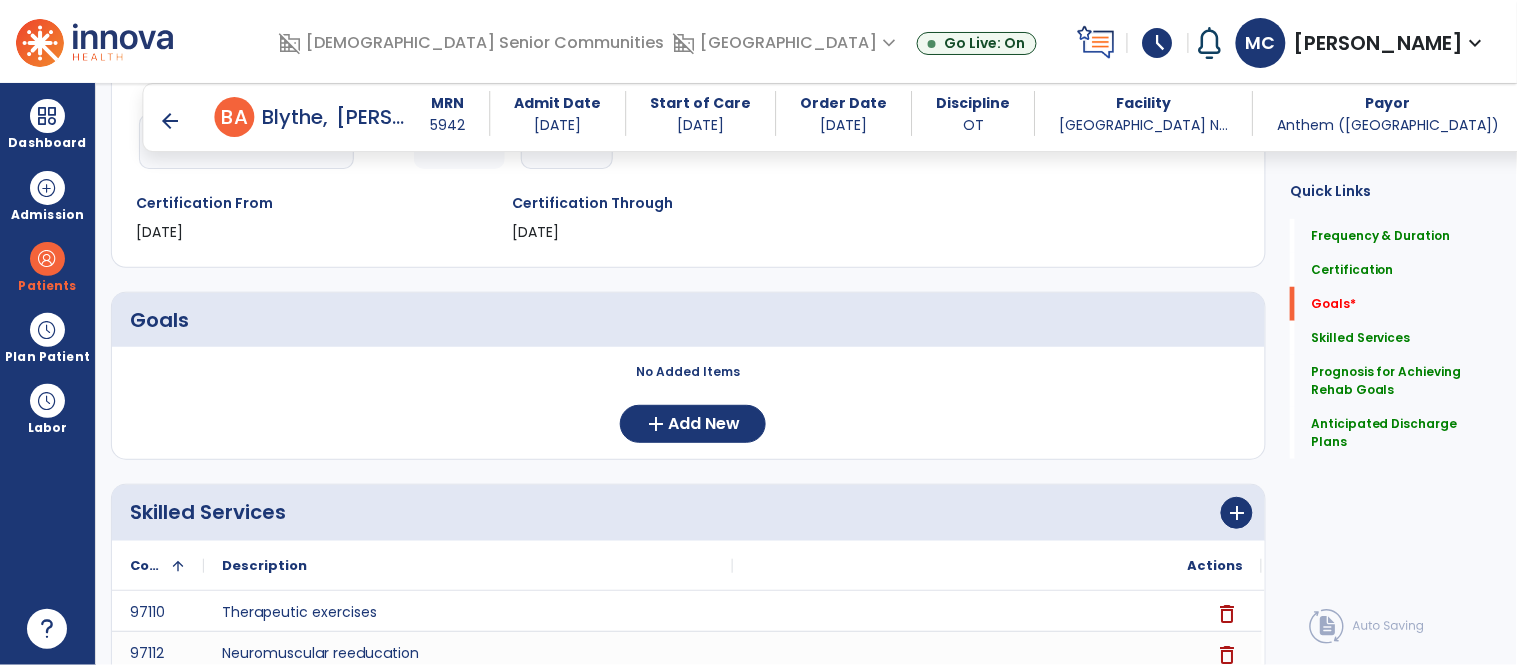 scroll, scrollTop: 314, scrollLeft: 0, axis: vertical 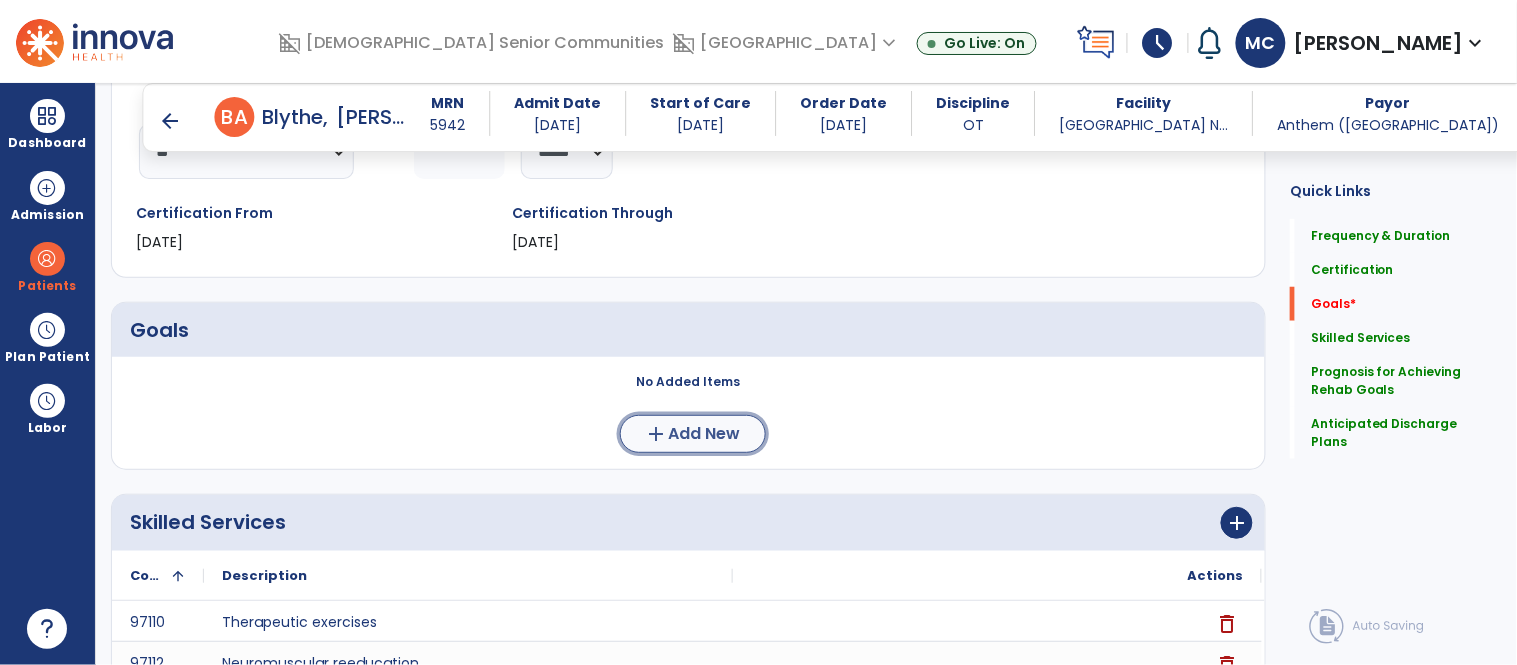 click on "Add New" at bounding box center [705, 434] 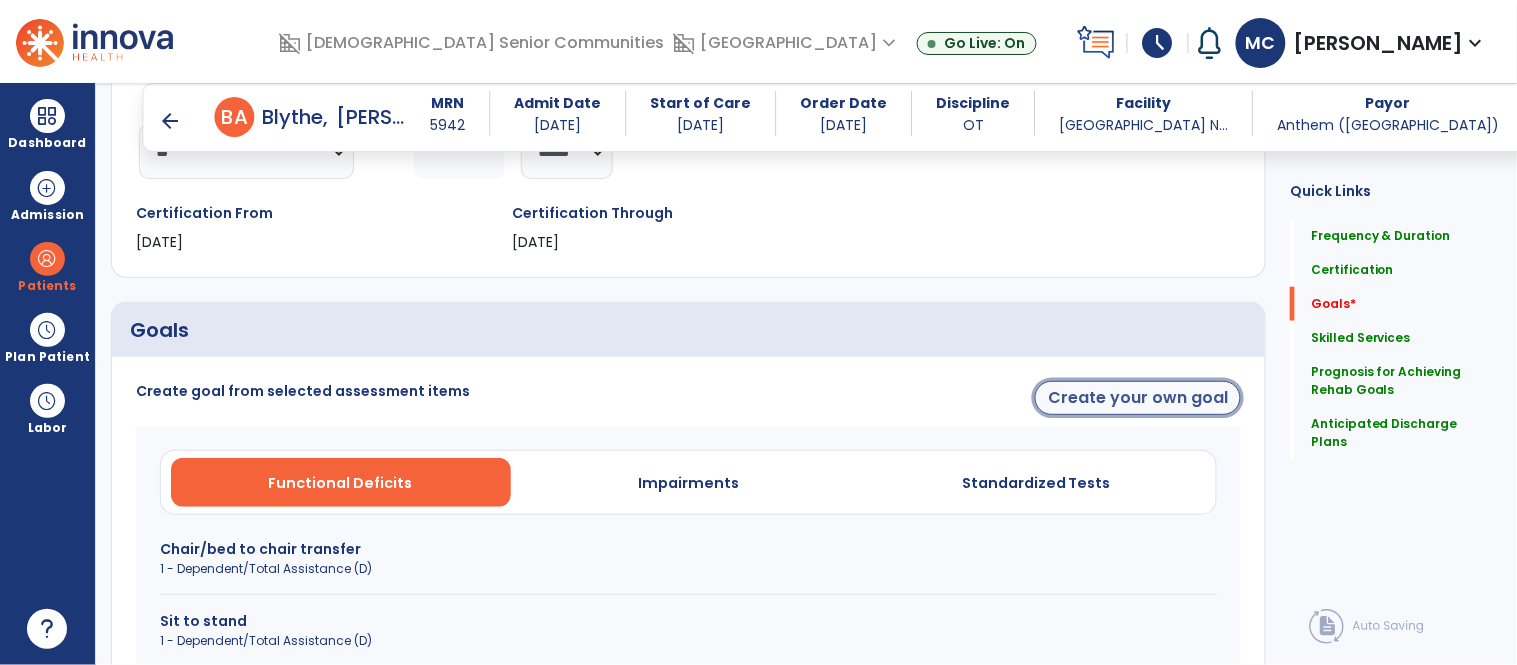 click on "Create your own goal" at bounding box center [1138, 398] 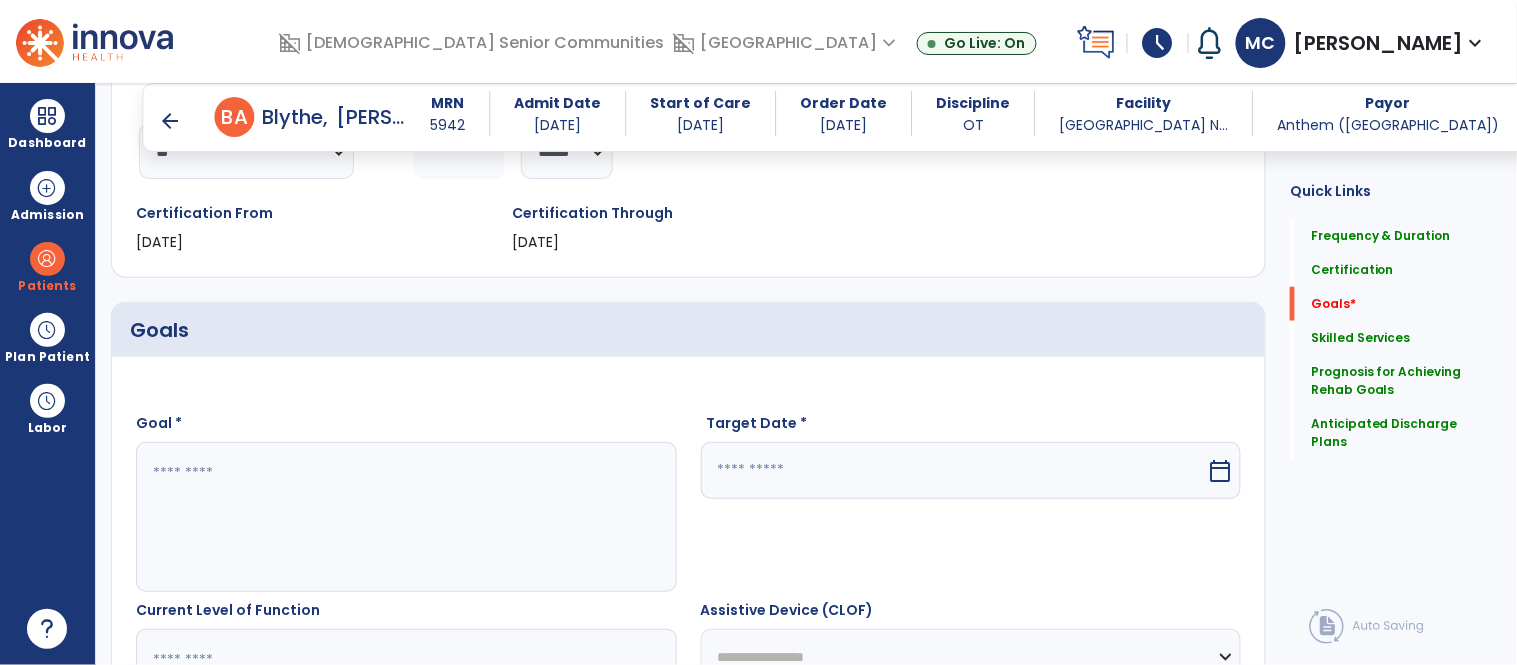 click at bounding box center [405, 517] 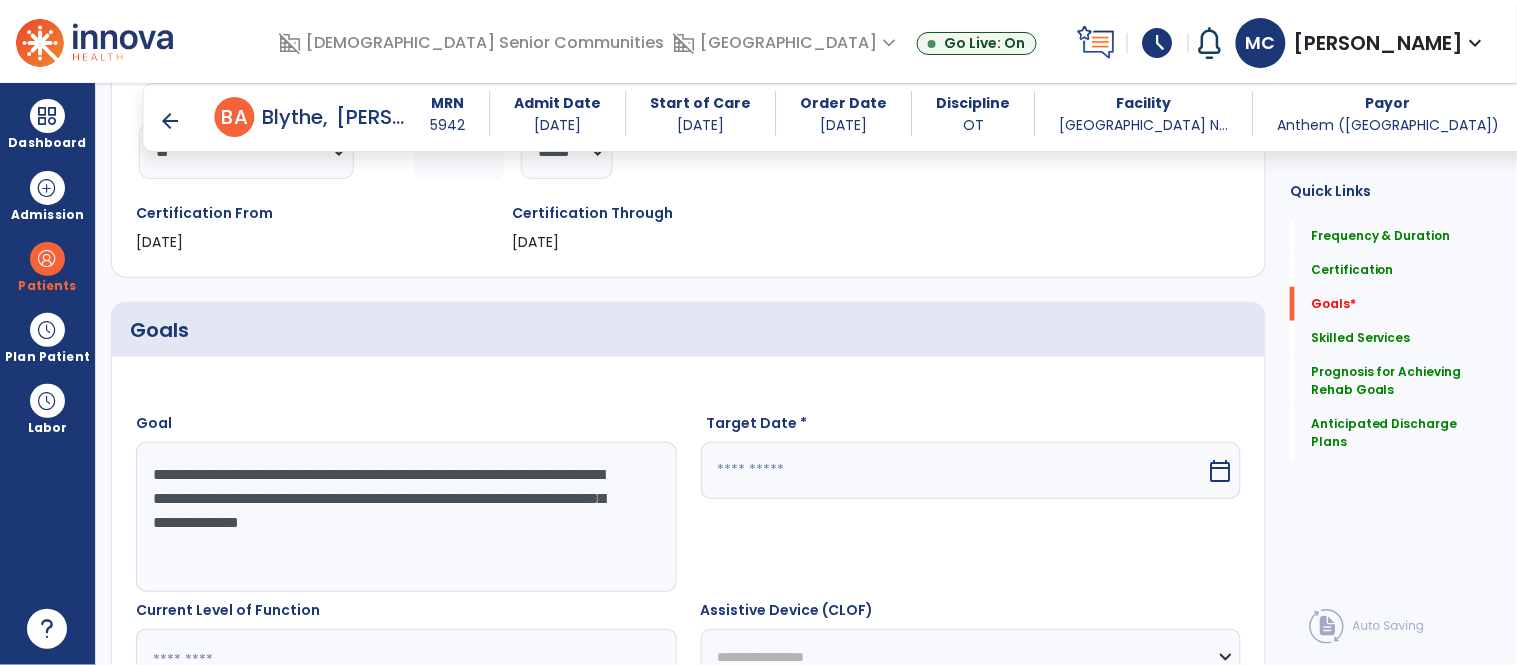 type on "**********" 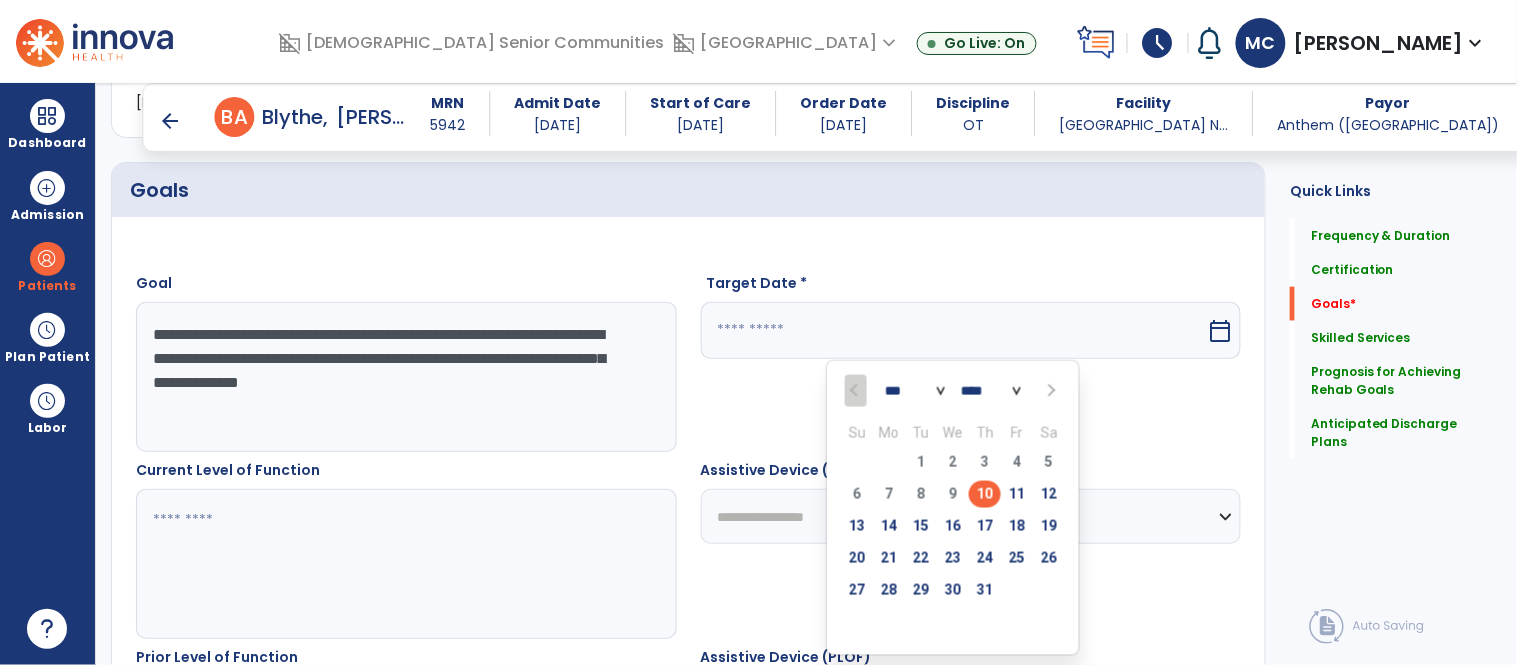 scroll, scrollTop: 455, scrollLeft: 0, axis: vertical 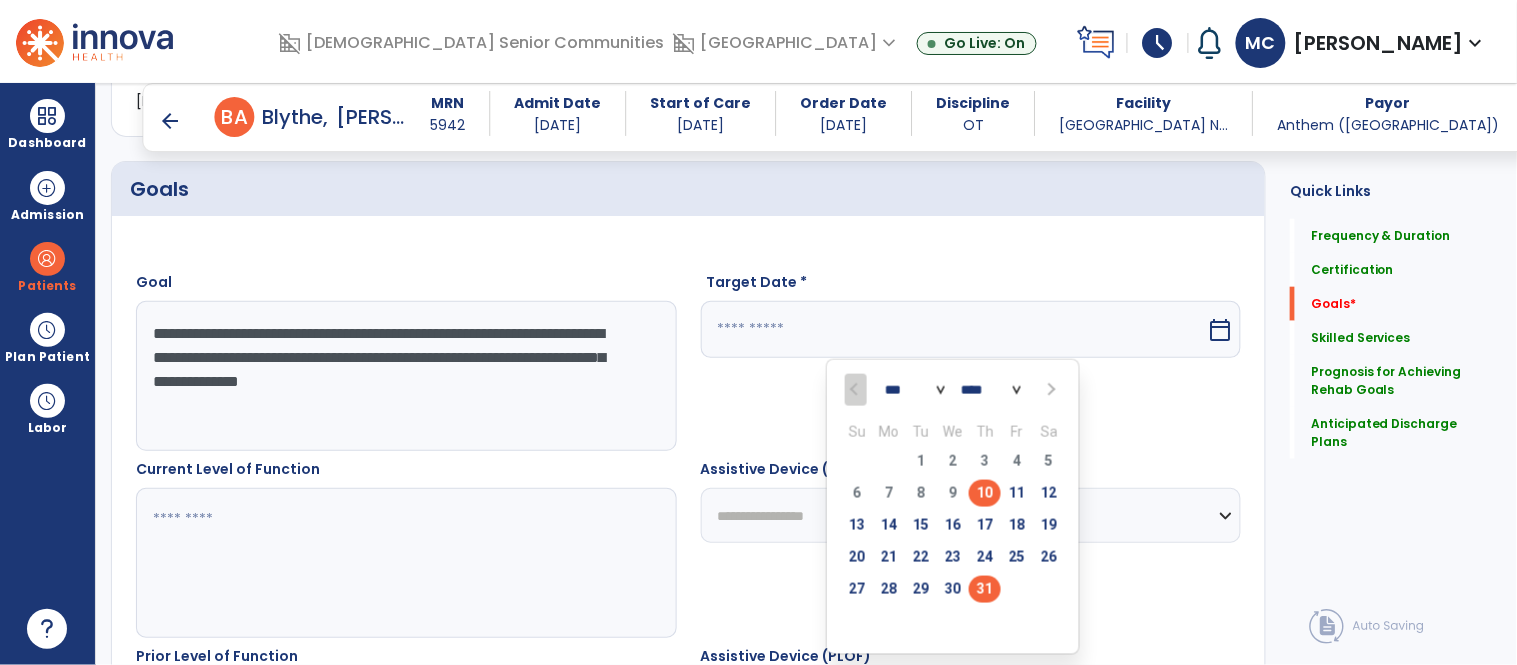 click on "31" at bounding box center [985, 589] 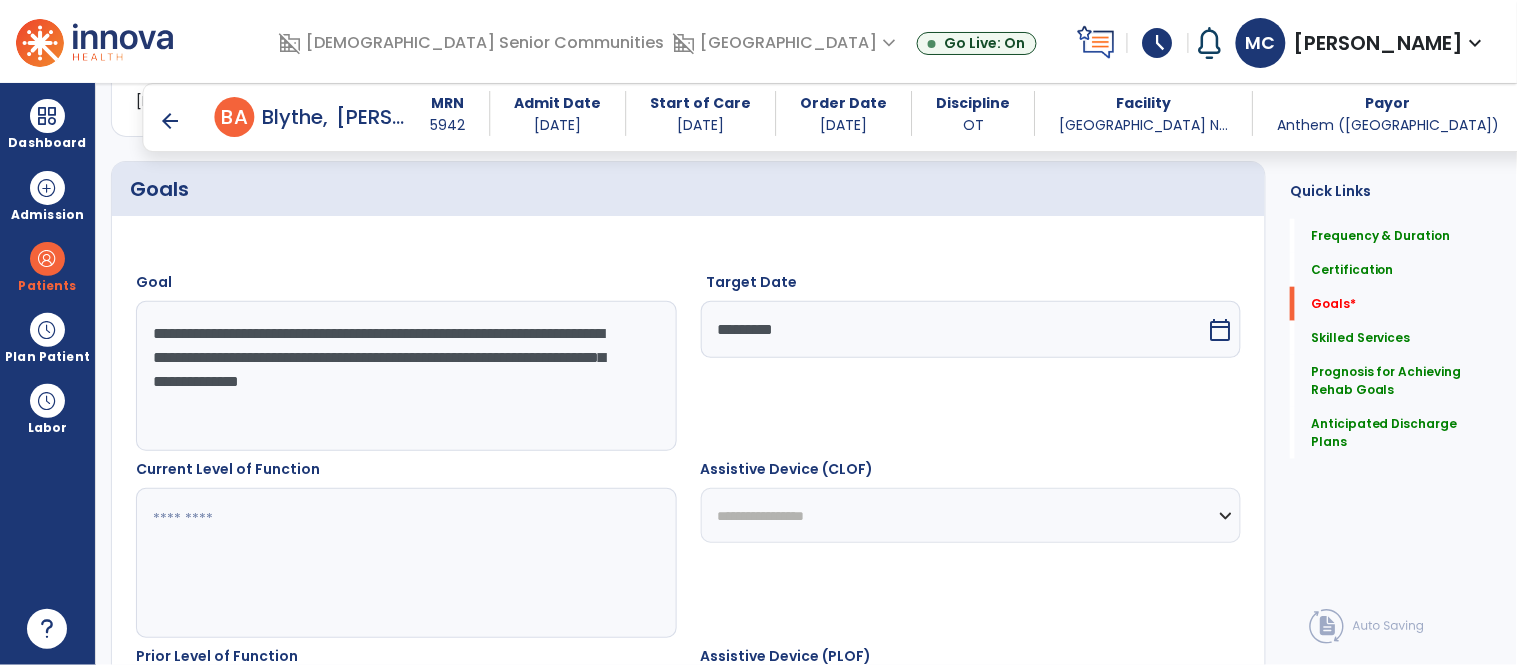 click at bounding box center (405, 563) 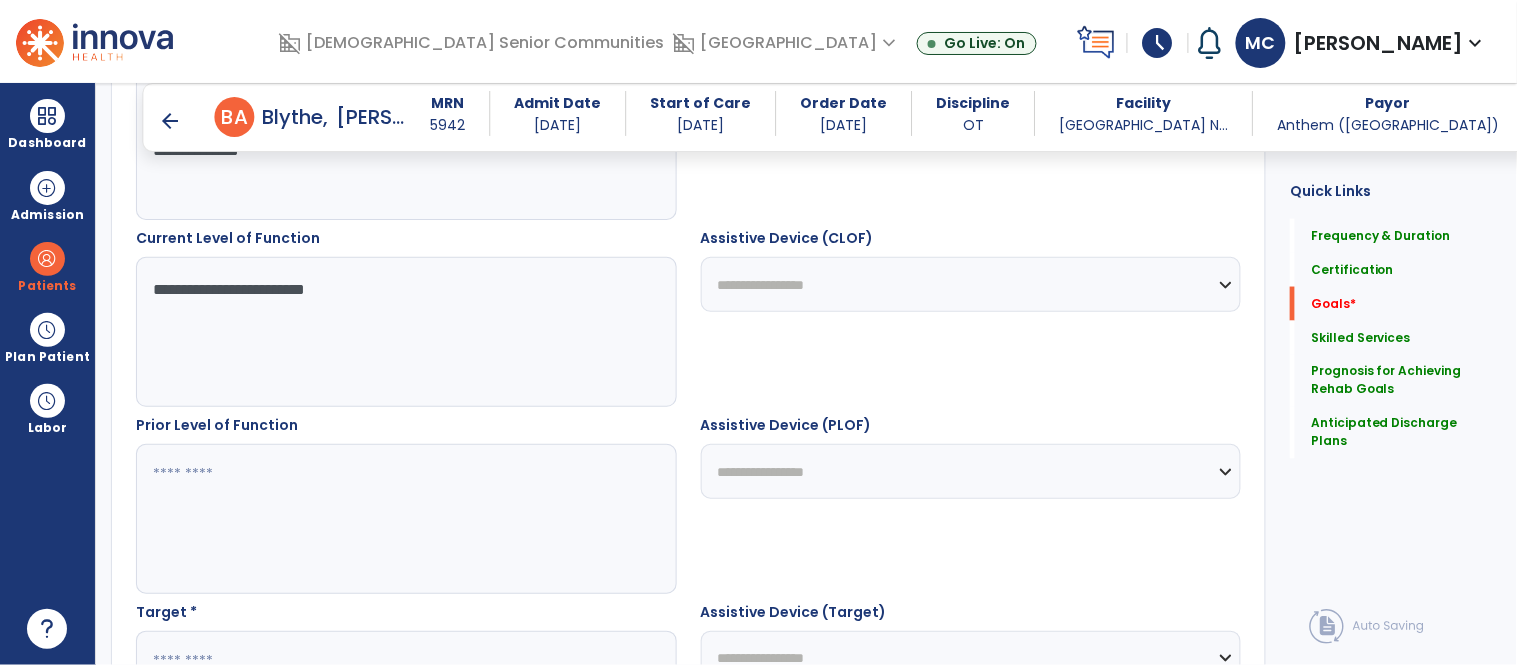 scroll, scrollTop: 687, scrollLeft: 0, axis: vertical 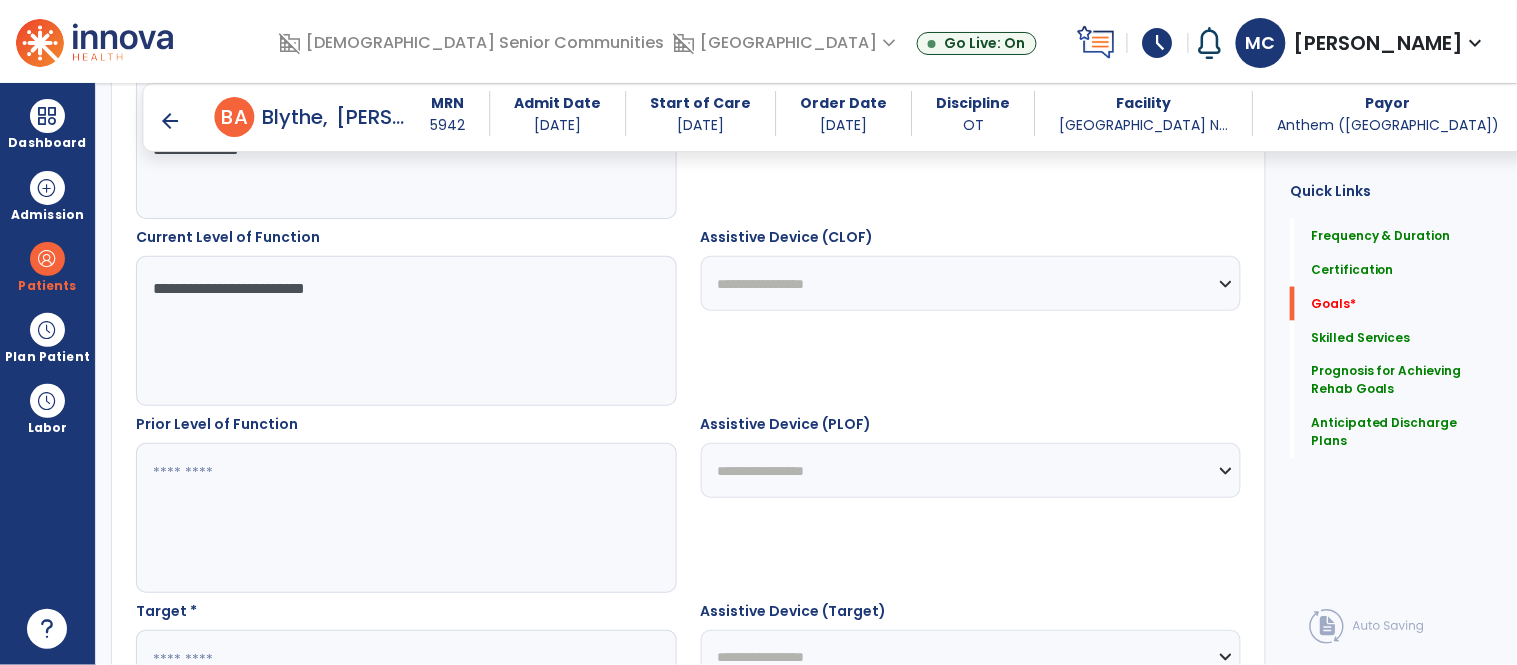 type on "**********" 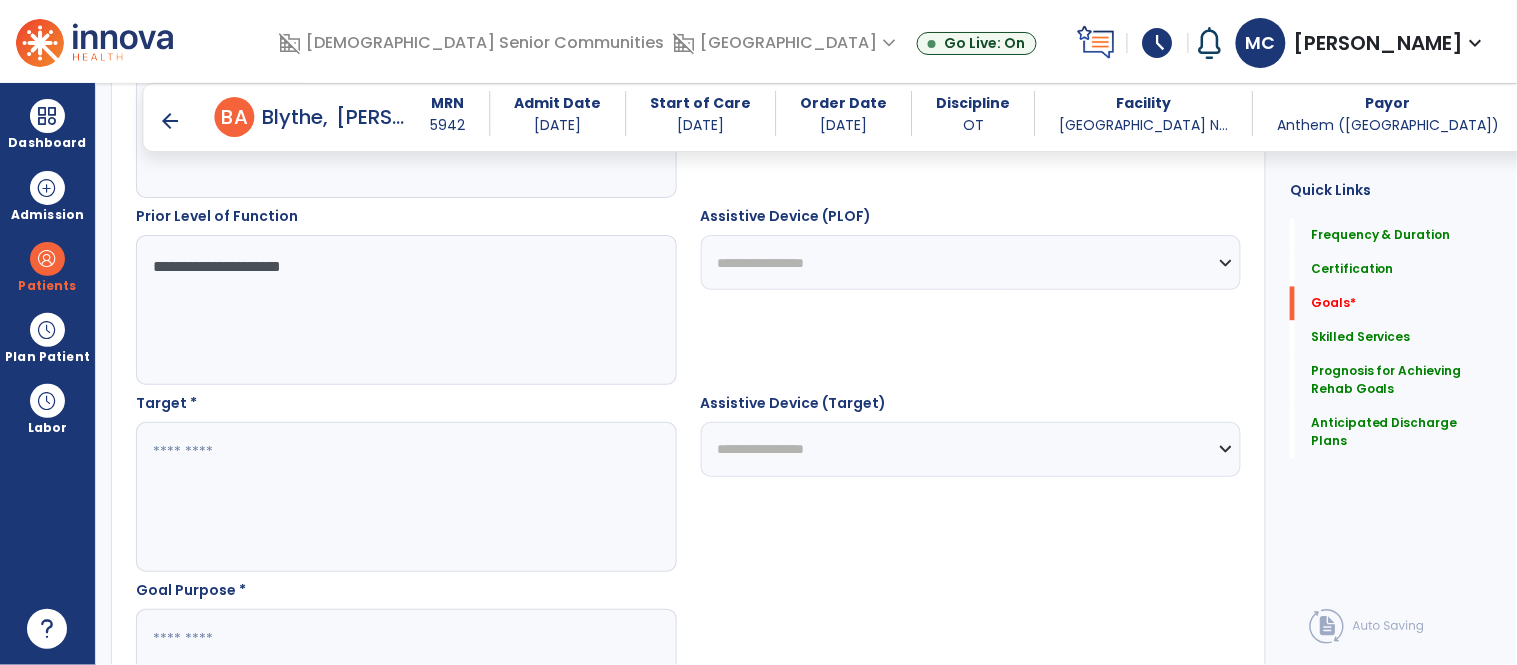 scroll, scrollTop: 896, scrollLeft: 0, axis: vertical 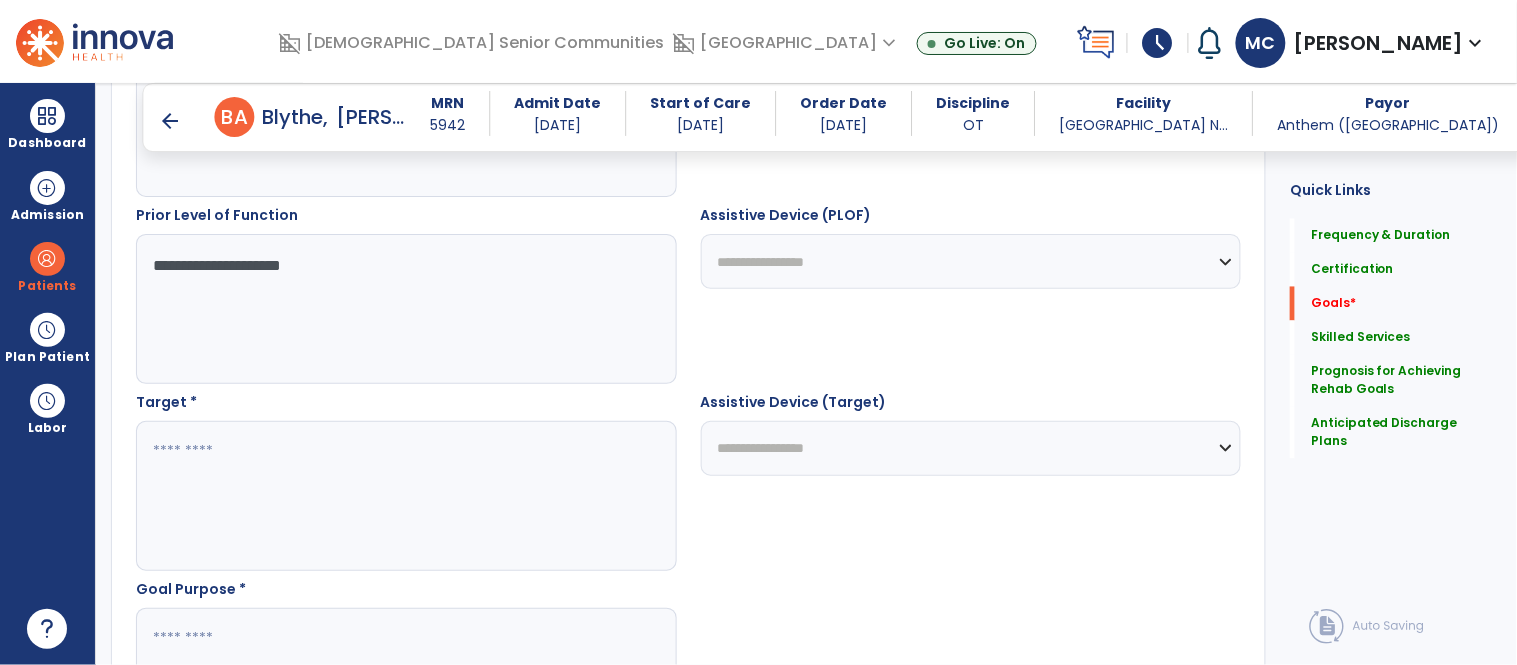 type on "**********" 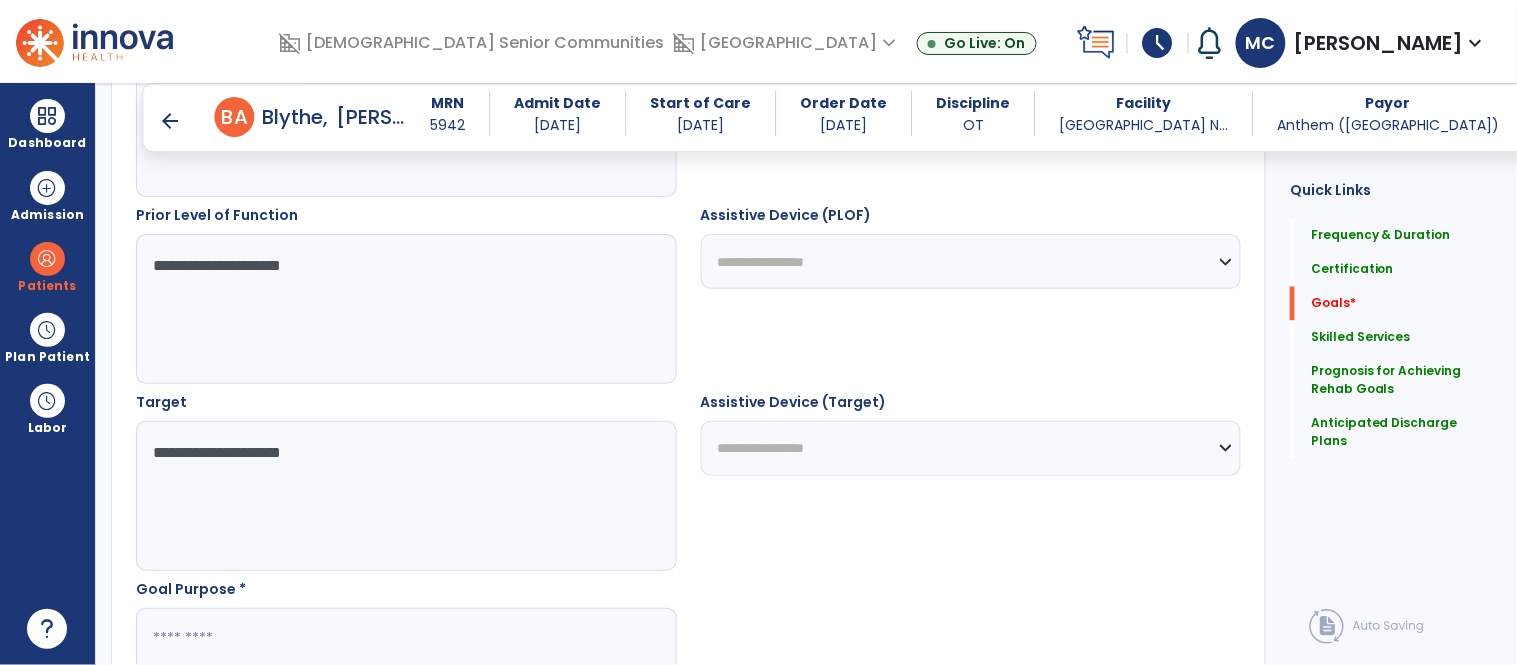 type on "**********" 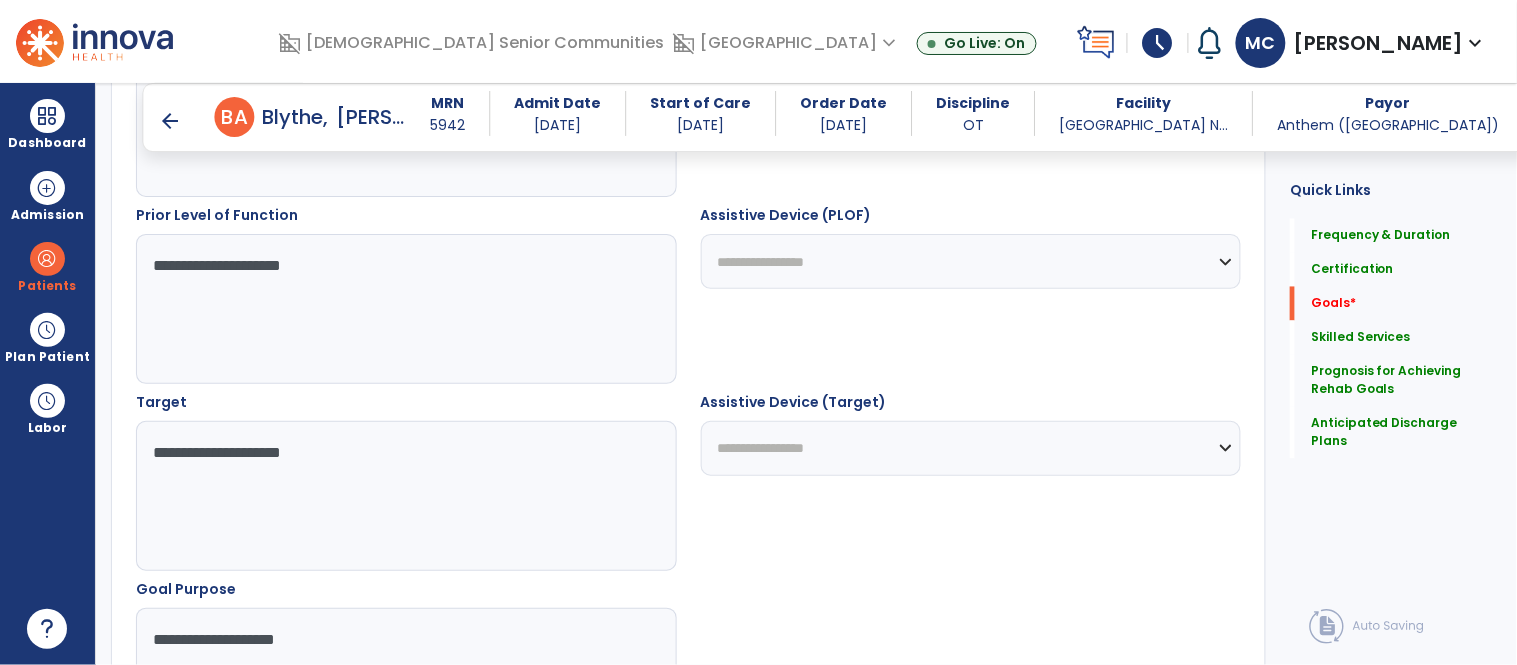 type on "**********" 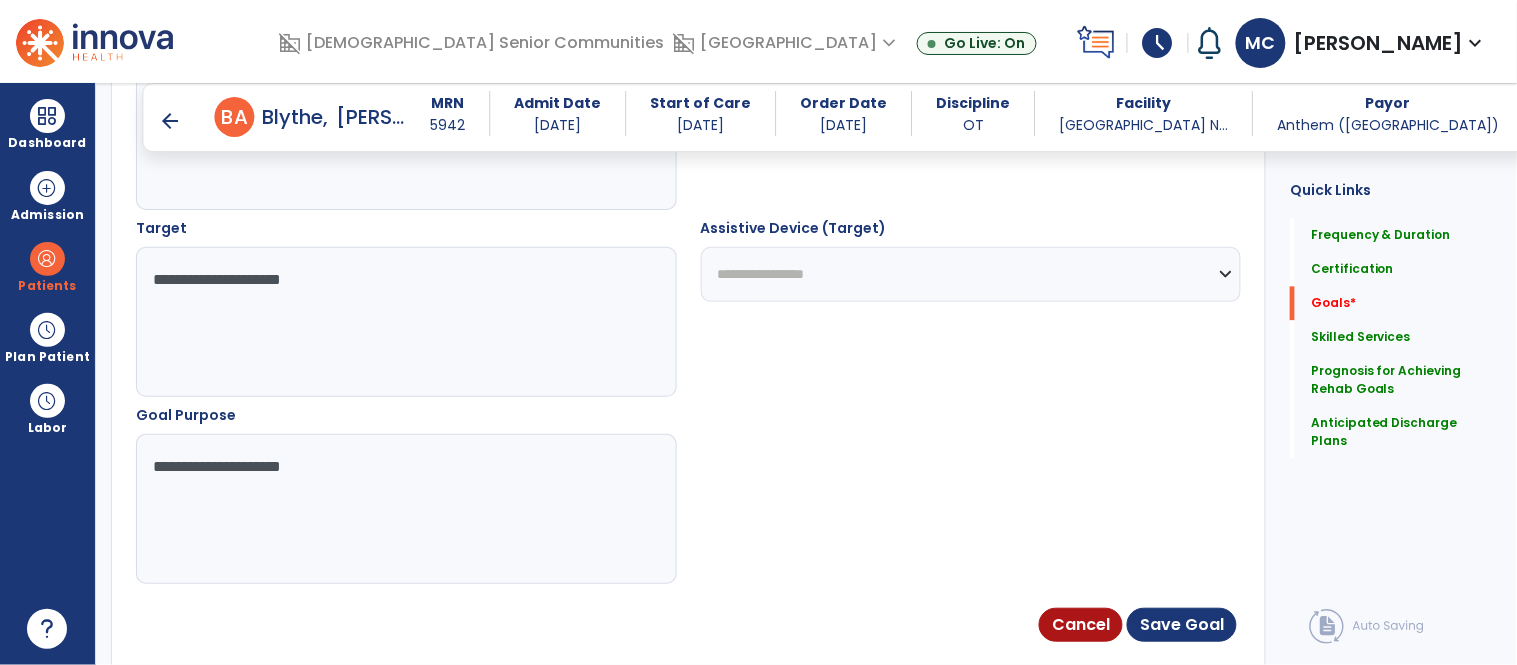scroll, scrollTop: 1075, scrollLeft: 0, axis: vertical 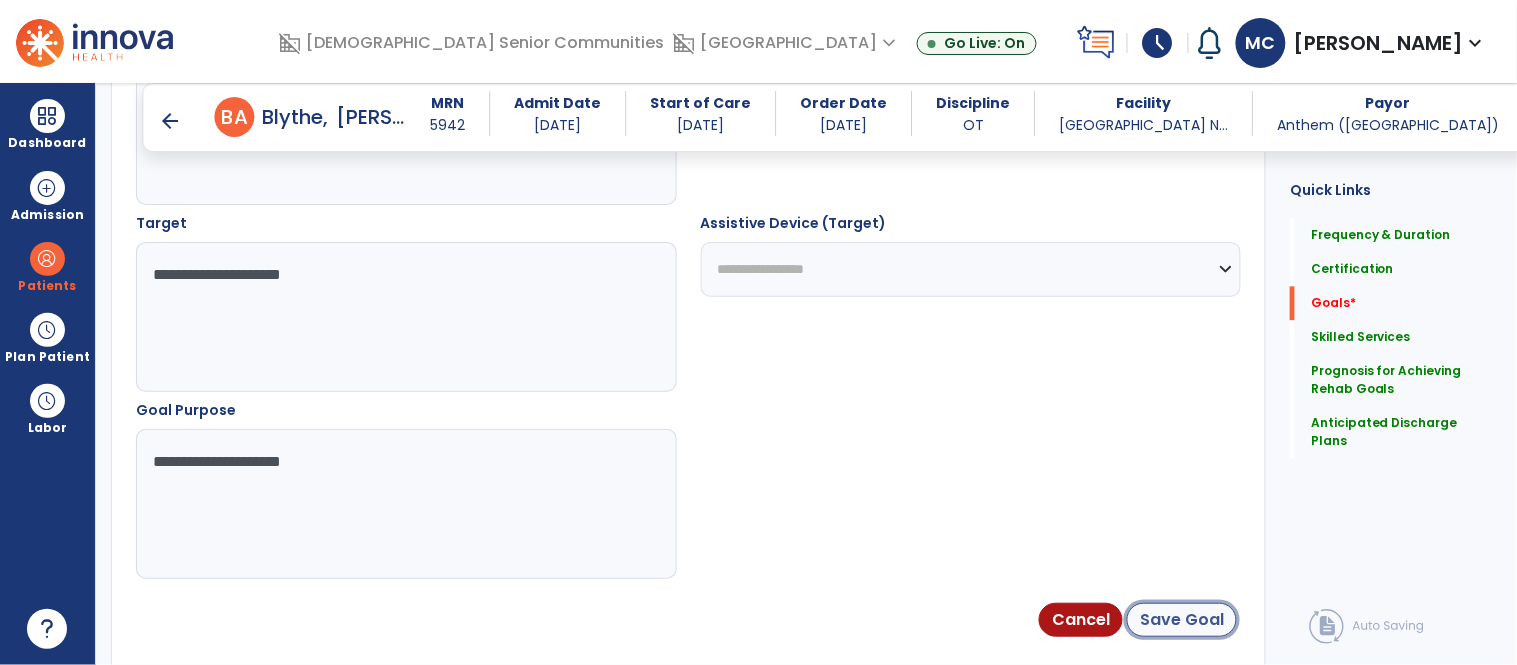 click on "Save Goal" at bounding box center (1182, 620) 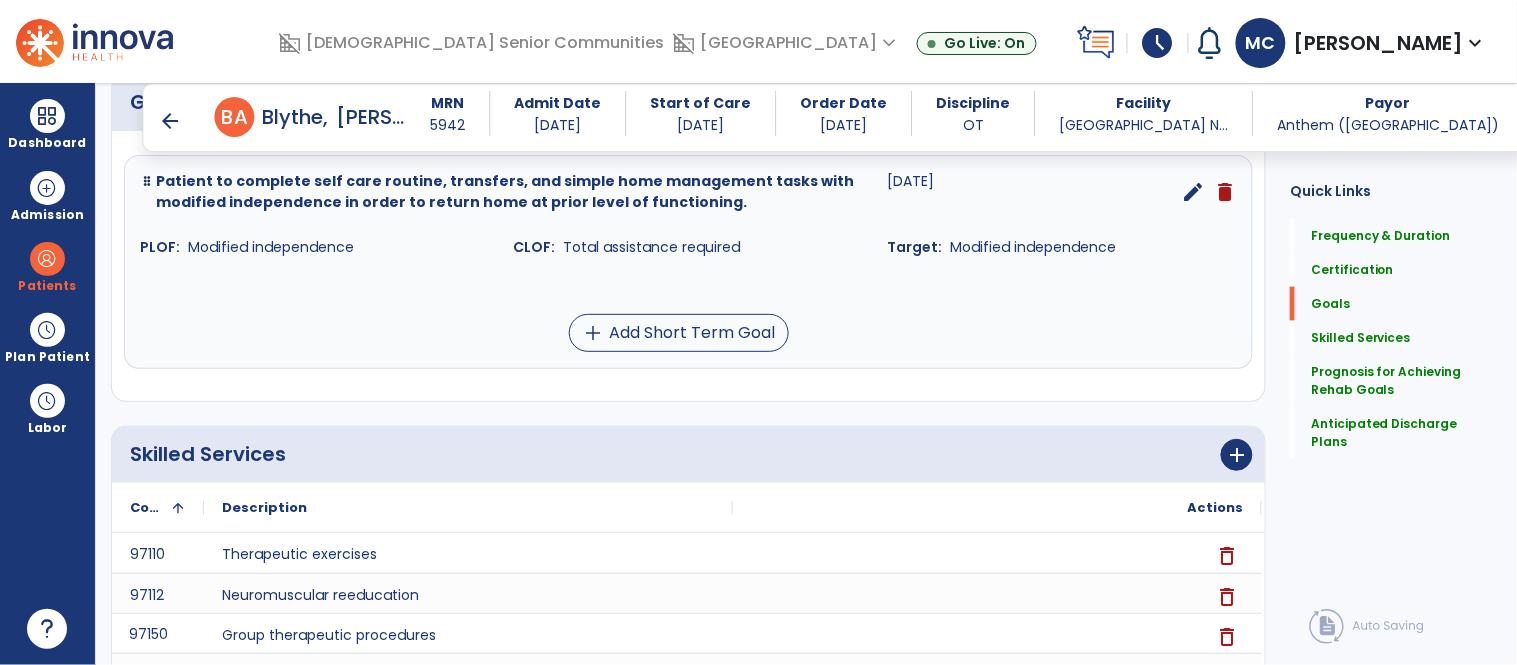 scroll, scrollTop: 536, scrollLeft: 0, axis: vertical 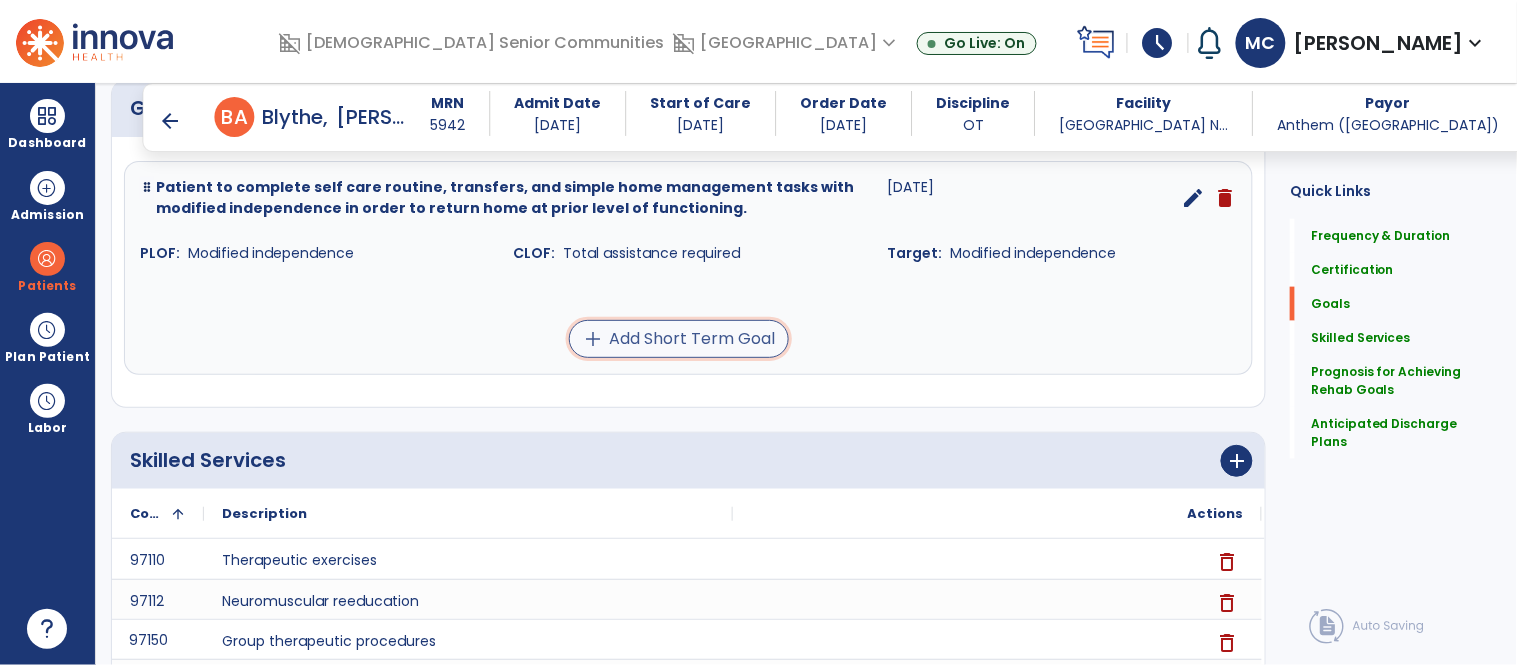 click on "add" at bounding box center (594, 339) 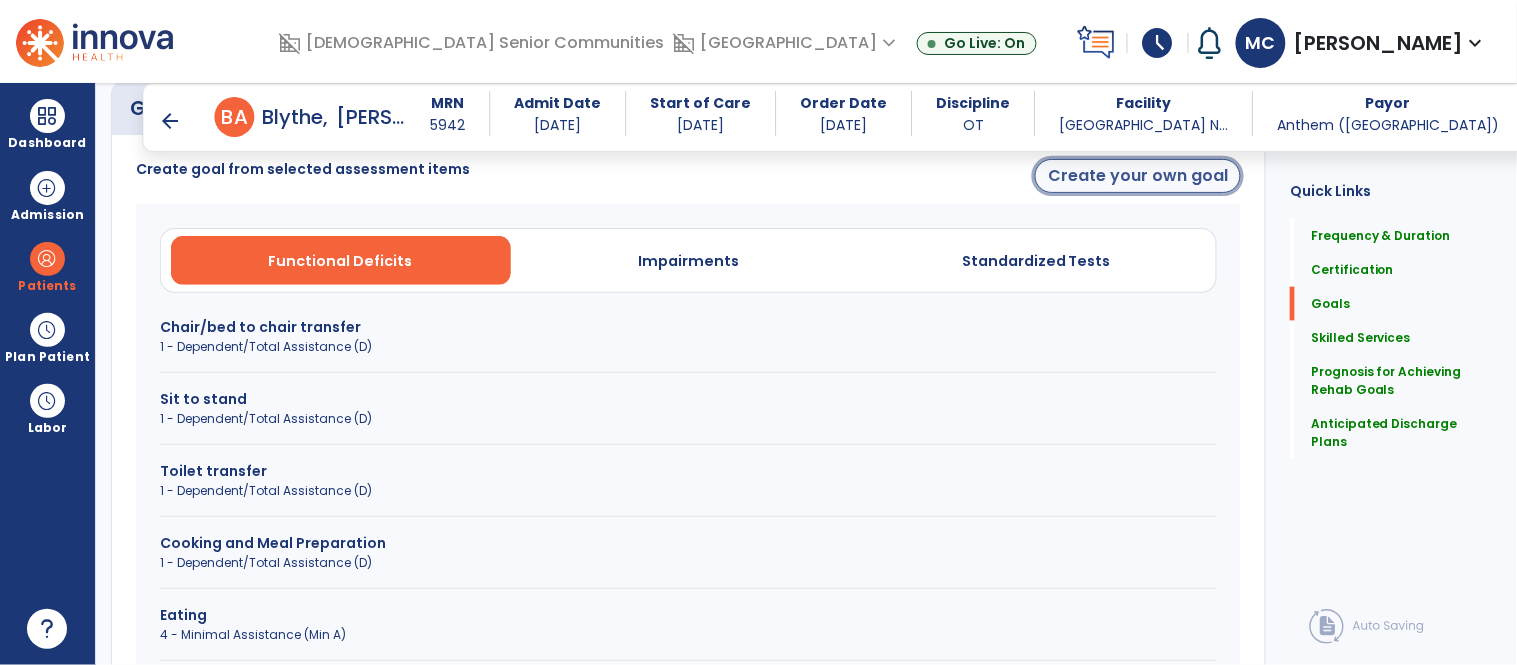click on "Create your own goal" at bounding box center (1138, 176) 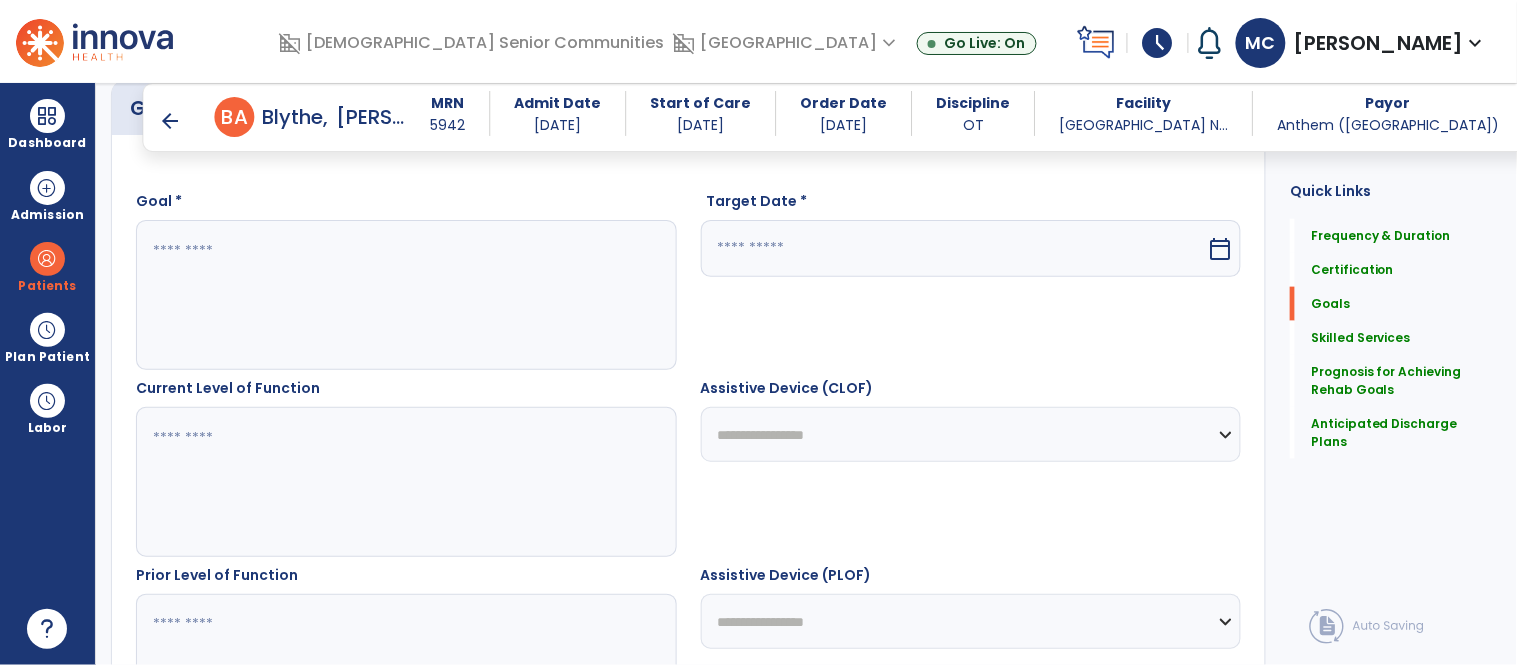 click at bounding box center (405, 295) 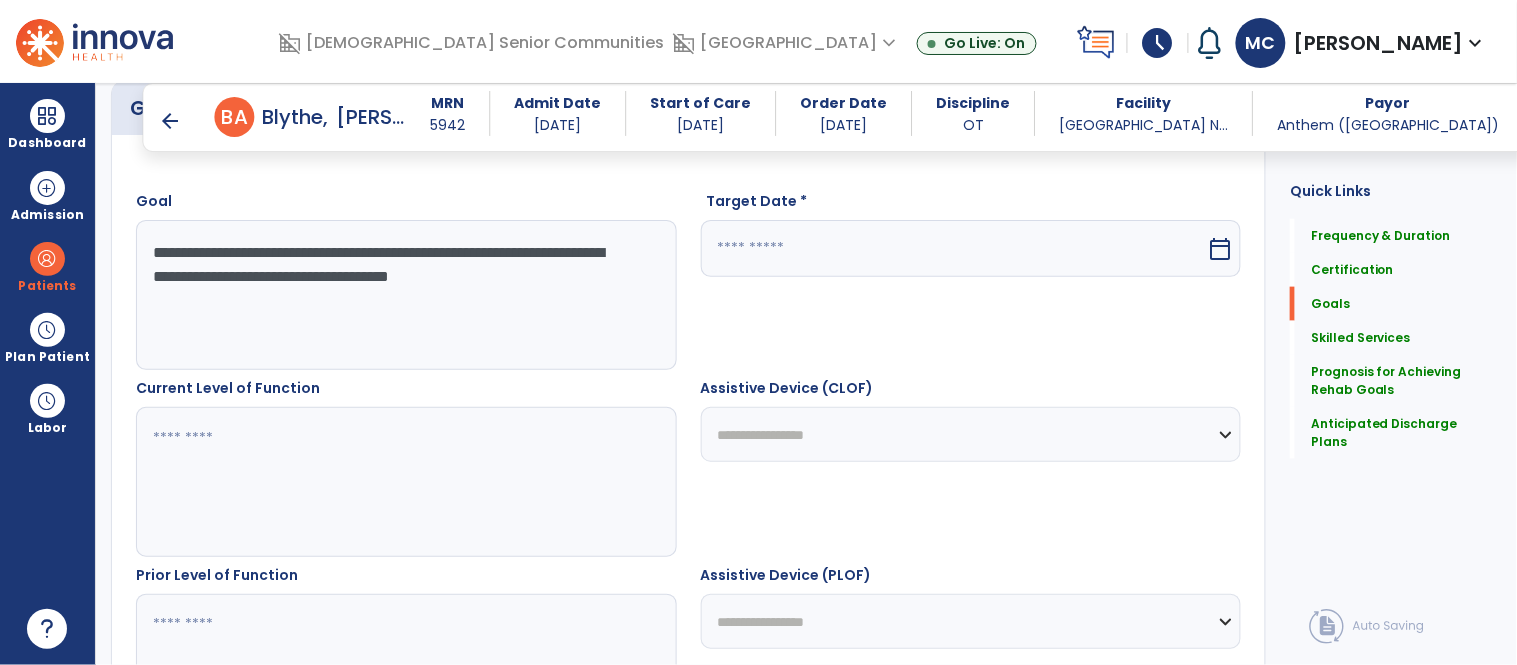 type on "**********" 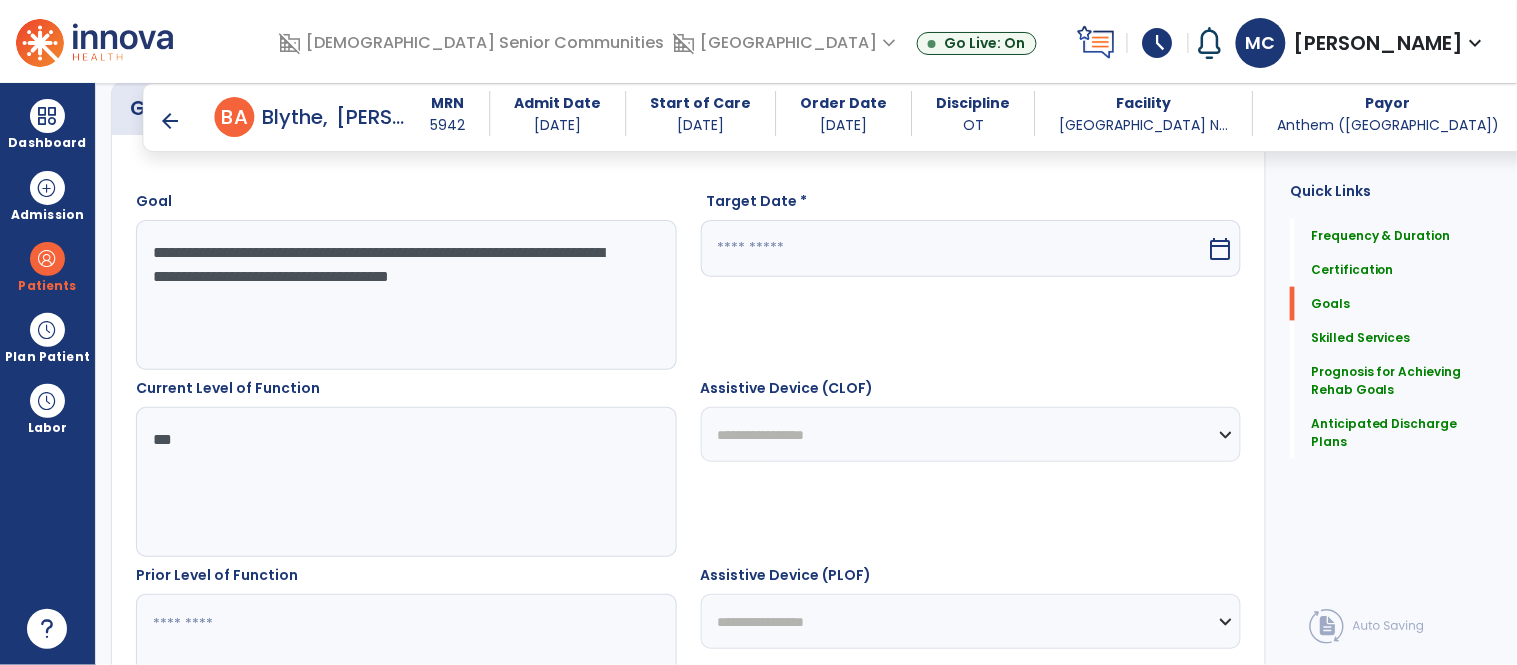 type on "***" 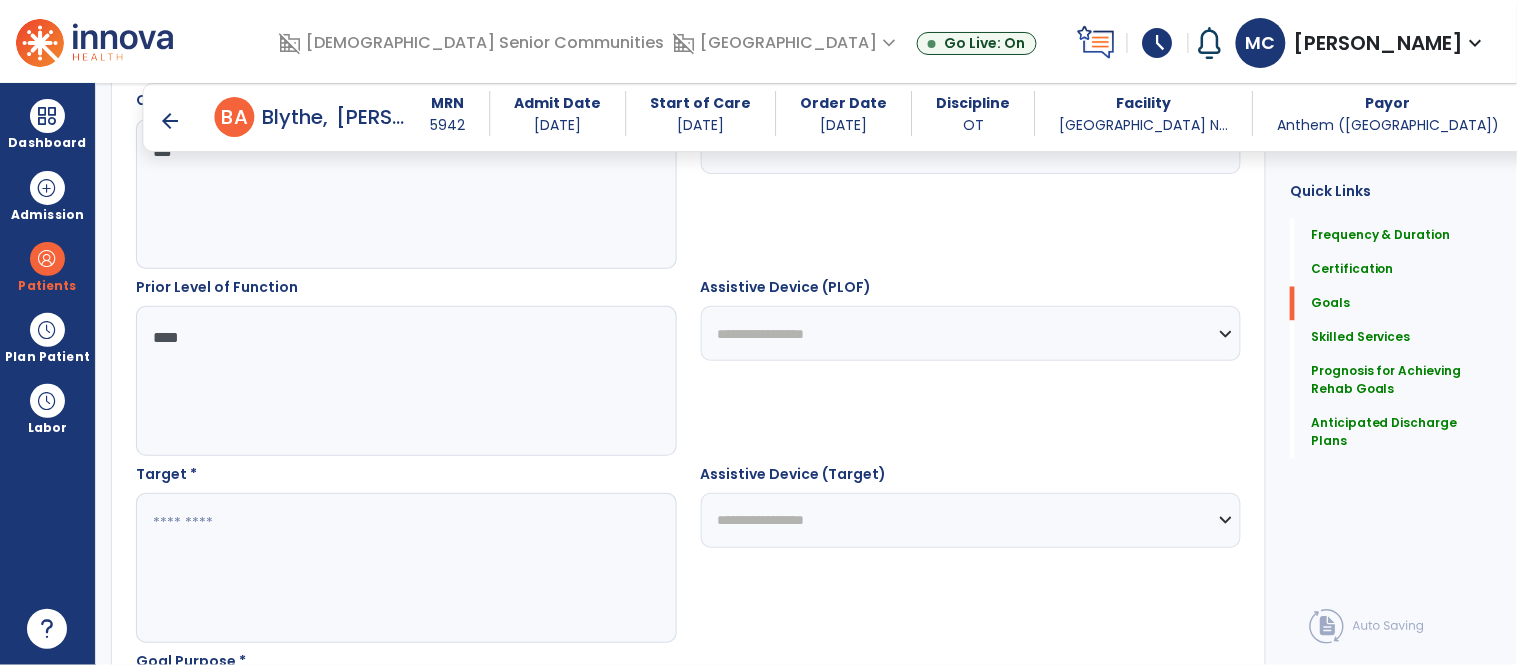scroll, scrollTop: 826, scrollLeft: 0, axis: vertical 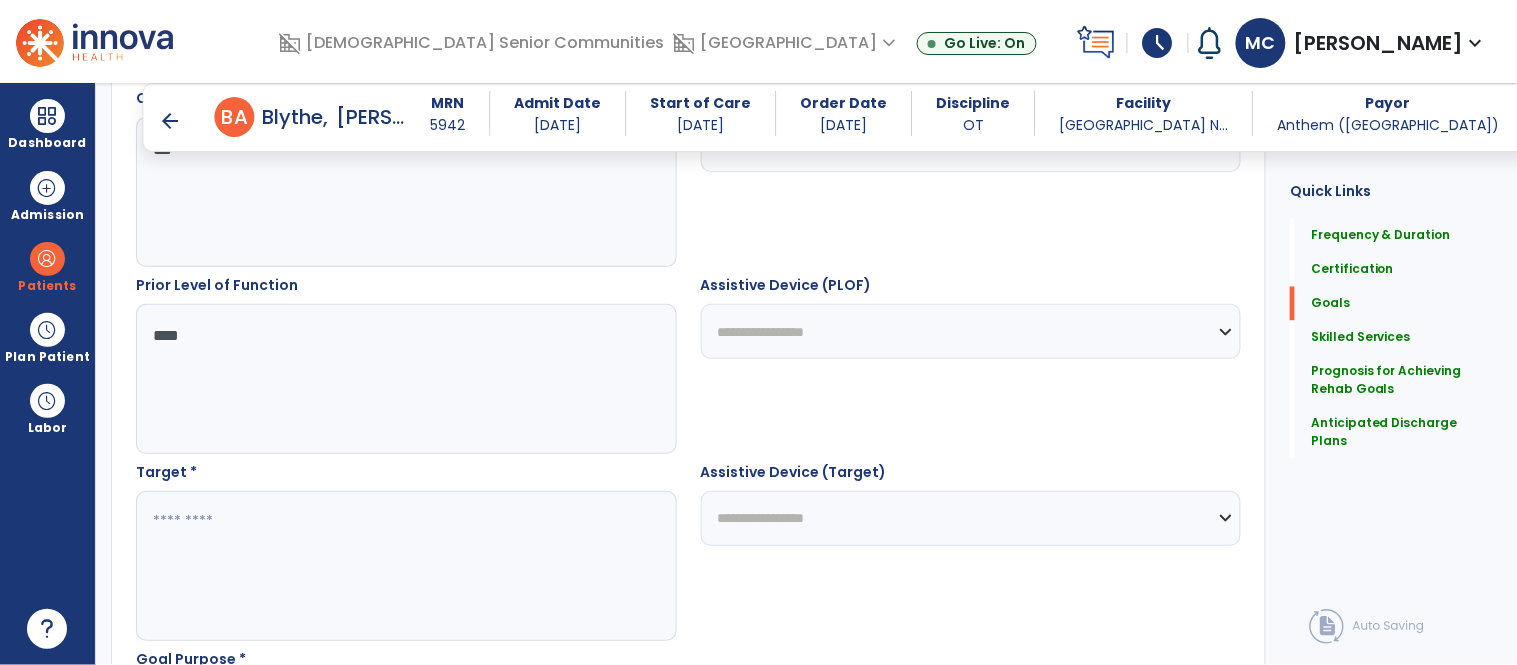 type on "****" 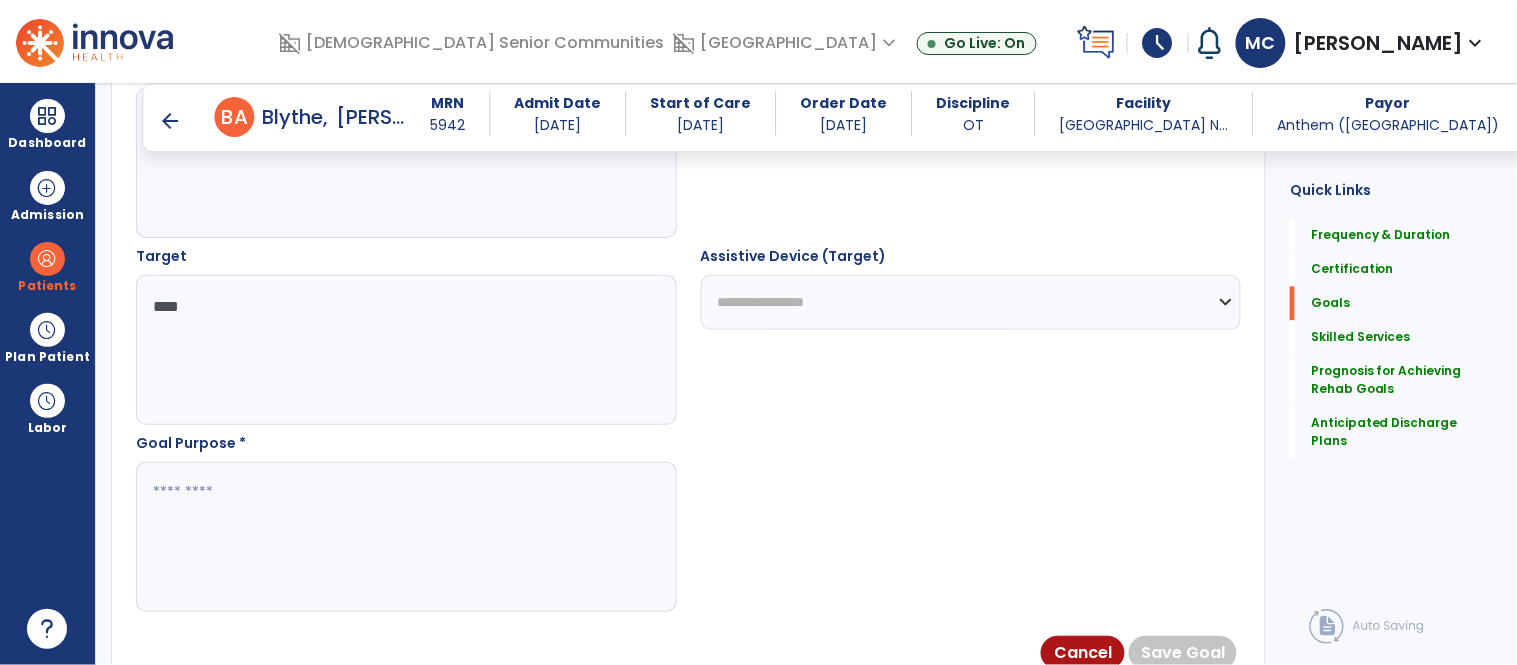 scroll, scrollTop: 1048, scrollLeft: 0, axis: vertical 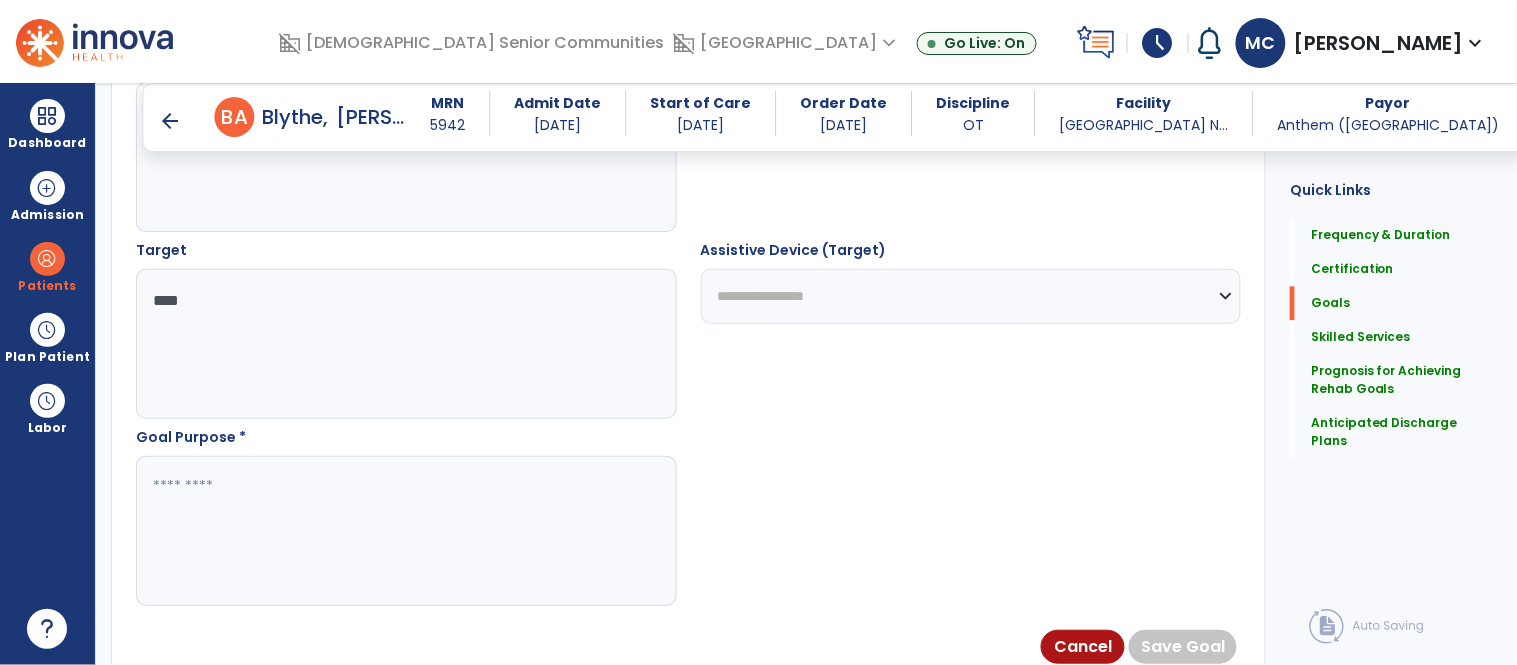 type on "****" 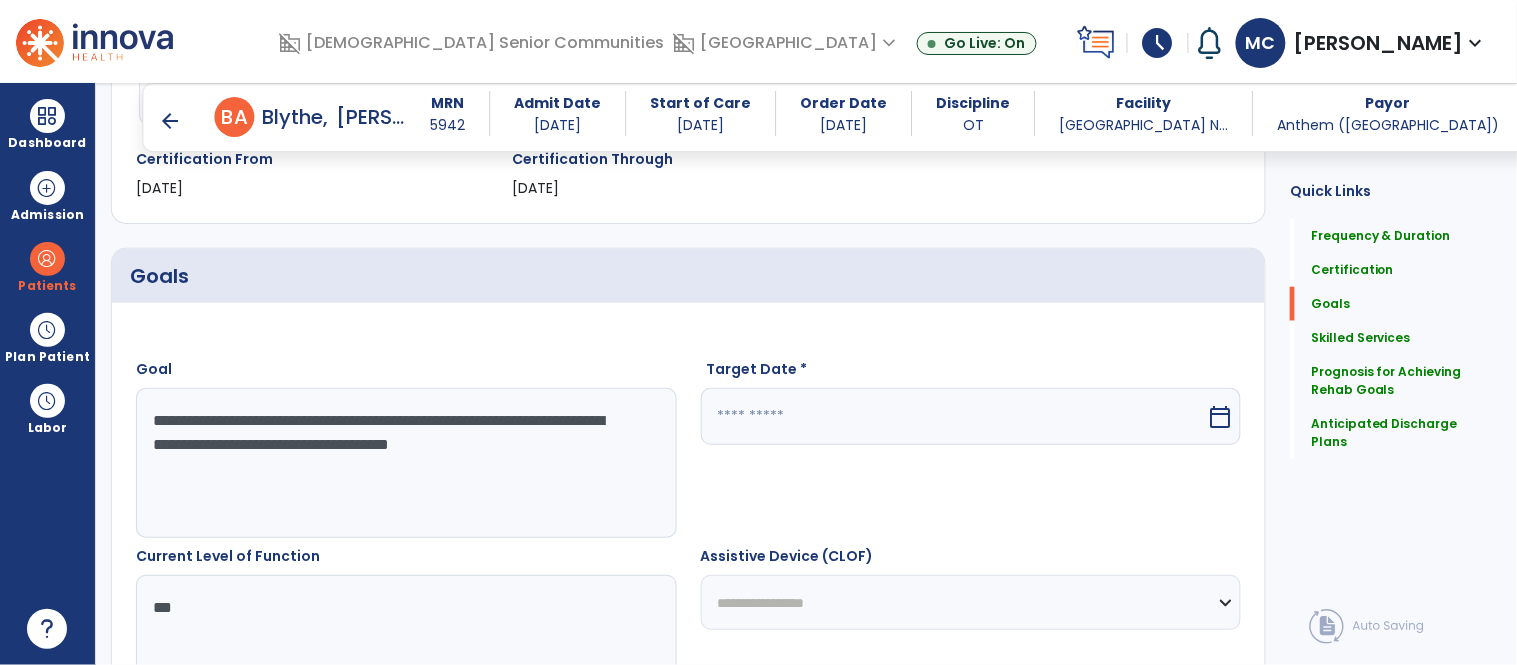 scroll, scrollTop: 365, scrollLeft: 0, axis: vertical 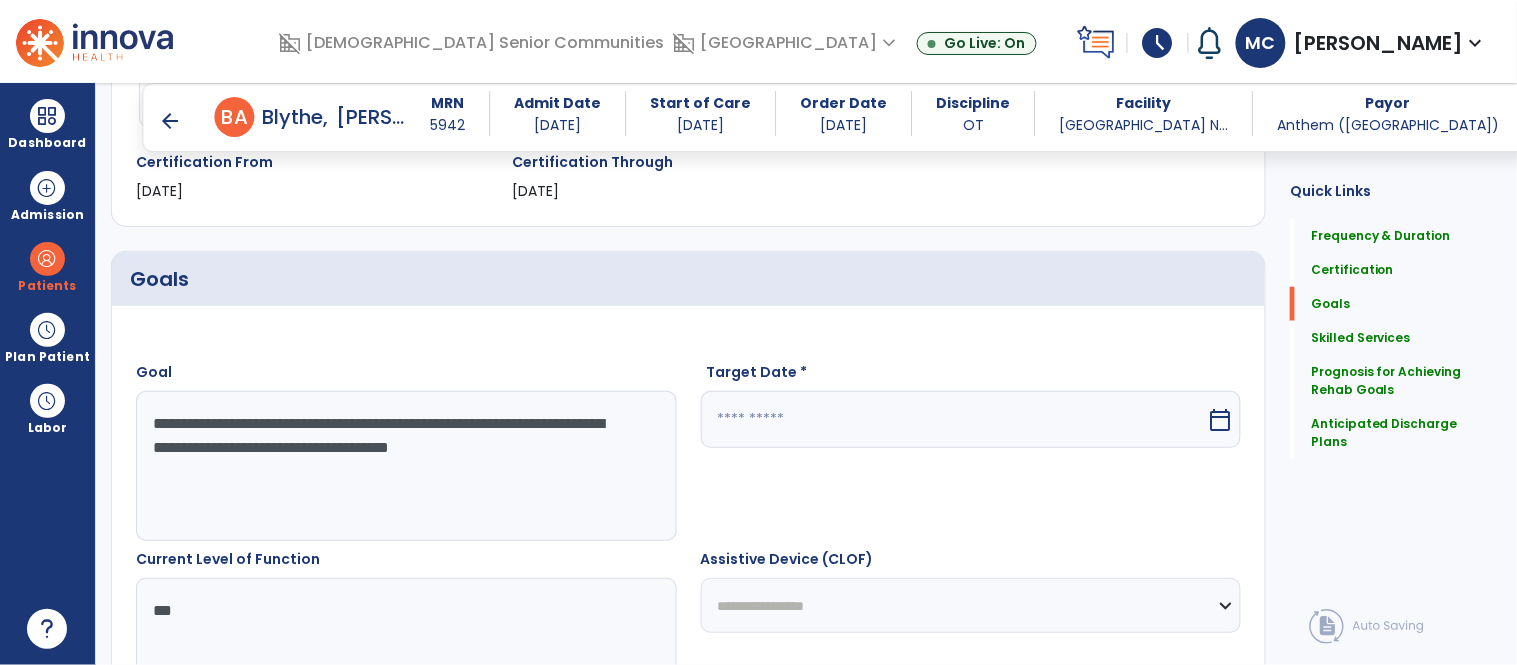 type on "**********" 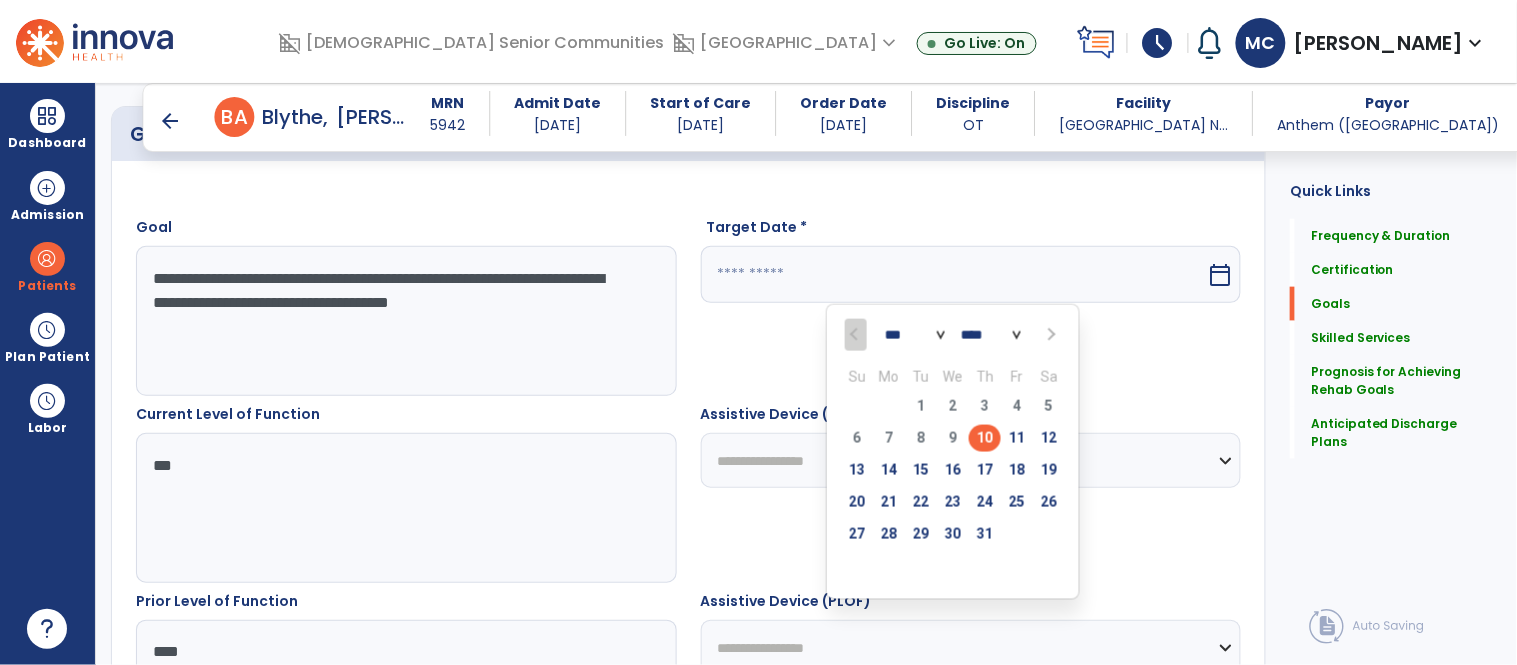 scroll, scrollTop: 523, scrollLeft: 0, axis: vertical 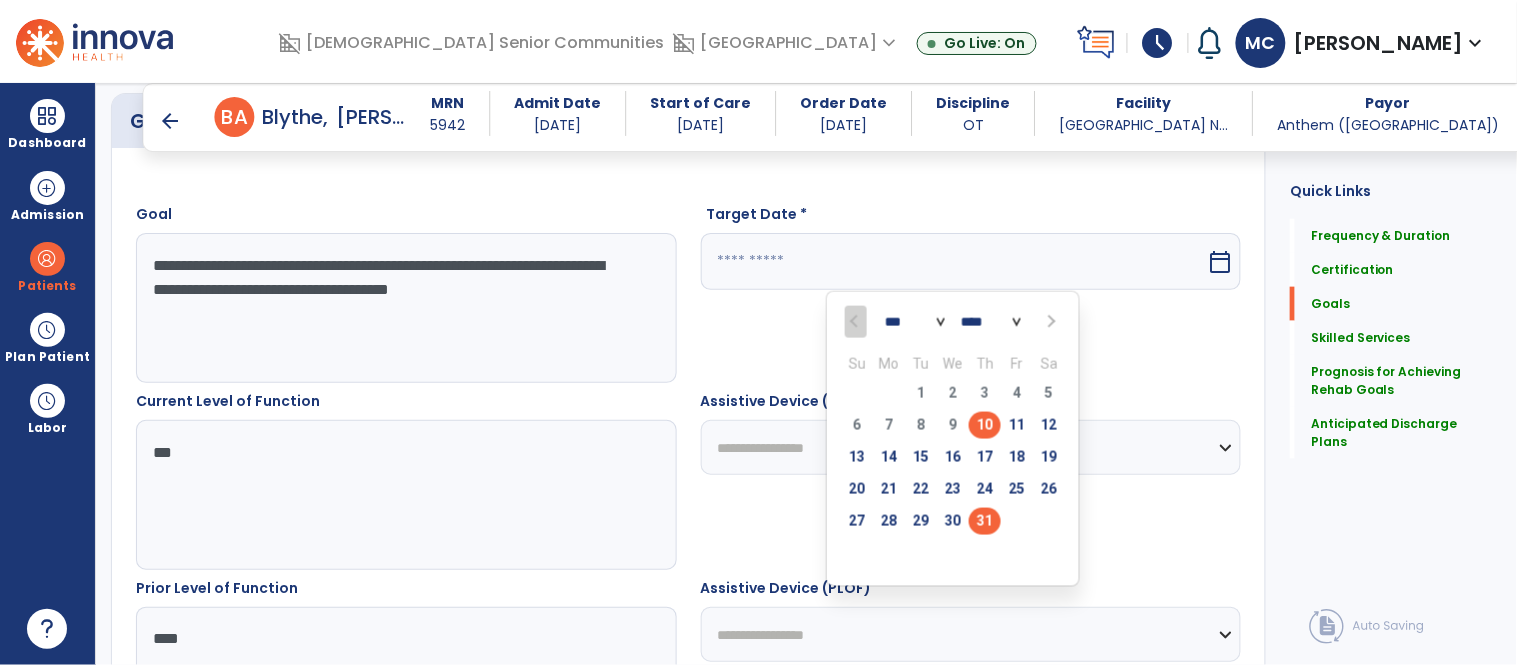 click on "31" at bounding box center (985, 521) 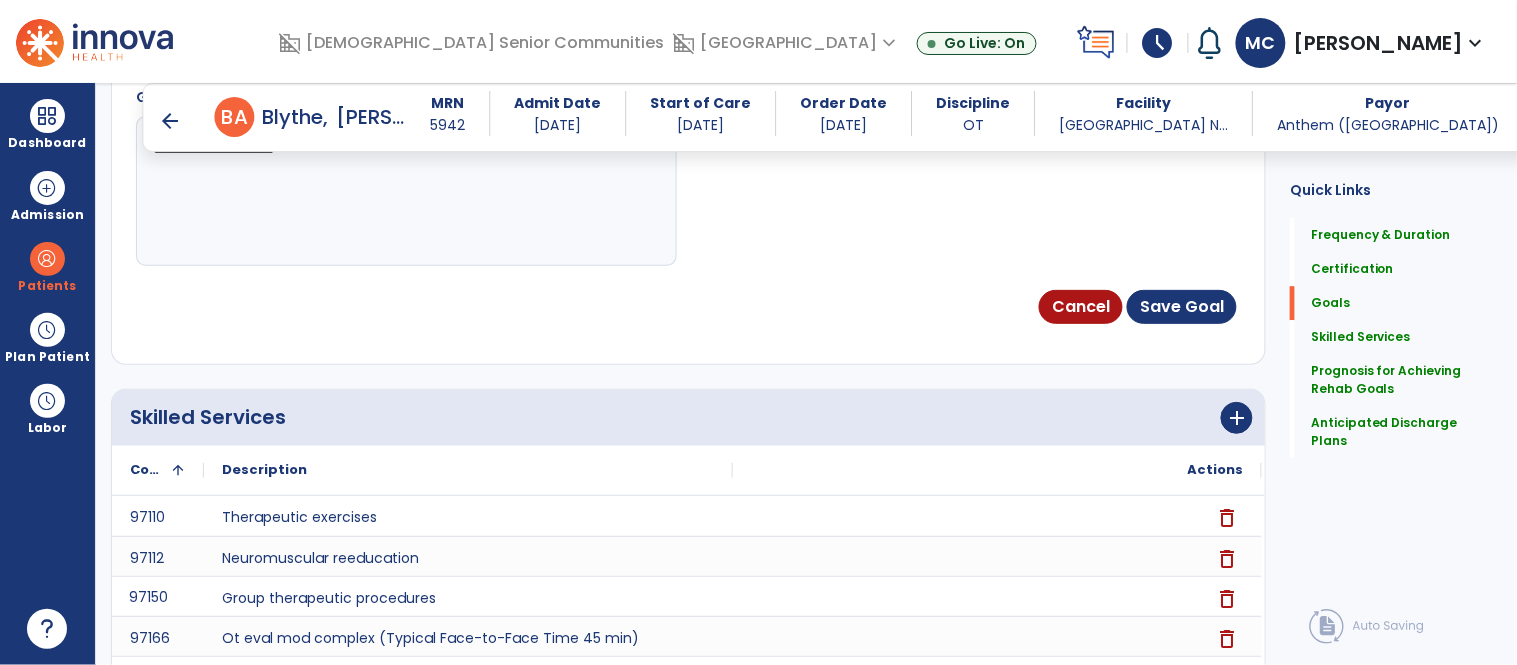 scroll, scrollTop: 1390, scrollLeft: 0, axis: vertical 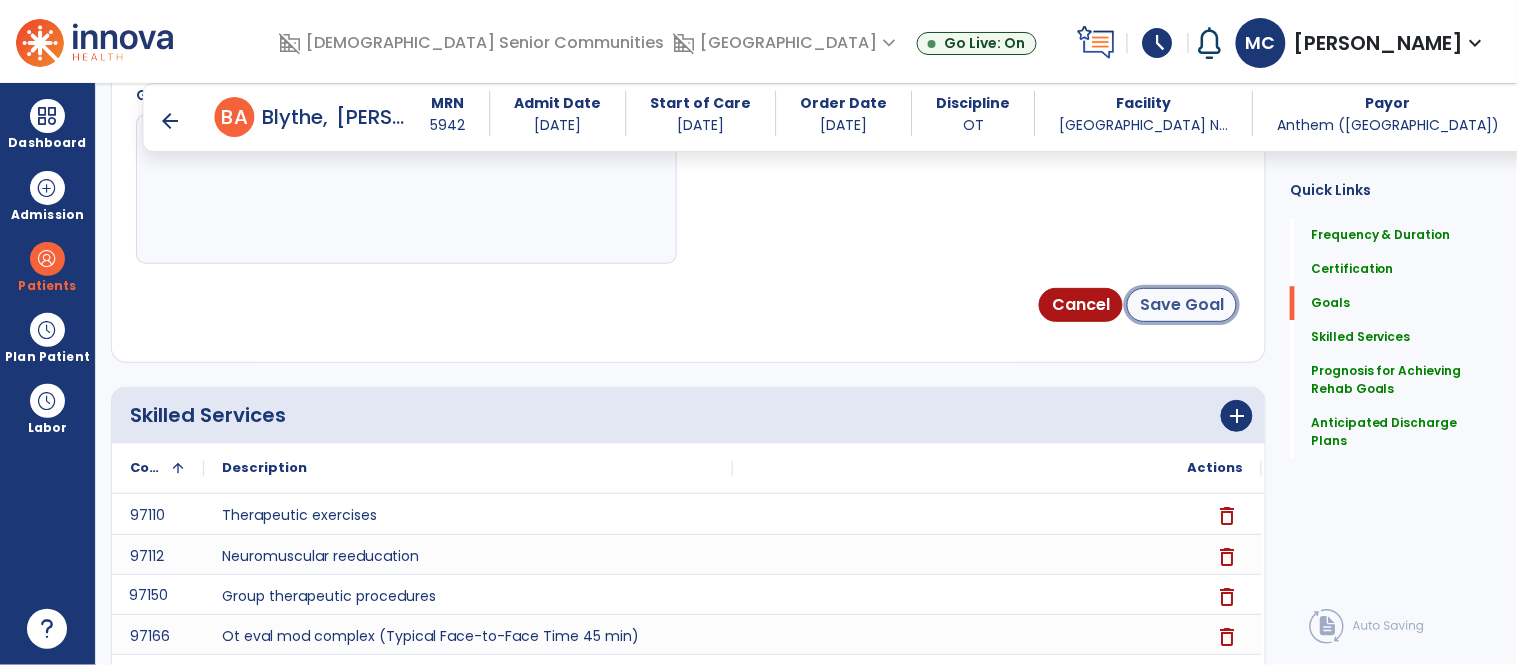 click on "Save Goal" at bounding box center (1182, 305) 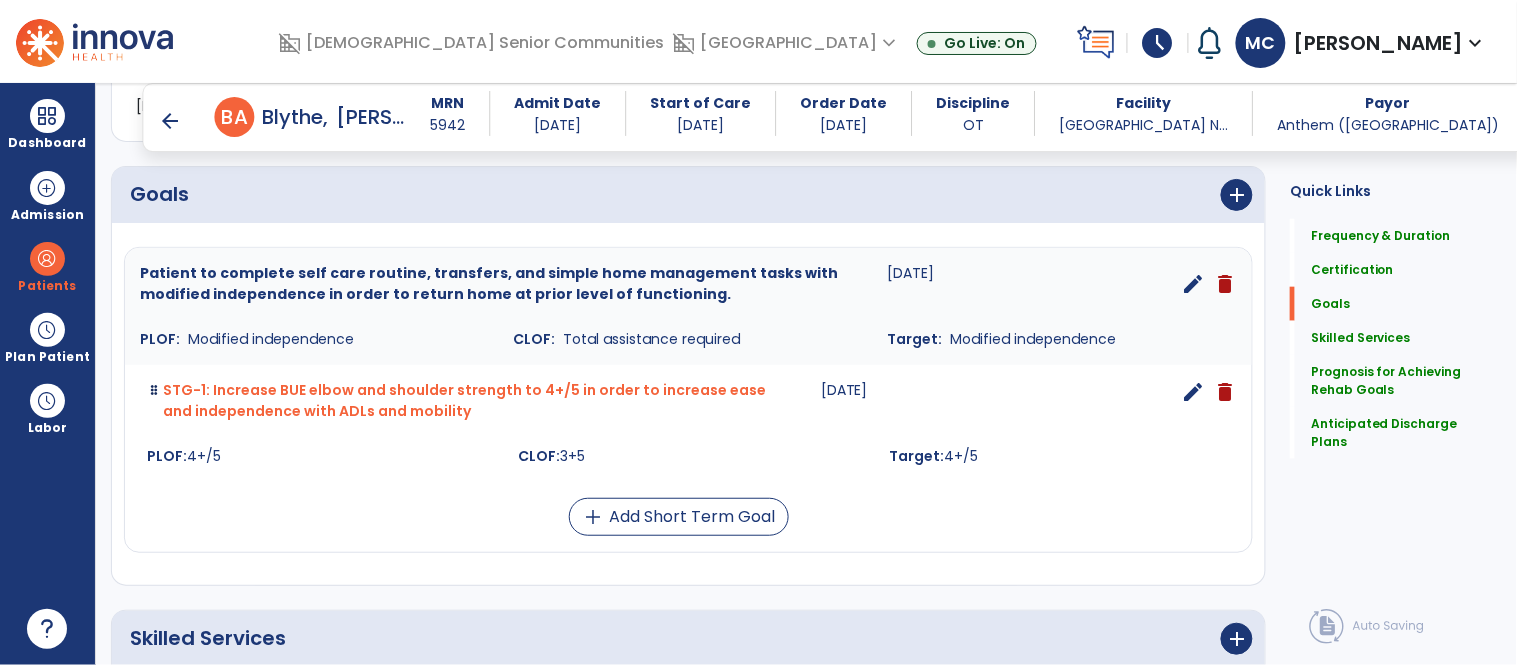 scroll, scrollTop: 454, scrollLeft: 0, axis: vertical 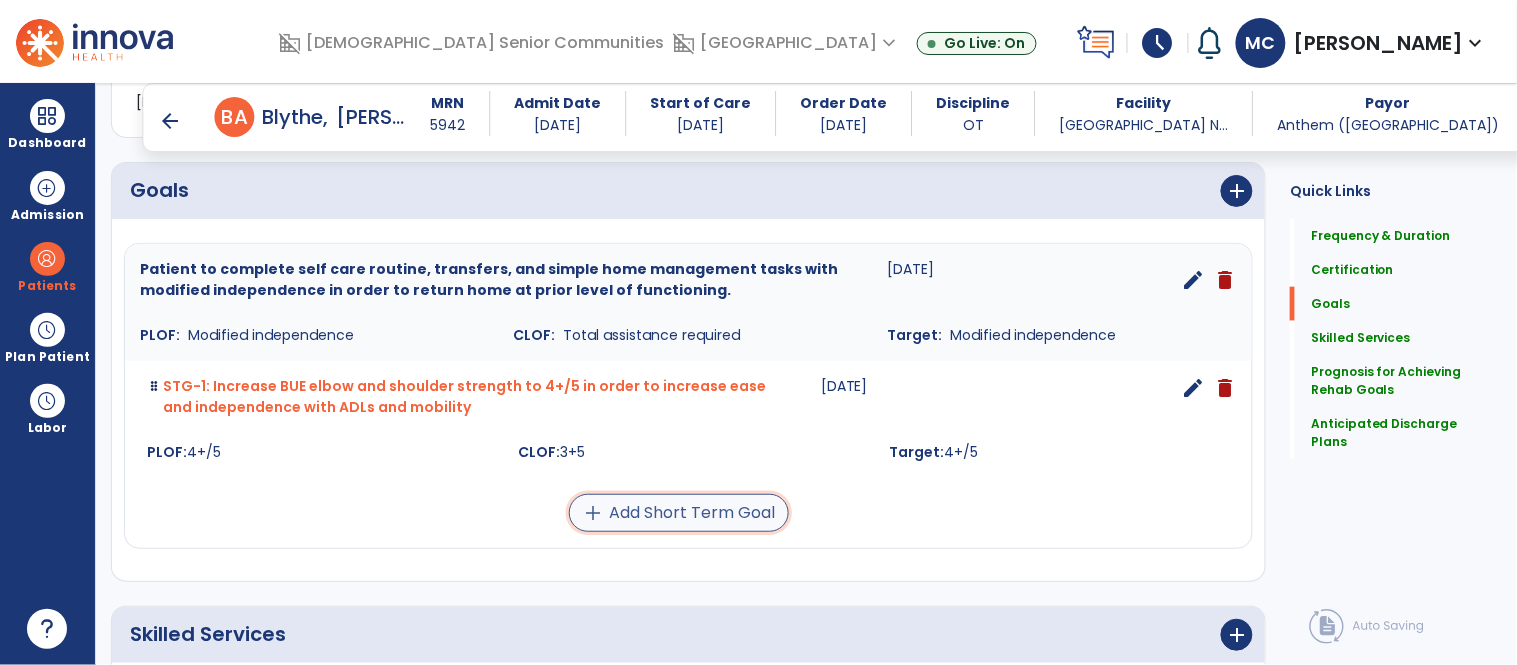 click on "add  Add Short Term Goal" at bounding box center [679, 513] 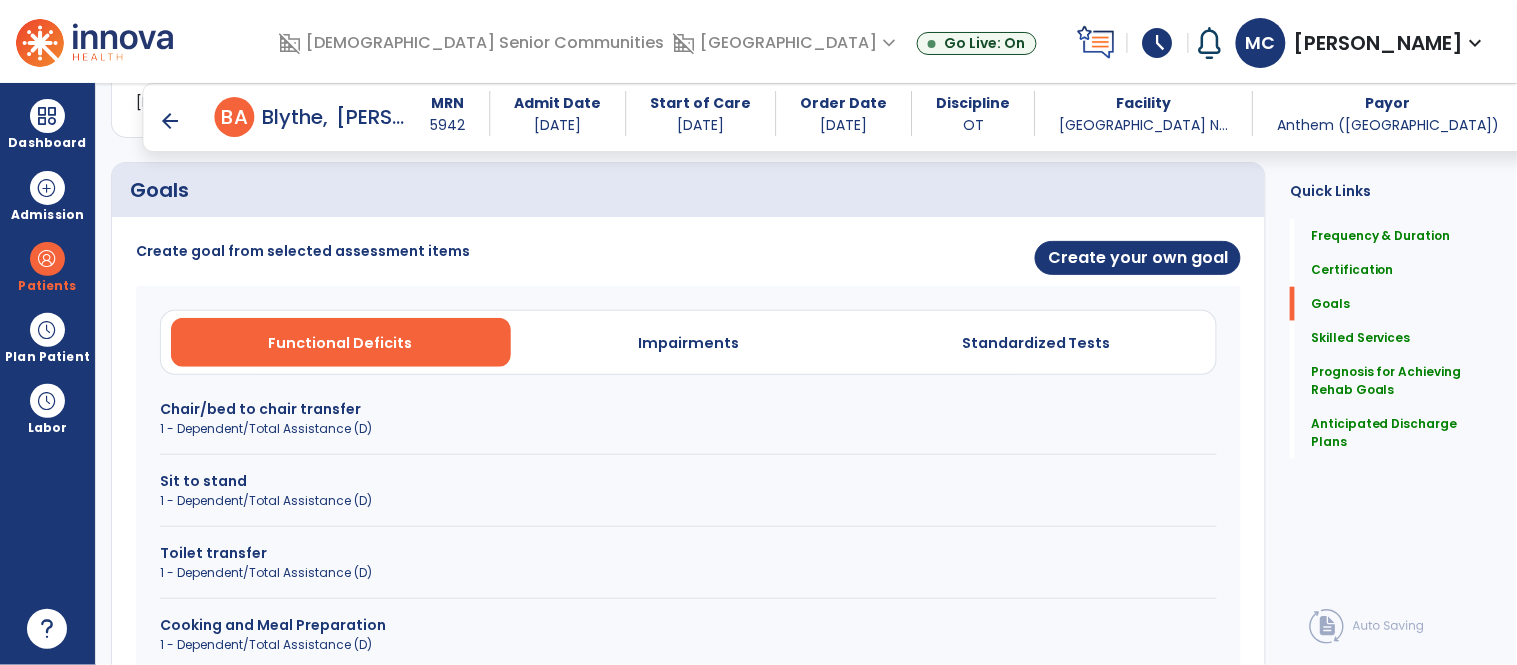 click on "Toilet transfer" at bounding box center (688, 553) 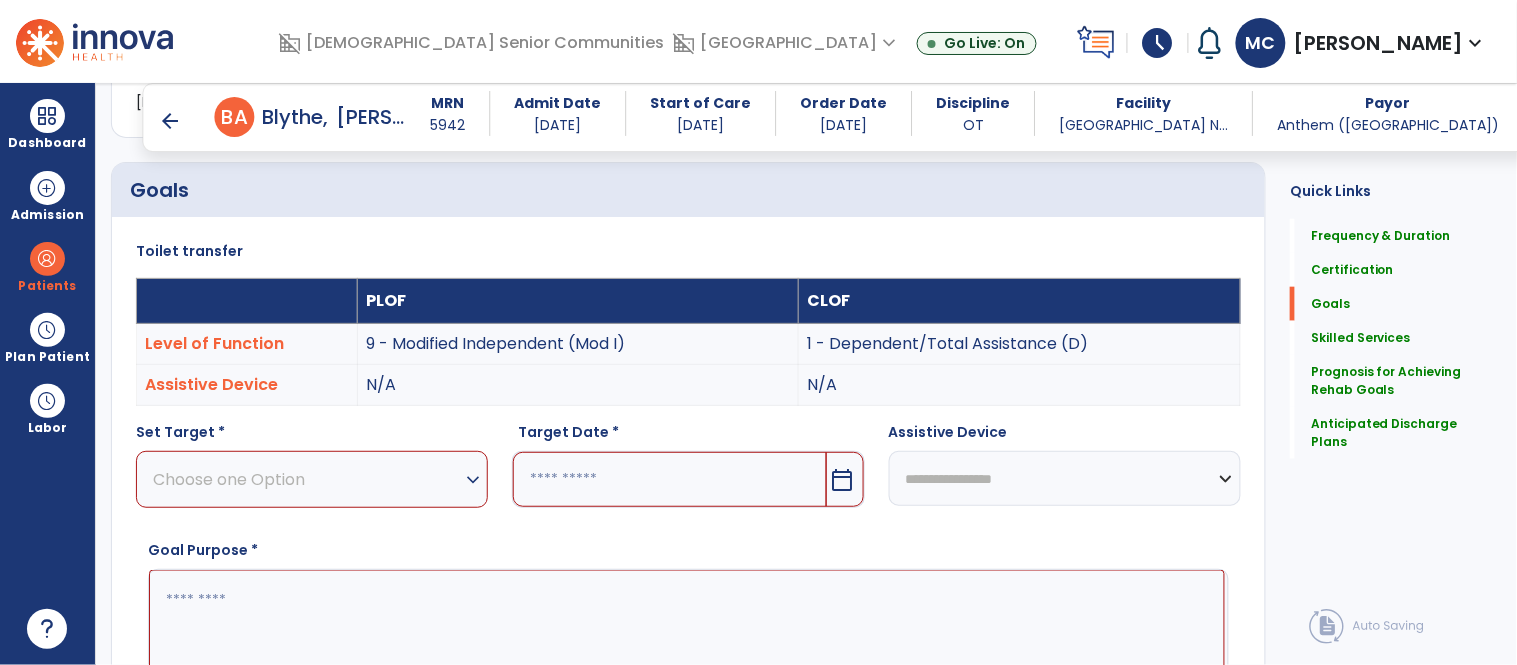 click on "expand_more" at bounding box center [473, 480] 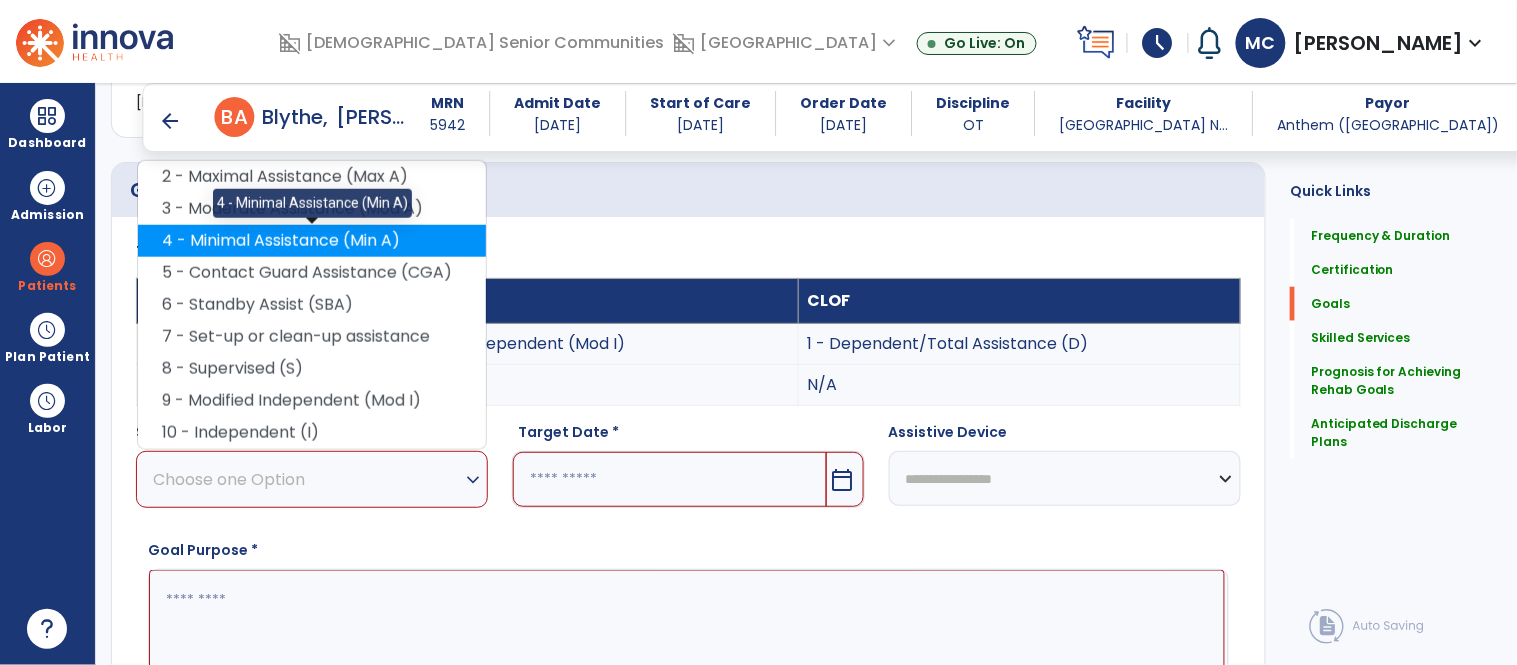 click on "4 - Minimal Assistance (Min A)" at bounding box center (312, 241) 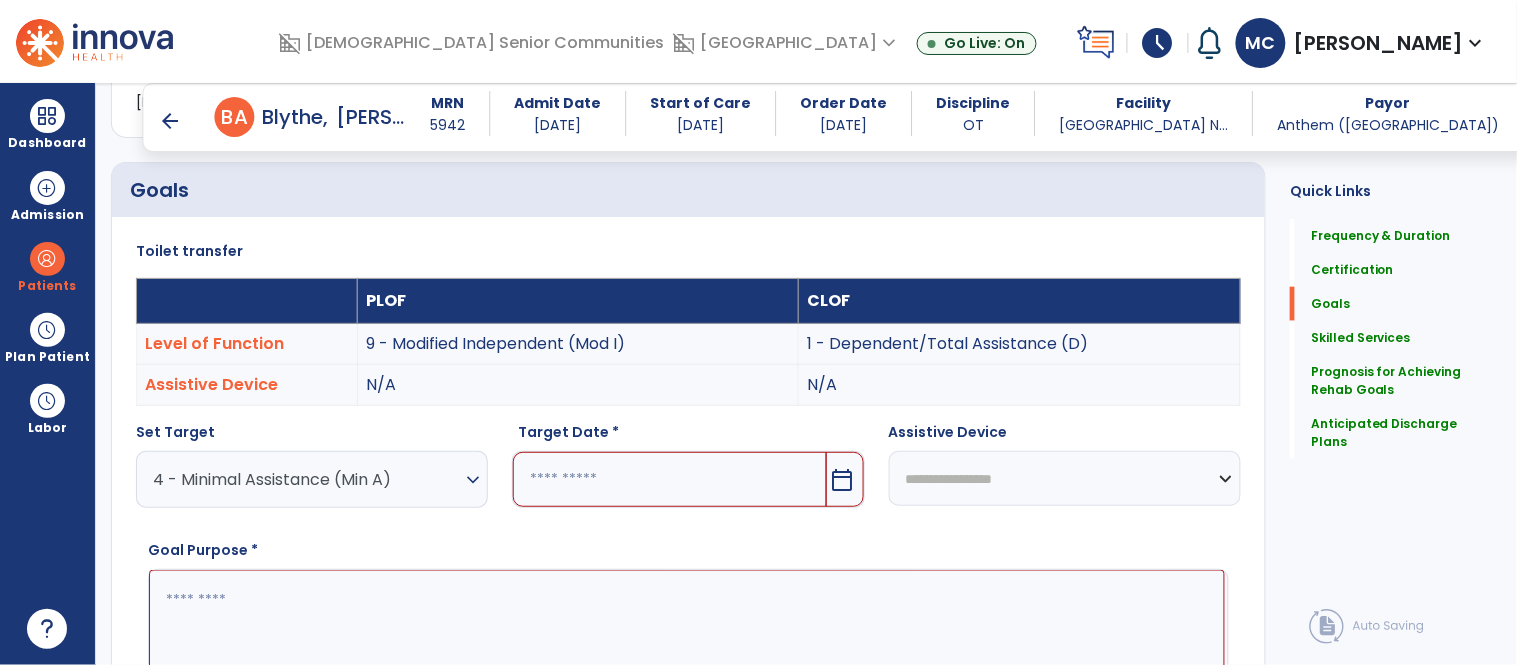 click on "calendar_today" at bounding box center [843, 480] 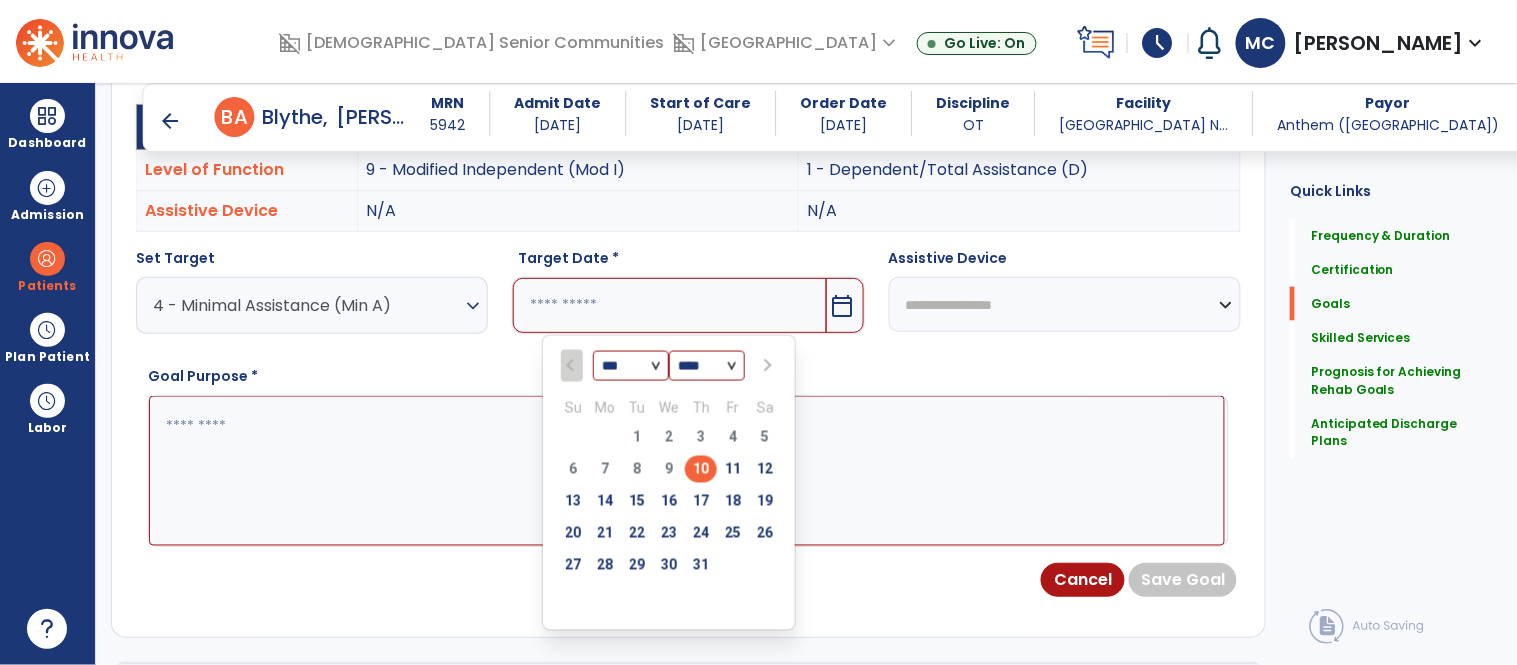 scroll, scrollTop: 630, scrollLeft: 0, axis: vertical 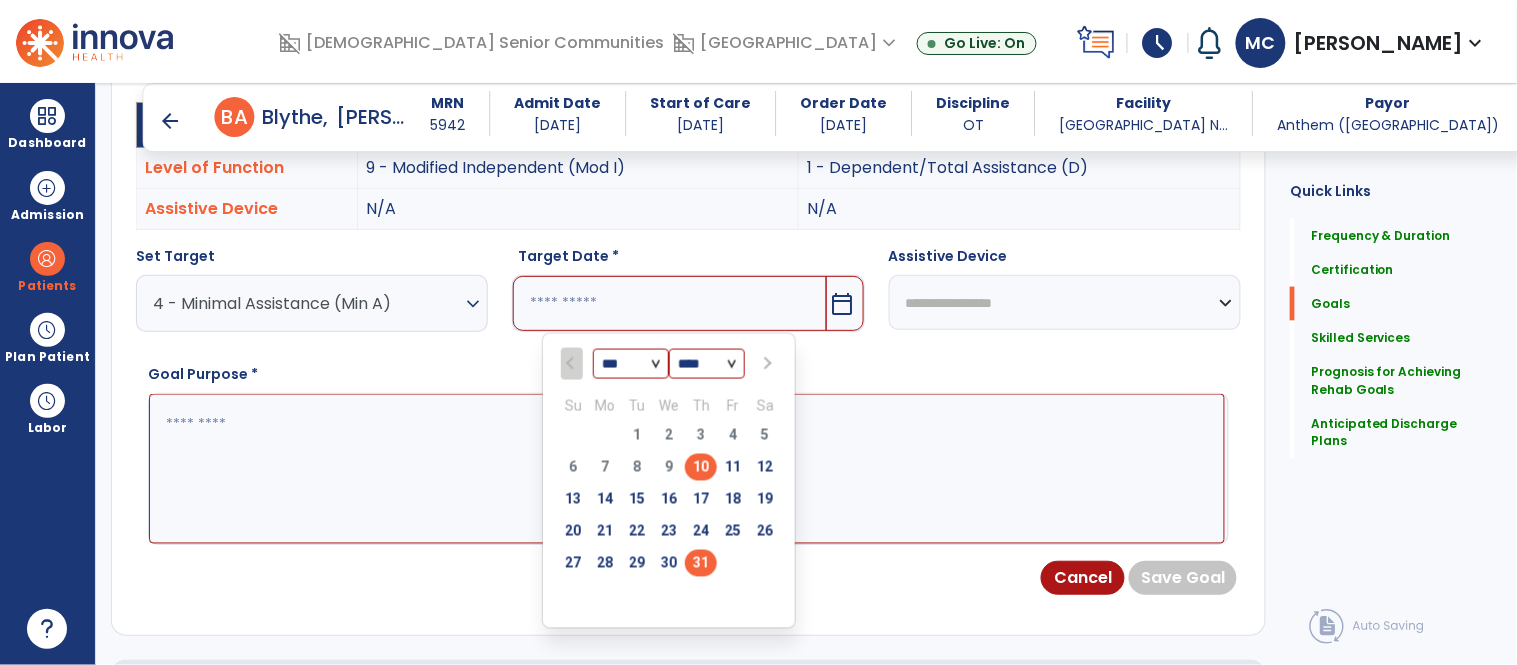 click on "31" at bounding box center [701, 563] 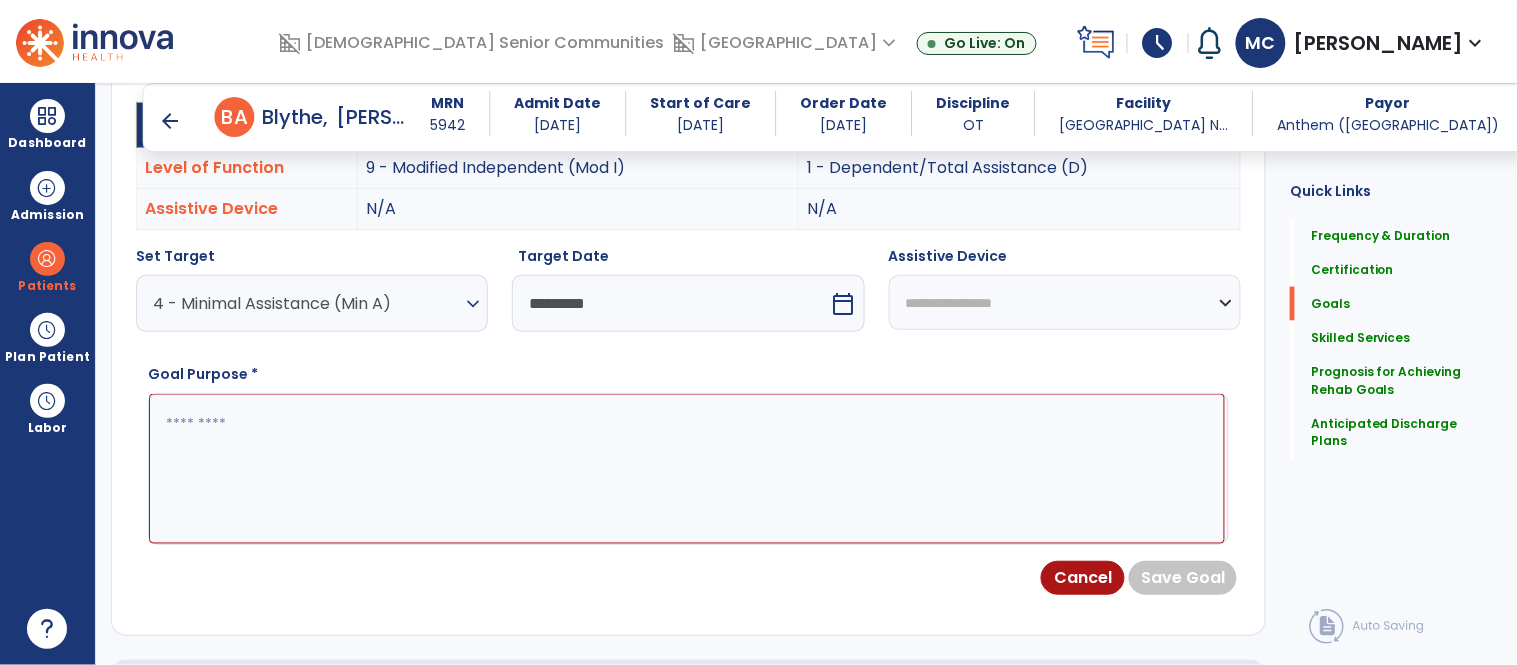 click at bounding box center [687, 469] 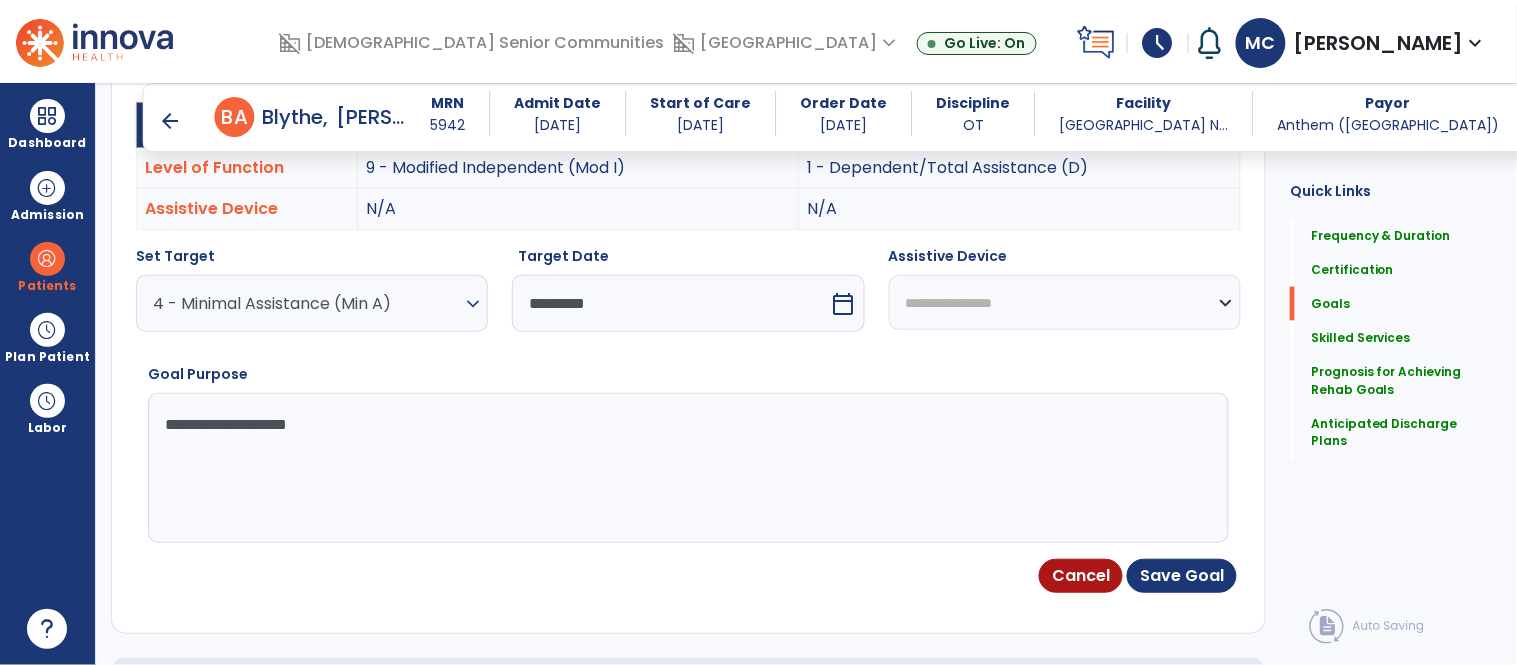 type on "**********" 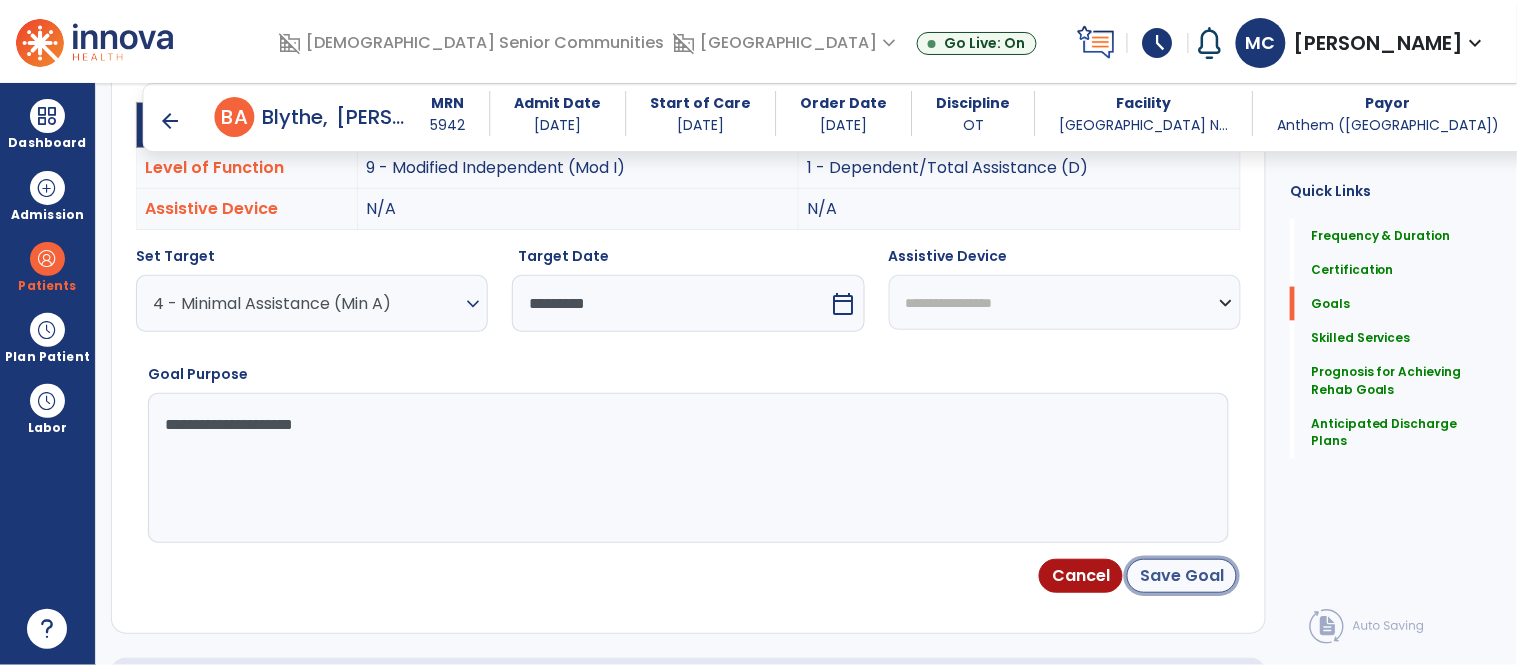 click on "Save Goal" at bounding box center [1182, 576] 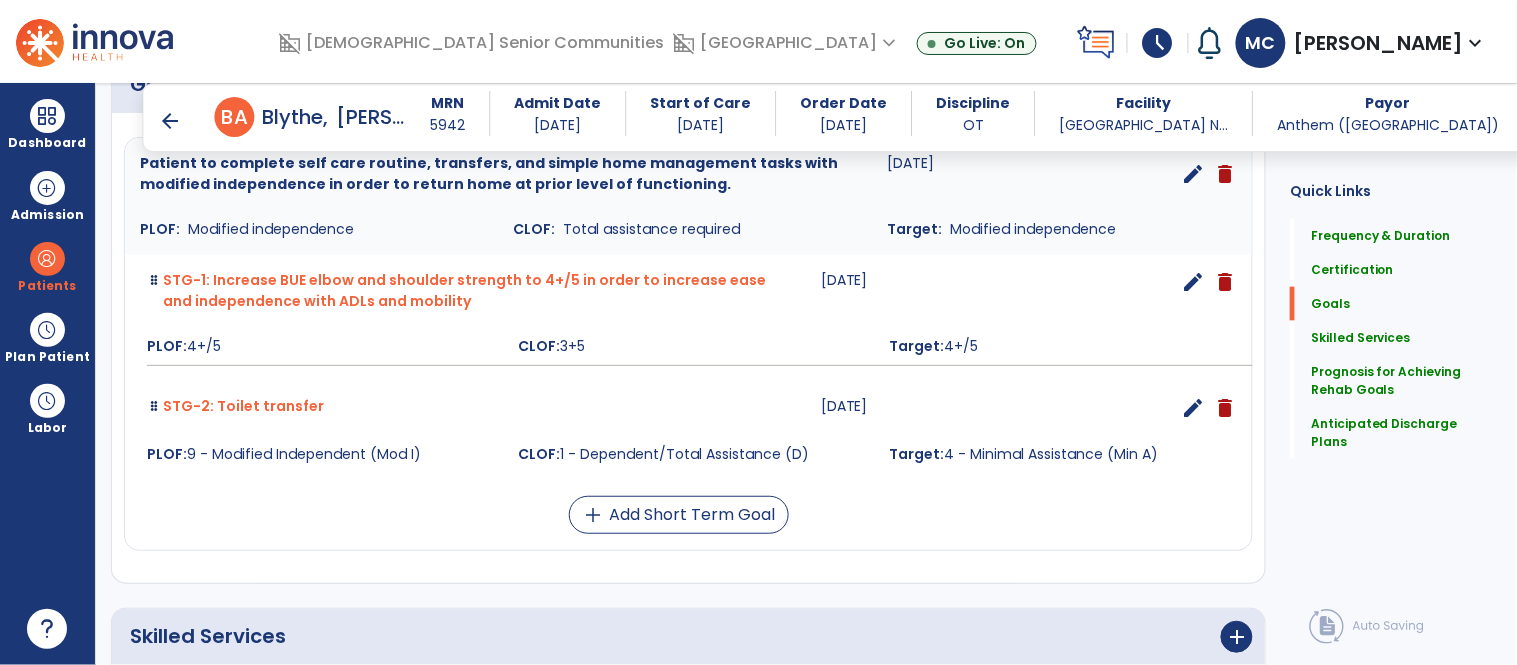 scroll, scrollTop: 561, scrollLeft: 0, axis: vertical 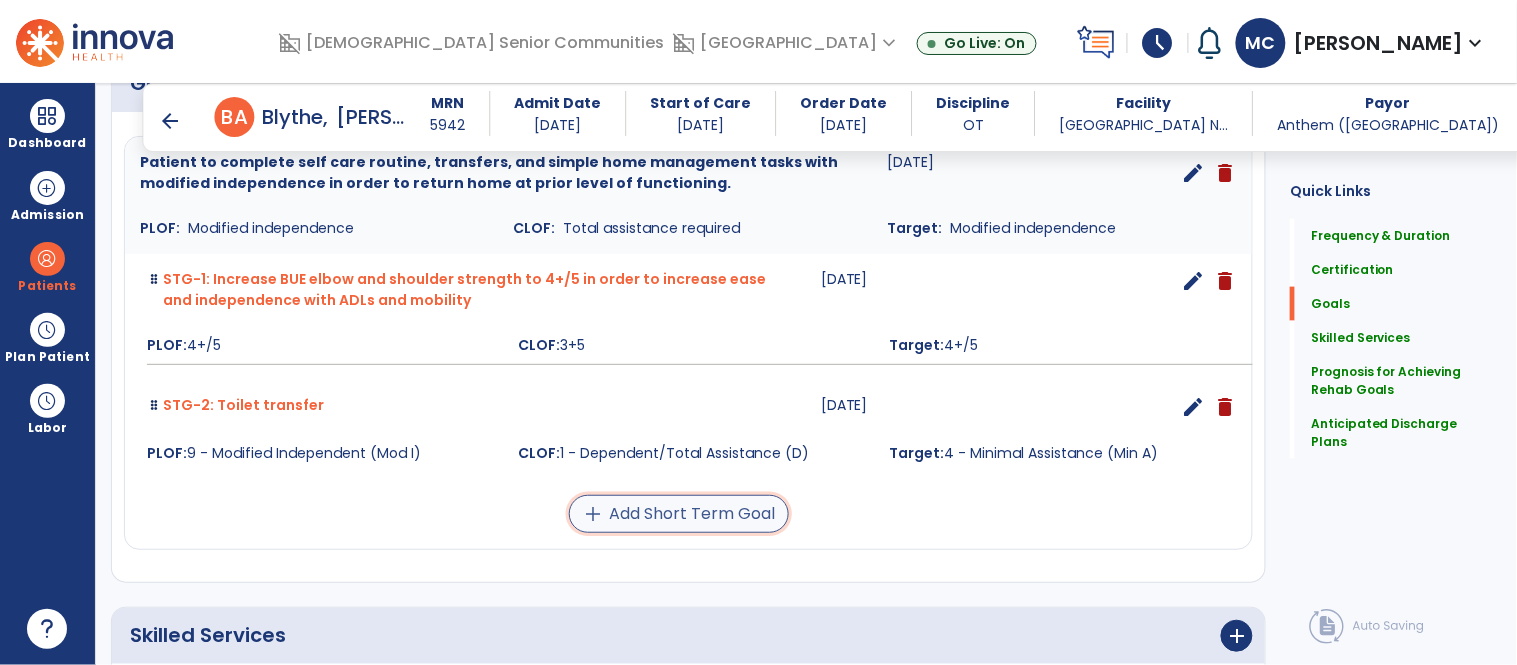click on "add  Add Short Term Goal" at bounding box center [679, 514] 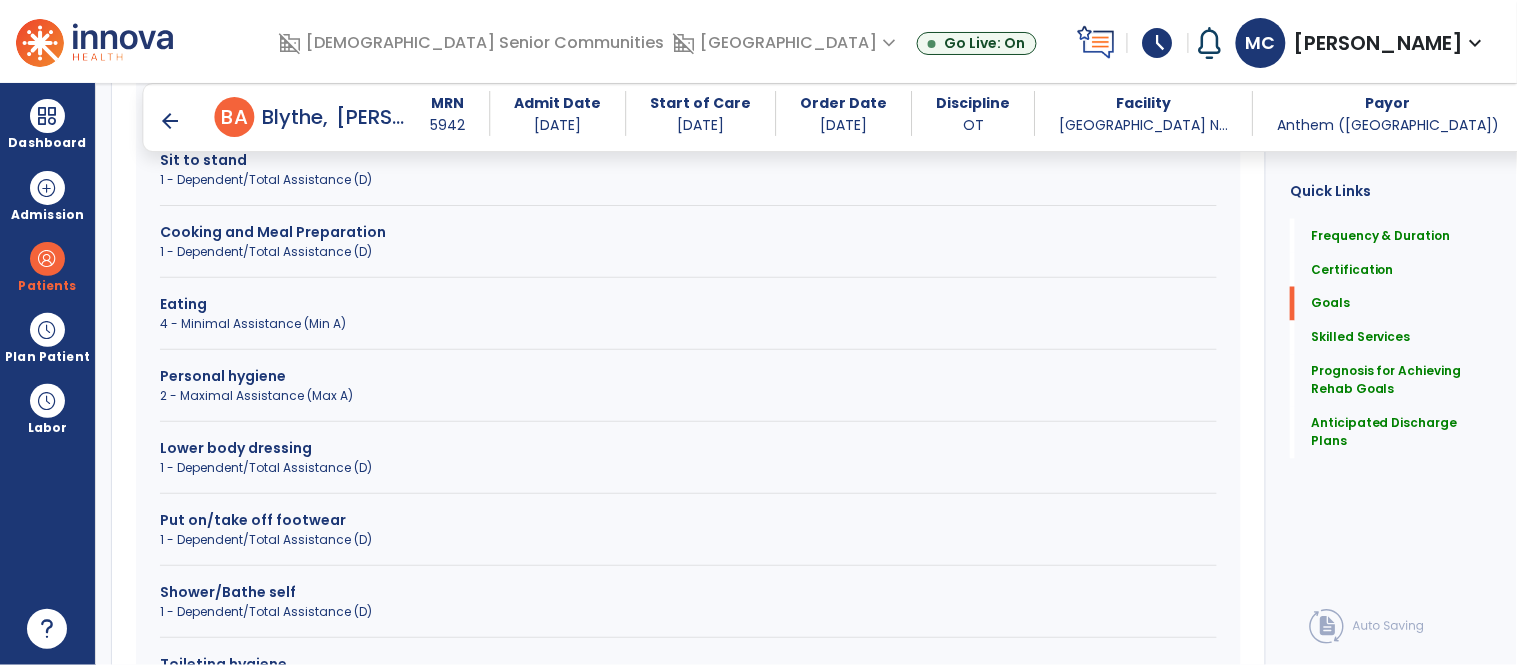 scroll, scrollTop: 773, scrollLeft: 0, axis: vertical 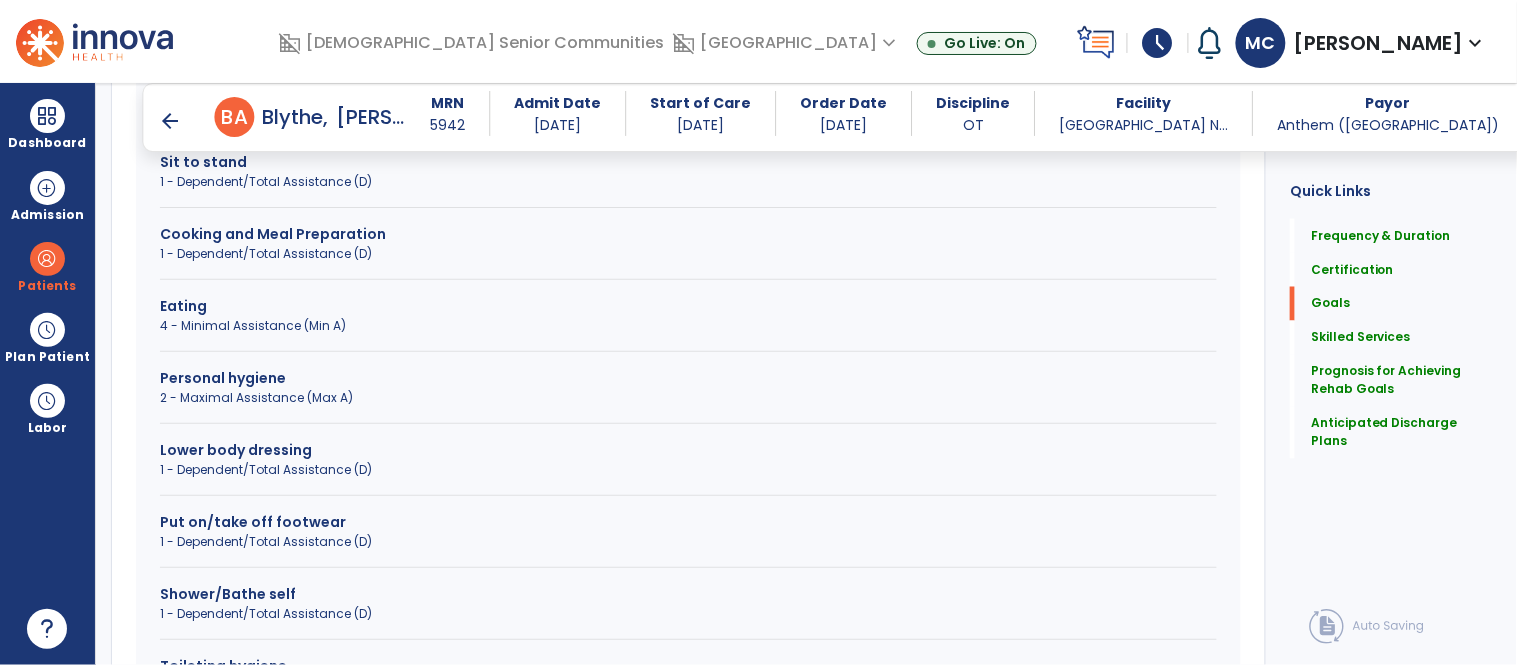 click on "1 - Dependent/Total Assistance (D)" at bounding box center (688, 470) 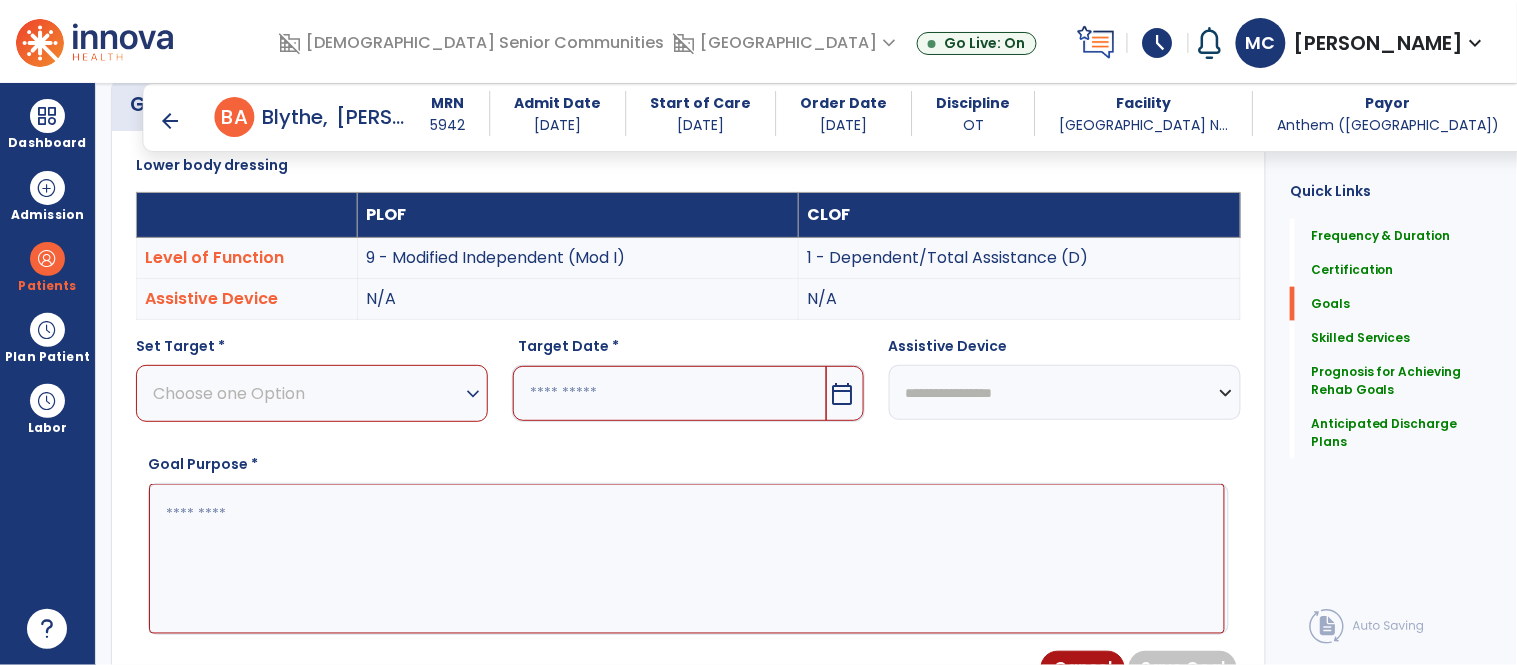 scroll, scrollTop: 533, scrollLeft: 0, axis: vertical 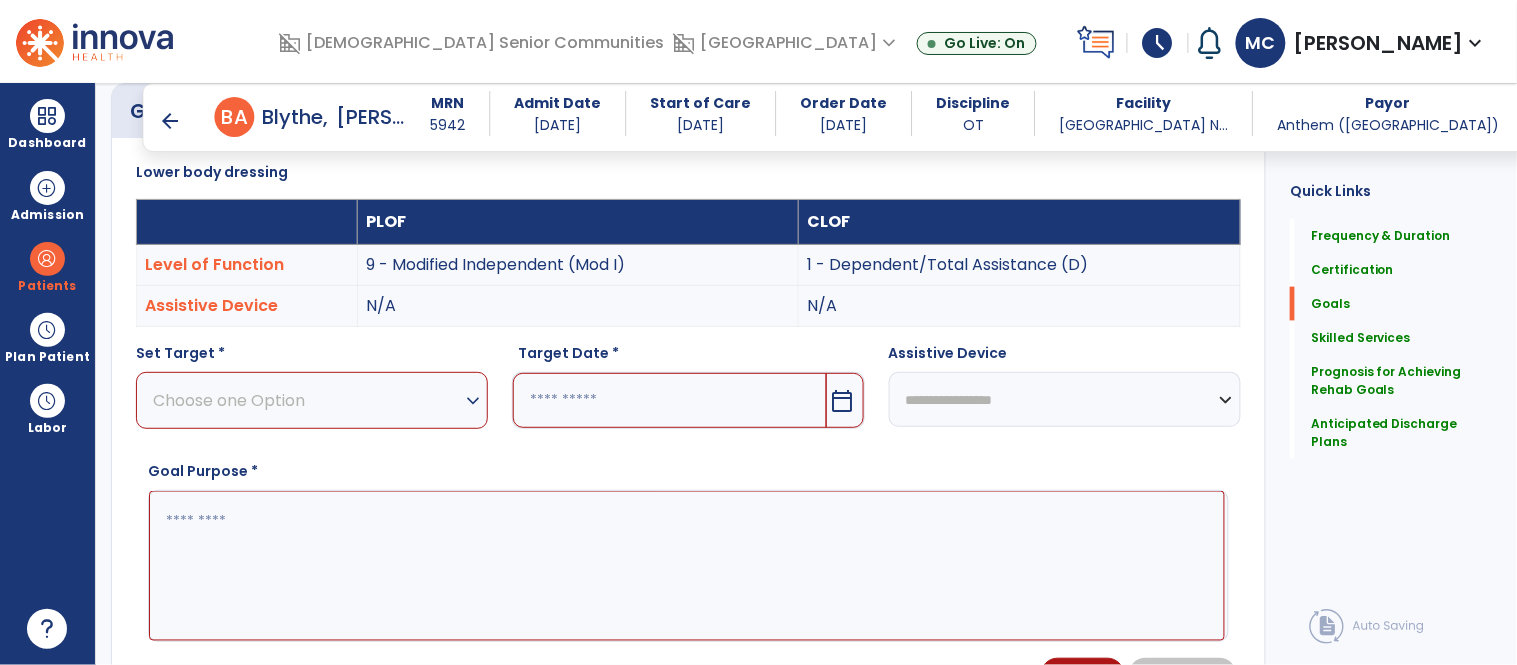 click on "expand_more" at bounding box center [473, 401] 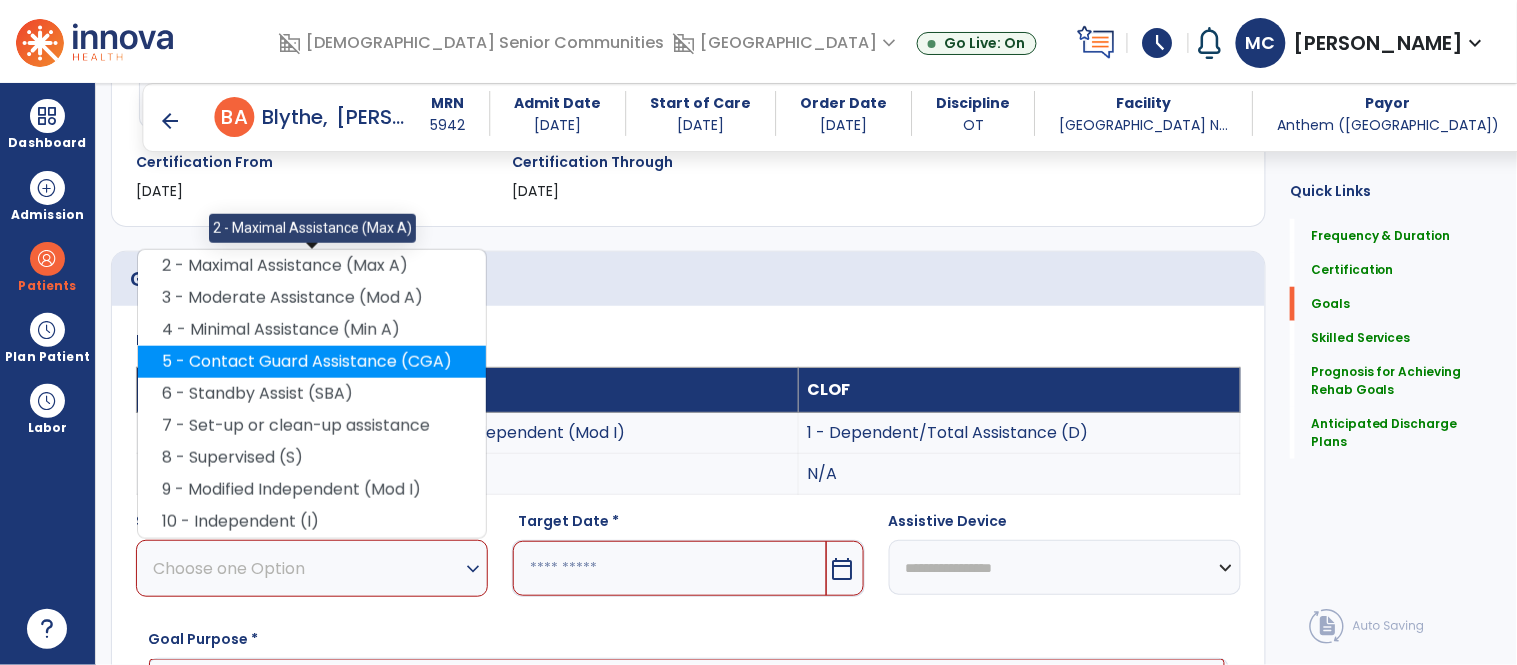 scroll, scrollTop: 361, scrollLeft: 0, axis: vertical 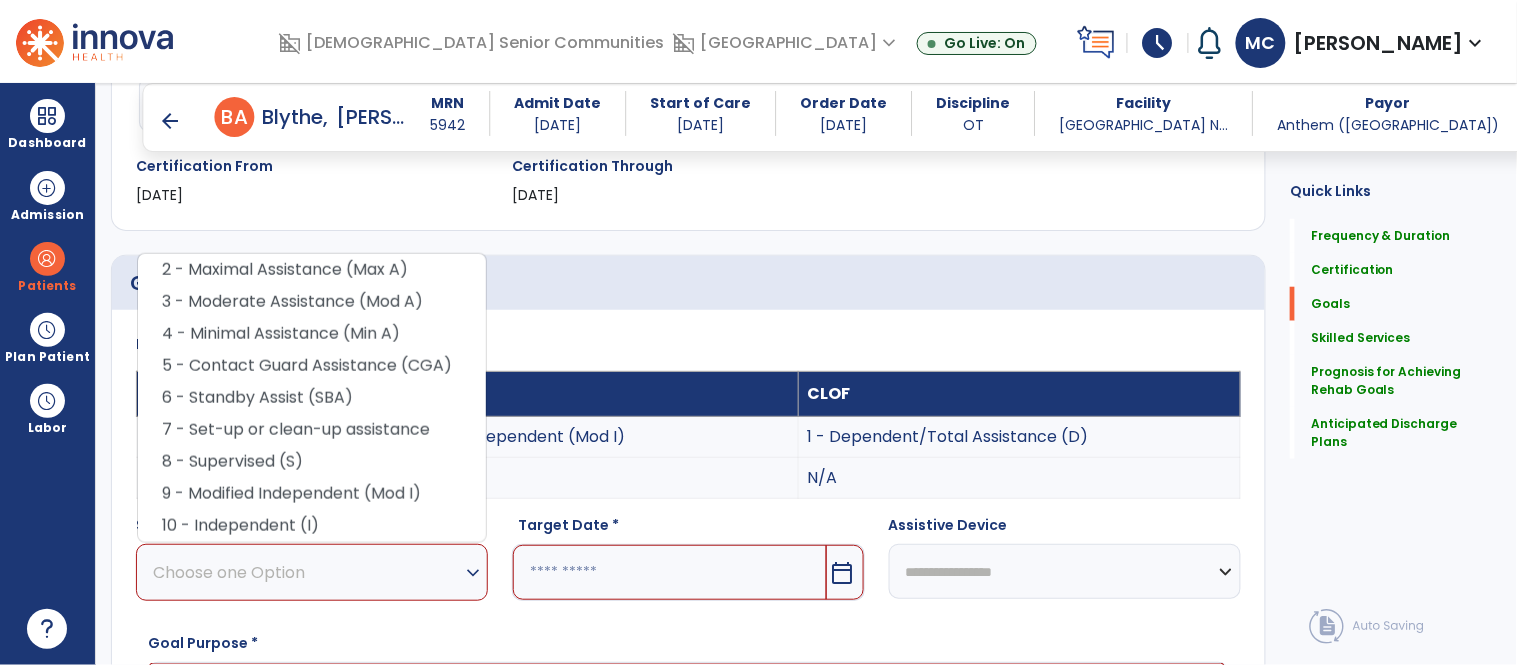click on "Lower body dressing" at bounding box center (688, 344) 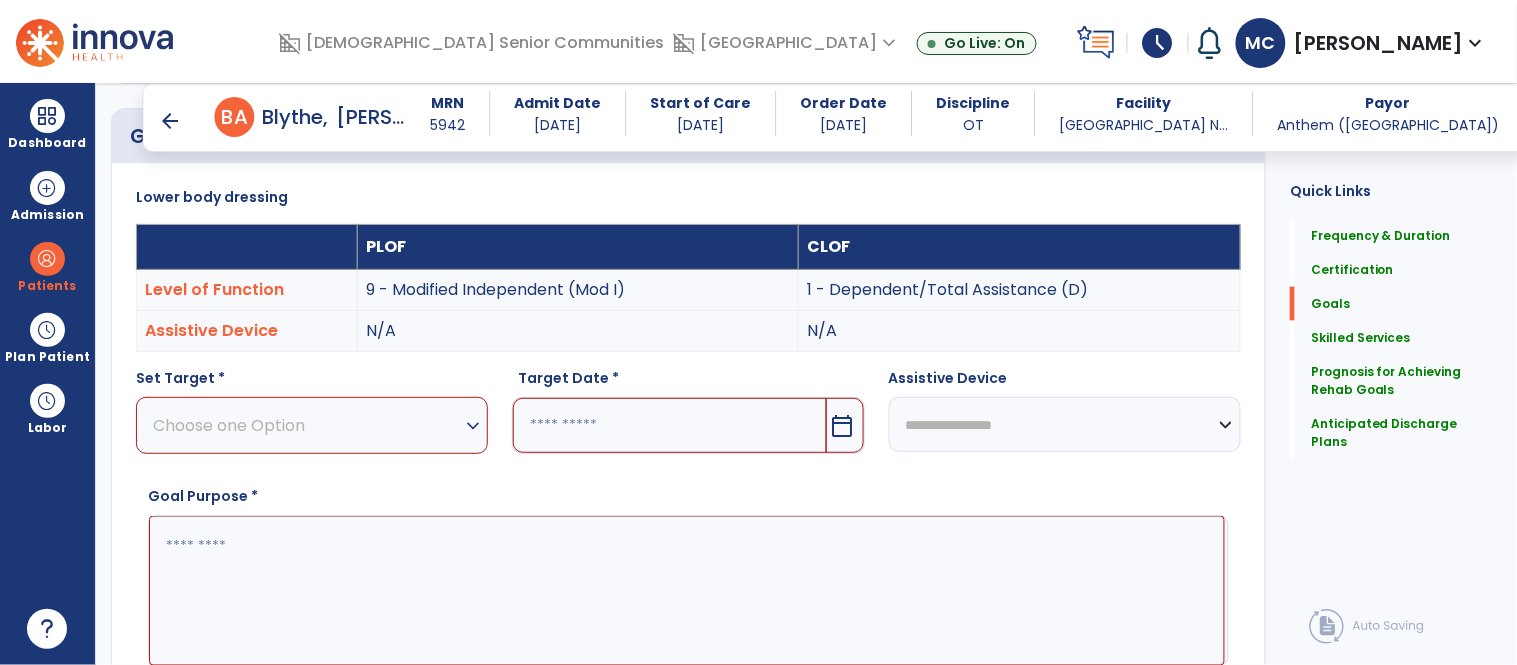 scroll, scrollTop: 514, scrollLeft: 0, axis: vertical 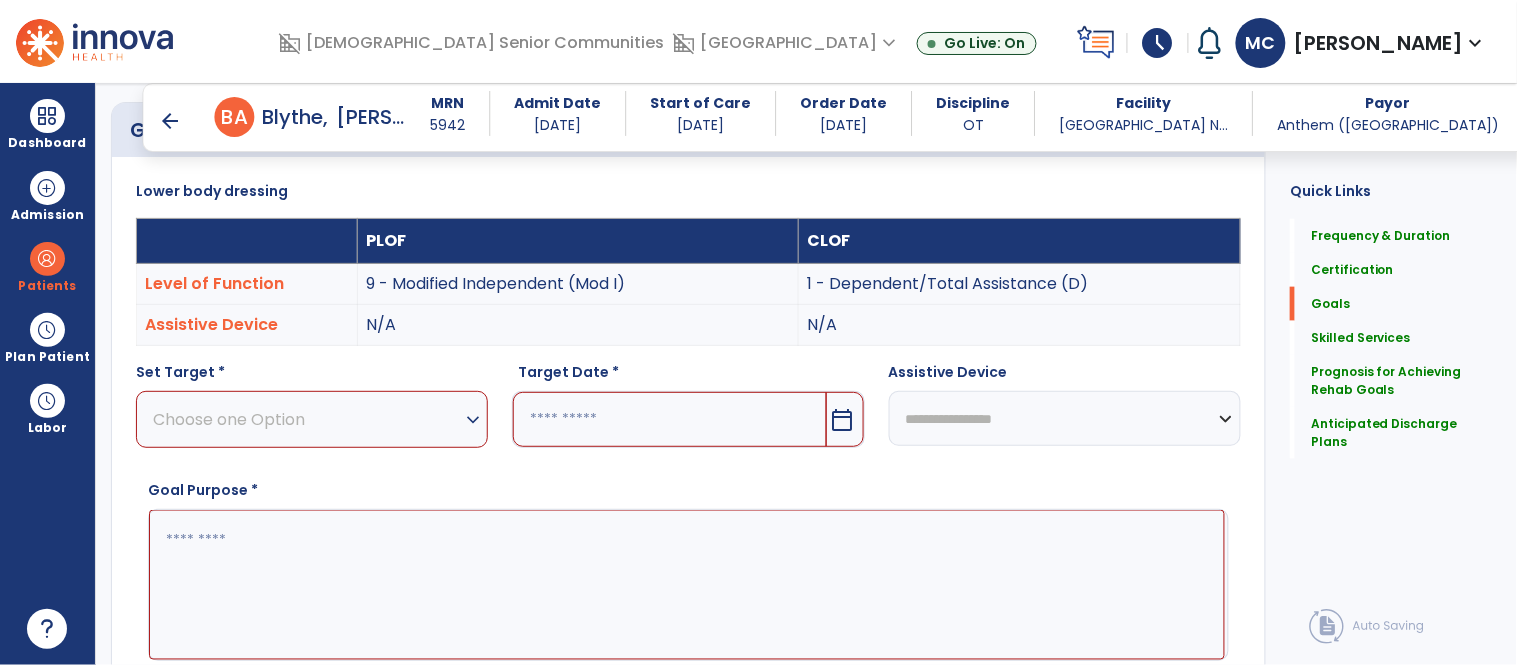 click on "expand_more" at bounding box center [473, 420] 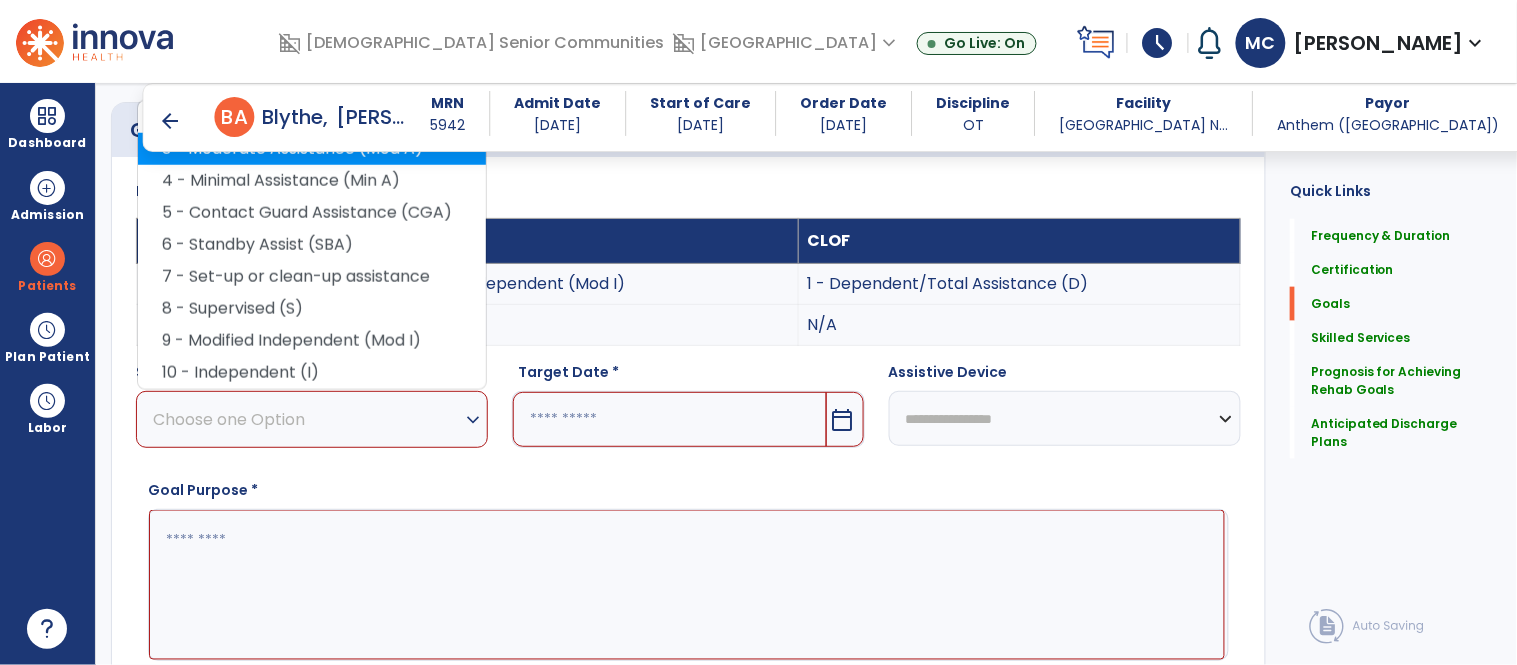 click on "3 - Moderate Assistance (Mod A)" at bounding box center [312, 149] 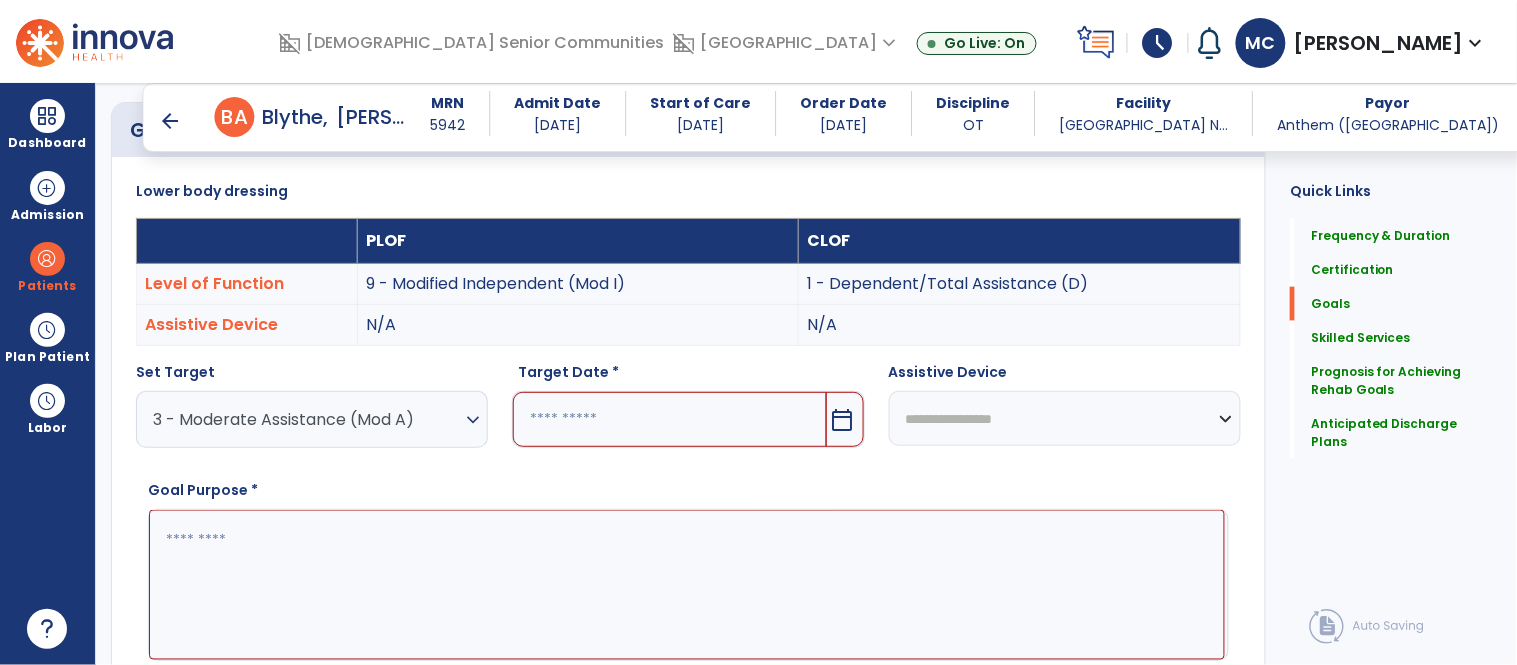 click on "calendar_today" at bounding box center (845, 419) 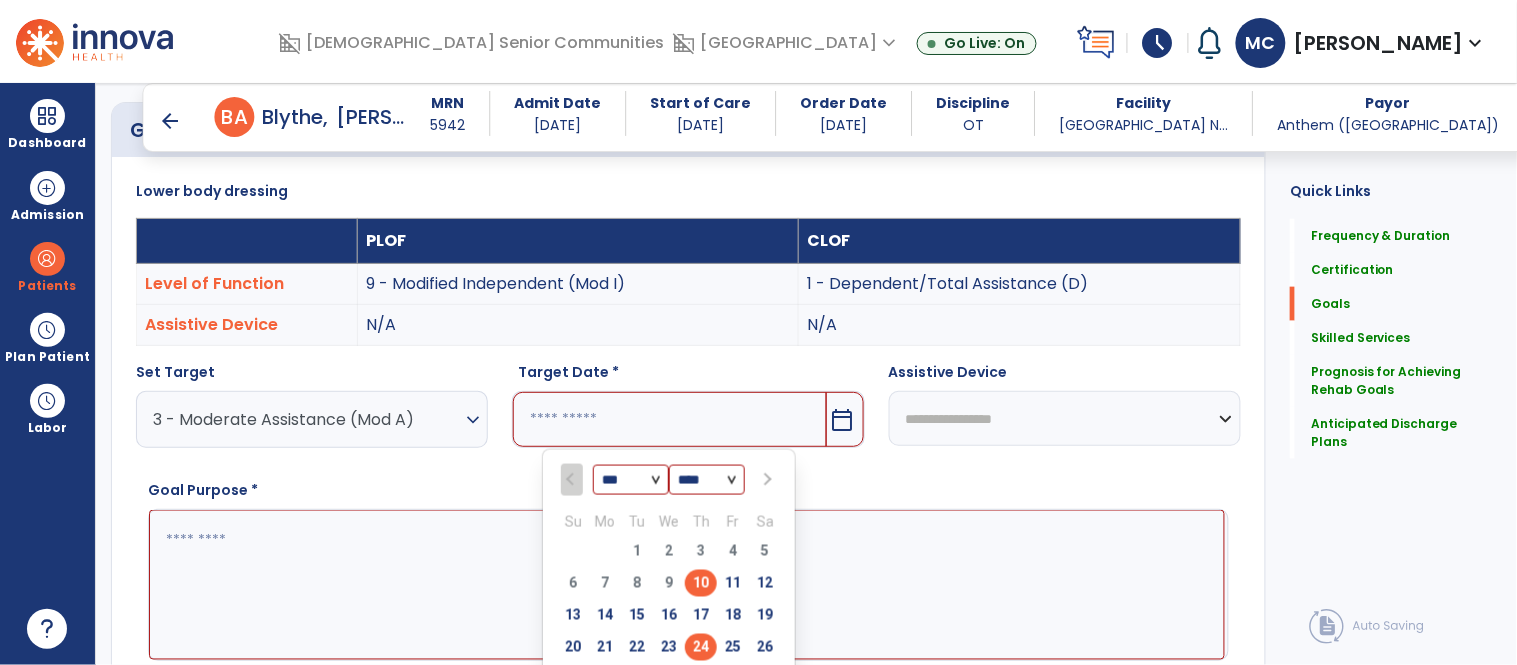 click on "24" at bounding box center (701, 647) 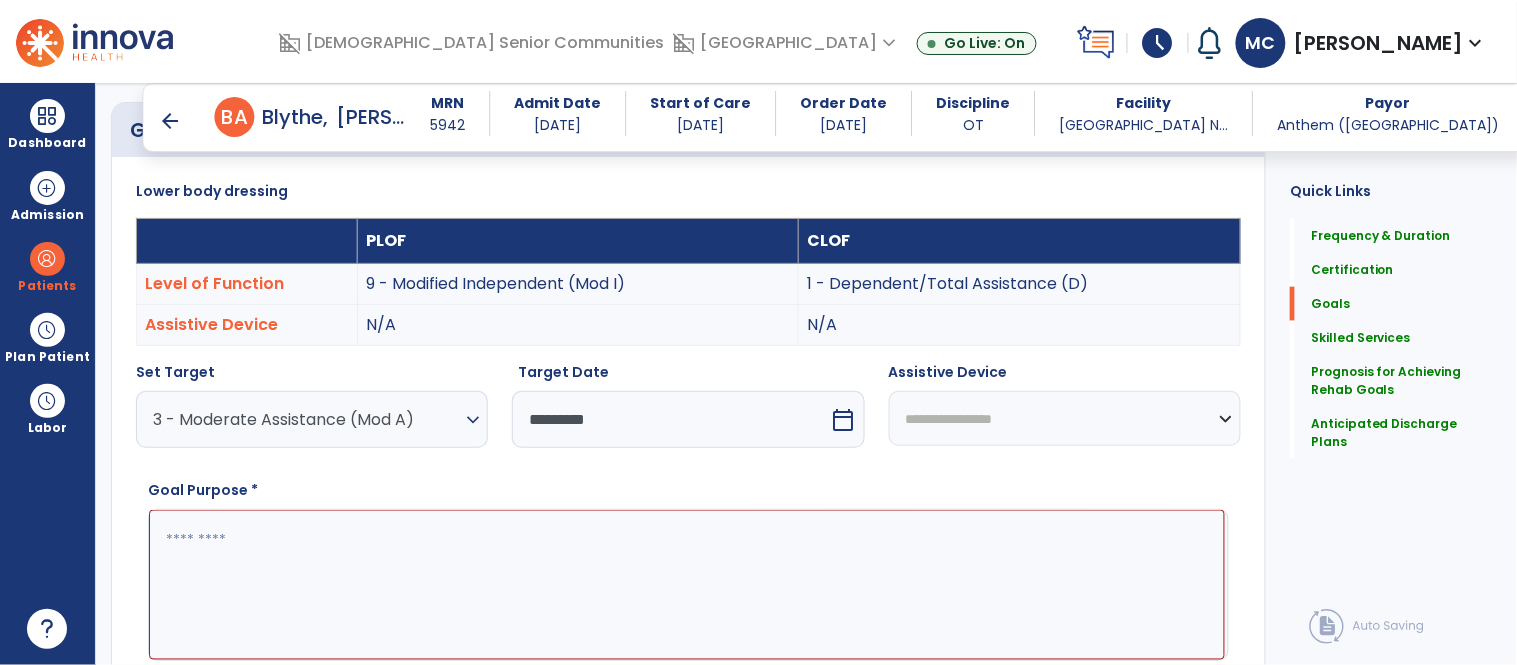 click on "Goal Purpose *" at bounding box center [688, 570] 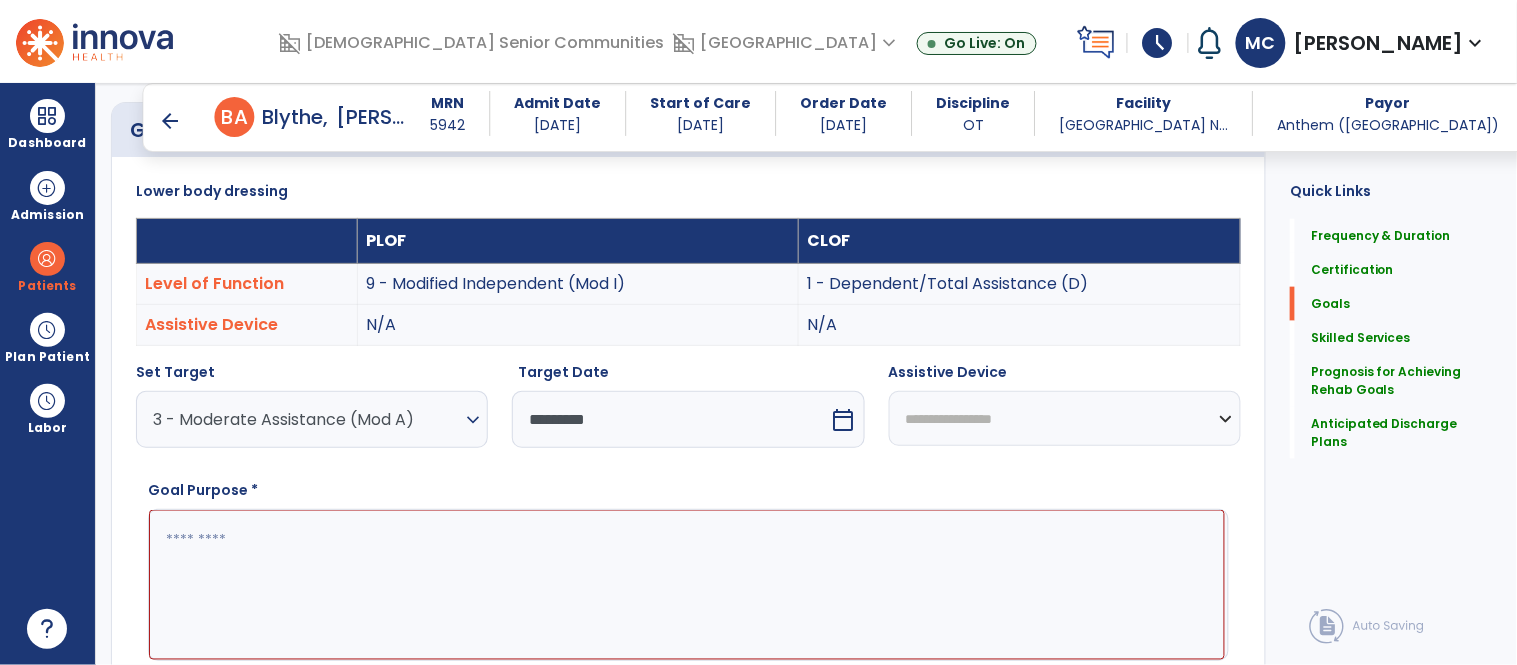 click at bounding box center [687, 585] 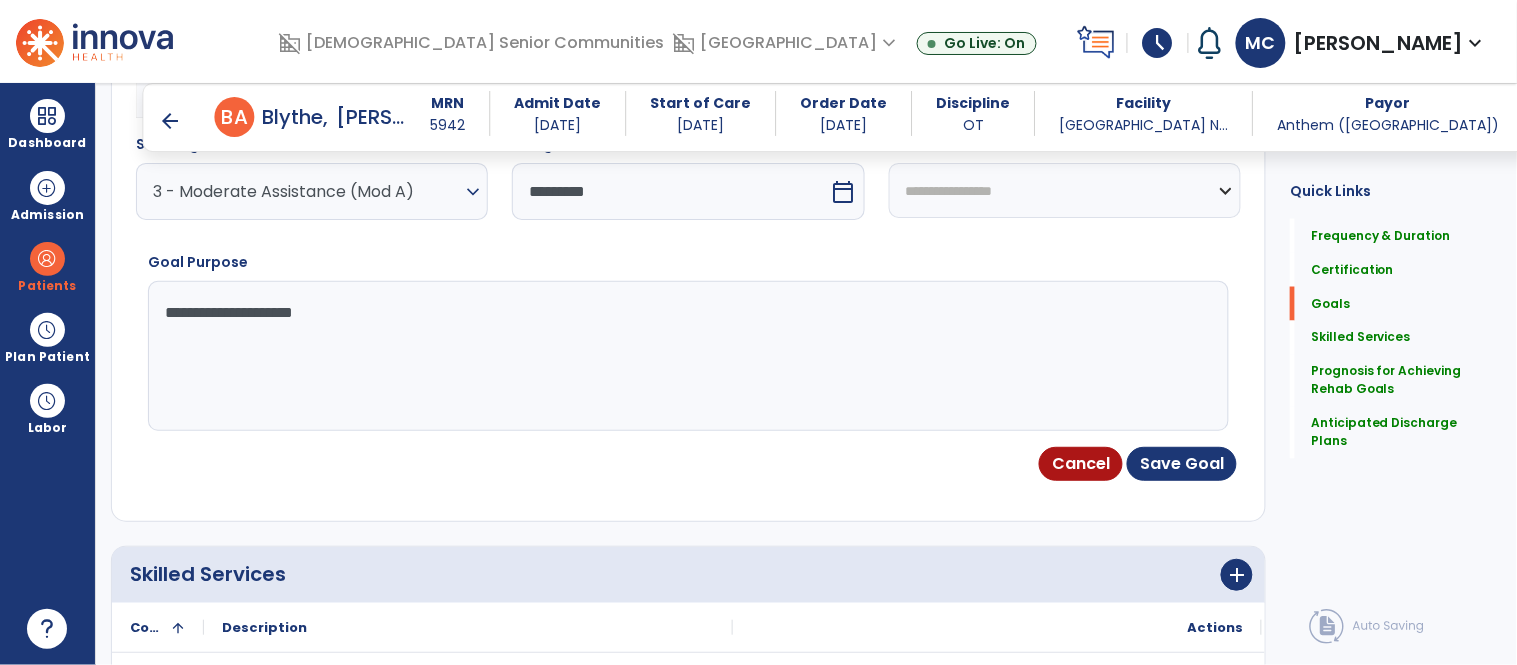 scroll, scrollTop: 747, scrollLeft: 0, axis: vertical 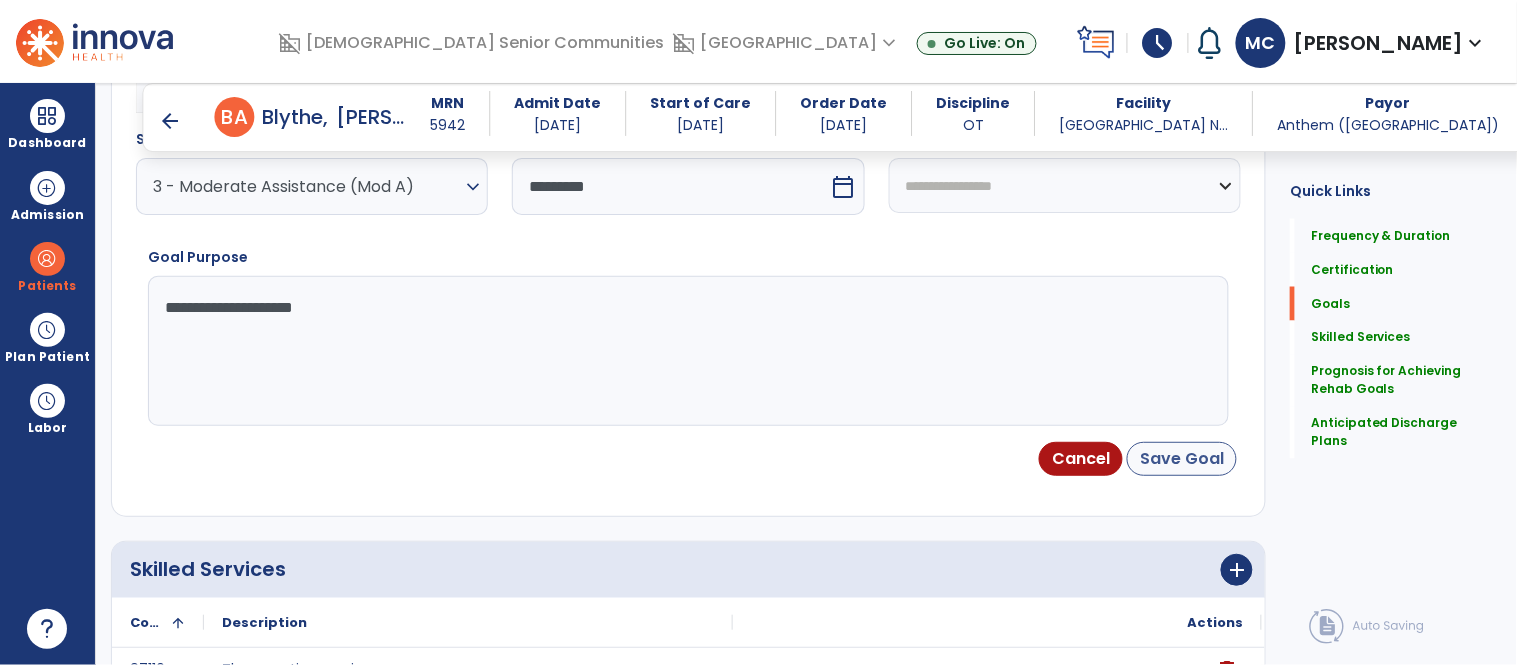 type on "**********" 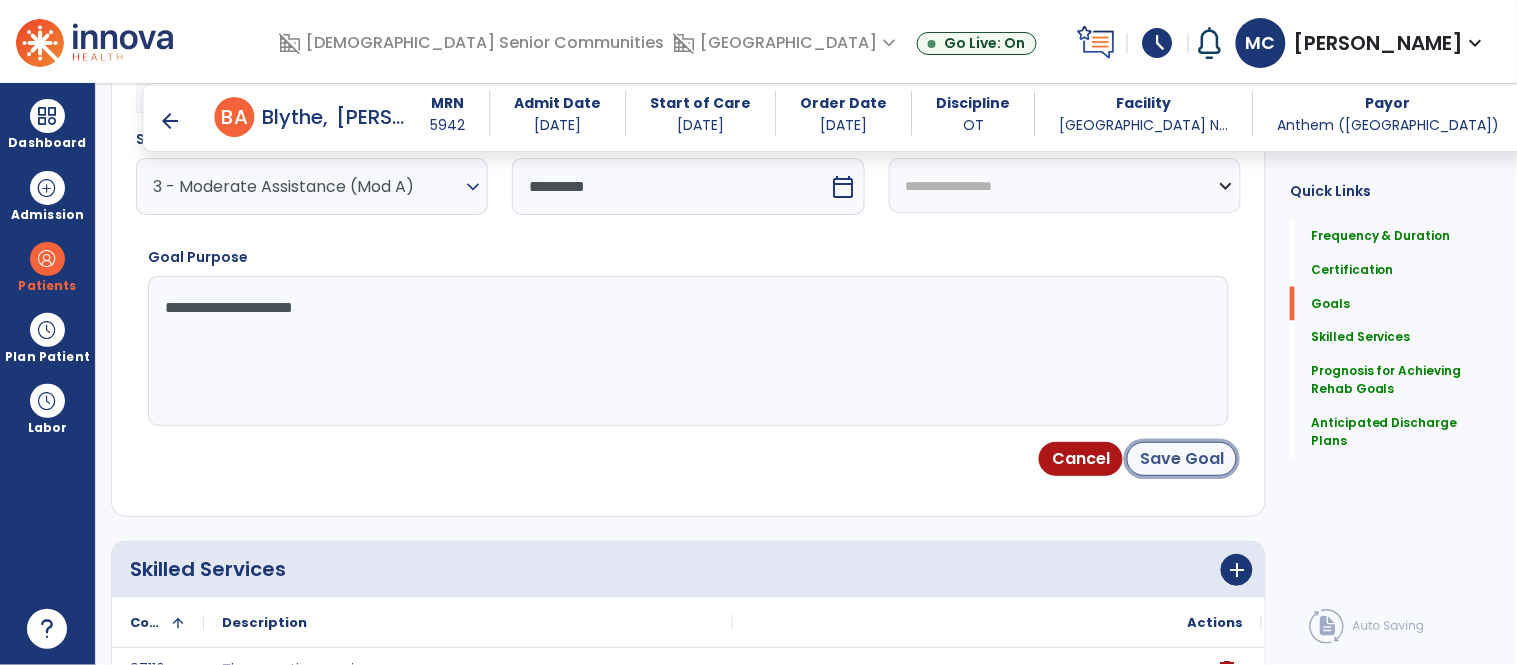 click on "Save Goal" at bounding box center [1182, 459] 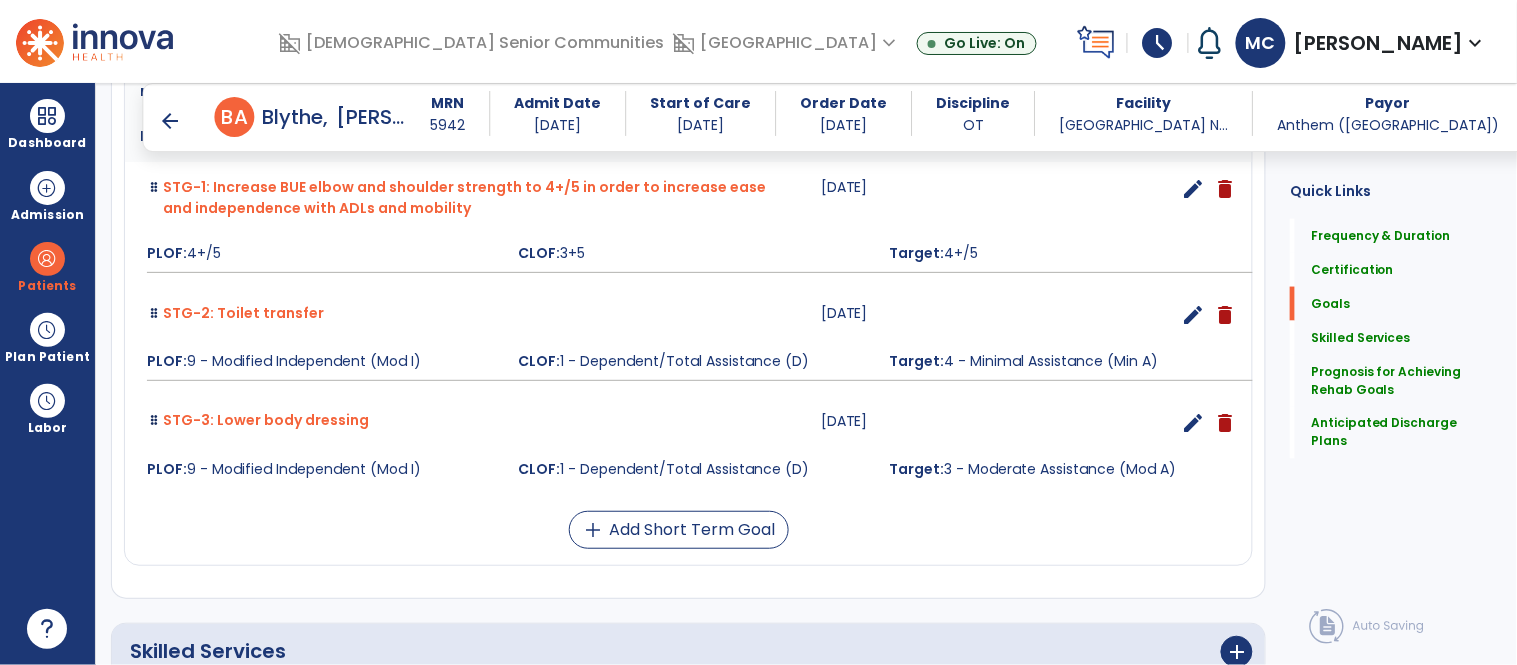 scroll, scrollTop: 655, scrollLeft: 0, axis: vertical 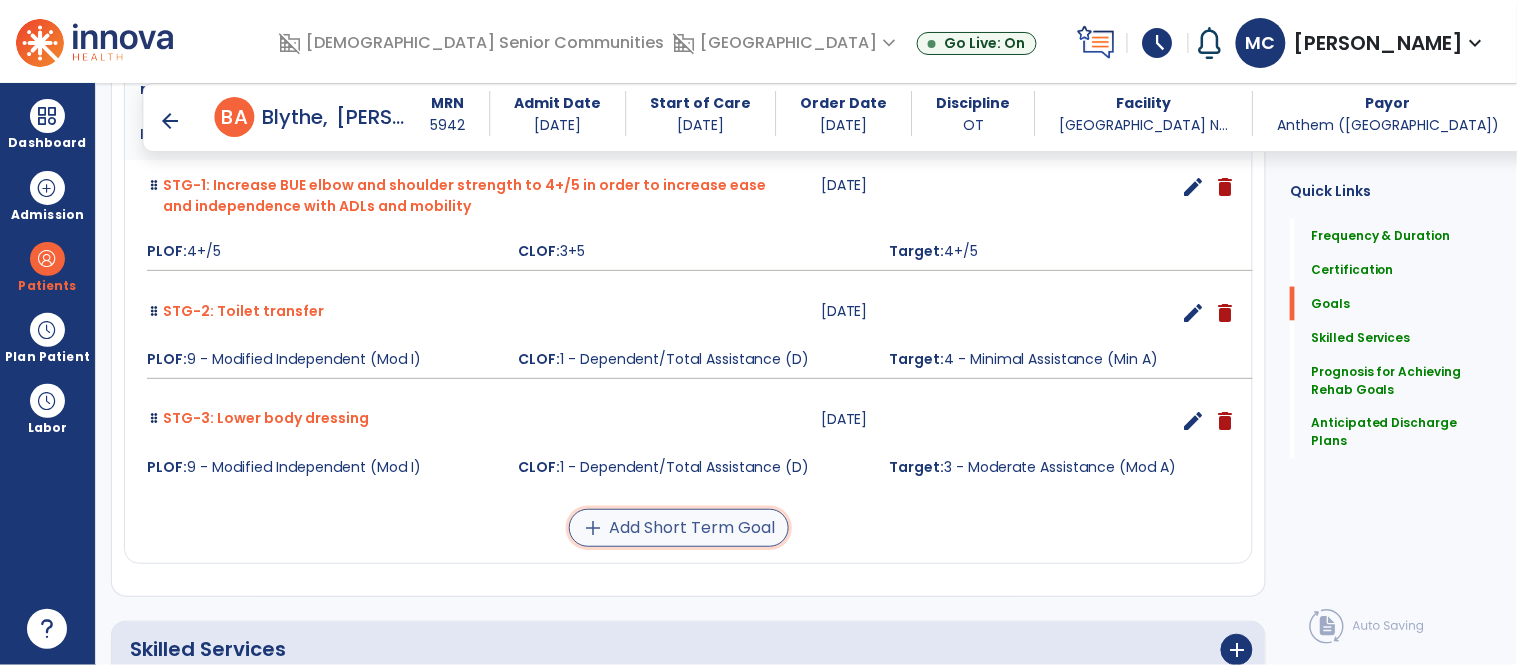 click on "add  Add Short Term Goal" at bounding box center [679, 528] 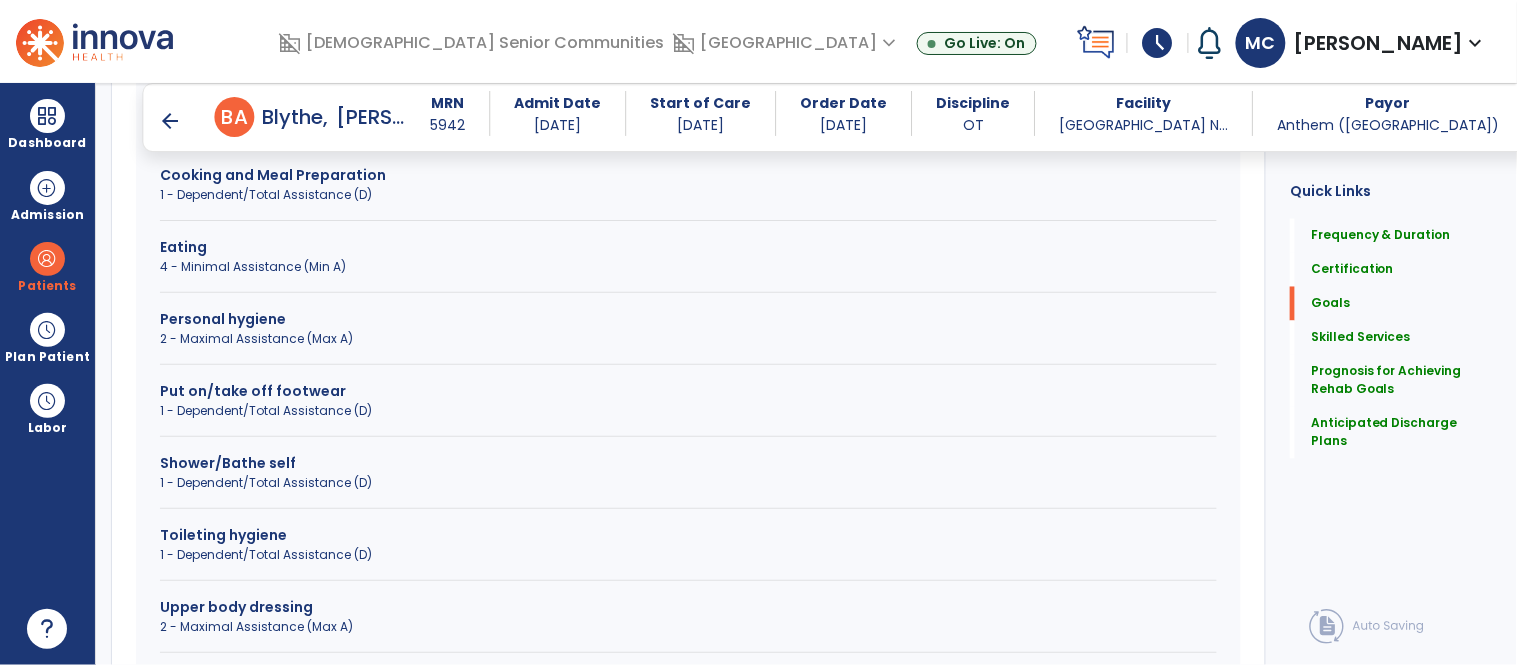 scroll, scrollTop: 834, scrollLeft: 0, axis: vertical 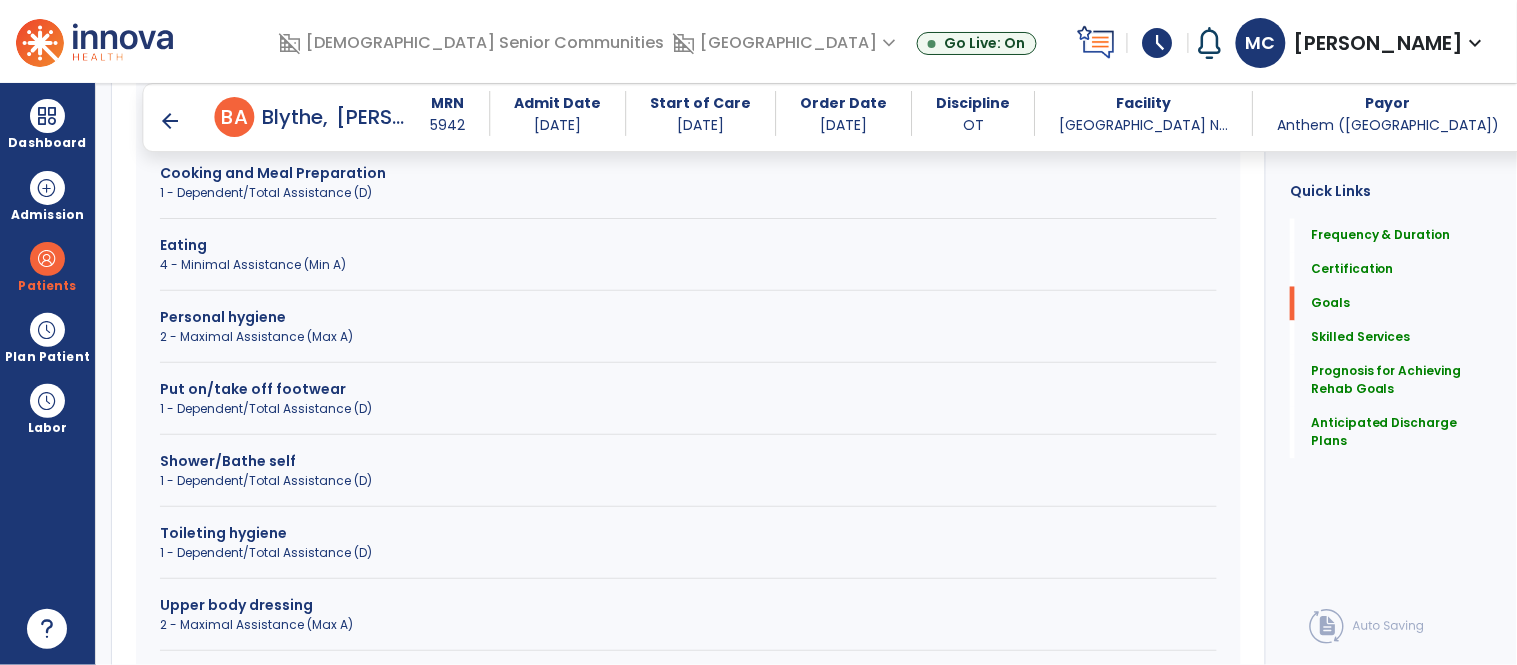 click on "Shower/Bathe self 1 - Dependent/Total Assistance (D)" at bounding box center (688, 479) 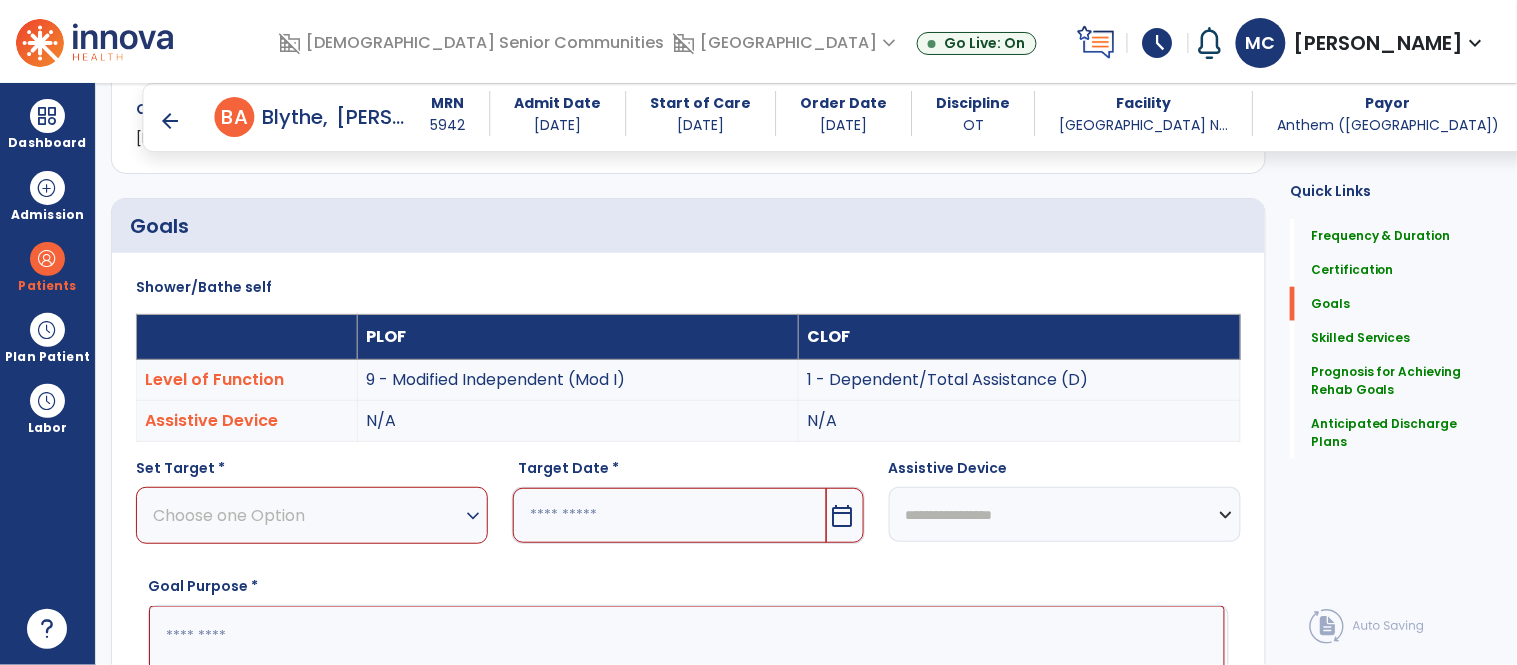 scroll, scrollTop: 424, scrollLeft: 0, axis: vertical 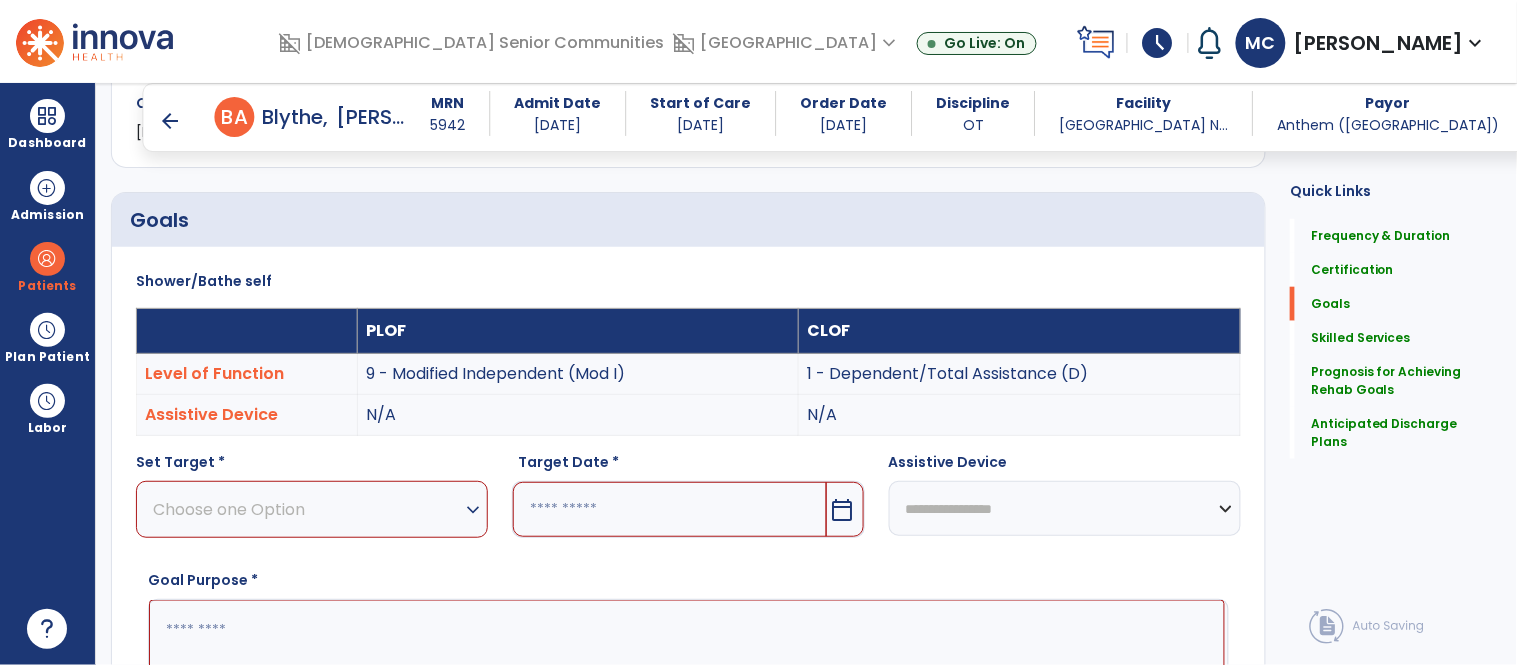 click on "expand_more" at bounding box center (473, 510) 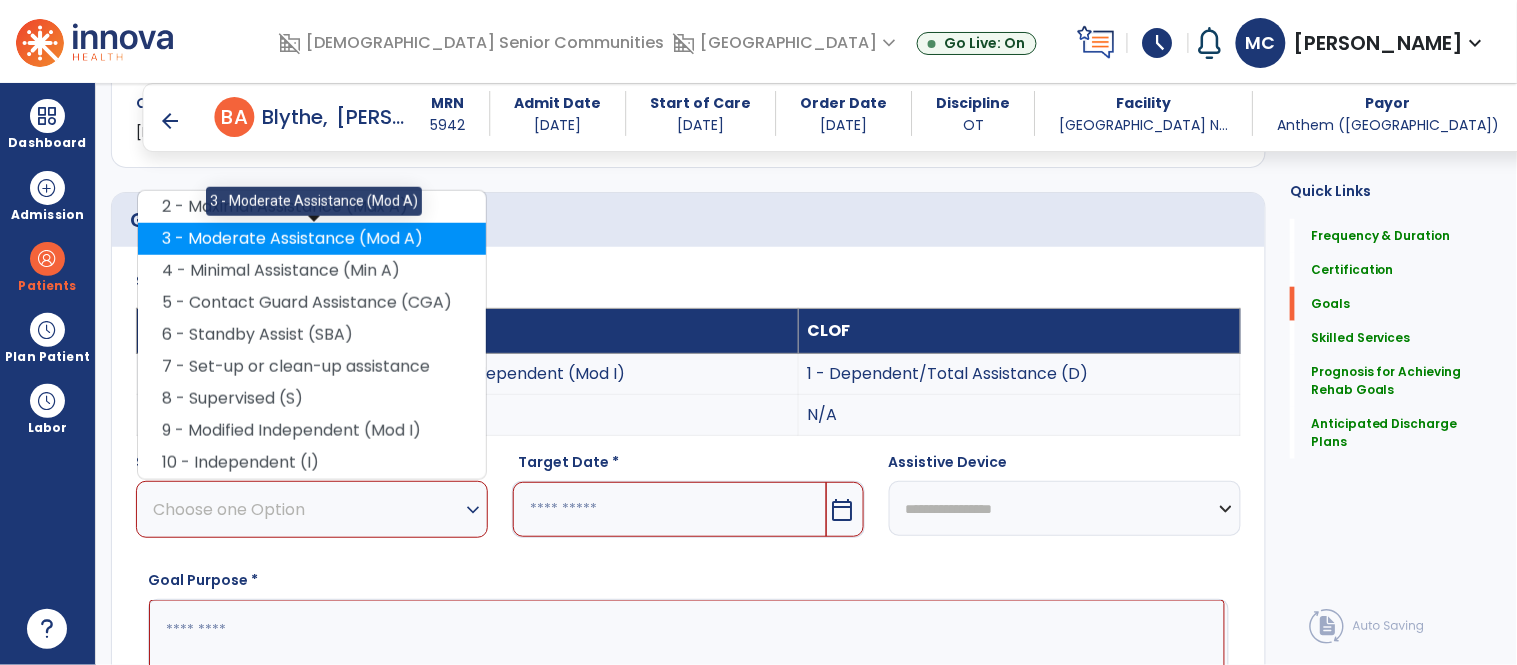click on "3 - Moderate Assistance (Mod A)" at bounding box center (312, 239) 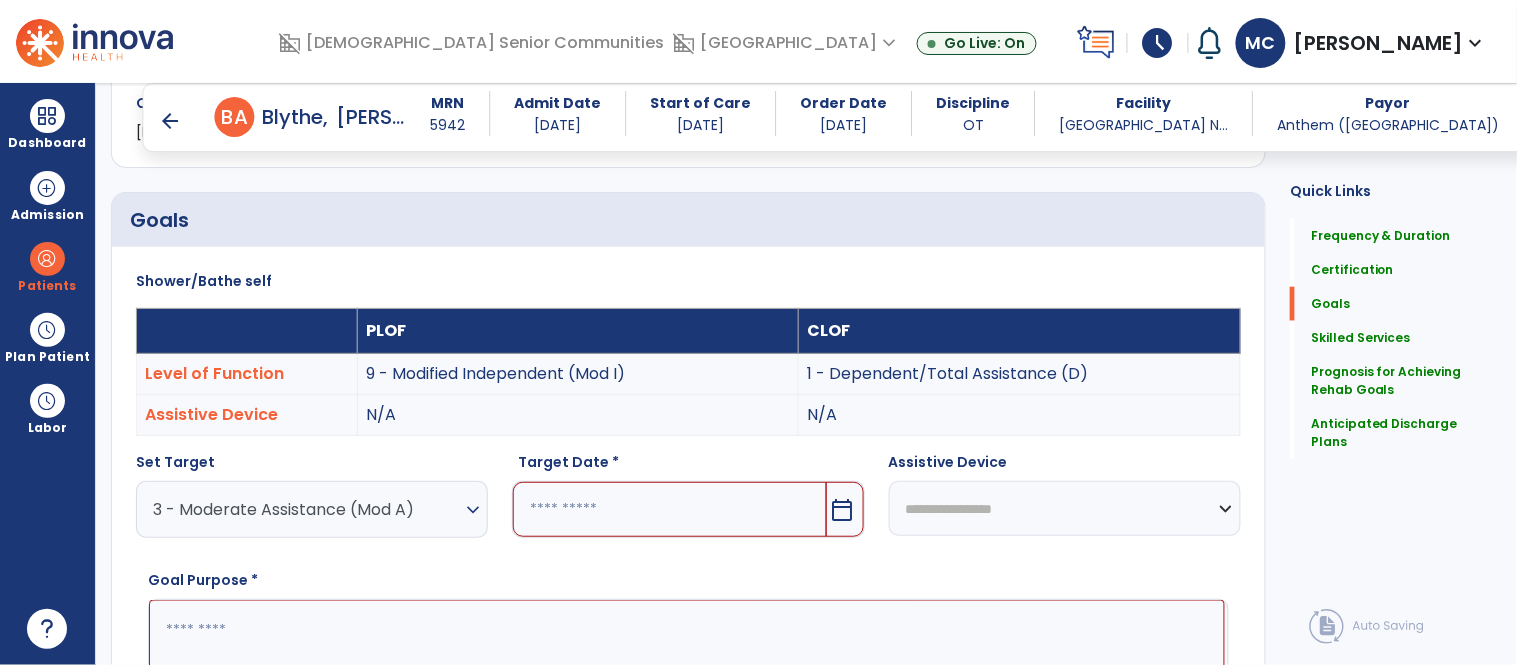 click on "calendar_today" at bounding box center [845, 509] 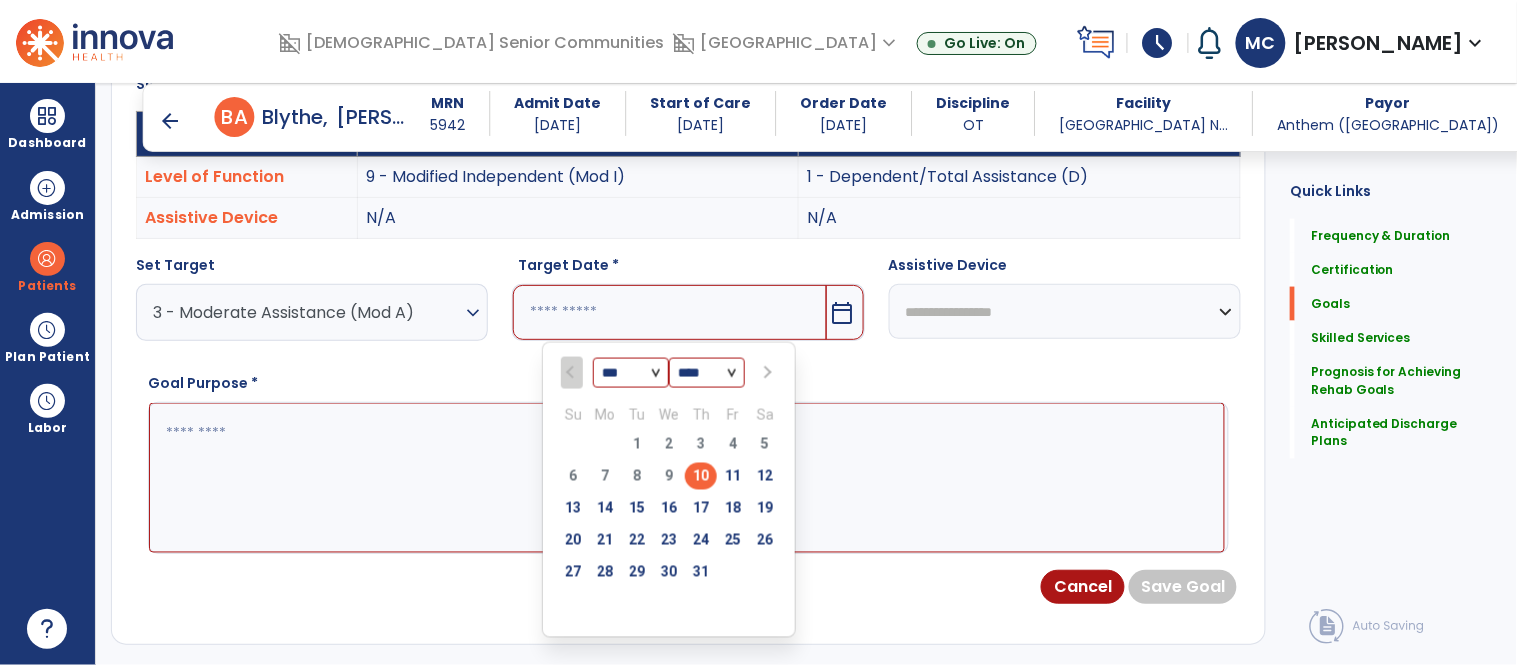 scroll, scrollTop: 627, scrollLeft: 0, axis: vertical 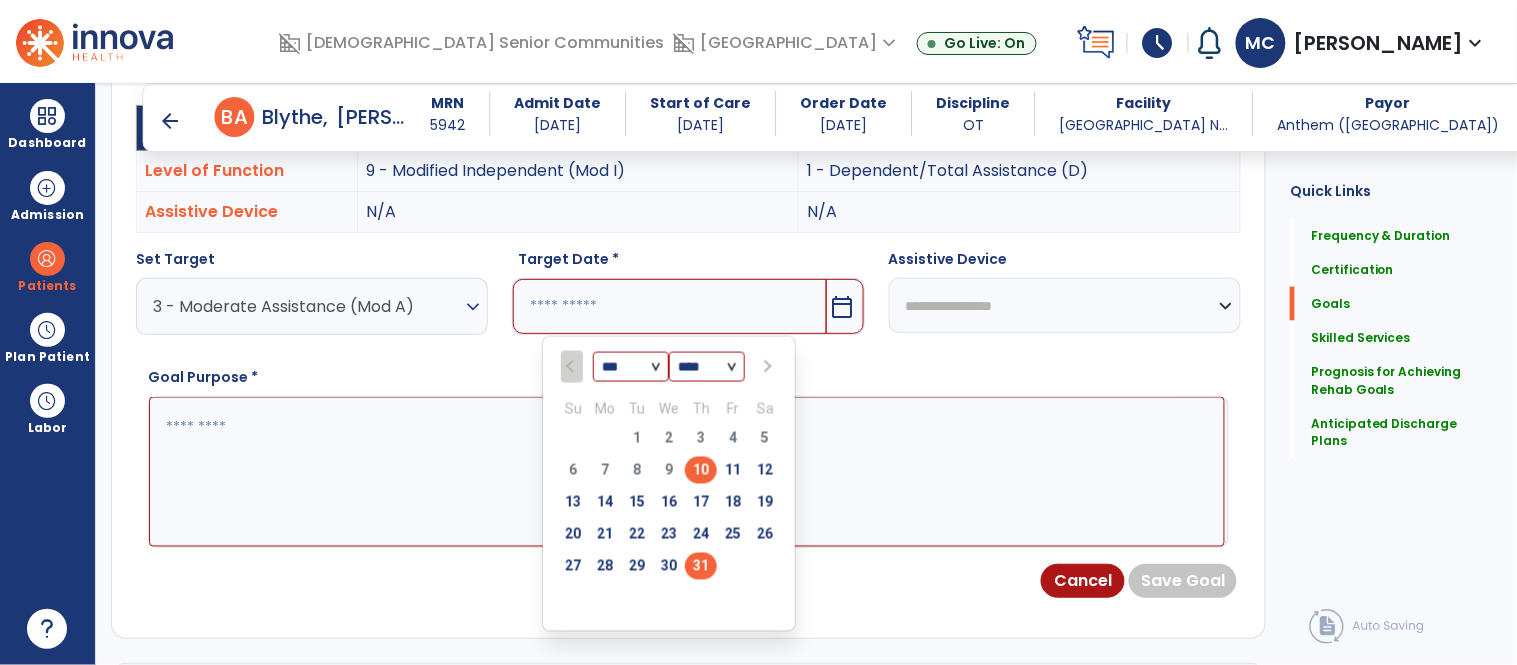 click on "31" at bounding box center (701, 566) 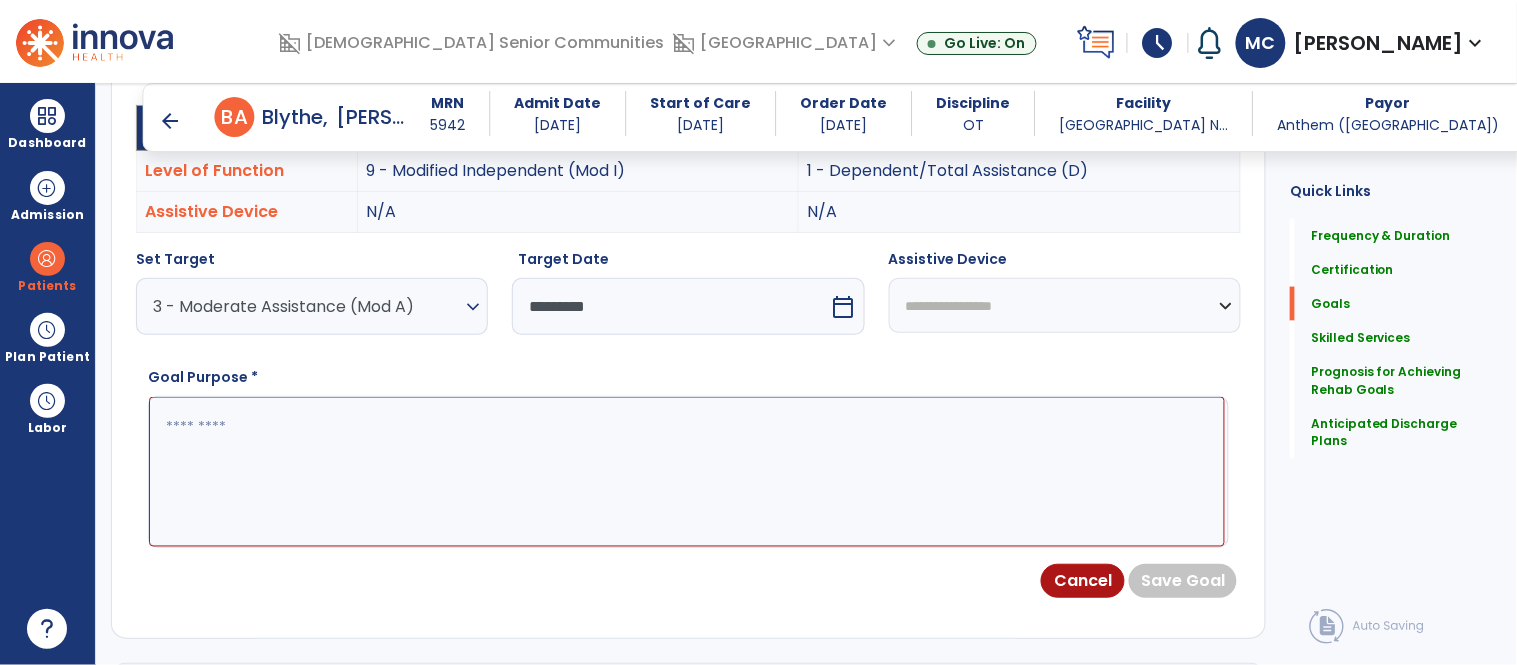 click at bounding box center (687, 472) 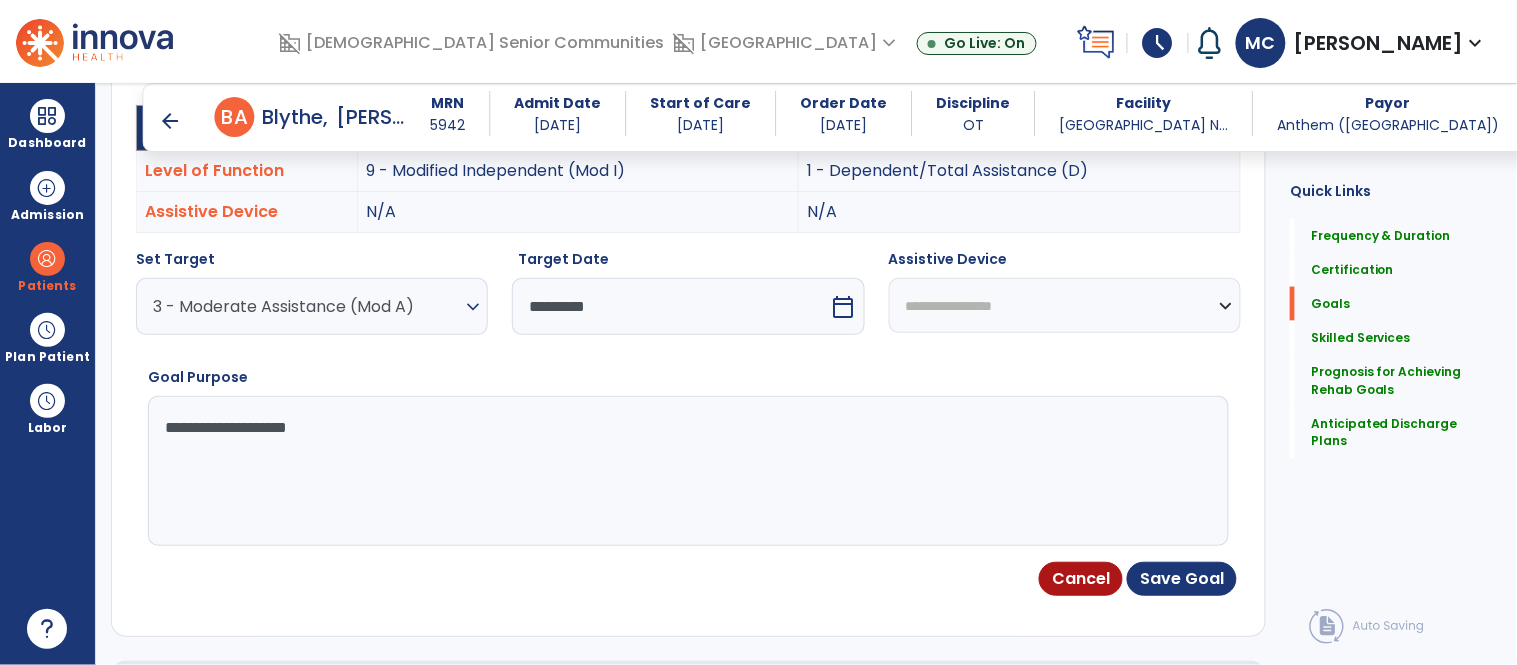 type on "**********" 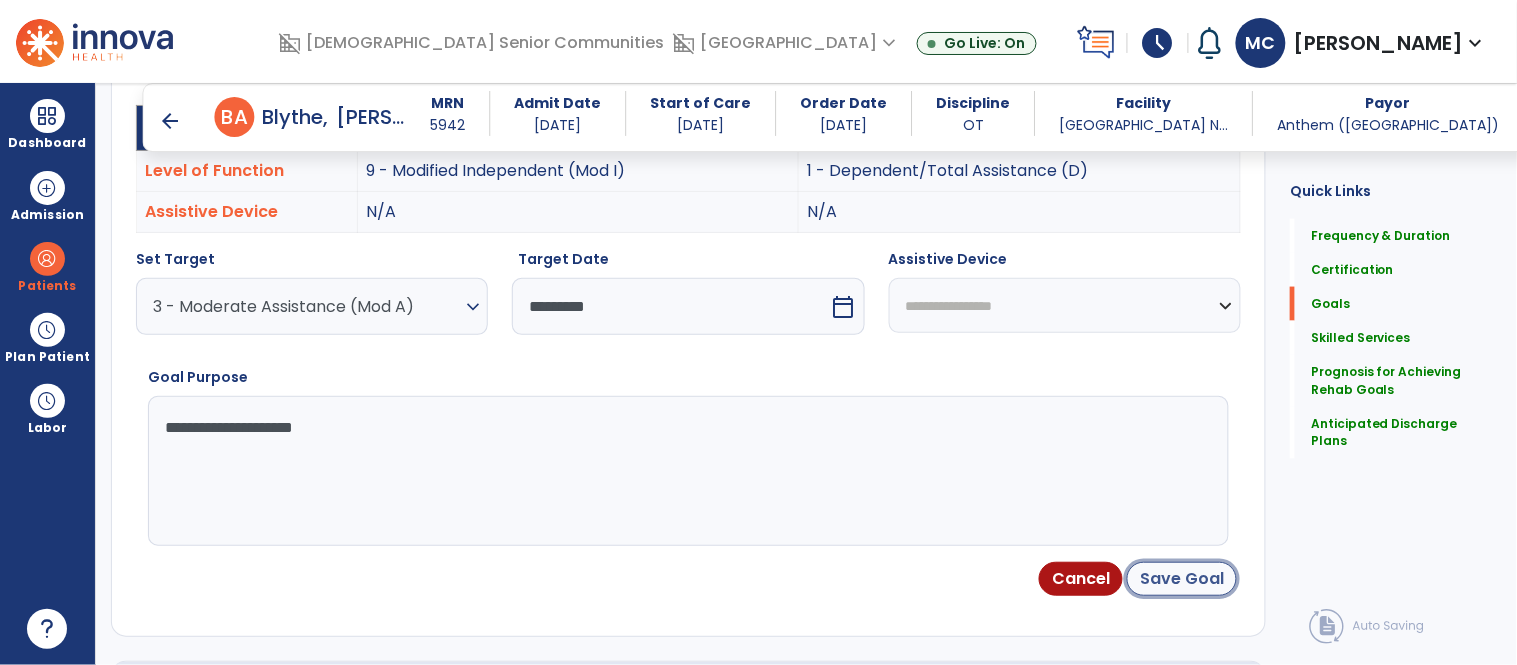 click on "Save Goal" at bounding box center (1182, 579) 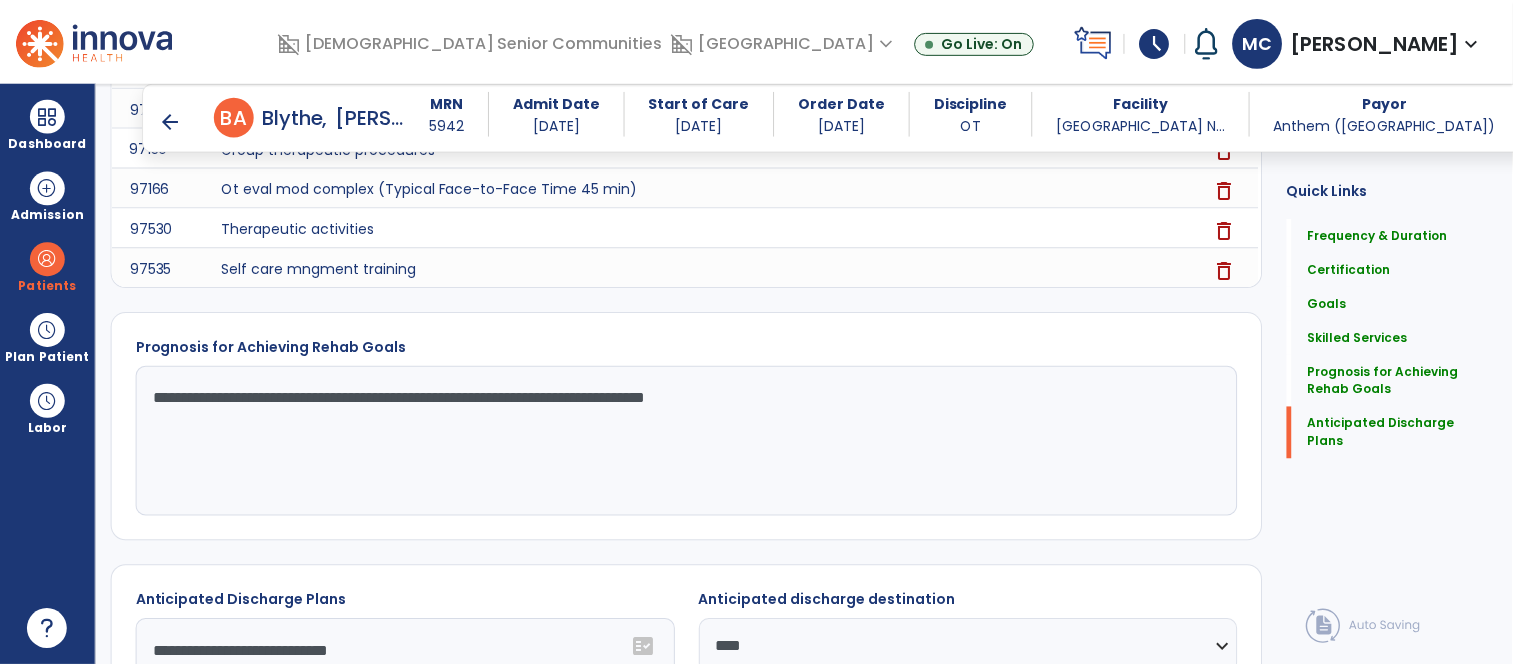 scroll, scrollTop: 1673, scrollLeft: 0, axis: vertical 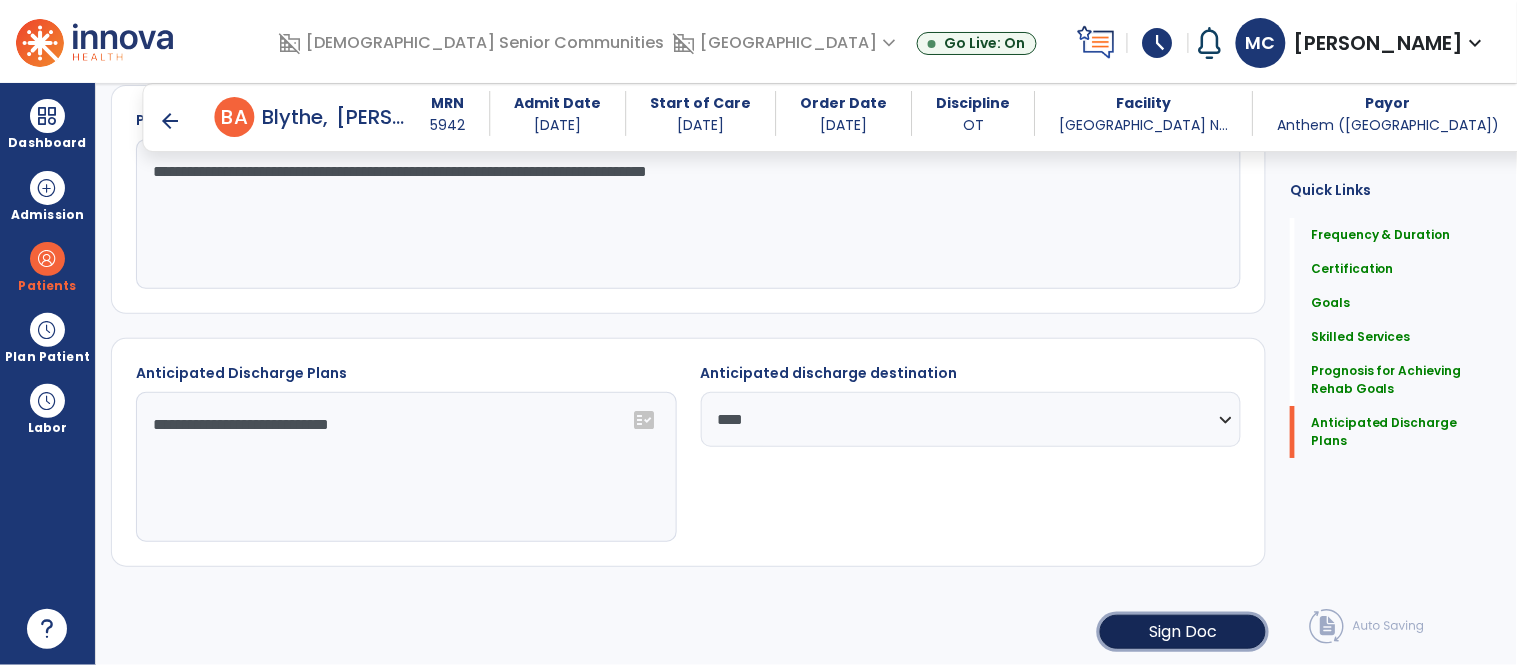 click on "Sign Doc" 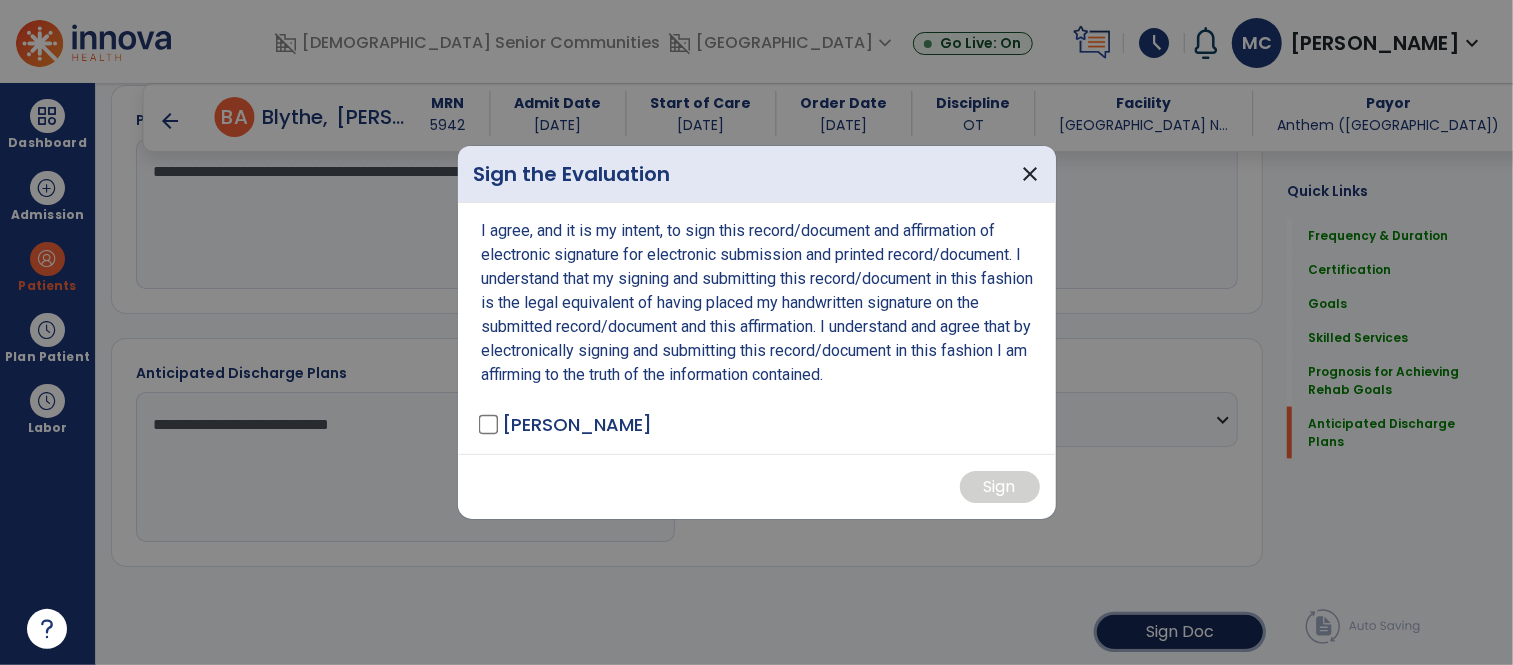 scroll, scrollTop: 1673, scrollLeft: 0, axis: vertical 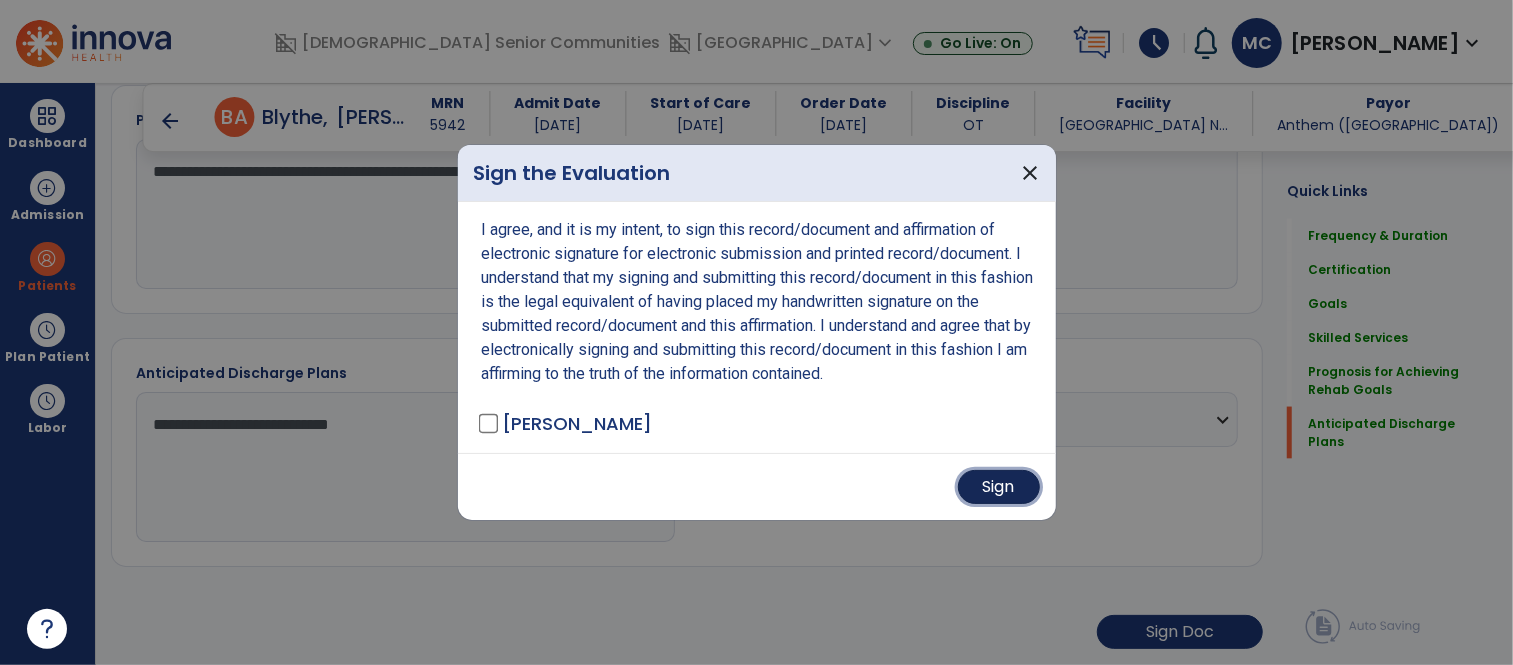 click on "Sign" at bounding box center [999, 487] 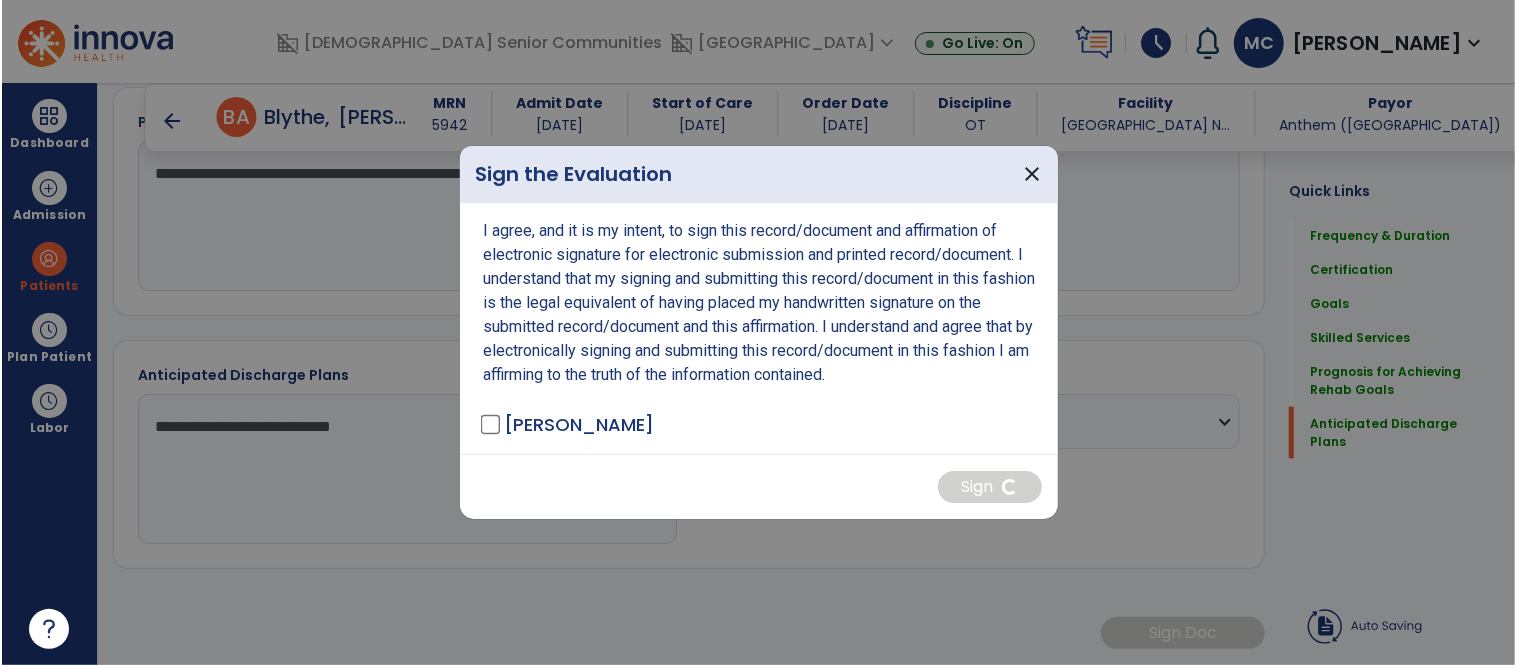 scroll, scrollTop: 1671, scrollLeft: 0, axis: vertical 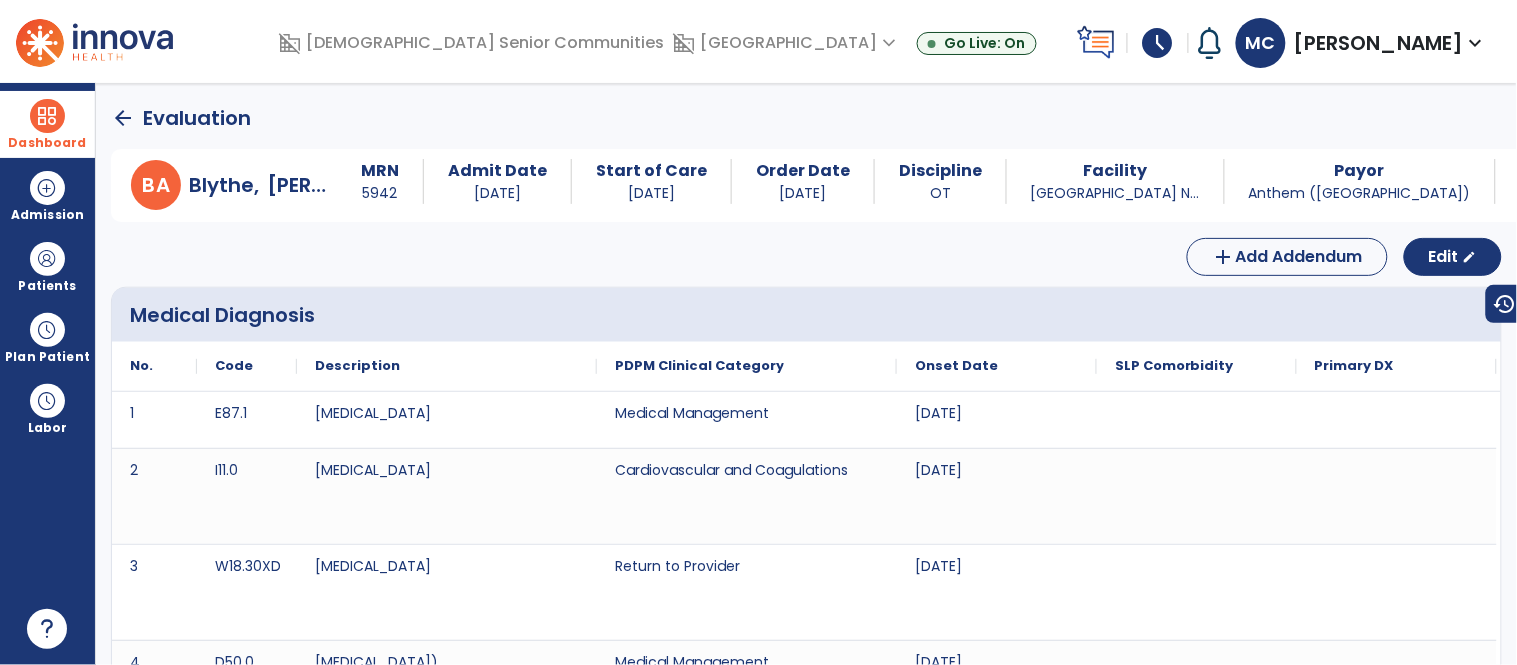 click at bounding box center (47, 116) 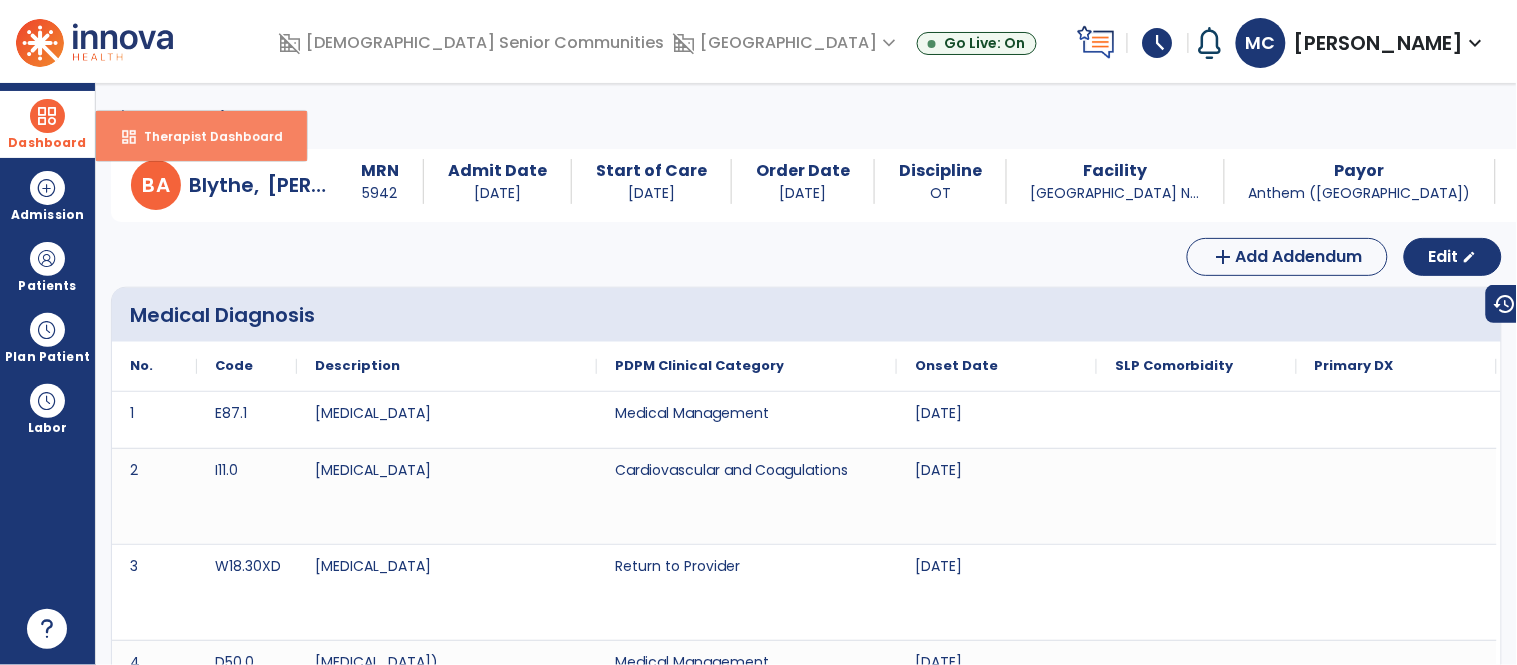 click on "dashboard  Therapist Dashboard" at bounding box center [201, 136] 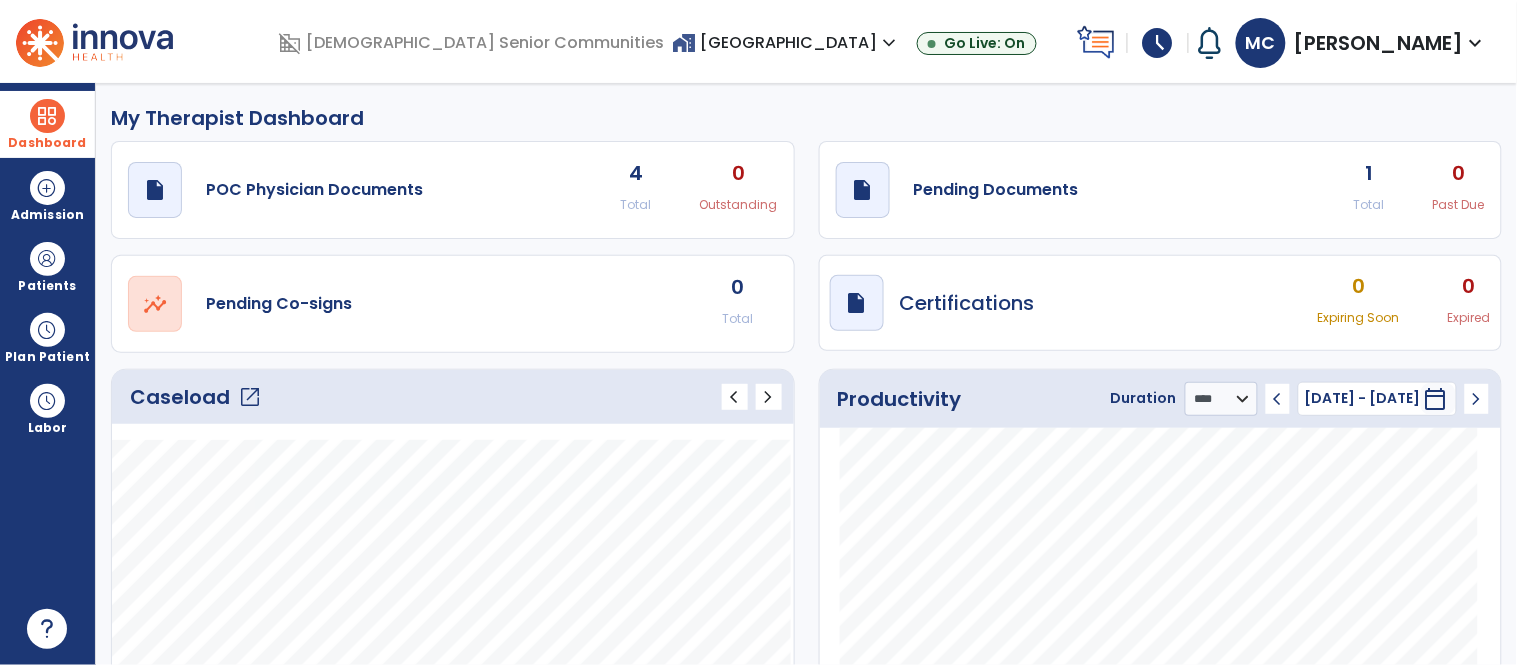 click on "draft   open_in_new  Pending Documents 1 Total 0 Past Due" 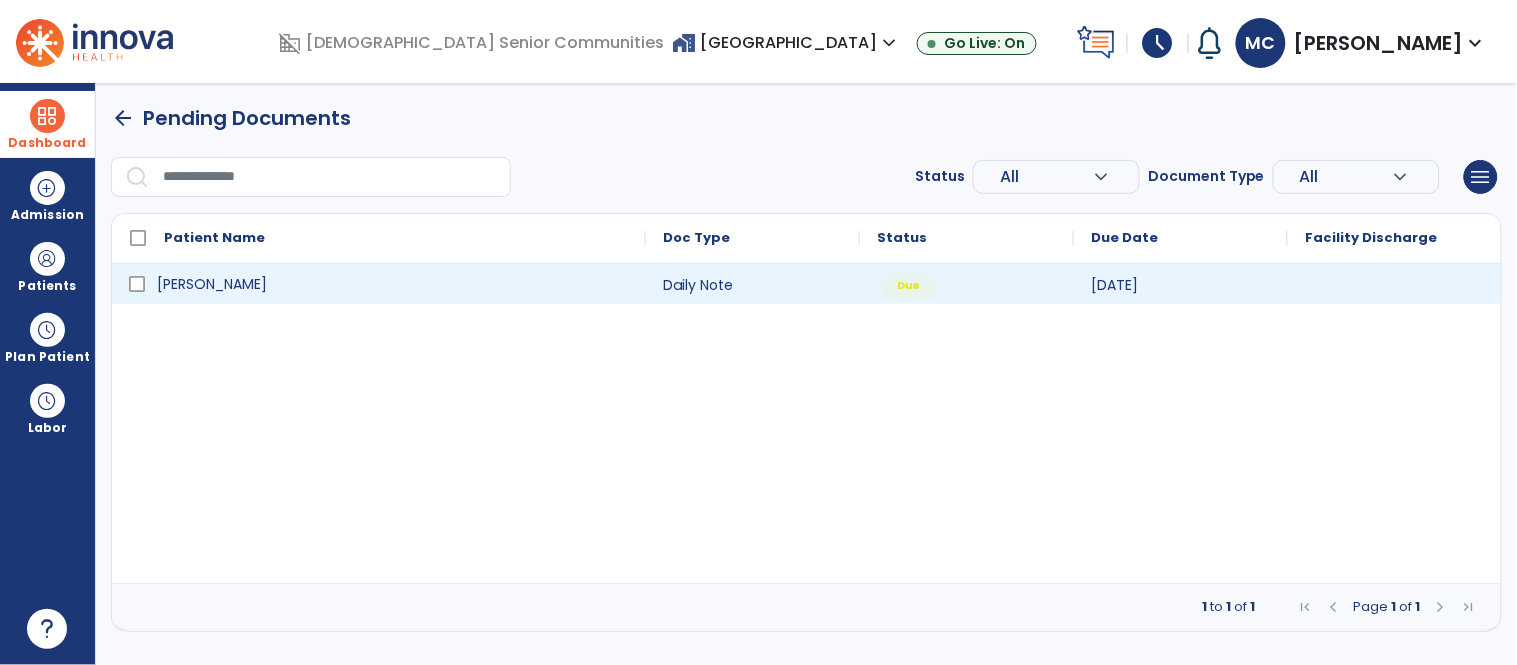 click on "[PERSON_NAME]" at bounding box center [212, 284] 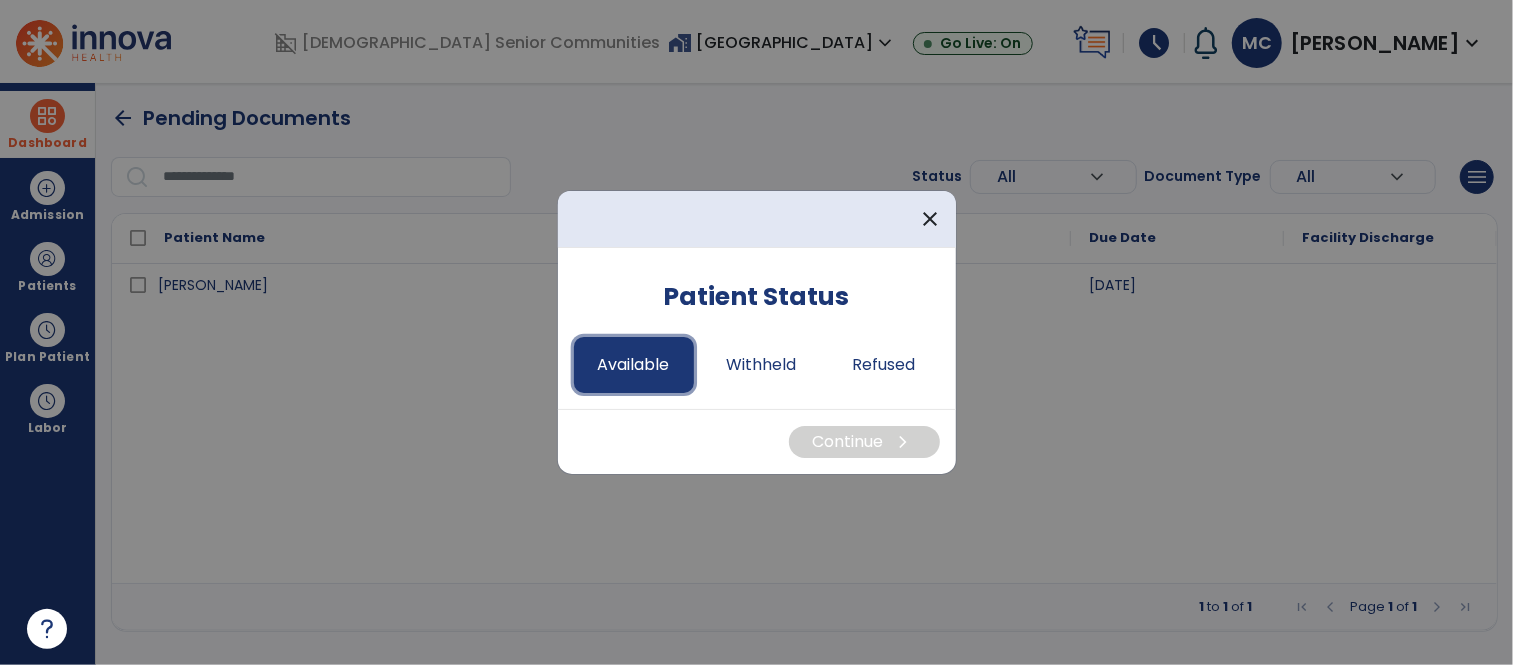 click on "Available" at bounding box center (634, 365) 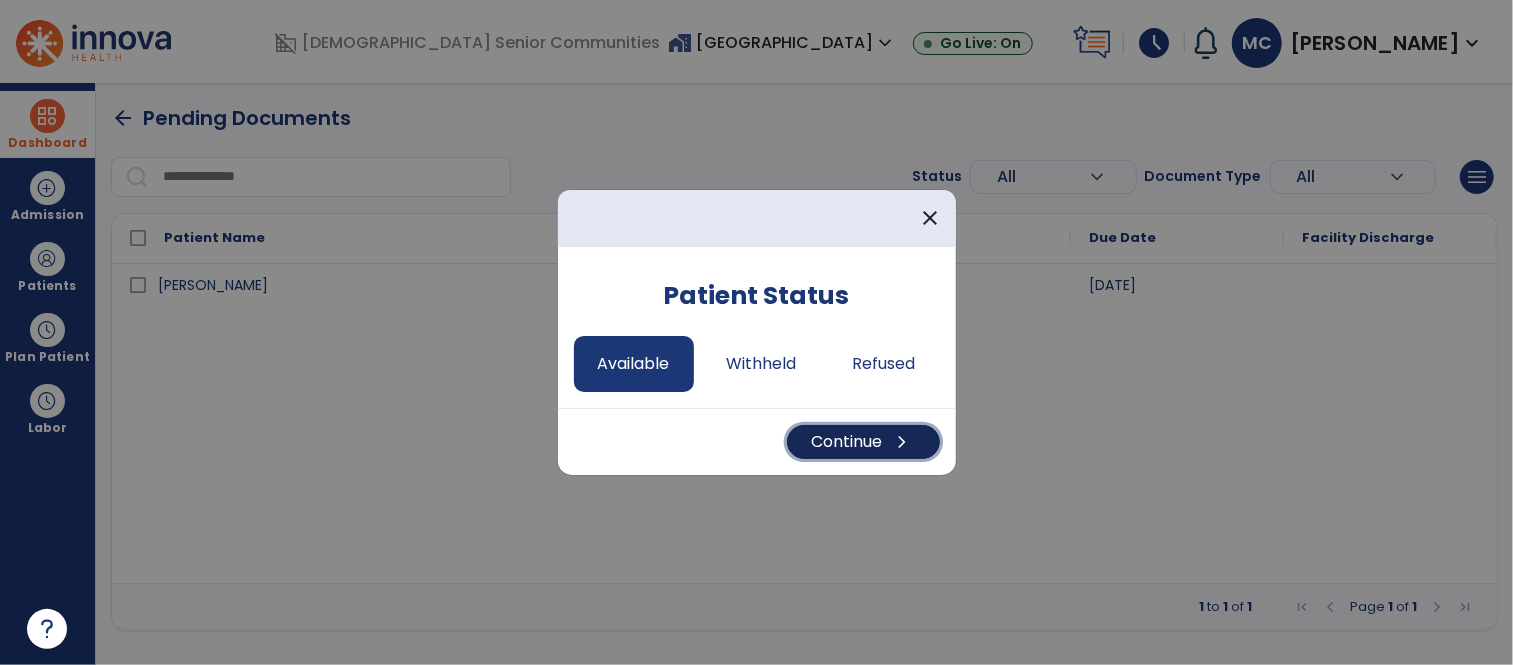 click on "Continue   chevron_right" at bounding box center (863, 442) 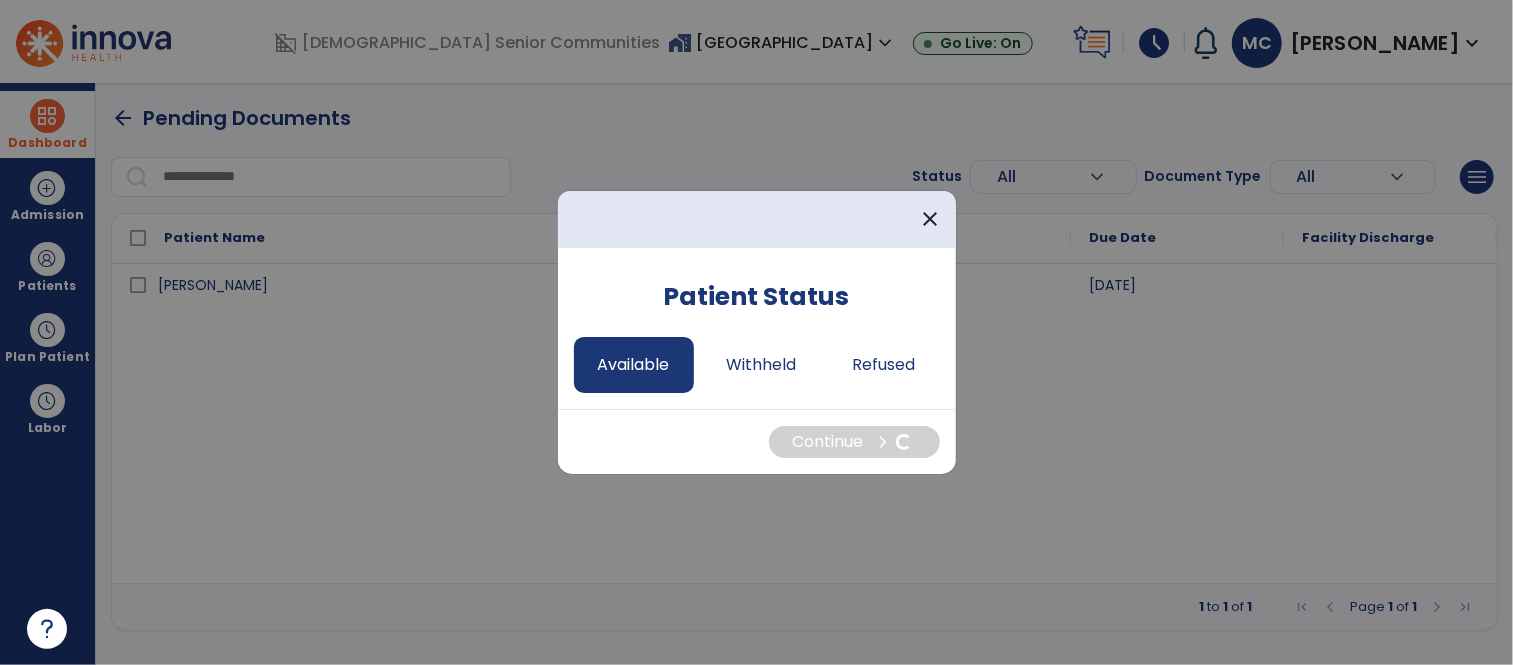 select on "*" 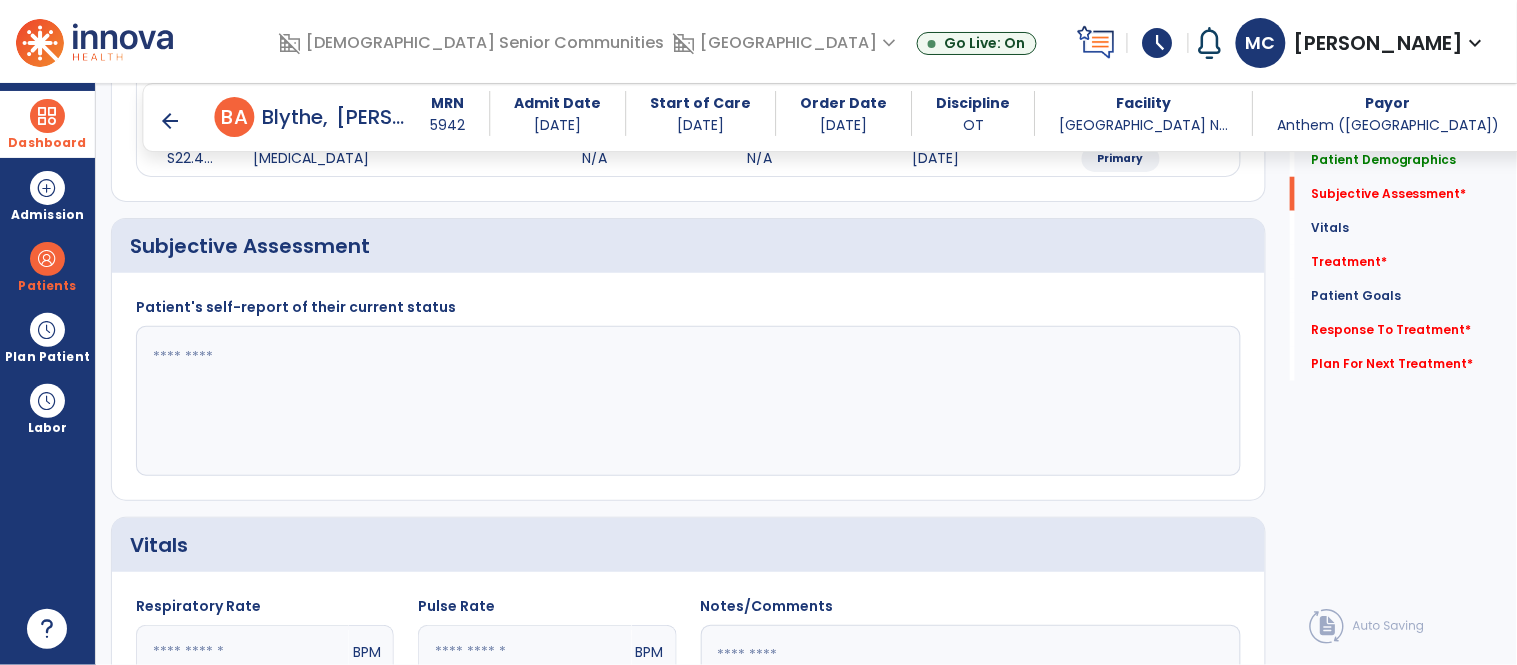 scroll, scrollTop: 484, scrollLeft: 0, axis: vertical 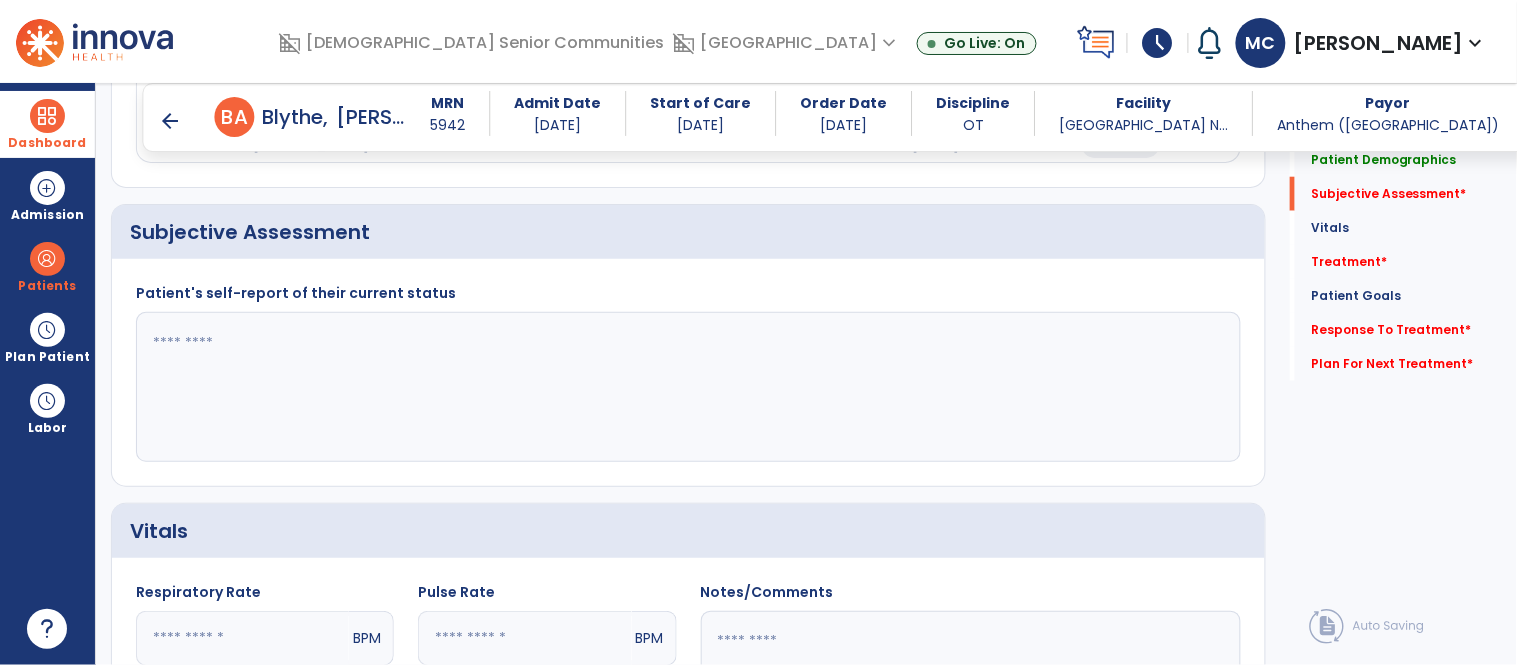 click 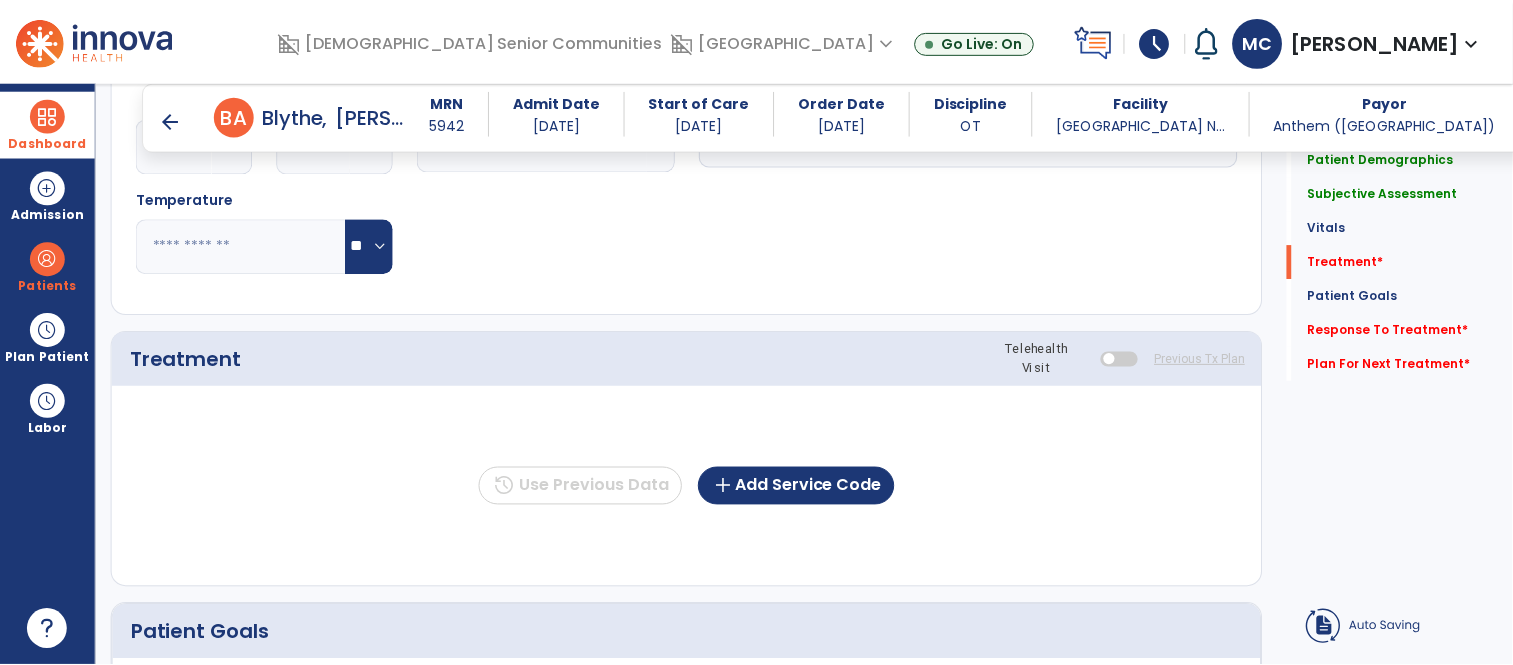 scroll, scrollTop: 1090, scrollLeft: 0, axis: vertical 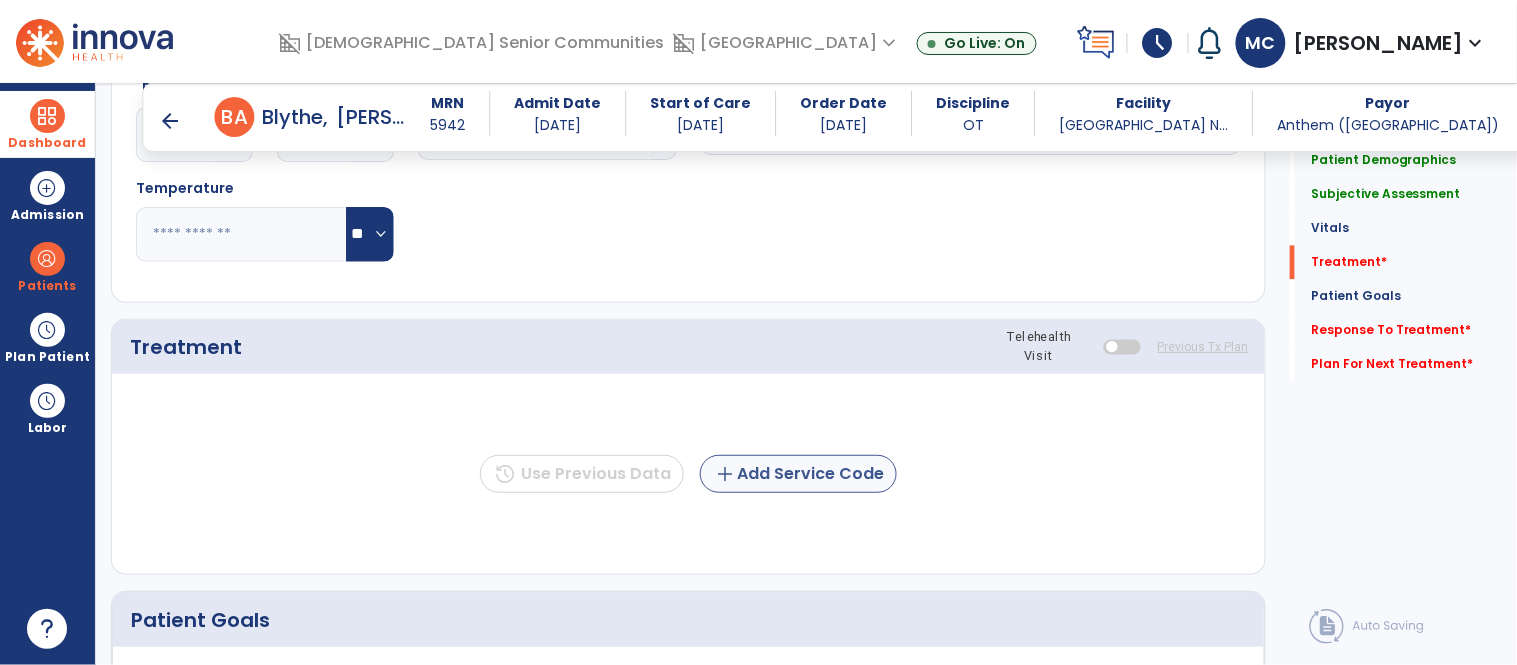 type on "**********" 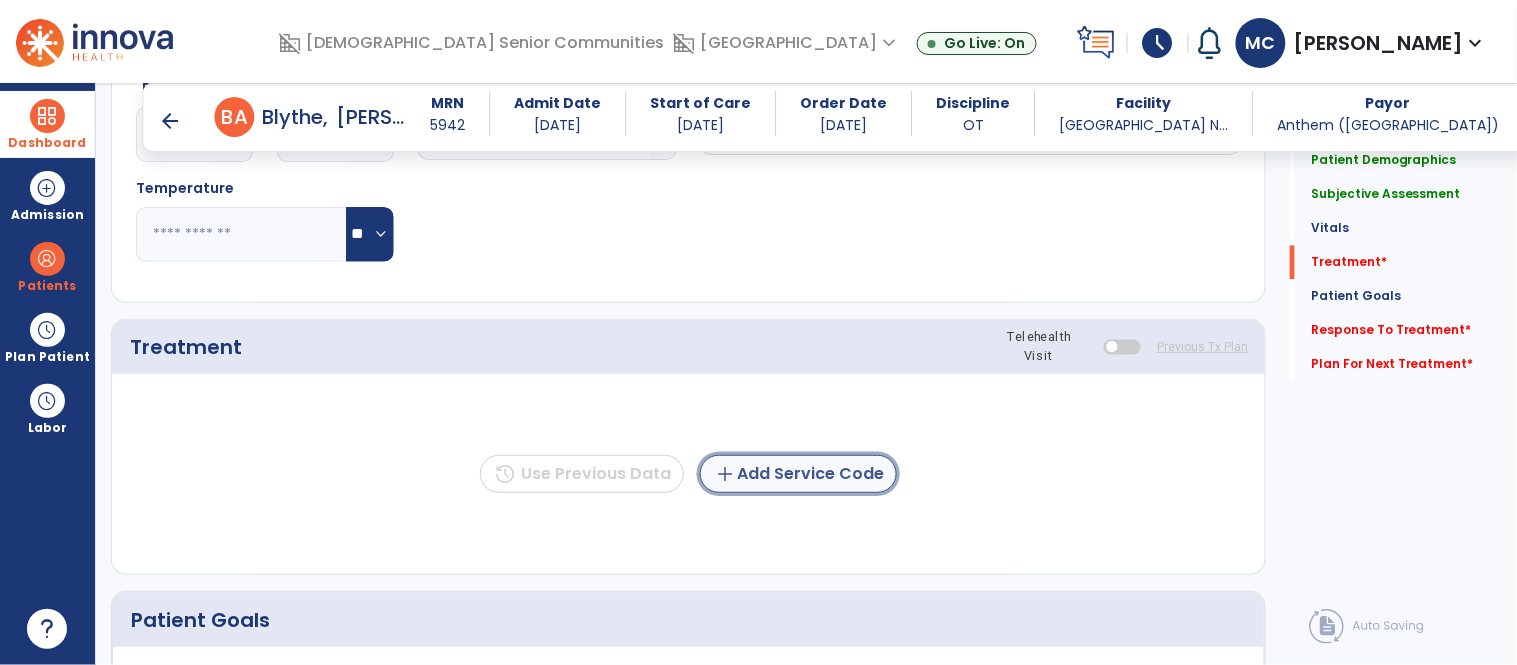 click on "add  Add Service Code" 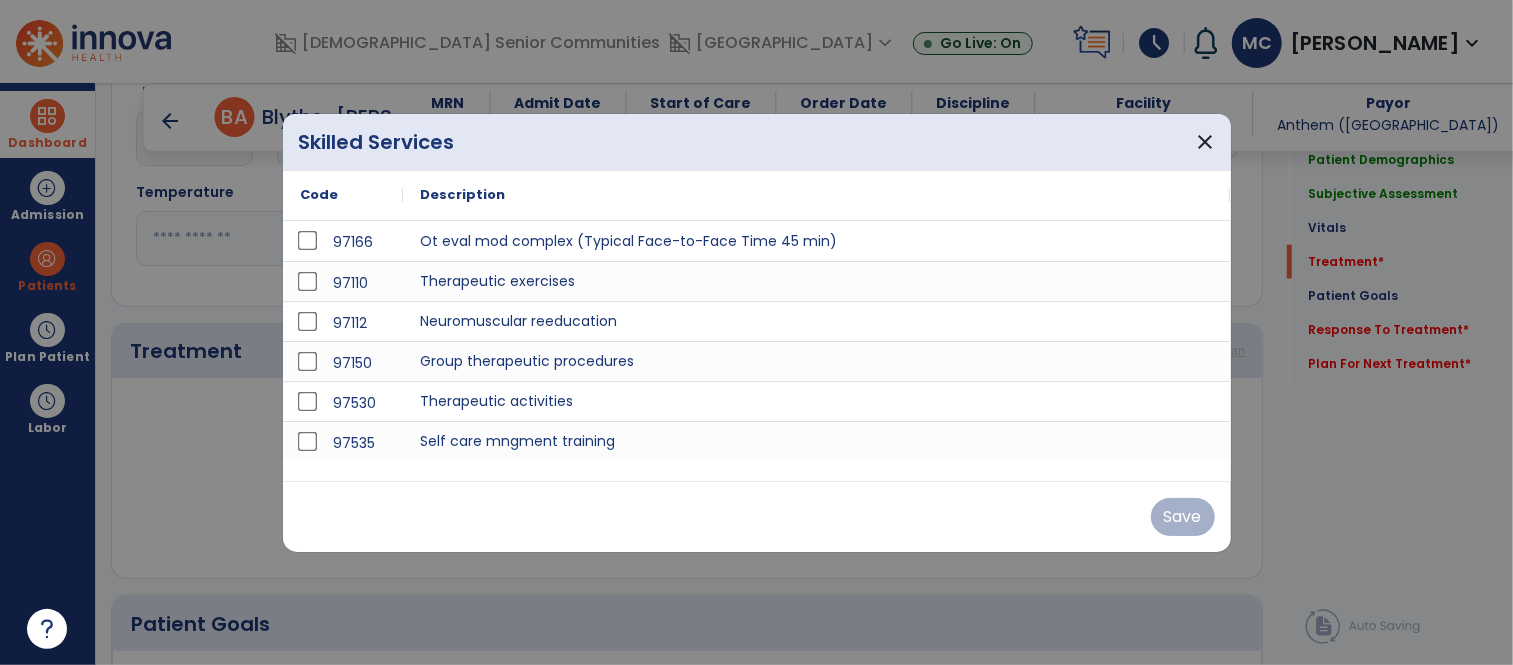 scroll, scrollTop: 1090, scrollLeft: 0, axis: vertical 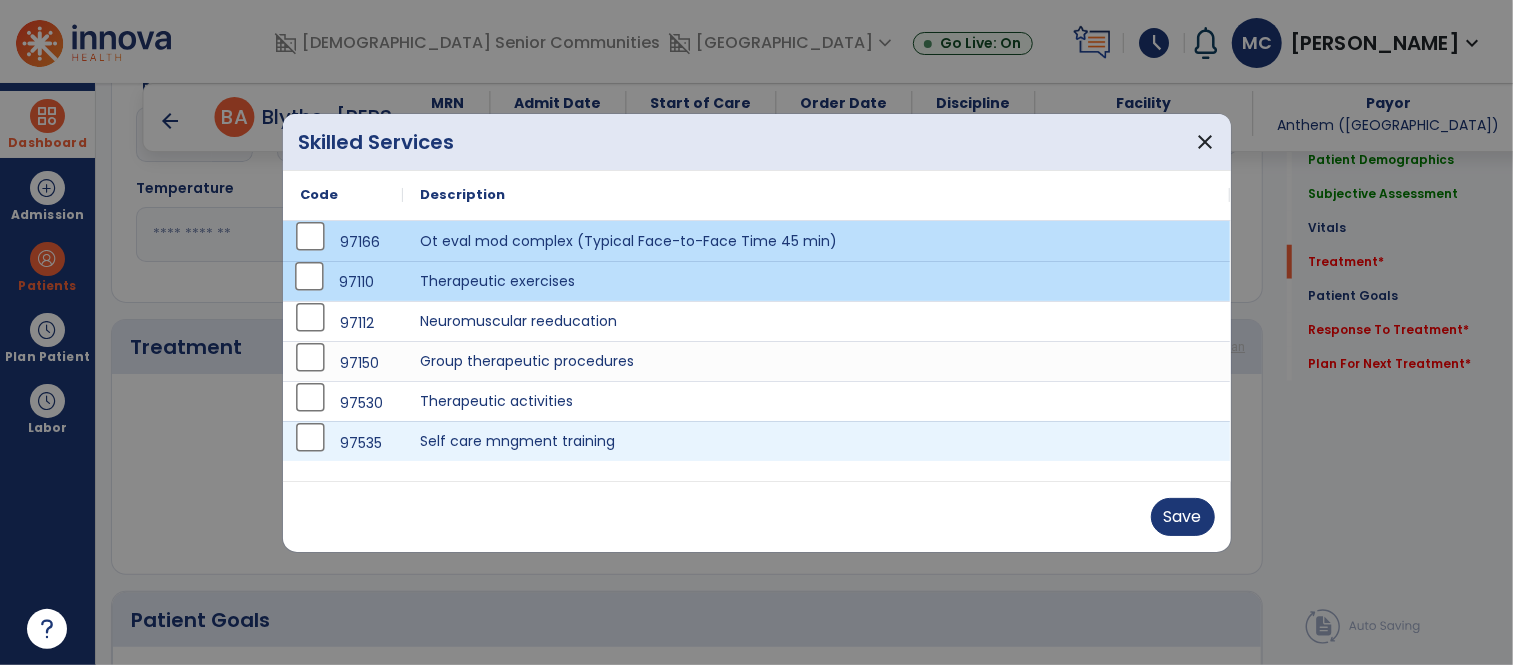 click on "97535" at bounding box center [343, 443] 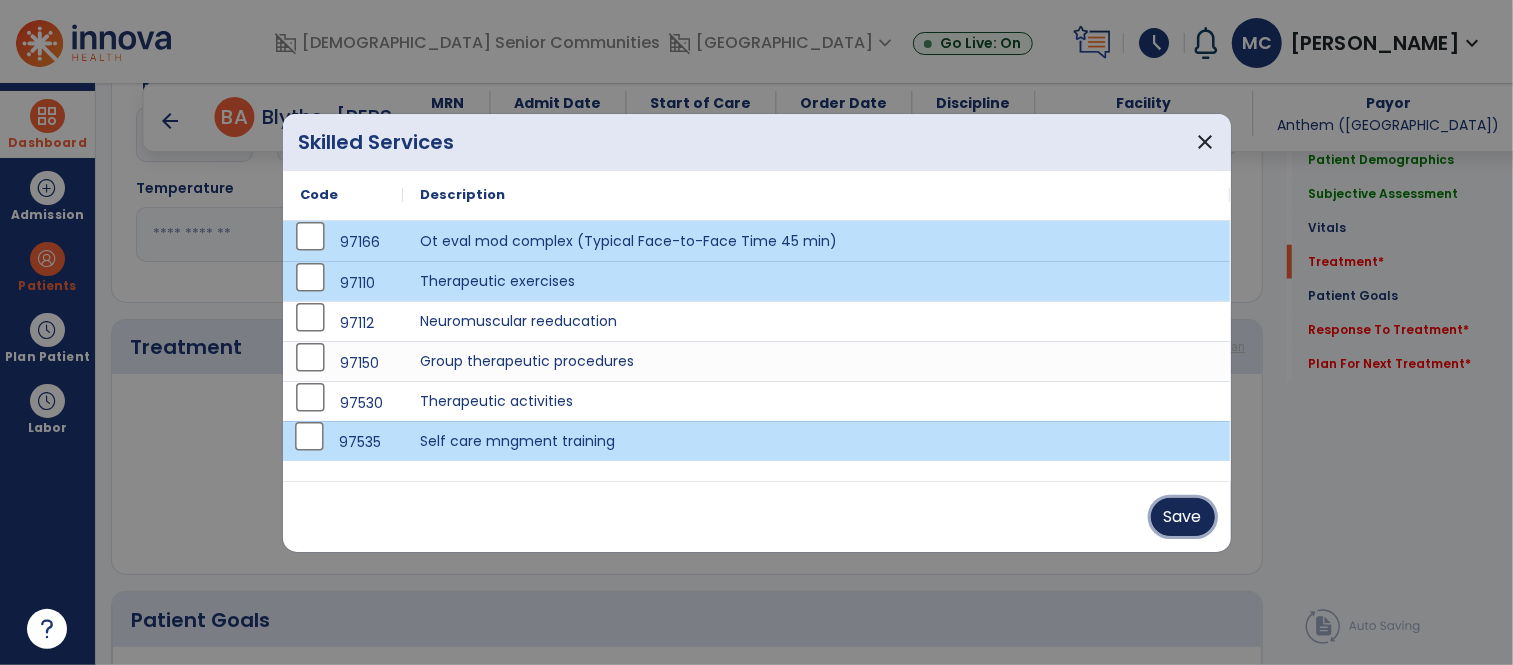 click on "Save" at bounding box center (1183, 517) 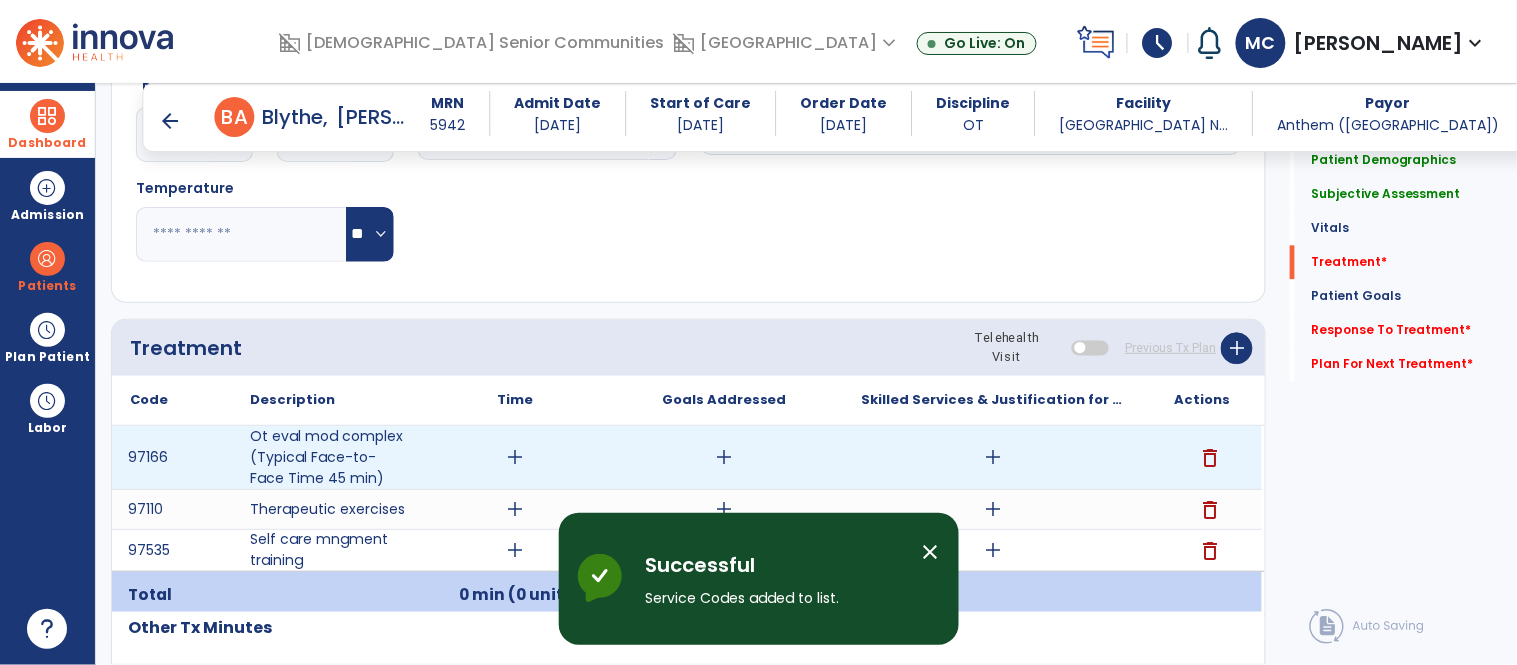 click on "add" at bounding box center [515, 457] 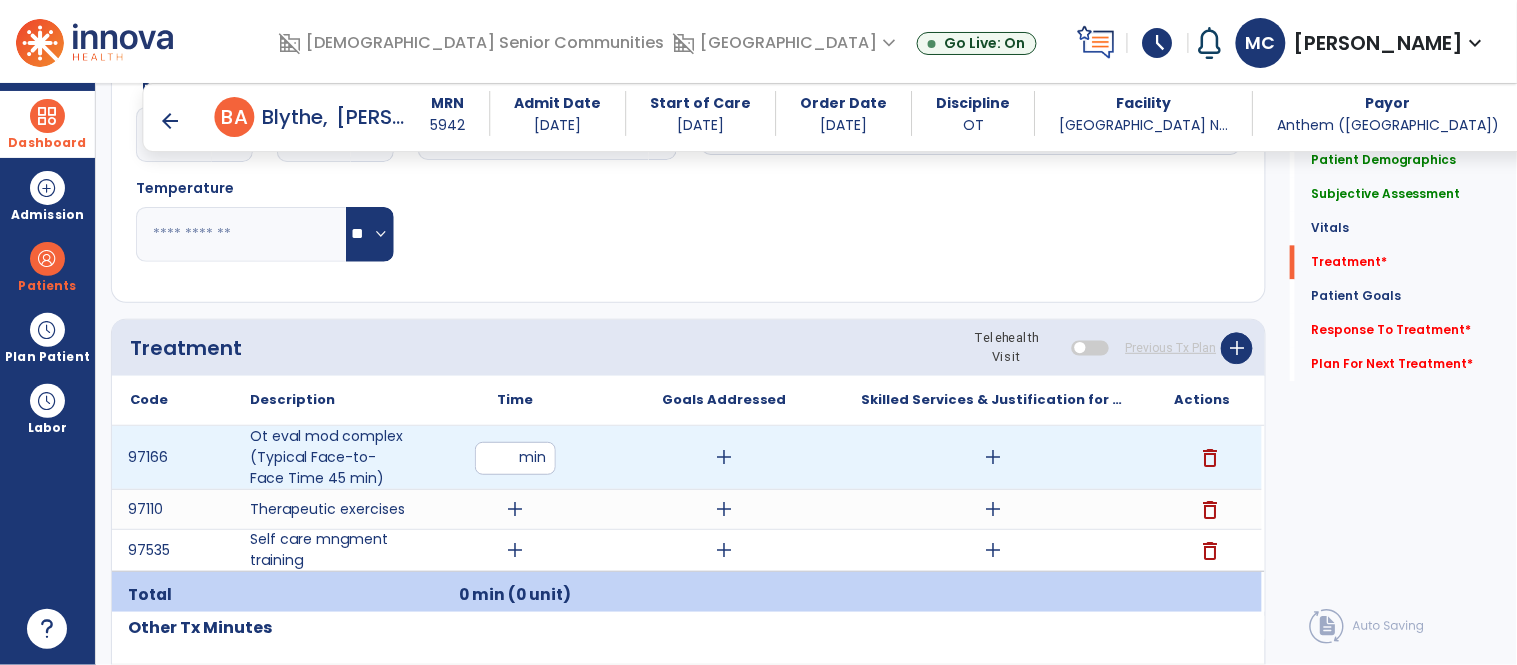 type on "**" 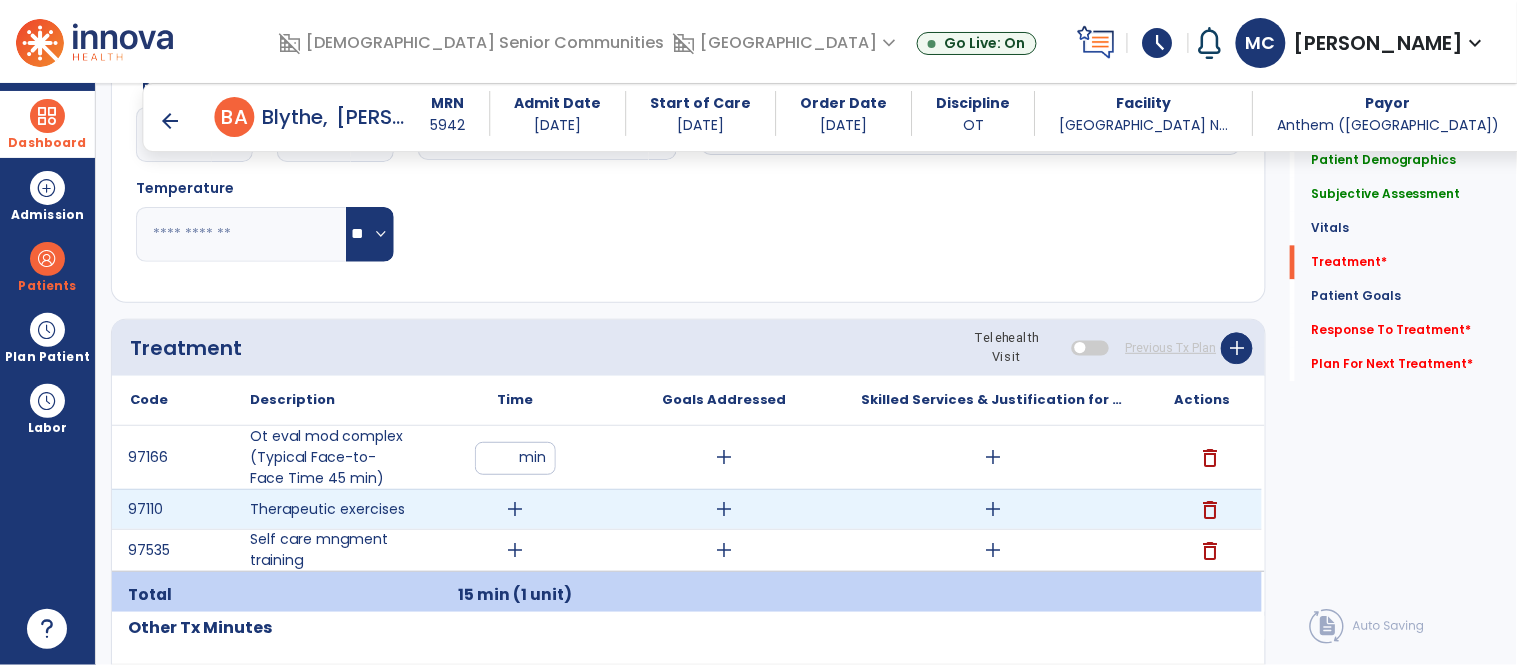 click on "add" at bounding box center [515, 509] 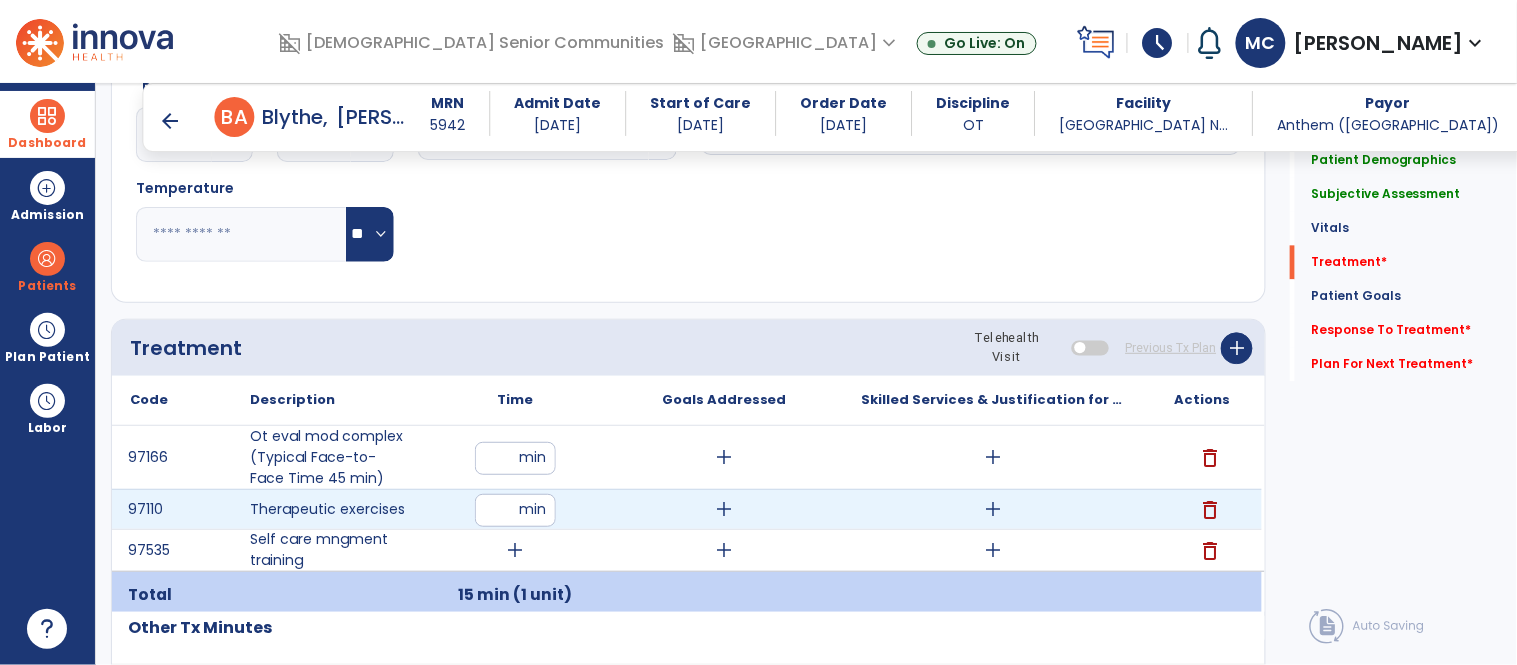 type on "**" 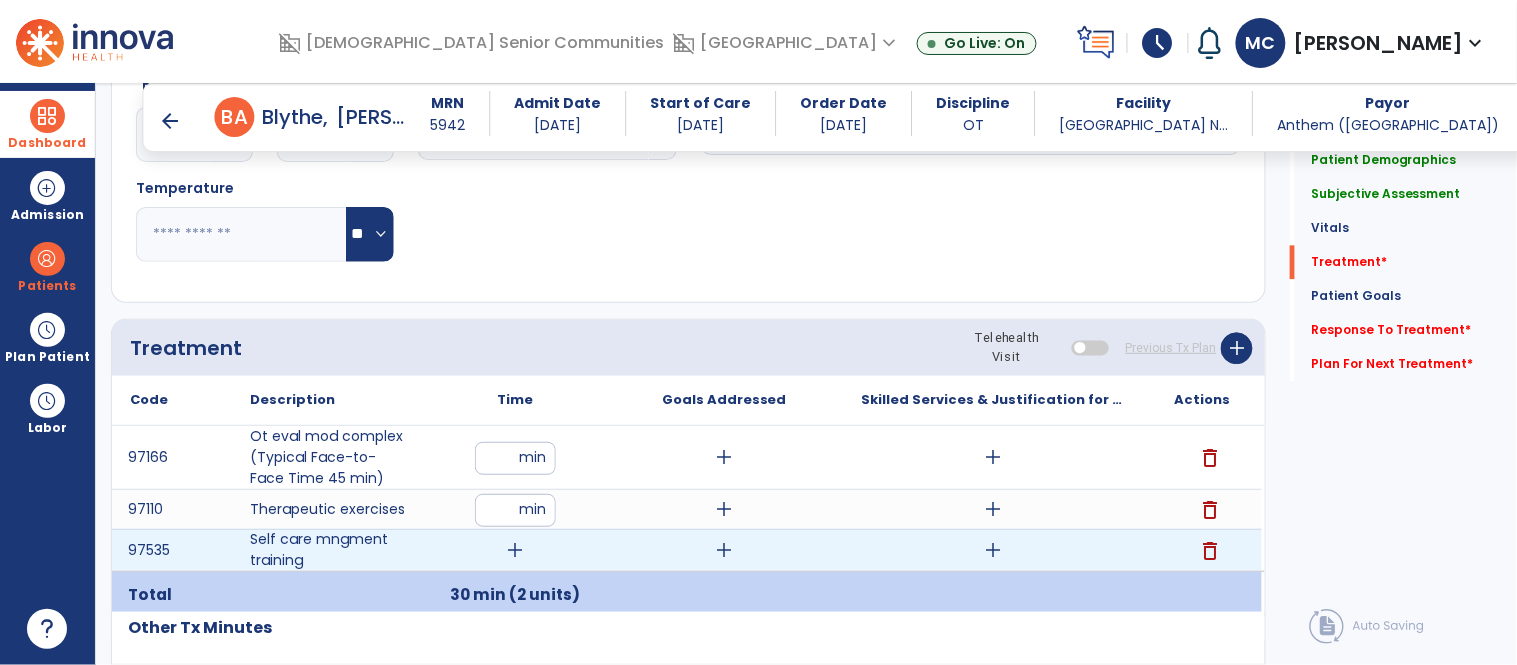 click on "add" at bounding box center [515, 550] 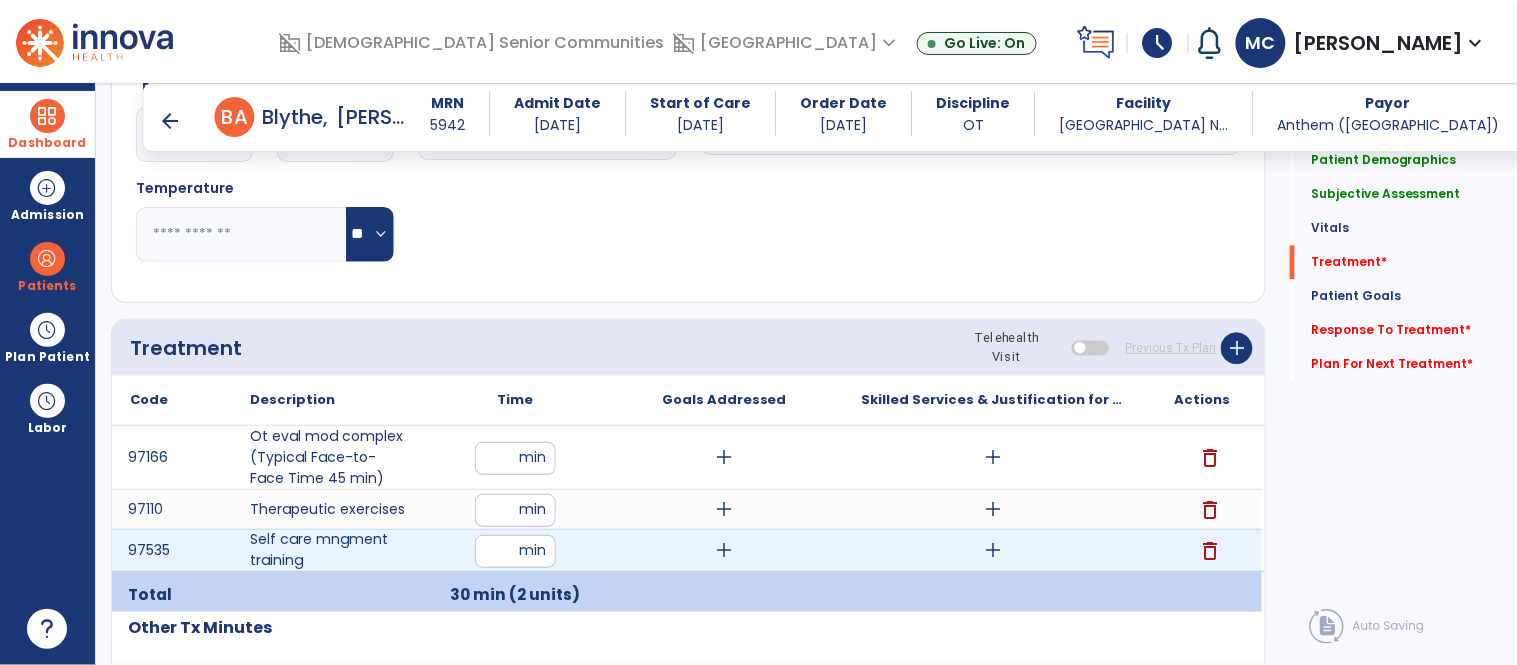 type on "**" 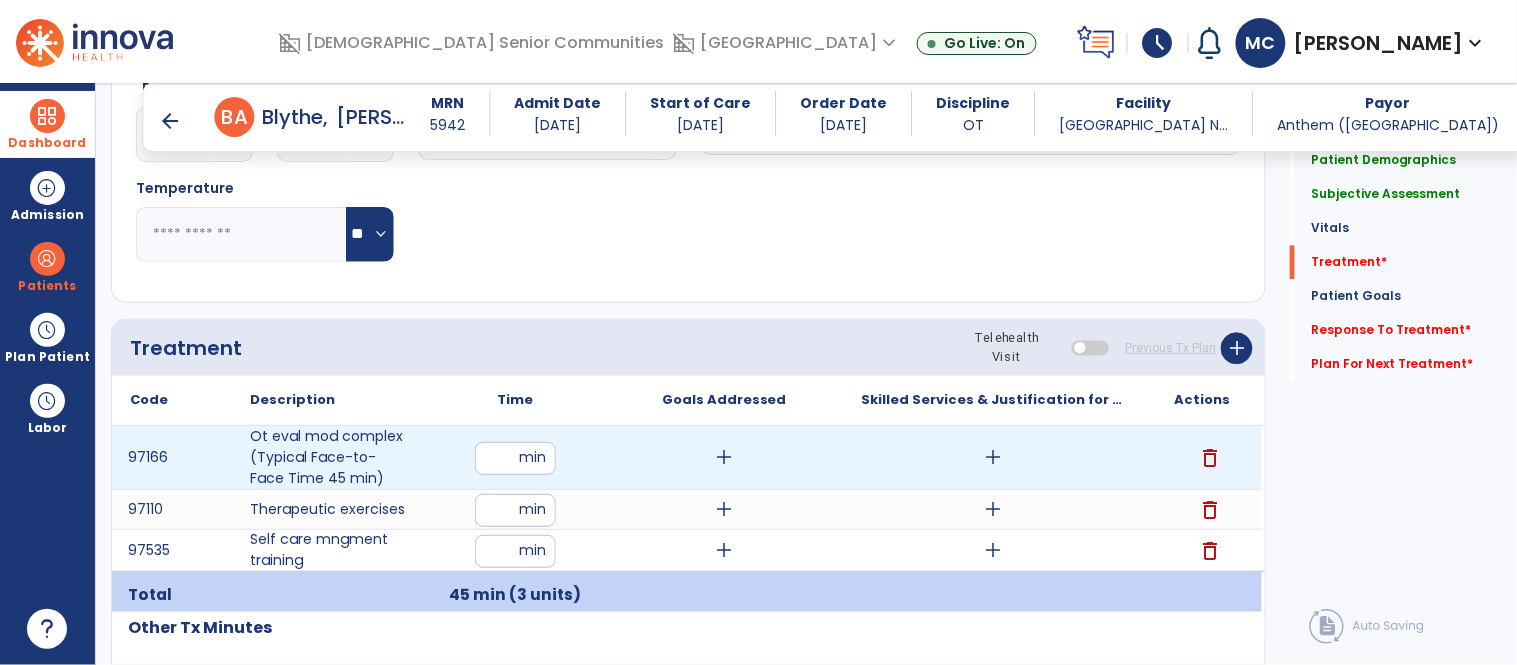 click on "**" at bounding box center [515, 458] 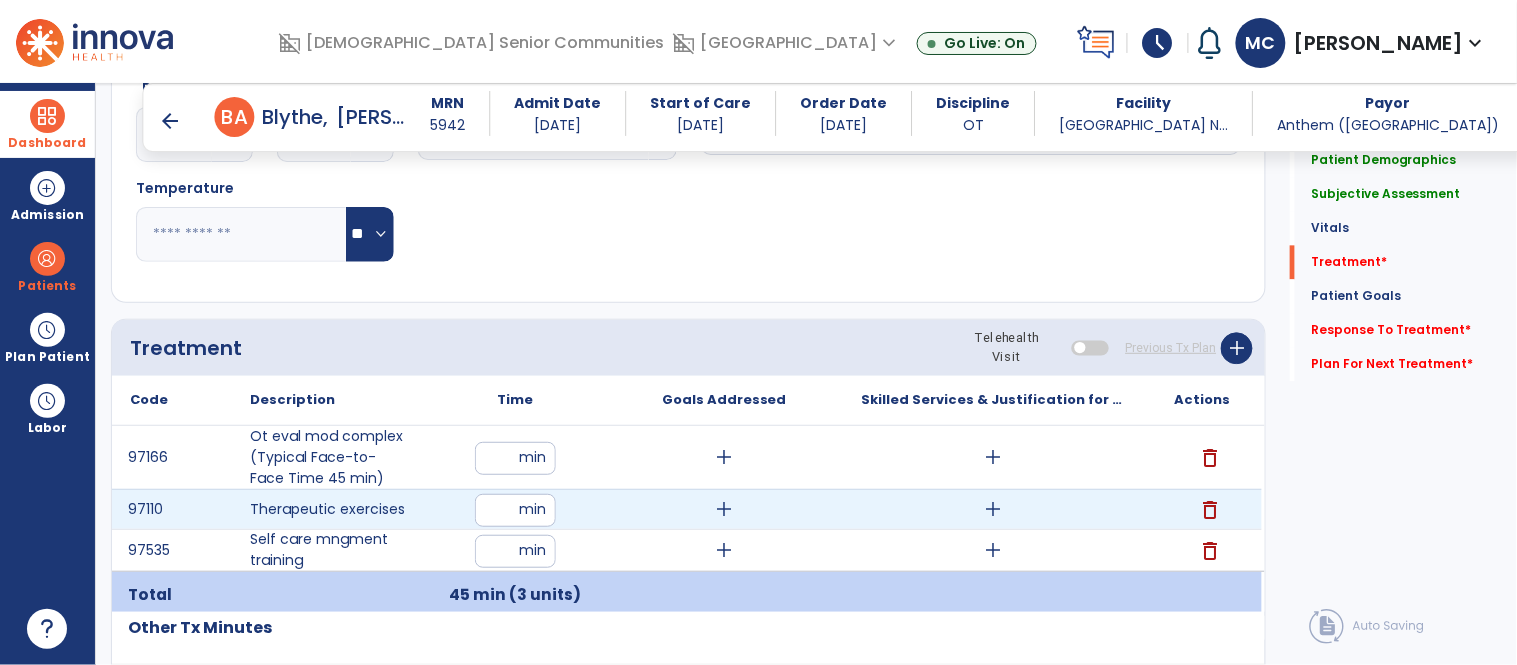 type on "*" 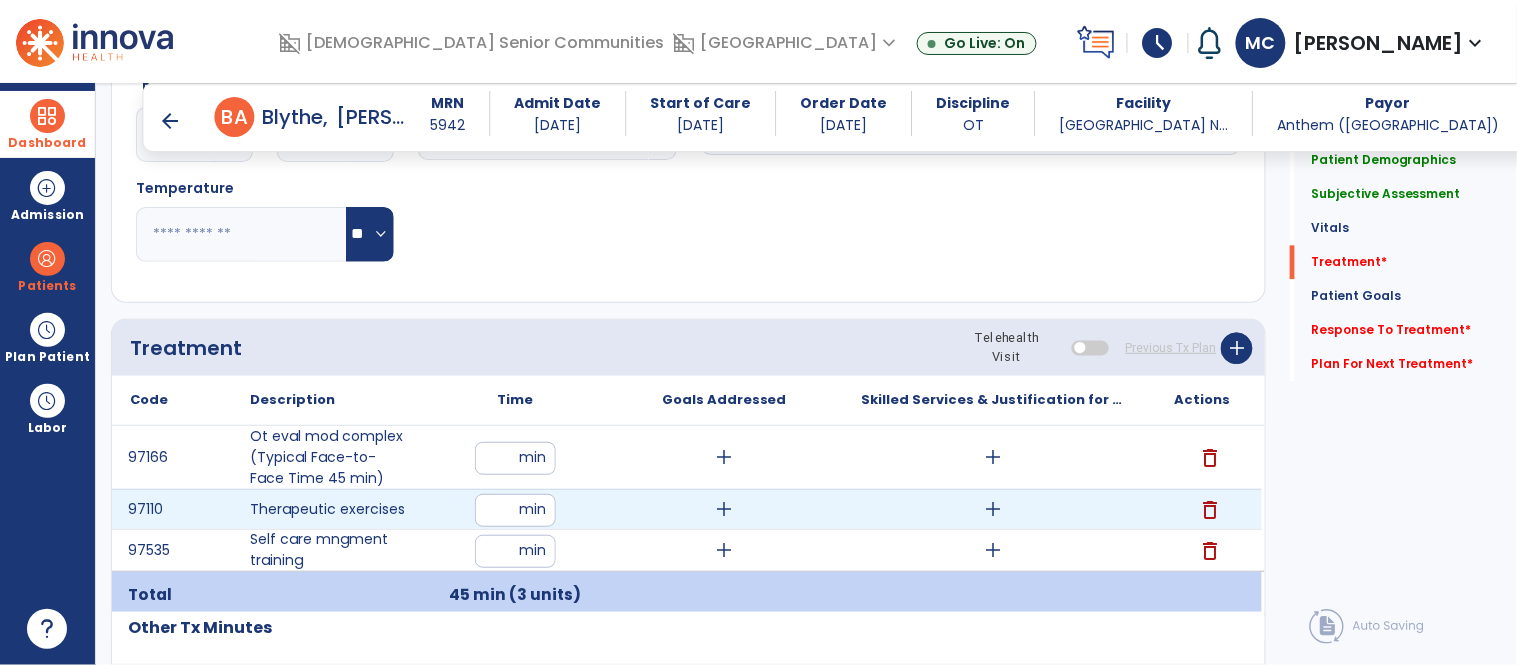 type on "**" 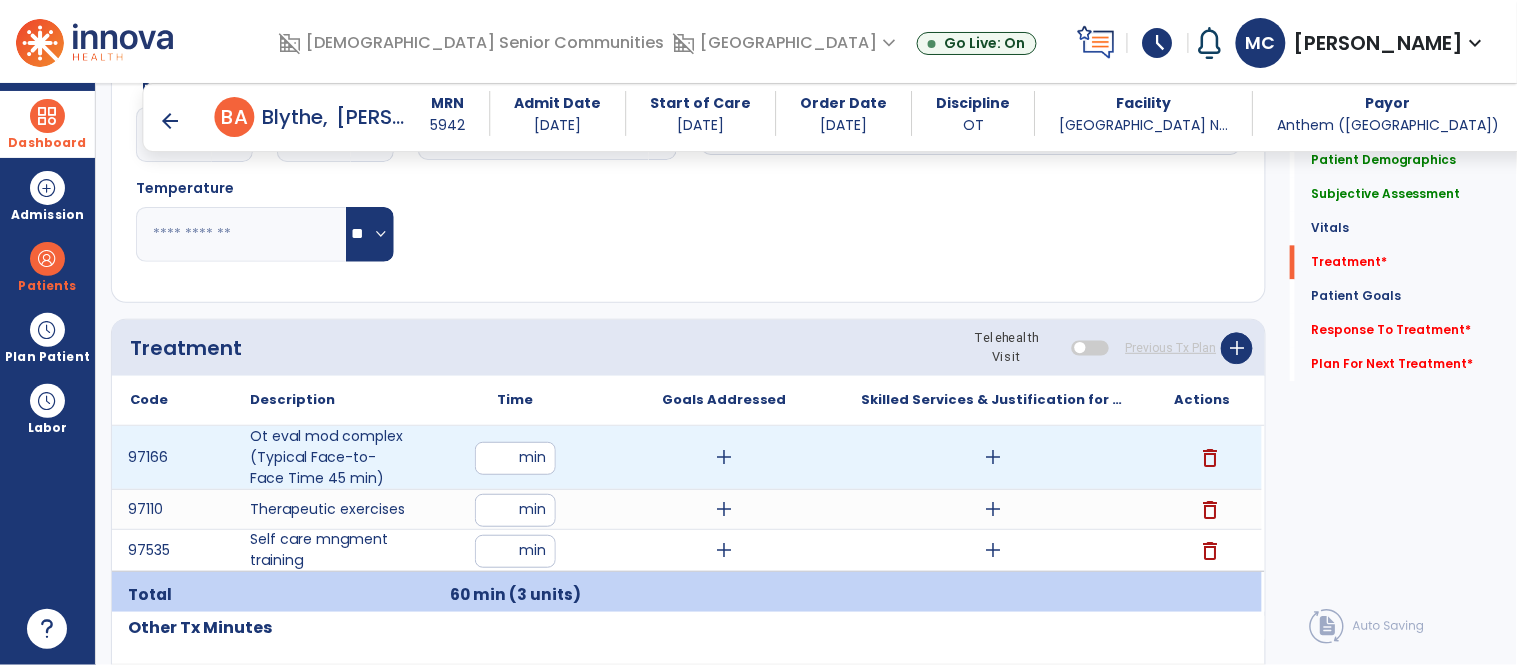 click on "add" at bounding box center (993, 457) 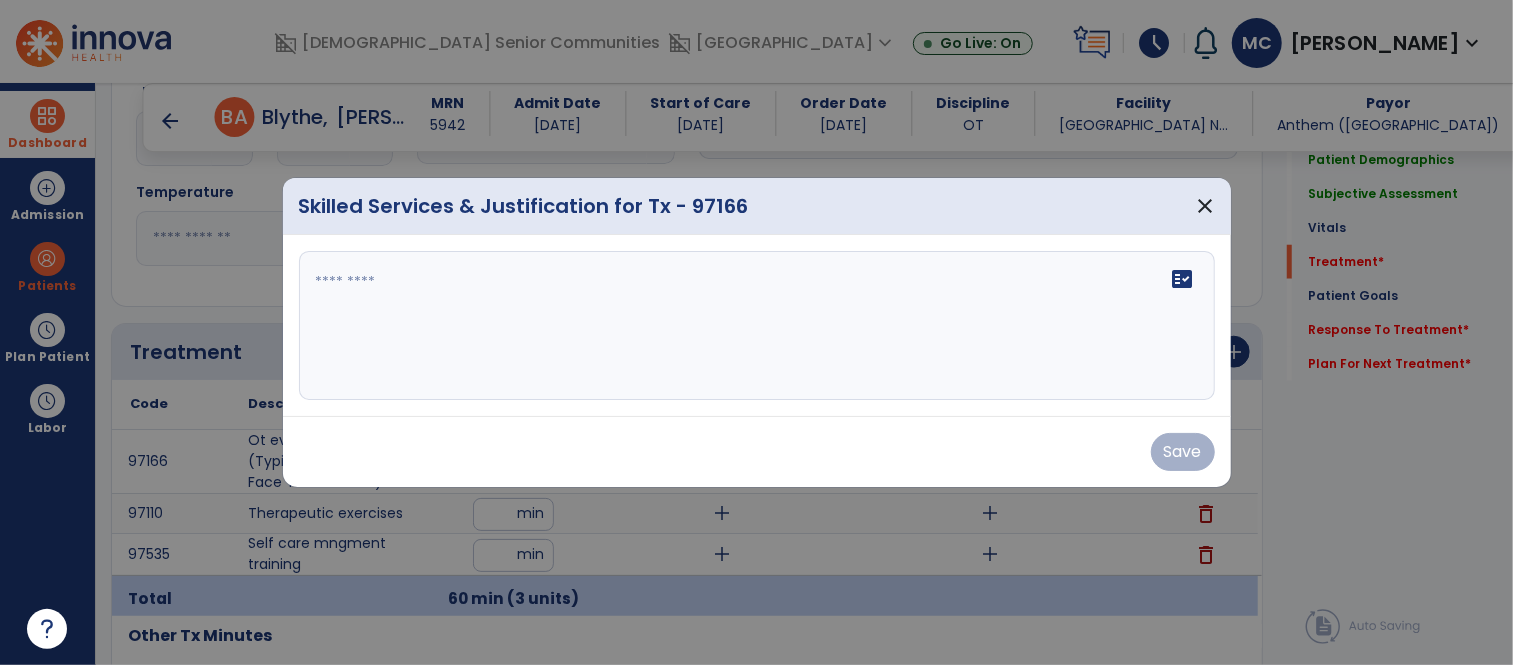scroll, scrollTop: 1090, scrollLeft: 0, axis: vertical 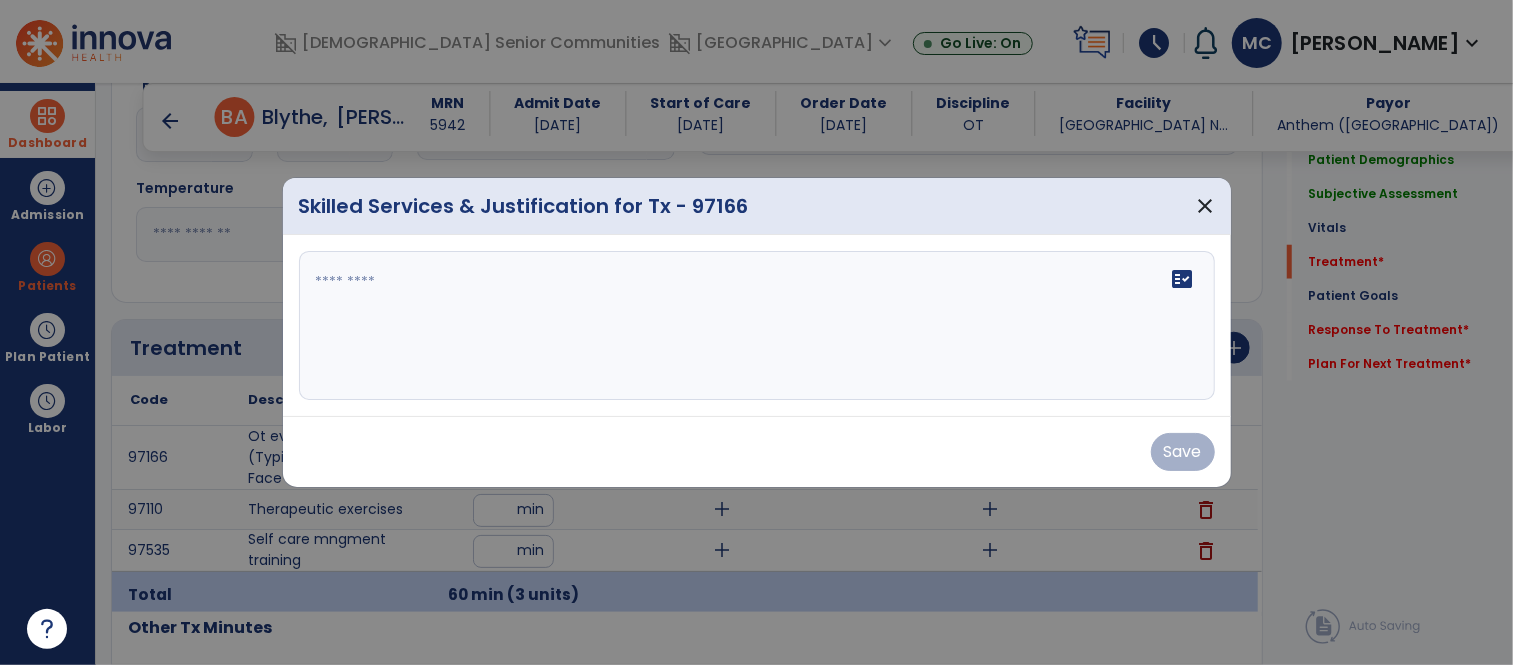click on "fact_check" at bounding box center [757, 326] 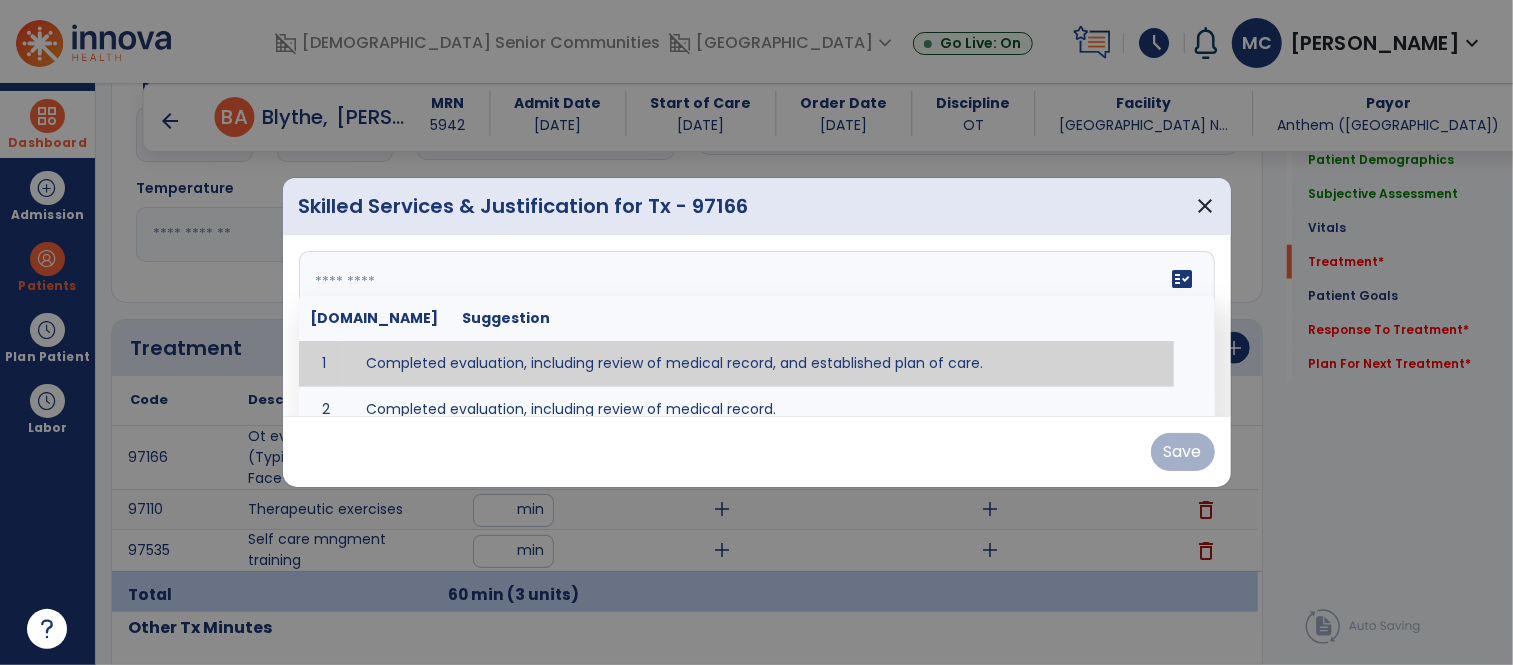 type on "**********" 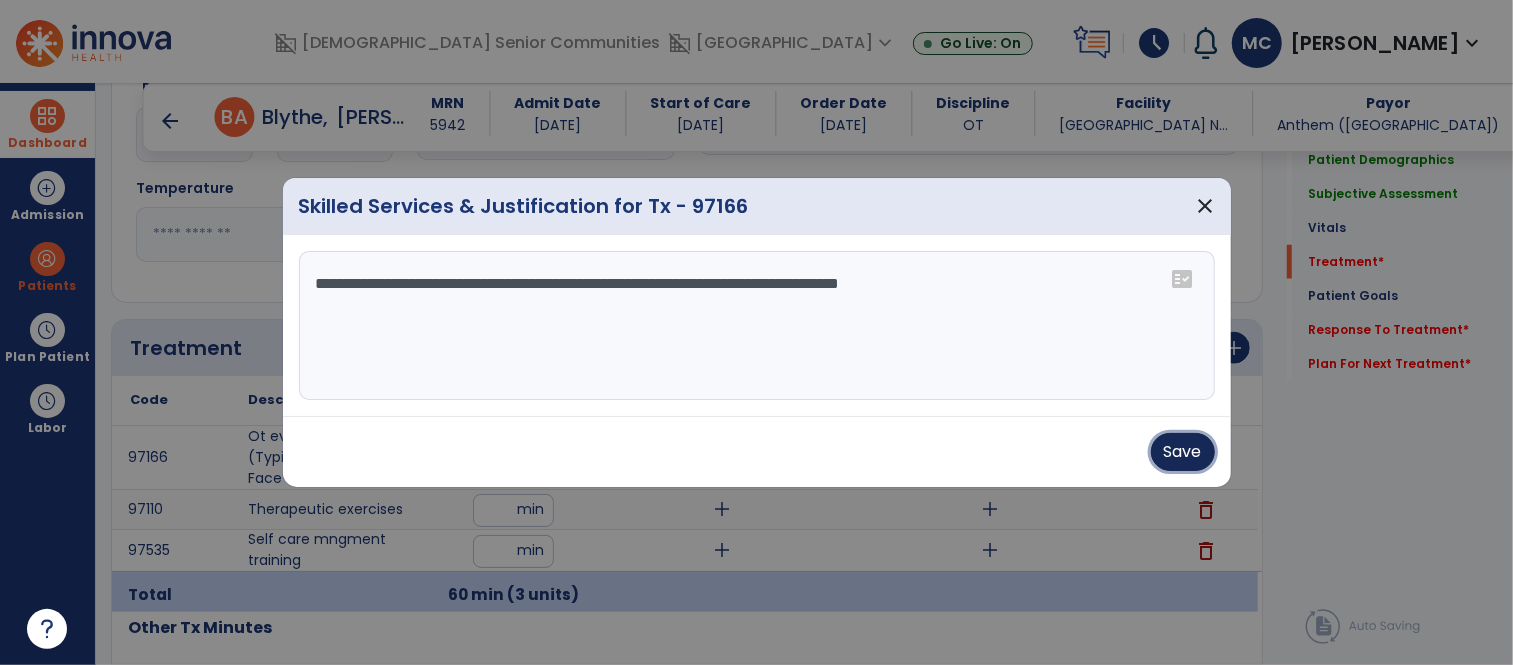 click on "Save" at bounding box center [1183, 452] 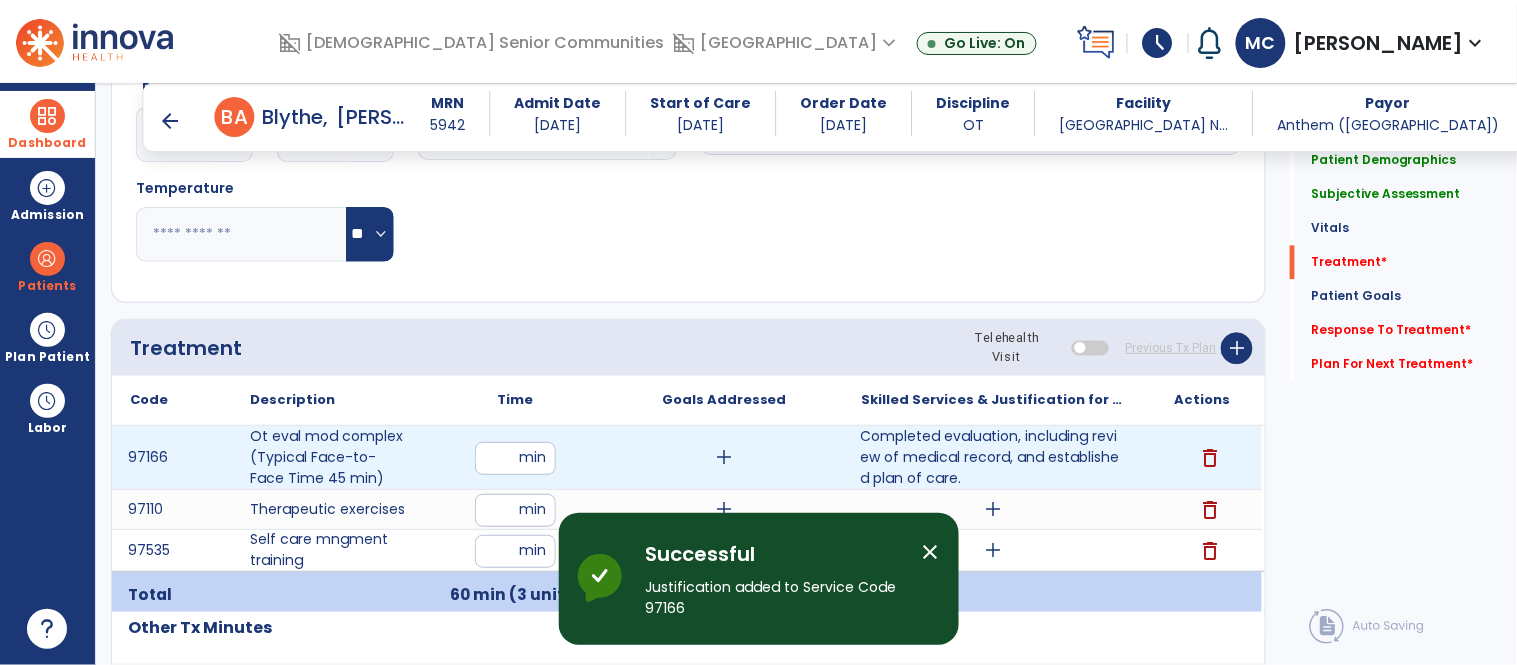 click on "Completed evaluation, including review of medical record, and established plan of care." at bounding box center (993, 457) 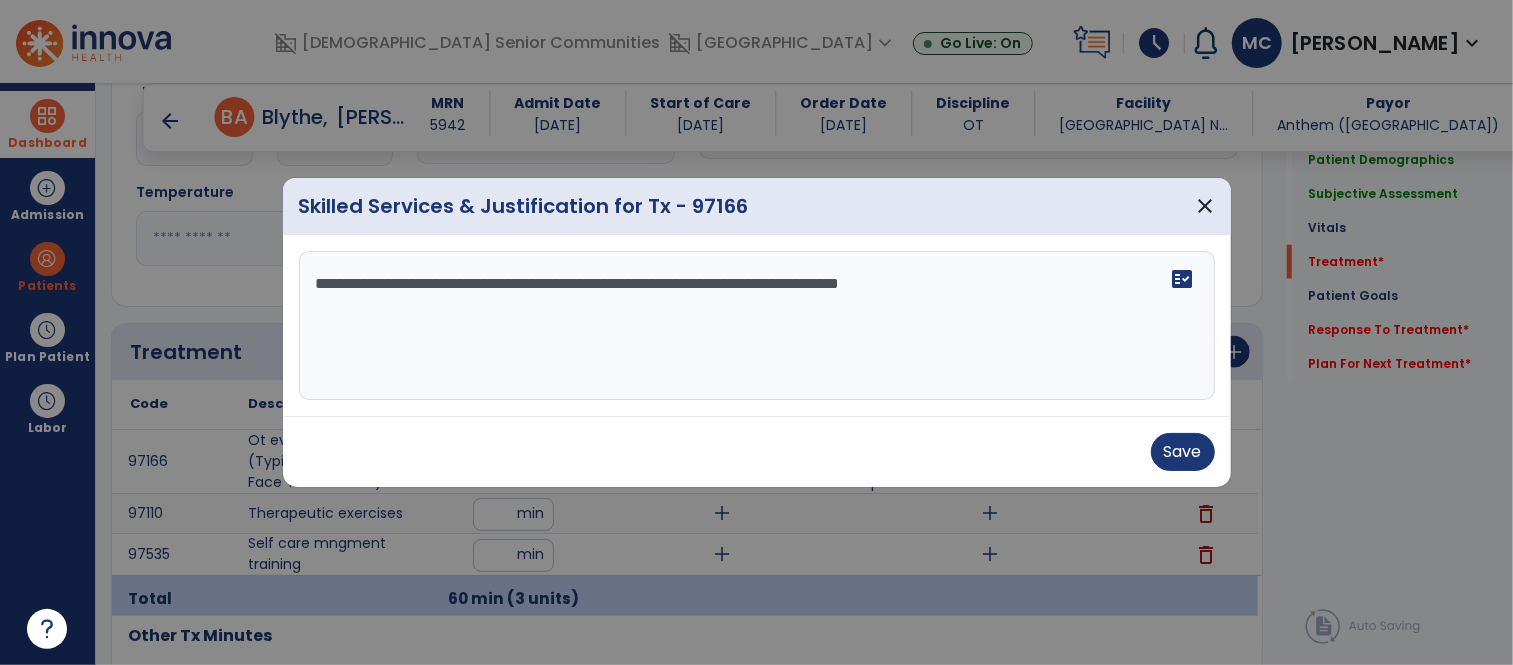 scroll, scrollTop: 1090, scrollLeft: 0, axis: vertical 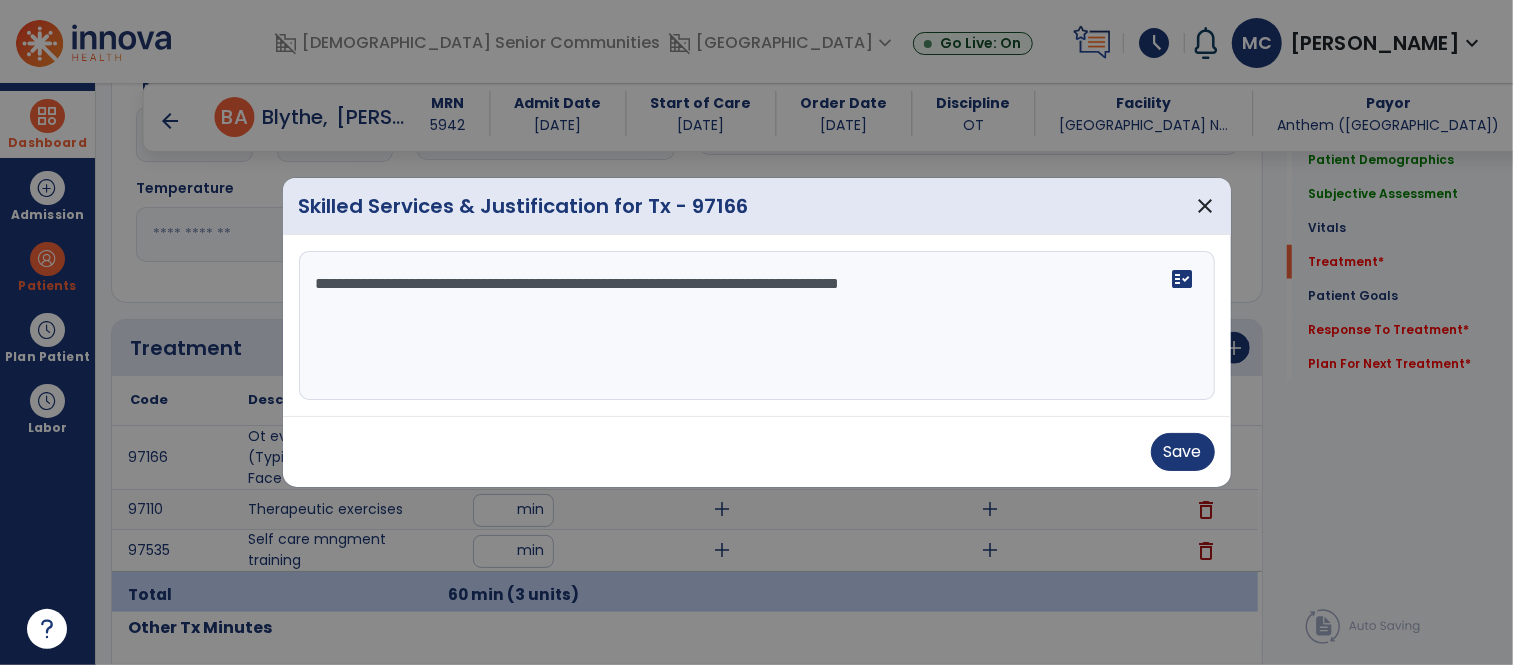 drag, startPoint x: 317, startPoint y: 284, endPoint x: 1129, endPoint y: 349, distance: 814.5975 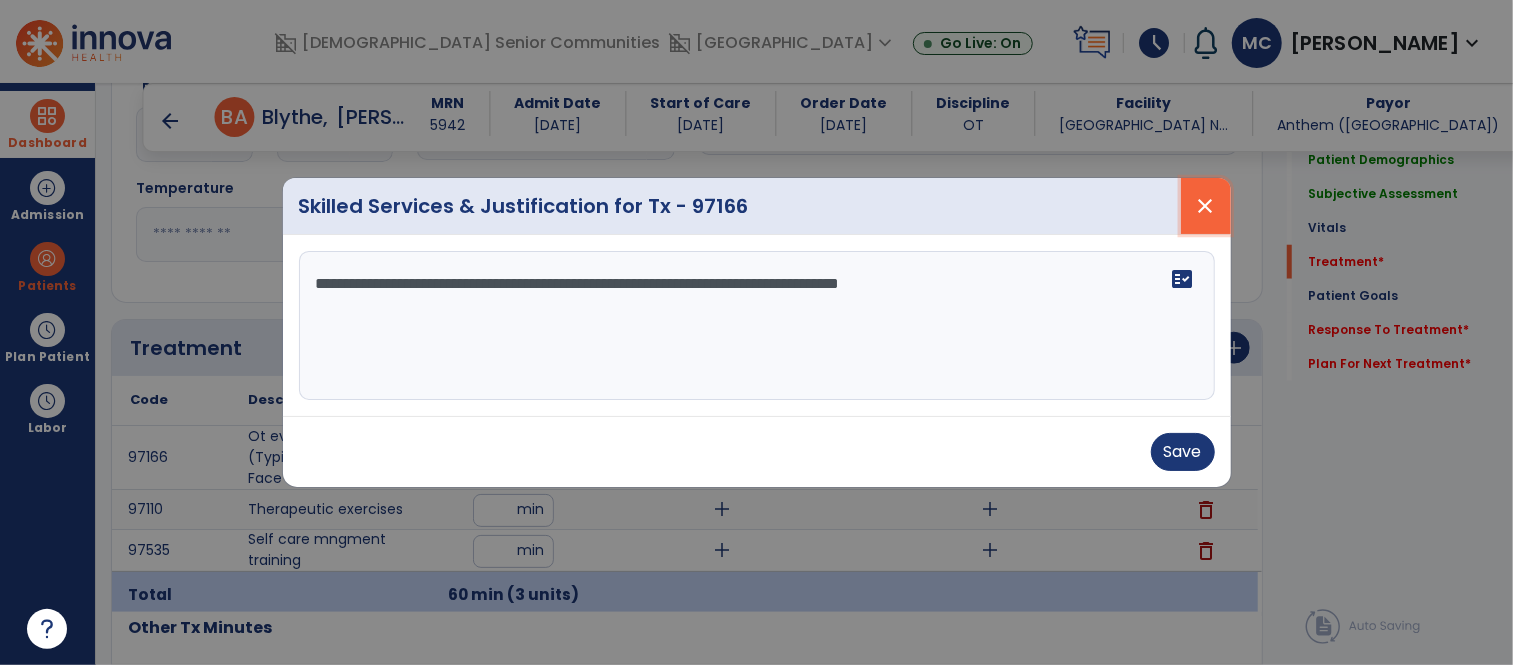 click on "close" at bounding box center (1206, 206) 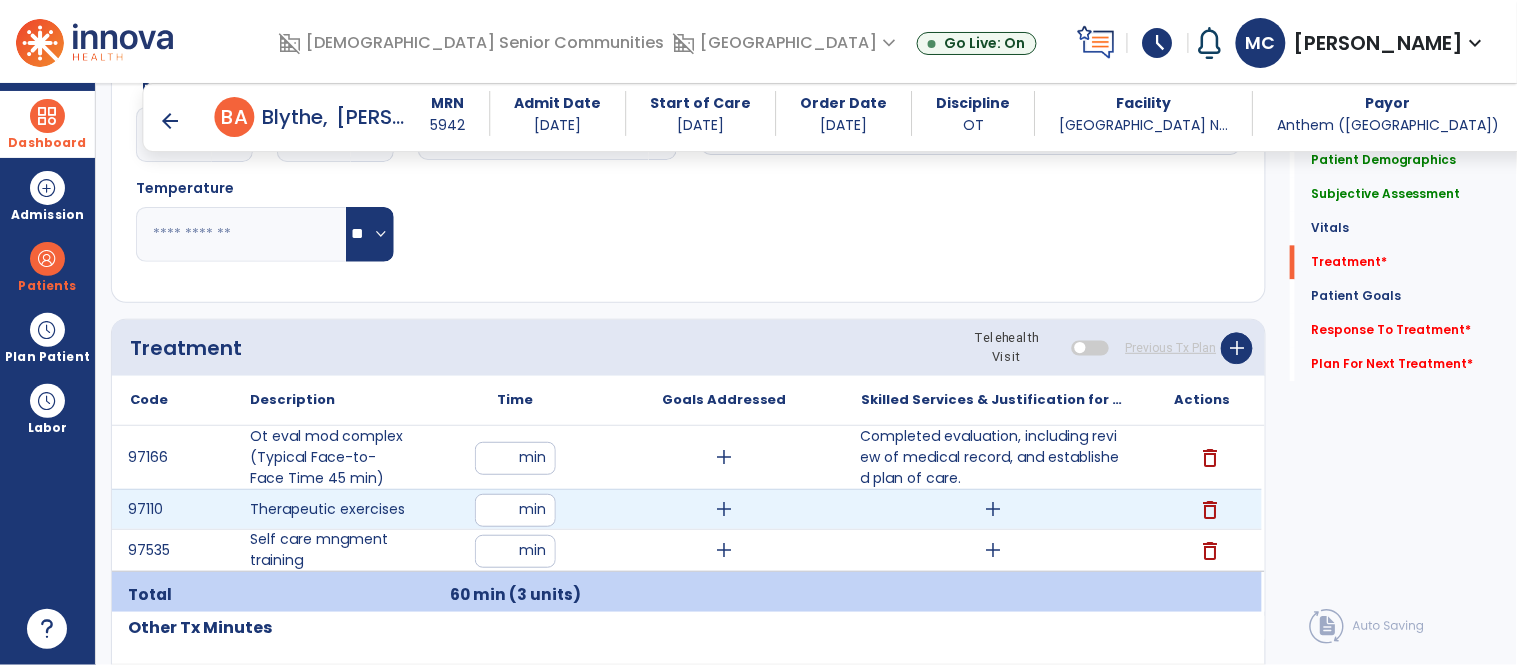 click on "add" at bounding box center [993, 509] 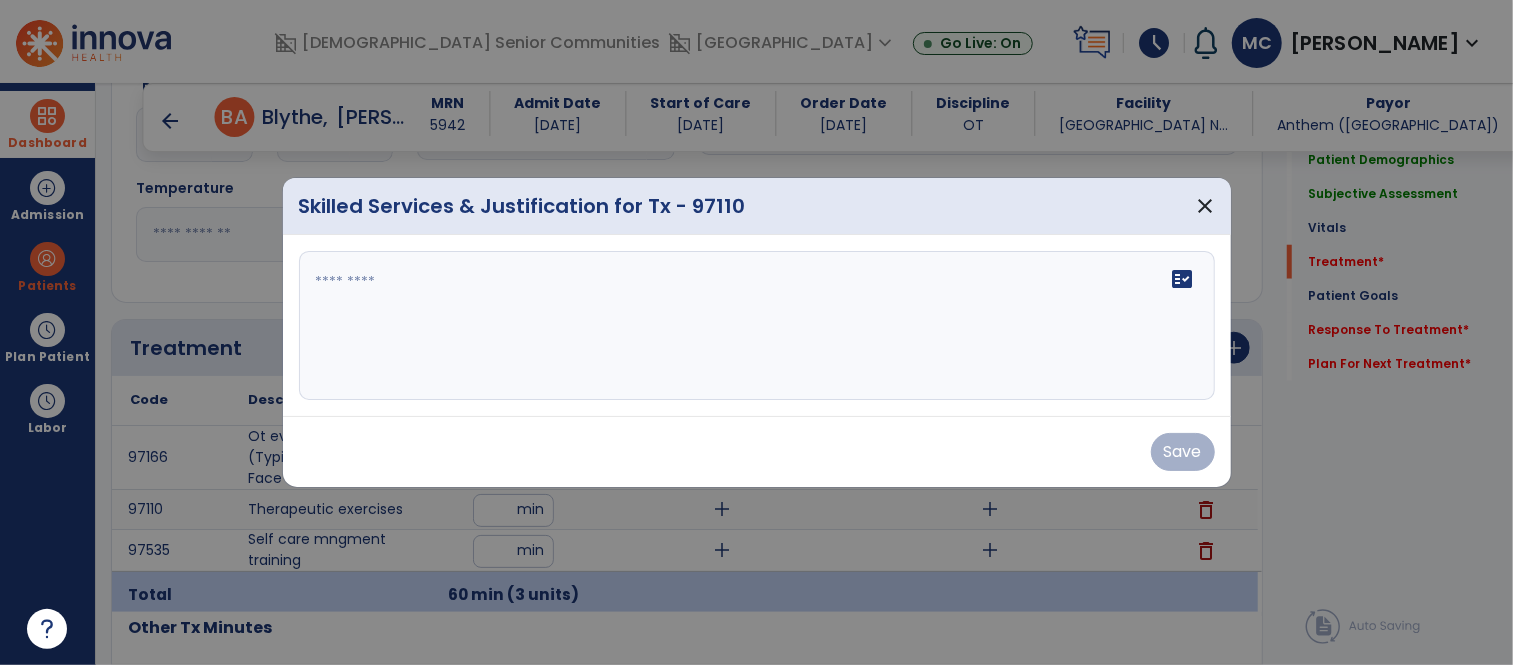 scroll, scrollTop: 1090, scrollLeft: 0, axis: vertical 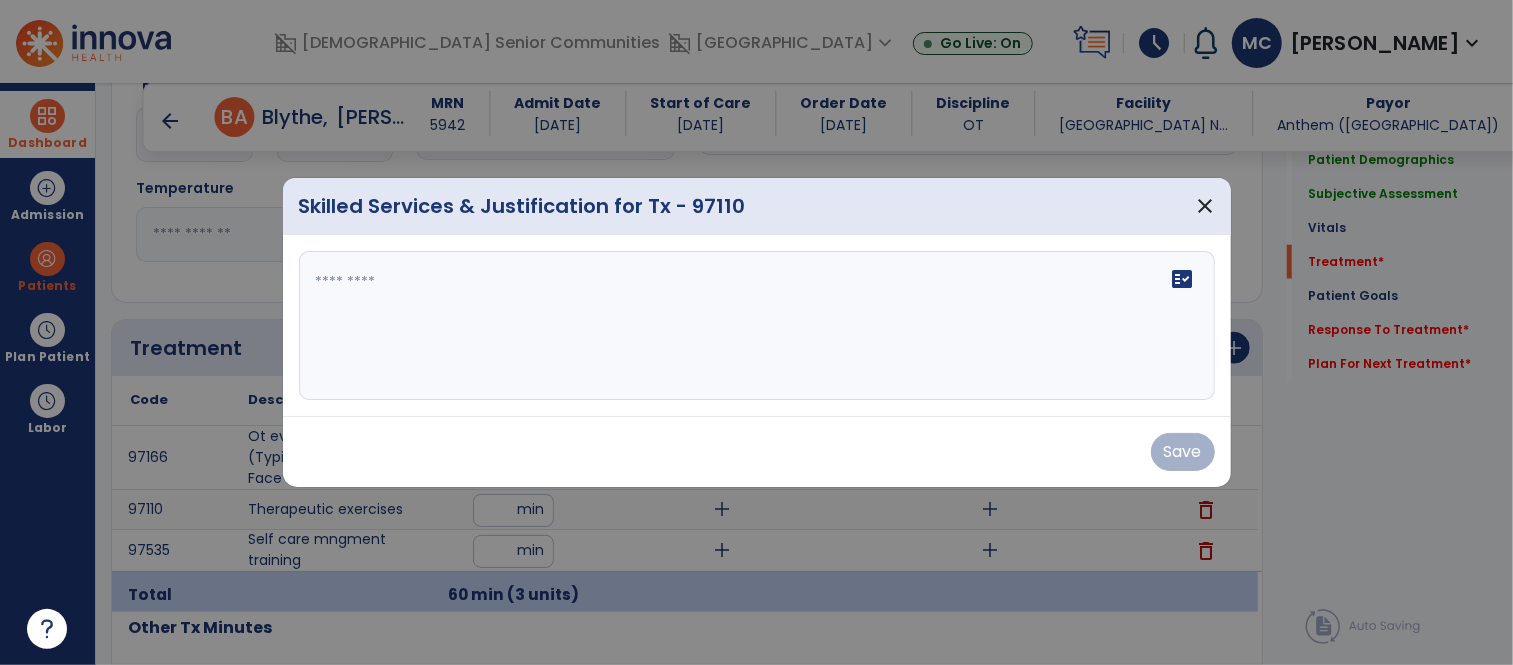 click on "fact_check" at bounding box center (757, 326) 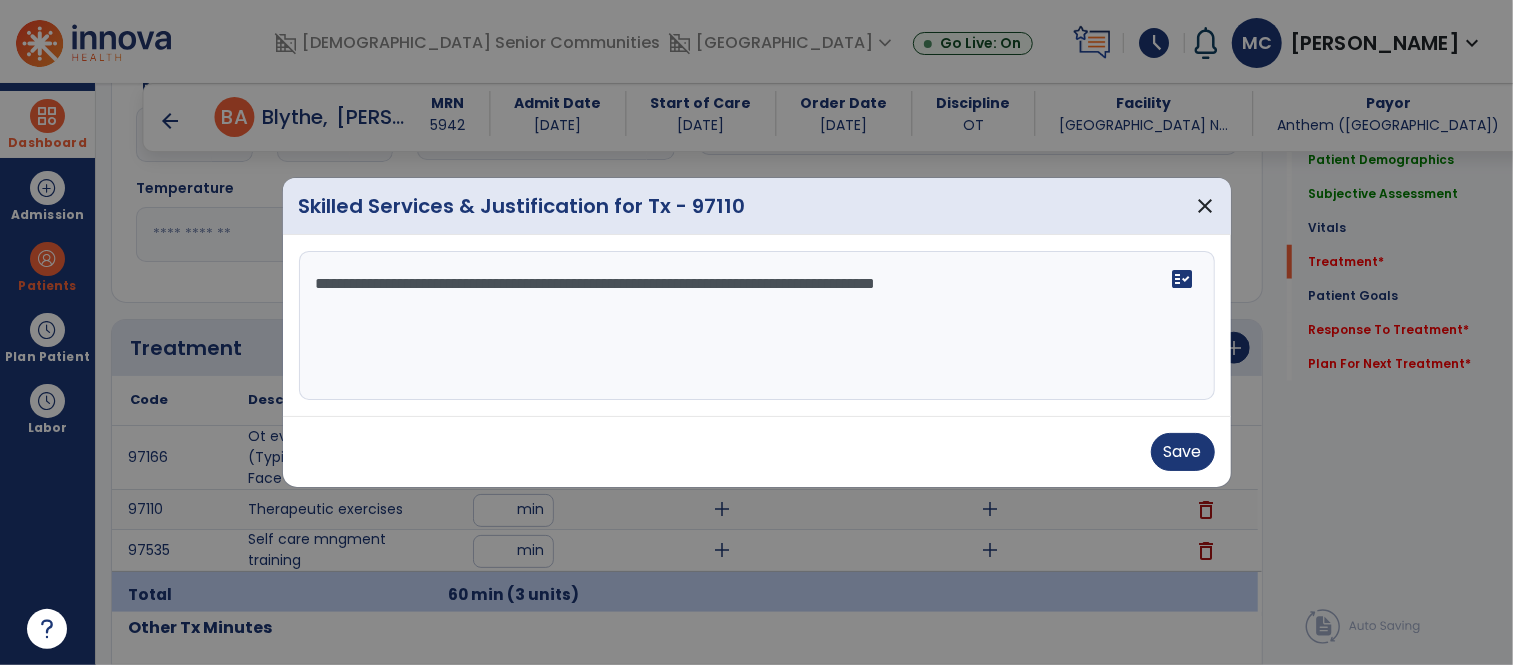 type on "**********" 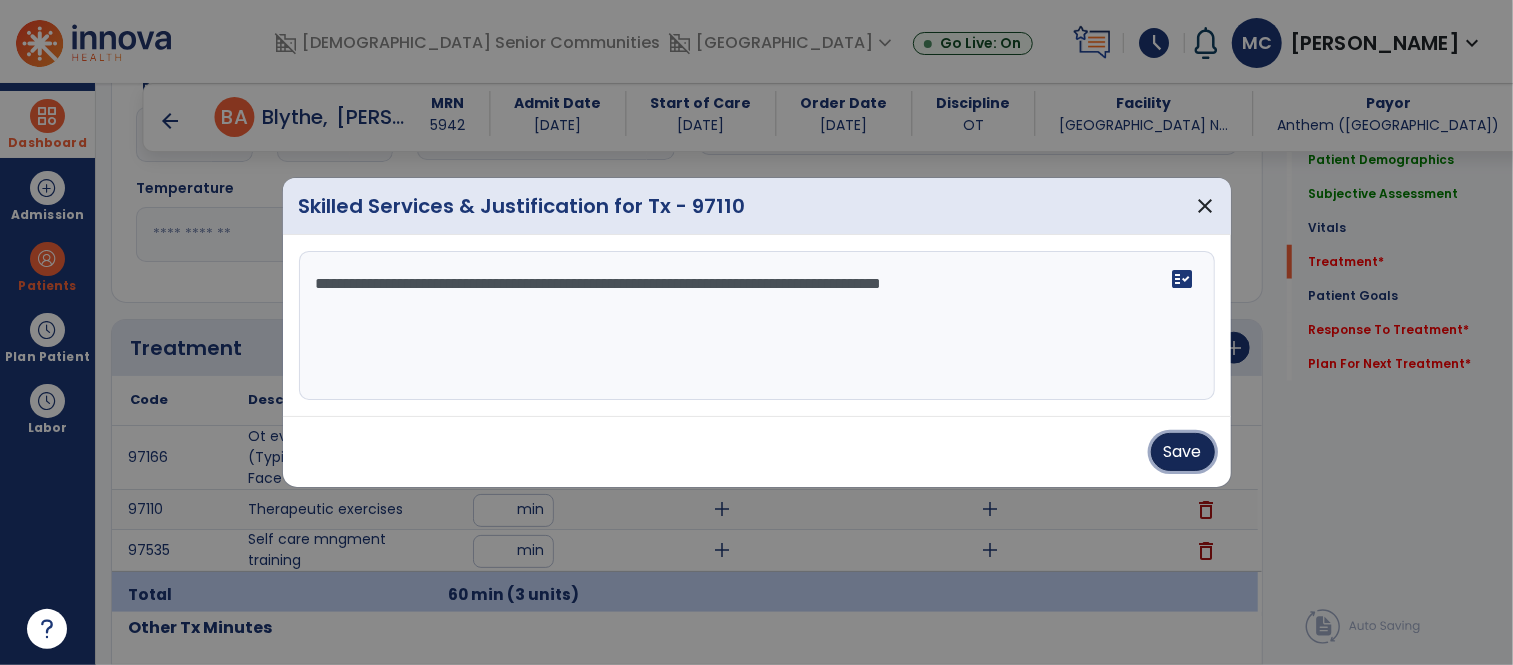 click on "Save" at bounding box center [1183, 452] 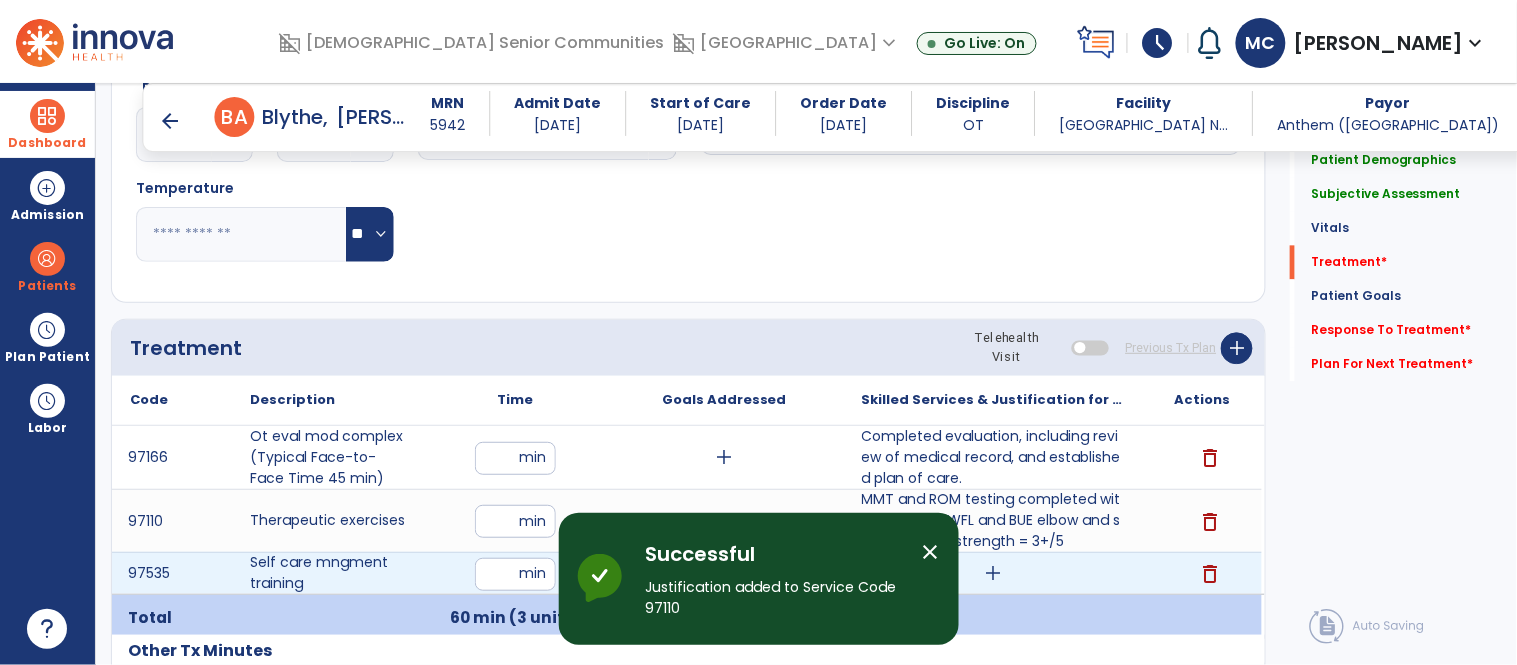click on "add" at bounding box center (993, 573) 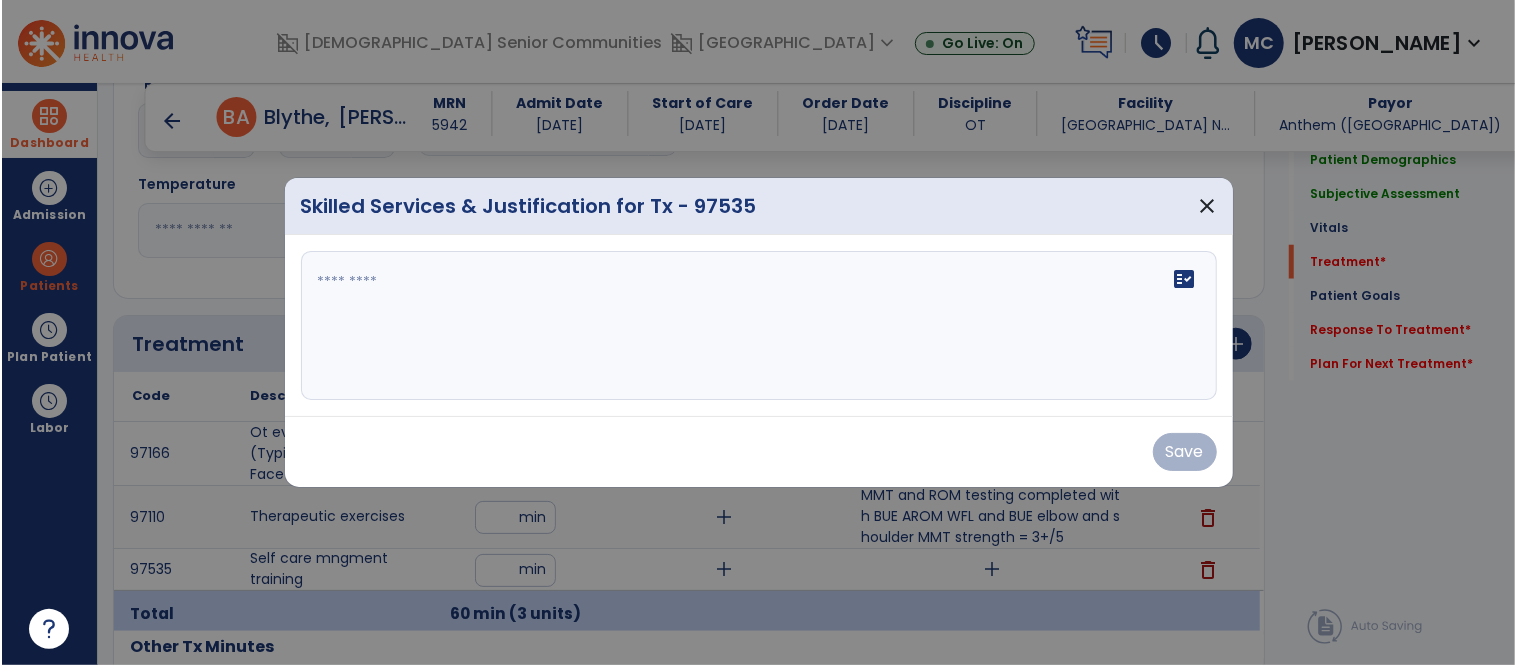scroll, scrollTop: 1090, scrollLeft: 0, axis: vertical 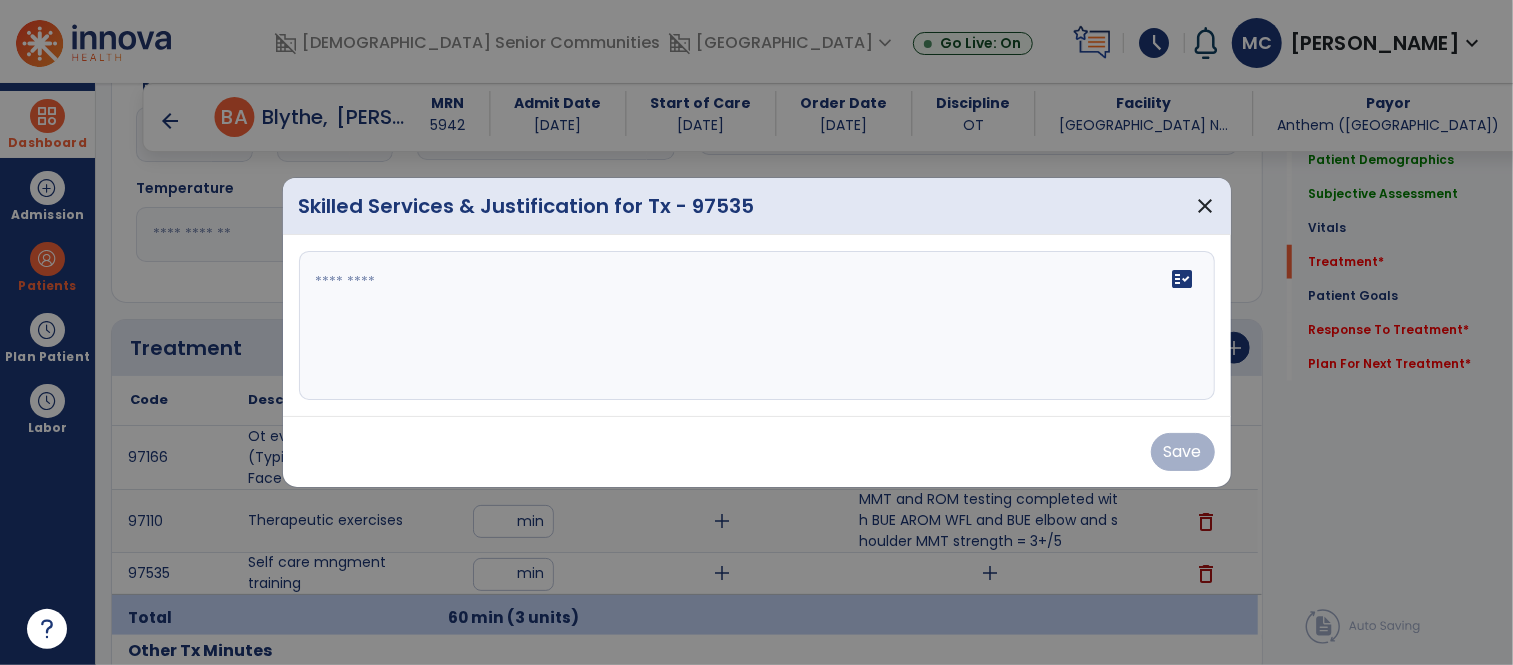 click on "fact_check" at bounding box center [757, 326] 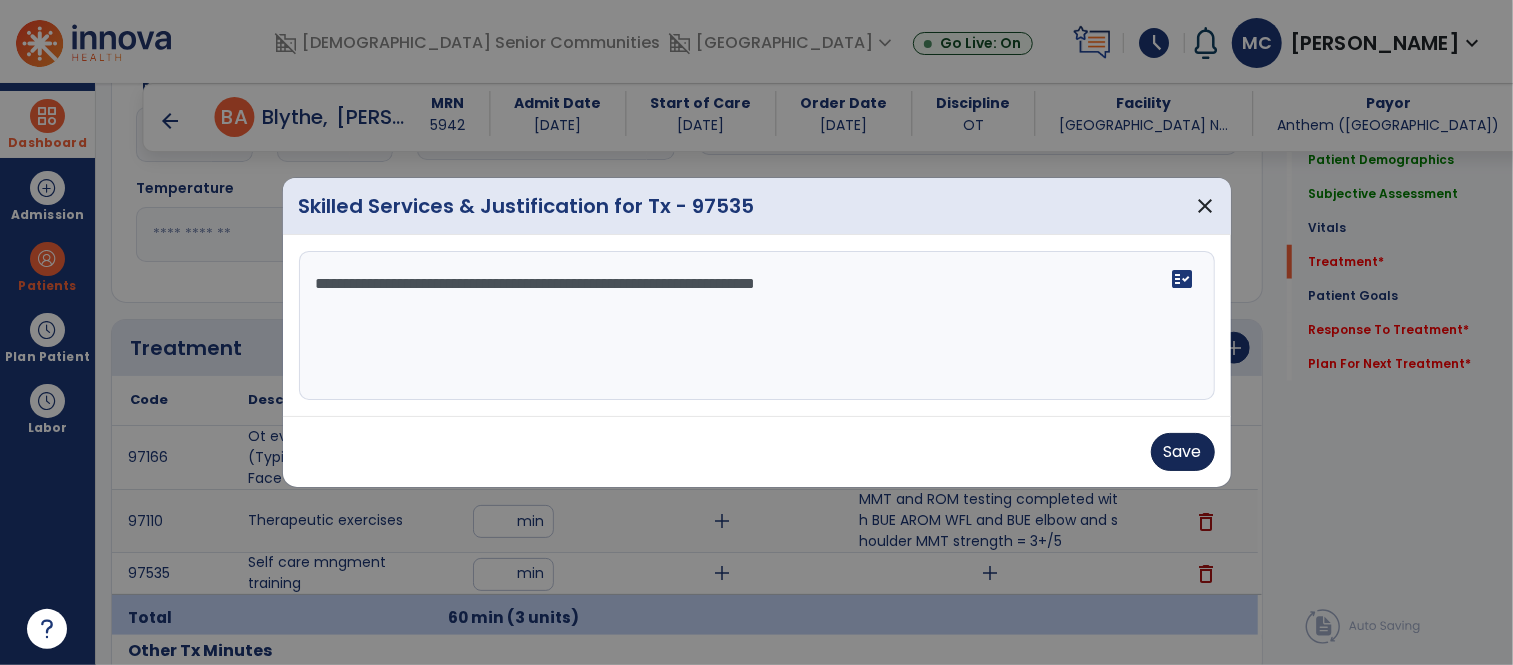 type on "**********" 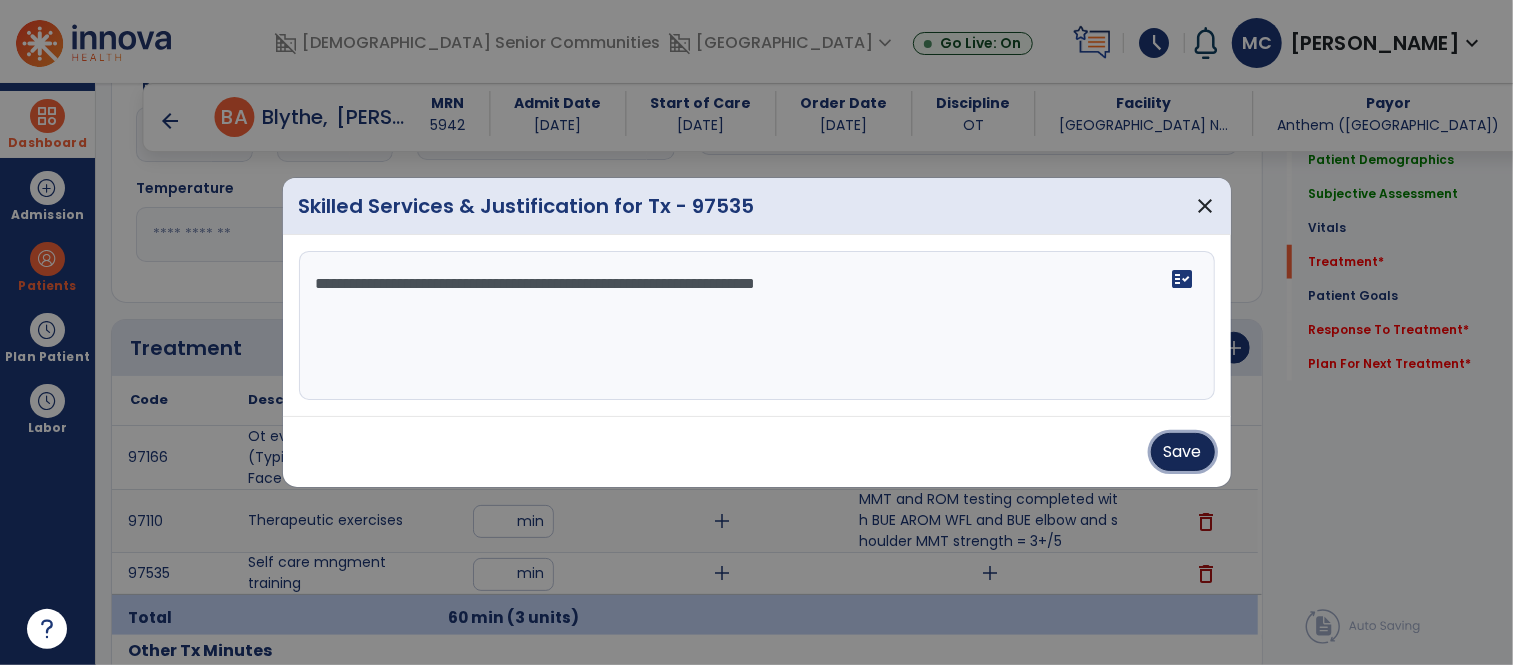 click on "Save" at bounding box center [1183, 452] 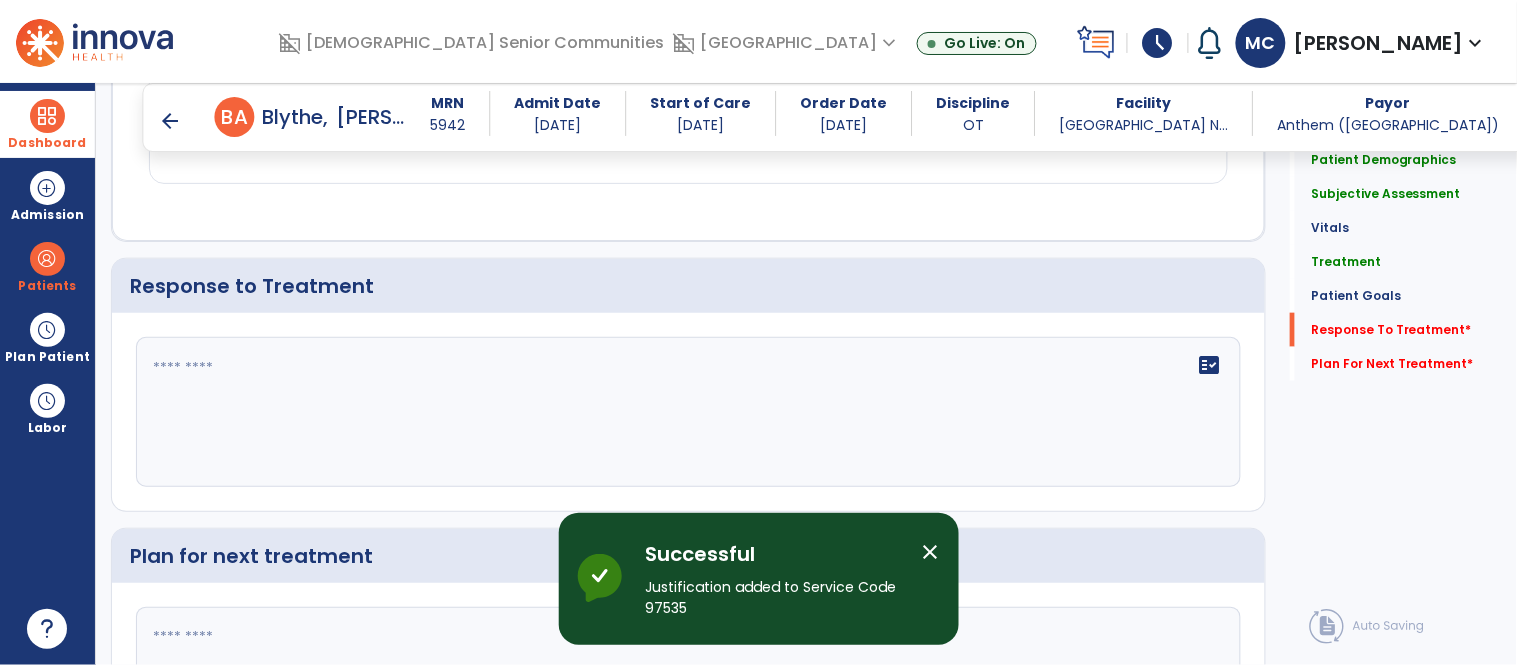 scroll, scrollTop: 2426, scrollLeft: 0, axis: vertical 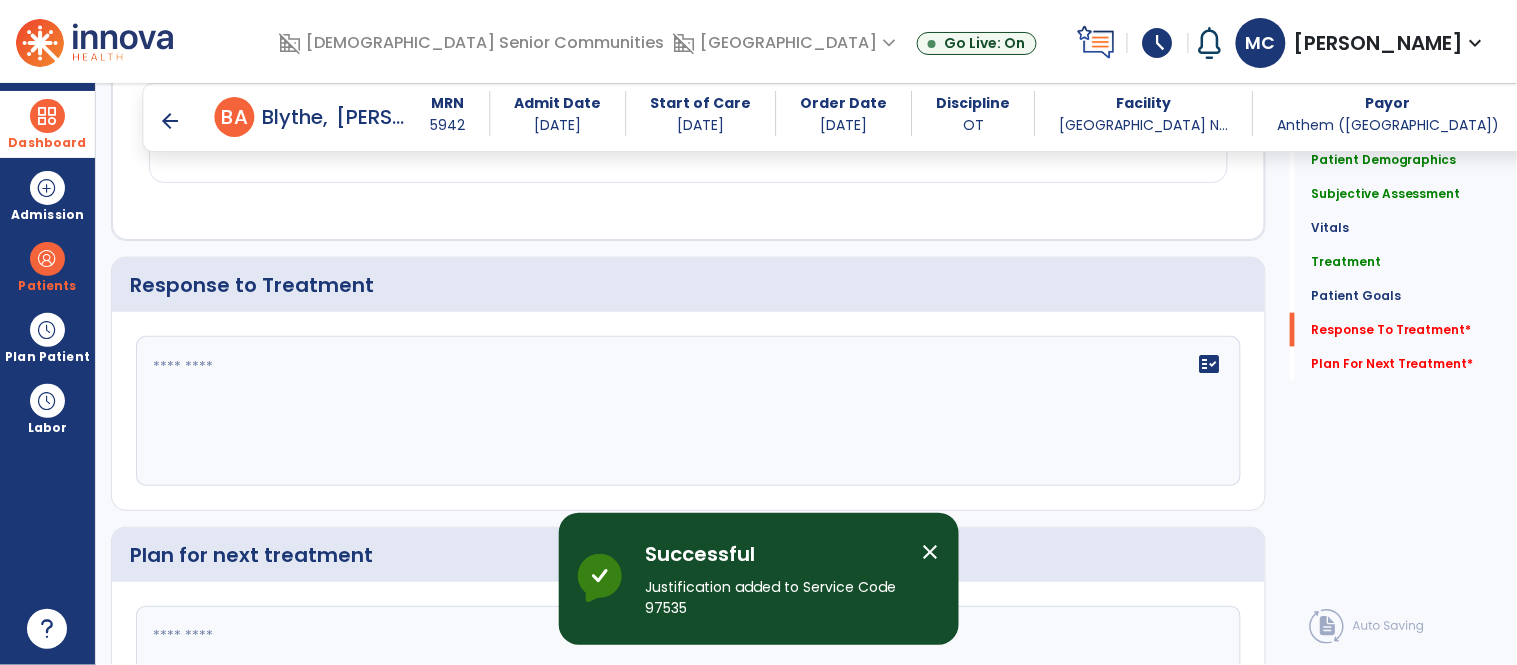 click on "fact_check" 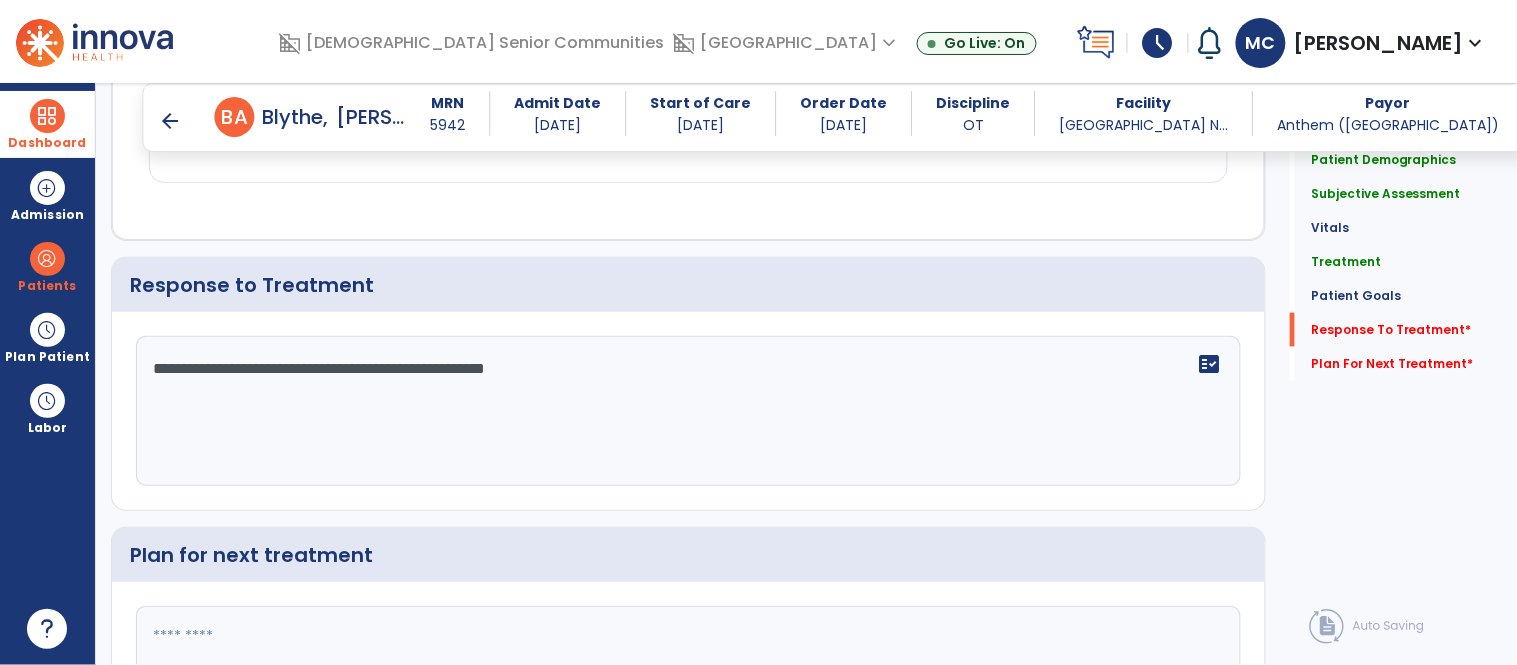 scroll, scrollTop: 2610, scrollLeft: 0, axis: vertical 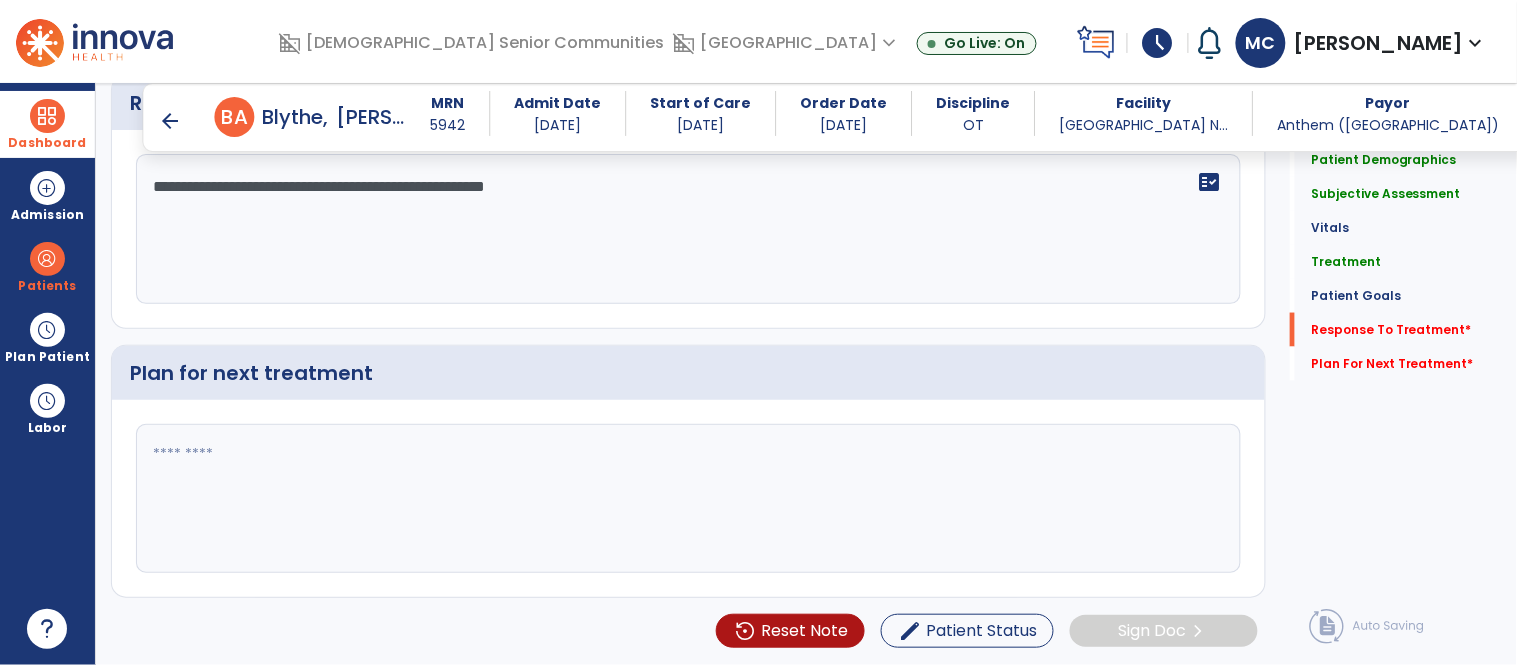 type on "**********" 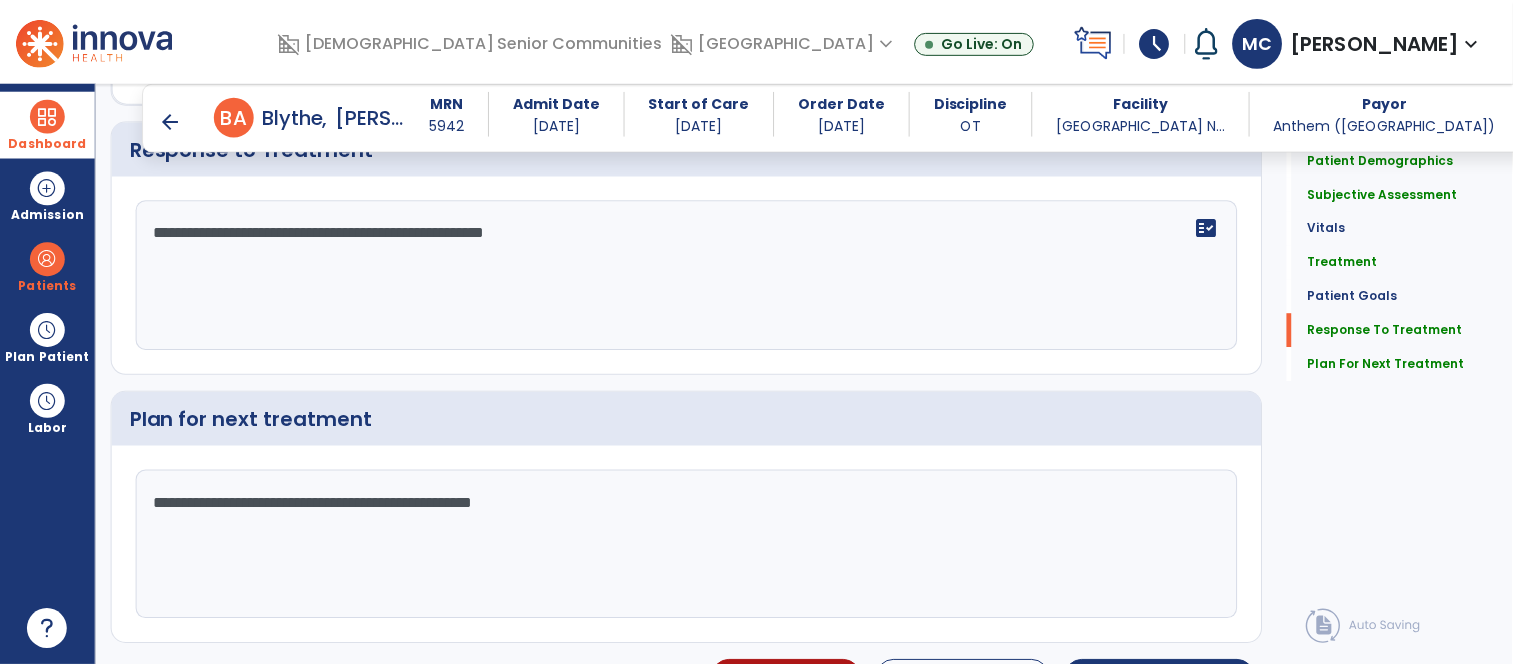 scroll, scrollTop: 2610, scrollLeft: 0, axis: vertical 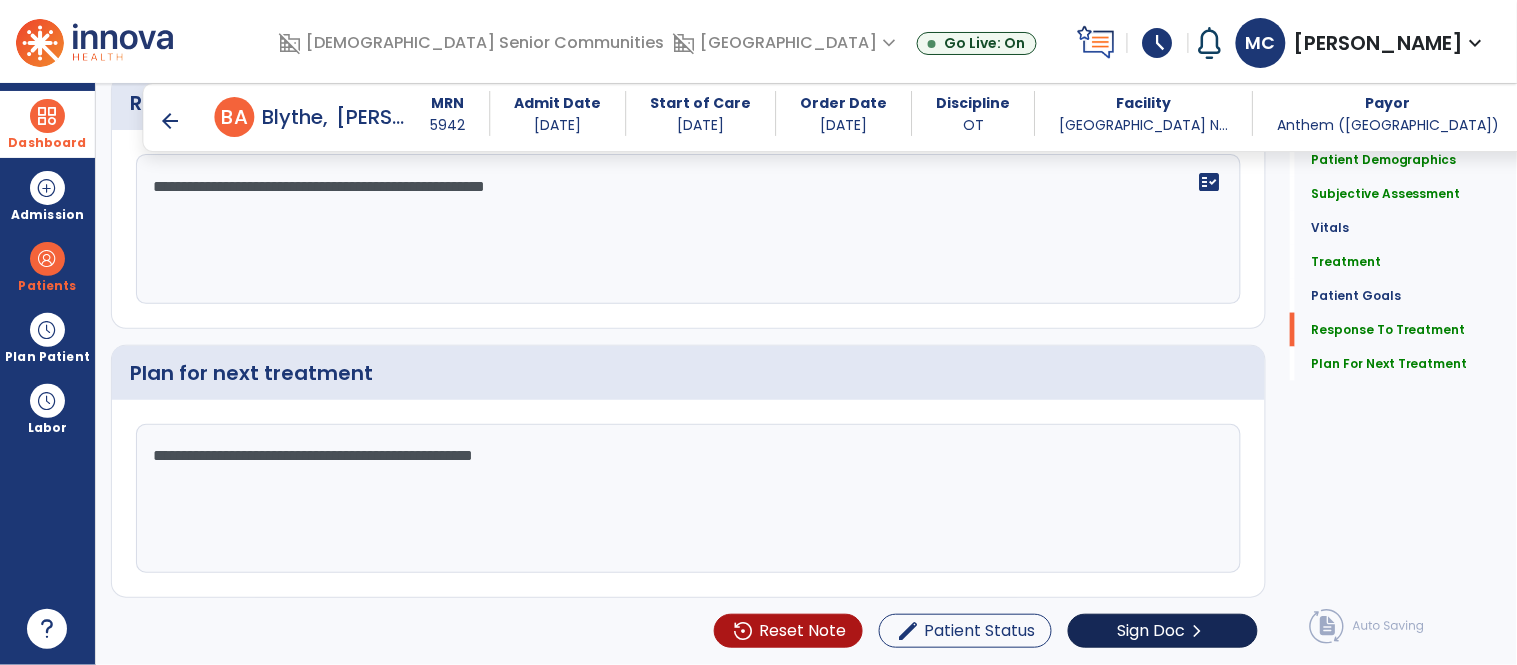 type on "**********" 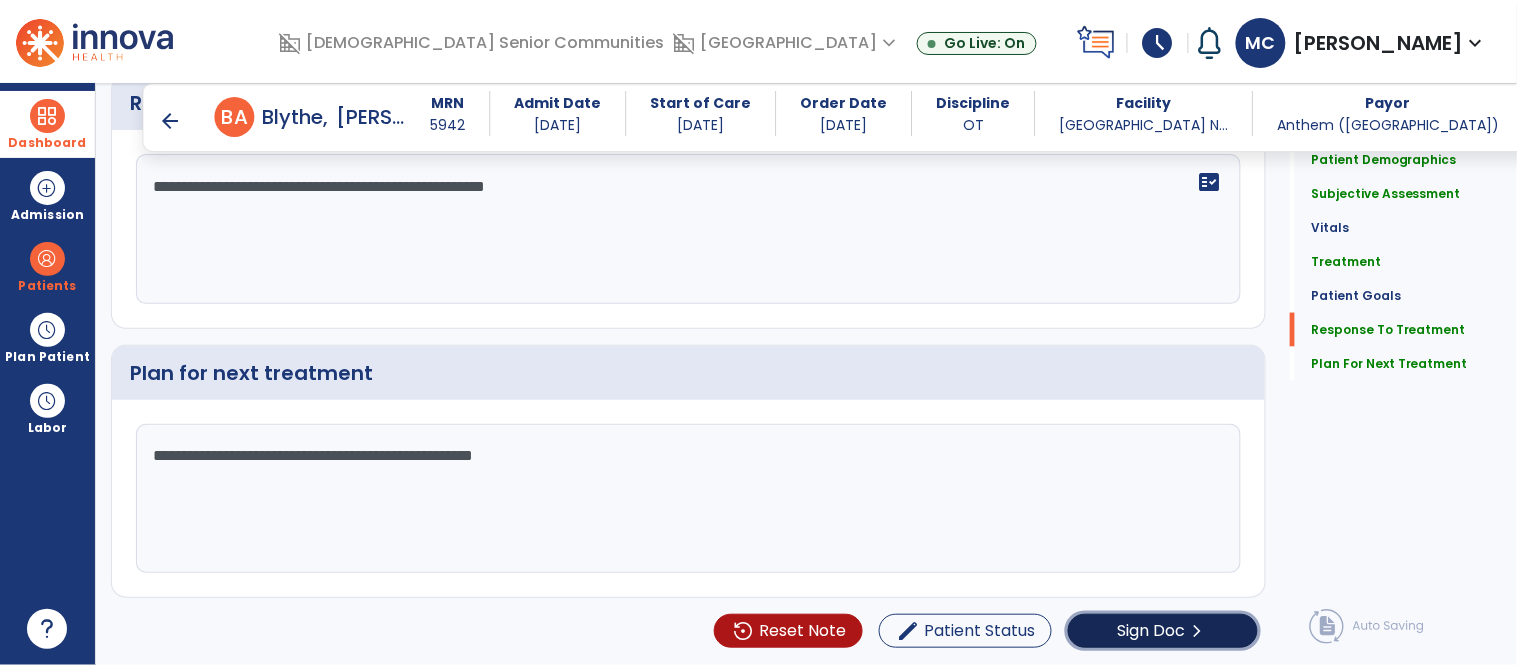 click on "chevron_right" 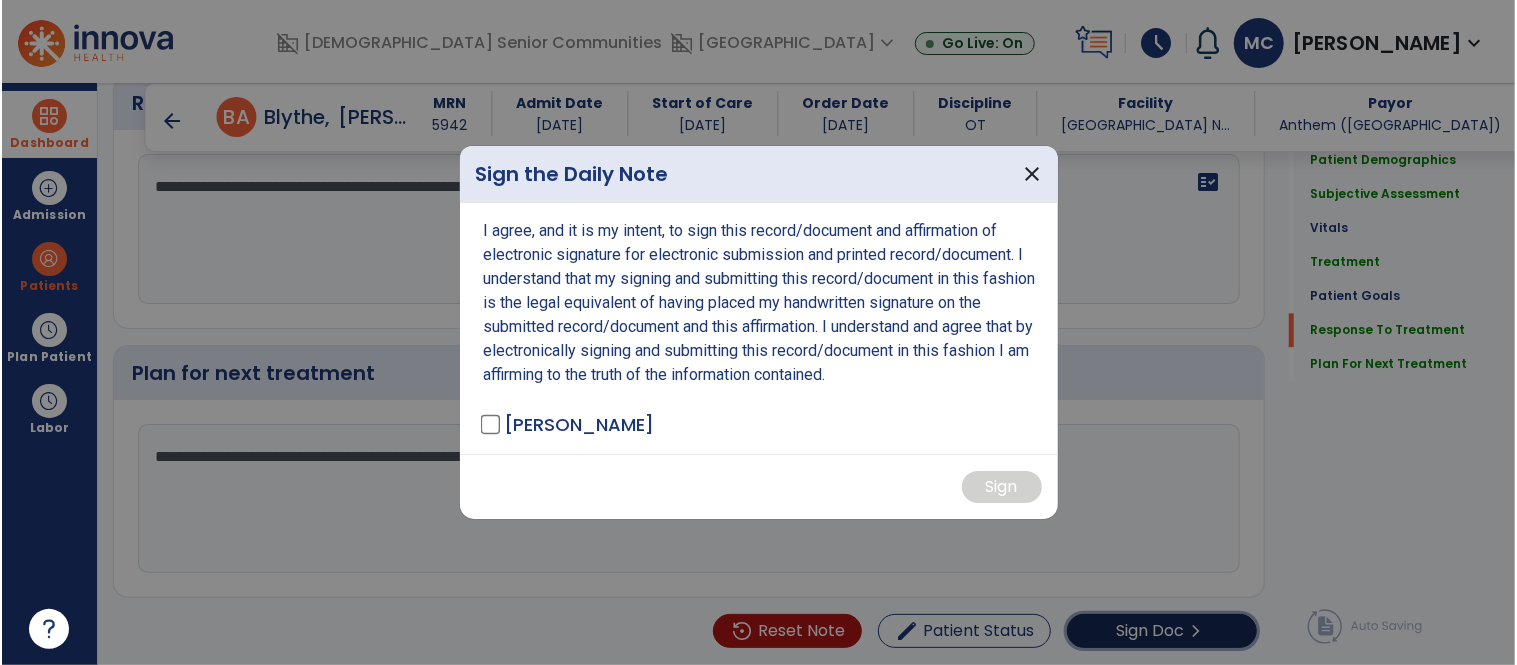 scroll, scrollTop: 2610, scrollLeft: 0, axis: vertical 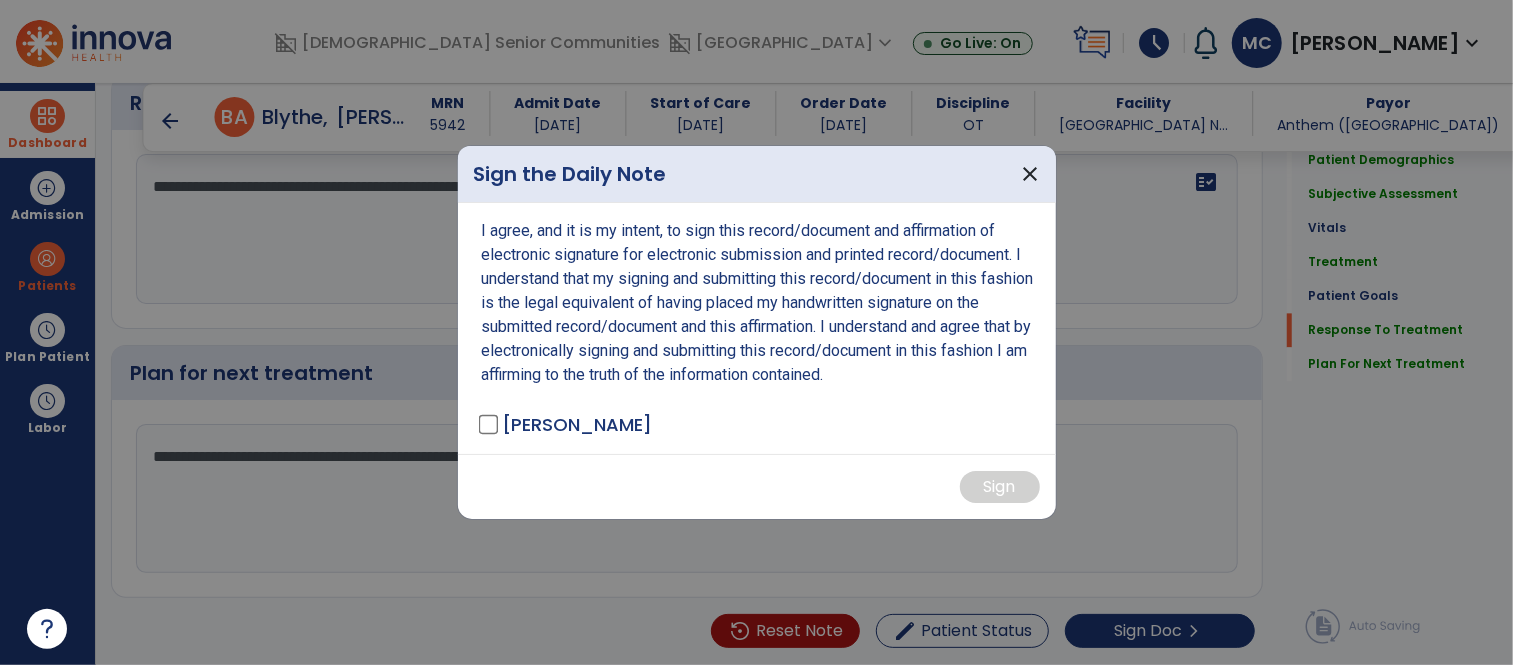 click on "[PERSON_NAME]" at bounding box center [577, 424] 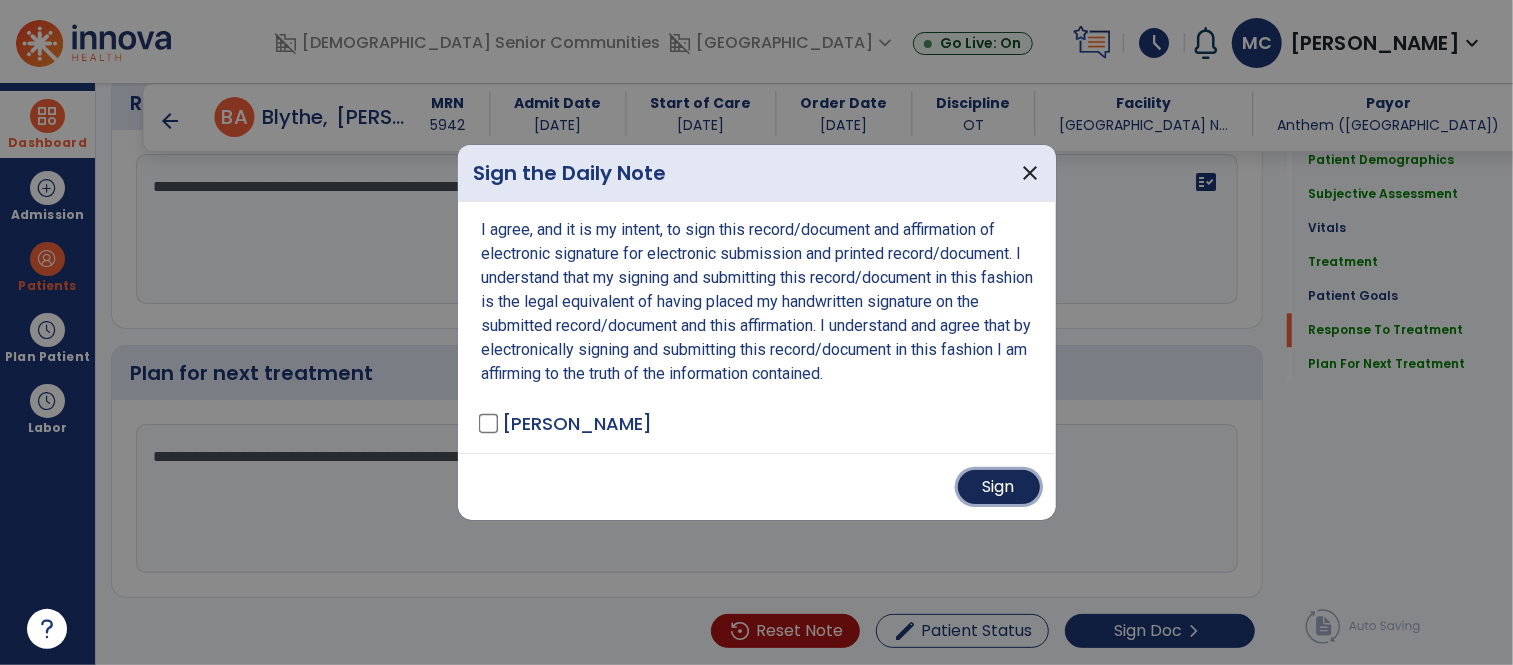 click on "Sign" at bounding box center [999, 487] 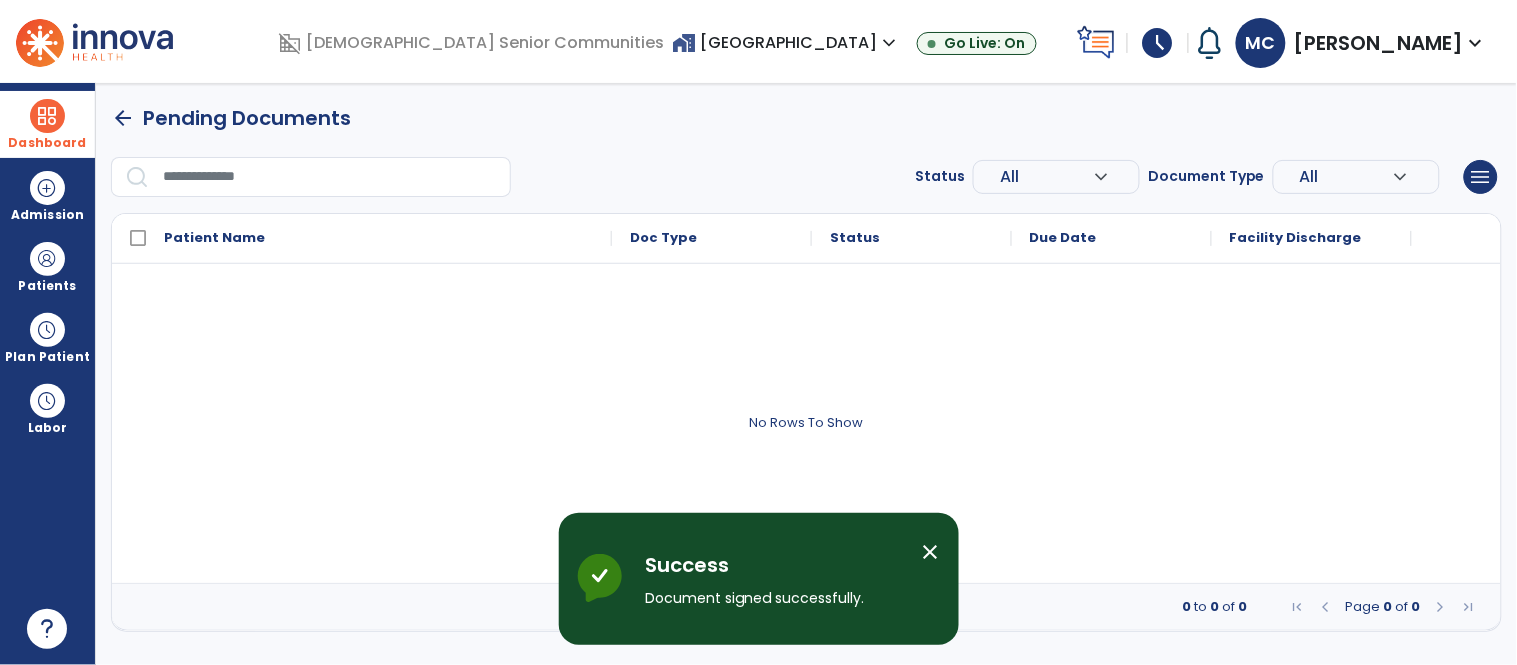 scroll, scrollTop: 0, scrollLeft: 0, axis: both 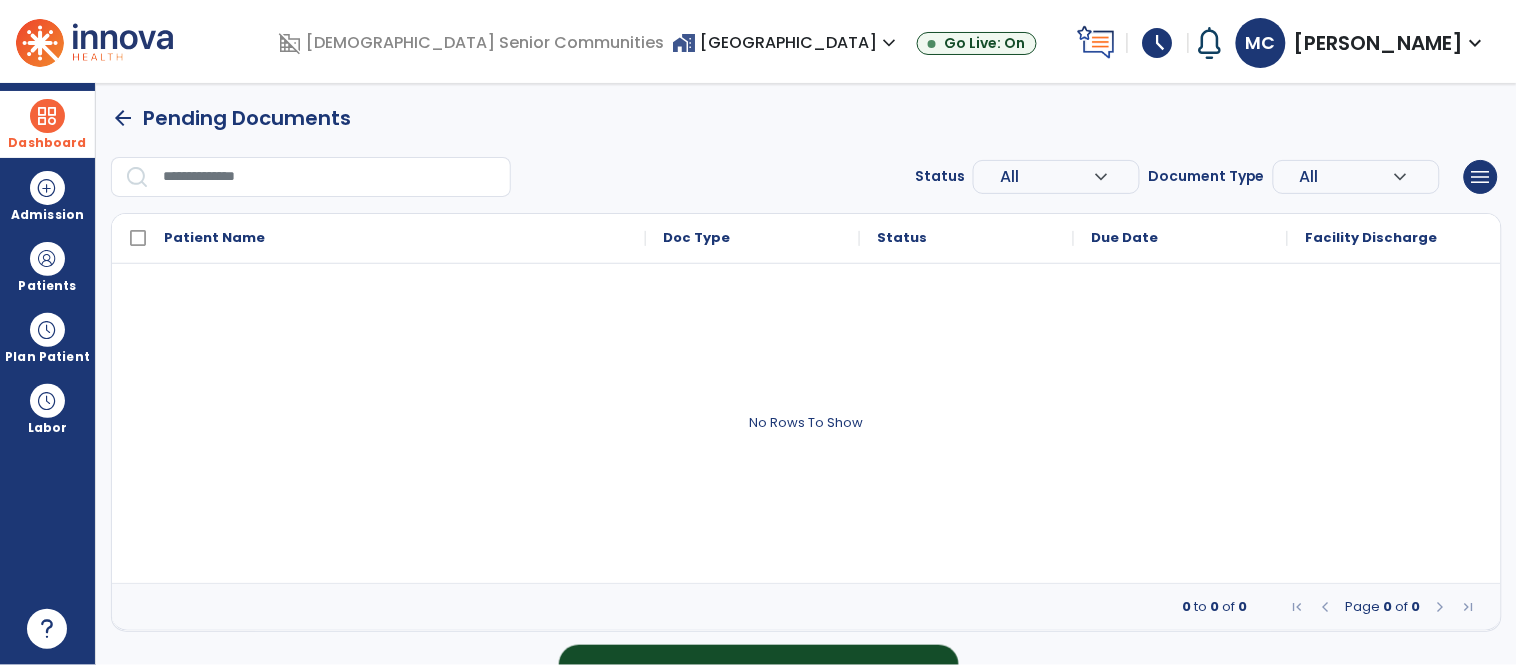 click on "arrow_back" at bounding box center (123, 118) 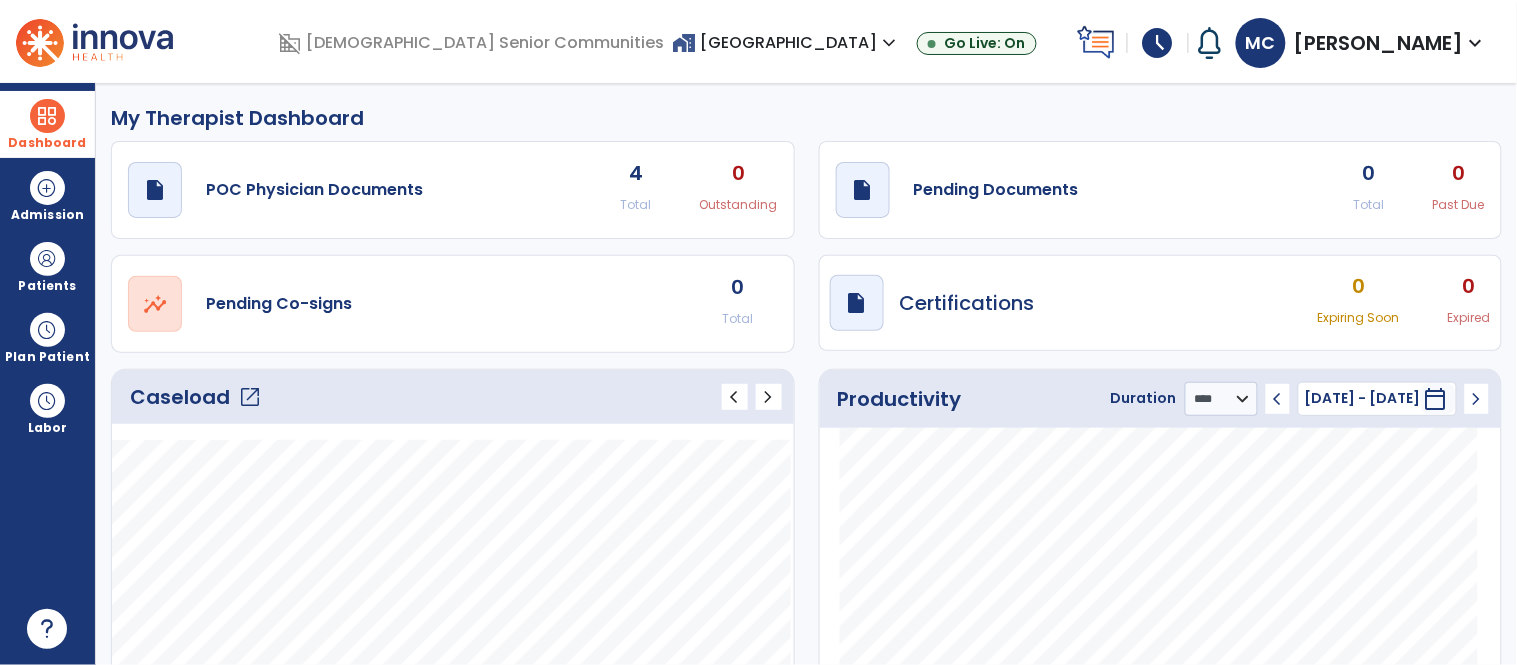 click at bounding box center [47, 116] 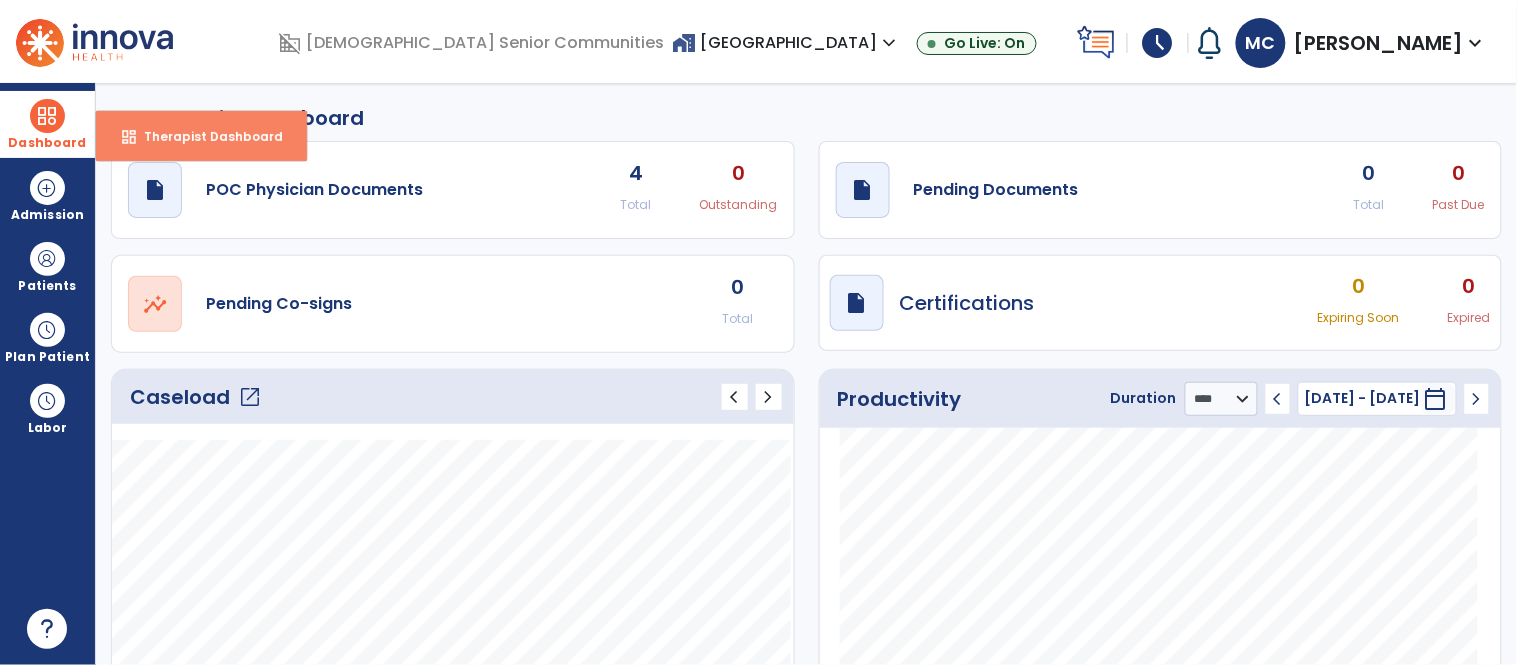 click on "Therapist Dashboard" at bounding box center (205, 136) 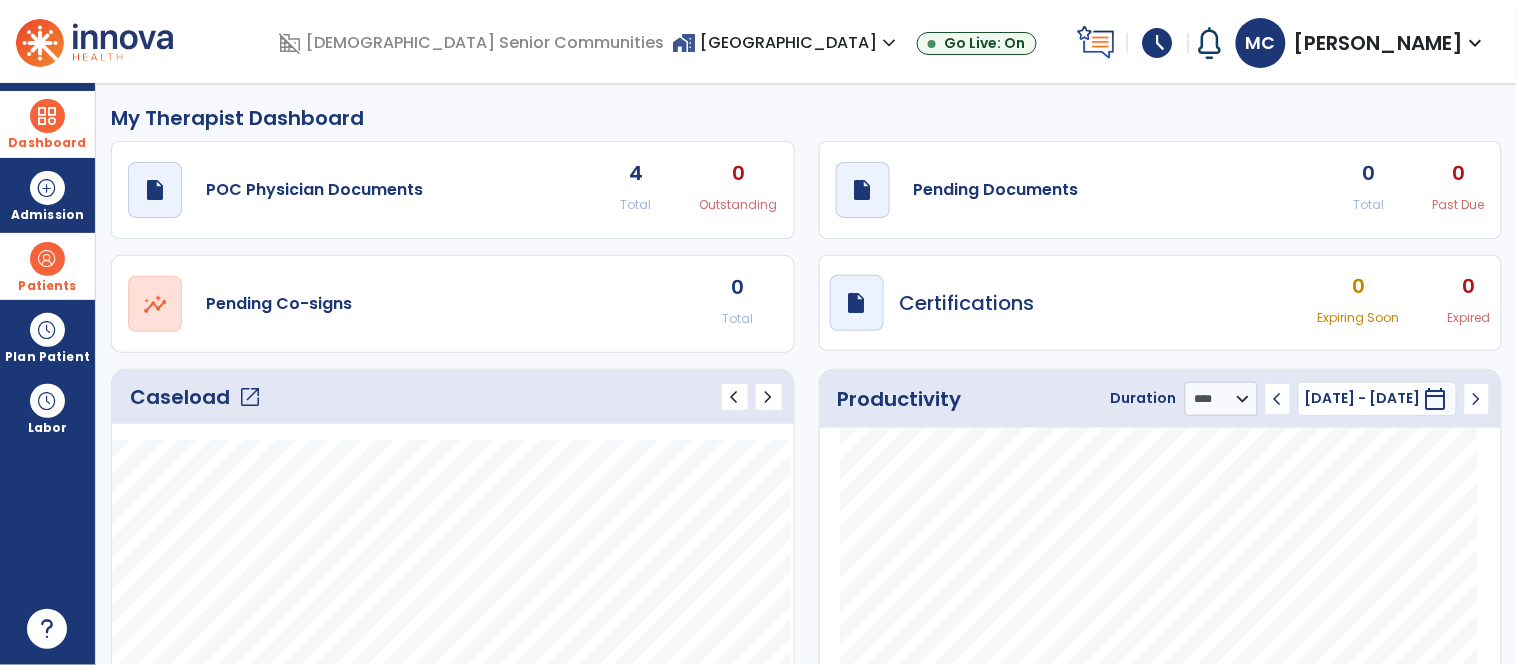click at bounding box center [47, 259] 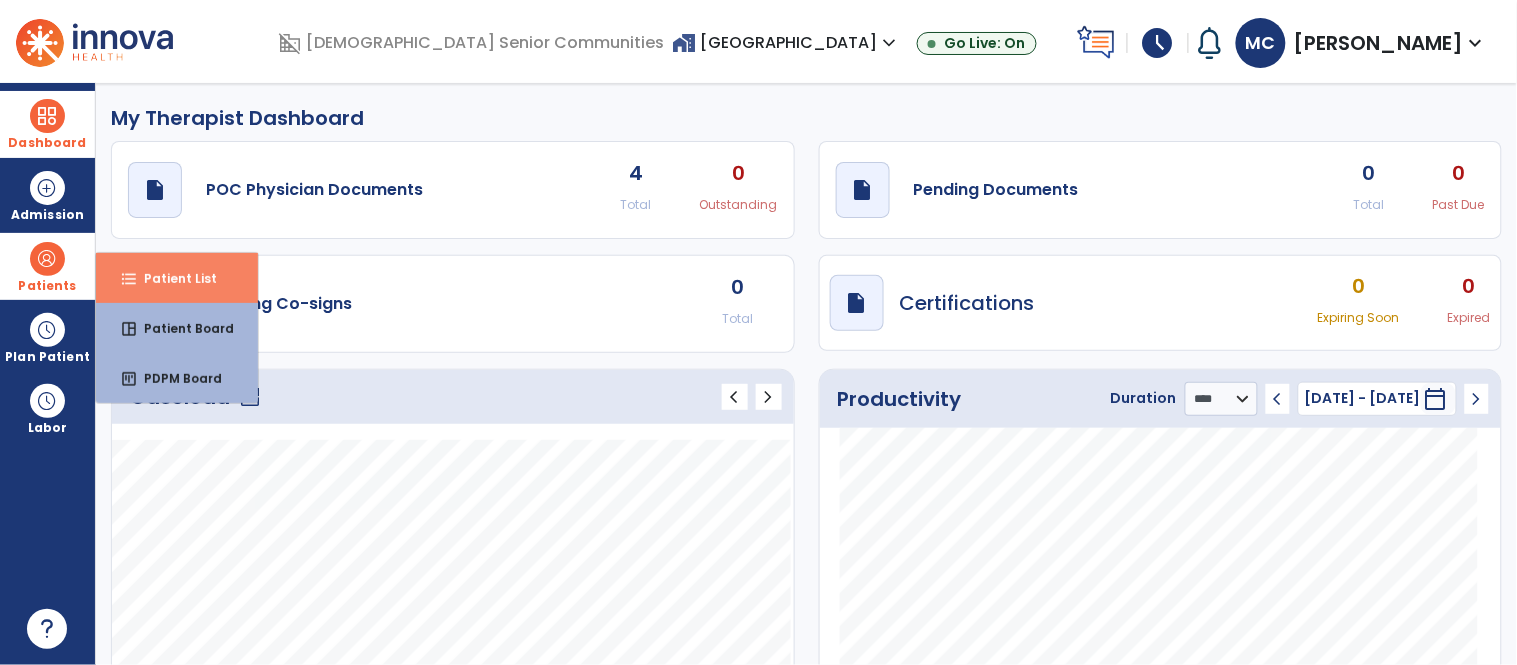 click on "format_list_bulleted  Patient List" at bounding box center [177, 278] 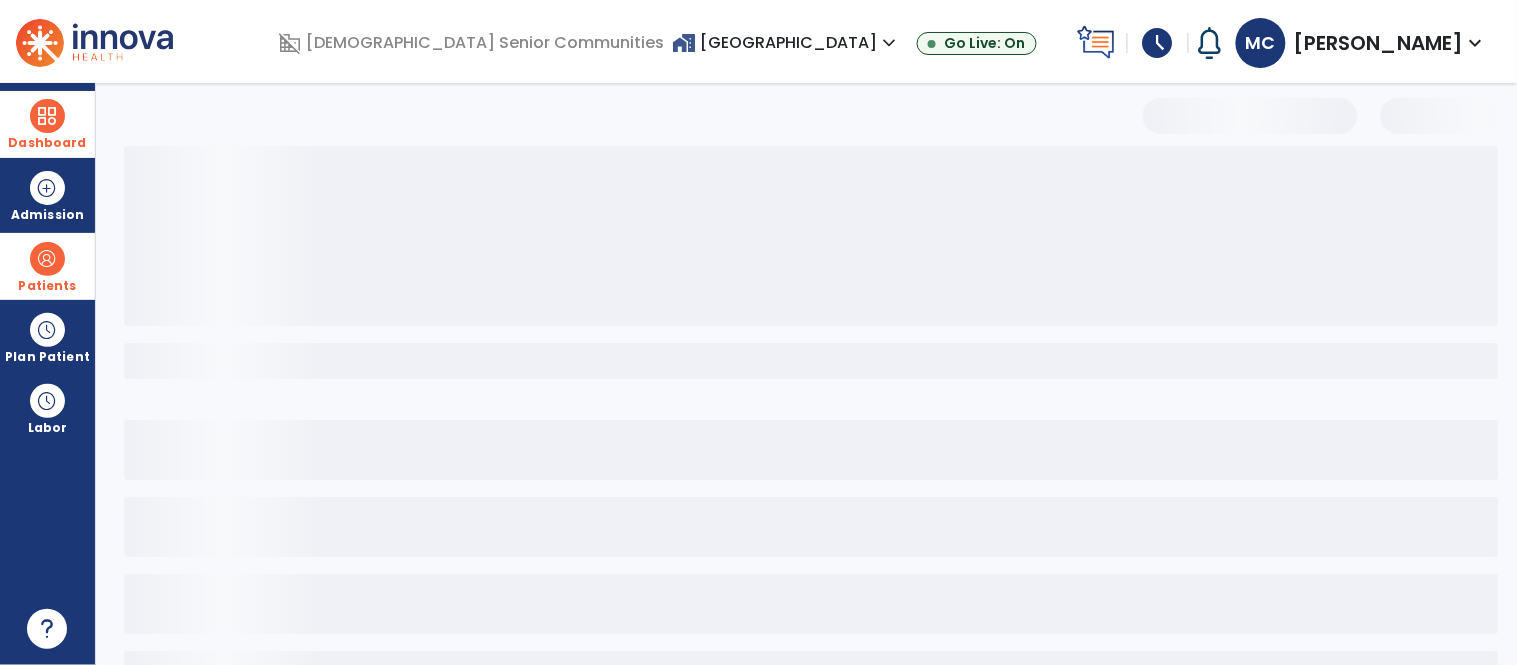 select on "***" 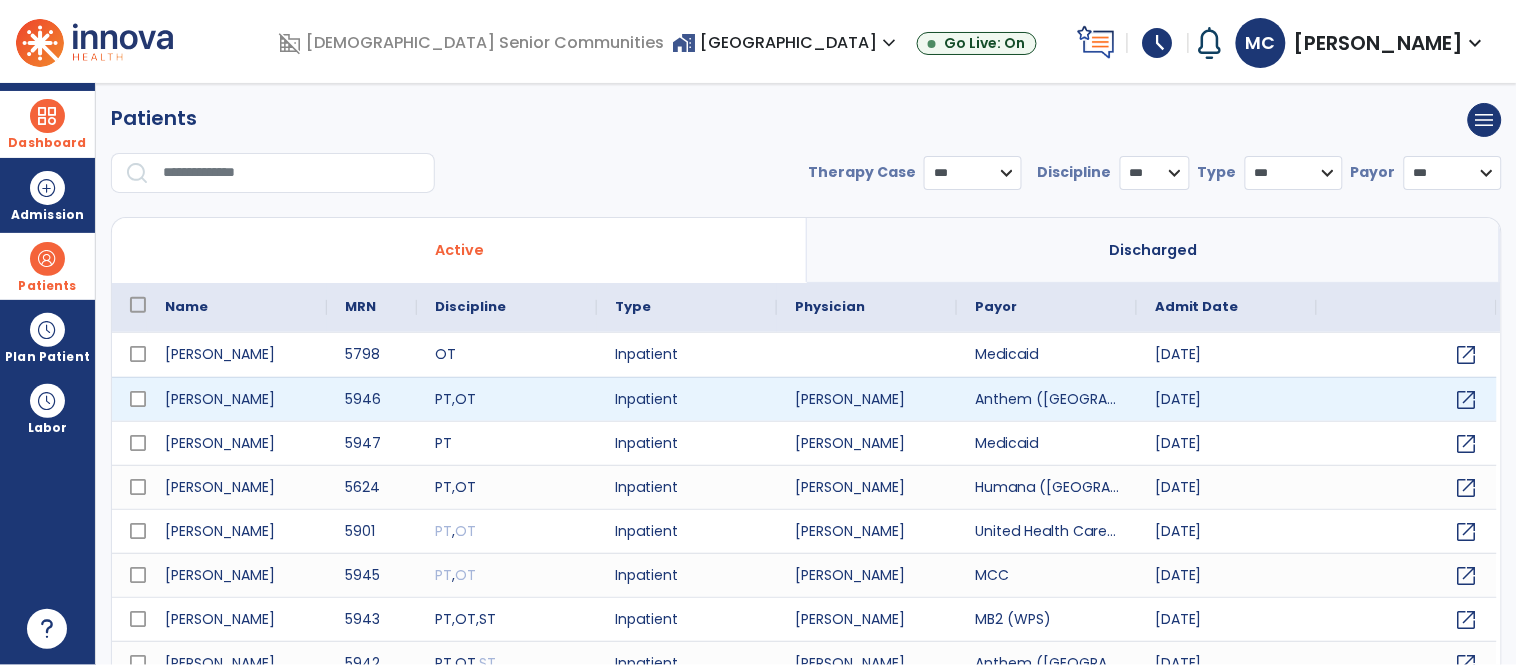 scroll, scrollTop: 77, scrollLeft: 0, axis: vertical 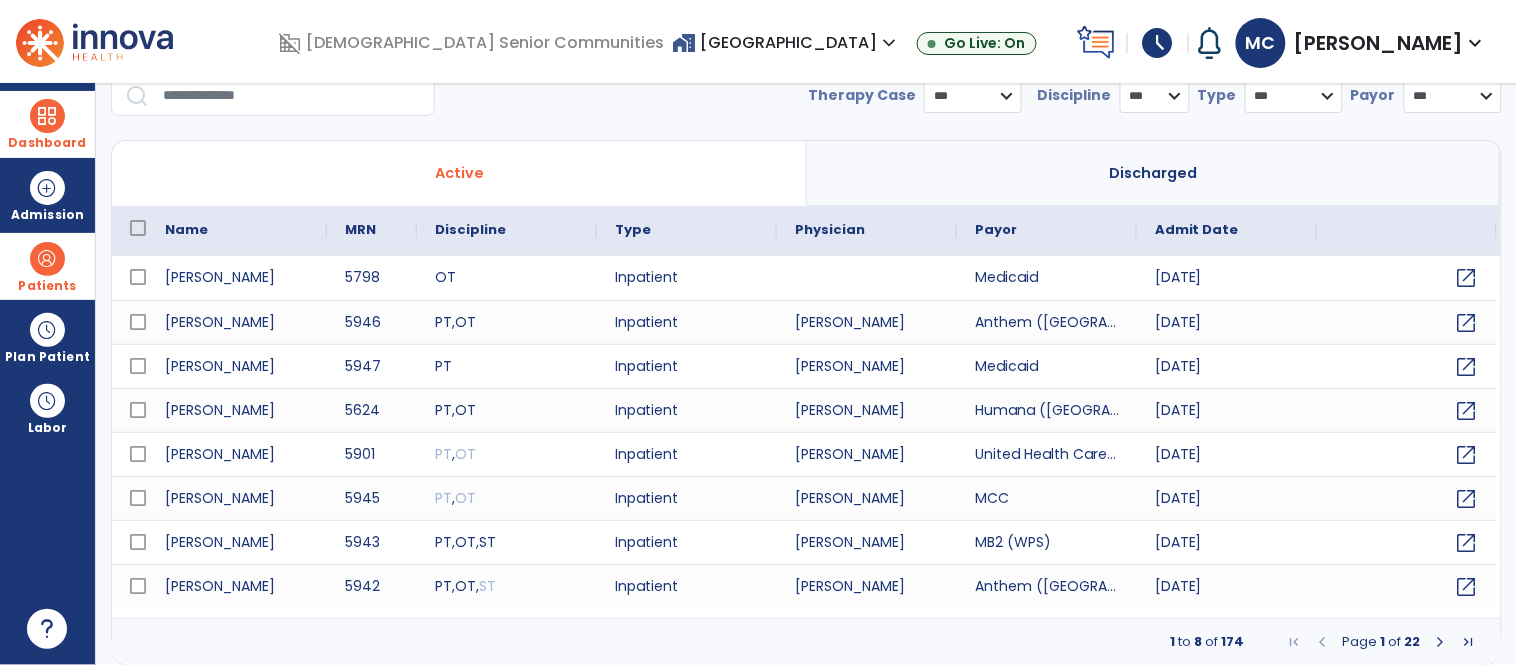 click at bounding box center (292, 96) 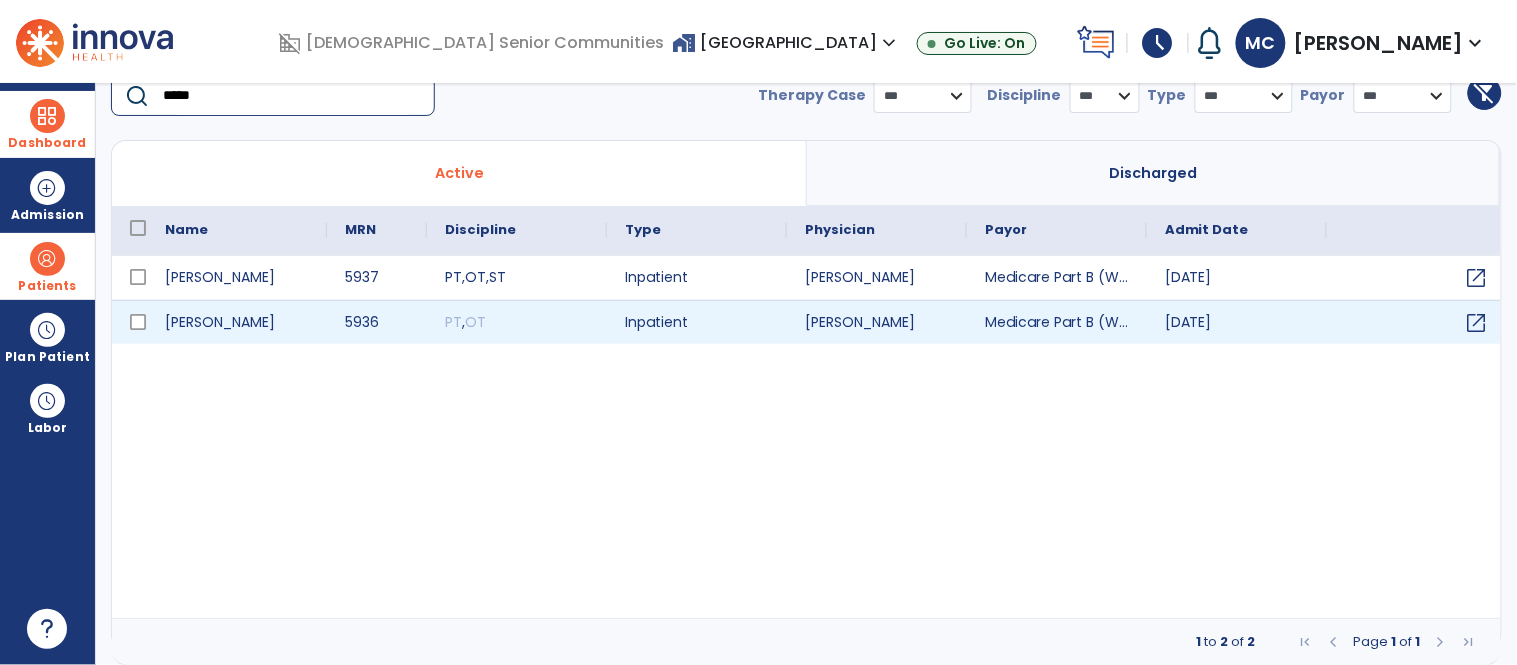 type on "*****" 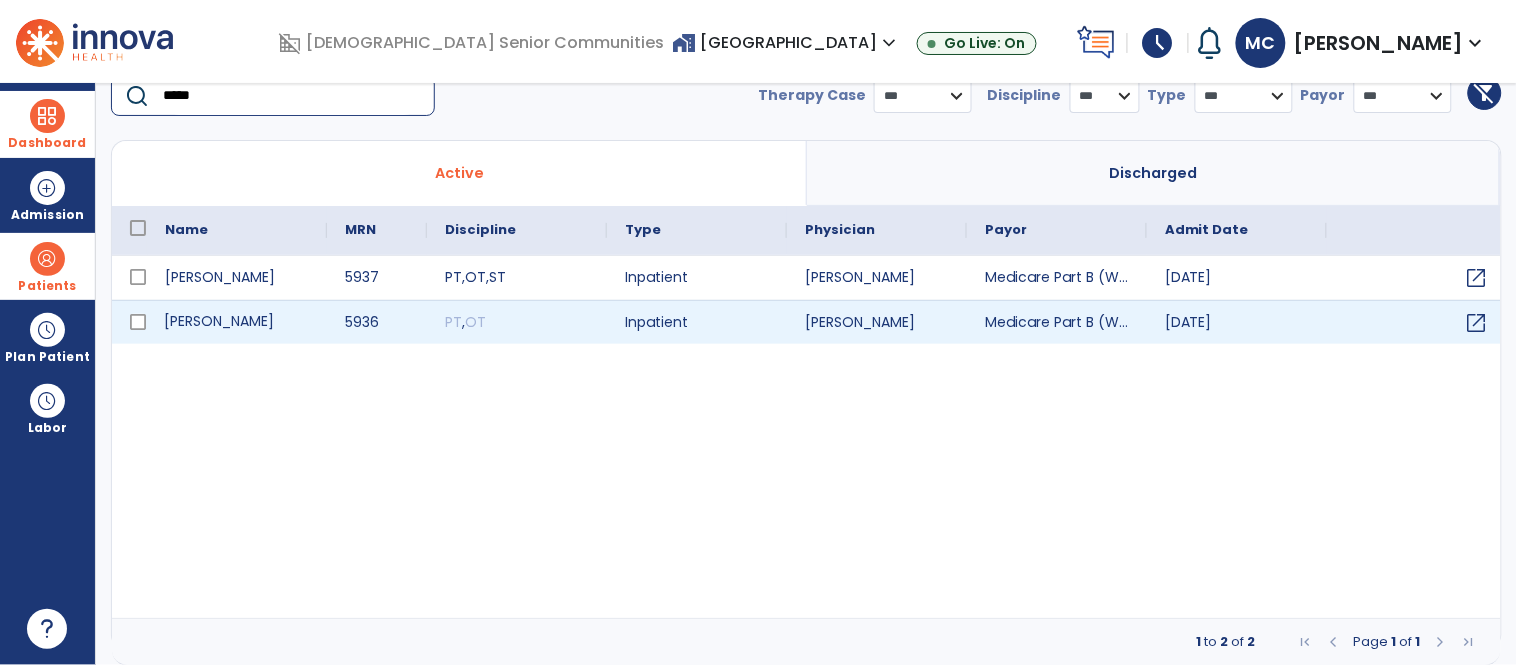click on "[PERSON_NAME]" at bounding box center (237, 322) 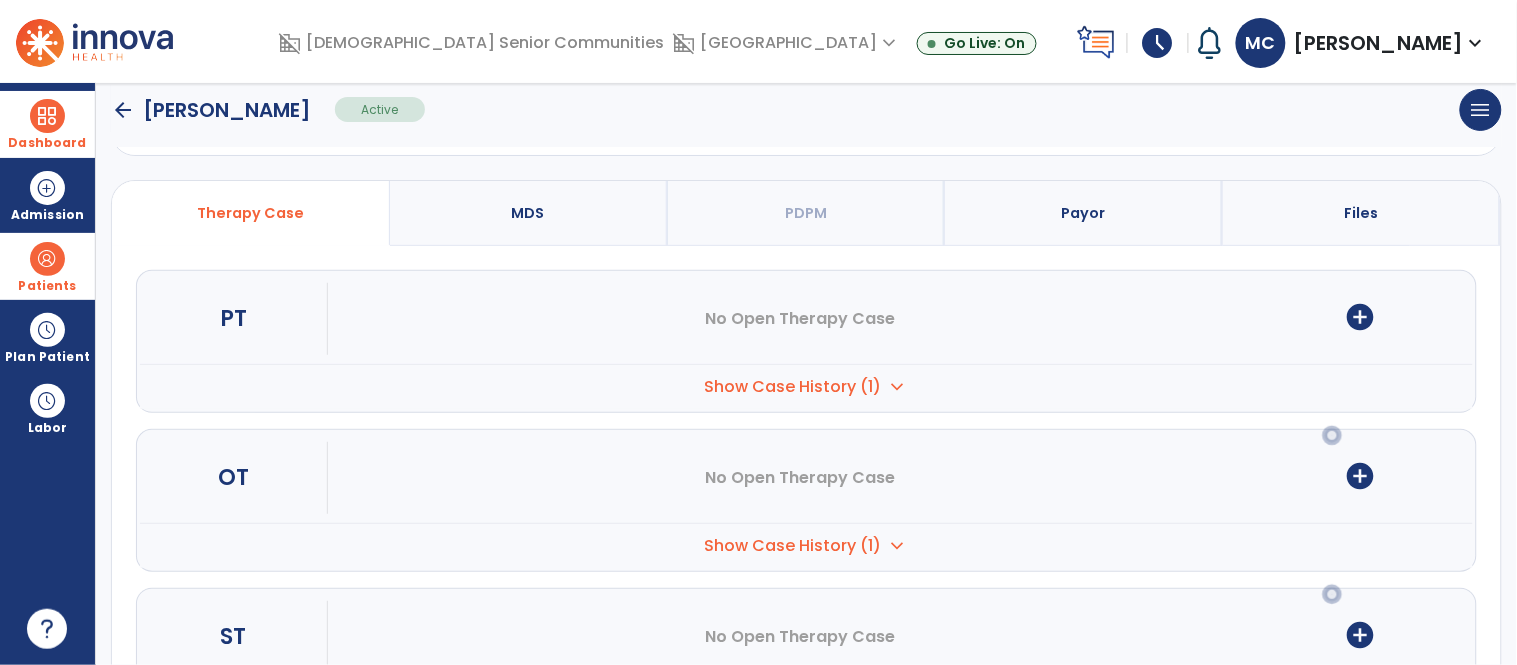 scroll, scrollTop: 123, scrollLeft: 0, axis: vertical 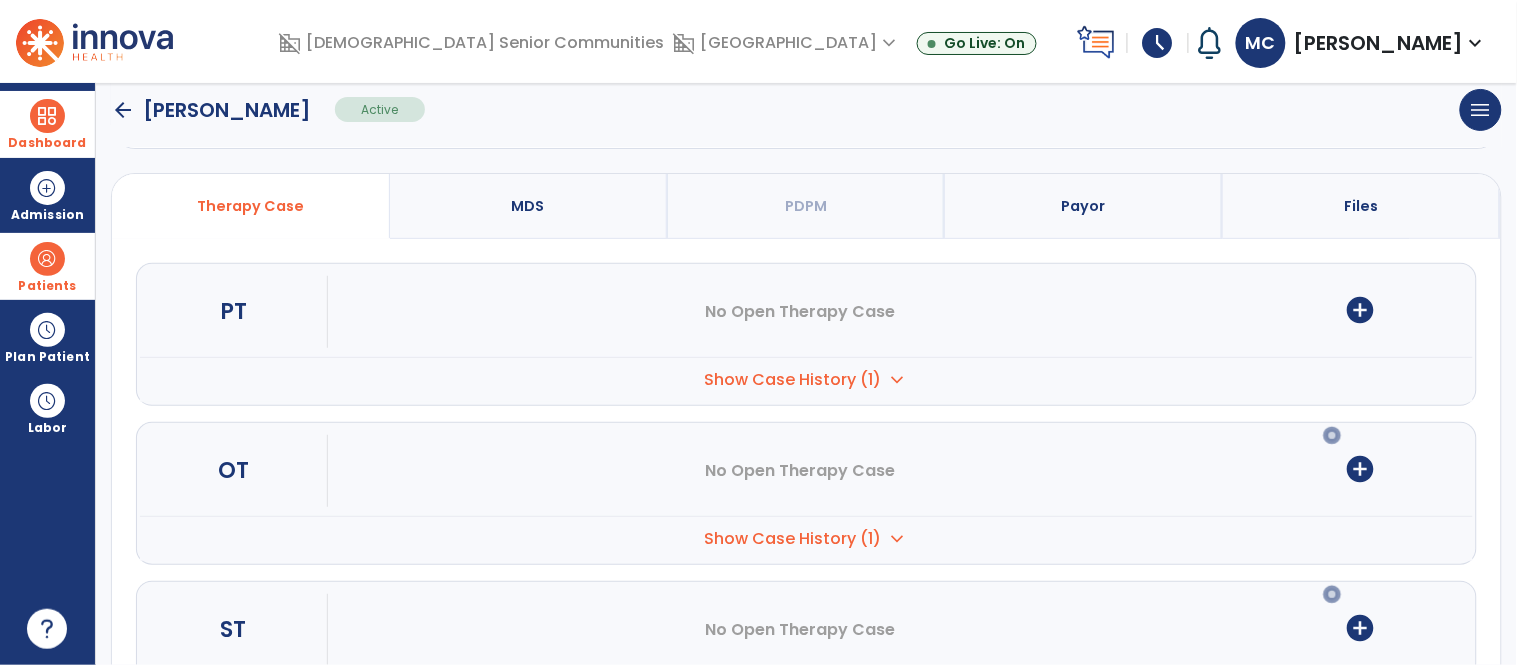 click on "Show Case History (1)" at bounding box center (792, 380) 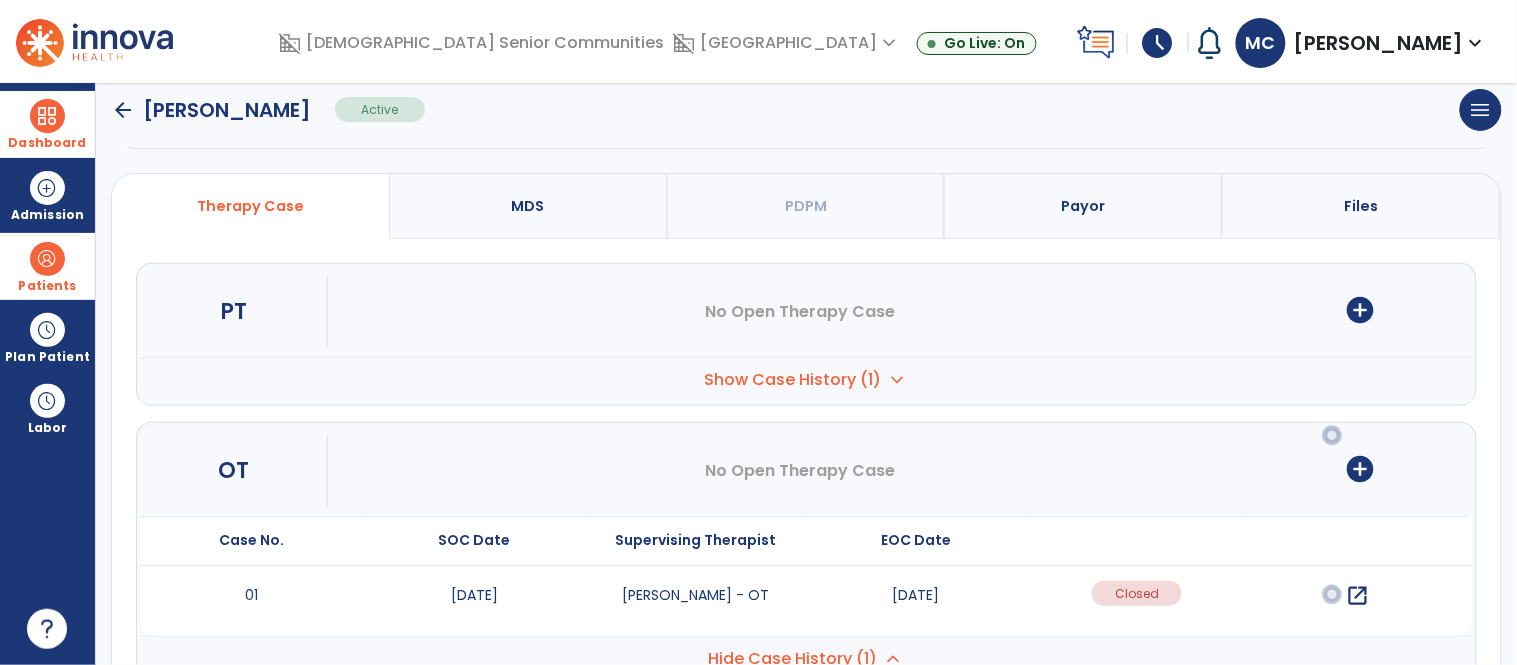 click on "open_in_new" at bounding box center [1358, 596] 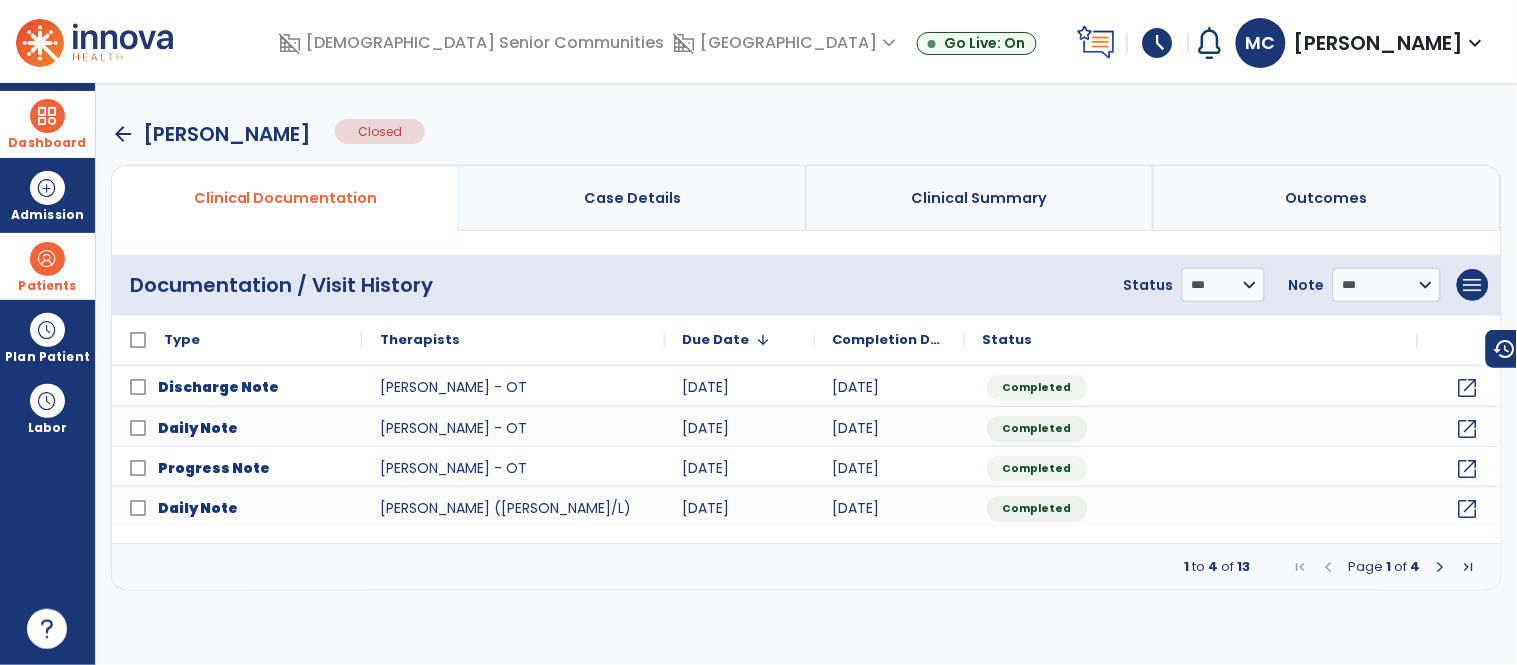 scroll, scrollTop: 0, scrollLeft: 0, axis: both 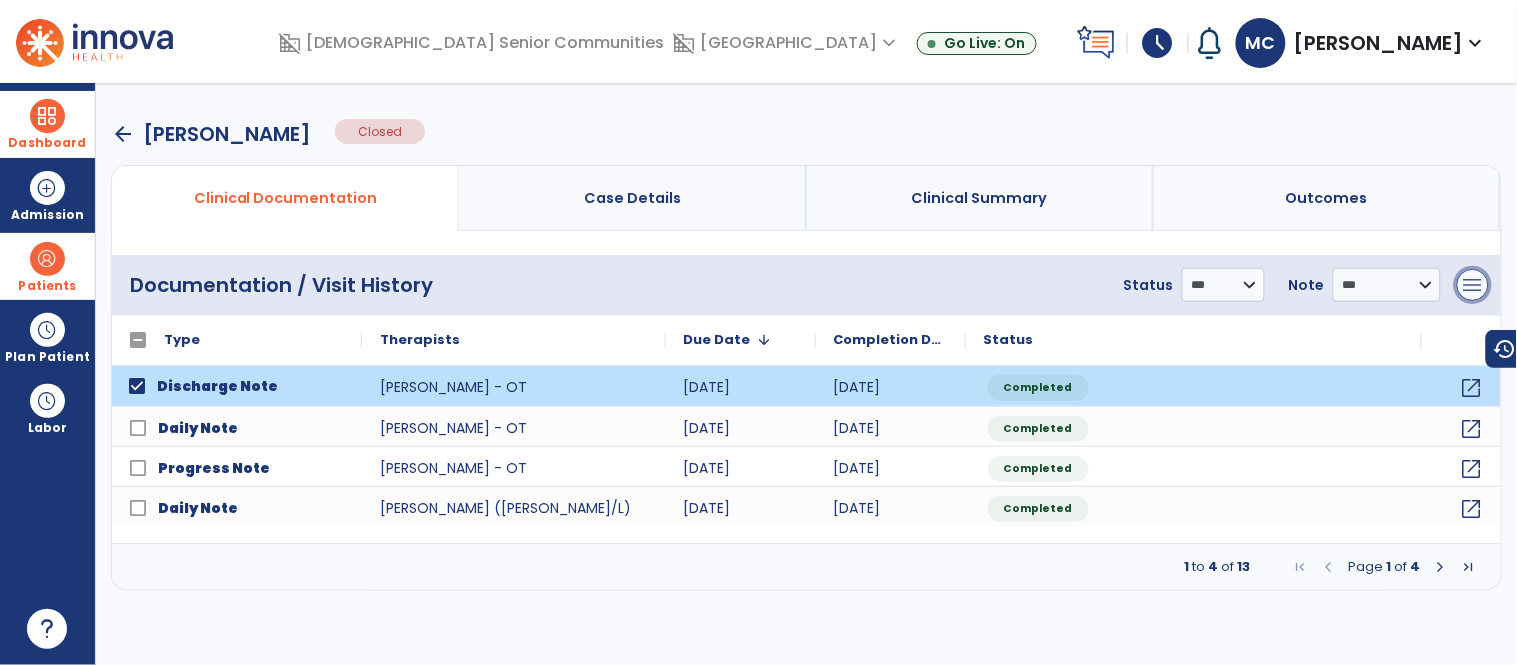 click on "menu" at bounding box center (1473, 285) 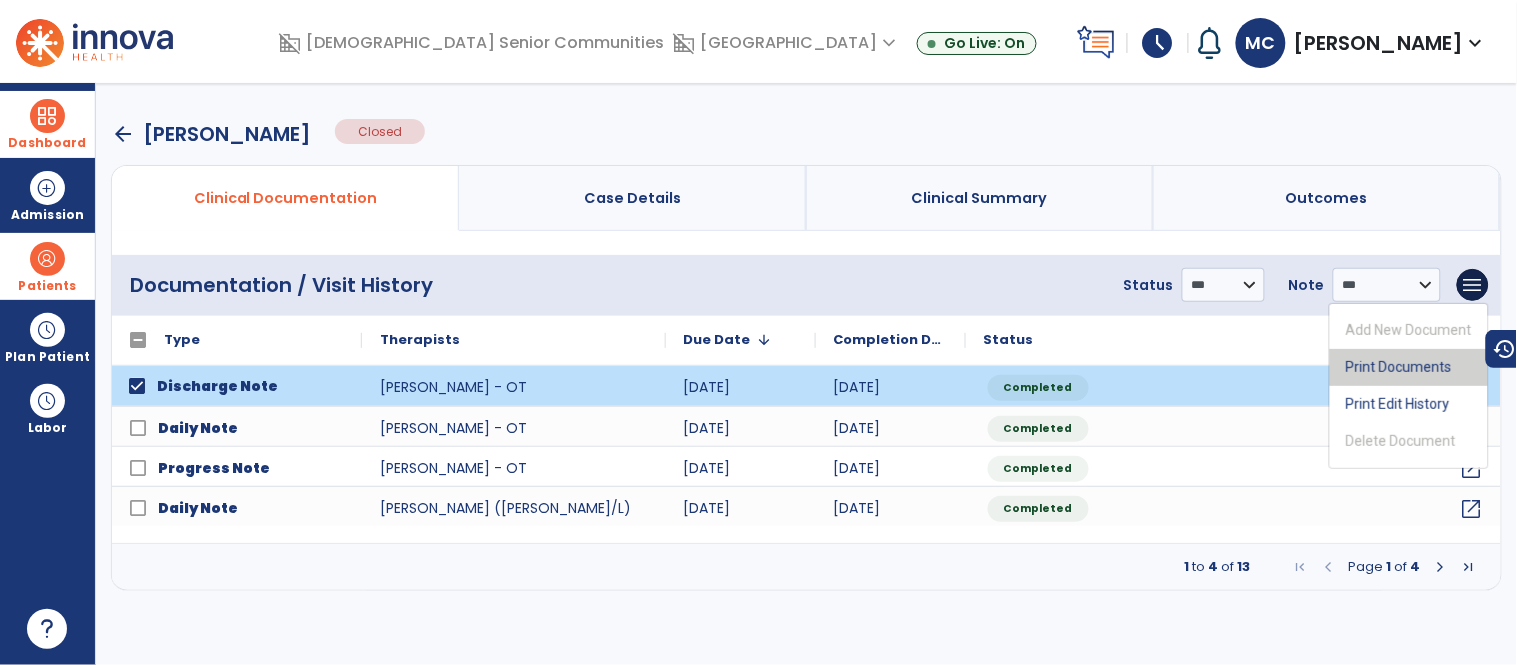 click on "Print Documents" at bounding box center (1409, 367) 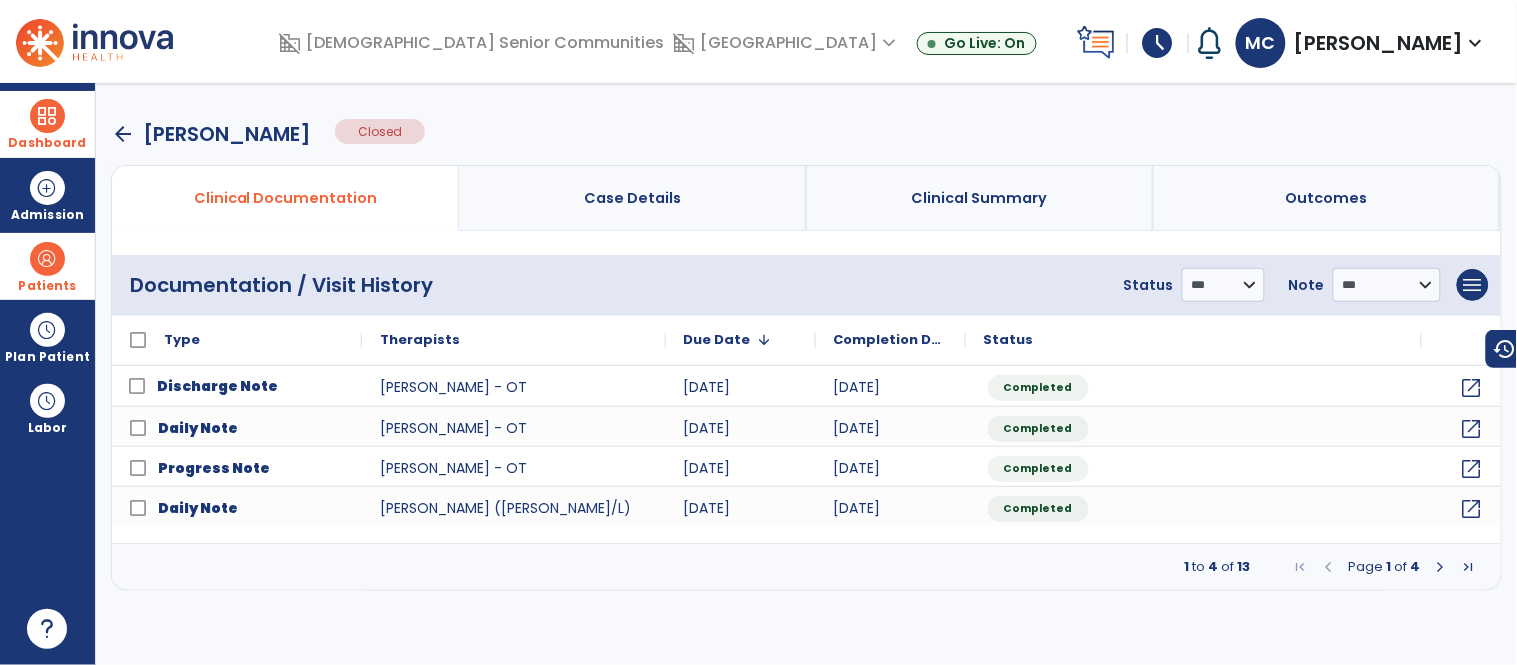 click at bounding box center [1441, 567] 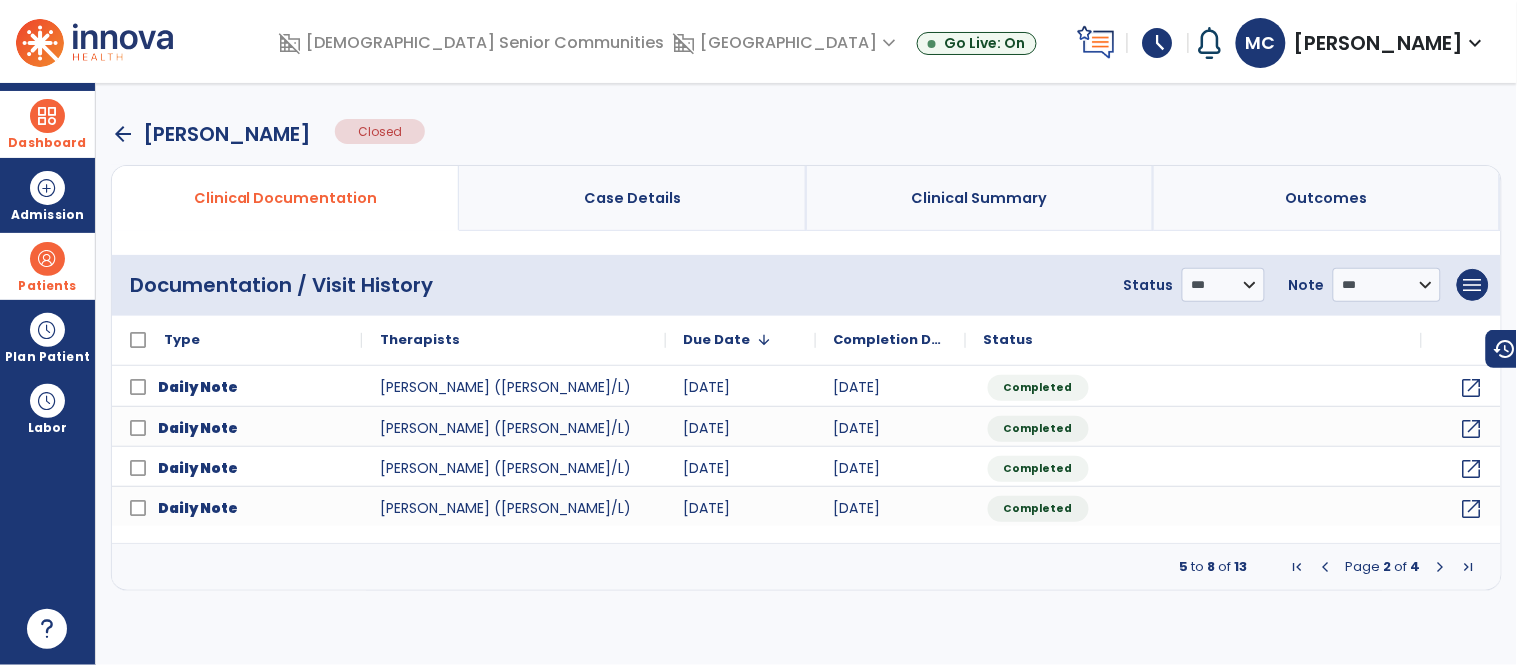 click at bounding box center [1441, 567] 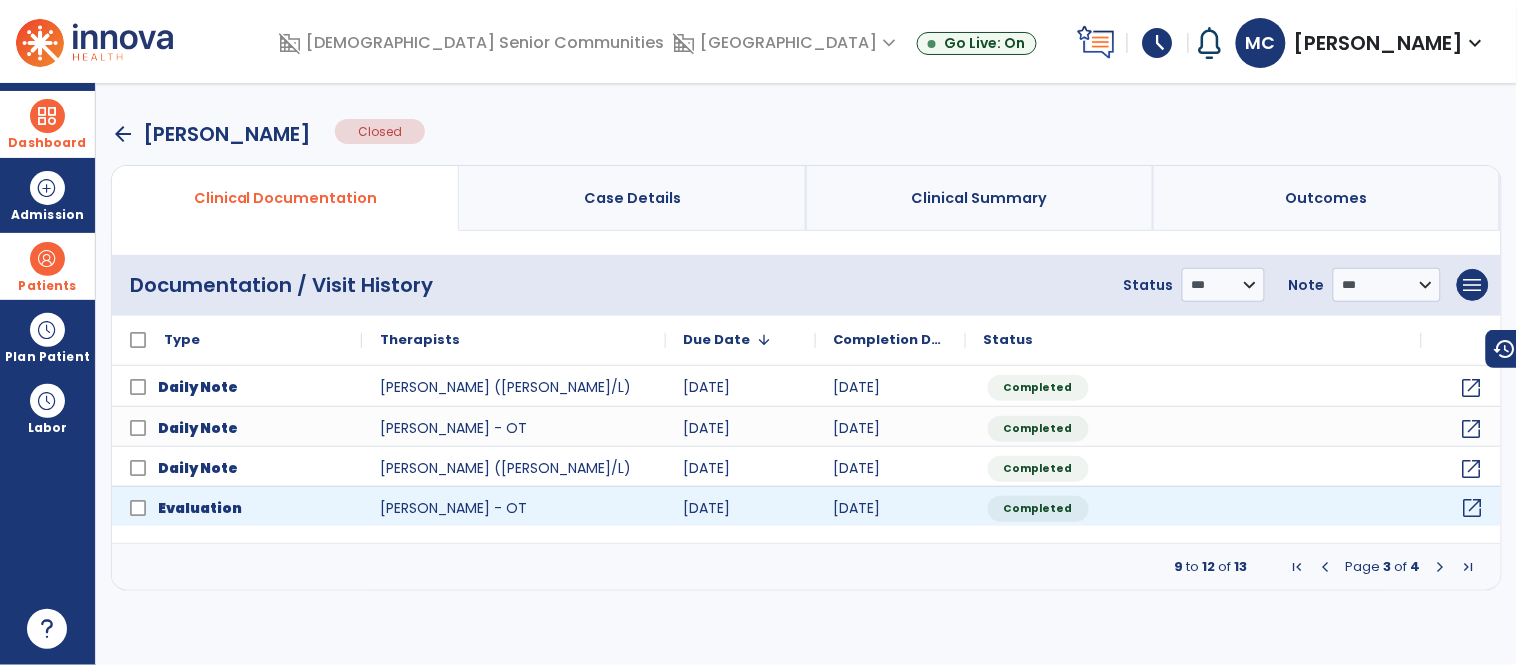 click on "open_in_new" 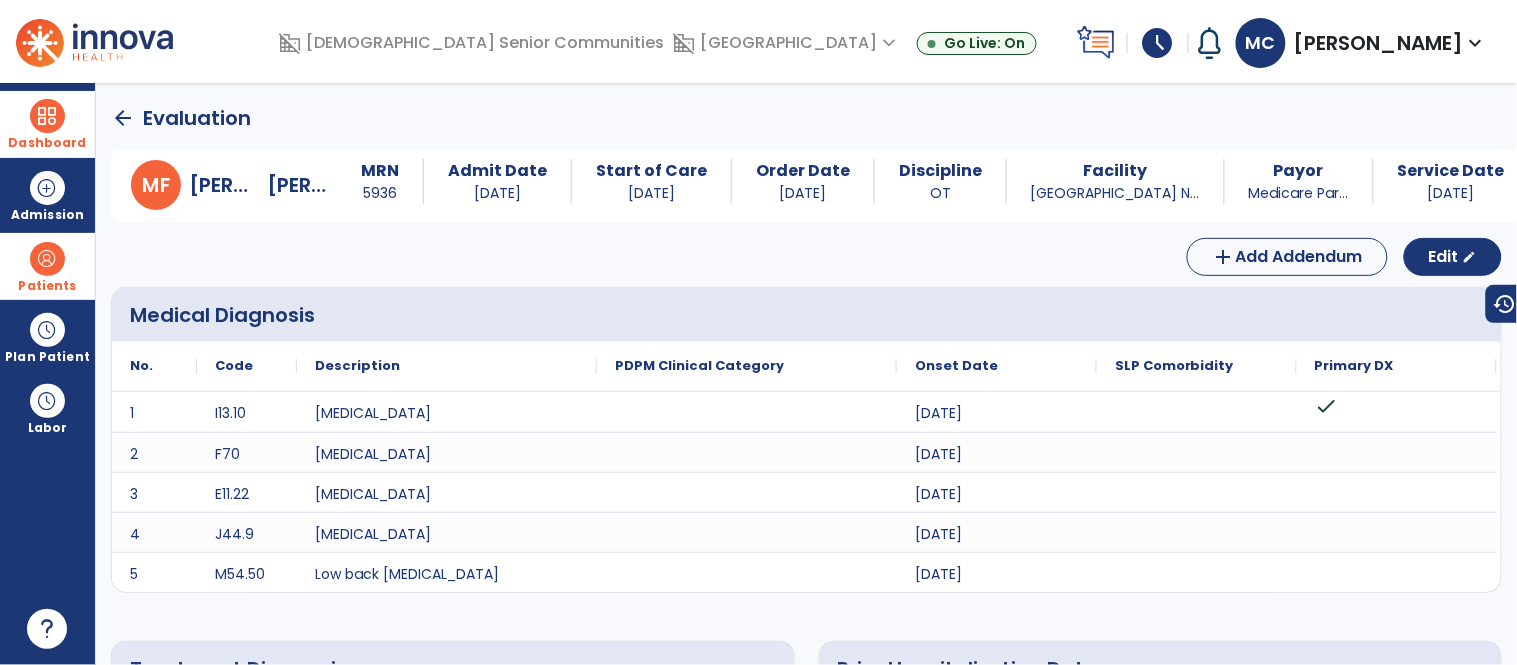 click on "arrow_back" 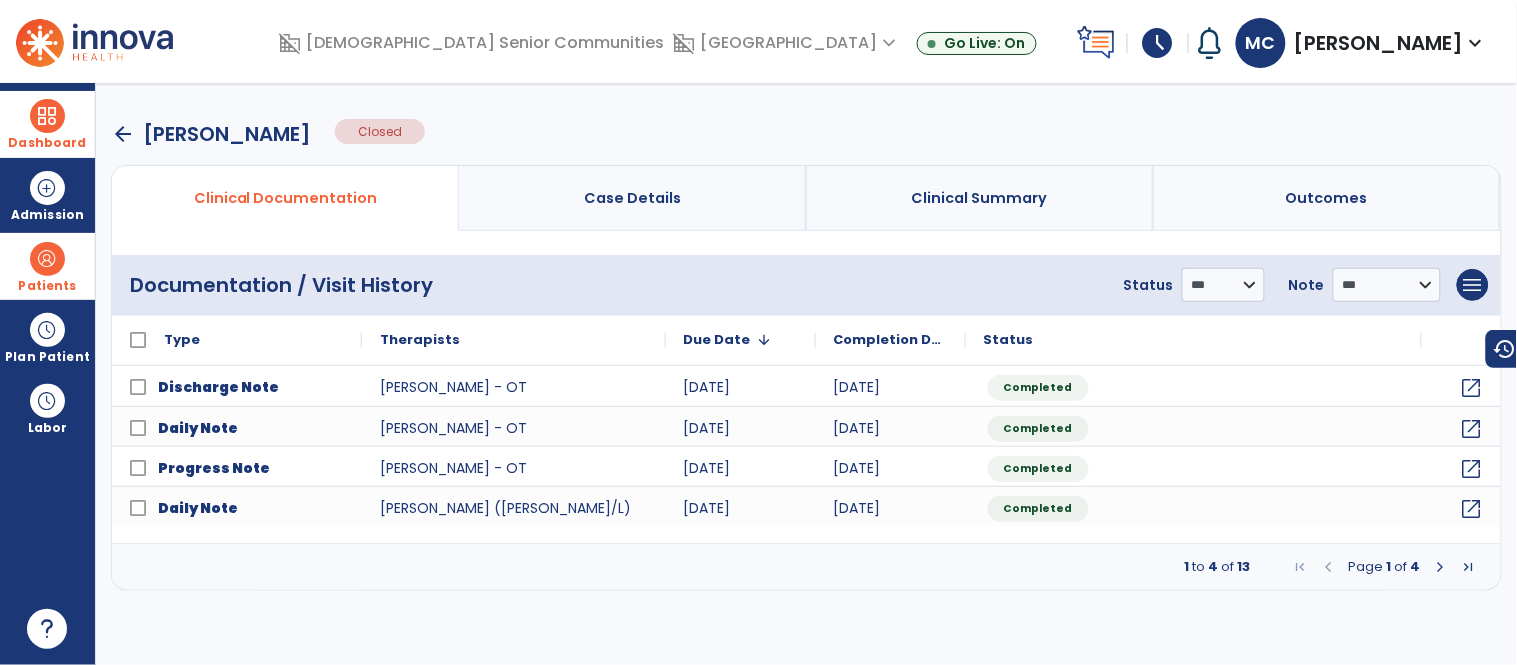 click at bounding box center [1441, 567] 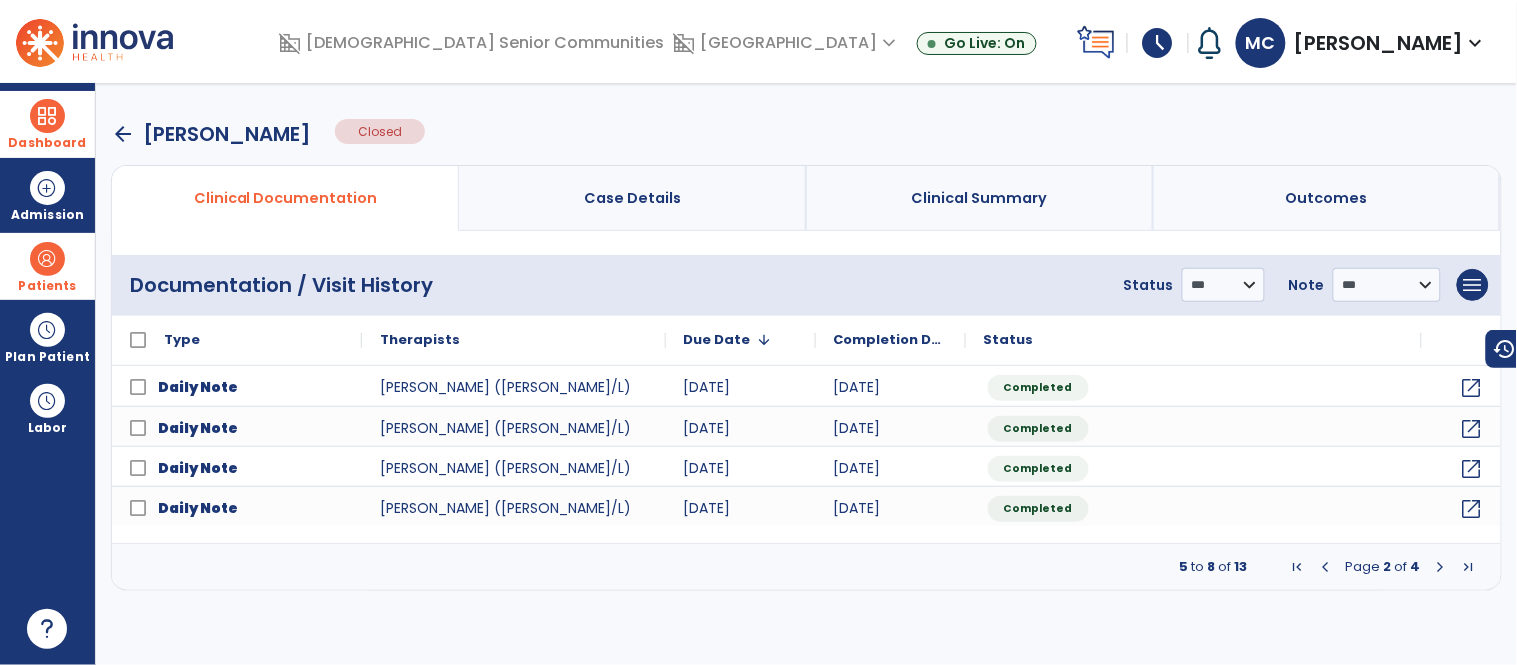 click at bounding box center [1441, 567] 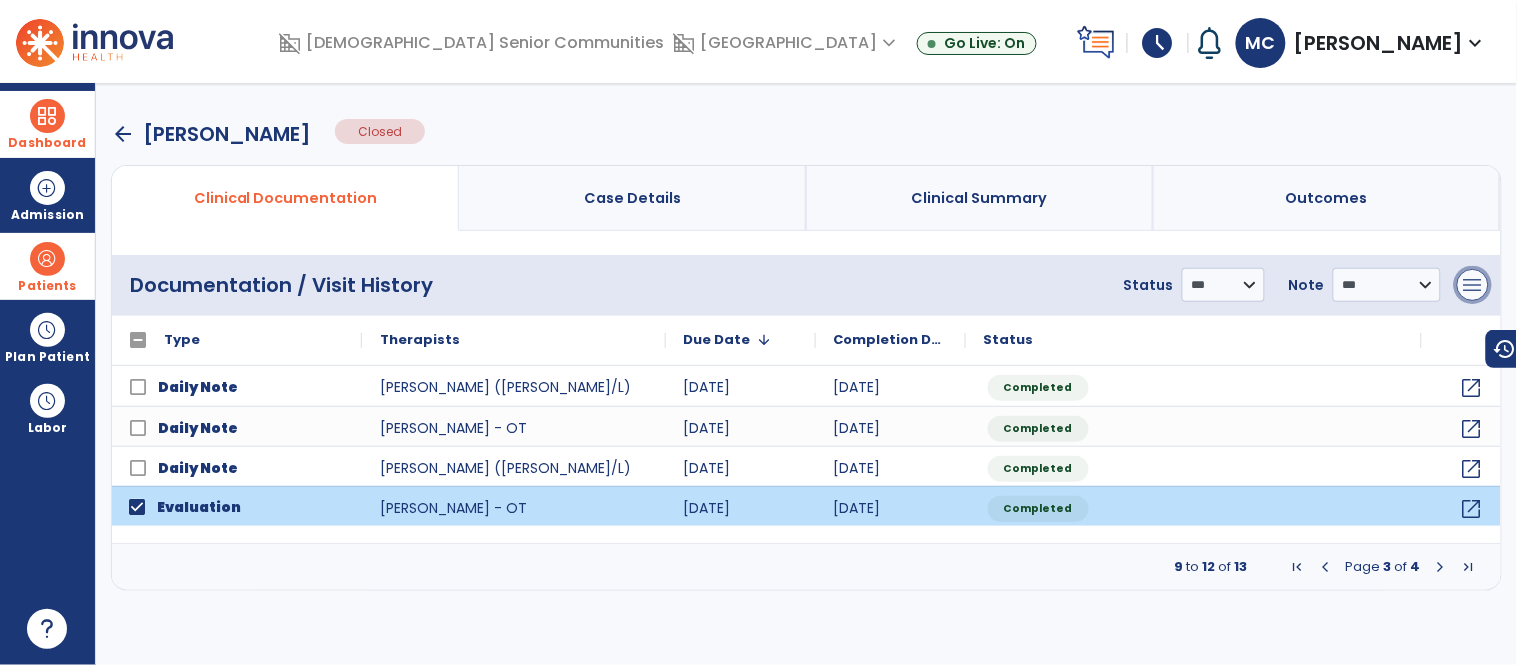 click on "menu" at bounding box center (1473, 285) 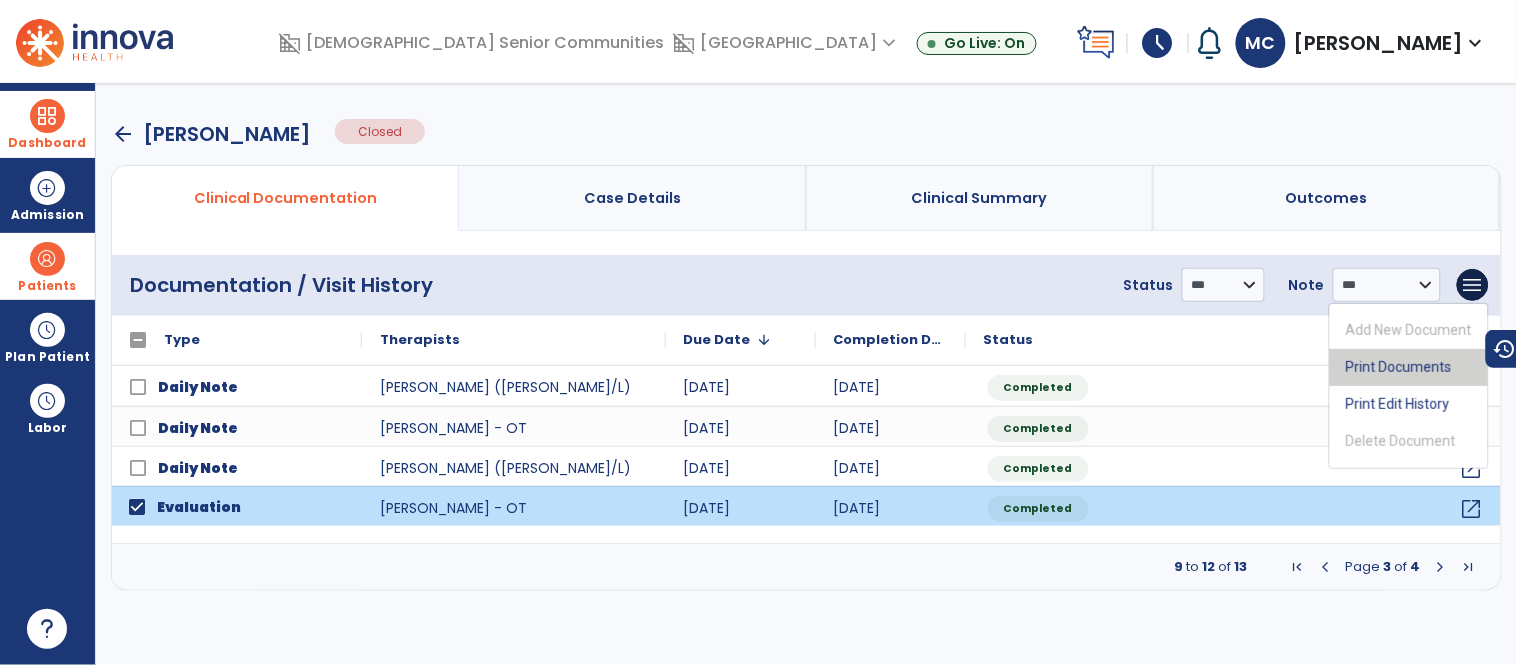 click on "Print Documents" at bounding box center (1409, 367) 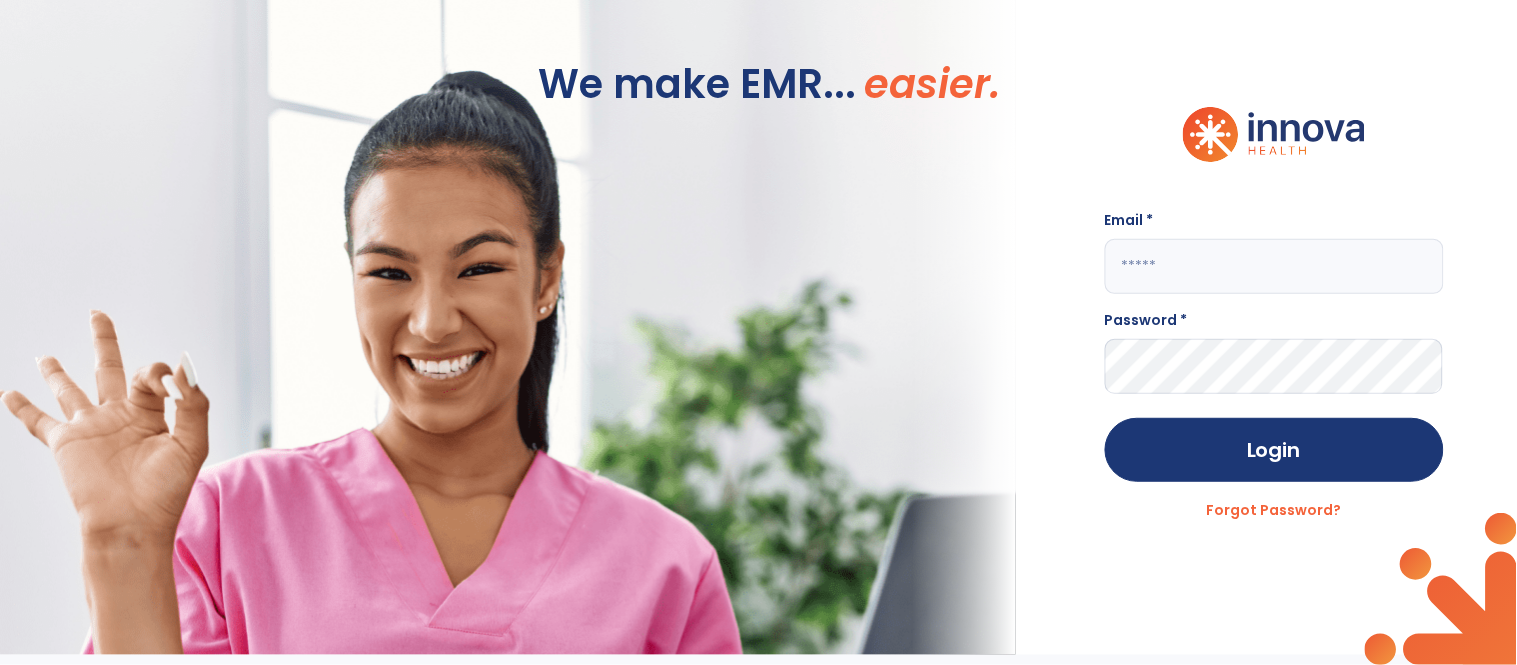 click 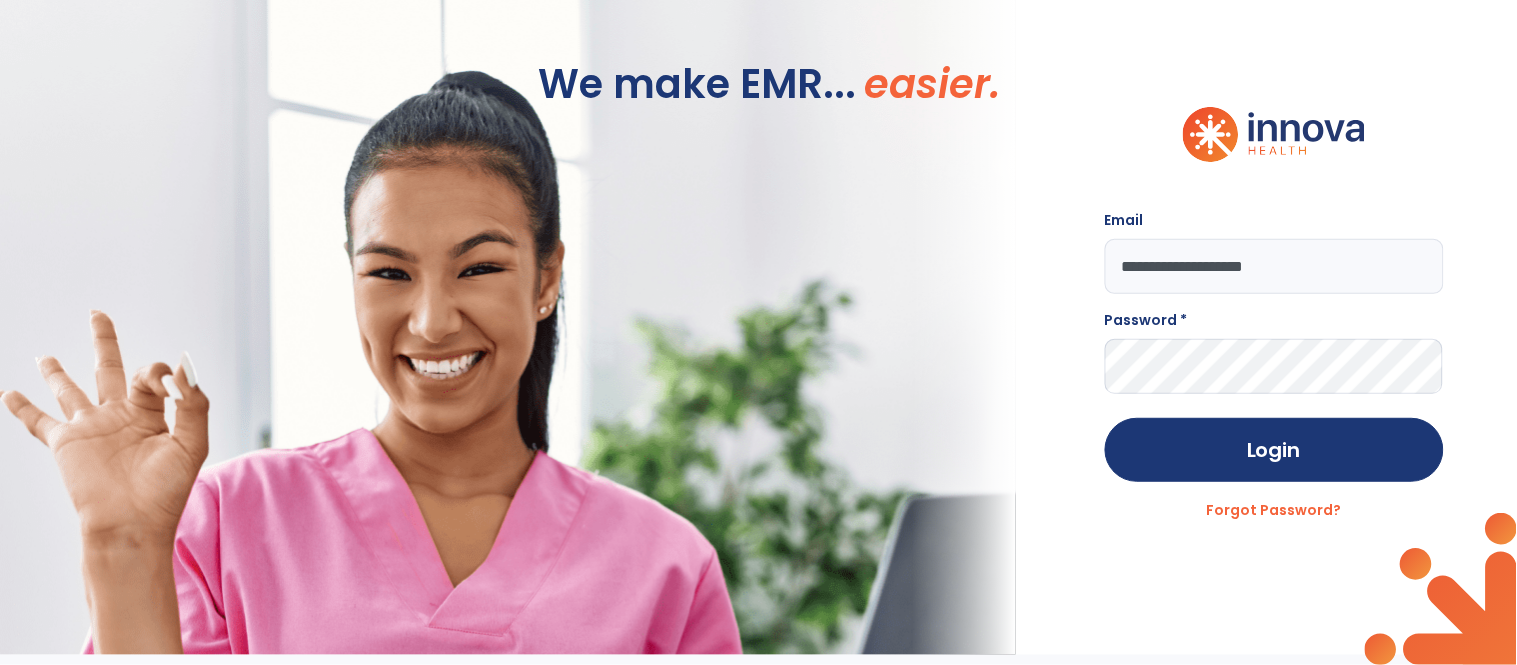 type on "**********" 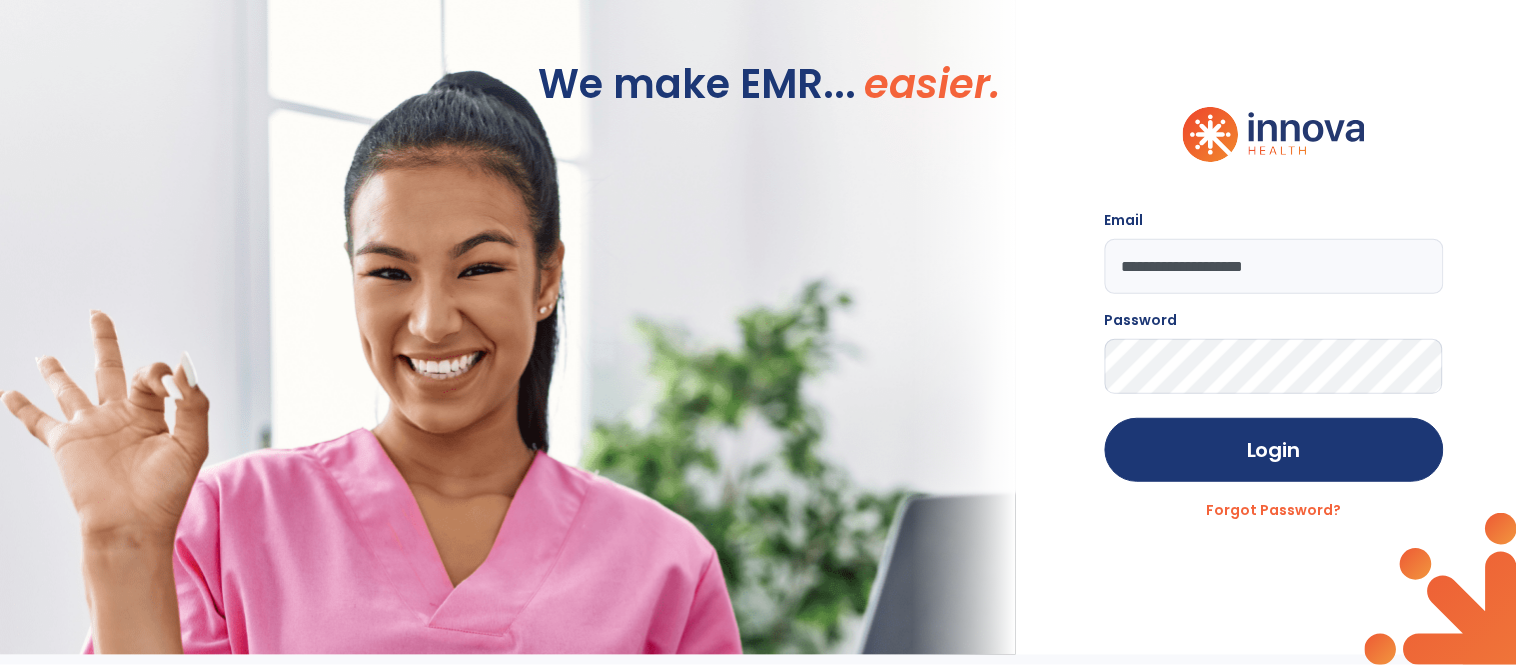 click on "Login" 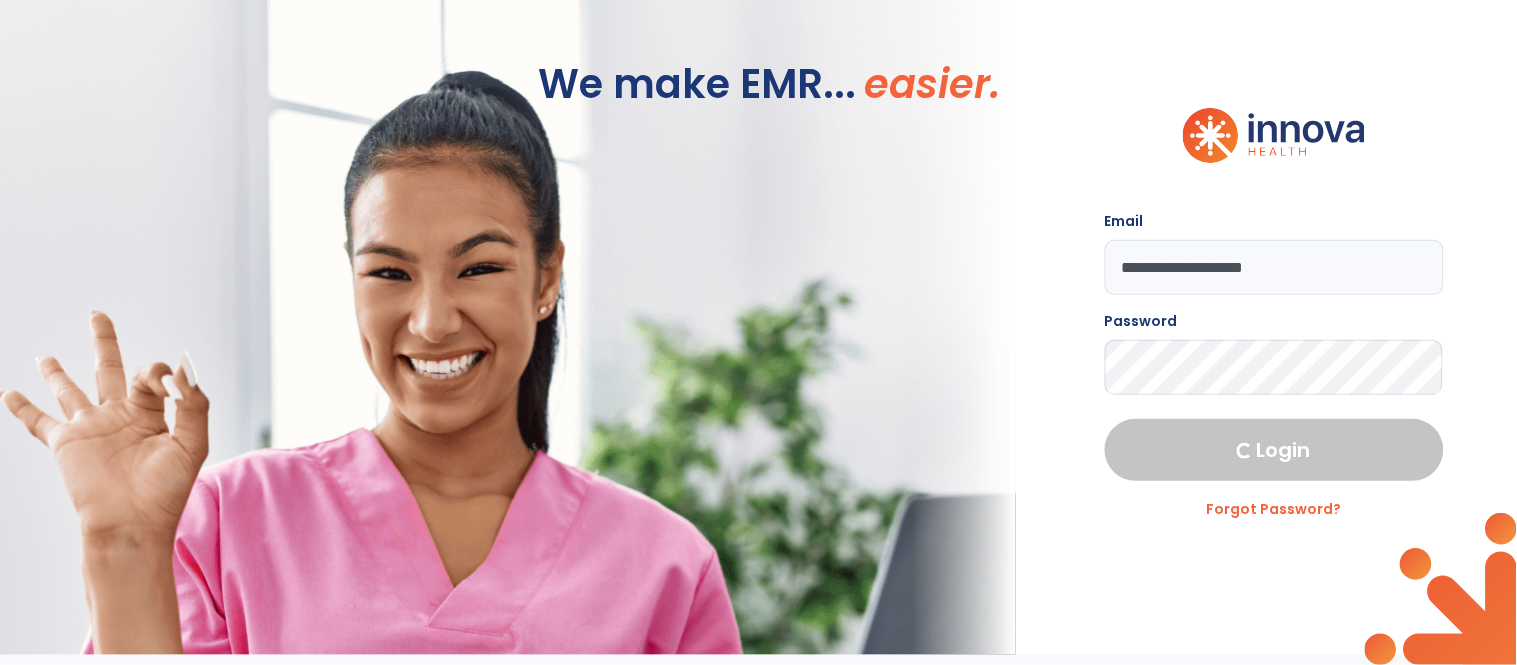 select on "****" 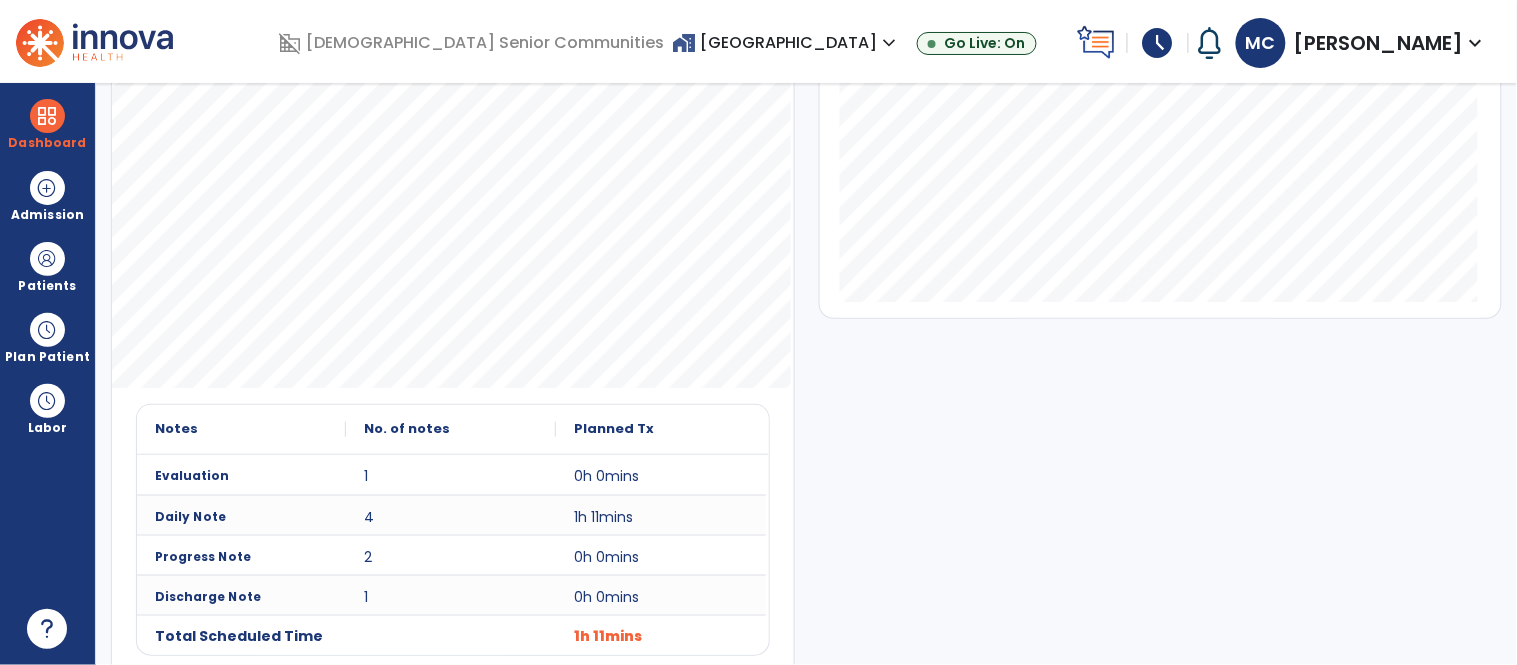 scroll, scrollTop: 0, scrollLeft: 0, axis: both 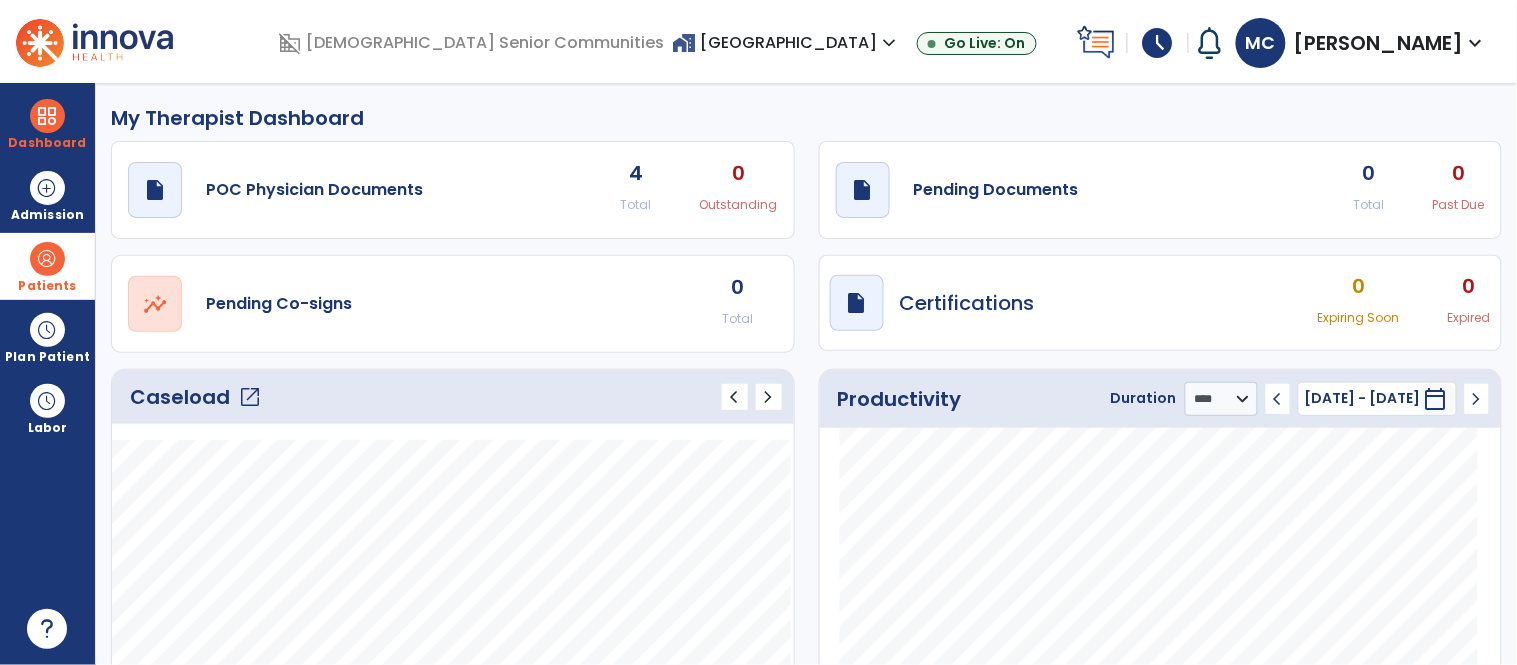 click on "Patients" at bounding box center (47, 286) 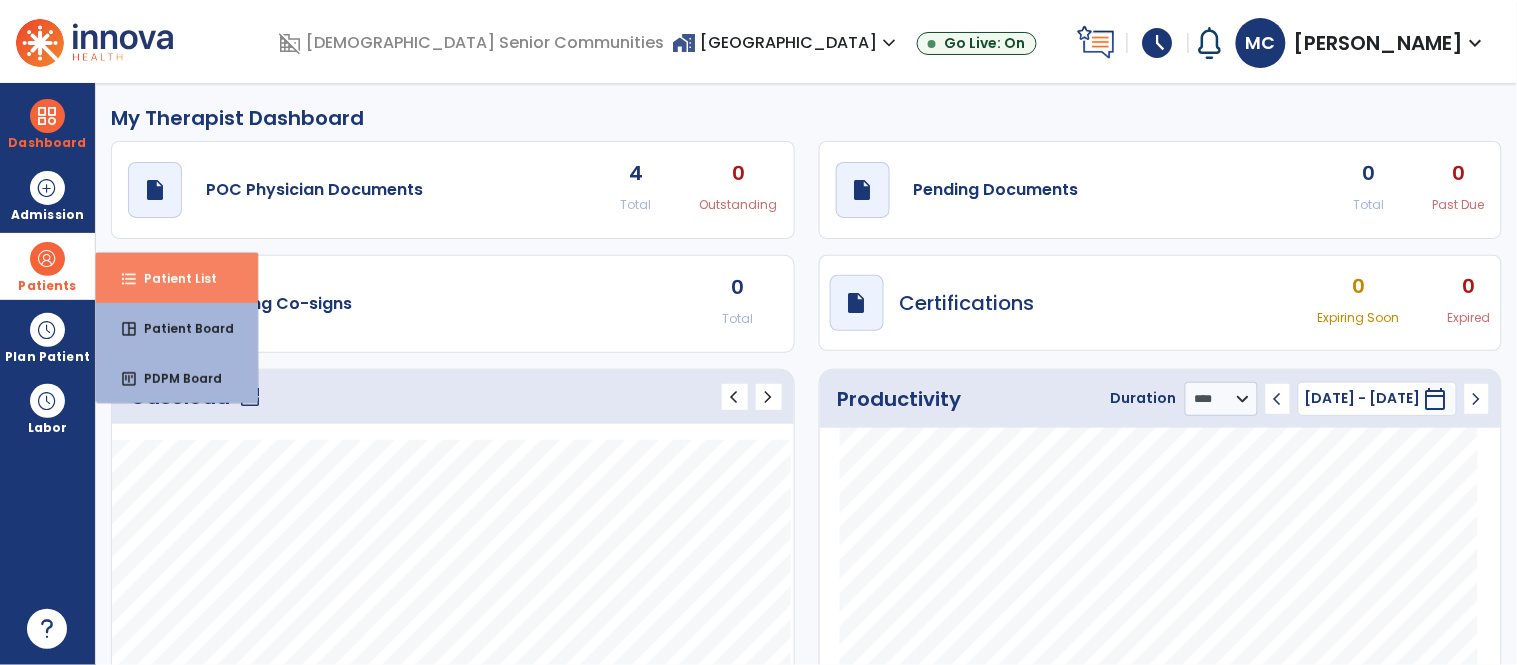 click on "Patient List" at bounding box center [172, 278] 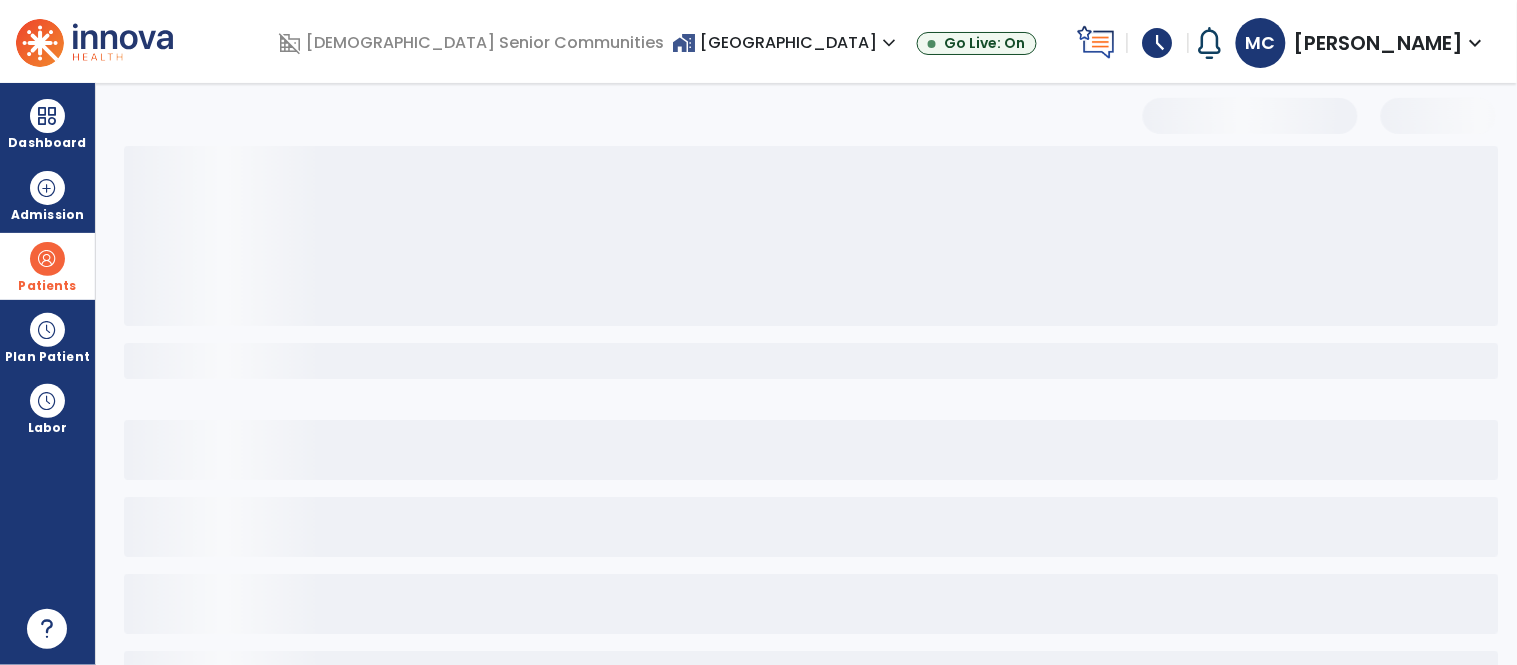 select on "***" 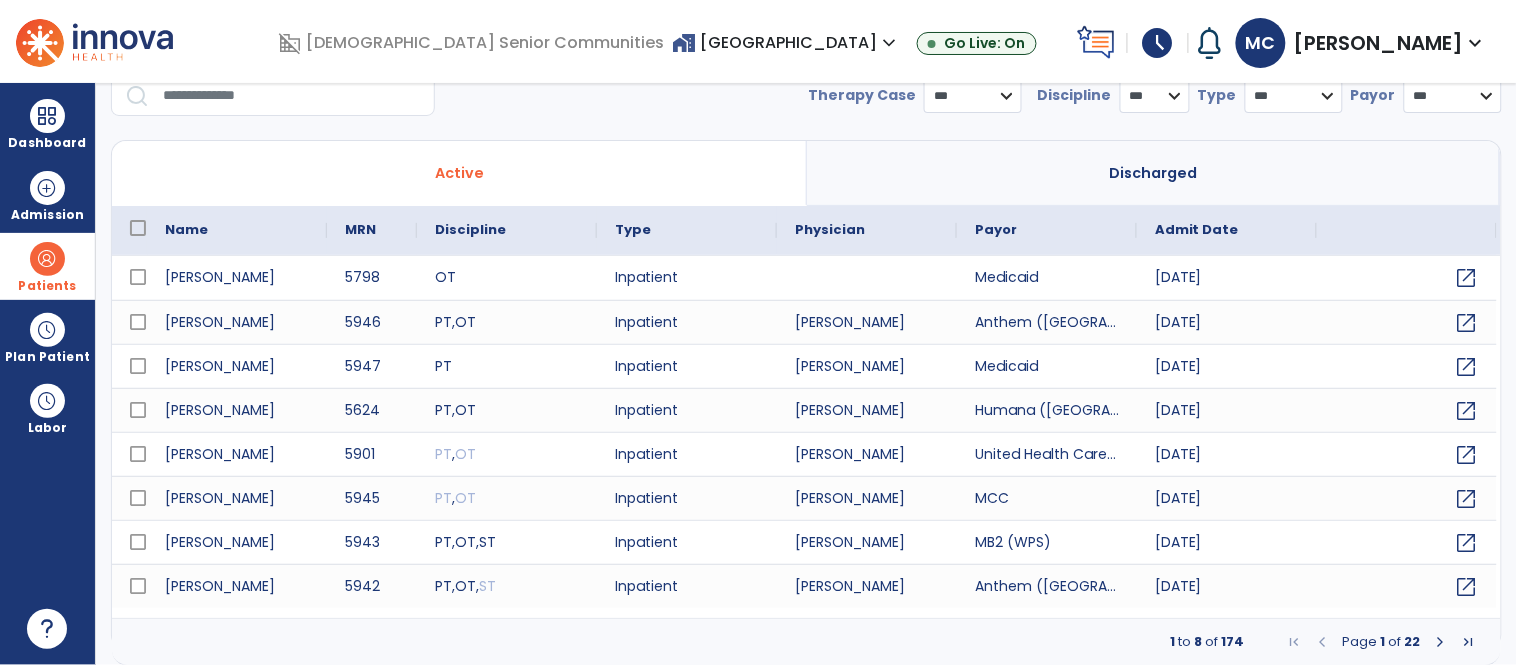scroll, scrollTop: 0, scrollLeft: 0, axis: both 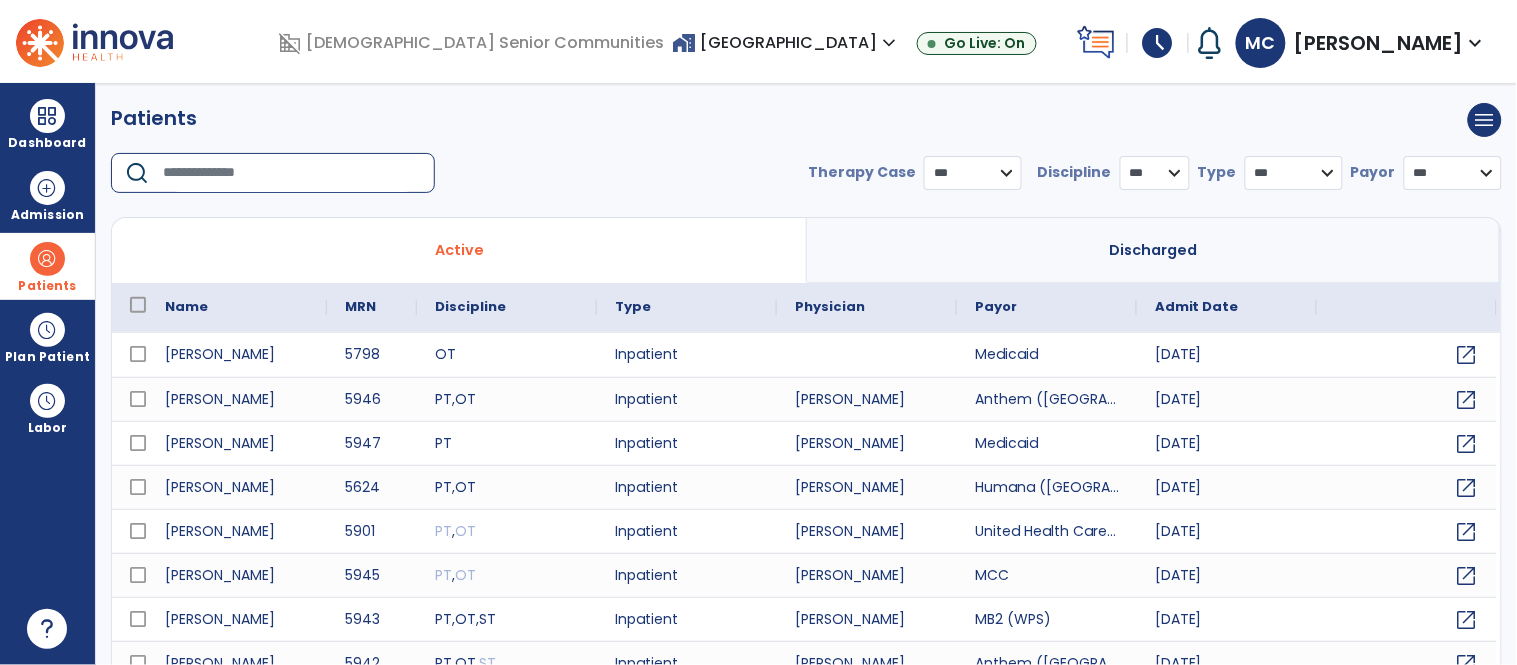 click at bounding box center (292, 173) 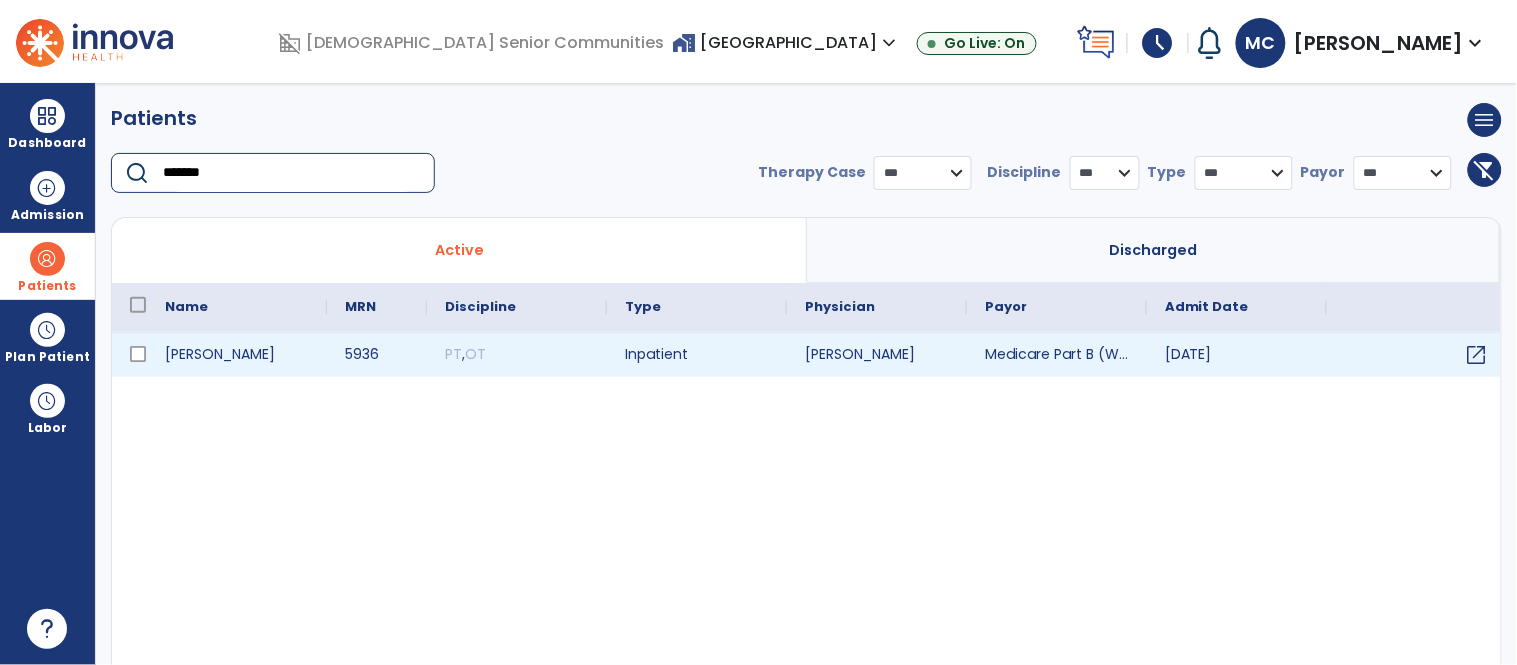 type on "*******" 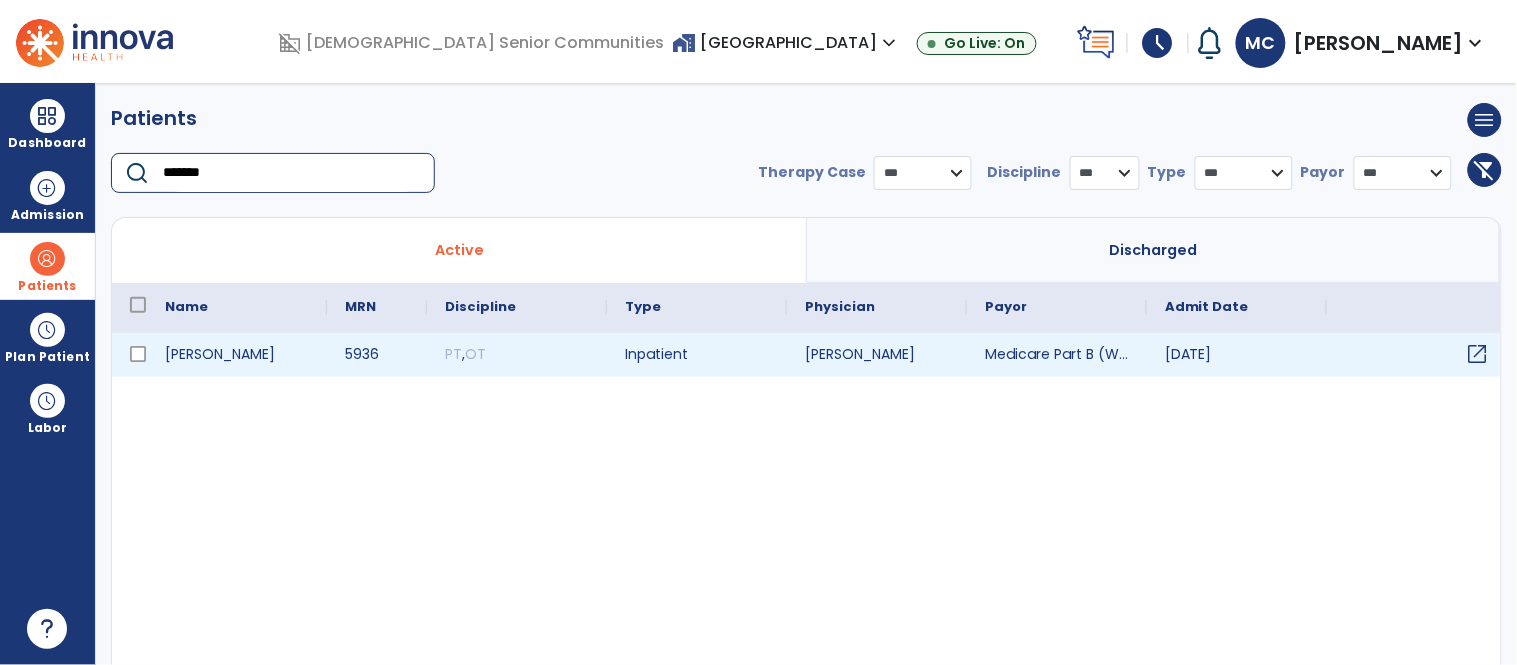 click on "open_in_new" at bounding box center [1478, 354] 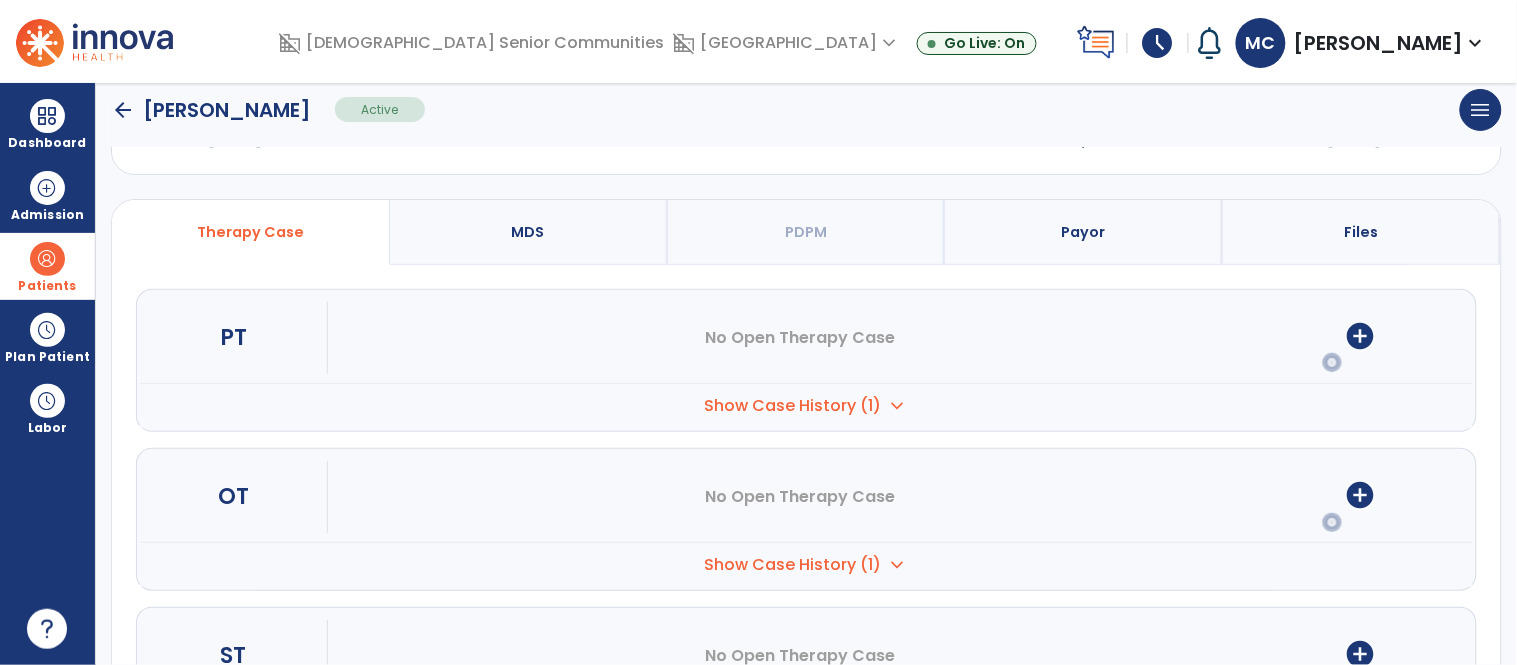 scroll, scrollTop: 103, scrollLeft: 0, axis: vertical 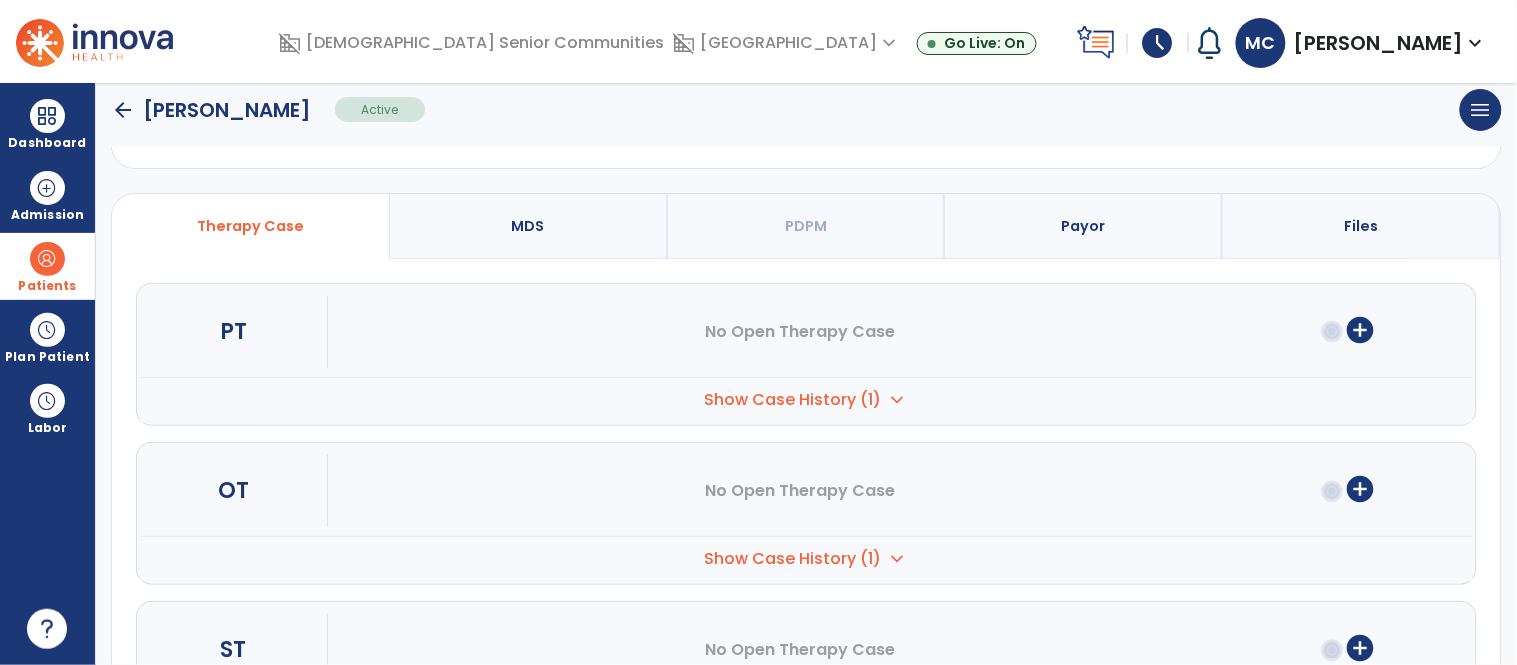 click on "add_circle" at bounding box center [1361, 489] 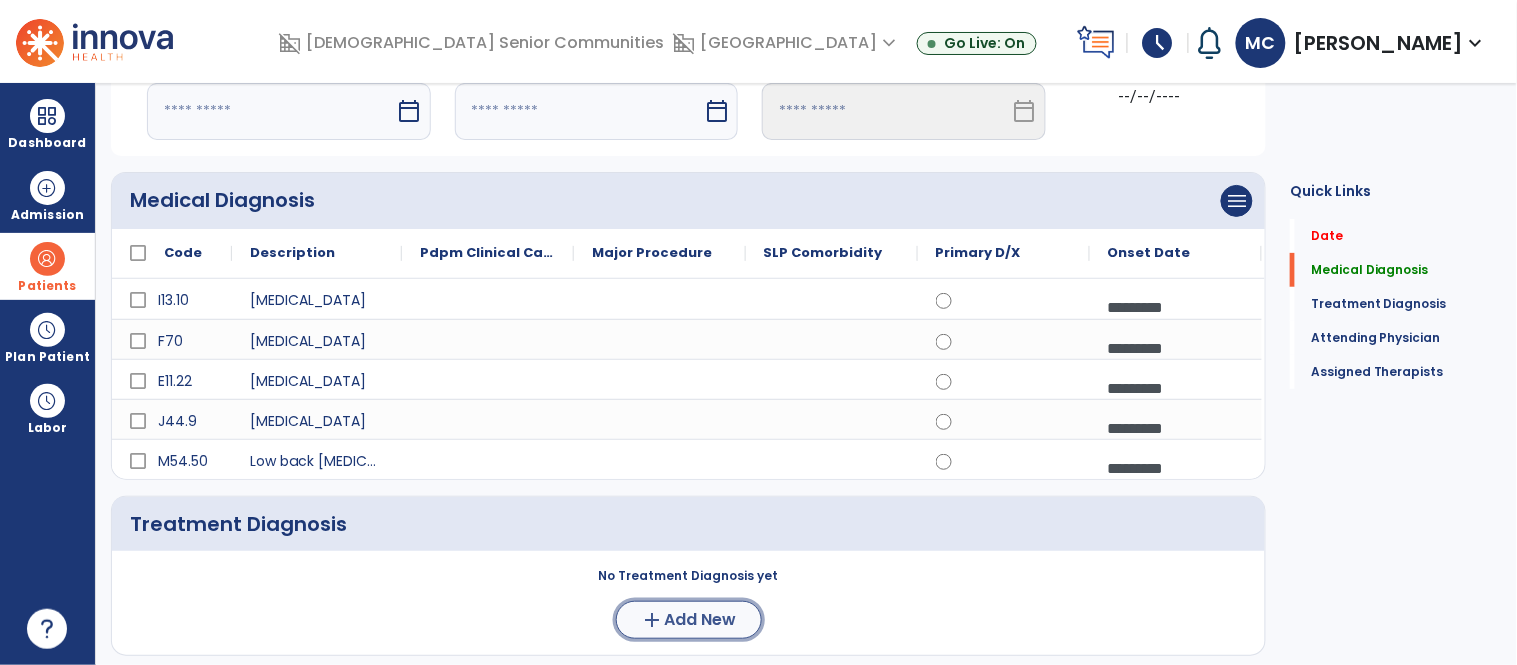 click on "Add New" 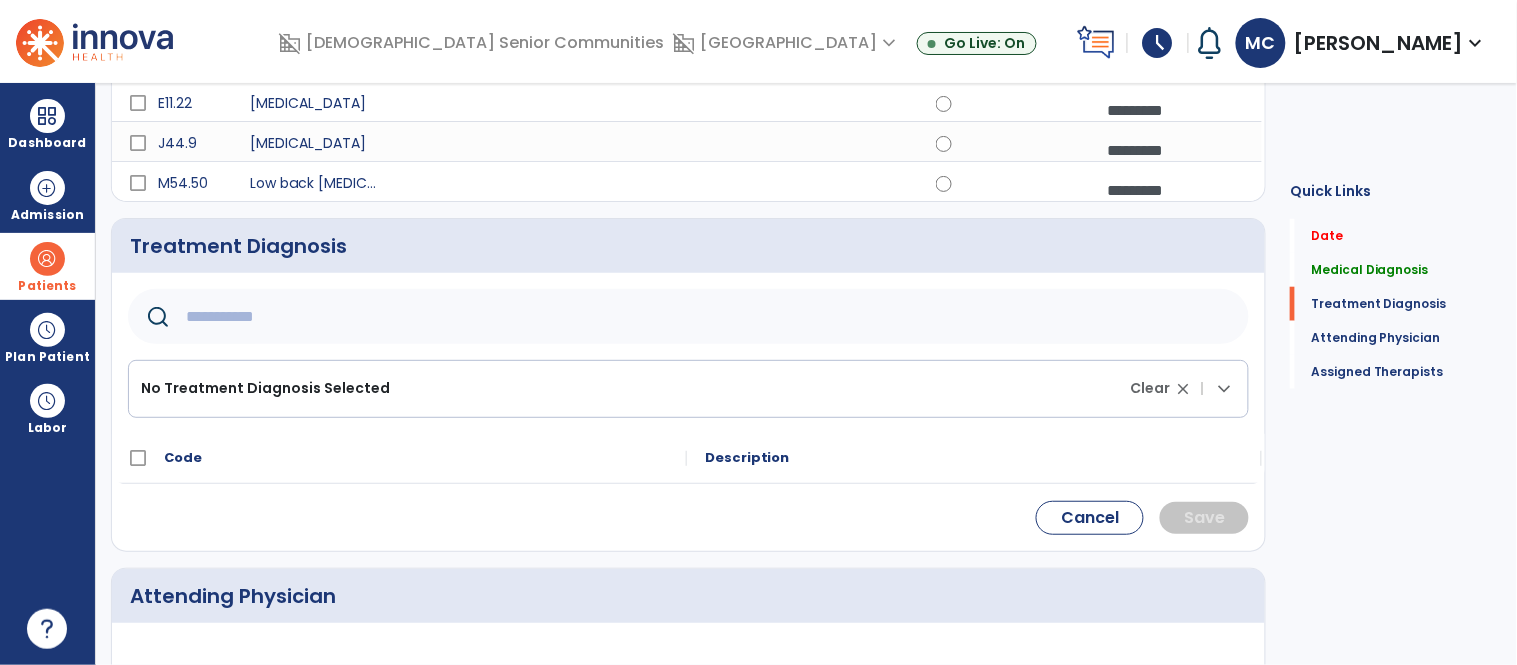 scroll, scrollTop: 383, scrollLeft: 0, axis: vertical 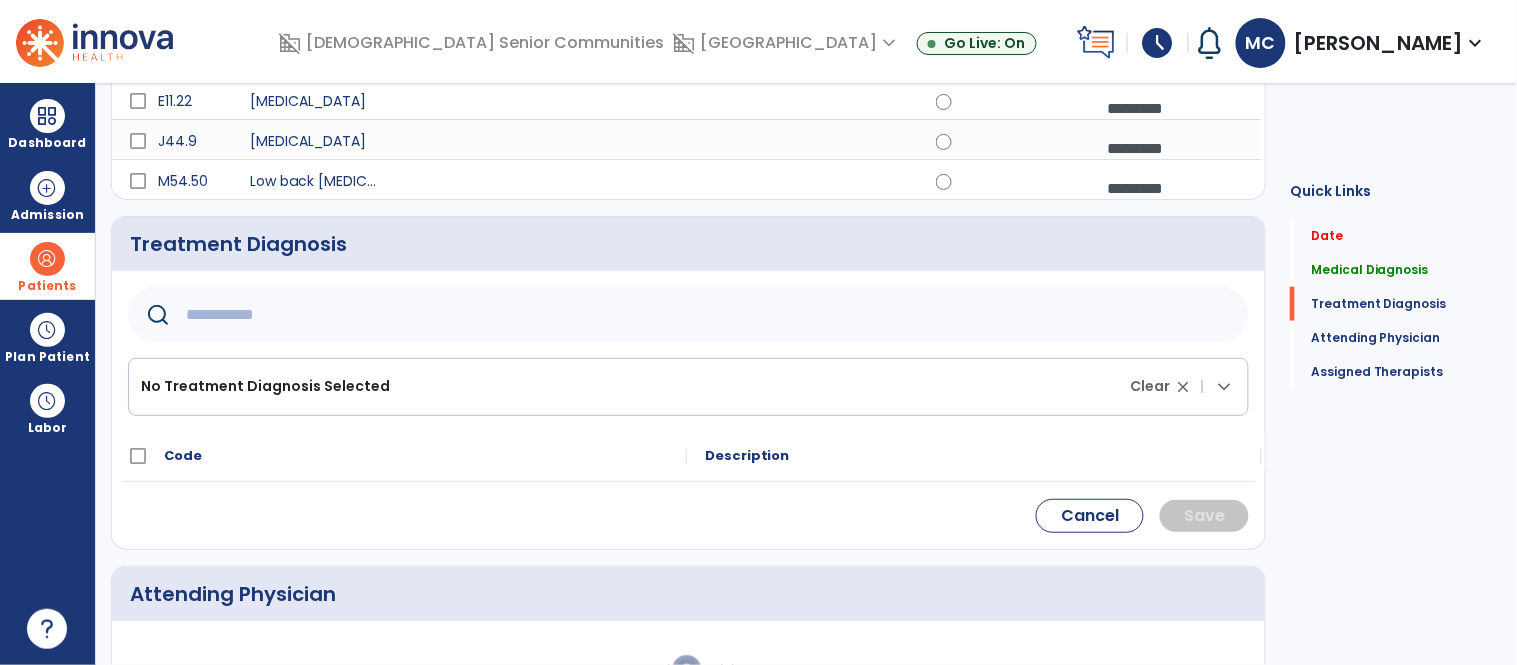 click on "No Treatment Diagnosis Selected" 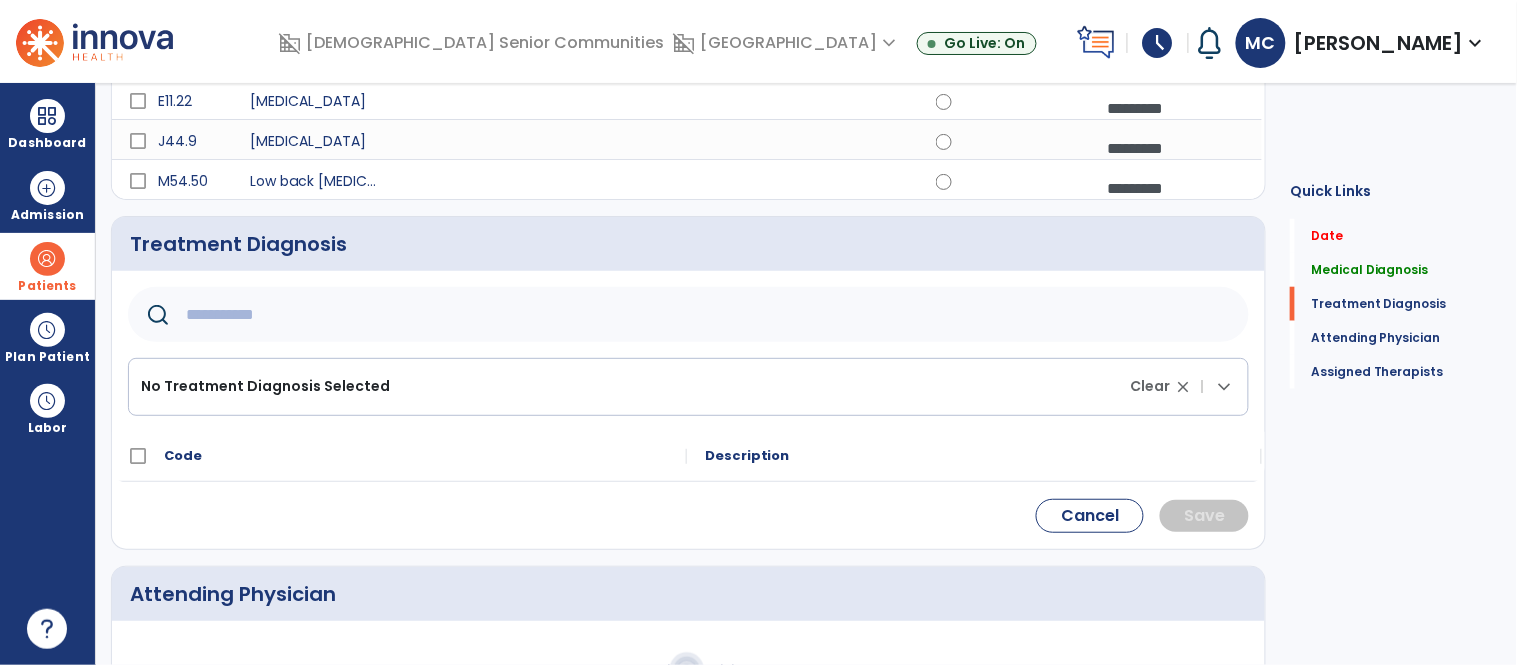 click on "No Treatment Diagnosis Selected" 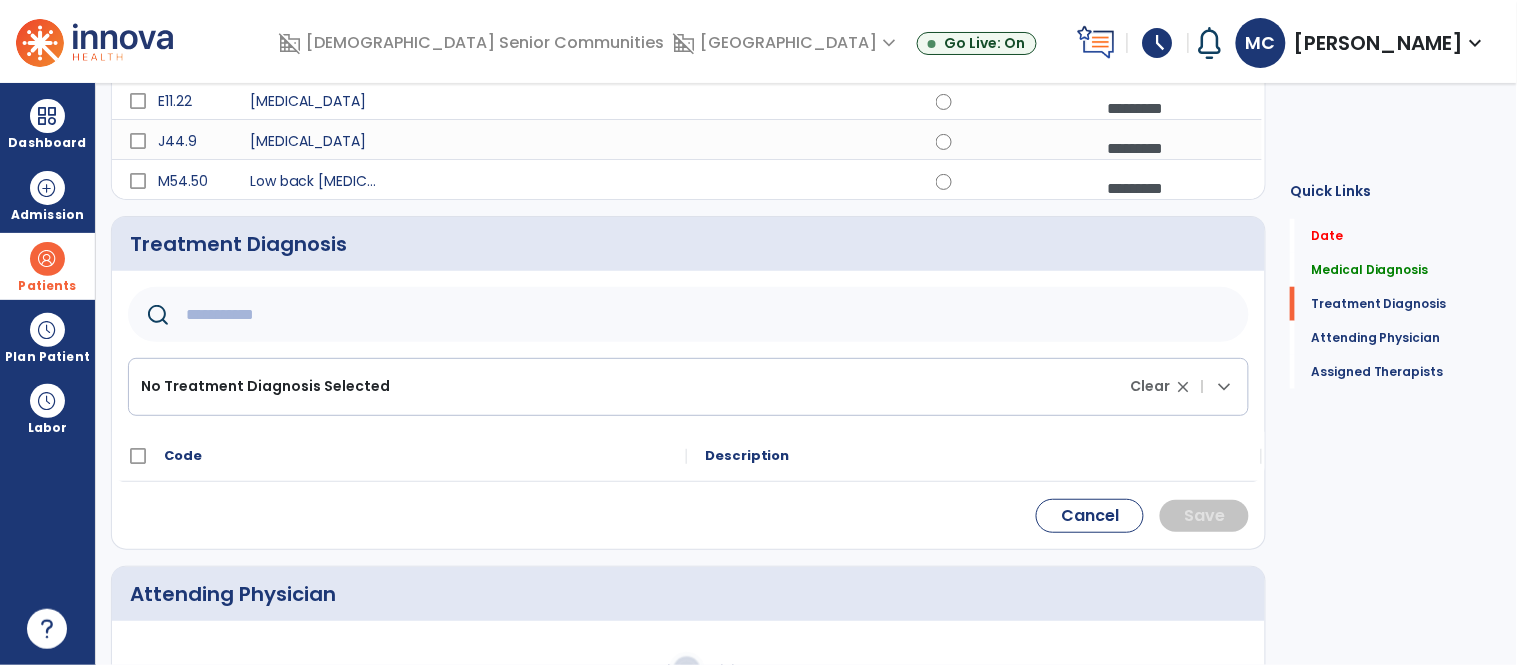 click 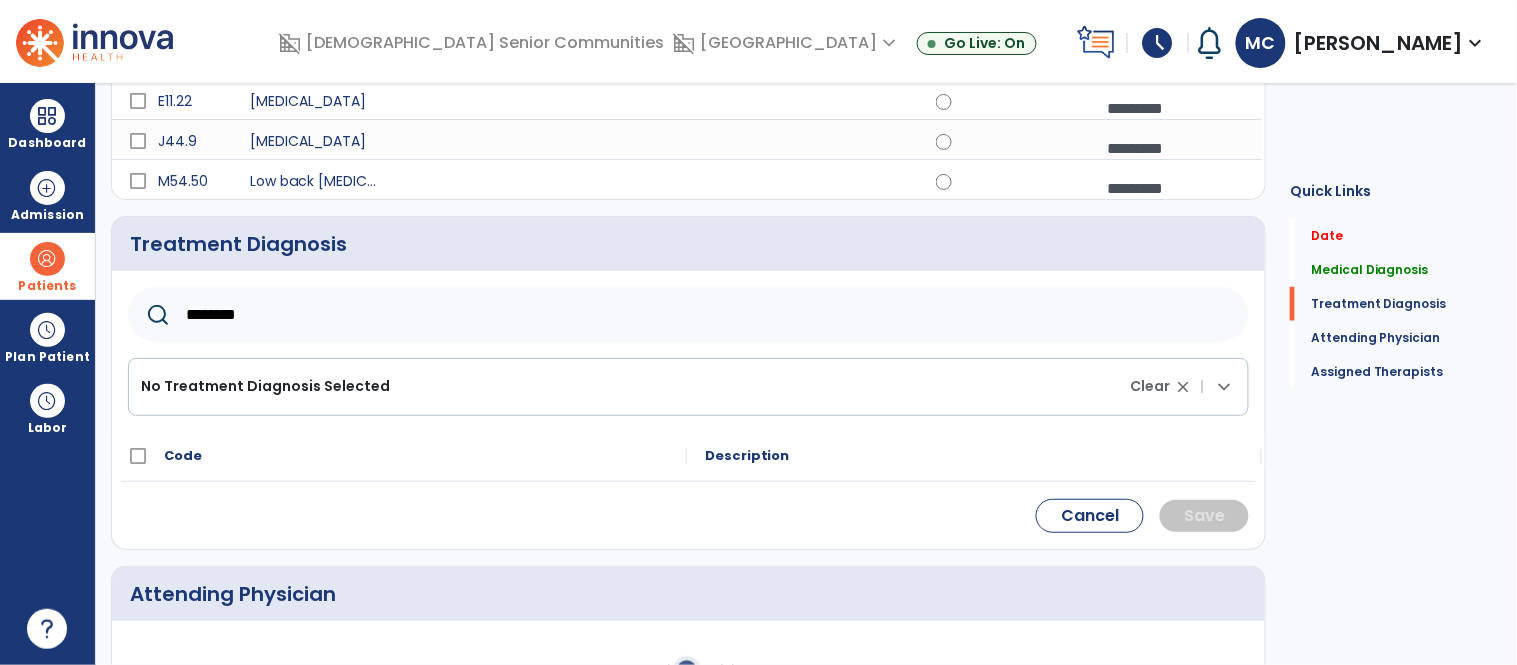 type on "********" 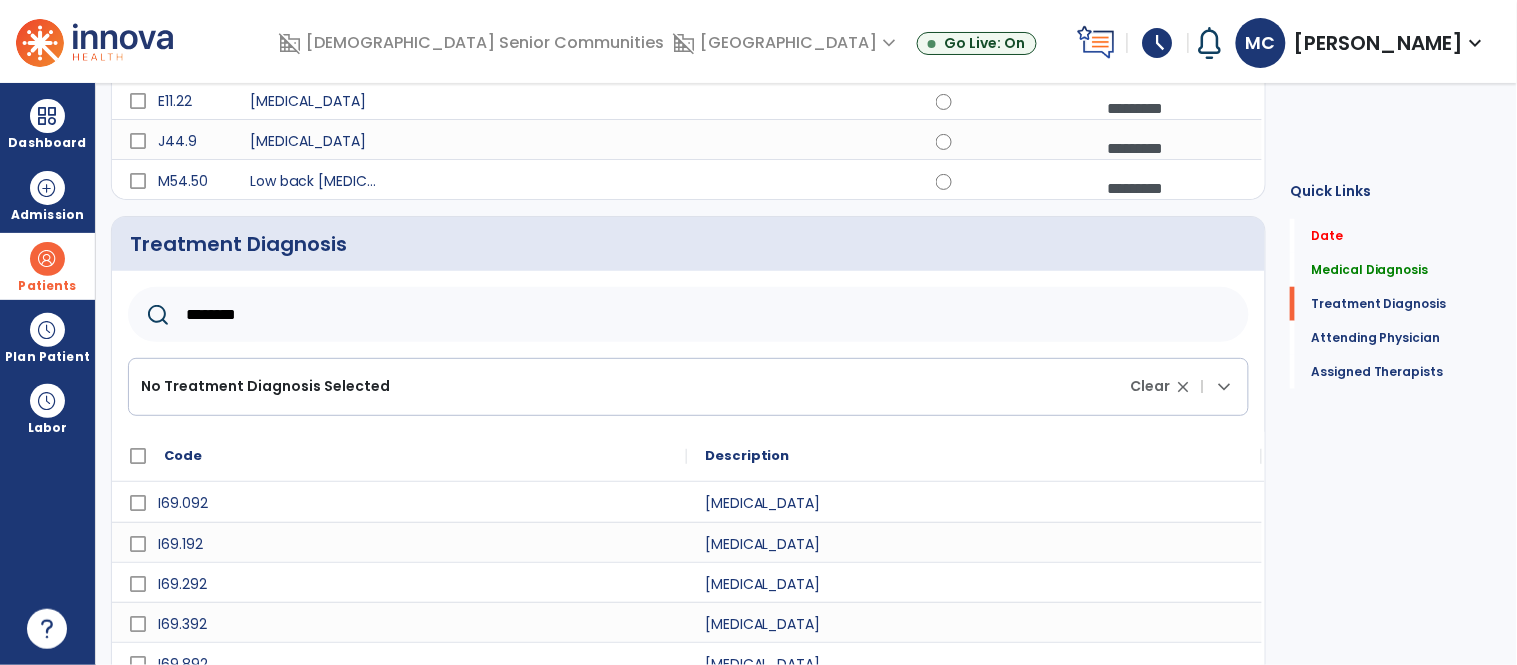 scroll, scrollTop: 683, scrollLeft: 0, axis: vertical 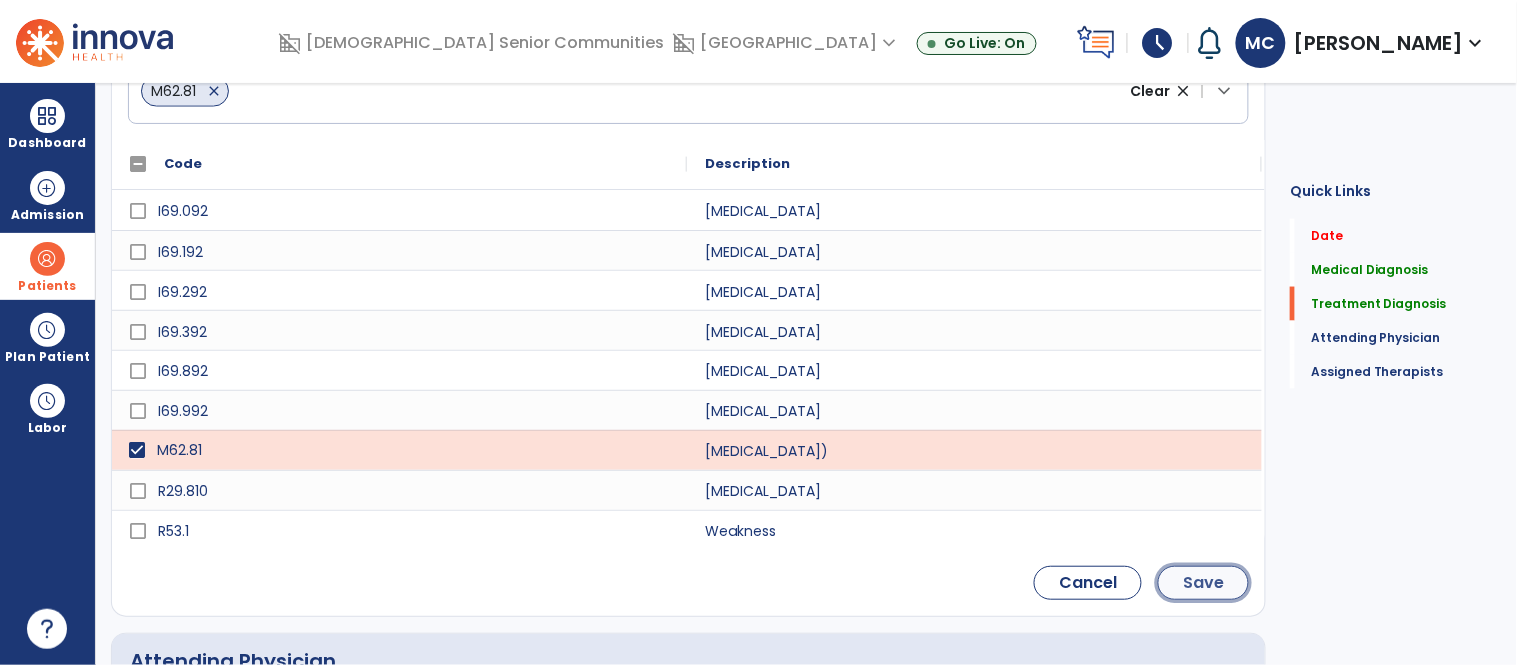 click on "Save" 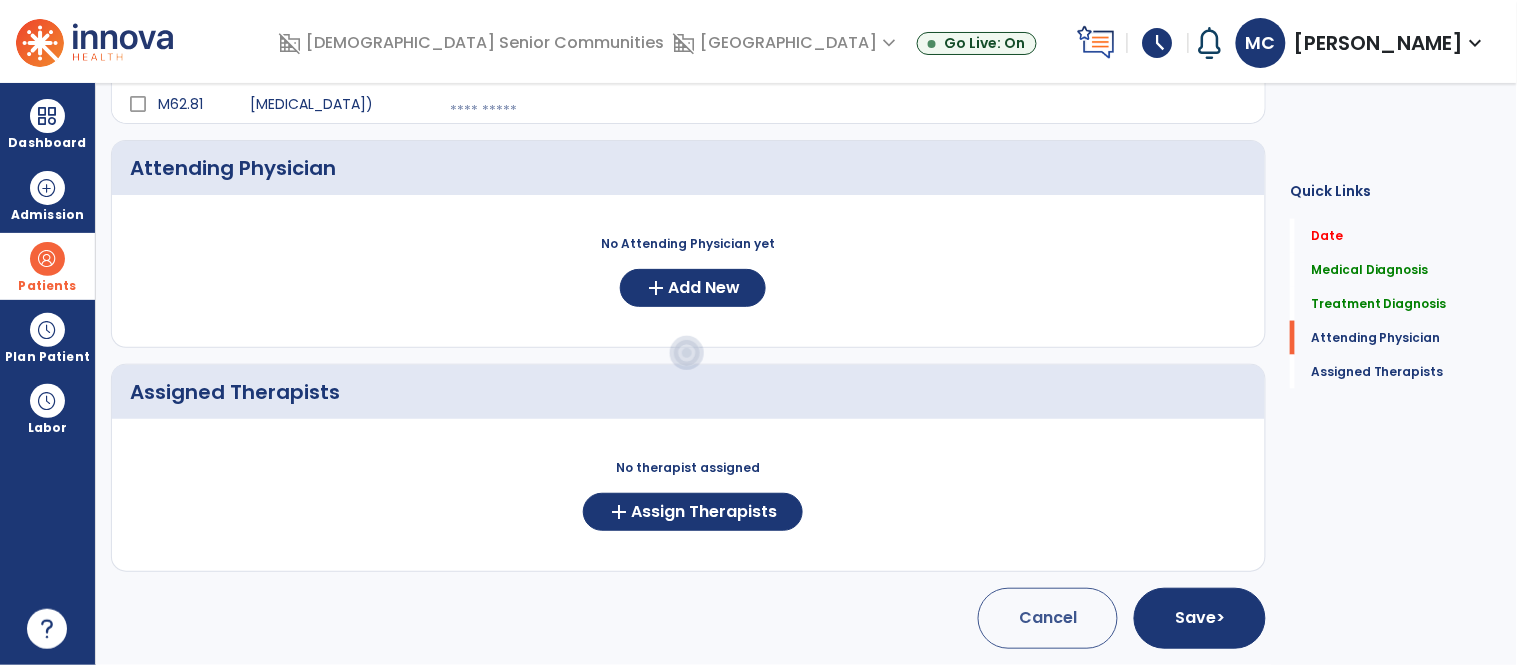 scroll, scrollTop: 514, scrollLeft: 0, axis: vertical 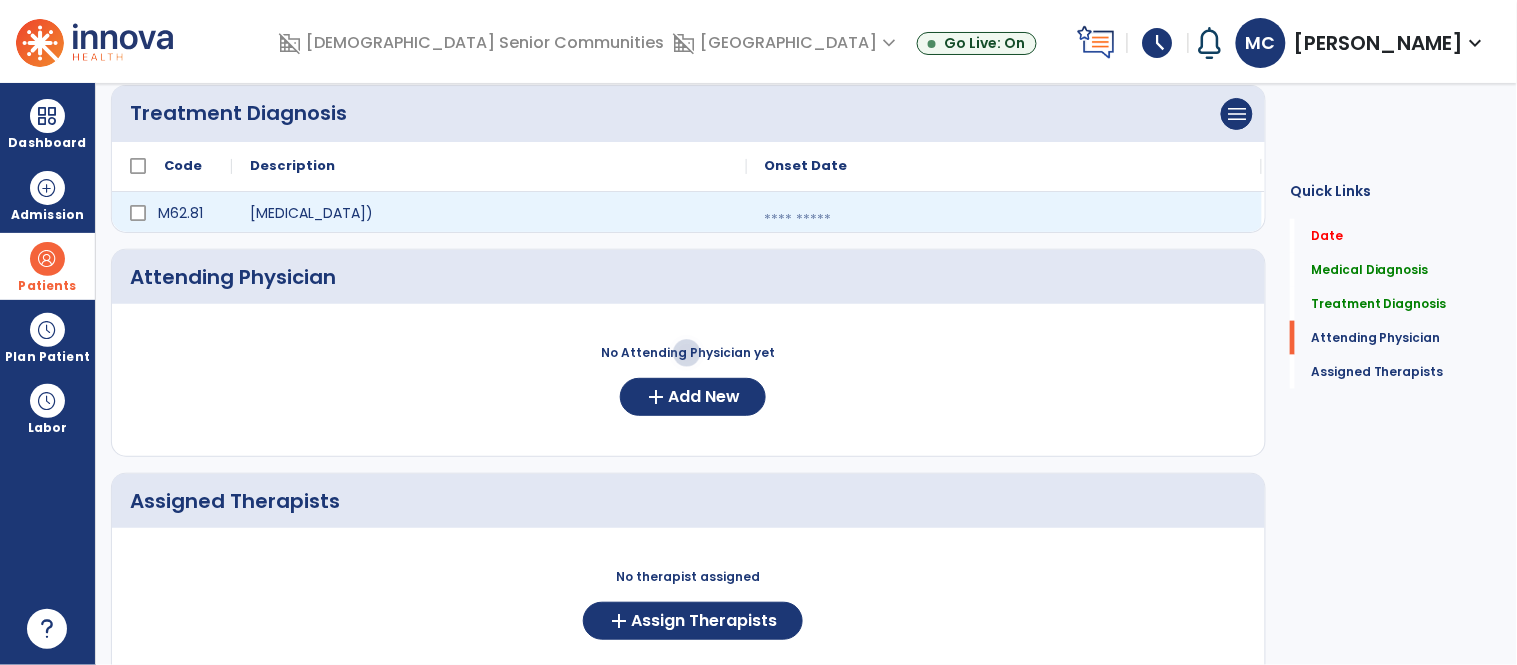 click at bounding box center [1004, 220] 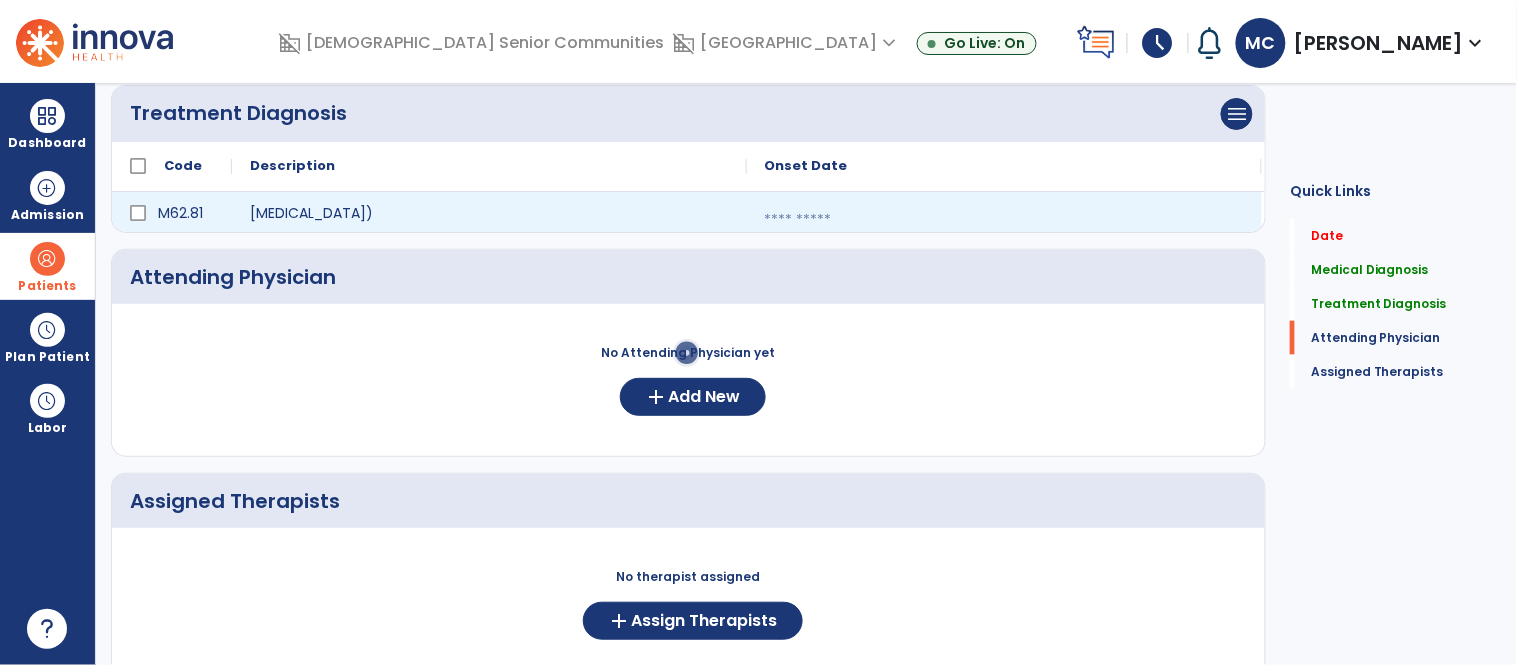 select on "*" 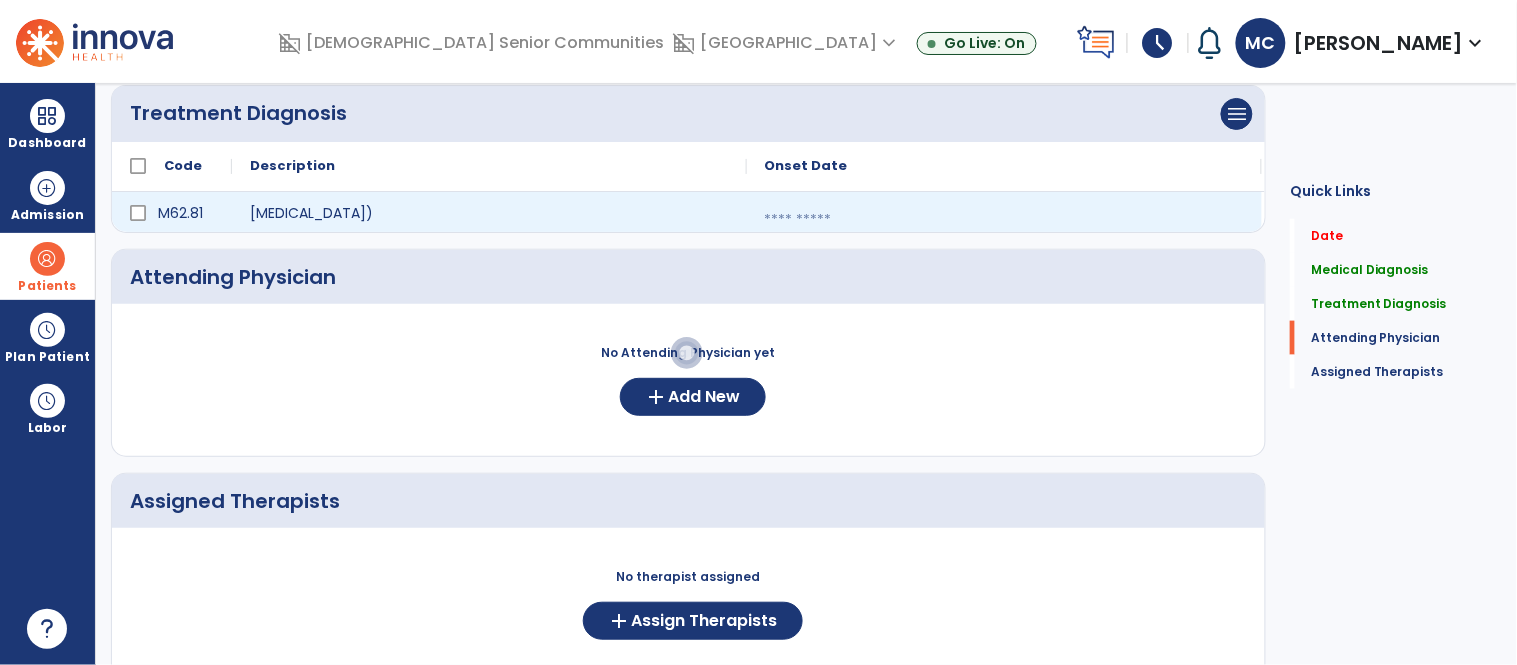 select on "****" 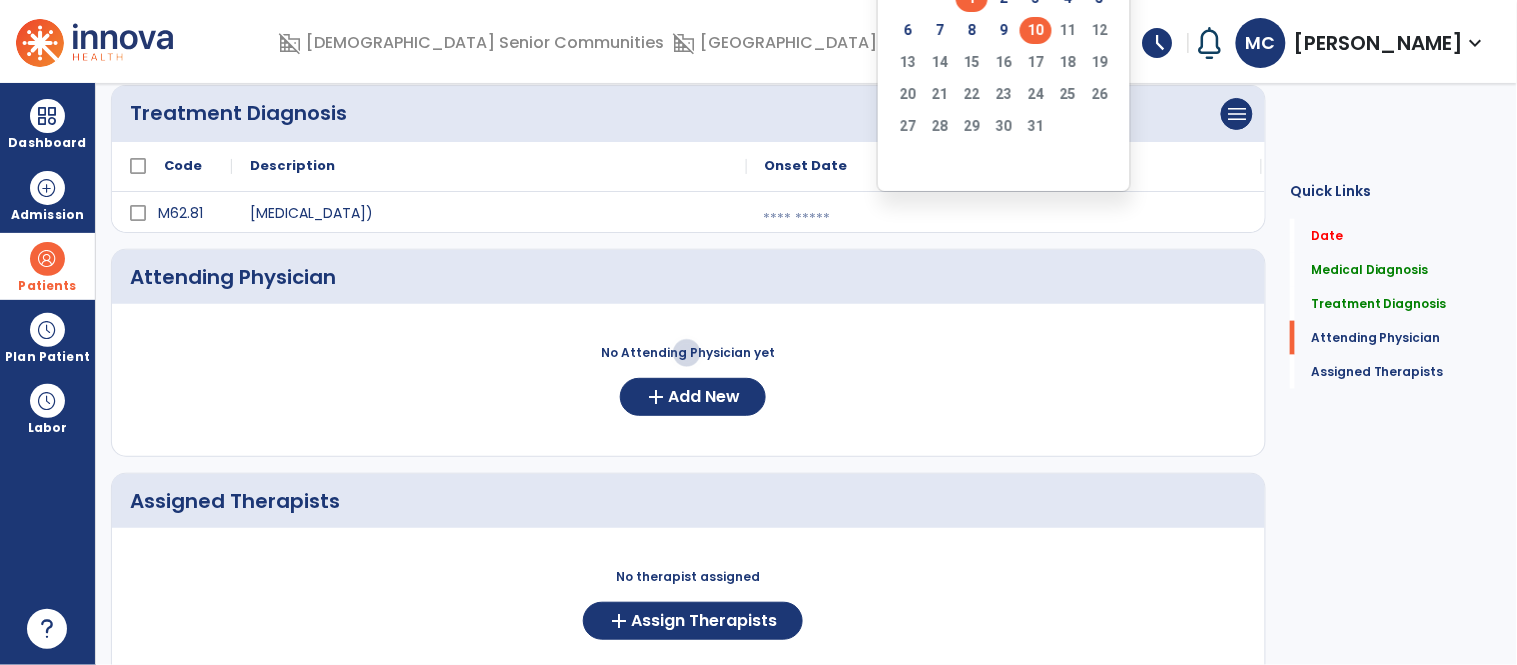 click on "1" 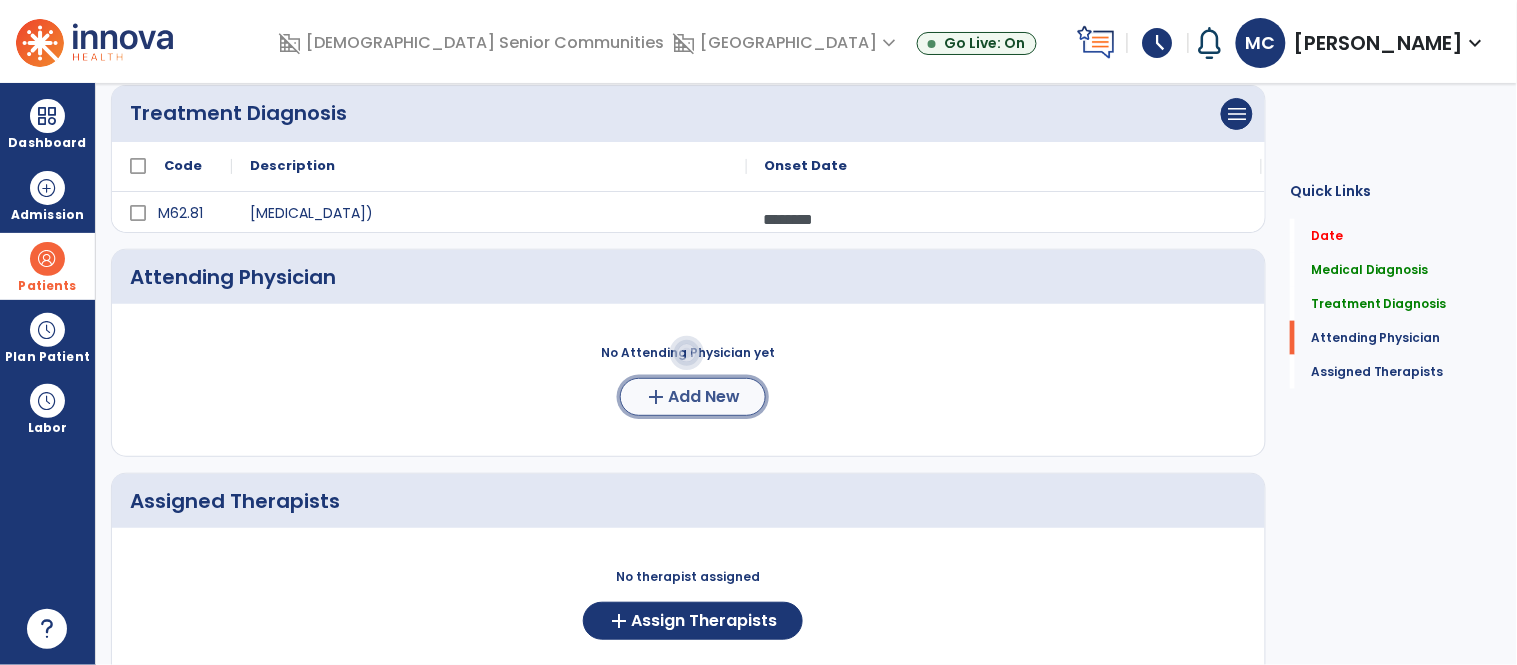 click on "Add New" 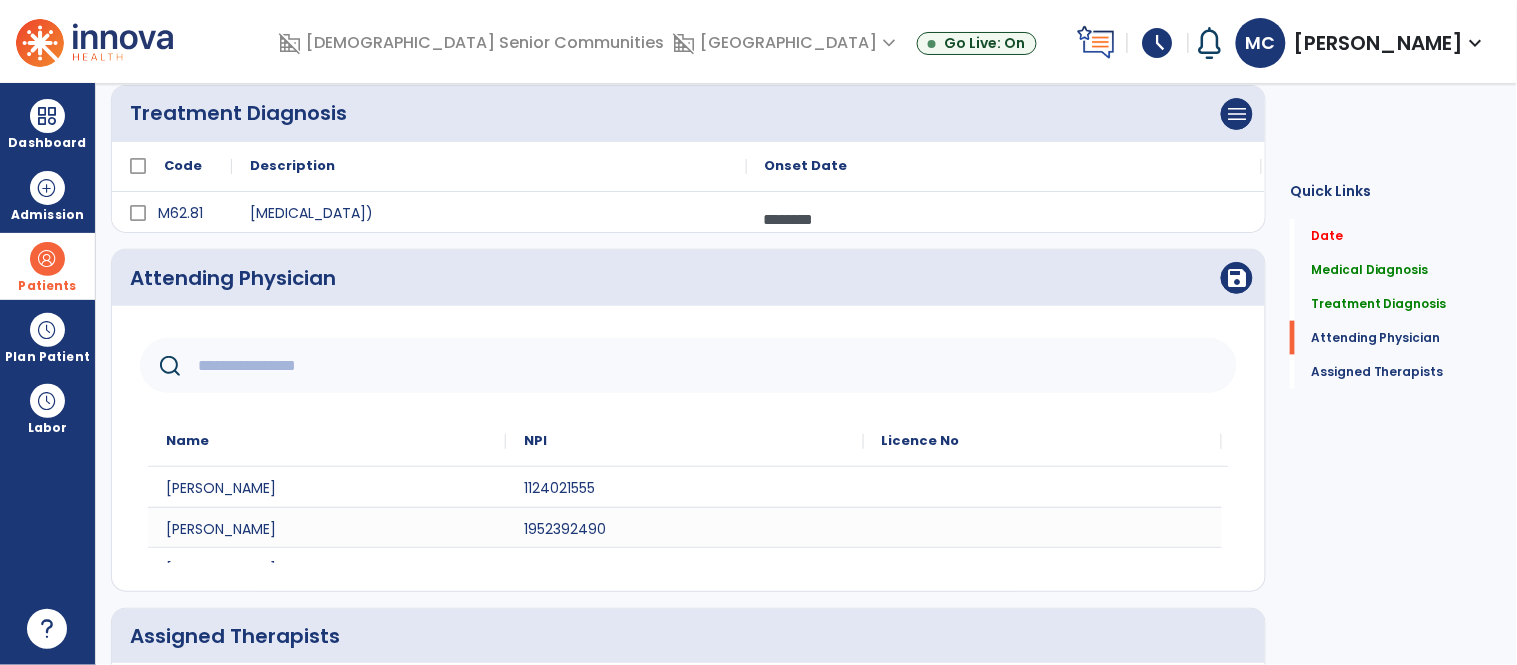 click 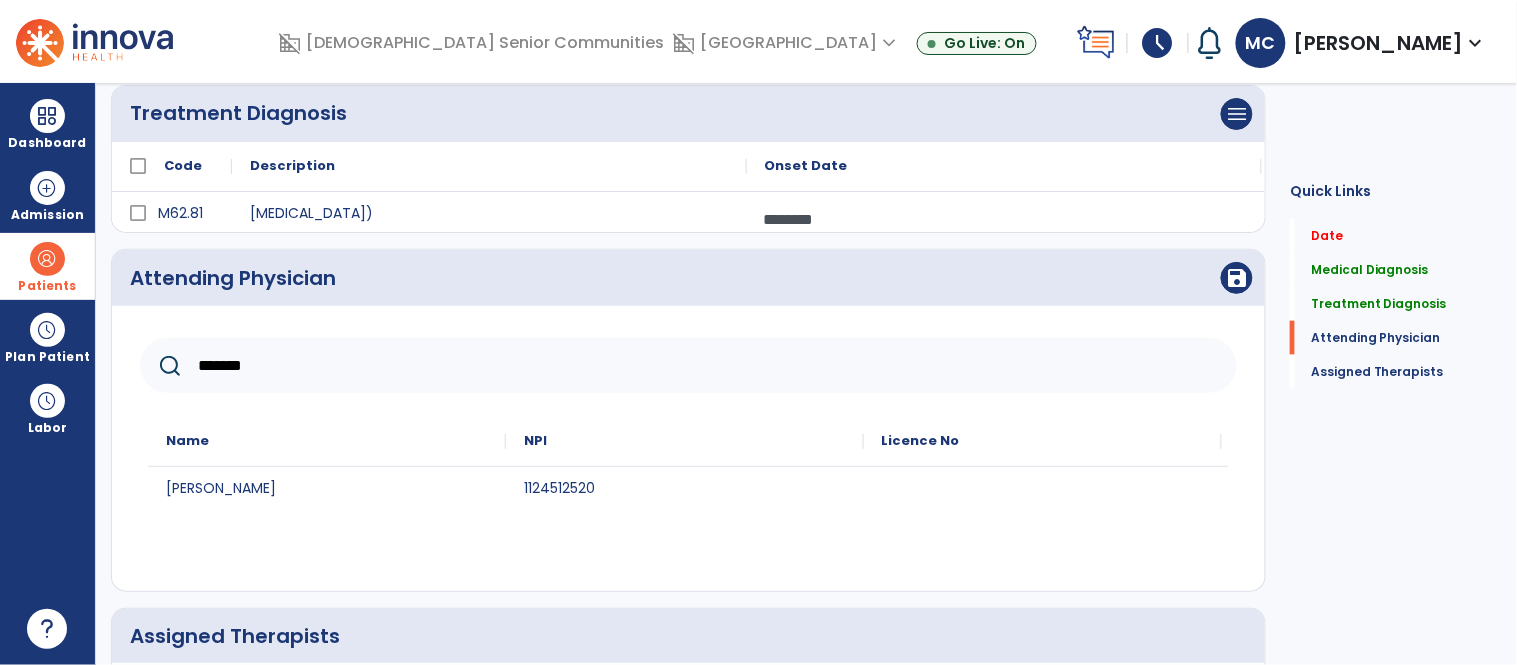 type on "*******" 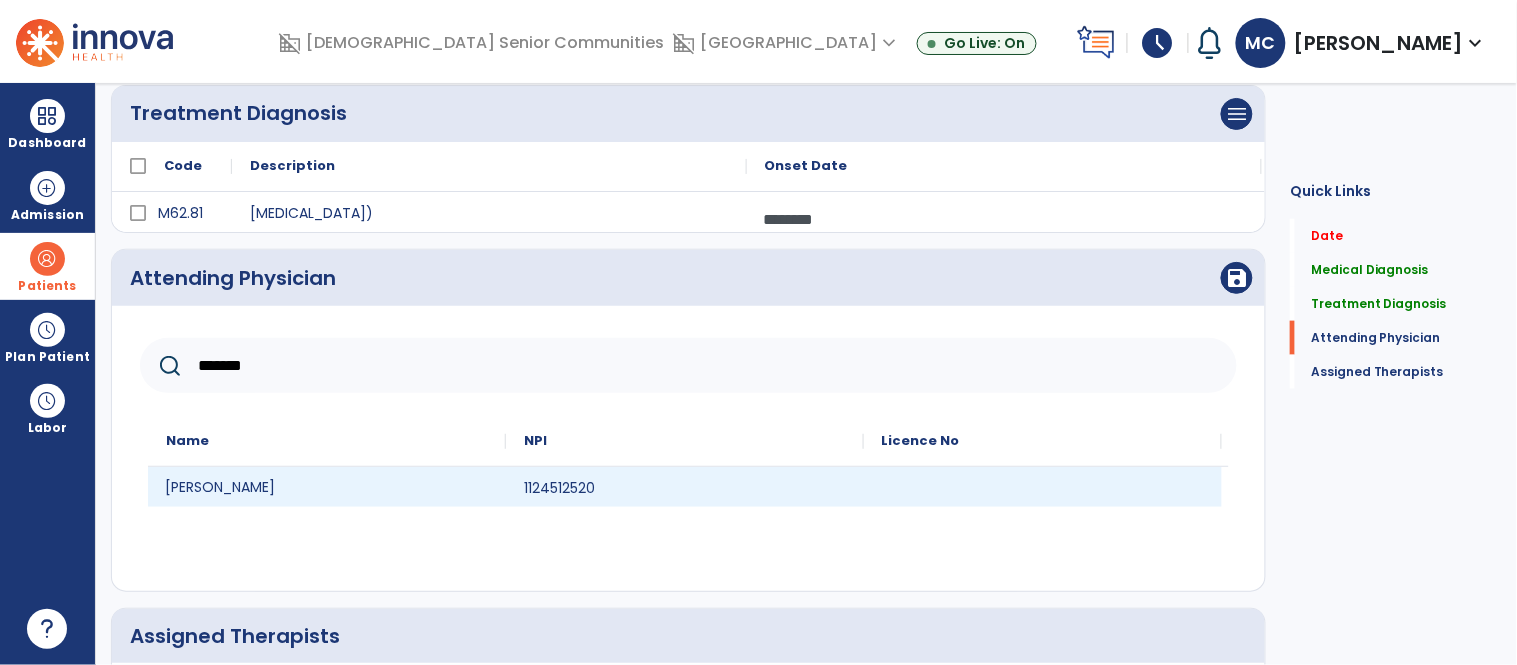 click on "[PERSON_NAME]" 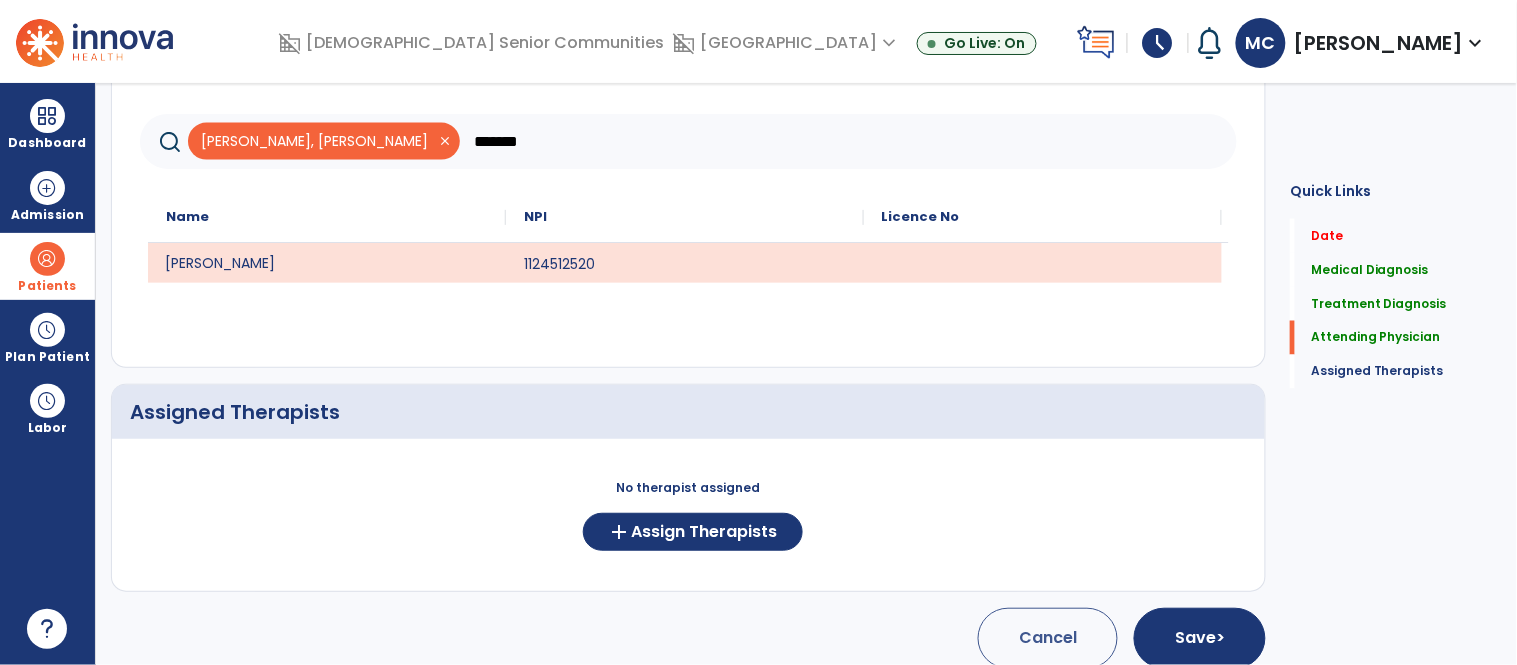 scroll, scrollTop: 743, scrollLeft: 0, axis: vertical 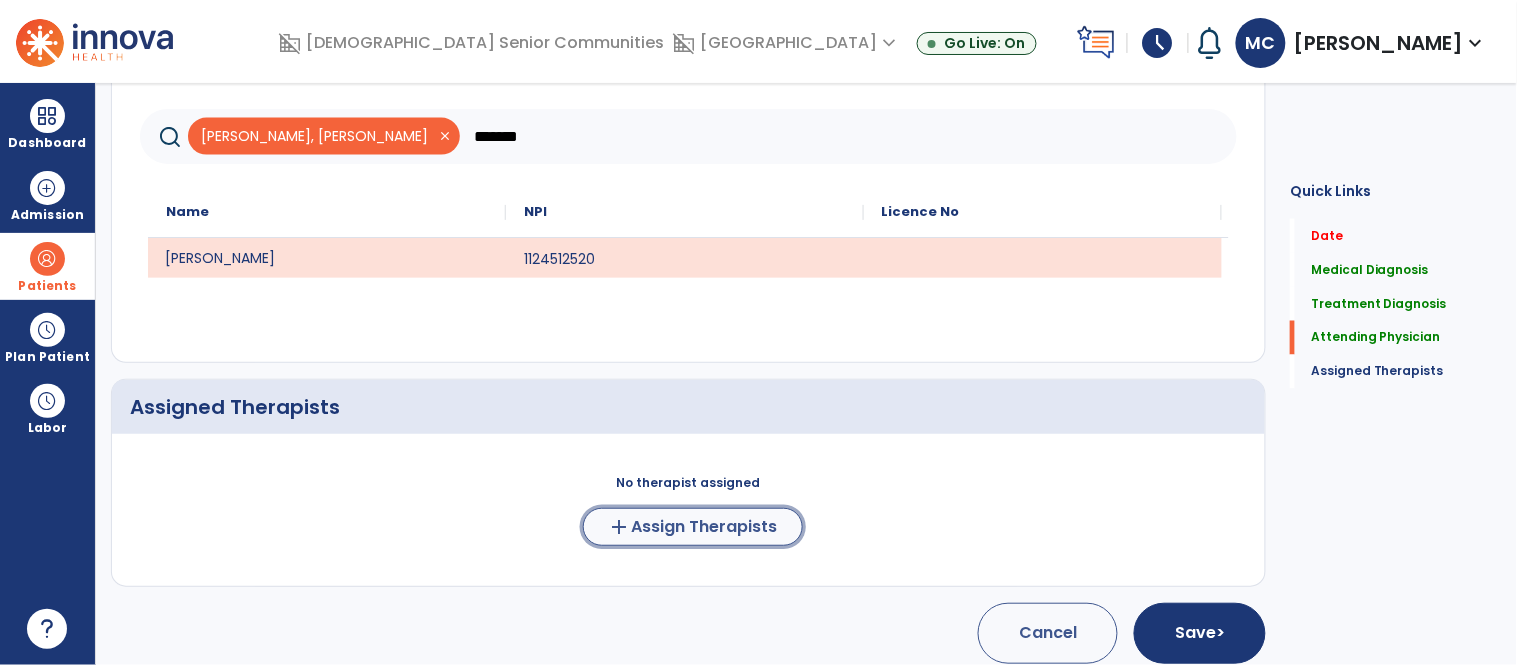 click on "Assign Therapists" 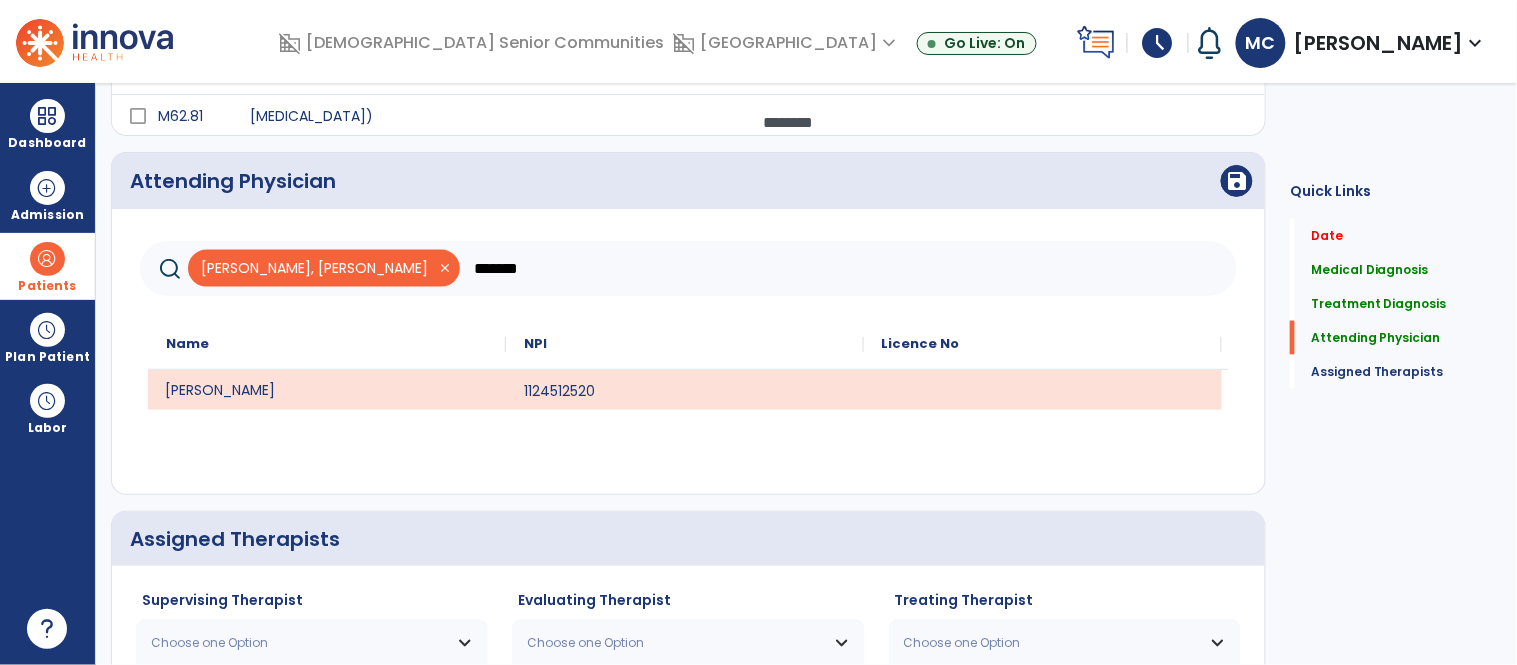 scroll, scrollTop: 586, scrollLeft: 0, axis: vertical 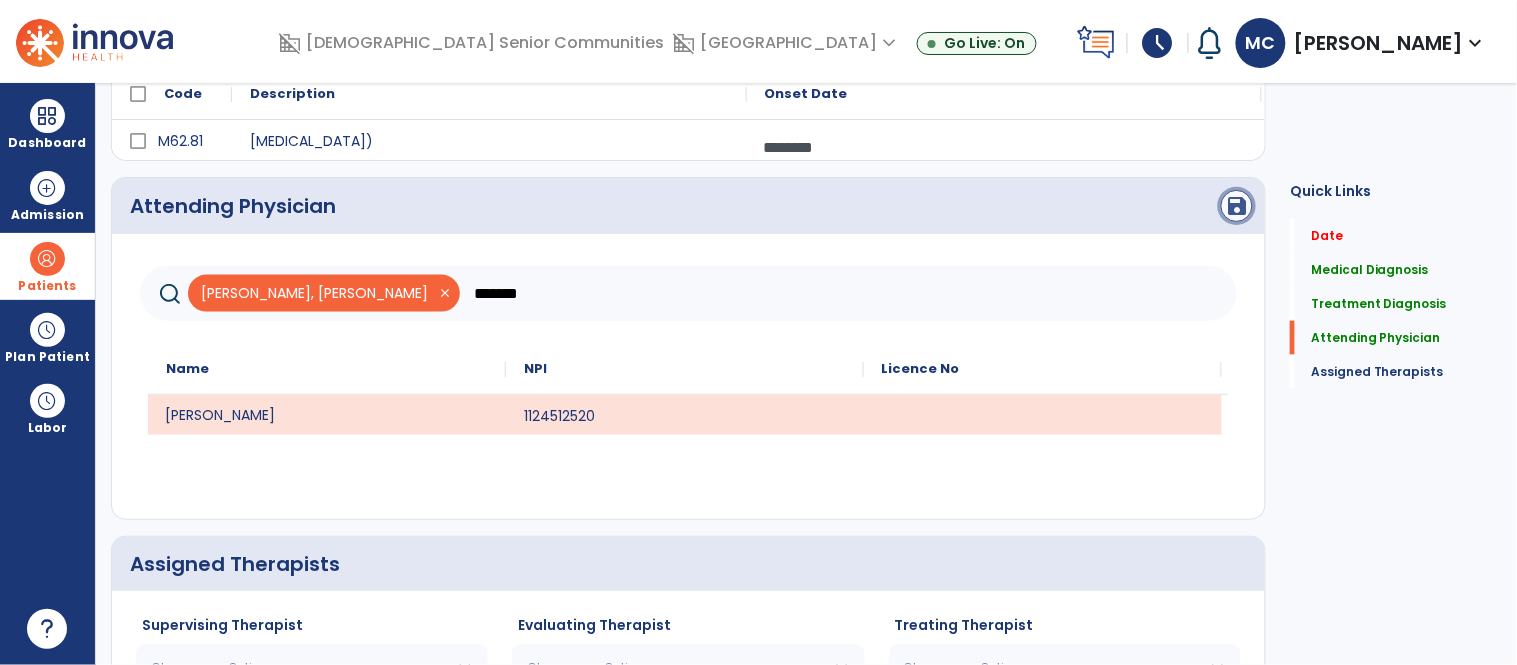 click on "save" 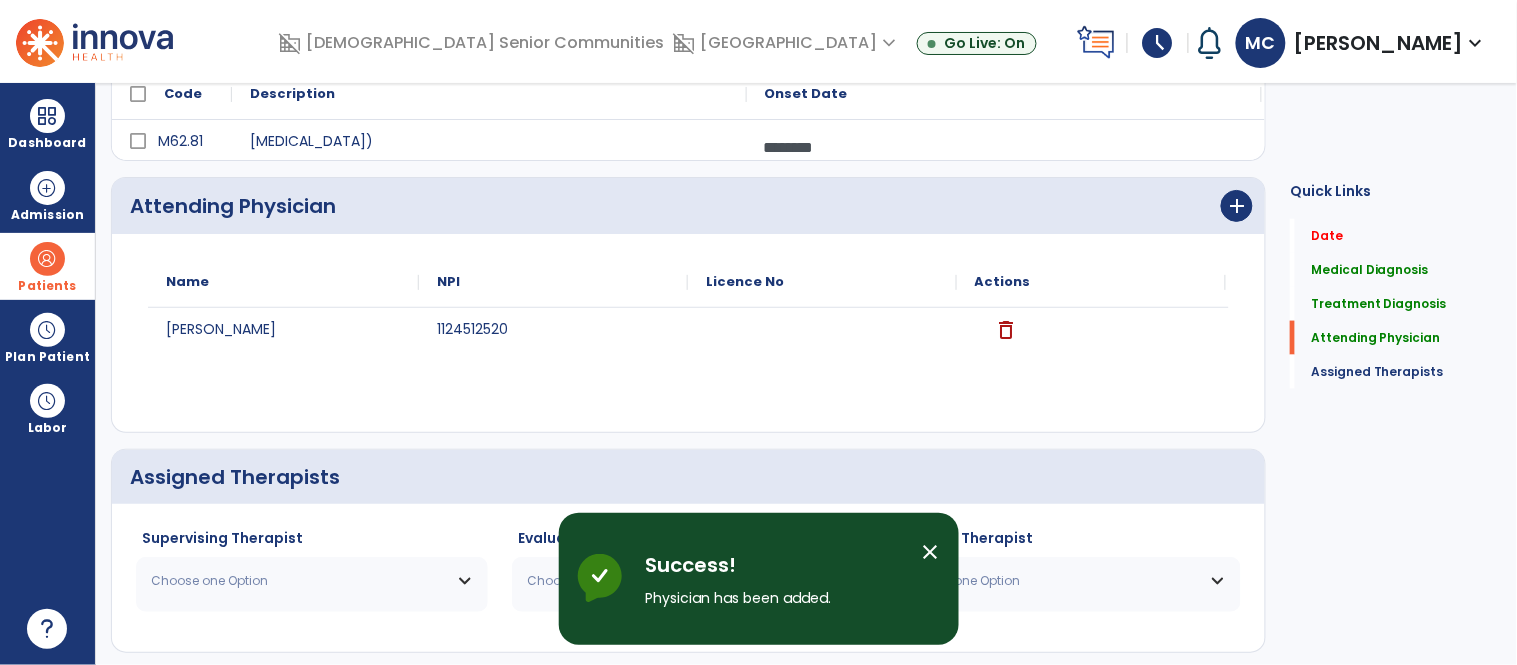 scroll, scrollTop: 666, scrollLeft: 0, axis: vertical 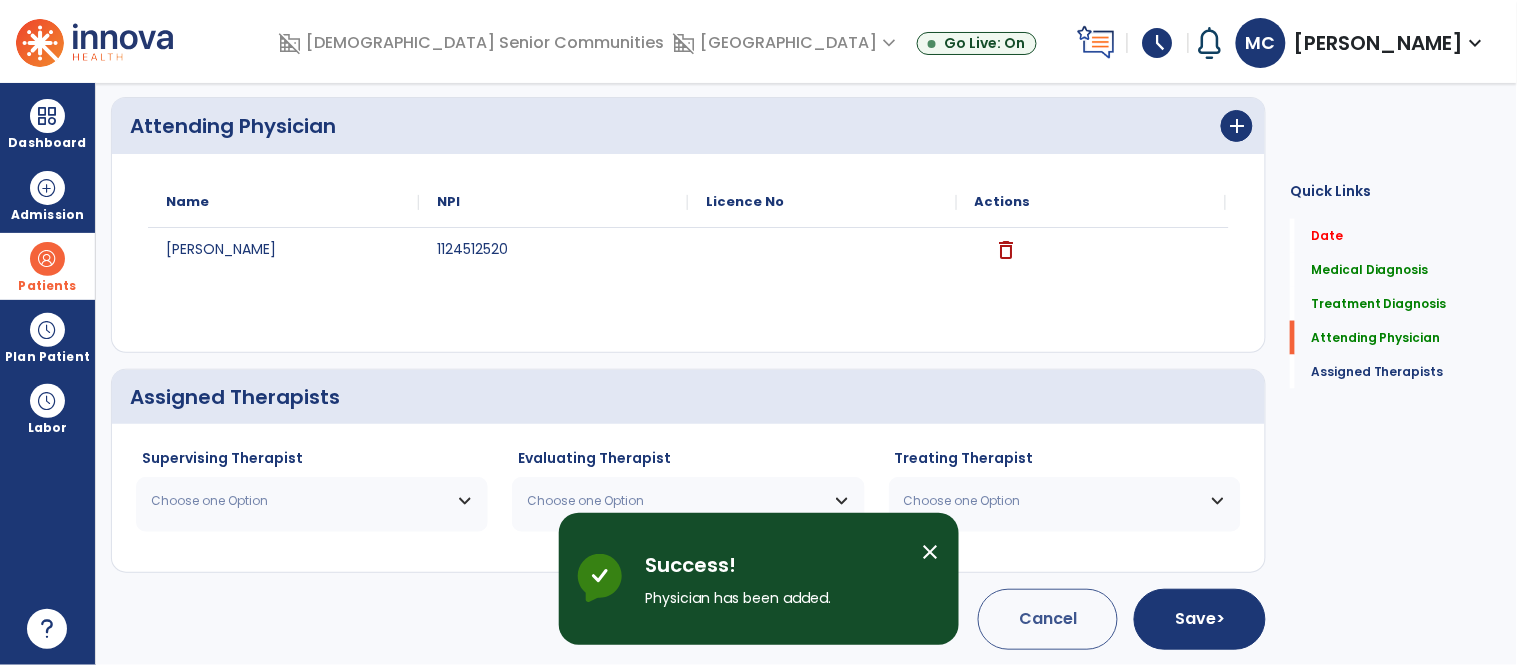 click on "Choose one Option" at bounding box center [312, 501] 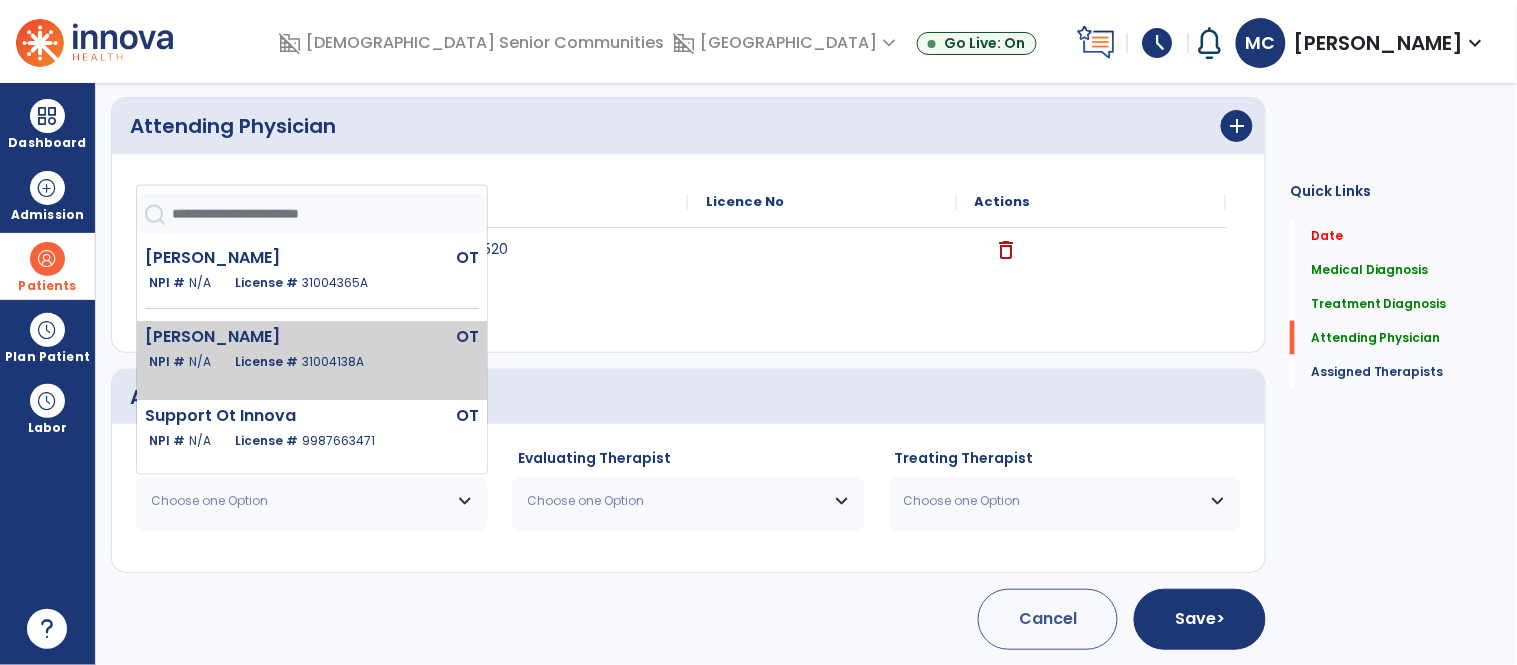 scroll, scrollTop: 92, scrollLeft: 0, axis: vertical 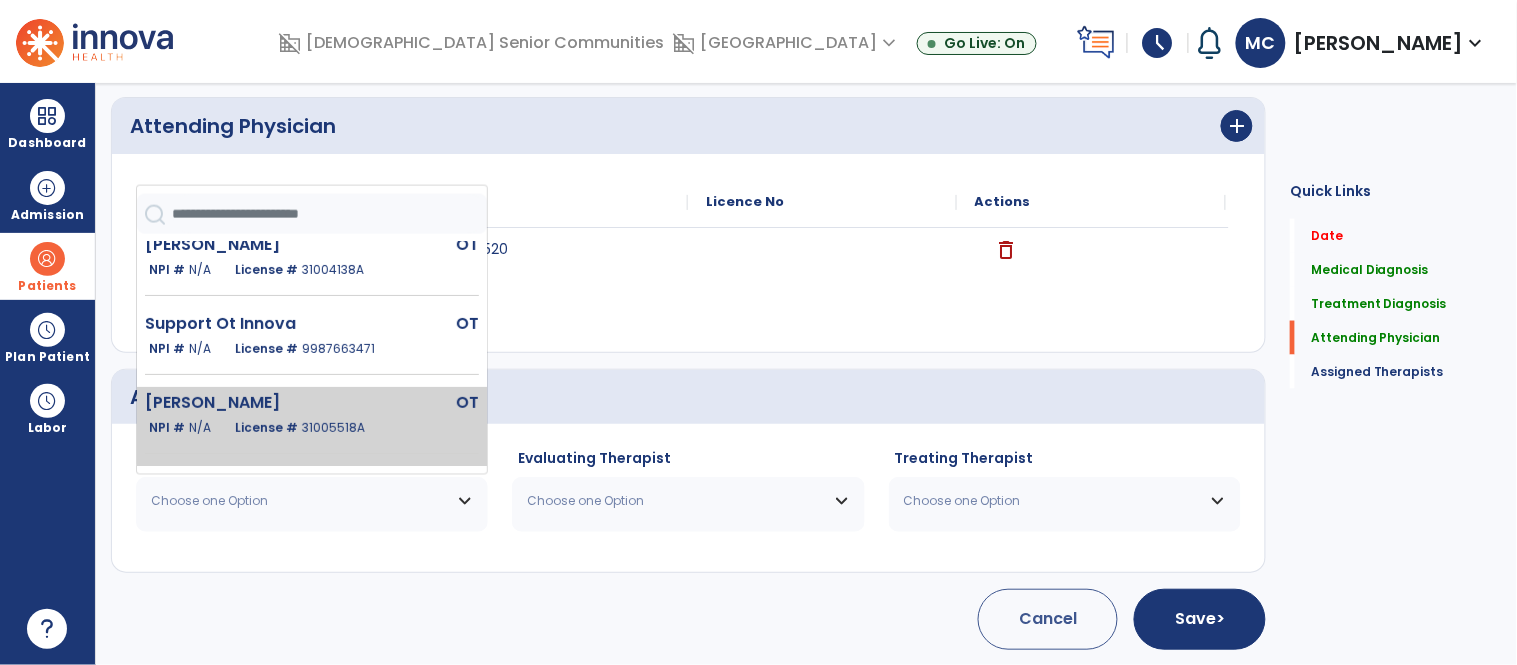 click on "[PERSON_NAME]" 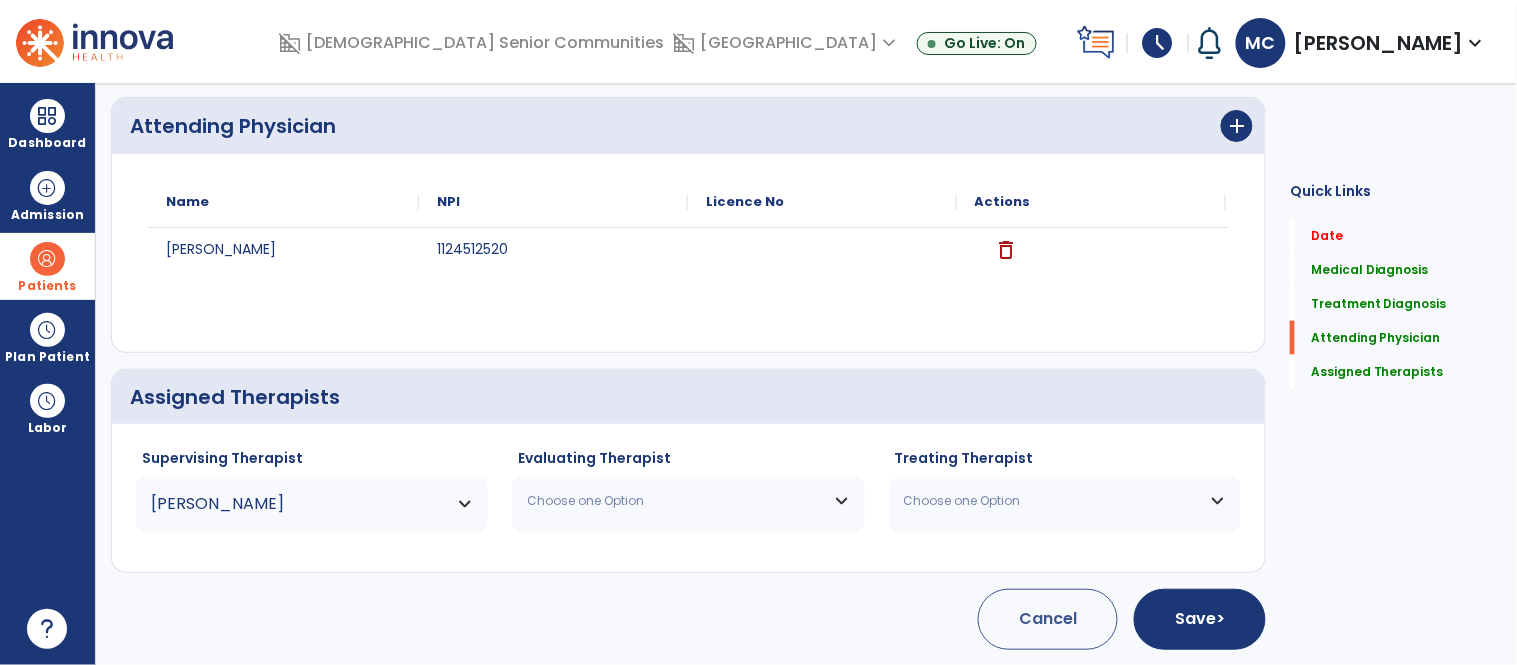click on "Choose one Option" at bounding box center (688, 501) 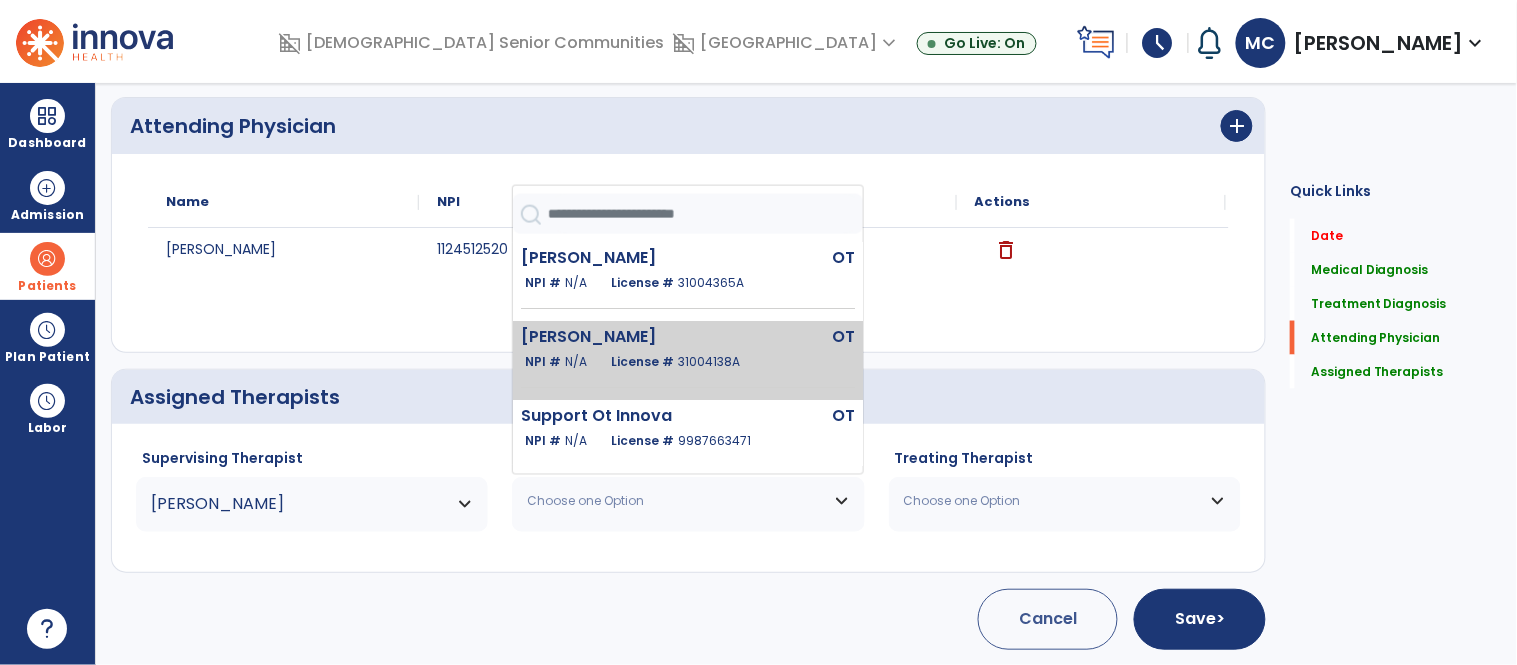 click on "NPI #  N/A   License #  31004138A" 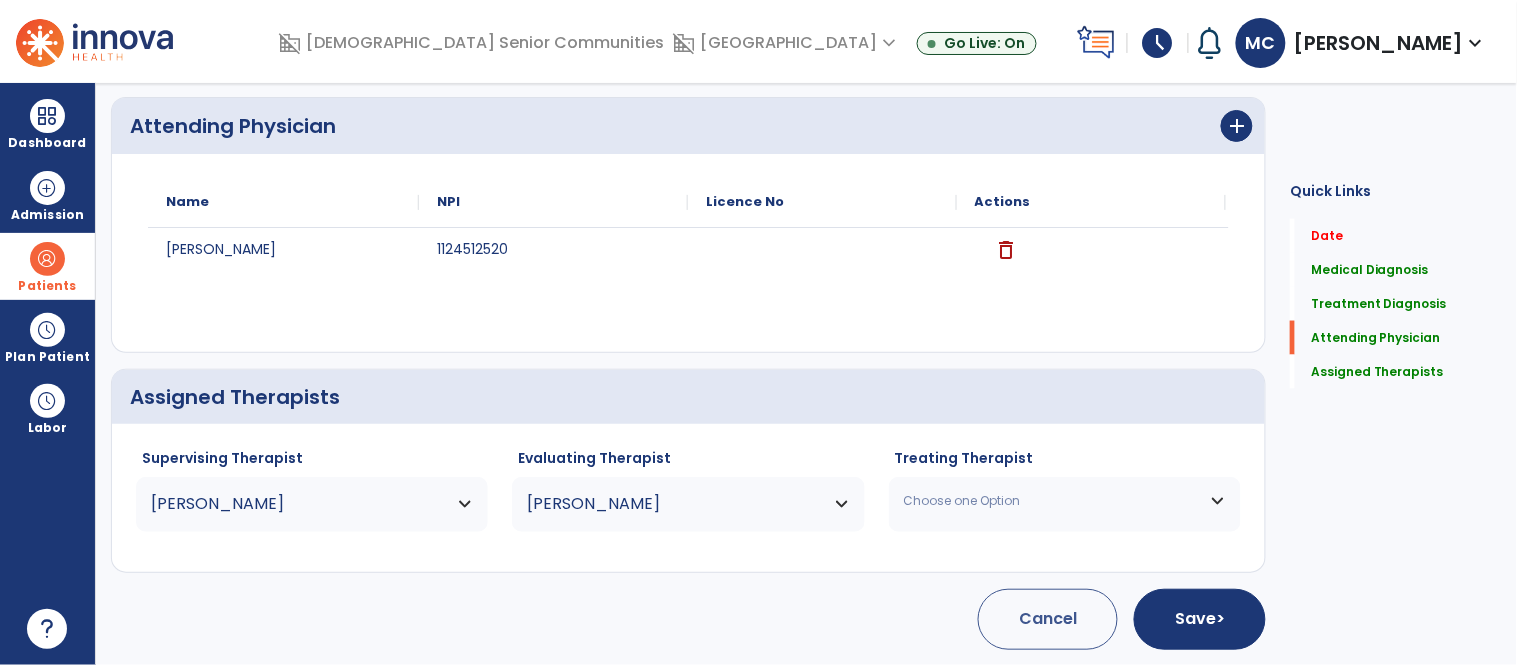 click on "Choose one Option" at bounding box center (1065, 501) 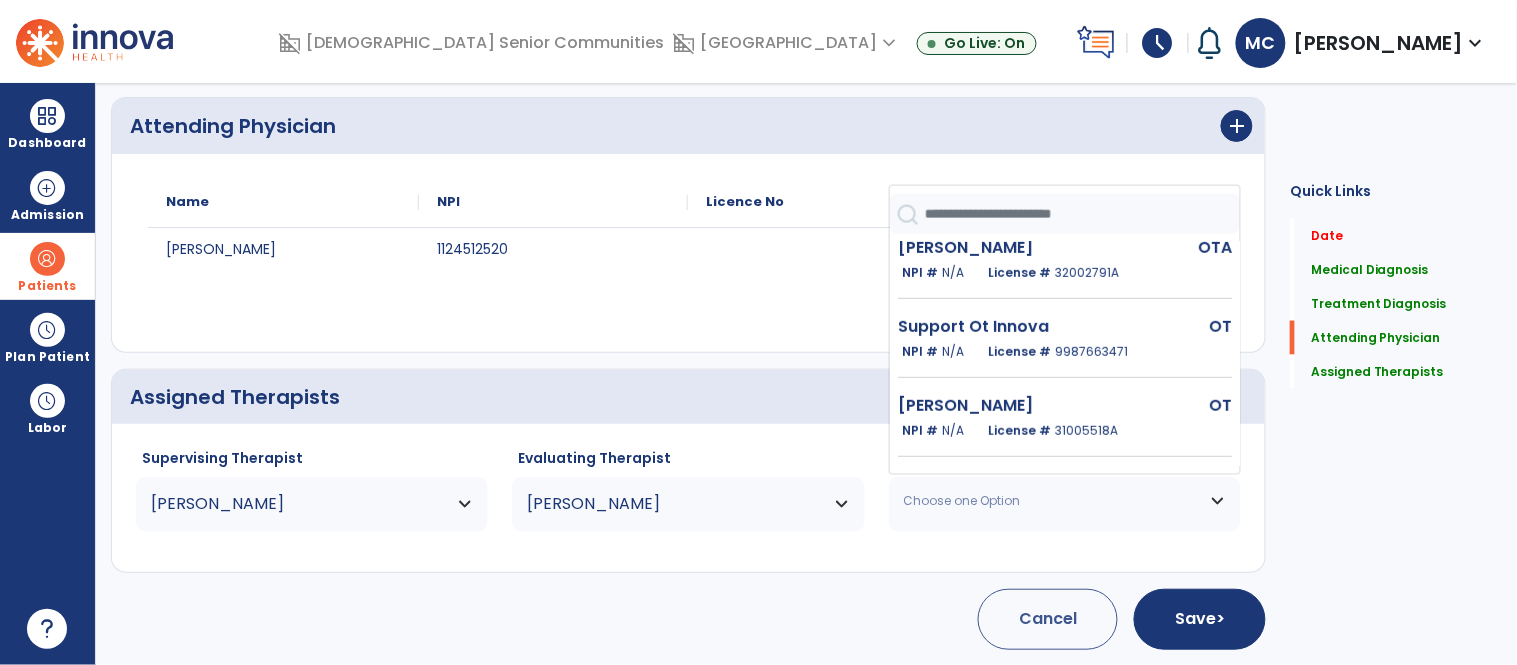 scroll, scrollTop: 250, scrollLeft: 0, axis: vertical 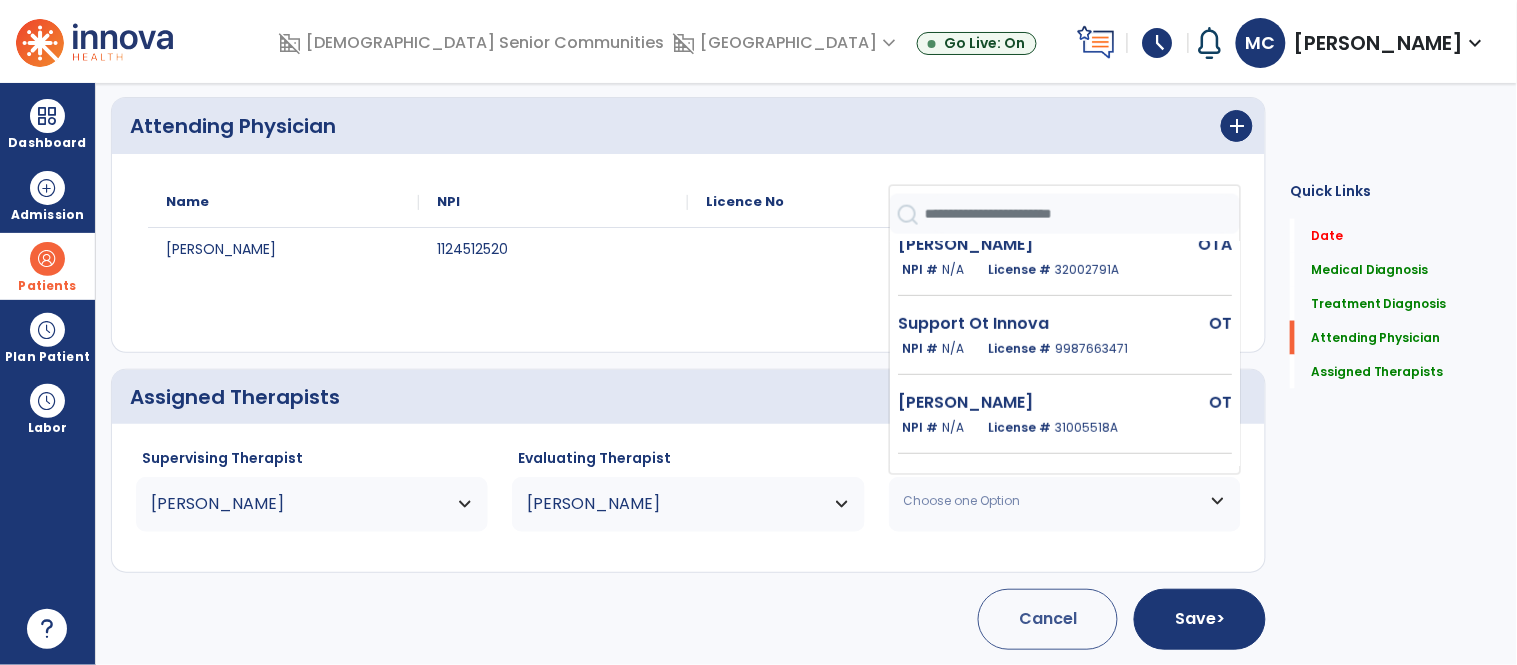 click on "[PERSON_NAME]" 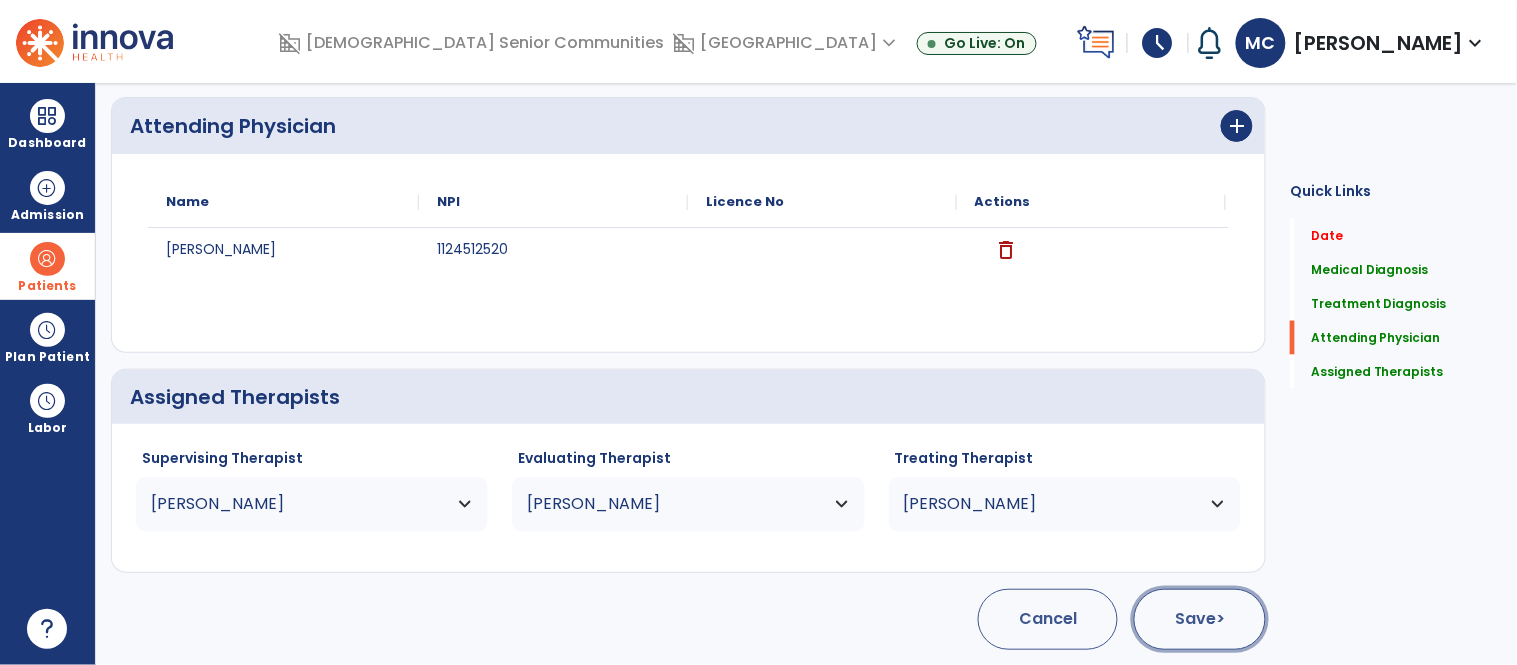 click on "Save  >" 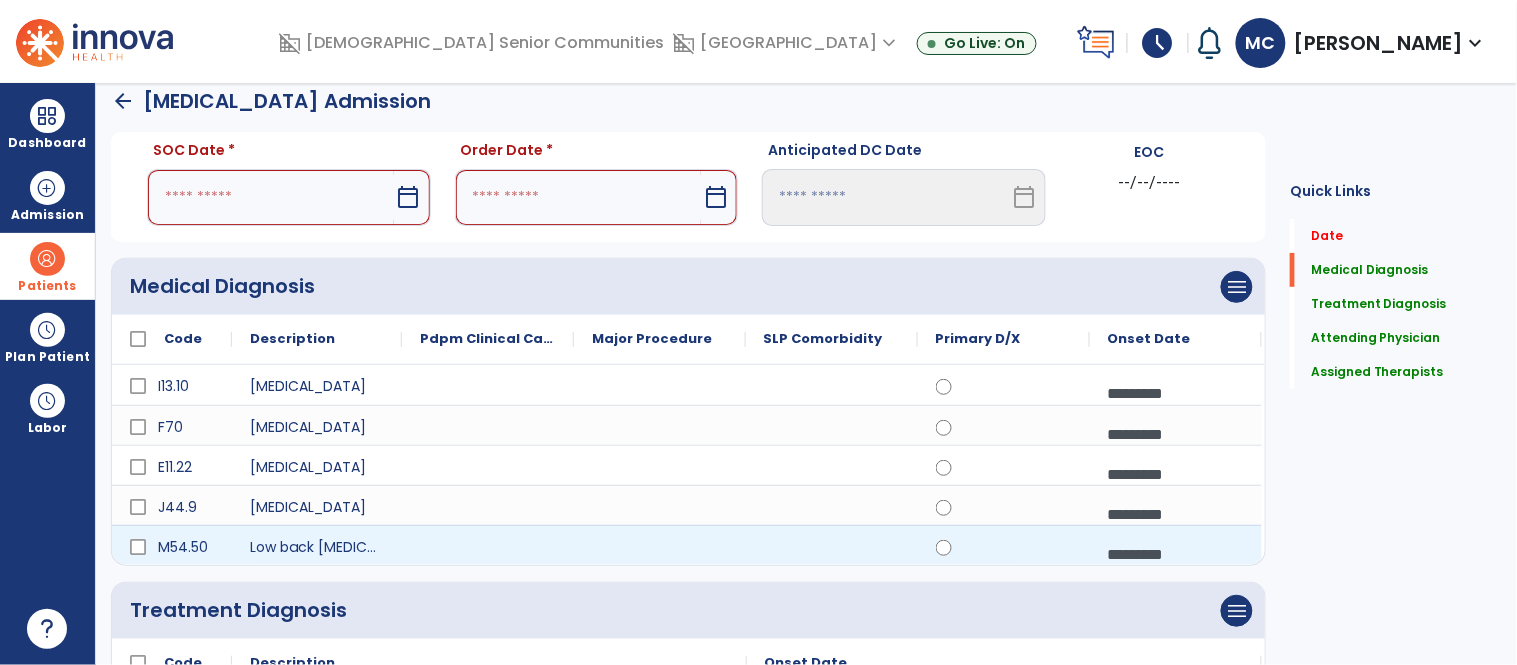 scroll, scrollTop: 0, scrollLeft: 0, axis: both 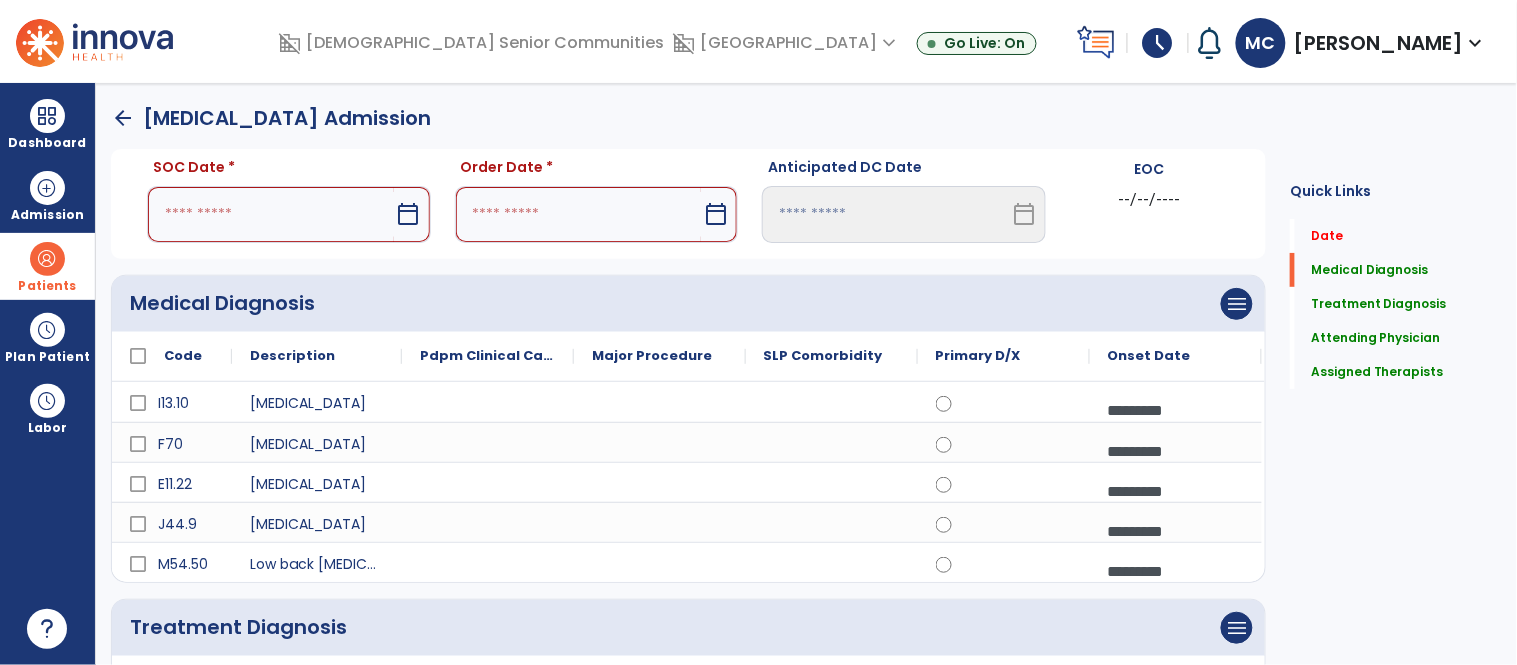click on "calendar_today" at bounding box center (409, 214) 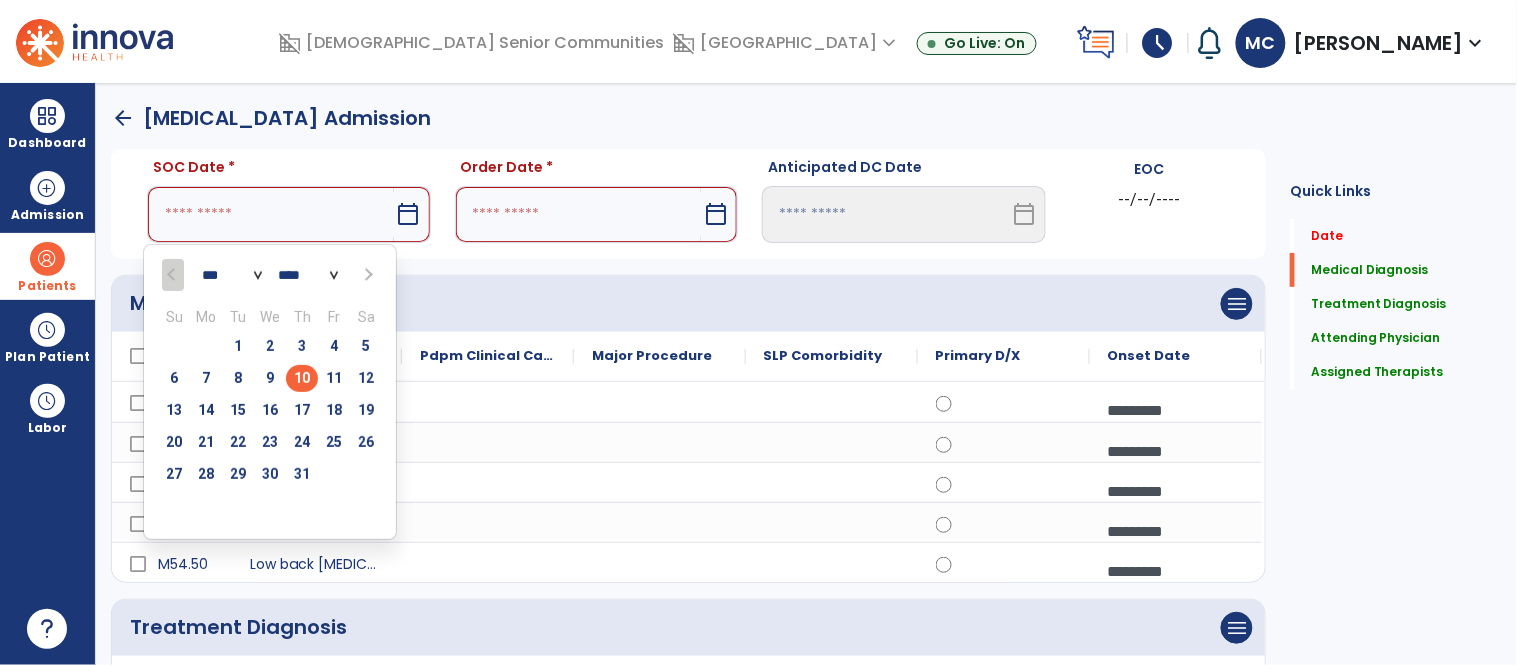 click on "10" at bounding box center [302, 378] 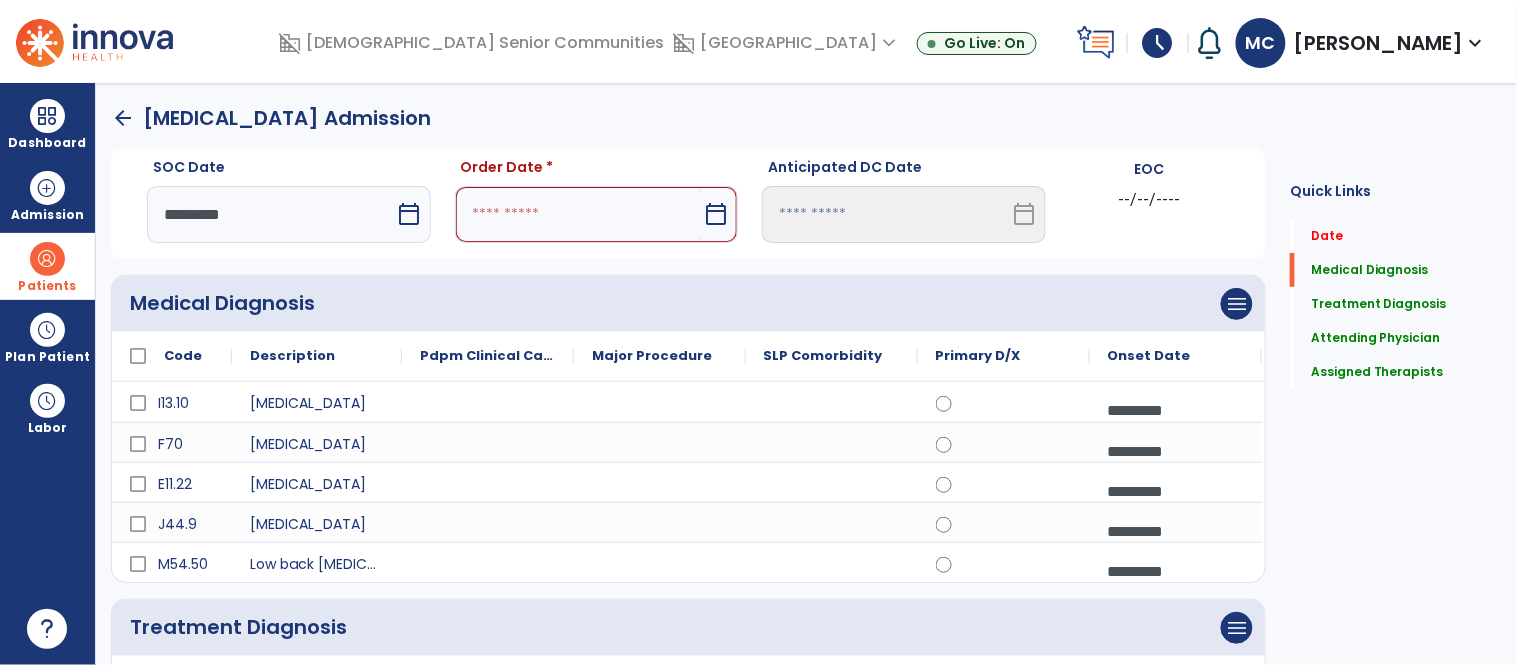 click on "calendar_today" at bounding box center [716, 214] 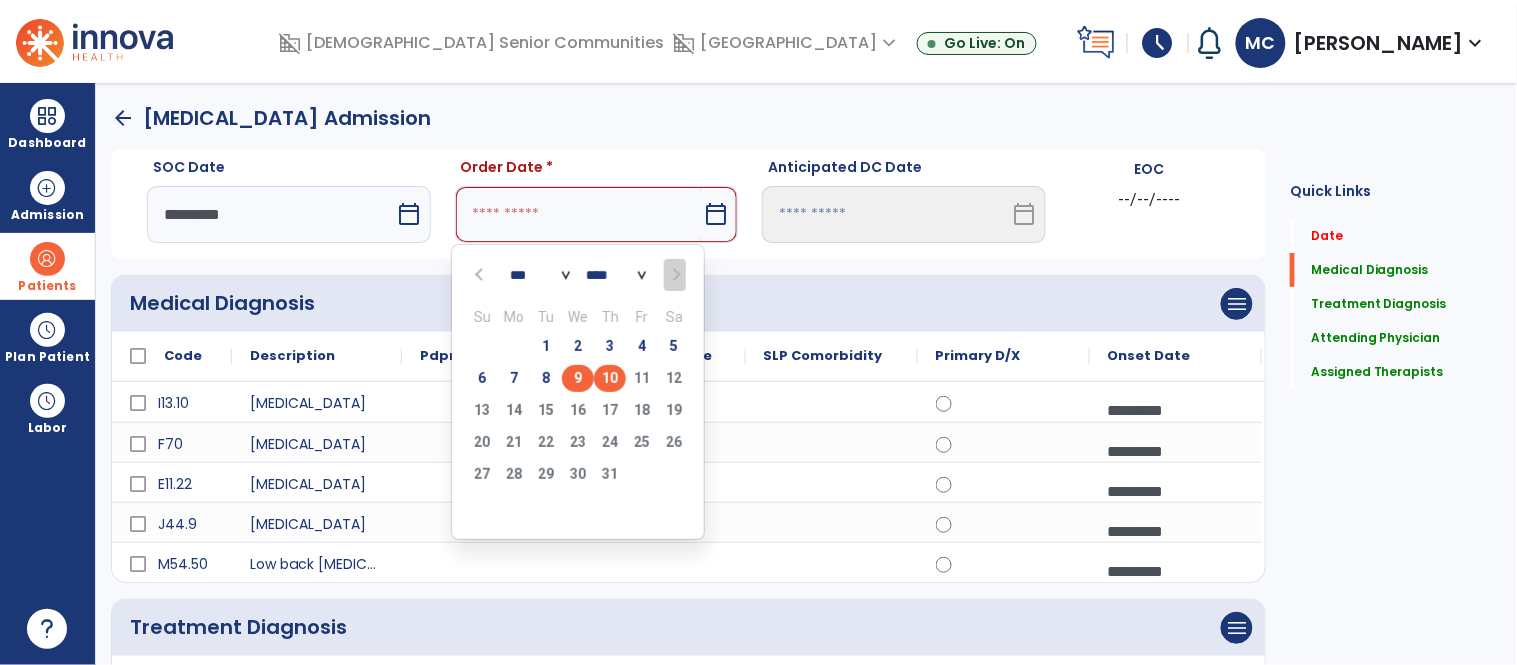 click on "9" at bounding box center [578, 378] 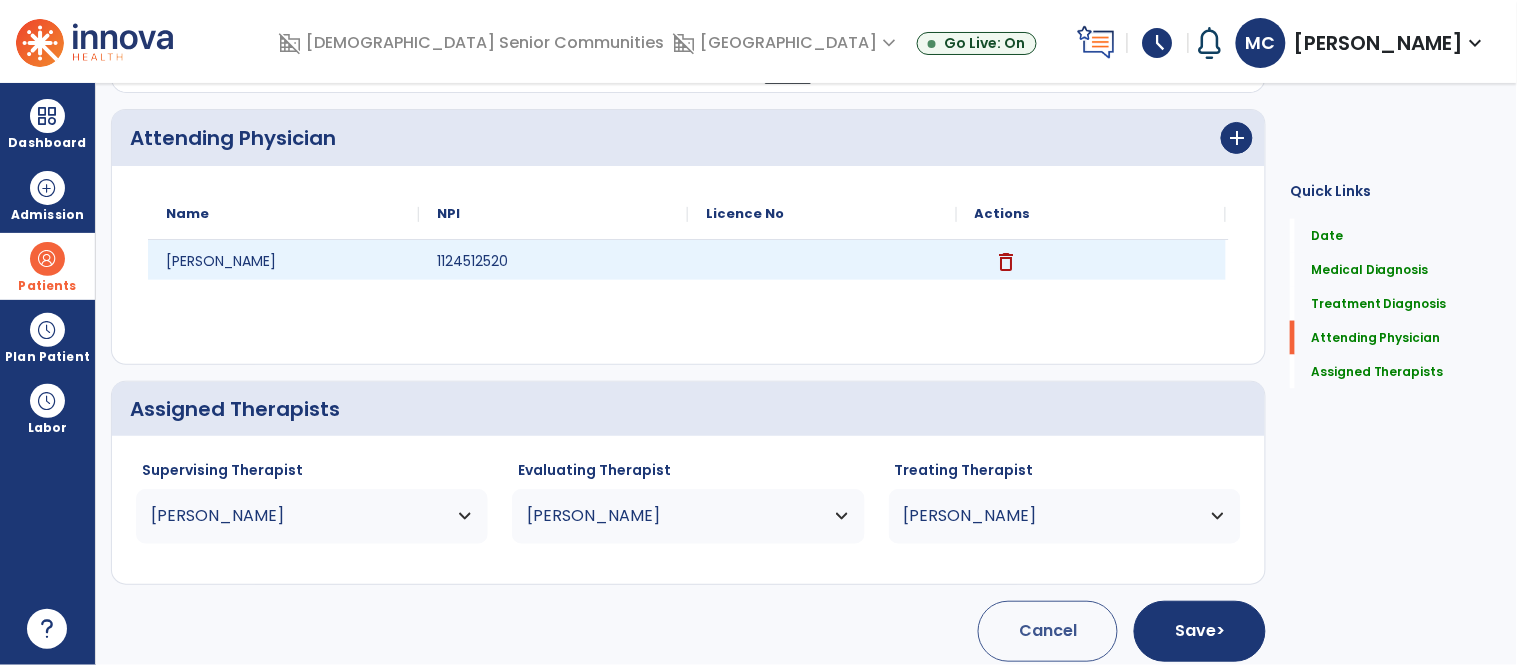 scroll, scrollTop: 666, scrollLeft: 0, axis: vertical 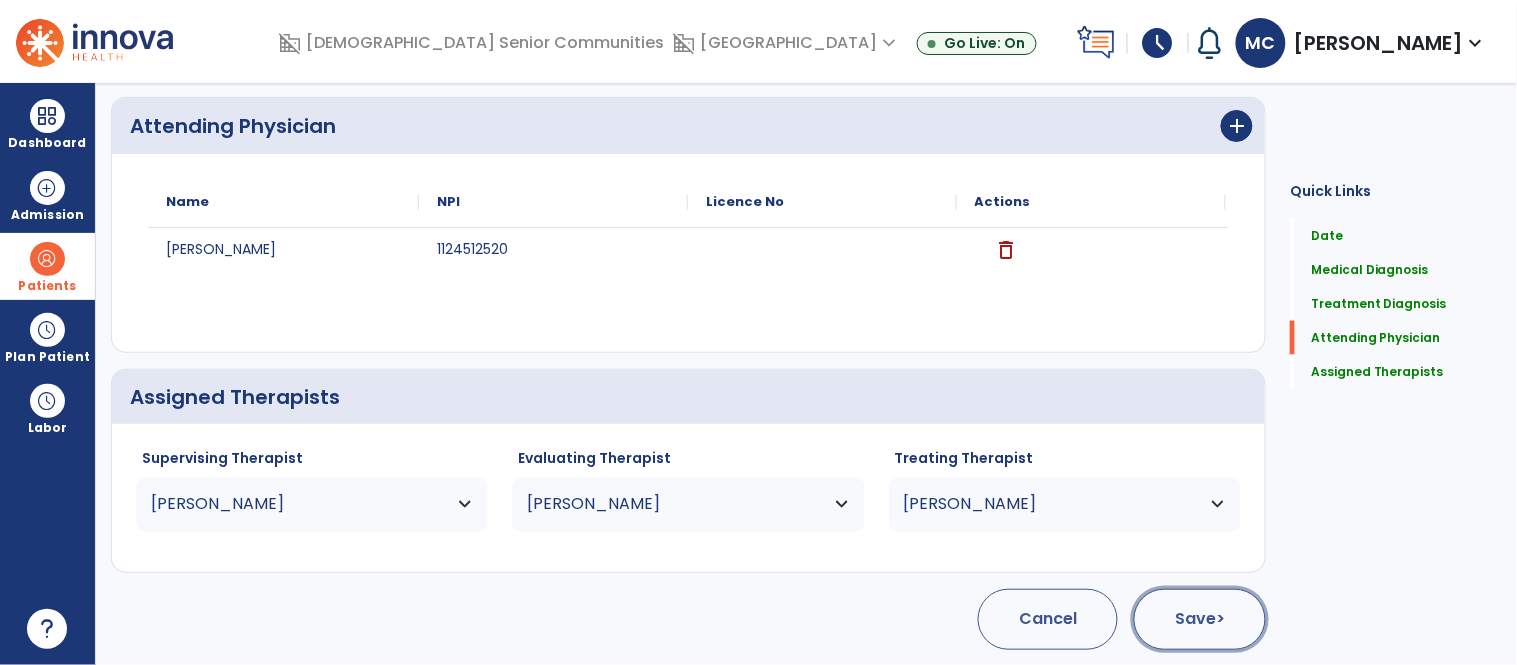 click on "Save  >" 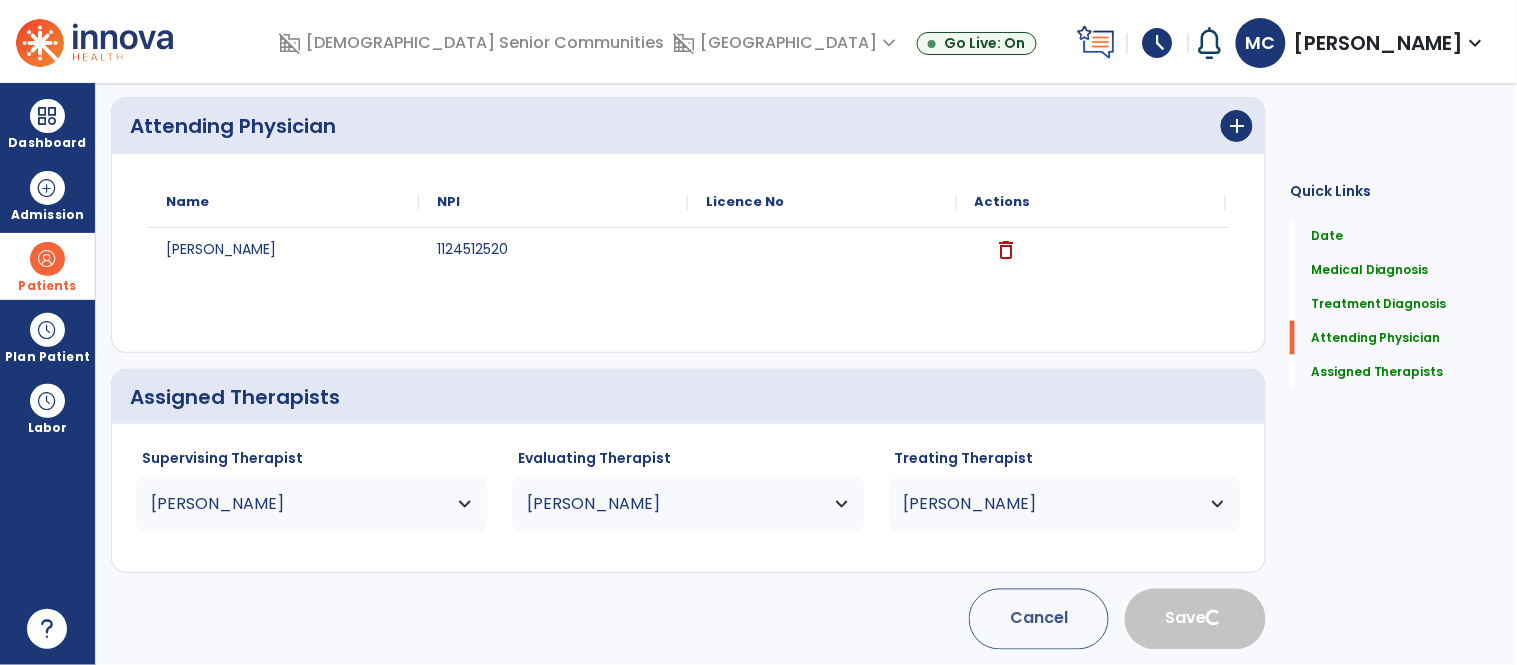 type 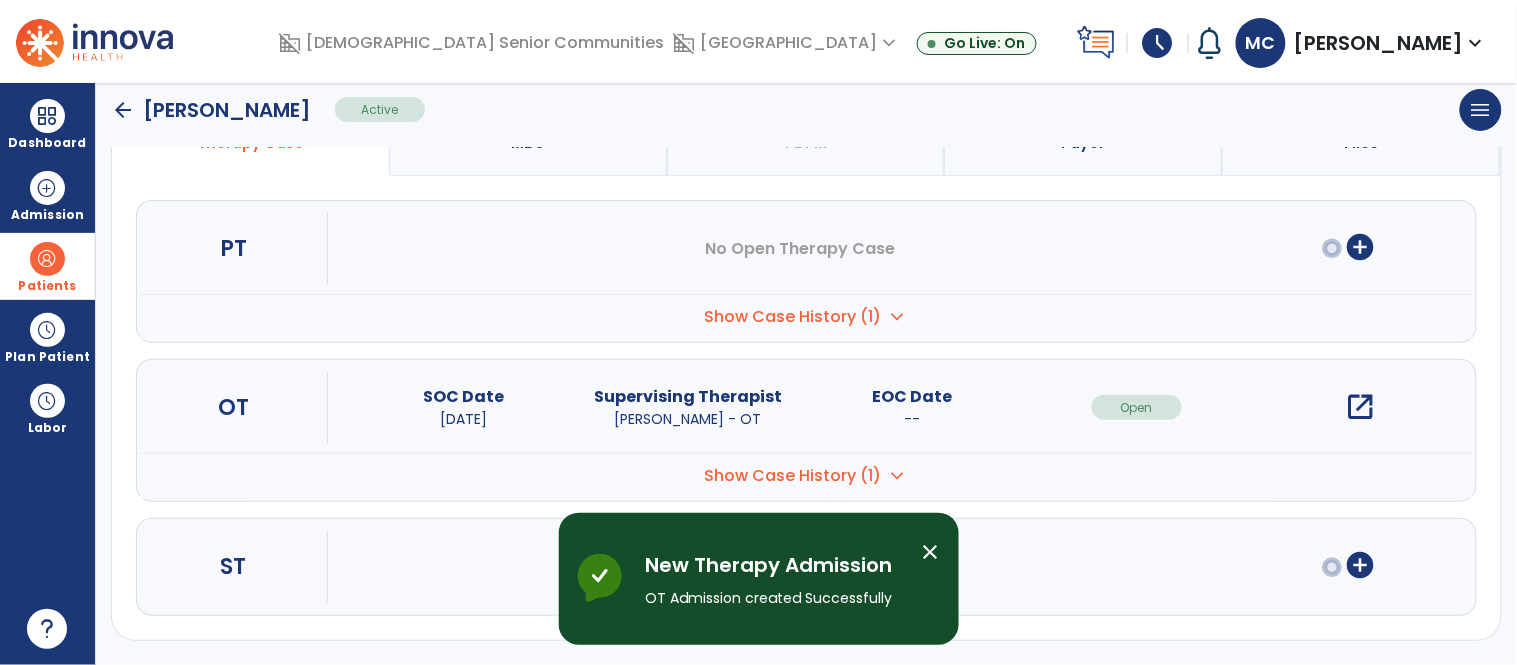 scroll, scrollTop: 186, scrollLeft: 0, axis: vertical 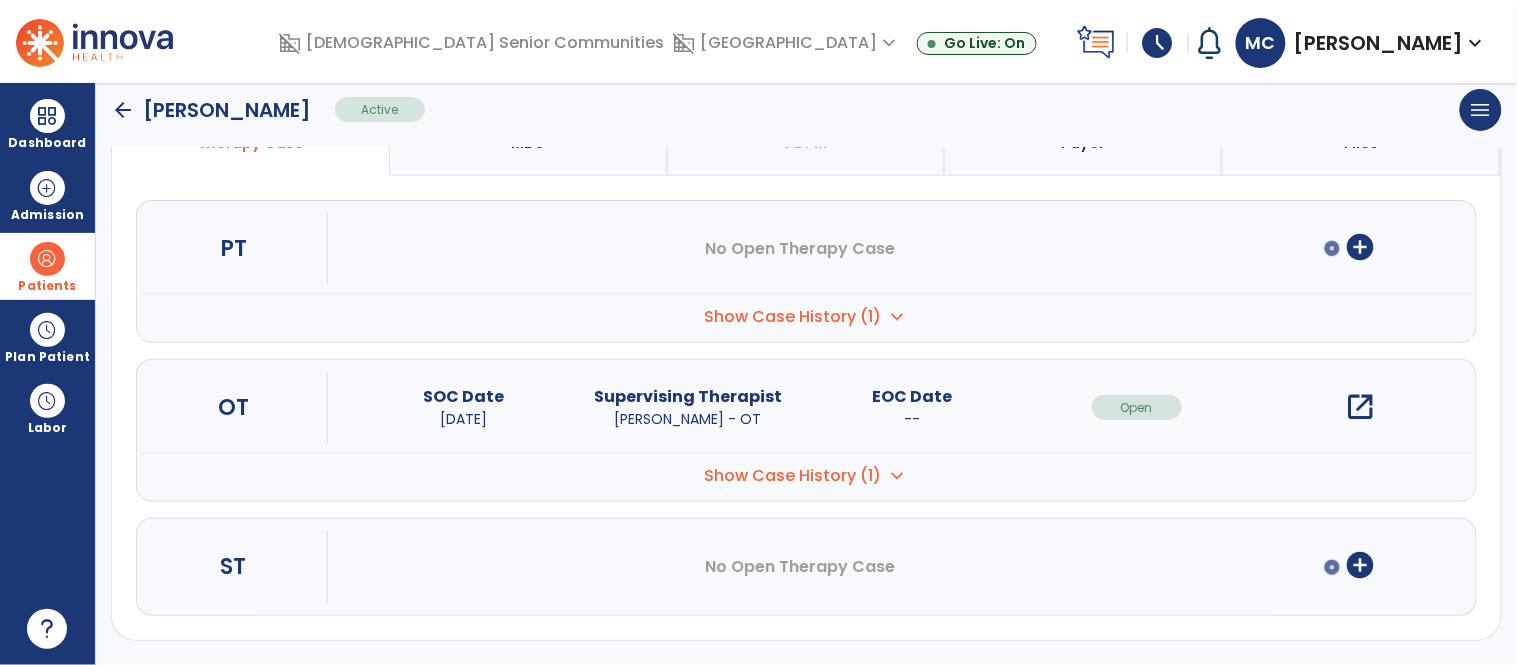 click on "open_in_new" at bounding box center (1361, 407) 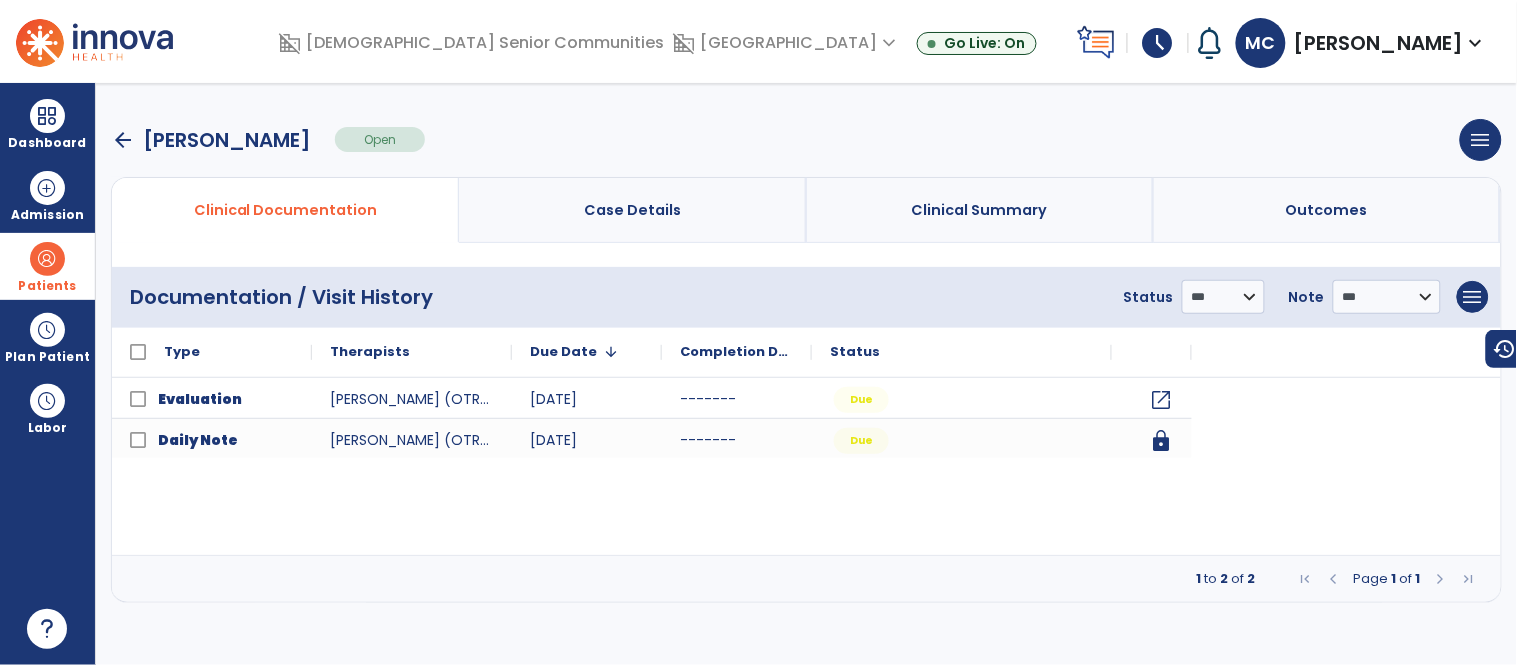 scroll, scrollTop: 0, scrollLeft: 0, axis: both 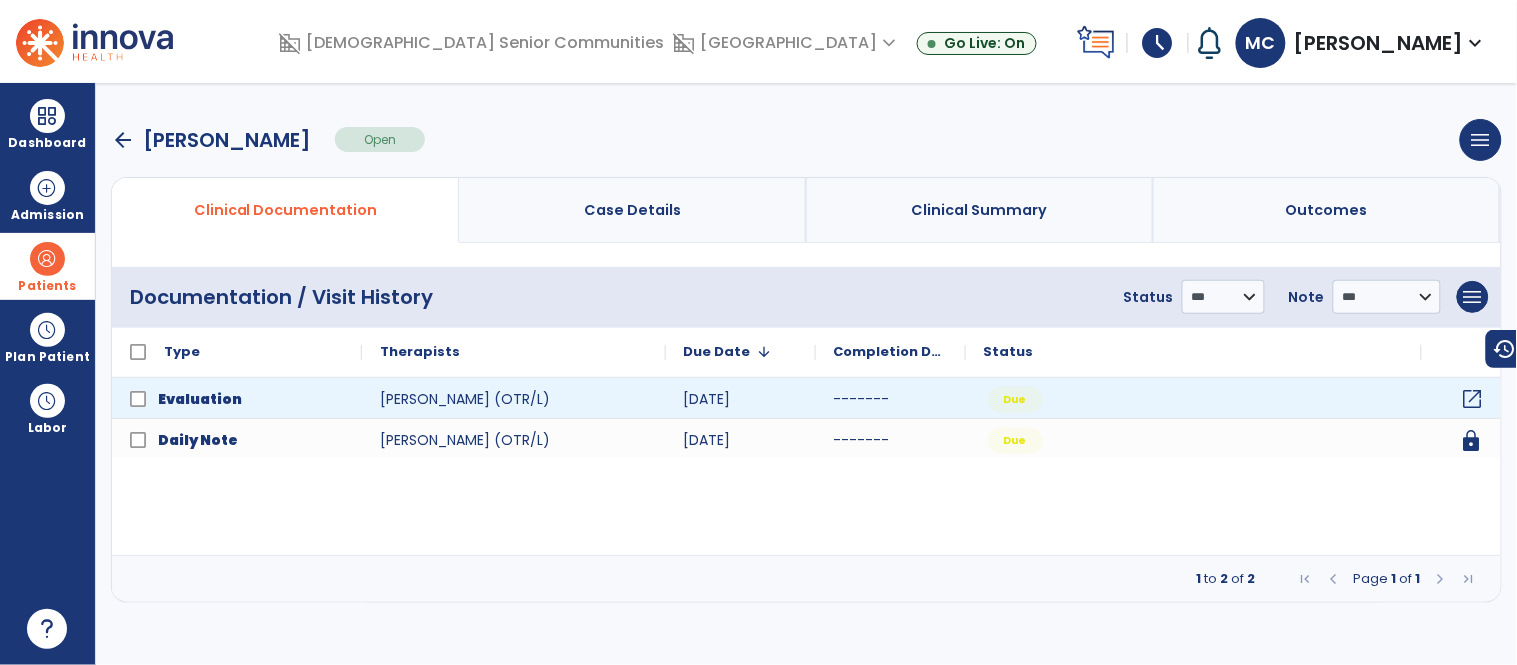 click on "open_in_new" 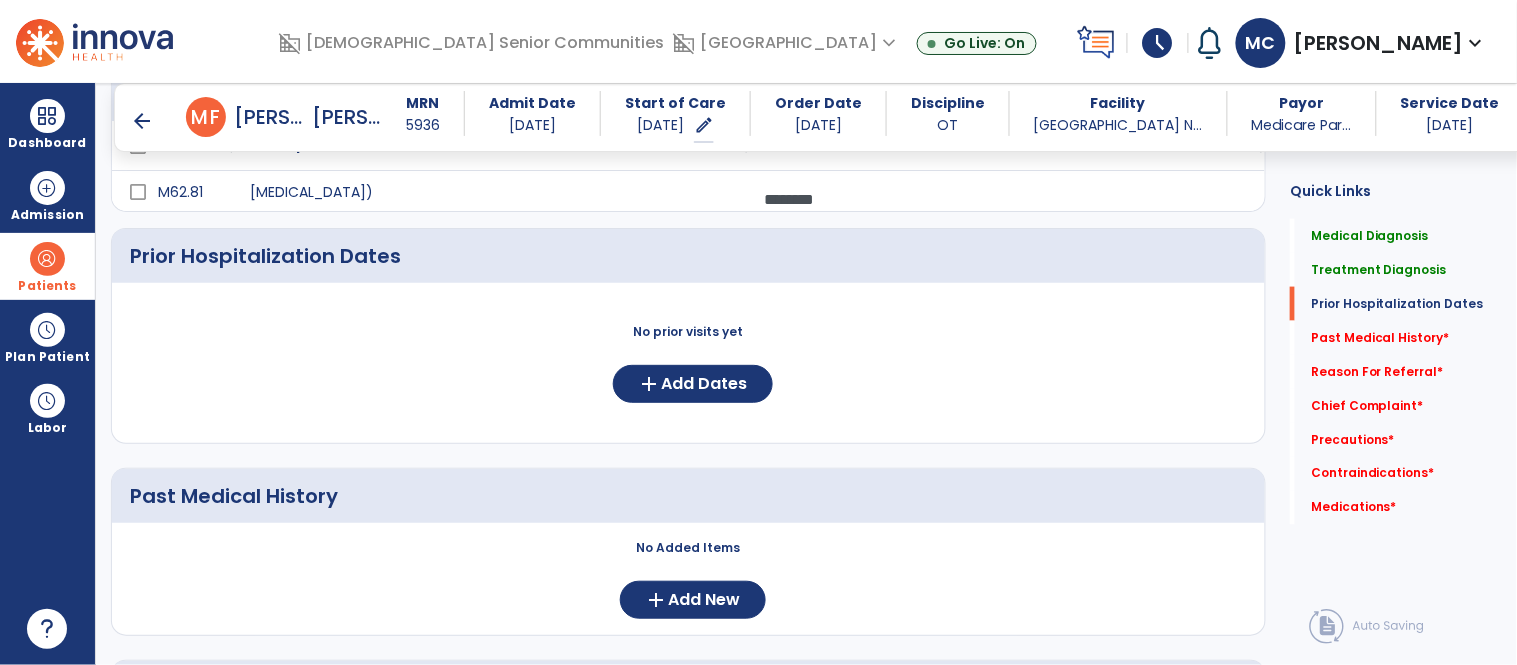 scroll, scrollTop: 582, scrollLeft: 0, axis: vertical 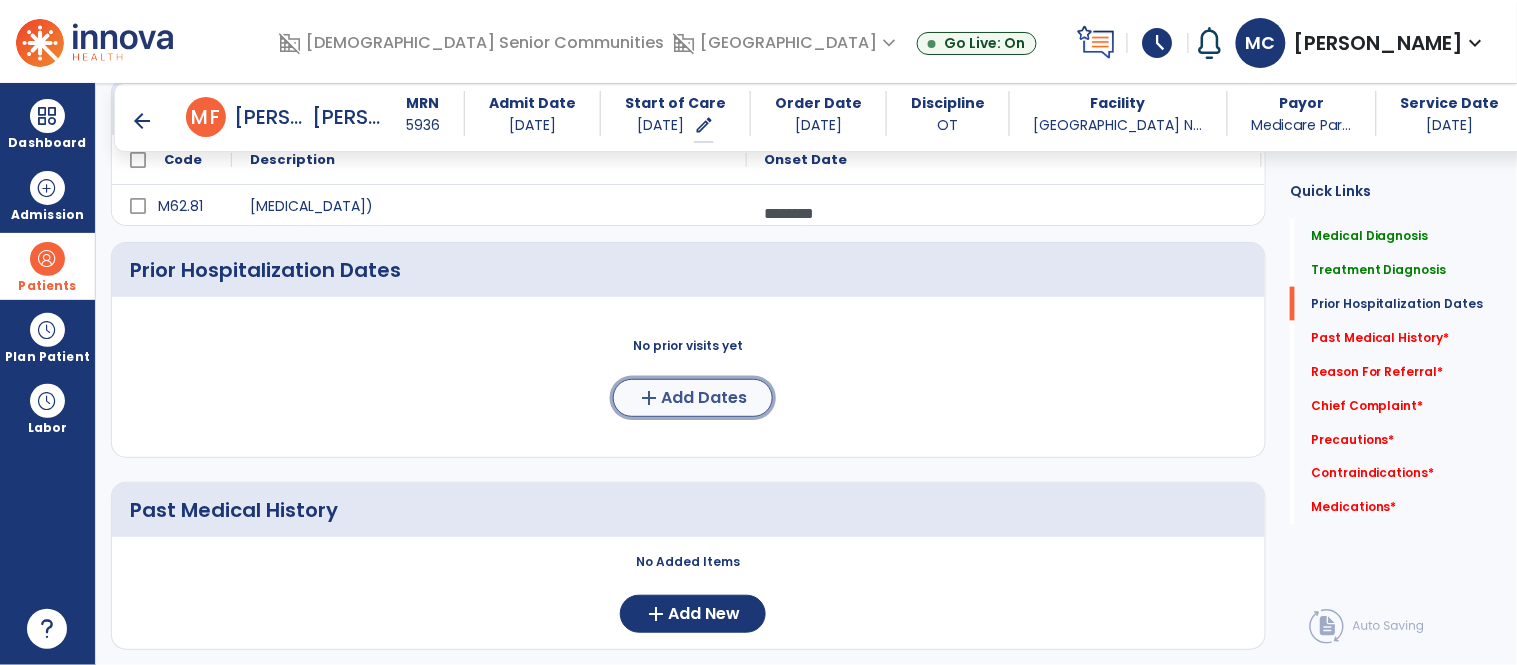 click on "Add Dates" 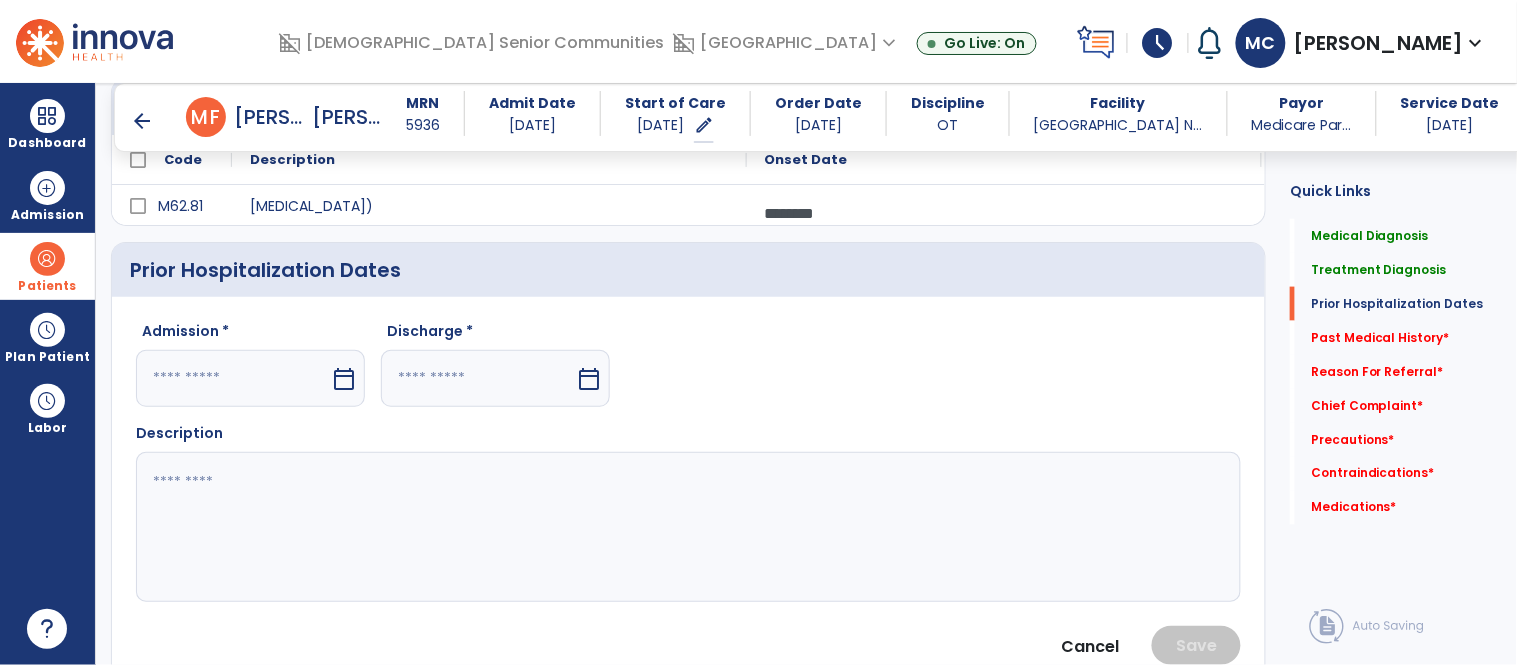 click on "calendar_today" at bounding box center [344, 379] 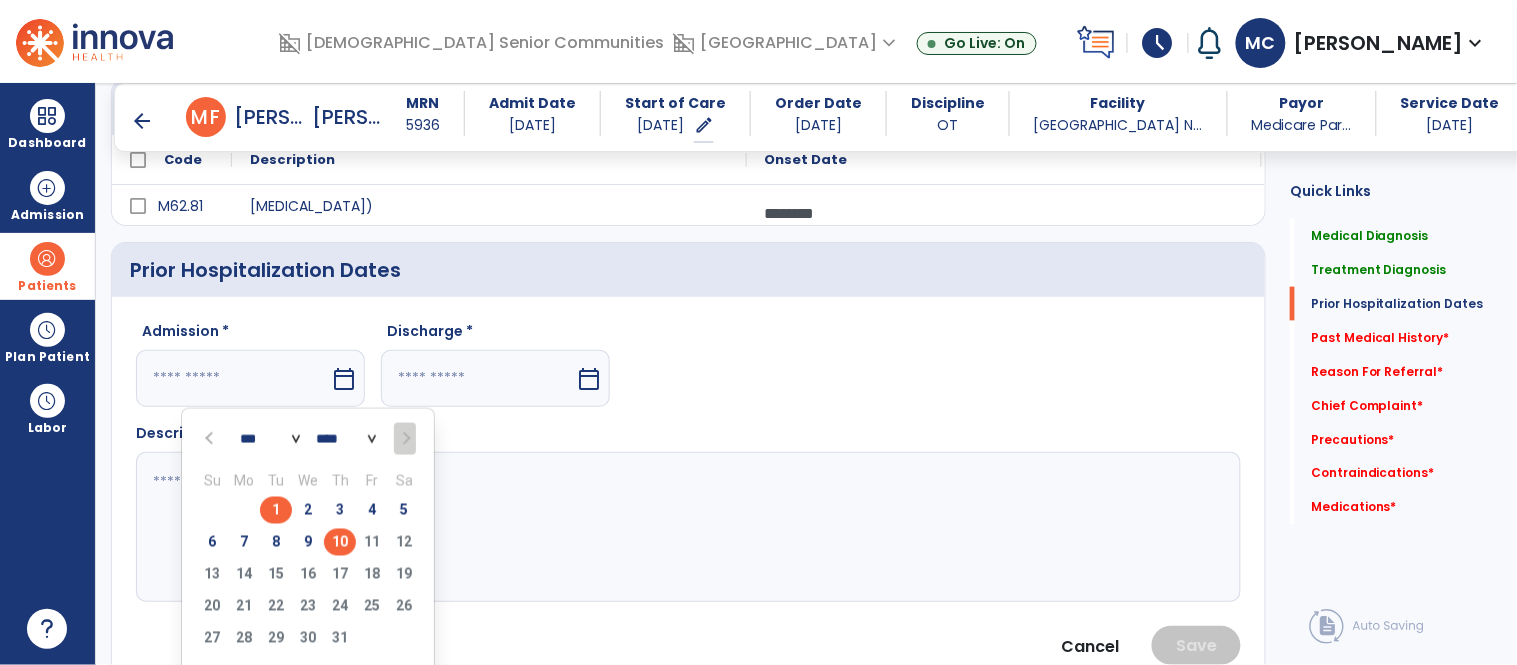 click on "1" at bounding box center [276, 510] 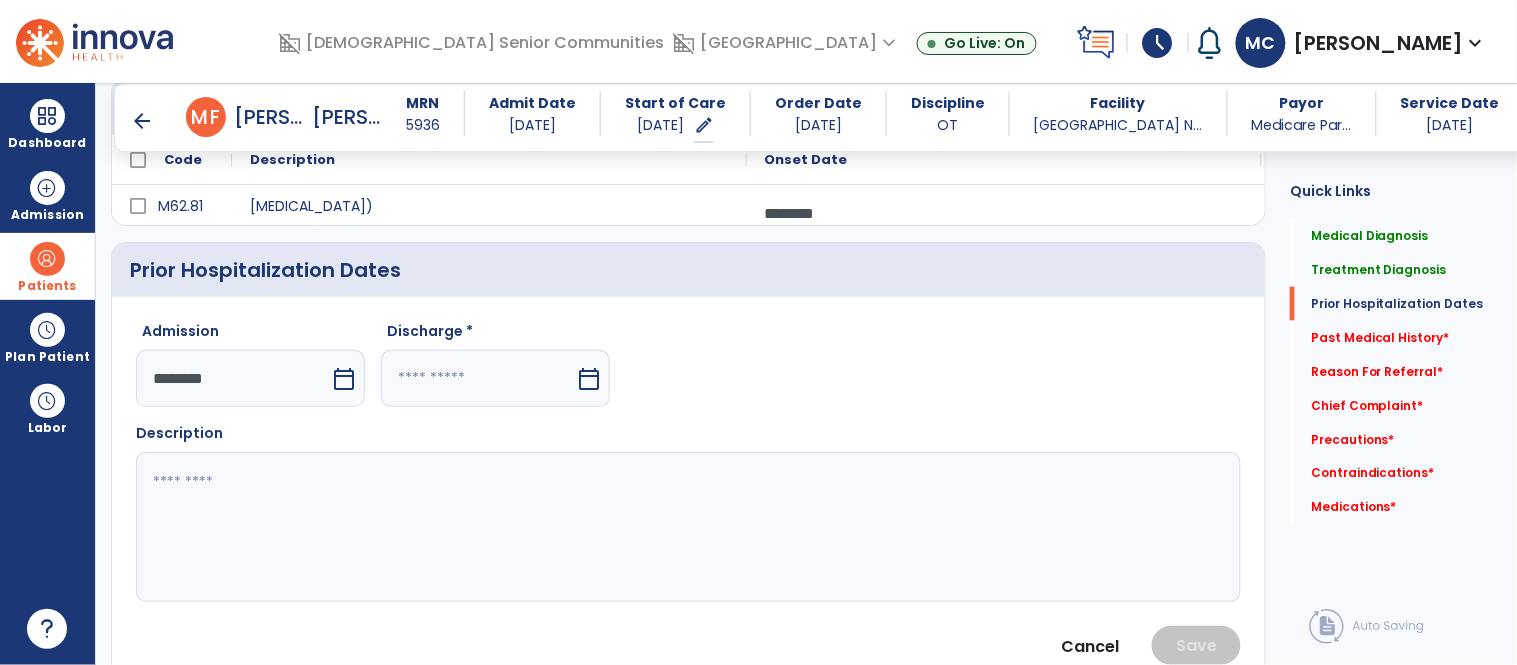 click on "calendar_today" at bounding box center [589, 379] 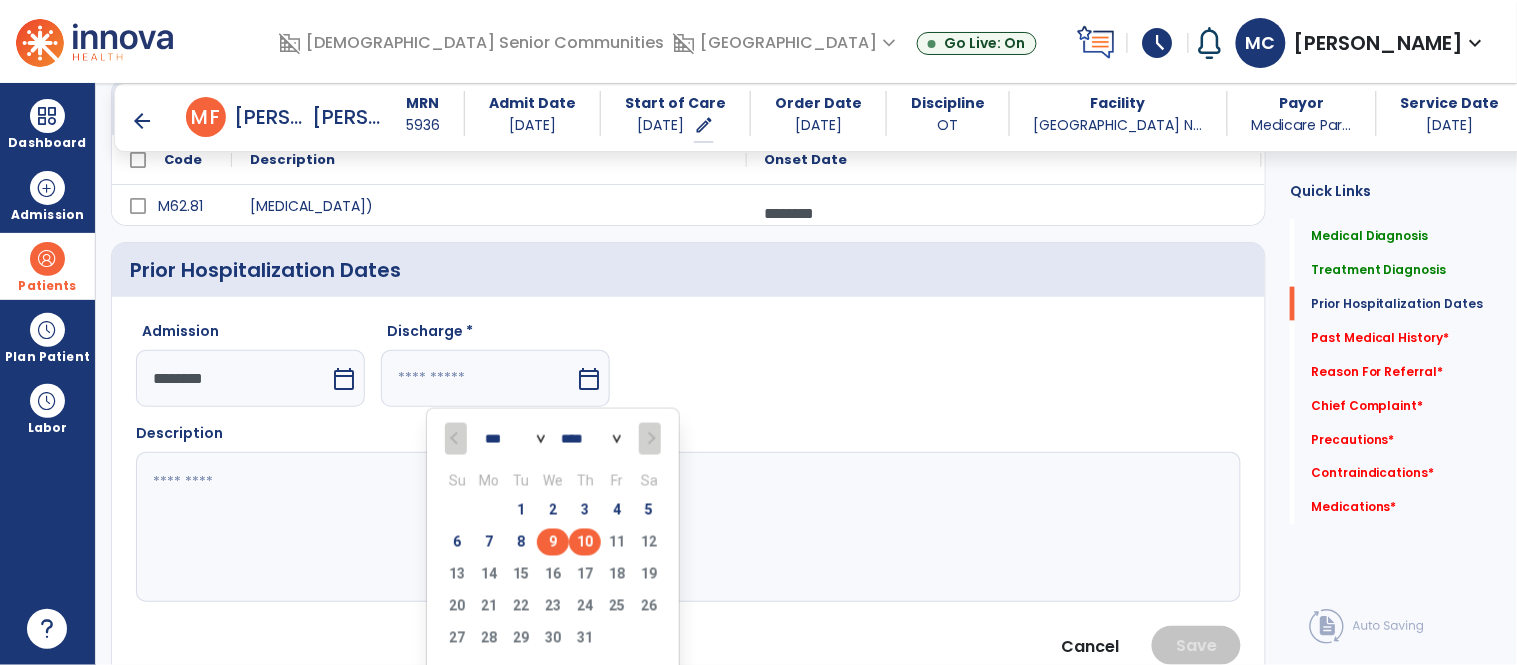 click on "9" at bounding box center [553, 542] 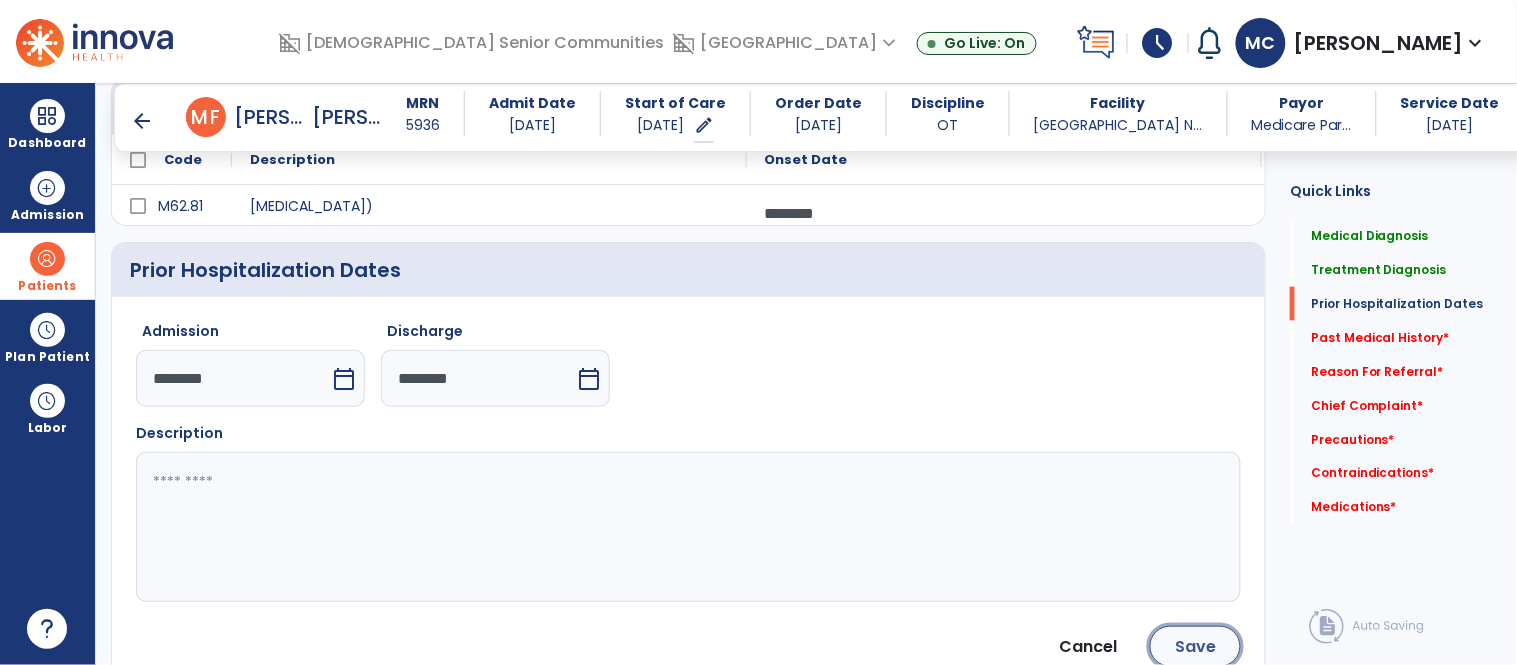 click on "Save" 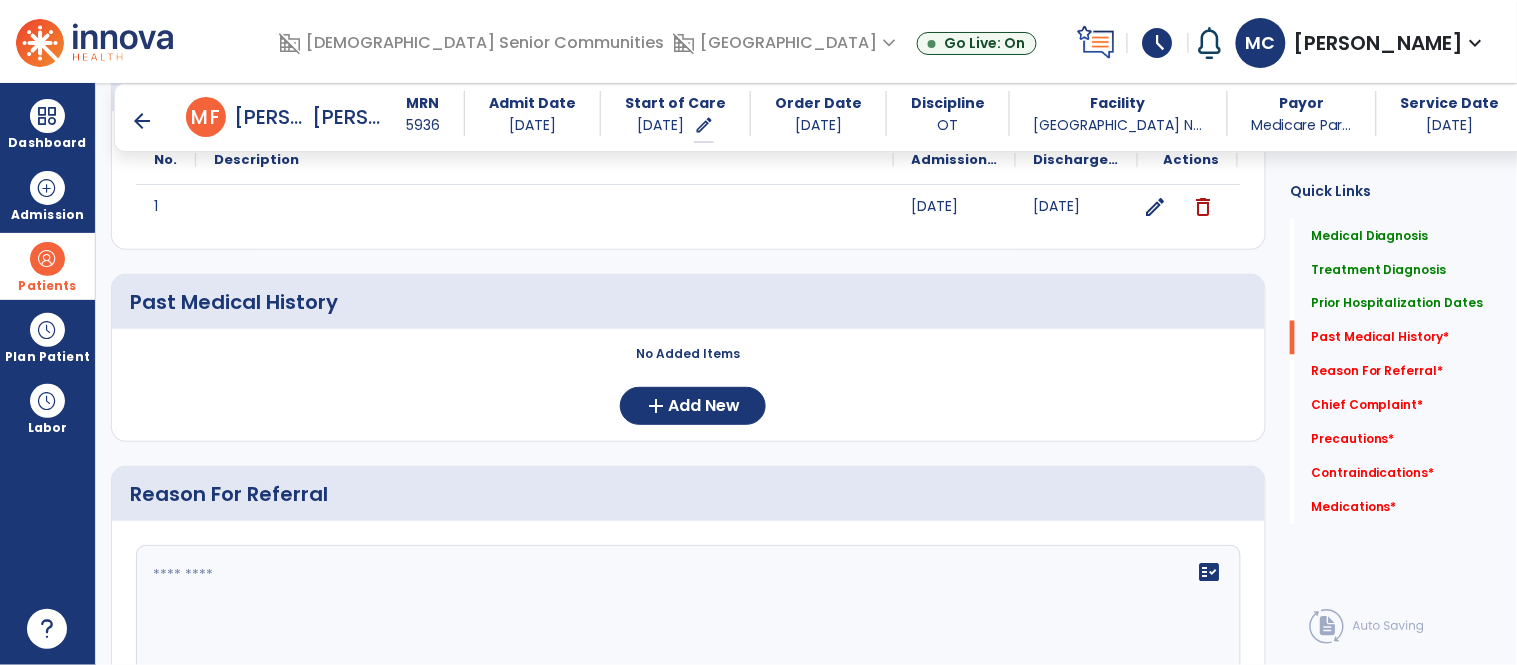 scroll, scrollTop: 776, scrollLeft: 0, axis: vertical 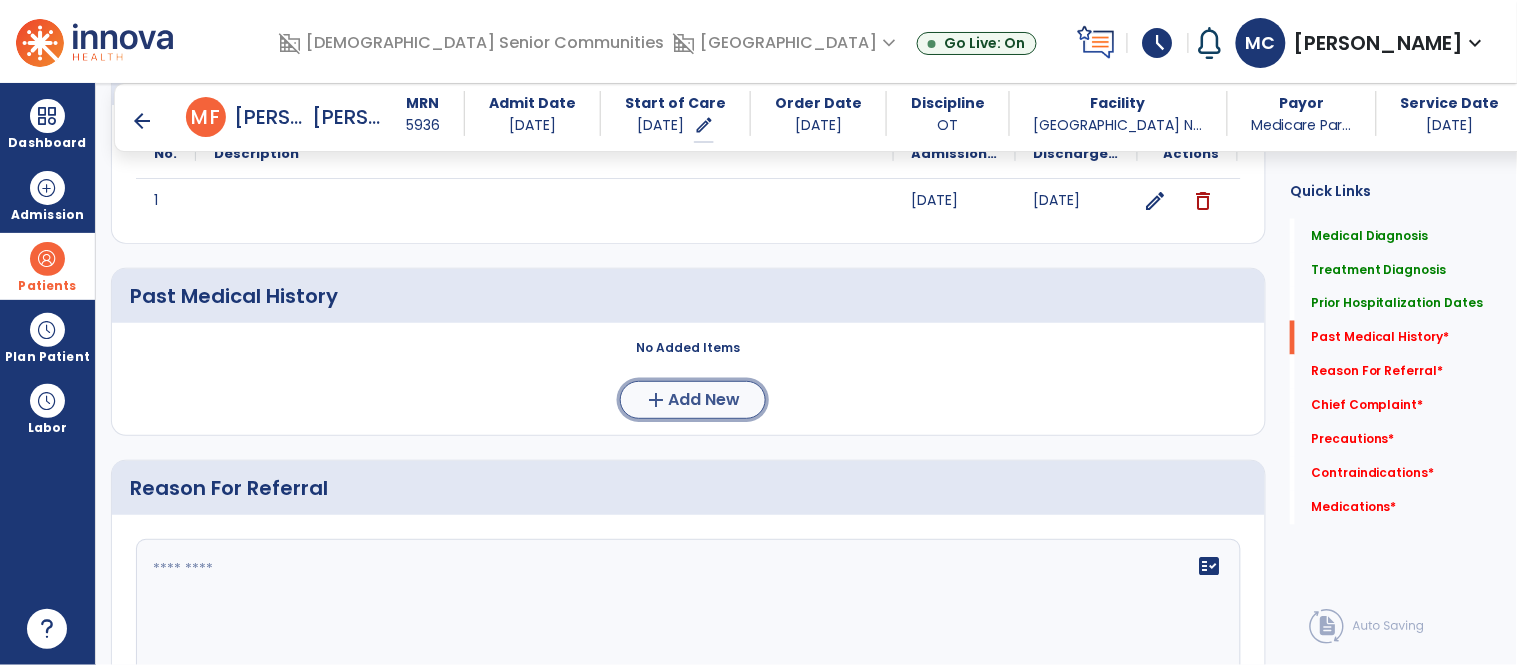 click on "Add New" 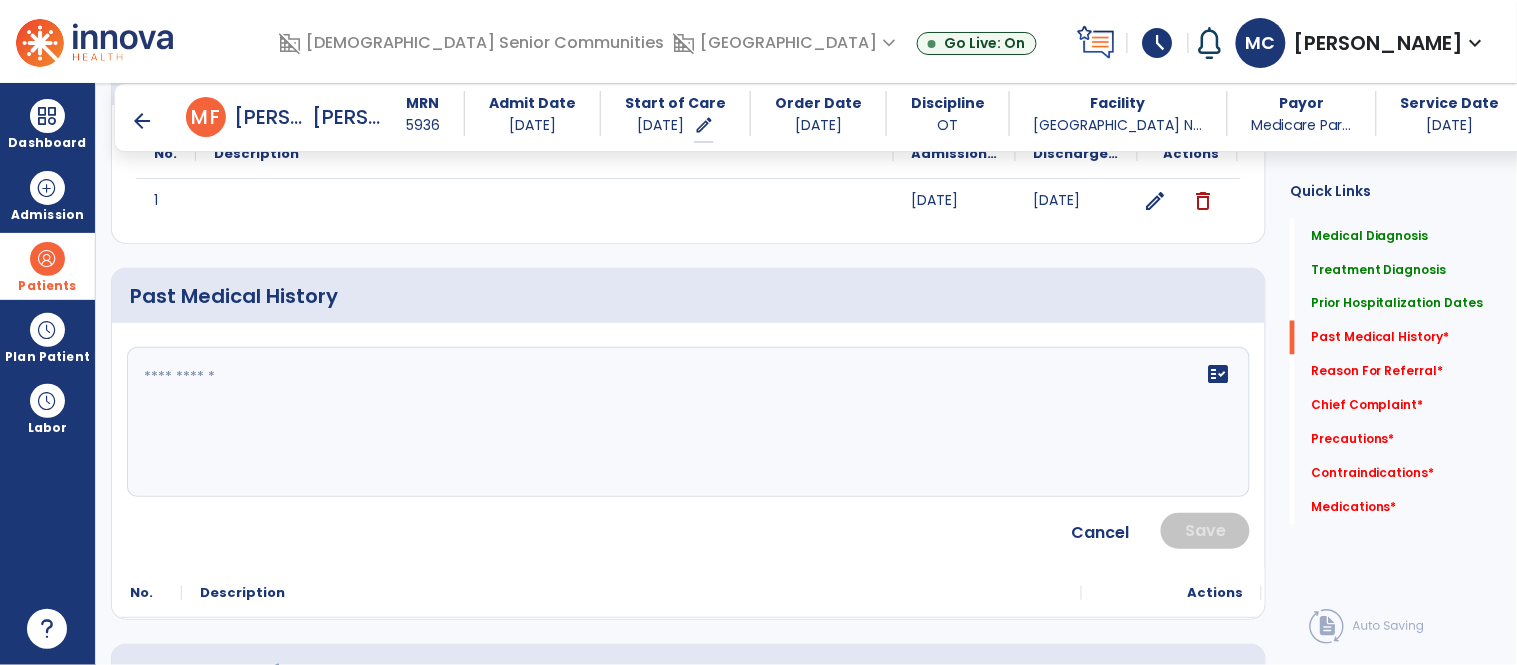 click on "fact_check" 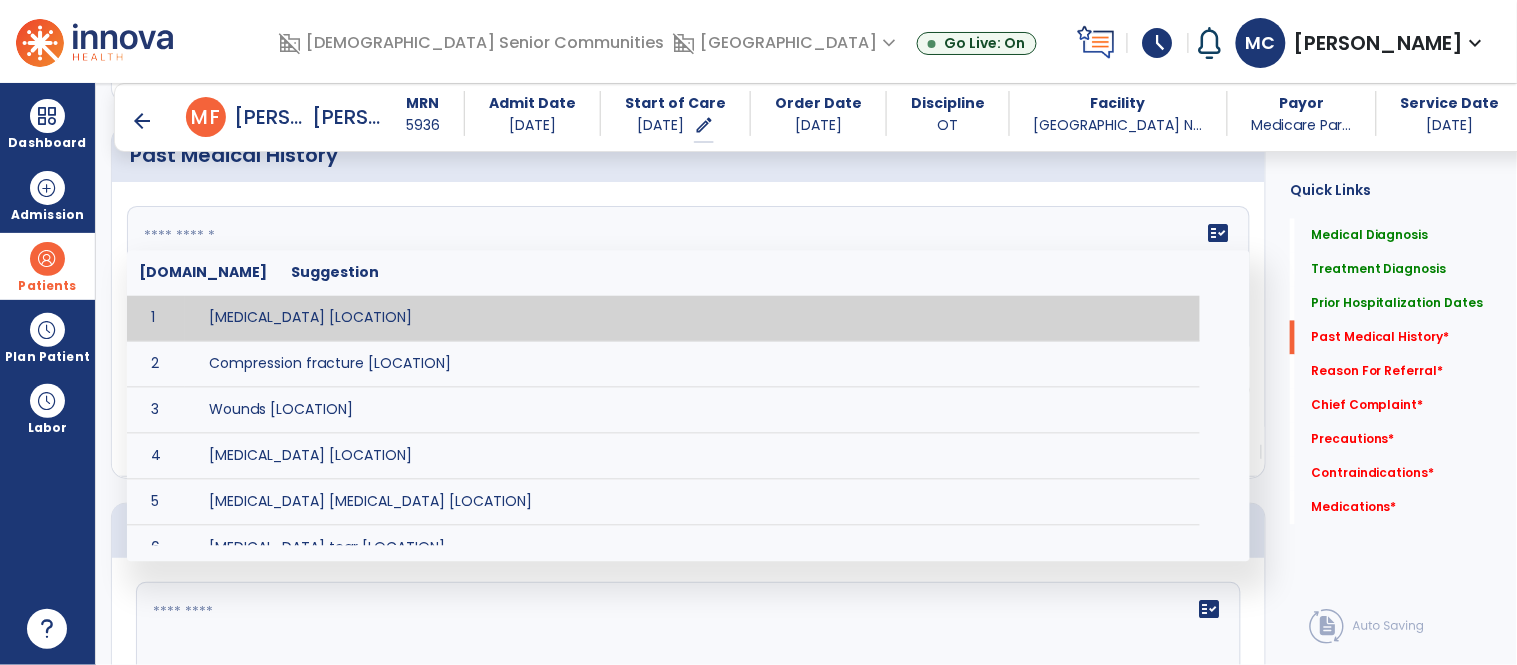 scroll, scrollTop: 904, scrollLeft: 0, axis: vertical 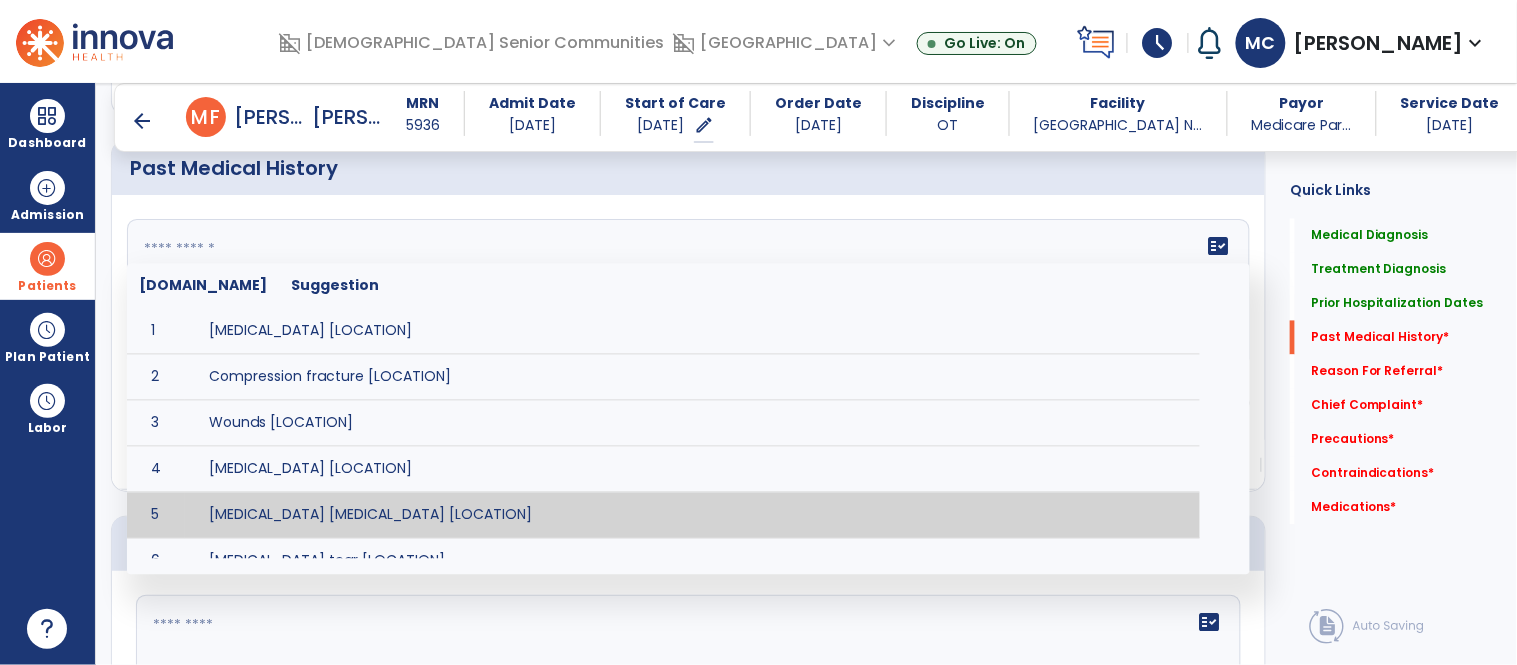 click on "fact_check" 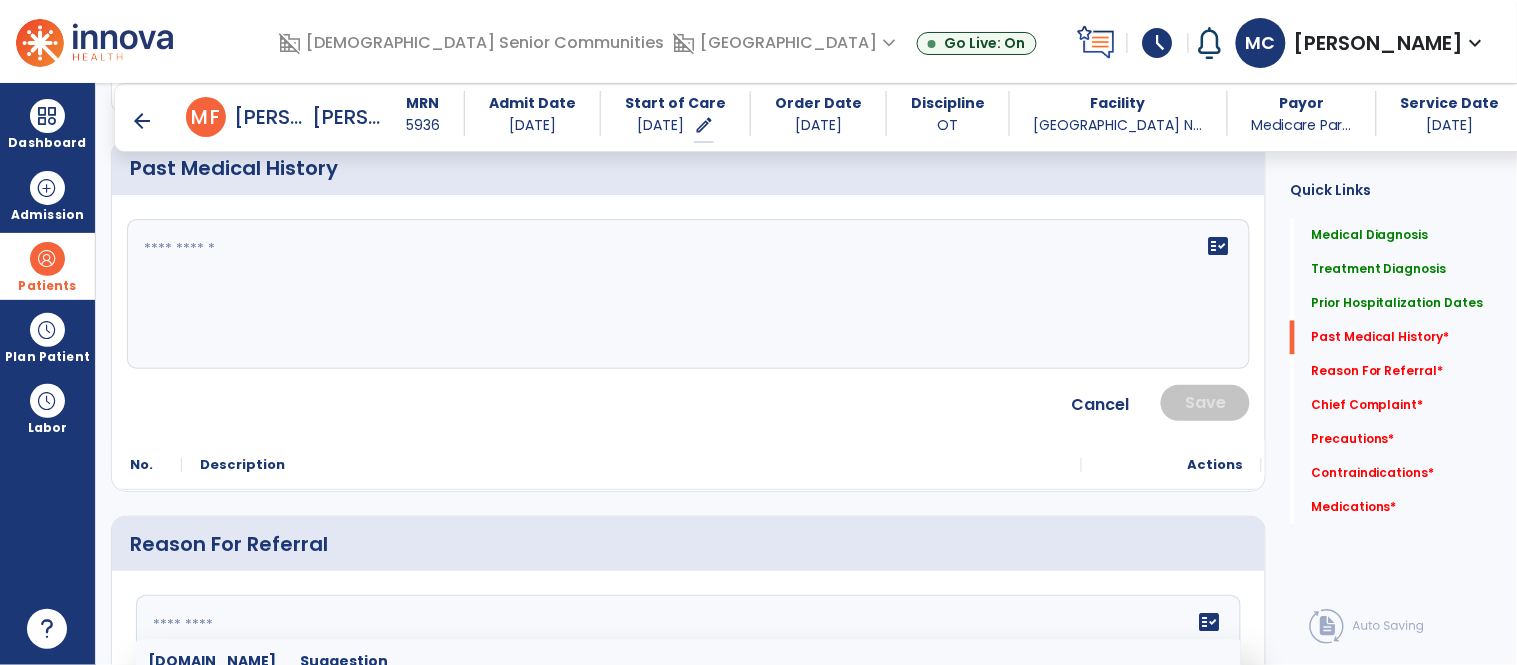 click on "fact_check" 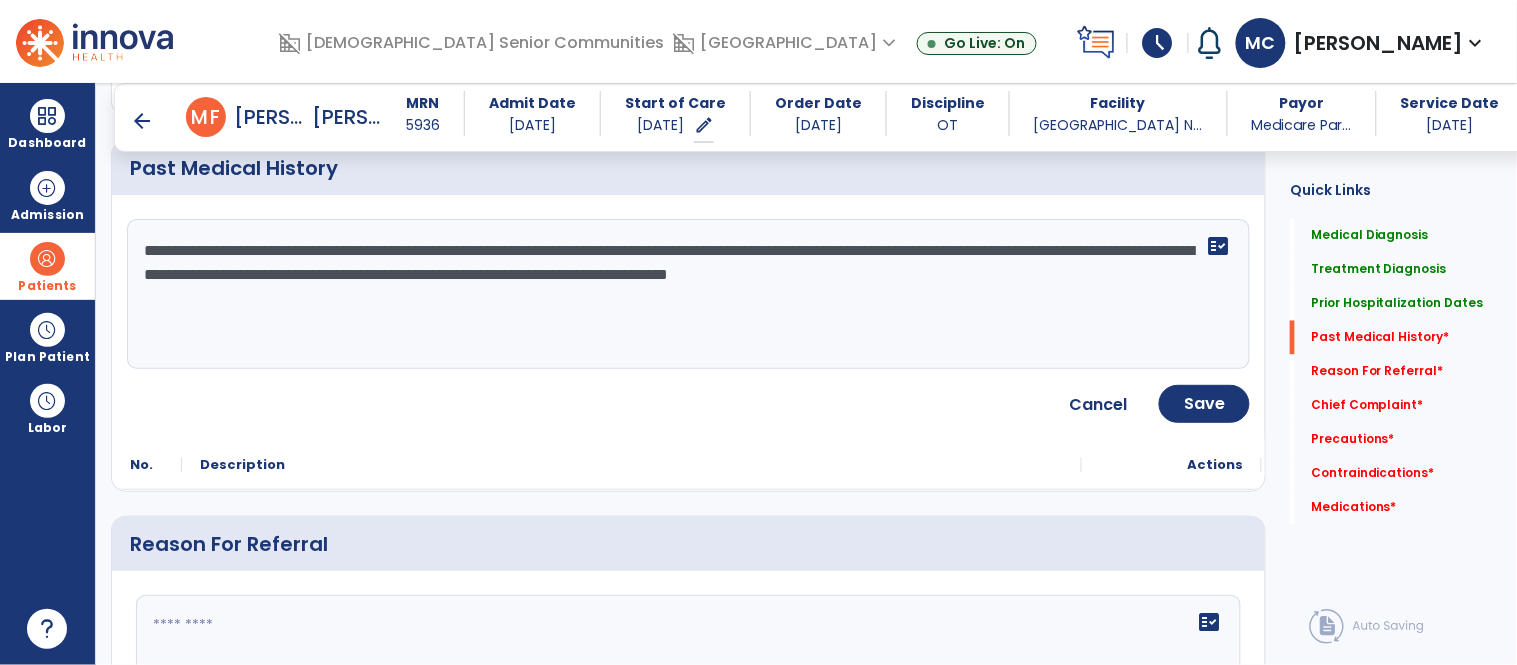 type on "**********" 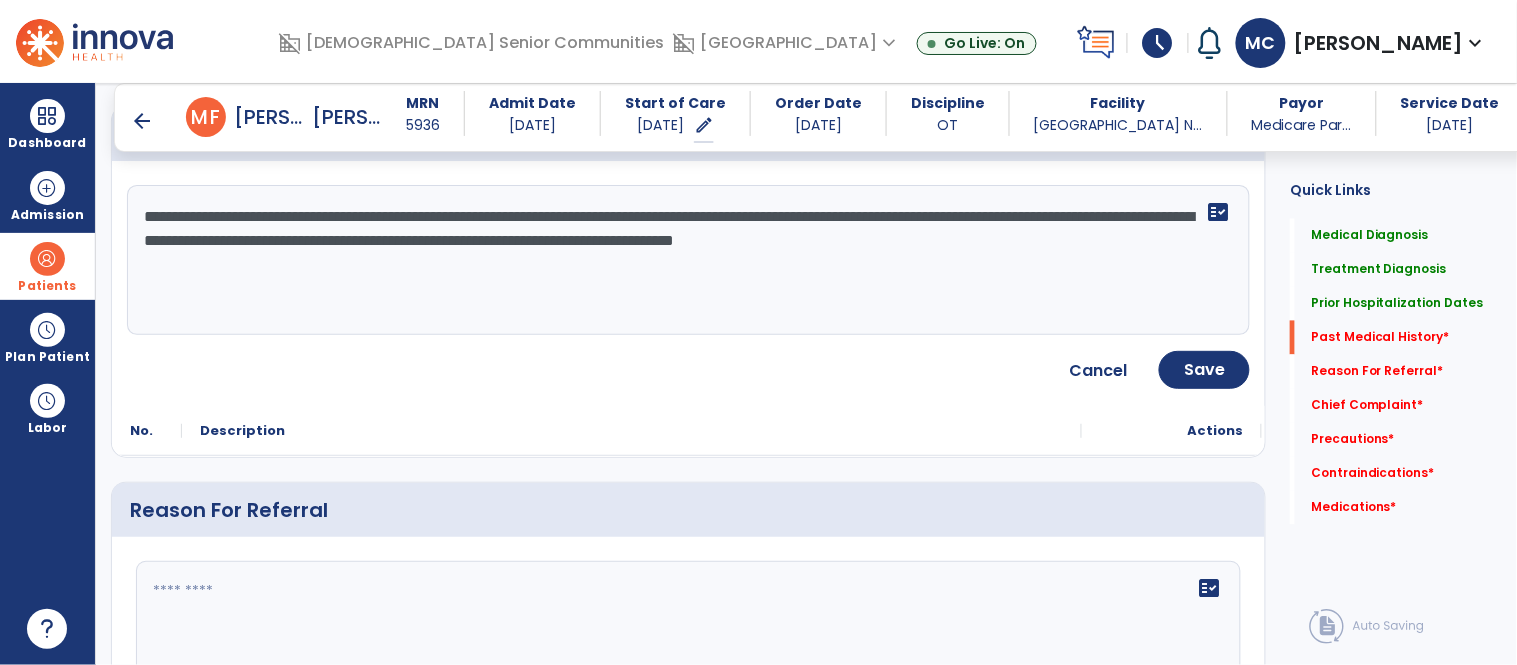 scroll, scrollTop: 943, scrollLeft: 0, axis: vertical 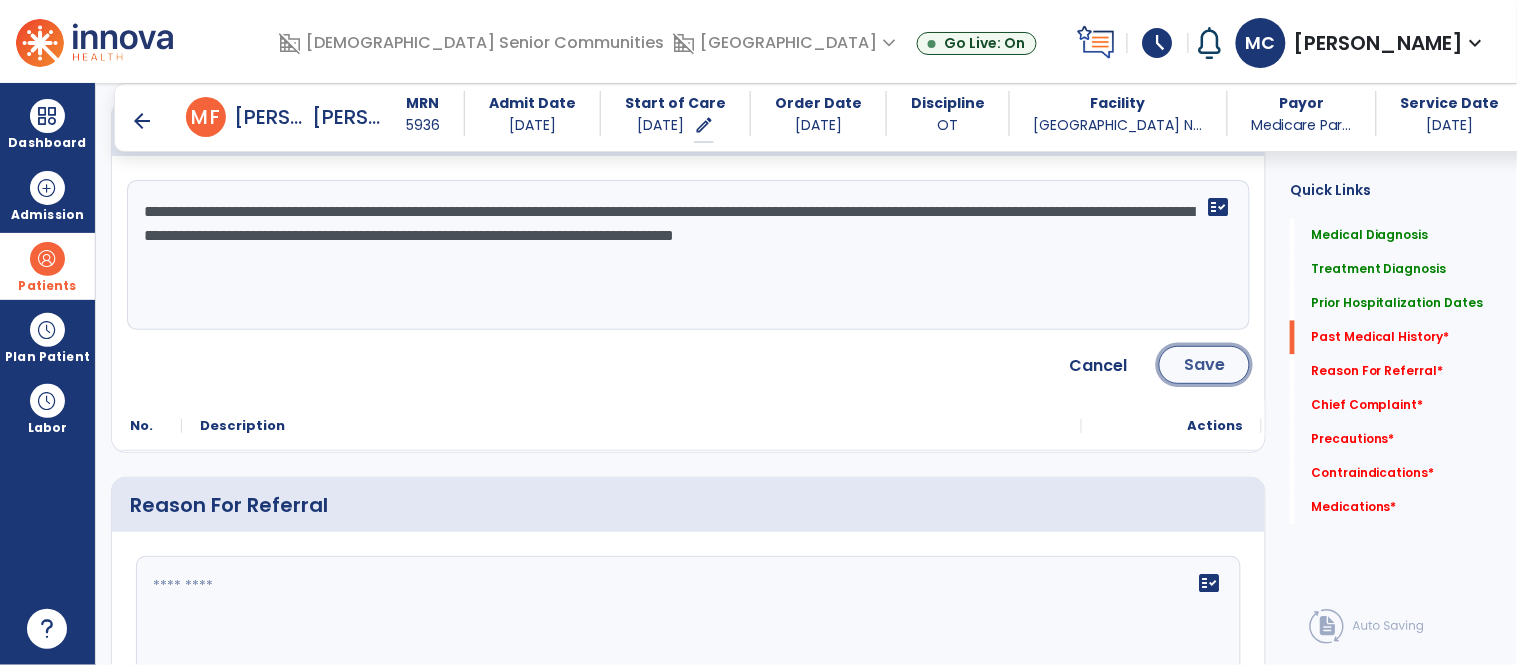 click on "Save" 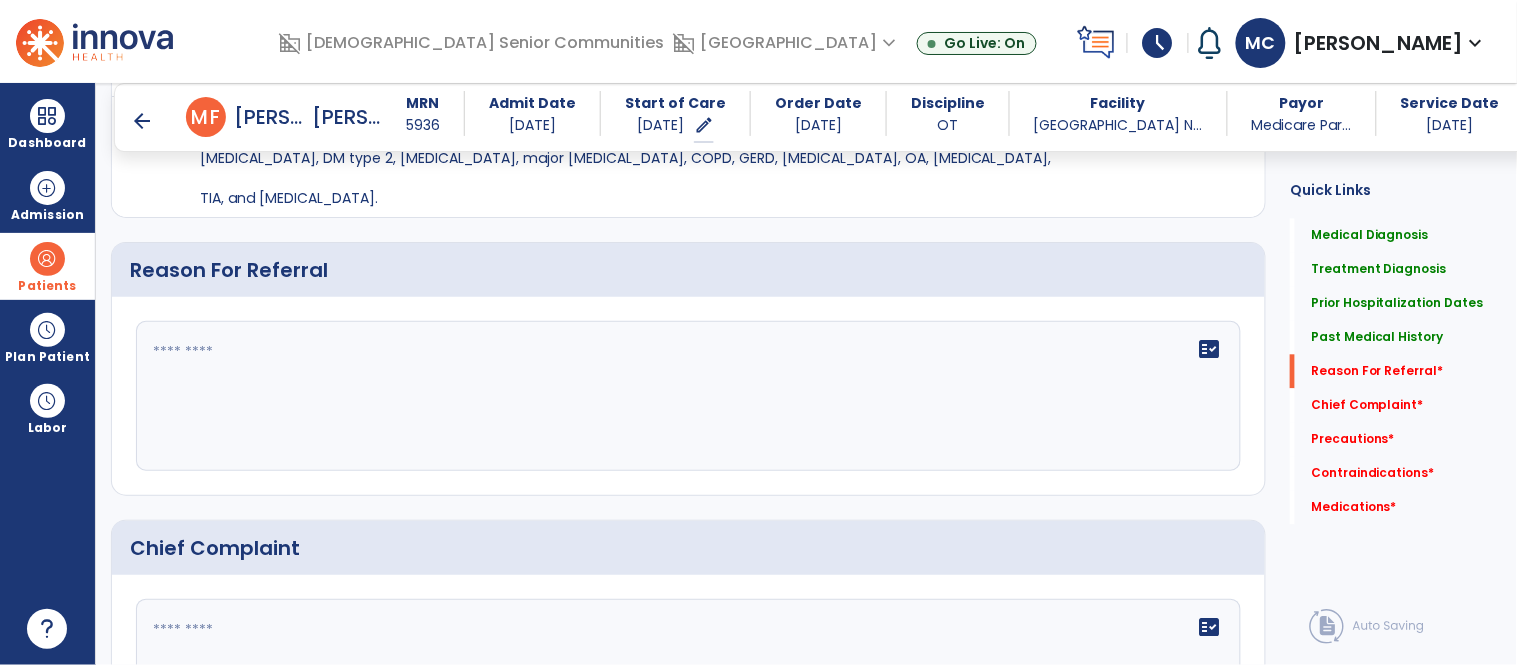 scroll, scrollTop: 1071, scrollLeft: 0, axis: vertical 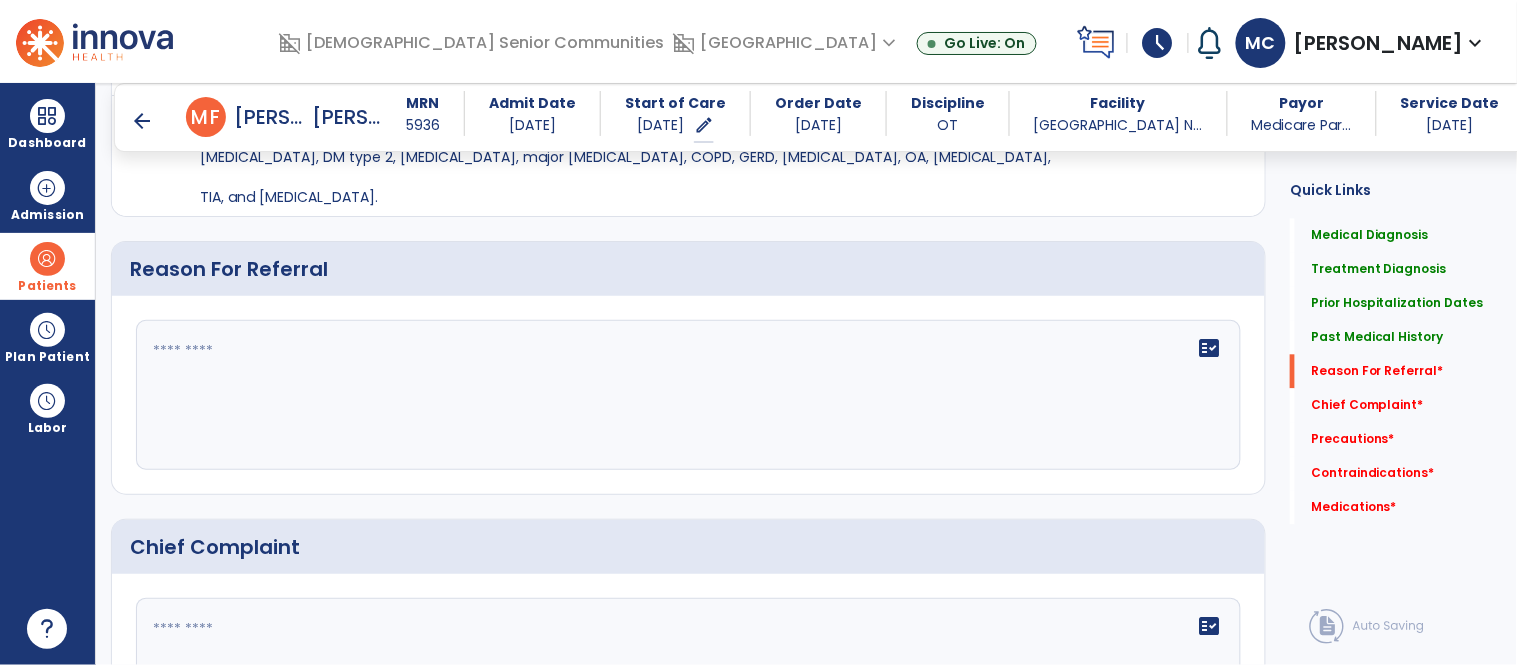 click 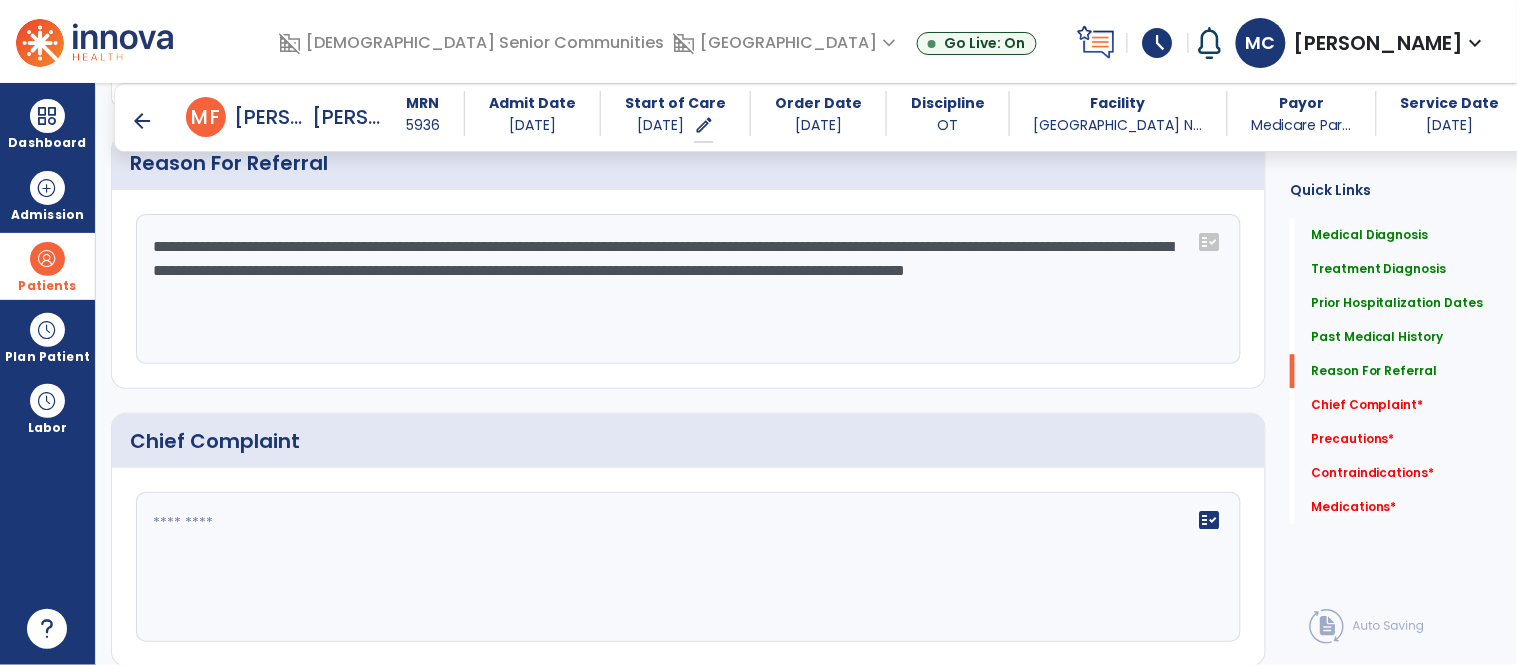 scroll, scrollTop: 1398, scrollLeft: 0, axis: vertical 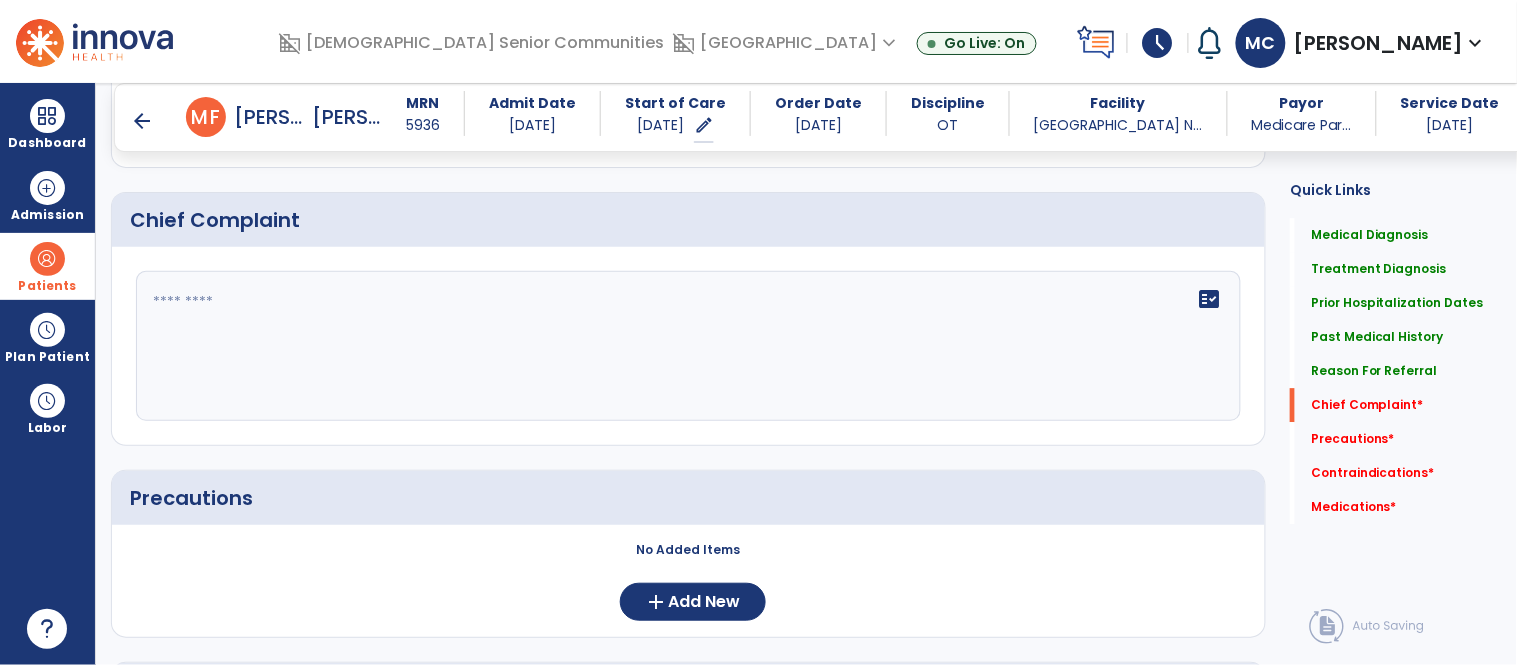 type on "**********" 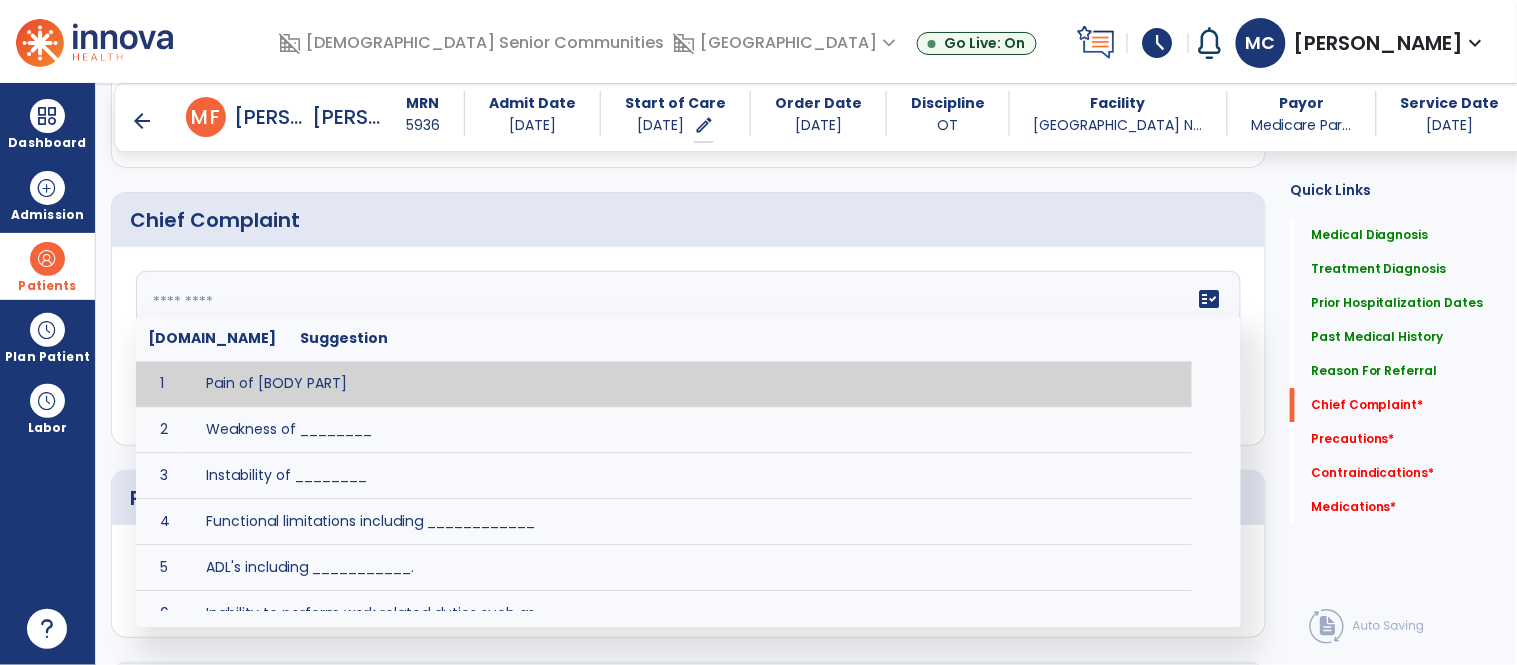 click 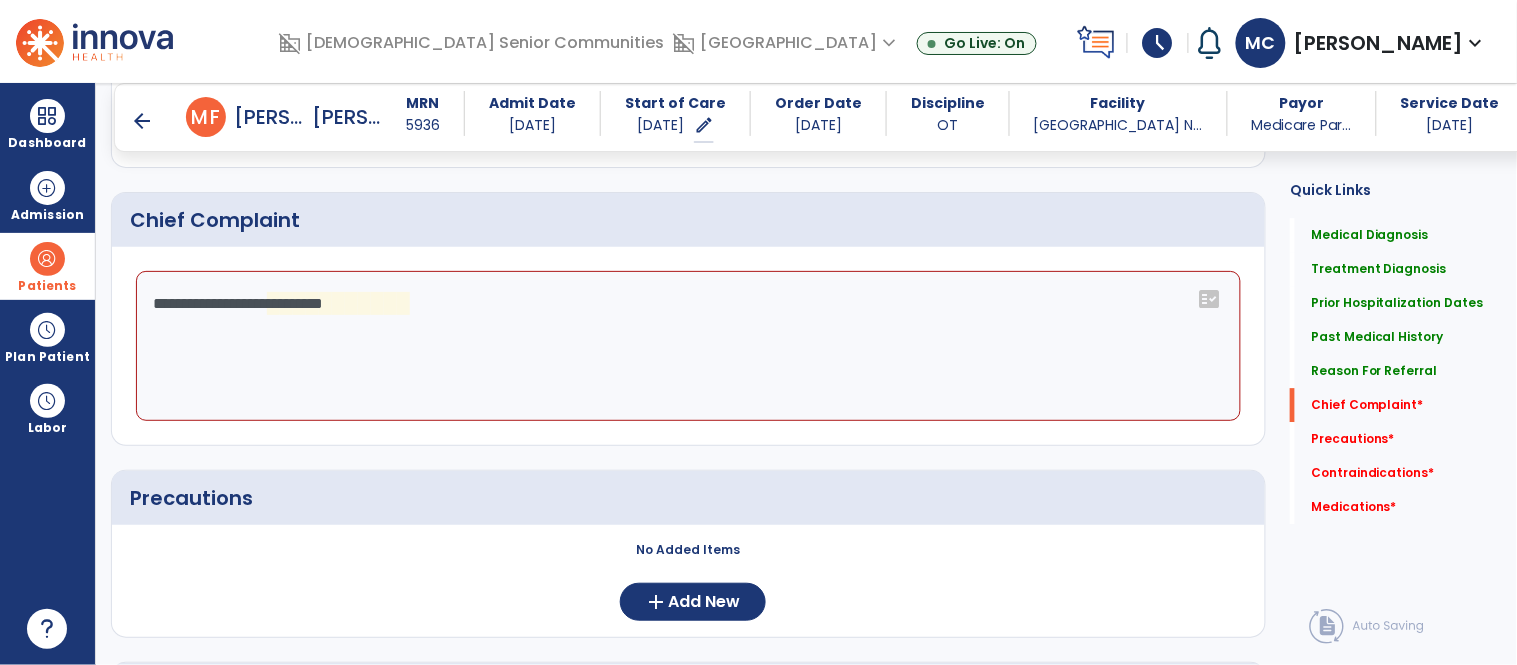 click on "**********" 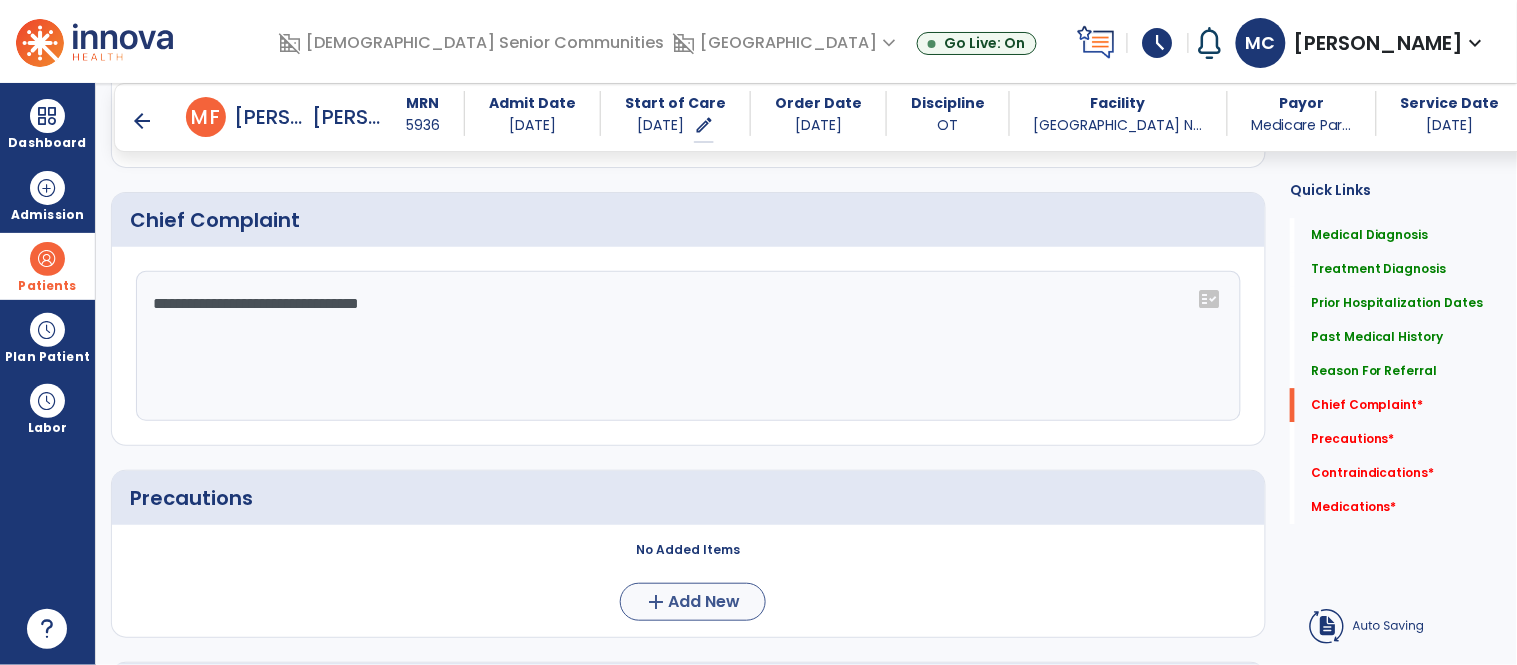 type on "**********" 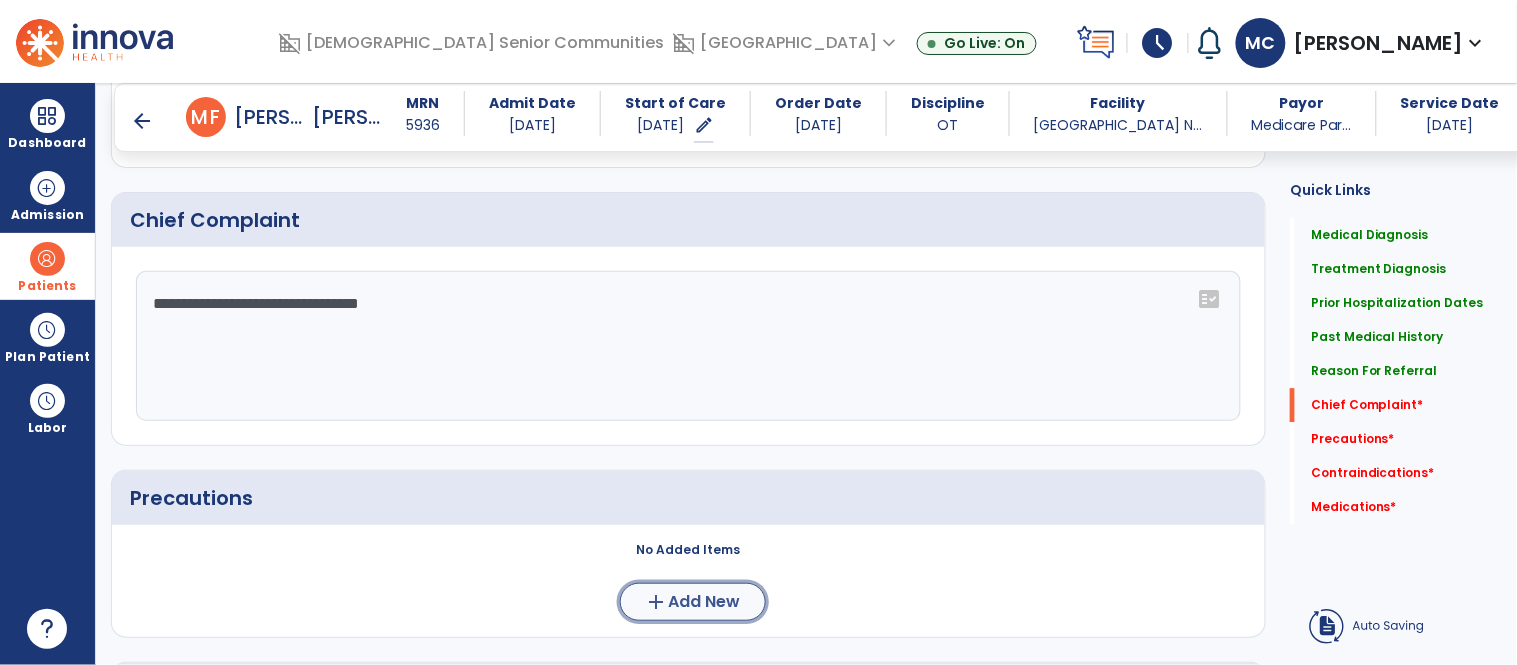 click on "Add New" 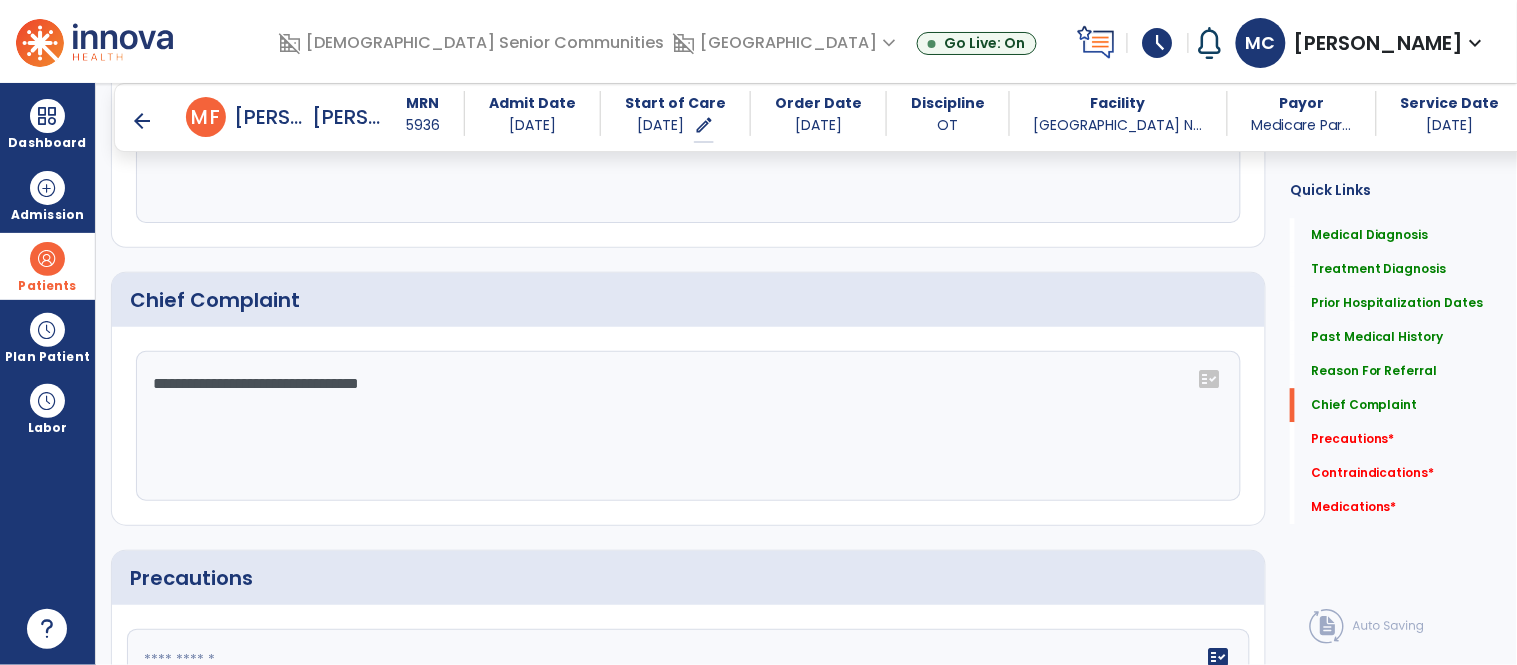 scroll, scrollTop: 1398, scrollLeft: 0, axis: vertical 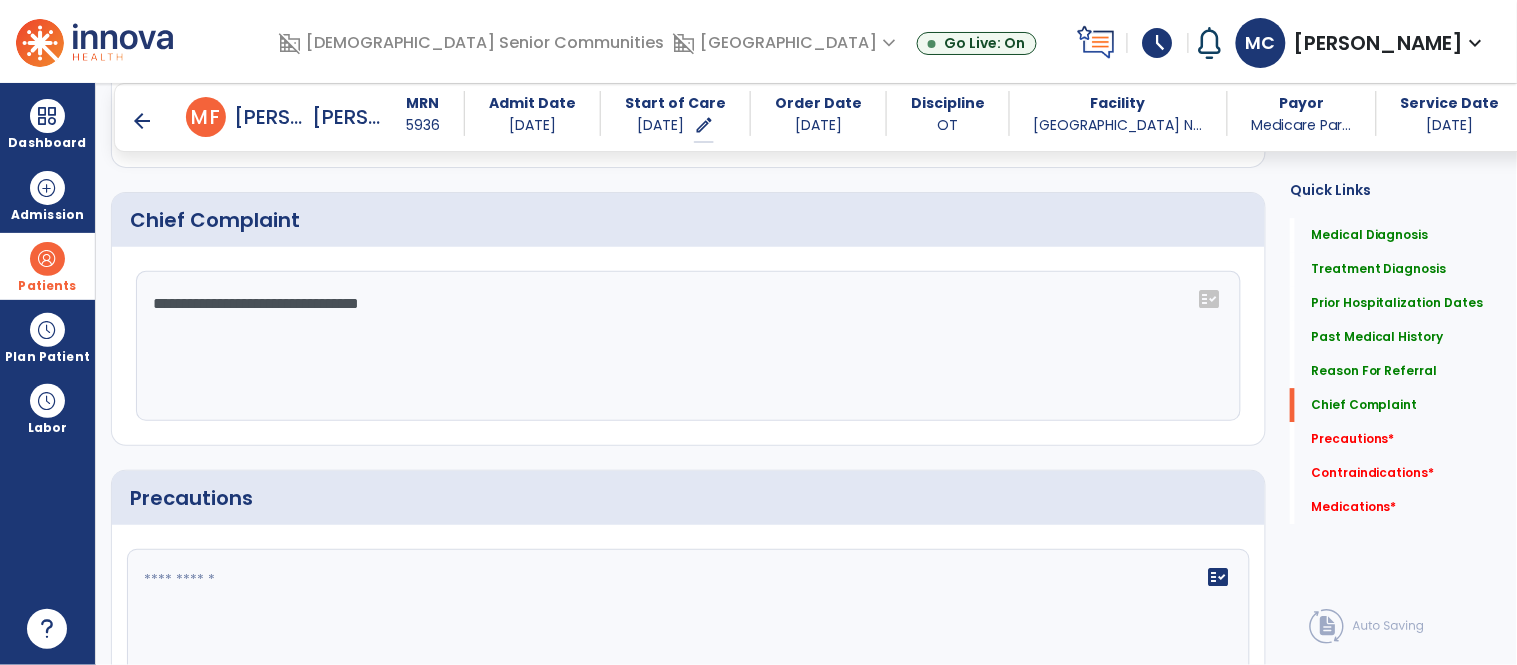 click on "fact_check" 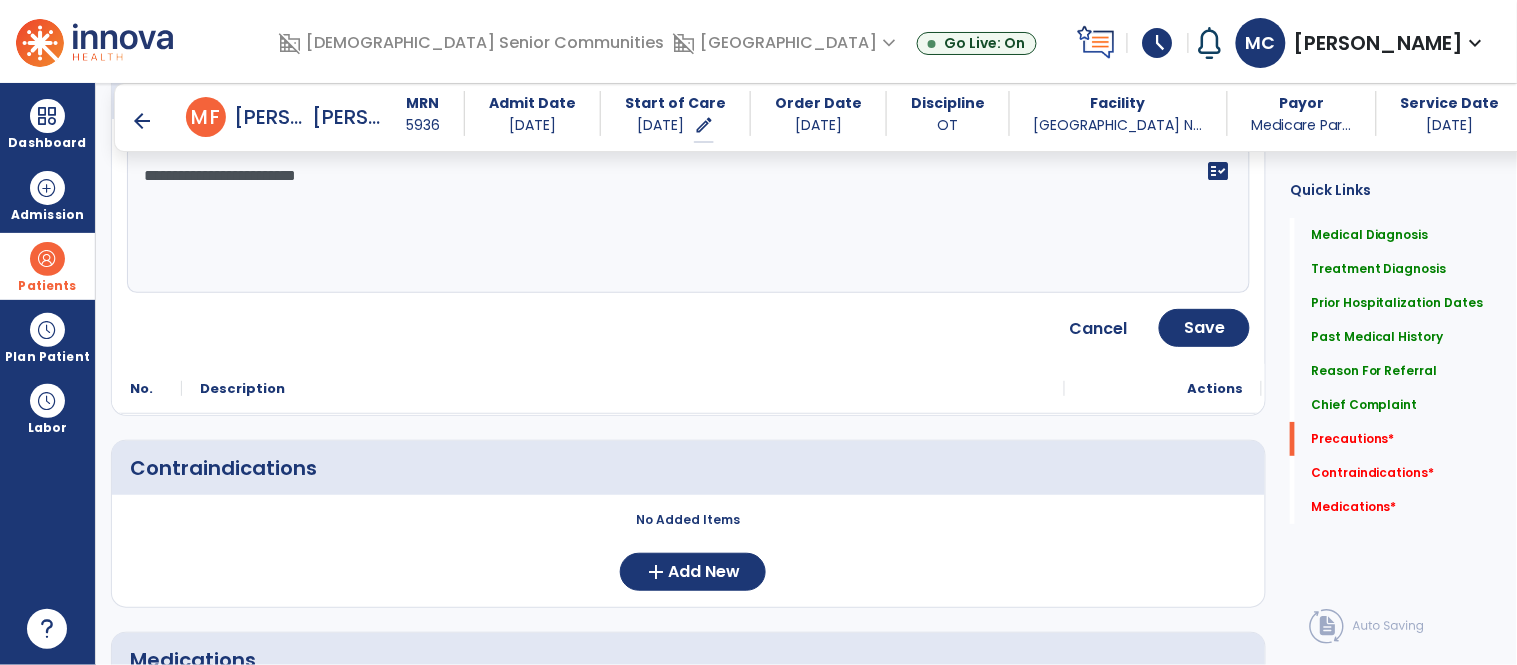 scroll, scrollTop: 1806, scrollLeft: 0, axis: vertical 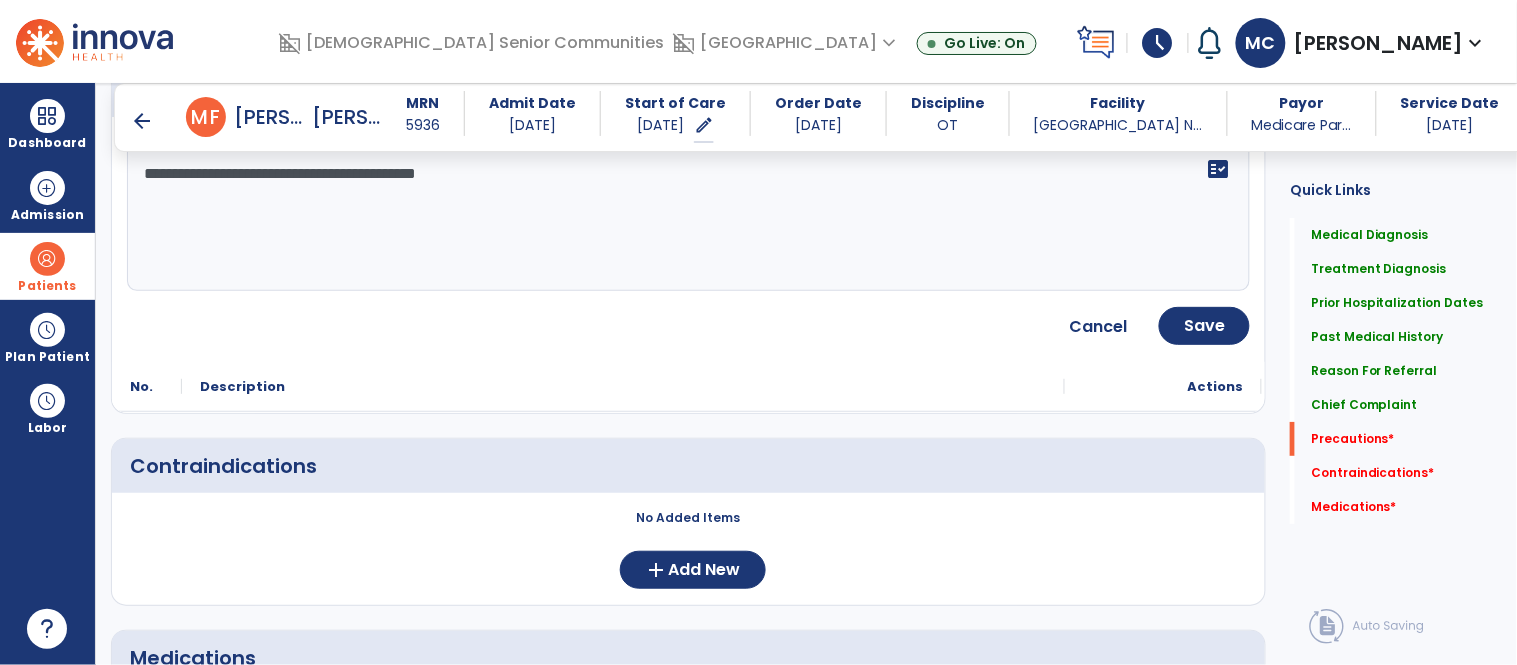 type on "**********" 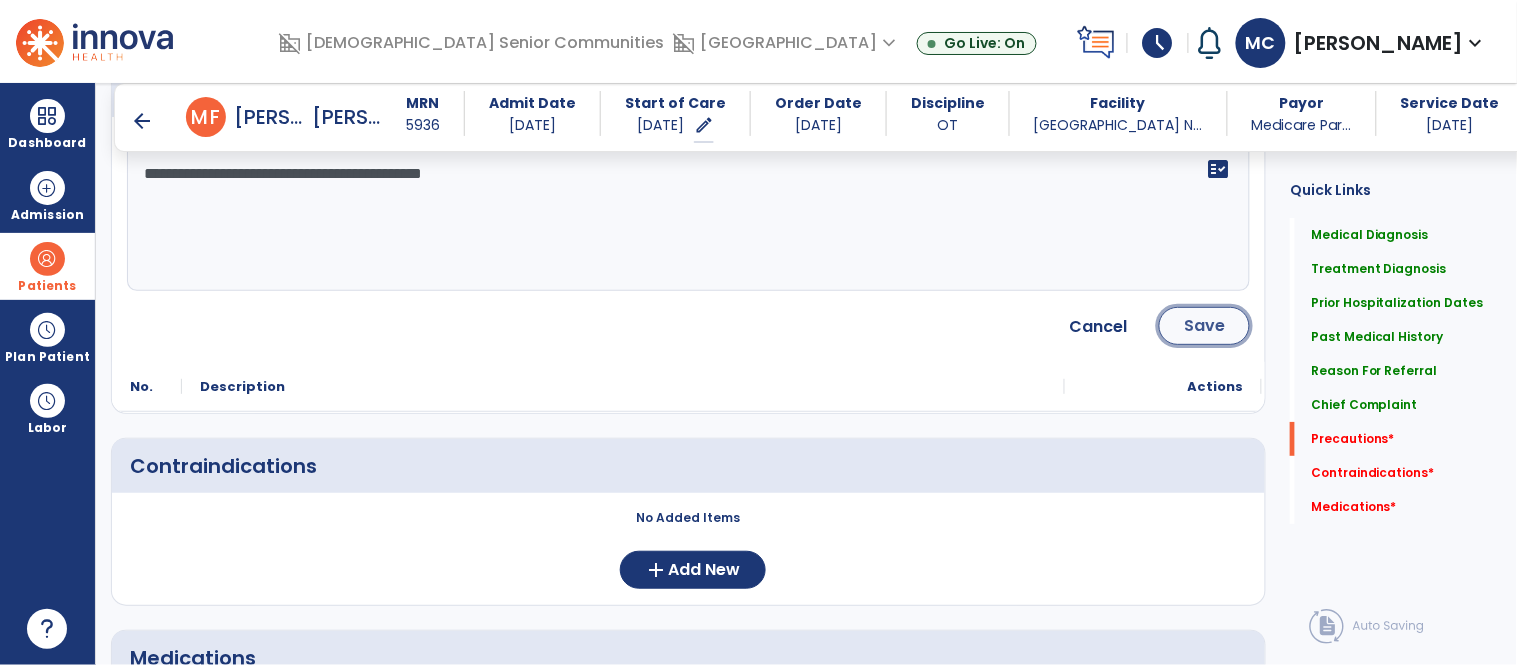click on "Save" 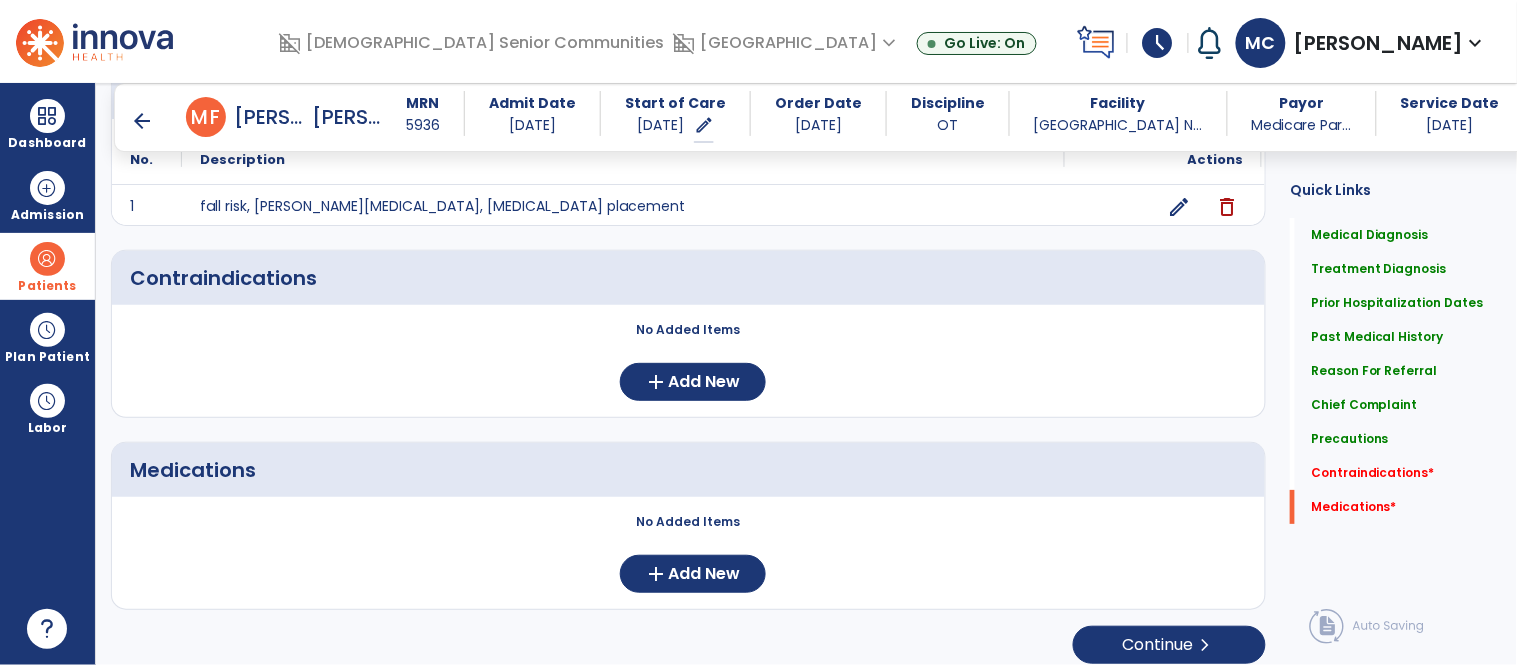scroll, scrollTop: 1806, scrollLeft: 0, axis: vertical 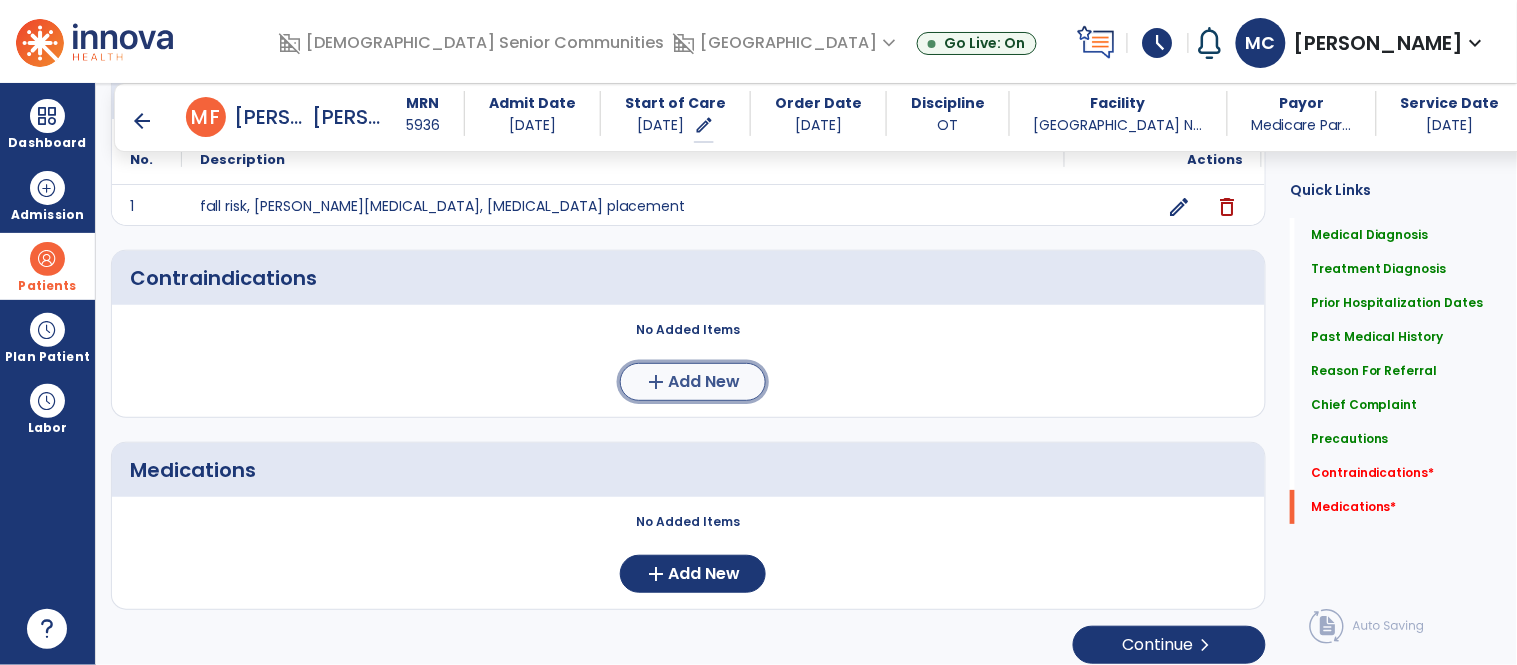 click on "Add New" 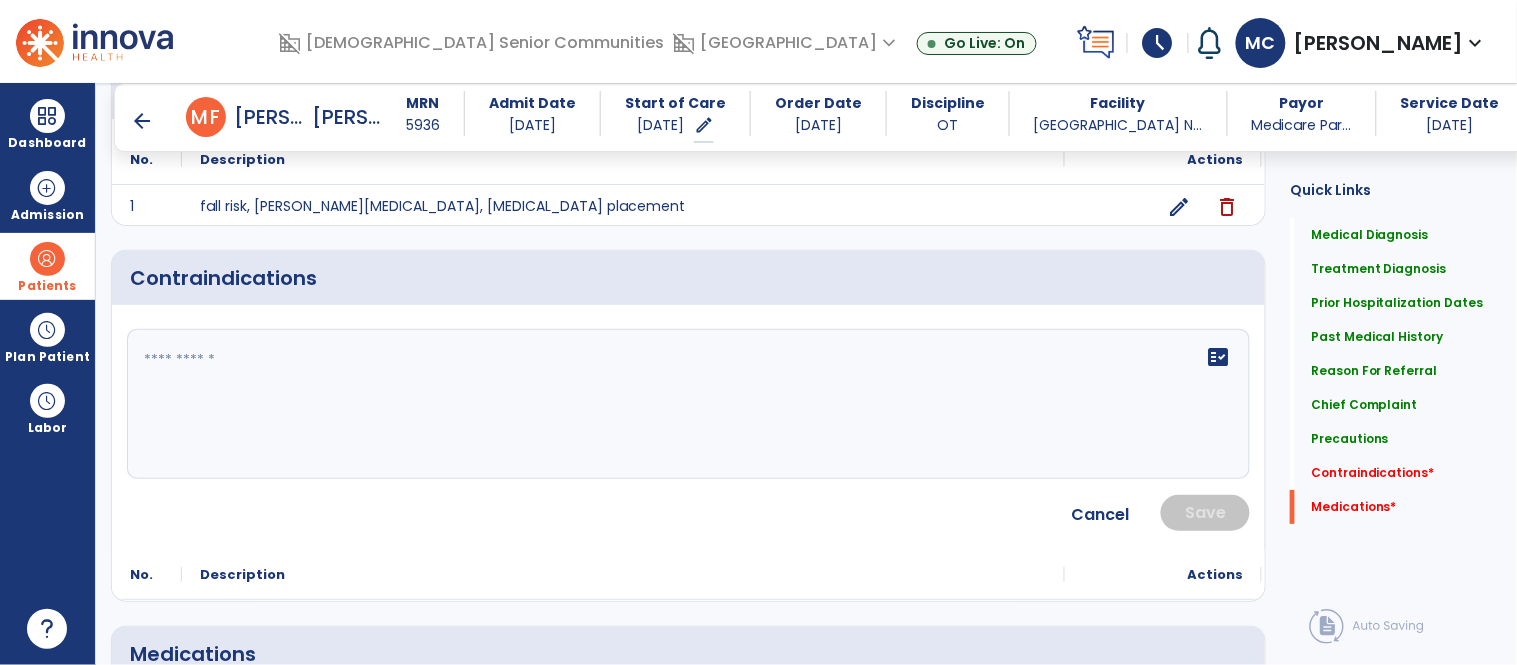 click on "fact_check" 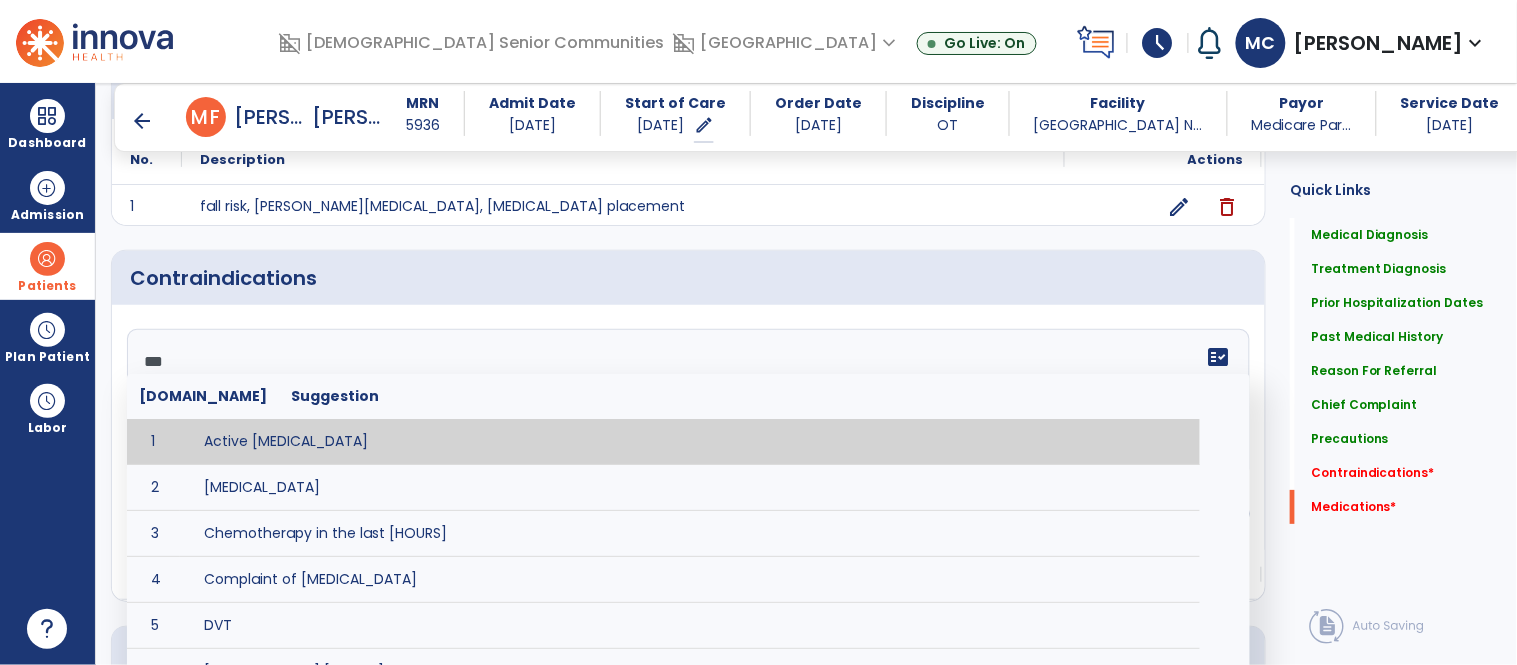 type on "****" 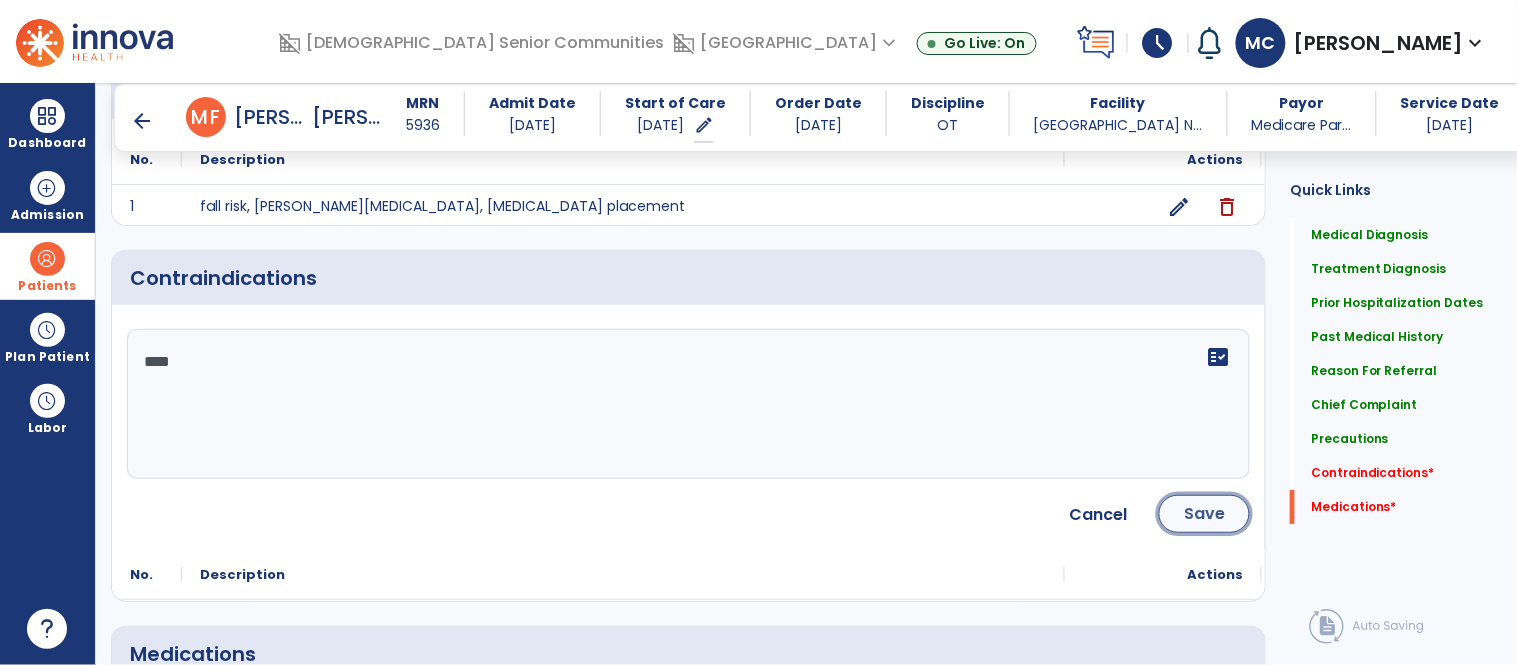 click on "Save" 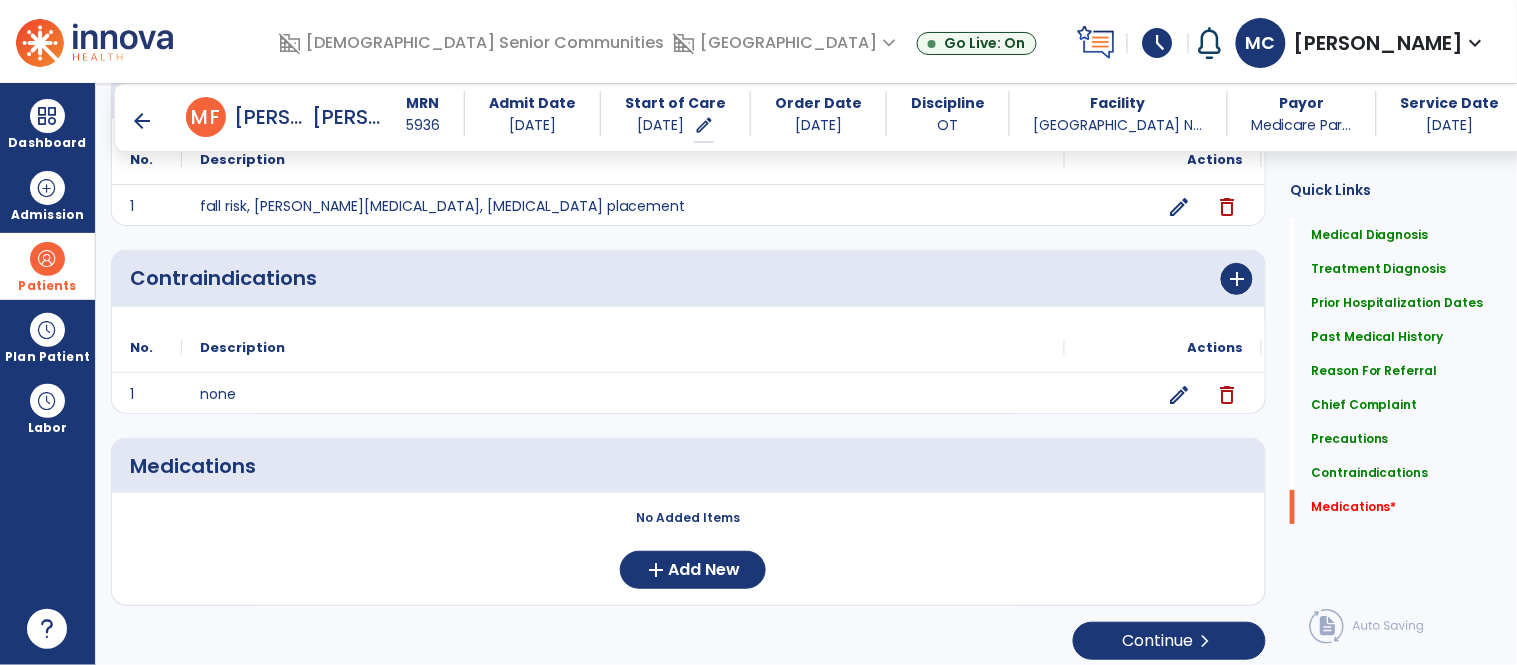 scroll, scrollTop: 1818, scrollLeft: 0, axis: vertical 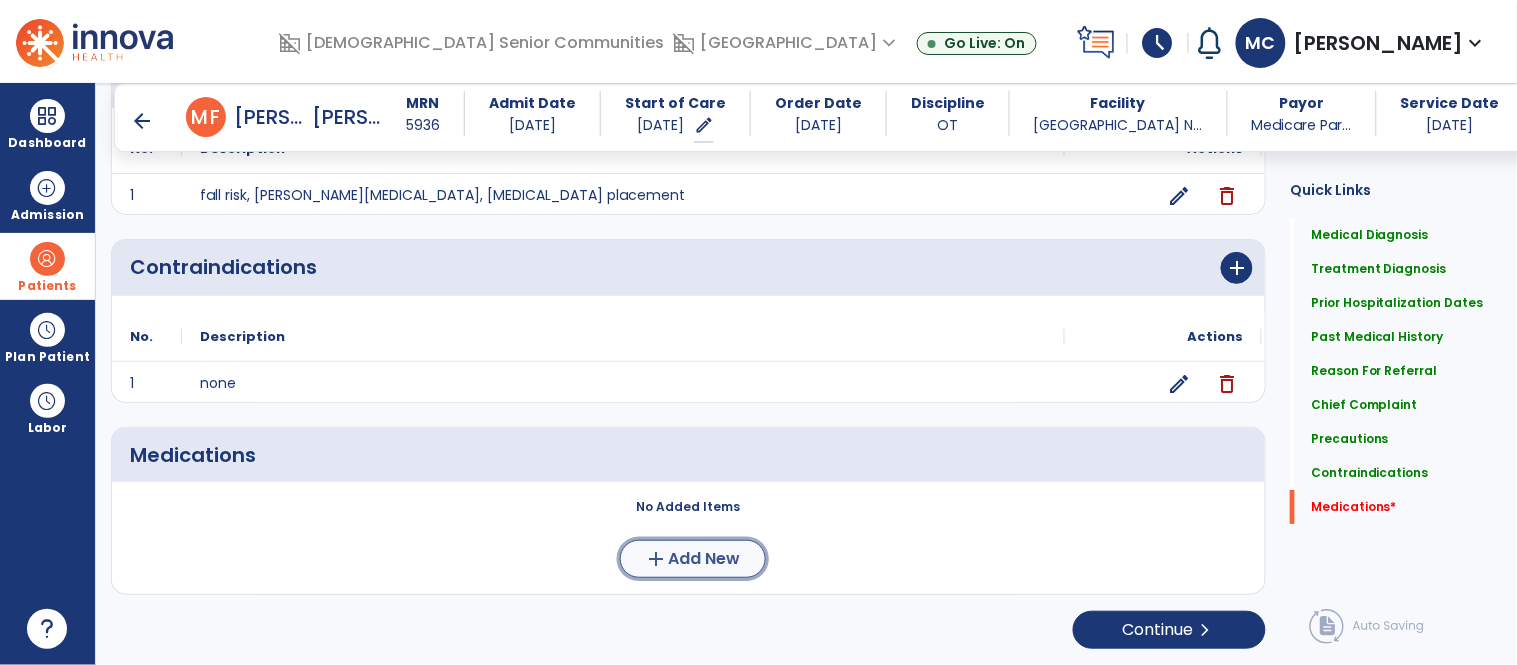 click on "Add New" 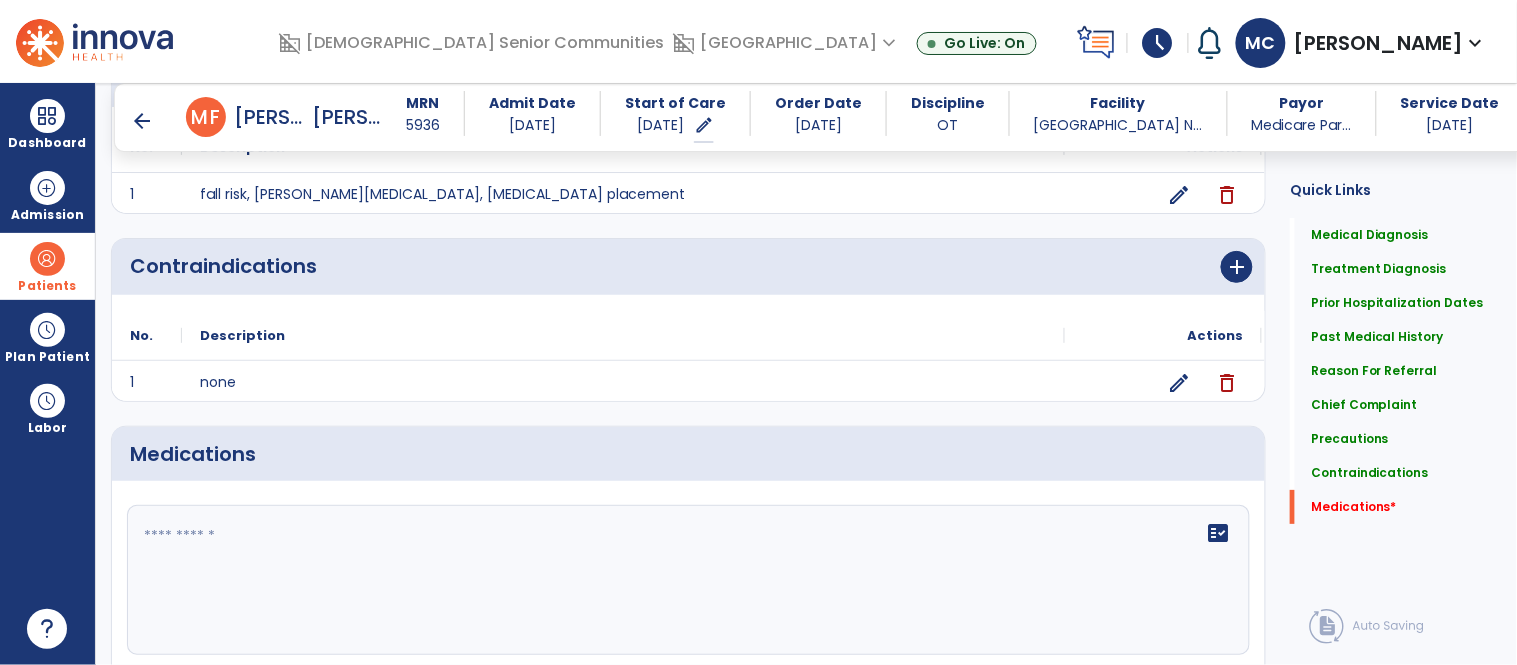 click on "fact_check" 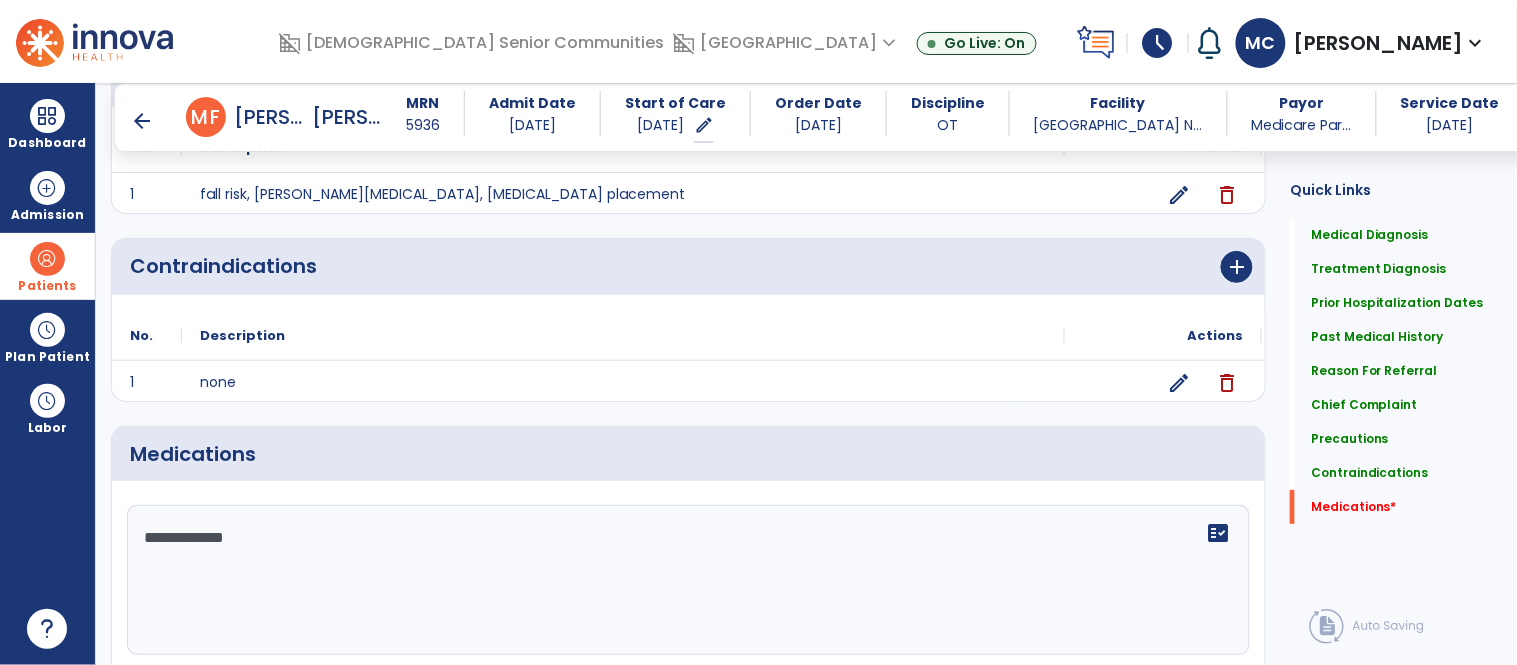 type on "**********" 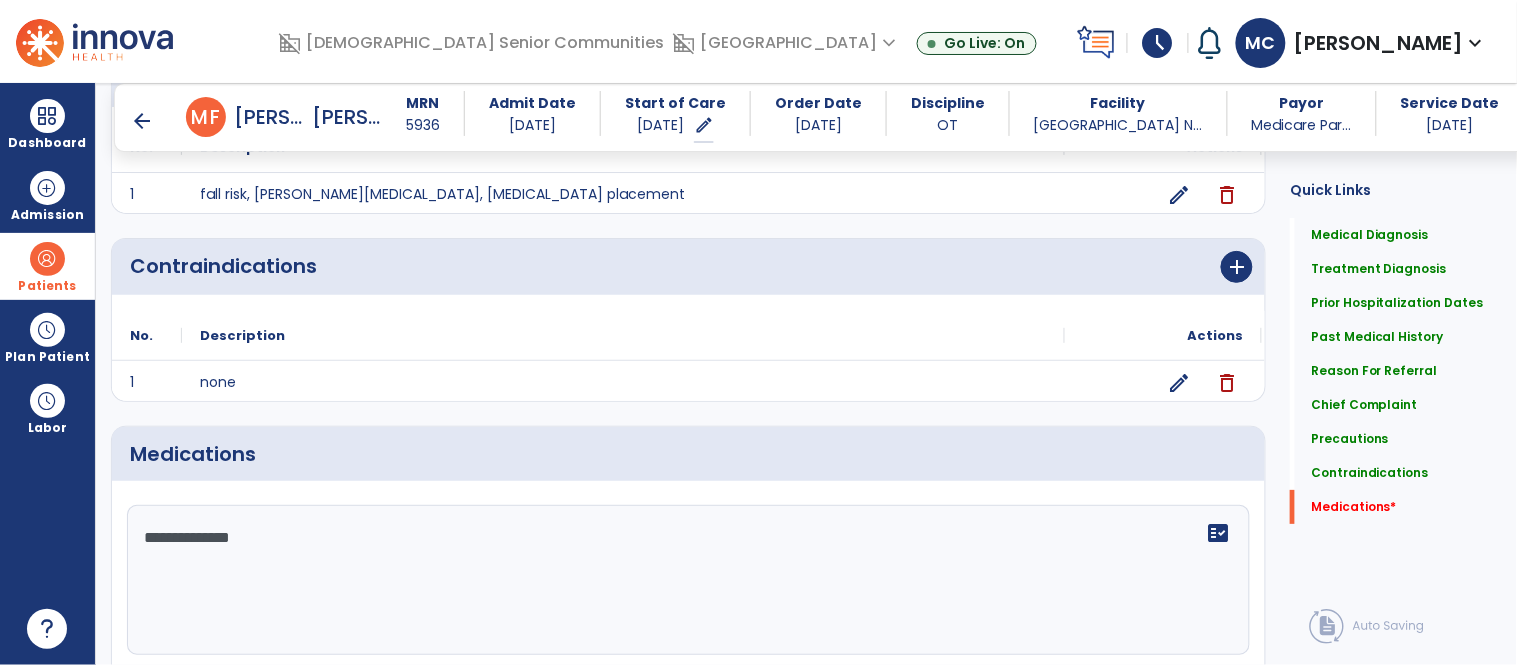 scroll, scrollTop: 2003, scrollLeft: 0, axis: vertical 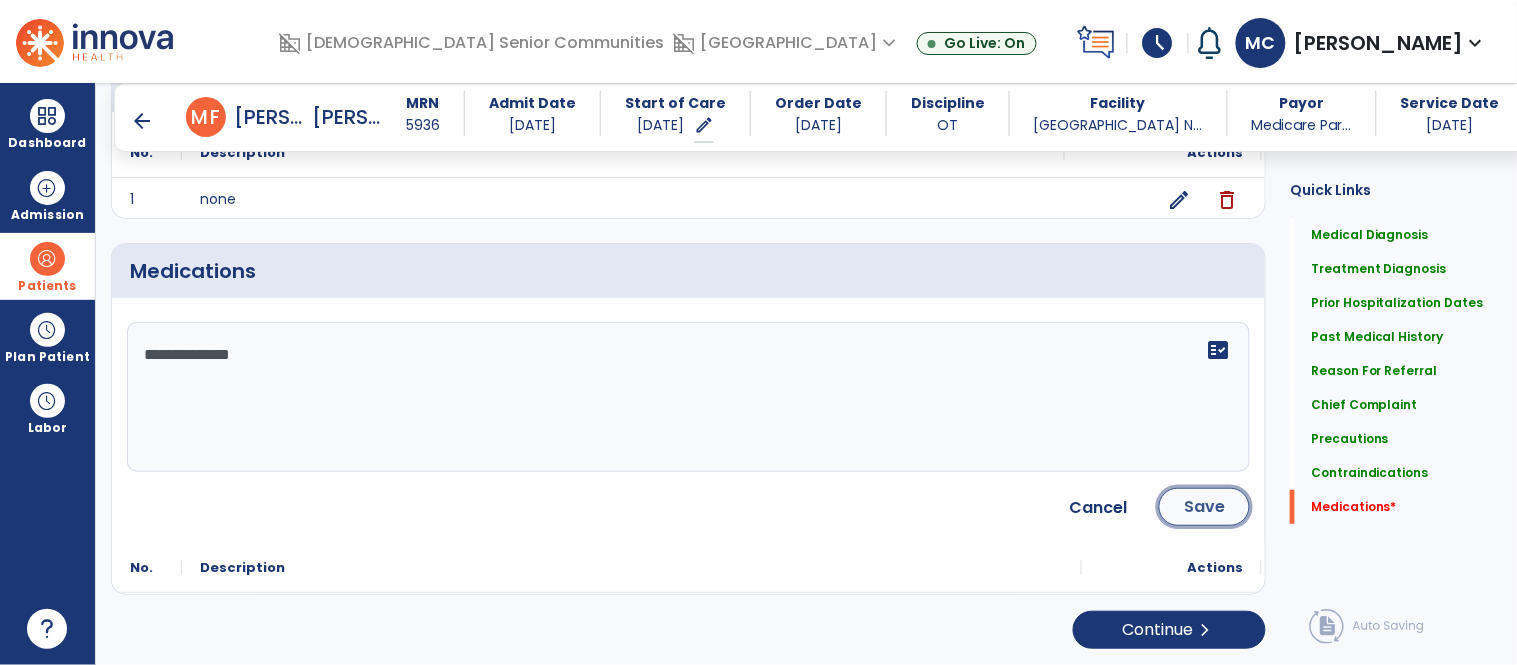 click on "Save" 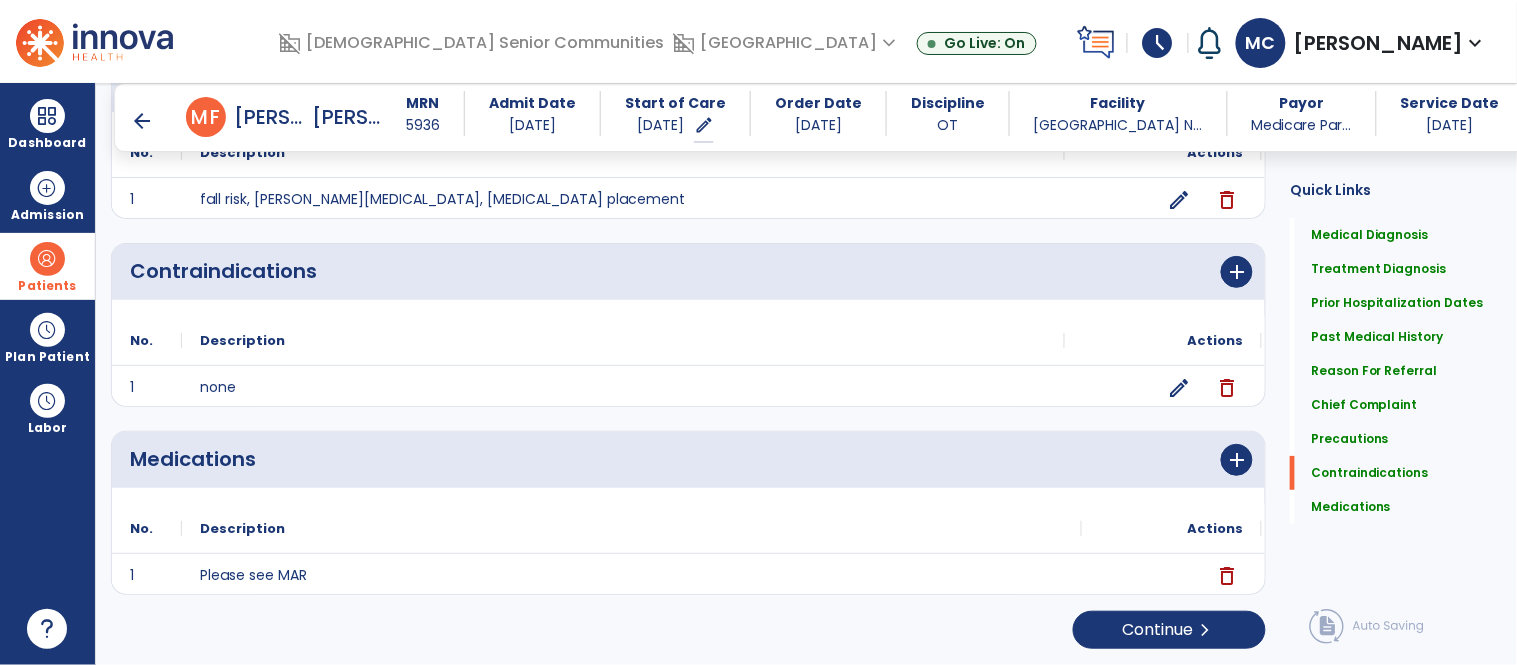 scroll, scrollTop: 1814, scrollLeft: 0, axis: vertical 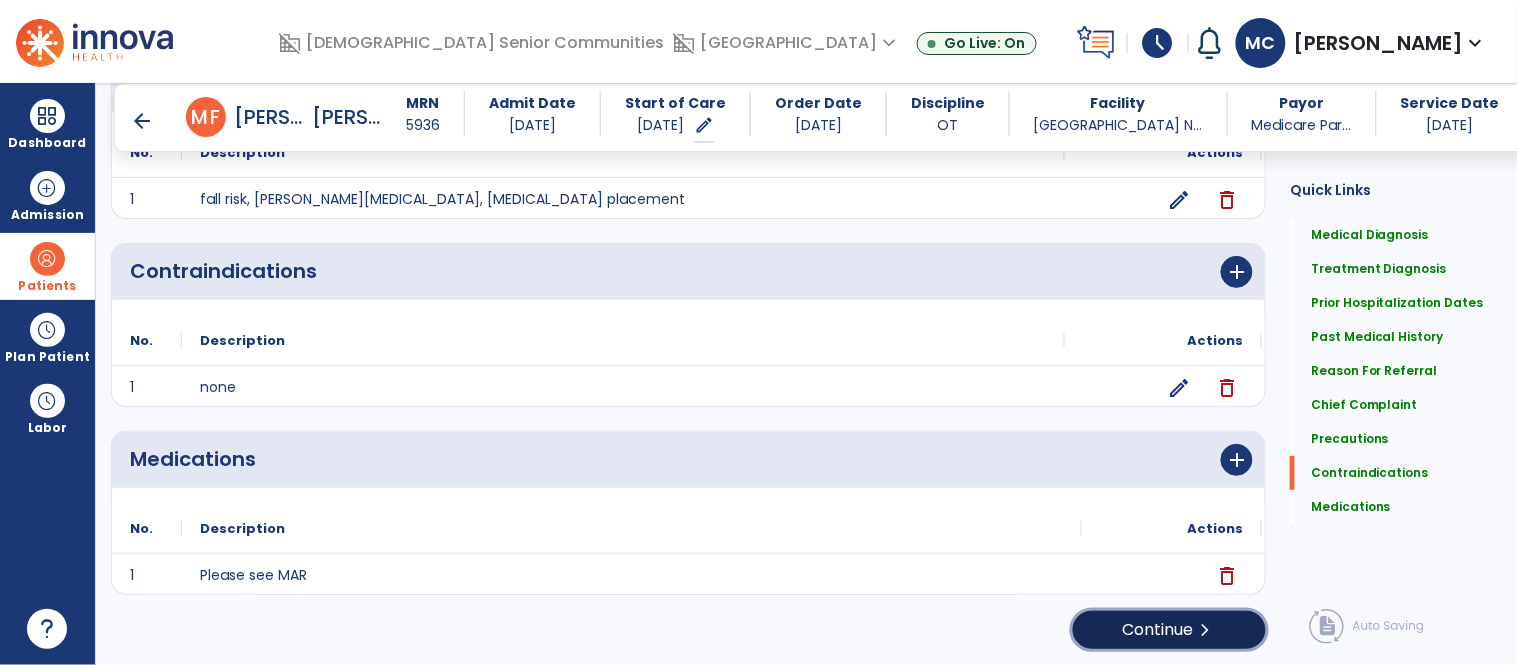 click on "Continue  chevron_right" 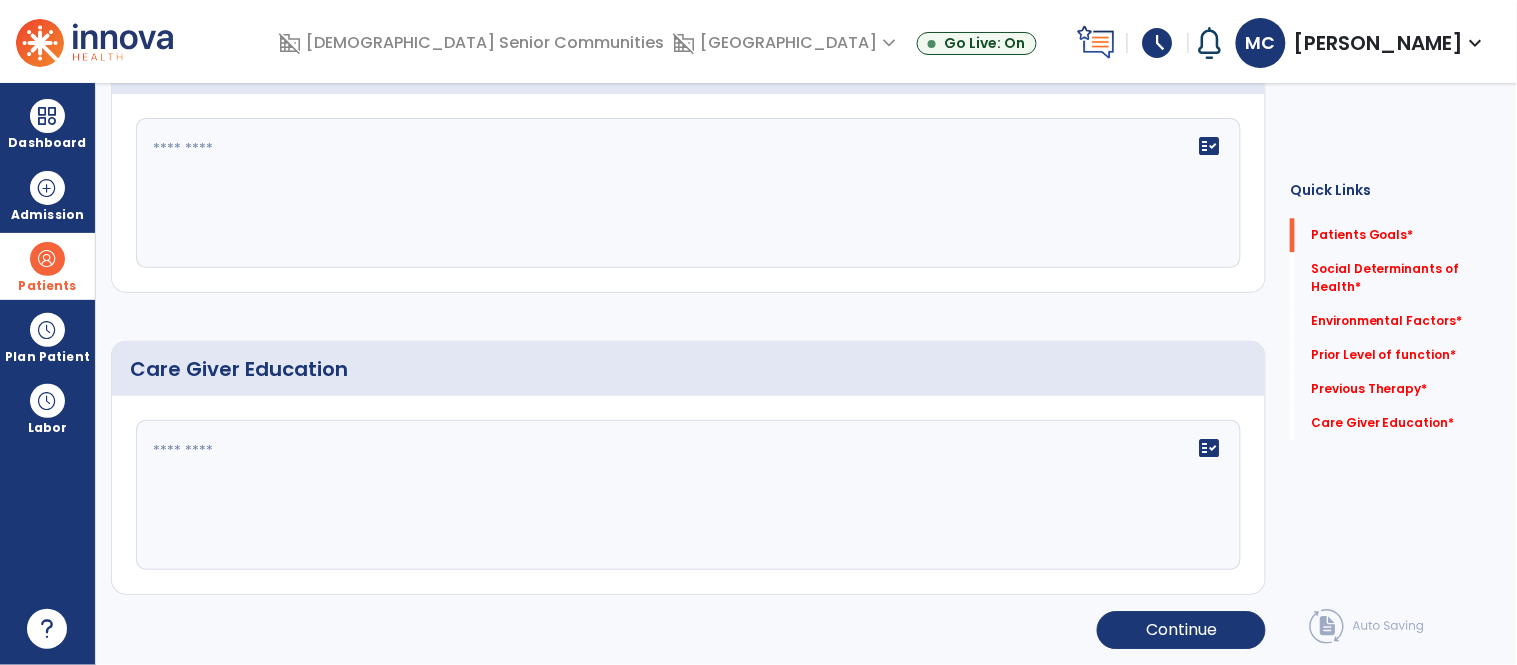 scroll, scrollTop: 0, scrollLeft: 0, axis: both 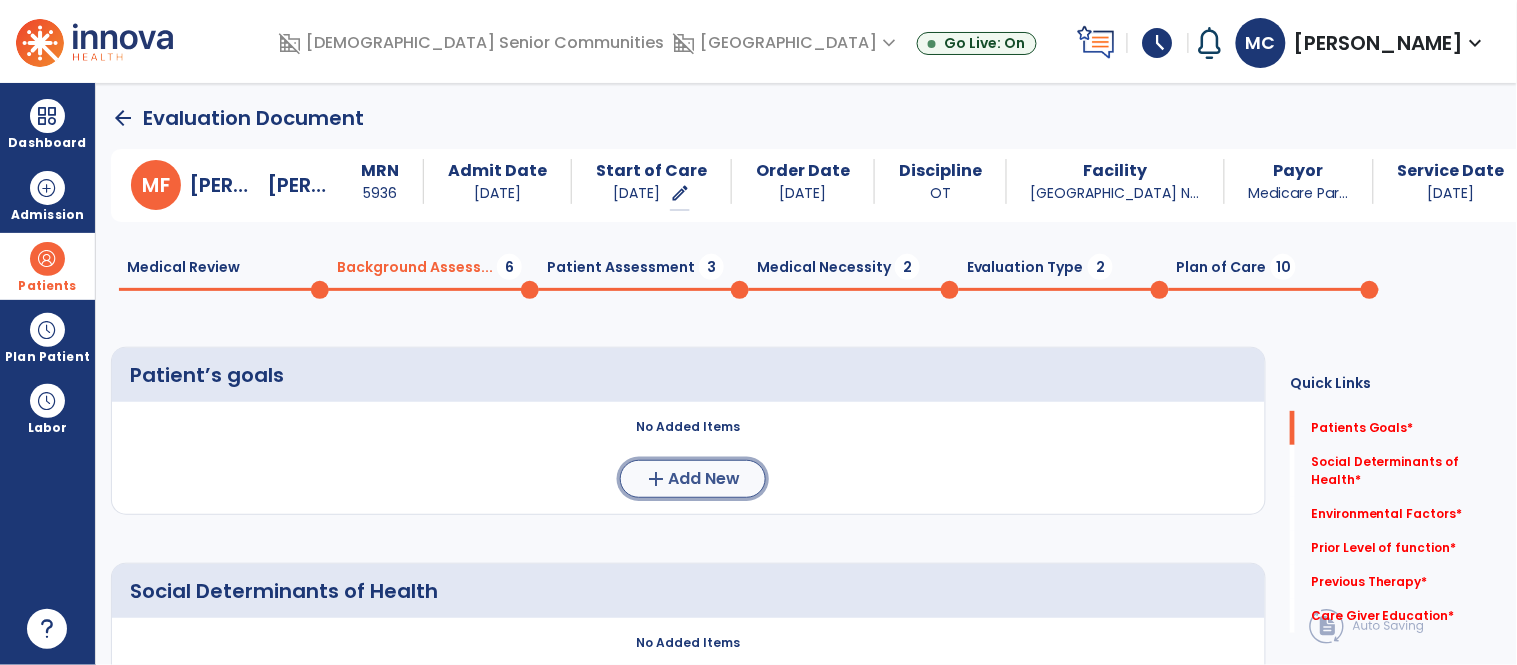 click on "add" 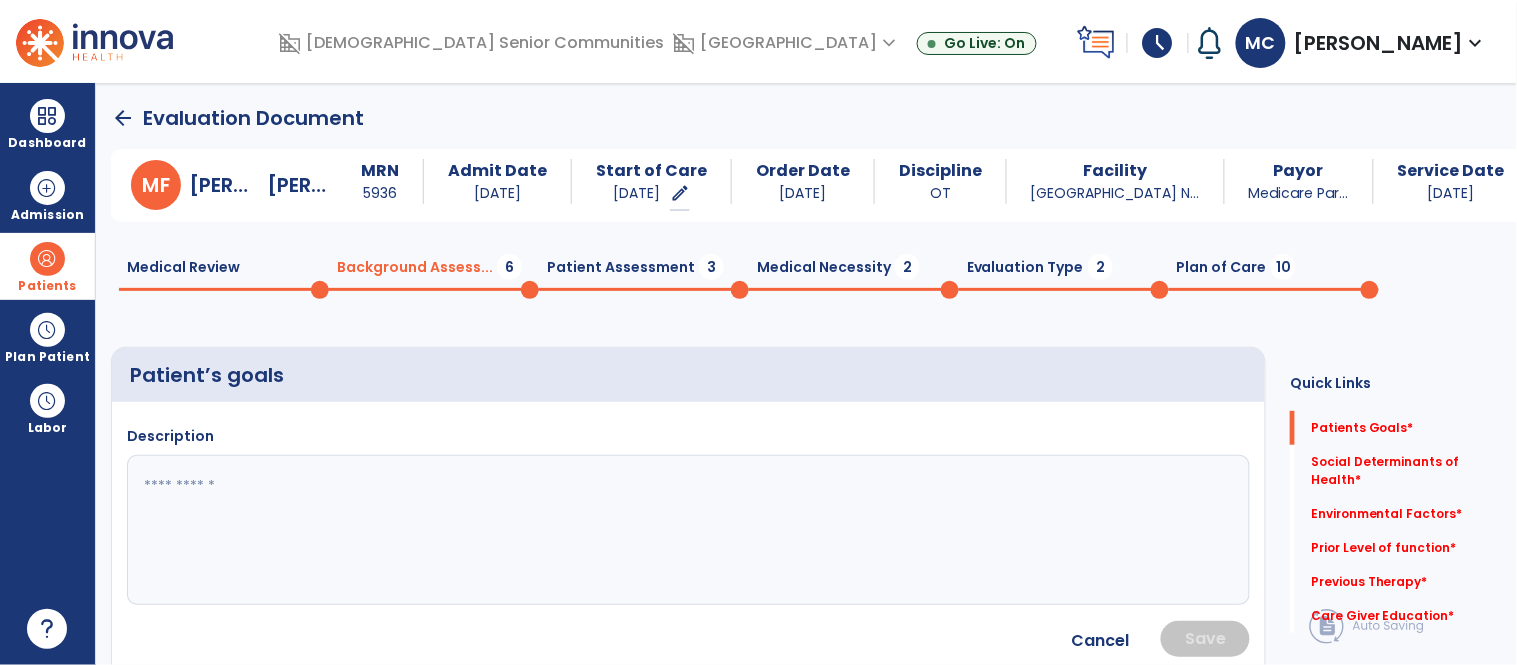 click 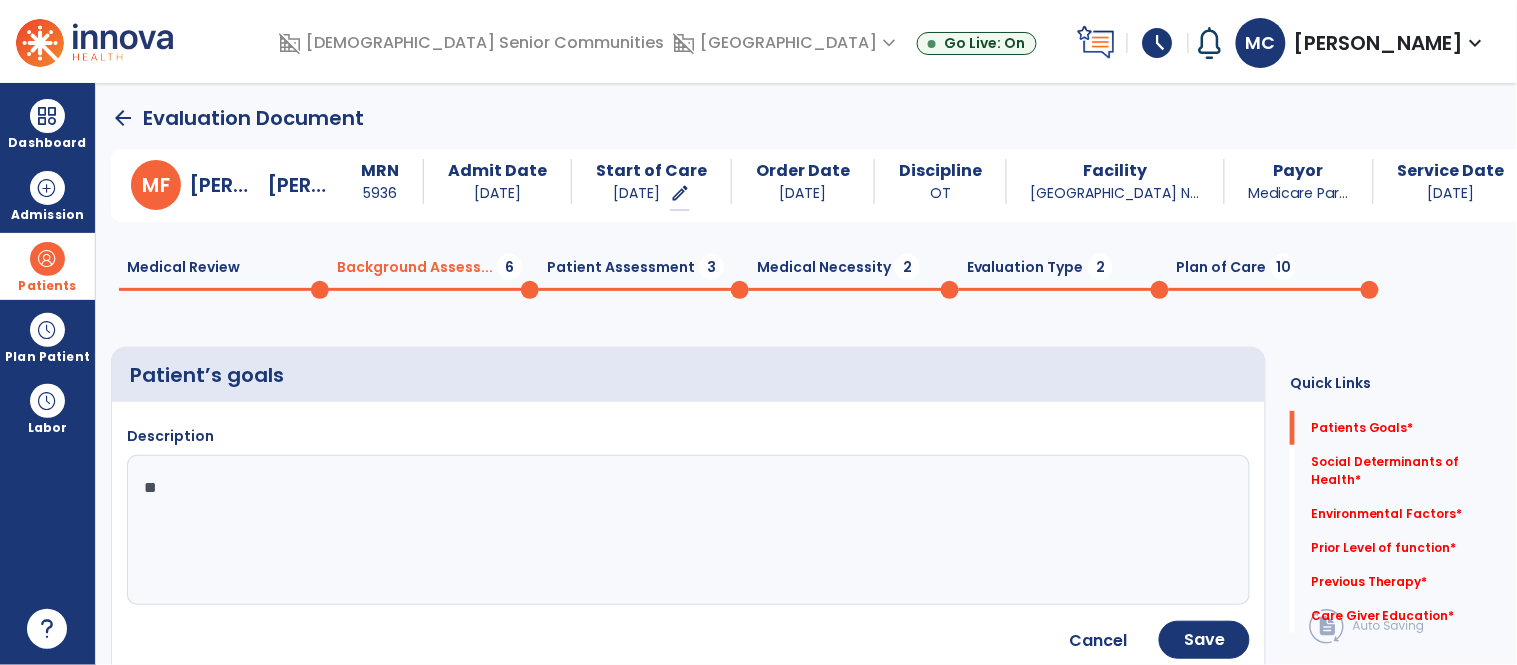 type on "*" 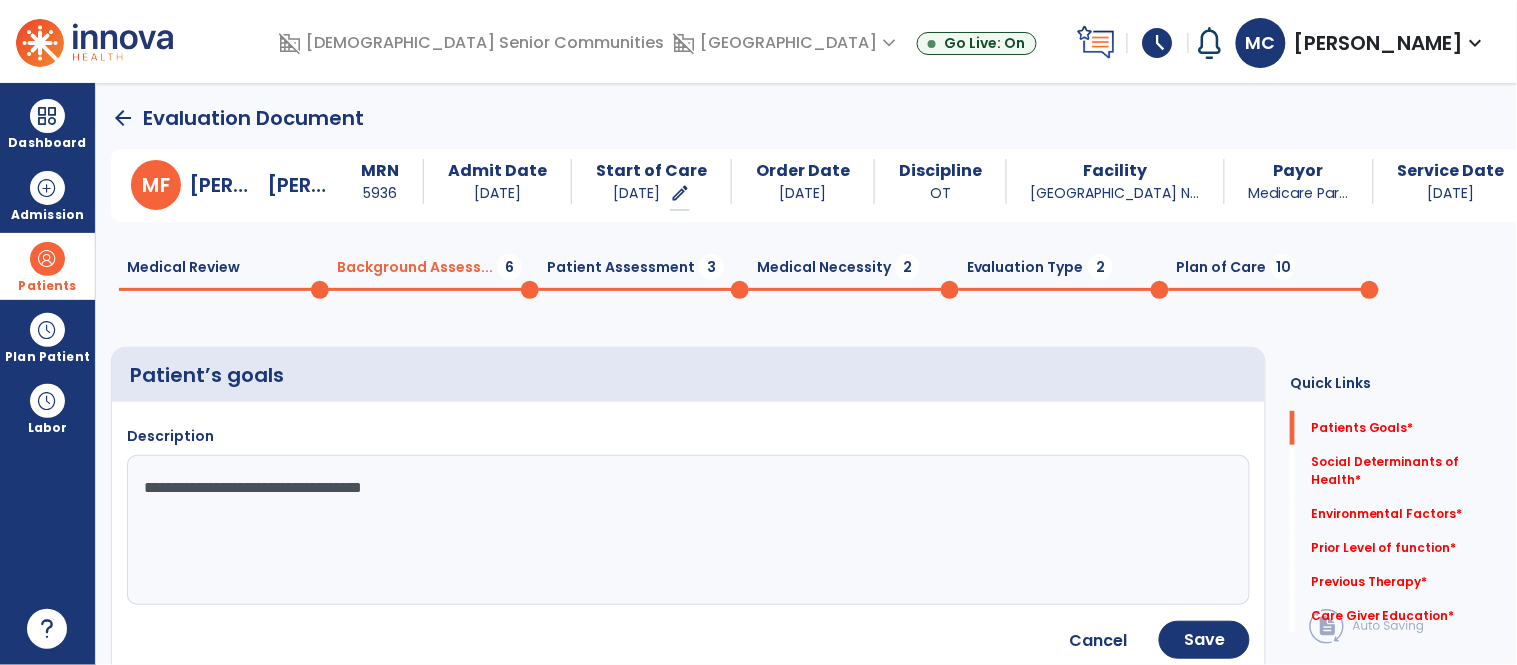 type on "**********" 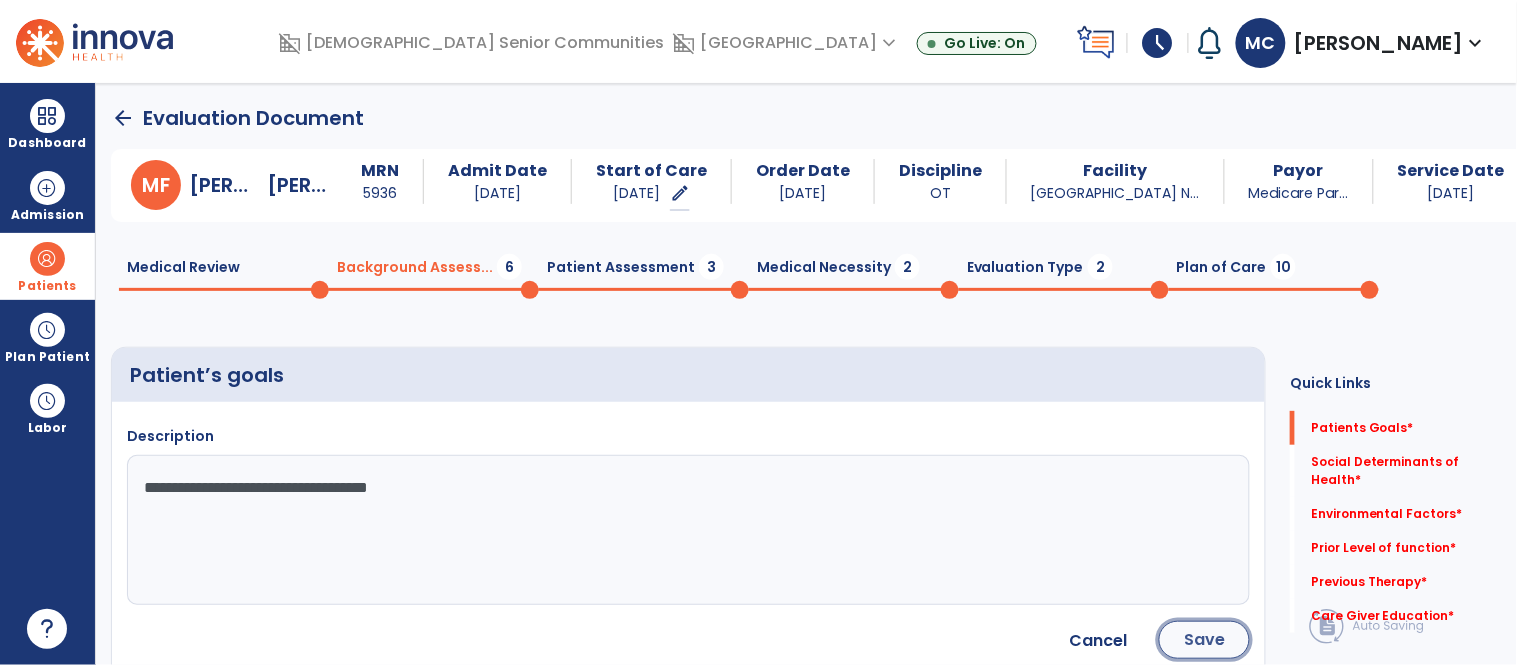 click on "Save" 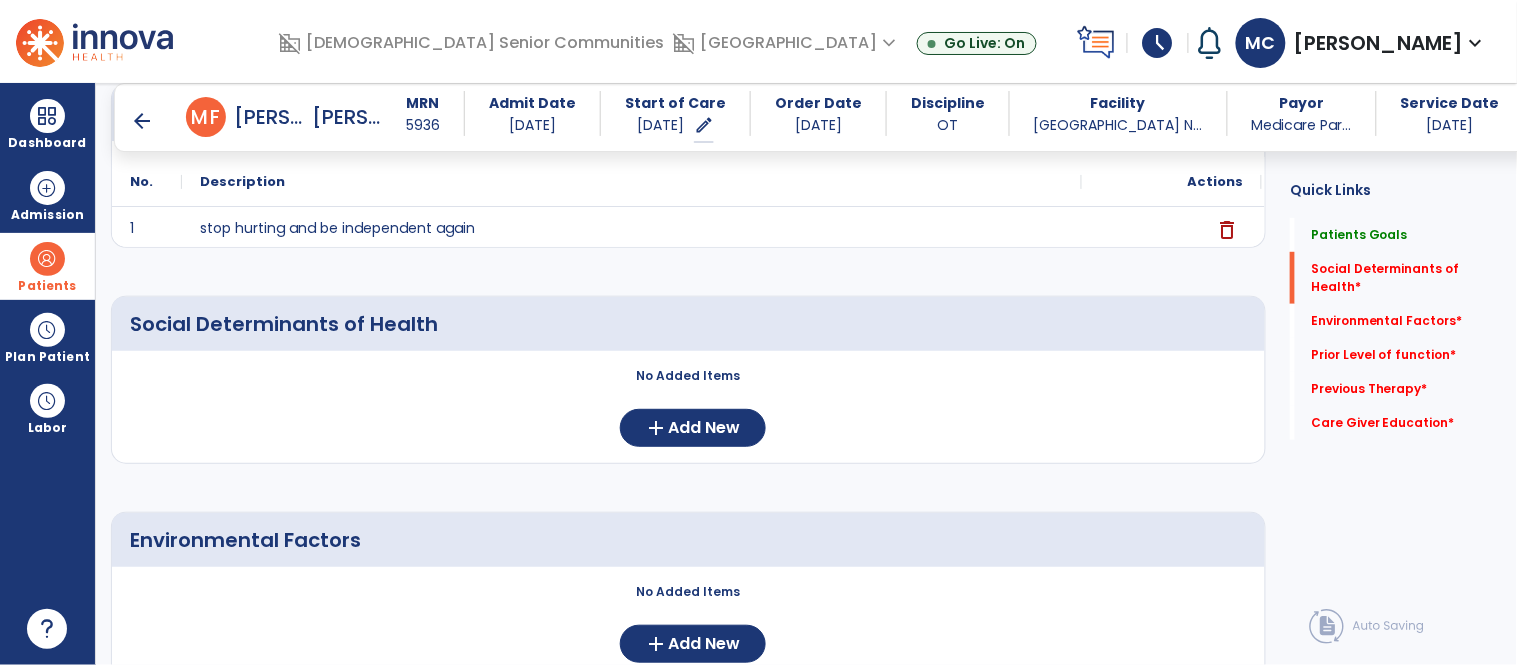 scroll, scrollTop: 248, scrollLeft: 0, axis: vertical 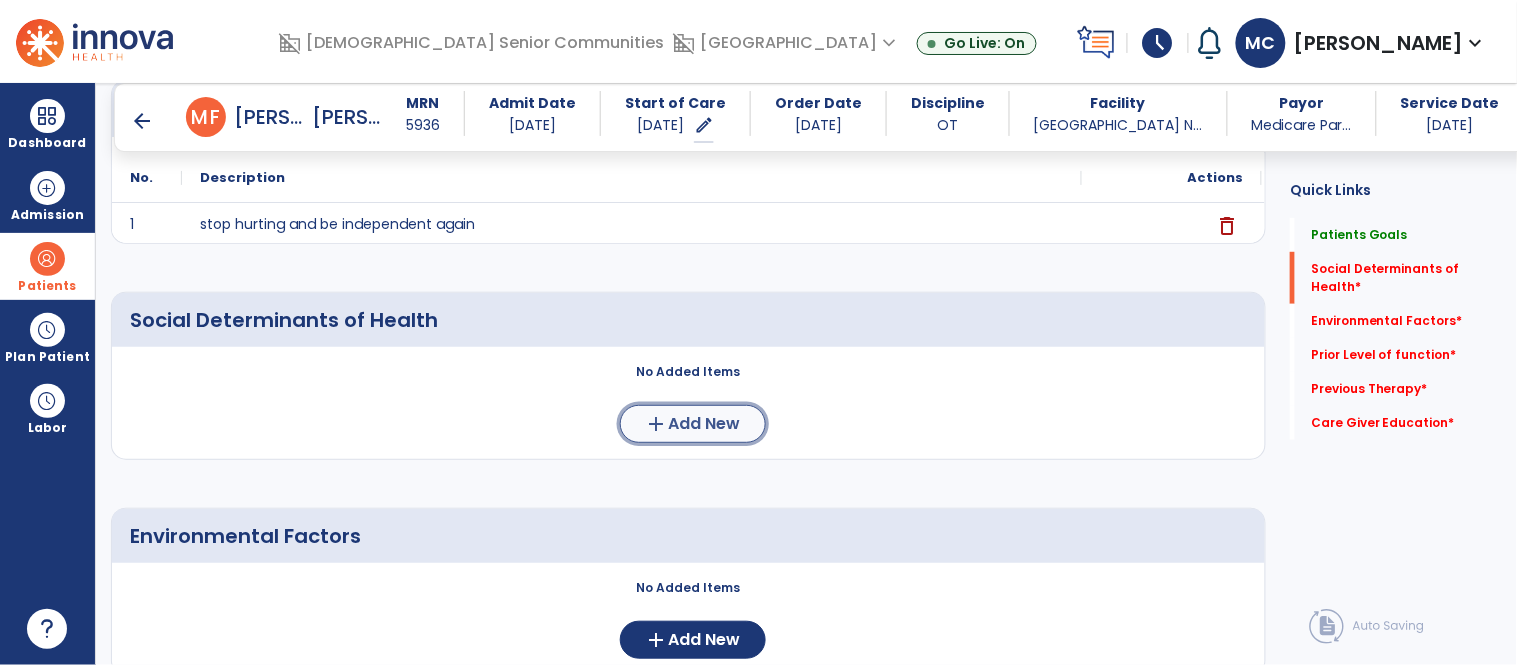 click on "Add New" 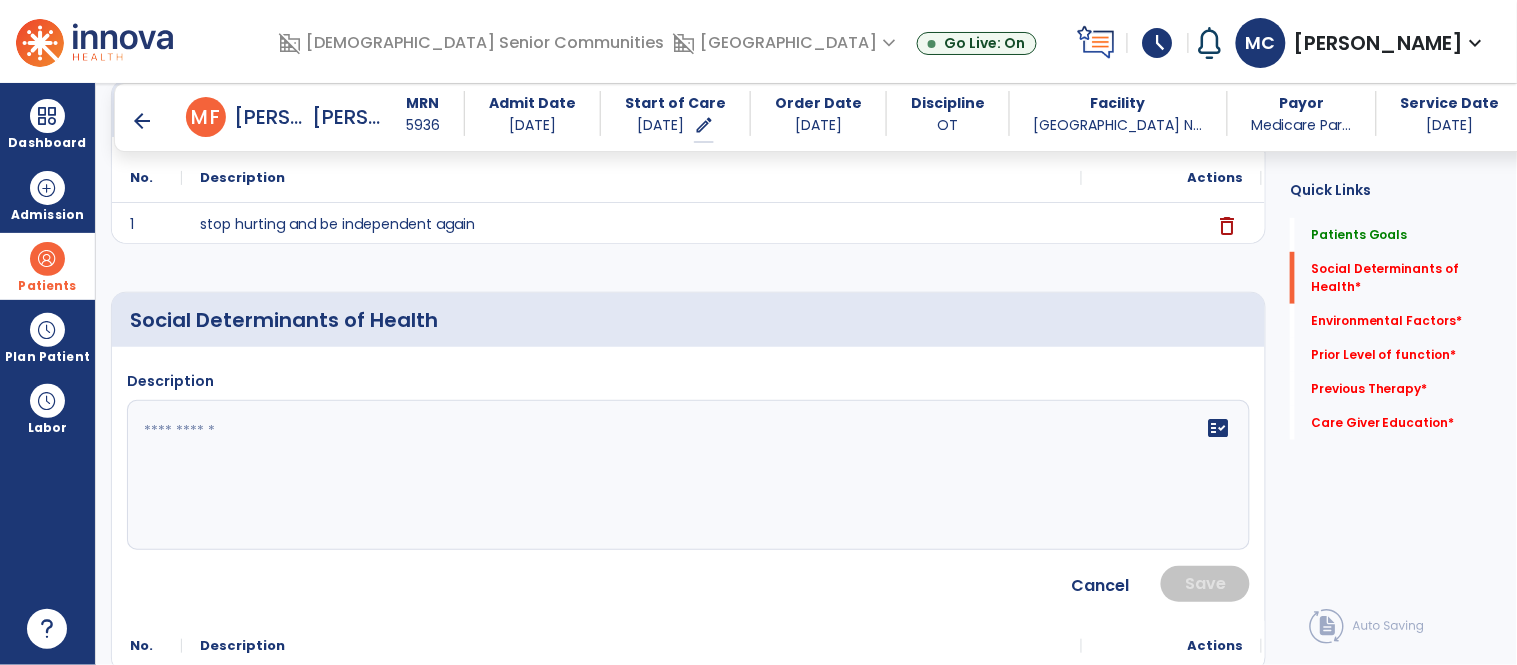 click on "fact_check" 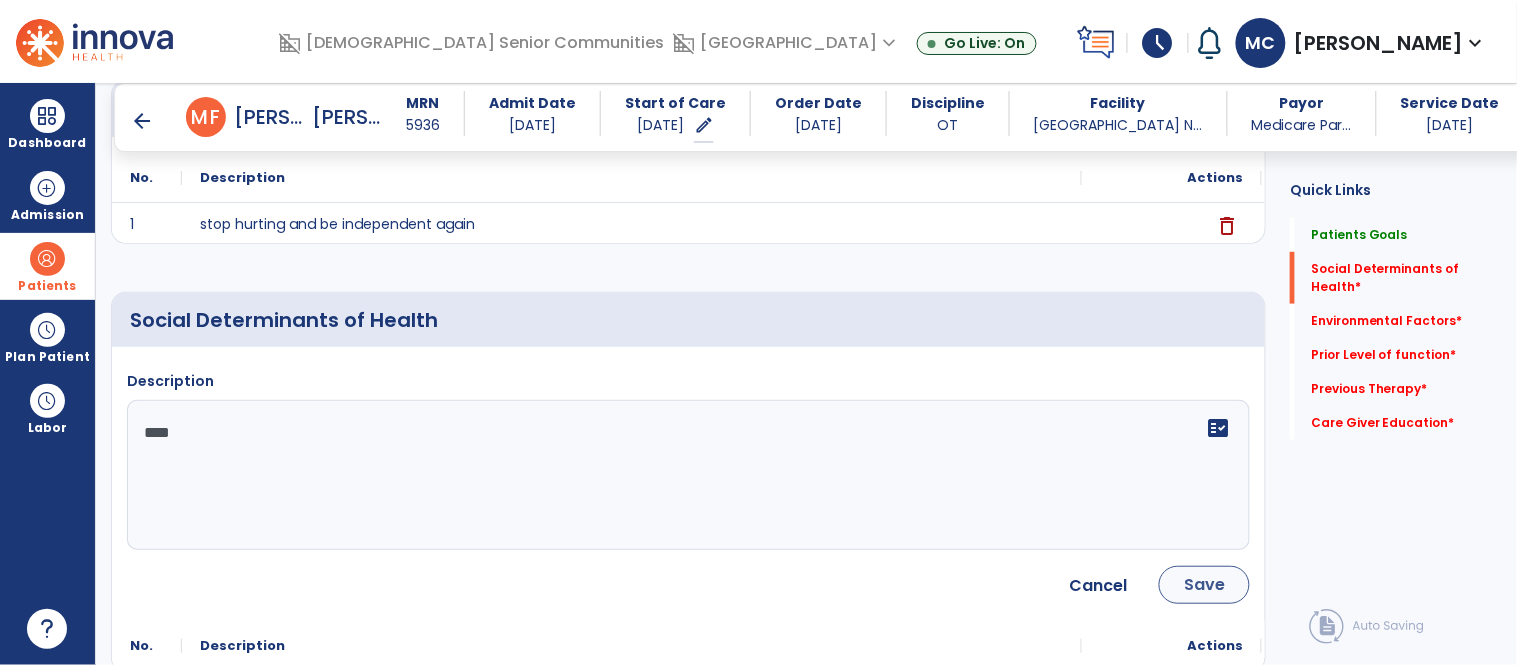 type on "****" 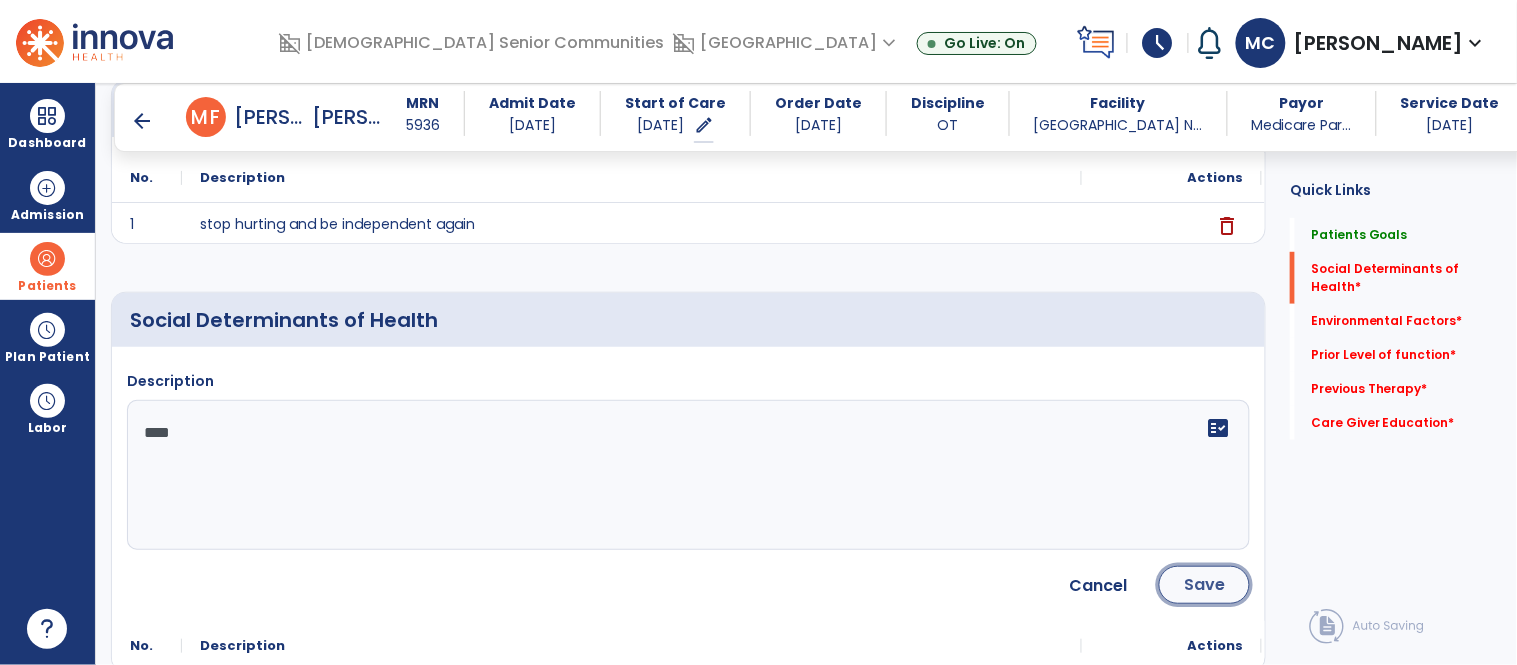 click on "Save" 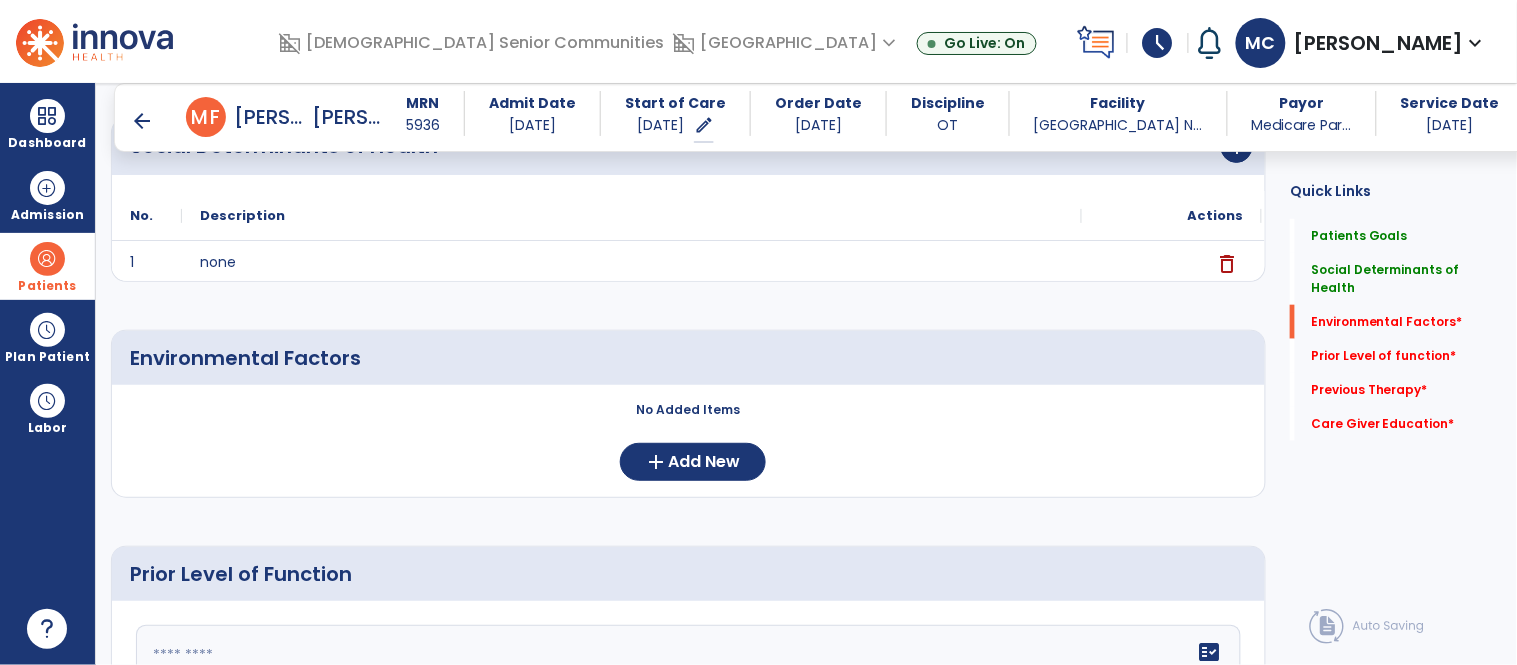 scroll, scrollTop: 424, scrollLeft: 0, axis: vertical 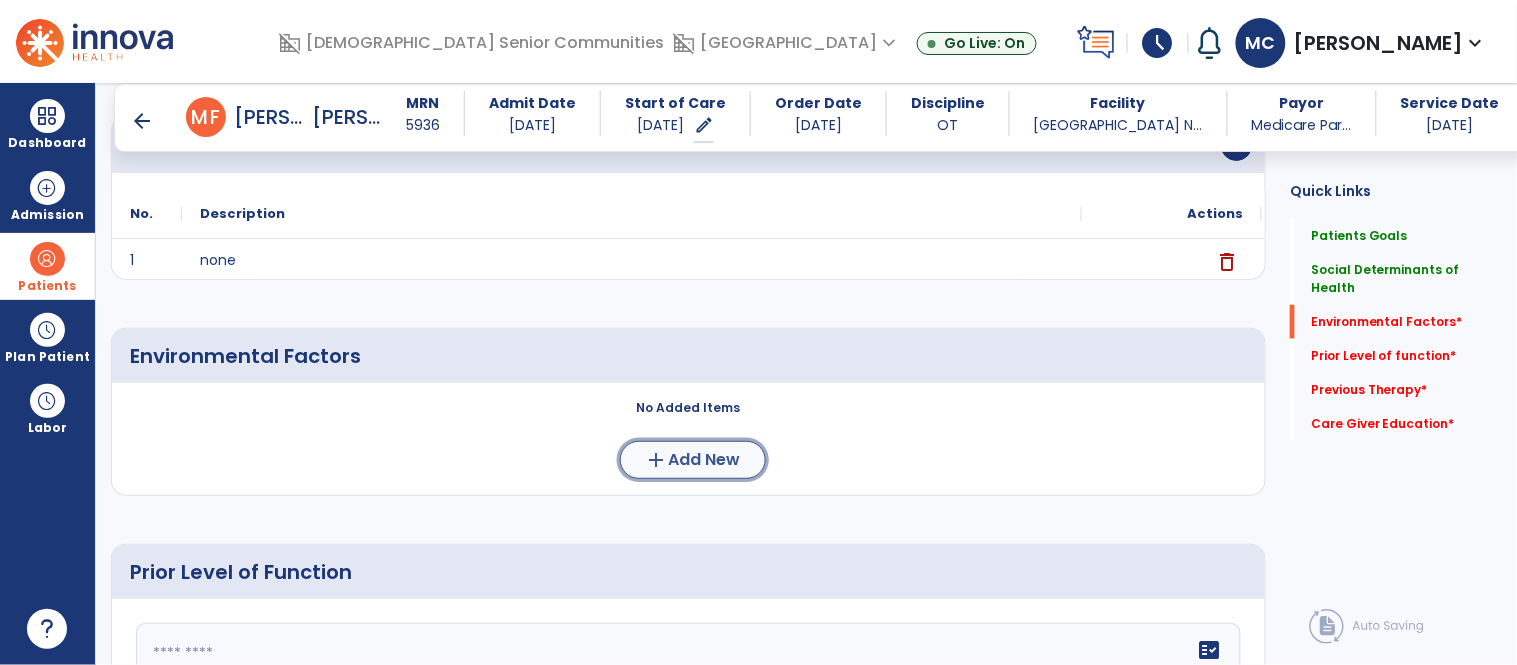 click on "add" 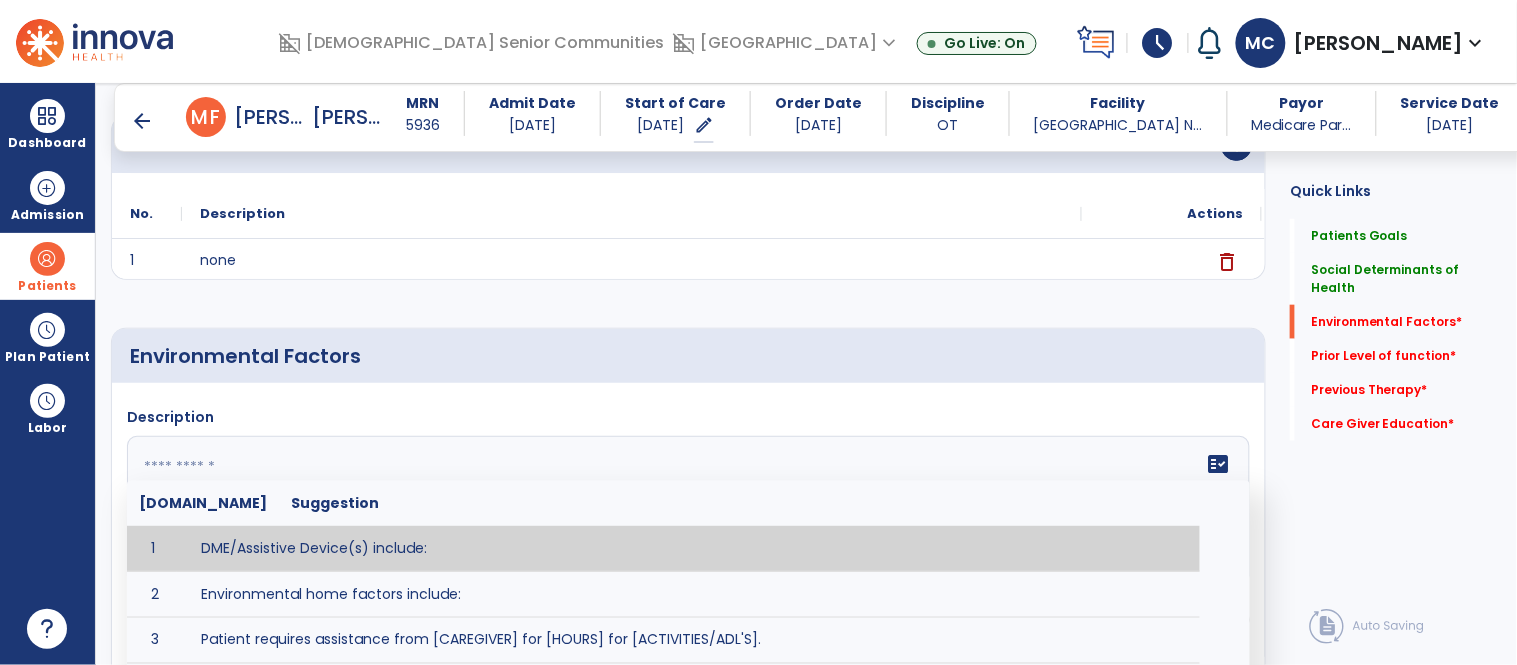 click on "fact_check  [DOMAIN_NAME] Suggestion 1 DME/Assistive Device(s) include:  2 Environmental home factors include:  3 Patient requires assistance from [CAREGIVER] for [HOURS] for [ACTIVITIES/ADL'S]. 4 Patient did not use assistive devices or DME at home. 5 Patient had meals on wheels. 6 Patient has caregiver help at home who will be able to provide assistance upon discharge. 7 Patient lived alone at home prior to admission and will [HAVE or HAVE NOT] assistance at home from [CAREGIVER] upon discharge. 8 Patient lives alone. 9 Patient lives with caregiver who provides support/aid for ____________. 10 Patient lives with spouse/significant other. 11 Patient needs to clime [NUMBER] stairs [WITH/WITHOUT] railing in order to reach [ROOM]. 12 Patient uses adaptive equipment at home including [EQUIPMENT] and has the following home modifications __________. 13 Patient was able to complete community activities (driving, shopping, community ambulation, etc.) independently. 14 15 16 17" 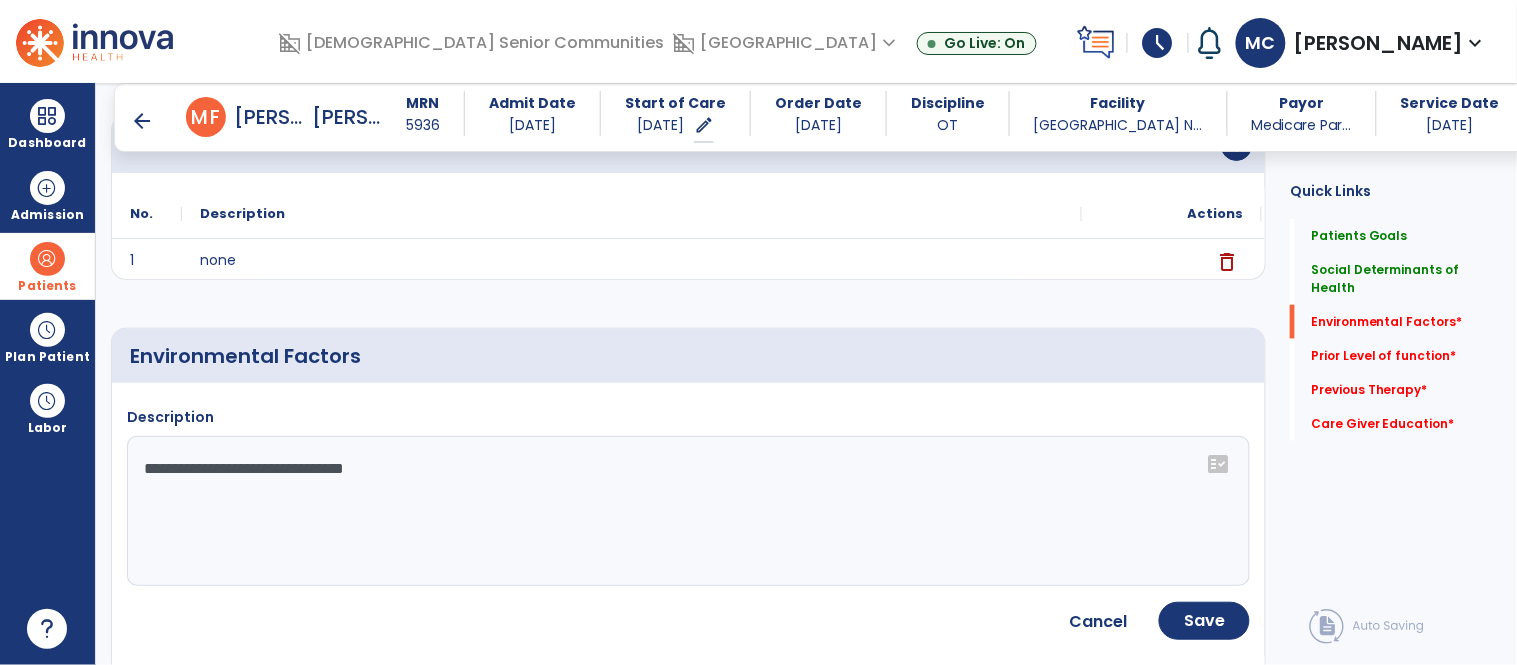 click on "**********" 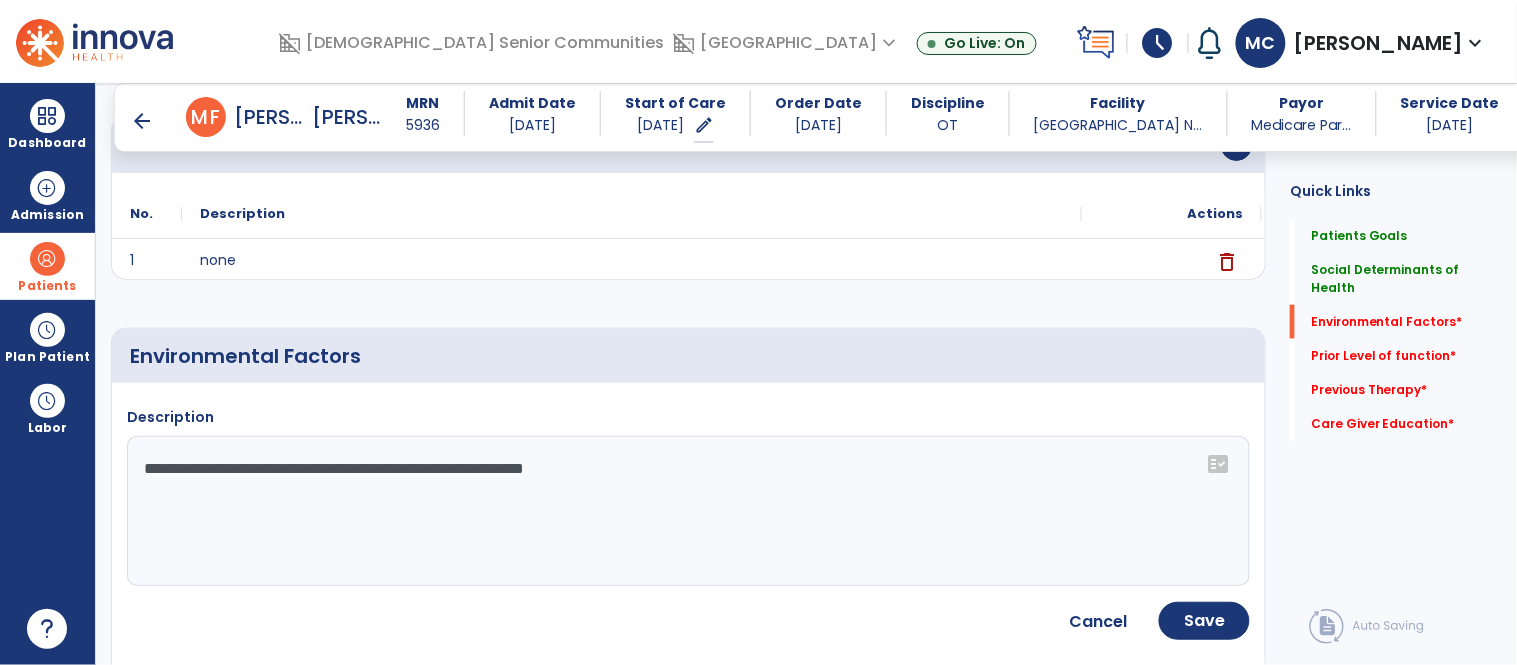 type on "**********" 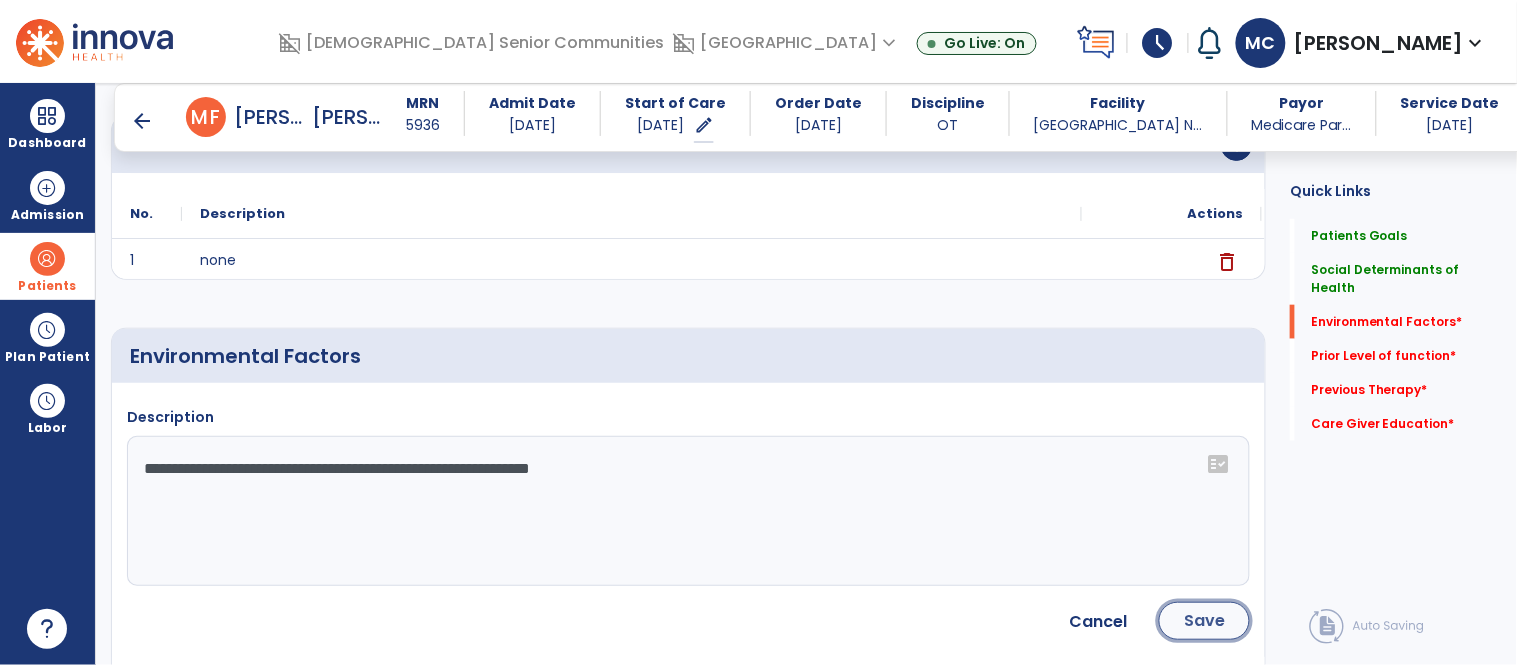 click on "Save" 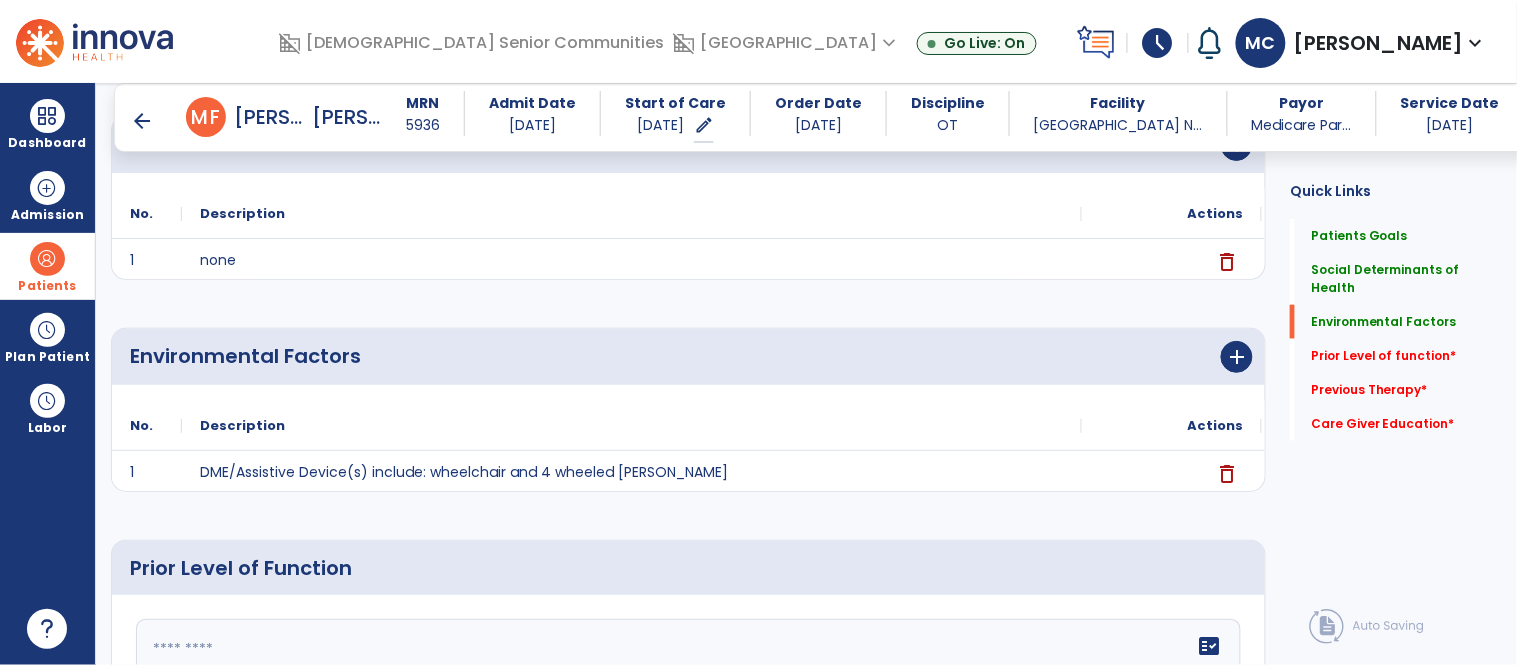 scroll, scrollTop: 625, scrollLeft: 0, axis: vertical 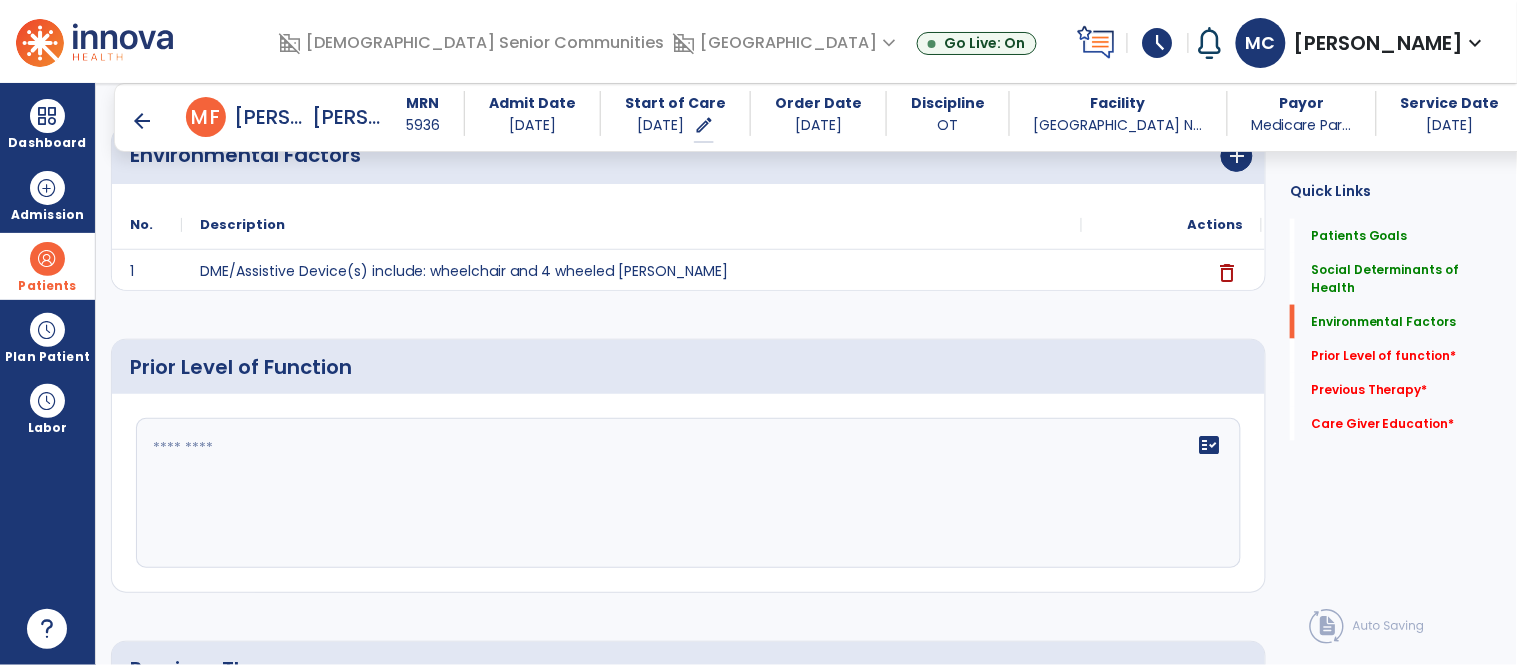 click on "fact_check" 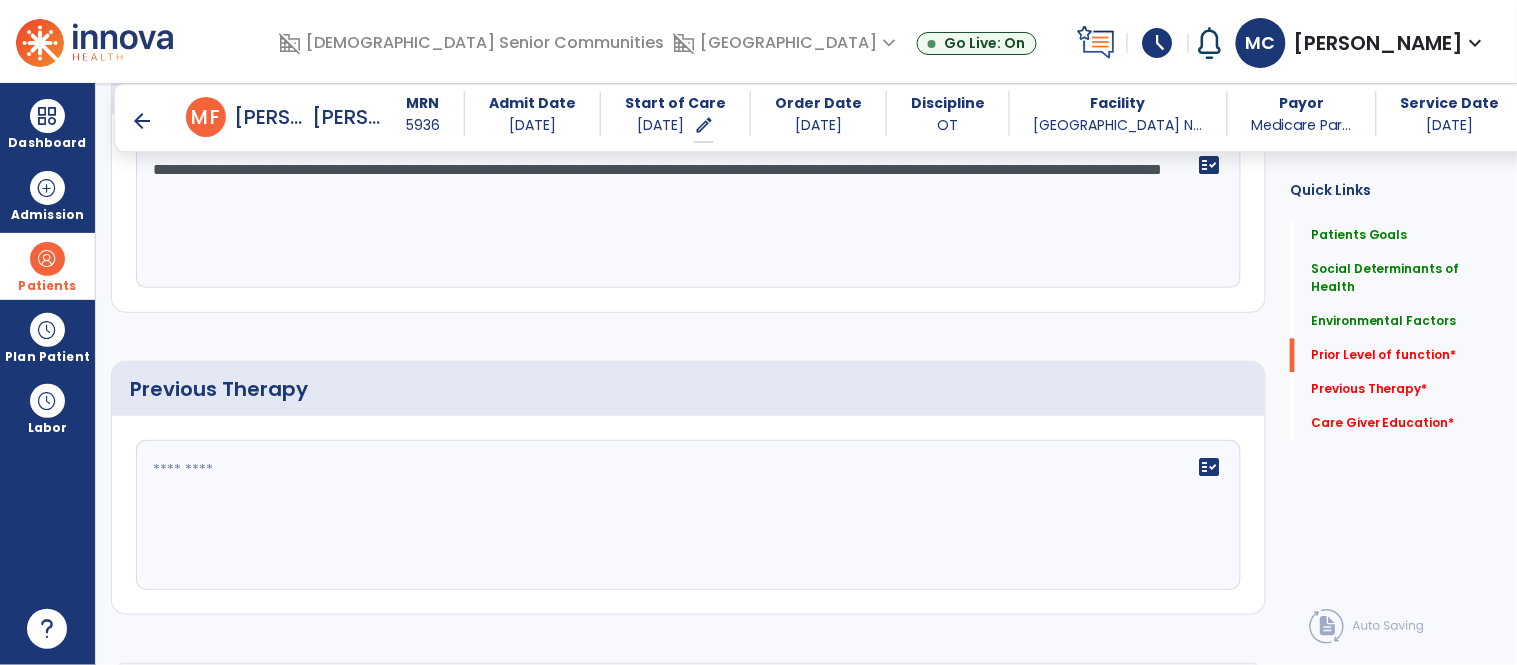 scroll, scrollTop: 910, scrollLeft: 0, axis: vertical 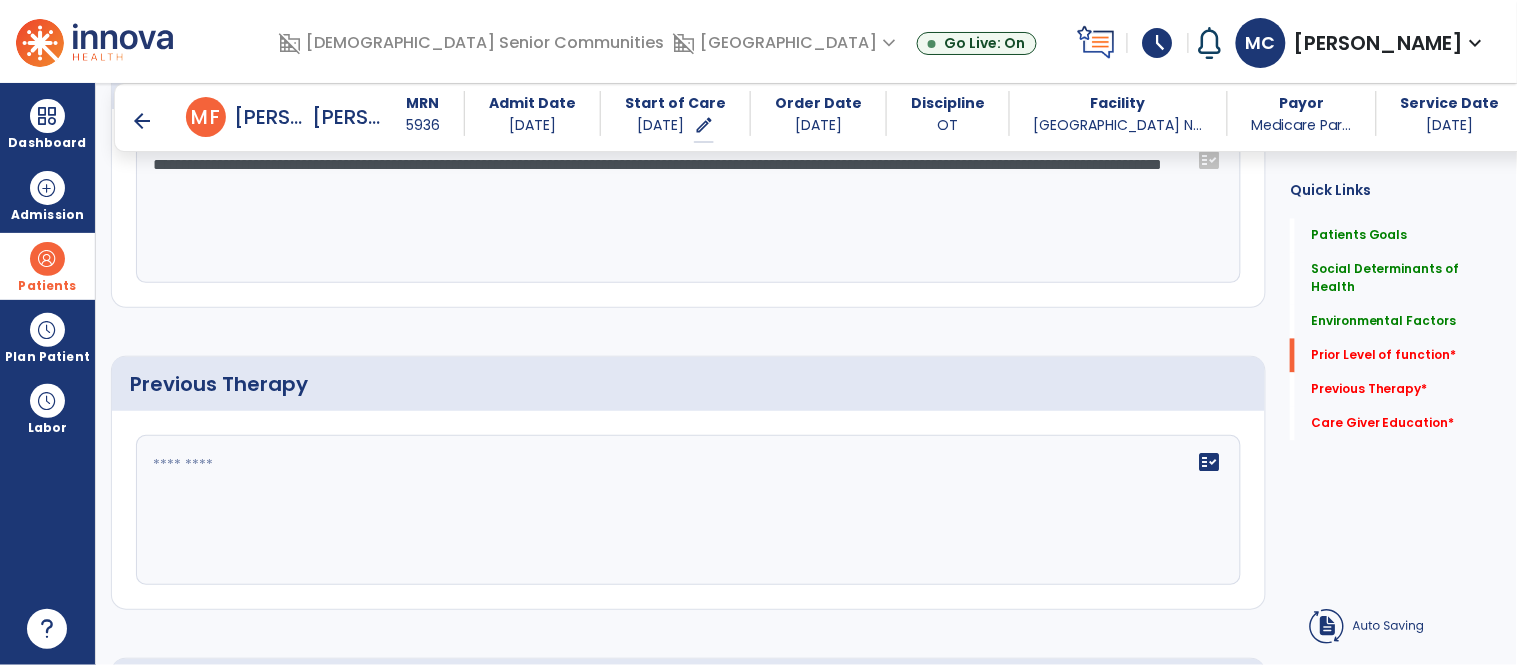 type on "**********" 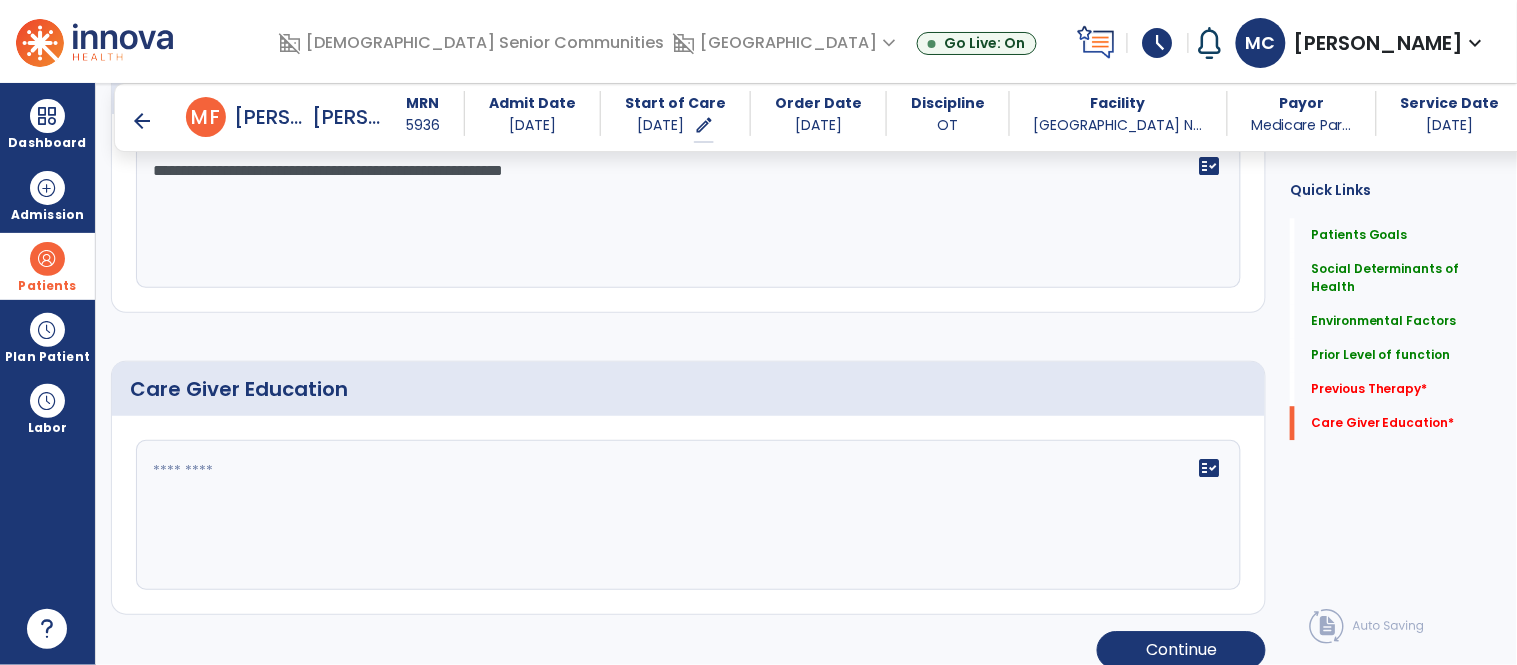 scroll, scrollTop: 1208, scrollLeft: 0, axis: vertical 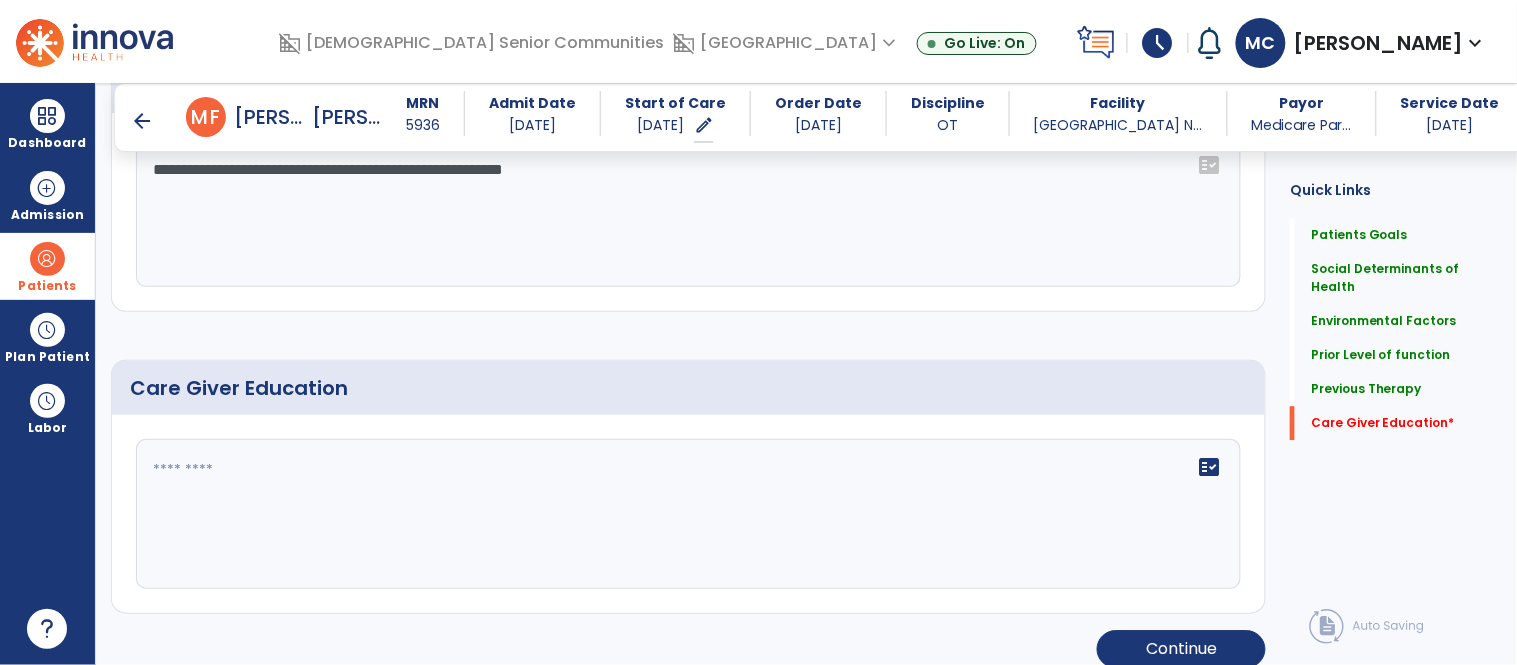 type on "**********" 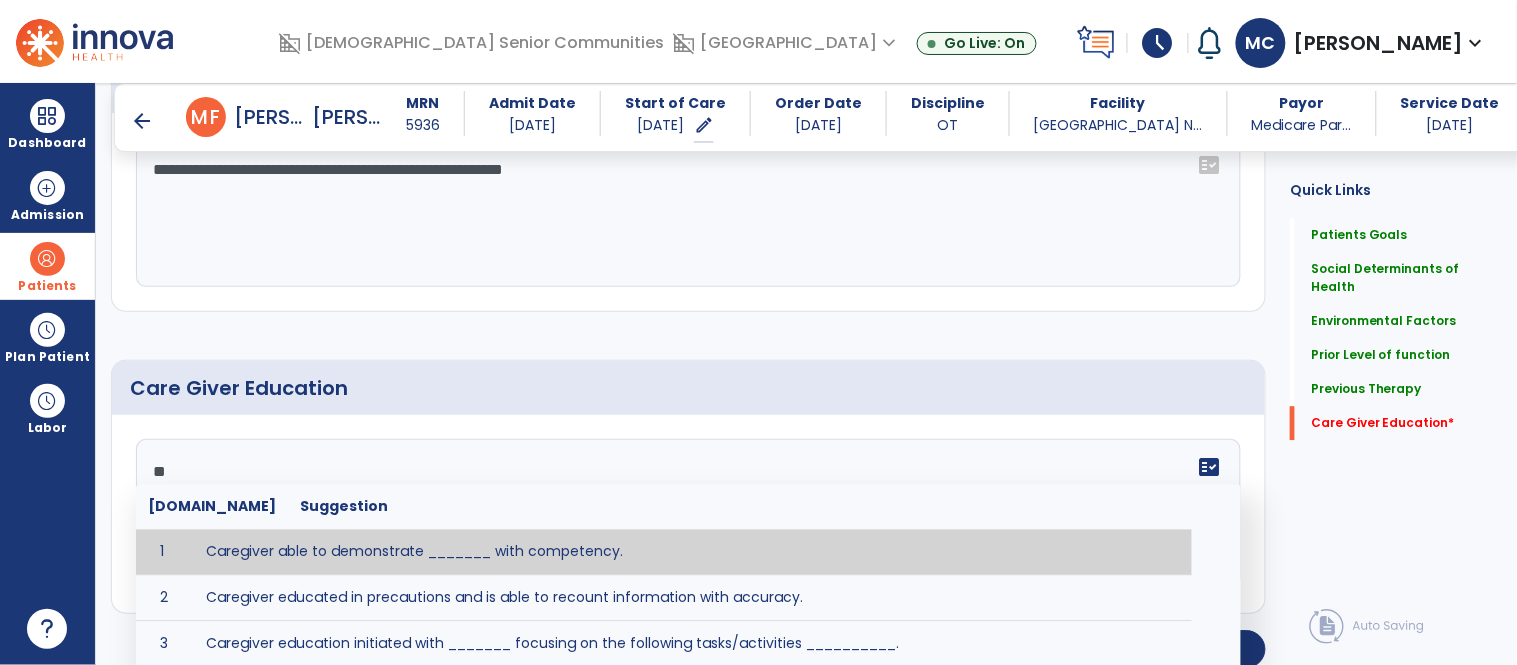 type on "*" 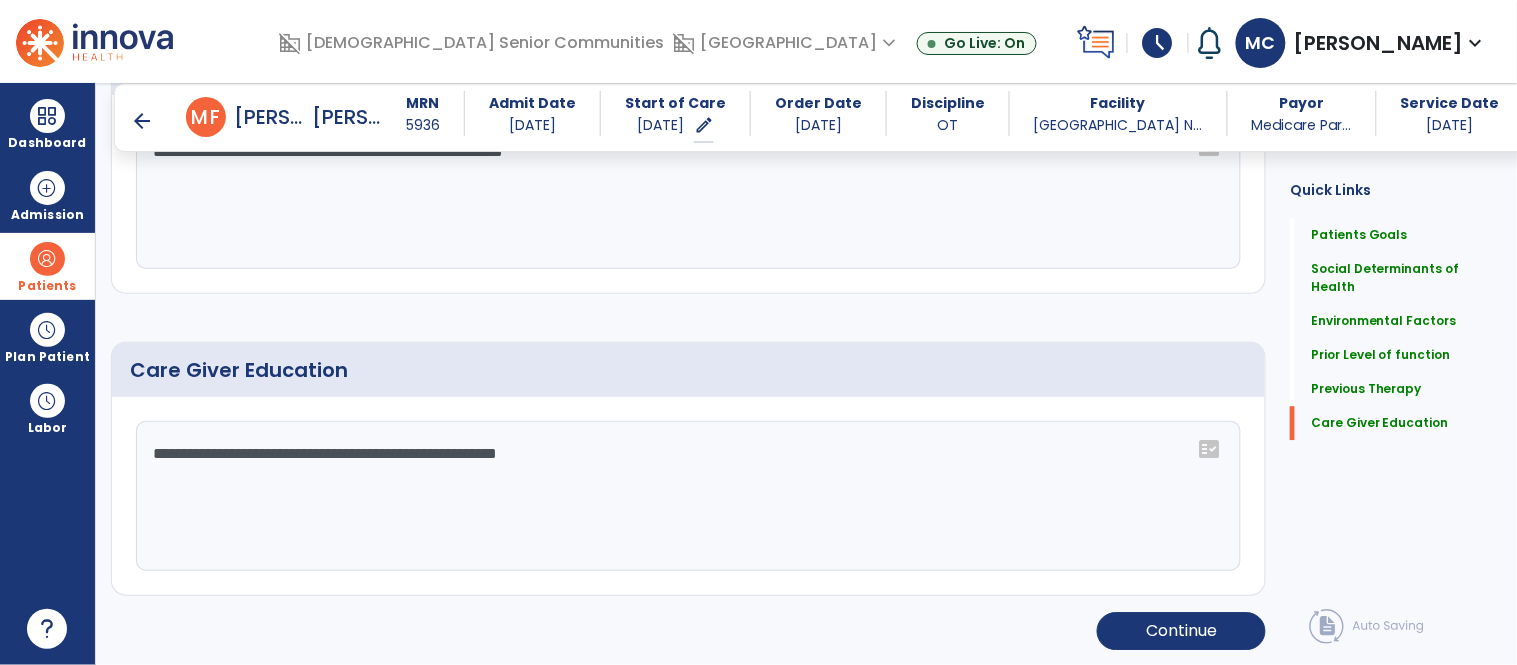 scroll, scrollTop: 1228, scrollLeft: 0, axis: vertical 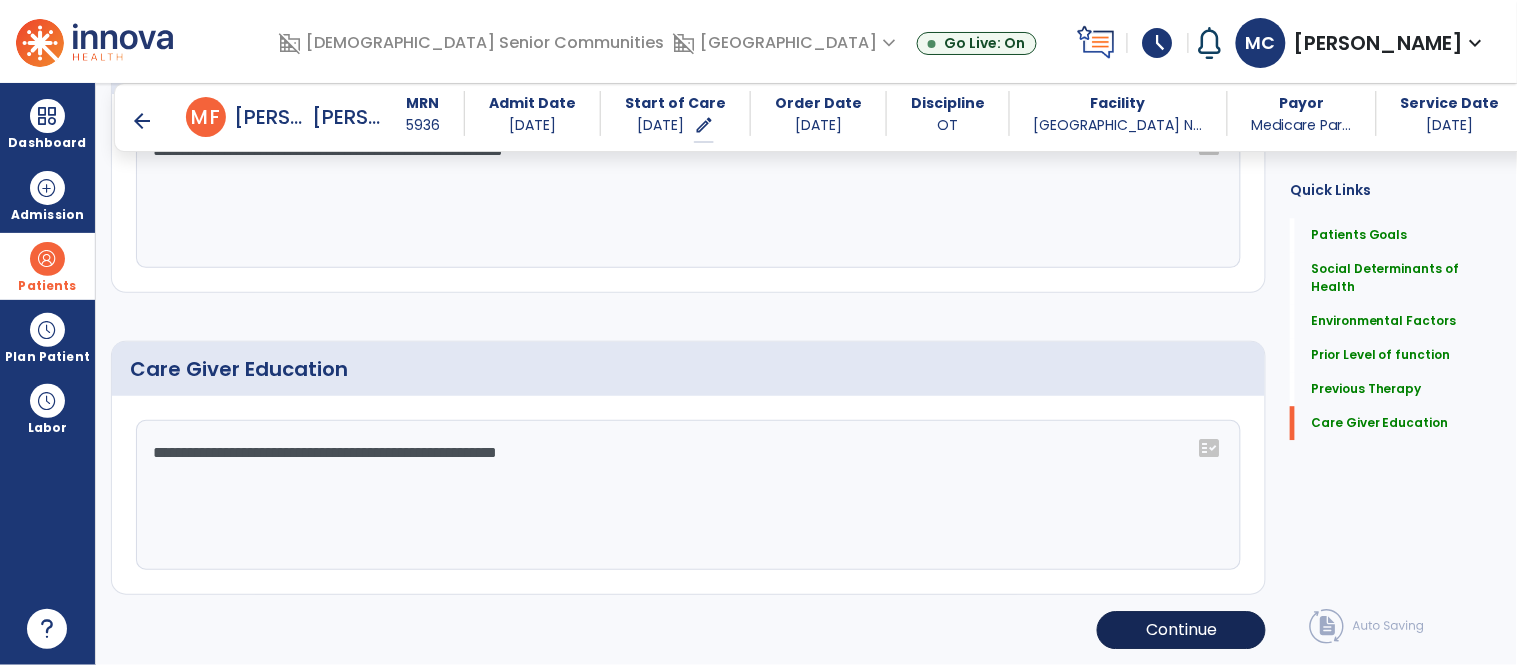 type on "**********" 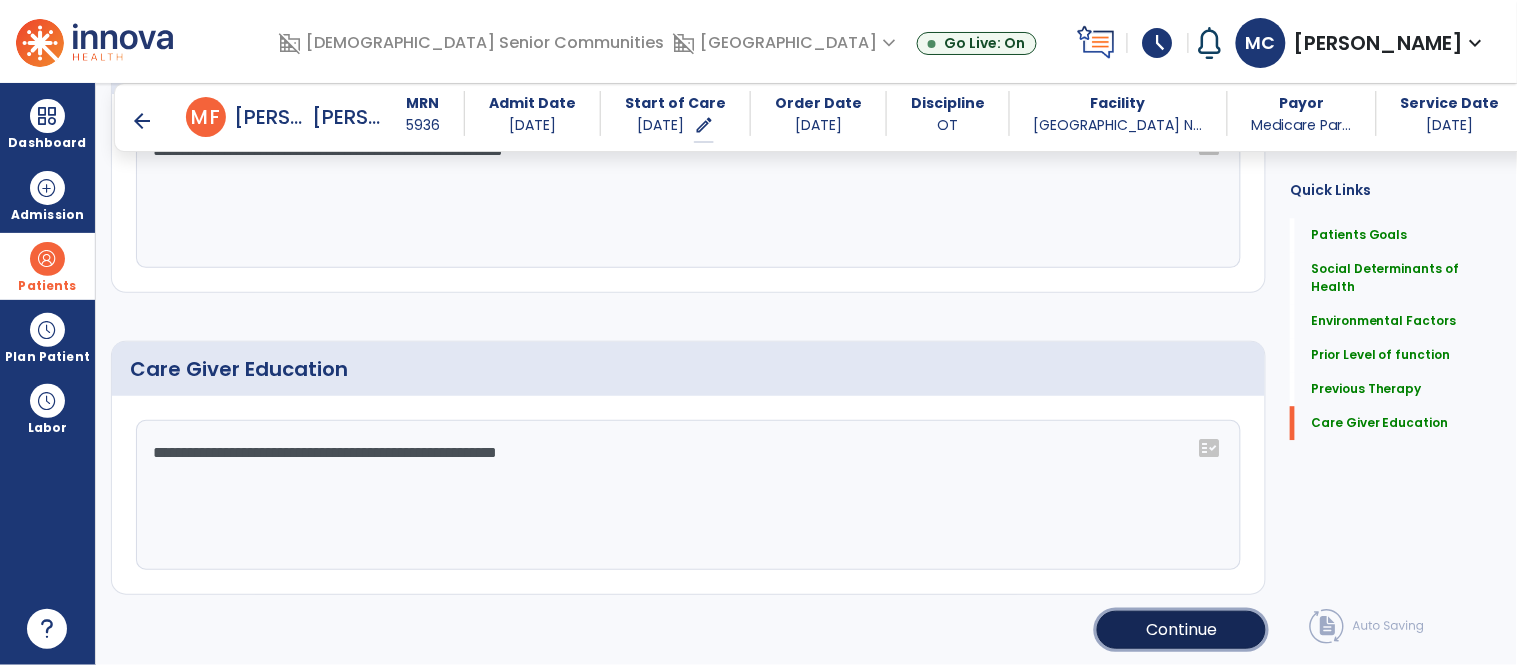 click on "Continue" 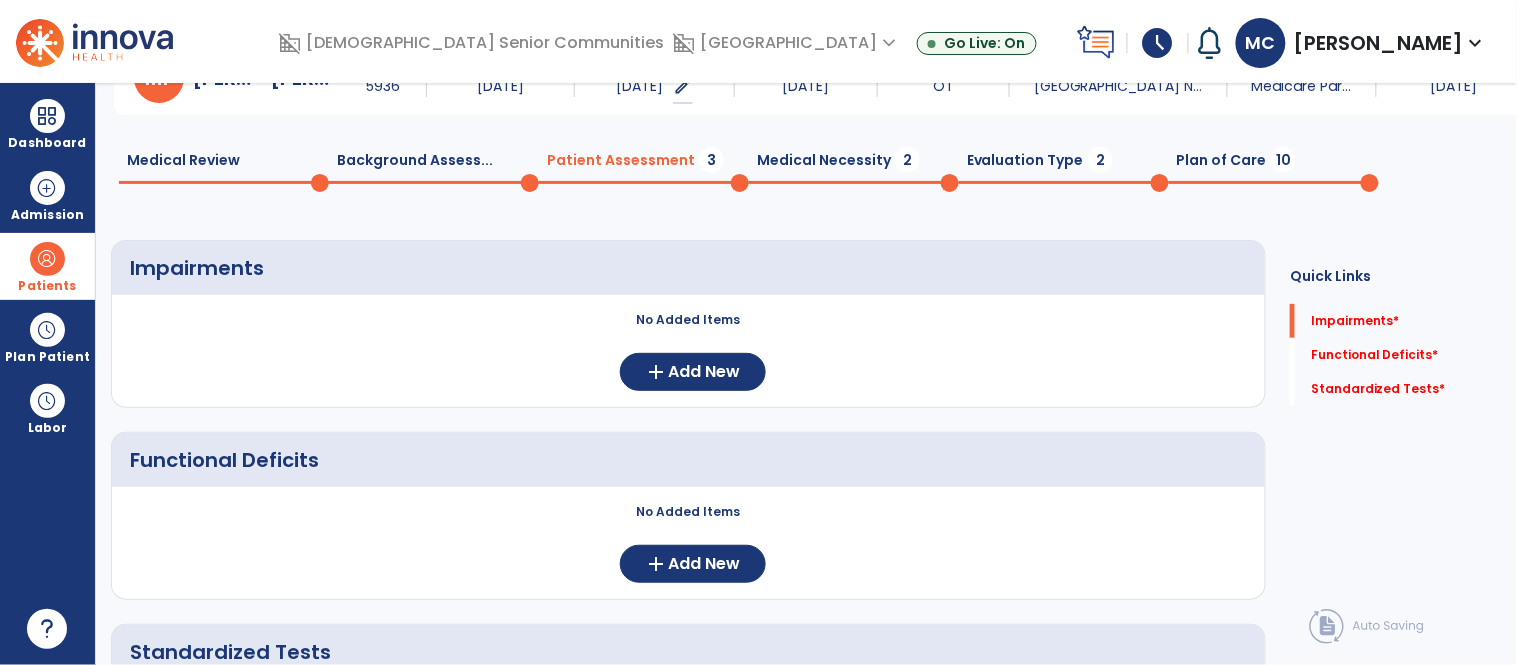 scroll, scrollTop: 0, scrollLeft: 0, axis: both 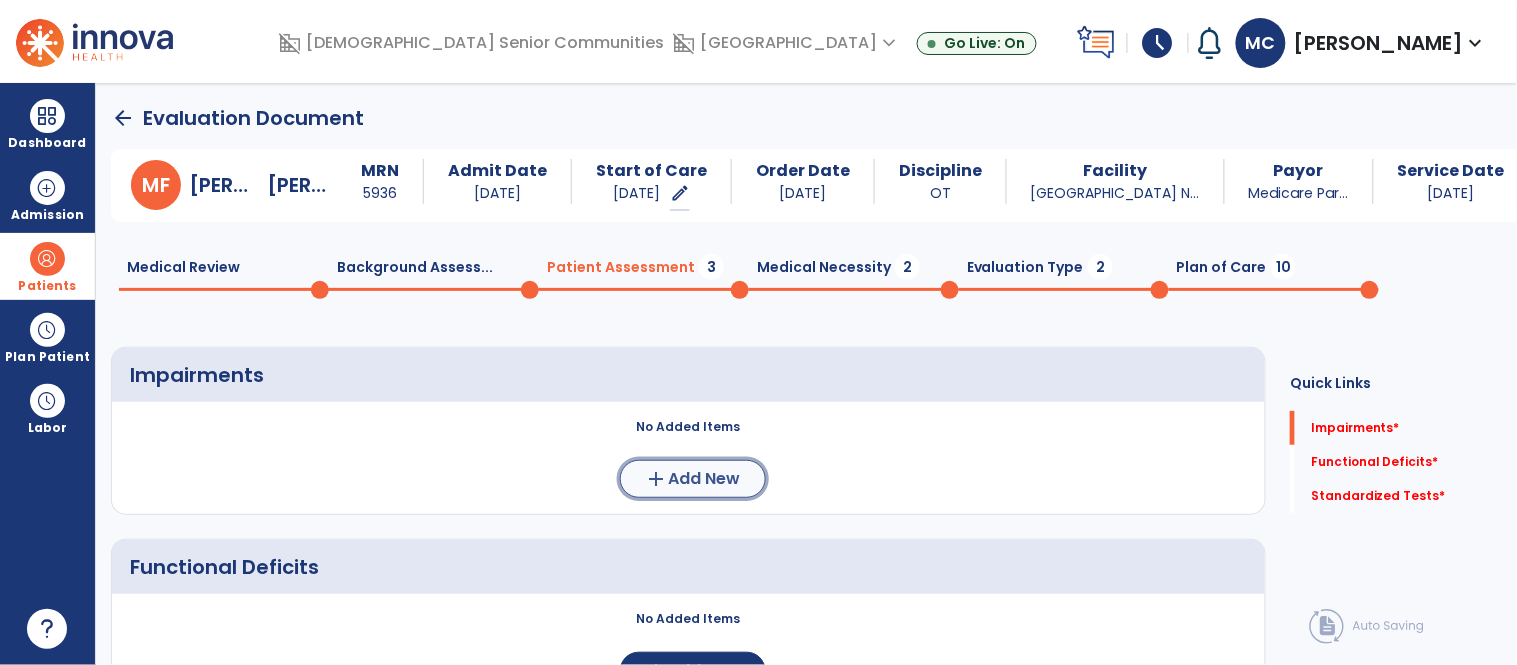 click on "Add New" 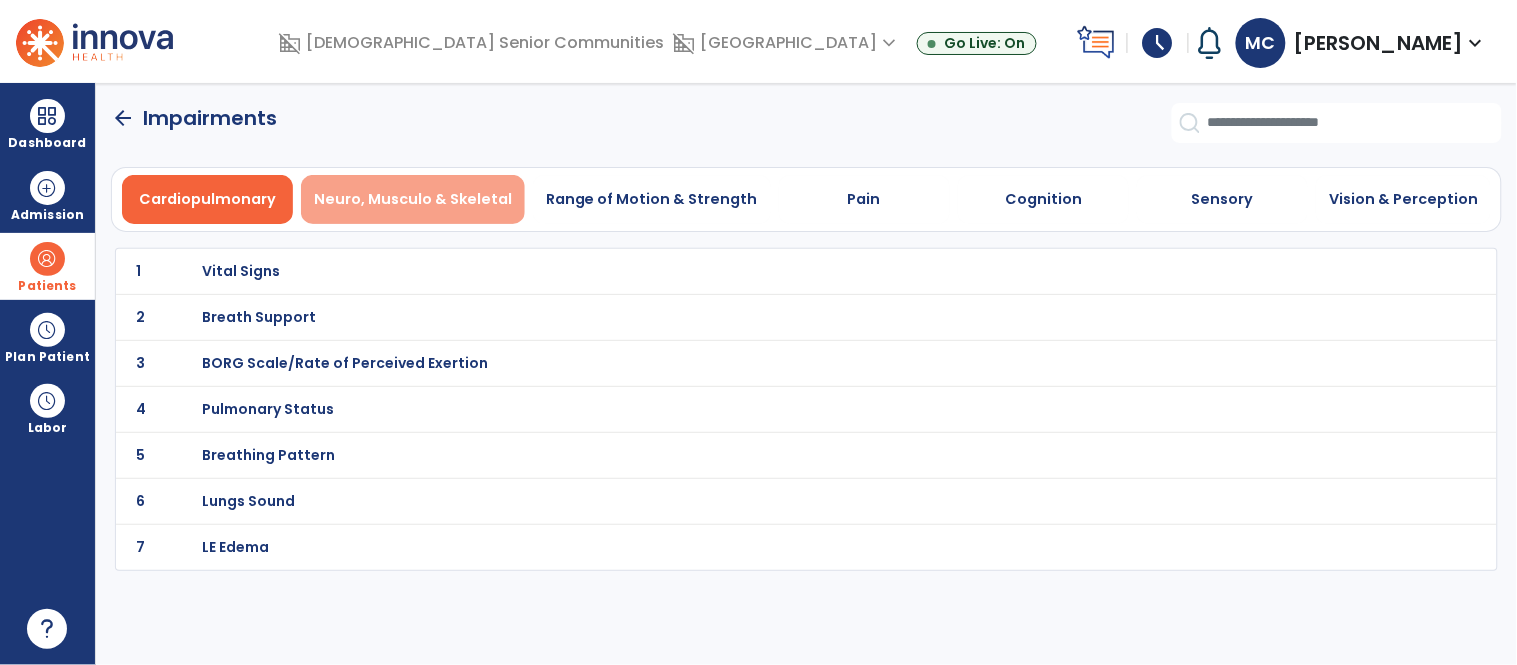 click on "Neuro, Musculo & Skeletal" at bounding box center (413, 199) 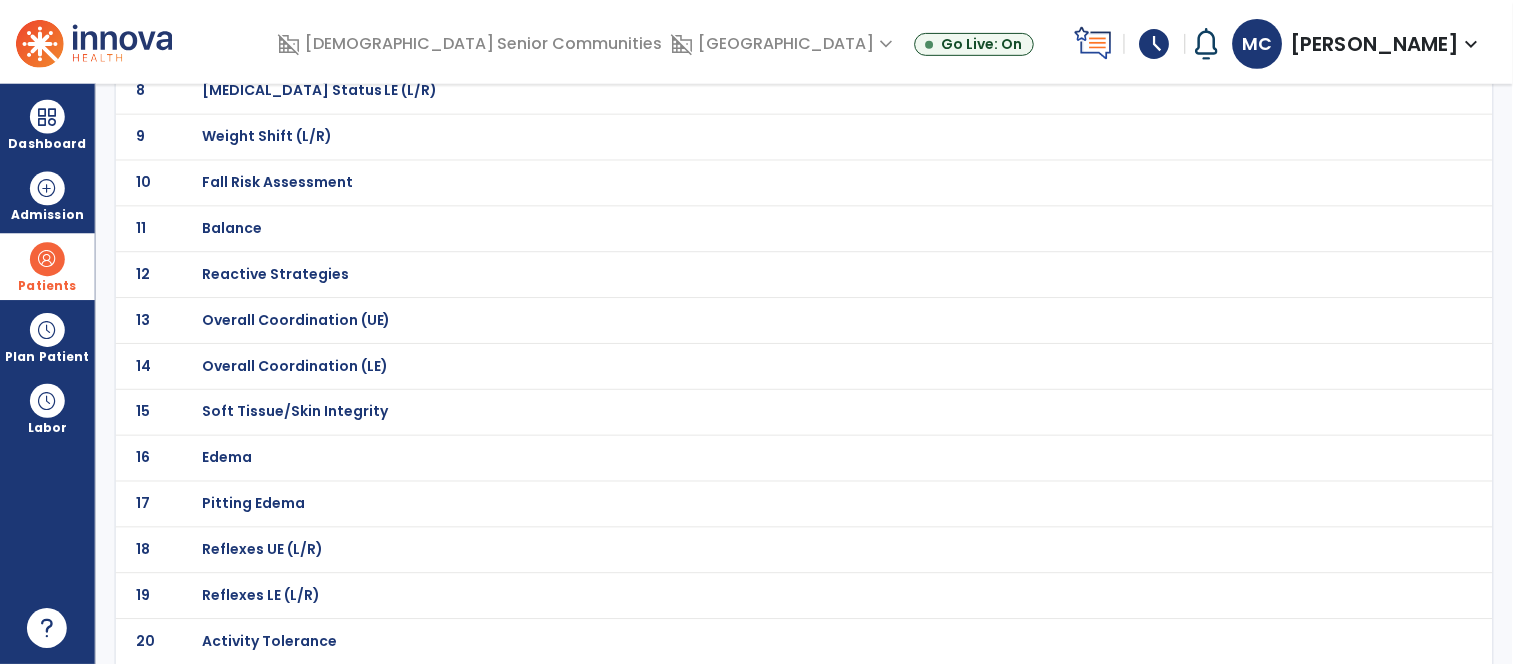 scroll, scrollTop: 497, scrollLeft: 0, axis: vertical 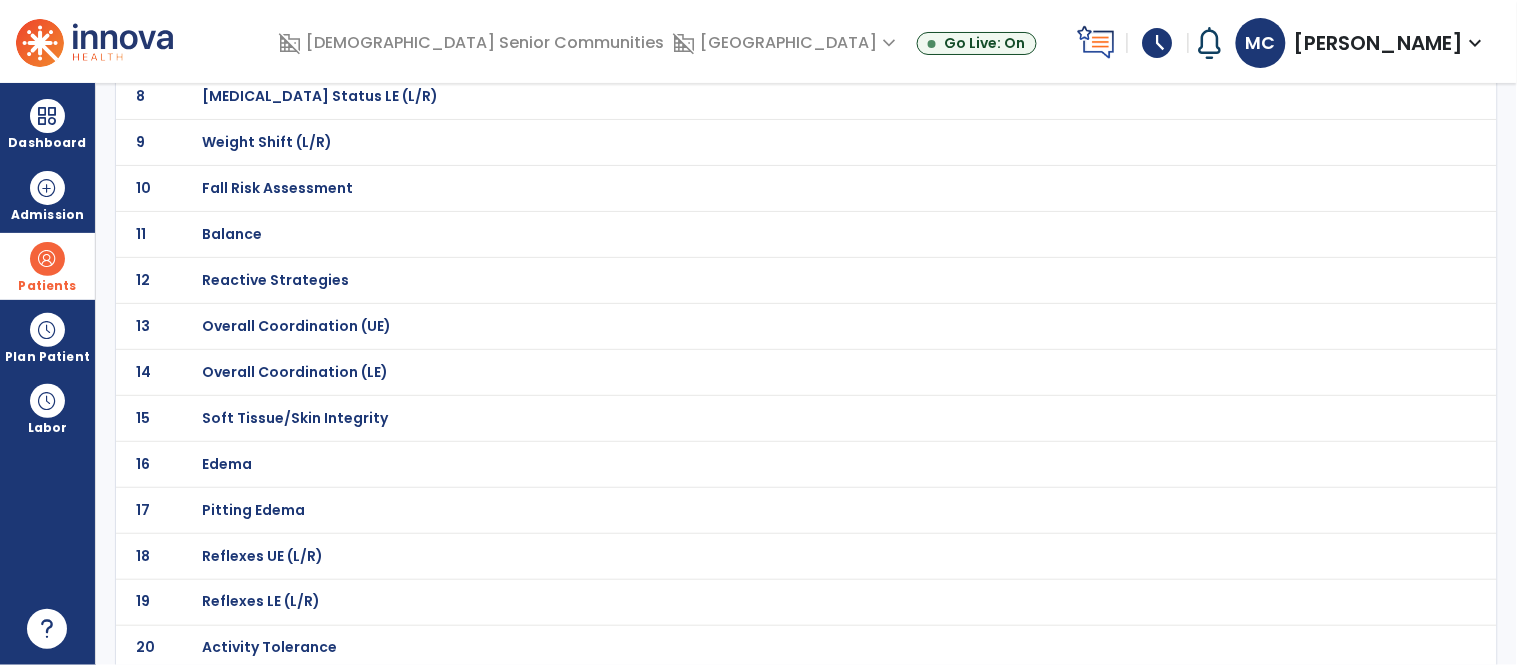 click on "11 Balance" 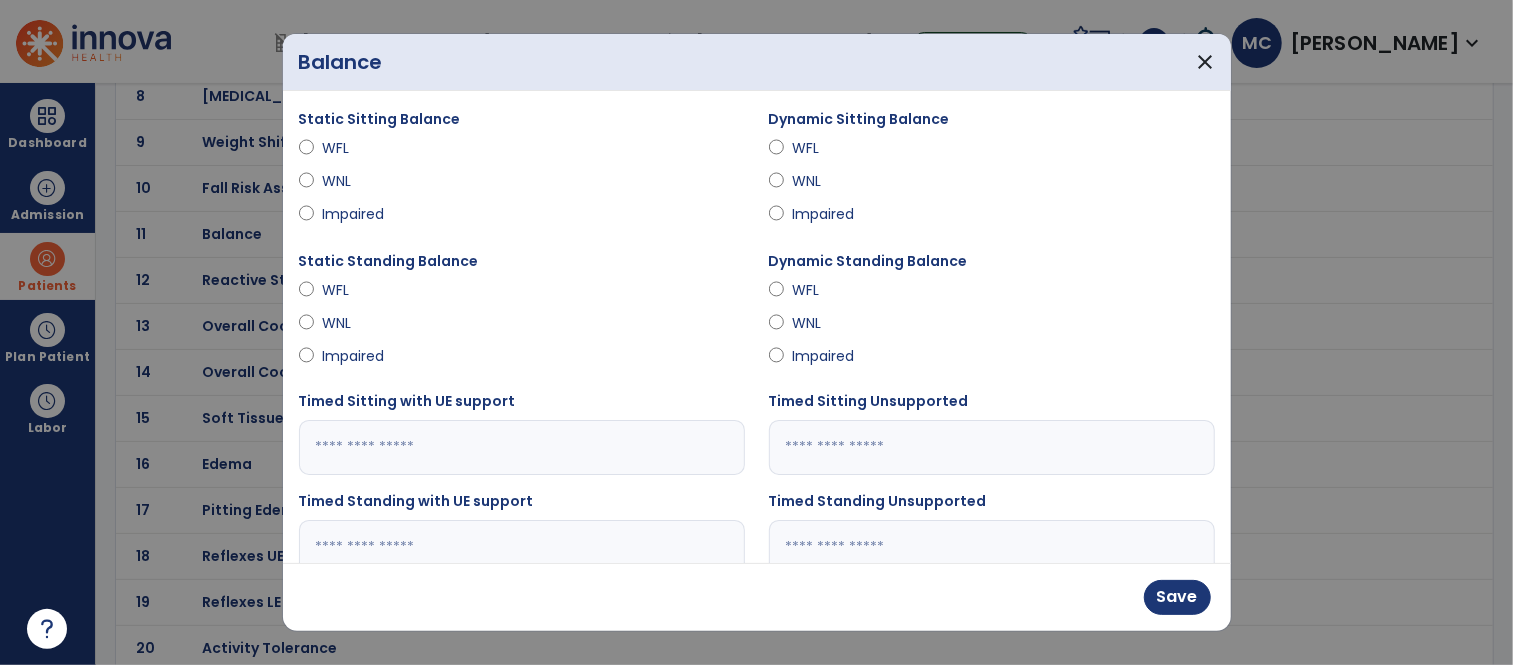 click on "WFL" at bounding box center [357, 148] 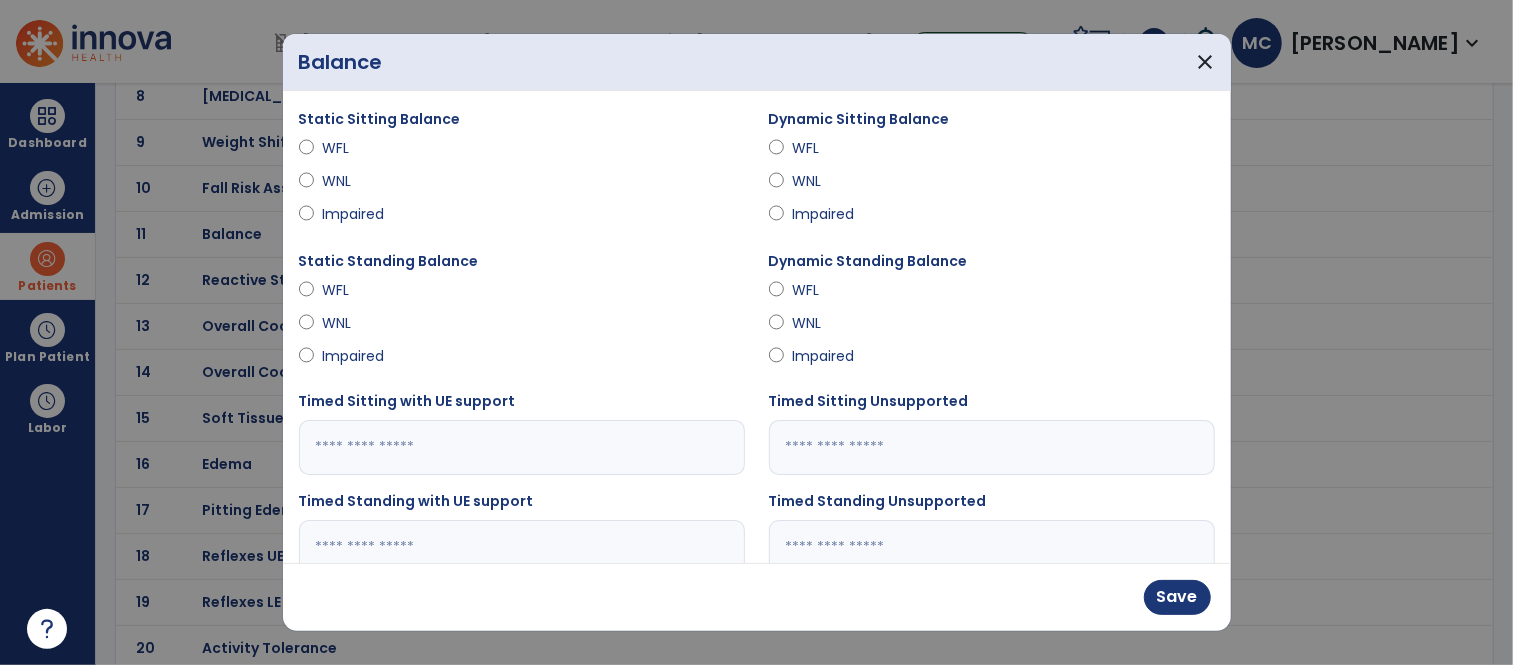 click on "Impaired" at bounding box center (827, 356) 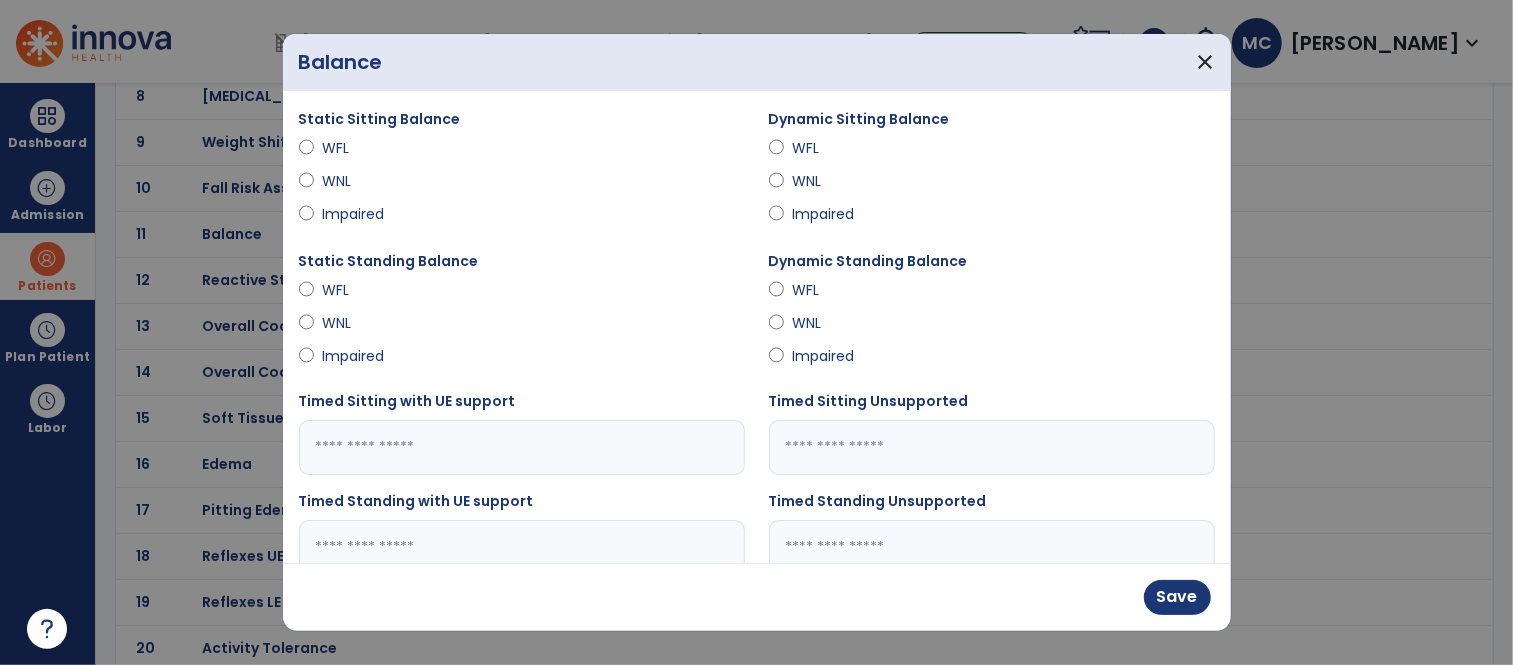 click on "Impaired" at bounding box center (357, 356) 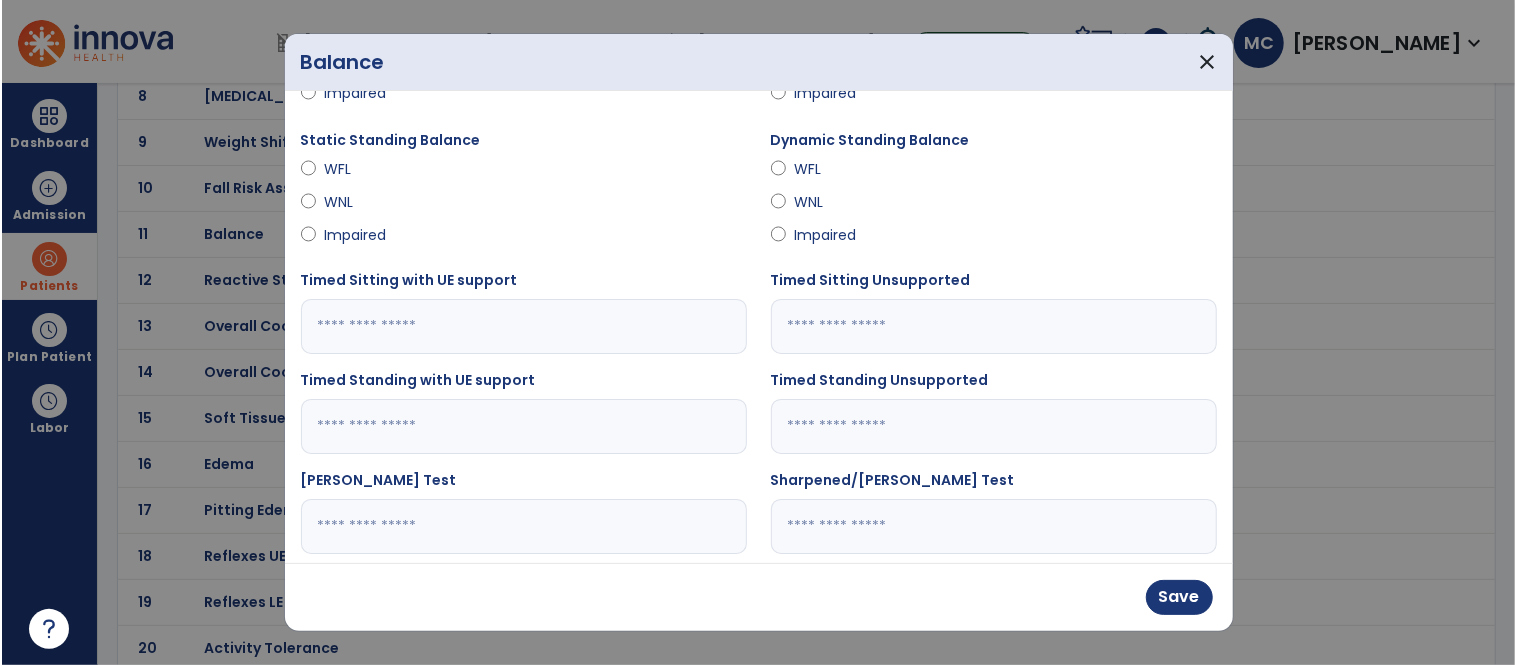 scroll, scrollTop: 125, scrollLeft: 0, axis: vertical 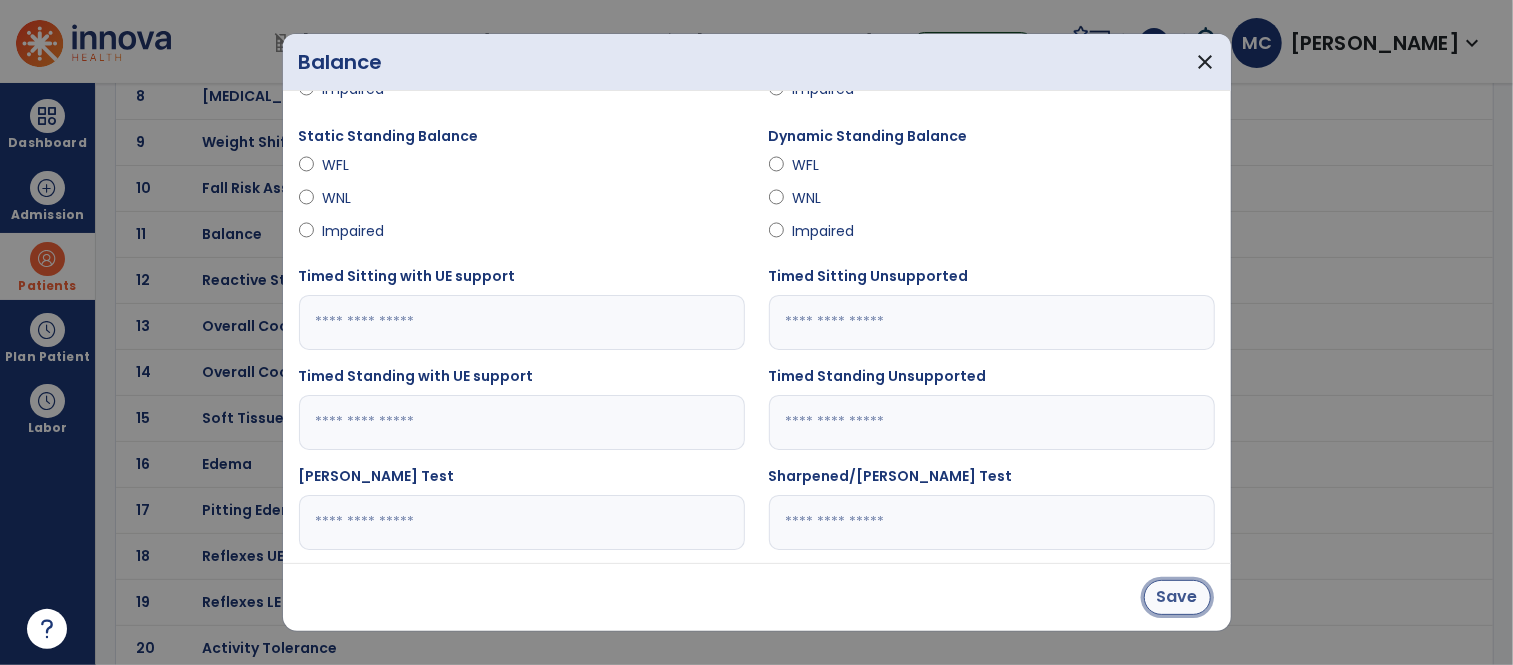 click on "Save" at bounding box center [1177, 597] 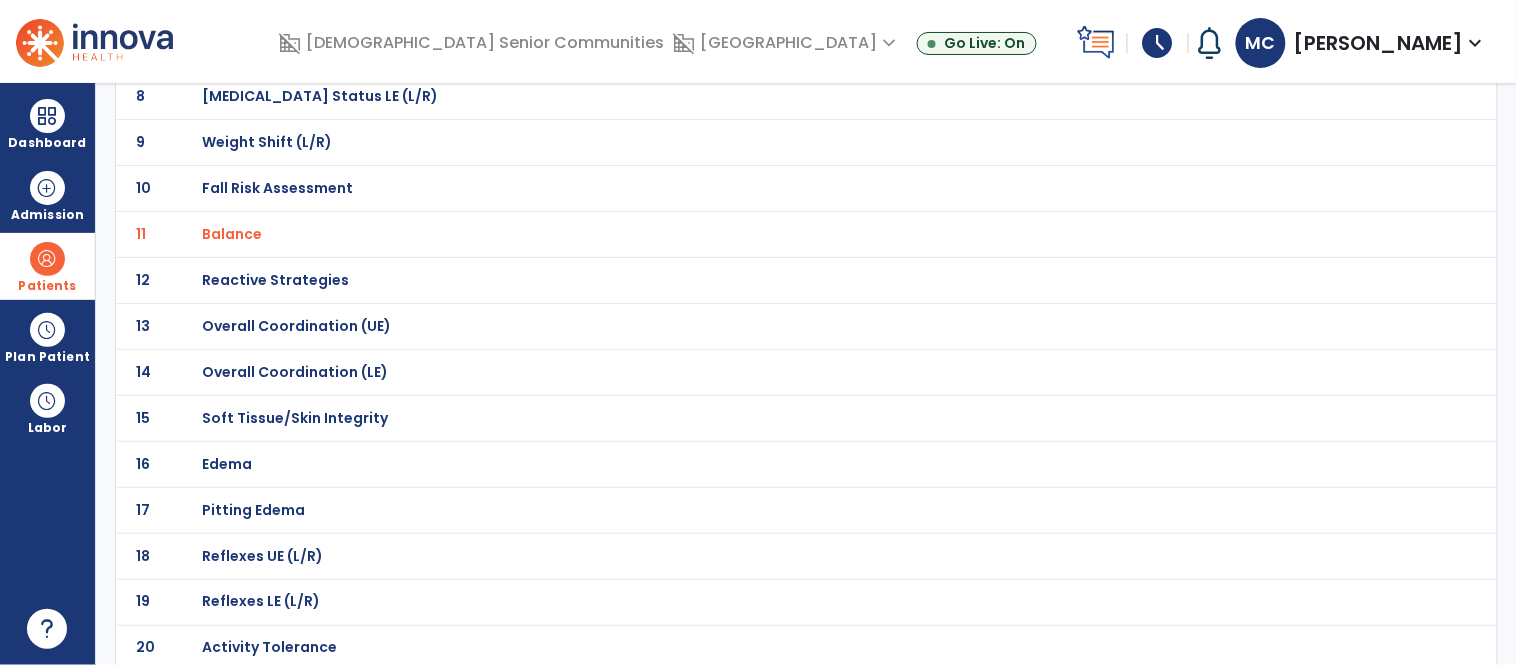 scroll, scrollTop: 644, scrollLeft: 0, axis: vertical 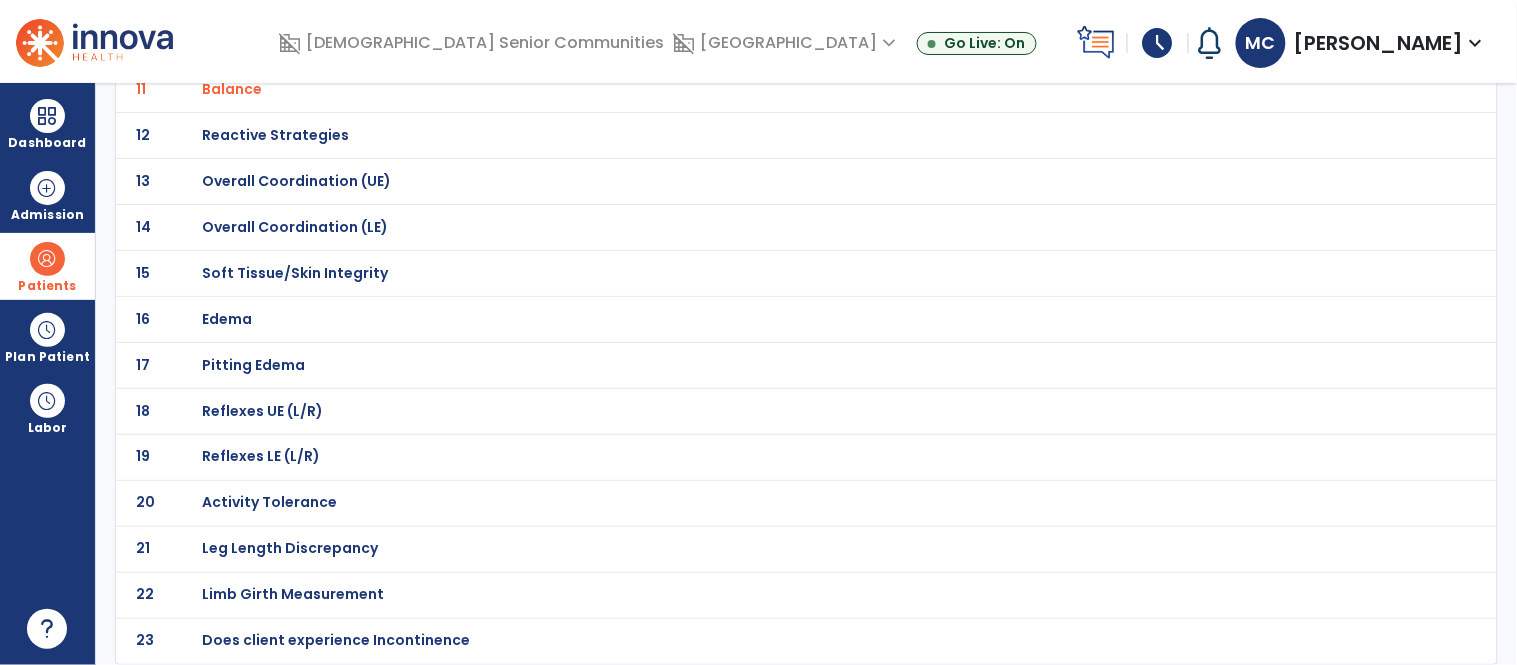 click on "Activity Tolerance" at bounding box center [273, -371] 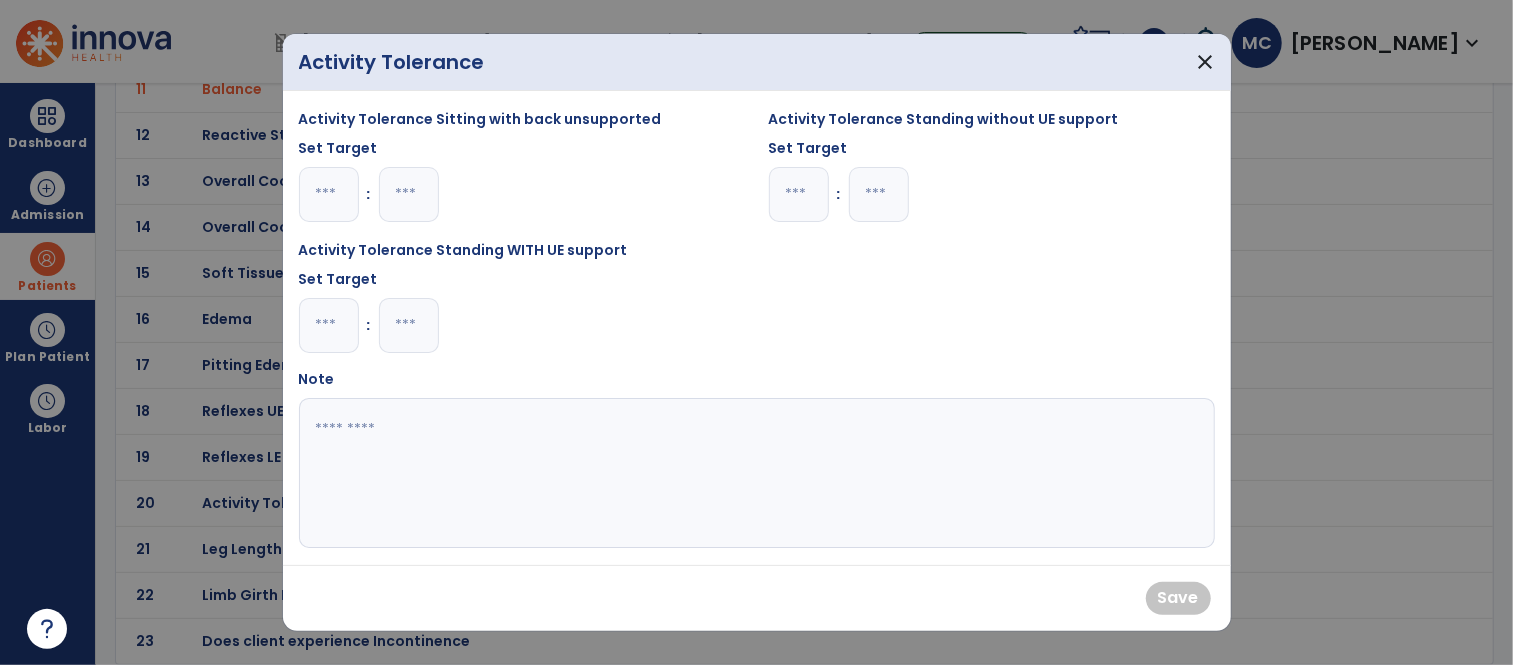 click at bounding box center [329, 194] 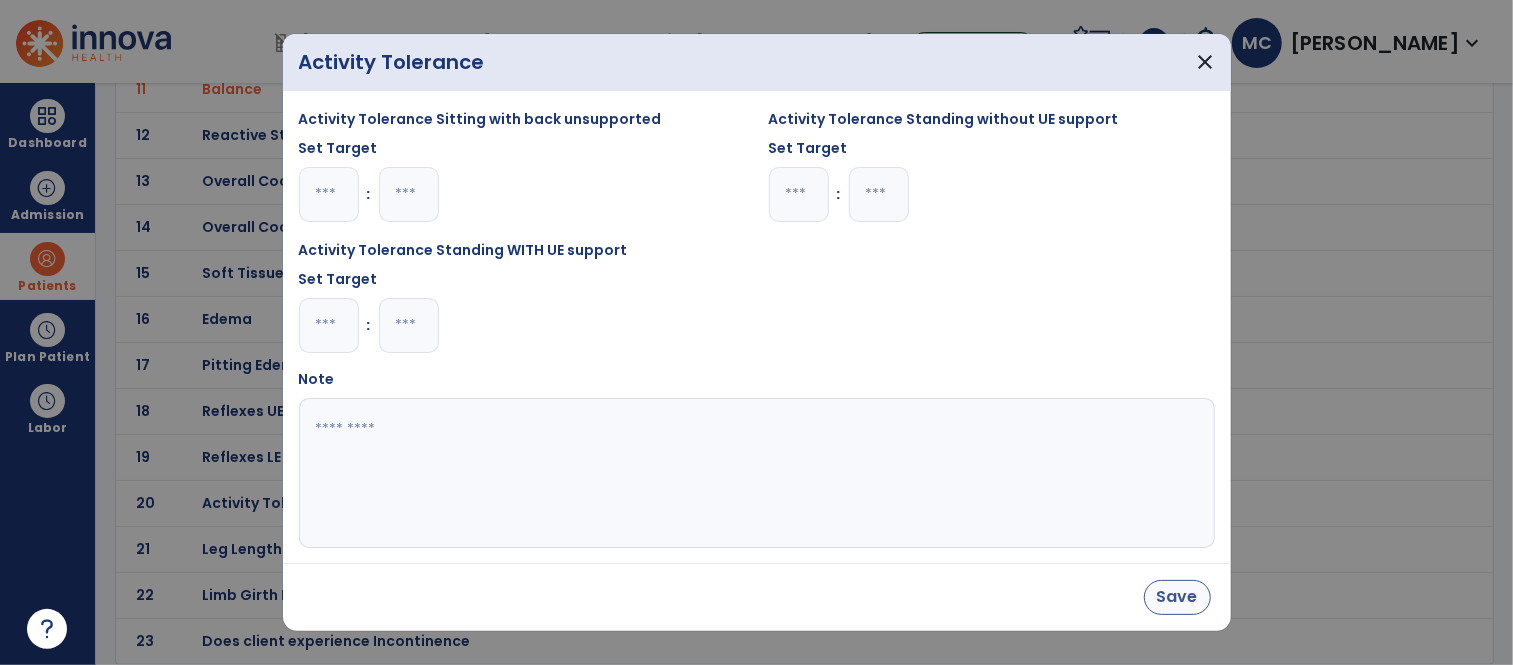 type on "*" 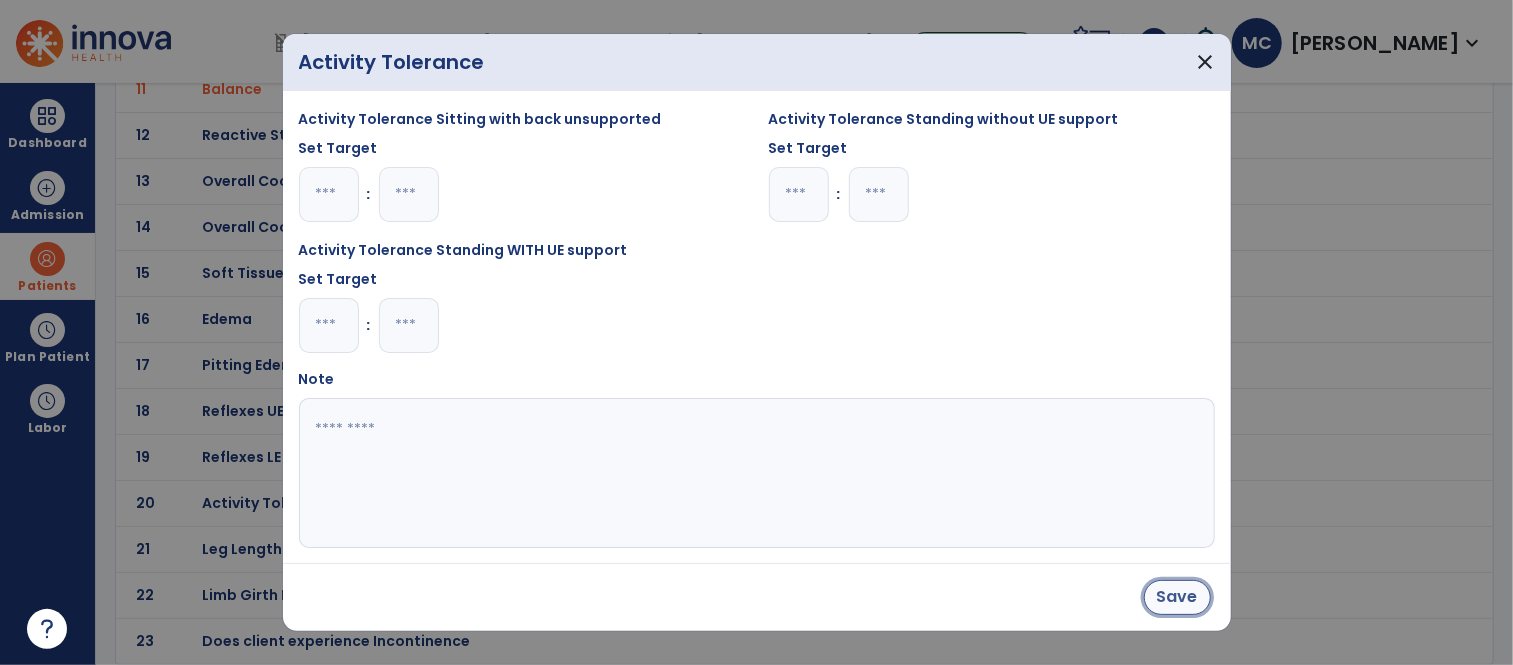 click on "Save" at bounding box center (1177, 597) 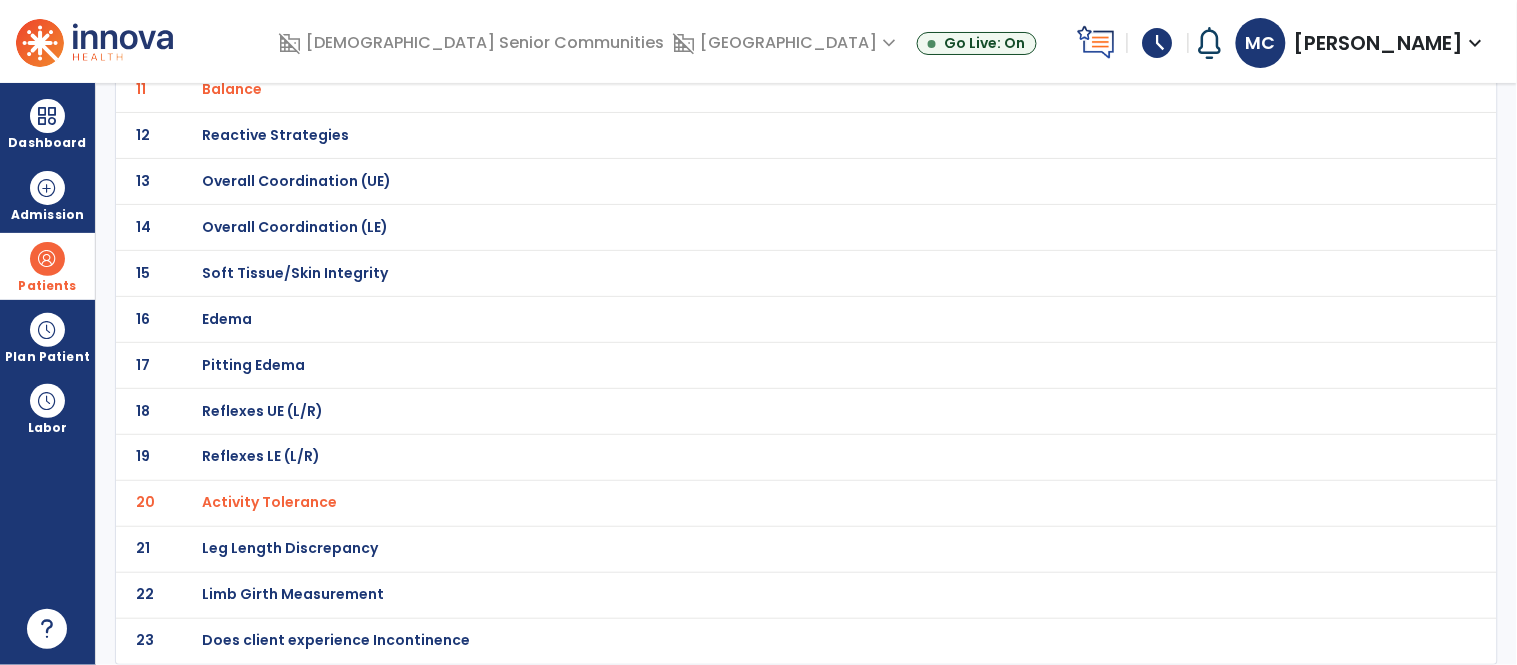 scroll, scrollTop: 0, scrollLeft: 0, axis: both 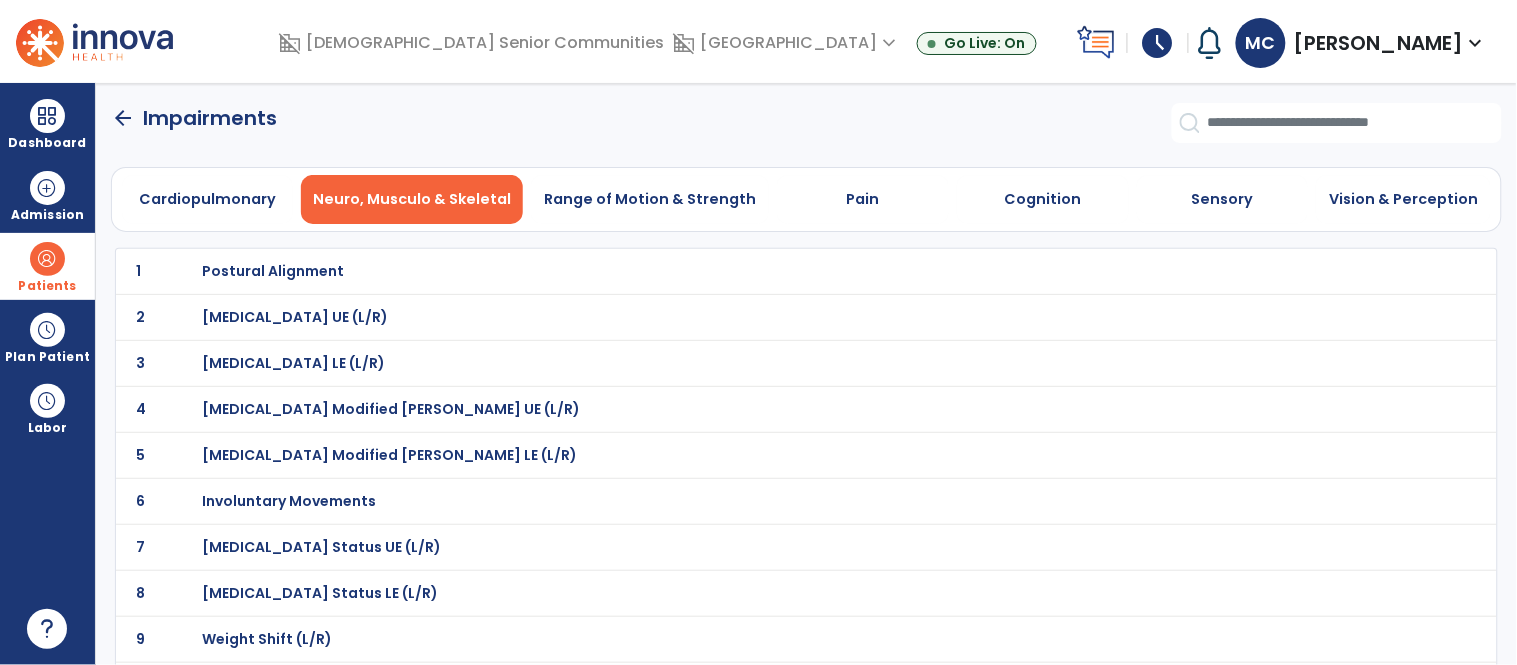 click on "Impairments" 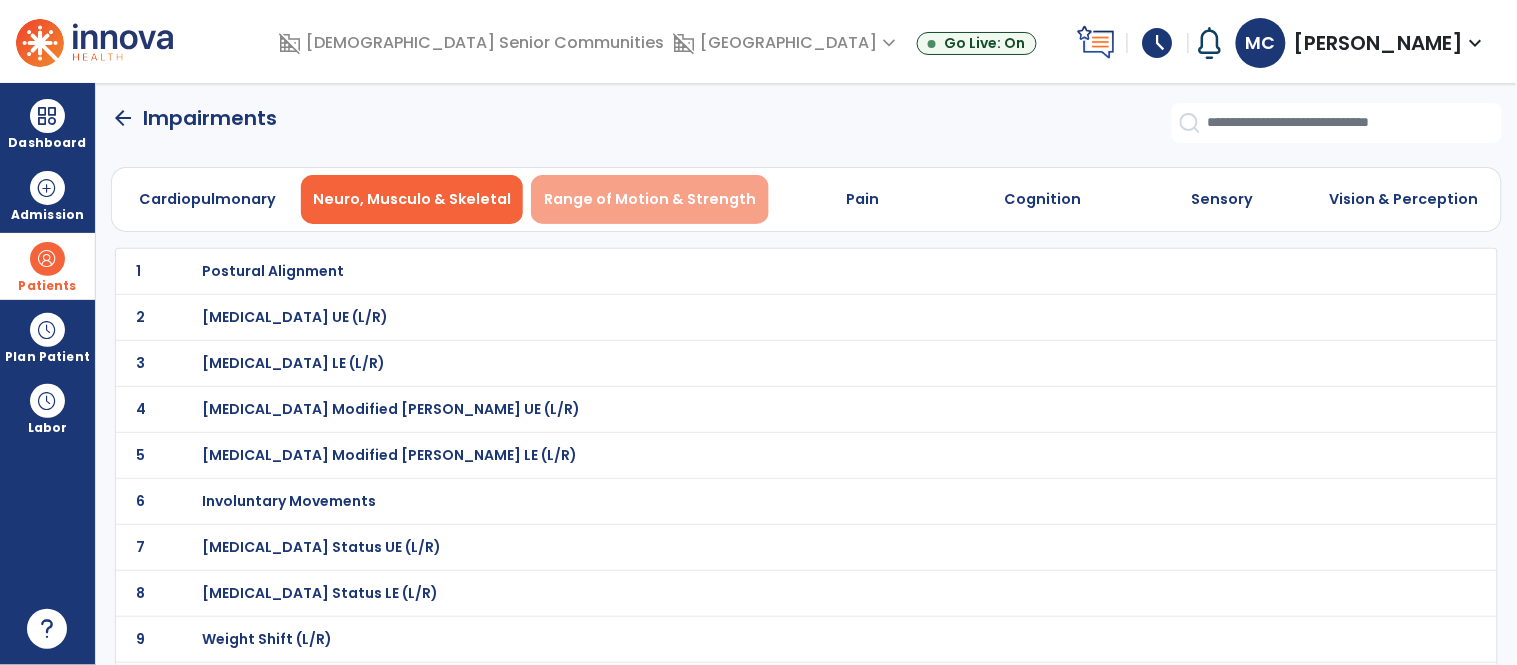 click on "Range of Motion & Strength" at bounding box center [650, 199] 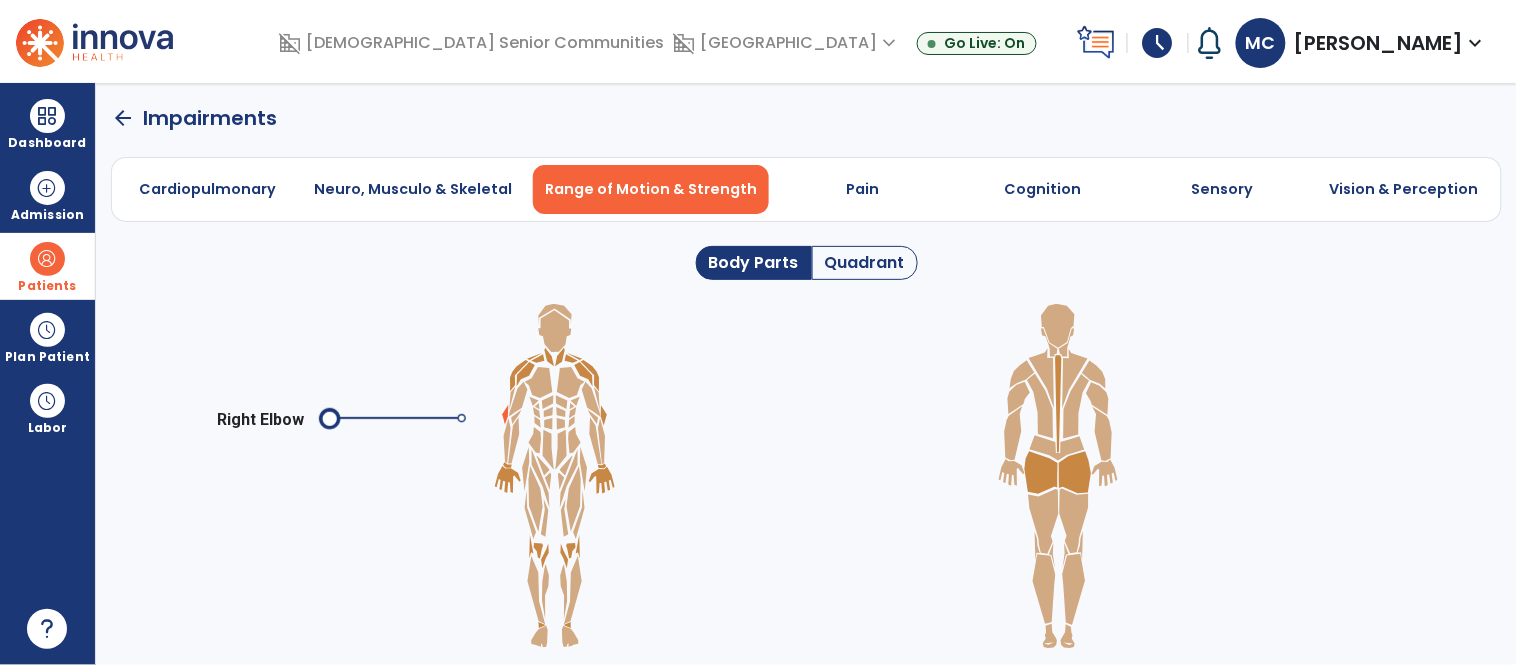 click 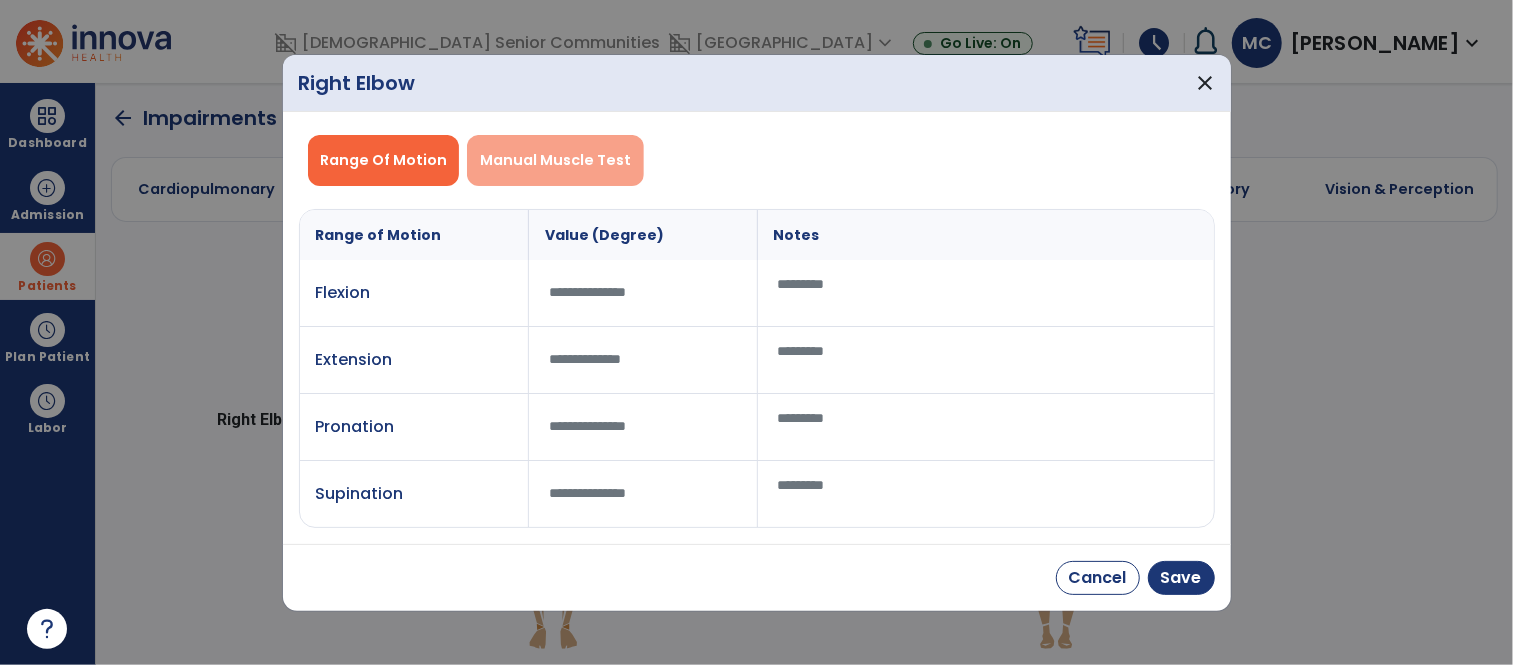 click on "Manual Muscle Test" at bounding box center (555, 160) 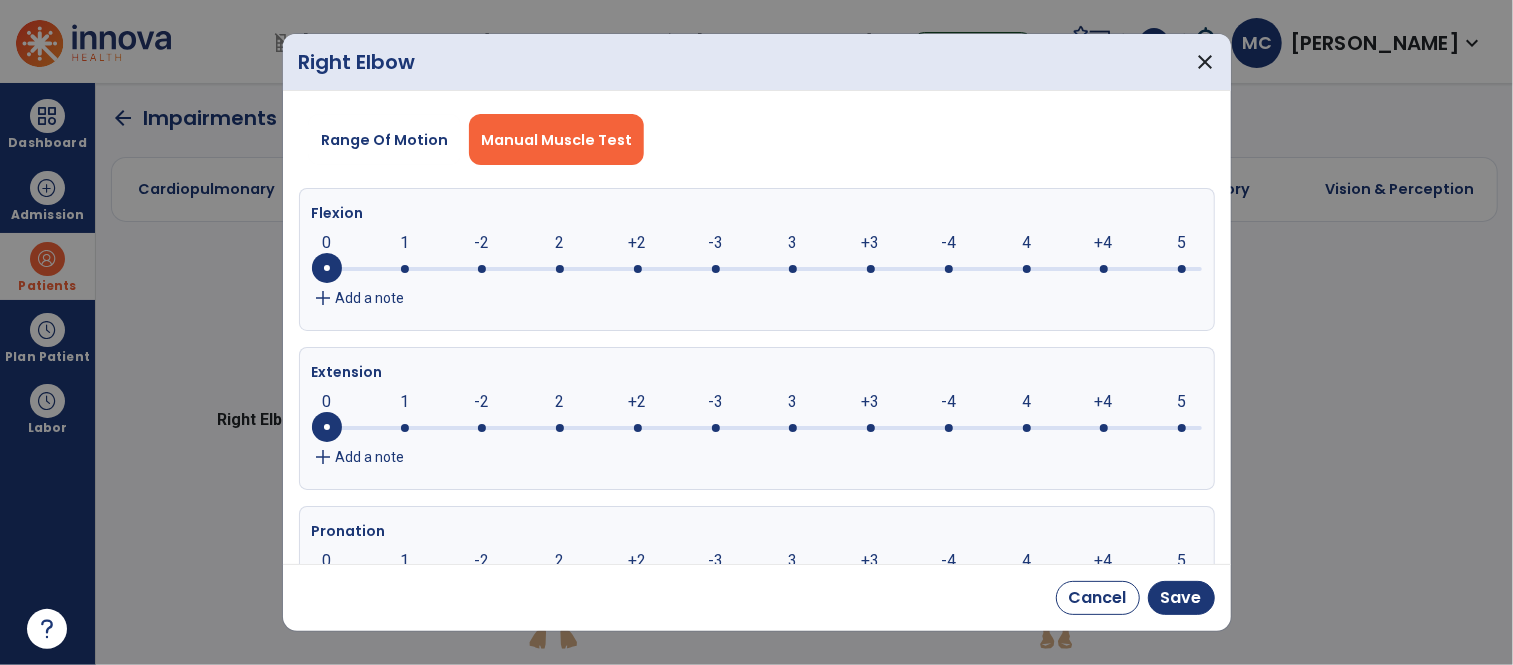click 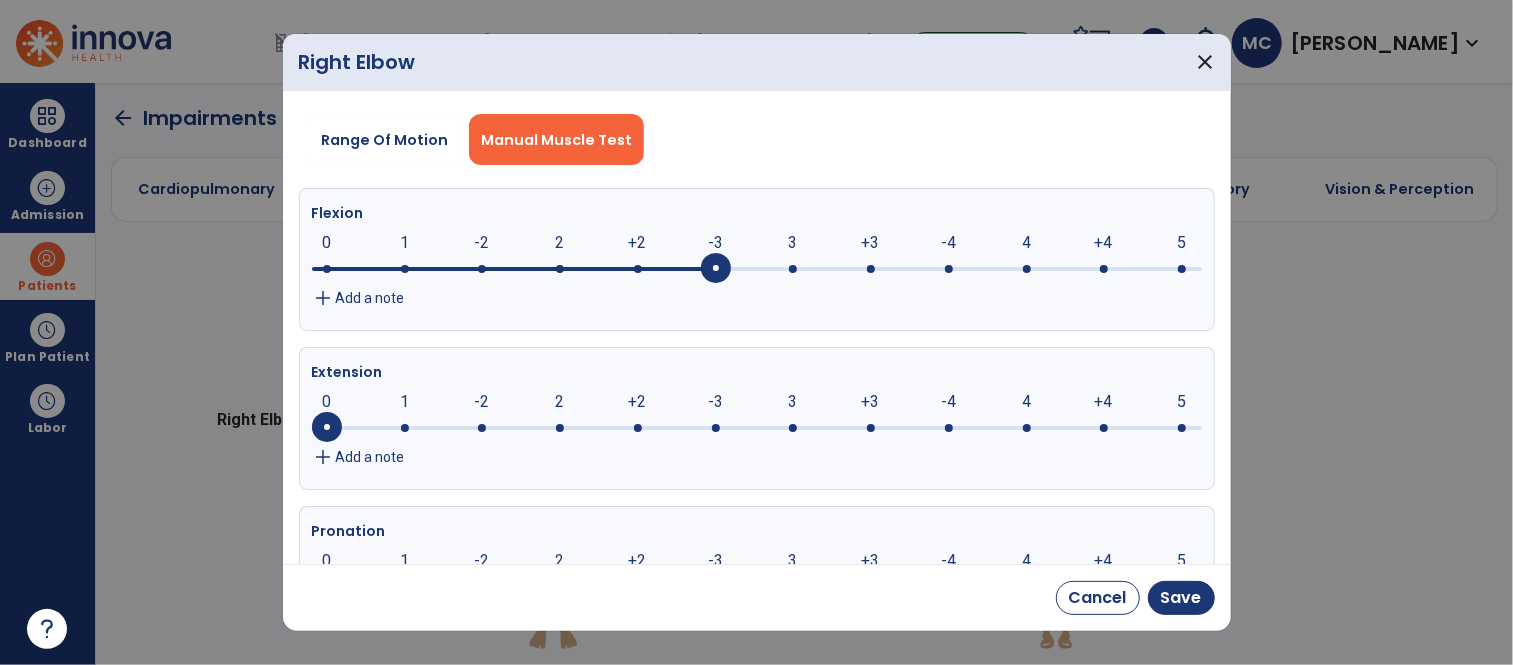 click 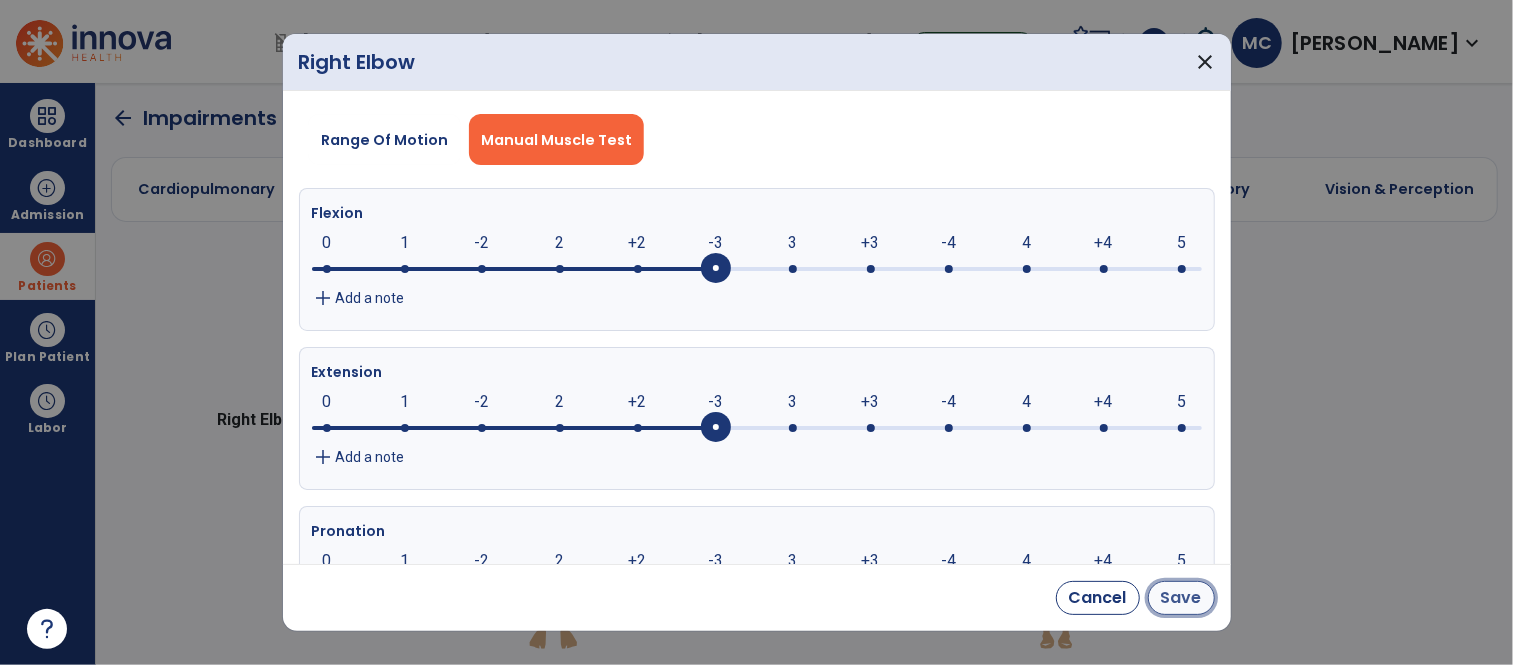 click on "Save" at bounding box center [1181, 598] 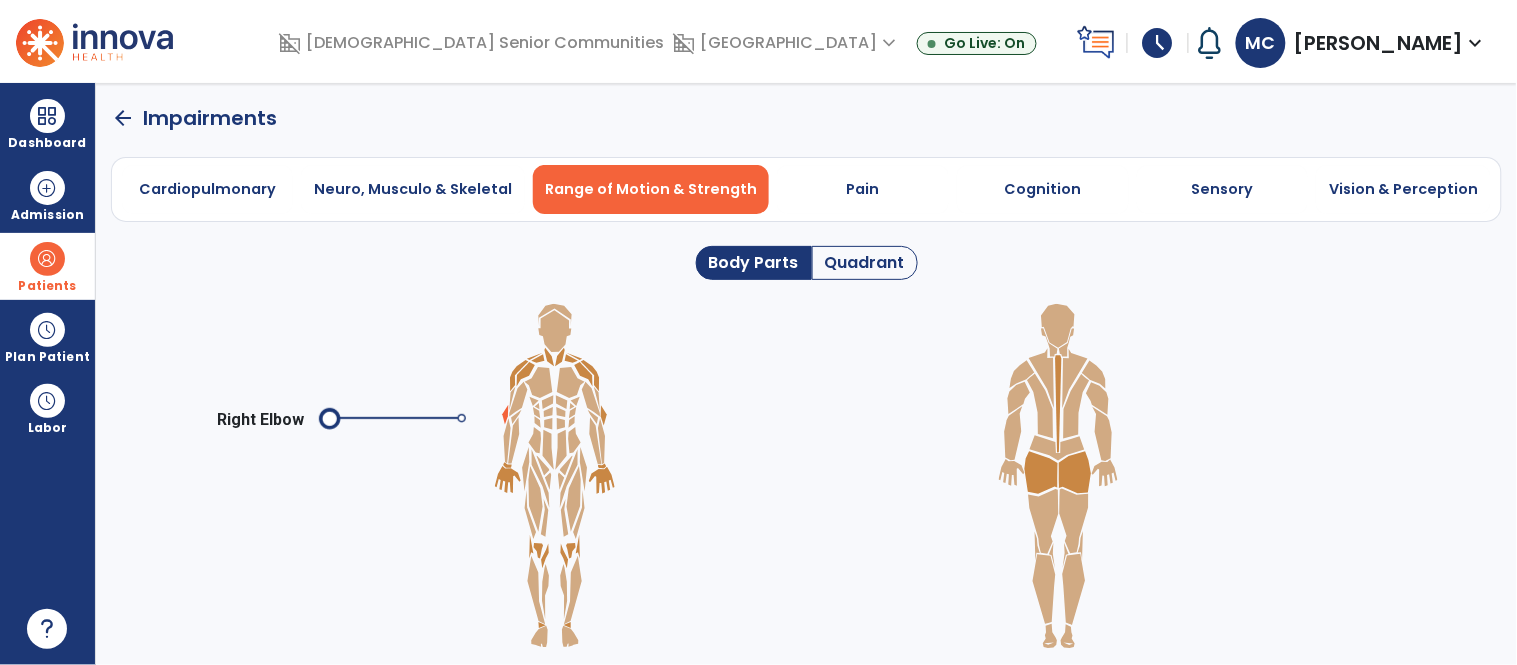 click 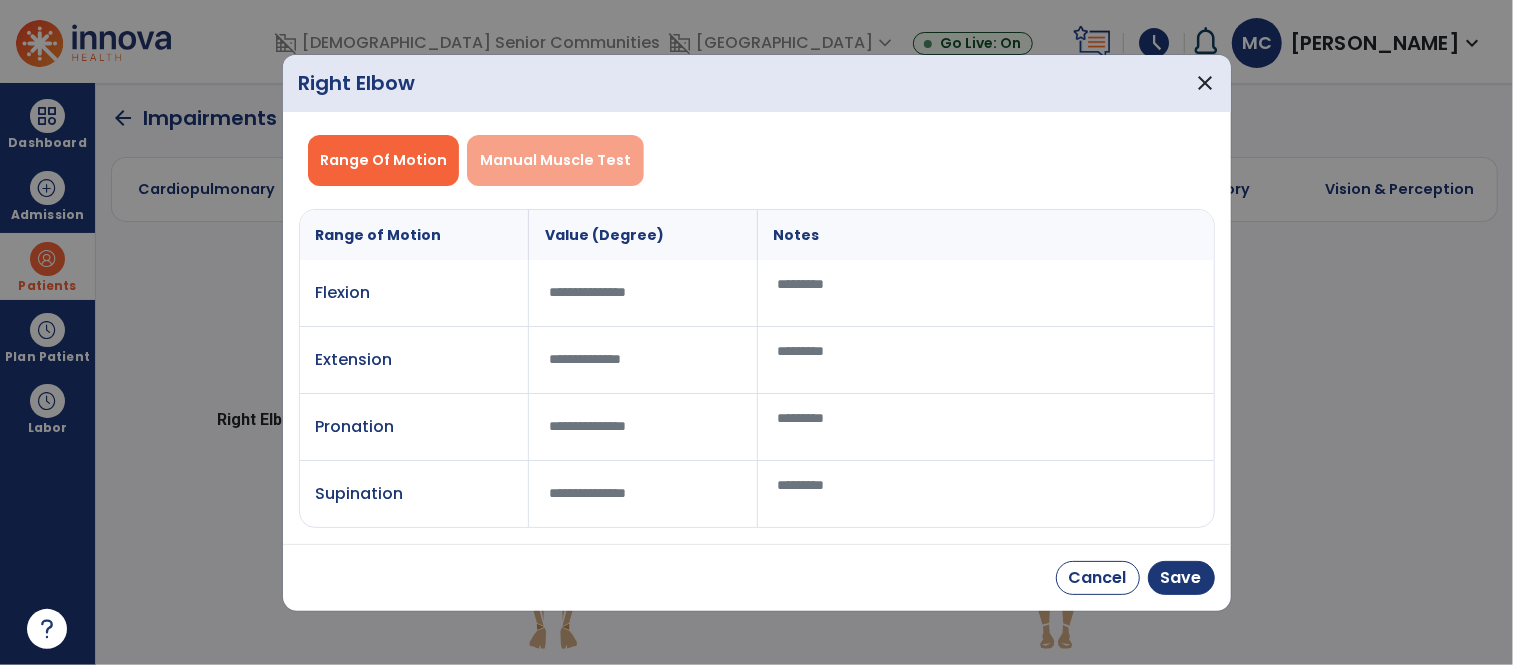 click on "Manual Muscle Test" at bounding box center [555, 160] 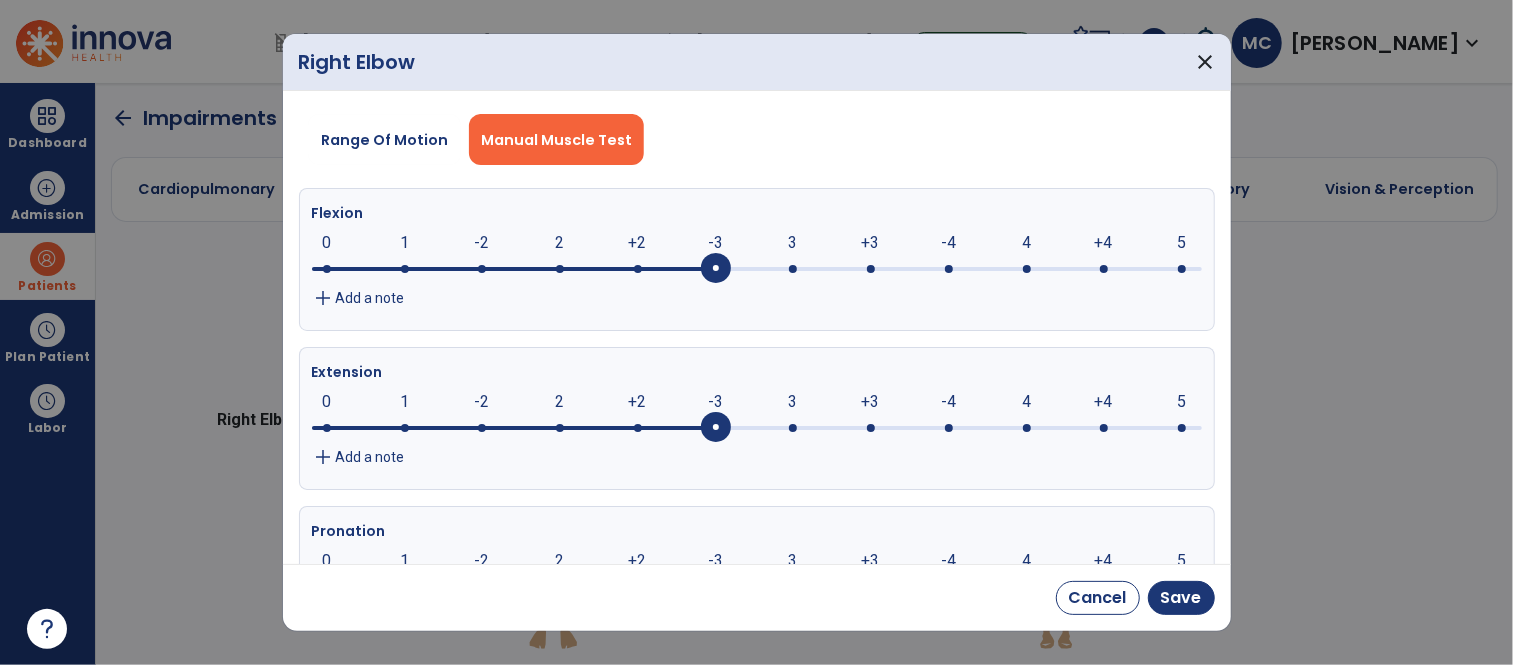 click 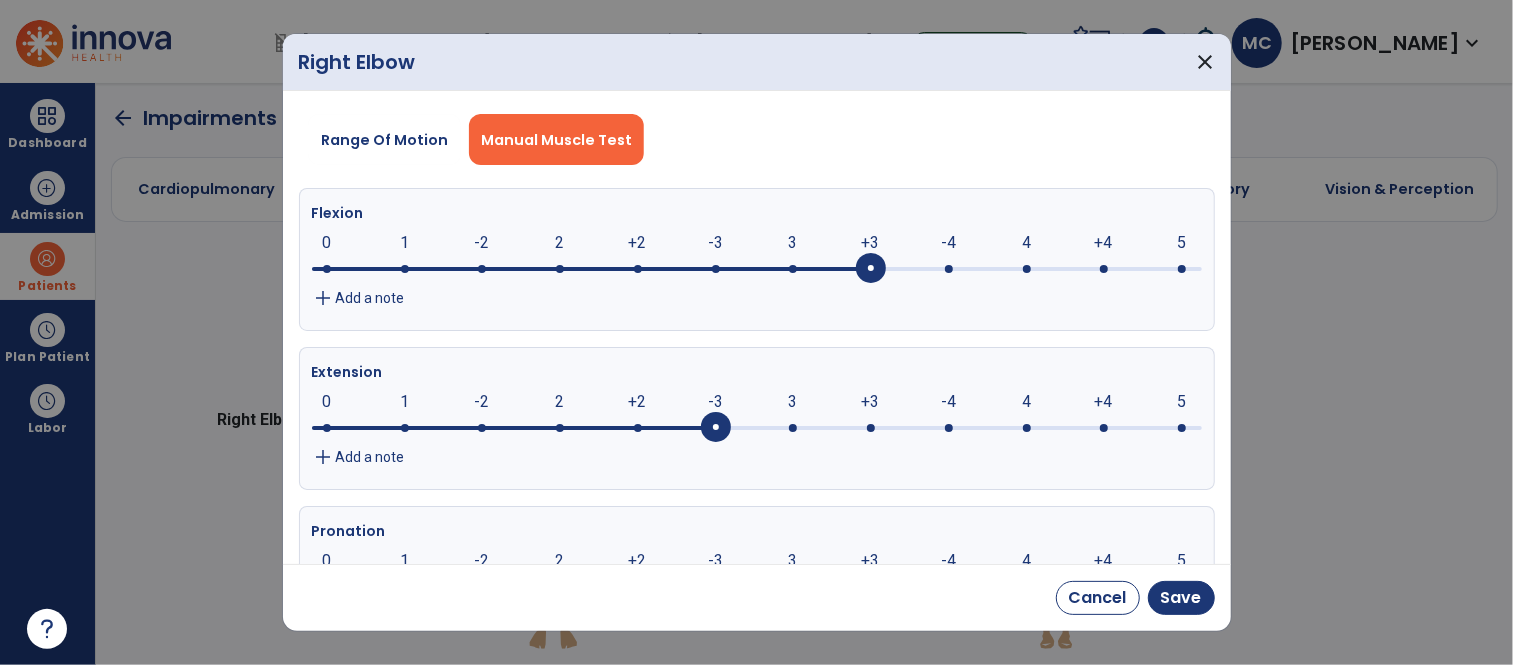 click 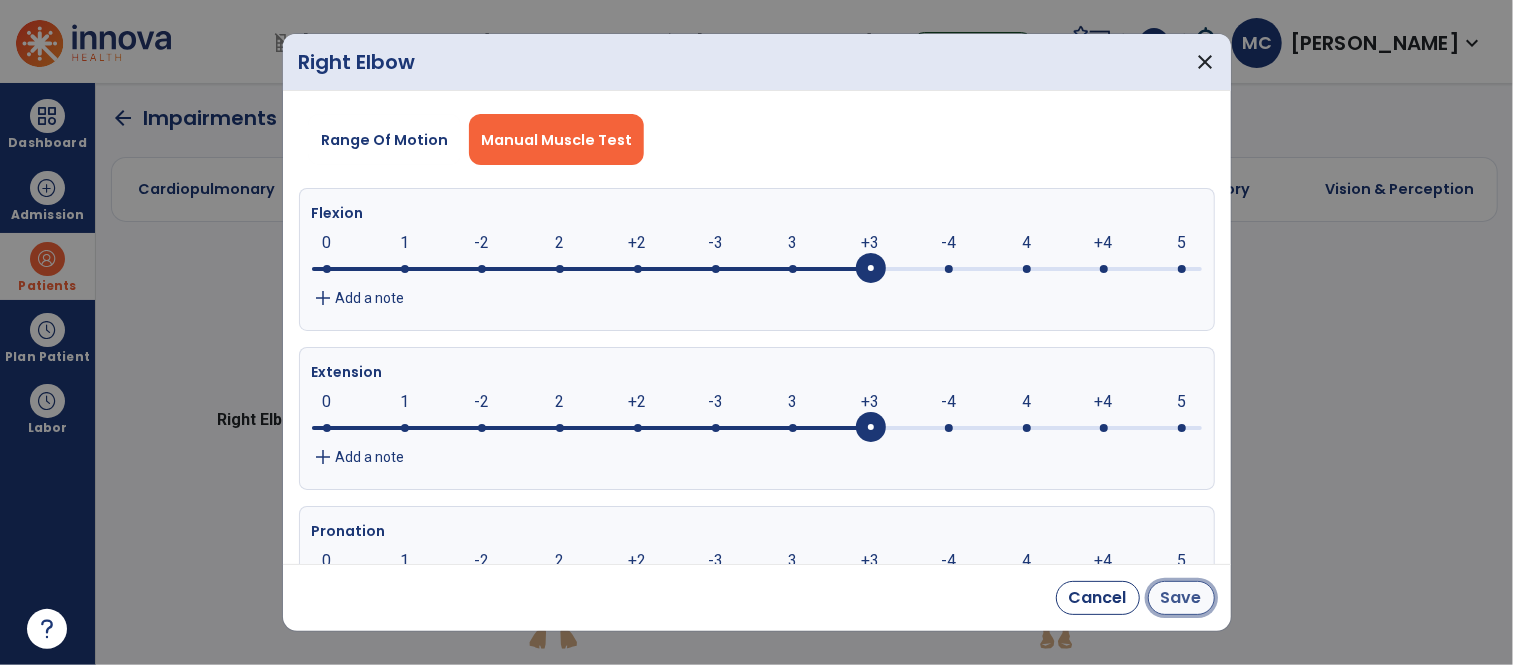 click on "Save" at bounding box center [1181, 598] 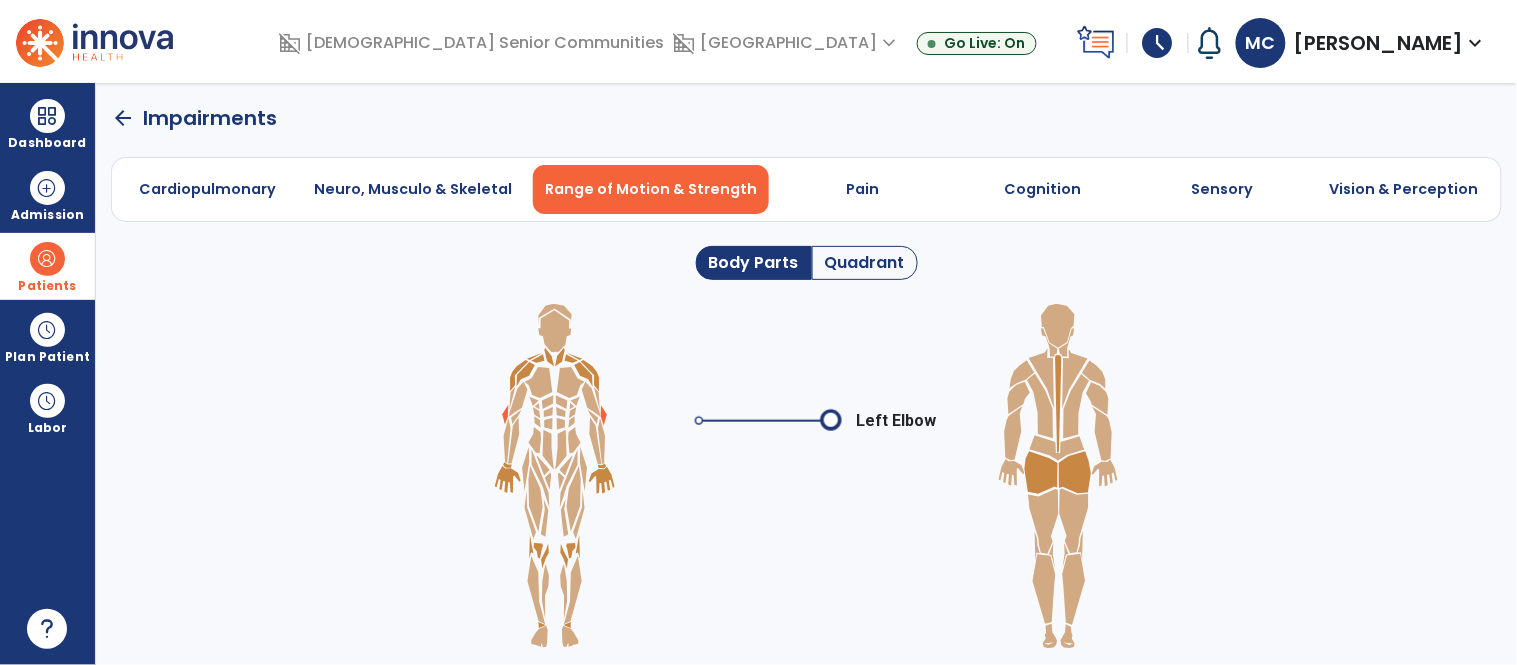 click 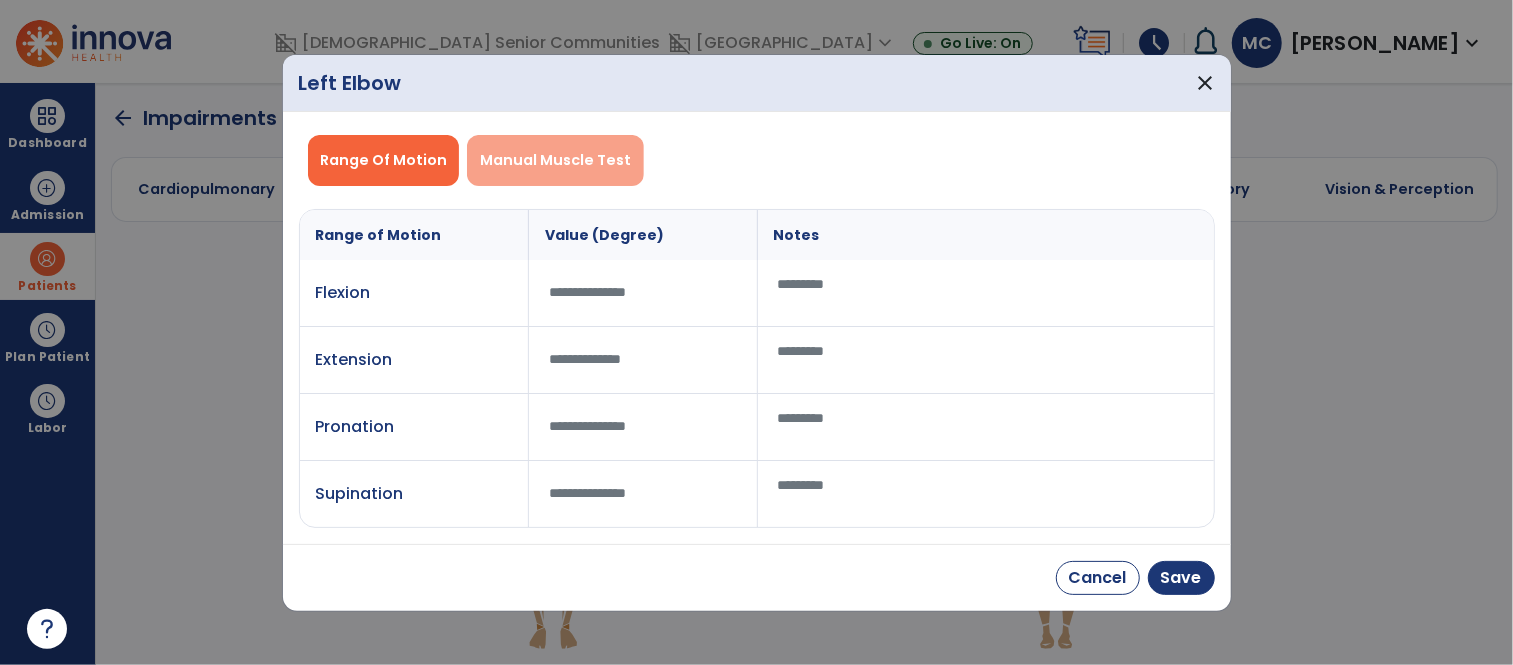 click on "Manual Muscle Test" at bounding box center [555, 160] 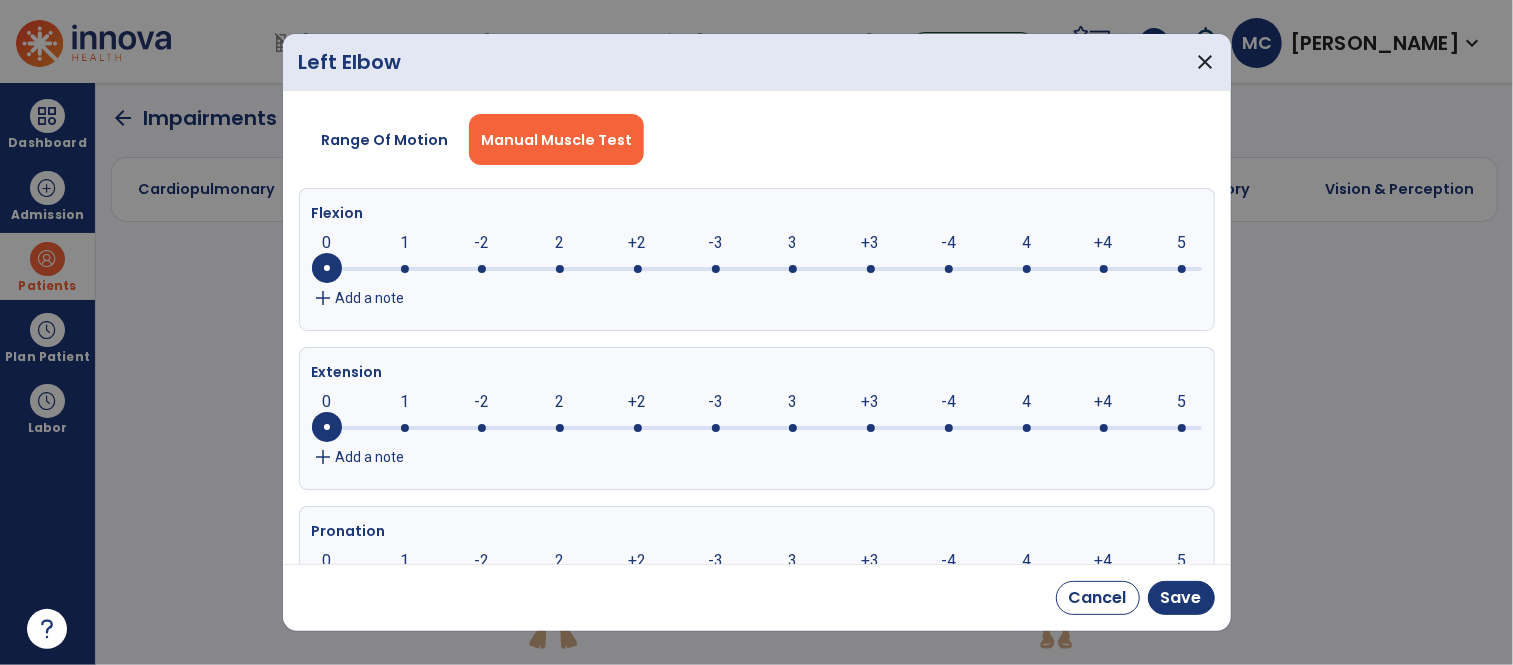 click 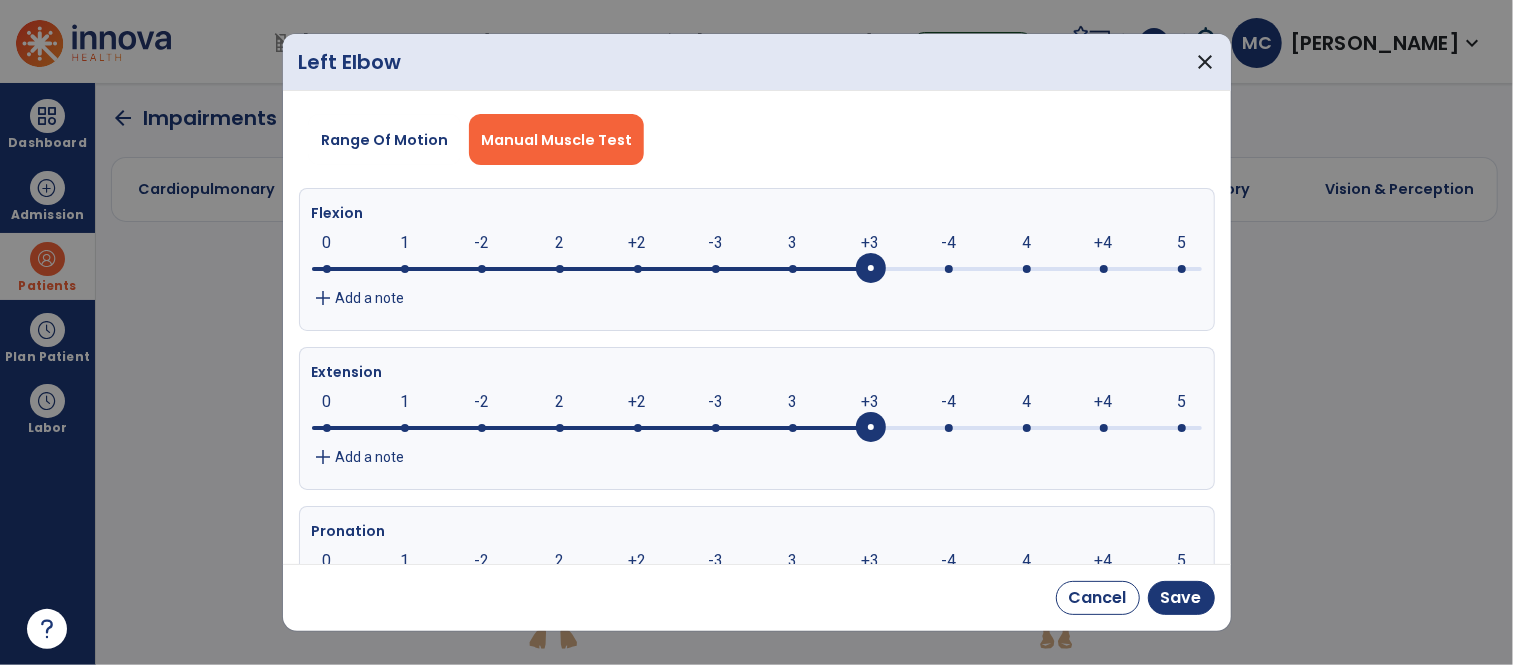 click 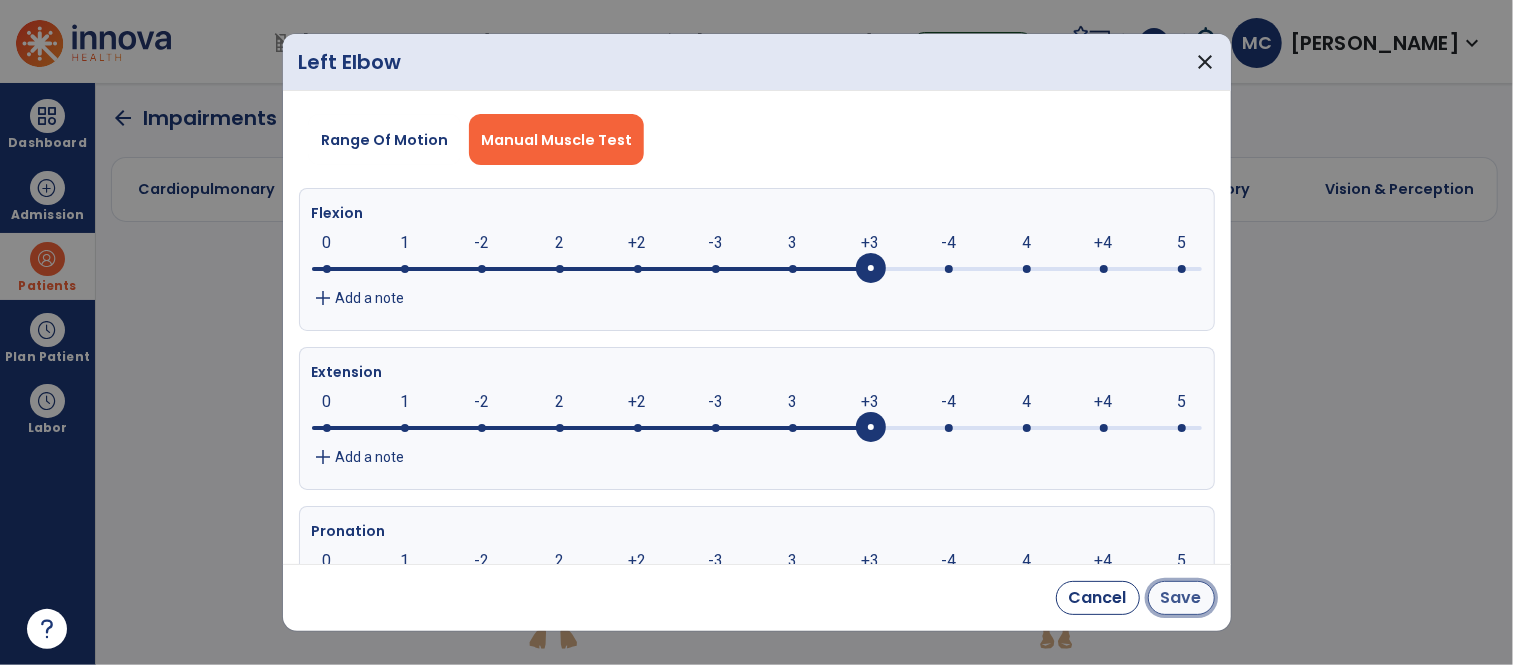 click on "Save" at bounding box center (1181, 598) 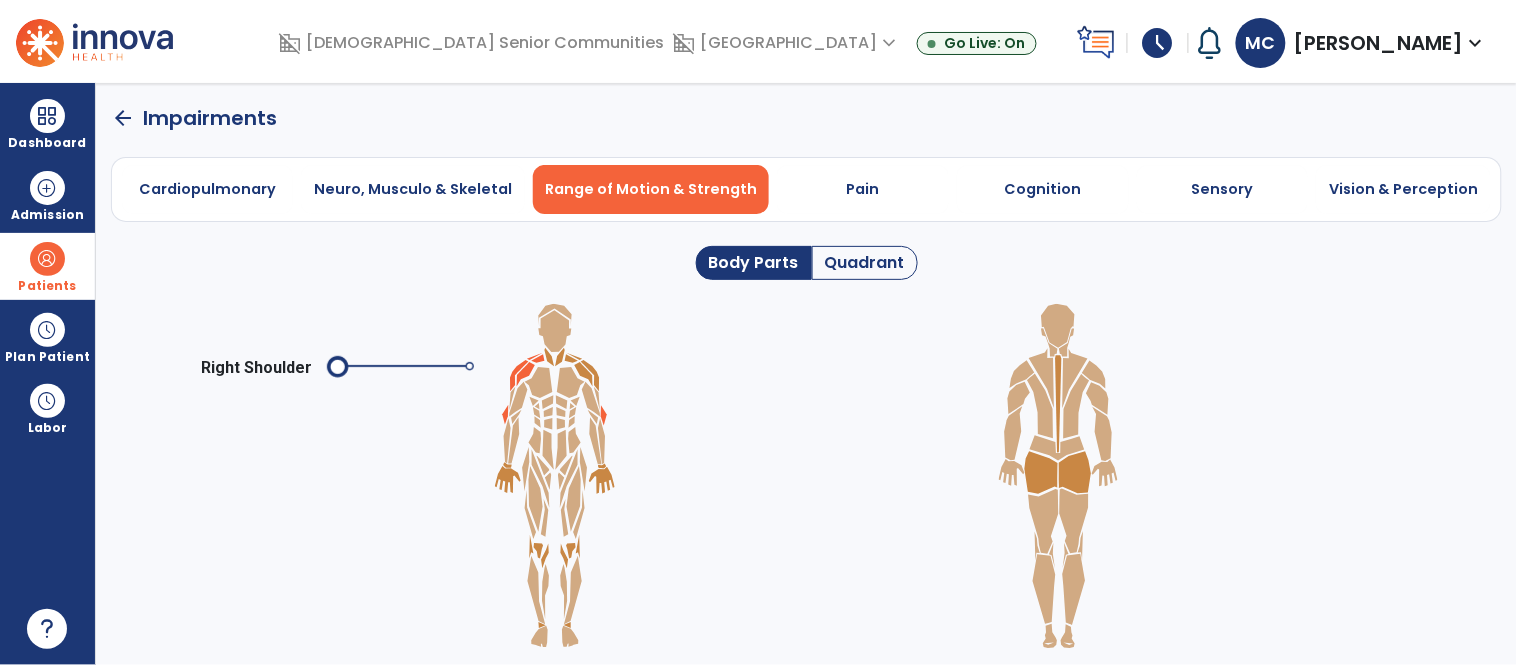 click 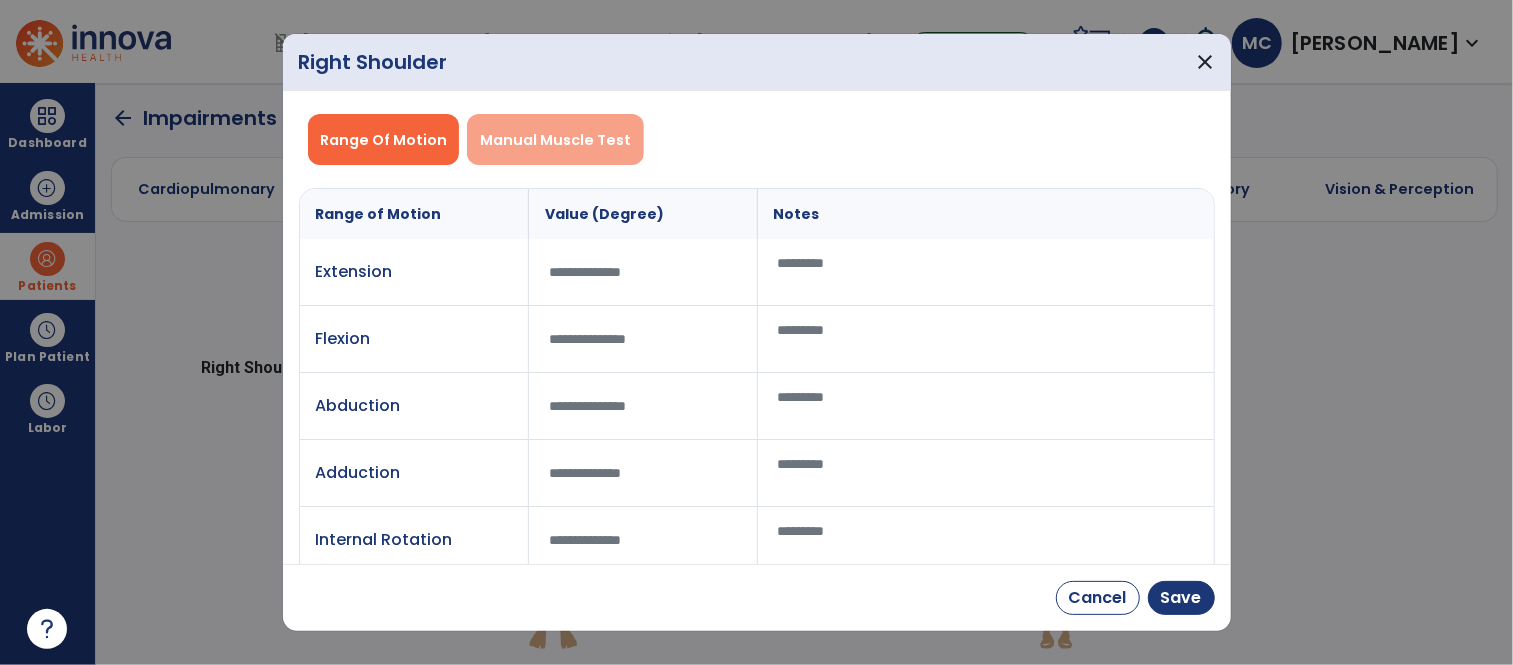 click on "Manual Muscle Test" at bounding box center (555, 140) 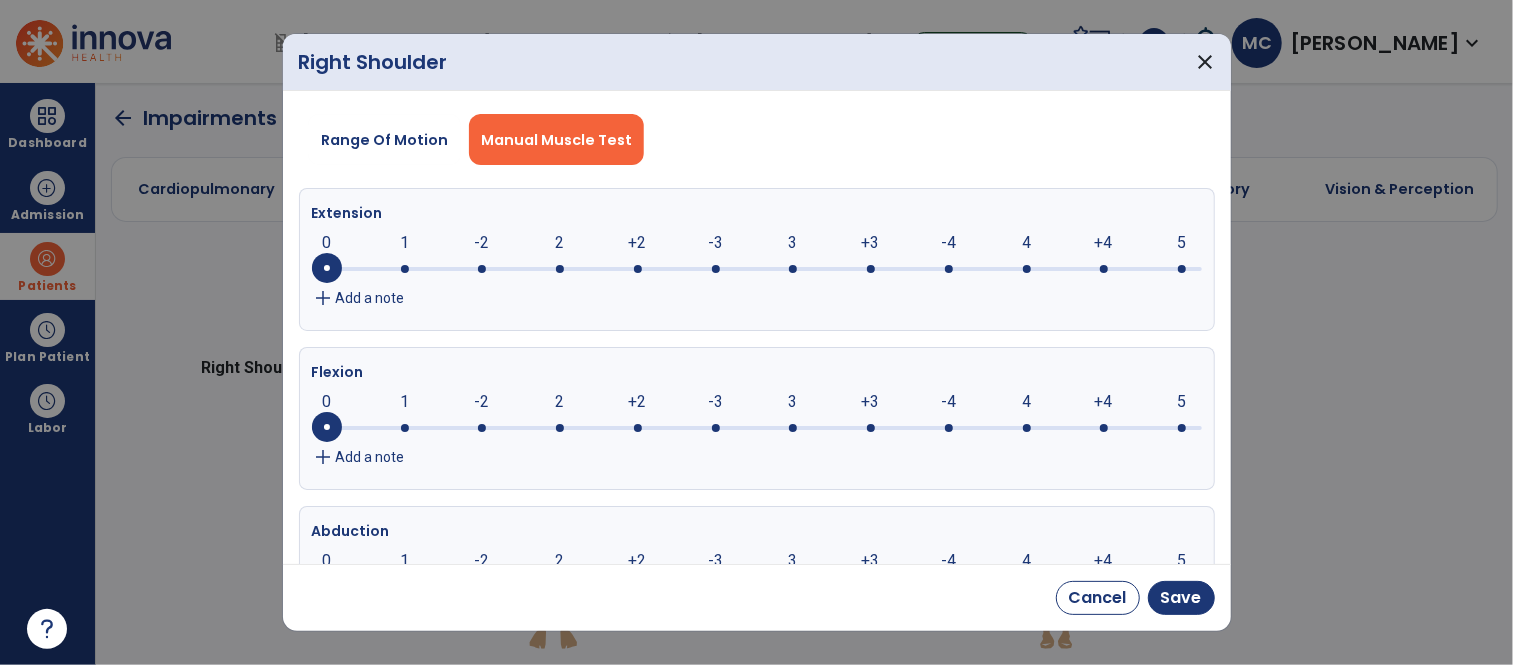 click 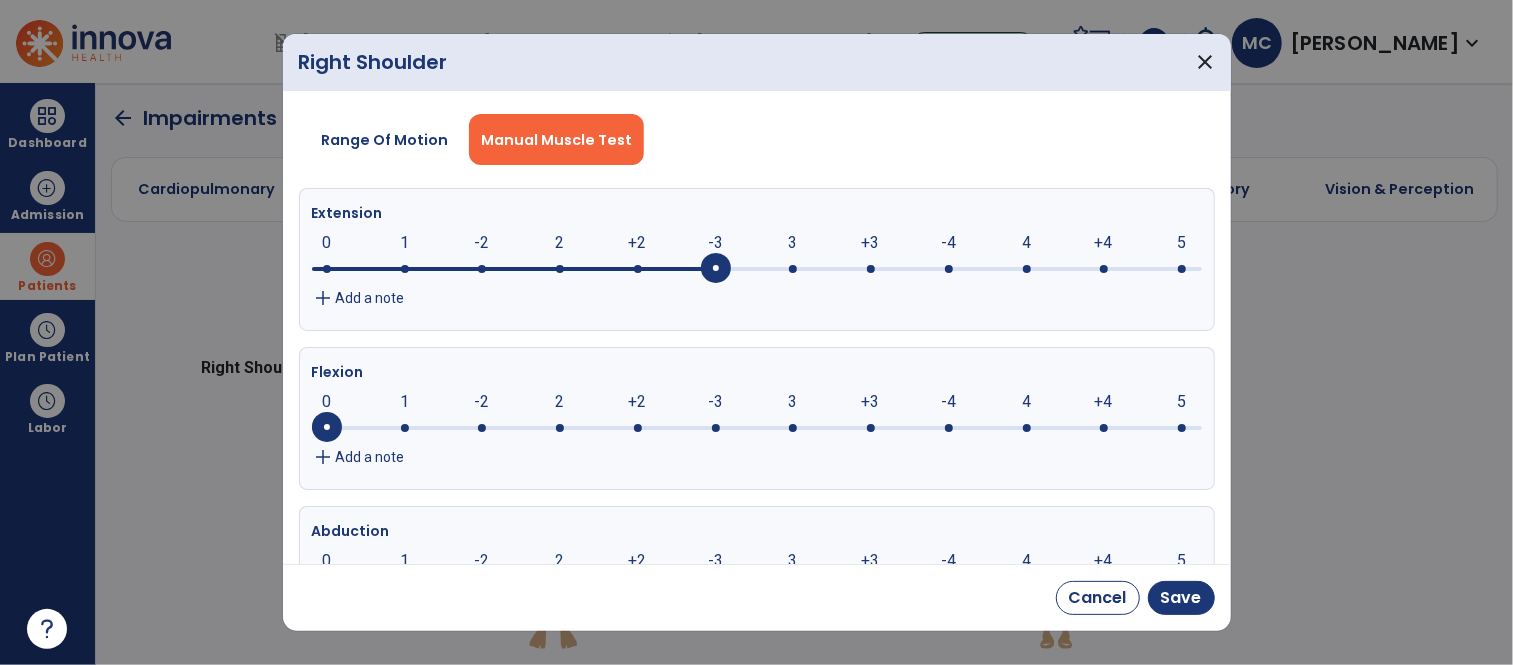 click 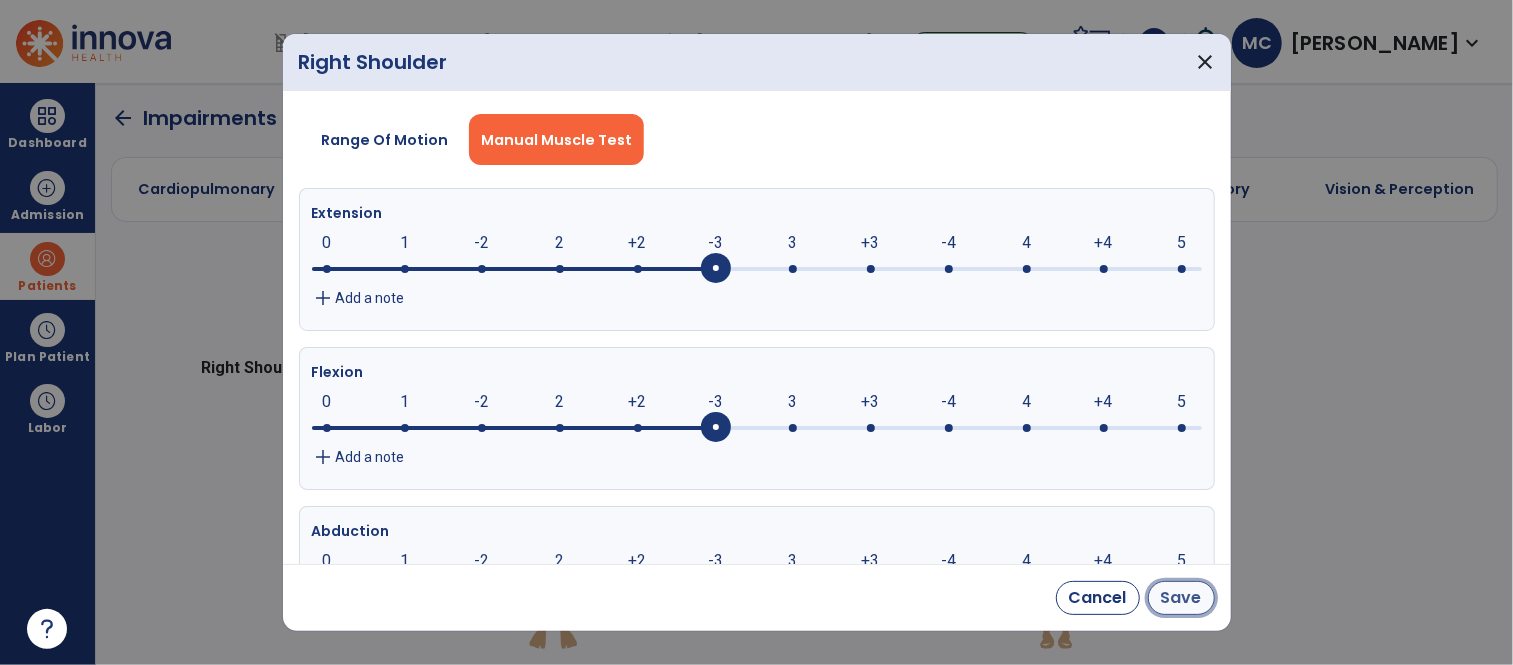 click on "Save" at bounding box center (1181, 598) 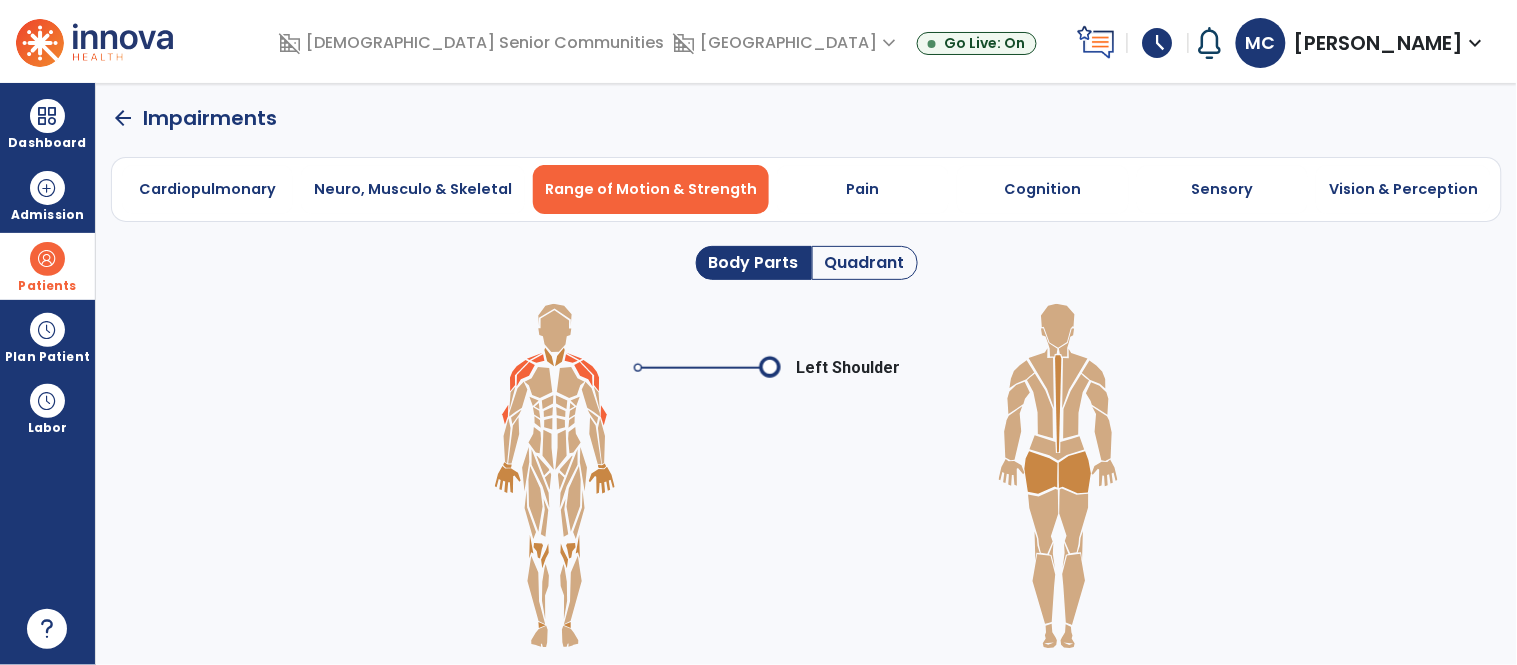 click 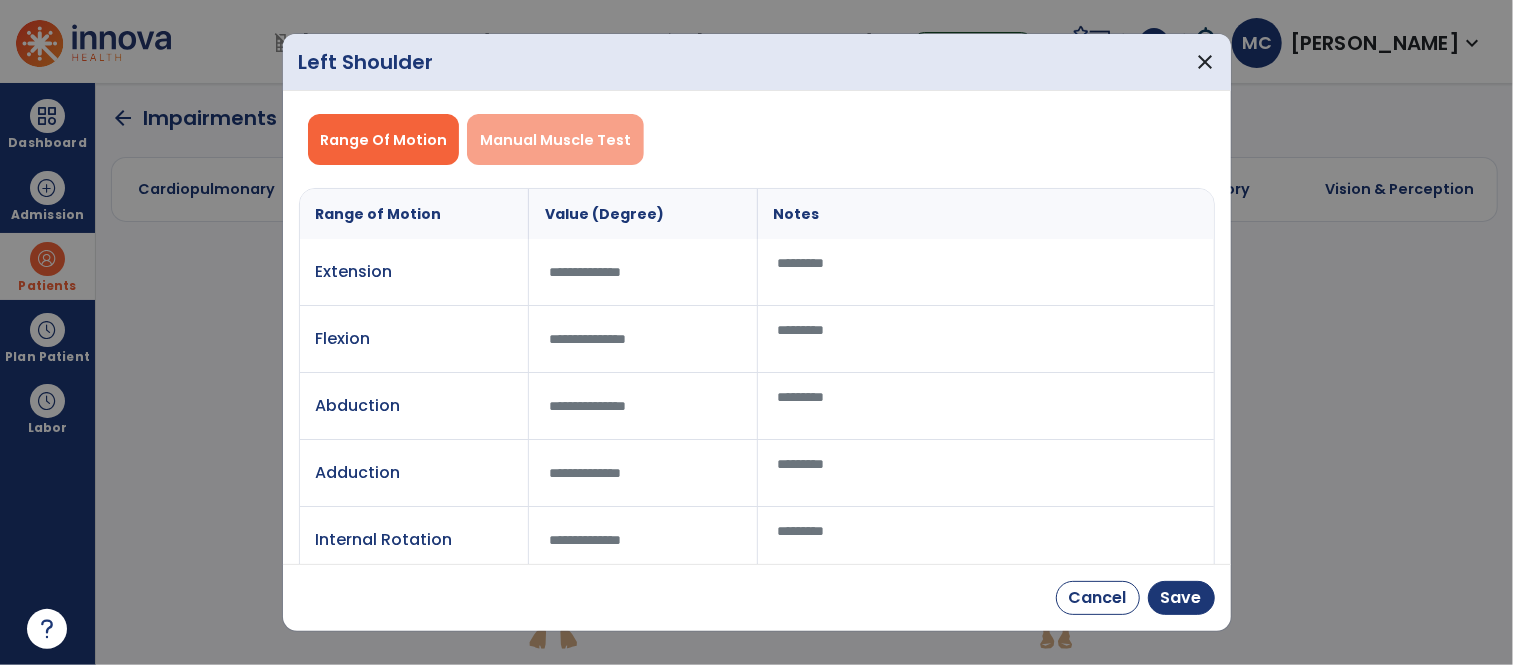 click on "Manual Muscle Test" at bounding box center [555, 139] 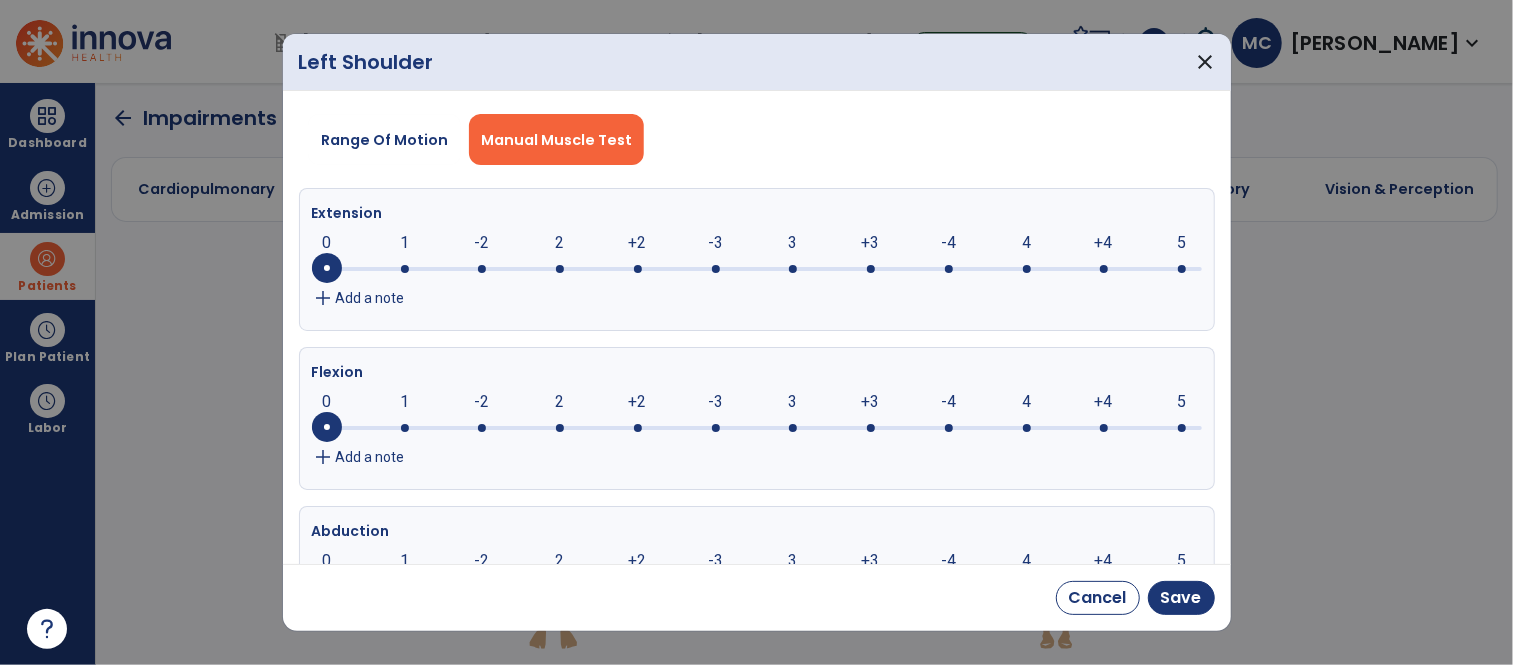 click 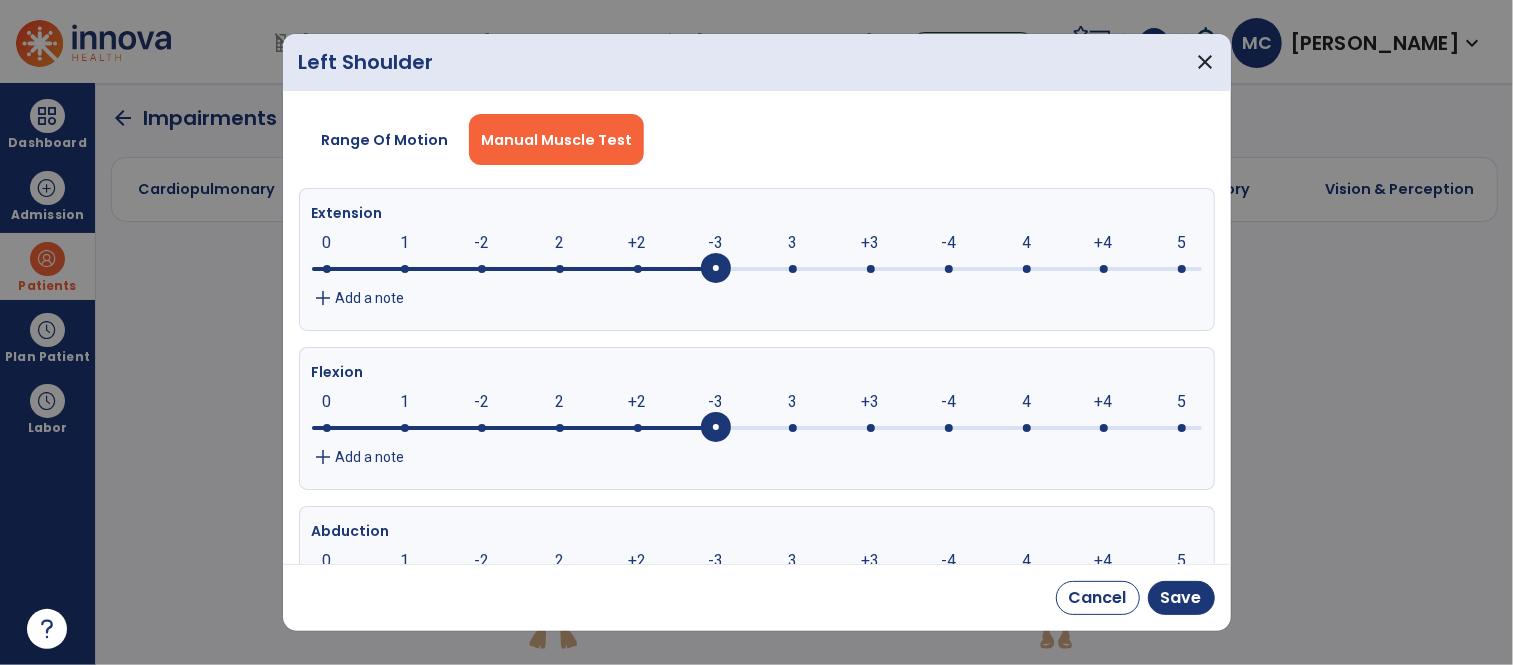 click 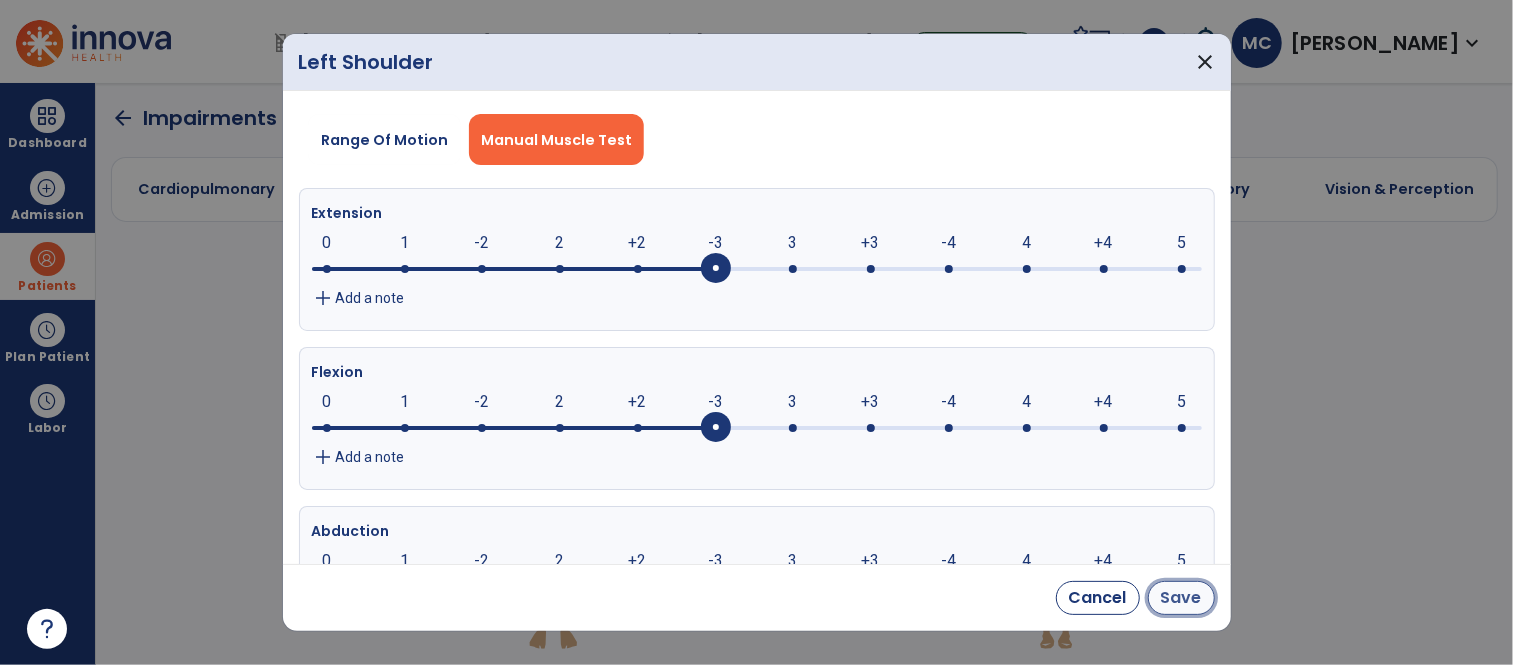 click on "Save" at bounding box center (1181, 598) 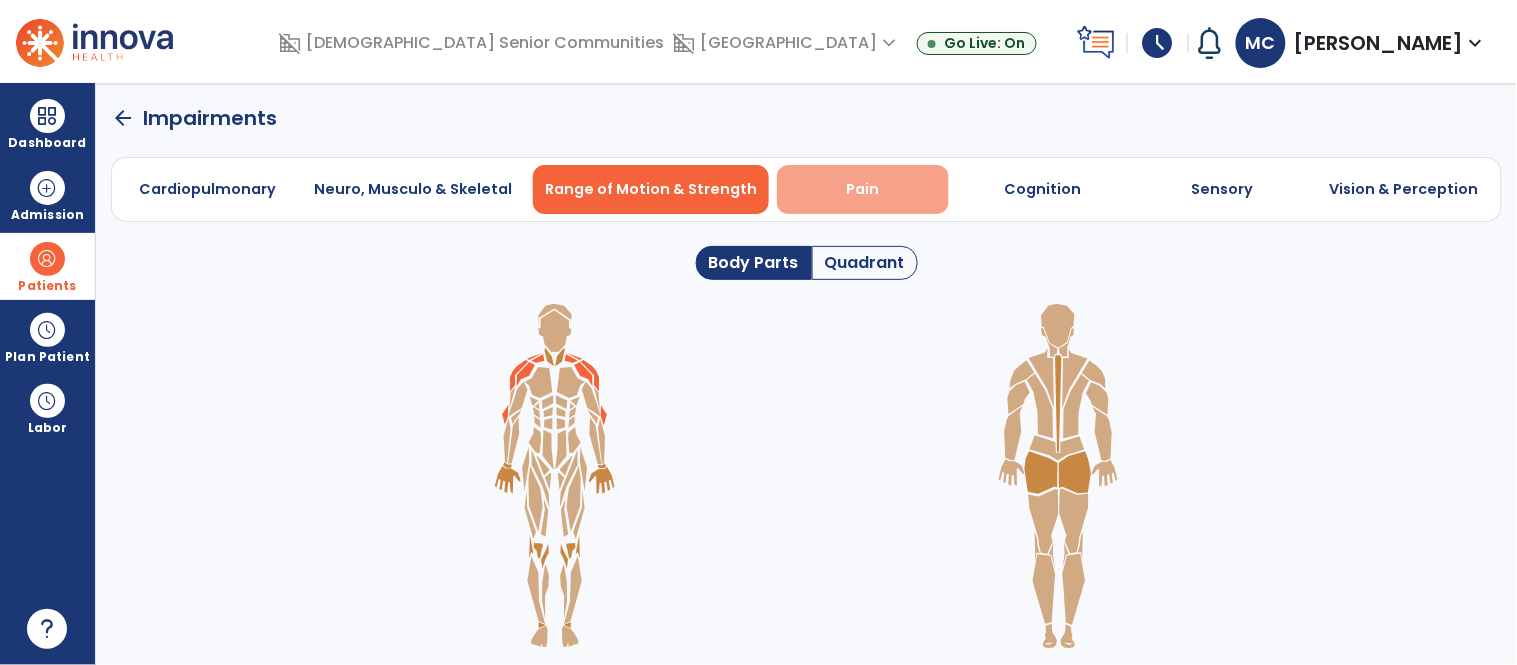 click on "Pain" at bounding box center [863, 189] 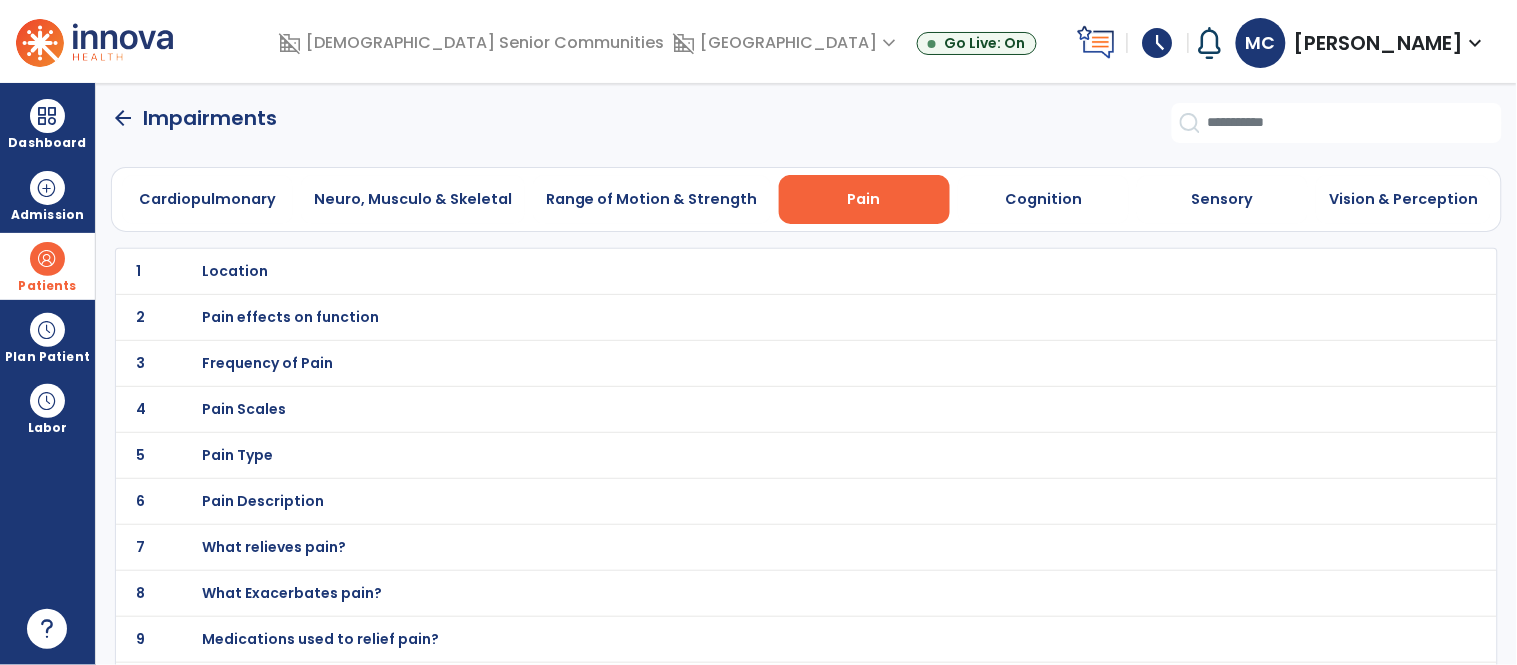 click on "Location" at bounding box center [235, 271] 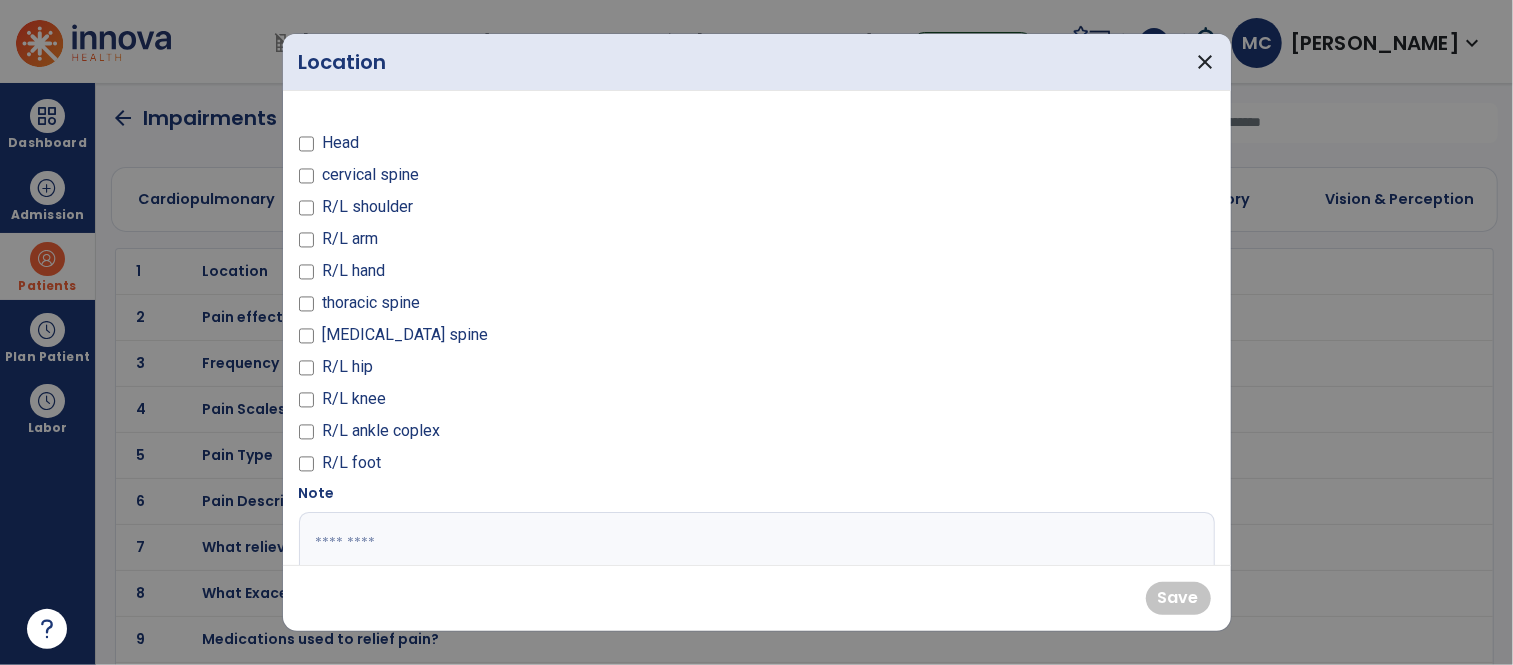 click at bounding box center (754, 587) 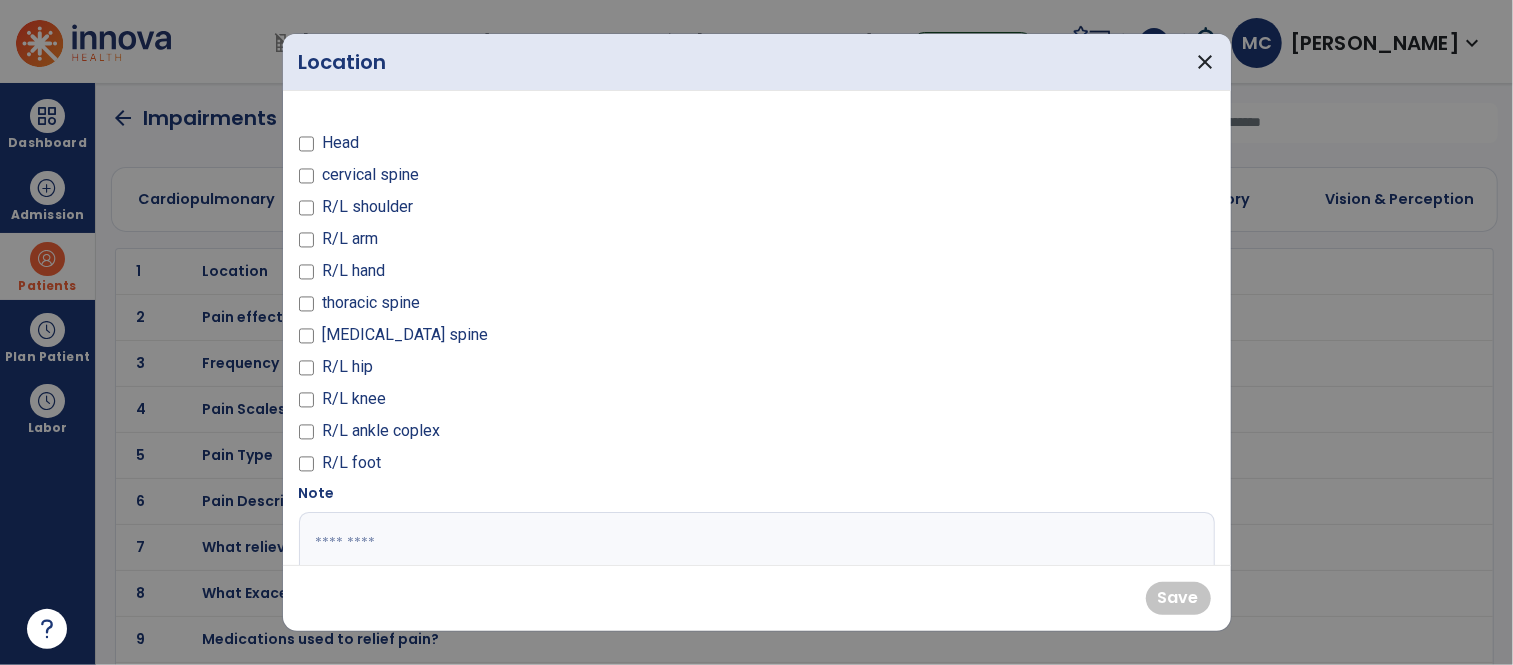 click on "R/L foot" at bounding box center [351, 463] 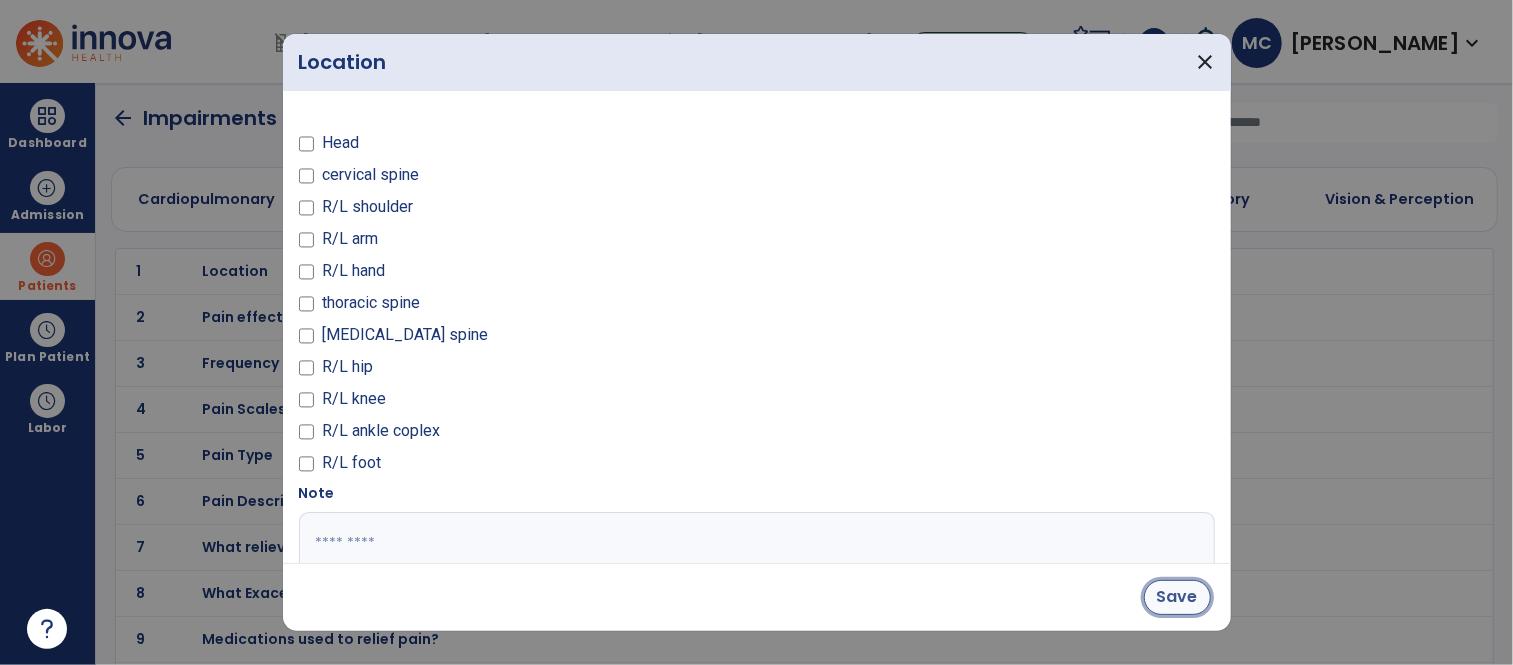 click on "Save" at bounding box center [1177, 597] 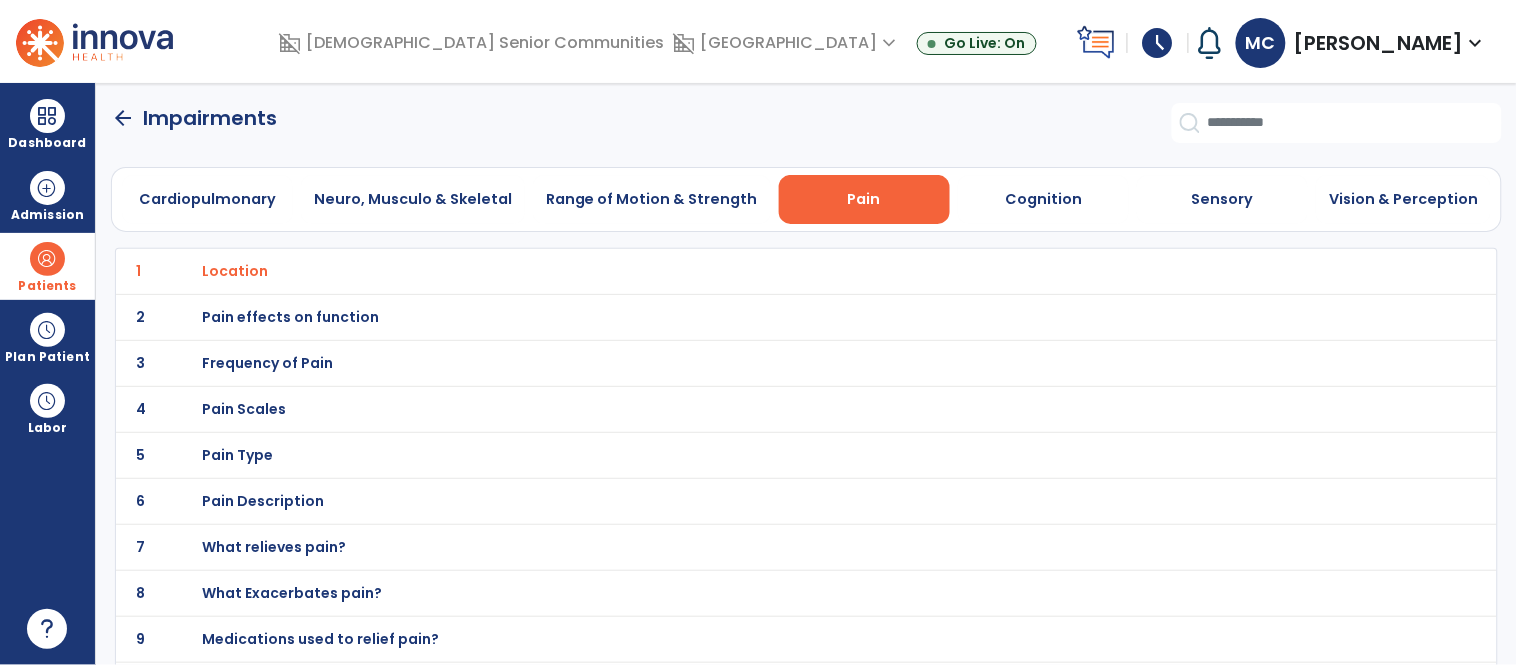 click on "Pain effects on function" at bounding box center (235, 271) 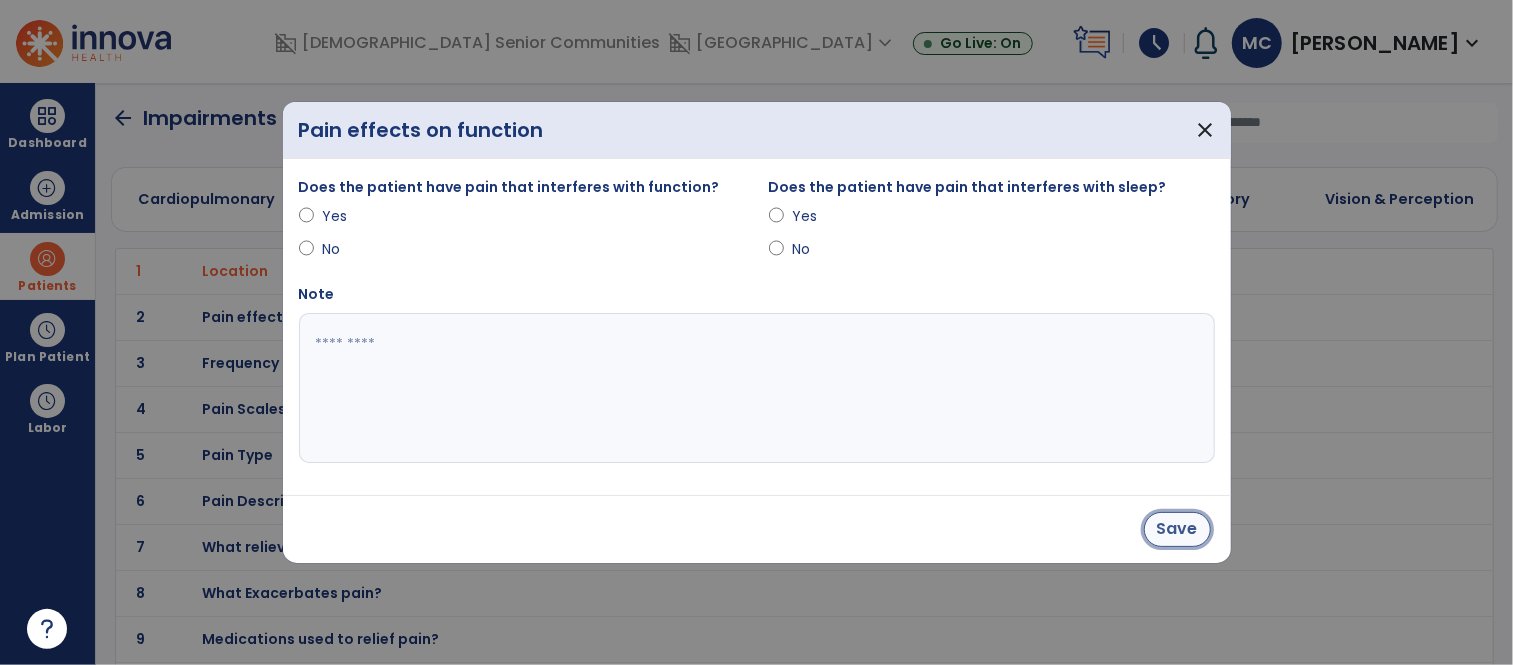 click on "Save" at bounding box center [1177, 529] 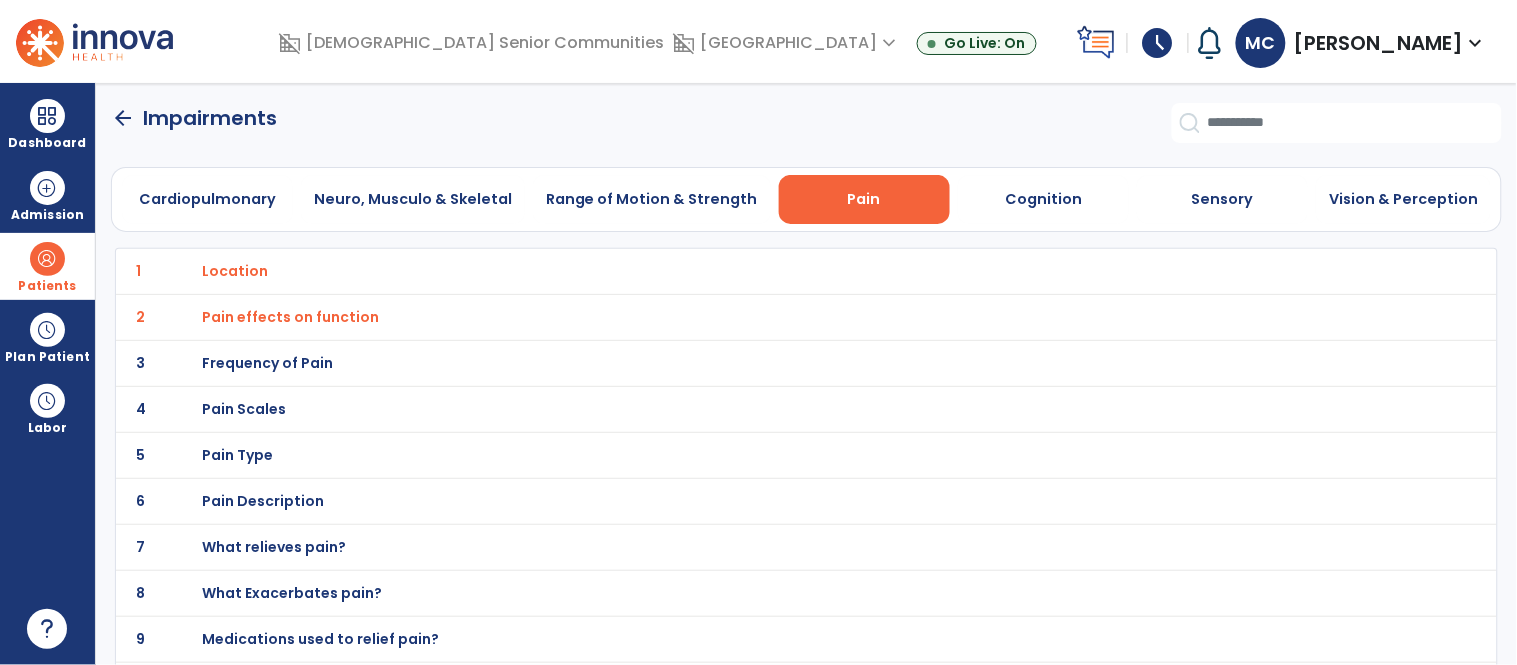 click on "3 Frequency of Pain" 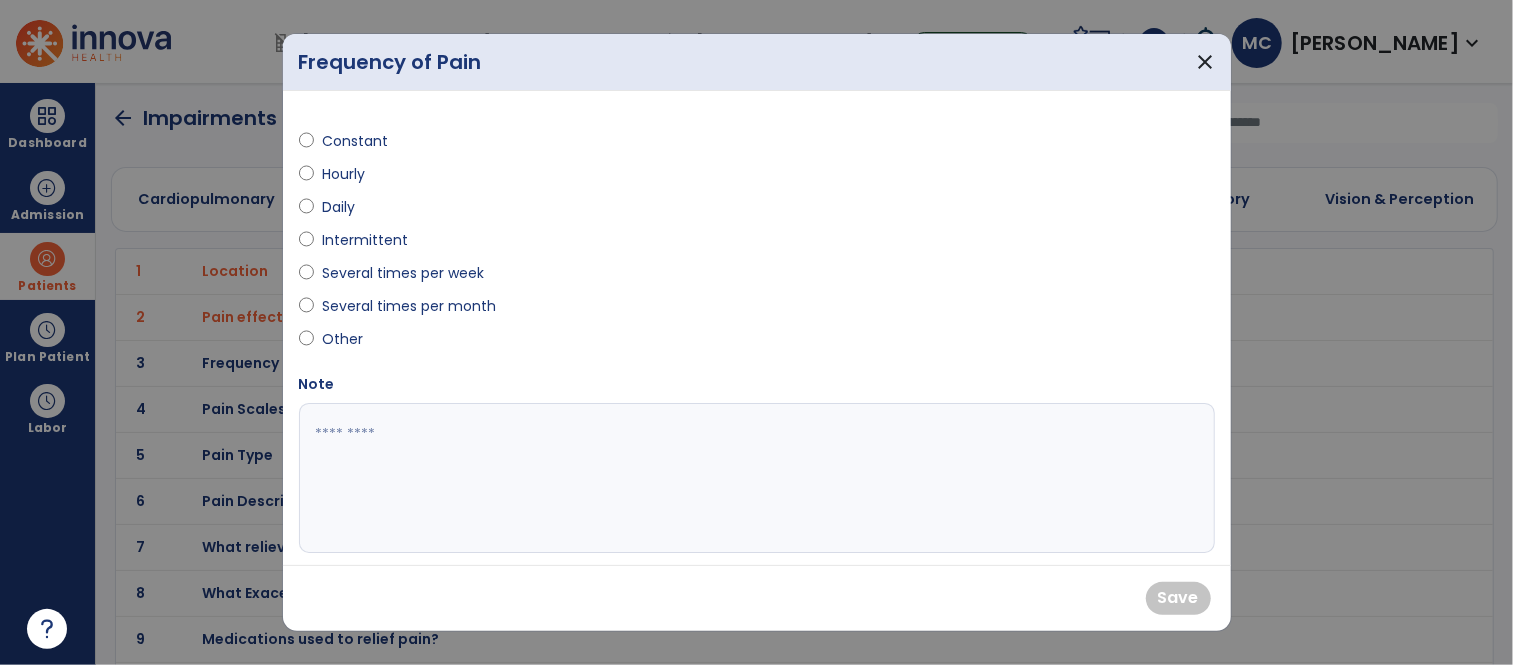 click on "Constant" at bounding box center [357, 141] 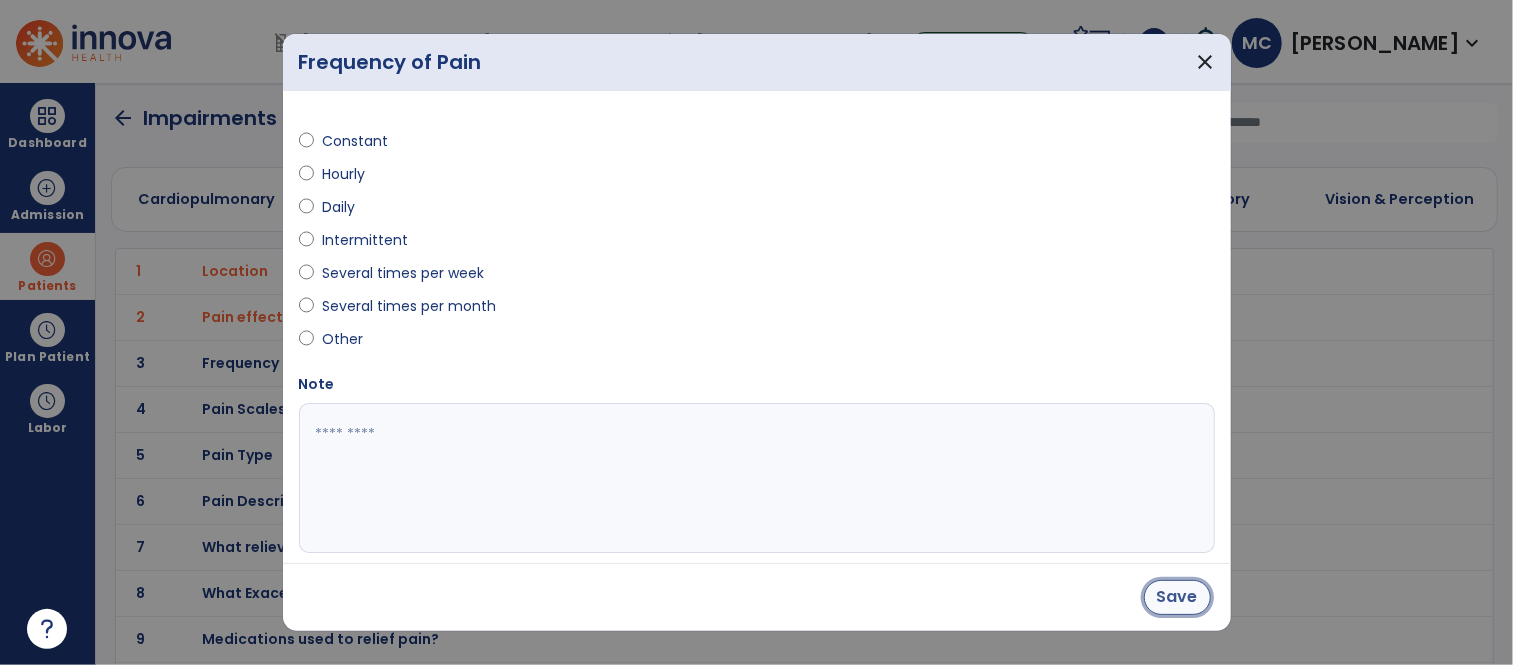 click on "Save" at bounding box center (1177, 597) 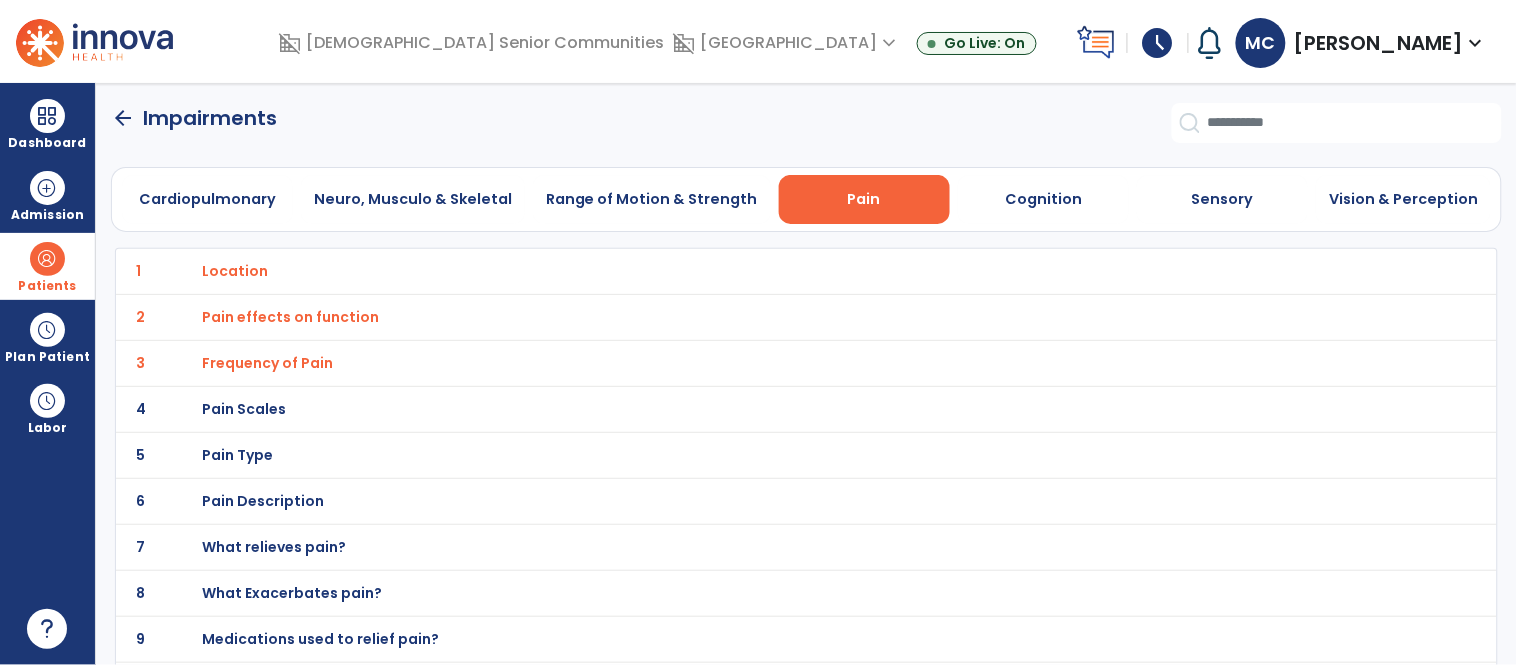 click on "Pain Scales" at bounding box center [235, 271] 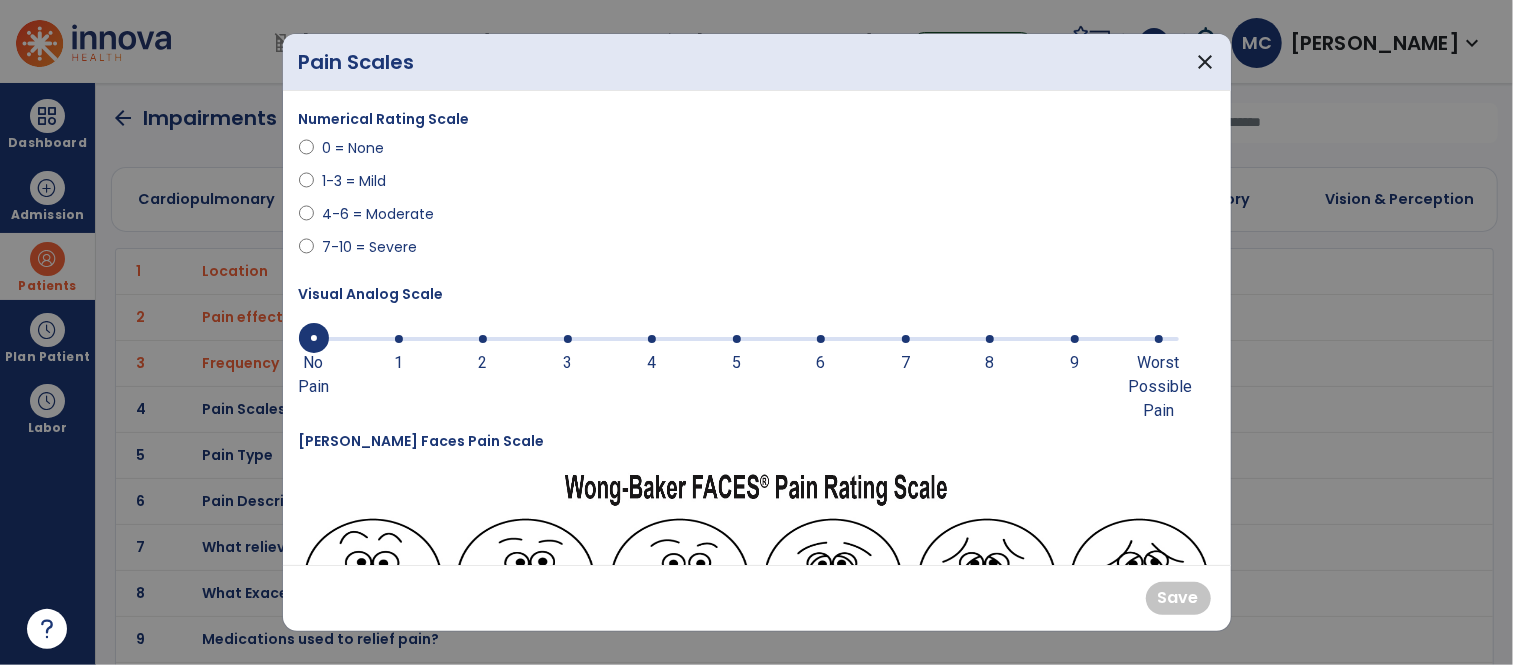 click on "7-10 = Severe" at bounding box center (369, 247) 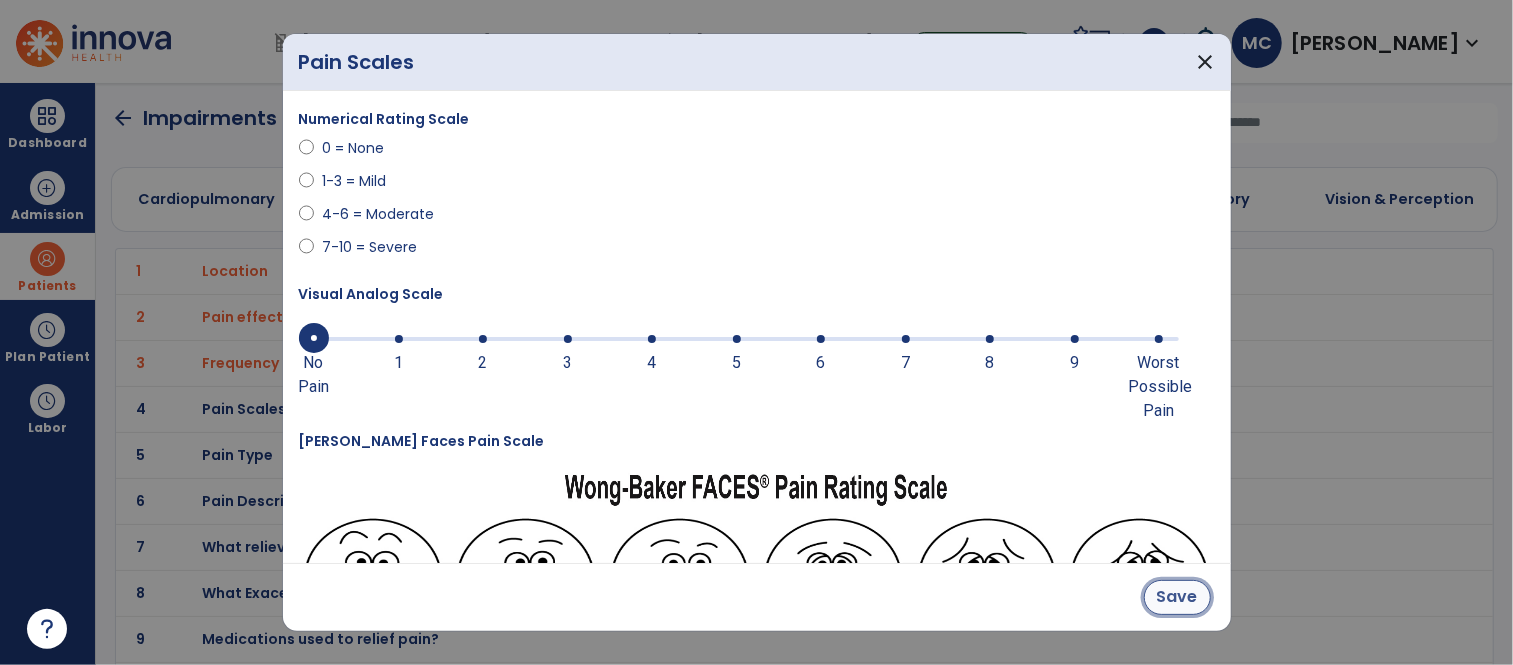 click on "Save" at bounding box center (1177, 597) 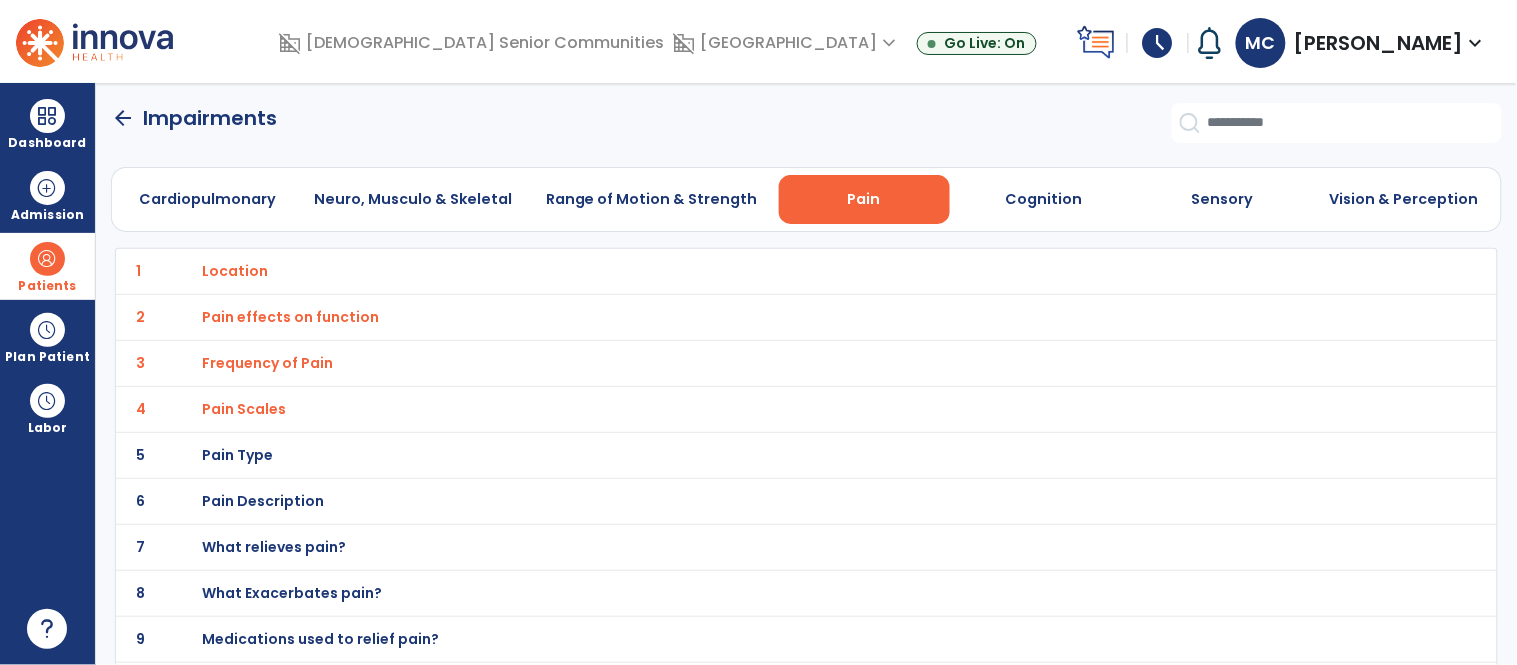 click on "arrow_back   Impairments" 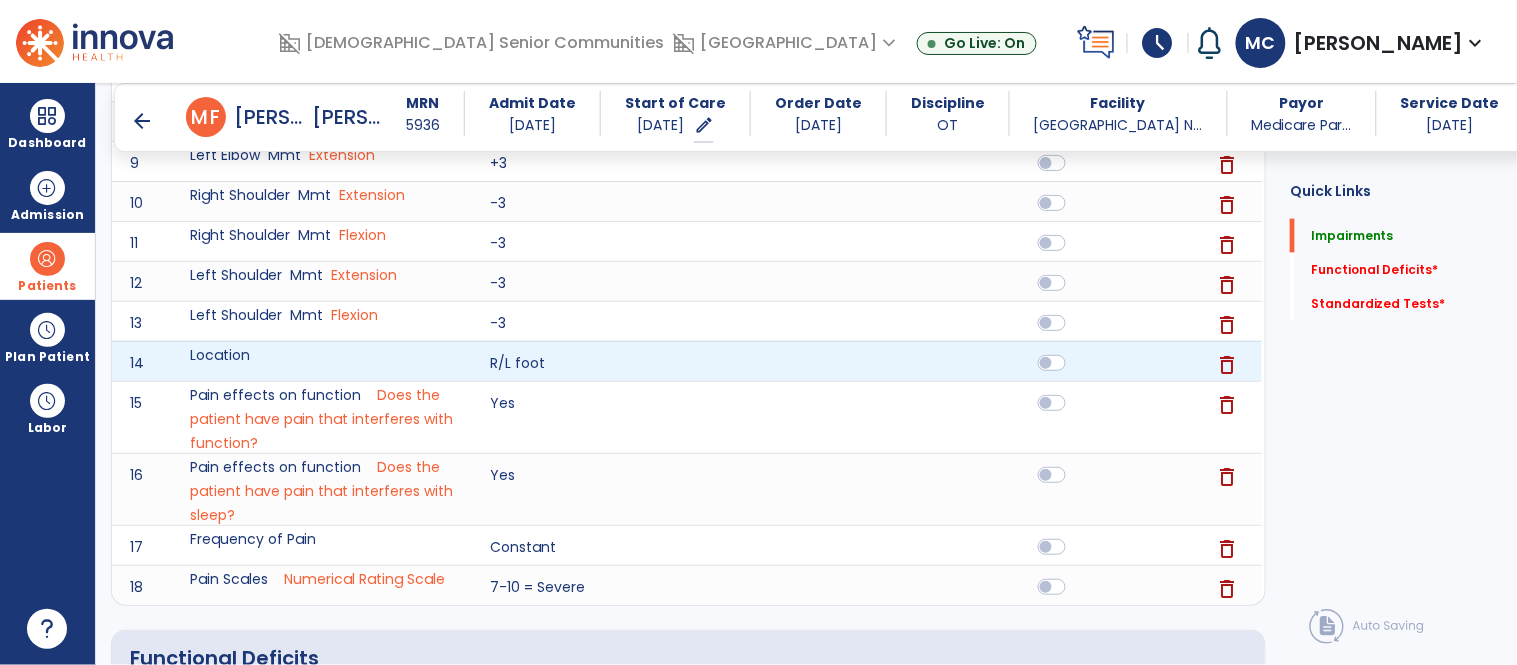 scroll, scrollTop: 1025, scrollLeft: 0, axis: vertical 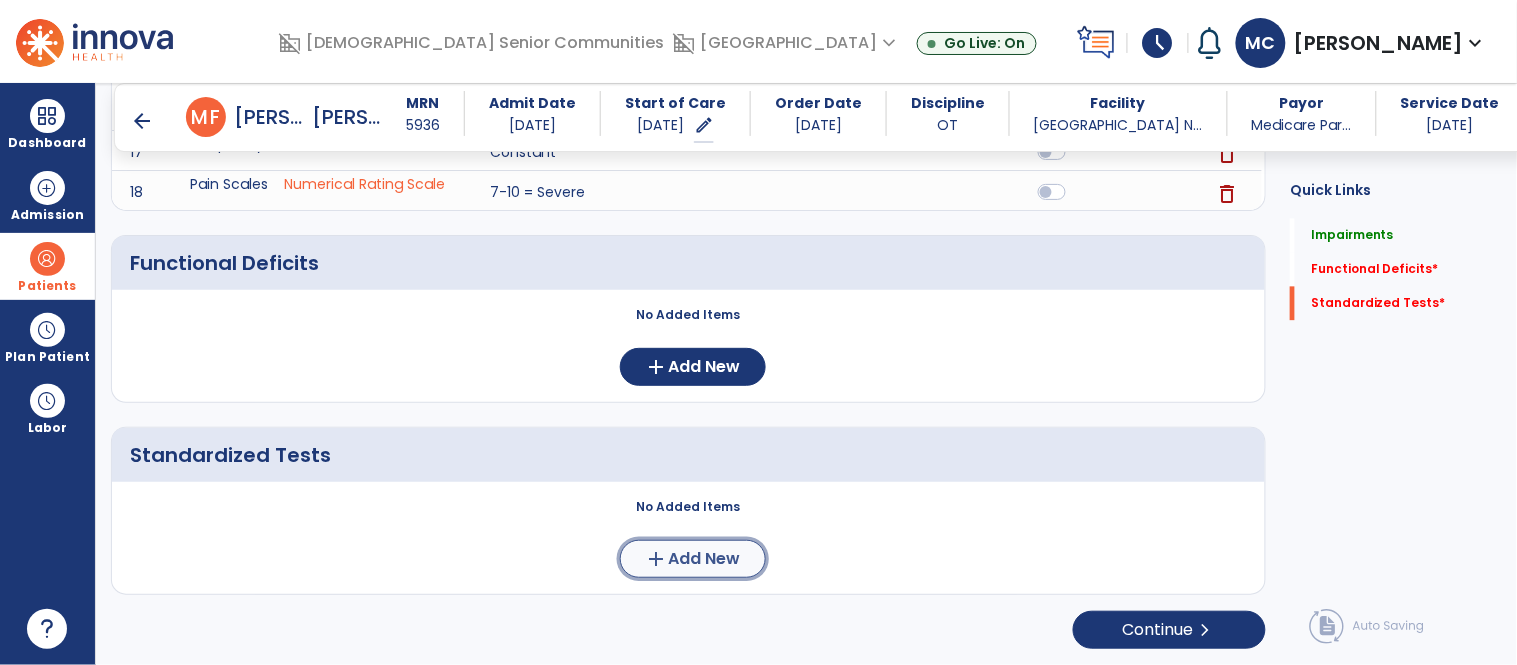 click on "Add New" 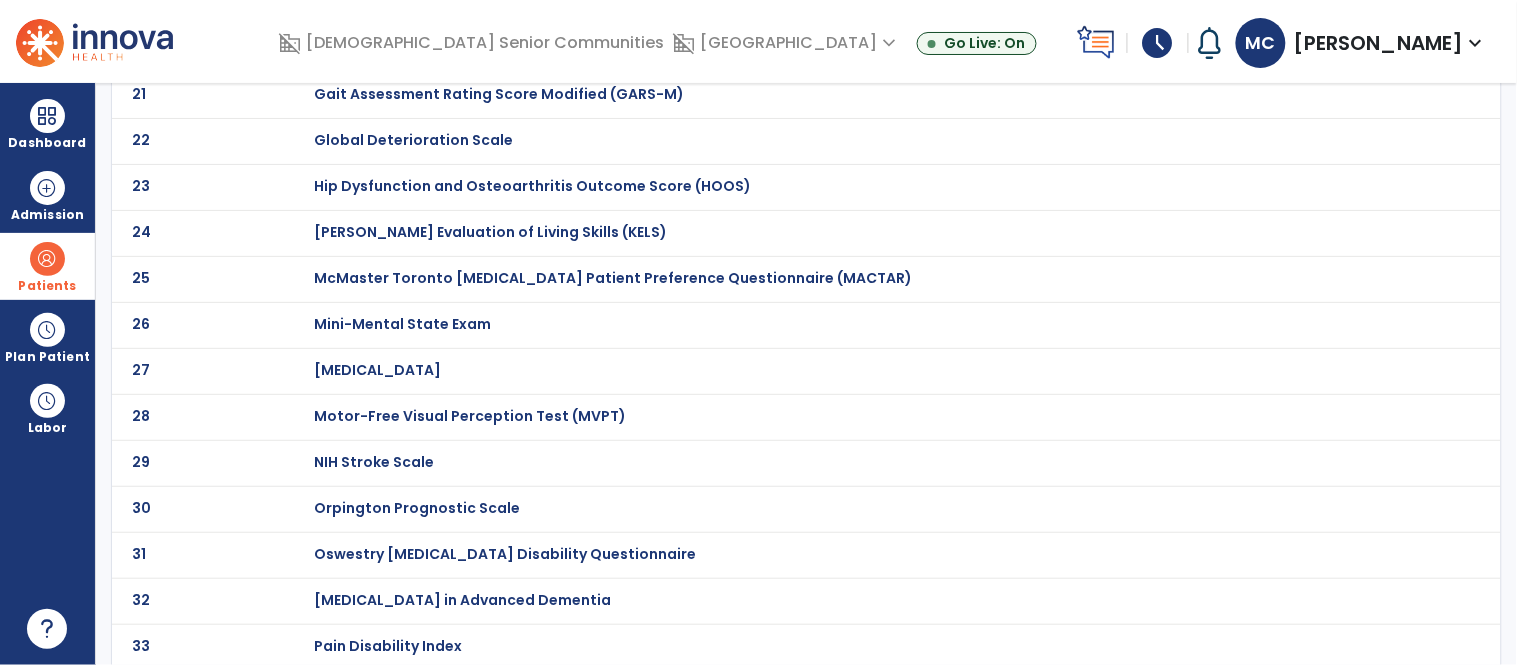 scroll, scrollTop: 0, scrollLeft: 0, axis: both 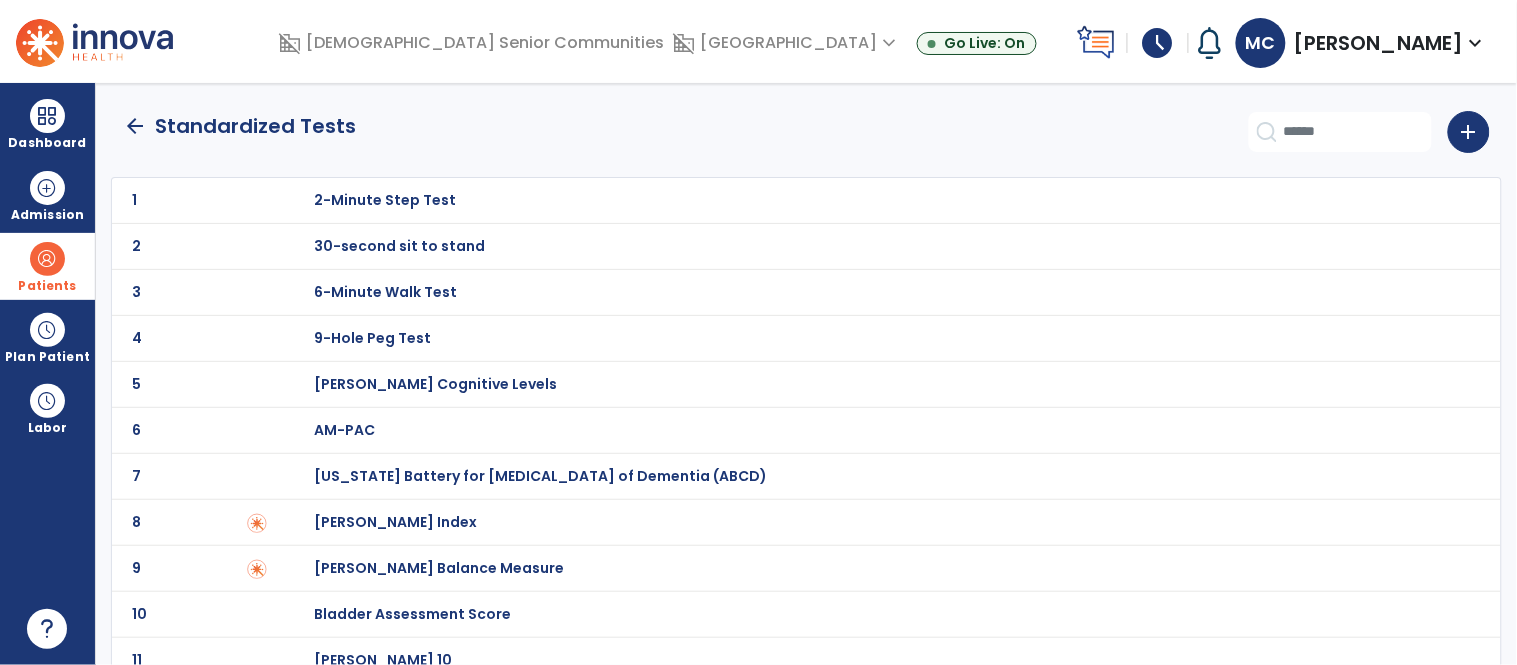click on "[PERSON_NAME] Index" at bounding box center [385, 200] 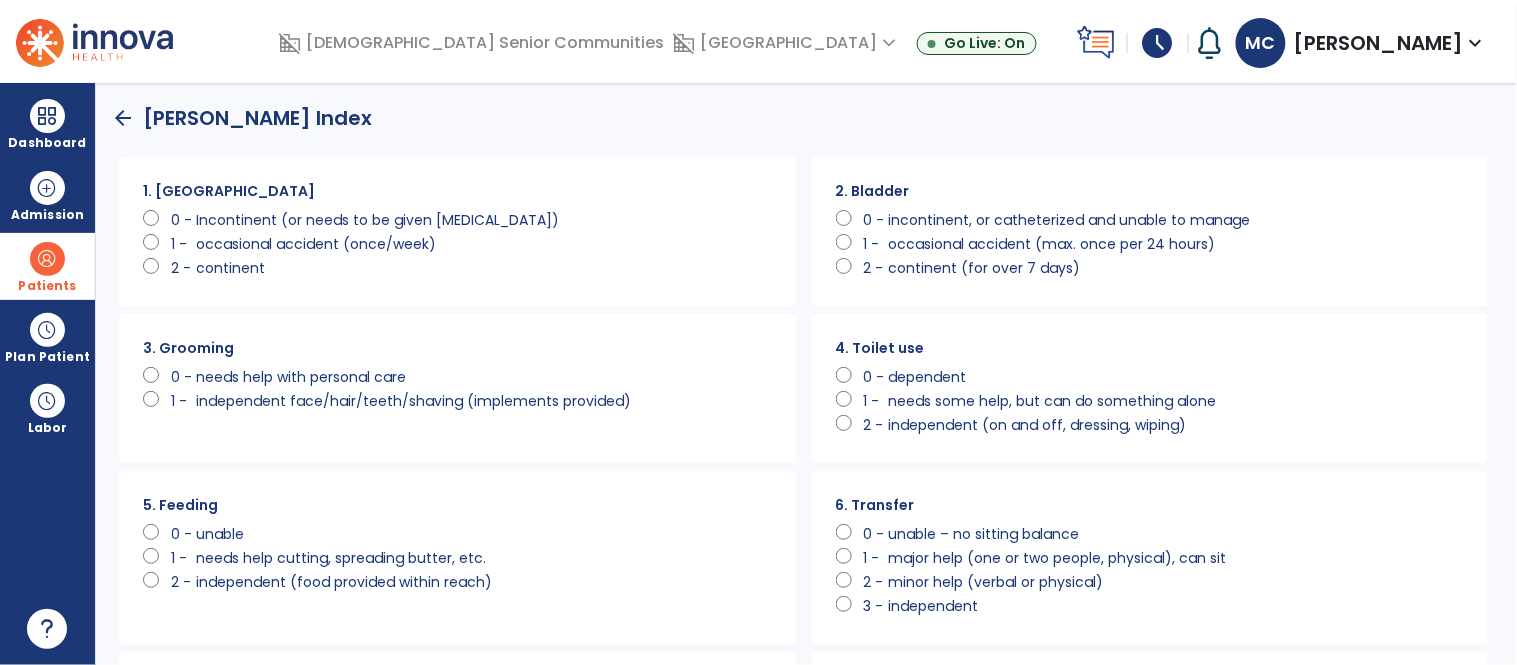 scroll, scrollTop: 0, scrollLeft: 0, axis: both 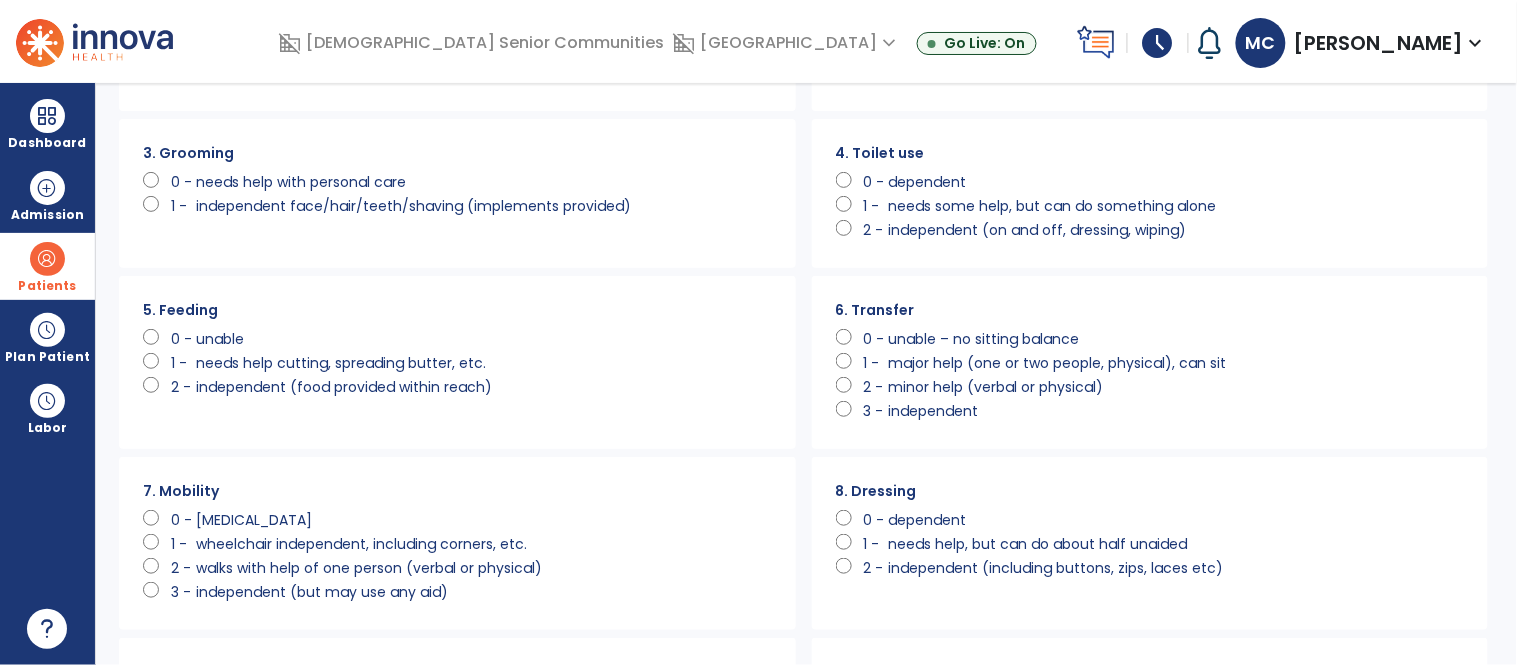 click on "walks with help of one person (verbal or physical)" 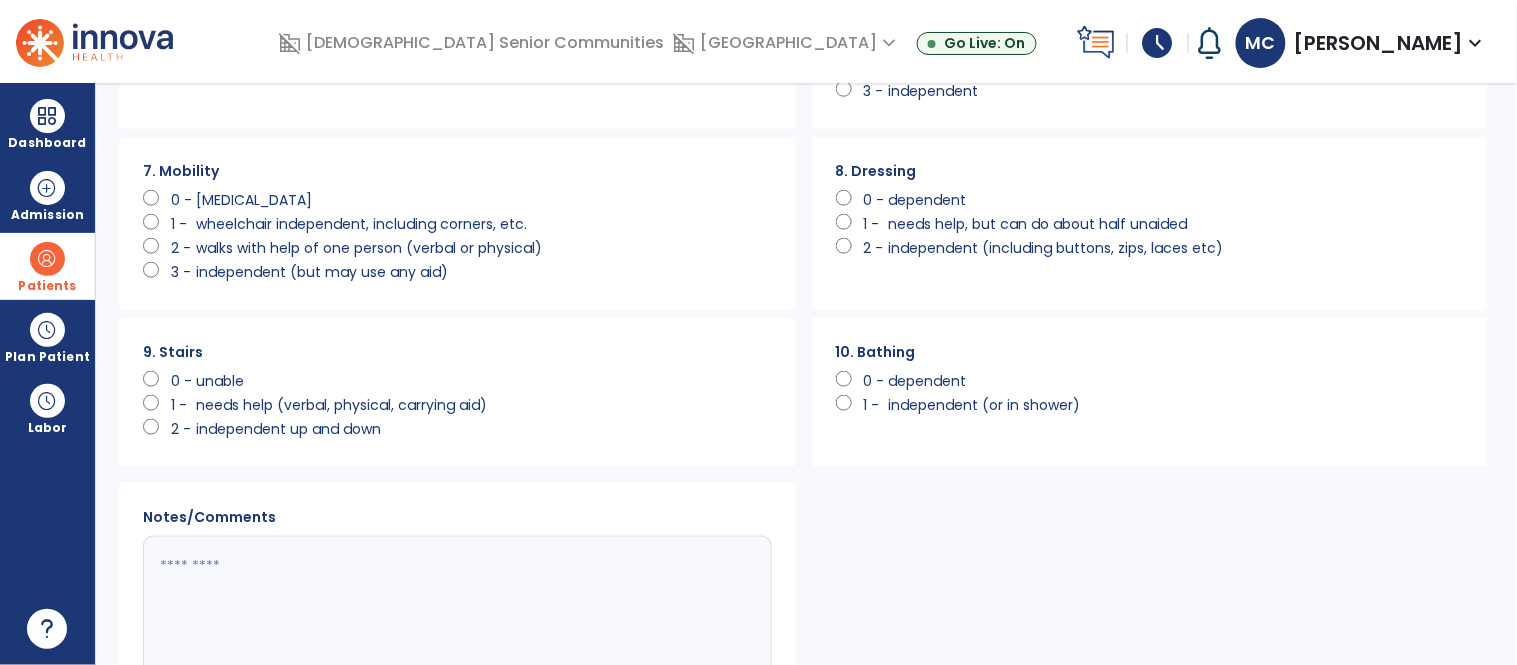 scroll, scrollTop: 521, scrollLeft: 0, axis: vertical 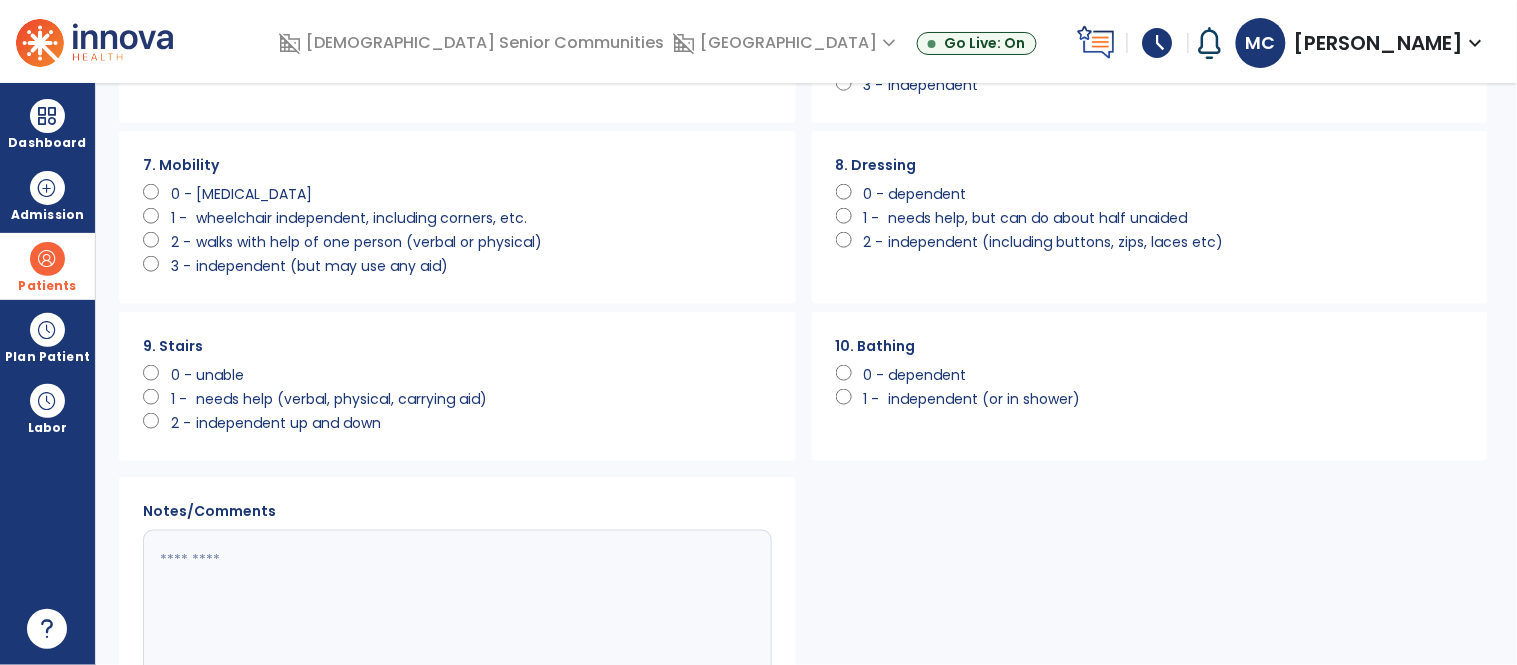 click on "unable" 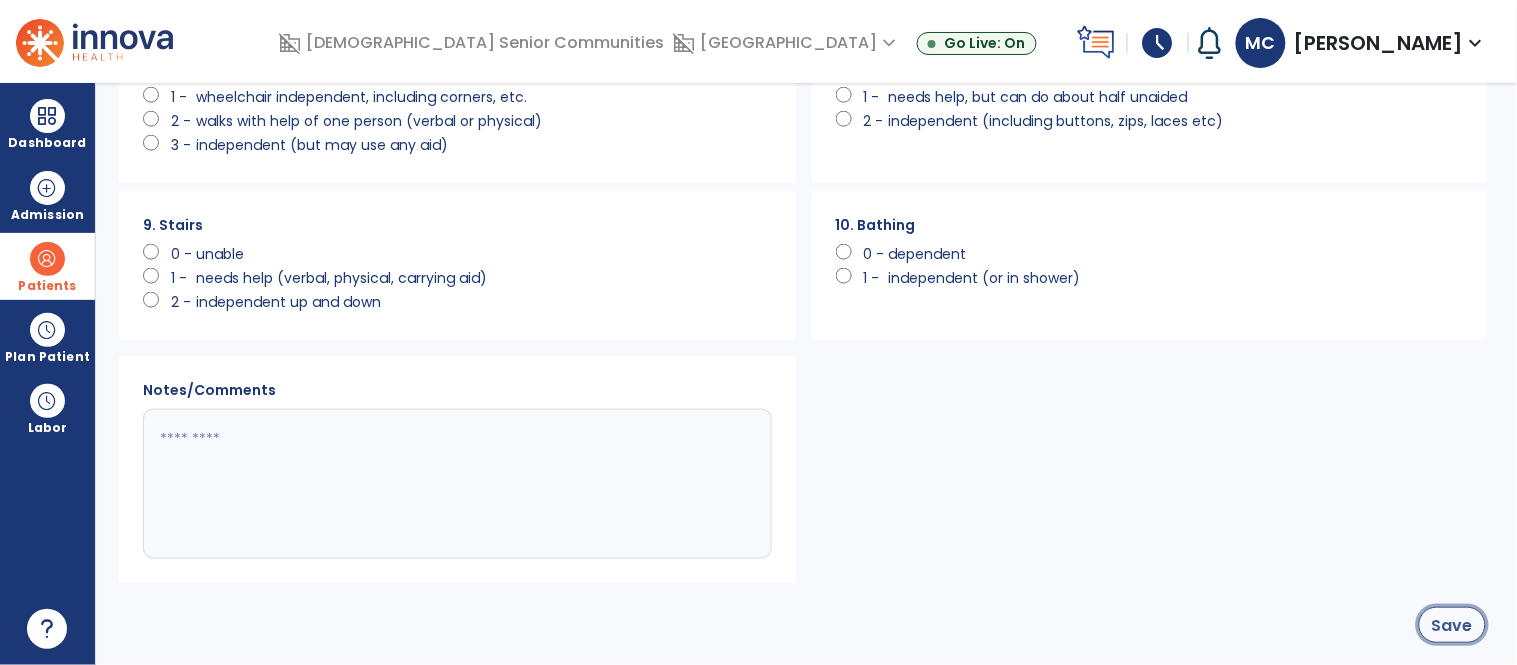 click on "Save" 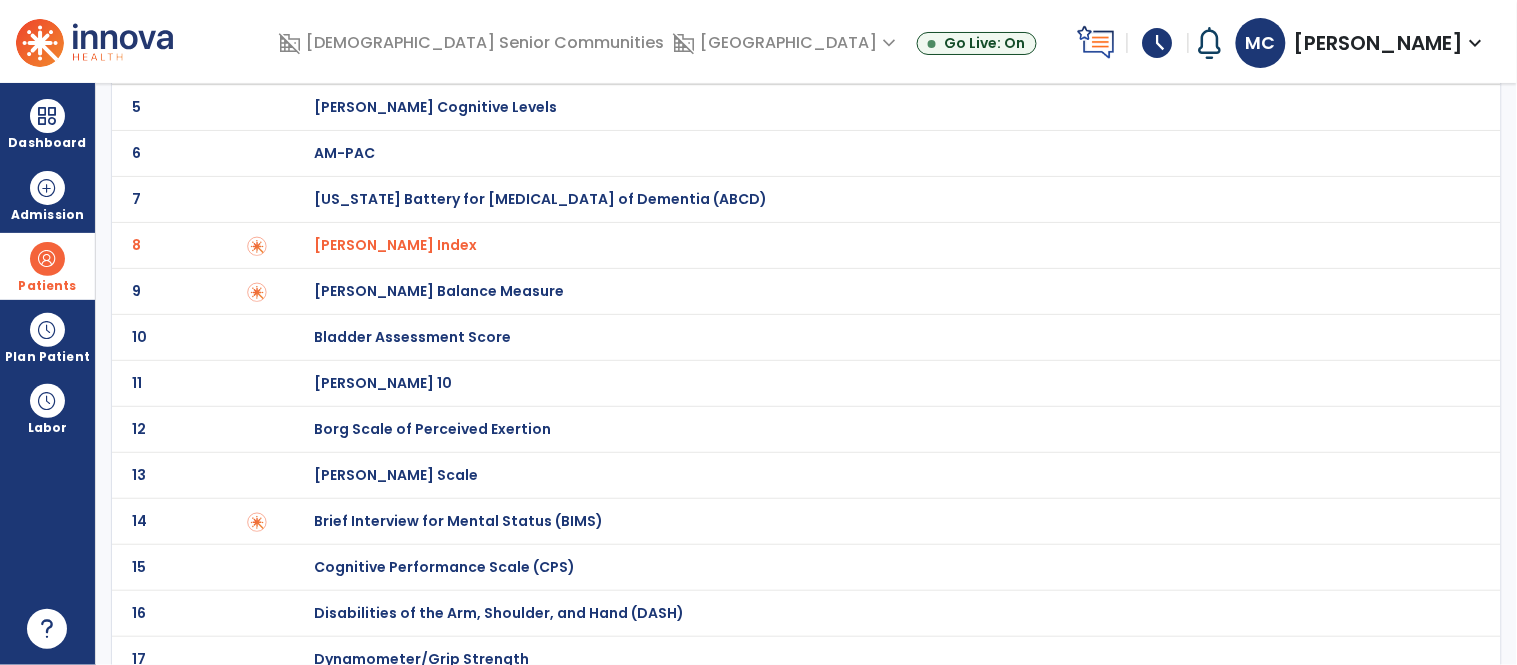 scroll, scrollTop: 274, scrollLeft: 0, axis: vertical 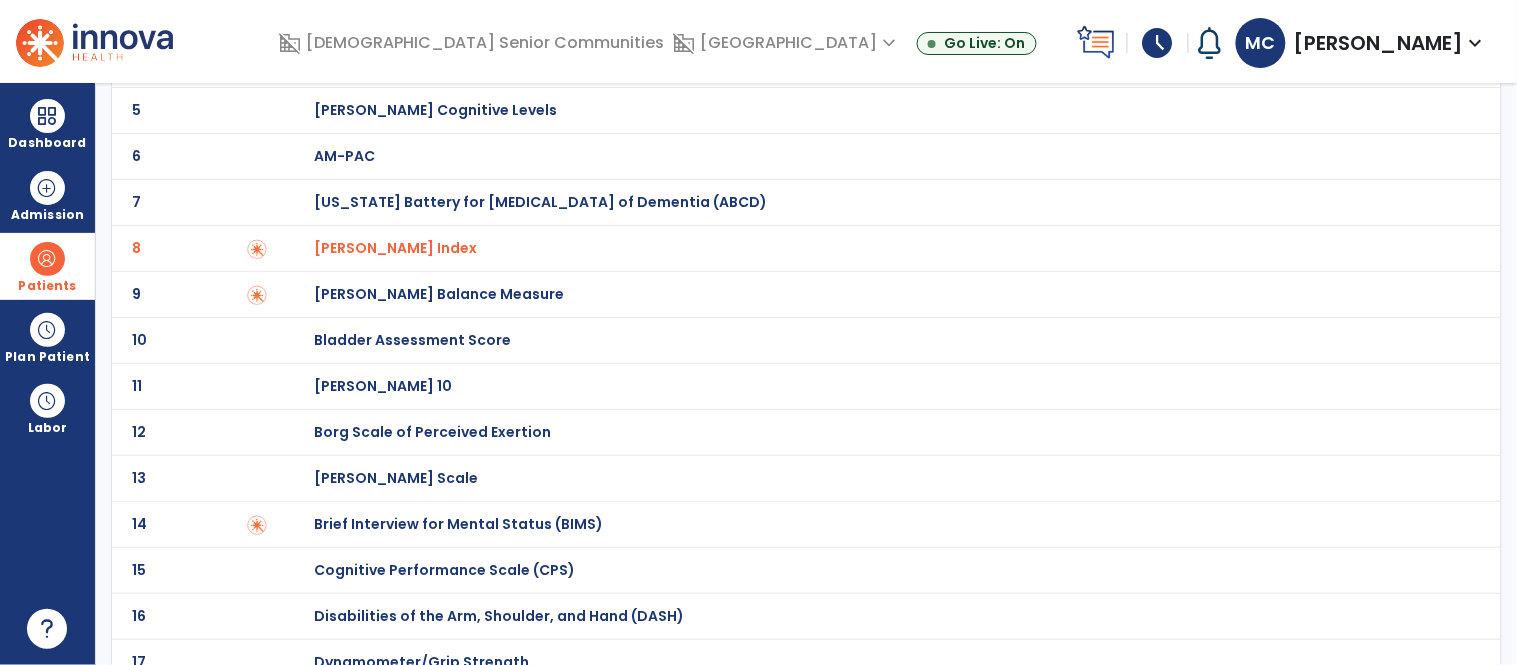 click on "Brief Interview for Mental Status (BIMS)" at bounding box center (385, -74) 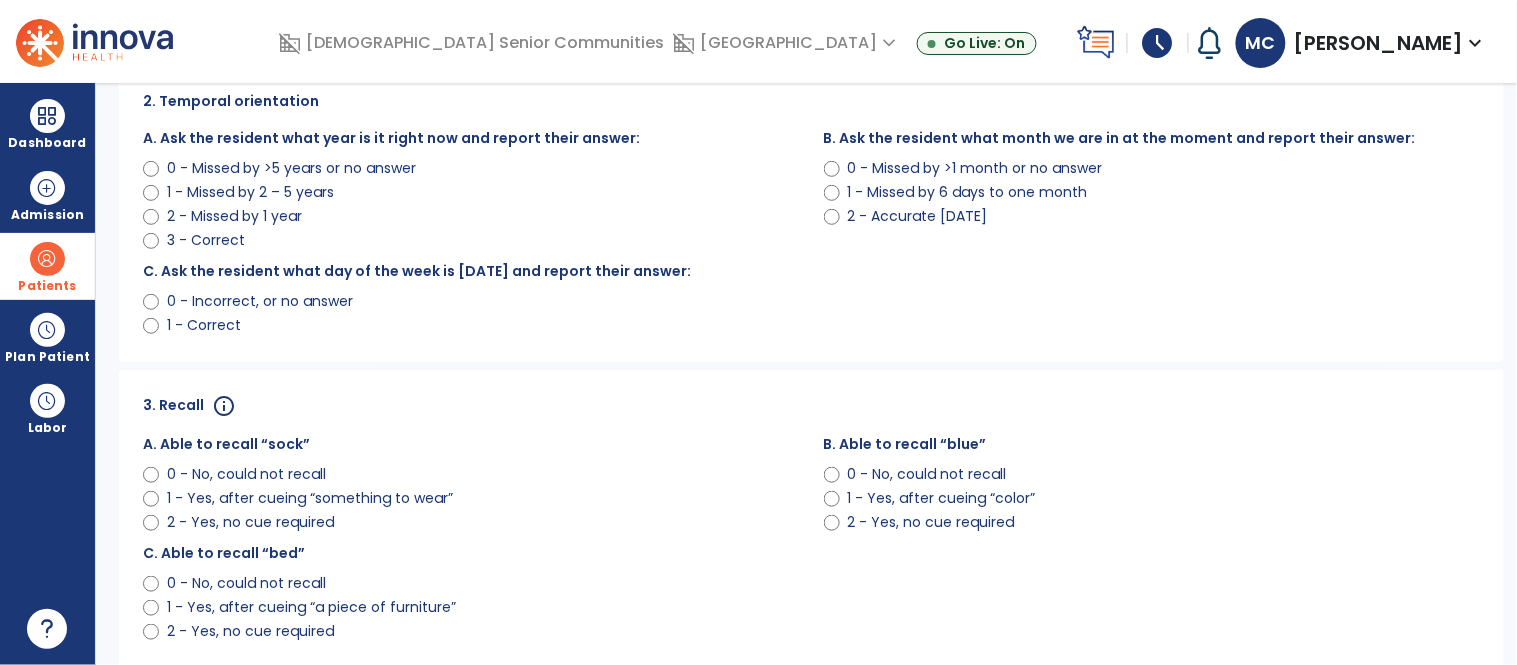scroll, scrollTop: 0, scrollLeft: 0, axis: both 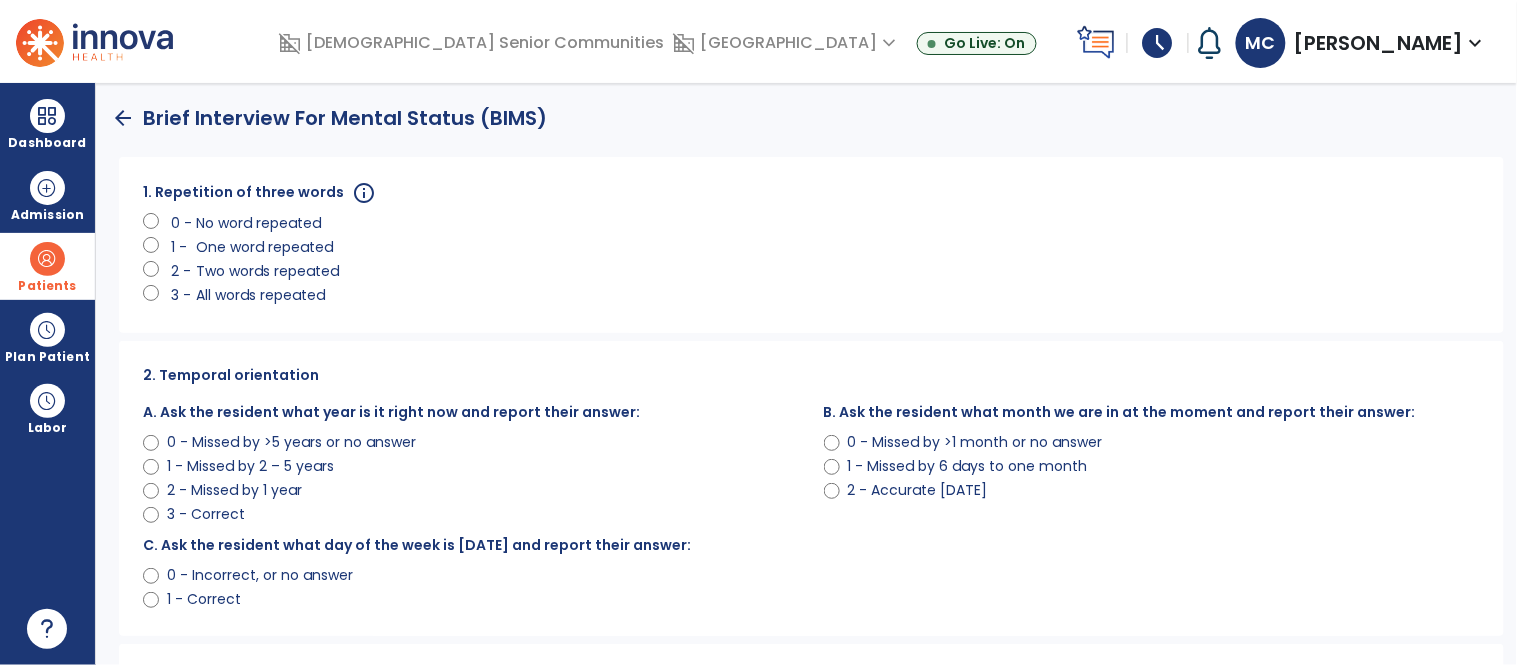 click on "All words repeated" 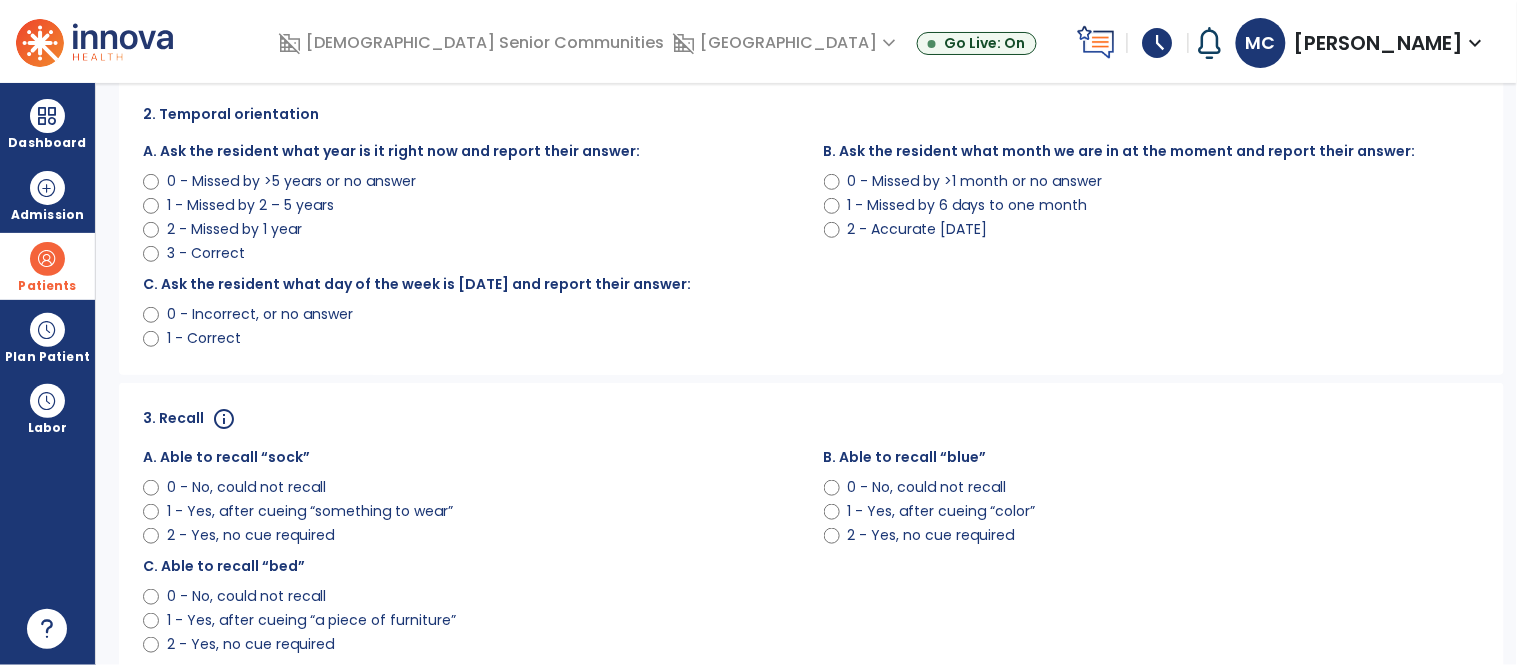 scroll, scrollTop: 262, scrollLeft: 0, axis: vertical 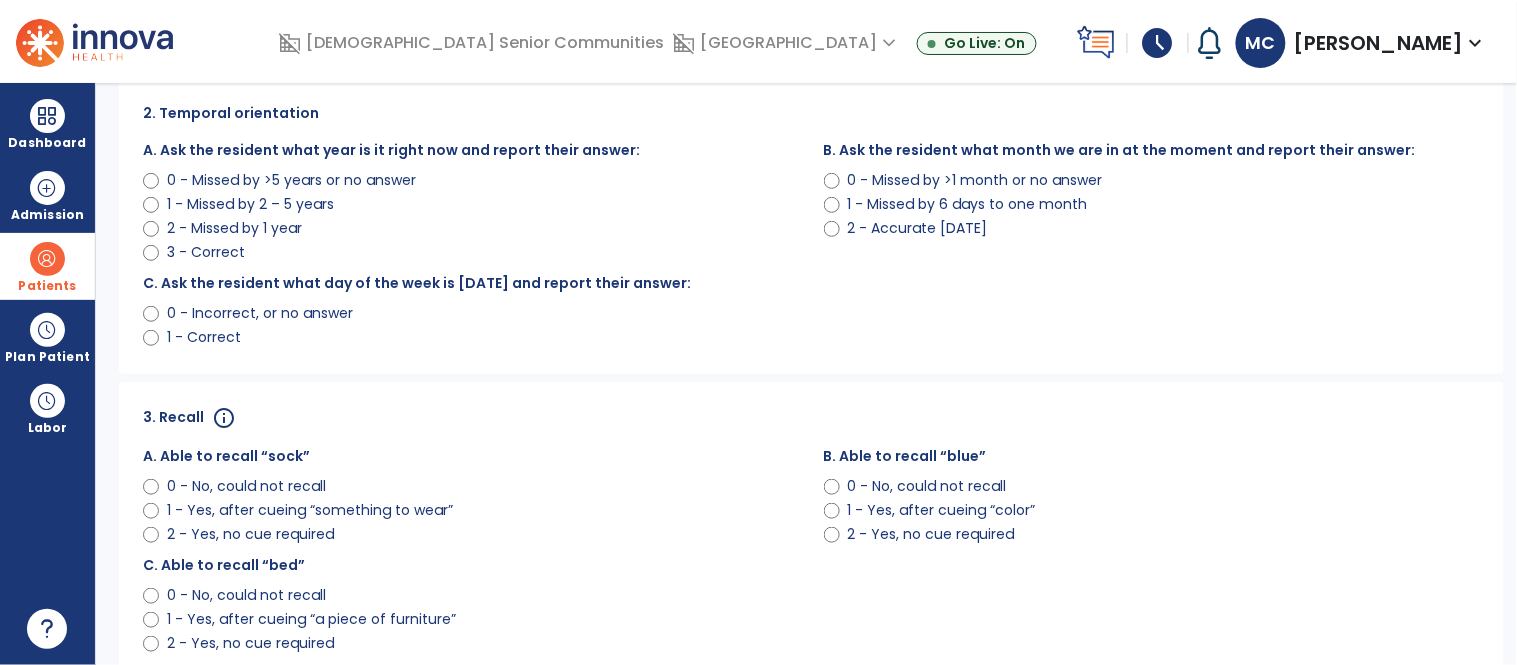 click on "2 - Yes, no cue required" 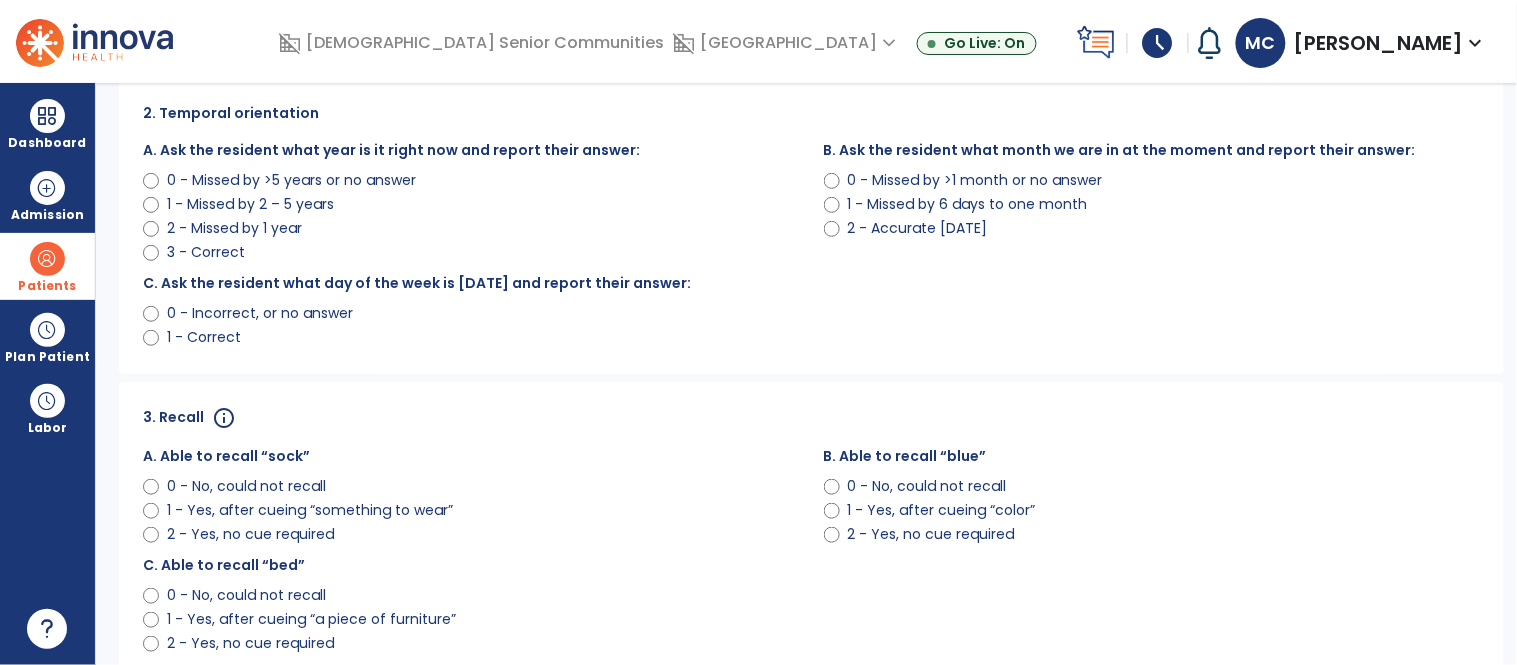 click on "2 - Yes, no cue required" 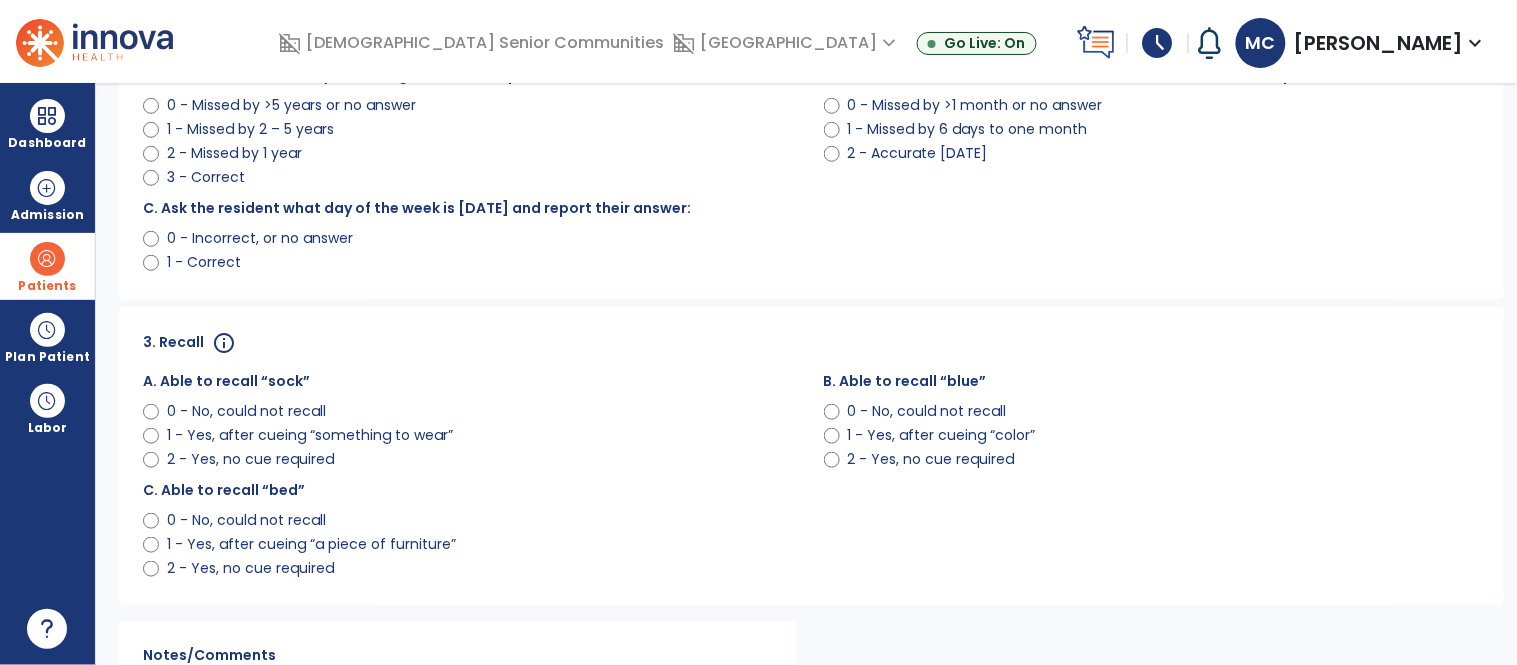 scroll, scrollTop: 362, scrollLeft: 0, axis: vertical 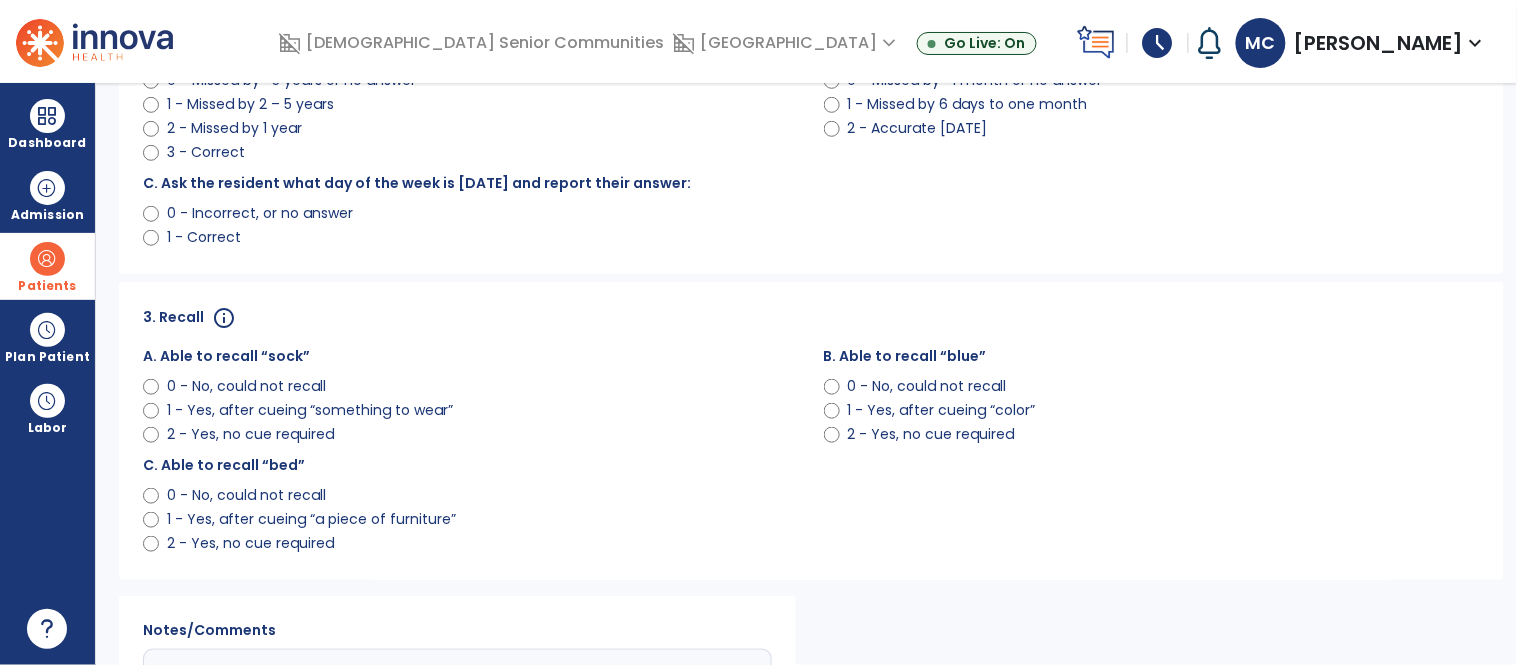 click on "2 - Yes, no cue required" 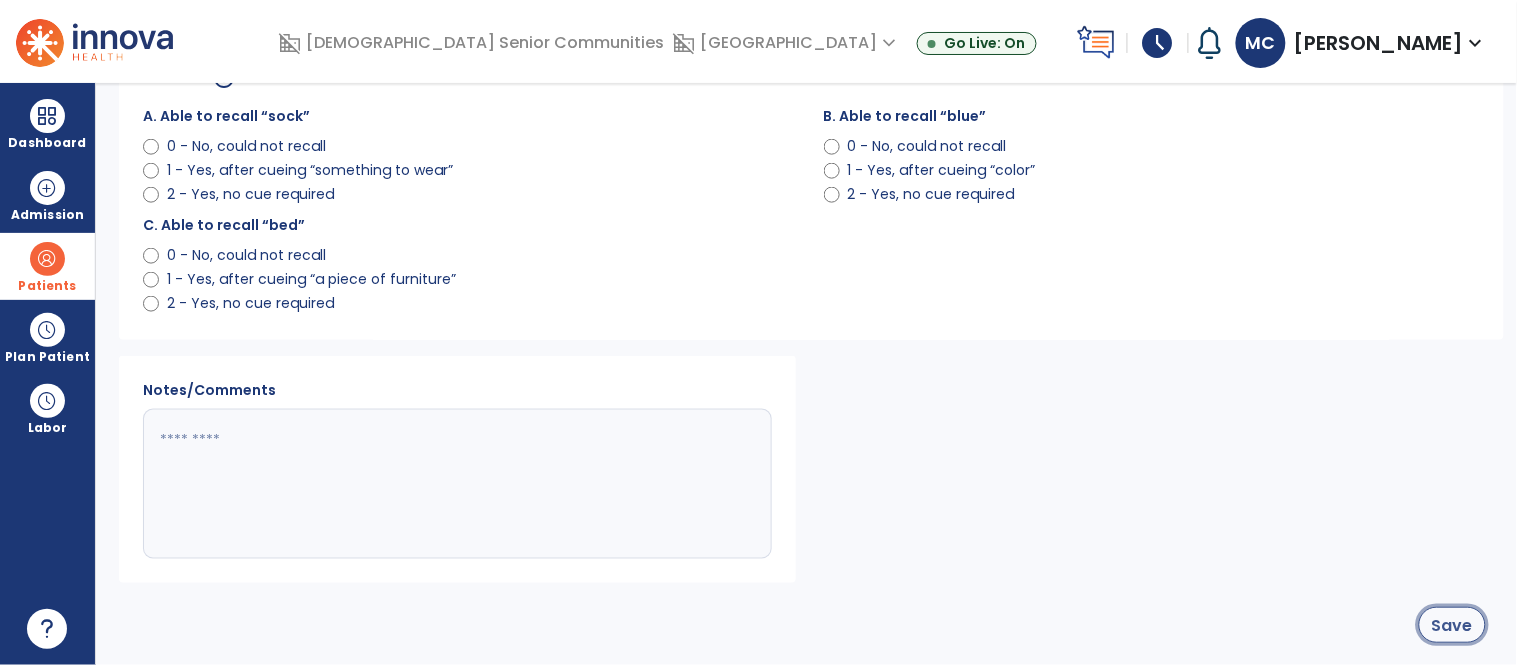 click on "Save" 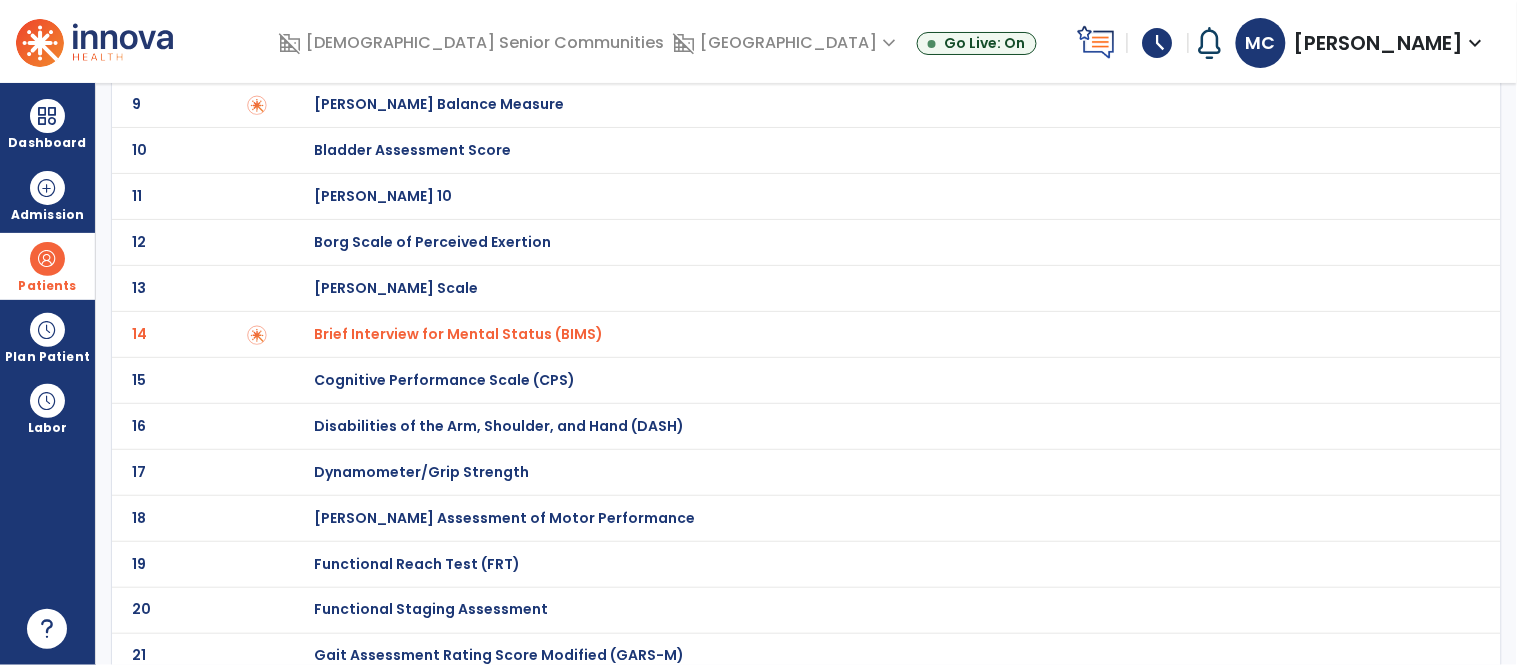 scroll, scrollTop: 0, scrollLeft: 0, axis: both 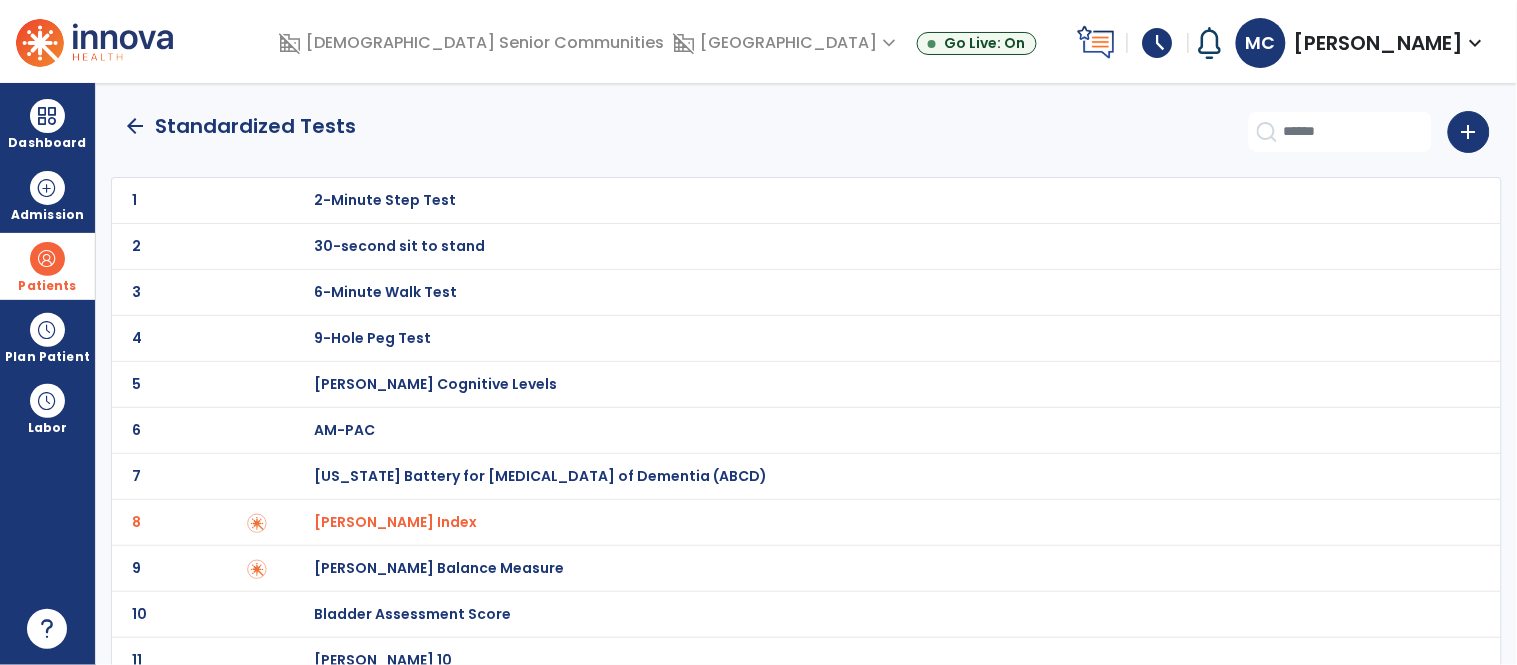 click on "arrow_back" 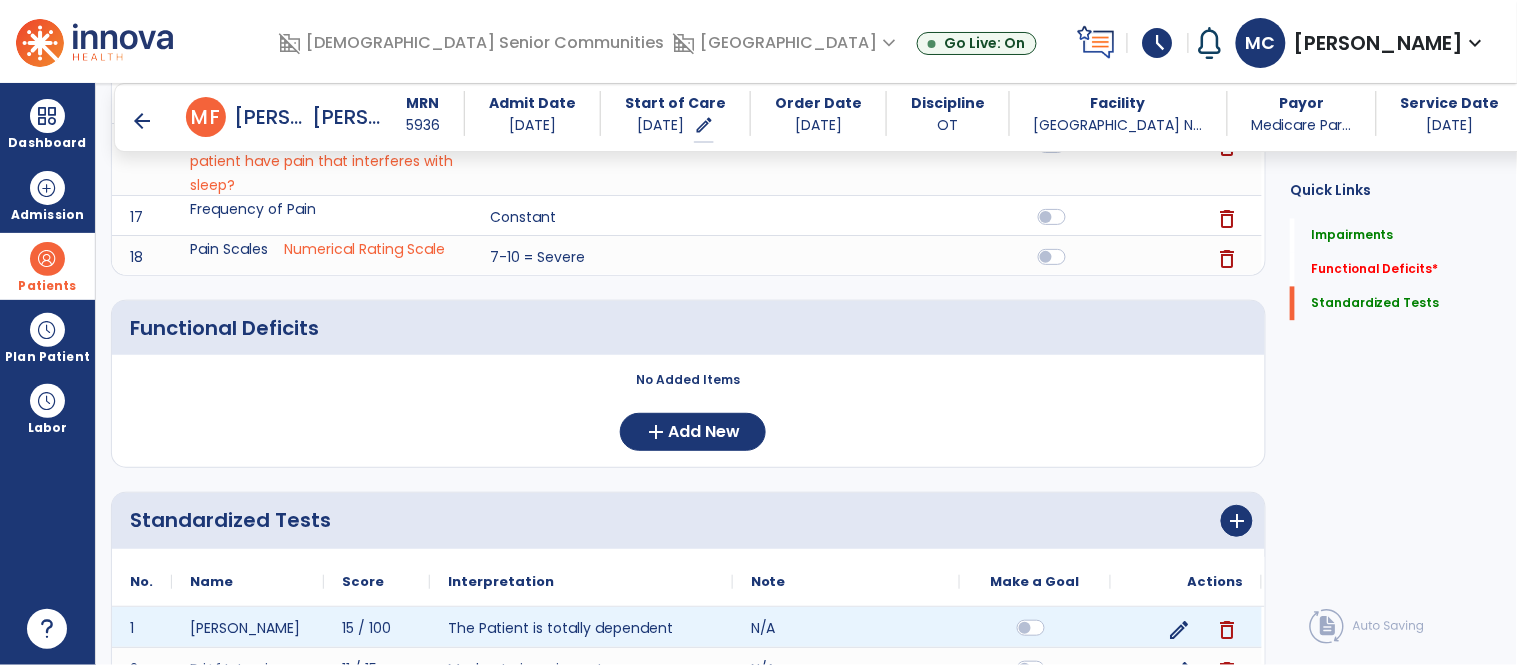scroll, scrollTop: 935, scrollLeft: 0, axis: vertical 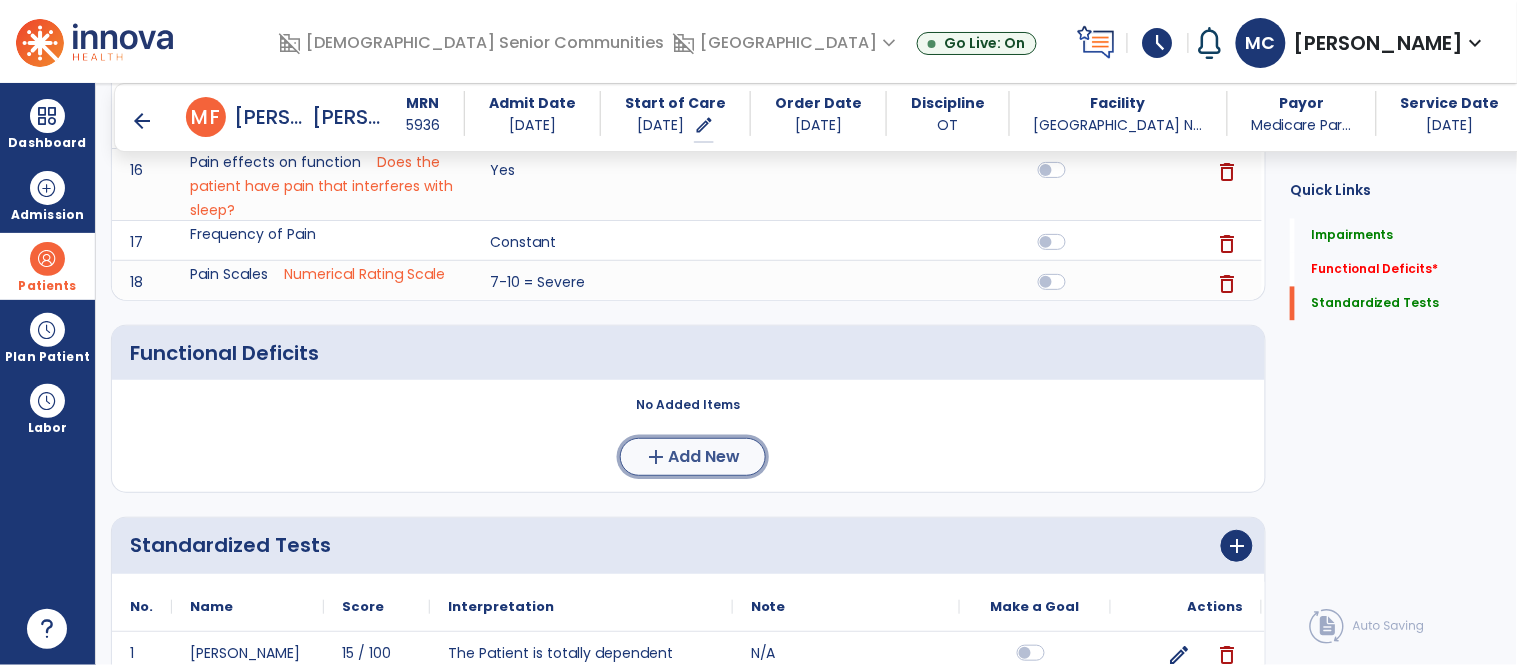 click on "Add New" 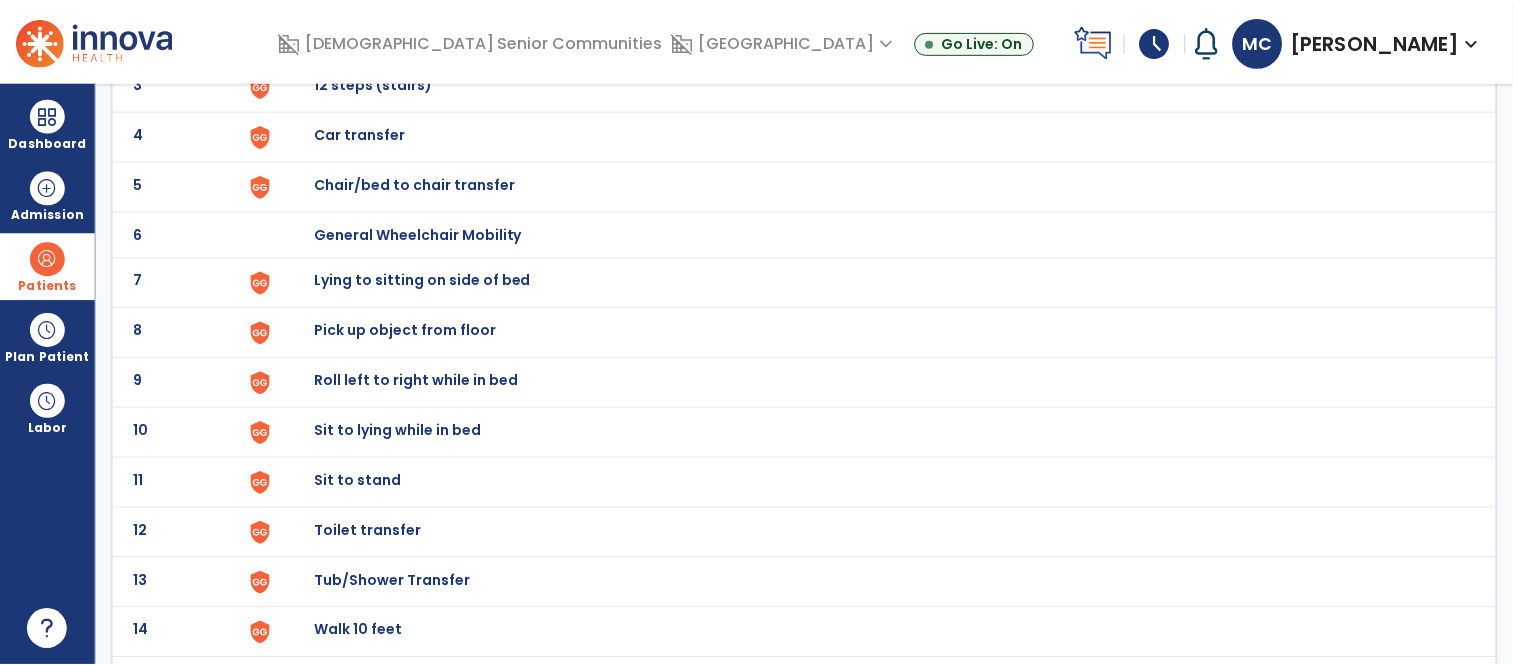 scroll, scrollTop: 280, scrollLeft: 0, axis: vertical 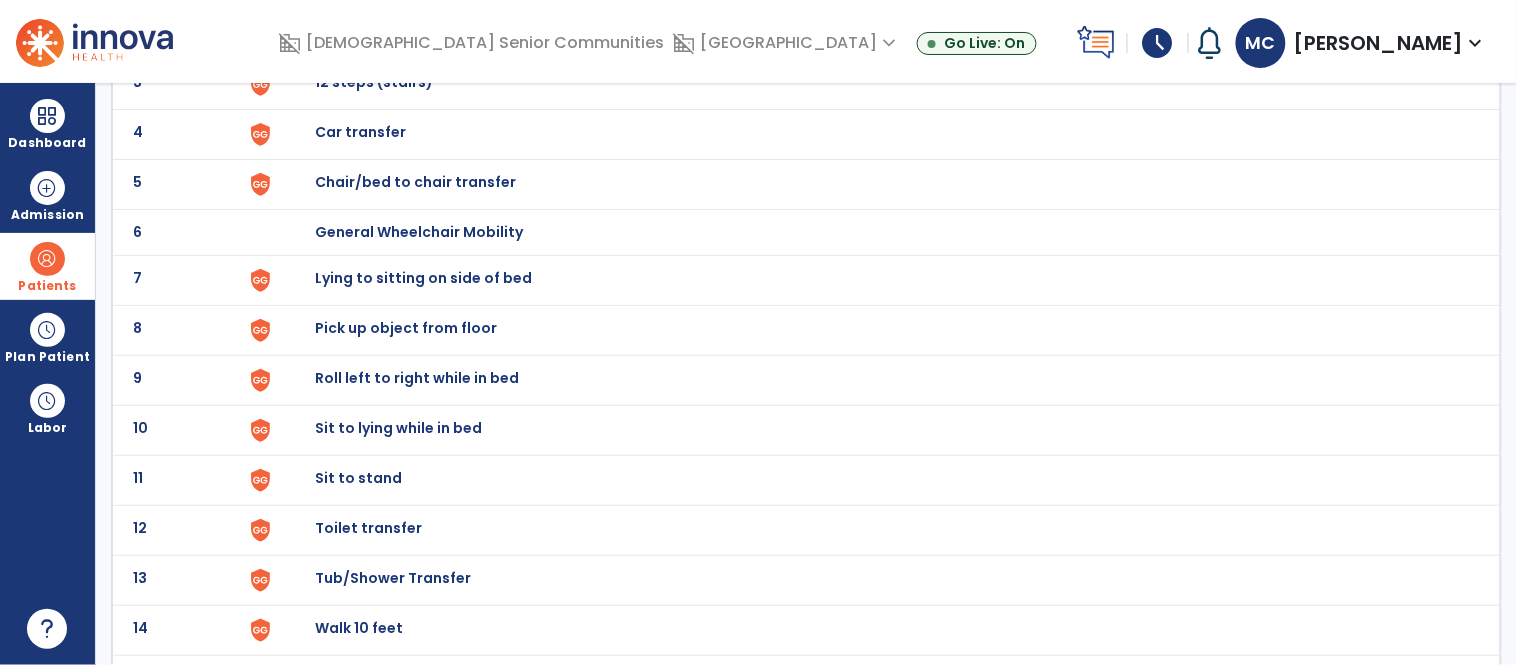 click on "Lying to sitting on side of bed" at bounding box center (361, -18) 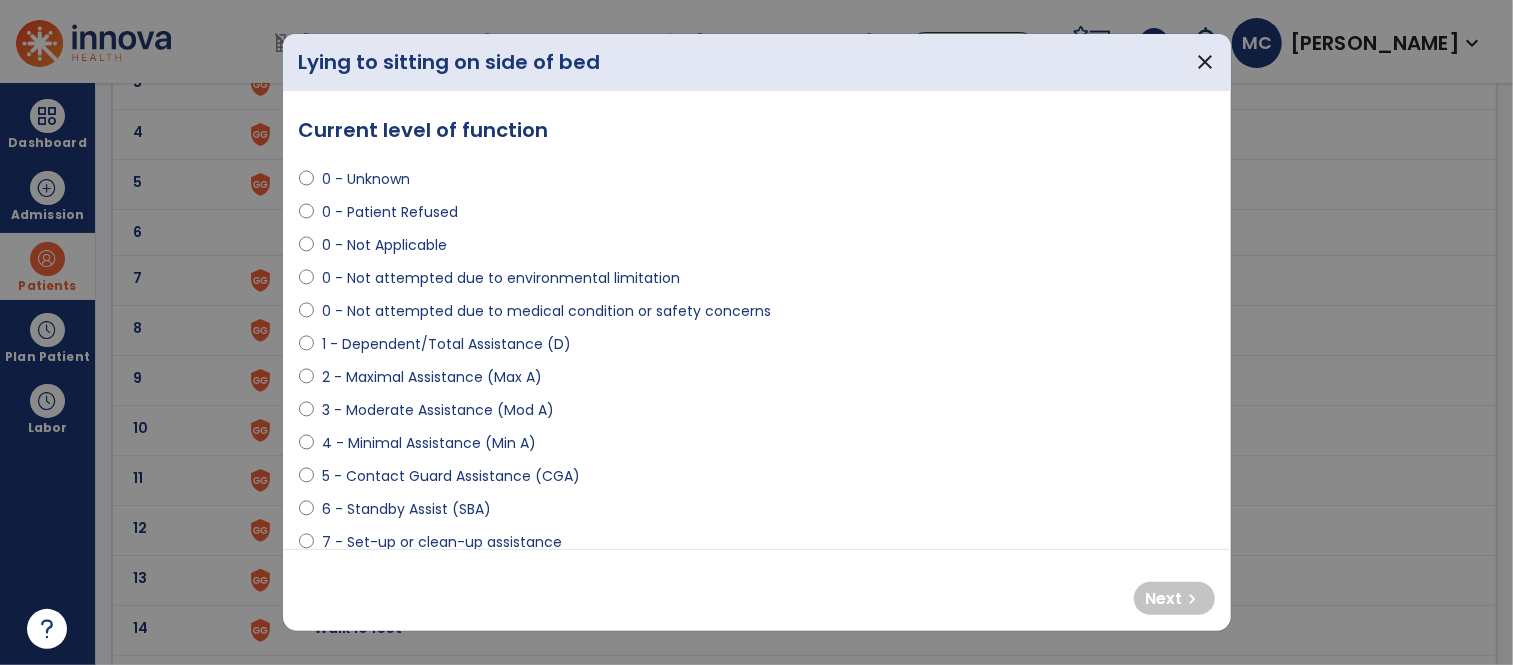 click on "2 - Maximal Assistance (Max A)" at bounding box center (432, 377) 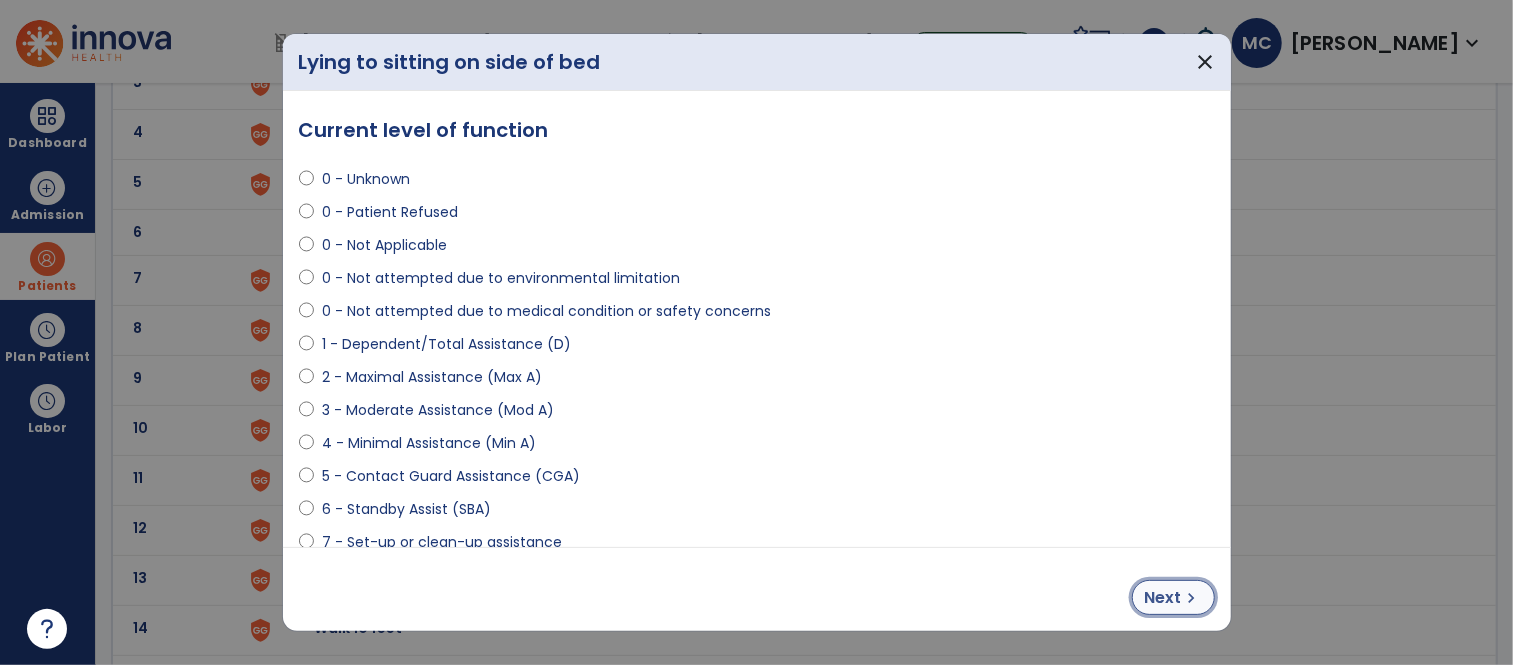 click on "Next" at bounding box center (1163, 598) 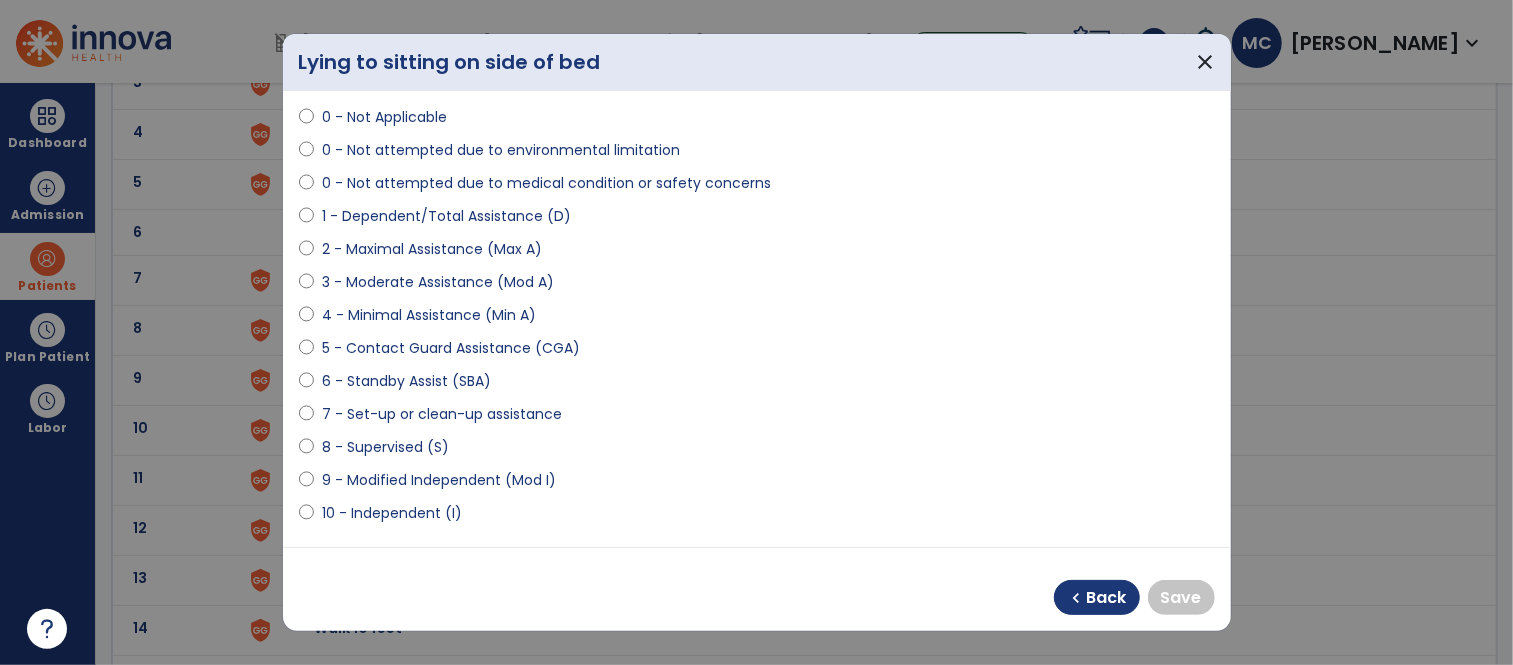 scroll, scrollTop: 133, scrollLeft: 0, axis: vertical 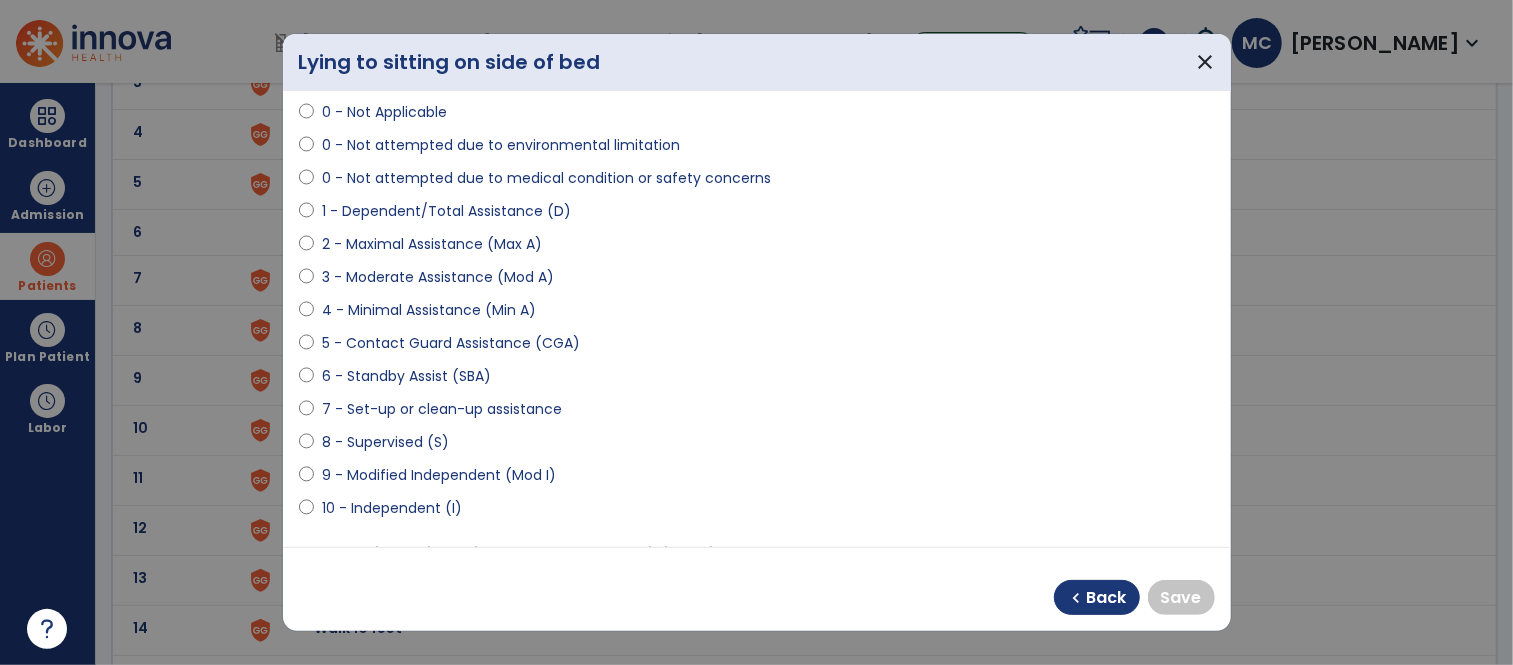 click on "9 - Modified Independent (Mod I)" at bounding box center (439, 475) 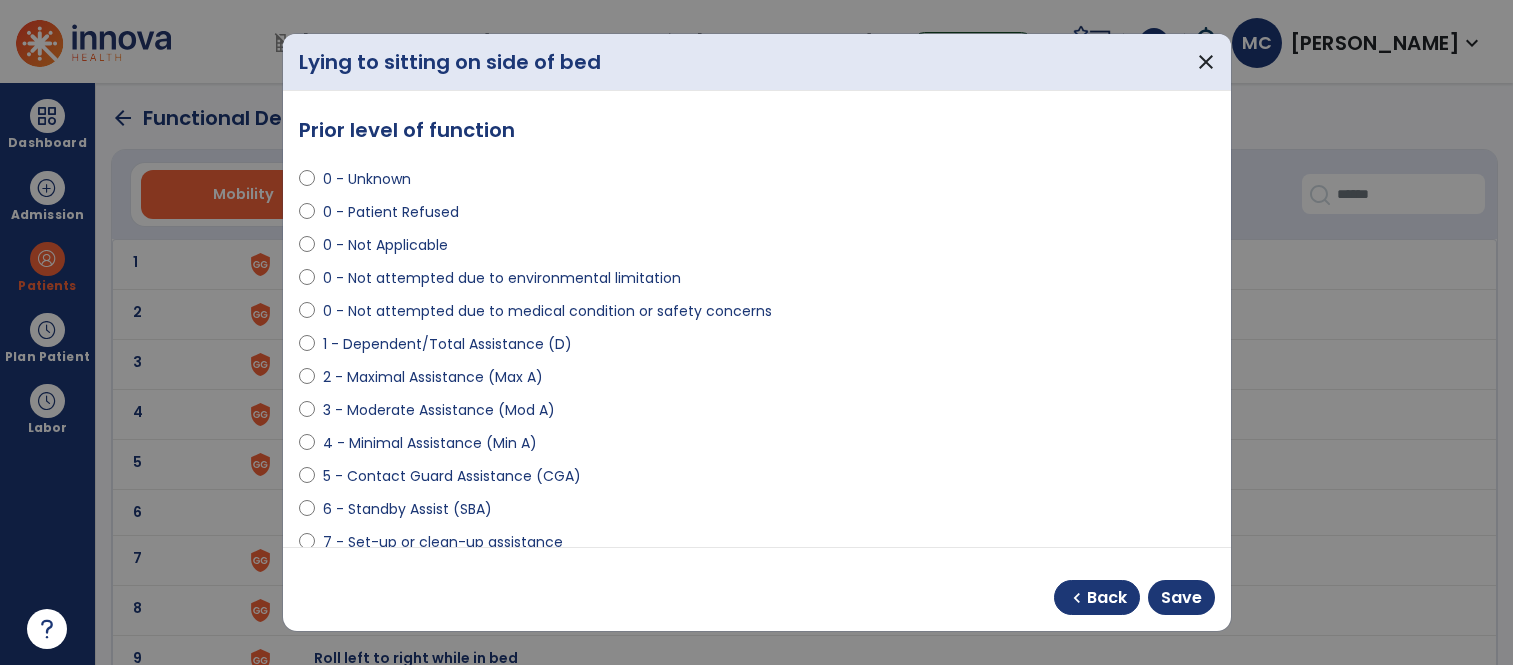 select on "**********" 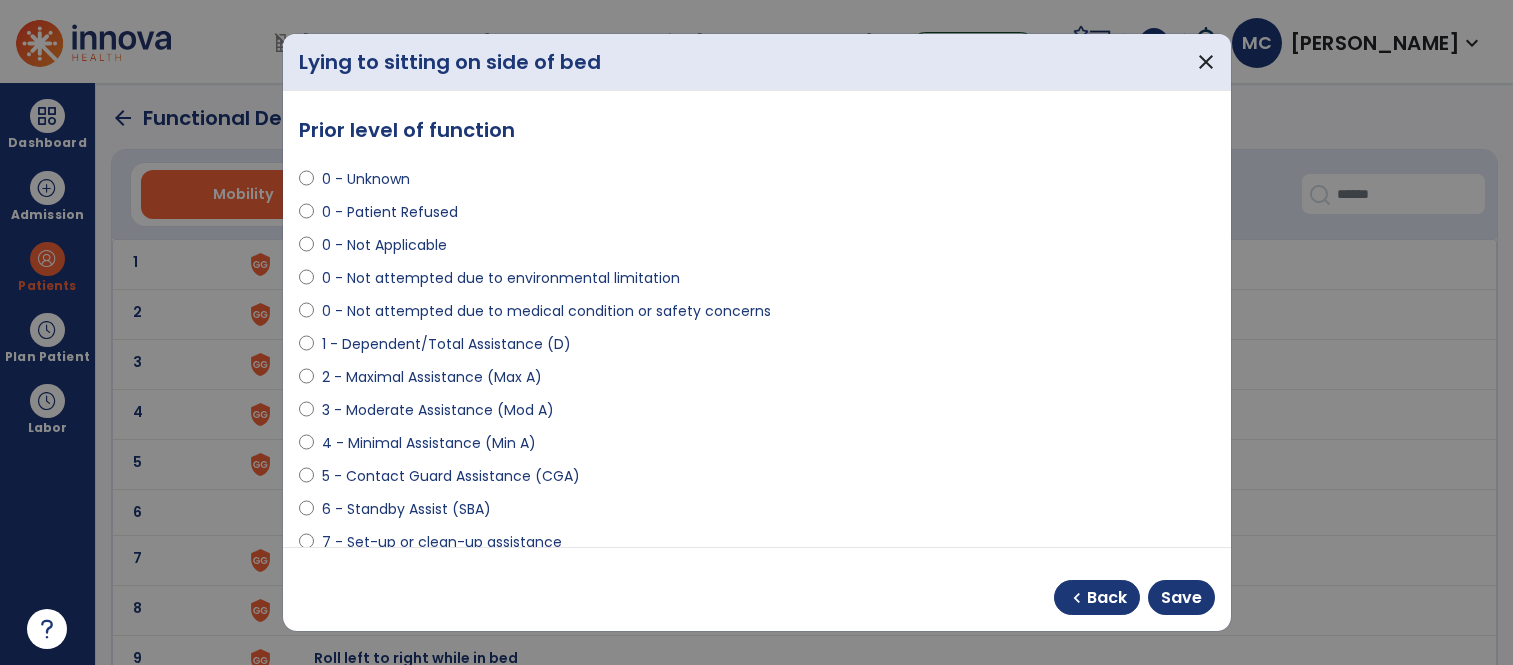 scroll, scrollTop: 0, scrollLeft: 0, axis: both 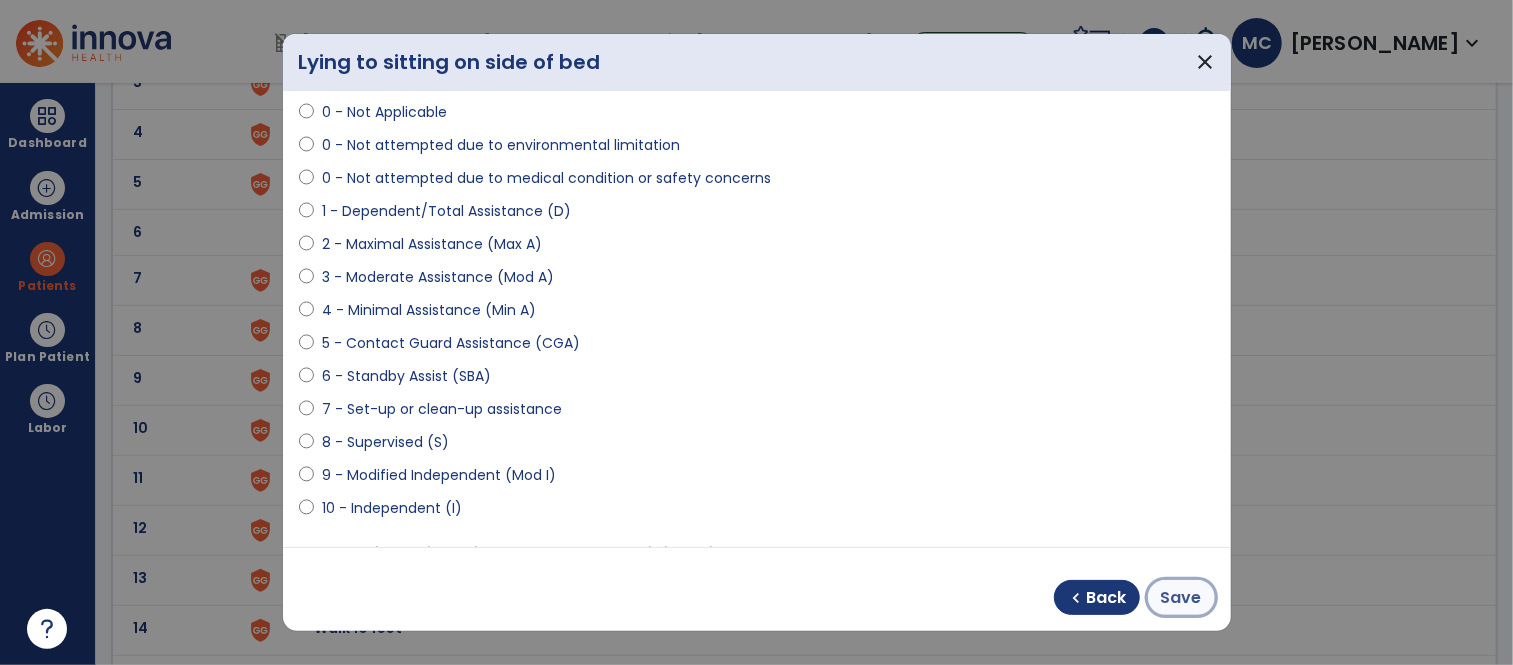 click on "Save" at bounding box center [1181, 598] 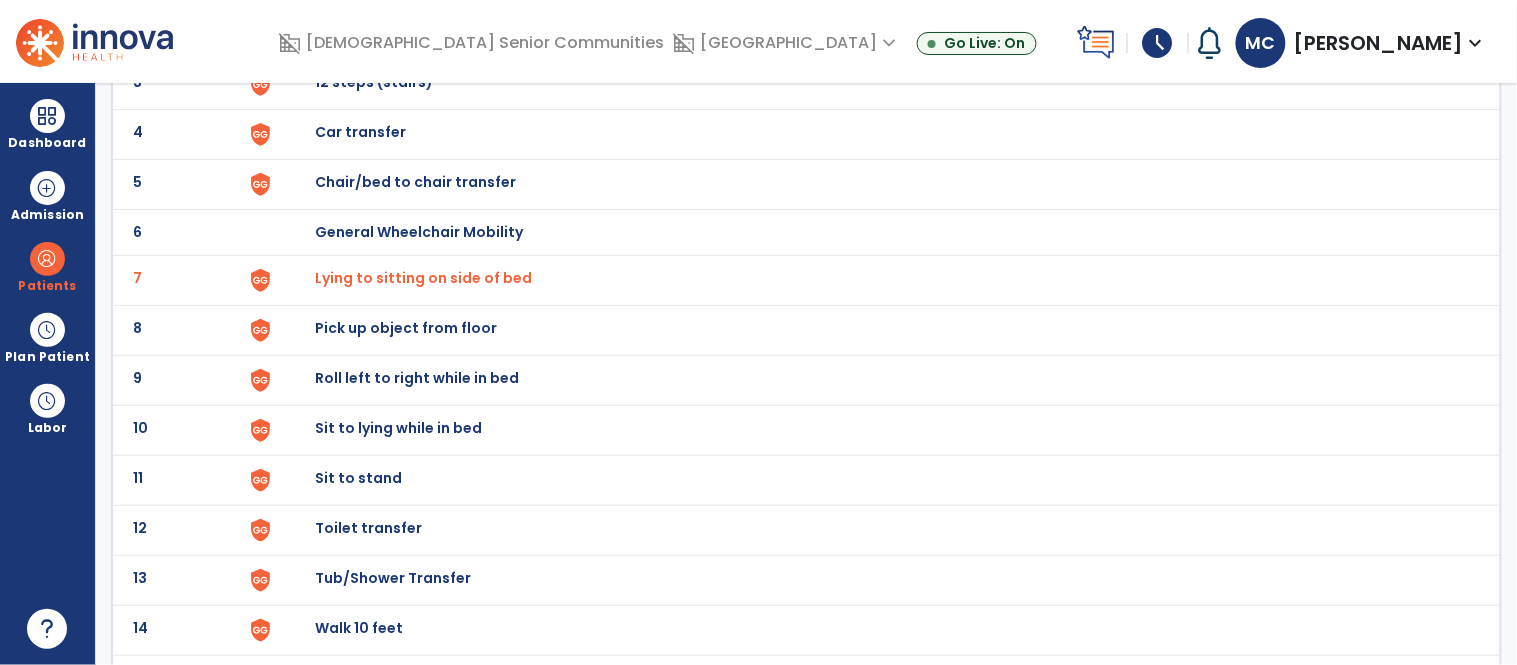 click on "Sit to lying while in bed" at bounding box center [361, -18] 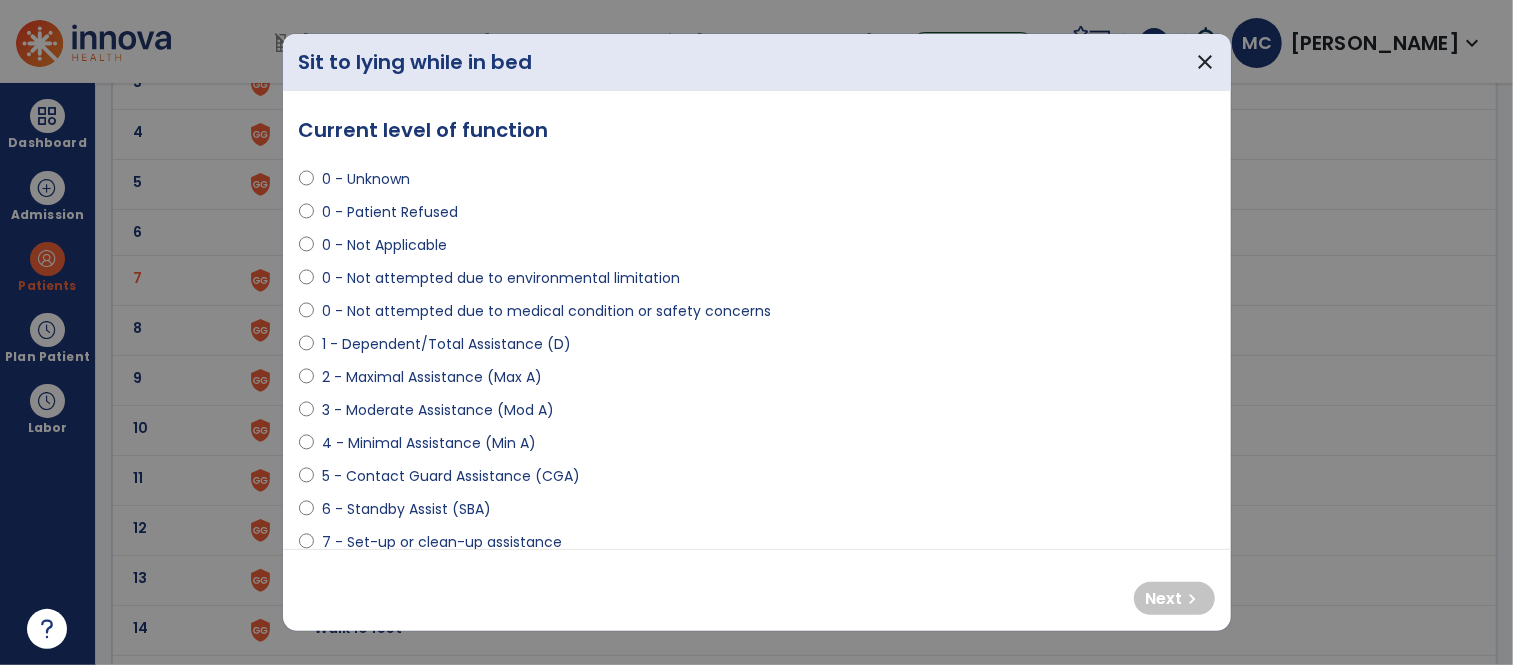 click on "2 - Maximal Assistance (Max A)" at bounding box center (432, 377) 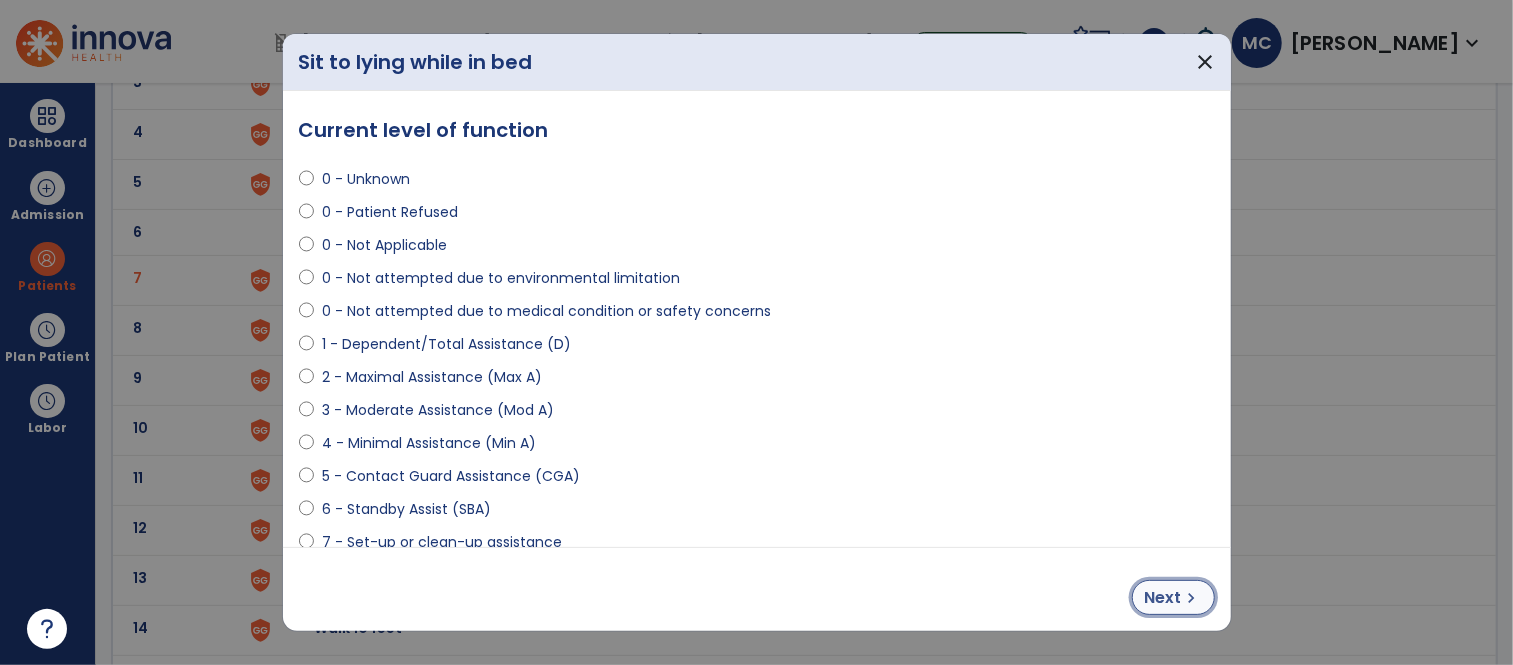 click on "chevron_right" at bounding box center [1192, 598] 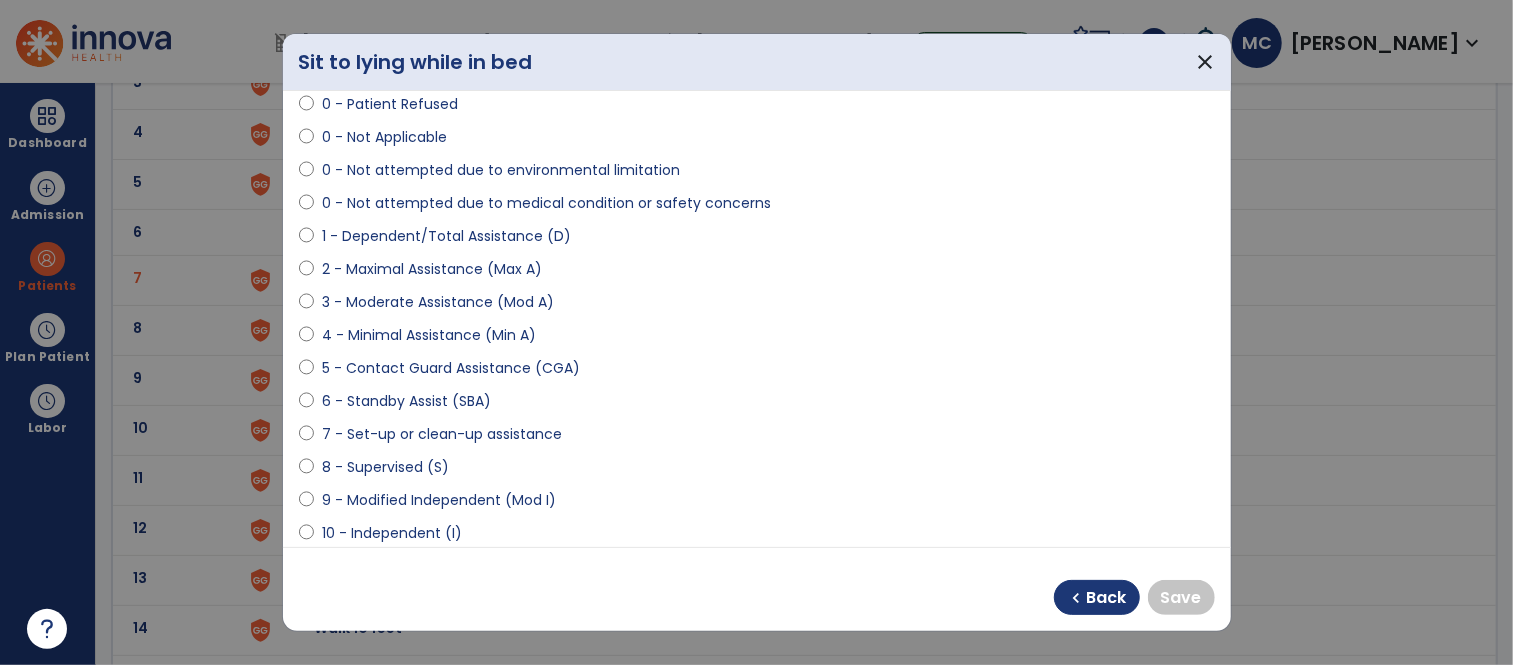 scroll, scrollTop: 113, scrollLeft: 0, axis: vertical 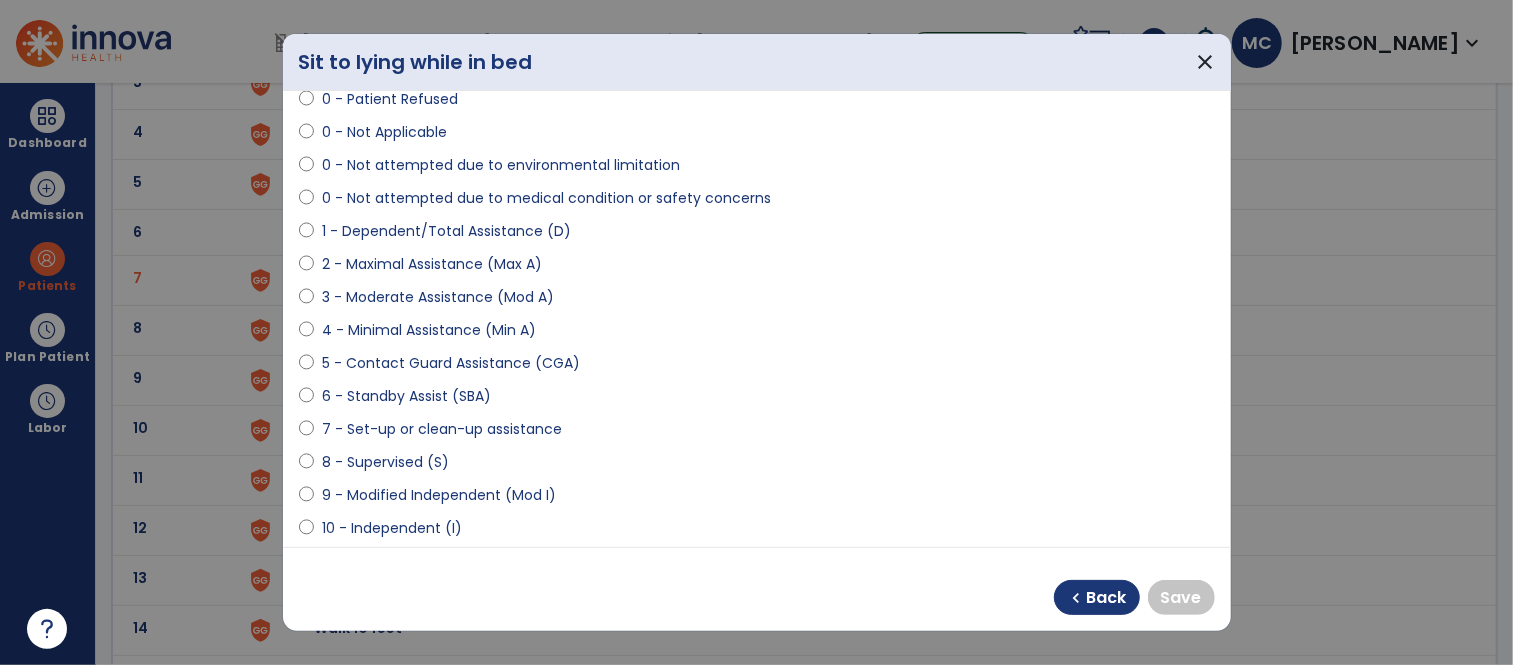 click on "9 - Modified Independent (Mod I)" at bounding box center (439, 495) 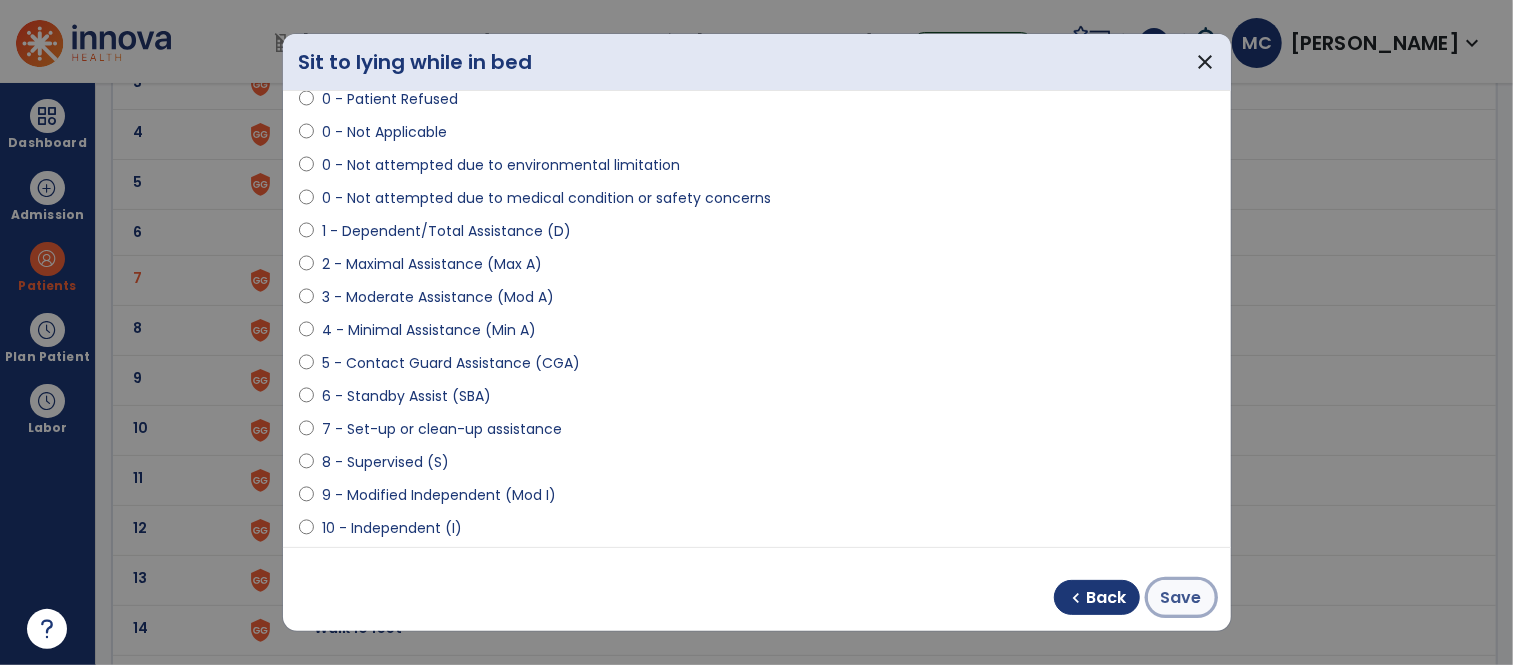 click on "Save" at bounding box center [1181, 598] 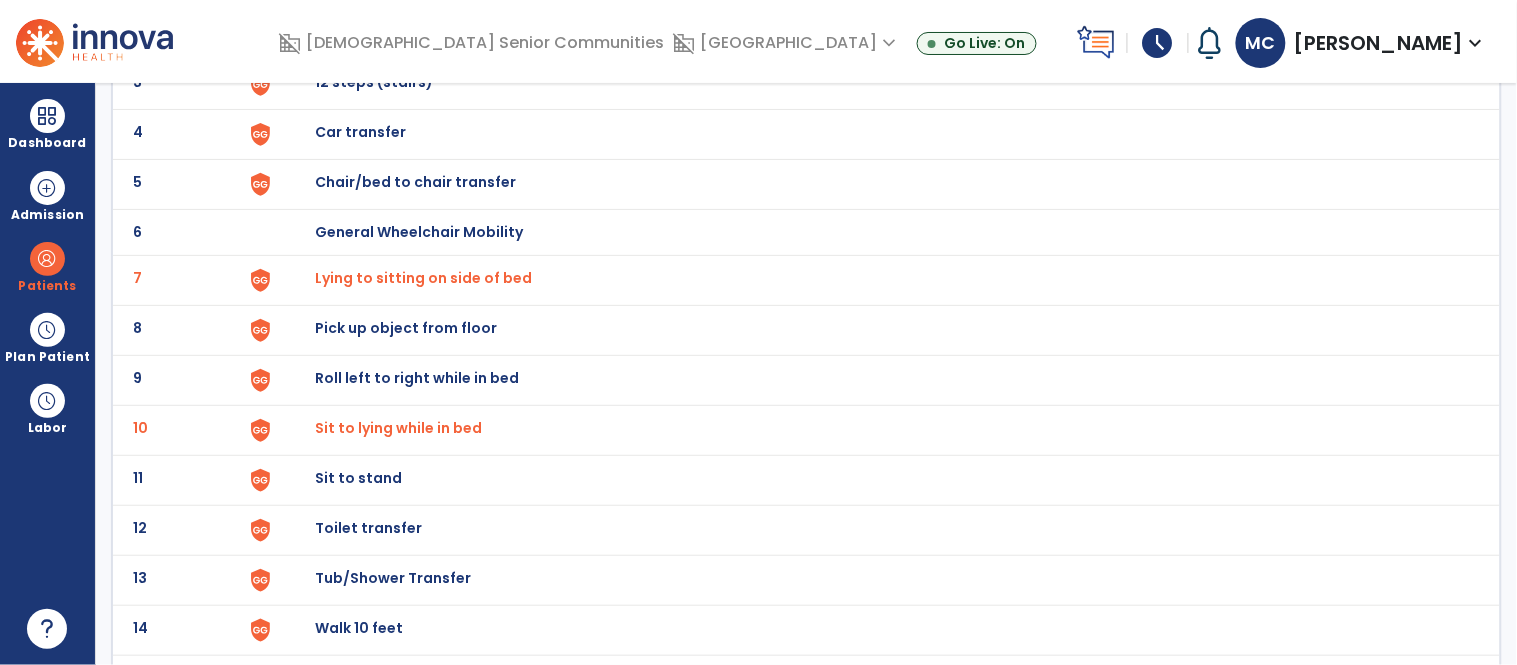 click on "Sit to stand" at bounding box center [361, -18] 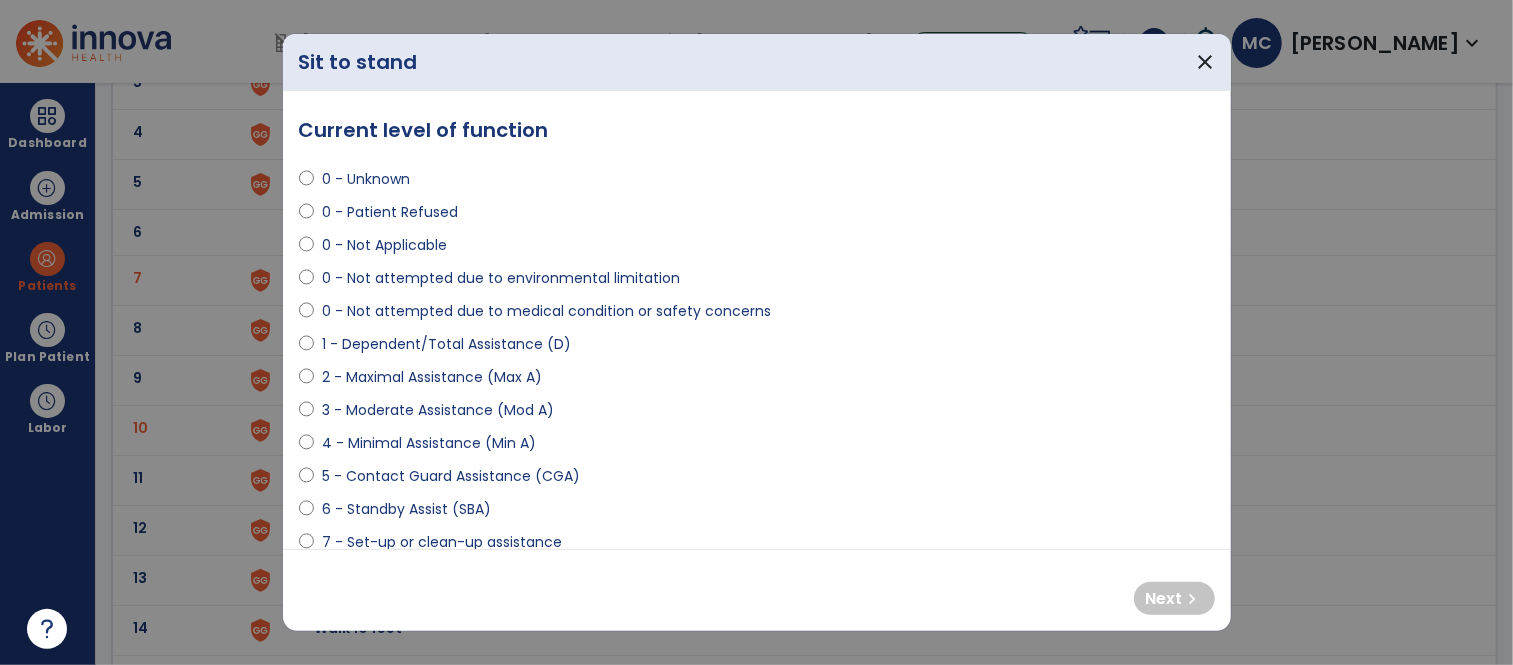 click on "3 - Moderate Assistance (Mod A)" at bounding box center [438, 410] 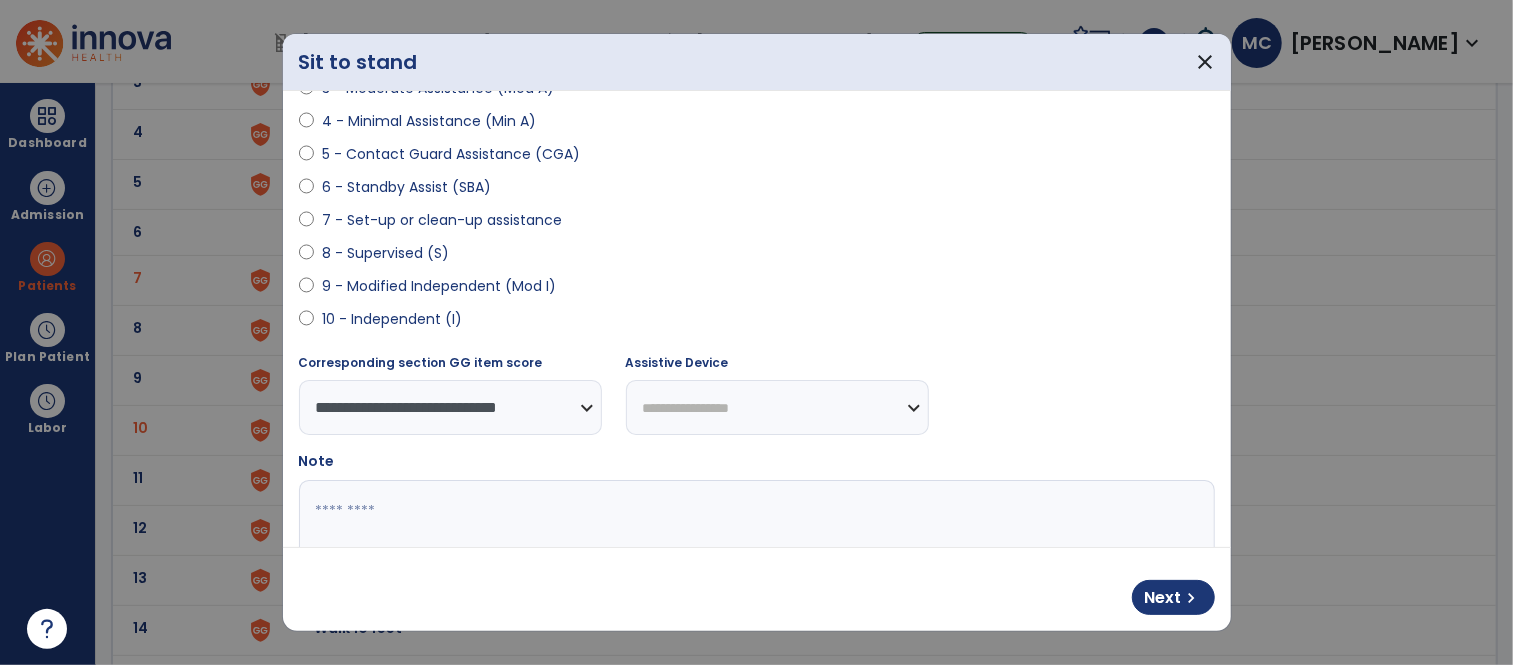 scroll, scrollTop: 326, scrollLeft: 0, axis: vertical 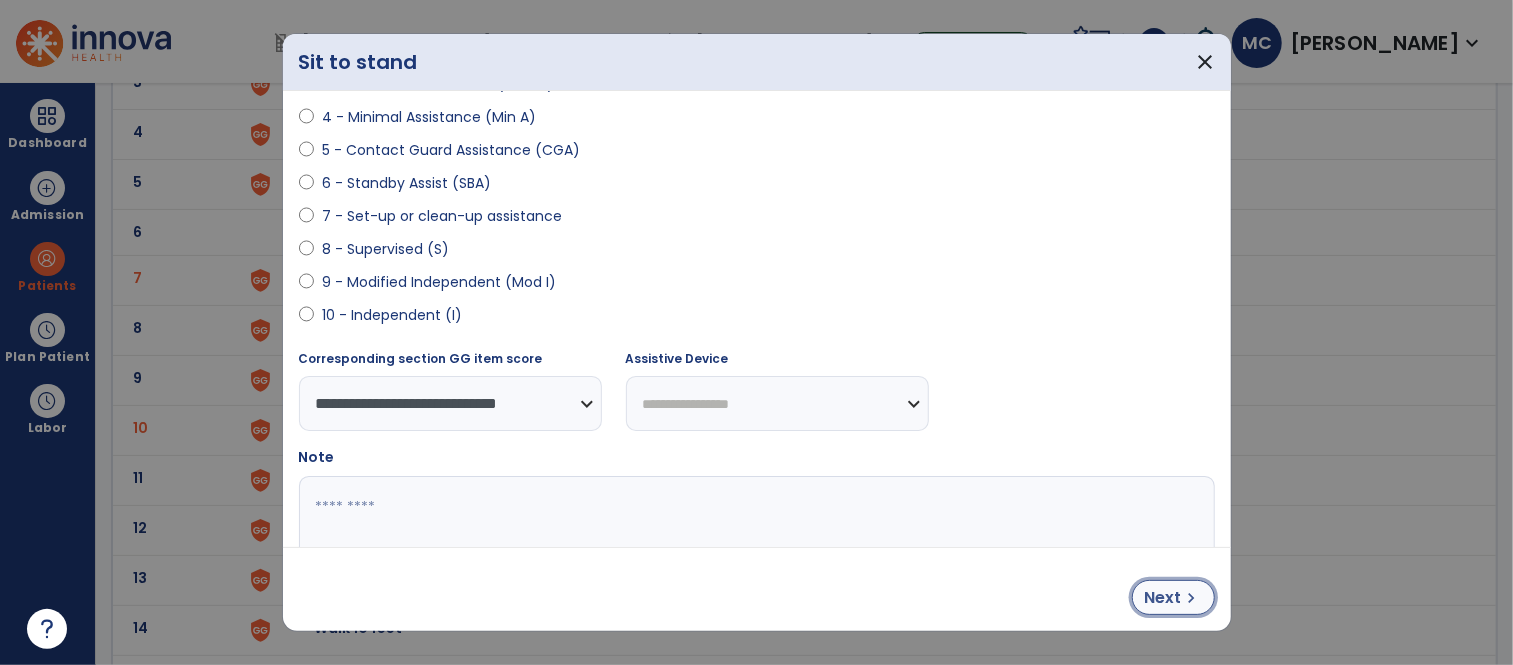 click on "Next" at bounding box center (1163, 598) 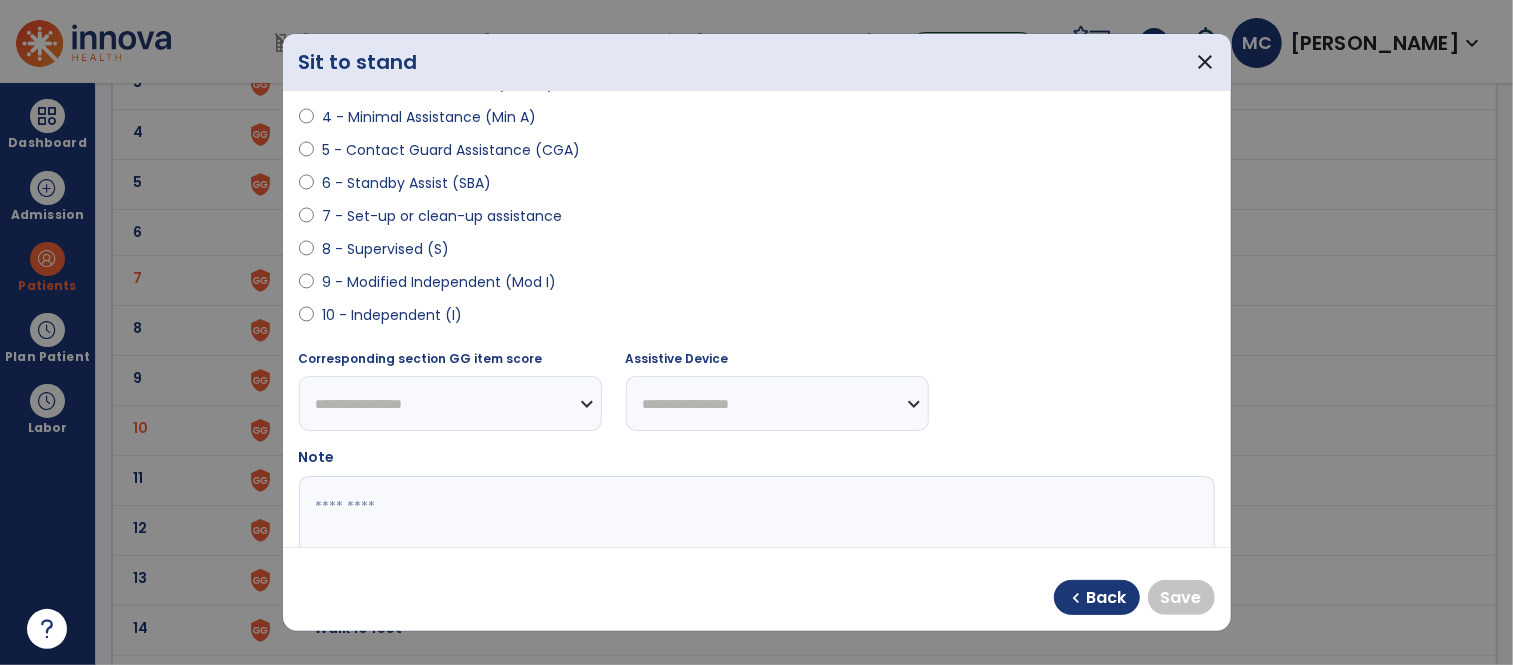 click on "8 - Supervised (S)" at bounding box center [385, 249] 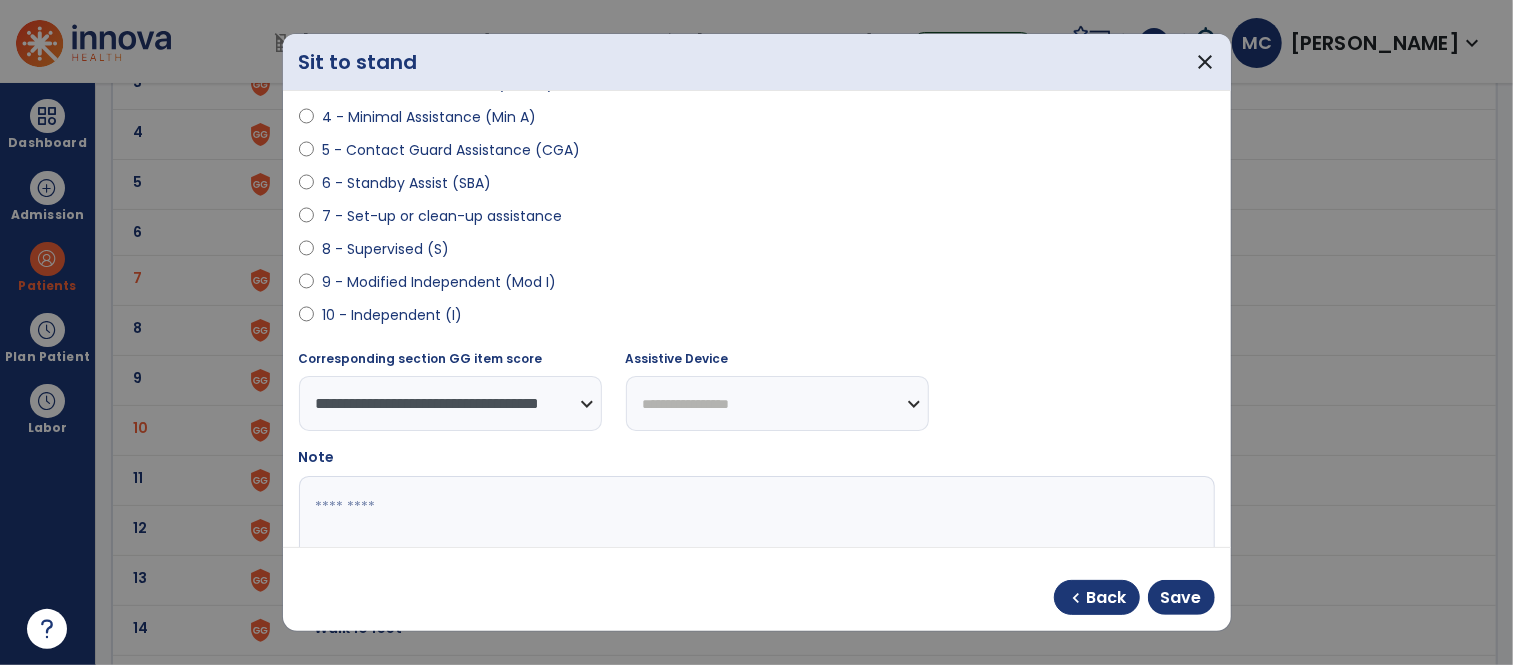 click on "6 - Standby Assist (SBA)" at bounding box center [406, 183] 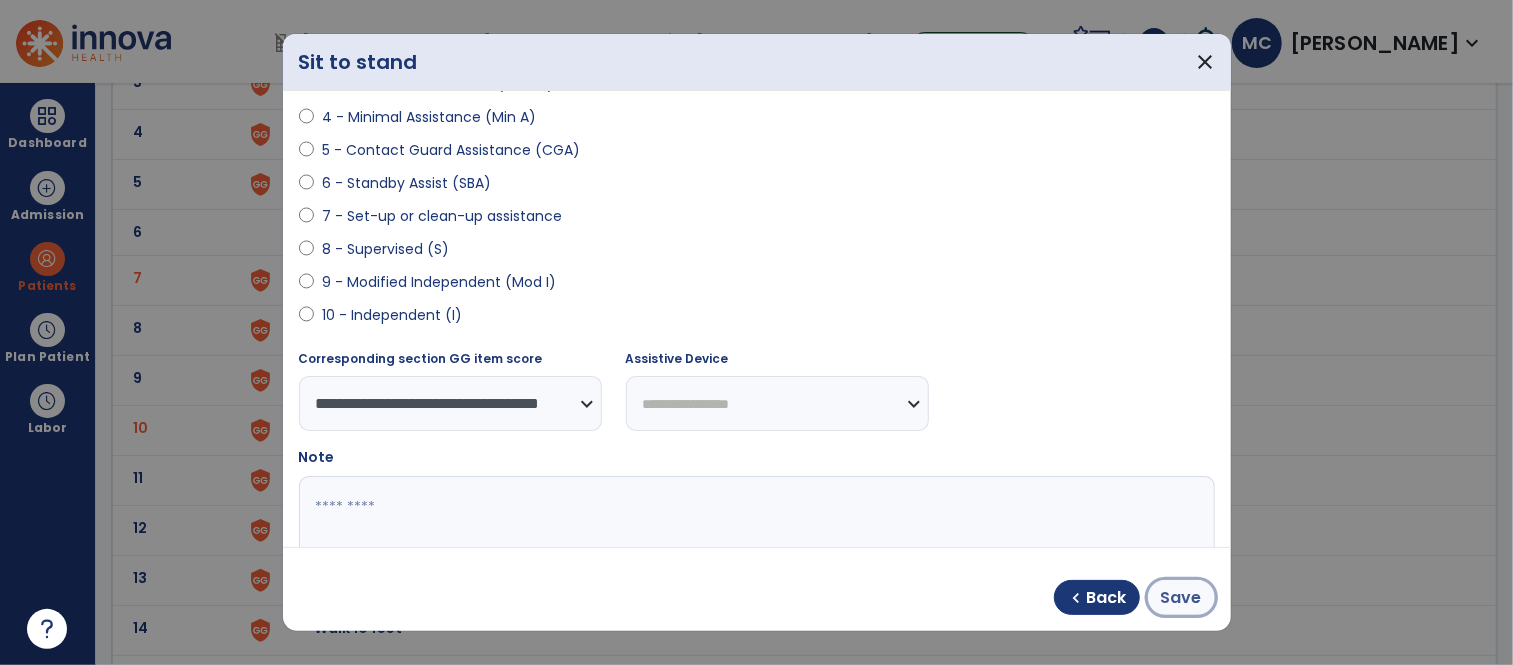 click on "Save" at bounding box center [1181, 598] 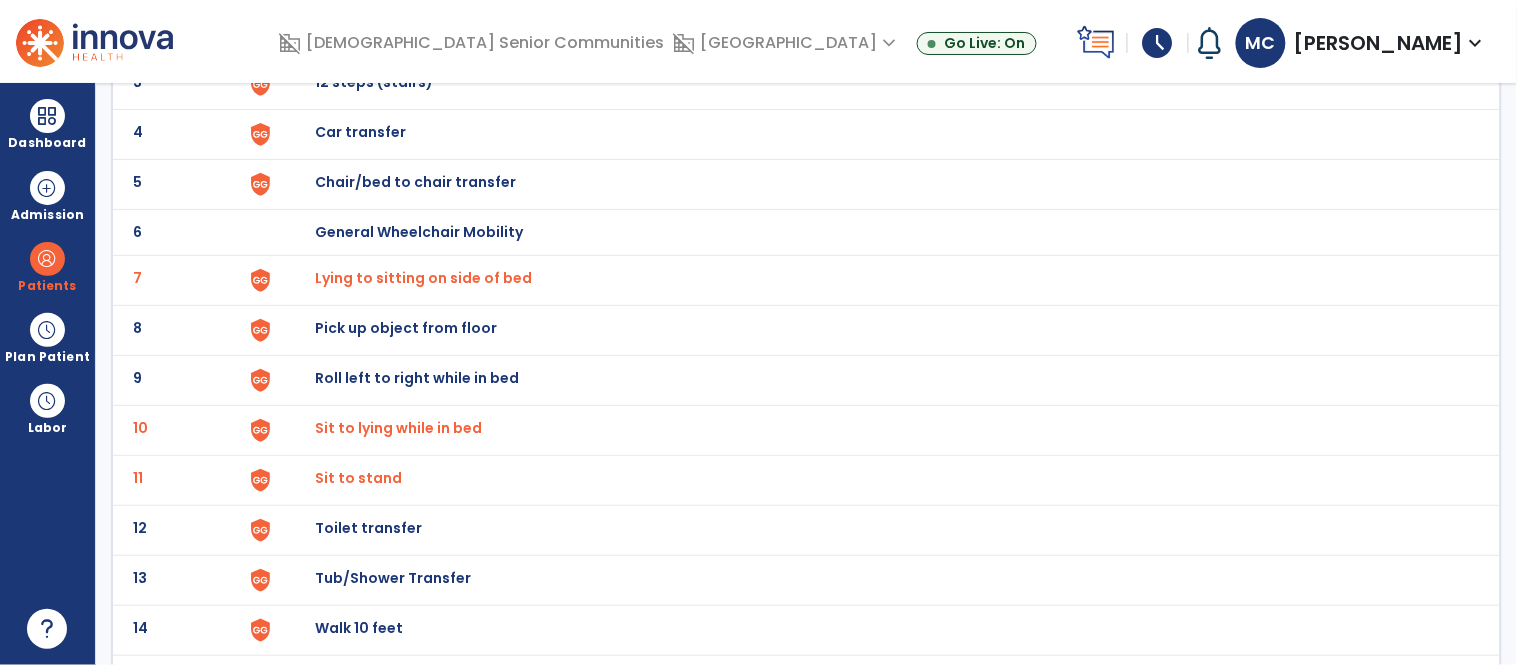 click on "Toilet transfer" at bounding box center [361, -18] 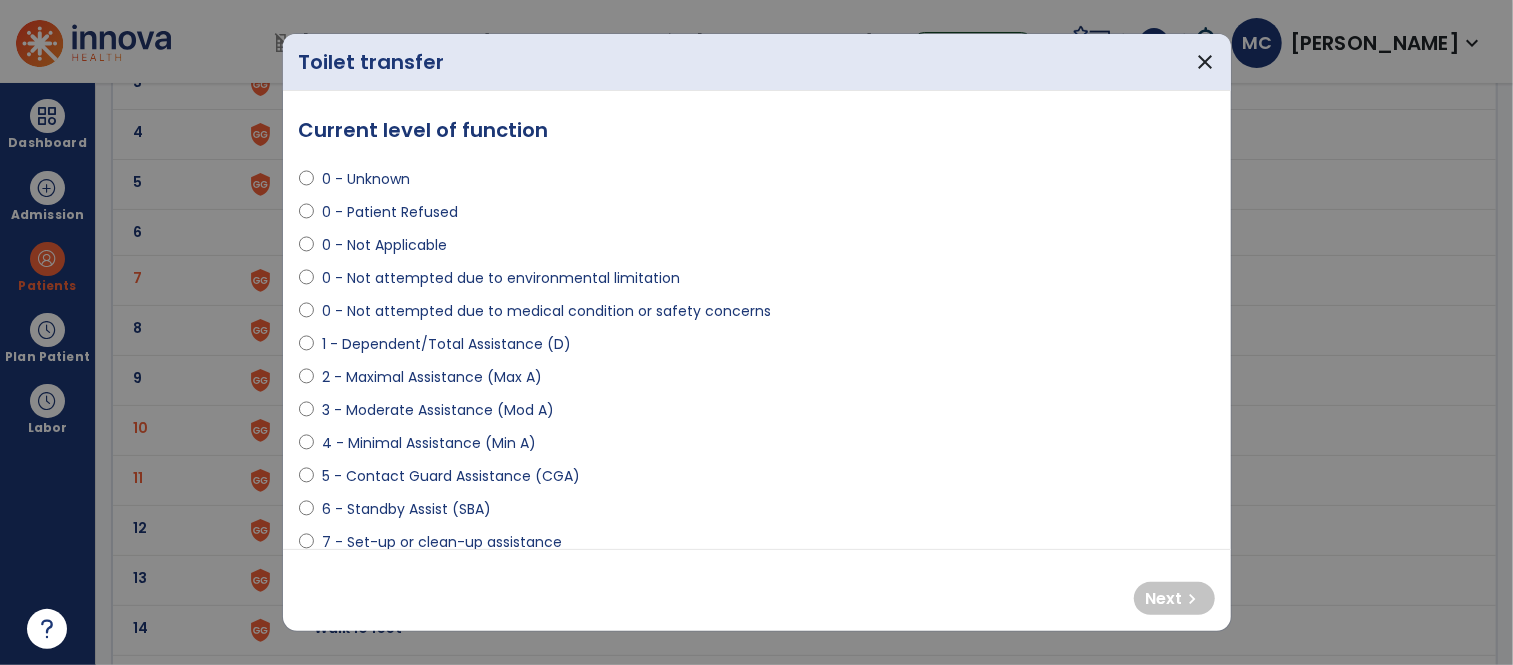 click on "3 - Moderate Assistance (Mod A)" at bounding box center [438, 410] 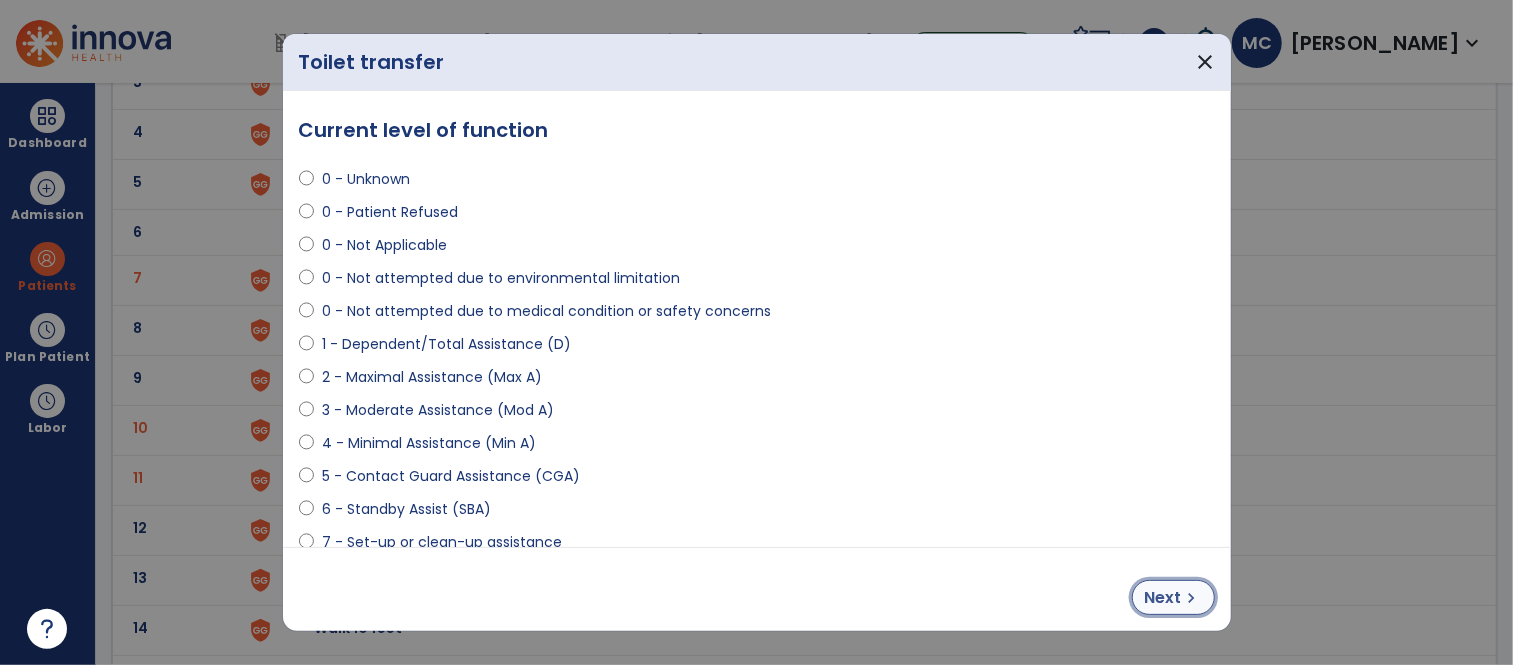 click on "Next  chevron_right" at bounding box center (1173, 597) 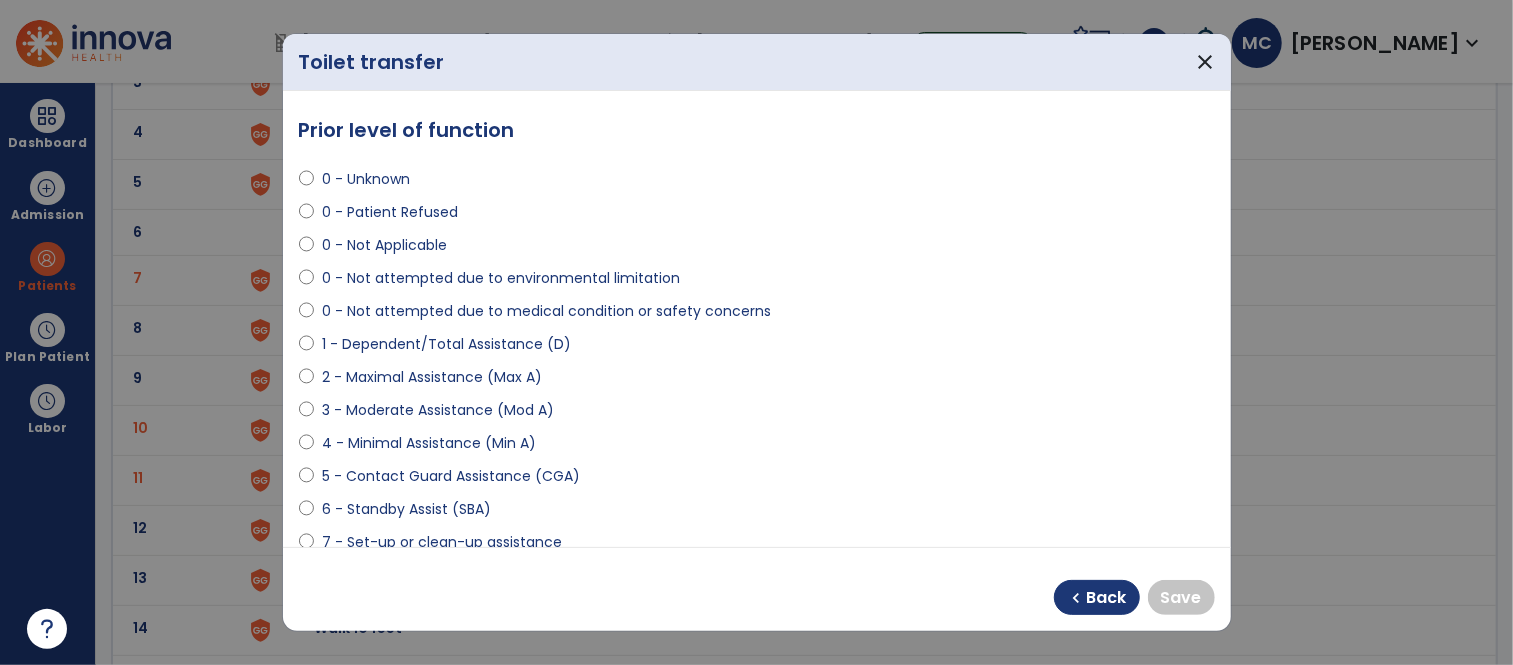 click on "6 - Standby Assist (SBA)" at bounding box center (406, 509) 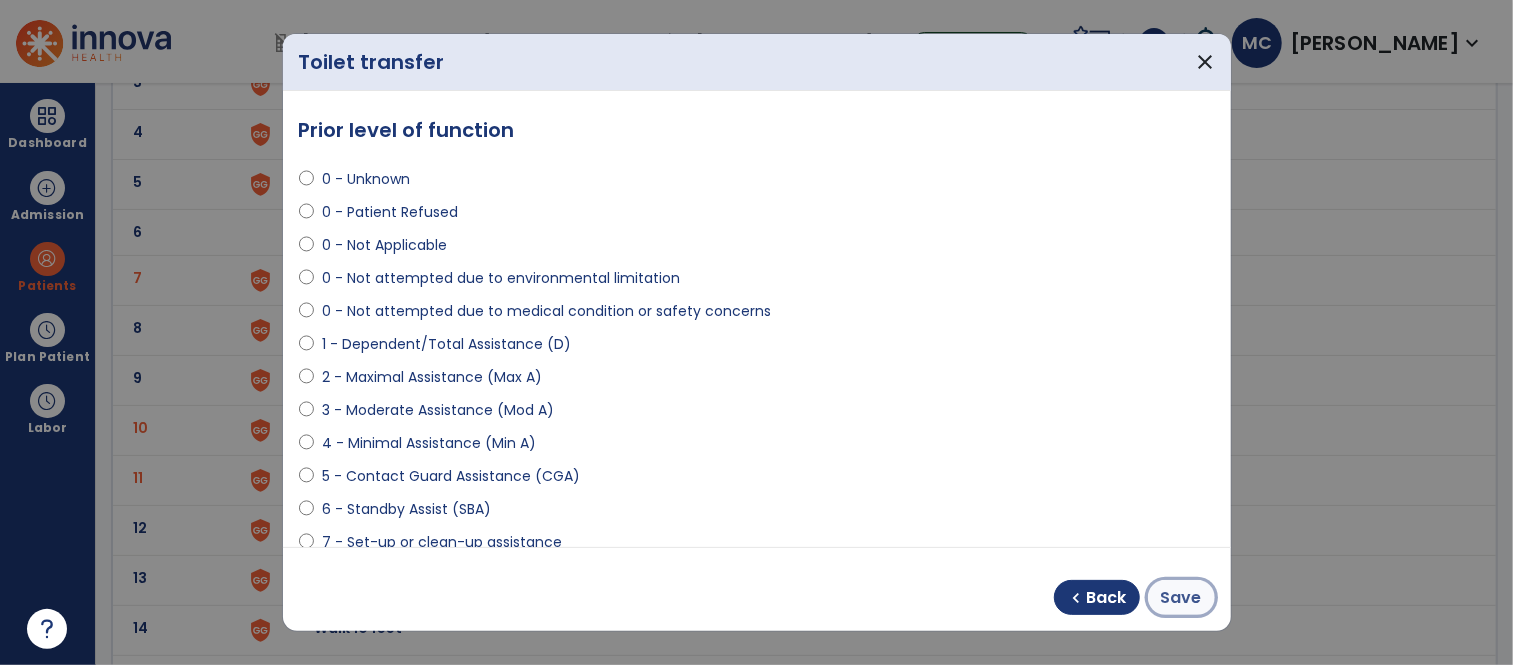 click on "Save" at bounding box center [1181, 598] 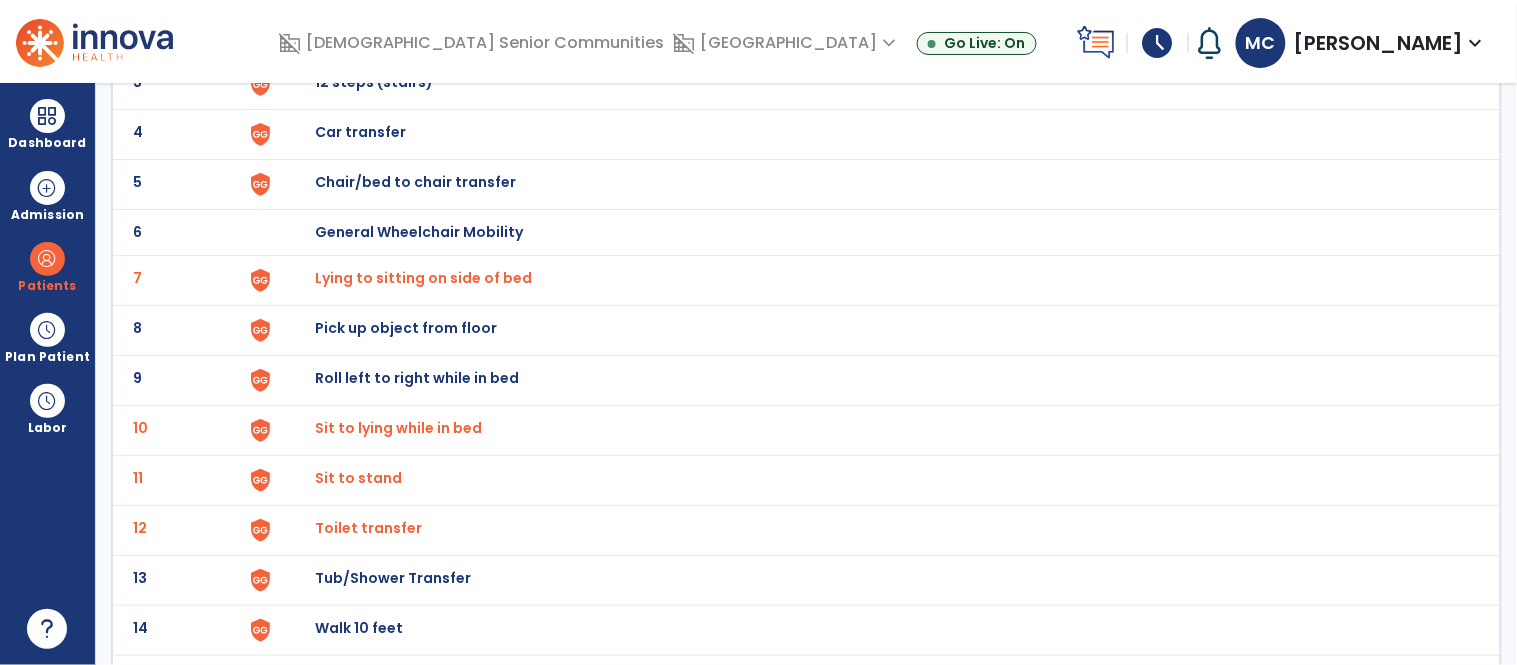 click on "Lying to sitting on side of bed" at bounding box center [423, 278] 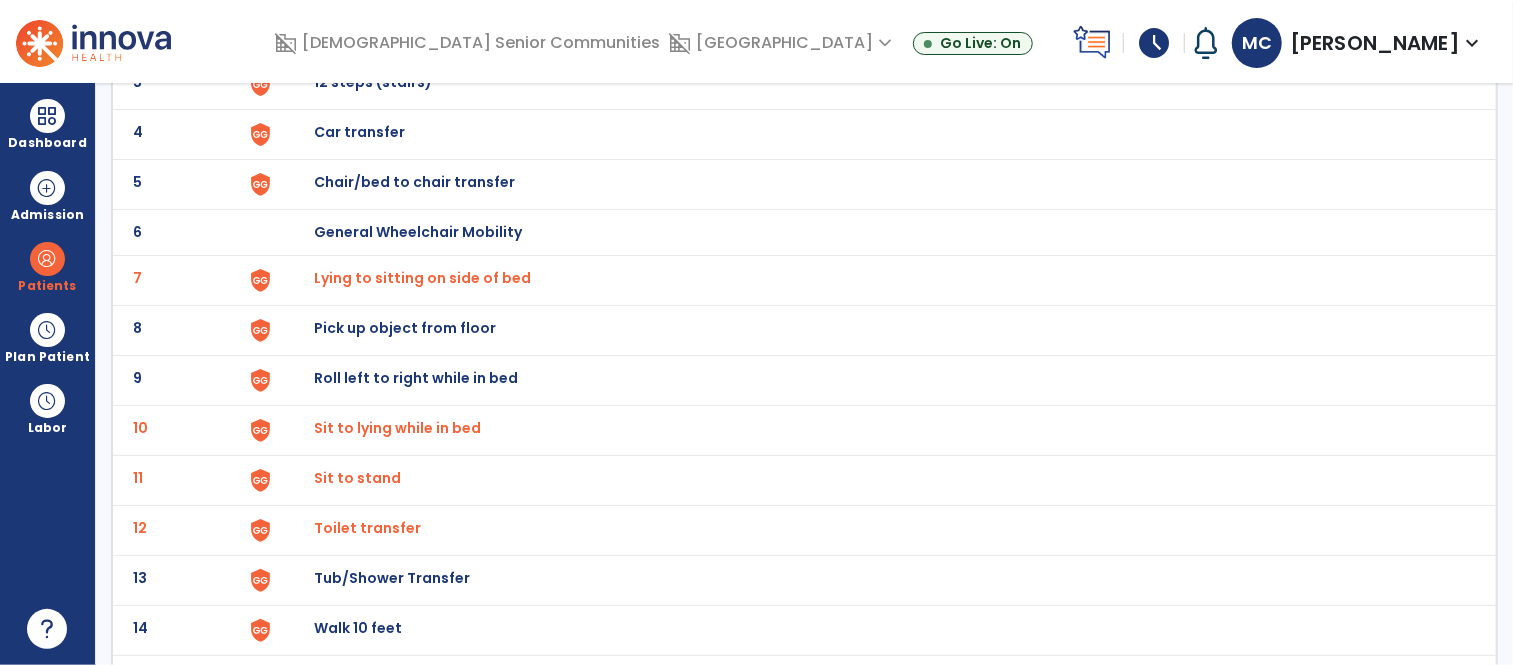 select on "**********" 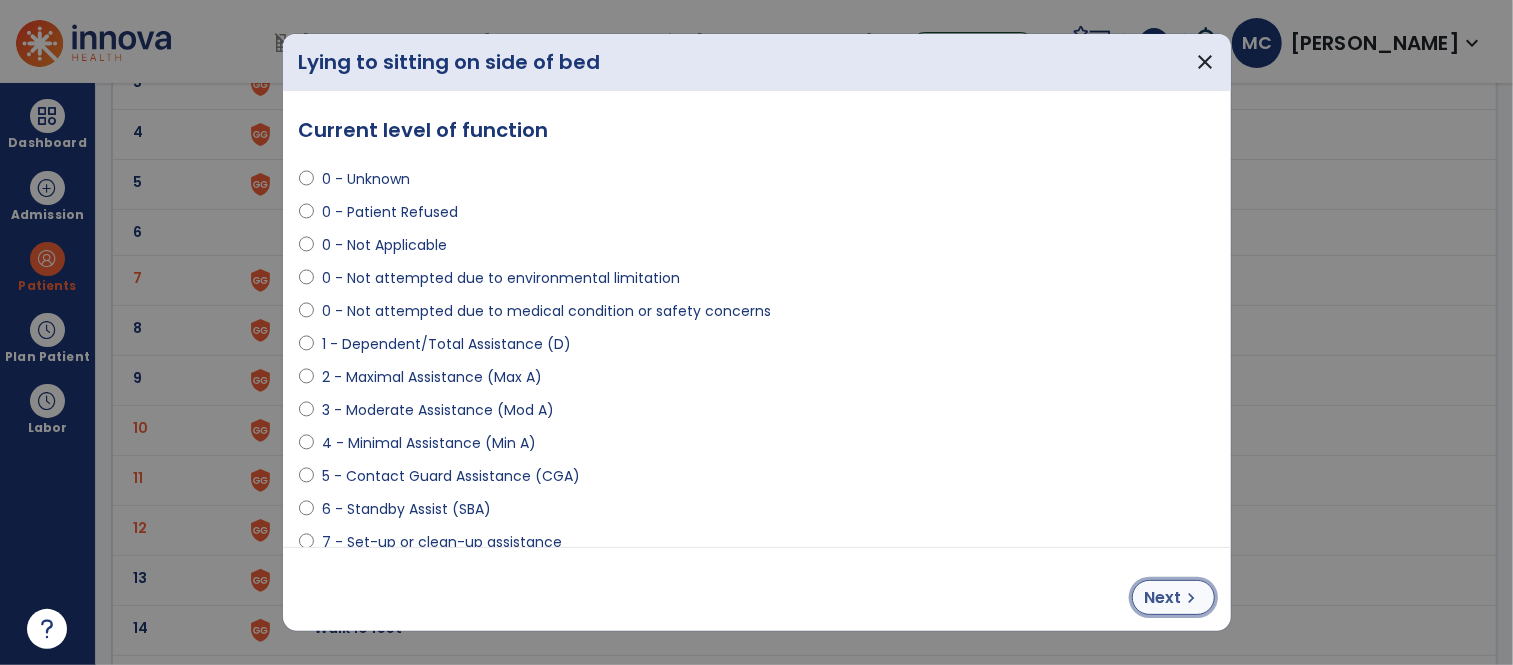 click on "Next" at bounding box center [1163, 598] 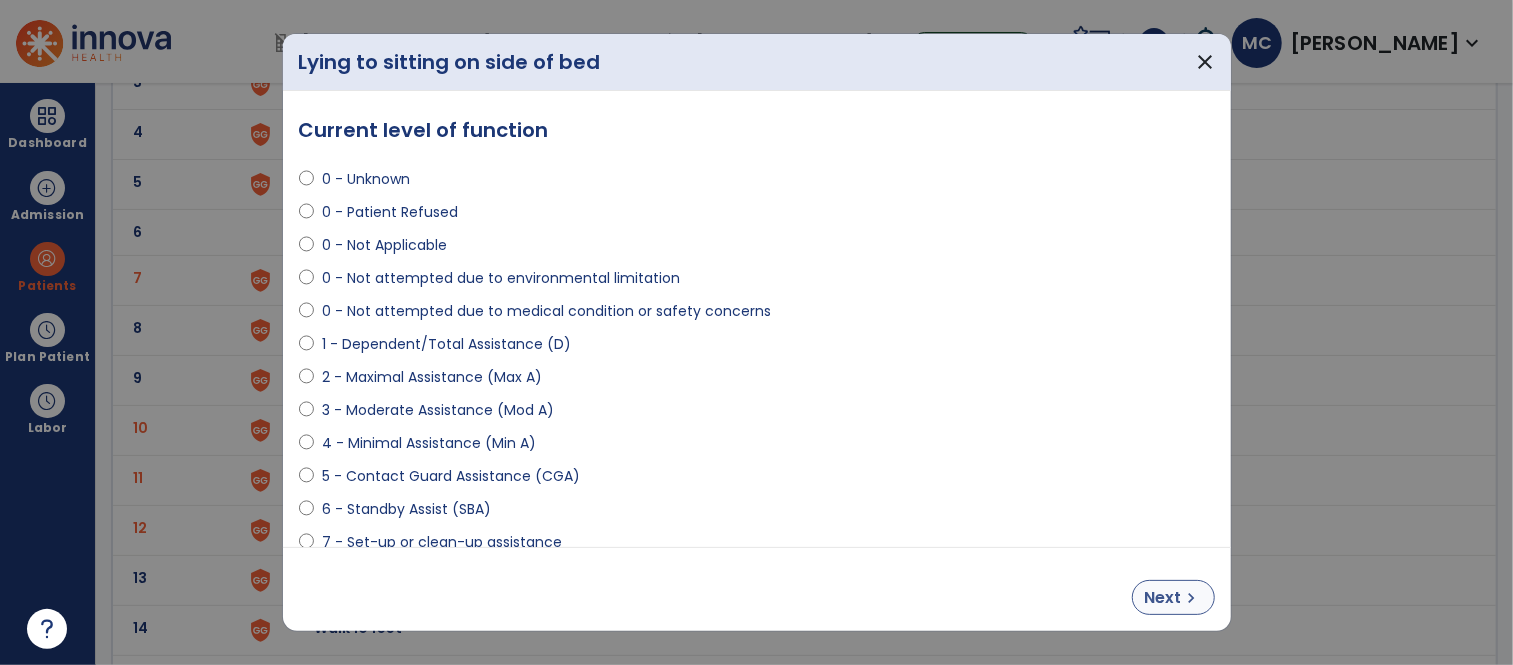 select on "**********" 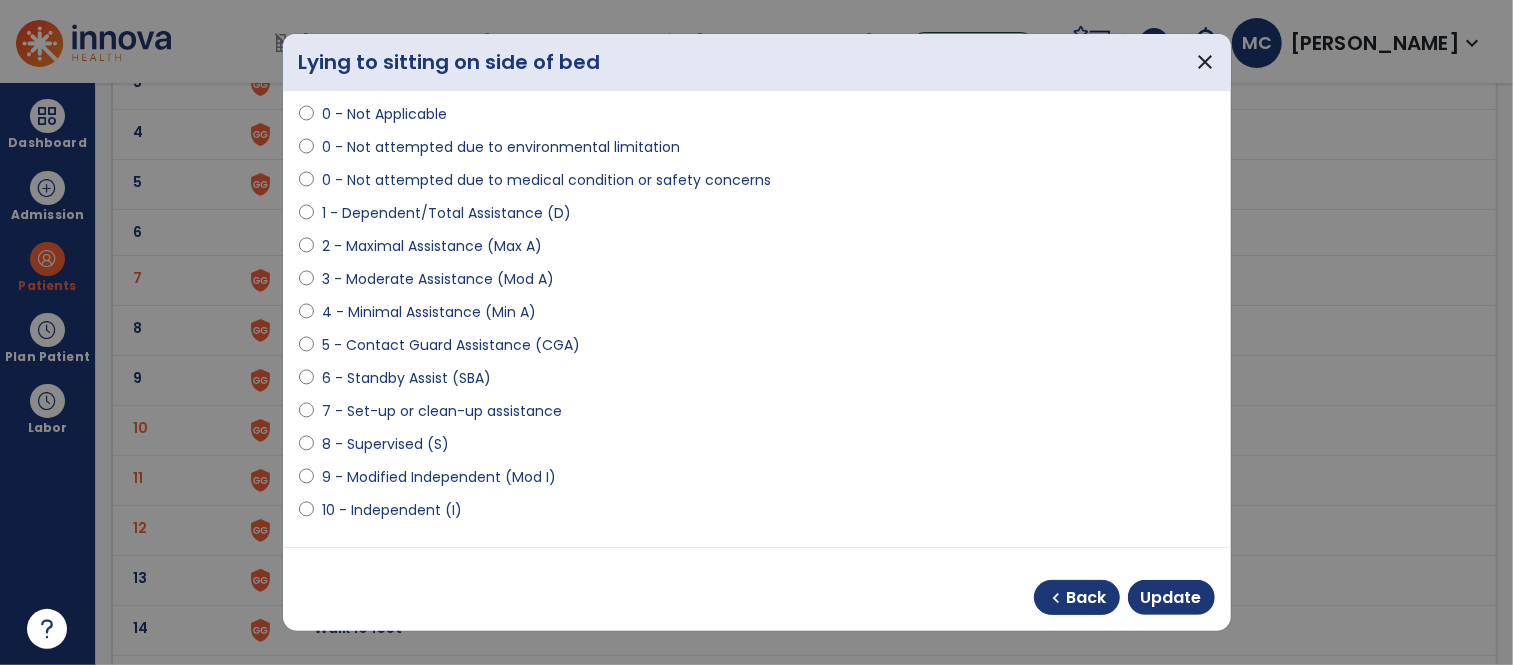 scroll, scrollTop: 134, scrollLeft: 0, axis: vertical 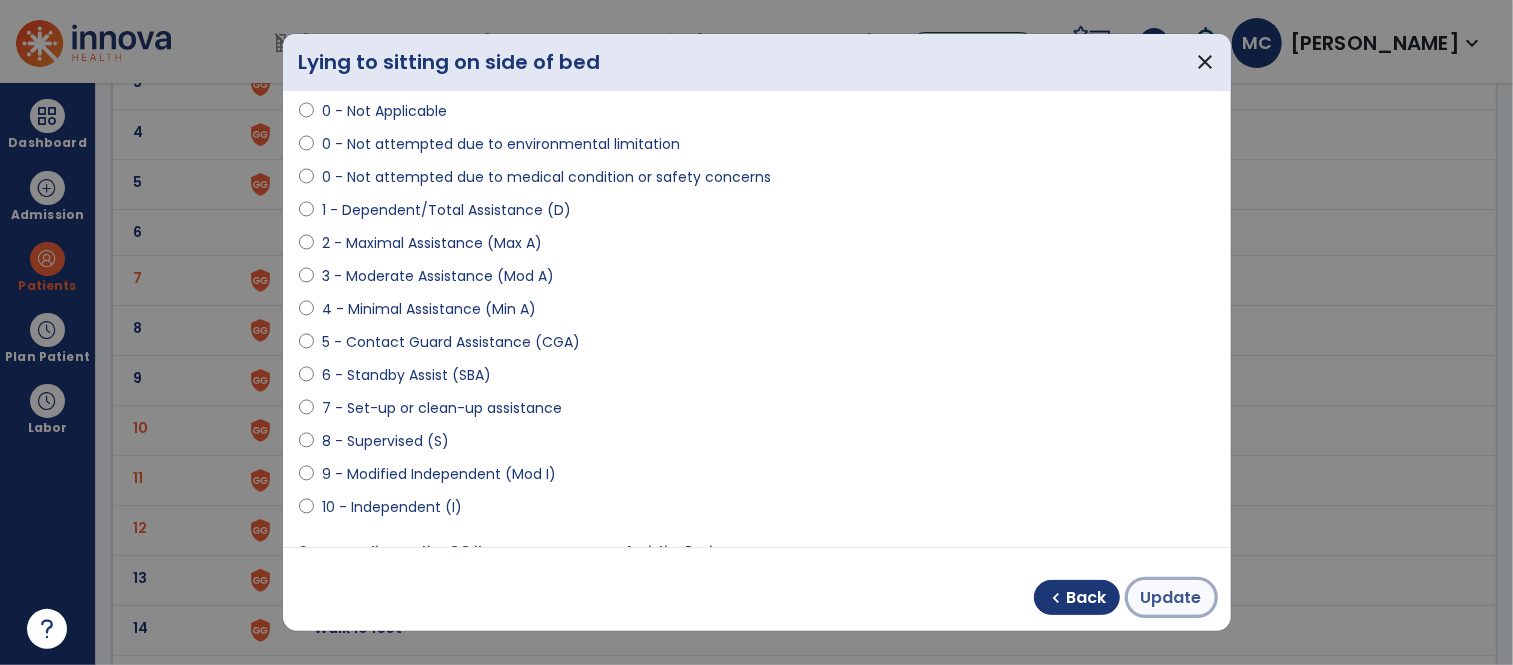 click on "Update" at bounding box center [1171, 597] 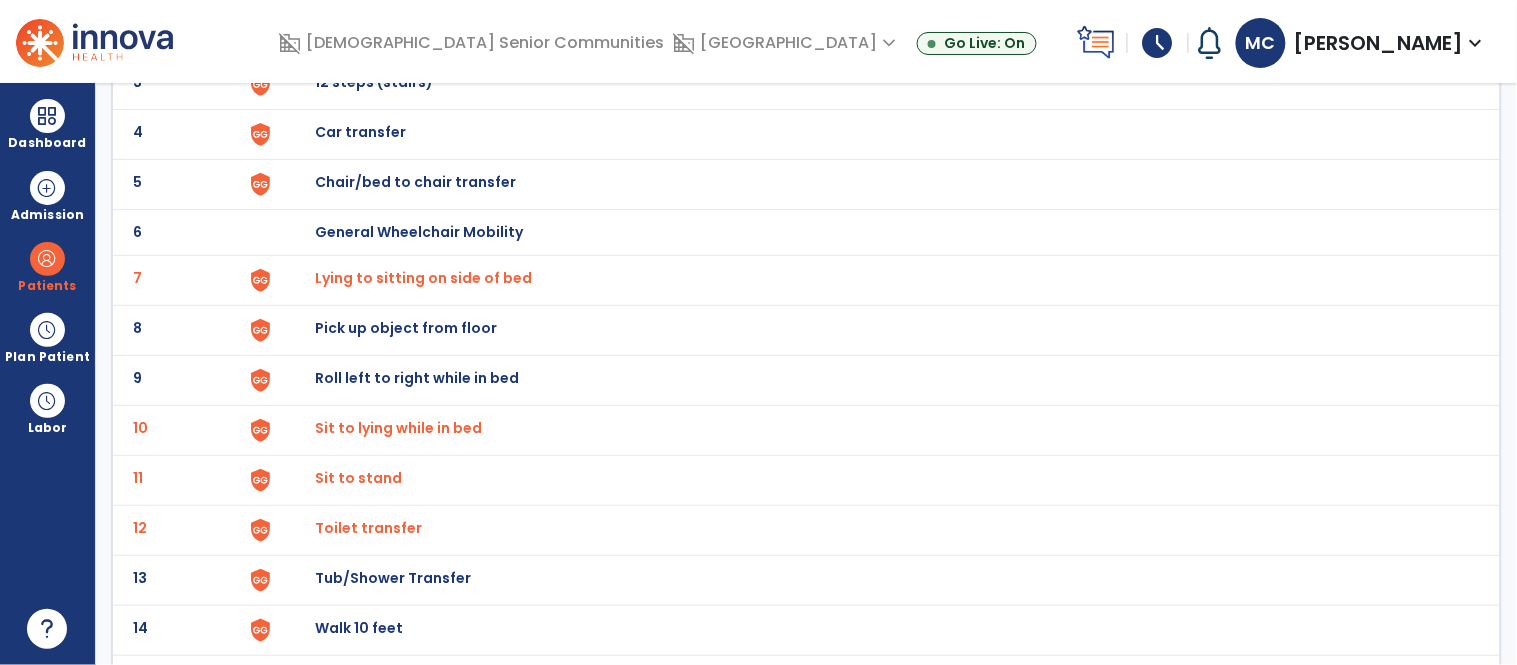 click on "Sit to stand" at bounding box center [423, 278] 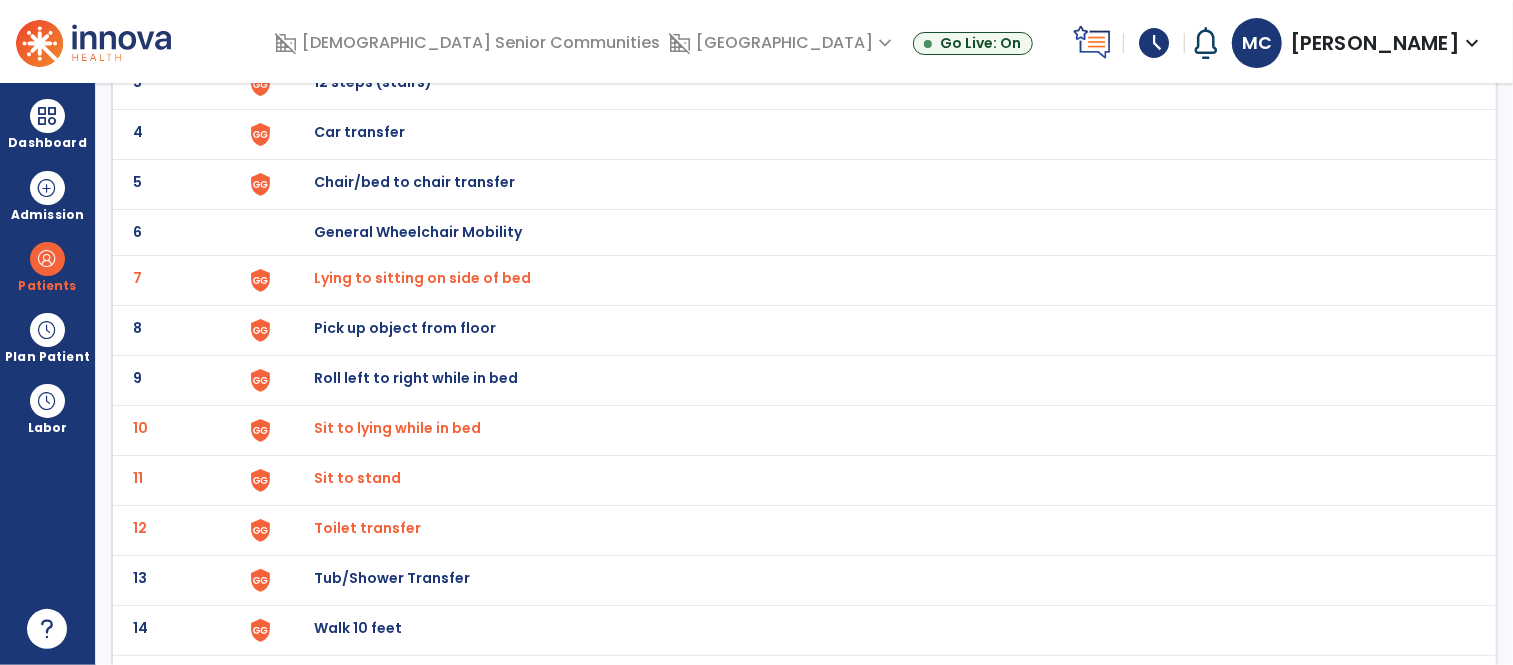 select on "**********" 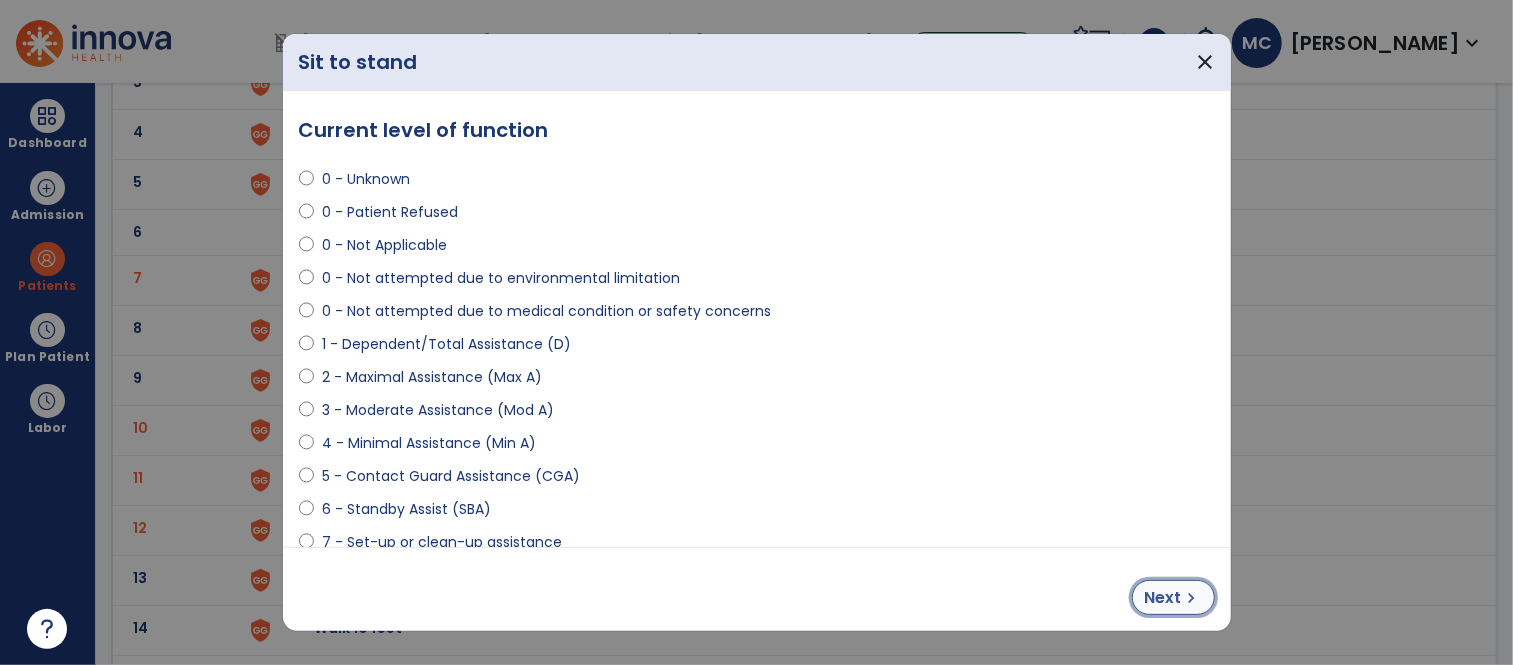 click on "Next" at bounding box center (1163, 598) 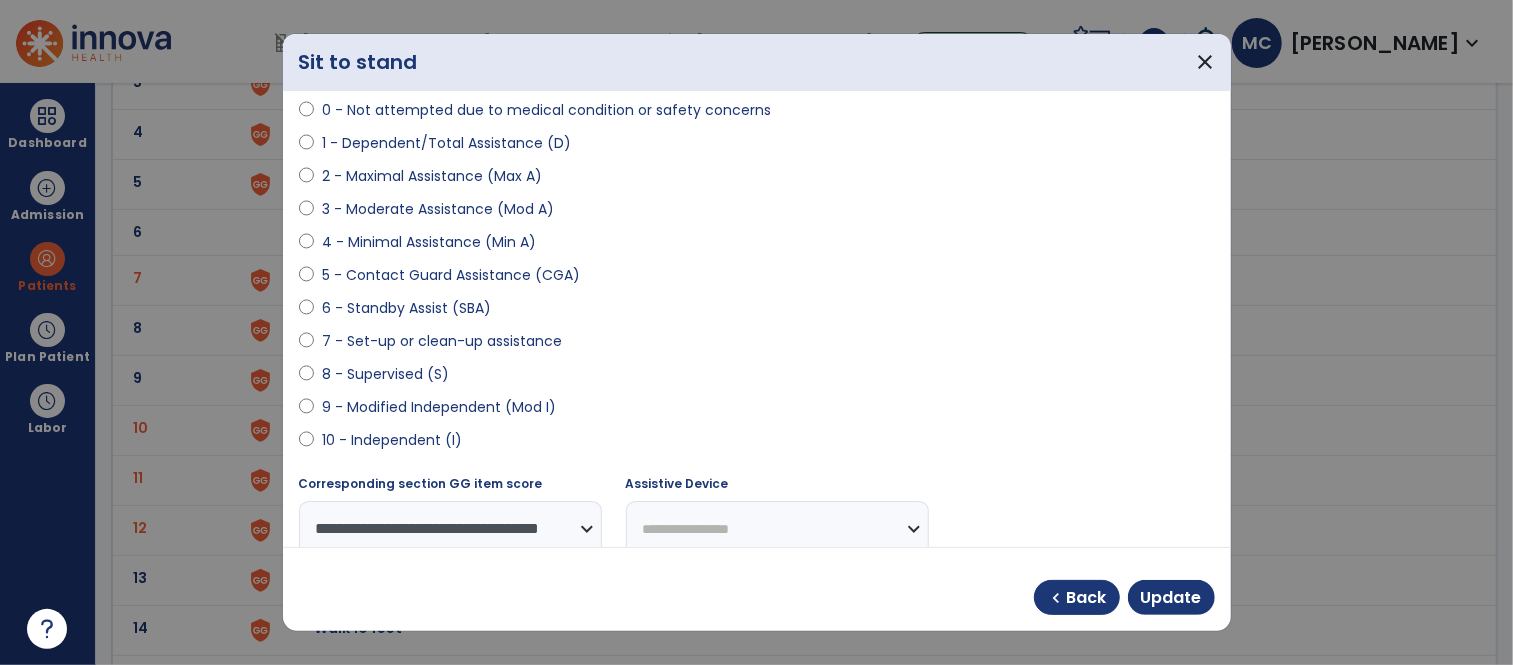 scroll, scrollTop: 204, scrollLeft: 0, axis: vertical 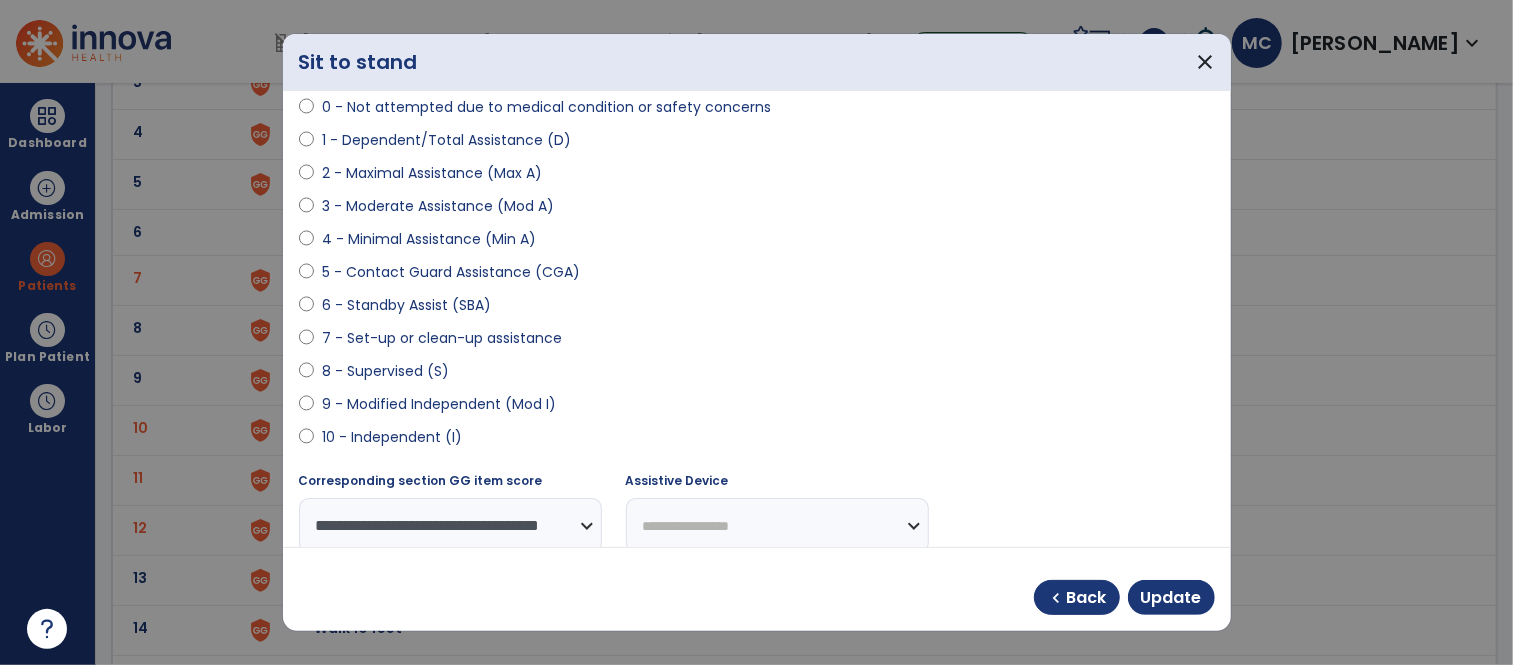 click on "9 - Modified Independent (Mod I)" at bounding box center [439, 404] 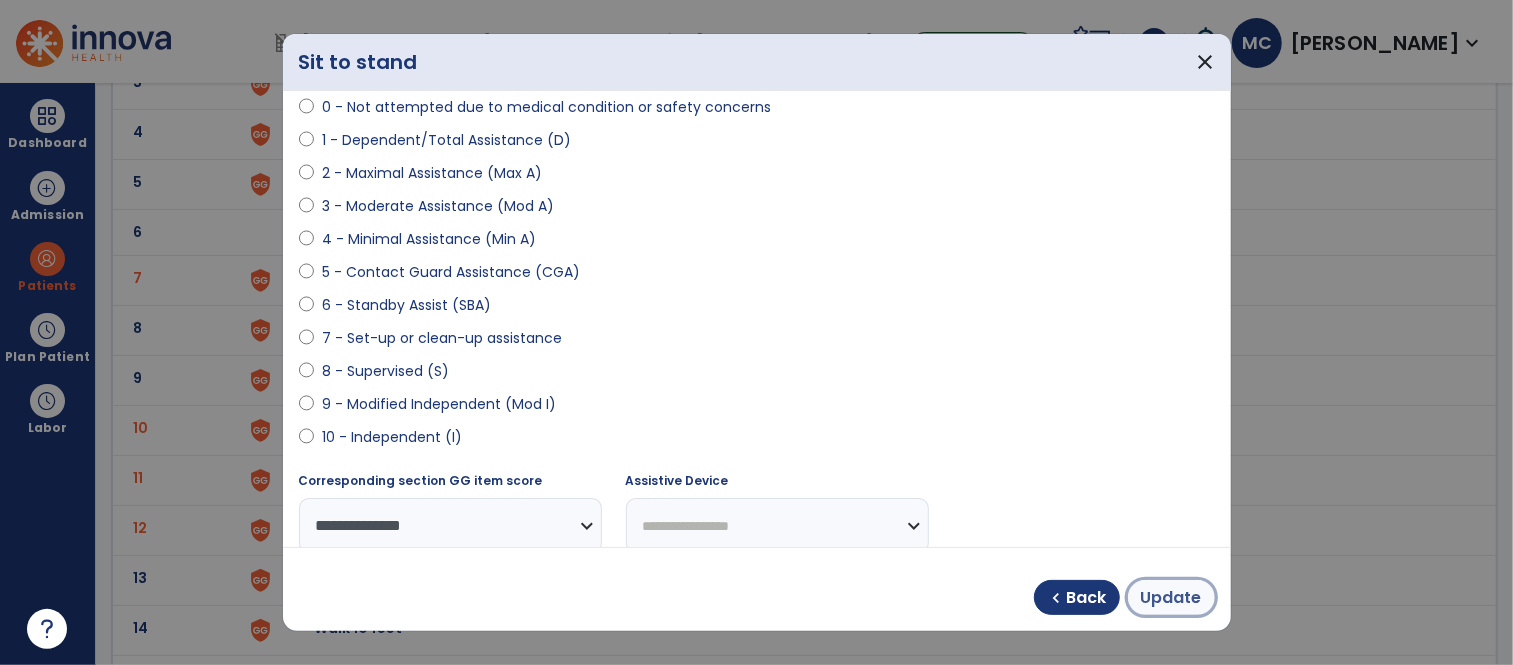 click on "Update" at bounding box center (1171, 597) 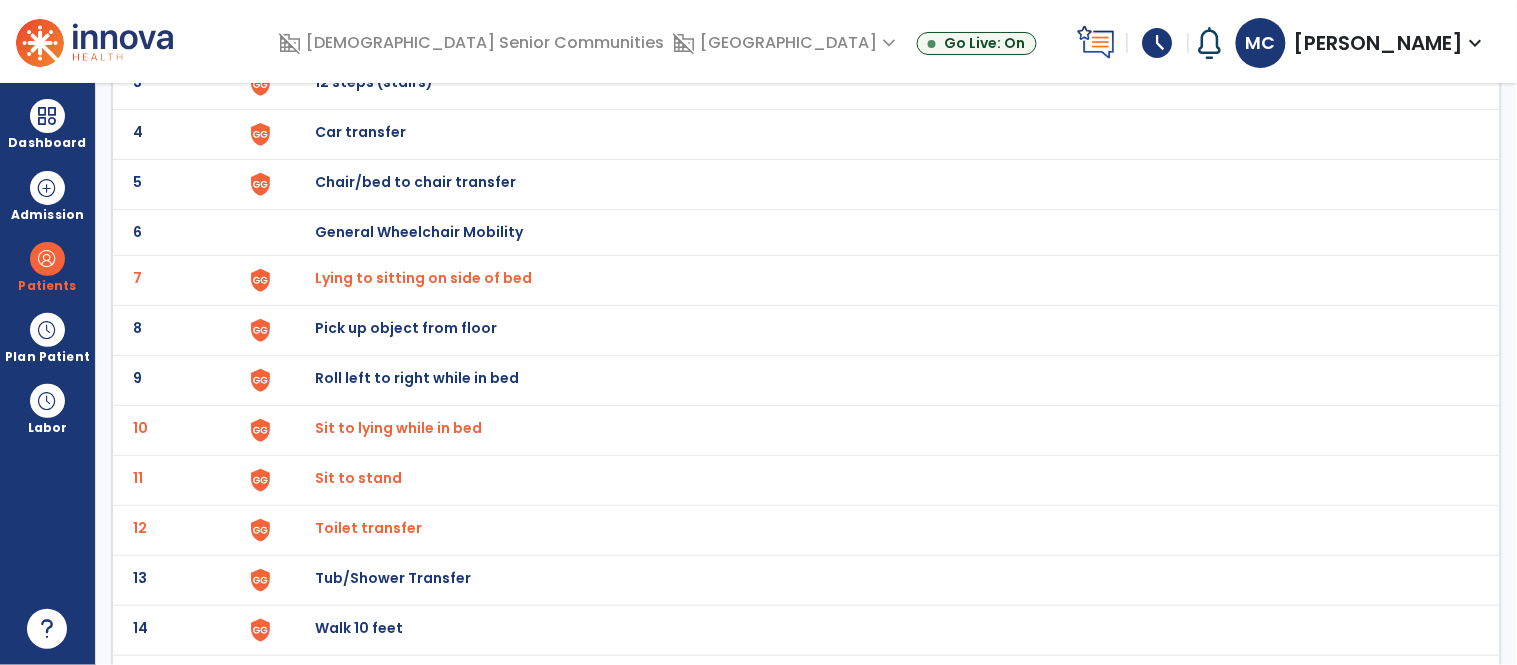 click on "Toilet transfer" at bounding box center (877, -16) 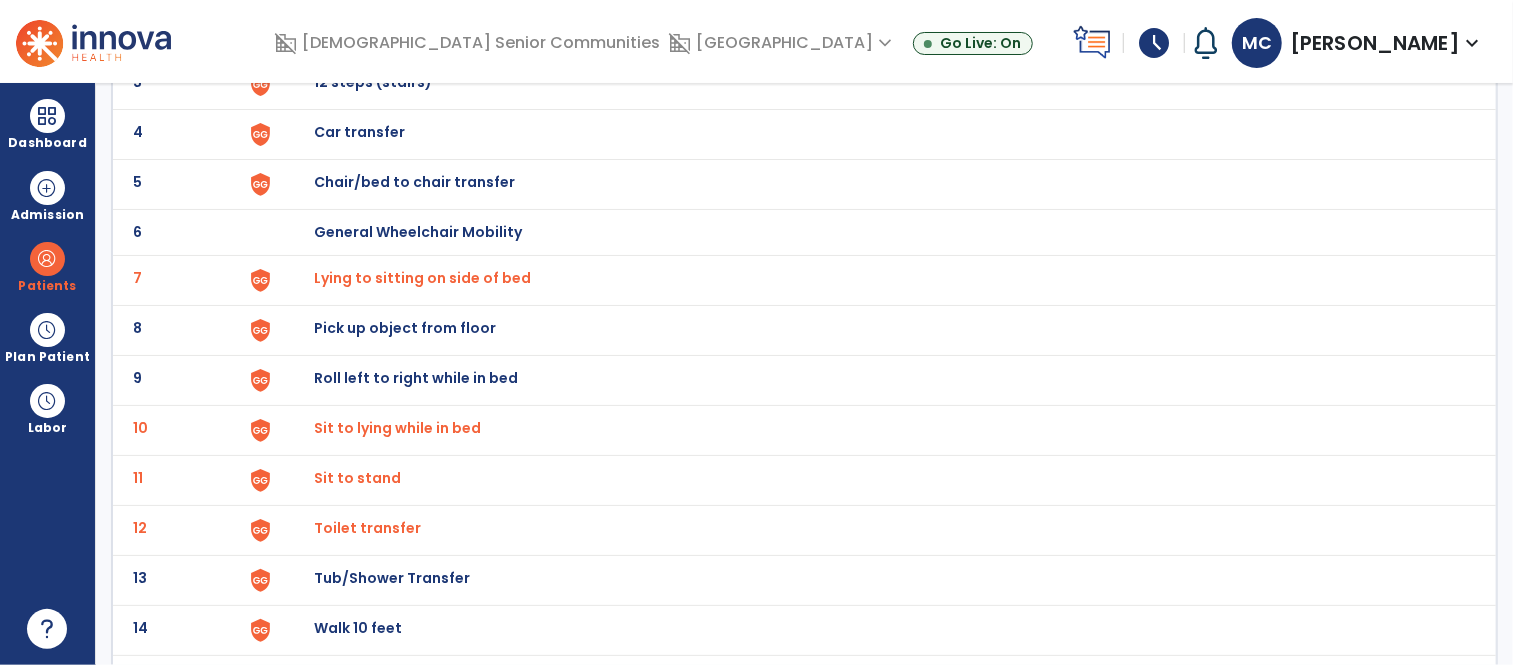 select on "**********" 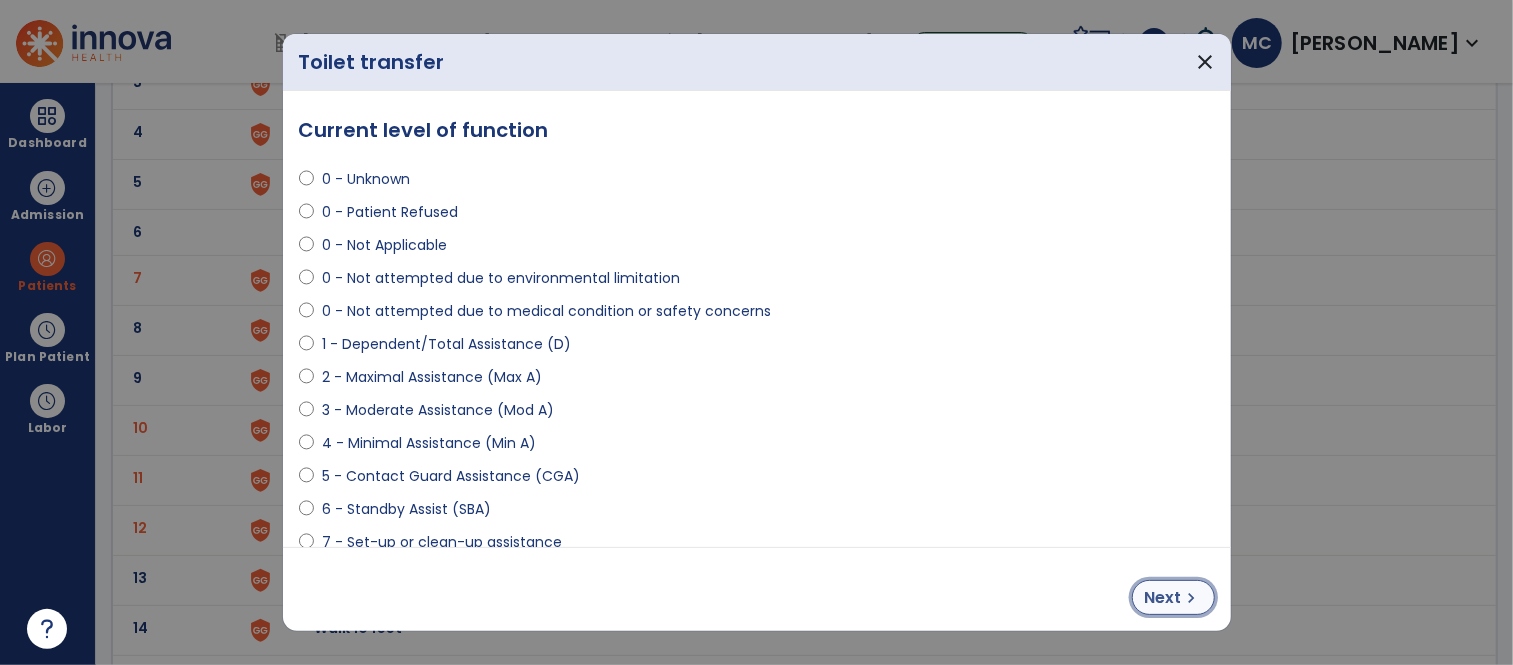 click on "Next" at bounding box center (1163, 598) 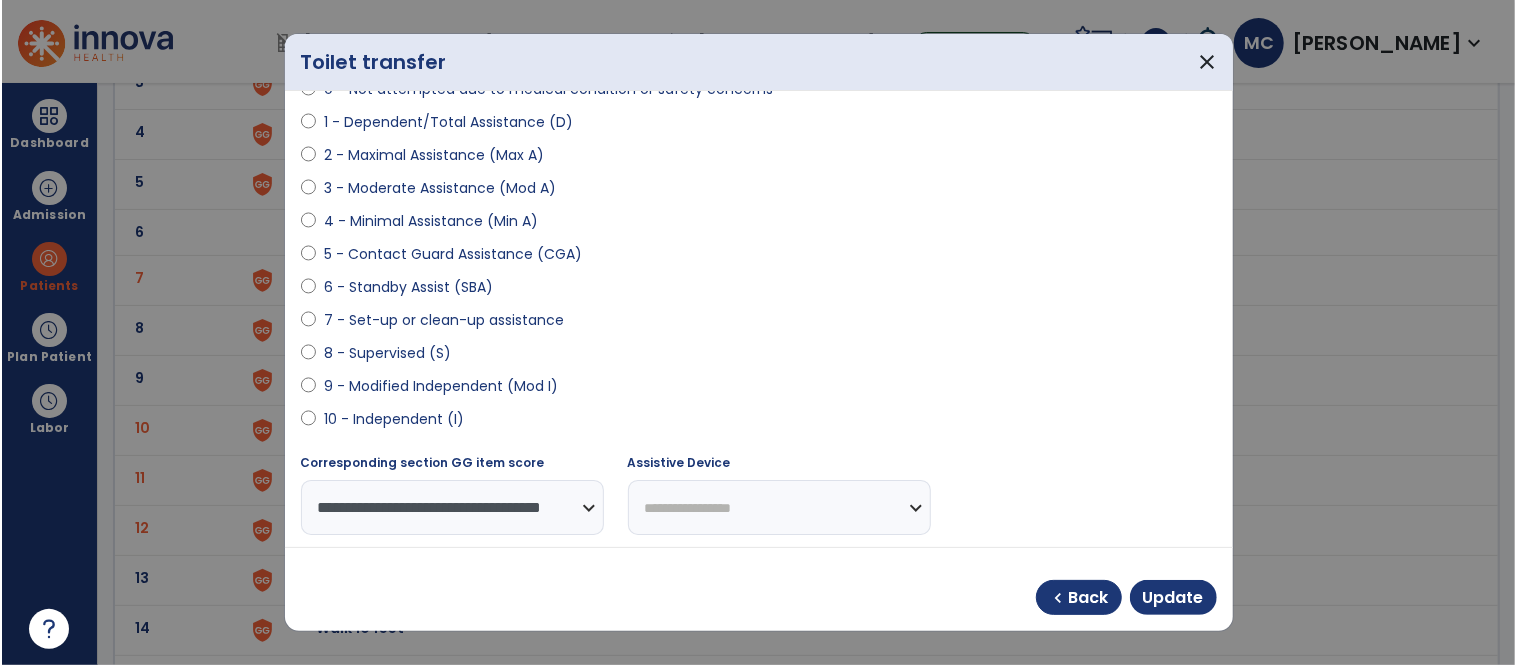 scroll, scrollTop: 225, scrollLeft: 0, axis: vertical 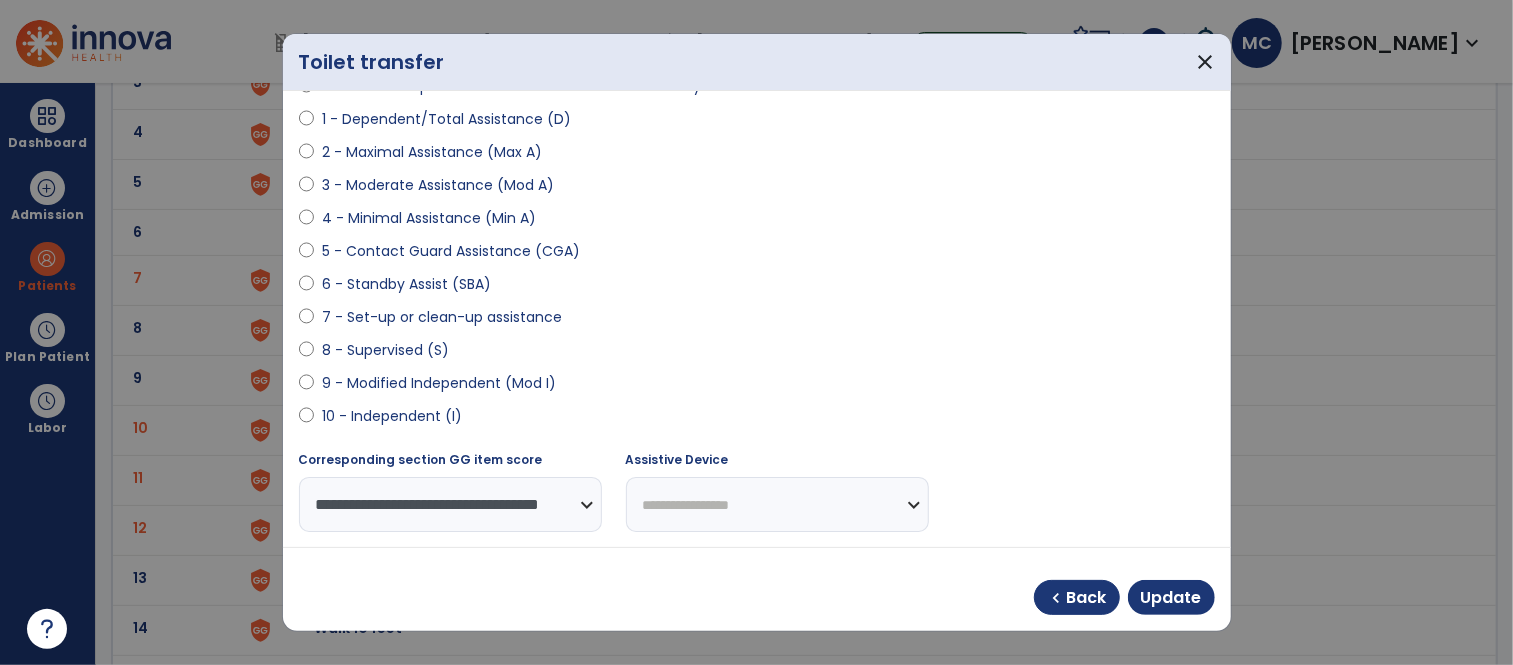 click on "9 - Modified Independent (Mod I)" at bounding box center [439, 383] 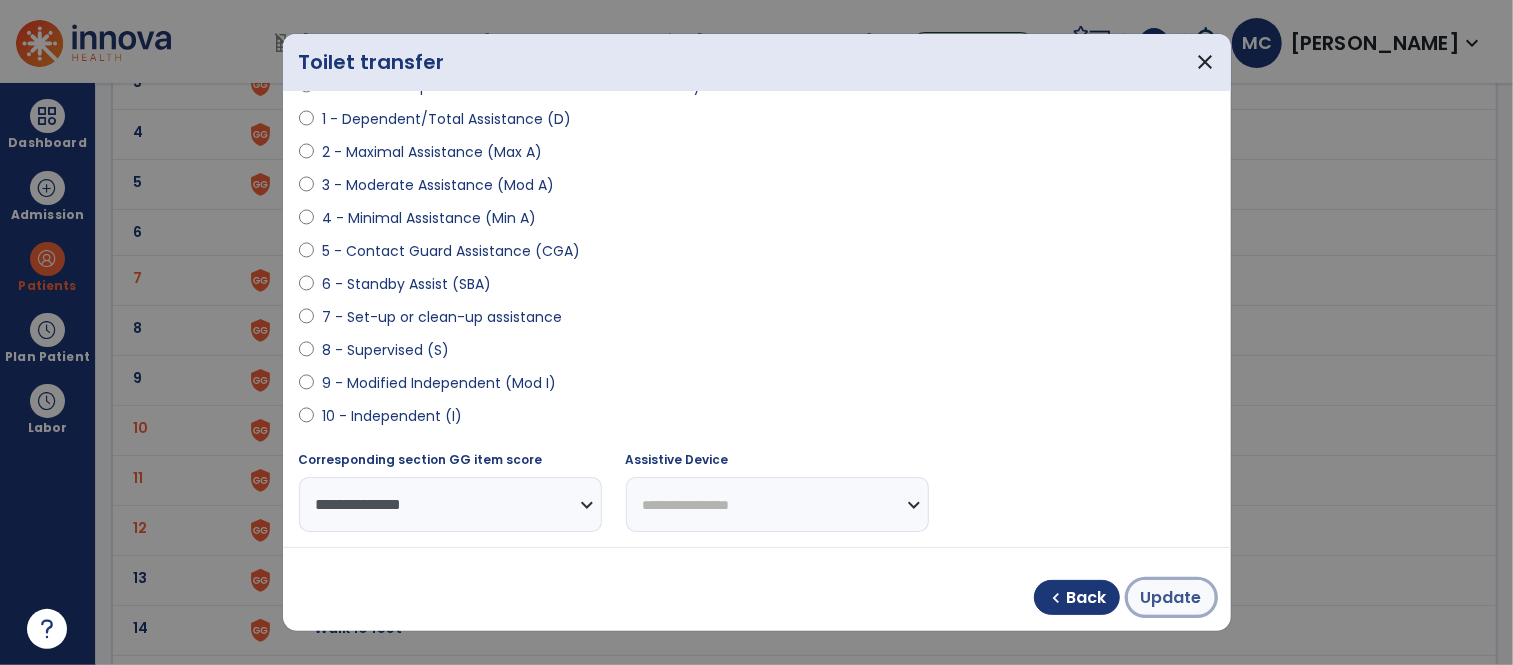 click on "Update" at bounding box center [1171, 598] 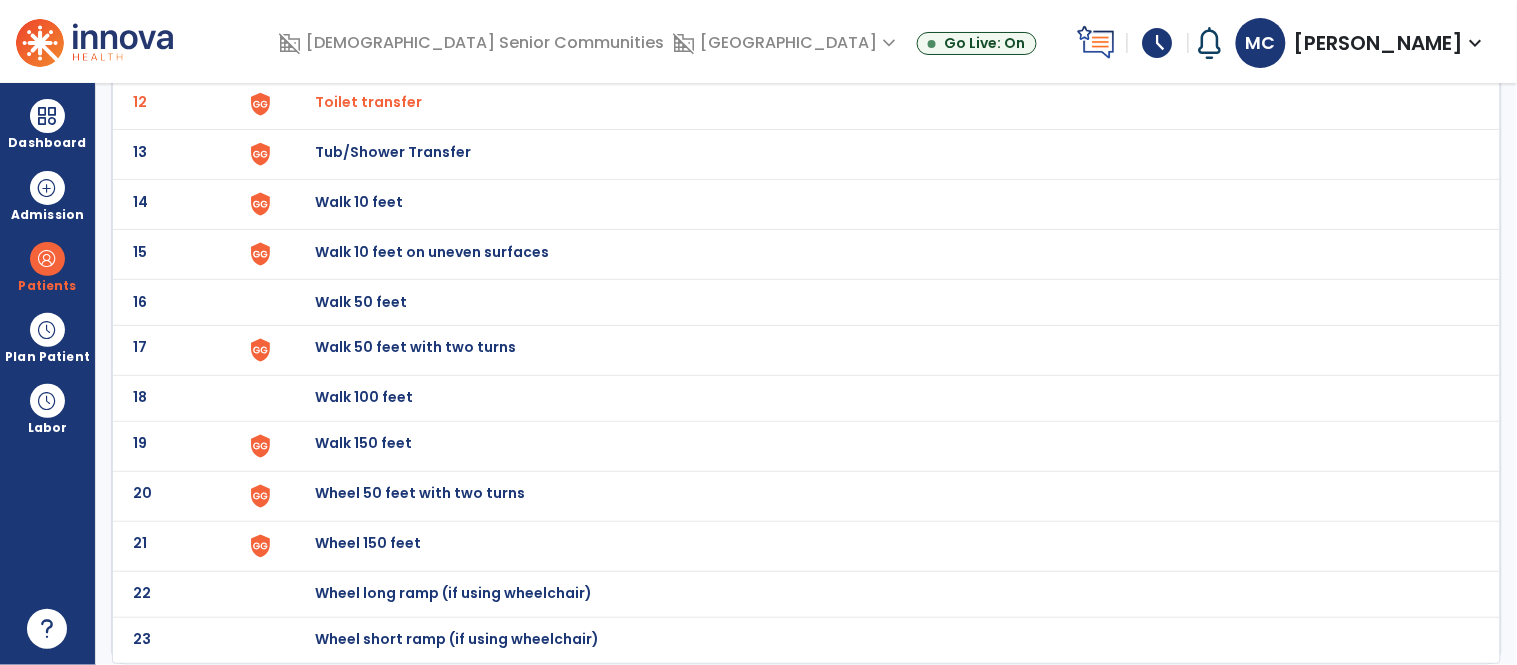 scroll, scrollTop: 0, scrollLeft: 0, axis: both 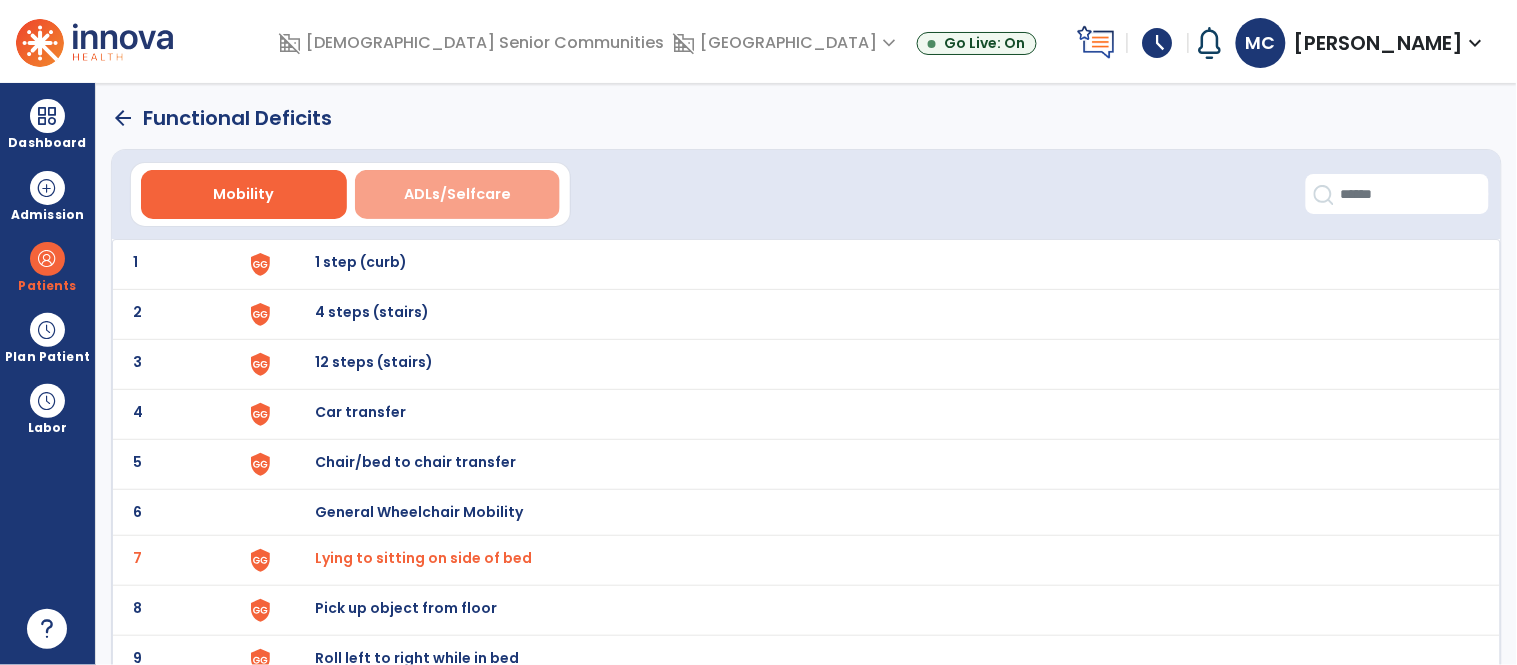 click on "ADLs/Selfcare" at bounding box center (458, 194) 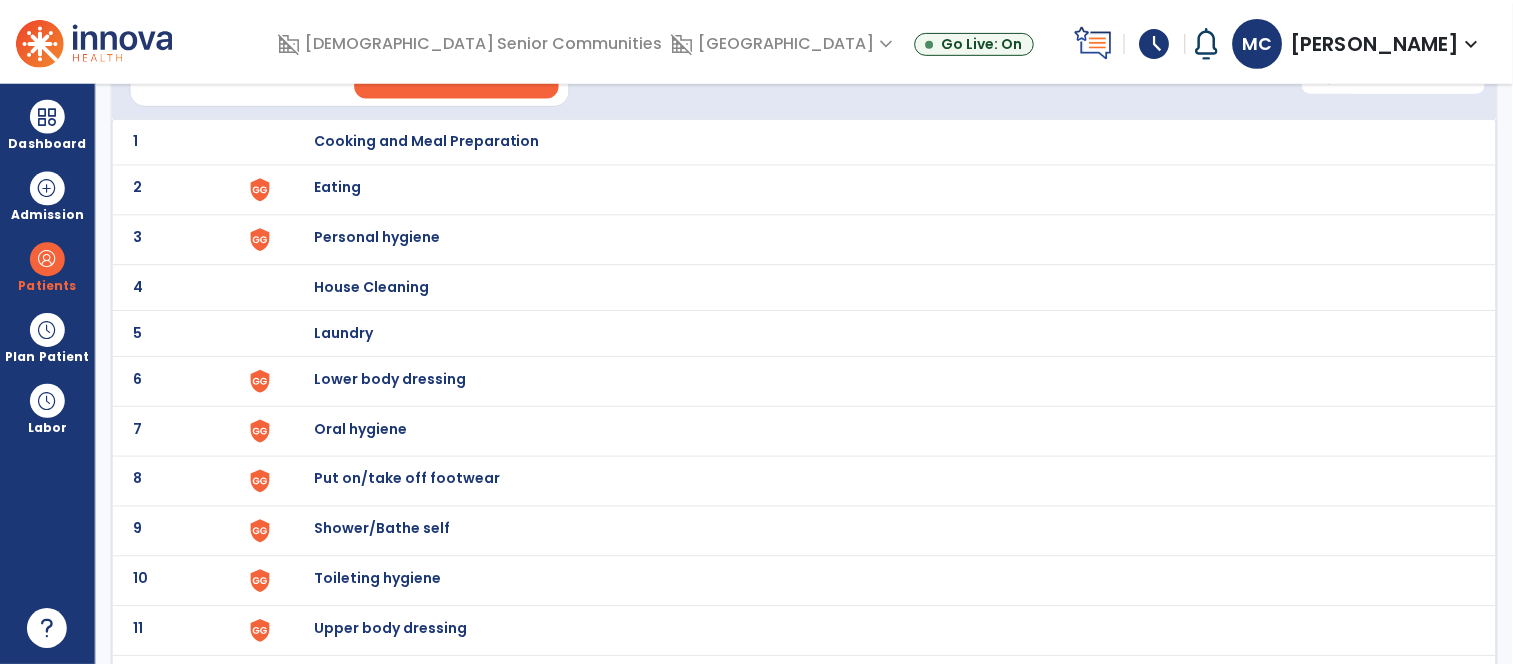 scroll, scrollTop: 122, scrollLeft: 0, axis: vertical 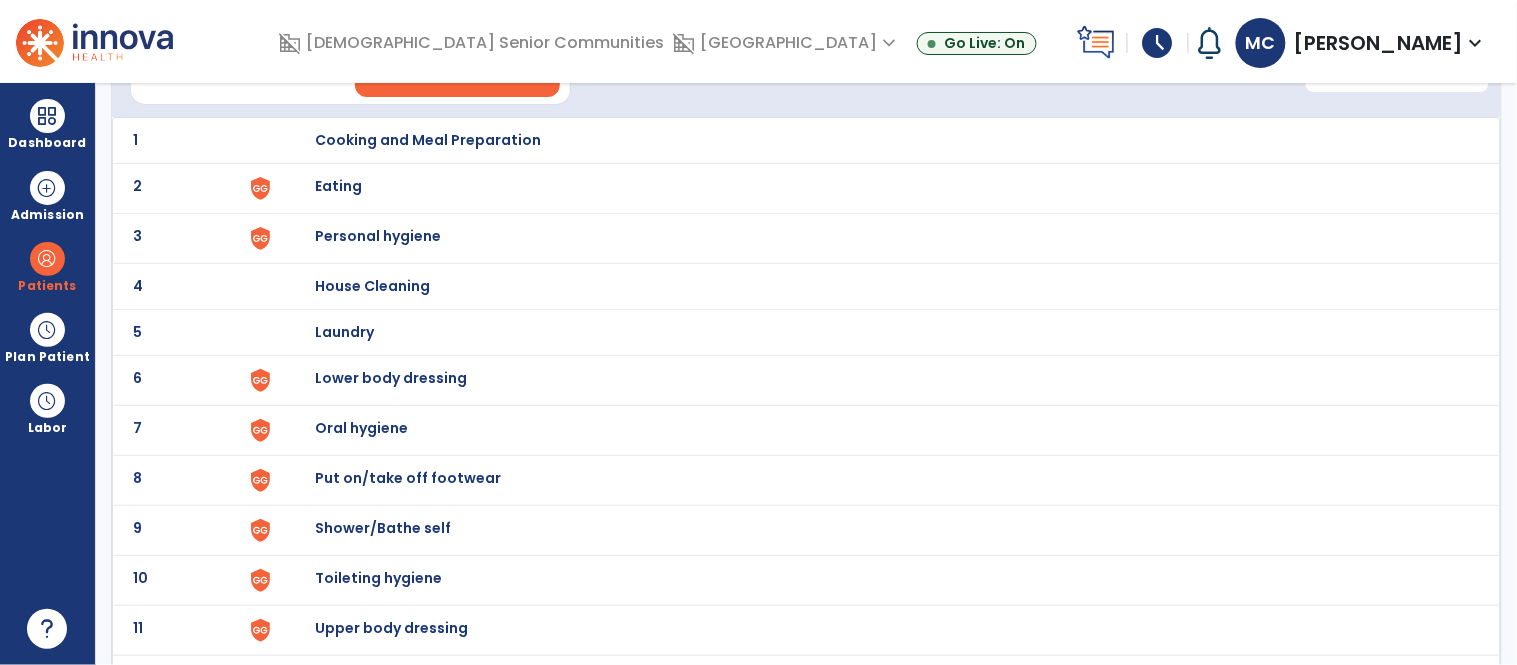 click on "Lower body dressing" at bounding box center (428, 140) 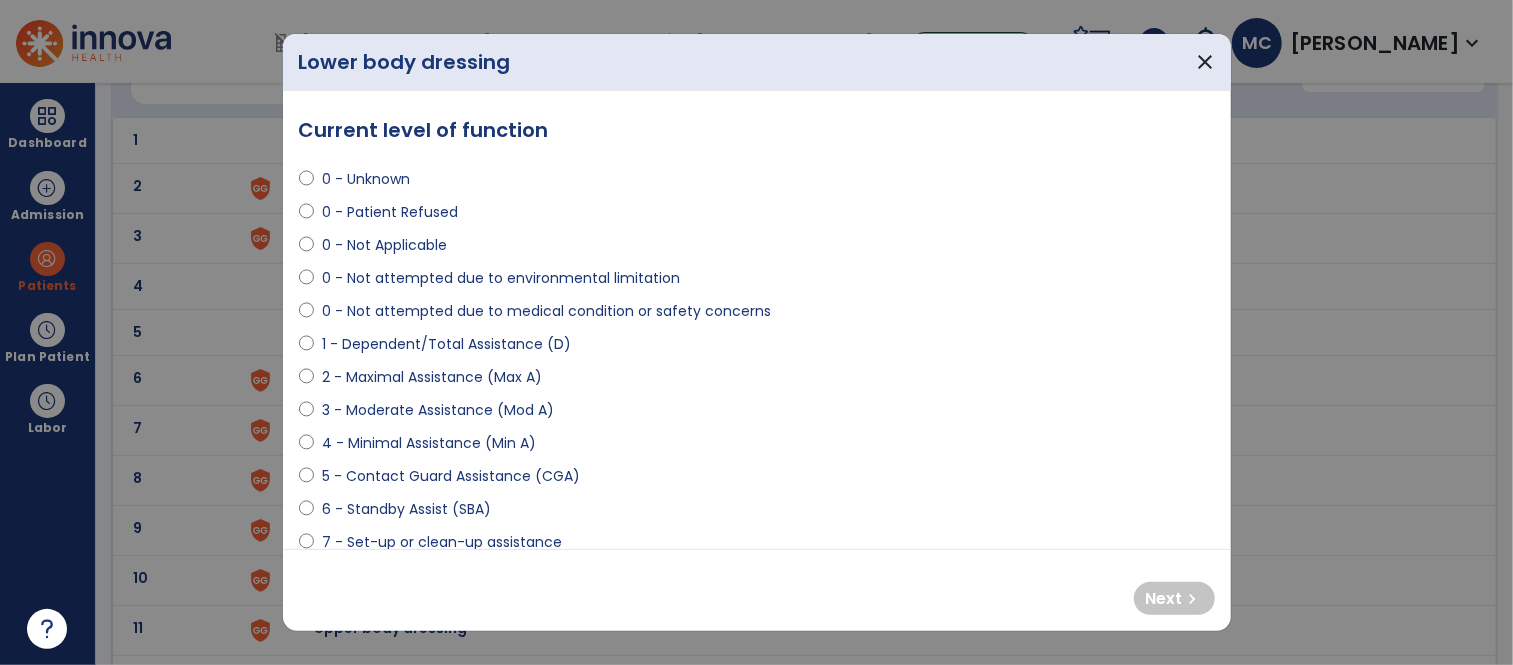 click on "1 - Dependent/Total Assistance (D)" at bounding box center (446, 344) 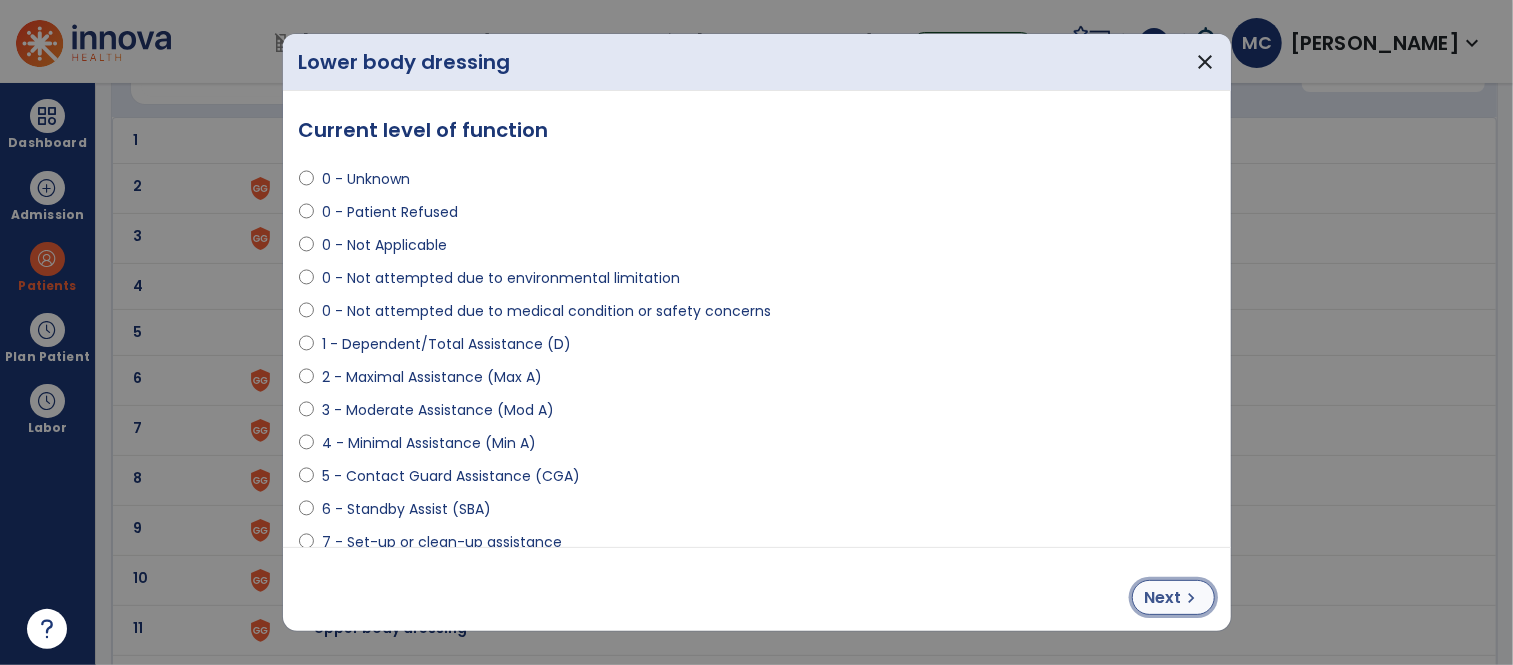 click on "Next" at bounding box center (1163, 598) 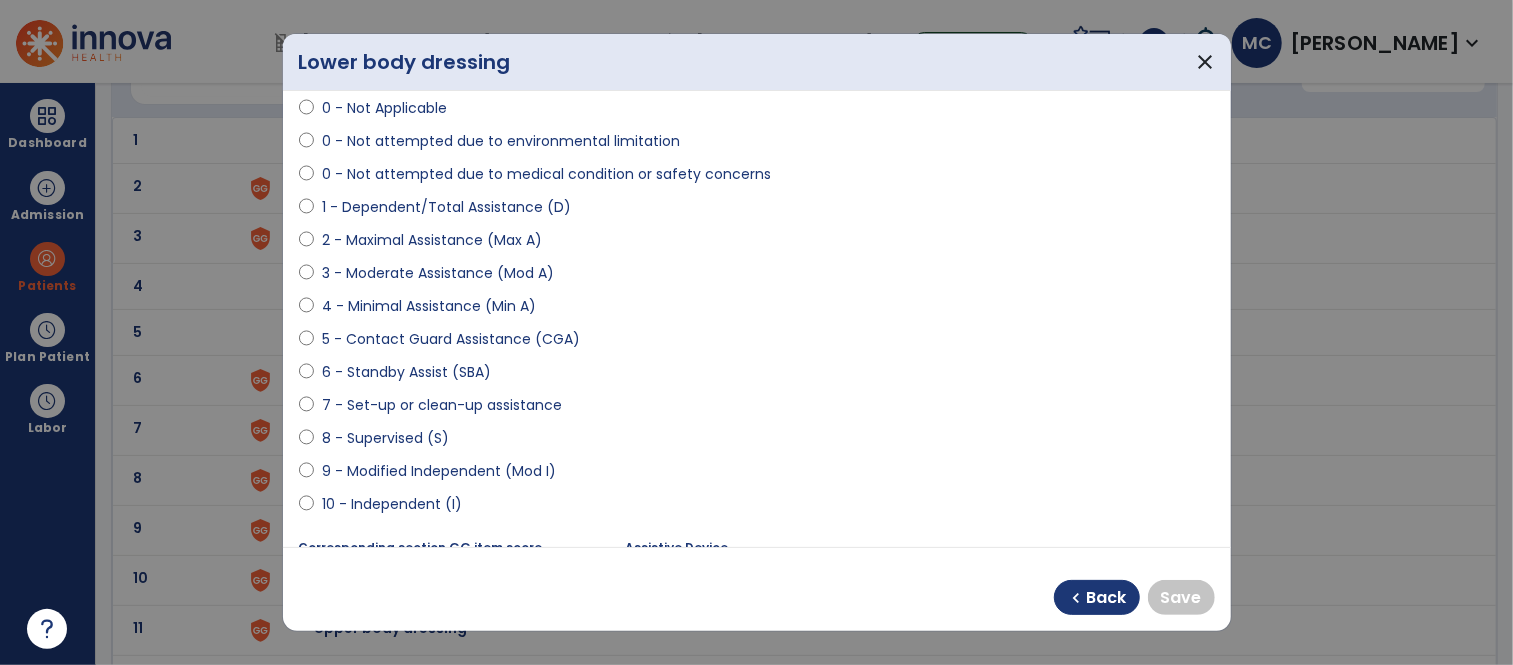 scroll, scrollTop: 143, scrollLeft: 0, axis: vertical 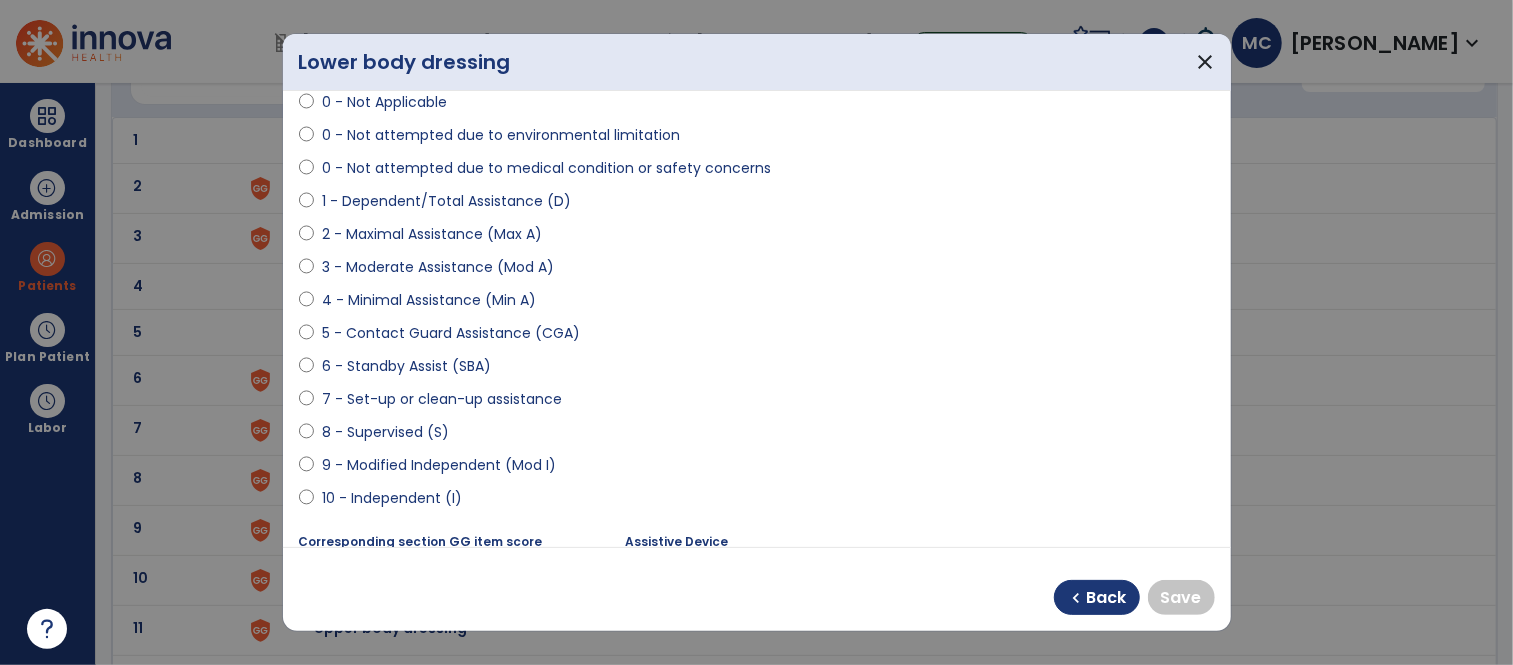 click on "9 - Modified Independent (Mod I)" at bounding box center (439, 465) 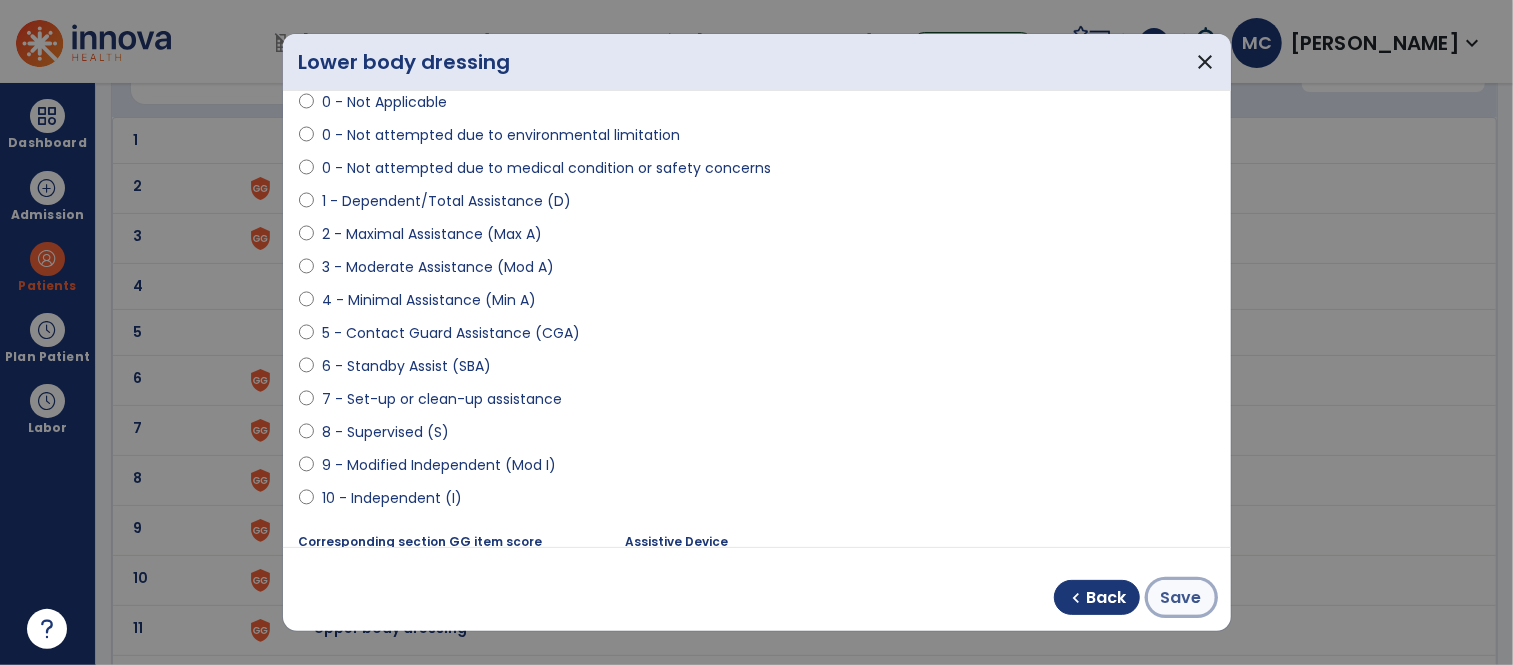 click on "Save" at bounding box center [1181, 598] 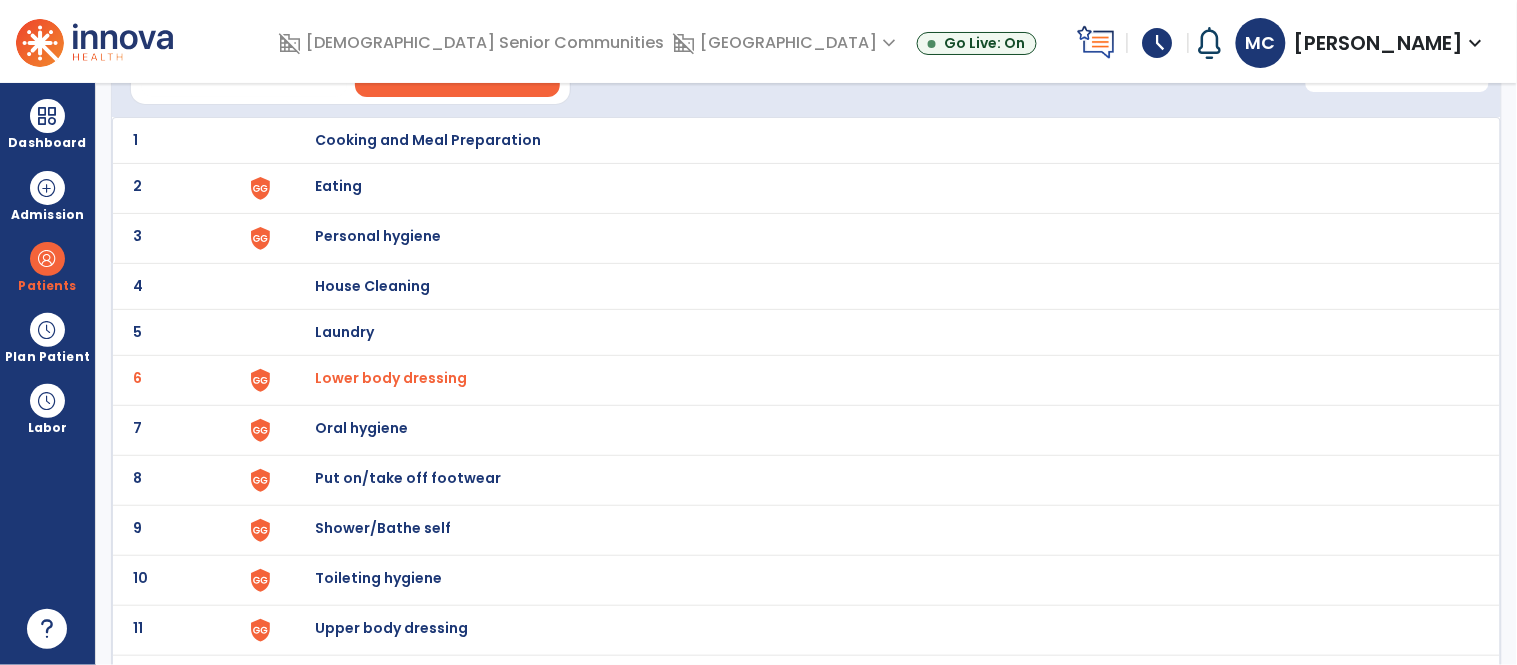 click on "Put on/take off footwear" at bounding box center [428, 140] 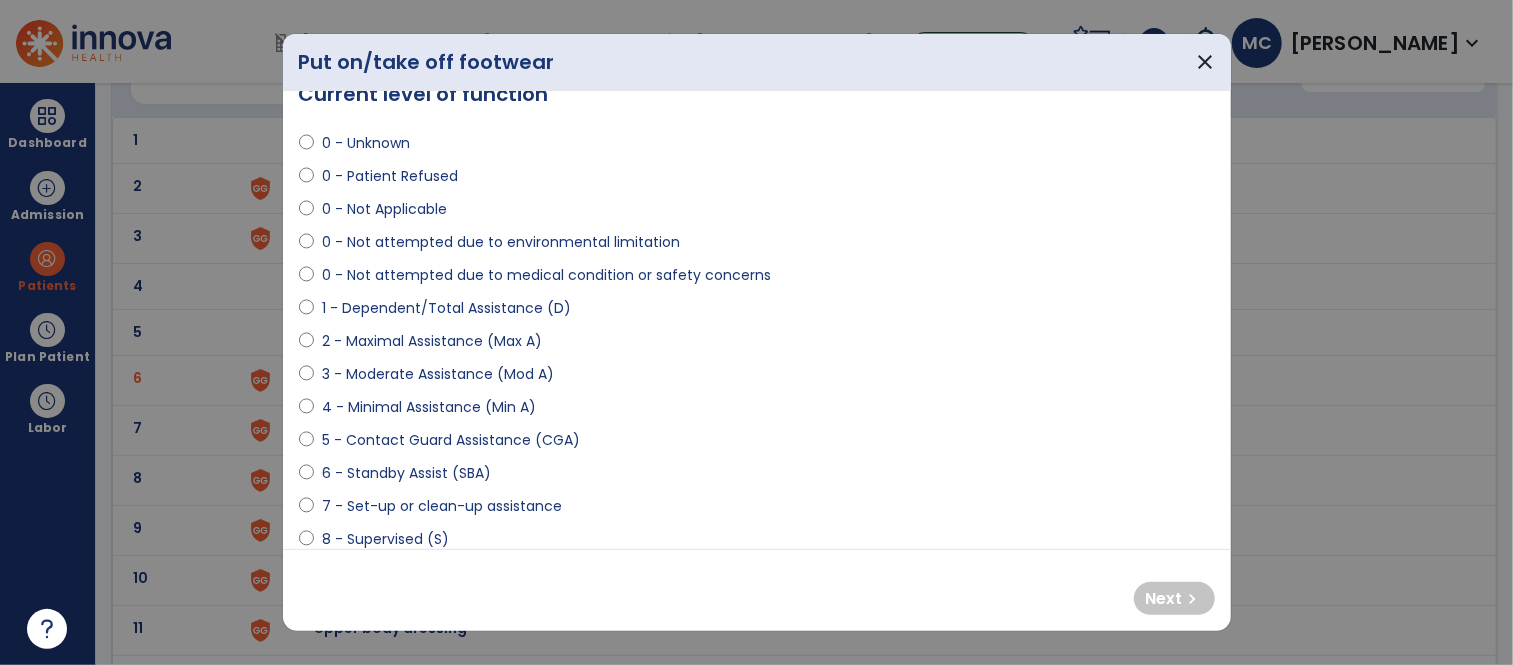 scroll, scrollTop: 28, scrollLeft: 0, axis: vertical 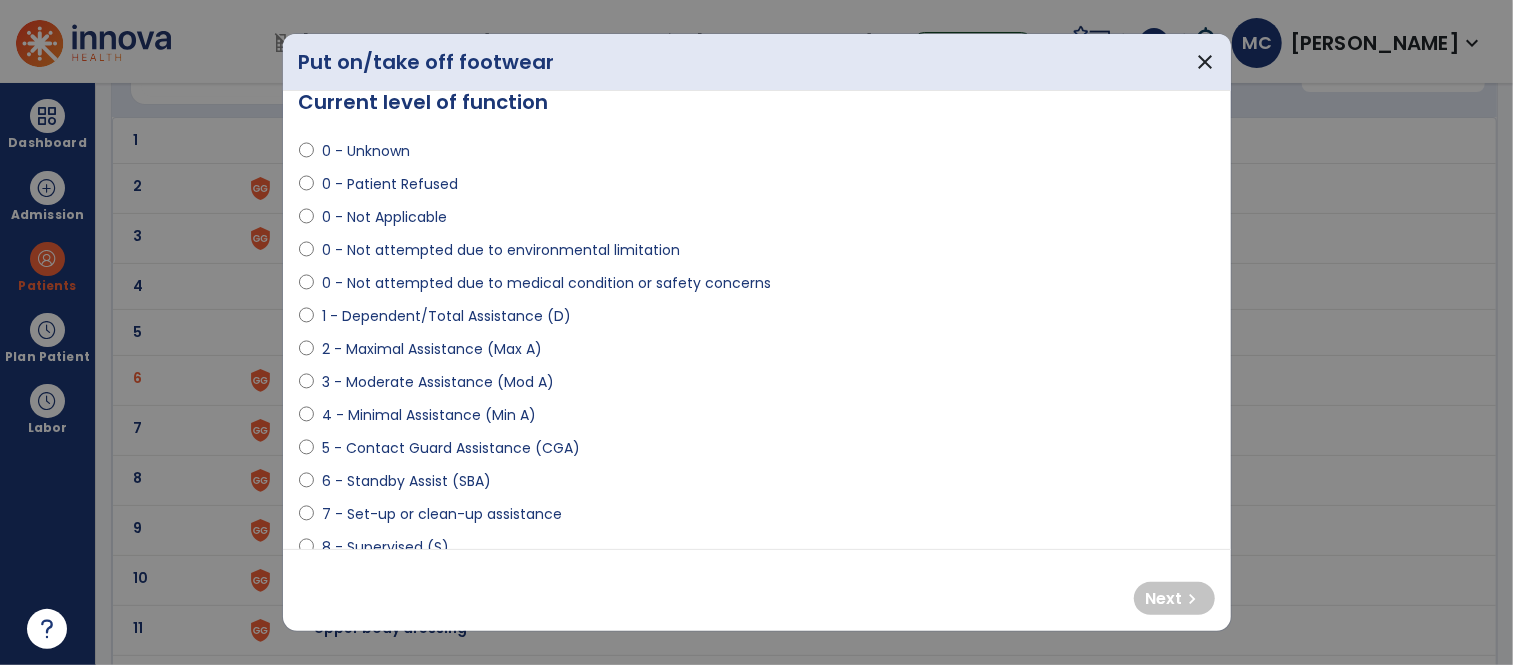 click on "1 - Dependent/Total Assistance (D)" at bounding box center (446, 316) 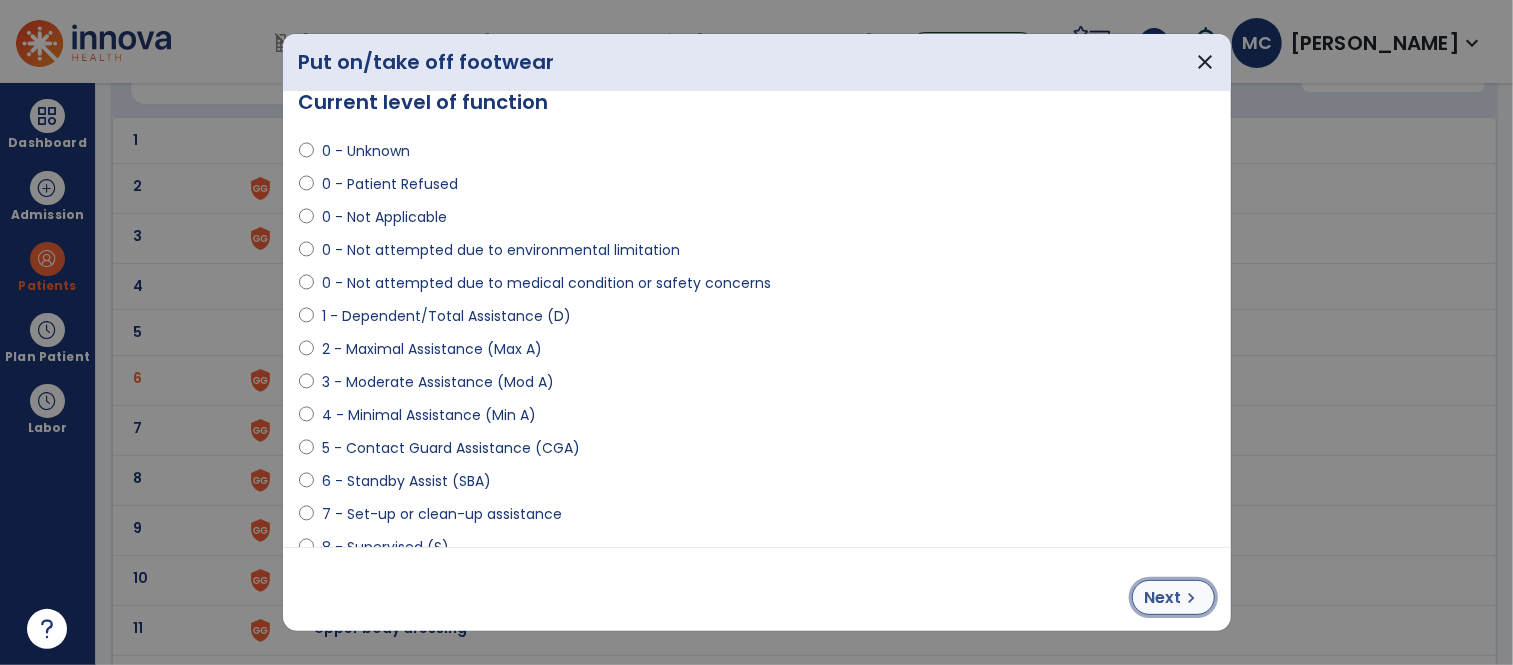 click on "Next  chevron_right" at bounding box center [1173, 597] 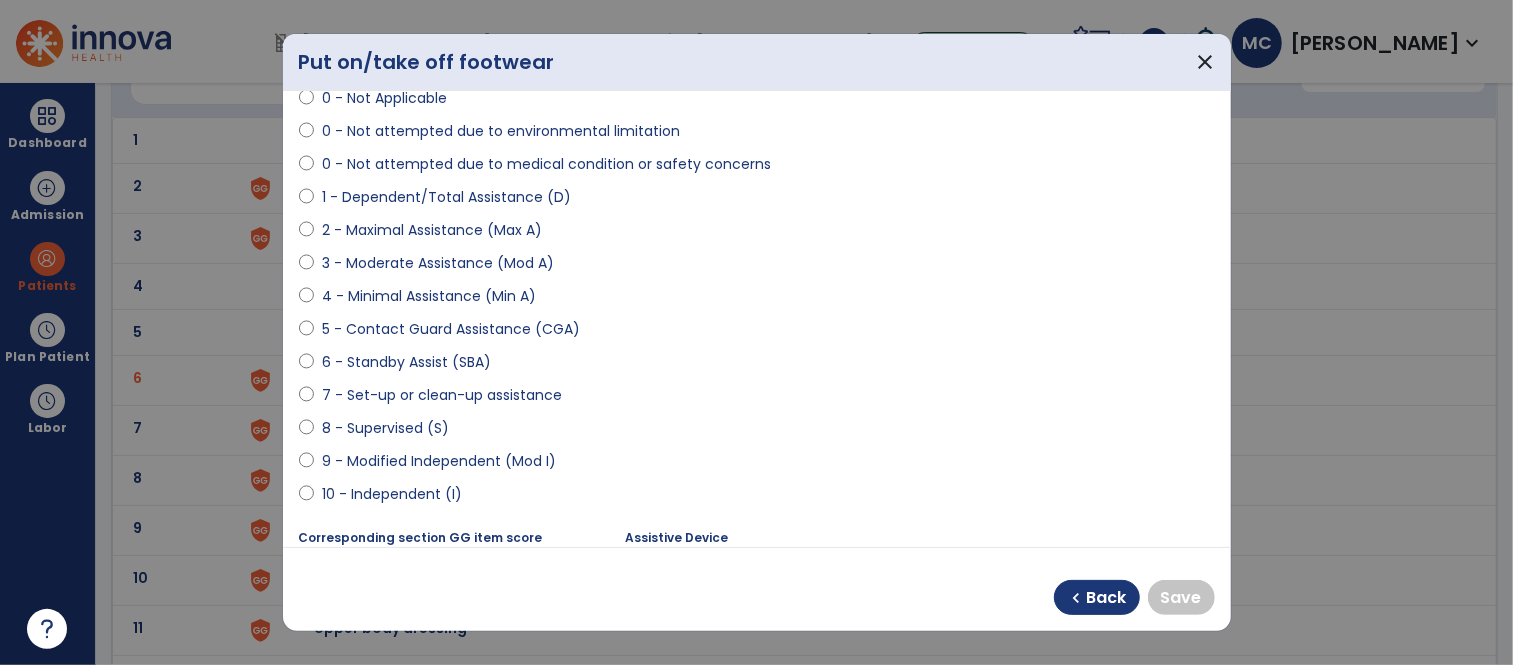 scroll, scrollTop: 150, scrollLeft: 0, axis: vertical 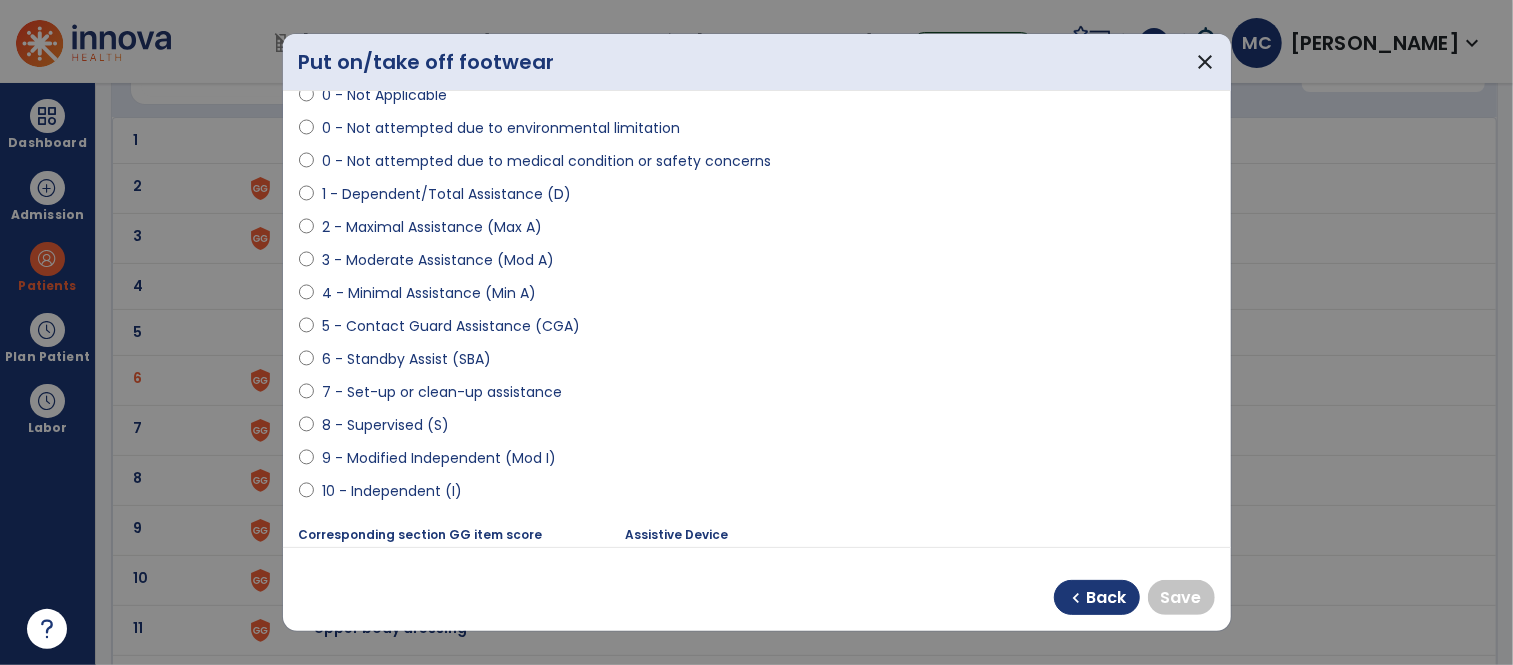 click on "9 - Modified Independent (Mod I)" at bounding box center (439, 458) 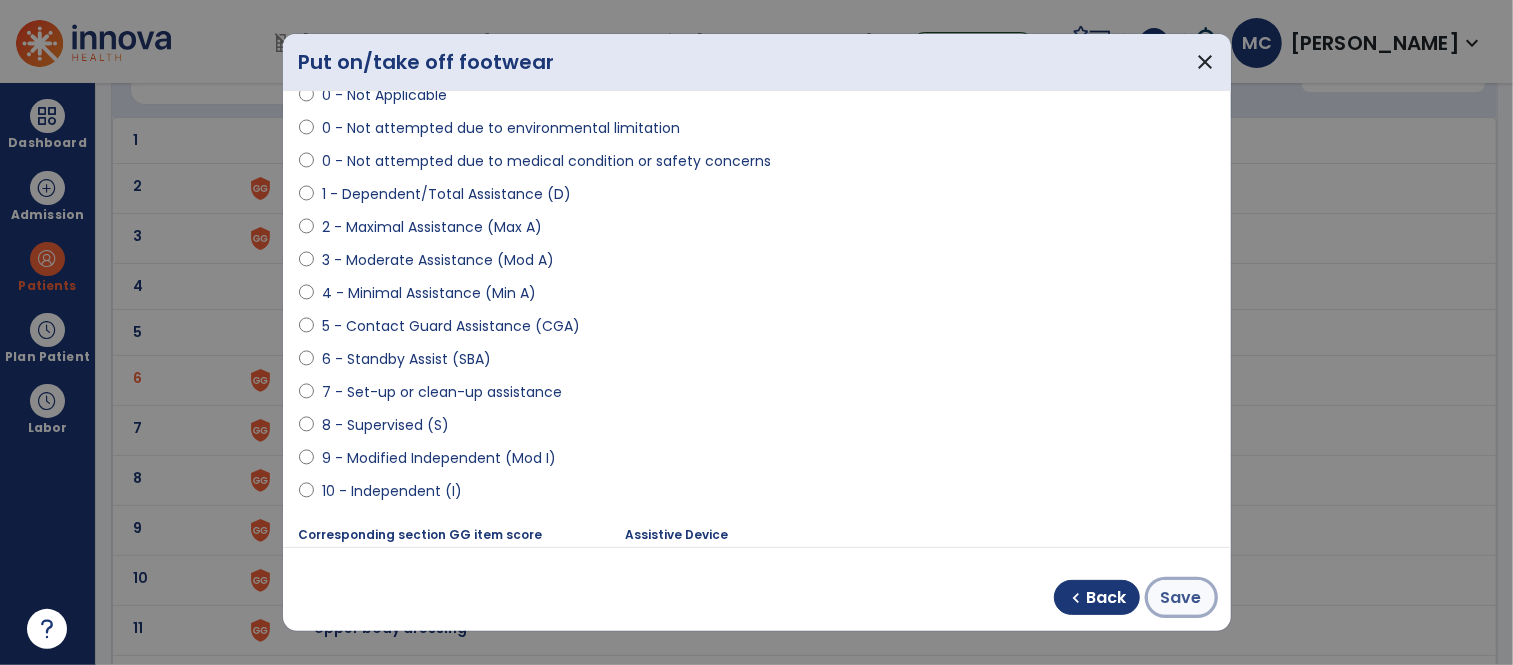 click on "Save" at bounding box center (1181, 598) 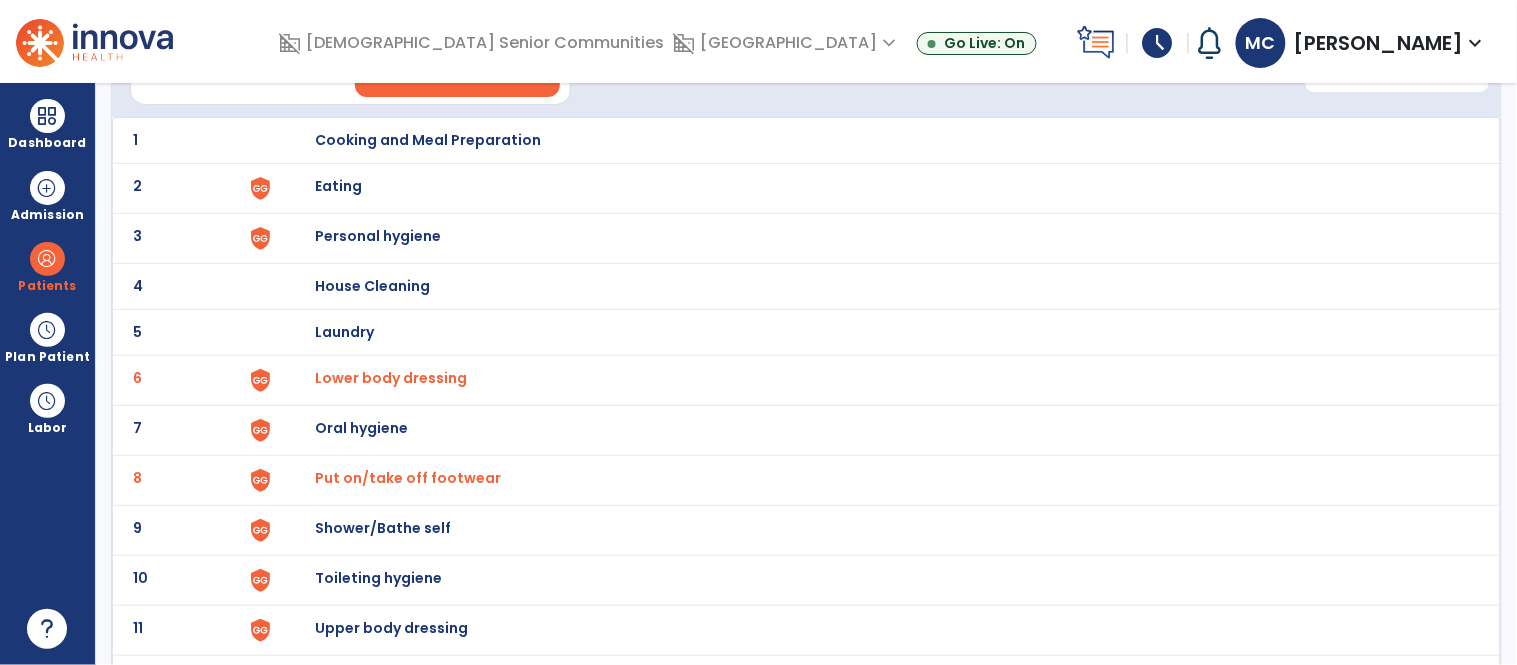 click on "Shower/Bathe self" at bounding box center [428, 140] 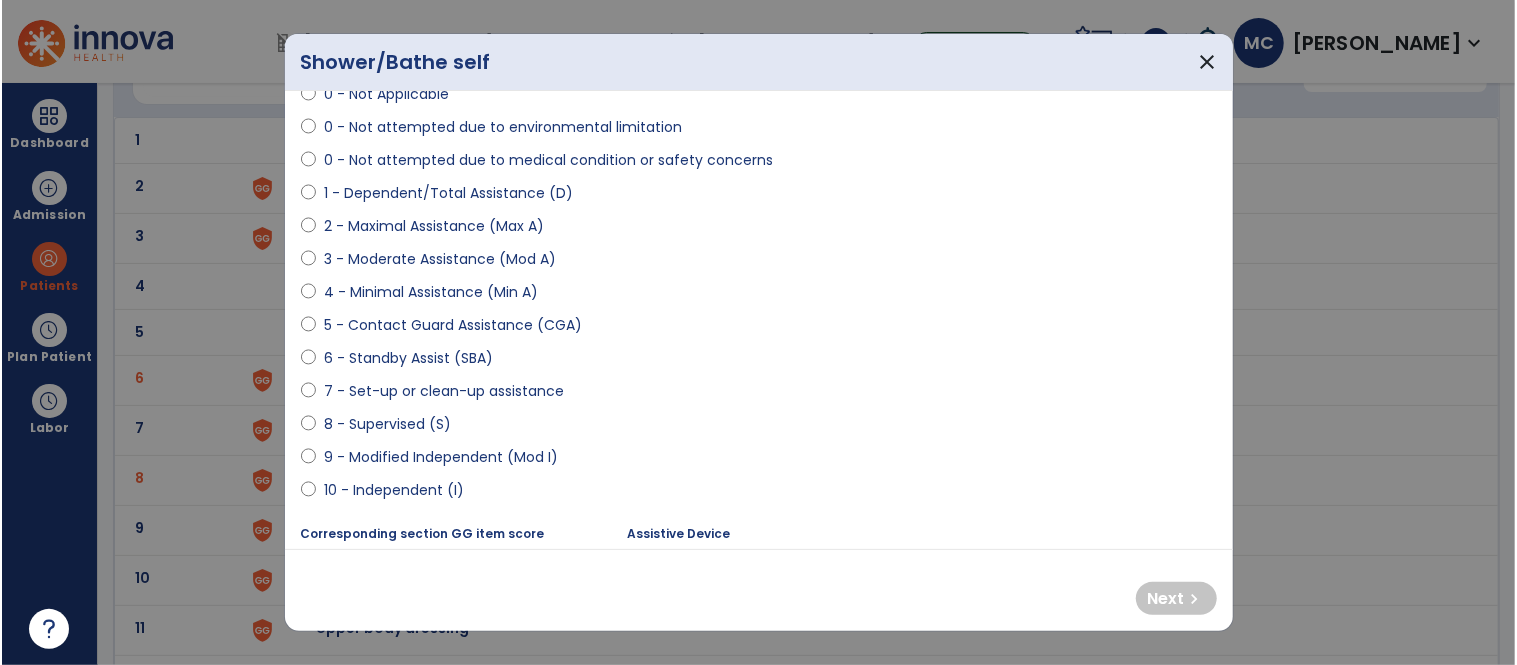 scroll, scrollTop: 160, scrollLeft: 0, axis: vertical 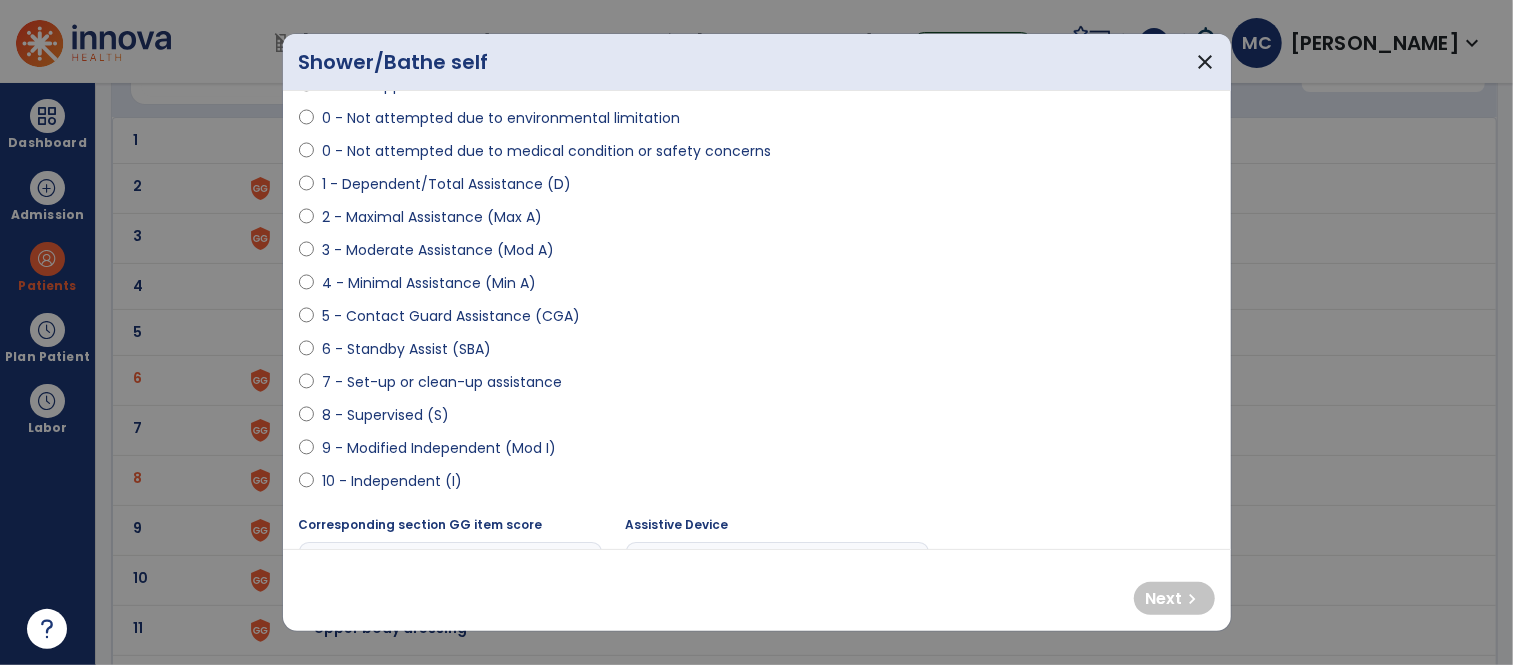 click on "1 - Dependent/Total Assistance (D)" at bounding box center (446, 184) 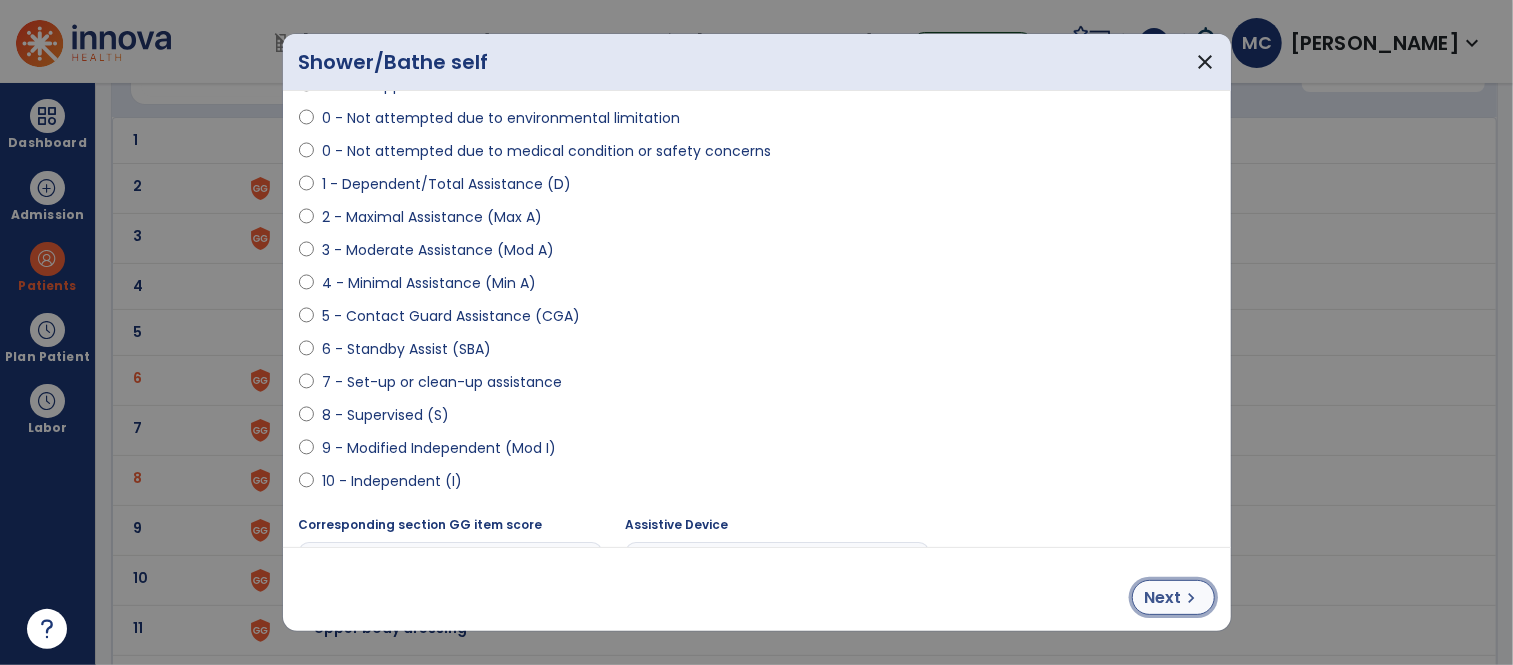 click on "Next  chevron_right" at bounding box center [1173, 597] 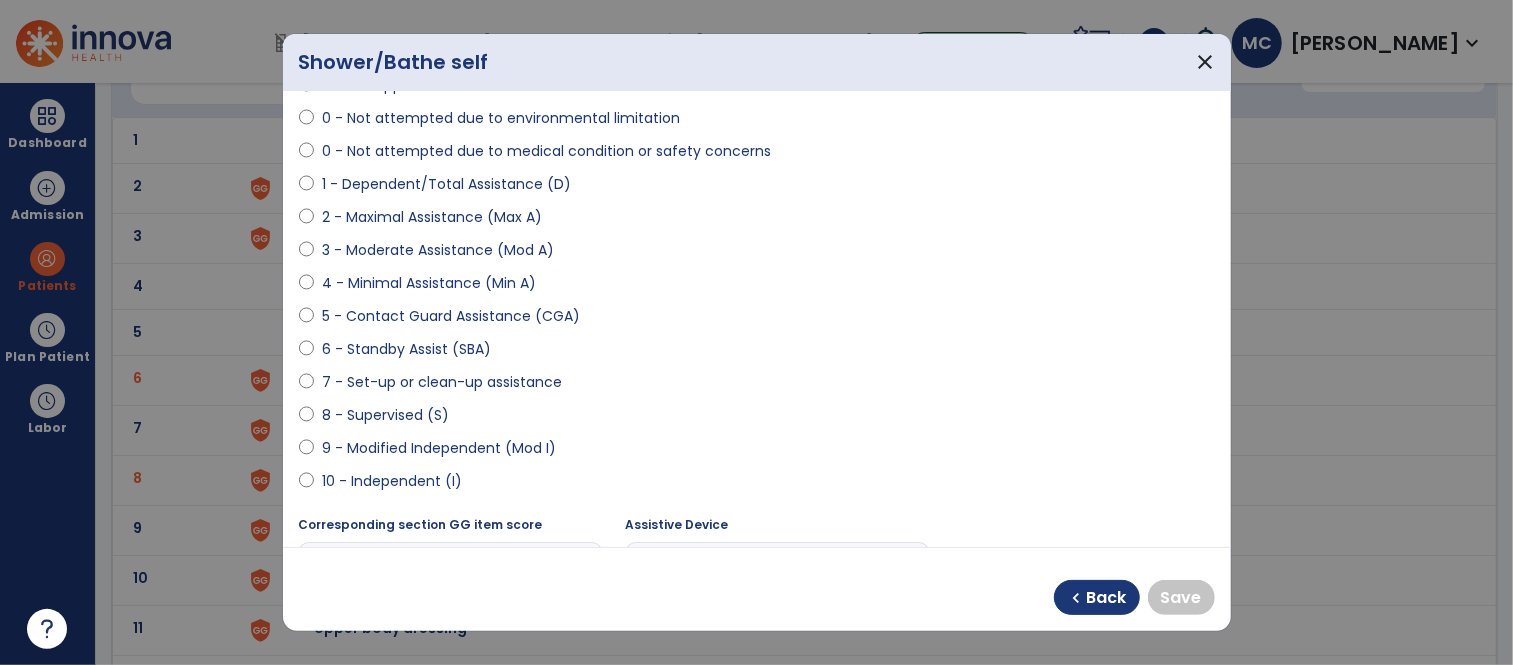 click on "4 - Minimal Assistance (Min A)" at bounding box center (429, 283) 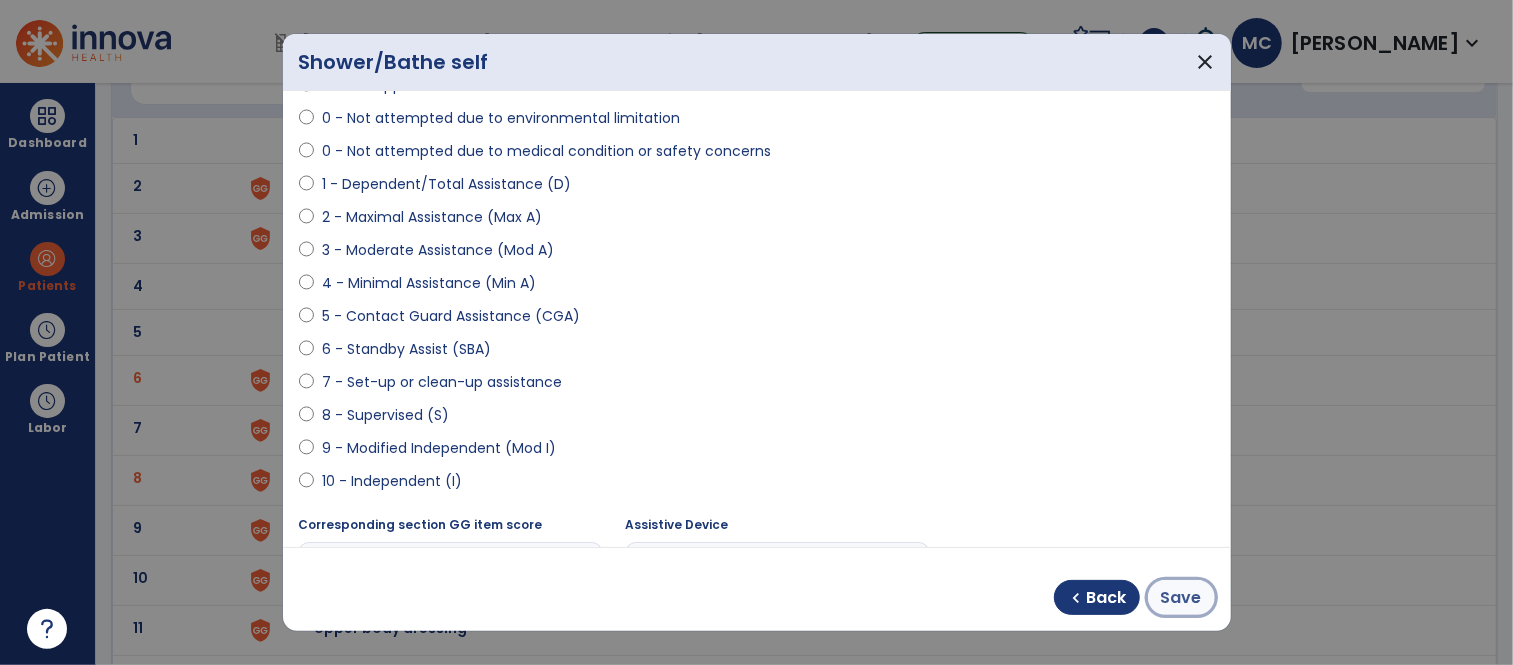 click on "Save" at bounding box center (1181, 598) 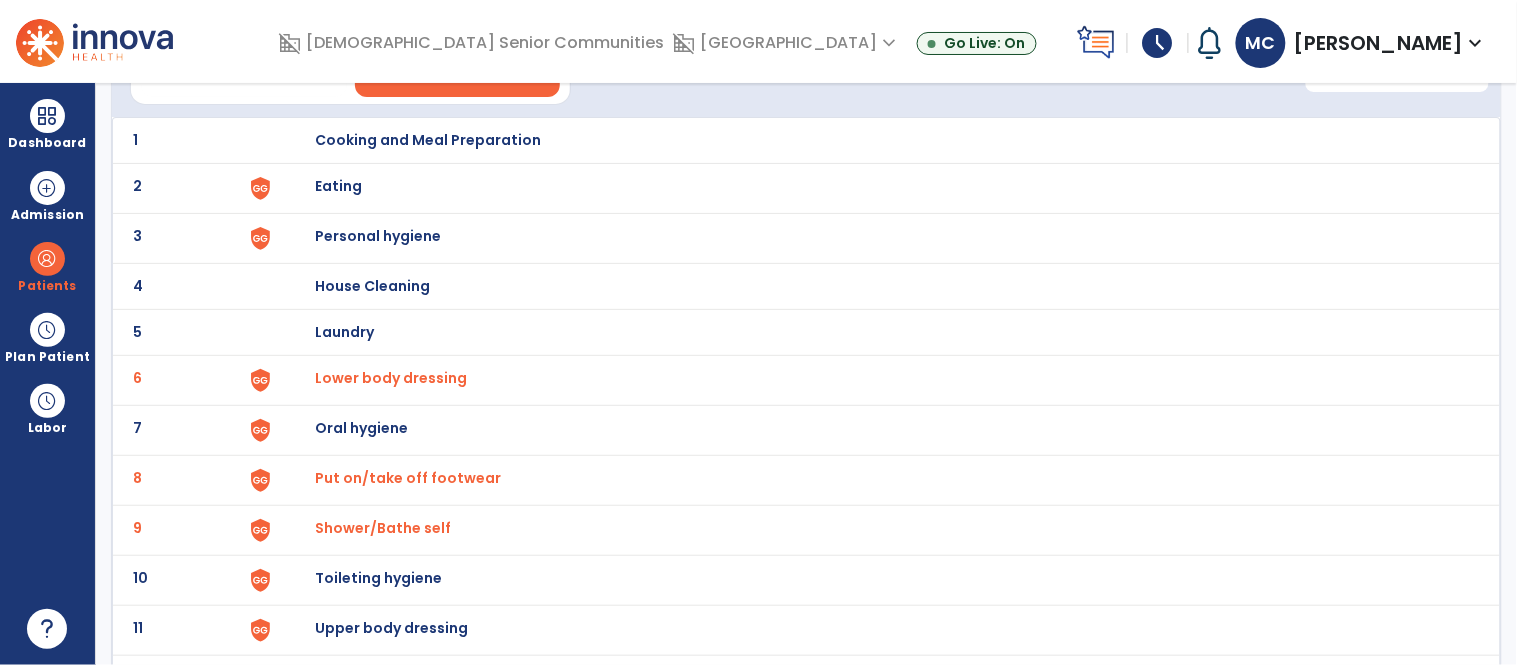 click on "Toileting hygiene" at bounding box center [877, 140] 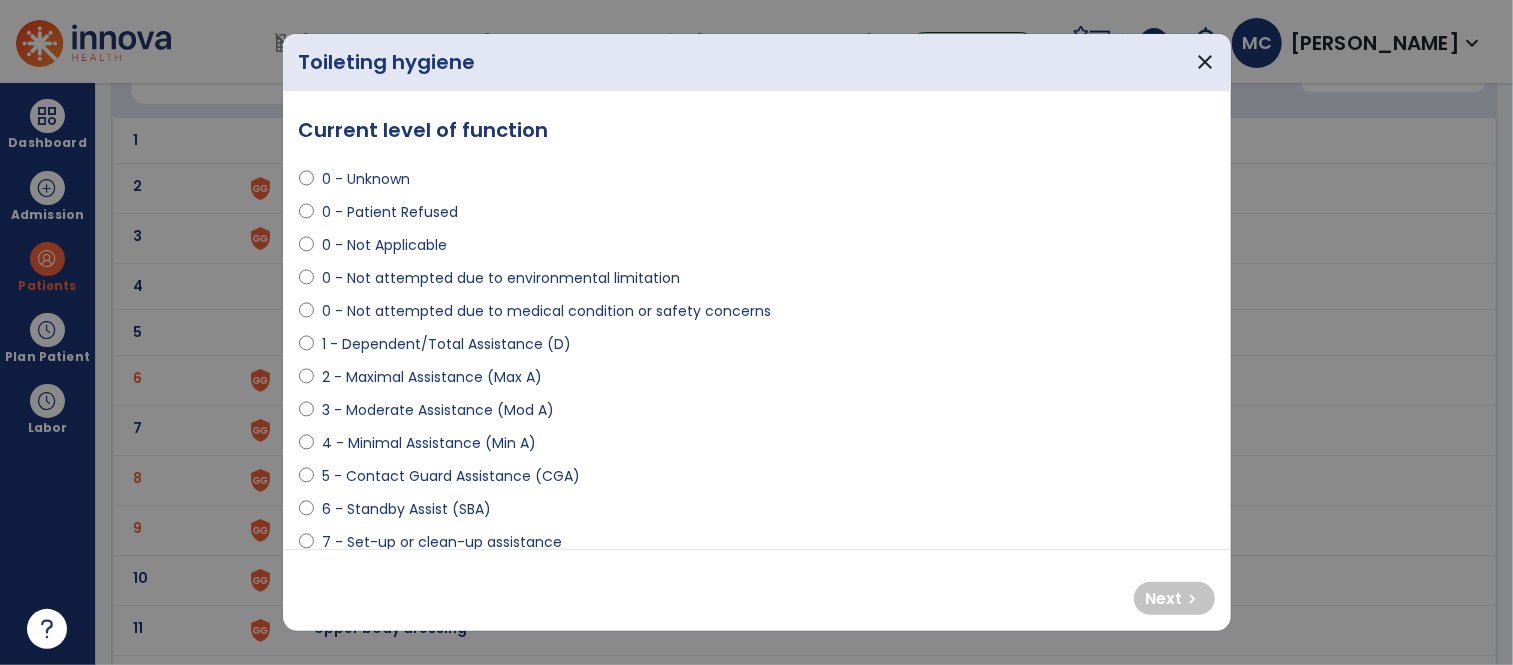 click on "1 - Dependent/Total Assistance (D)" at bounding box center (446, 344) 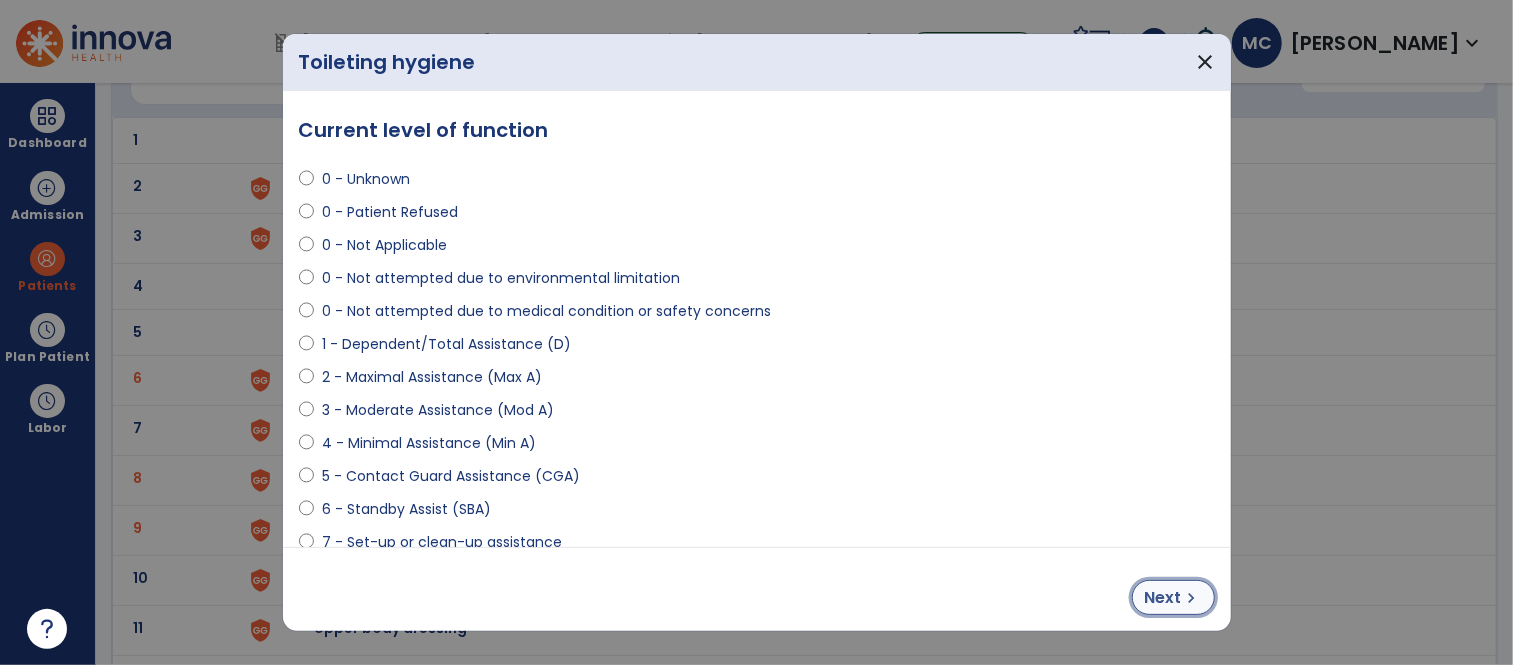 click on "chevron_right" at bounding box center [1192, 598] 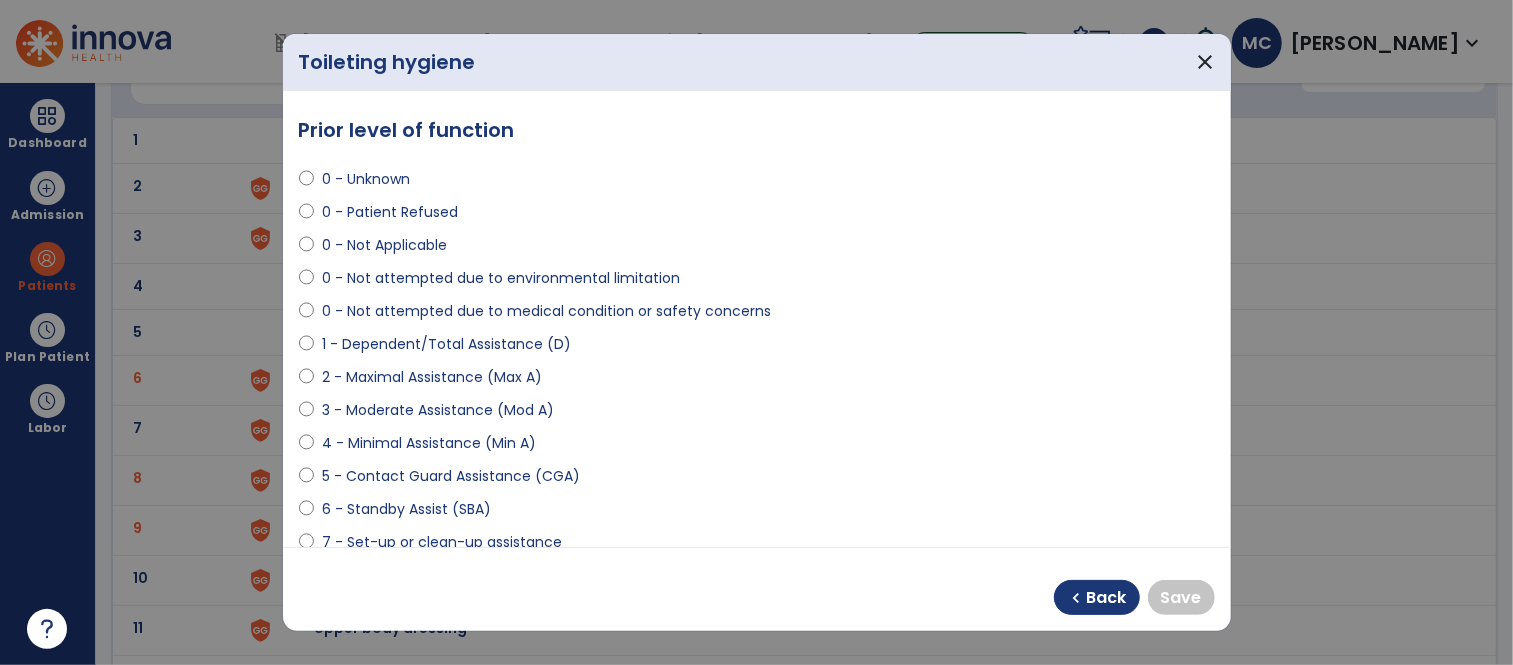 click on "4 - Minimal Assistance (Min A)" at bounding box center [429, 443] 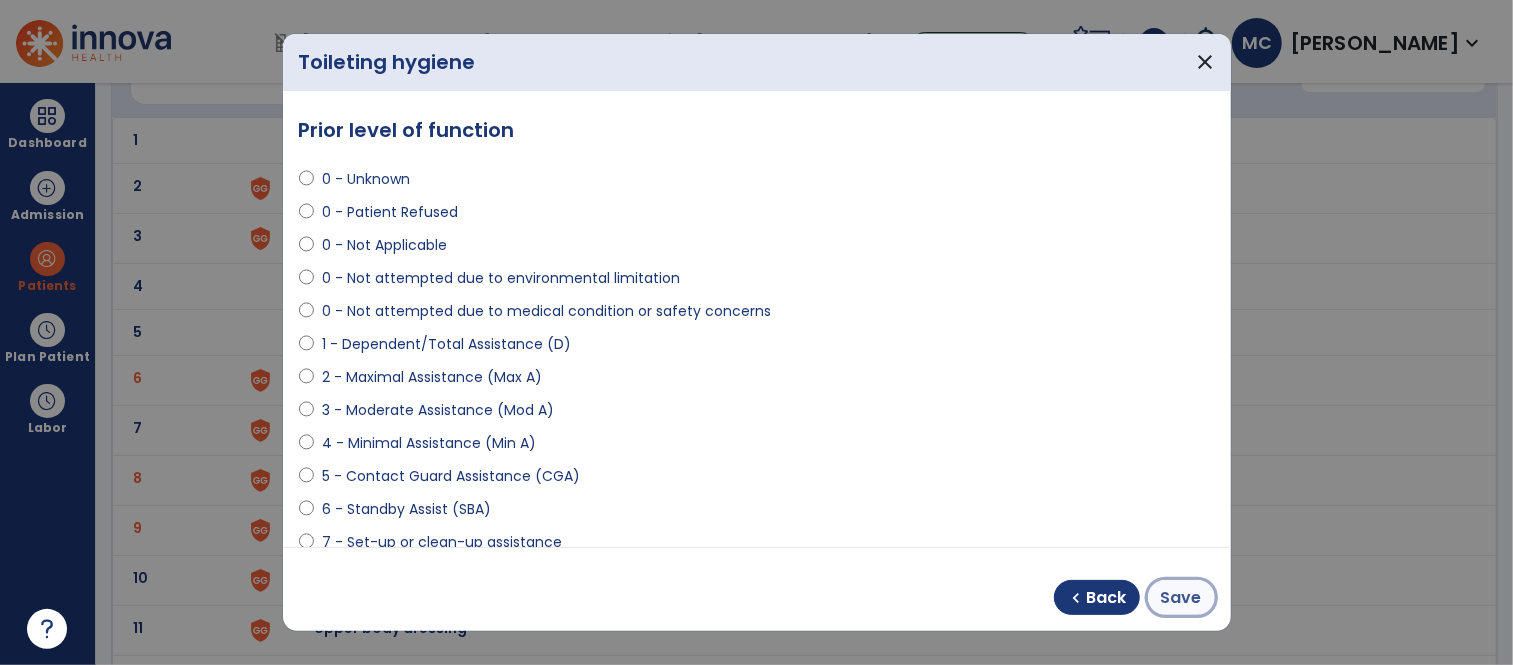 click on "Save" at bounding box center [1181, 598] 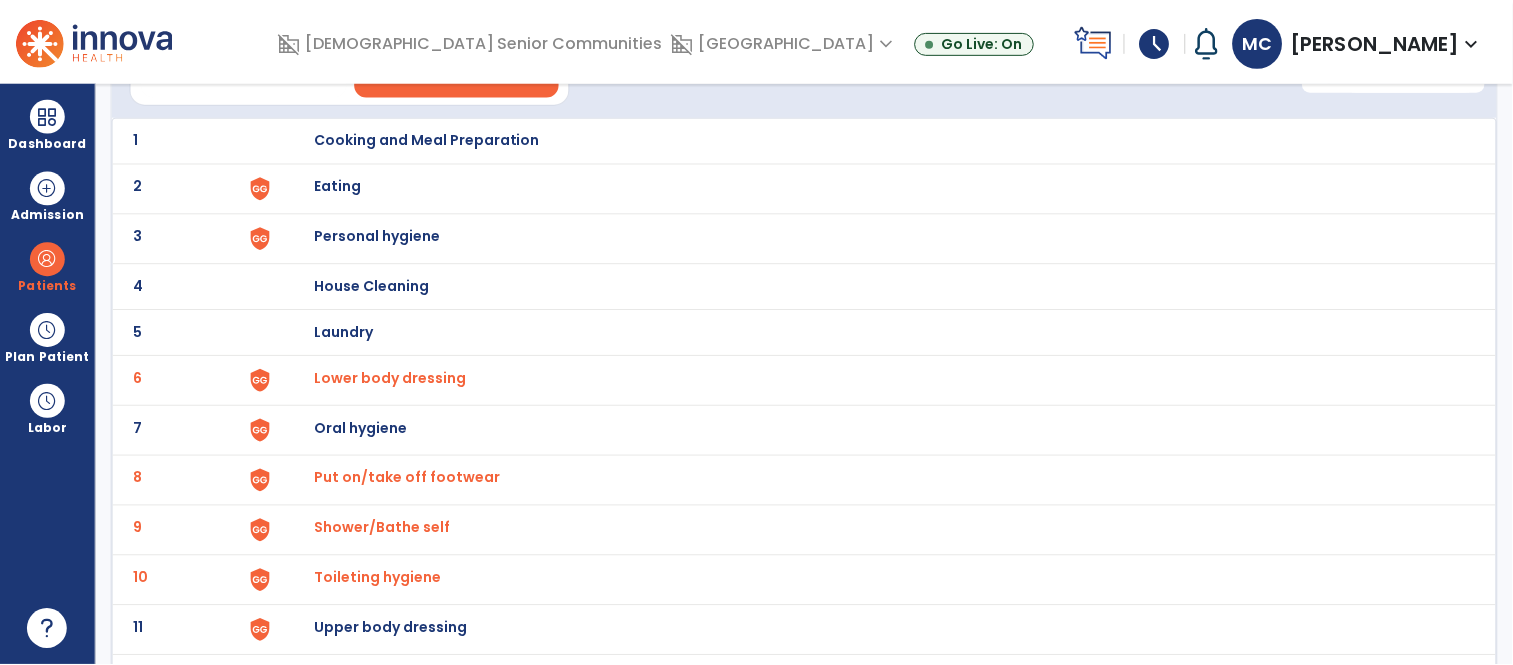 scroll, scrollTop: 206, scrollLeft: 0, axis: vertical 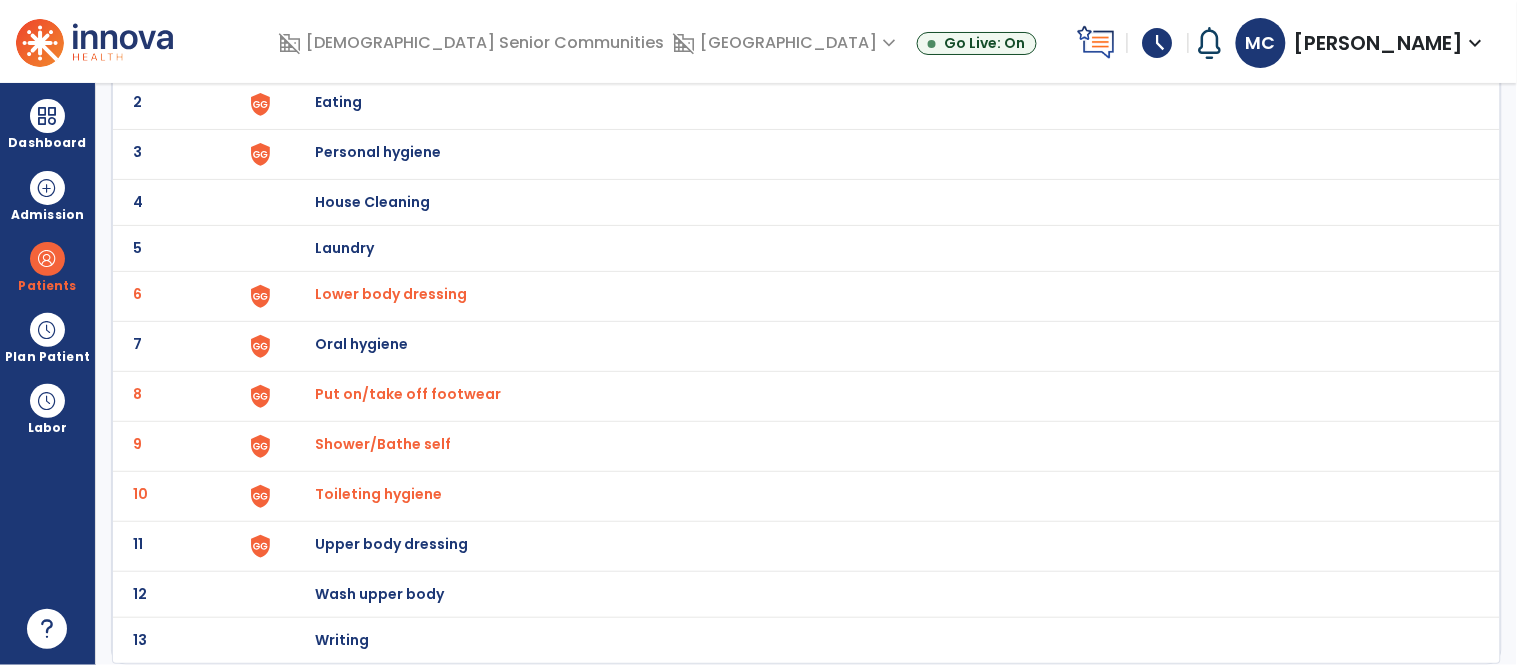 click on "Upper body dressing" at bounding box center [428, 56] 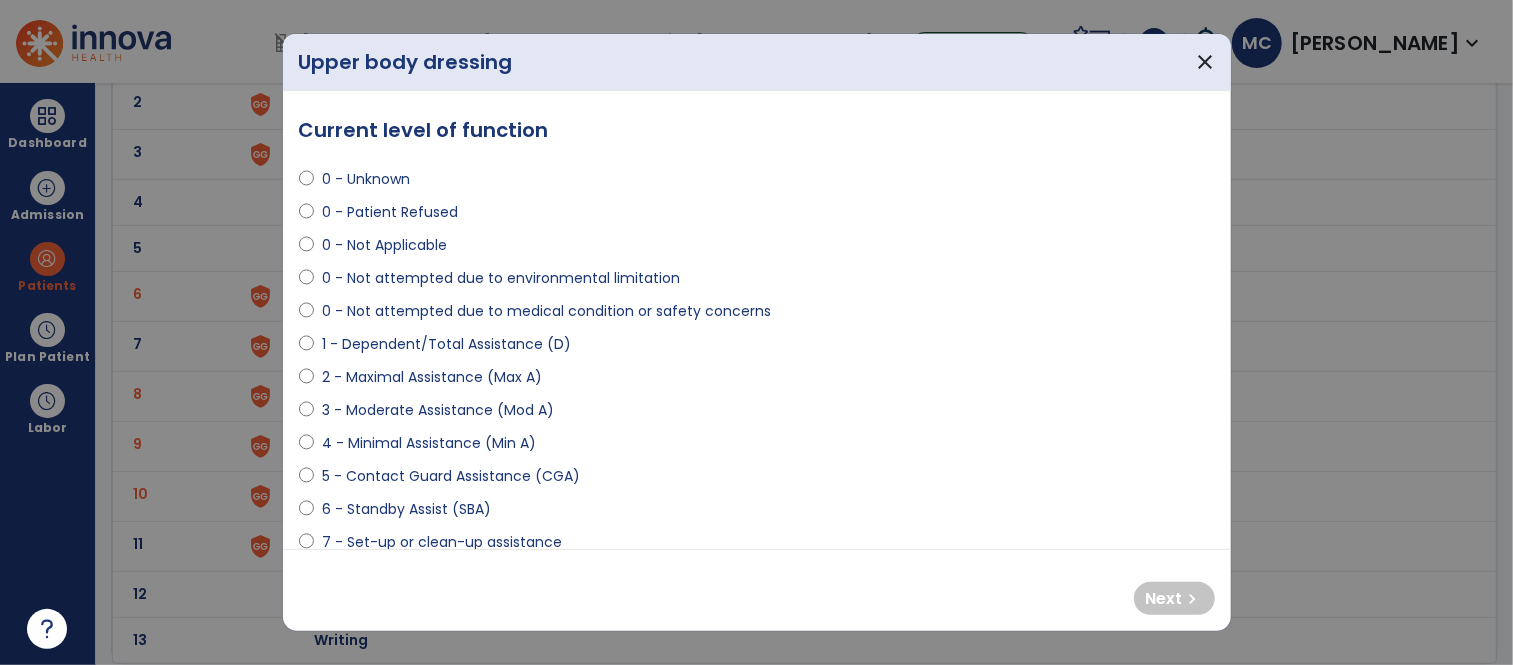 click on "2 - Maximal Assistance (Max A)" at bounding box center (432, 377) 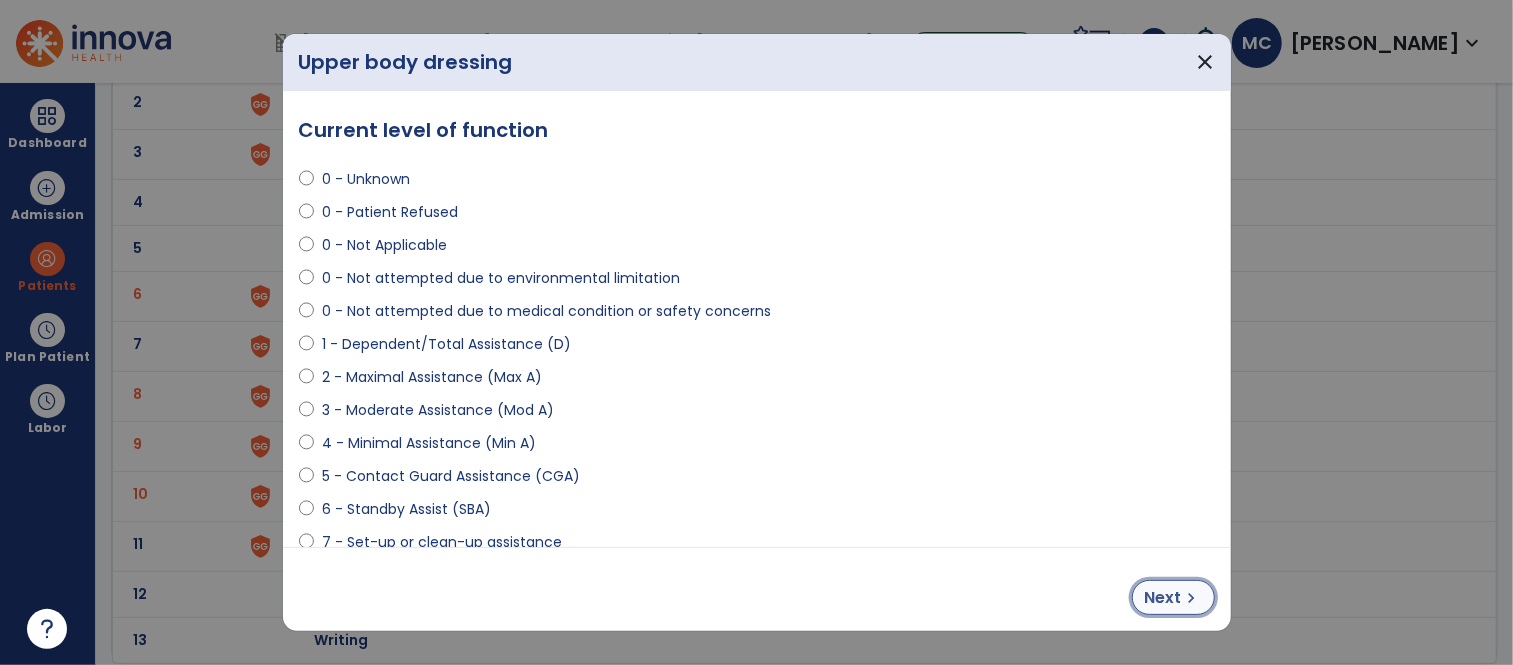 click on "Next  chevron_right" at bounding box center (1173, 597) 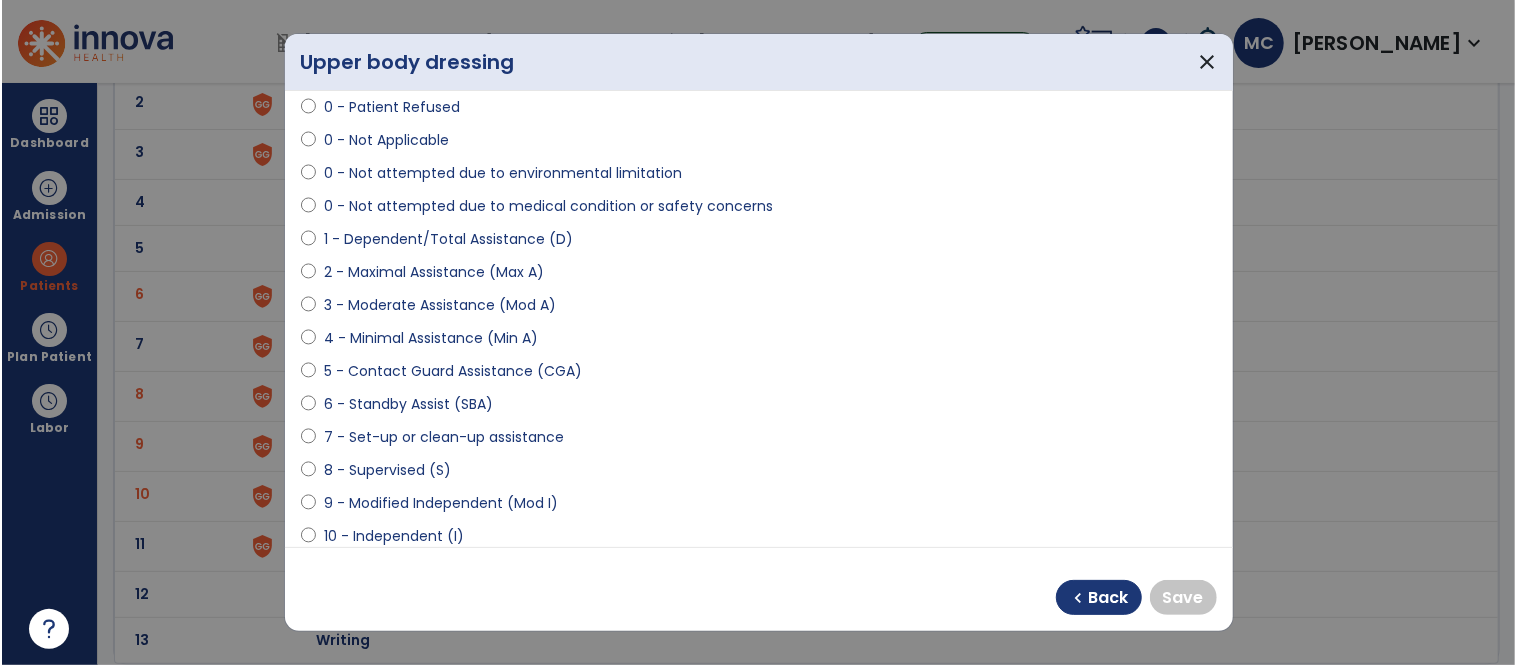scroll, scrollTop: 110, scrollLeft: 0, axis: vertical 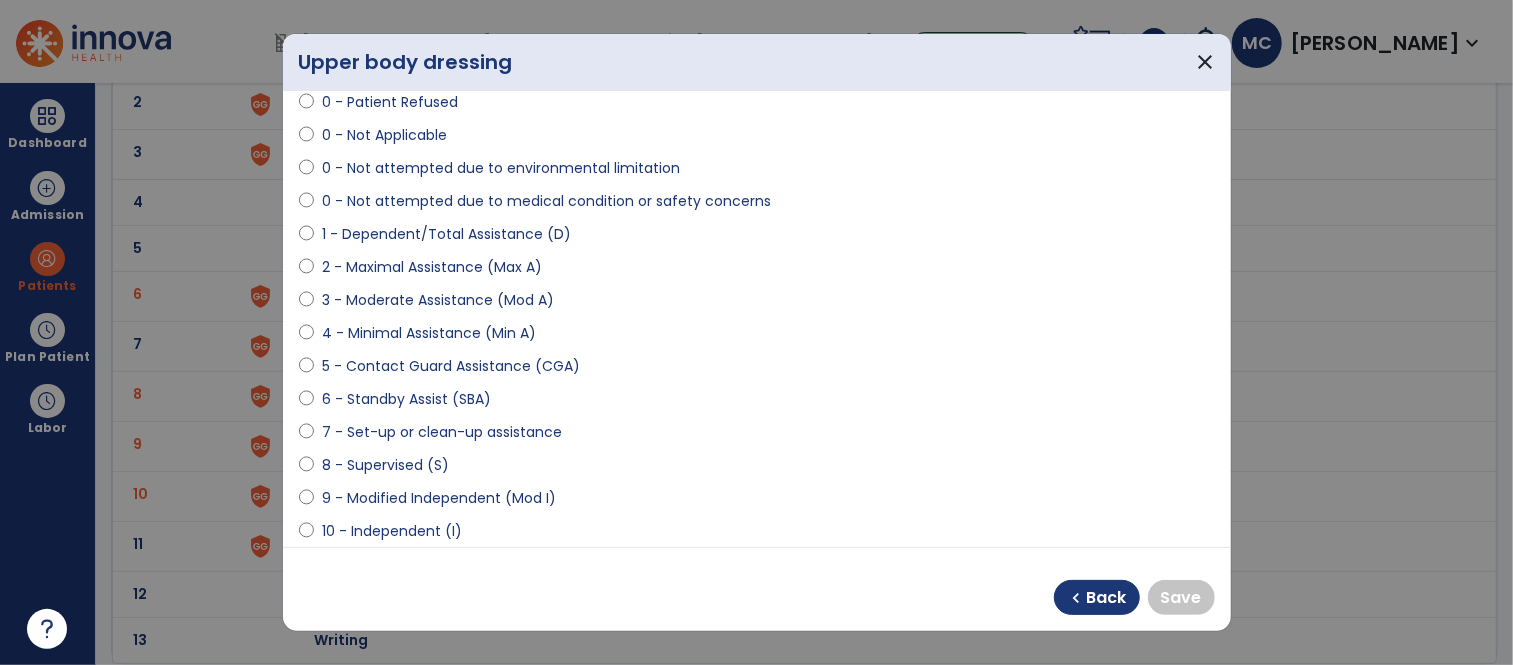 click on "9 - Modified Independent (Mod I)" at bounding box center (439, 498) 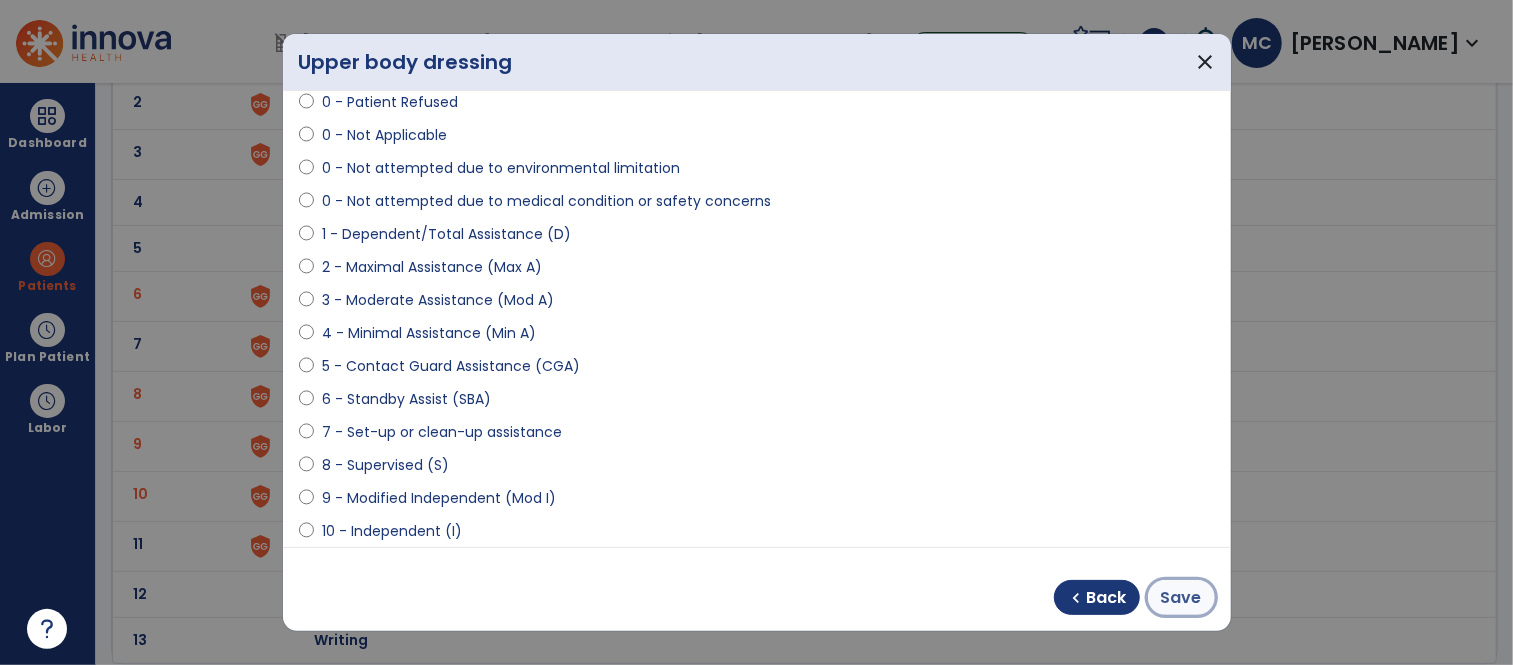 click on "Save" at bounding box center (1181, 598) 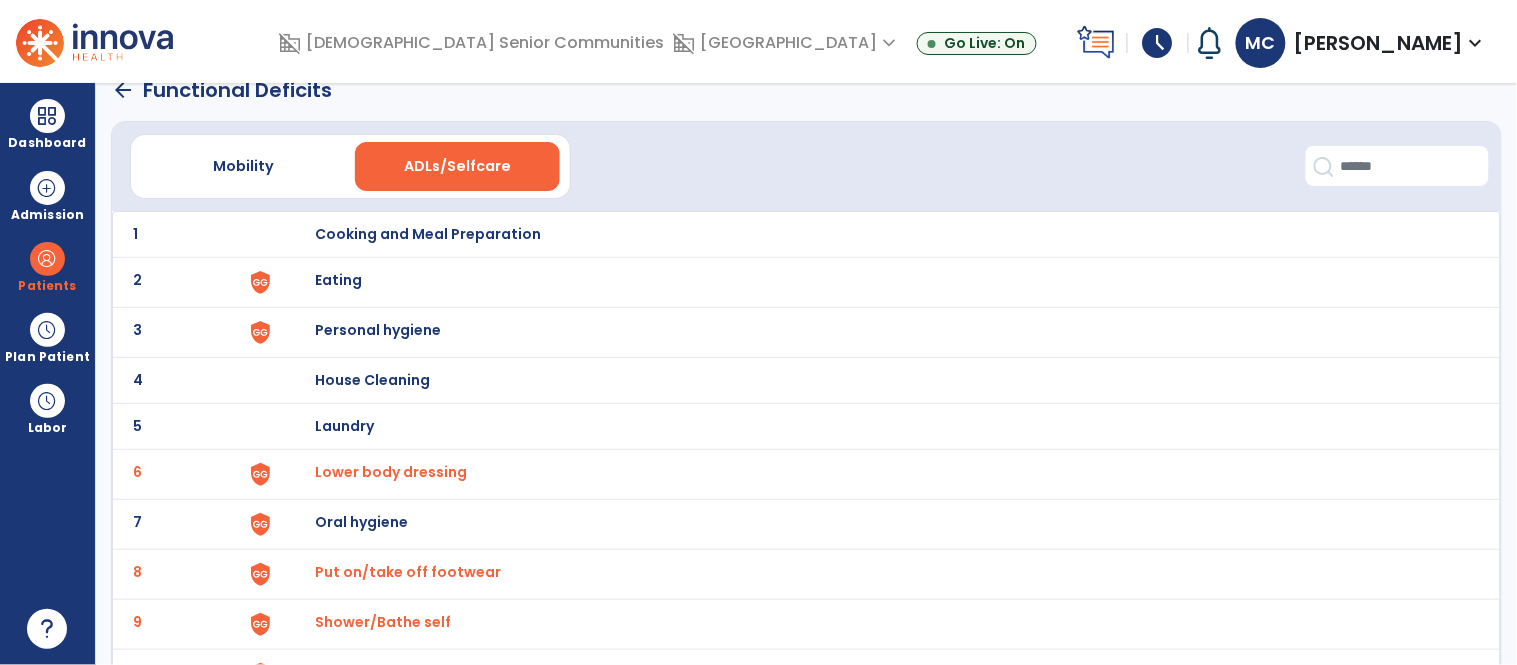 scroll, scrollTop: 0, scrollLeft: 0, axis: both 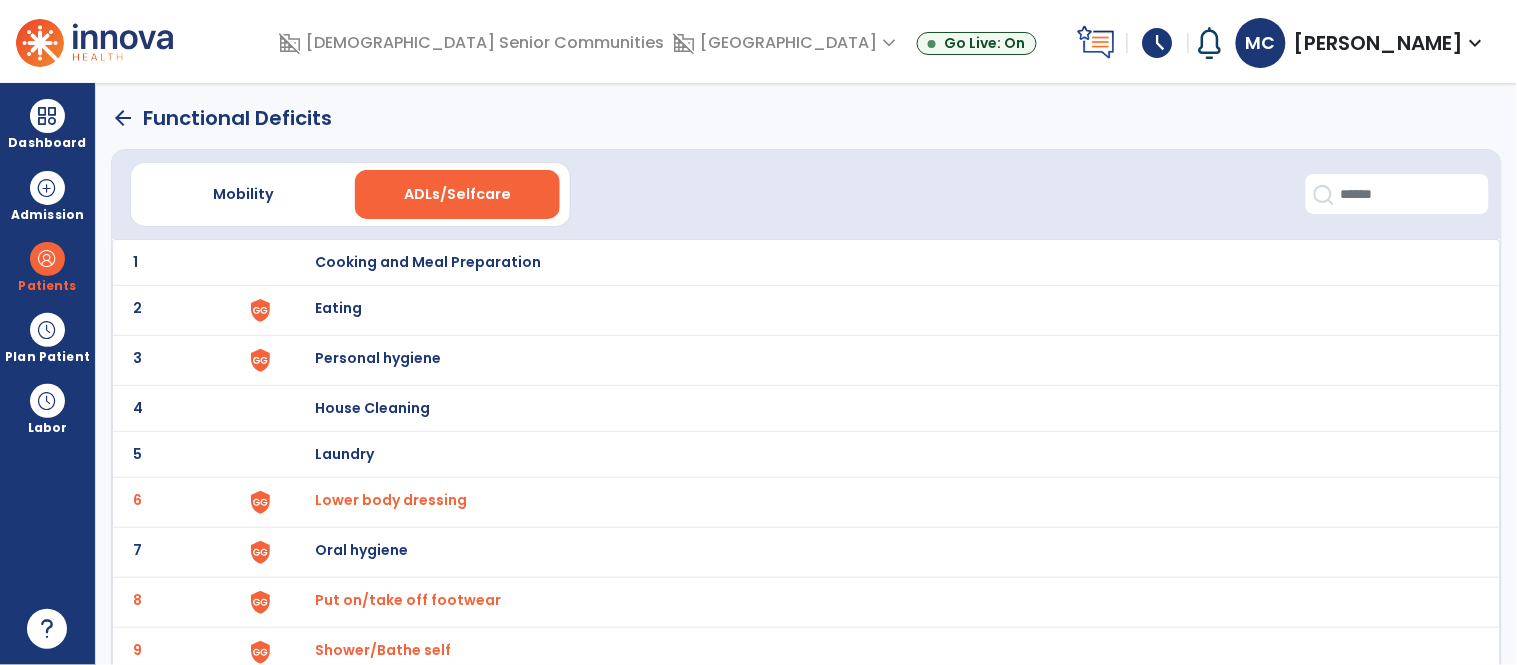 click on "arrow_back" 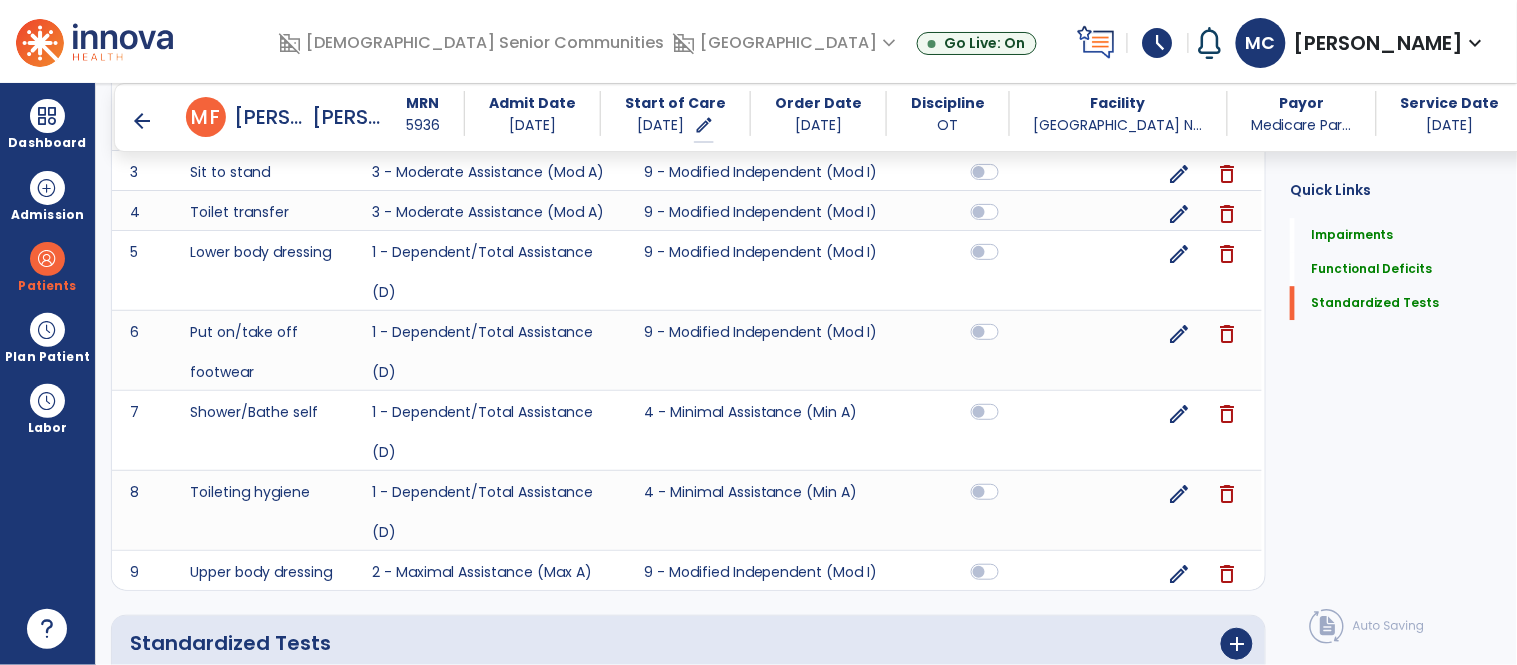 scroll, scrollTop: 1681, scrollLeft: 0, axis: vertical 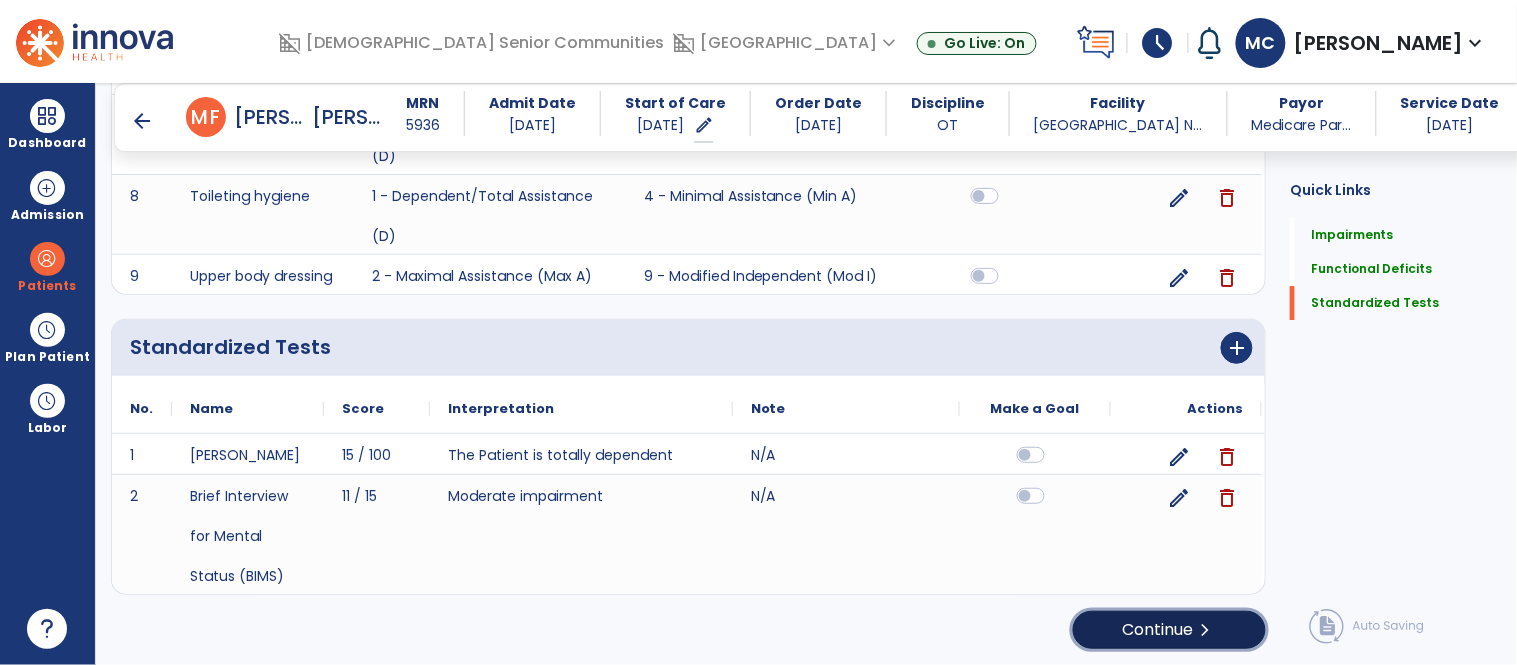 click on "Continue  chevron_right" 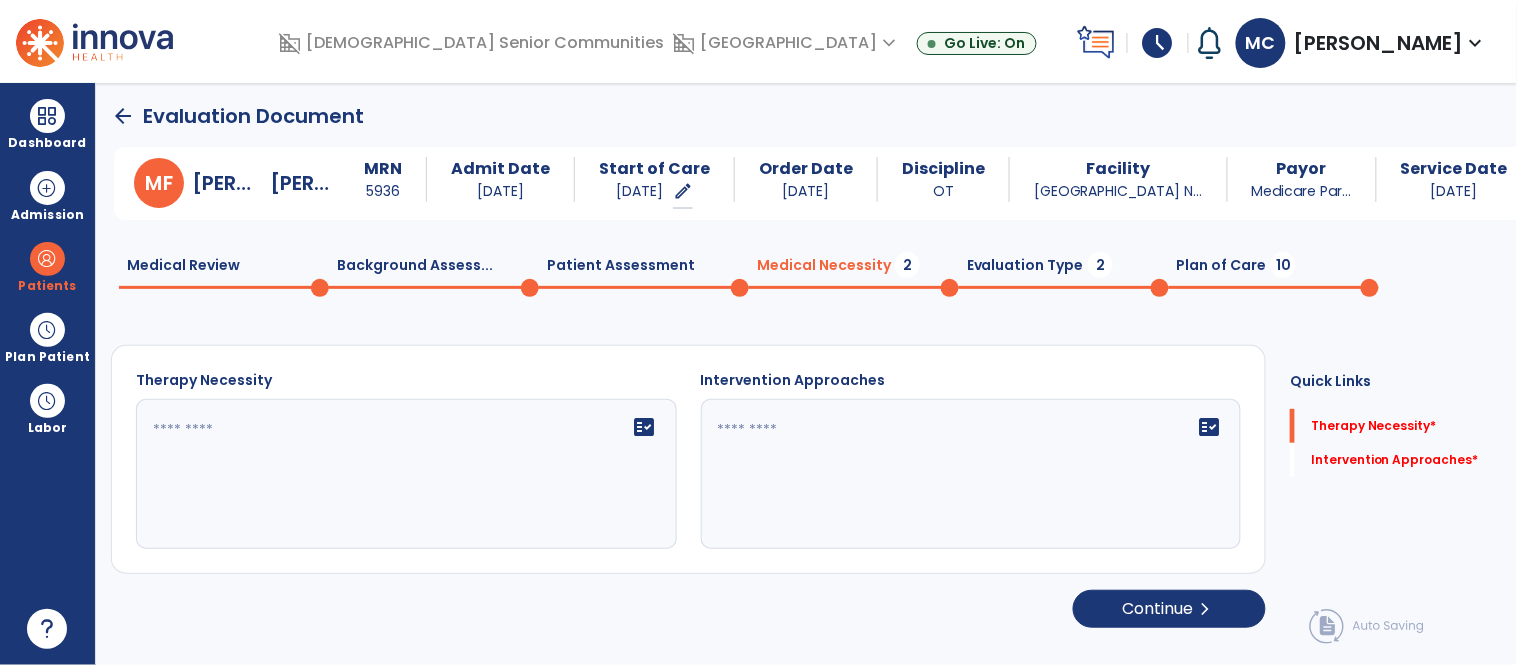 scroll, scrollTop: 0, scrollLeft: 0, axis: both 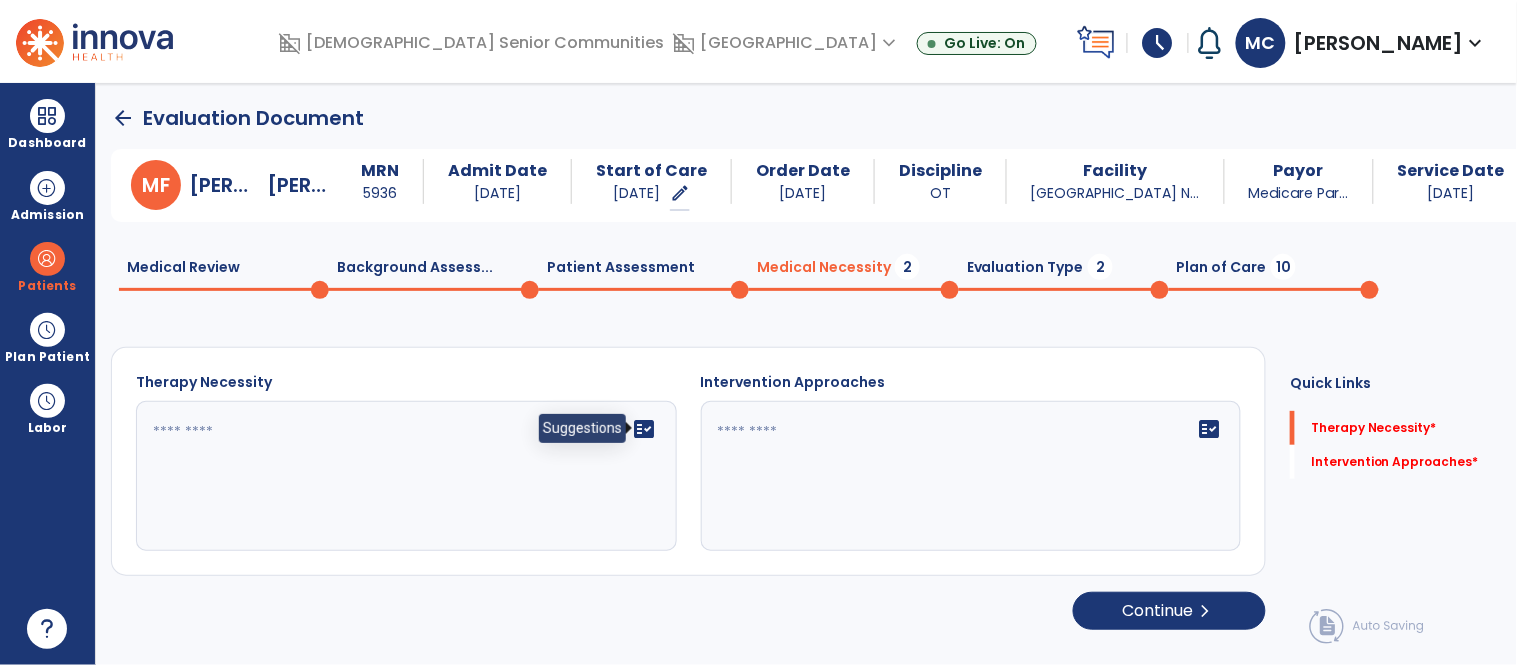 click on "fact_check" 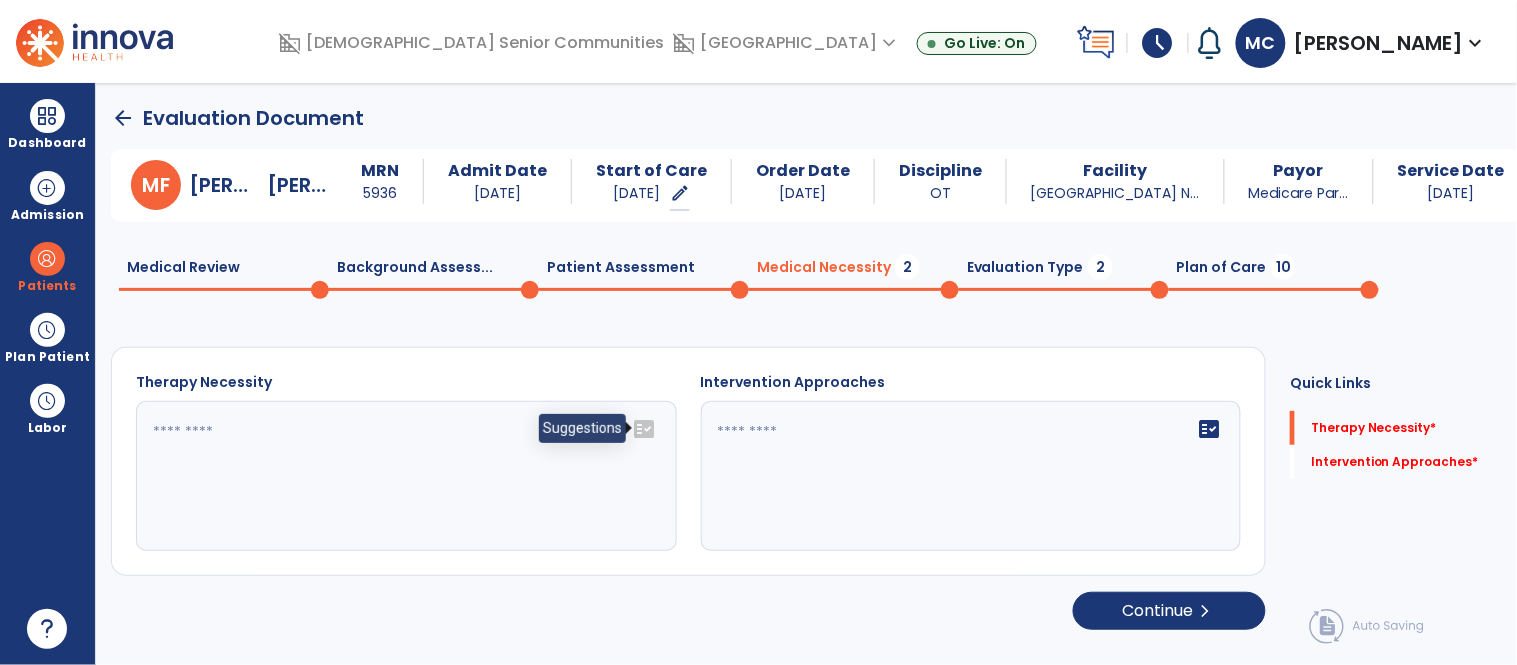 click on "fact_check" 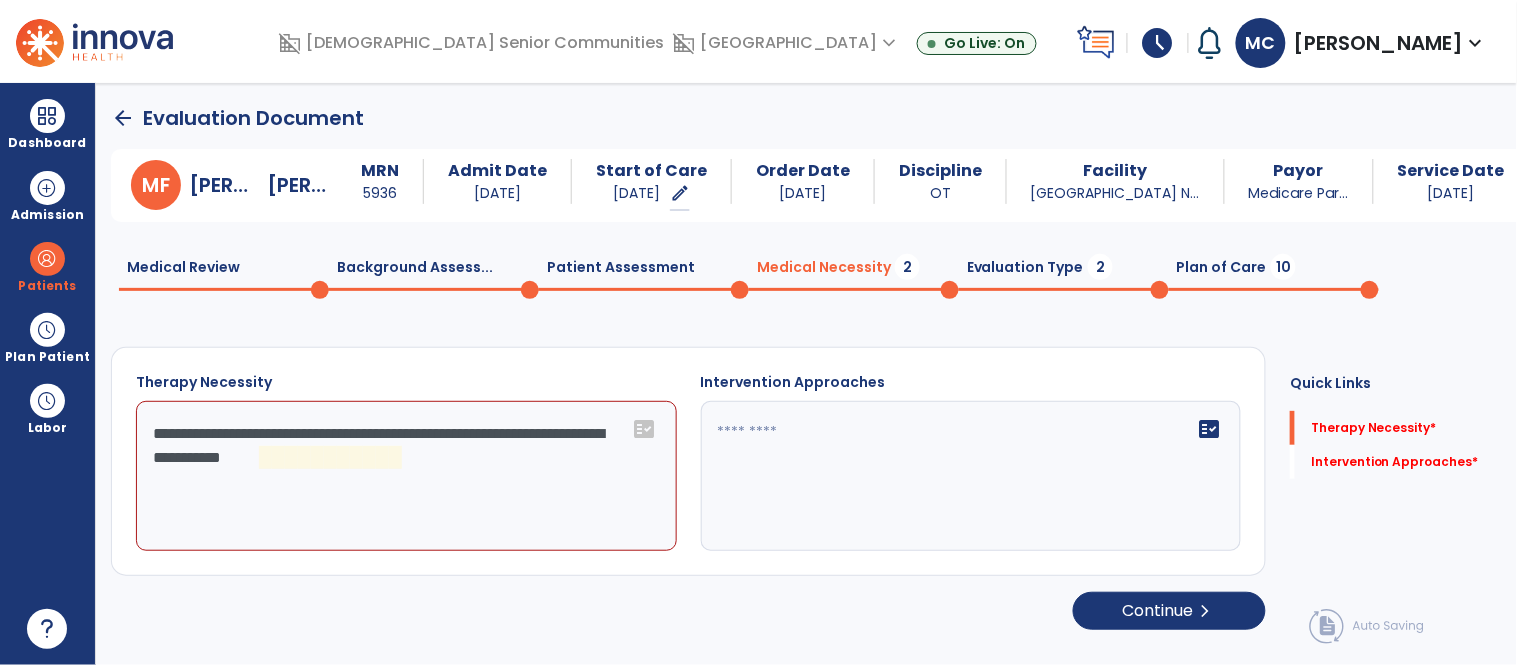click on "**********" 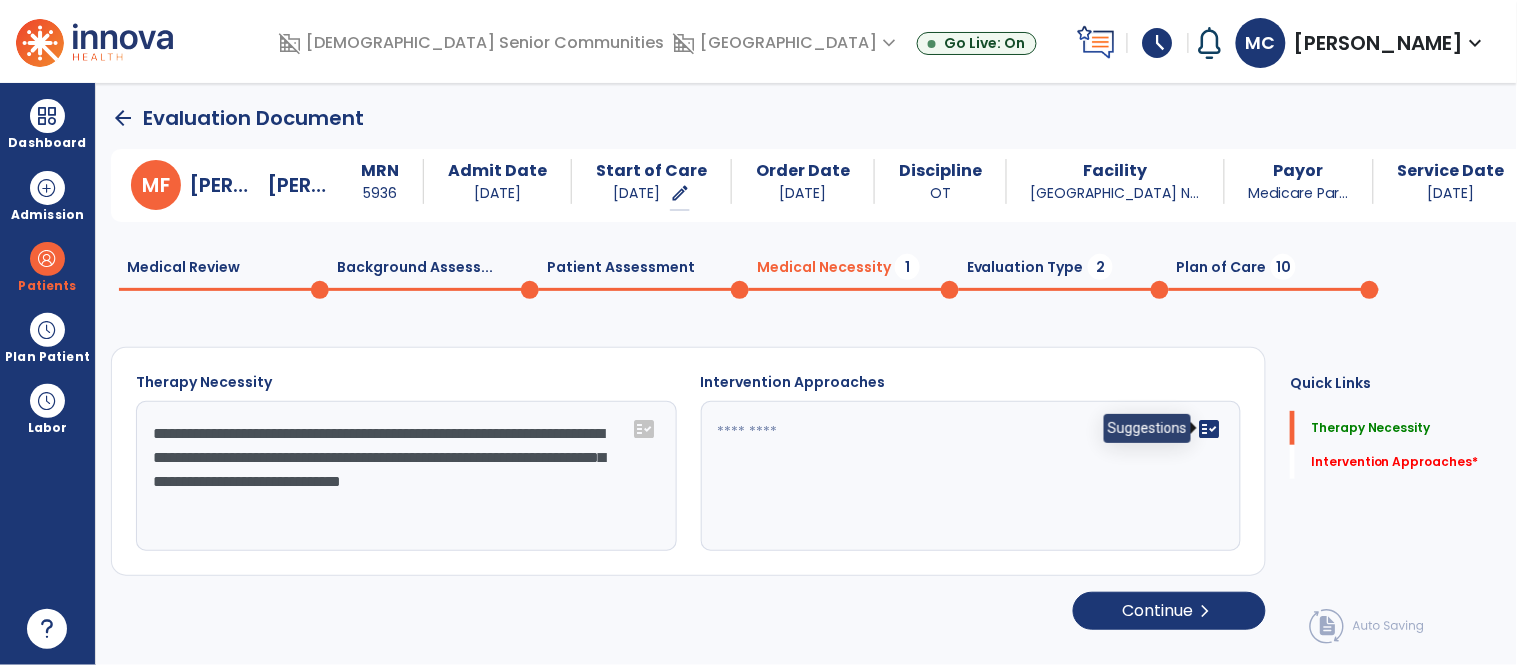 type on "**********" 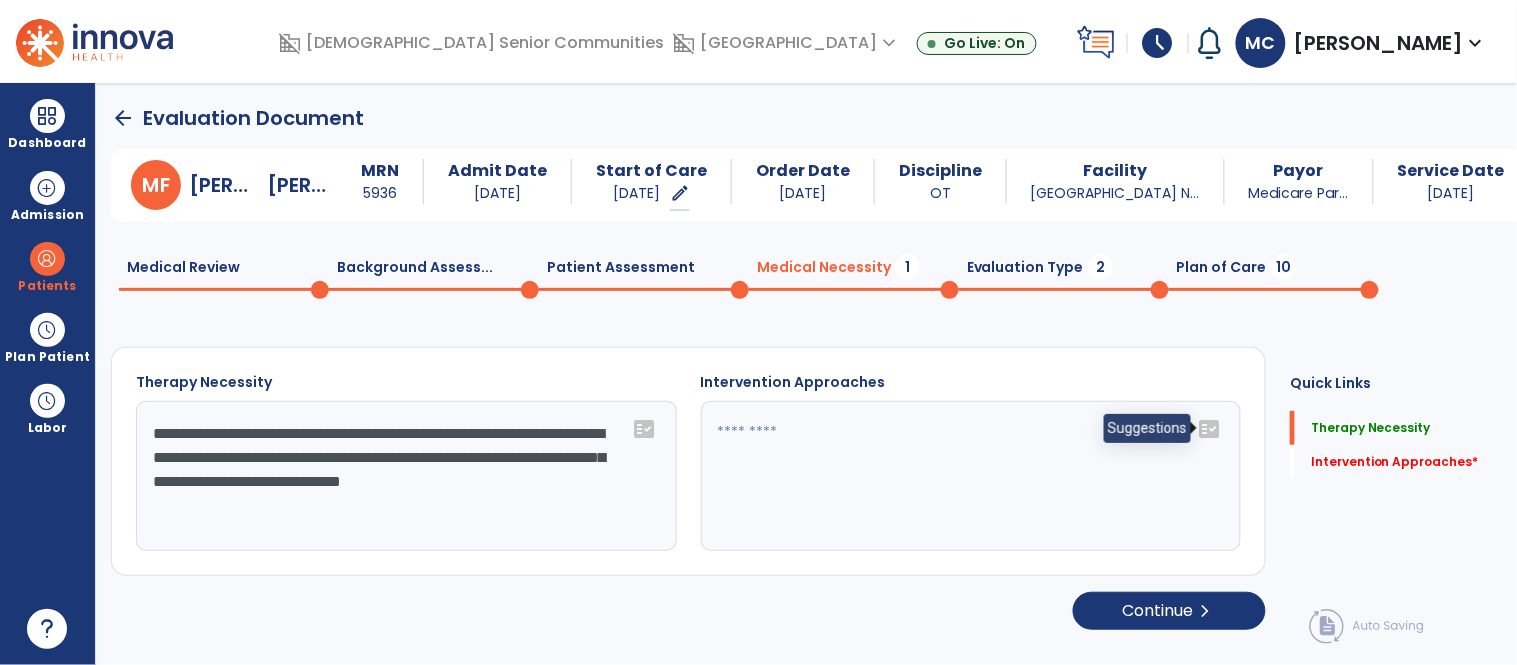 click on "fact_check" 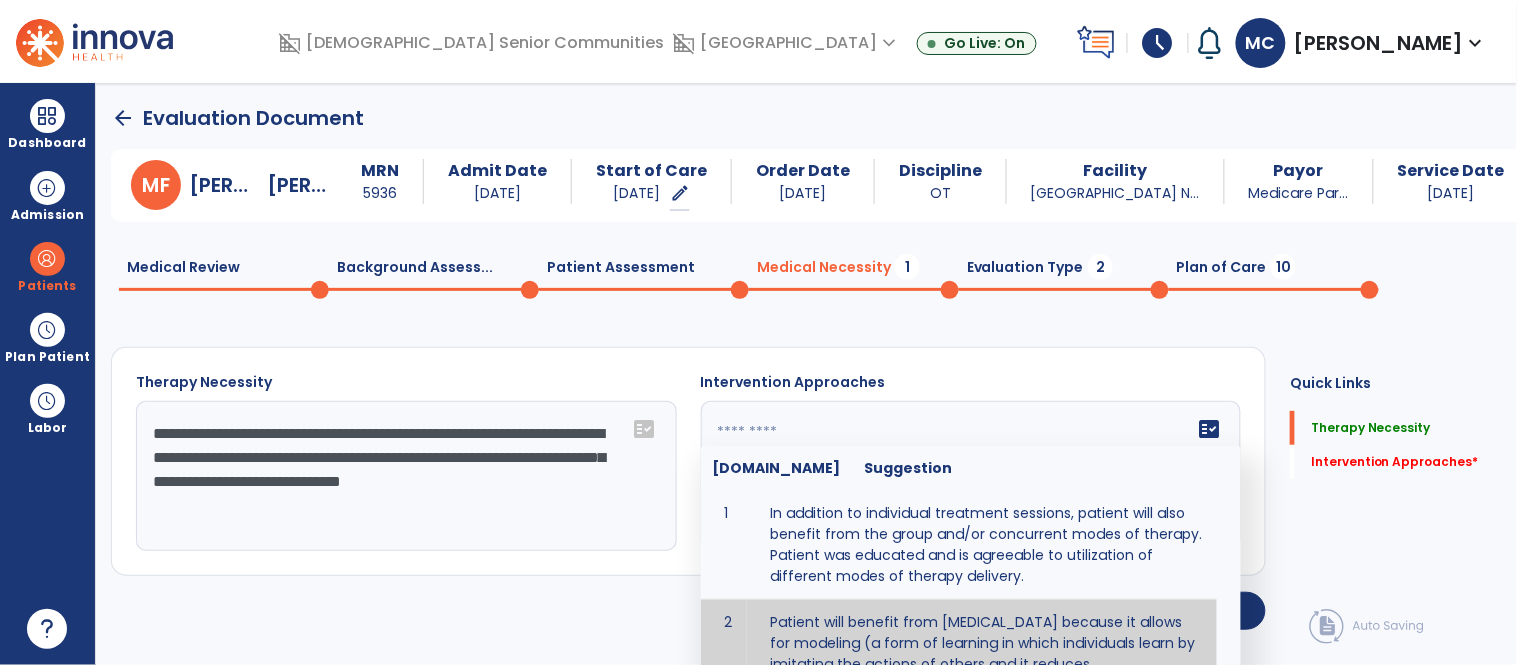 type on "**********" 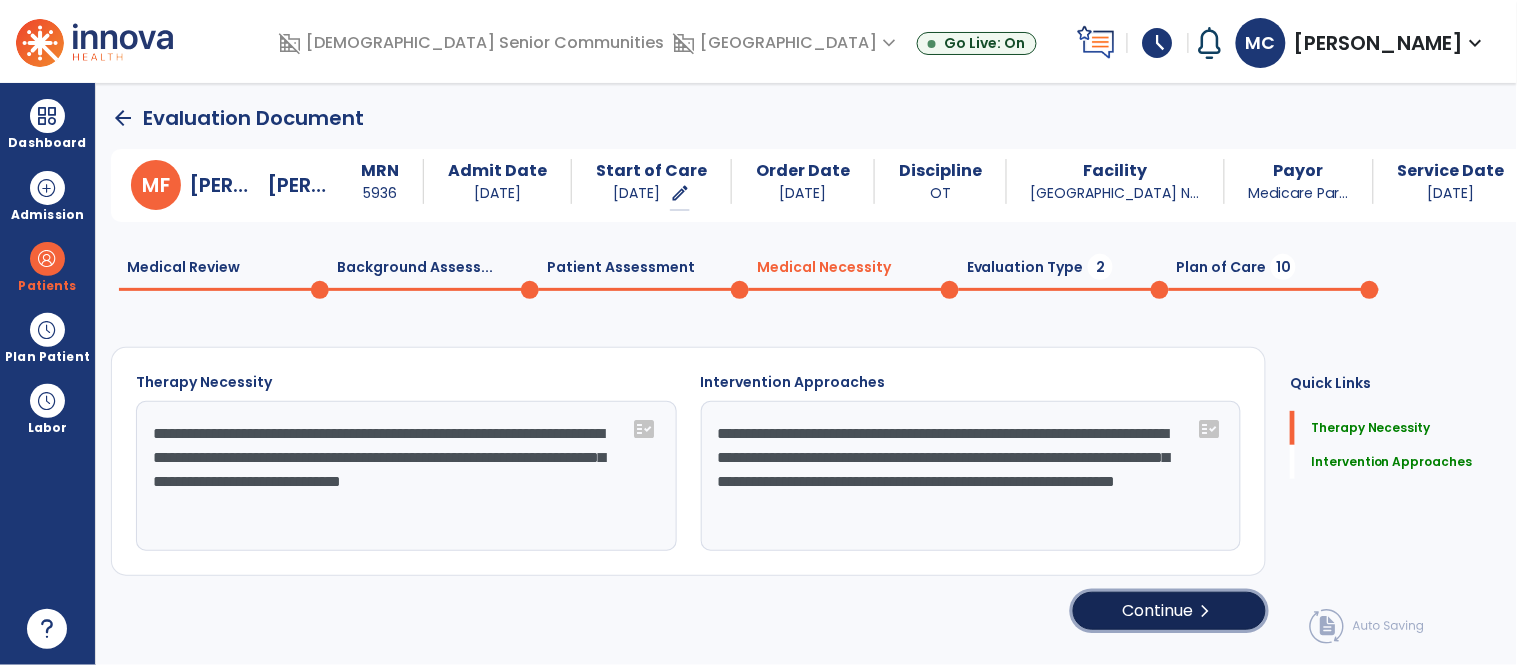 click on "Continue  chevron_right" 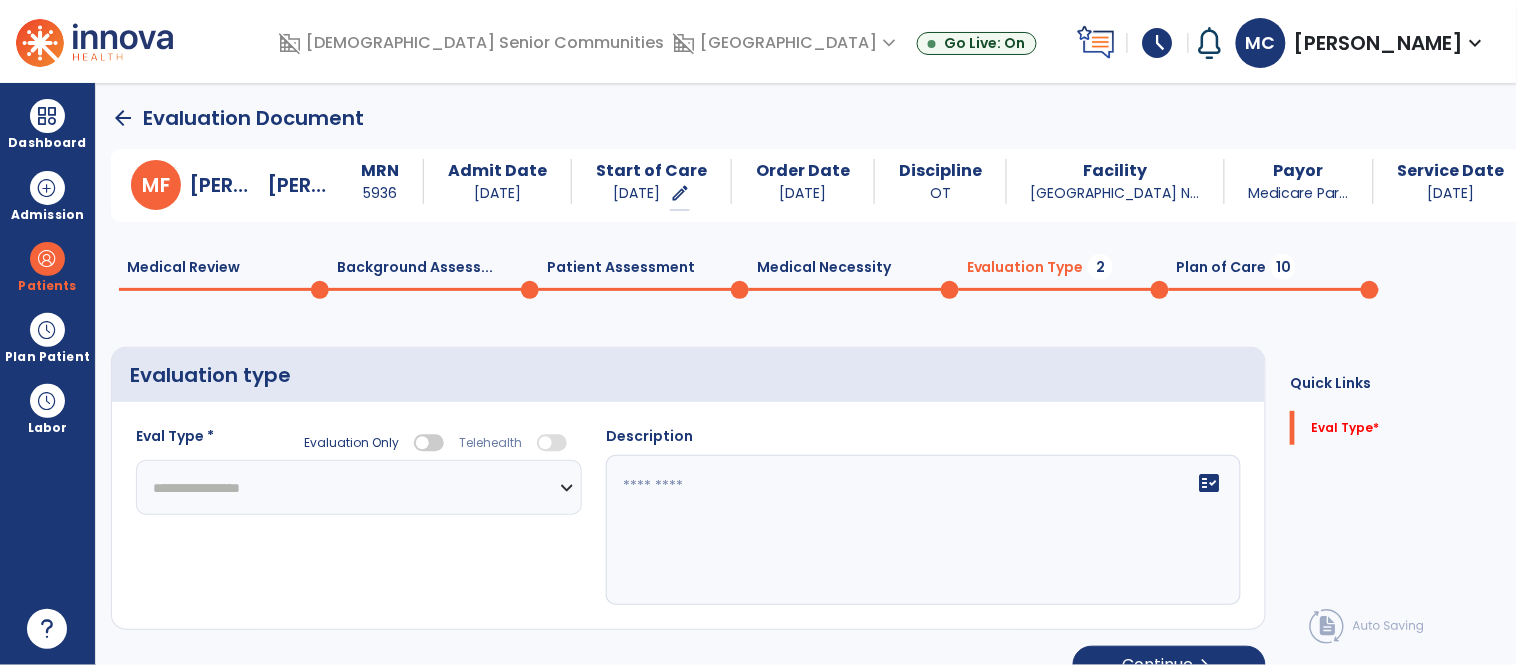 click on "**********" 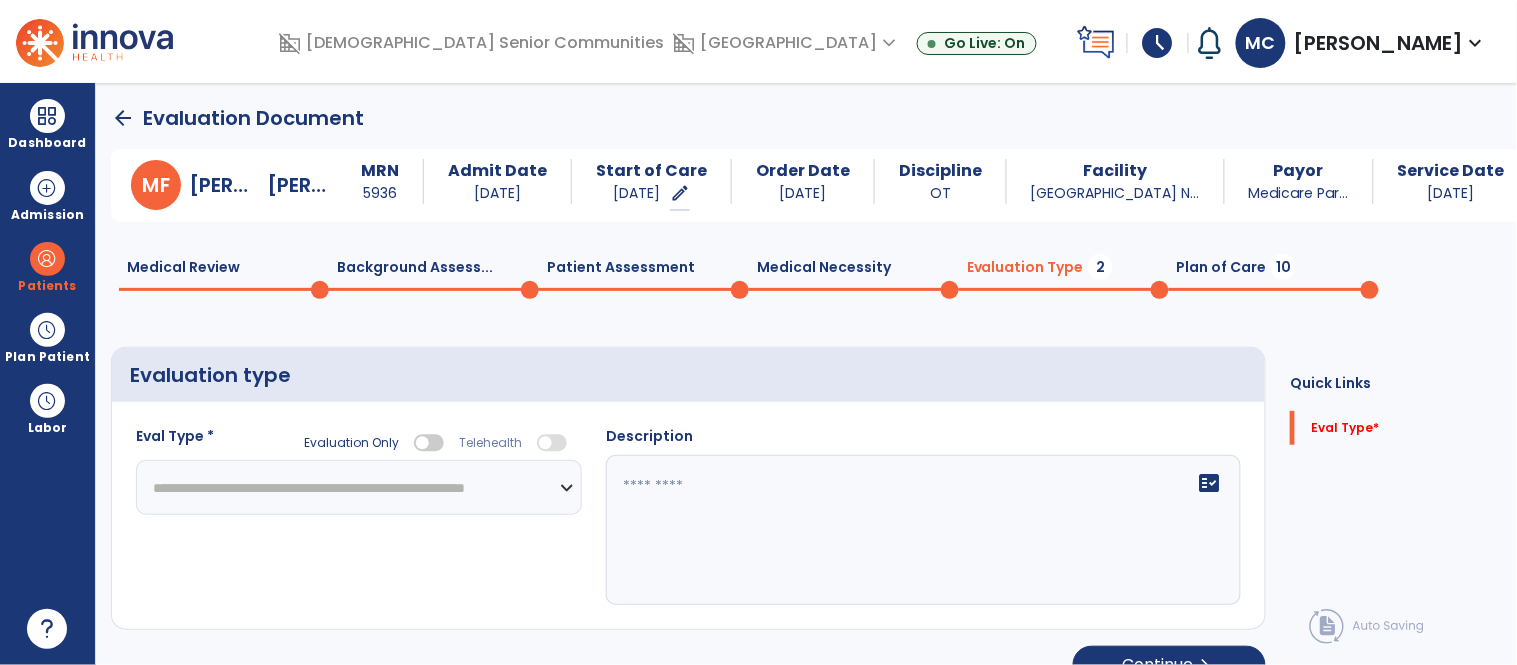 click on "**********" 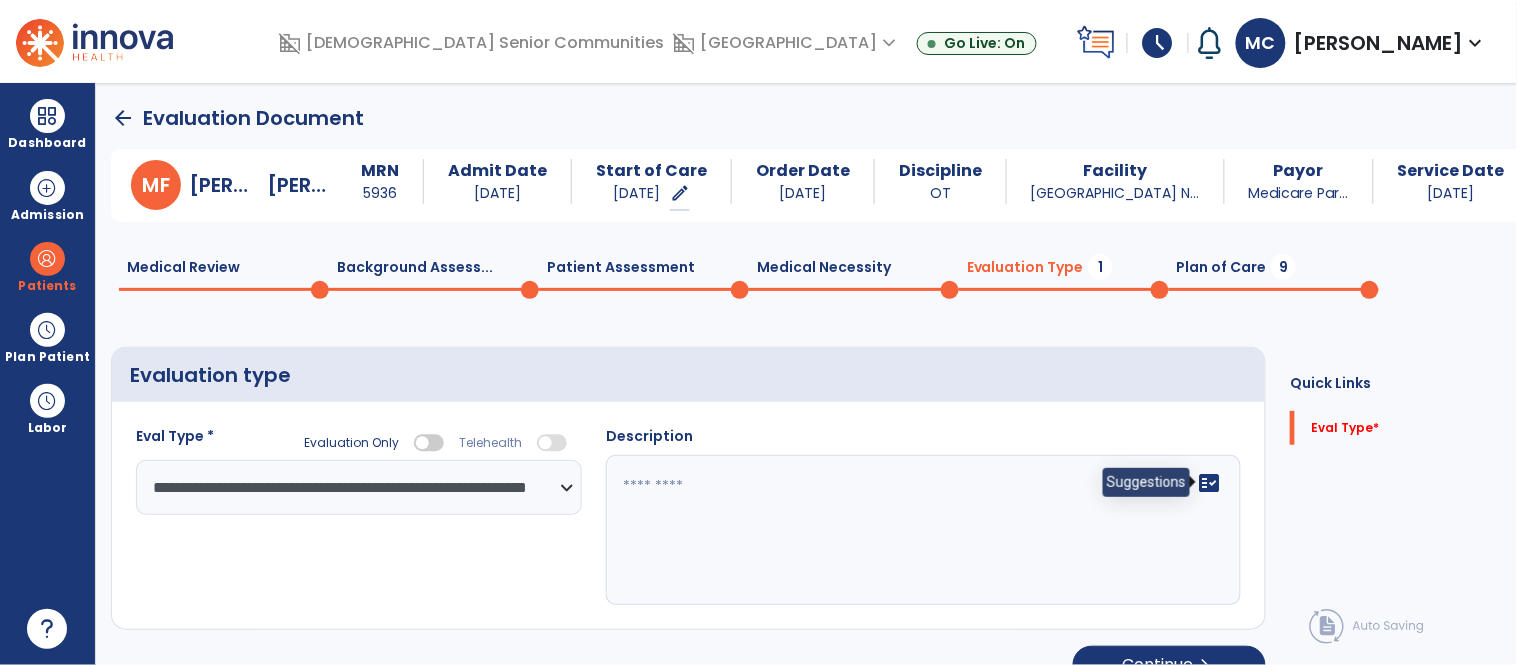 click on "fact_check" 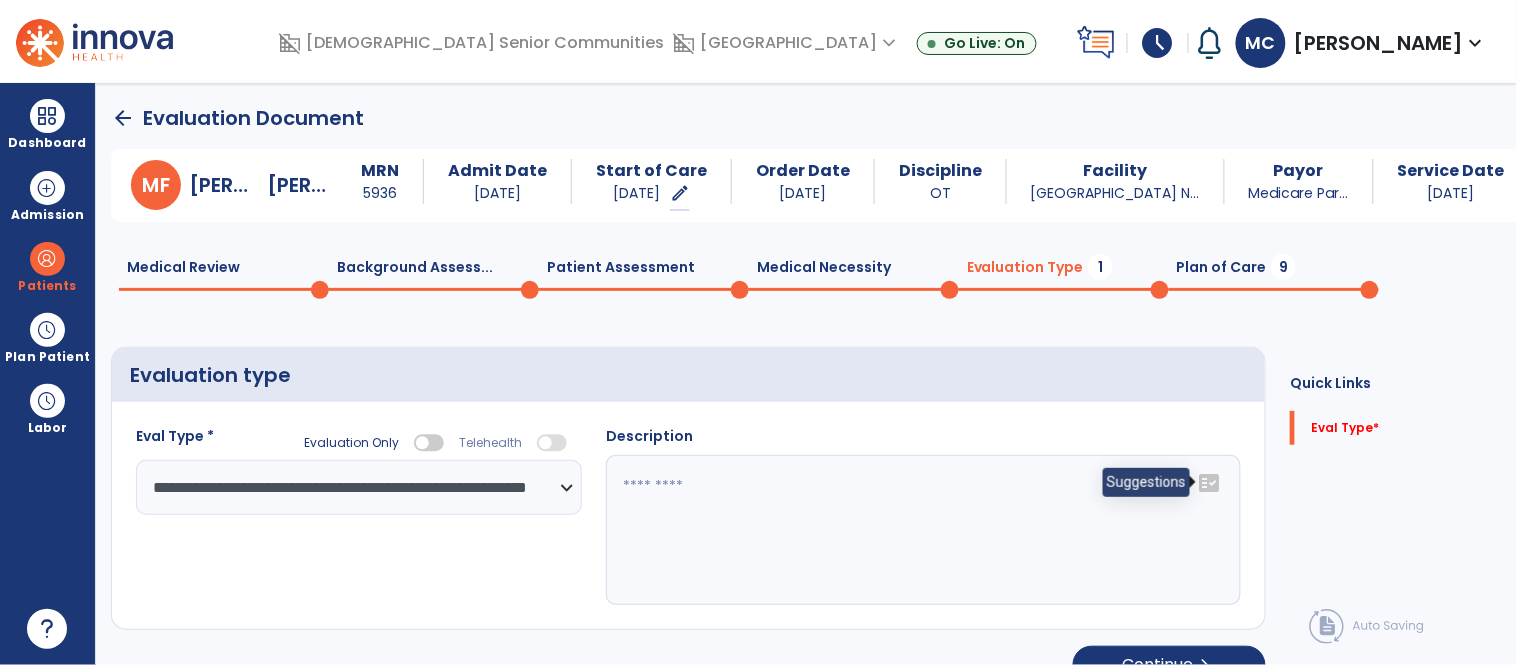 click on "fact_check" 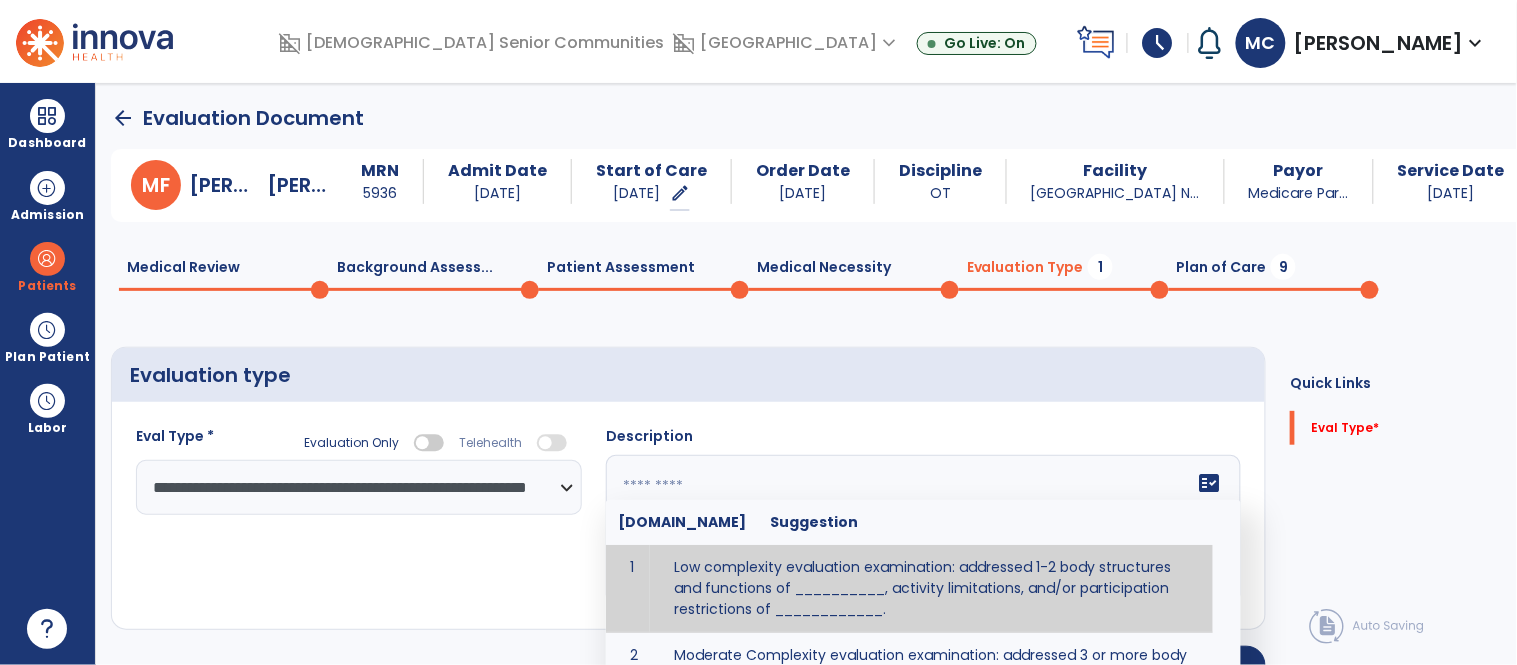 scroll, scrollTop: 14, scrollLeft: 0, axis: vertical 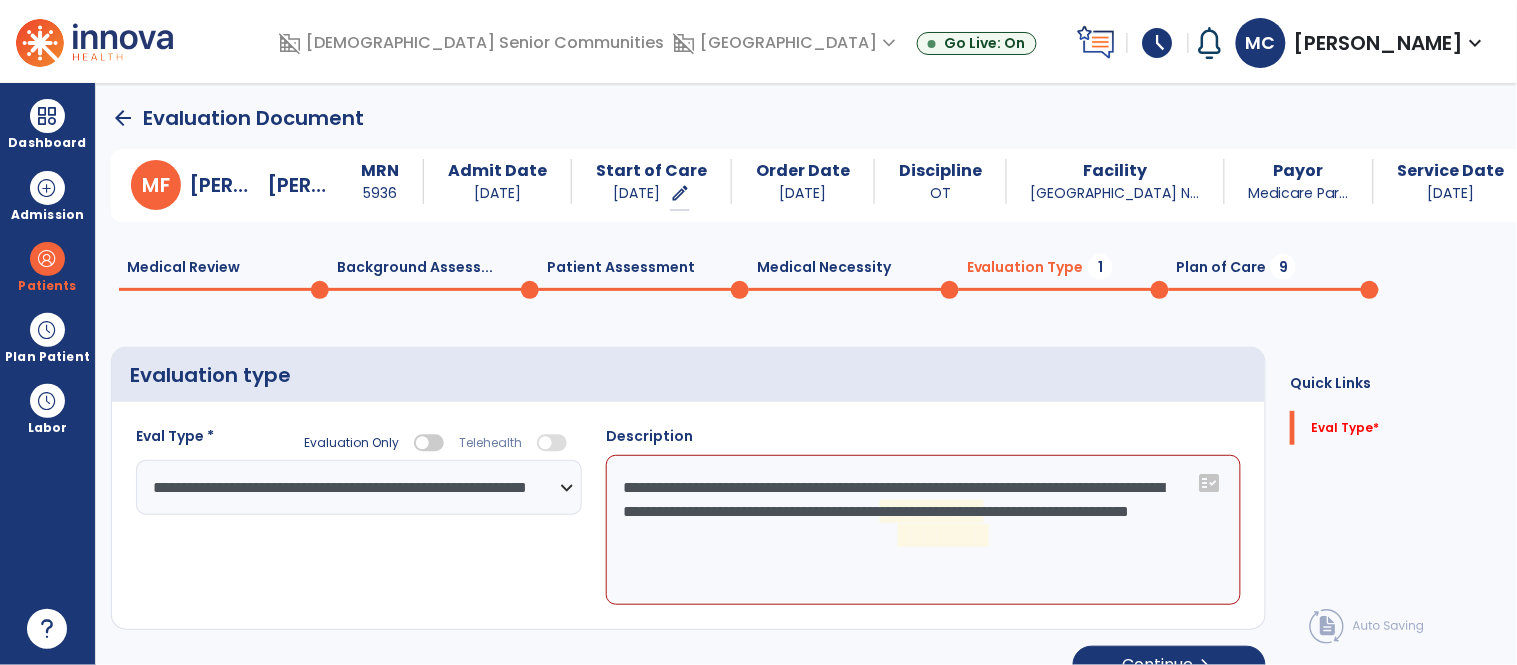 click on "**********" 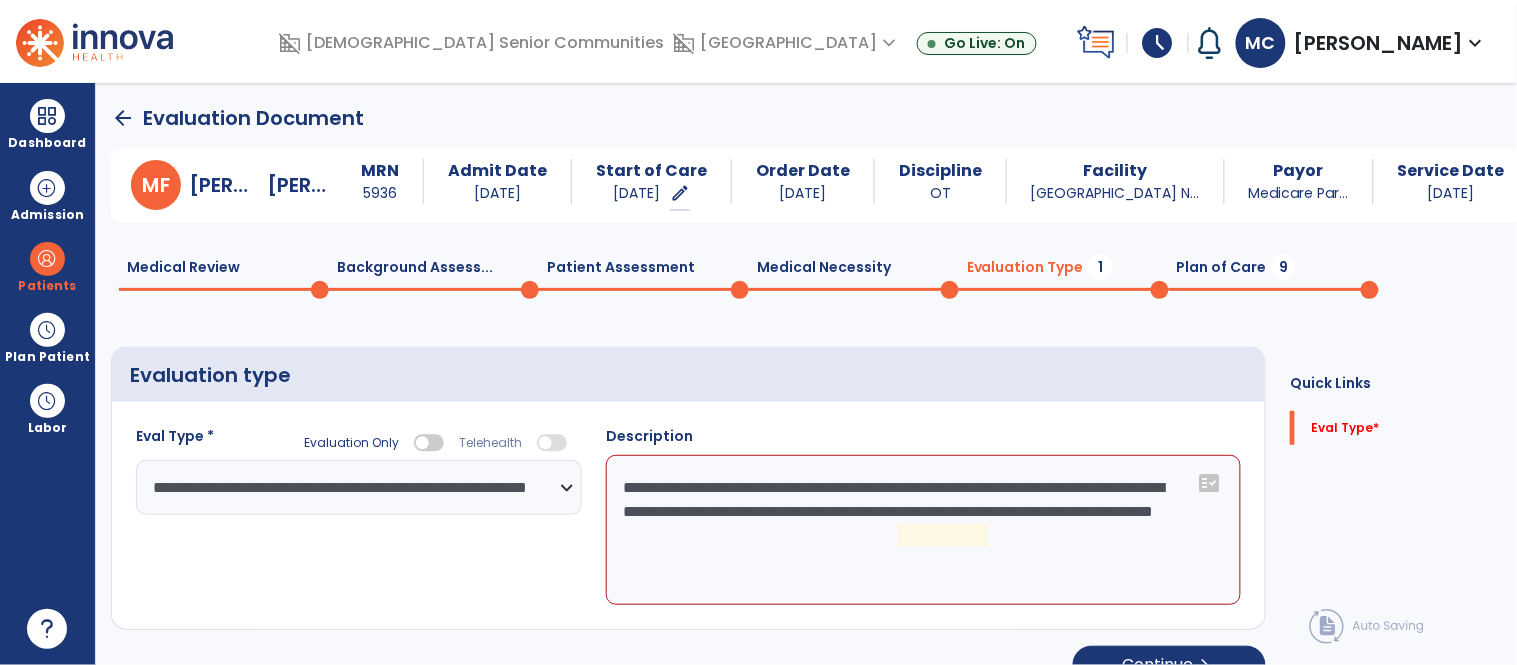 click on "**********" 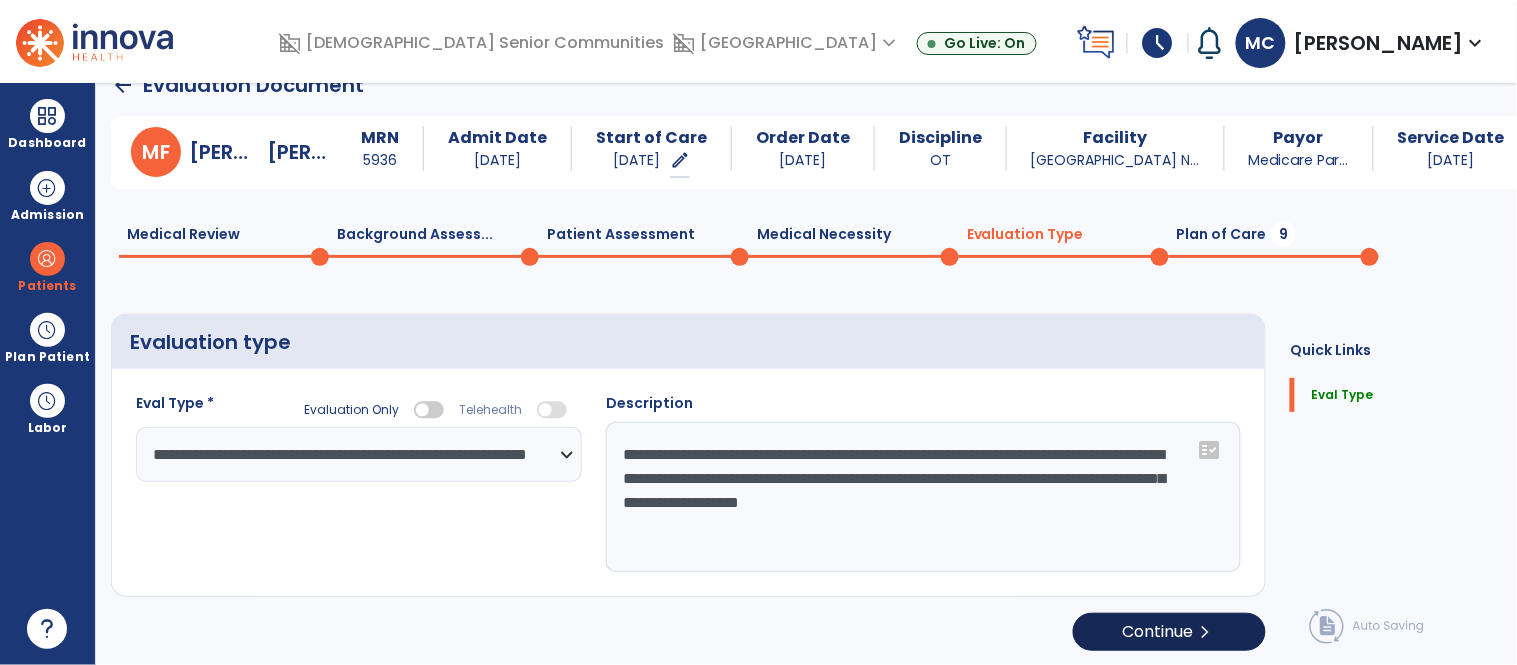 scroll, scrollTop: 35, scrollLeft: 0, axis: vertical 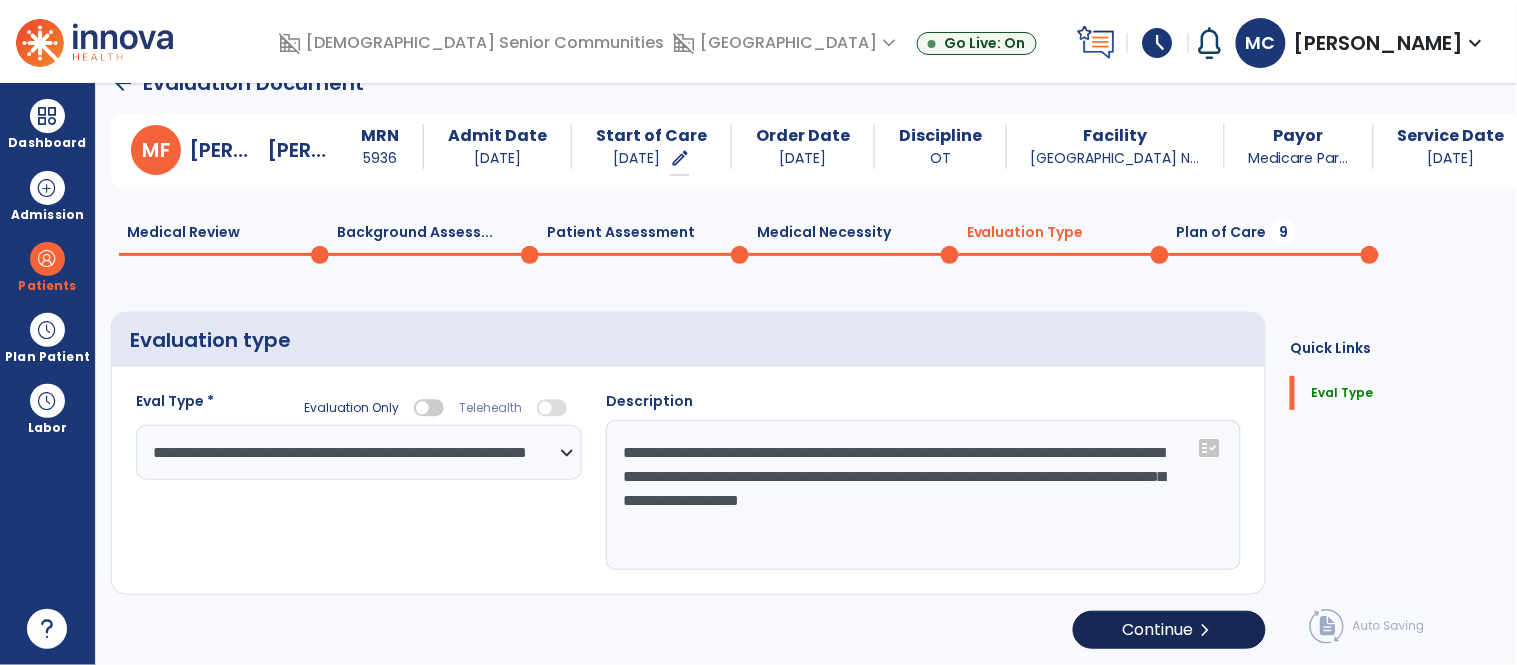 type on "**********" 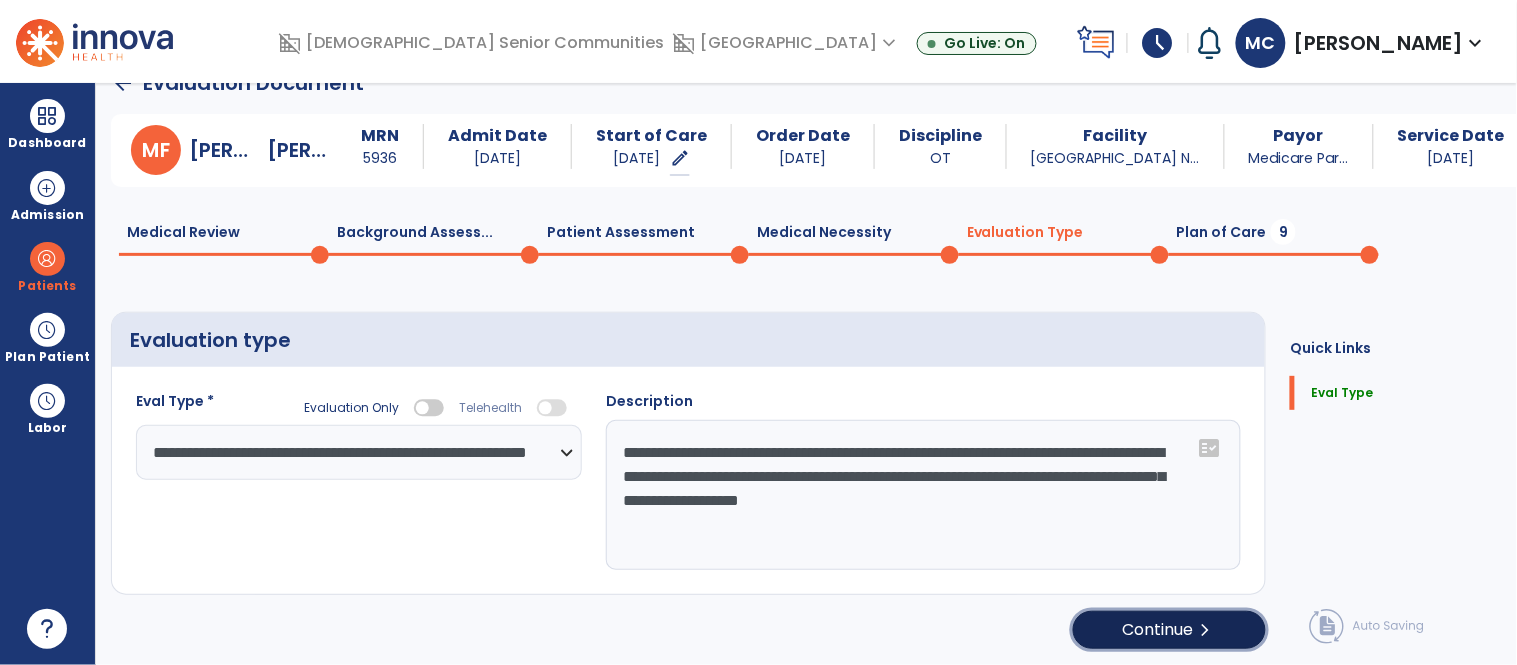 click on "Continue  chevron_right" 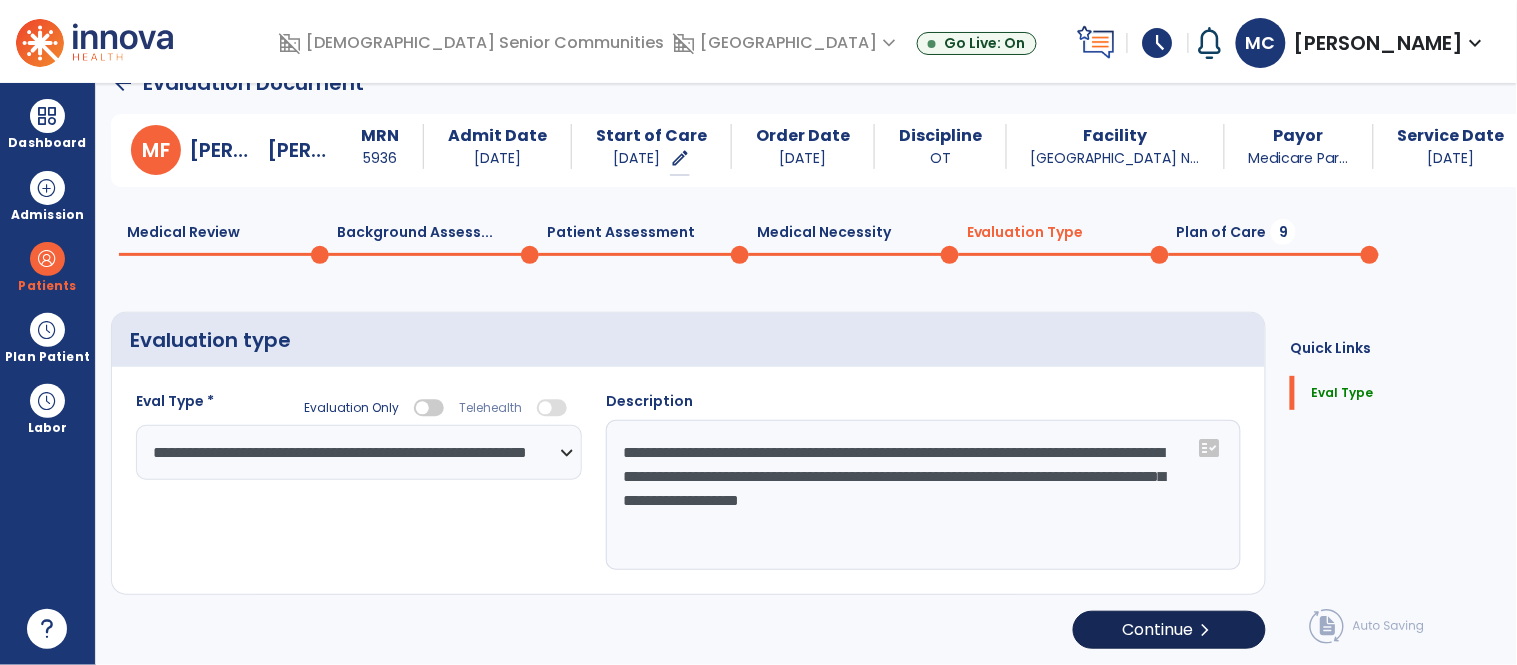 select on "*****" 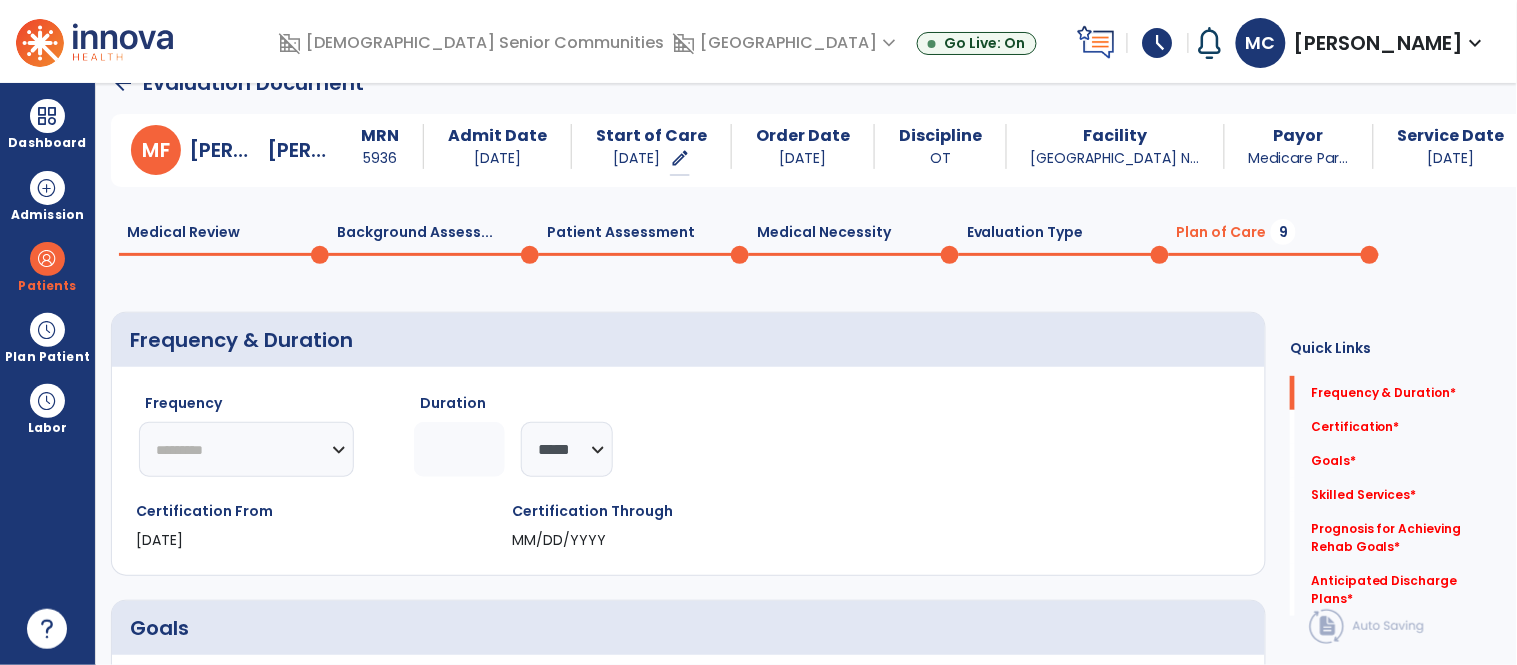 click on "********* ** ** ** ** ** ** **" 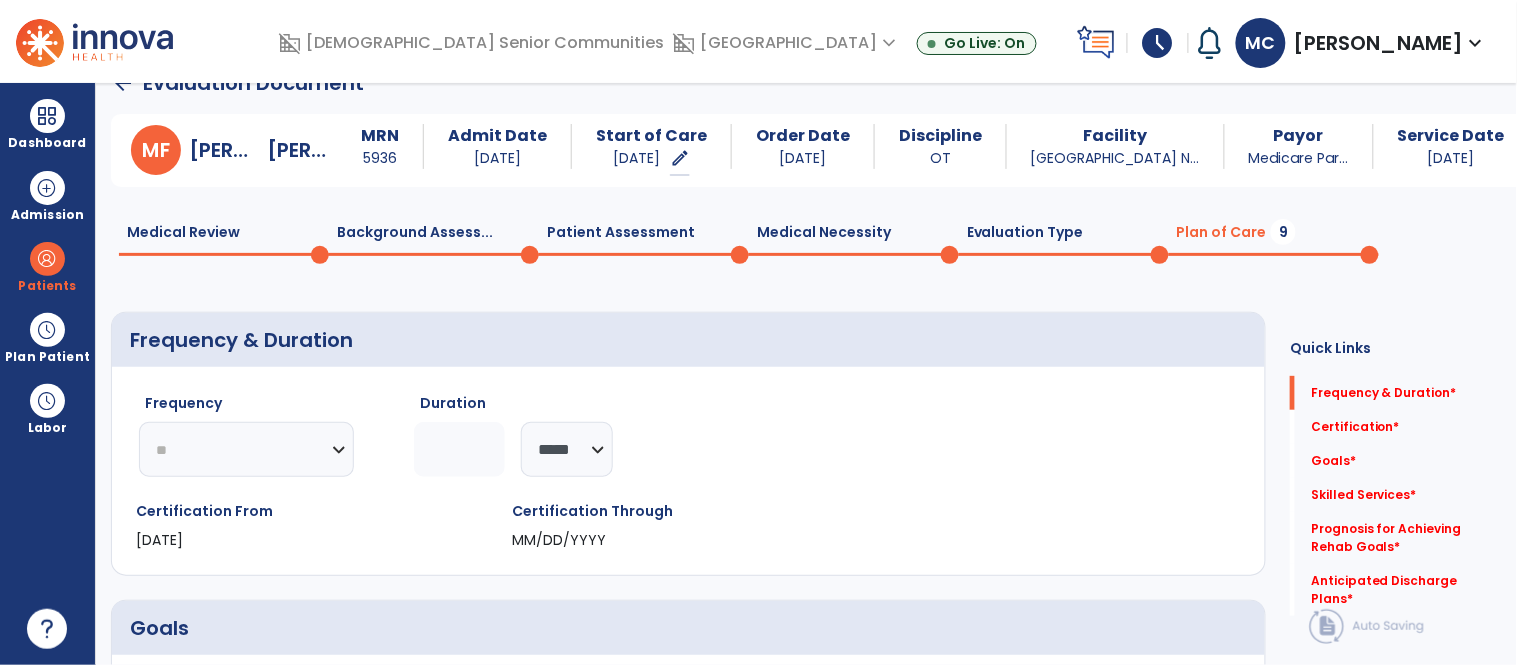 click on "********* ** ** ** ** ** ** **" 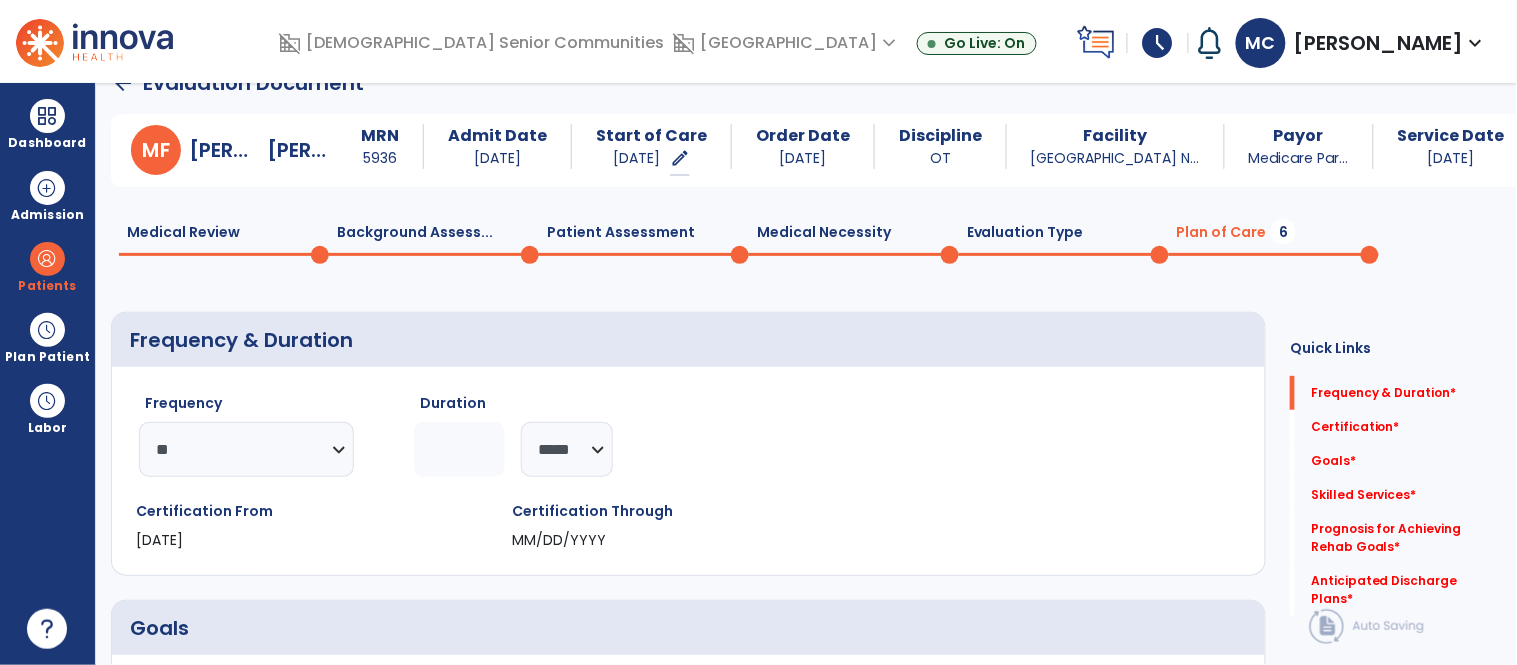click on "******** *****" 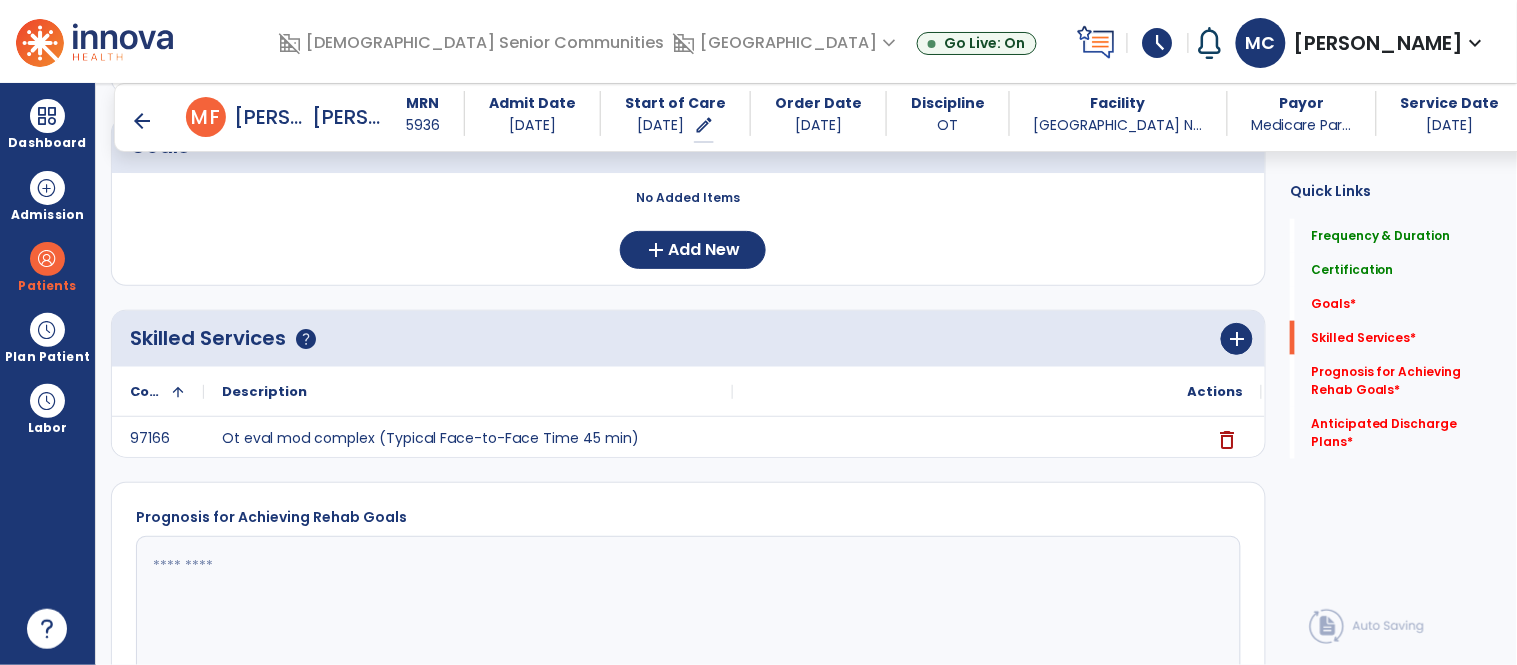 scroll, scrollTop: 511, scrollLeft: 0, axis: vertical 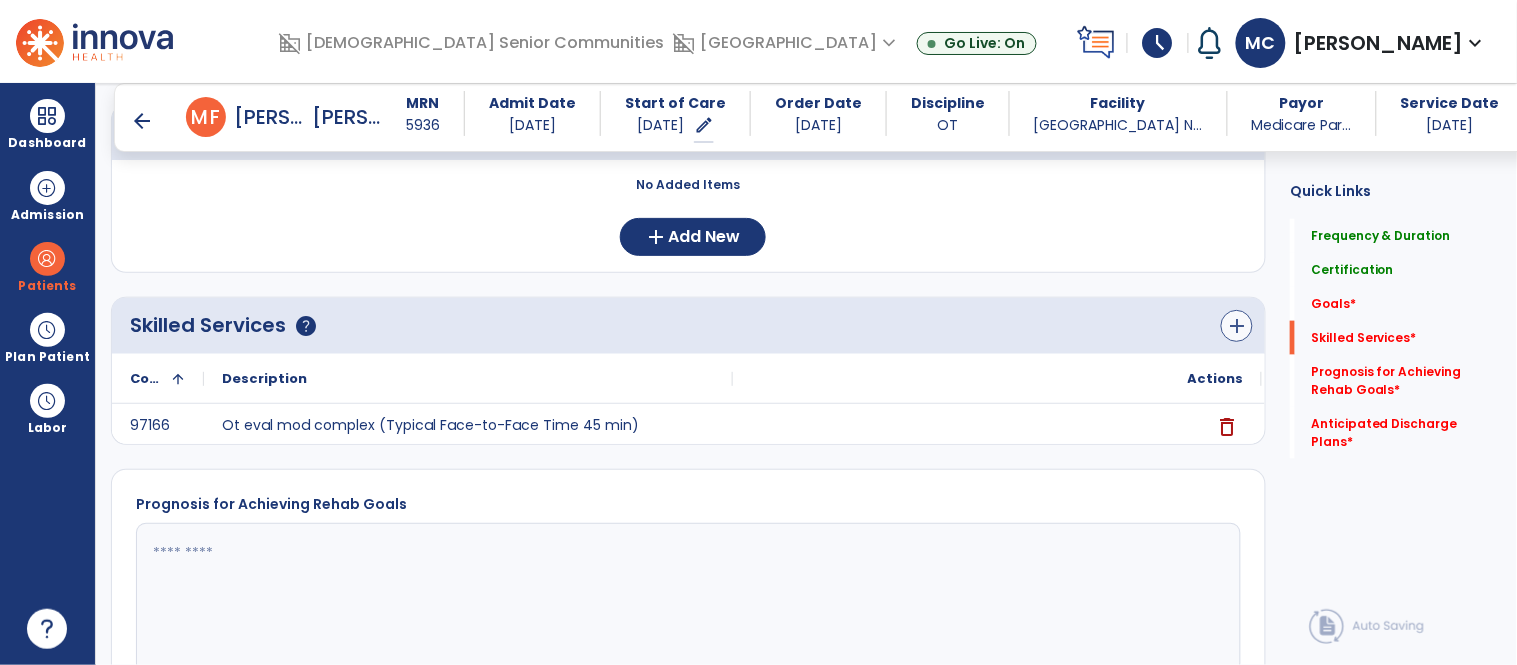 type on "*" 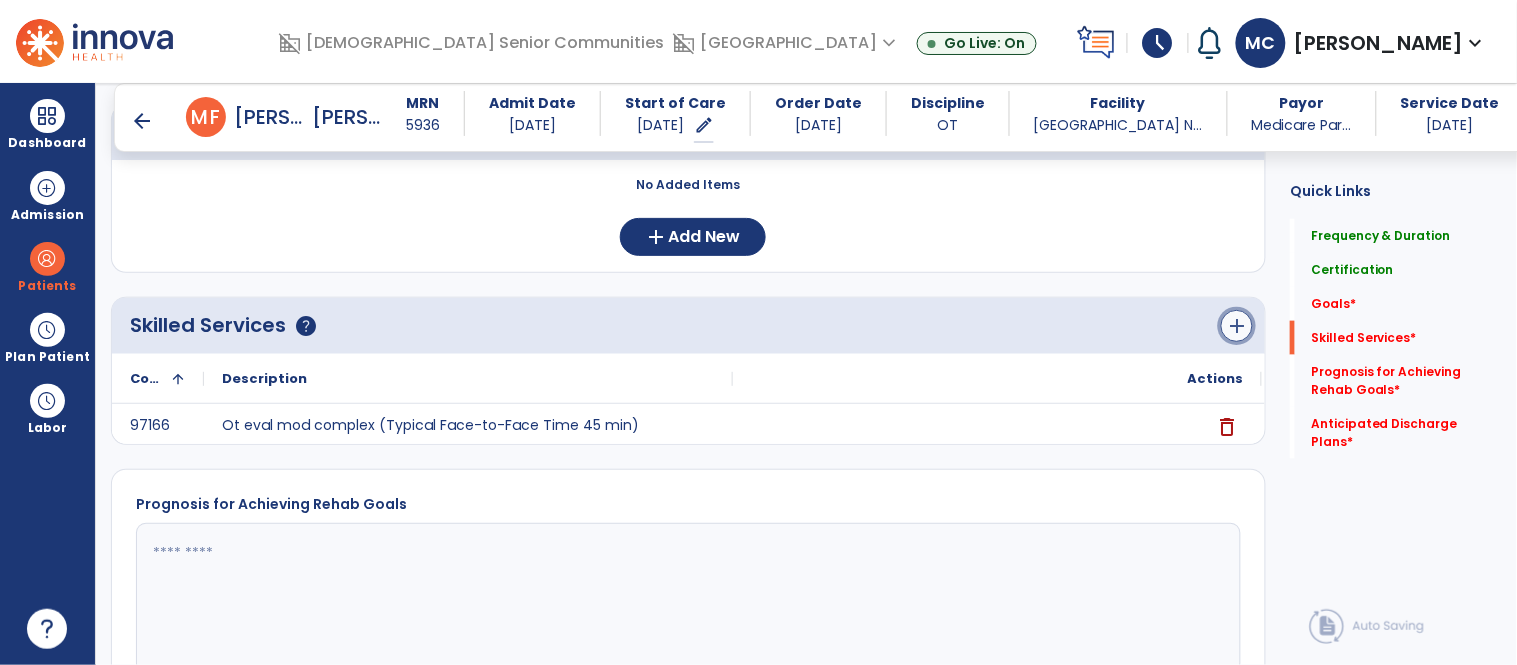 click on "add" 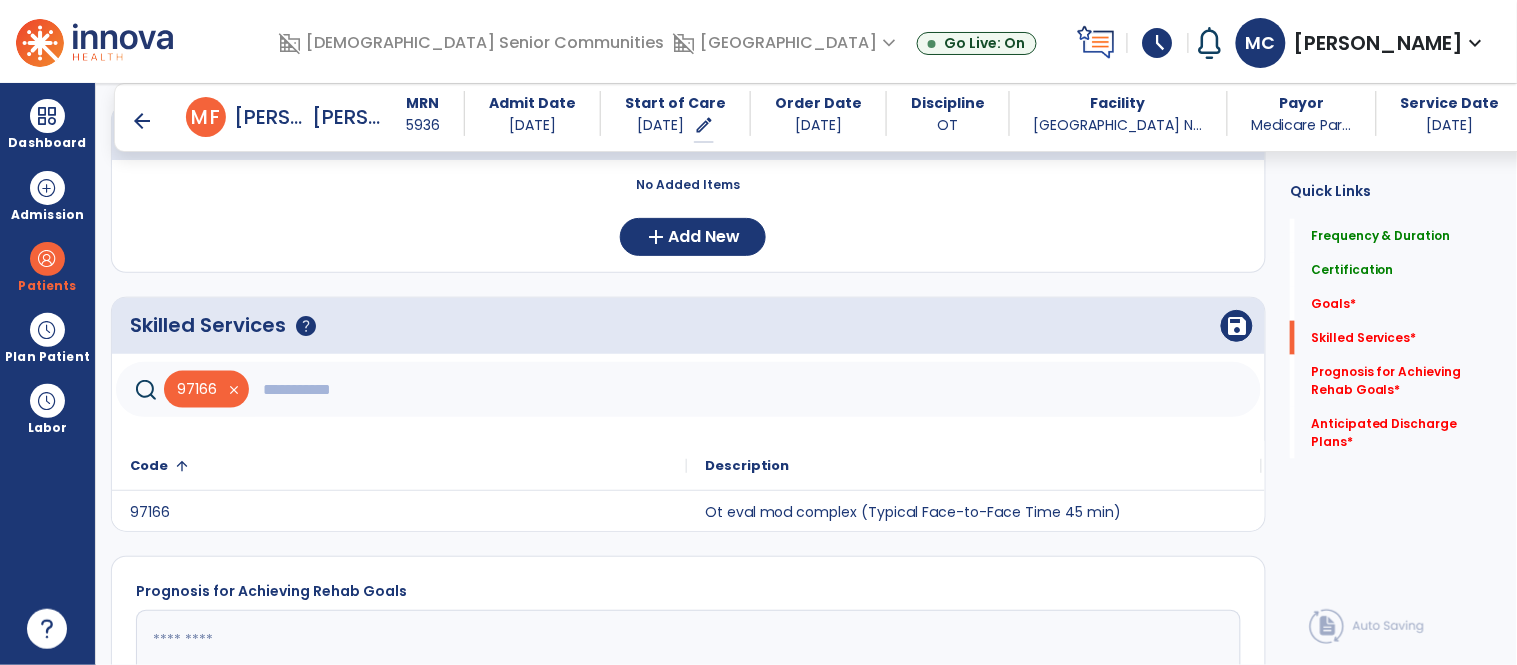 click 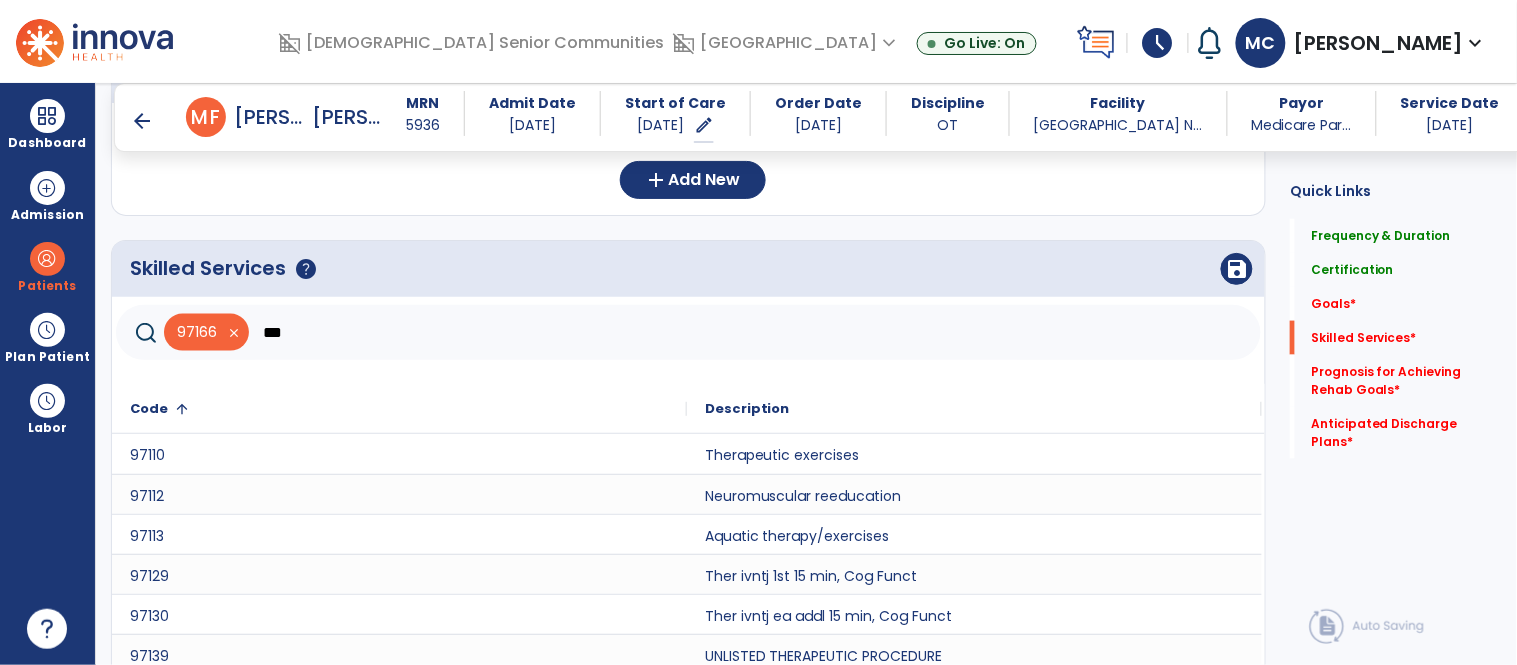 scroll, scrollTop: 783, scrollLeft: 0, axis: vertical 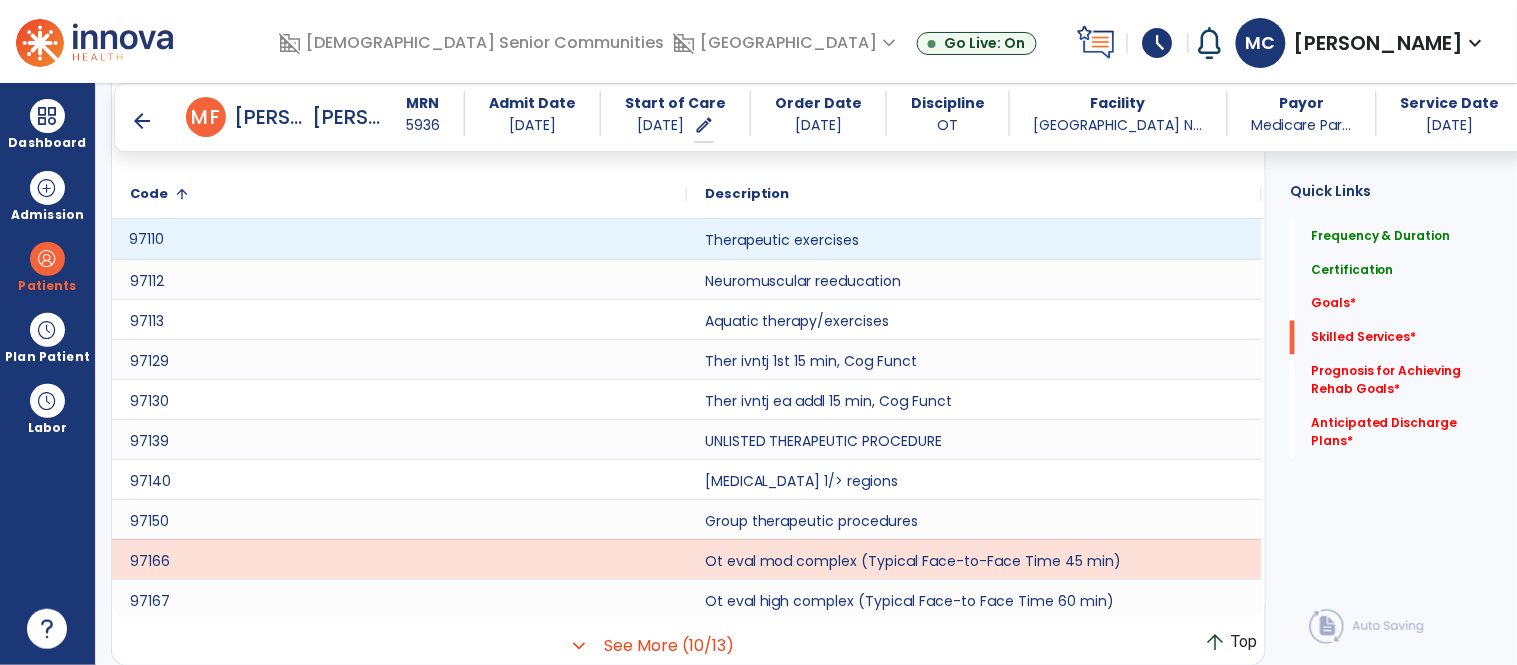 click on "97110" 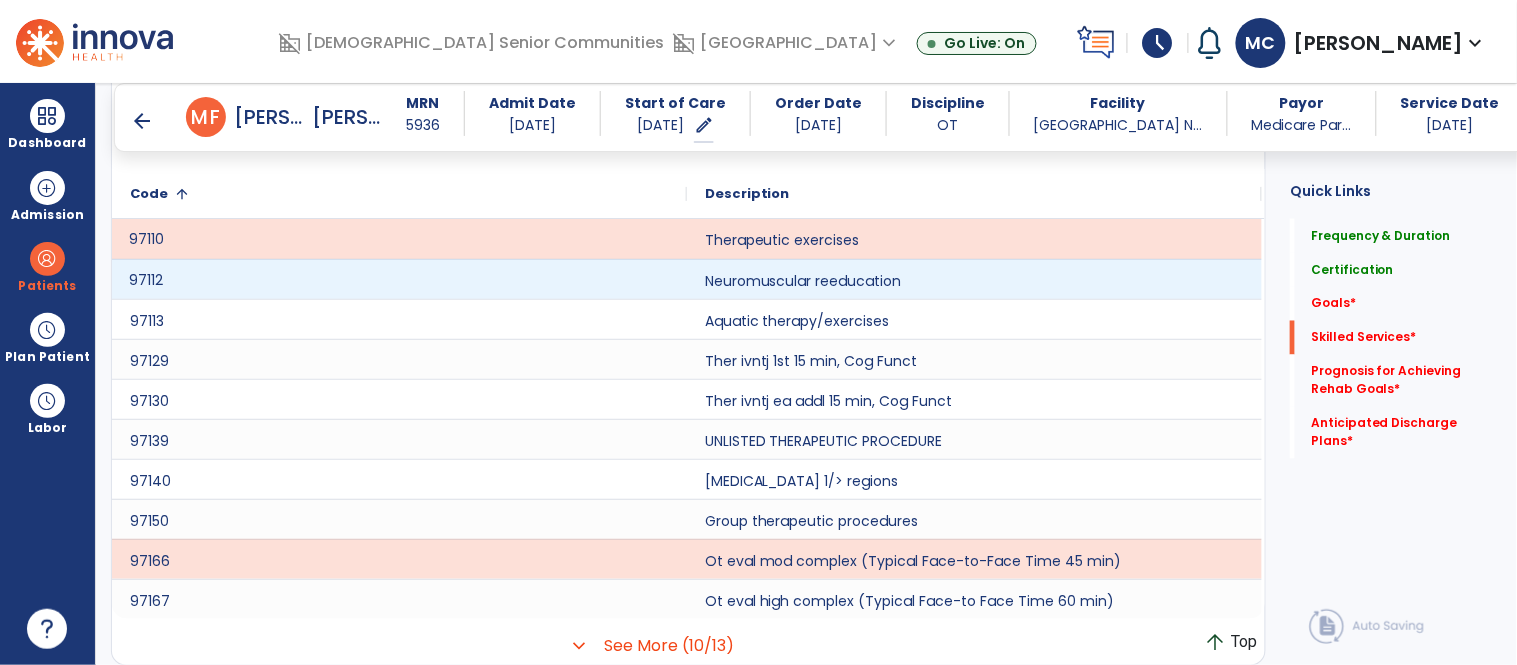 click on "97112" 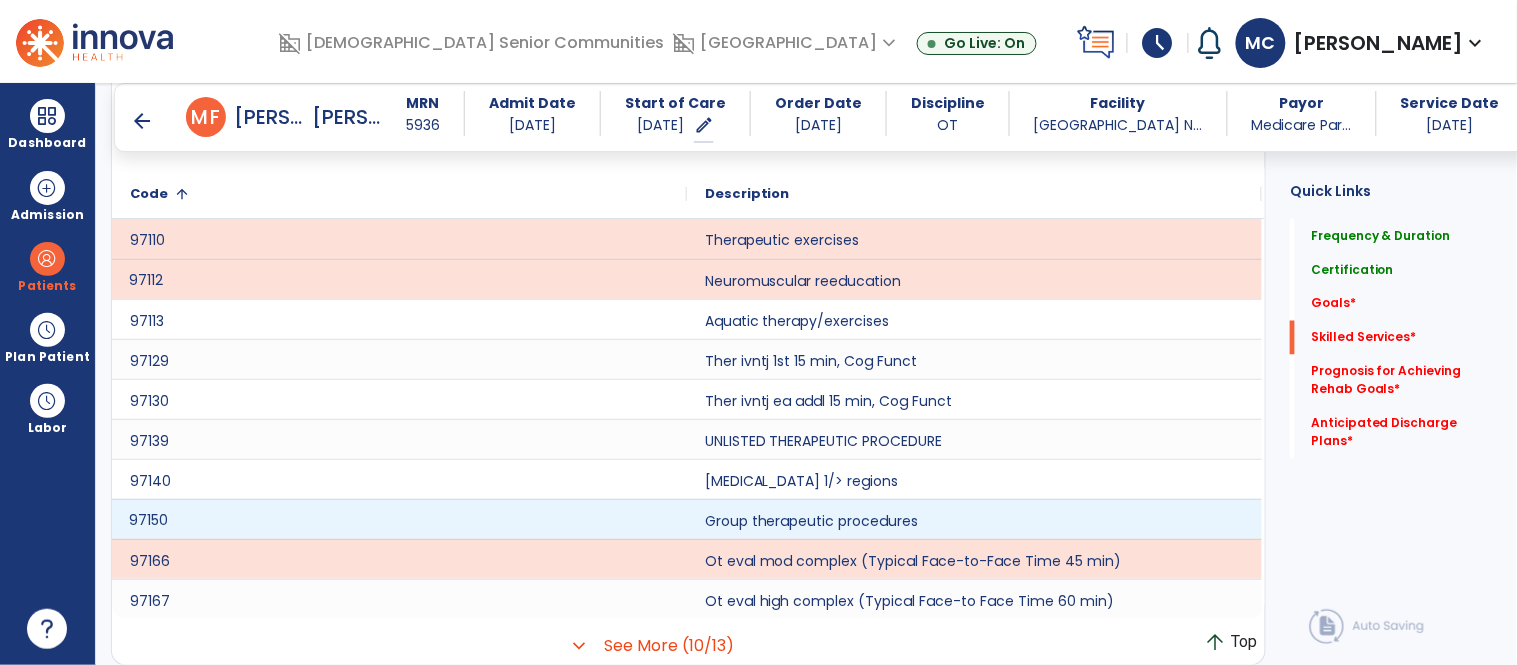 click on "97150" 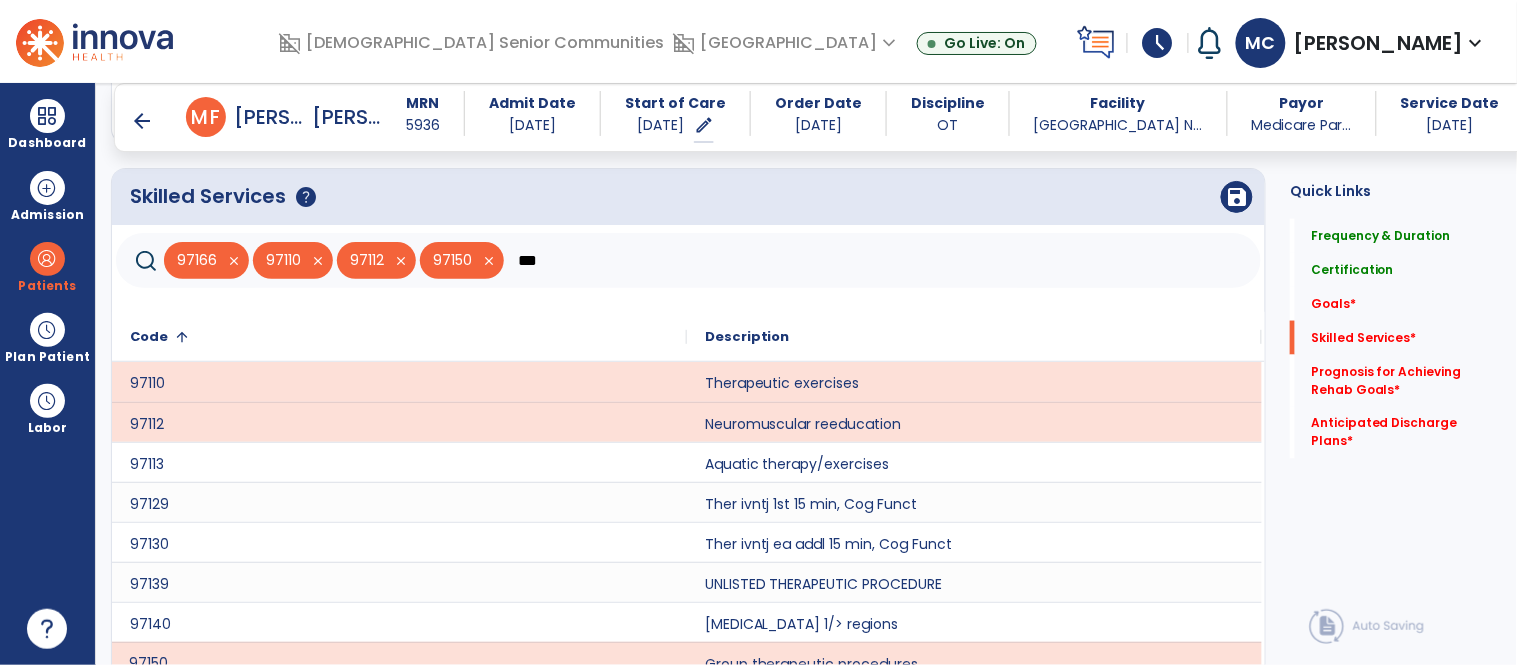scroll, scrollTop: 621, scrollLeft: 0, axis: vertical 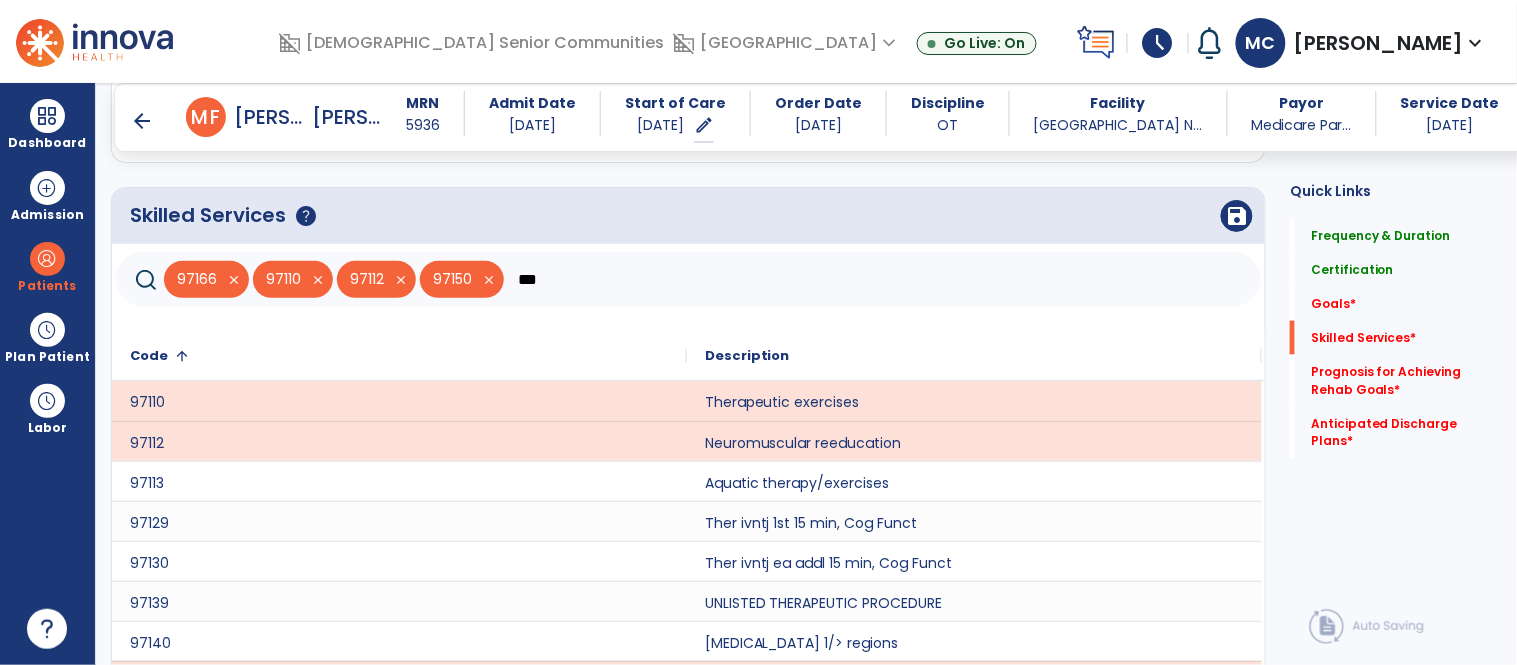 click on "***" 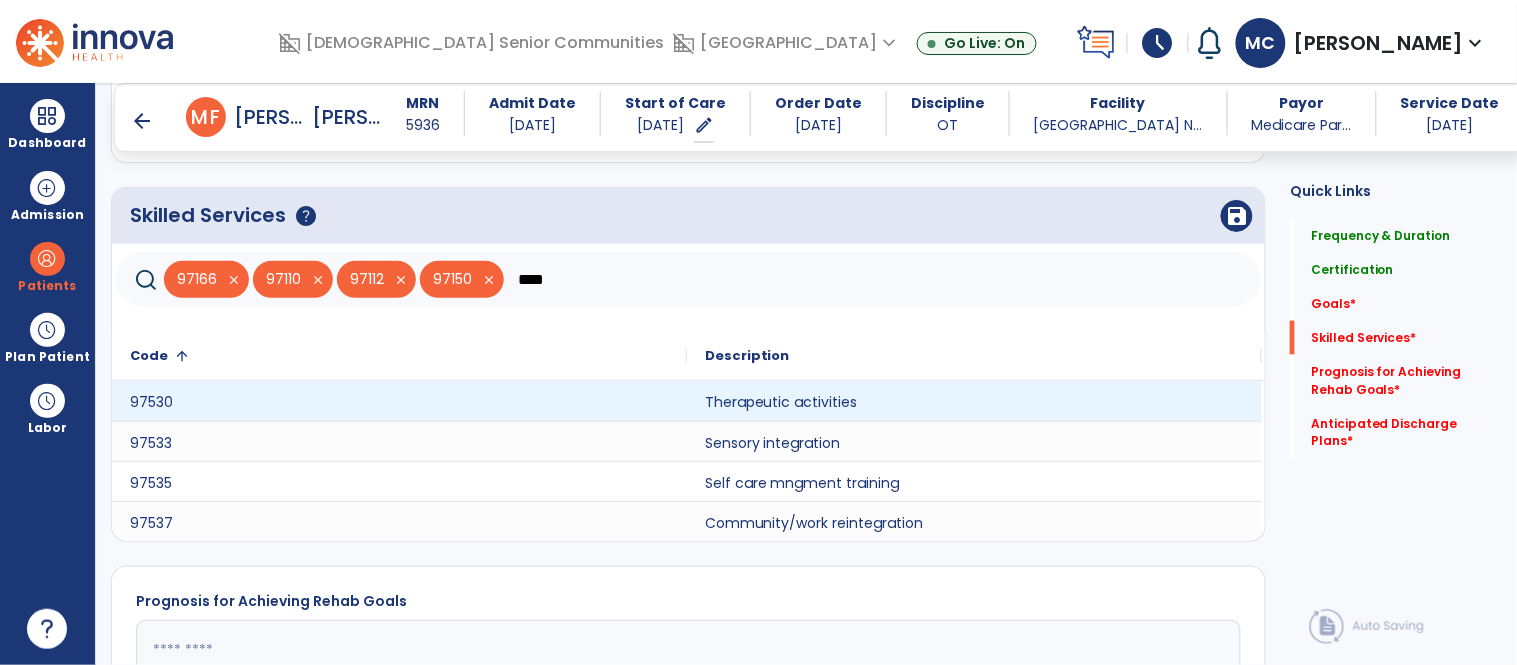 type on "****" 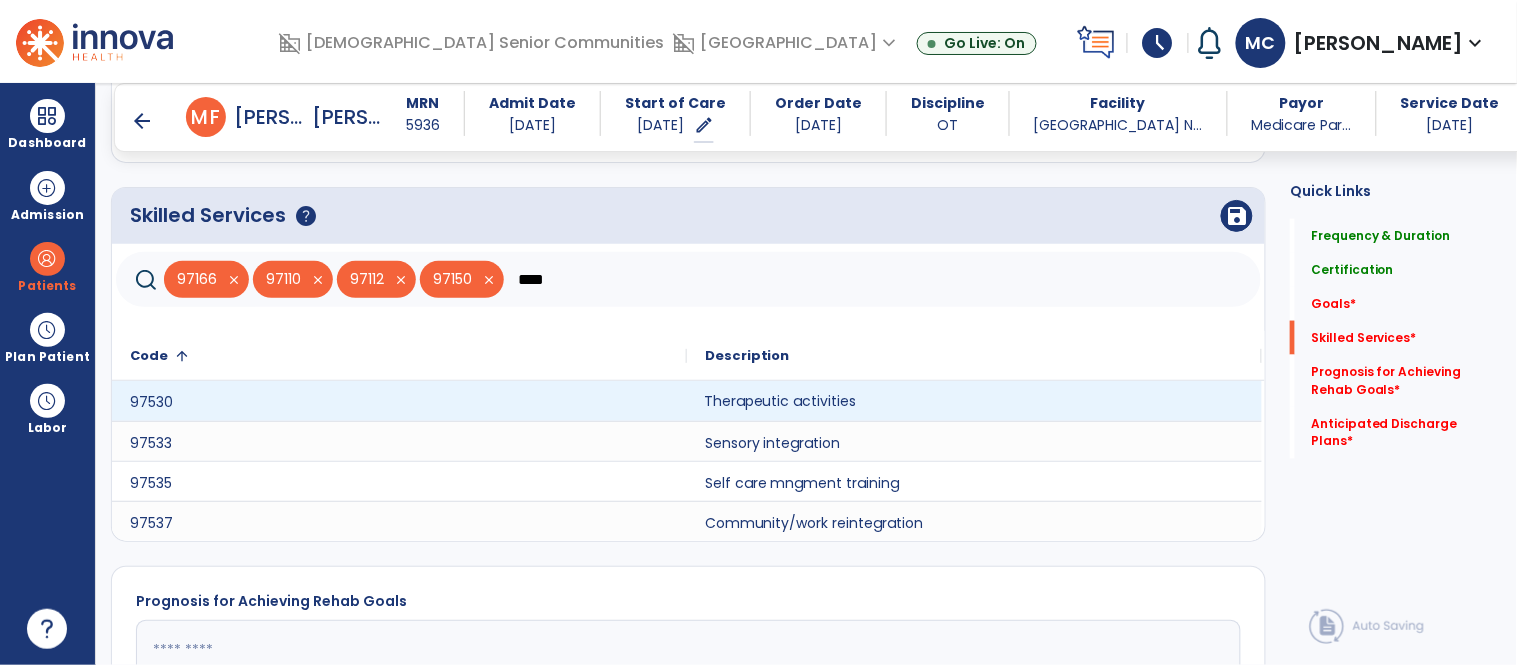 click on "Therapeutic activities" 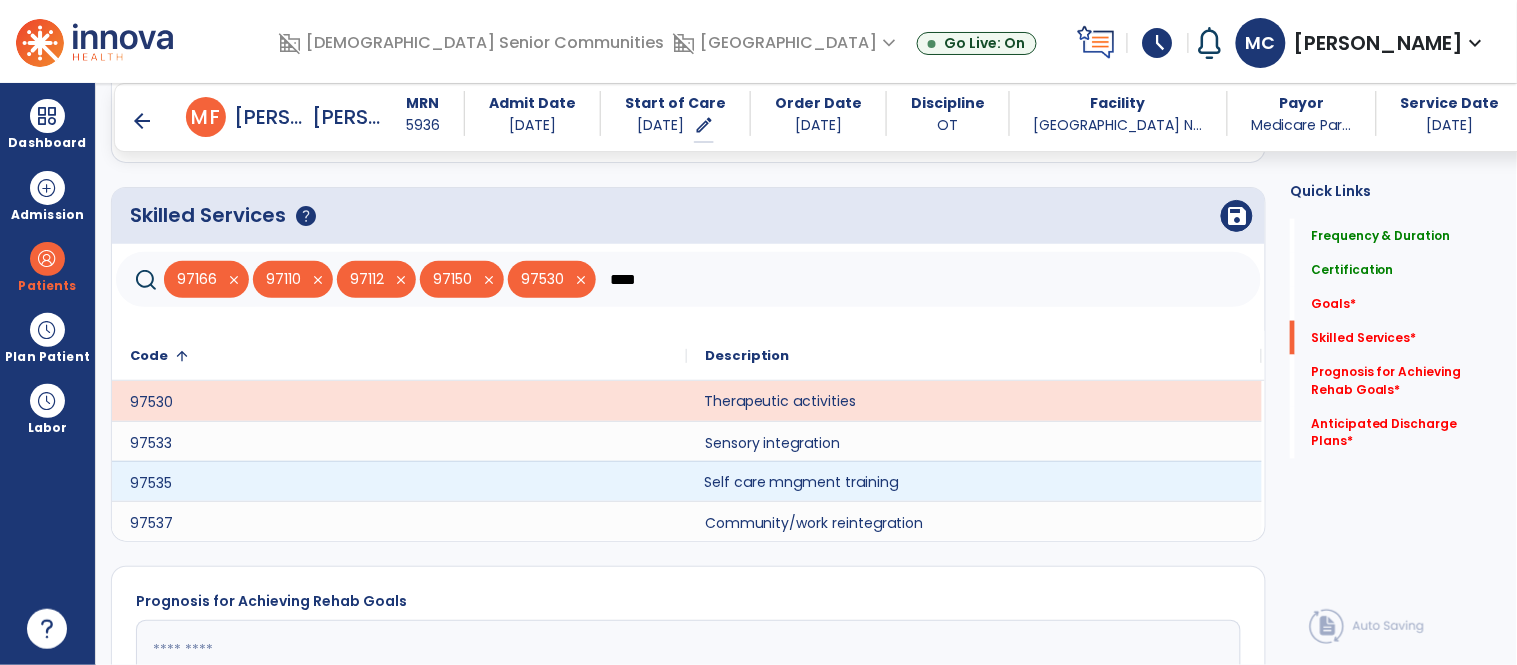 click on "Self care mngment training" 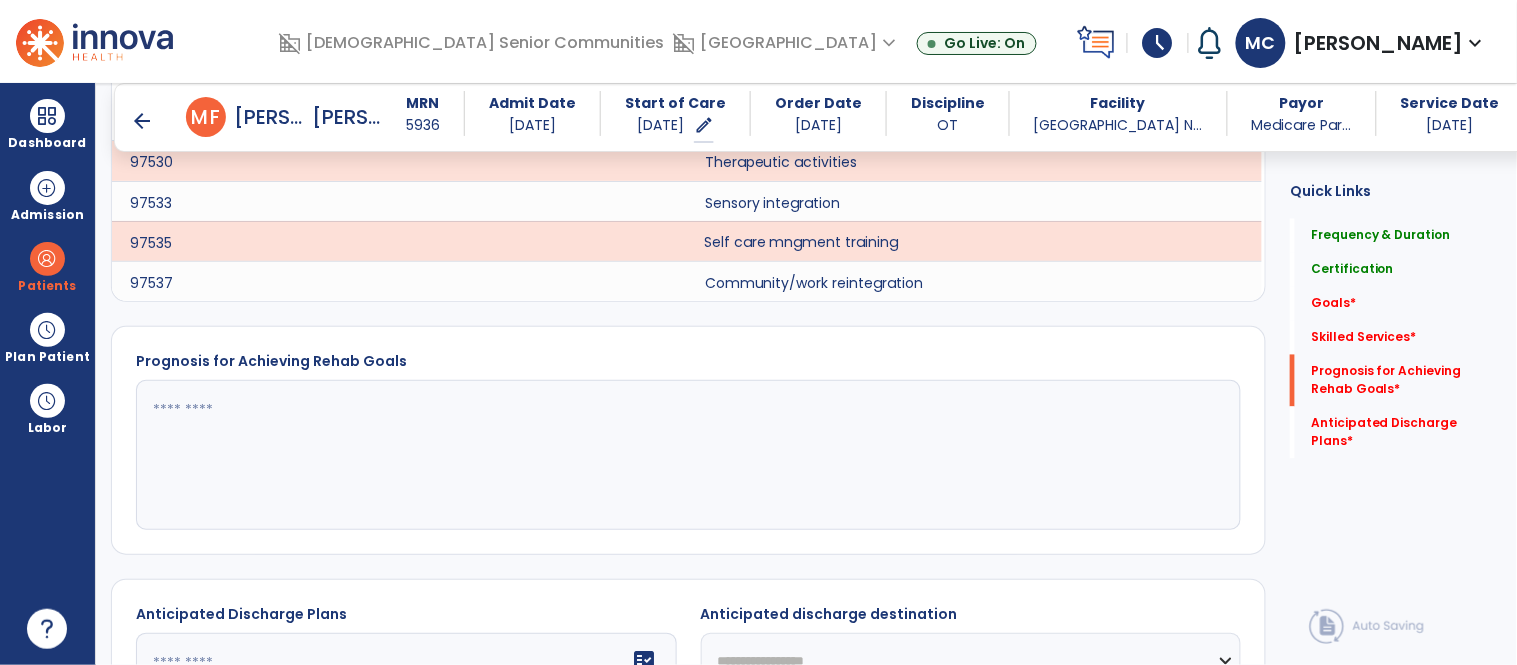 scroll, scrollTop: 877, scrollLeft: 0, axis: vertical 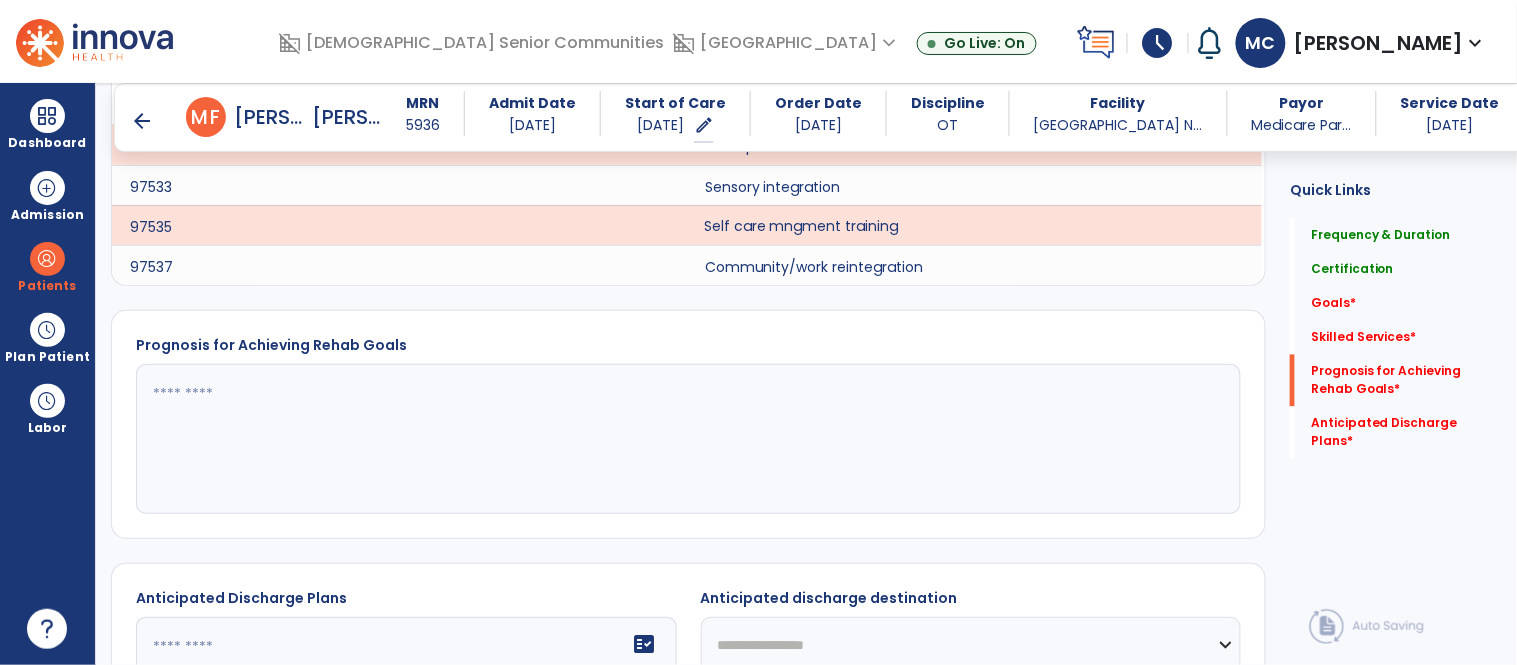 click 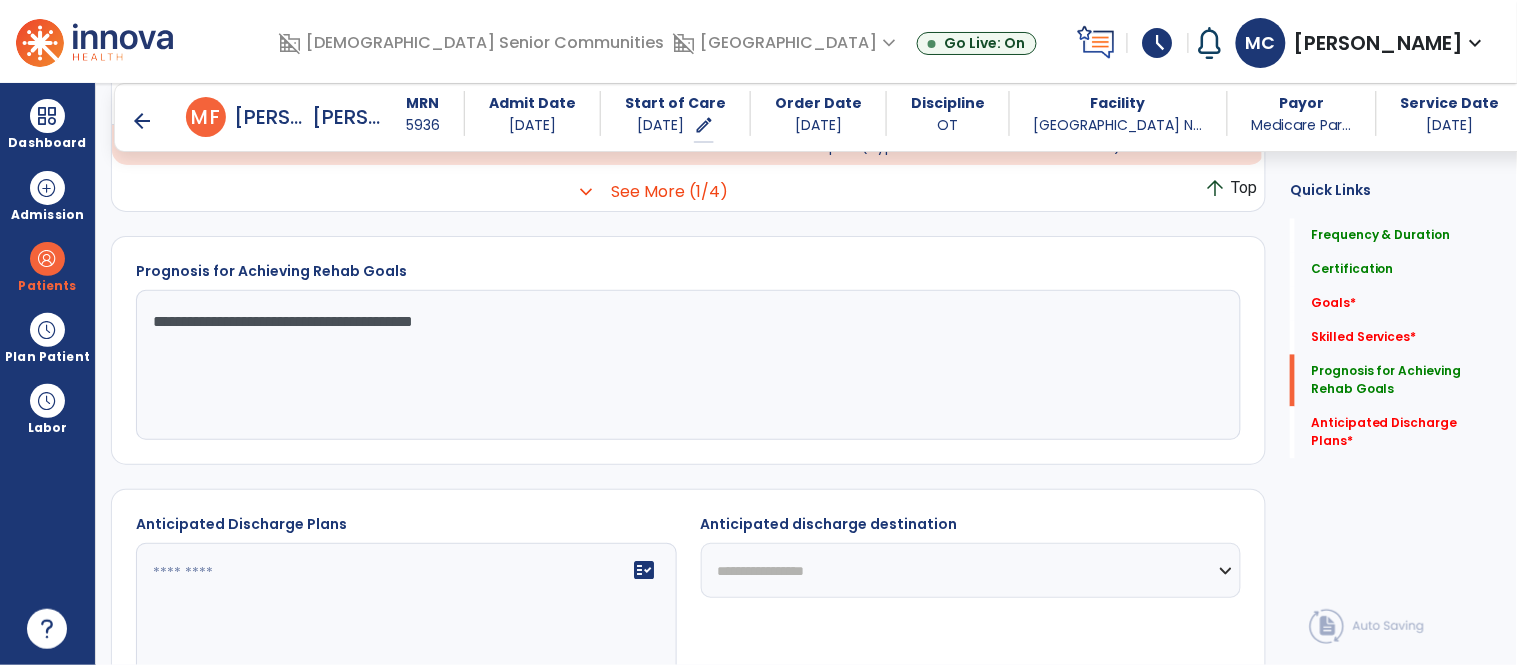 scroll, scrollTop: 1027, scrollLeft: 0, axis: vertical 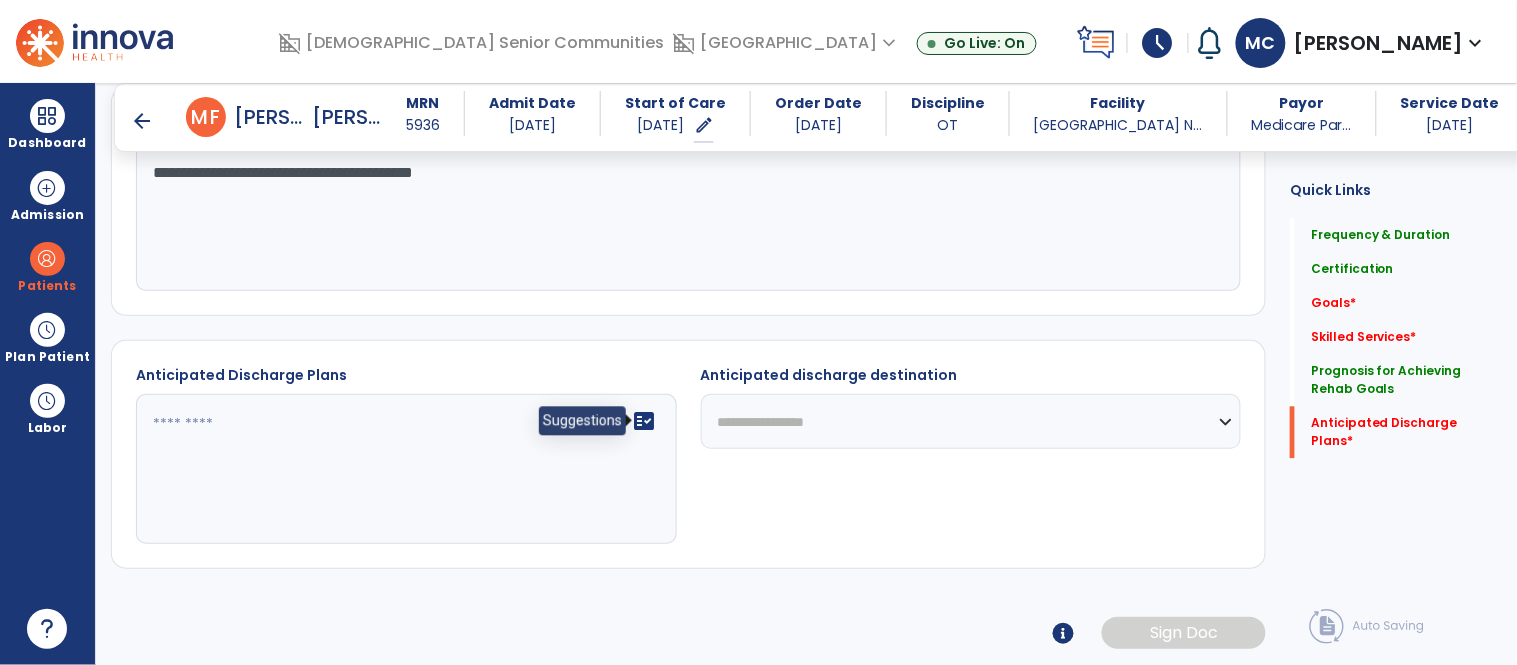 type on "**********" 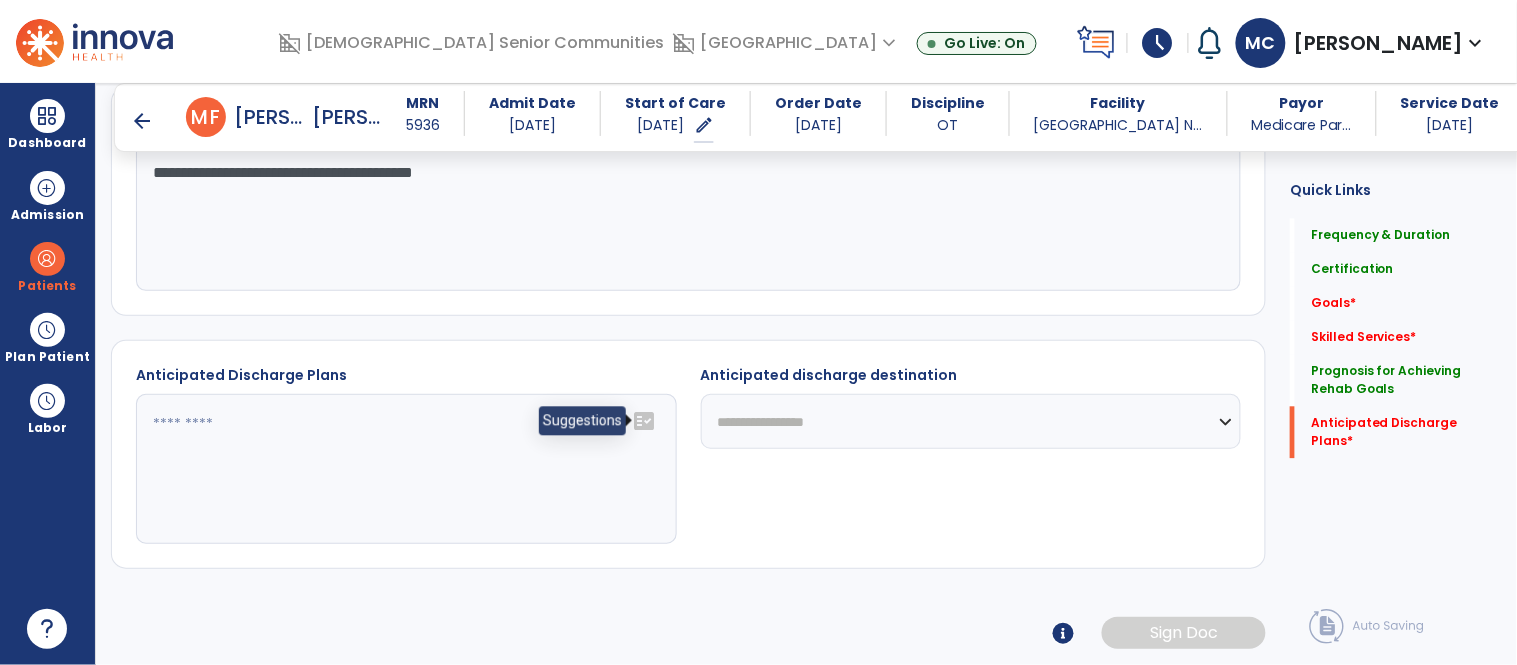 click on "fact_check" 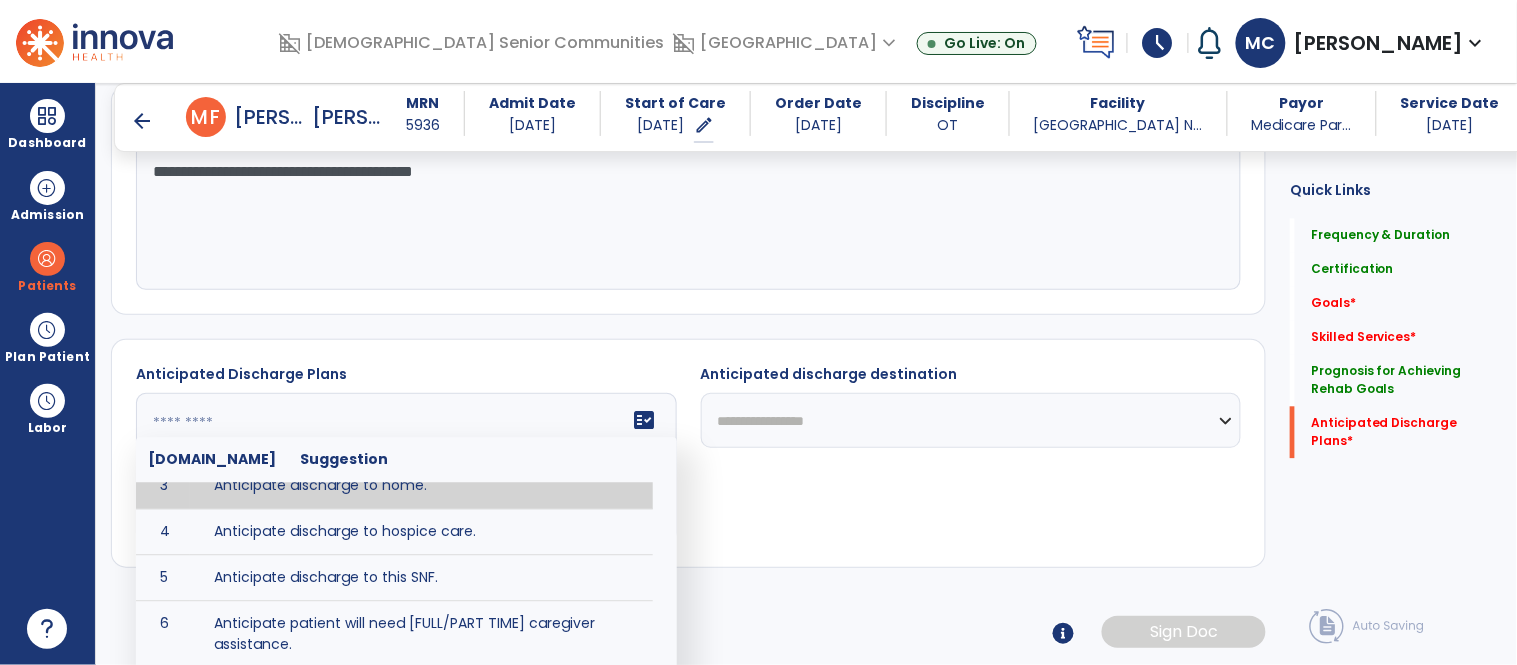 scroll, scrollTop: 114, scrollLeft: 0, axis: vertical 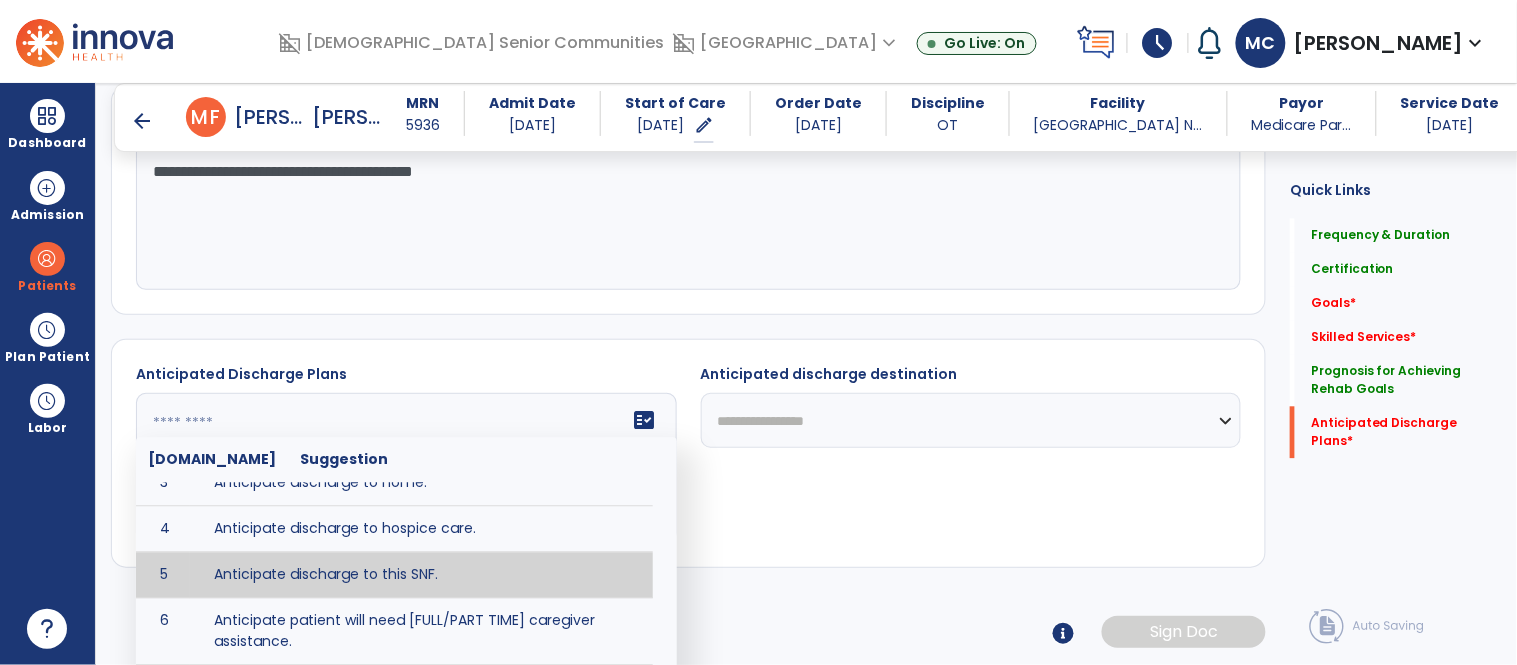 type on "**********" 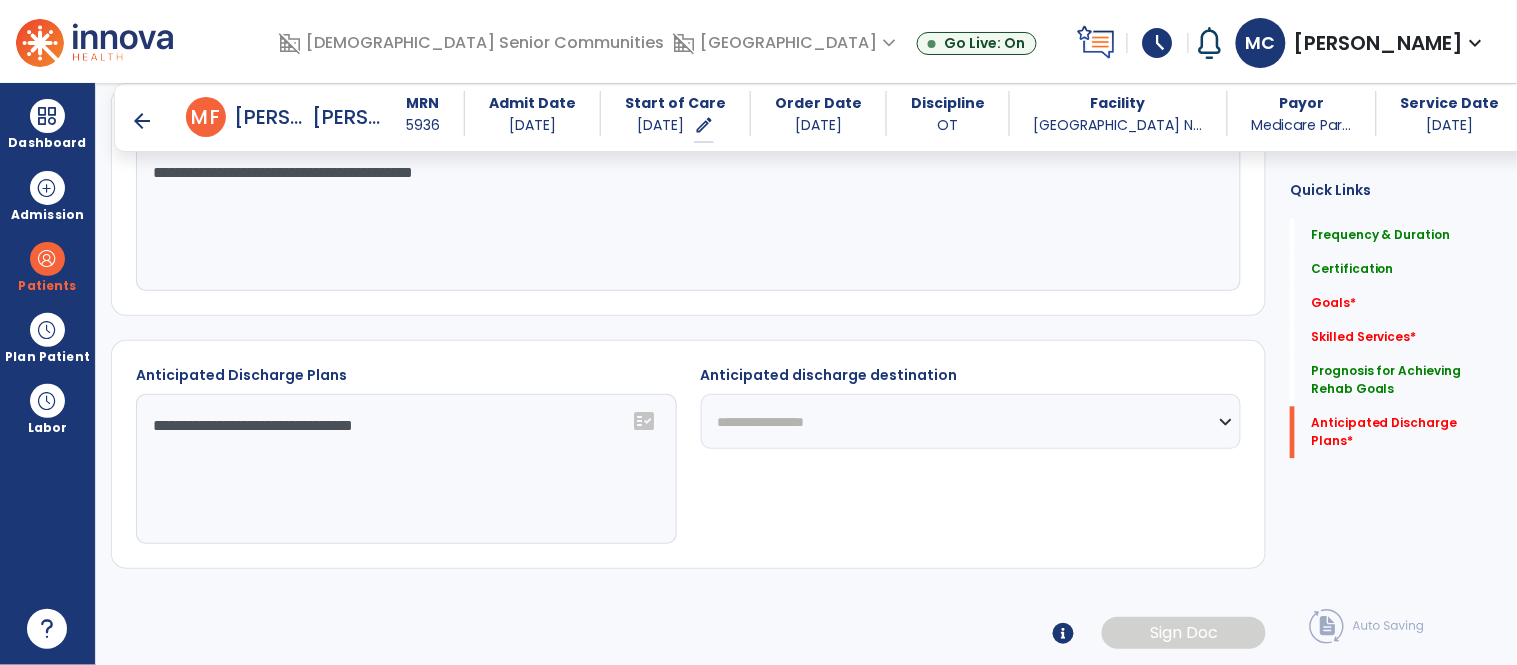 click on "**********" 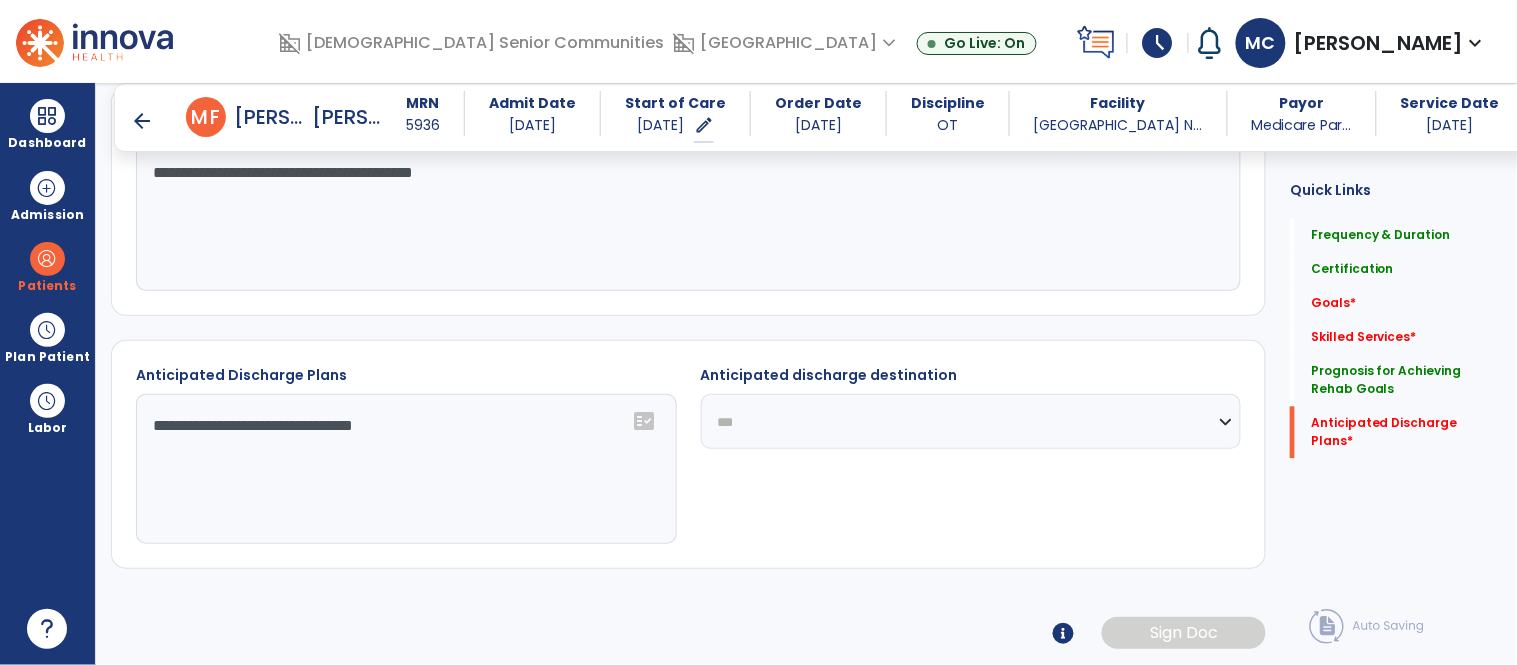 click on "**********" 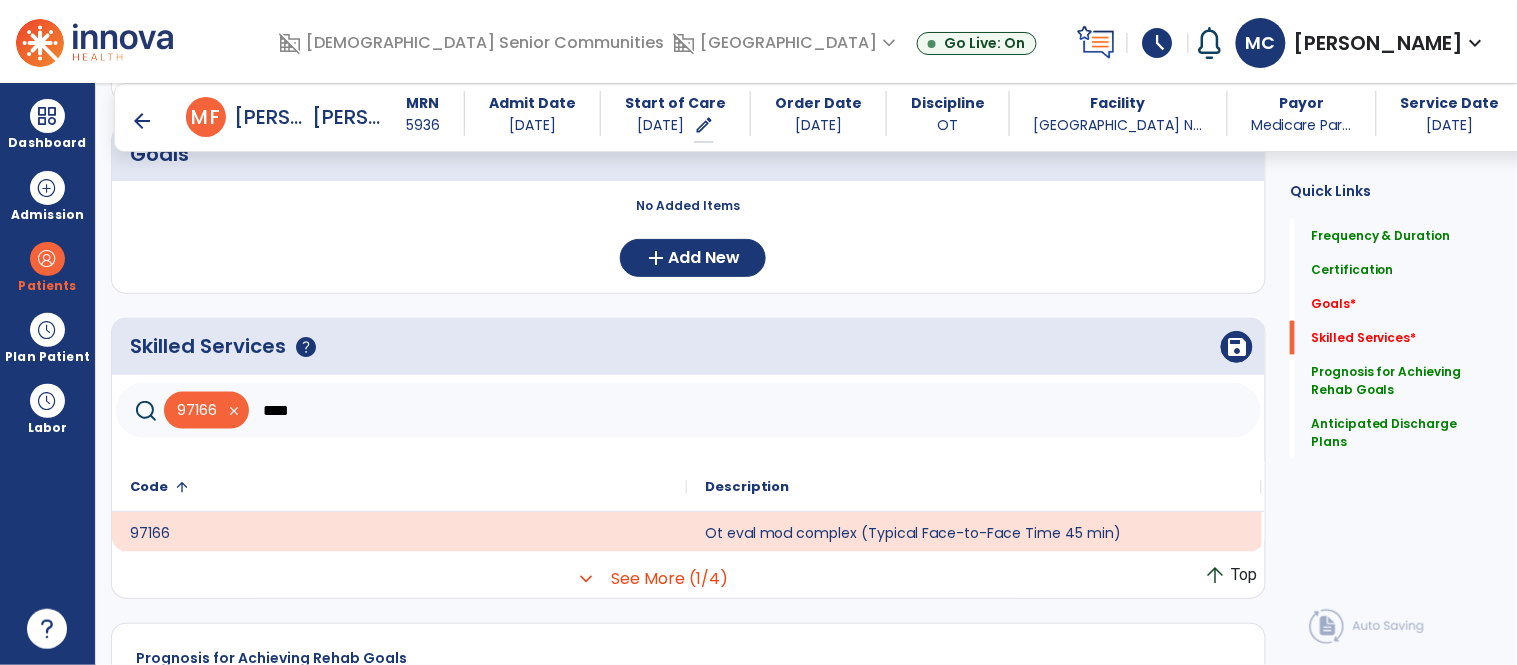 scroll, scrollTop: 488, scrollLeft: 0, axis: vertical 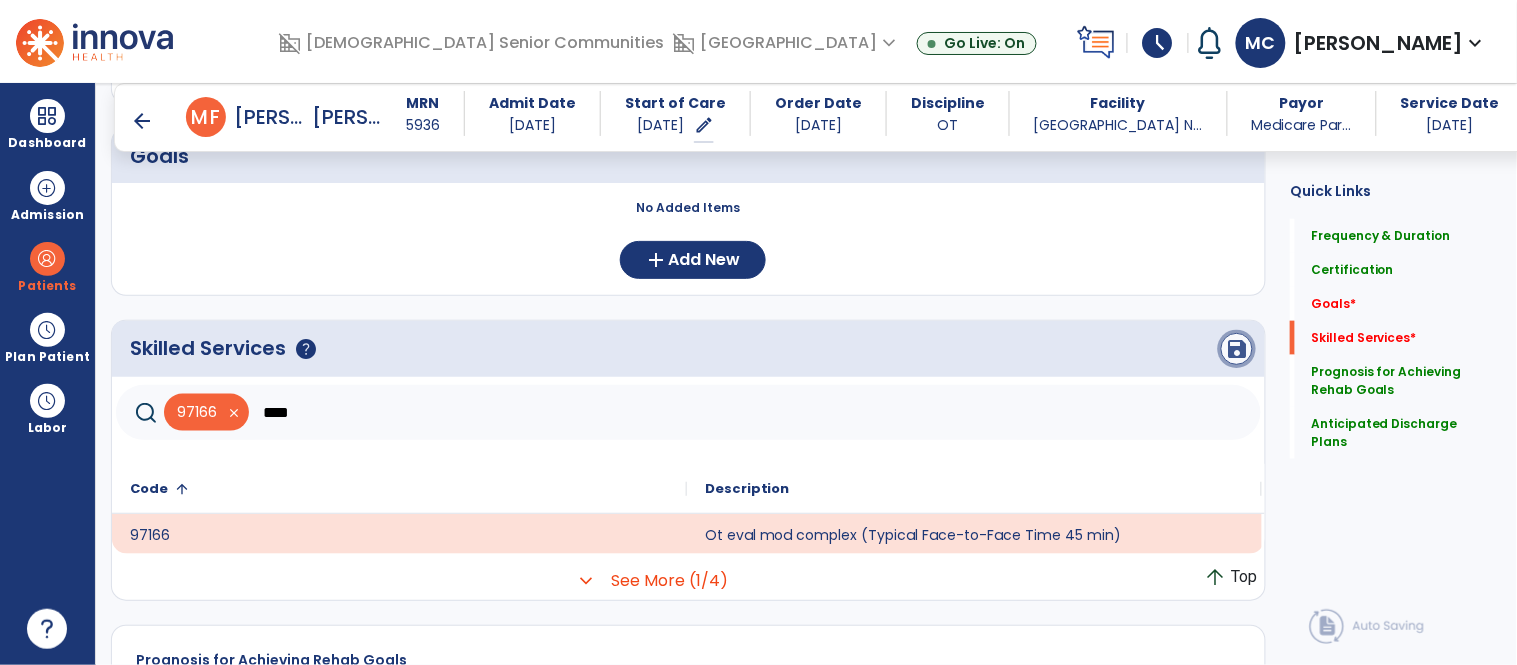 click on "save" 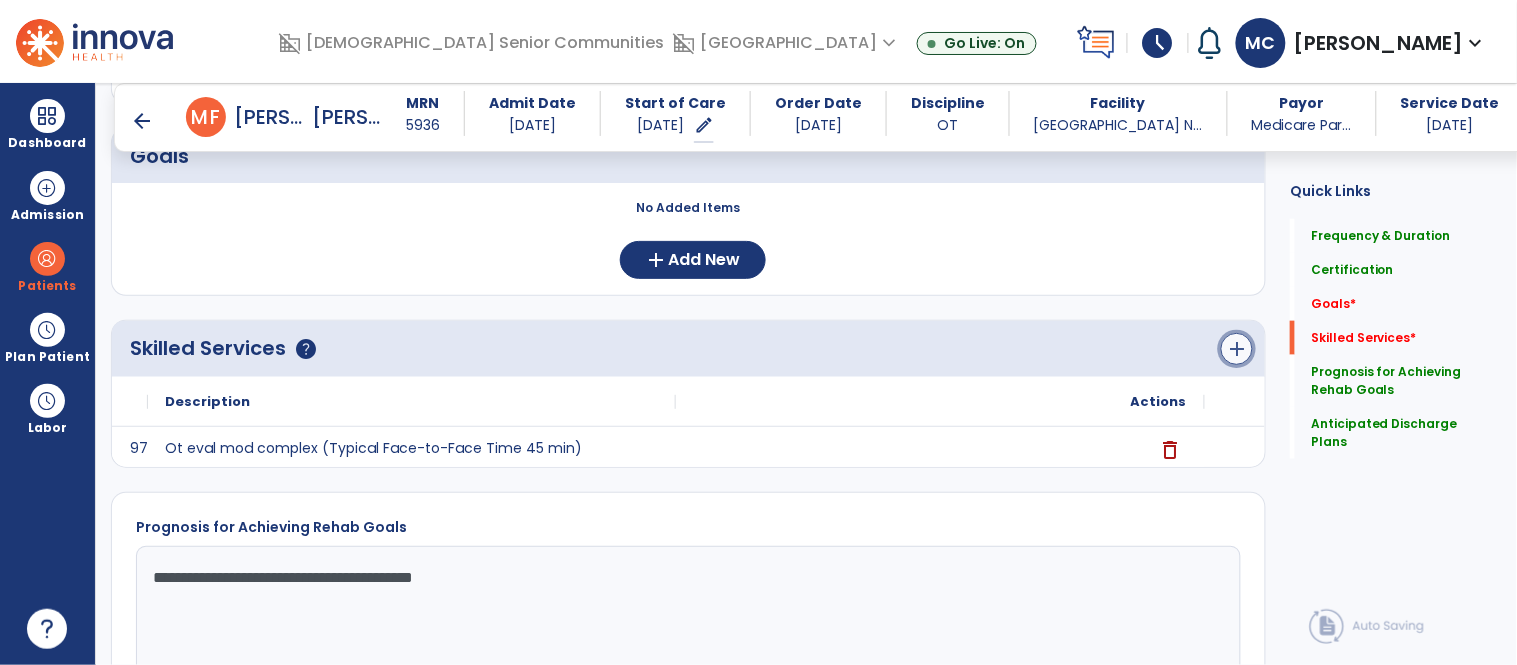 click on "add" 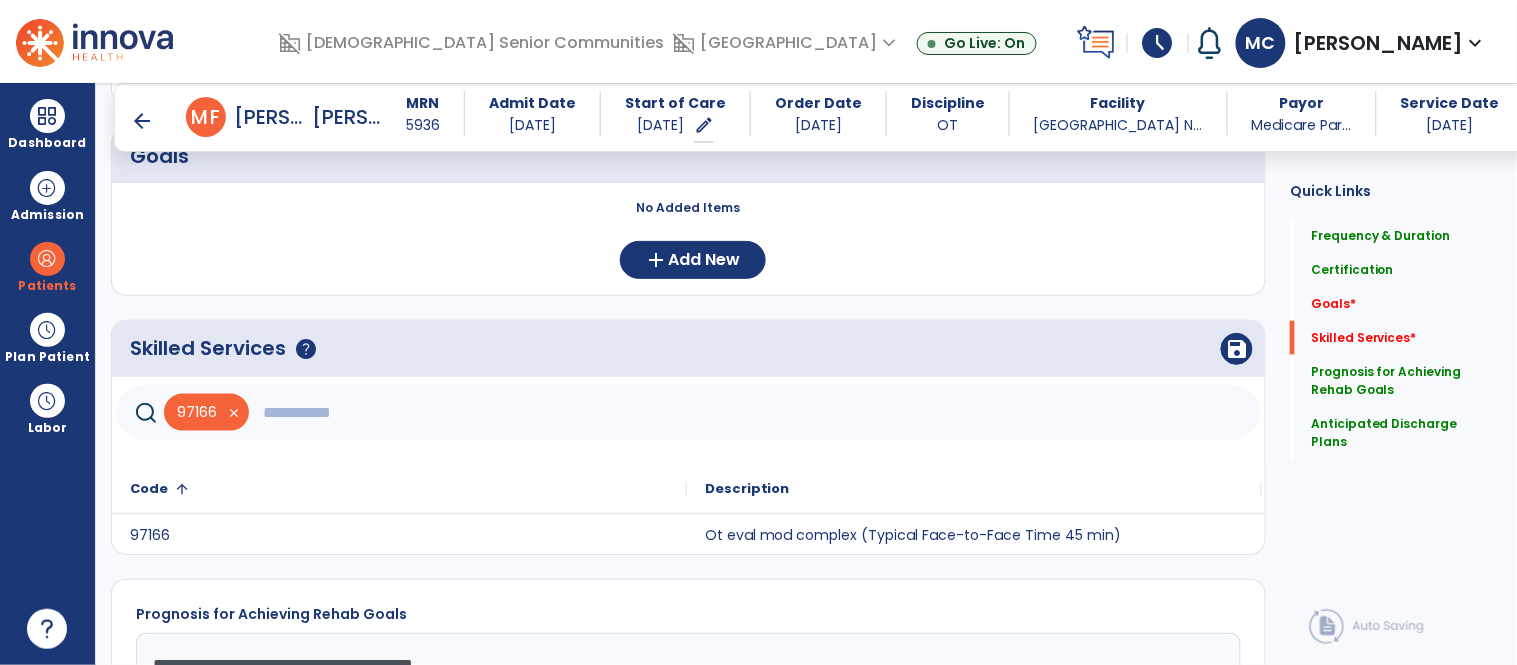 click 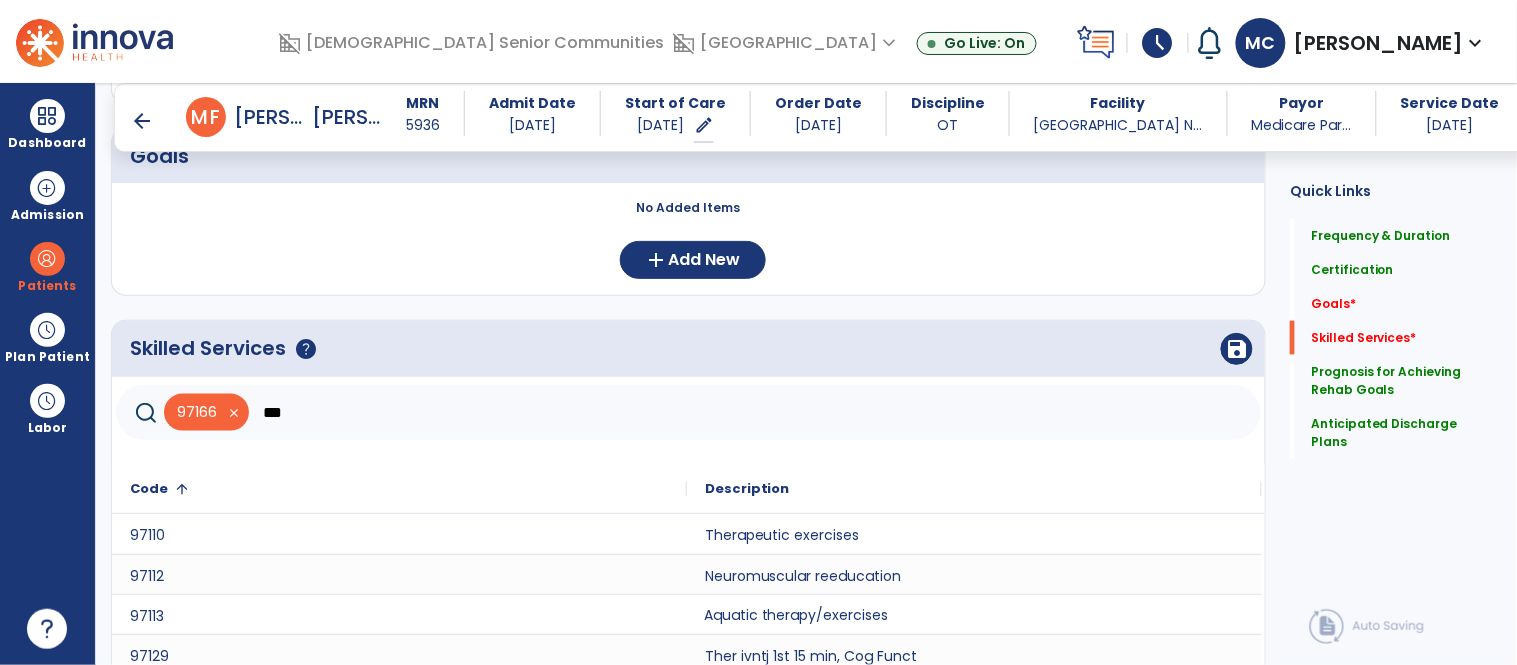 scroll, scrollTop: 783, scrollLeft: 0, axis: vertical 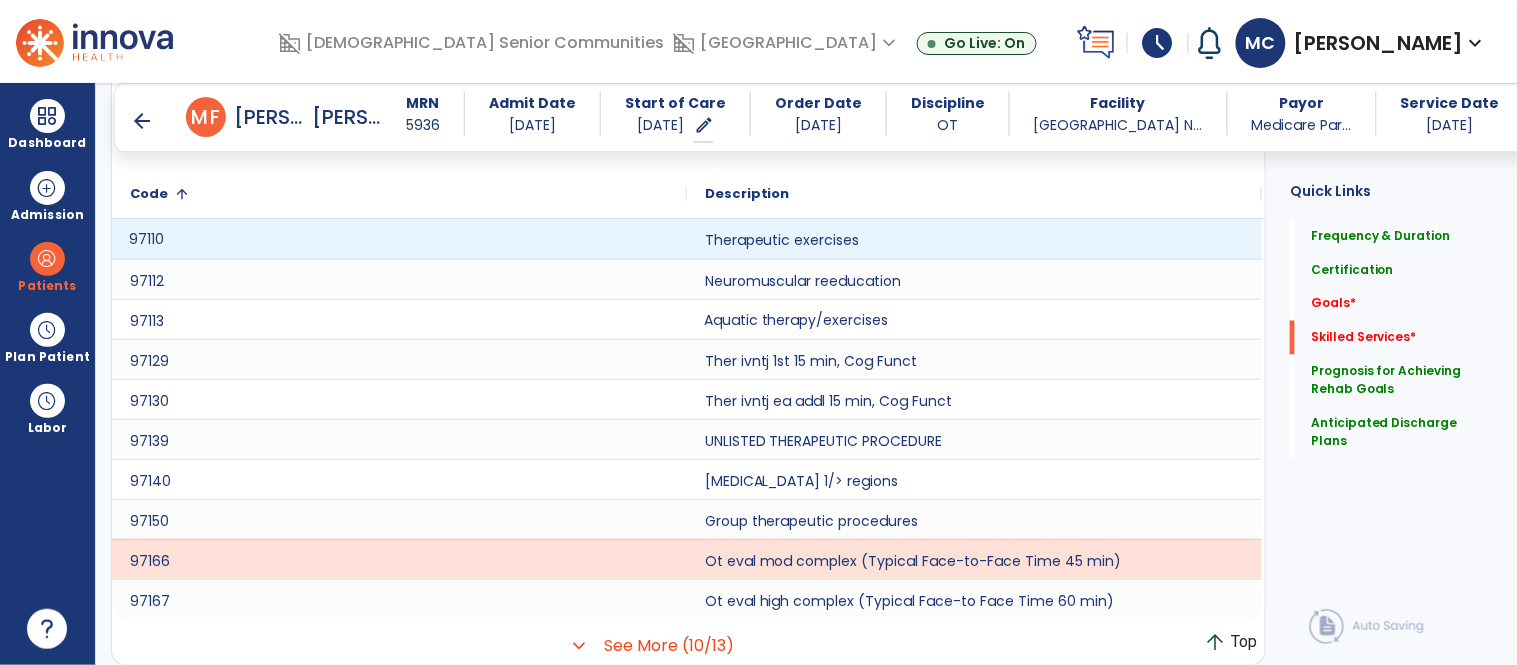 click on "97110" 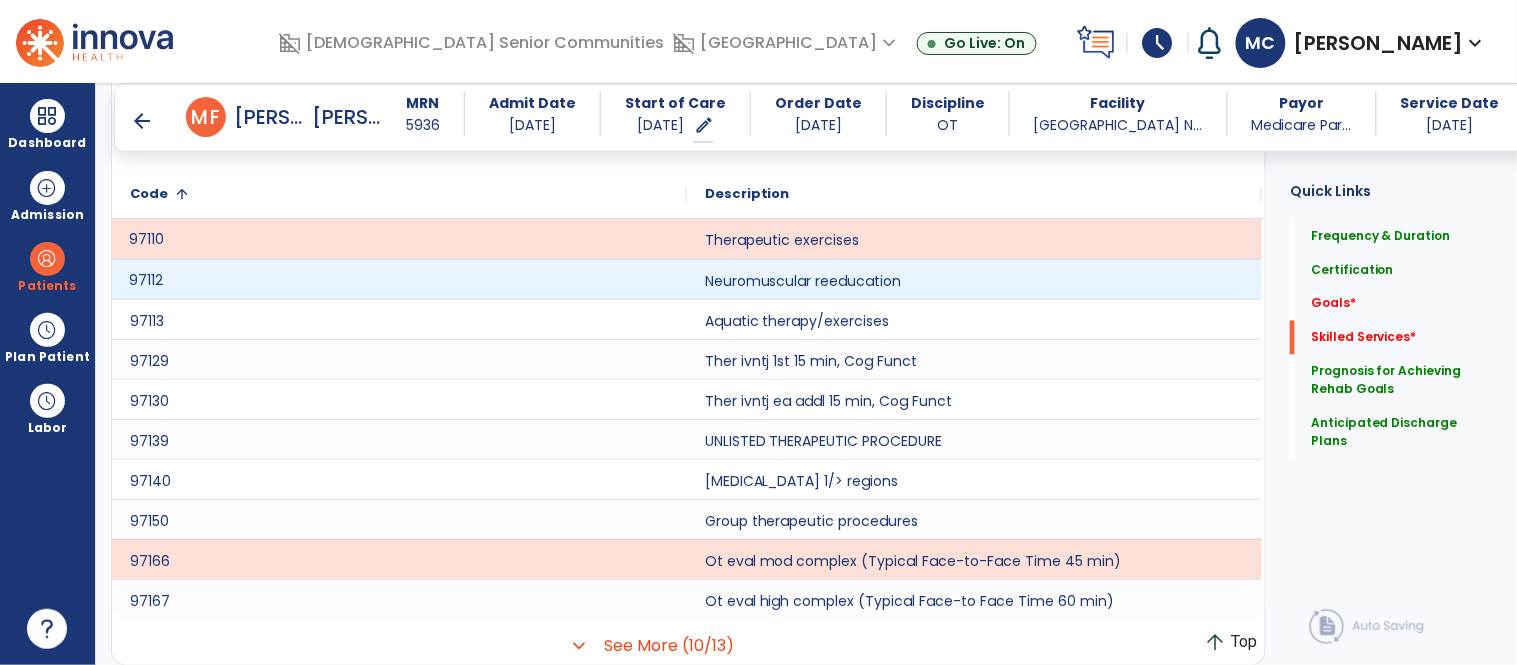 click on "97112" 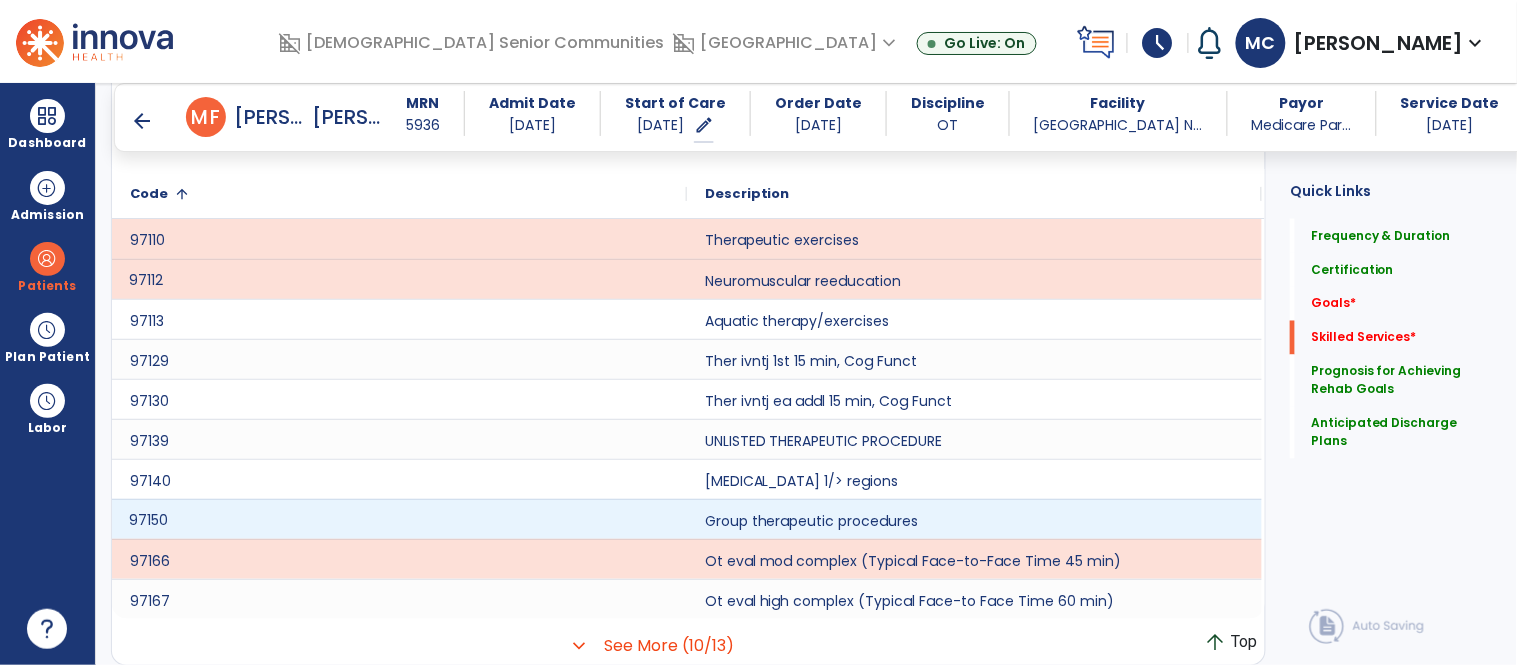 click on "97150" 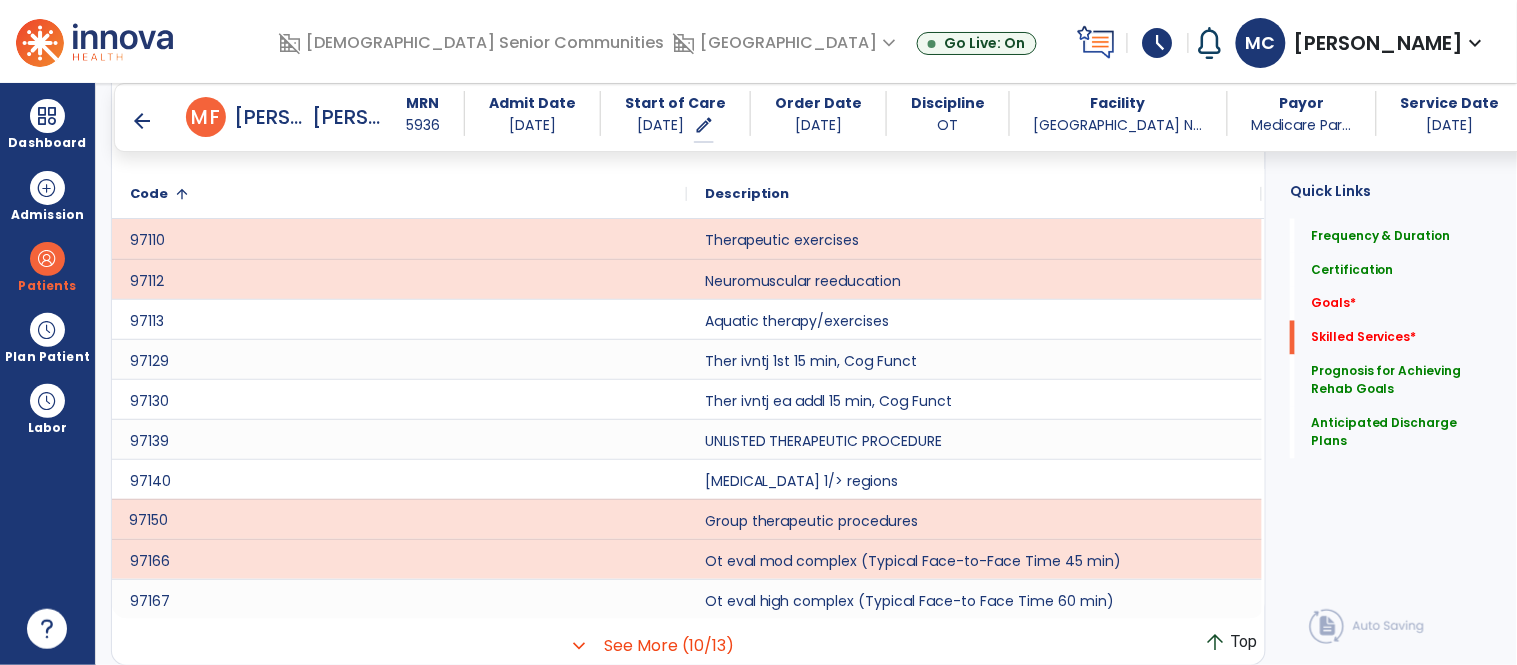 scroll, scrollTop: 457, scrollLeft: 0, axis: vertical 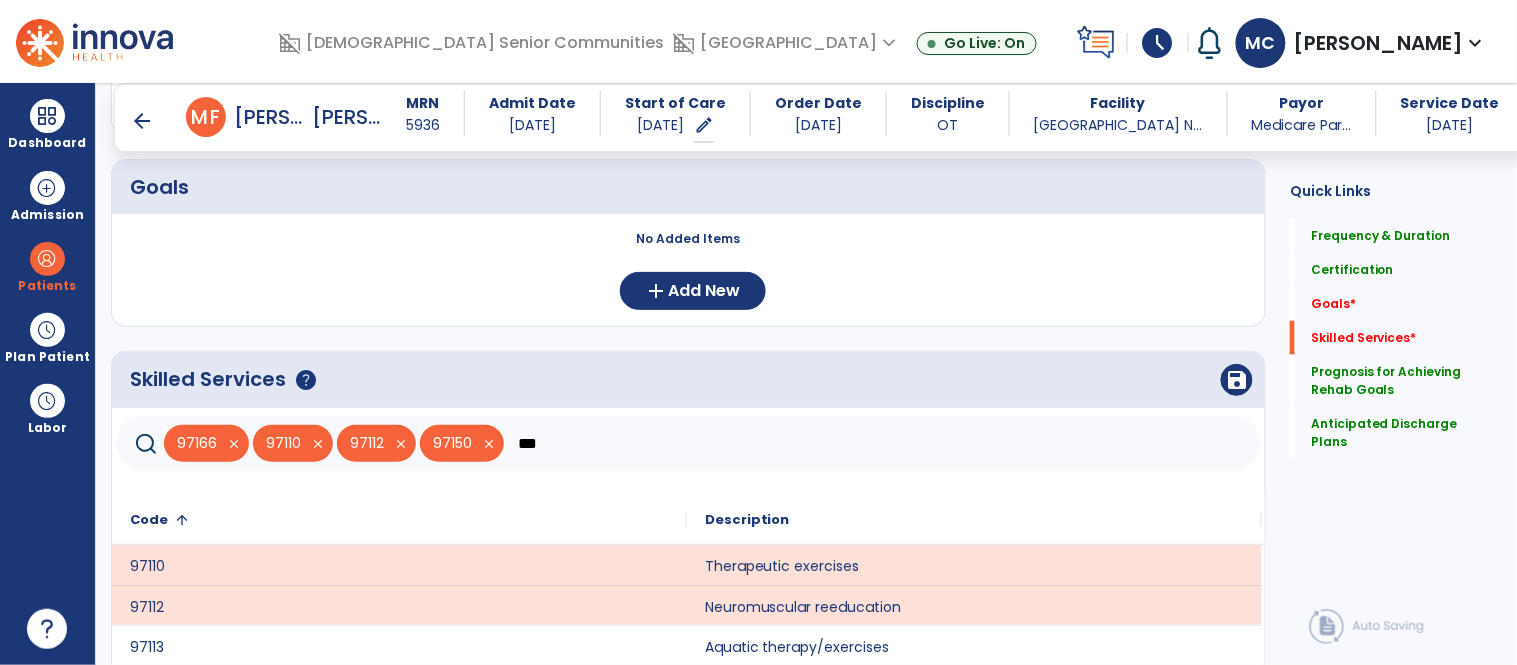 click on "***" 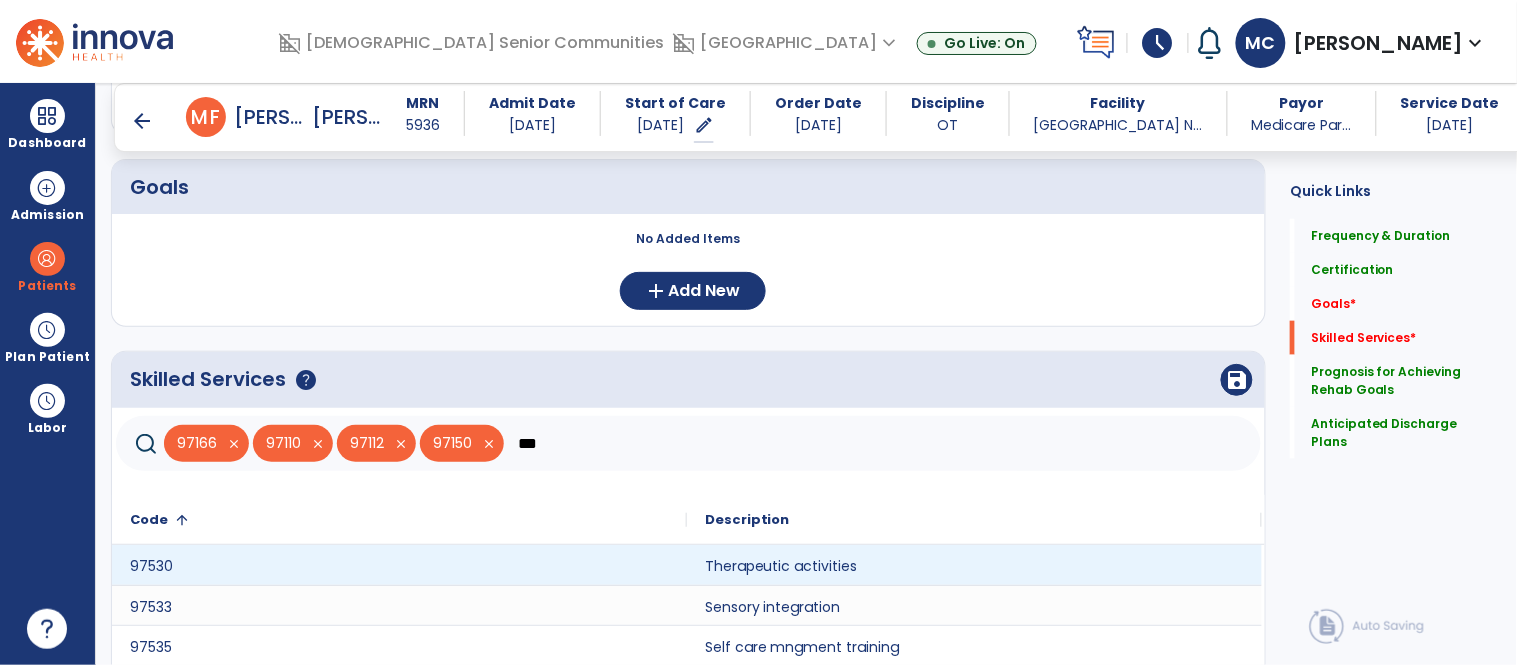 type on "***" 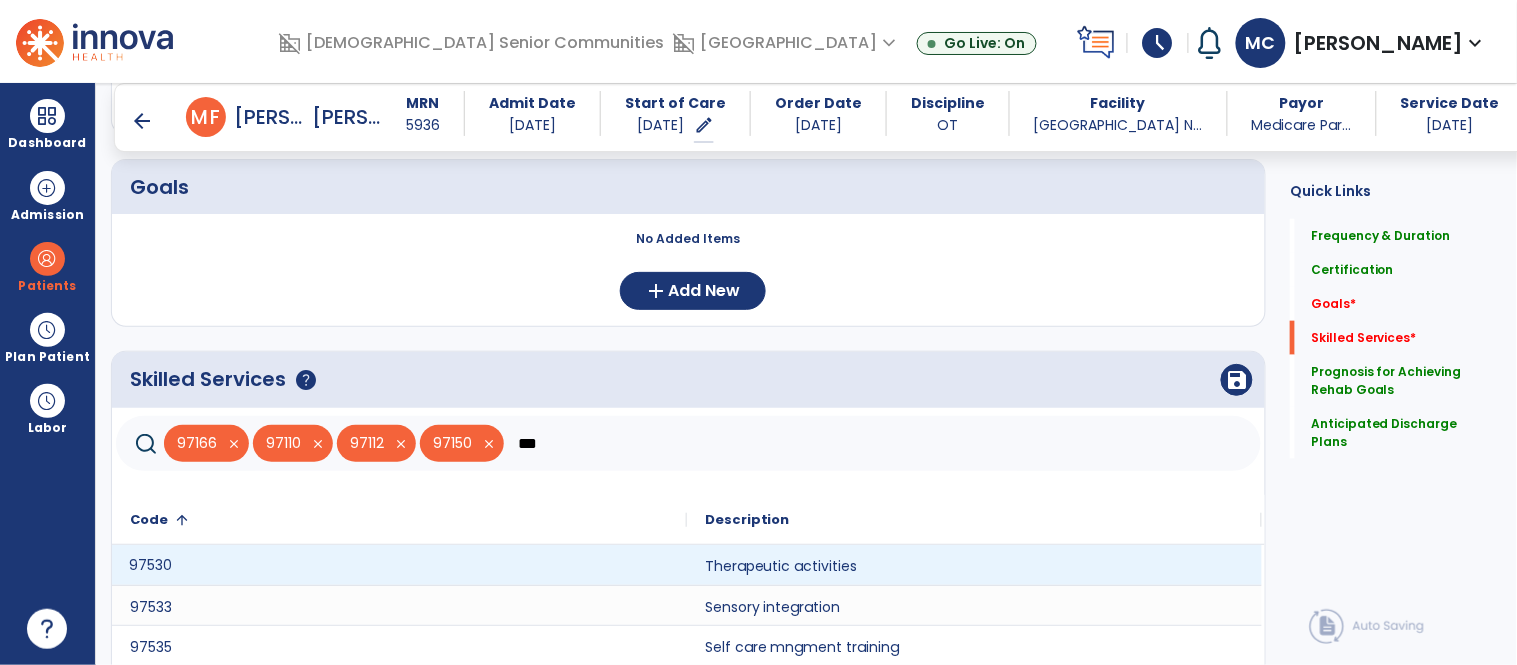 click on "97530" 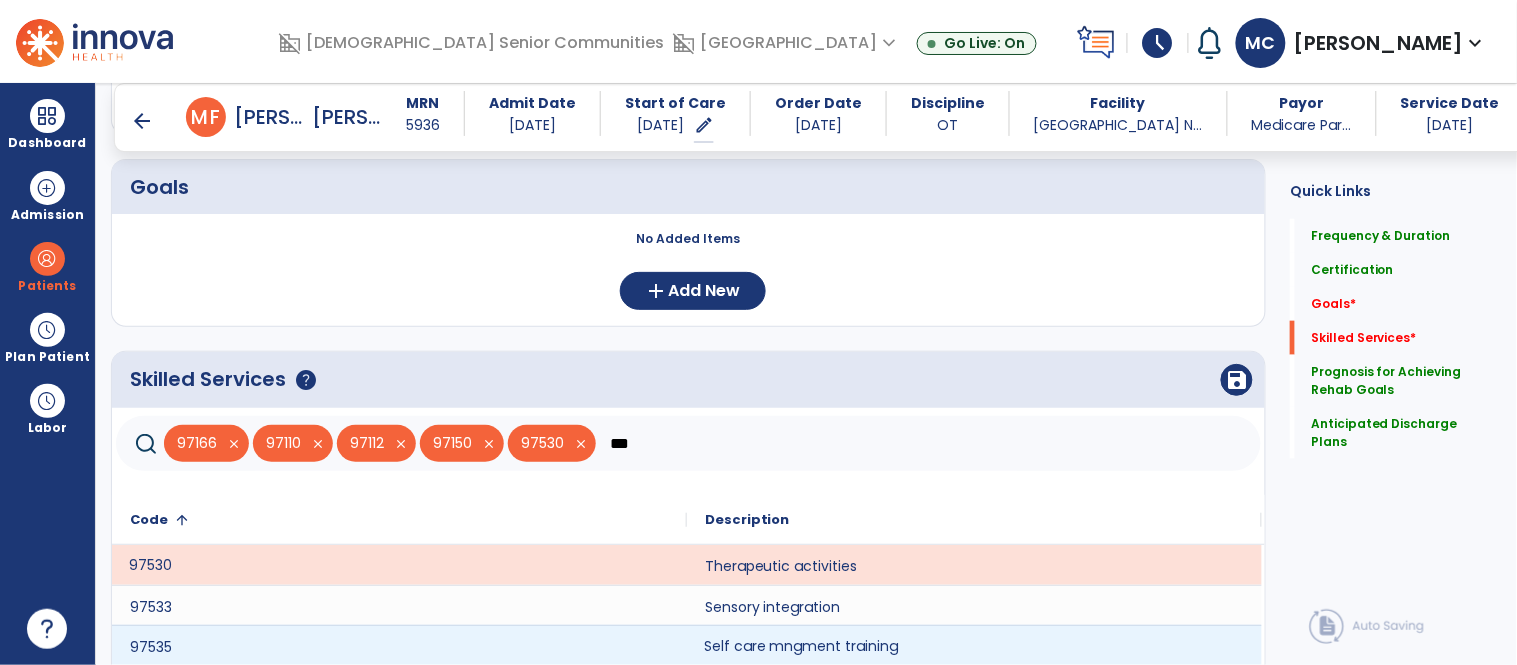 click on "Self care mngment training" 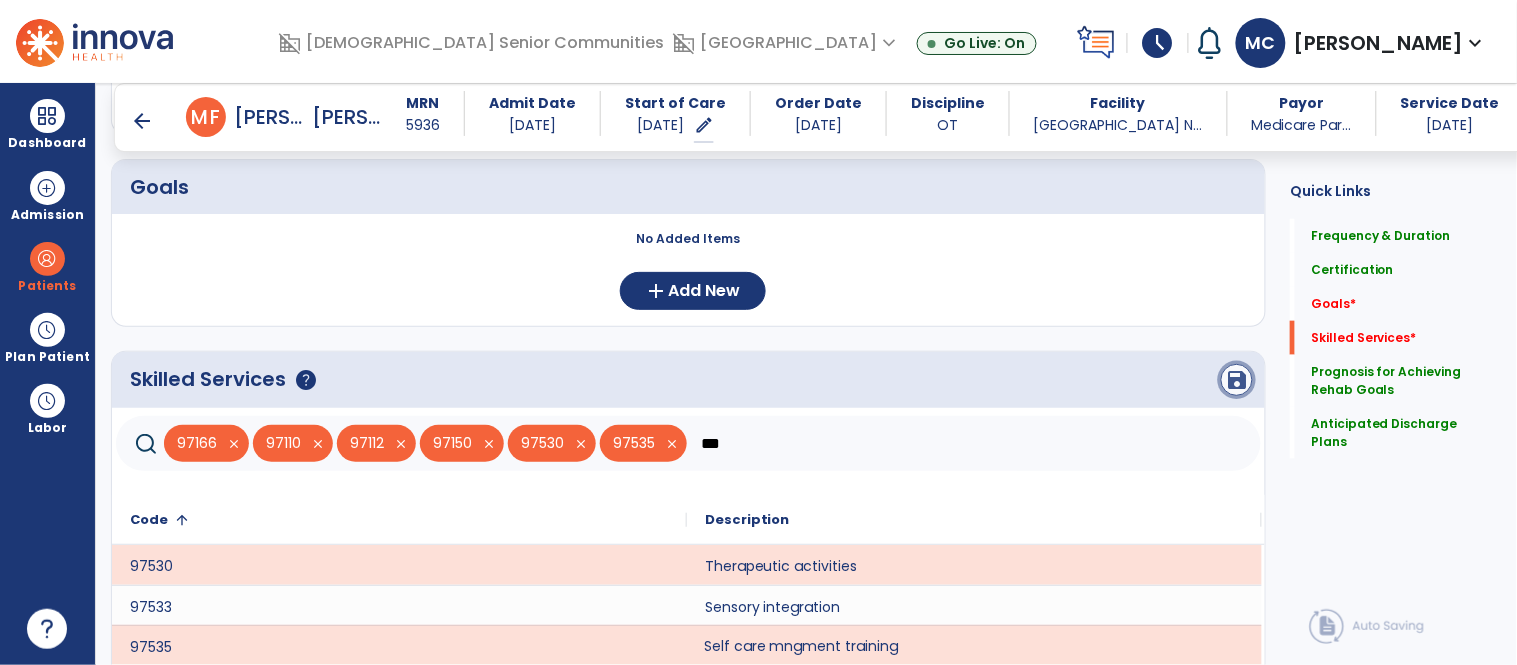 click on "save" 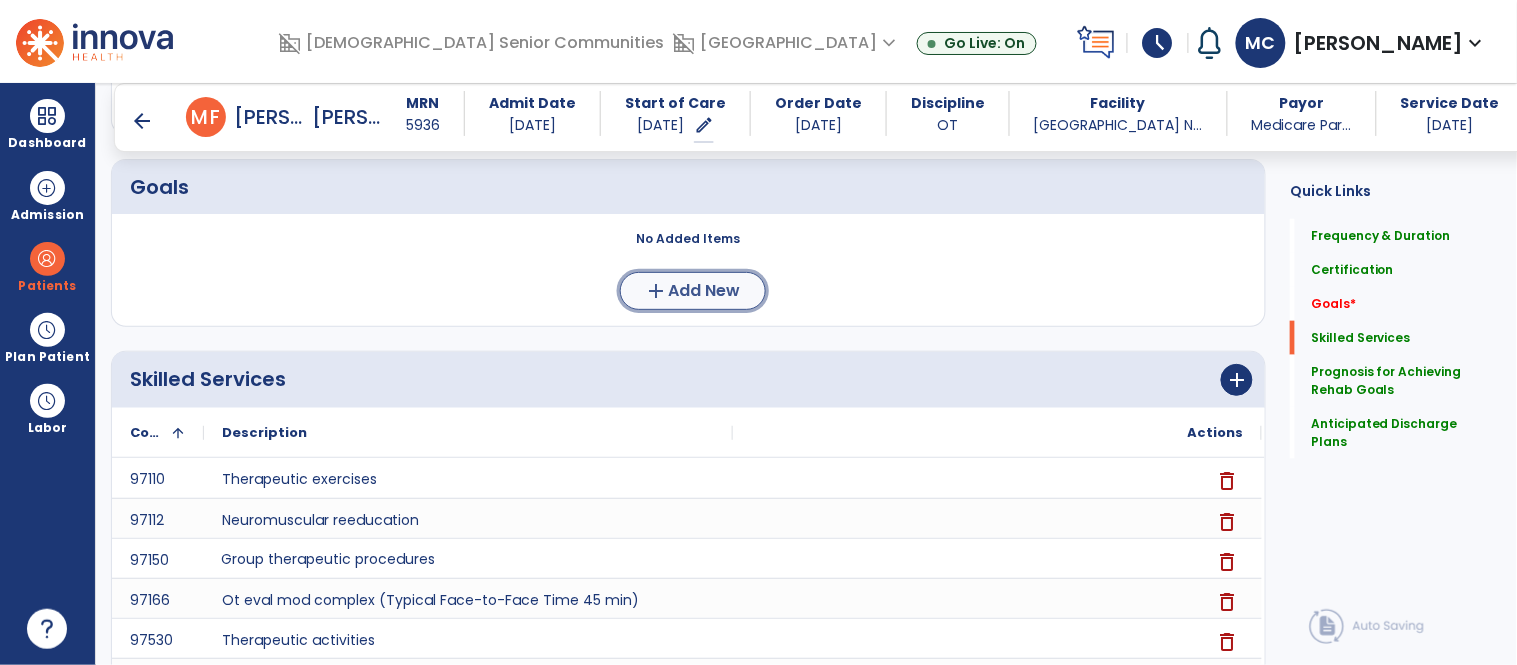 click on "add  Add New" at bounding box center [693, 291] 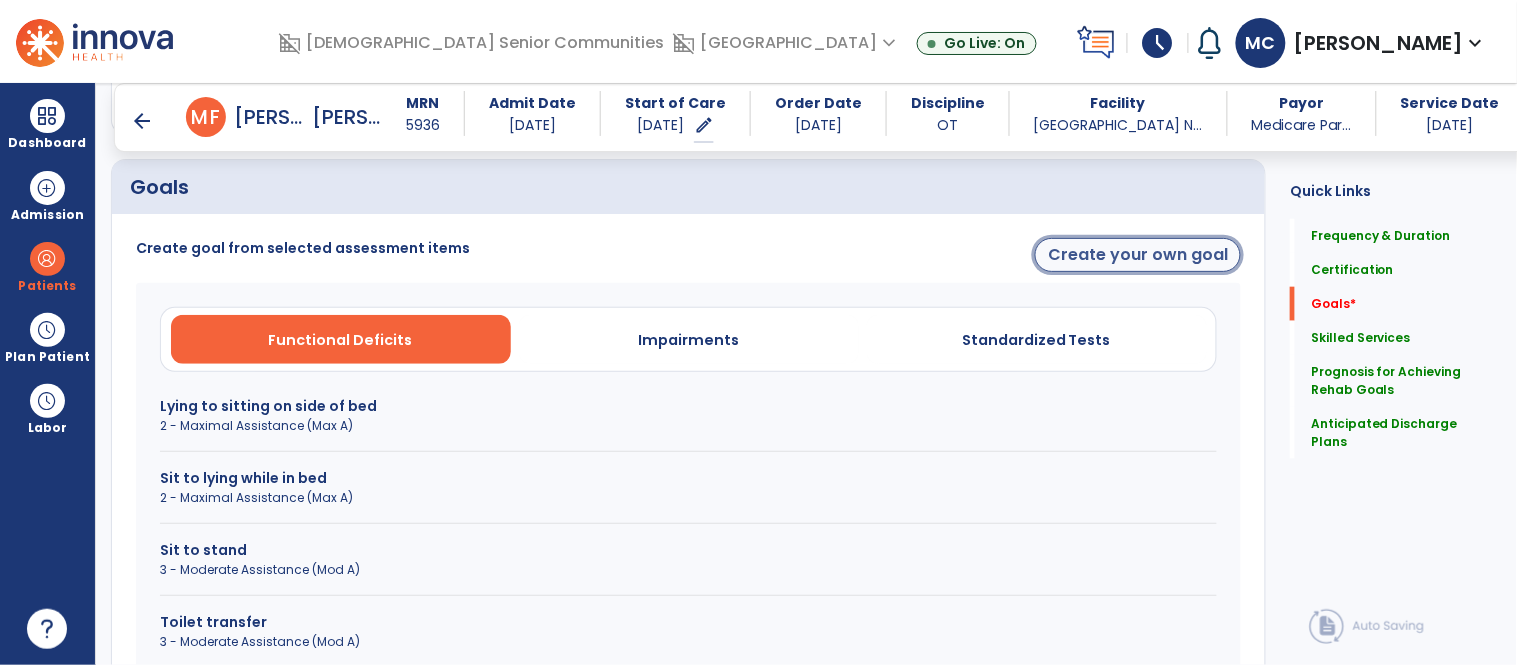 click on "Create your own goal" at bounding box center (1138, 255) 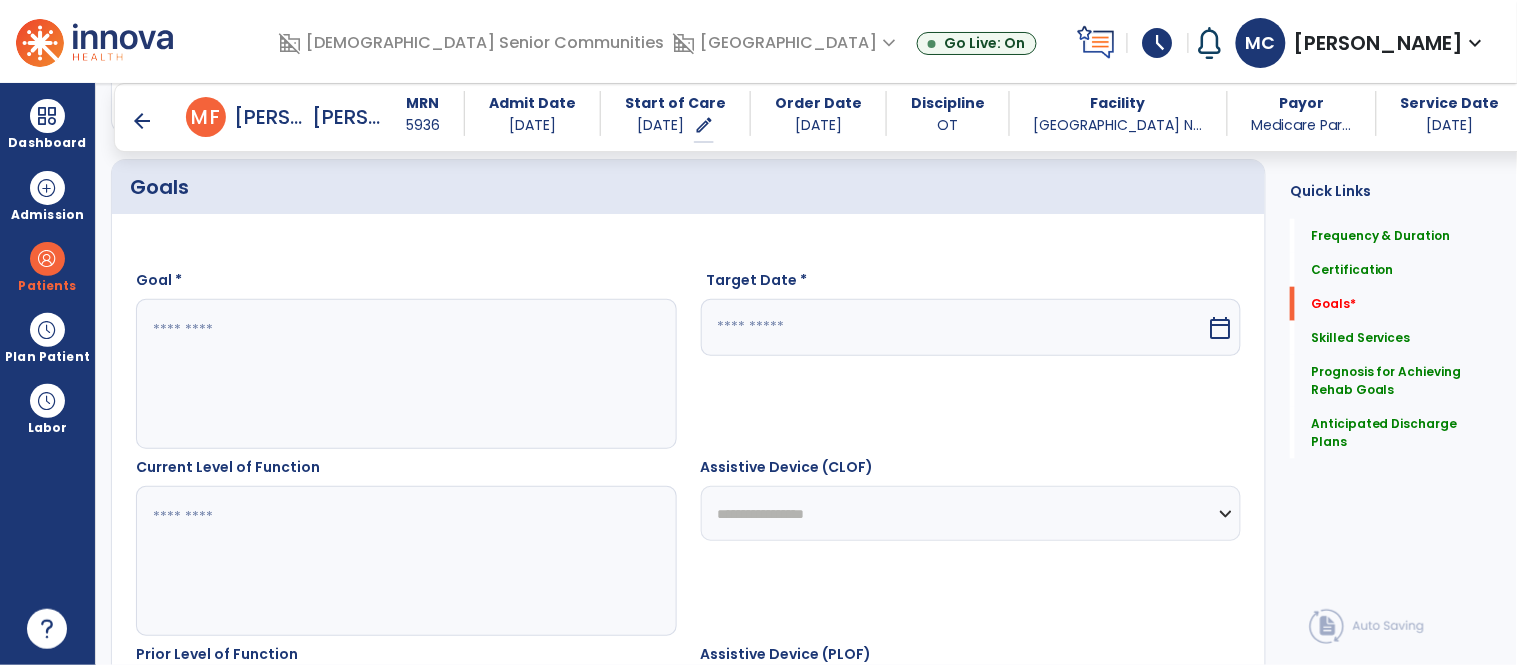 click at bounding box center [405, 374] 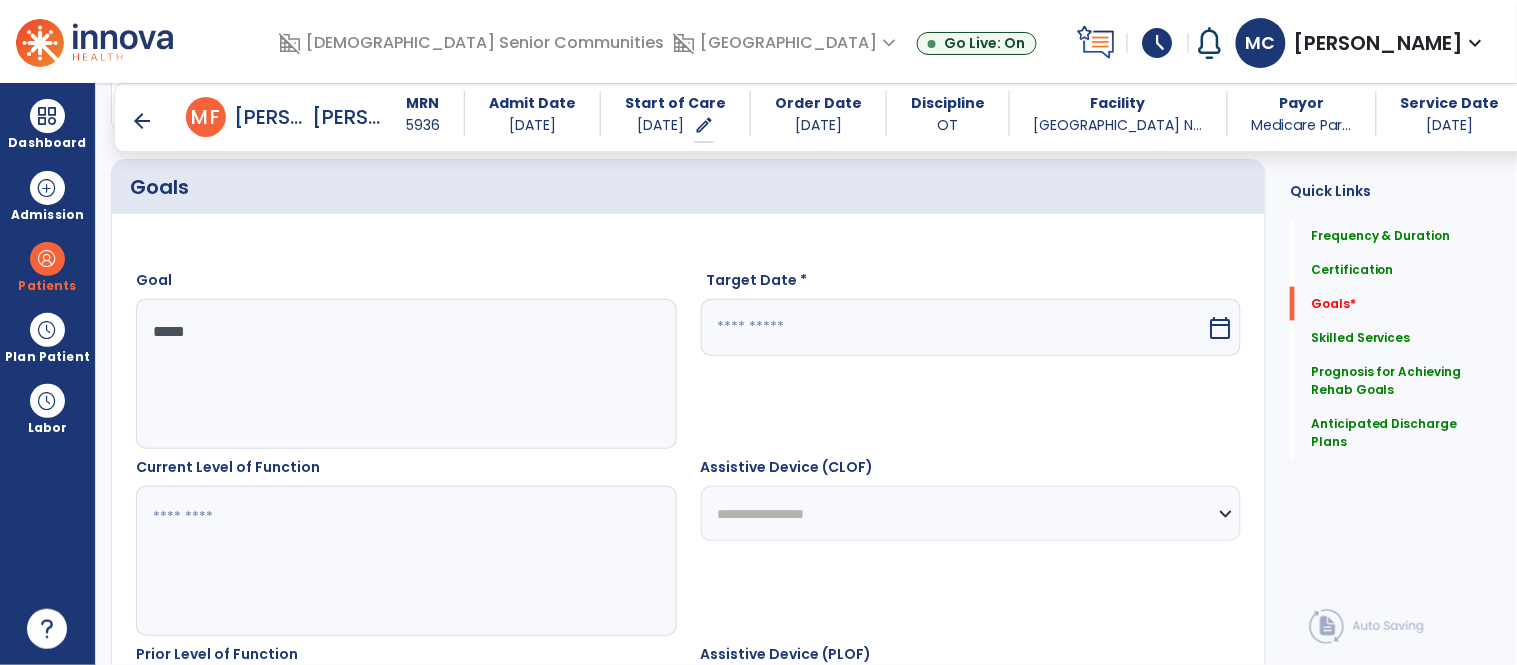 type on "******" 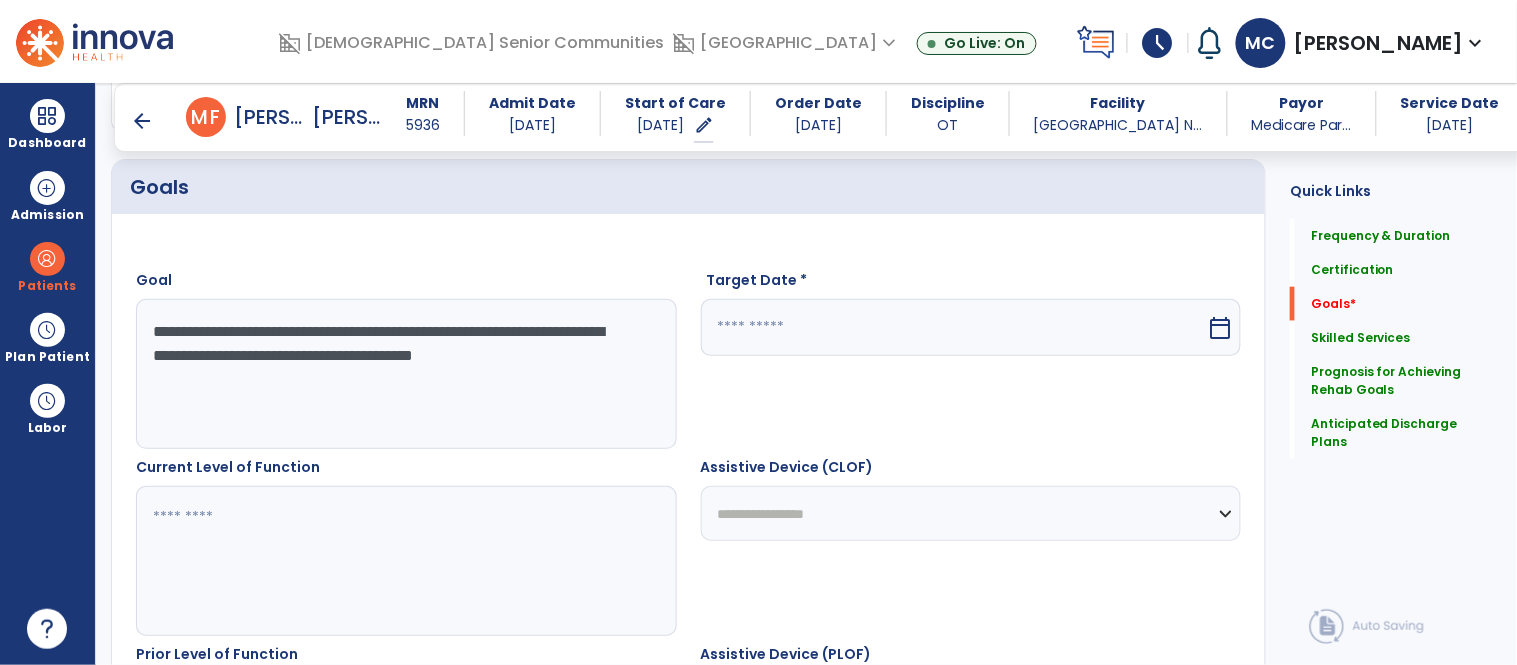type on "**********" 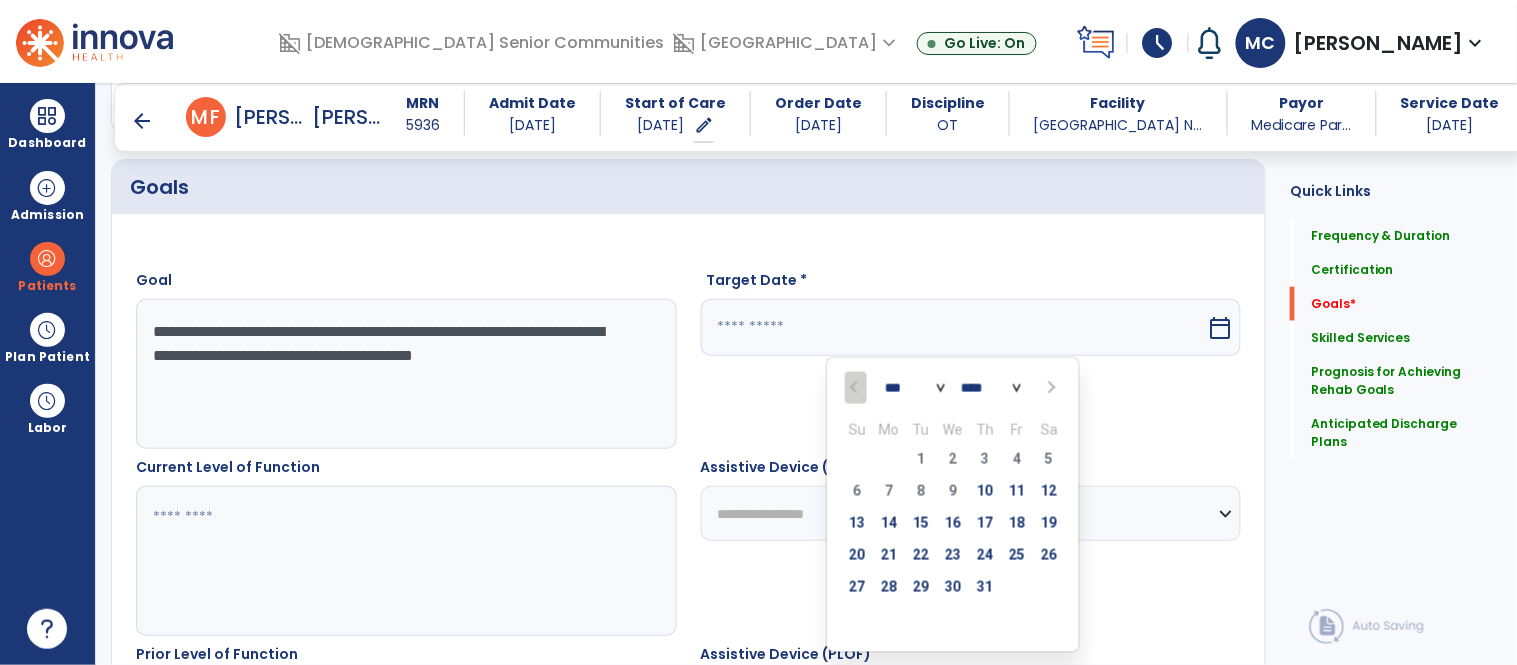click on "*** ***" at bounding box center [915, 389] 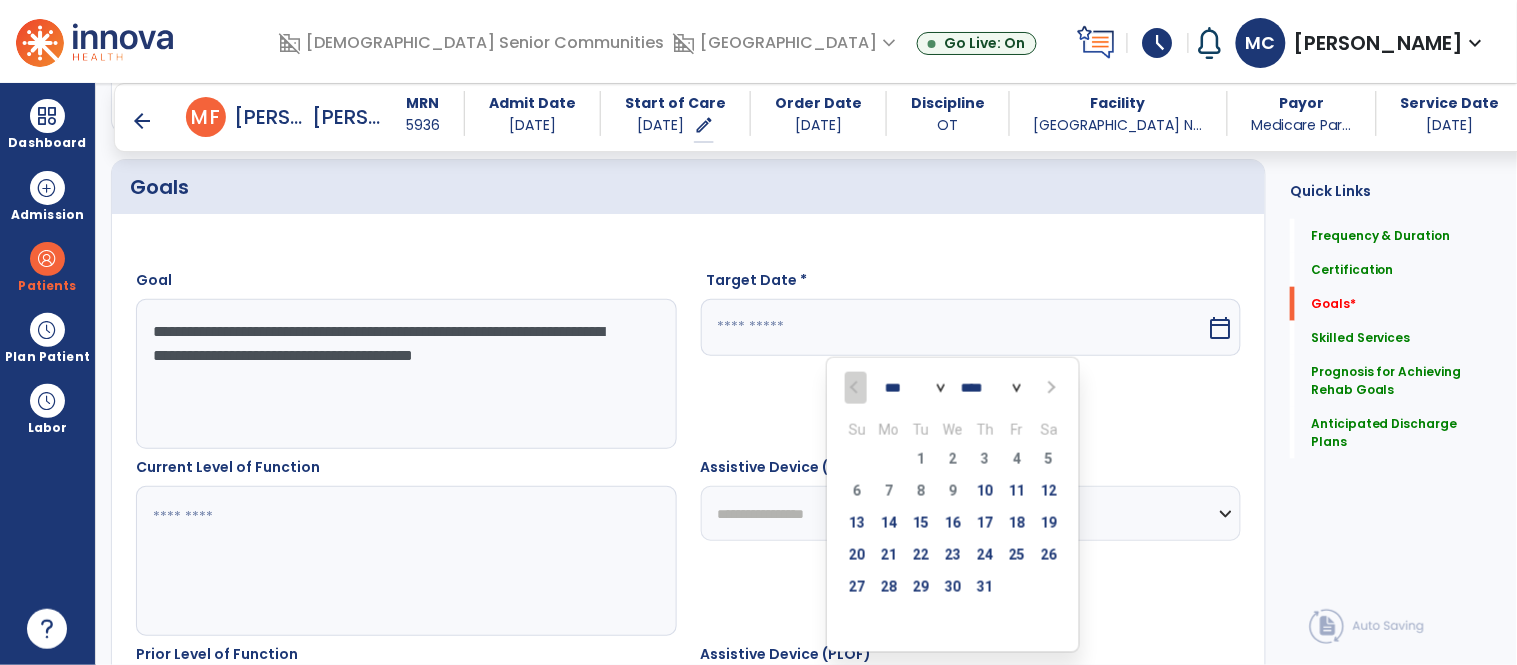 select on "*" 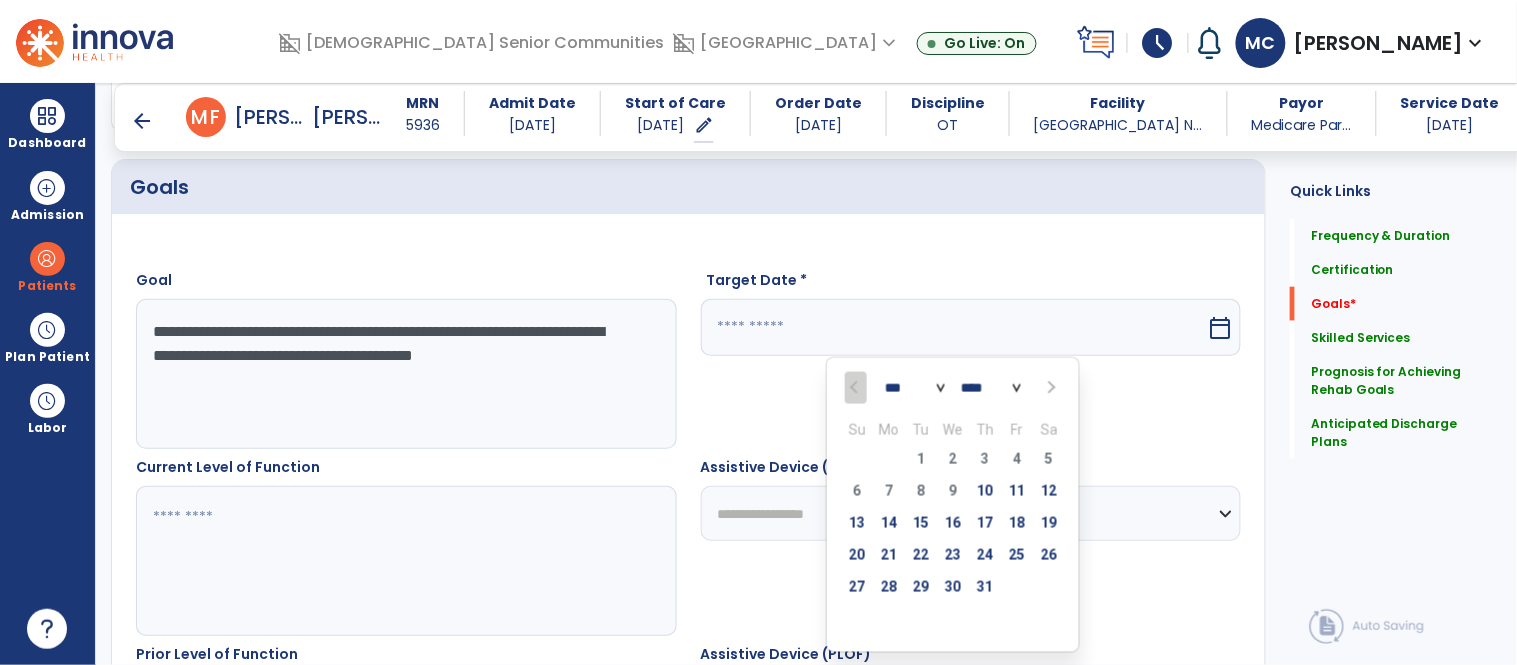 click on "*** ***" at bounding box center [915, 389] 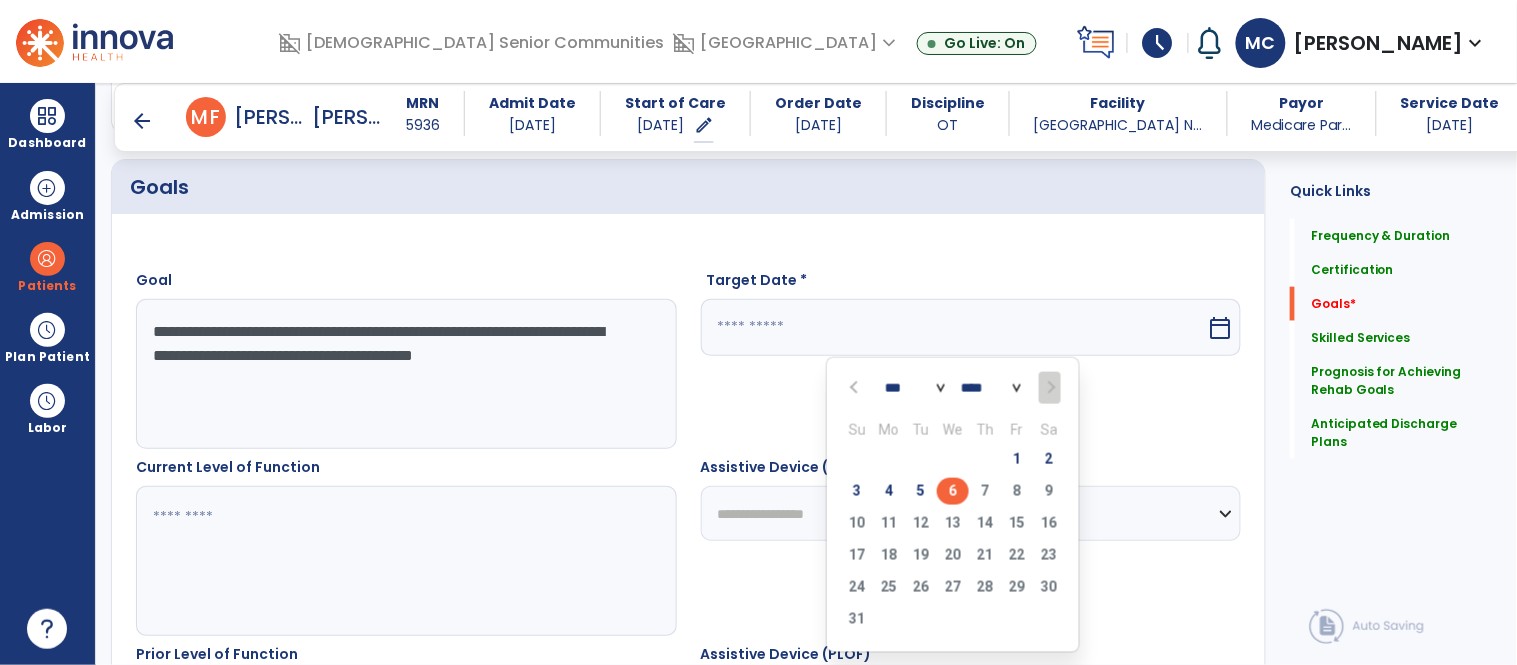 click on "6" at bounding box center (953, 491) 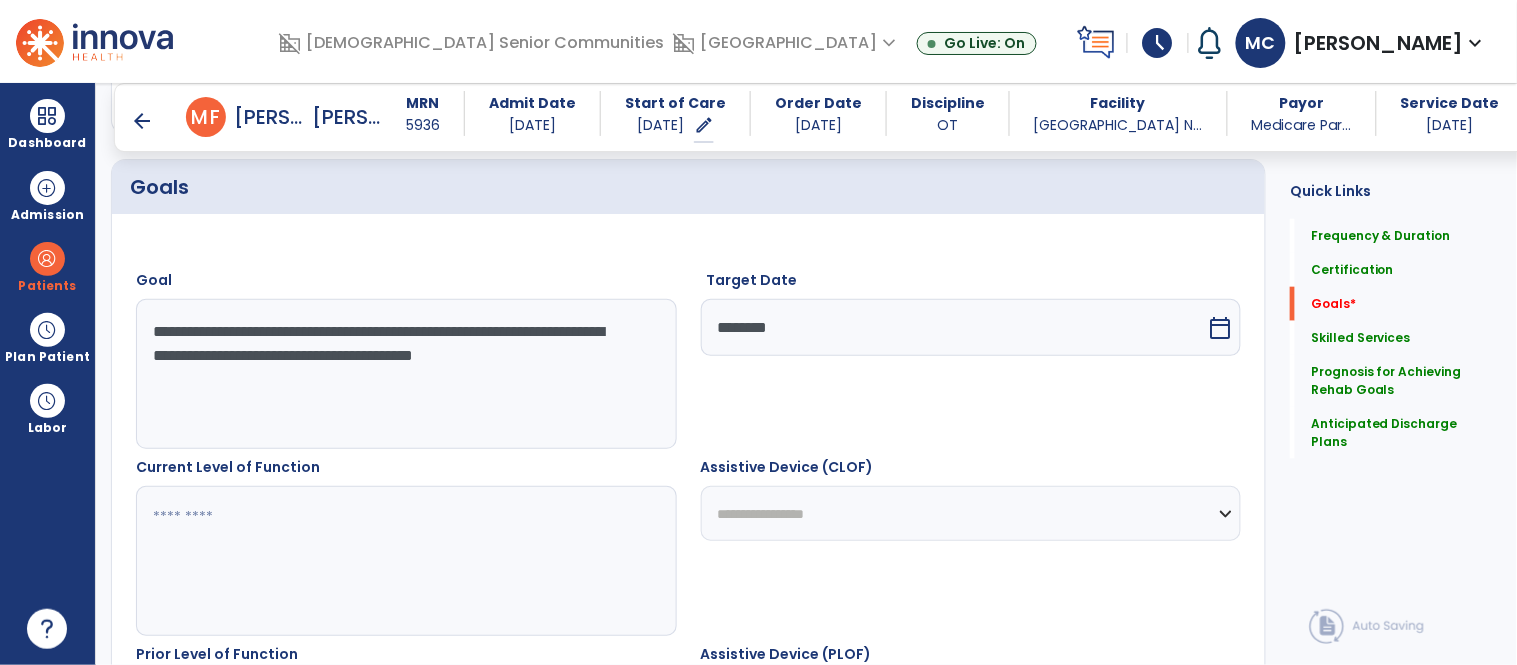 click at bounding box center (405, 561) 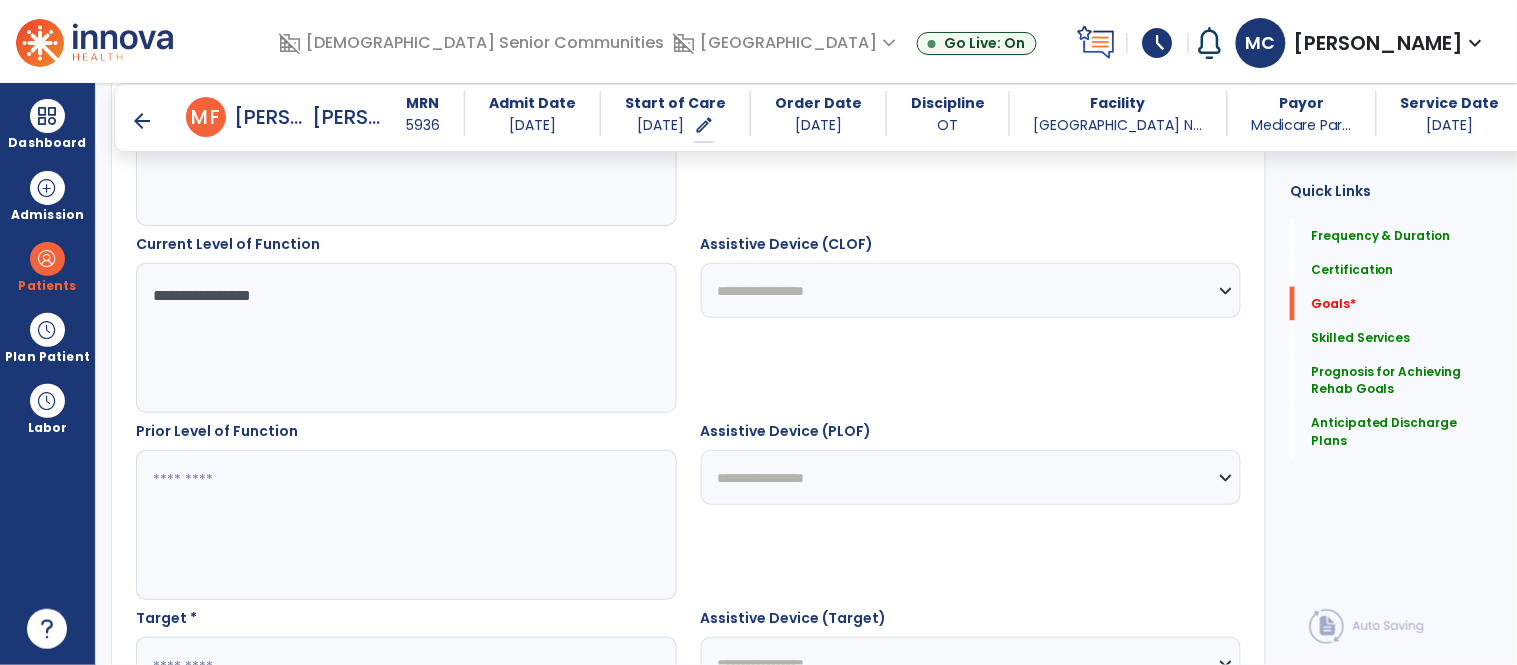 scroll, scrollTop: 681, scrollLeft: 0, axis: vertical 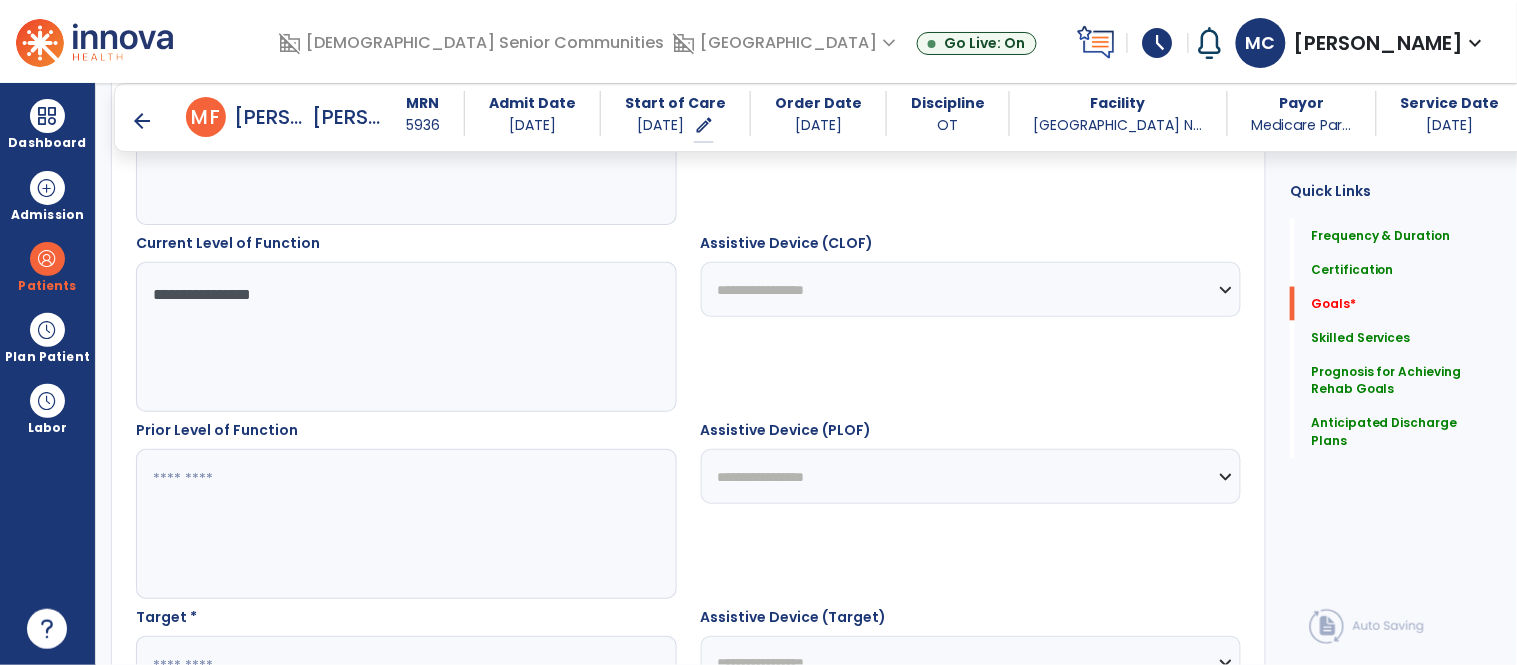 type on "**********" 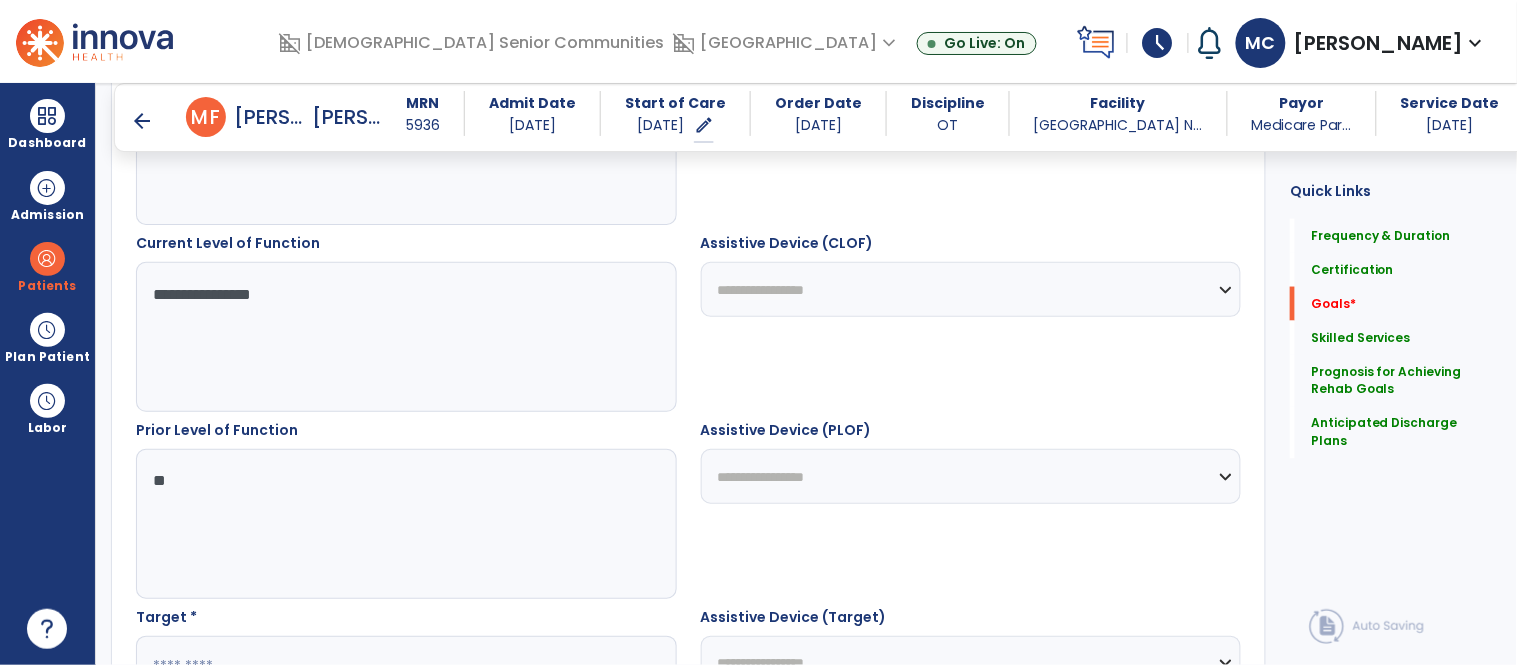type on "*" 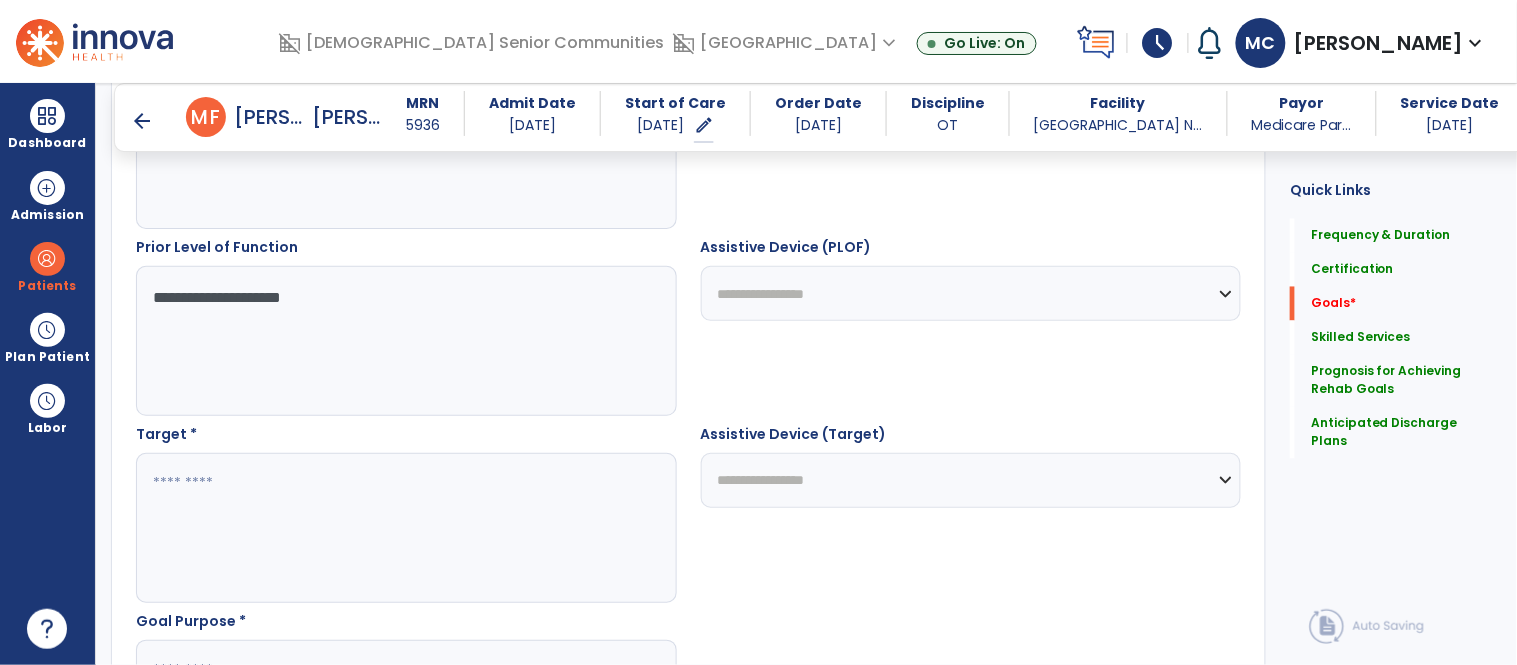scroll, scrollTop: 865, scrollLeft: 0, axis: vertical 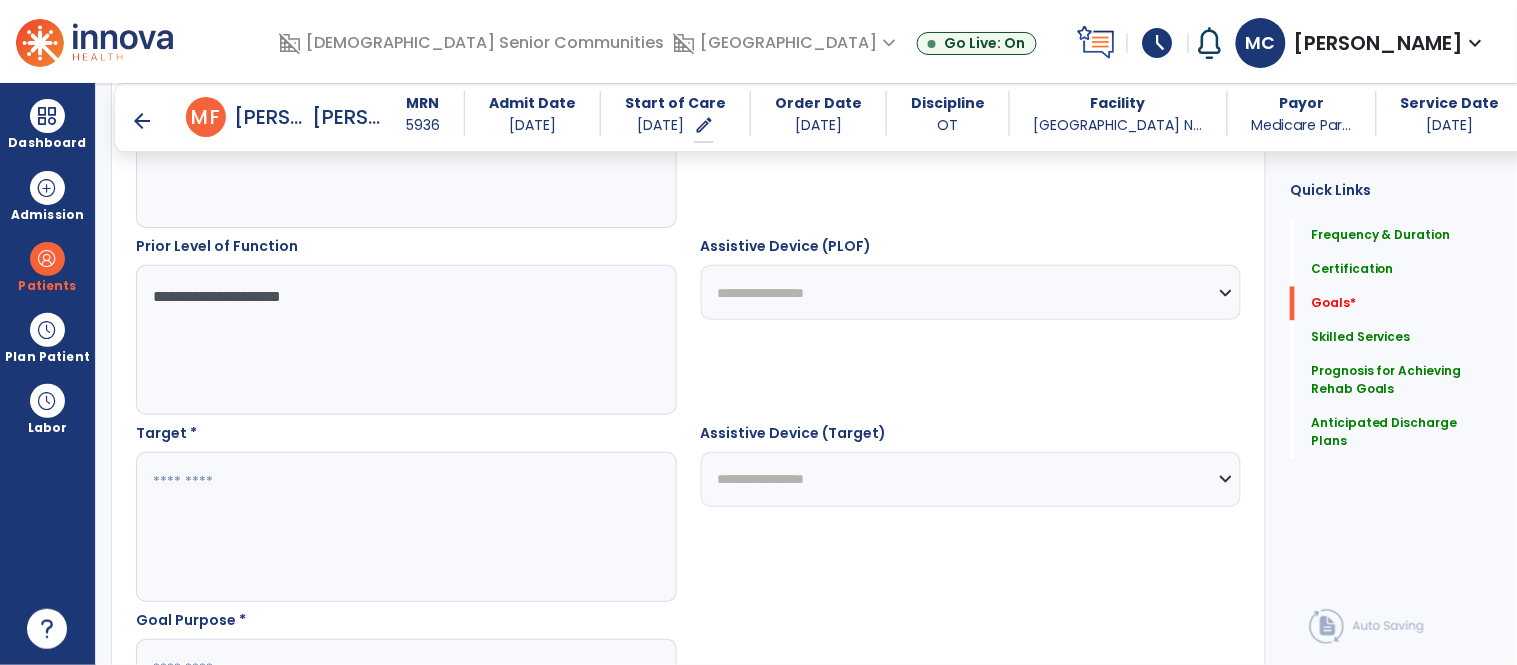 type on "**********" 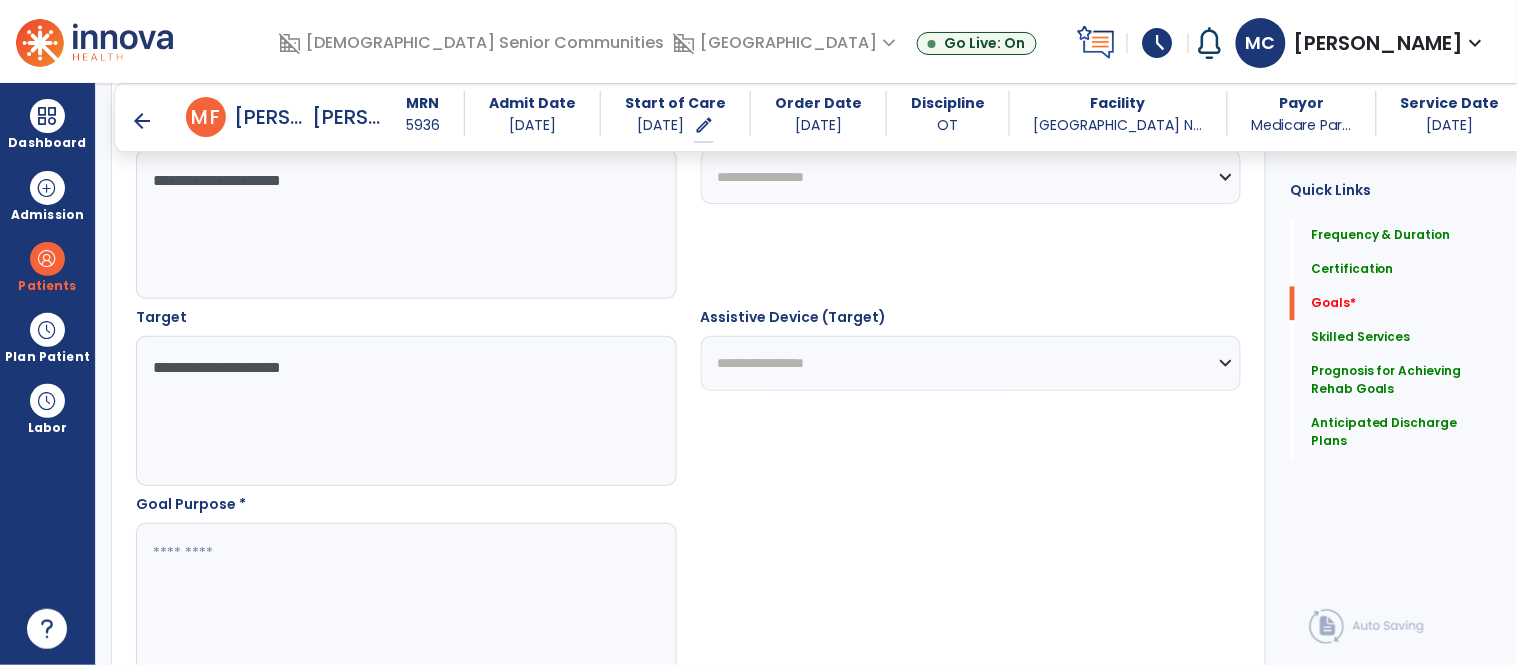scroll, scrollTop: 991, scrollLeft: 0, axis: vertical 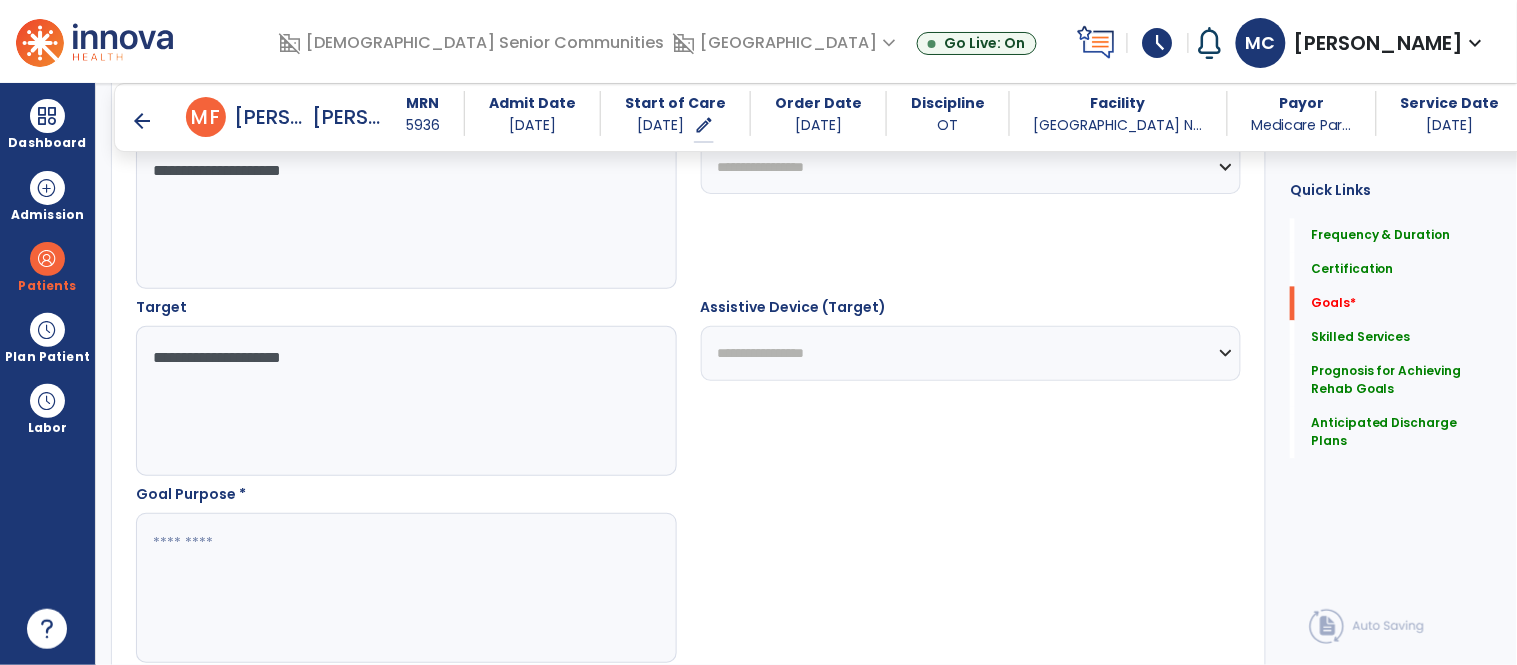 type on "**********" 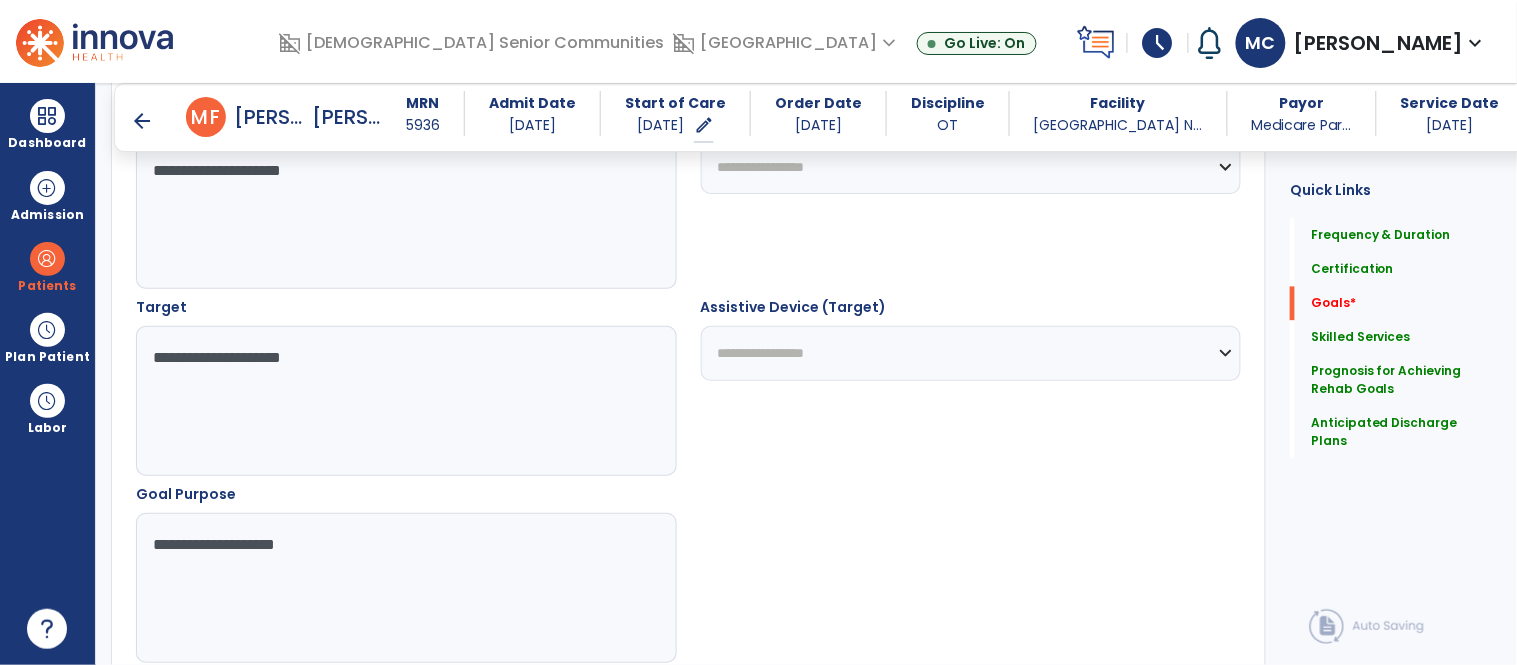 type on "**********" 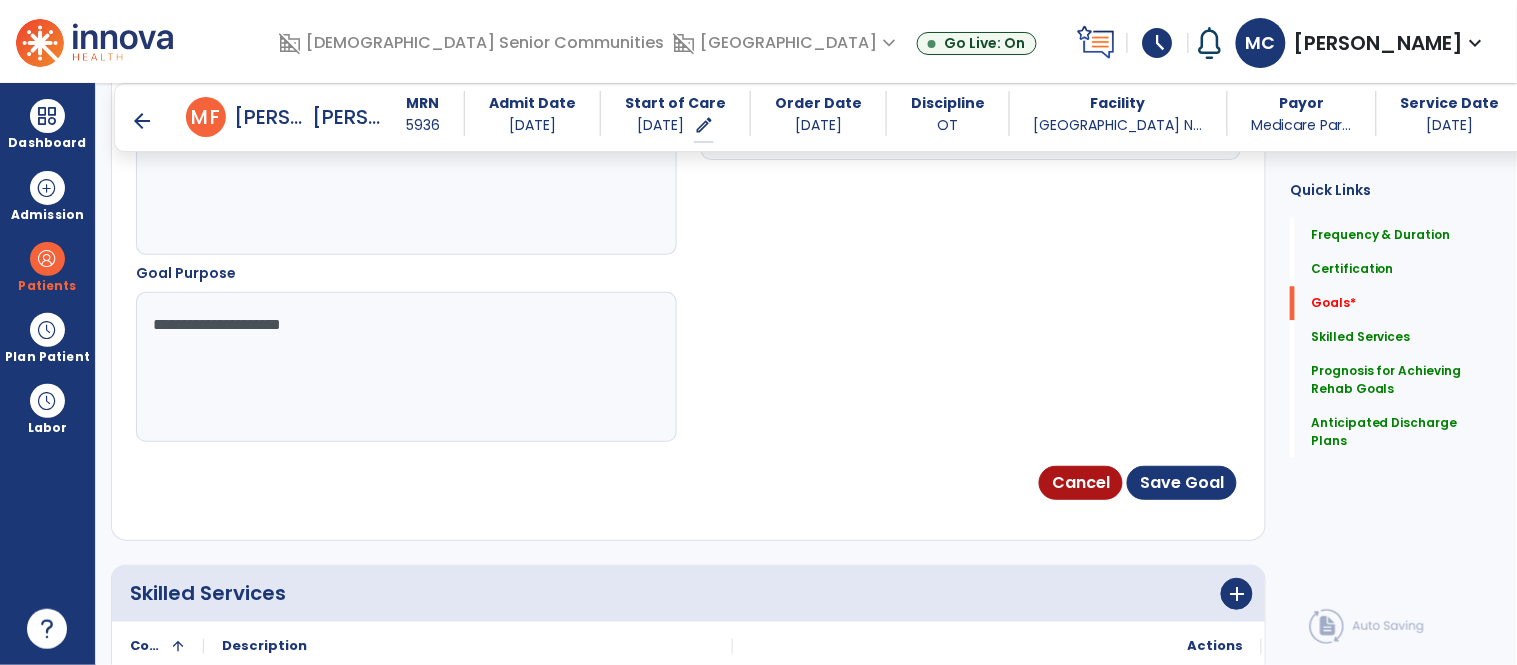 scroll, scrollTop: 1214, scrollLeft: 0, axis: vertical 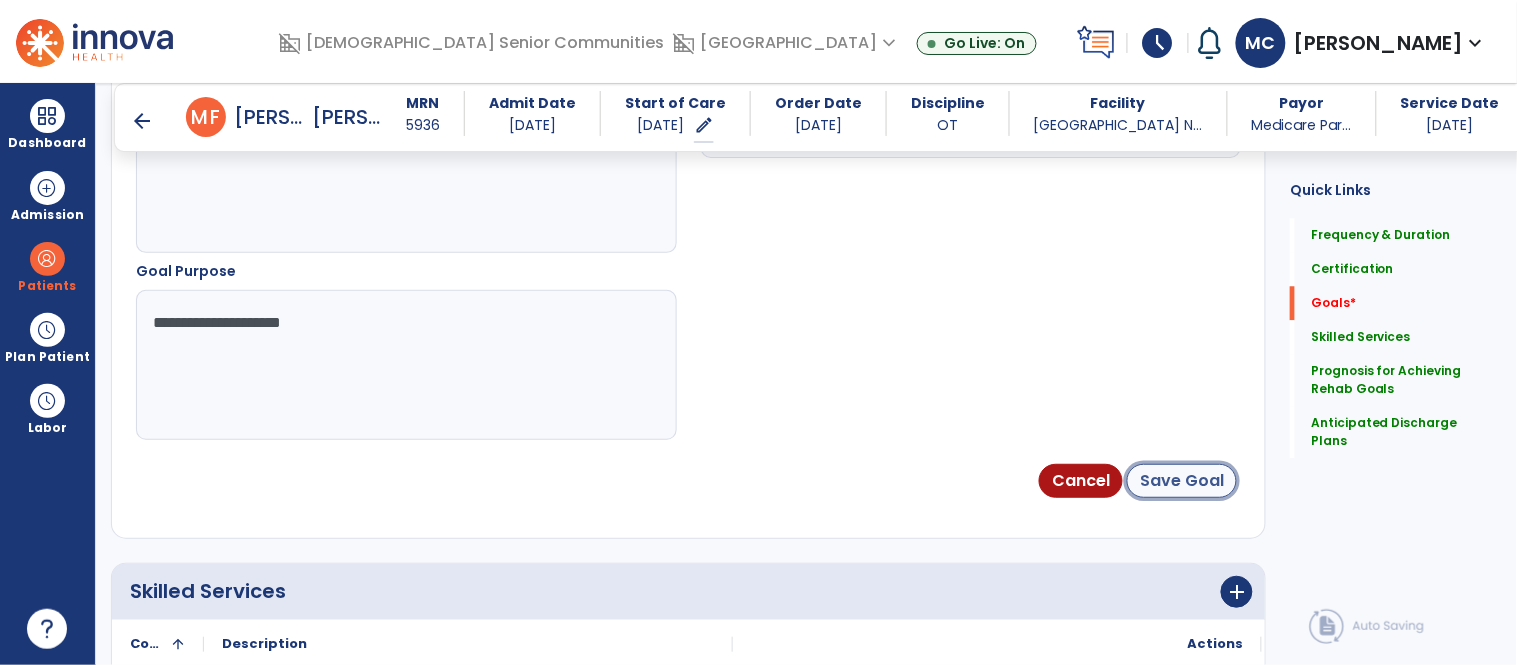 click on "Save Goal" at bounding box center [1182, 481] 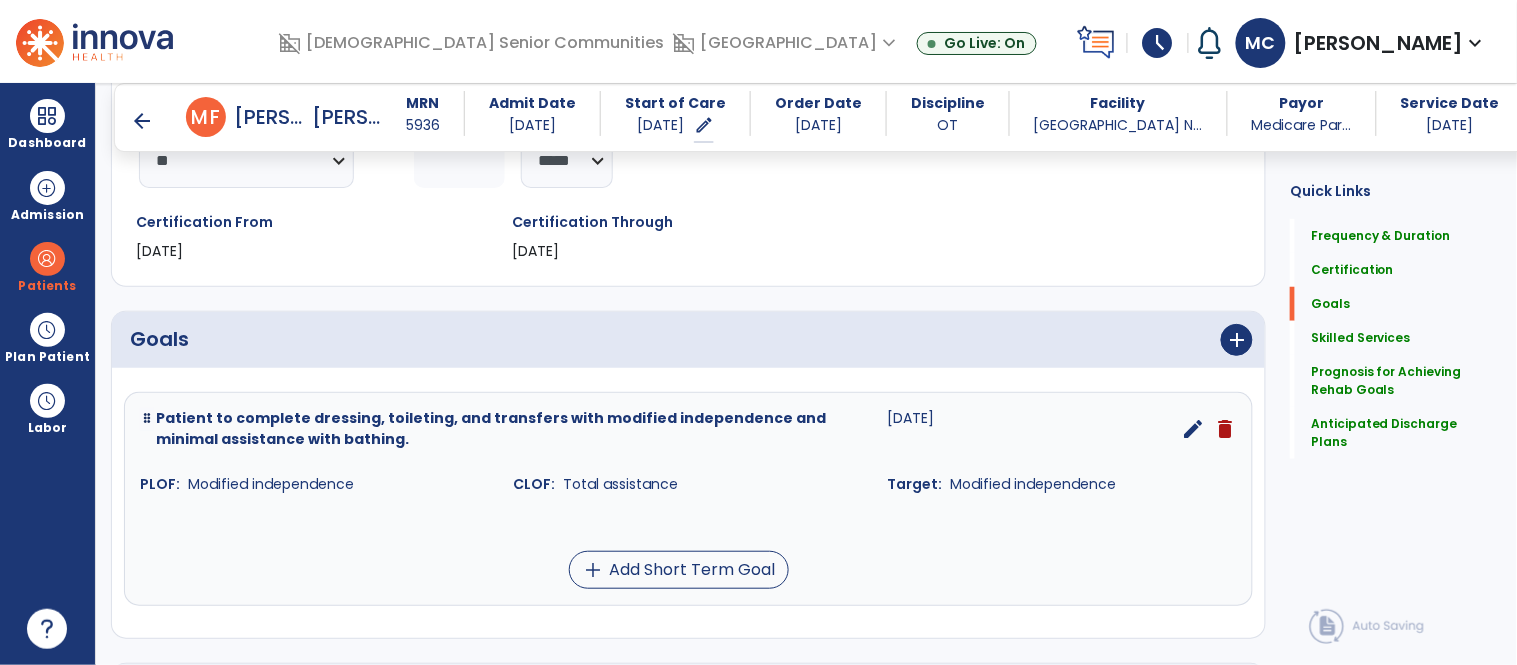 scroll, scrollTop: 308, scrollLeft: 0, axis: vertical 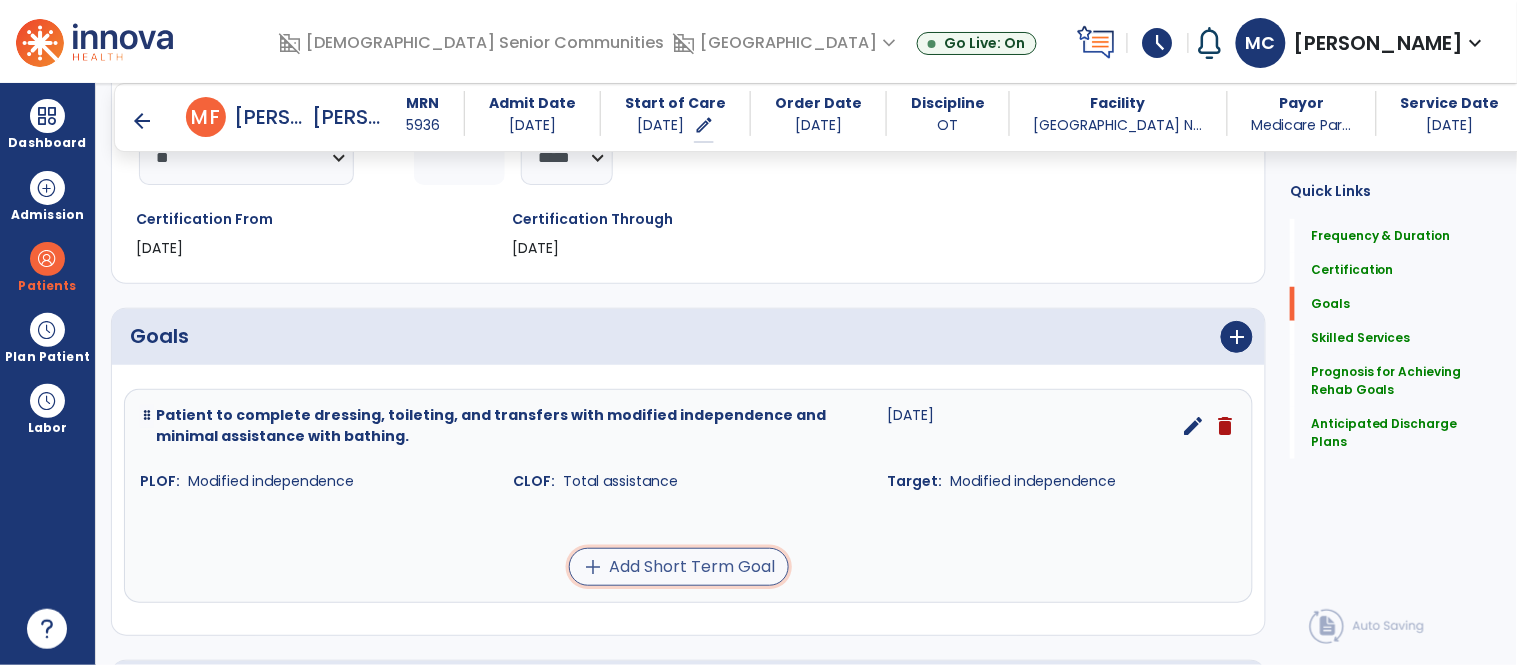click on "add  Add Short Term Goal" at bounding box center [679, 567] 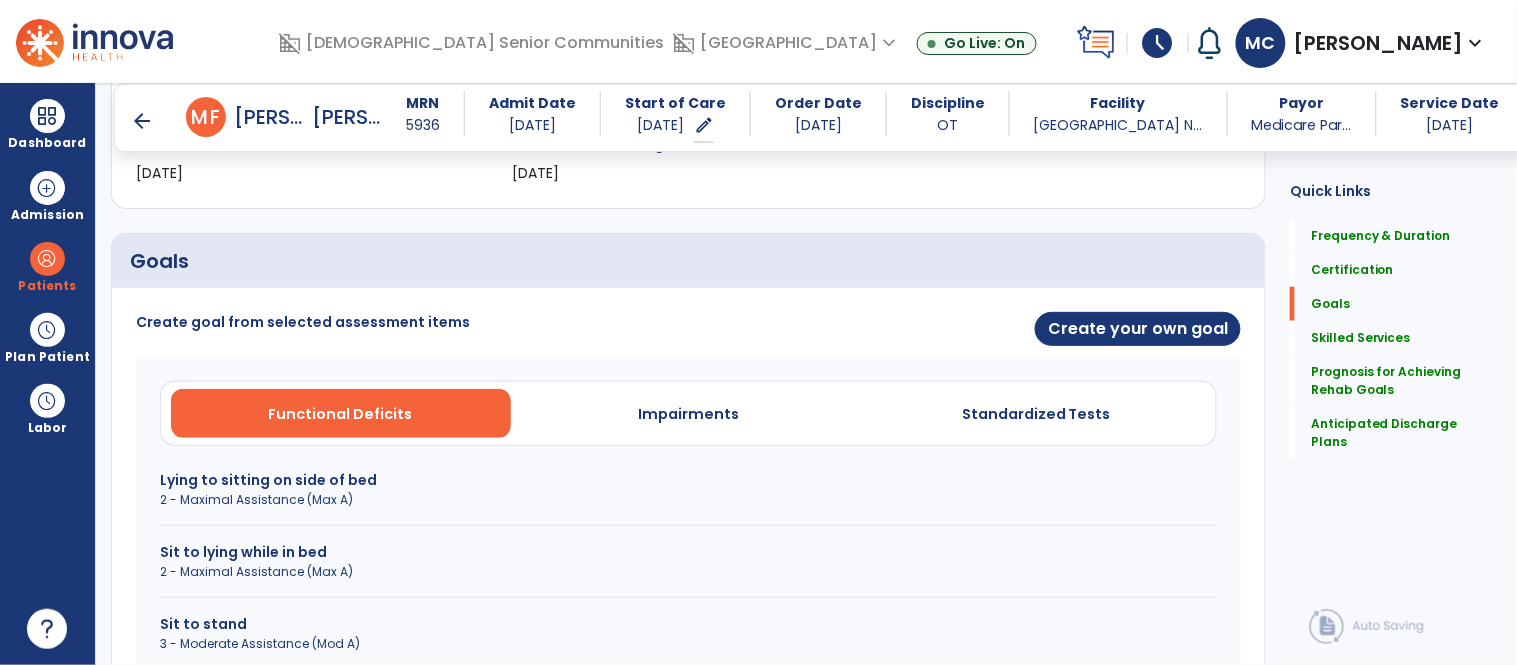 scroll, scrollTop: 357, scrollLeft: 0, axis: vertical 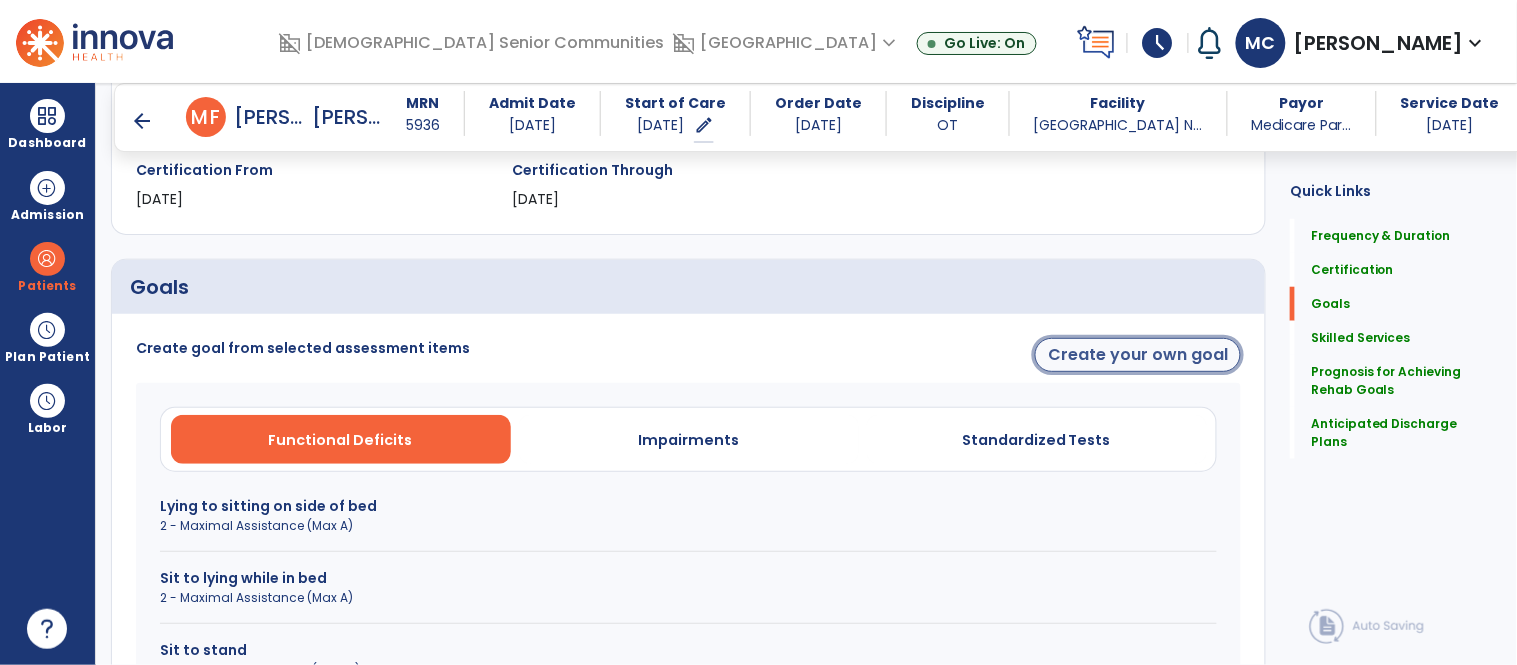 click on "Create your own goal" at bounding box center (1138, 355) 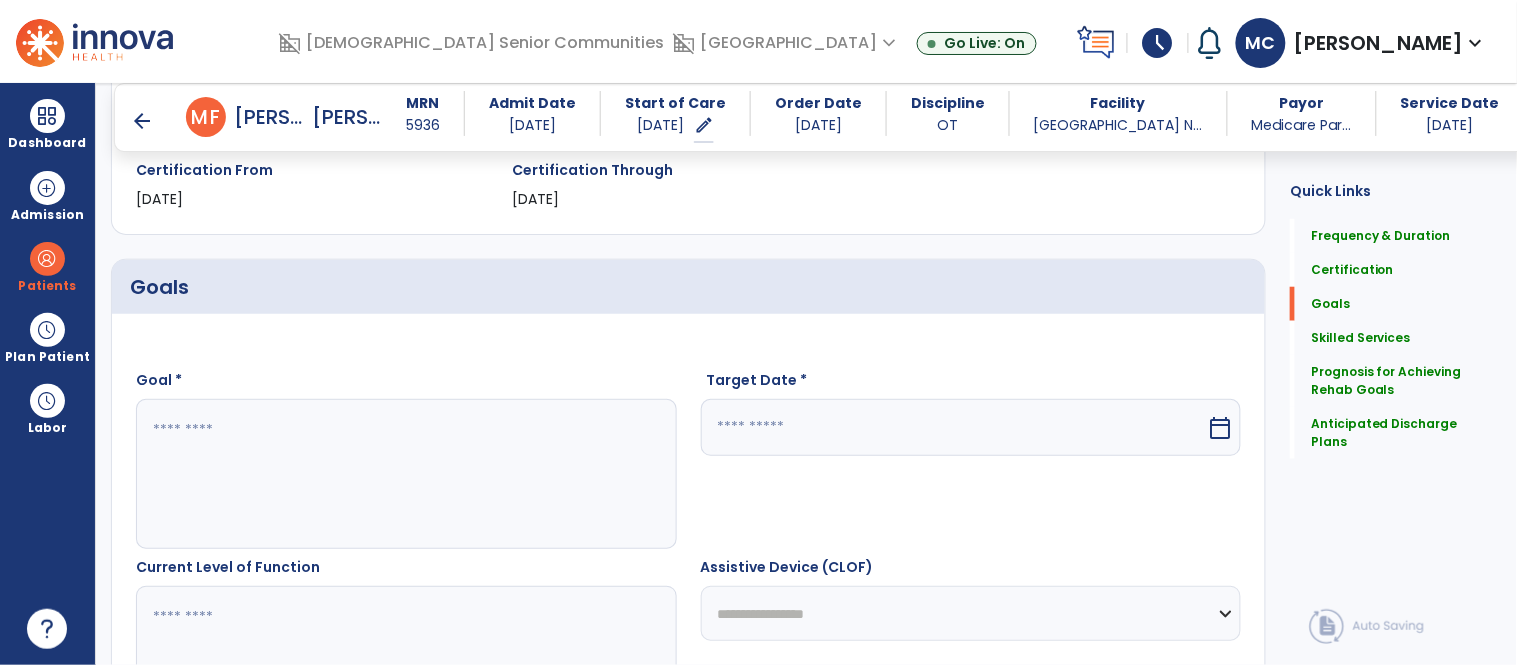 click at bounding box center [405, 474] 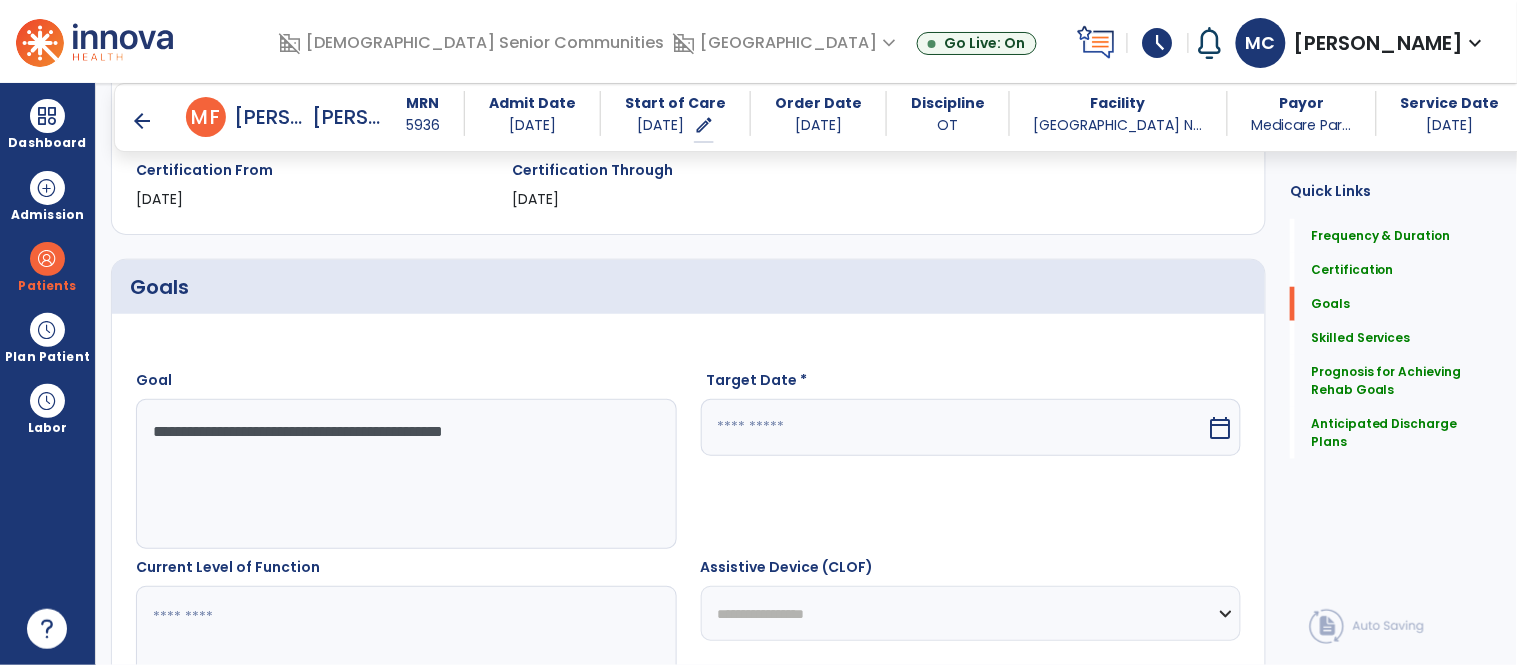 type on "**********" 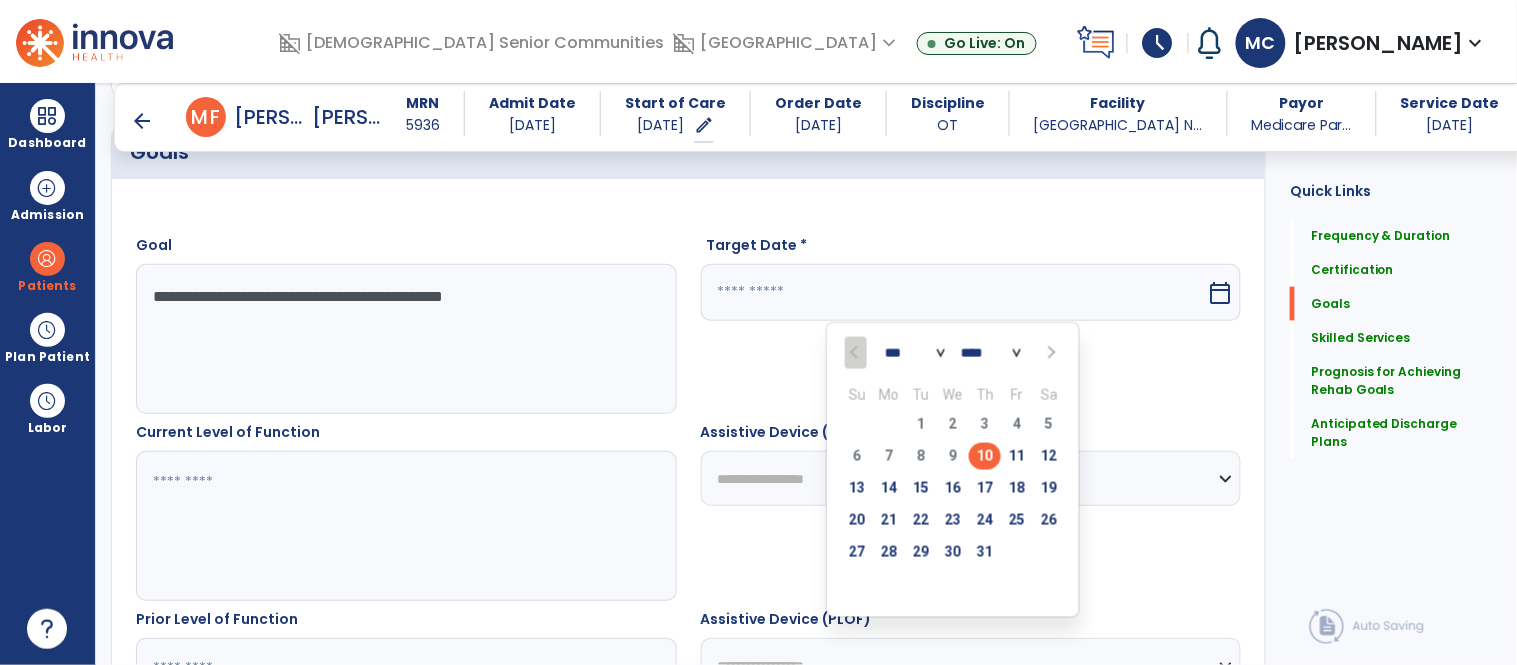 scroll, scrollTop: 495, scrollLeft: 0, axis: vertical 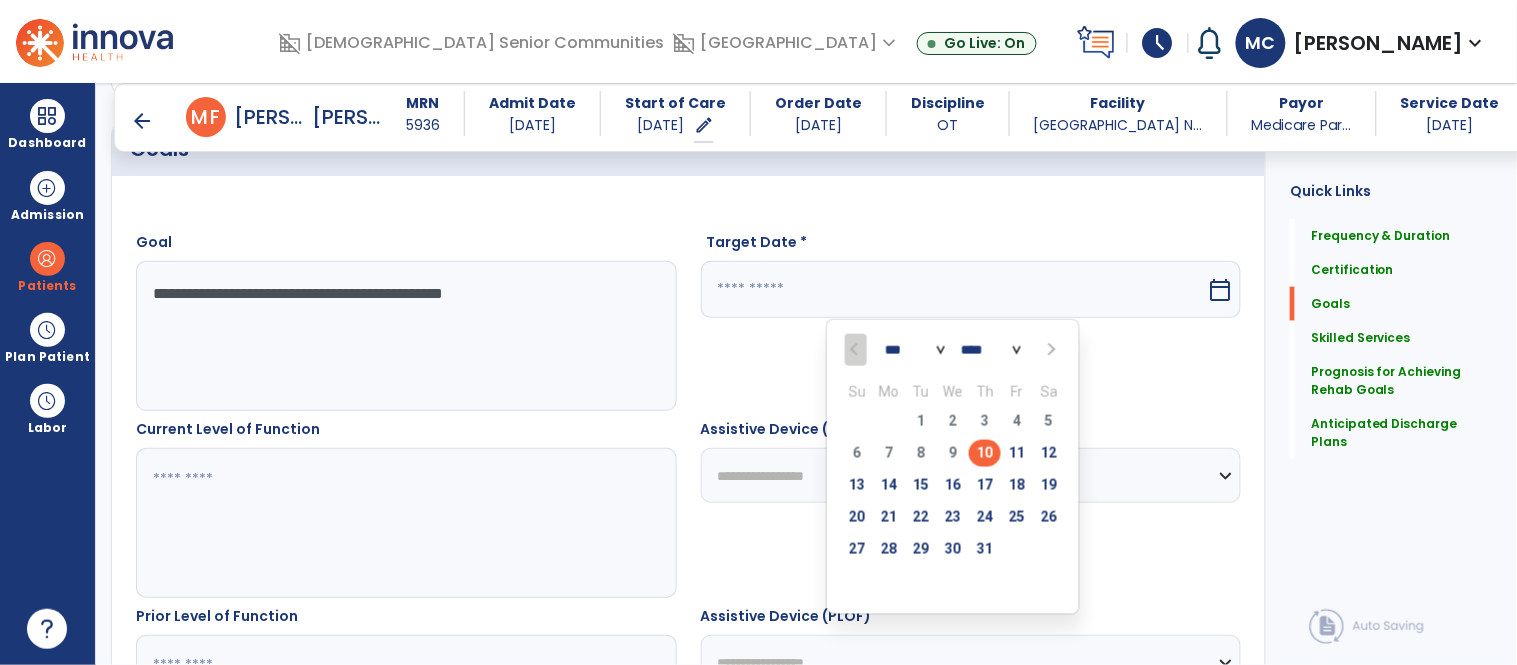click on "****" at bounding box center [991, 351] 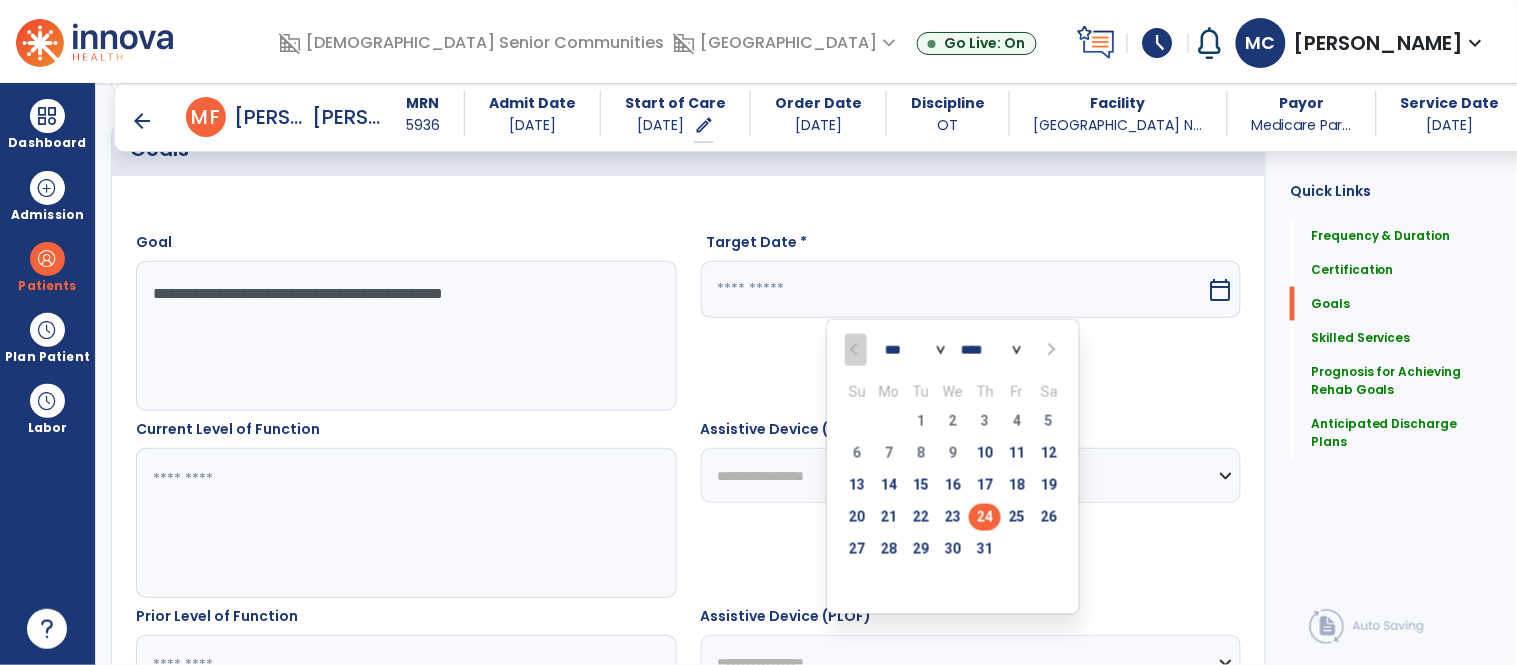 click on "24" at bounding box center [985, 517] 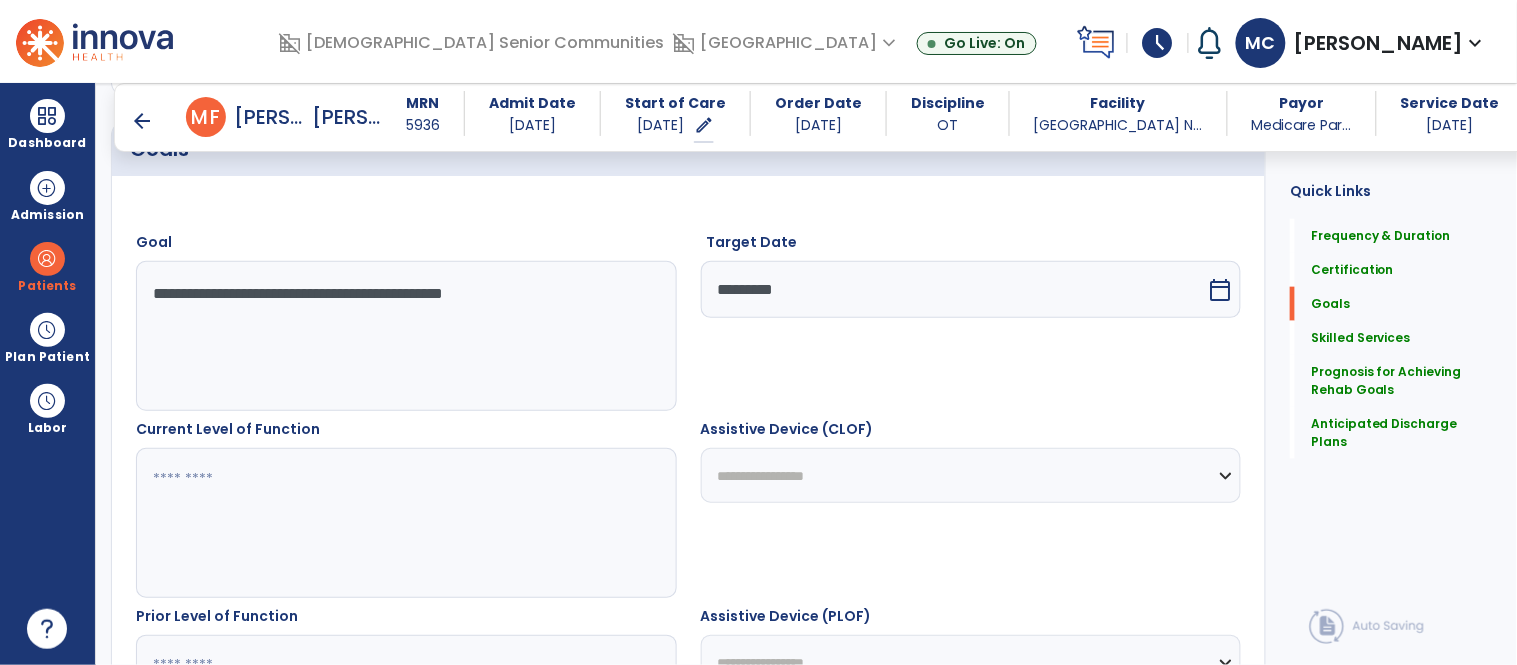 click at bounding box center (405, 523) 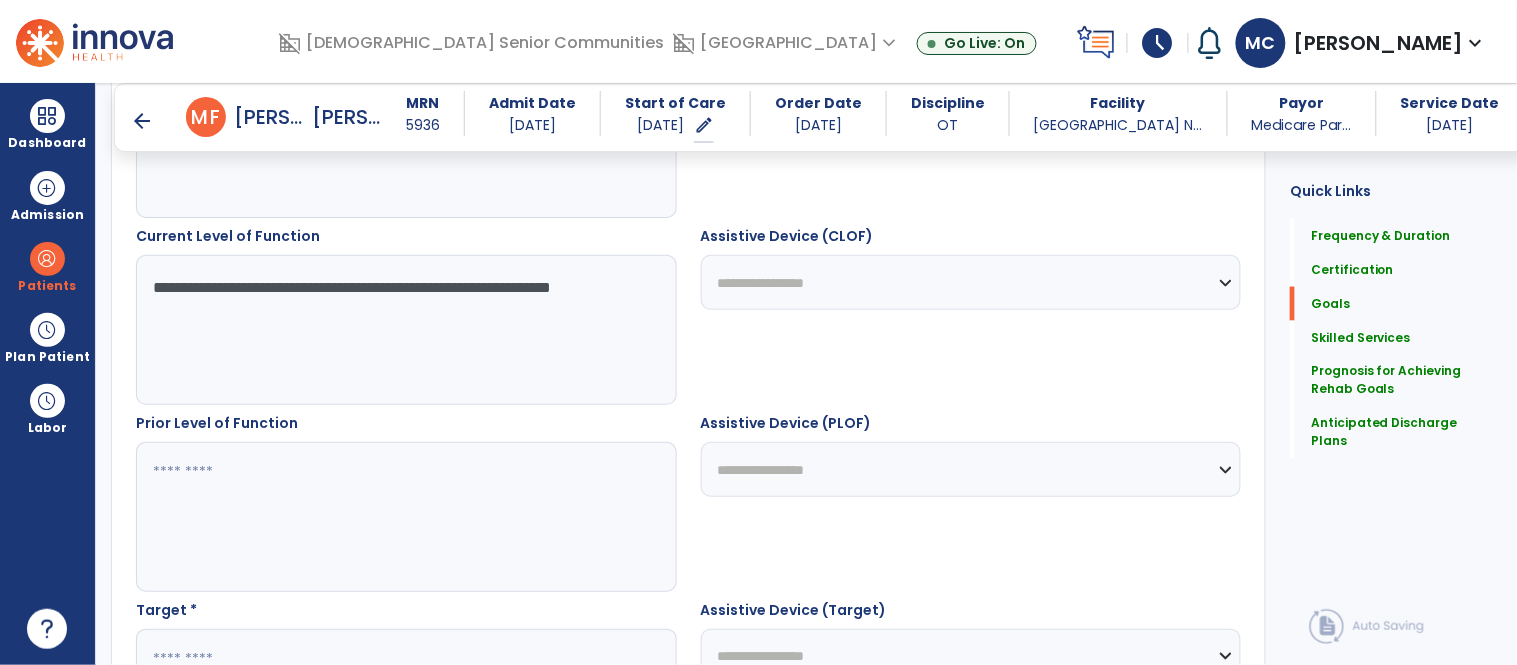 scroll, scrollTop: 694, scrollLeft: 0, axis: vertical 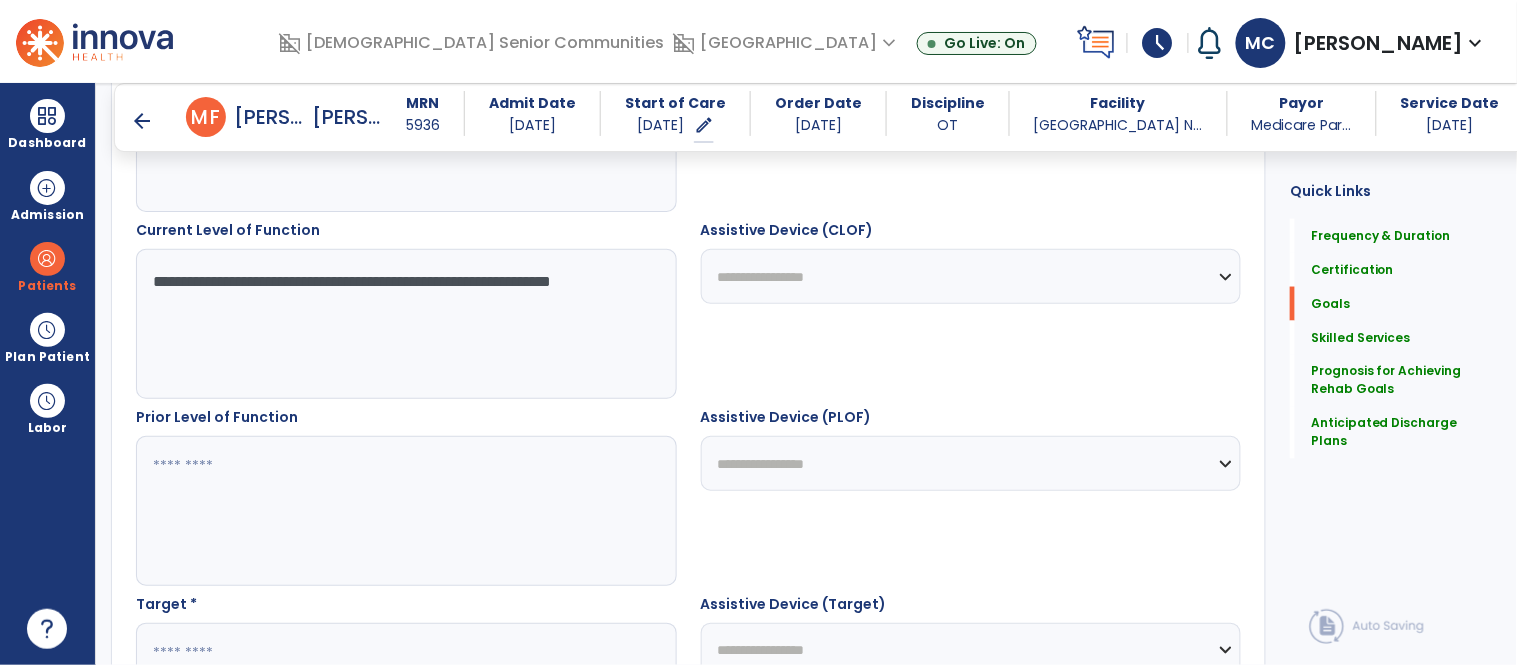 type on "**********" 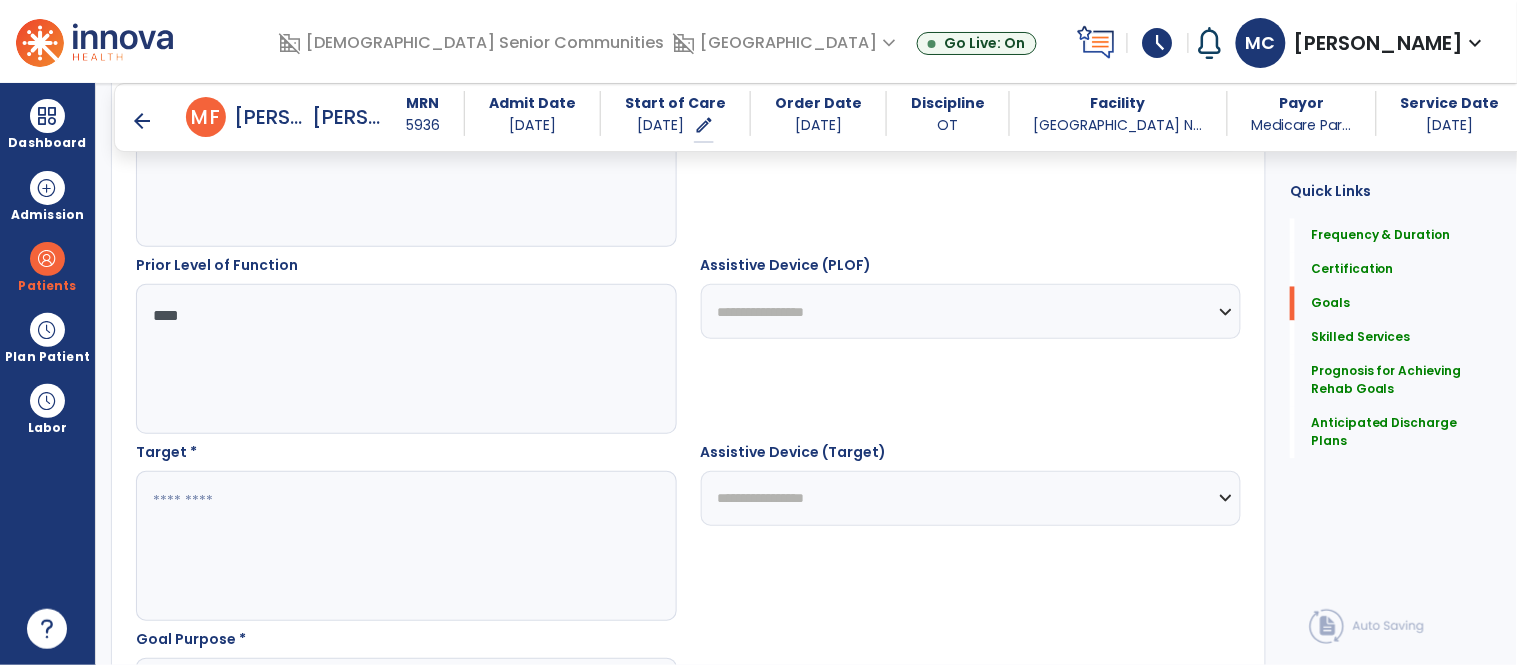 scroll, scrollTop: 862, scrollLeft: 0, axis: vertical 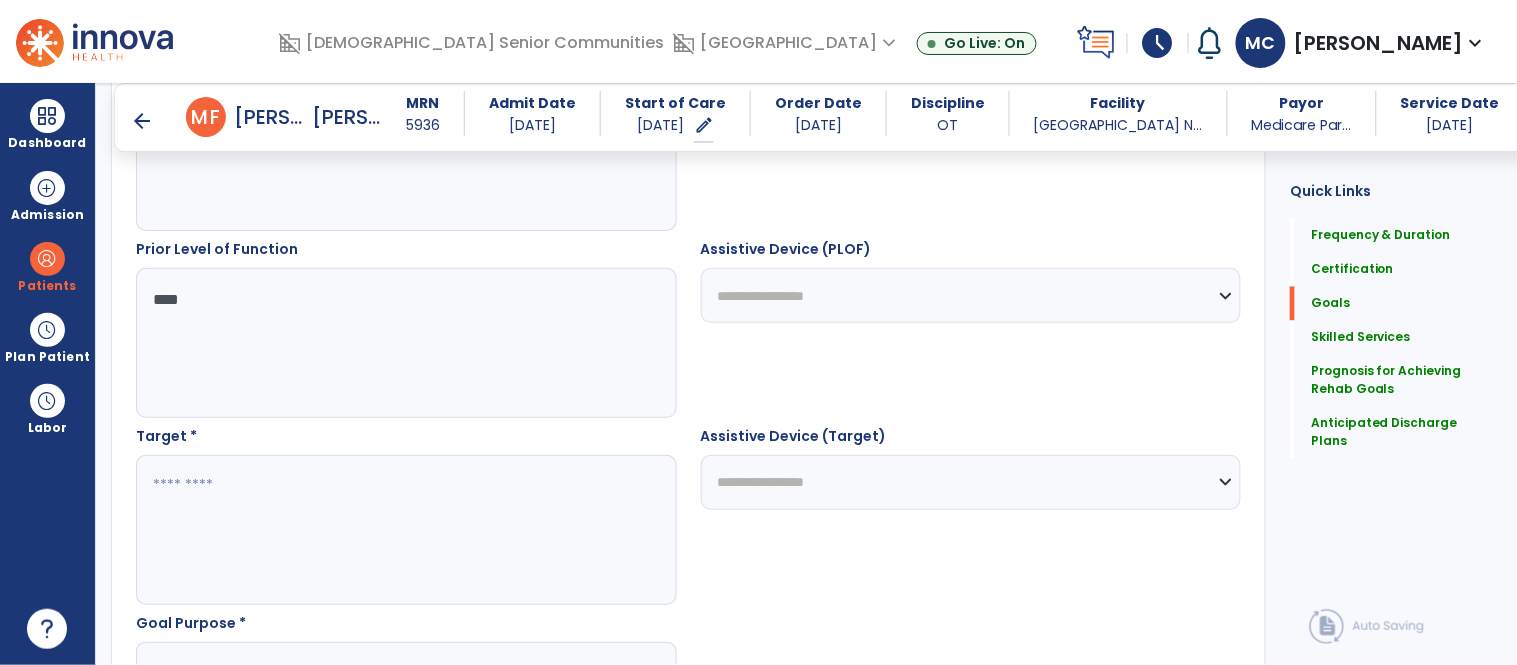 type on "****" 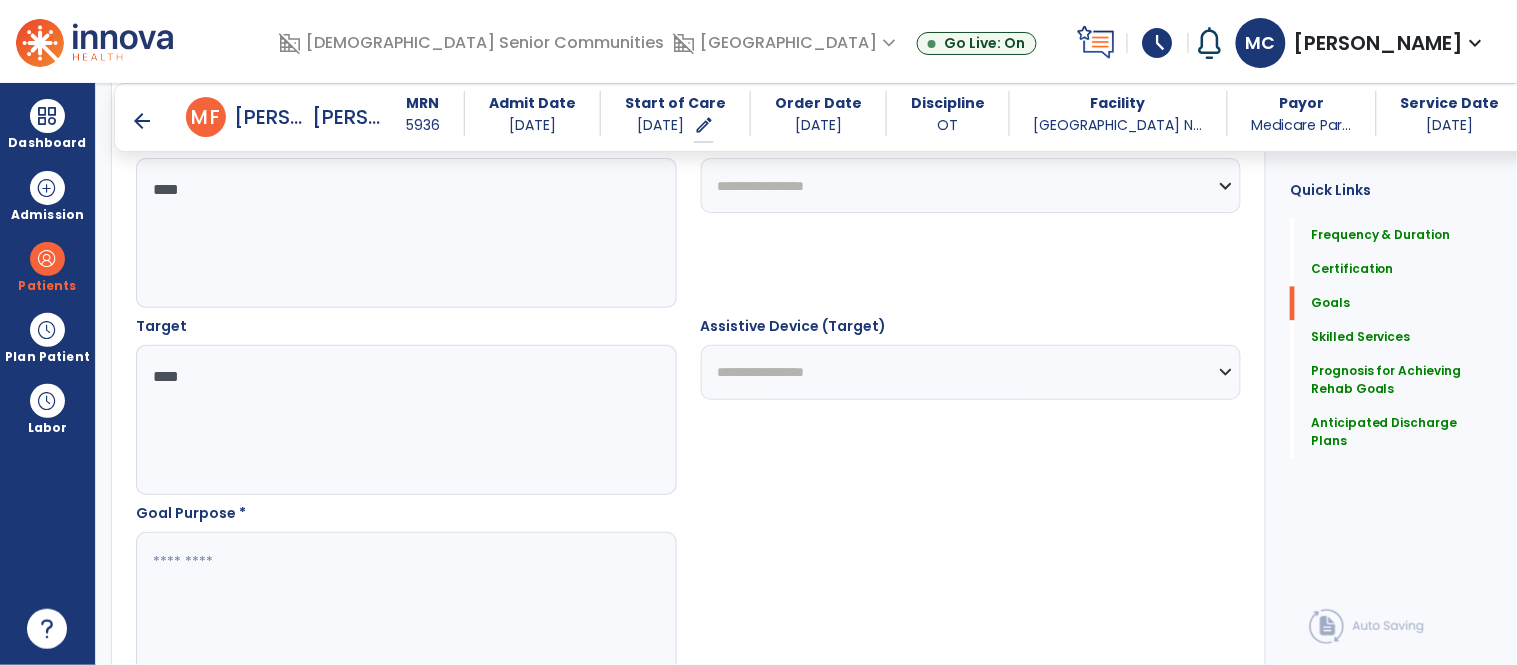 scroll, scrollTop: 974, scrollLeft: 0, axis: vertical 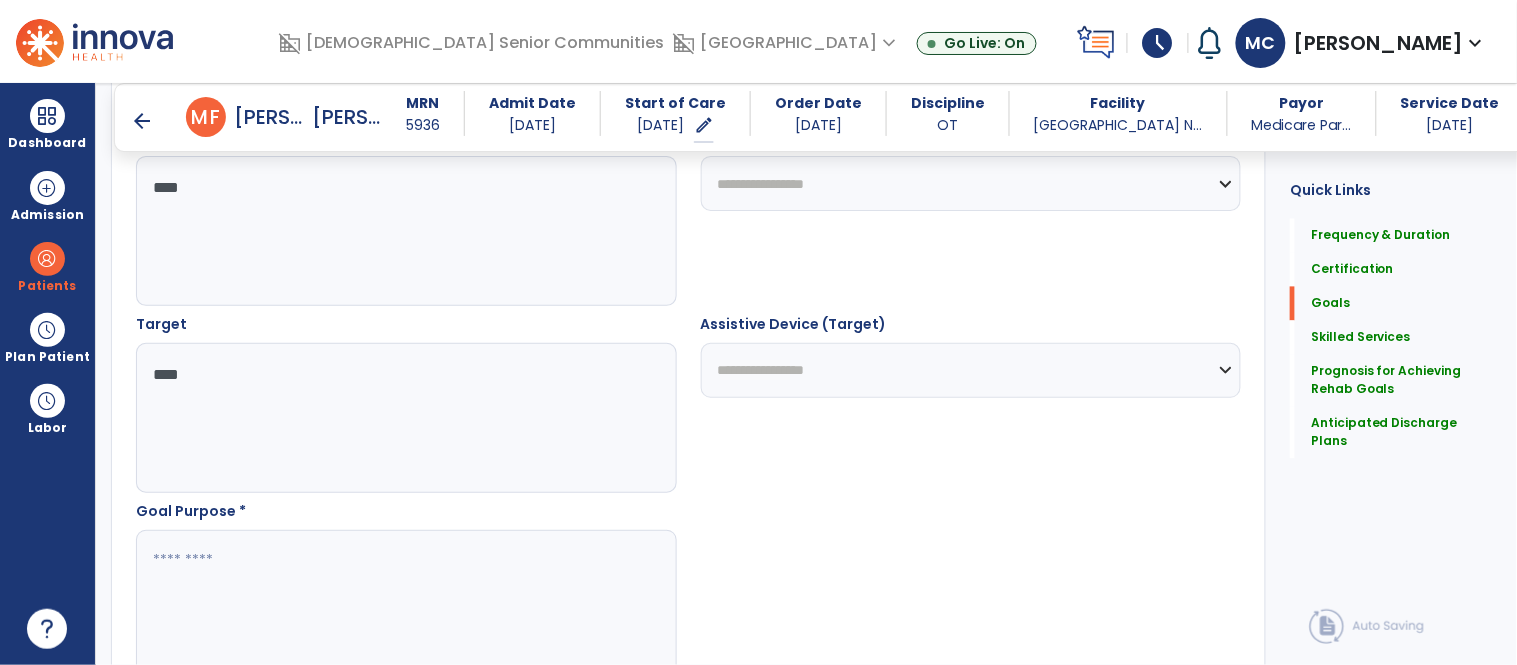 type on "****" 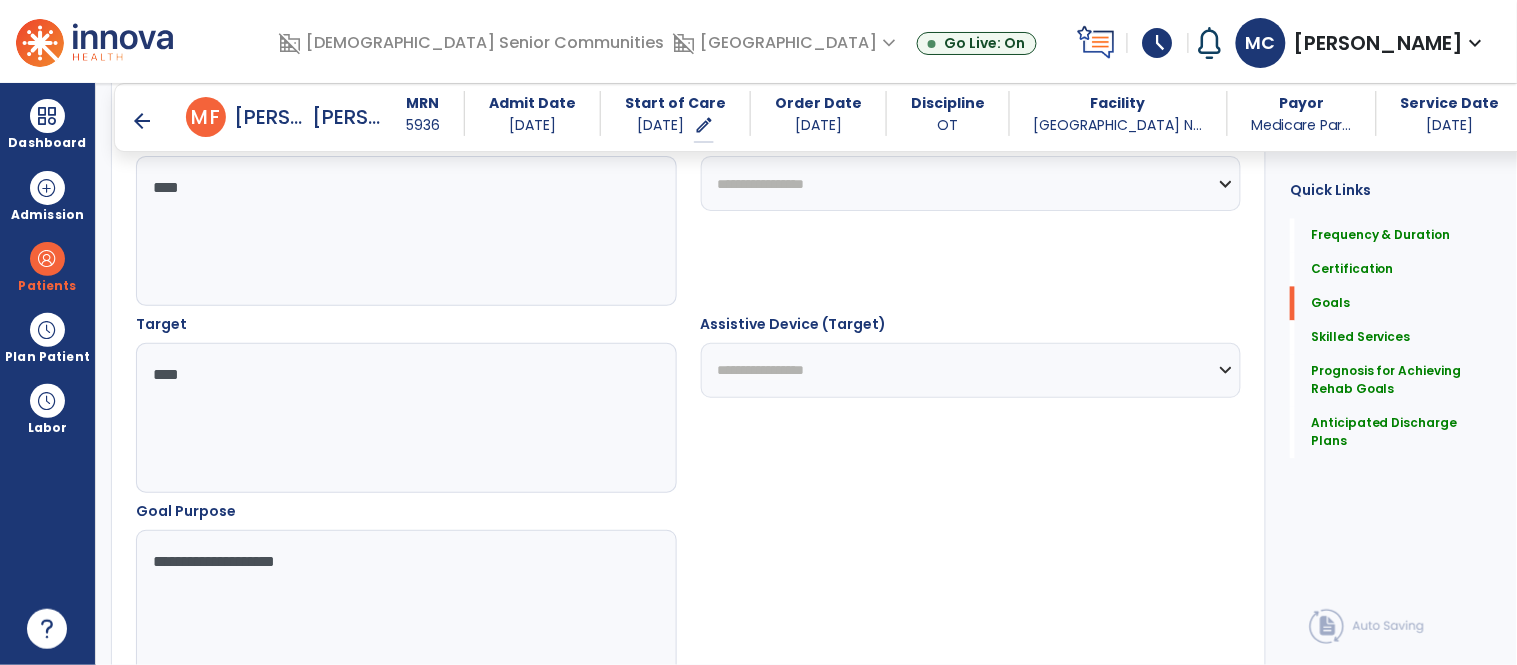 type on "**********" 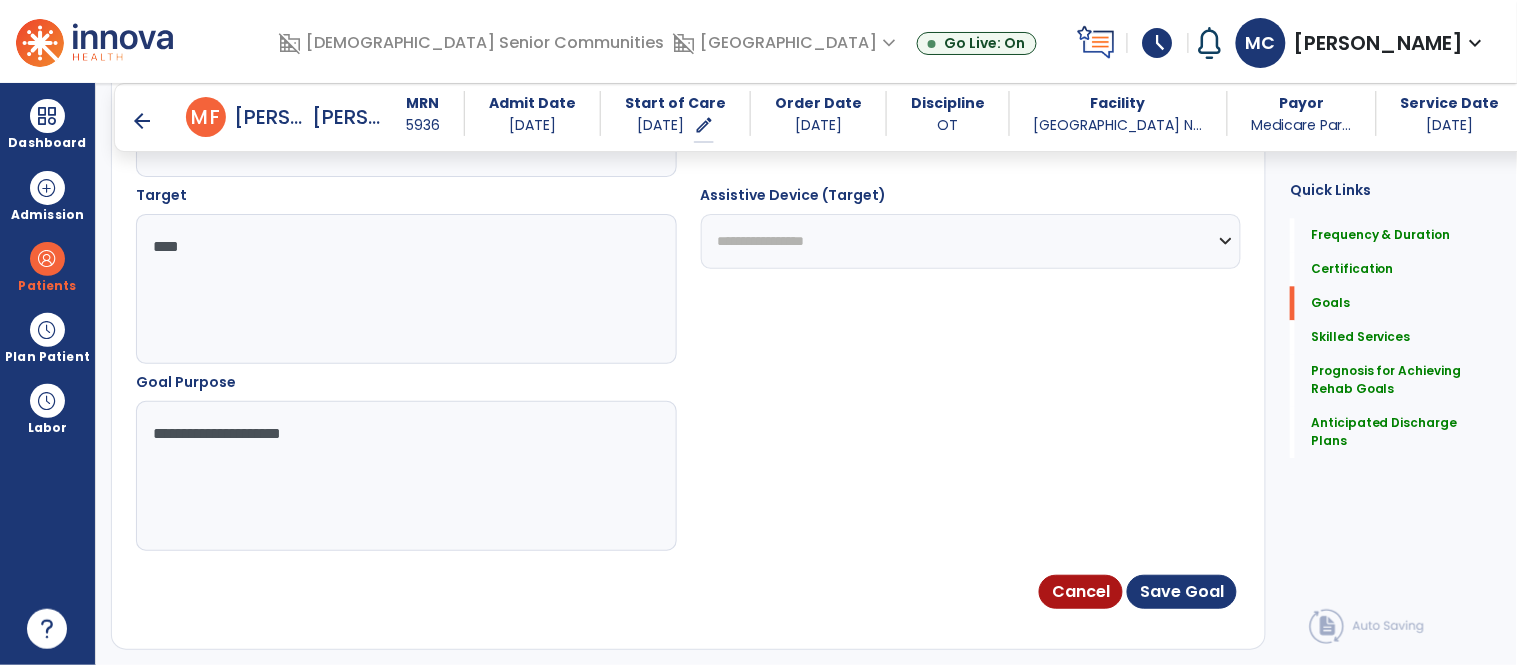 scroll, scrollTop: 1105, scrollLeft: 0, axis: vertical 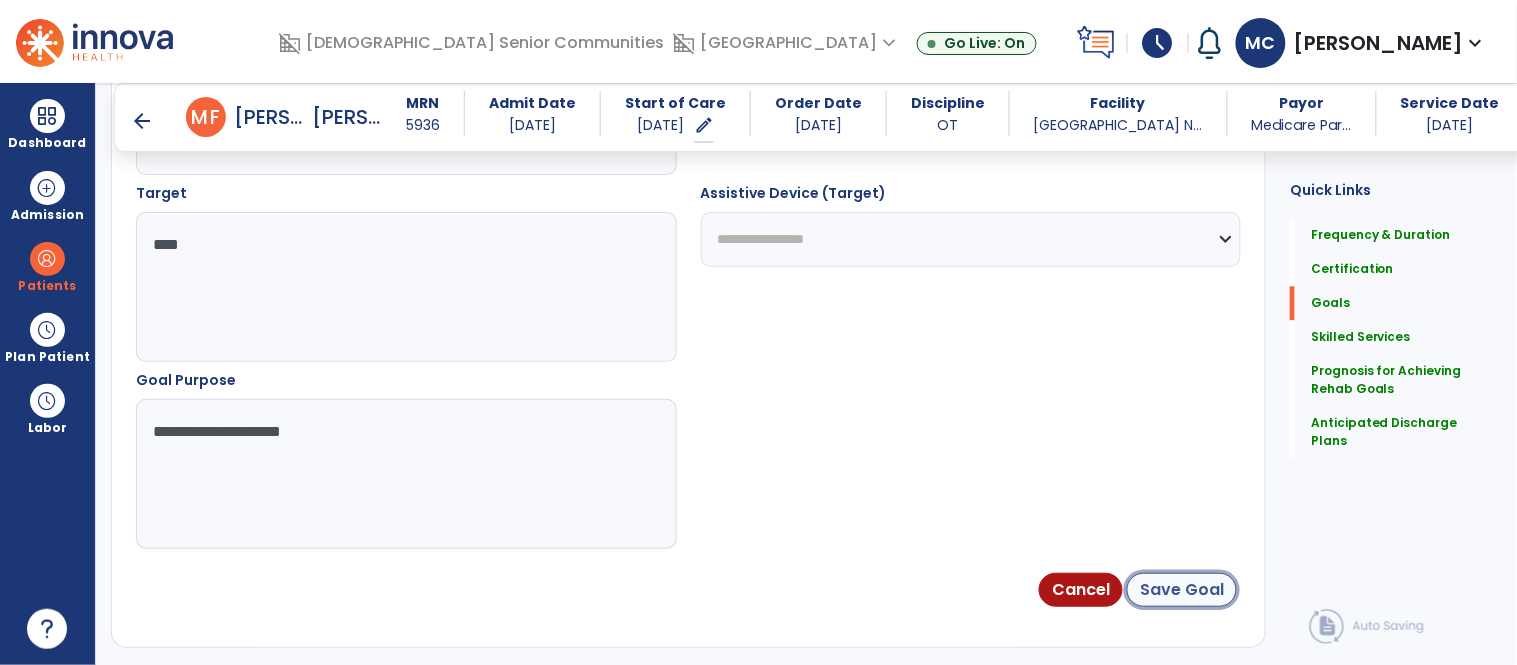 click on "Save Goal" at bounding box center (1182, 590) 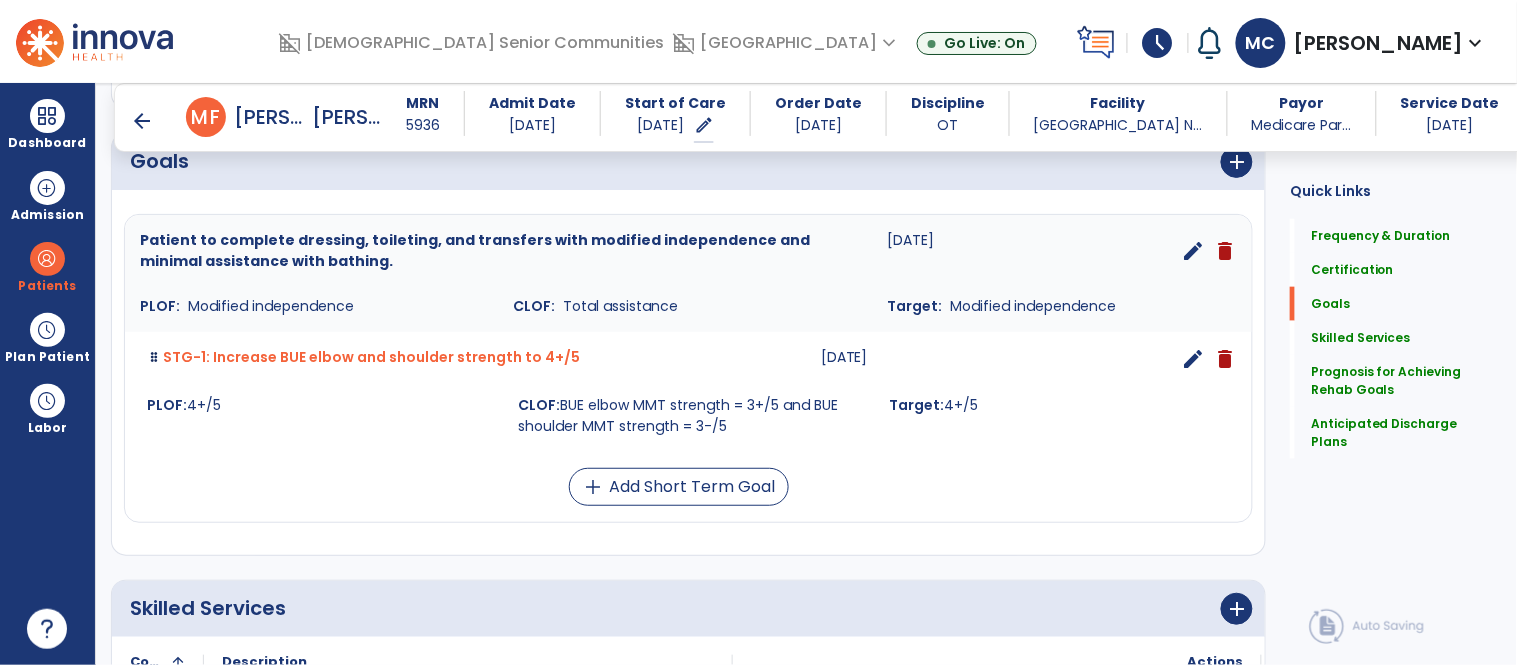 scroll, scrollTop: 482, scrollLeft: 0, axis: vertical 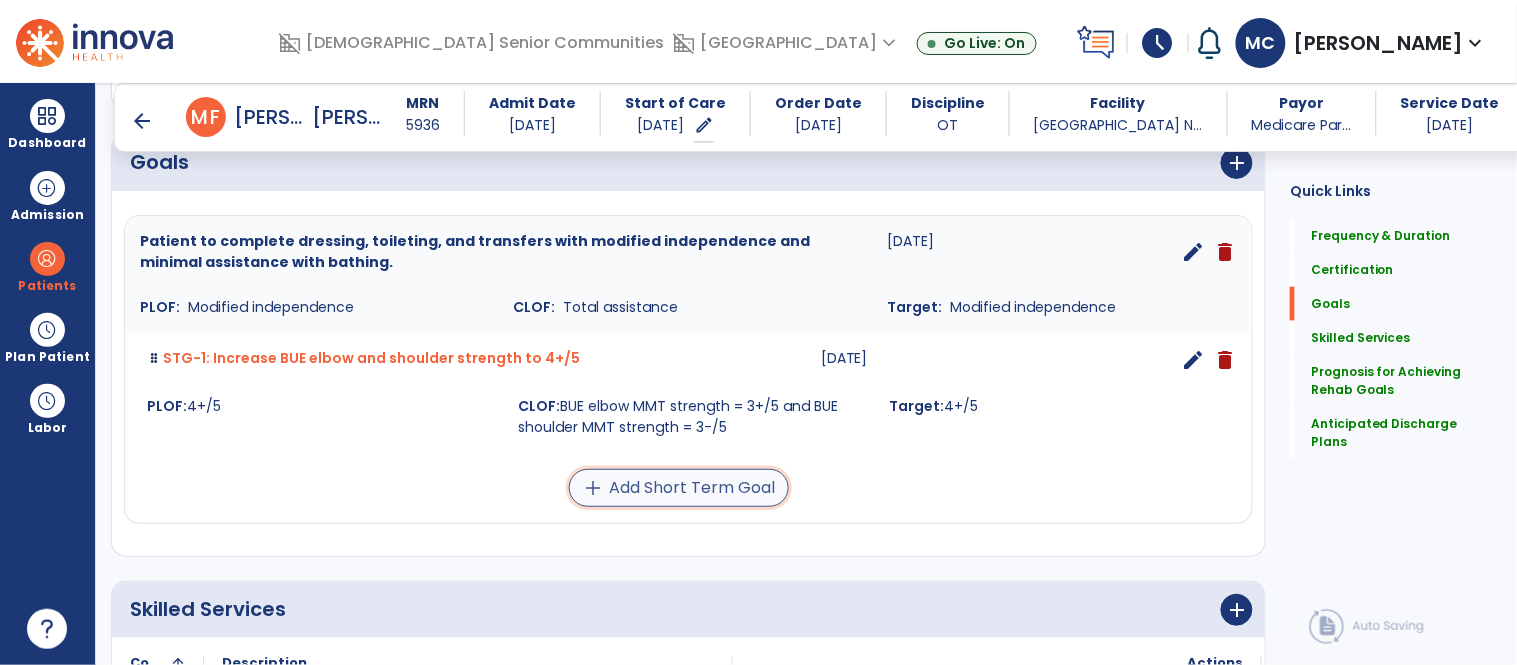 click on "add  Add Short Term Goal" at bounding box center [679, 488] 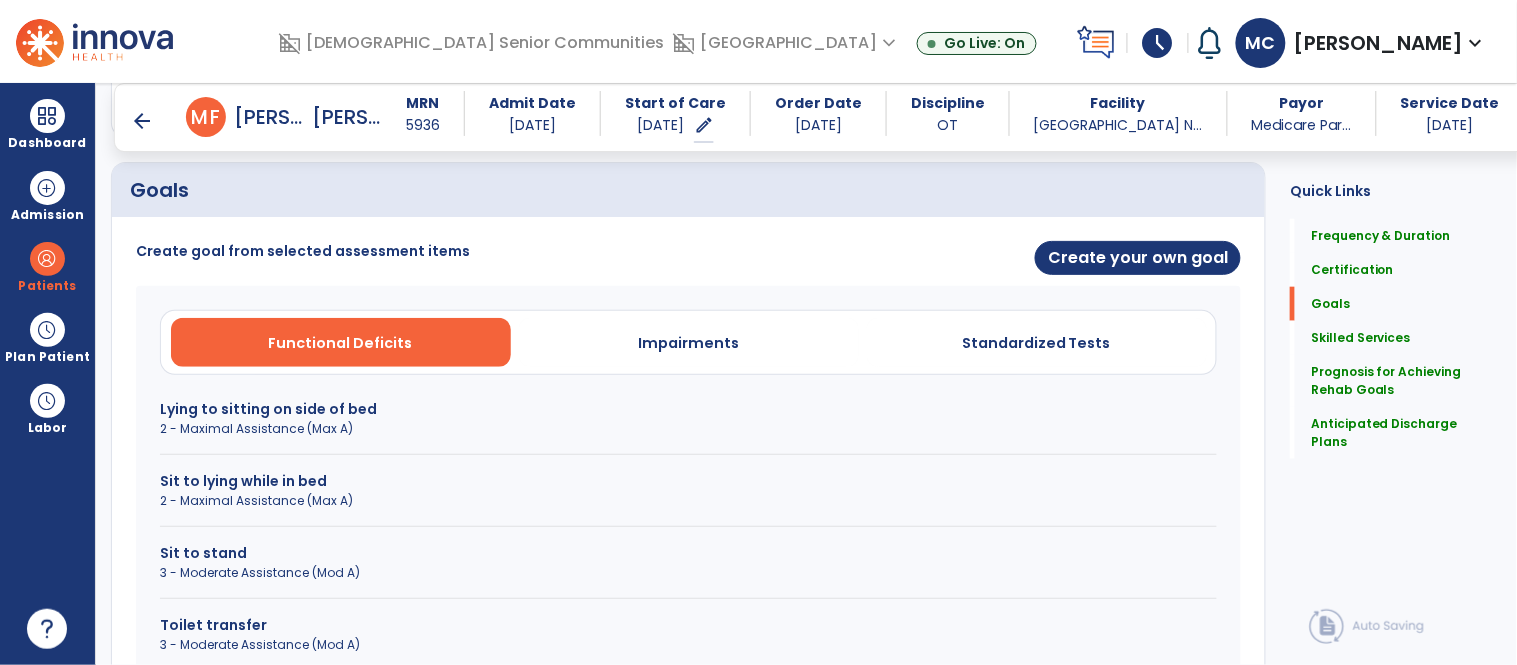 scroll, scrollTop: 458, scrollLeft: 0, axis: vertical 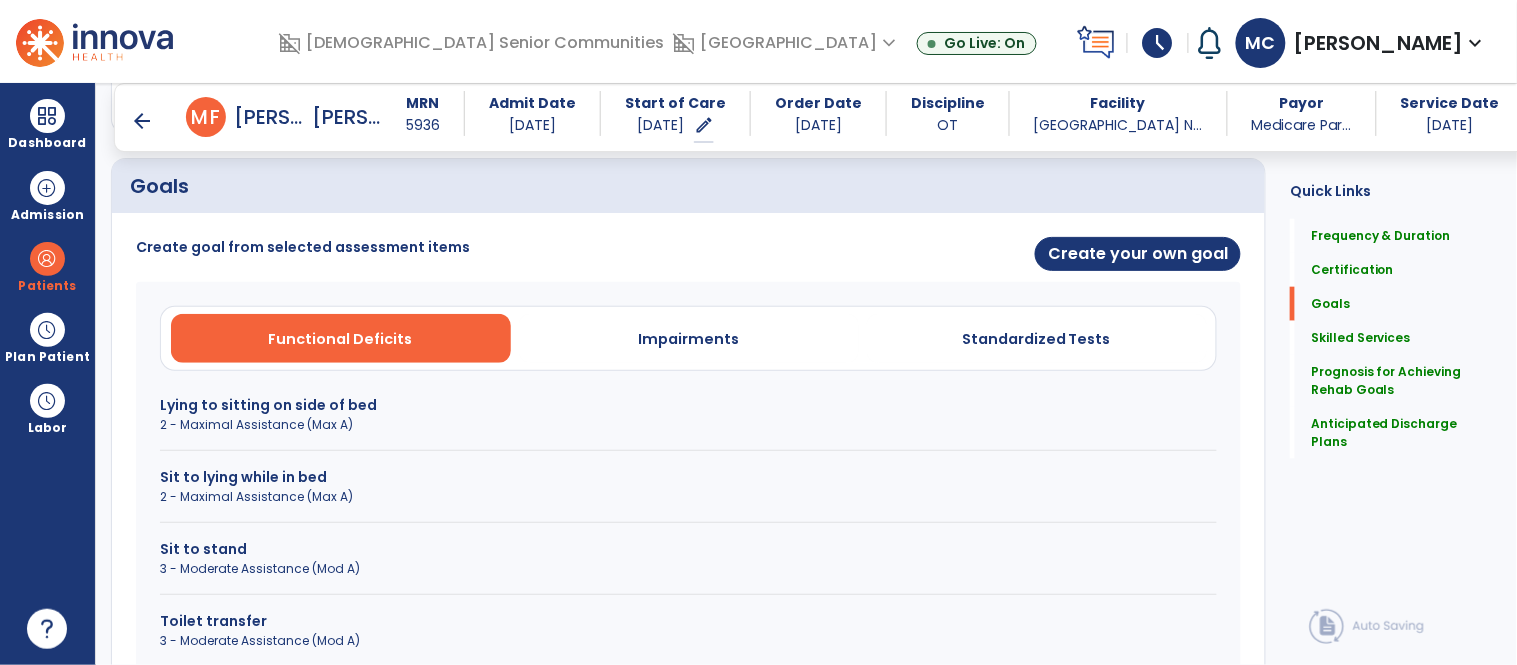 click on "2 - Maximal Assistance (Max A)" at bounding box center (688, 425) 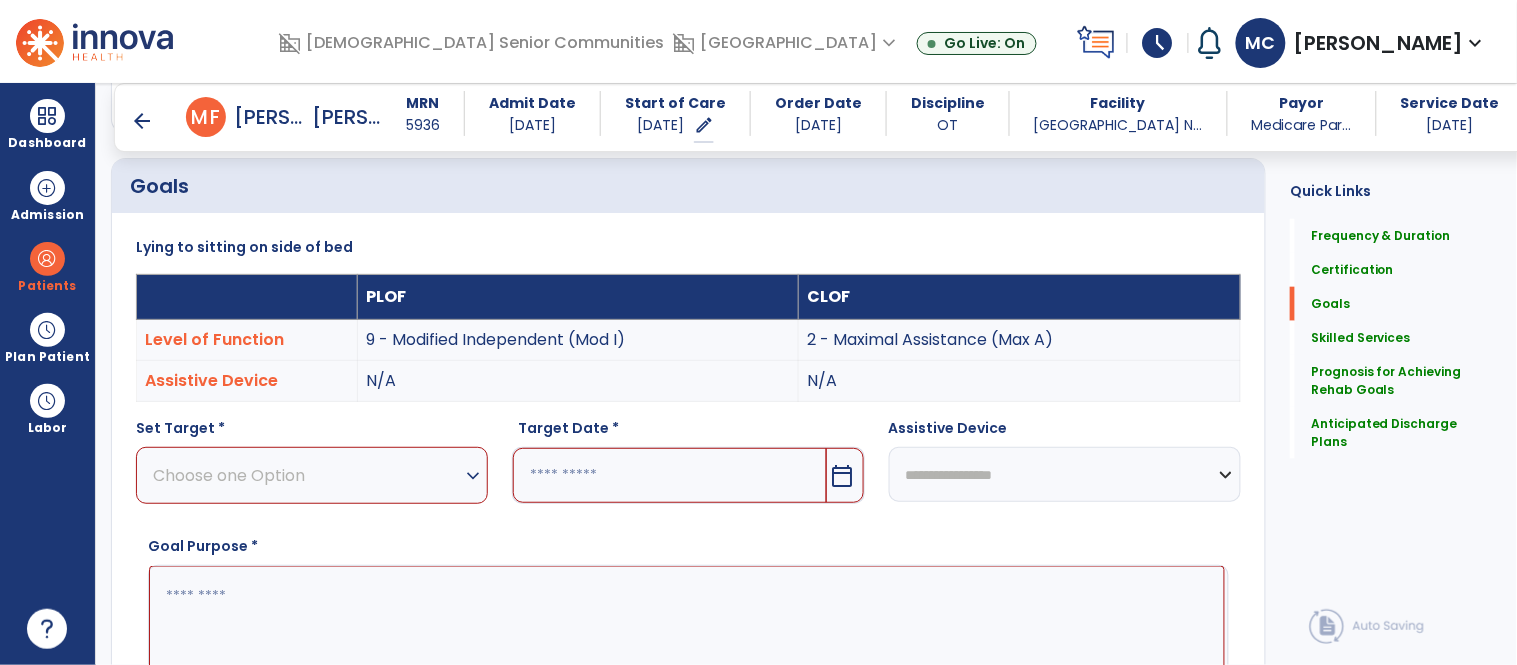 click on "expand_more" at bounding box center (473, 476) 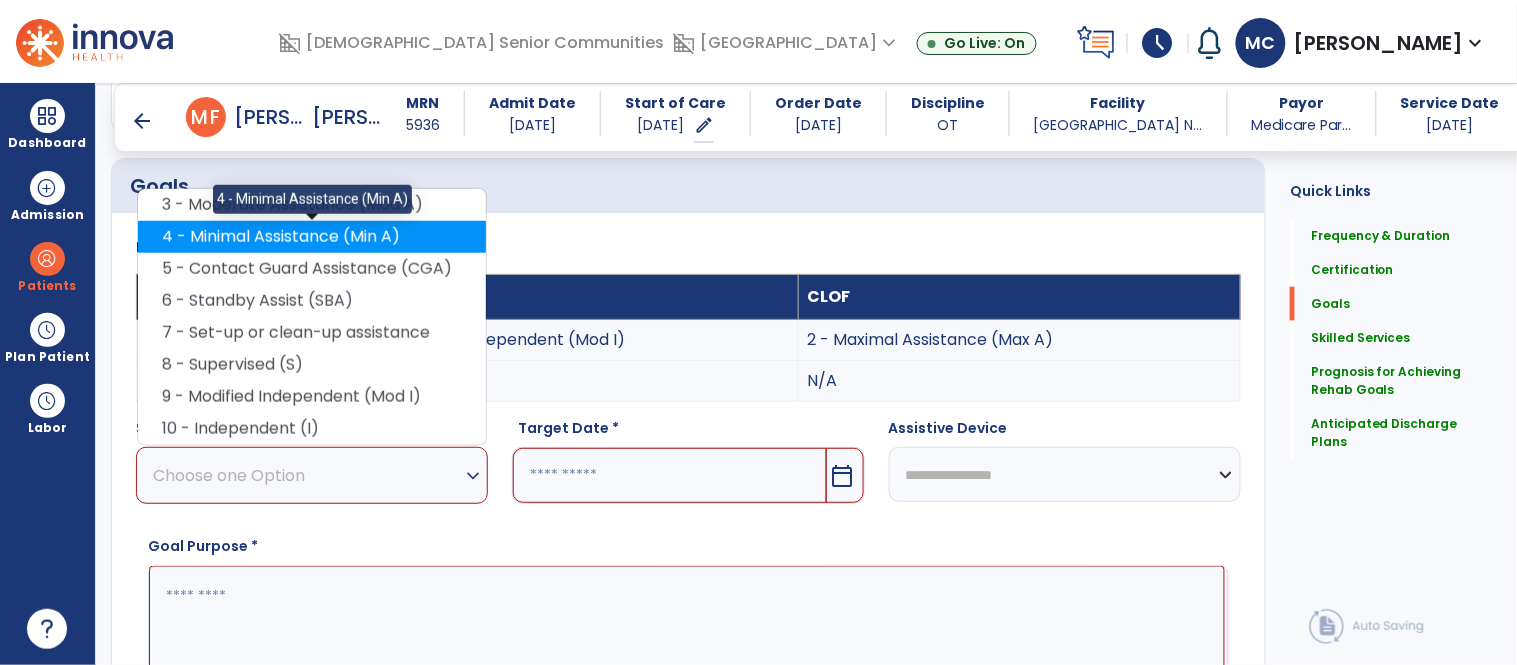 click on "4 - Minimal Assistance (Min A)" at bounding box center (312, 237) 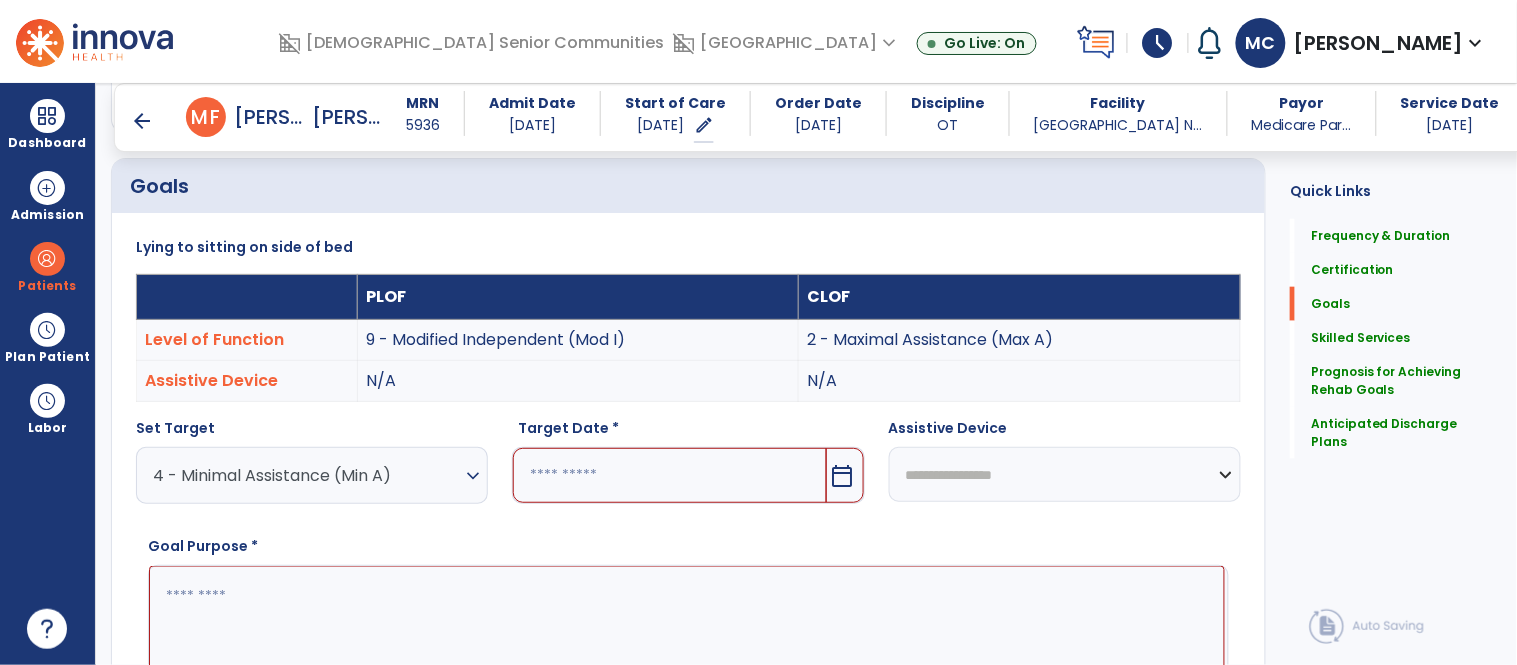 click on "calendar_today" at bounding box center (843, 476) 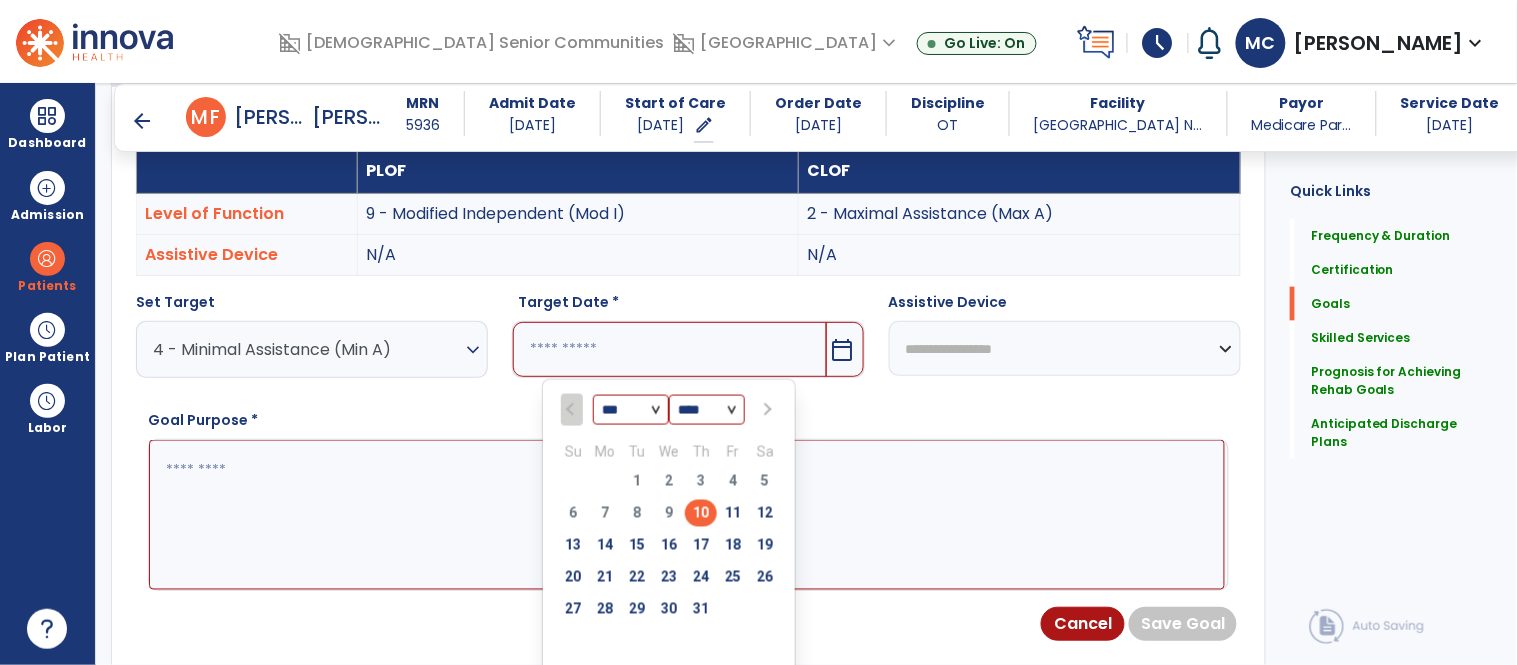 scroll, scrollTop: 591, scrollLeft: 0, axis: vertical 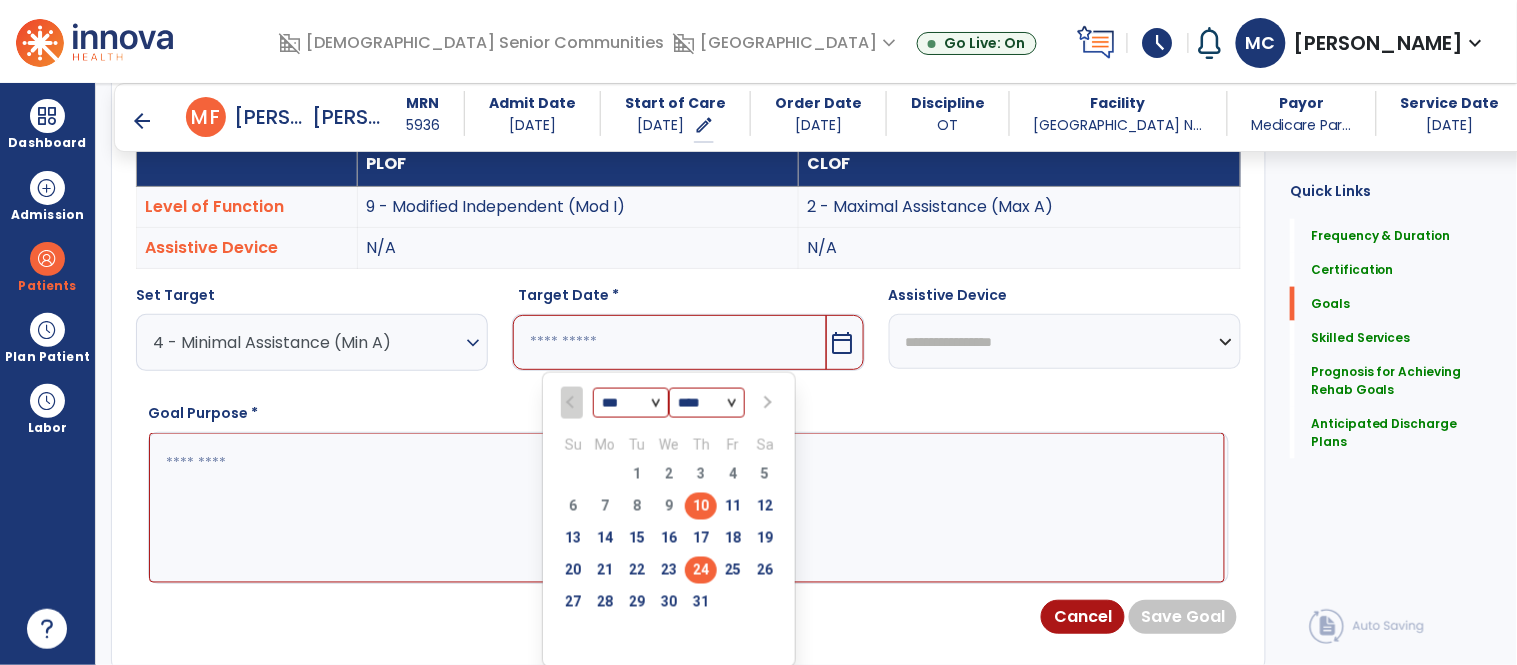 click on "24" at bounding box center (701, 570) 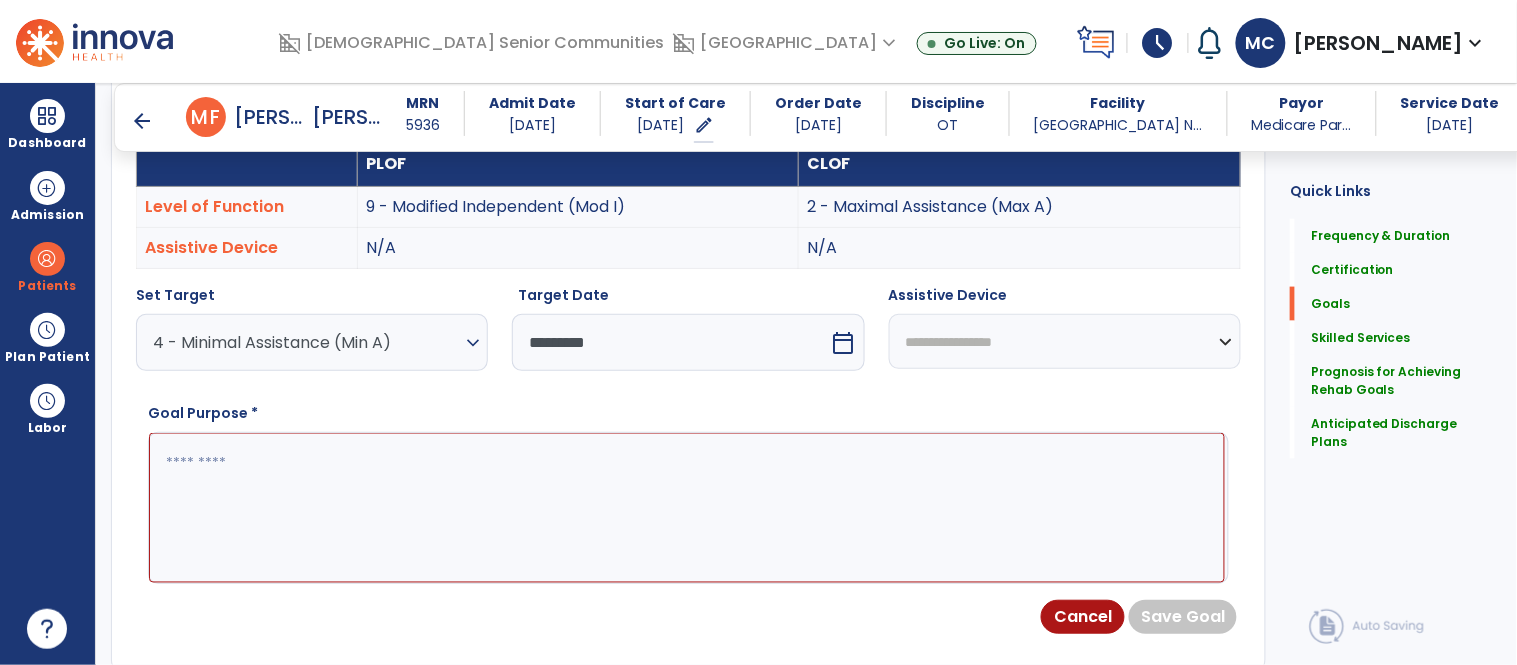 click at bounding box center (687, 508) 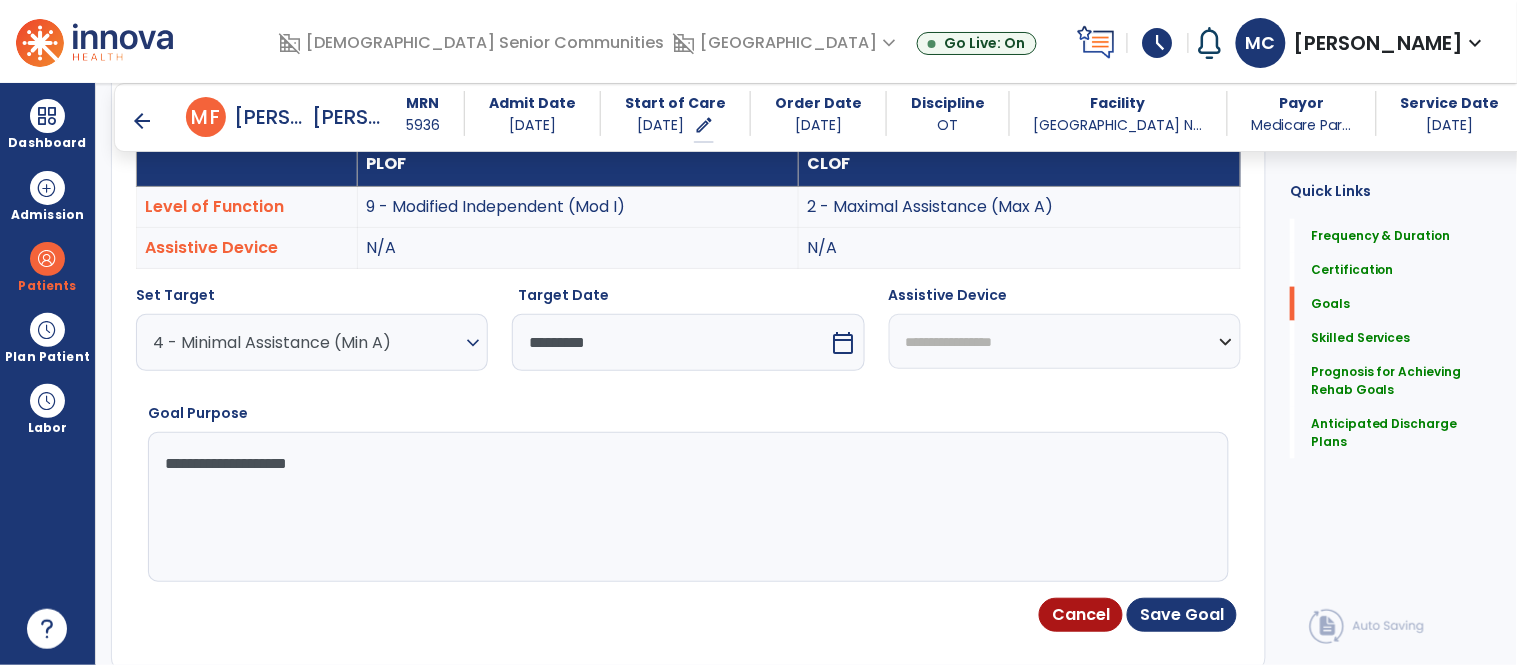 type on "**********" 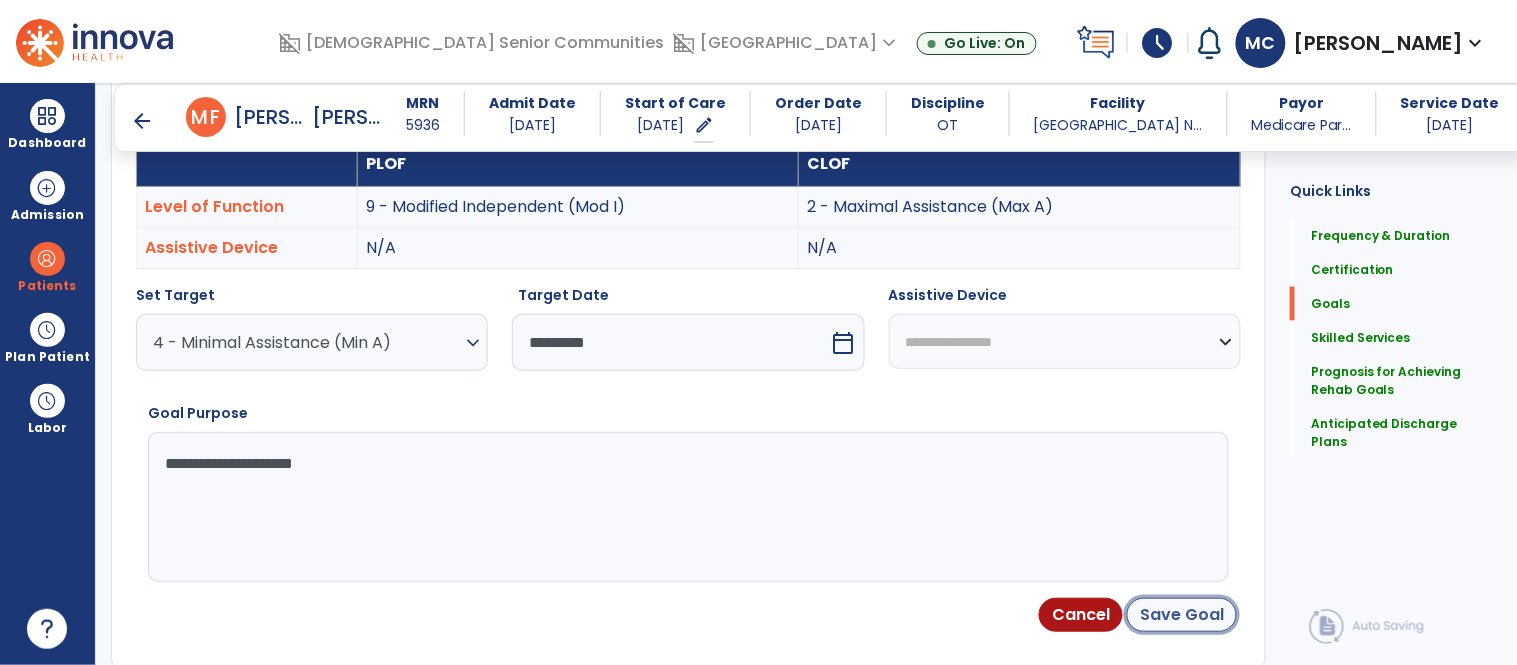 click on "Save Goal" at bounding box center (1182, 615) 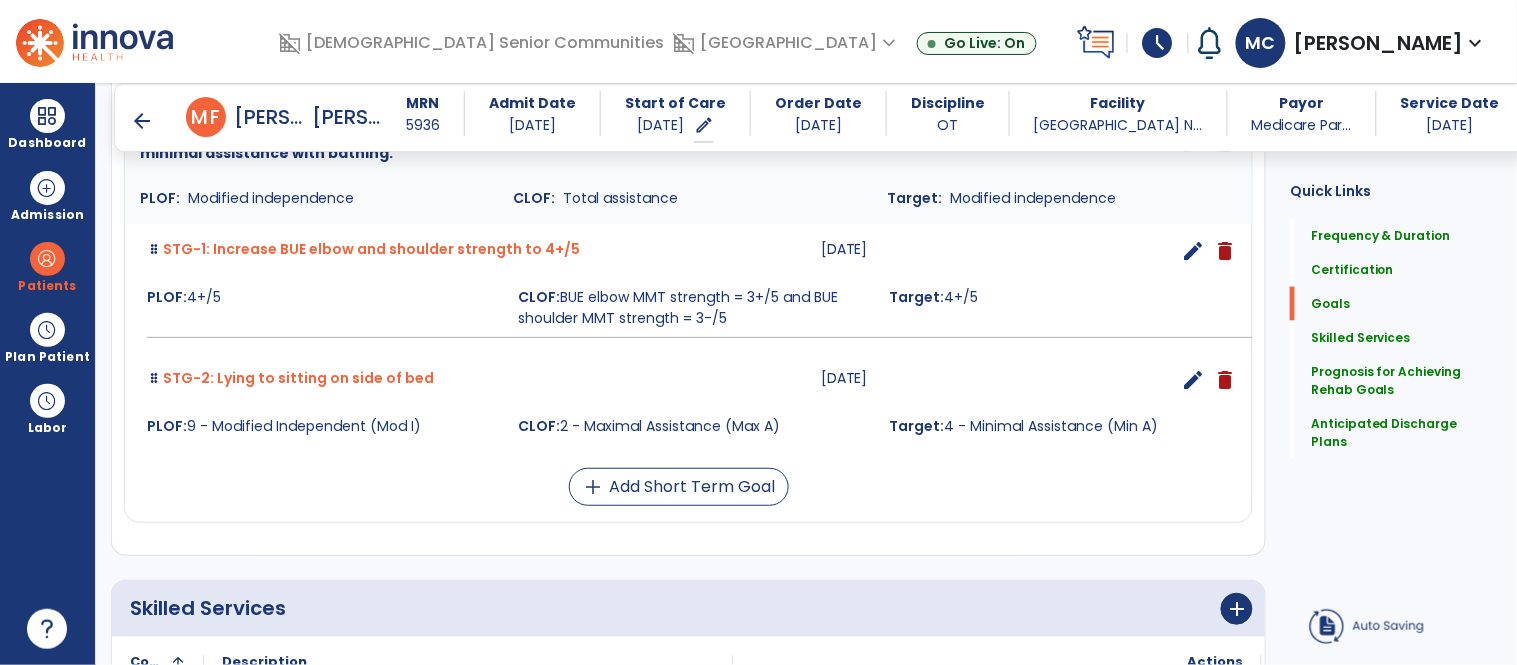scroll, scrollTop: 593, scrollLeft: 0, axis: vertical 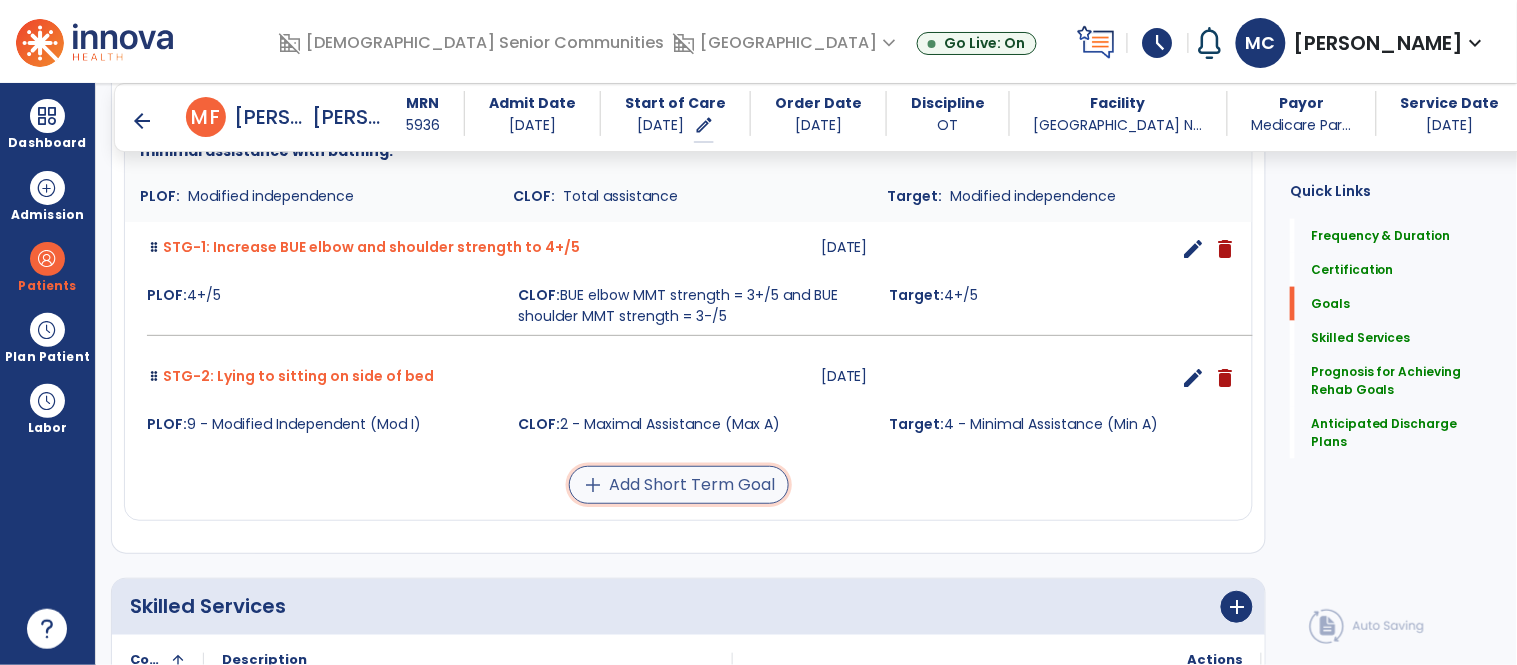 click on "add  Add Short Term Goal" at bounding box center (679, 485) 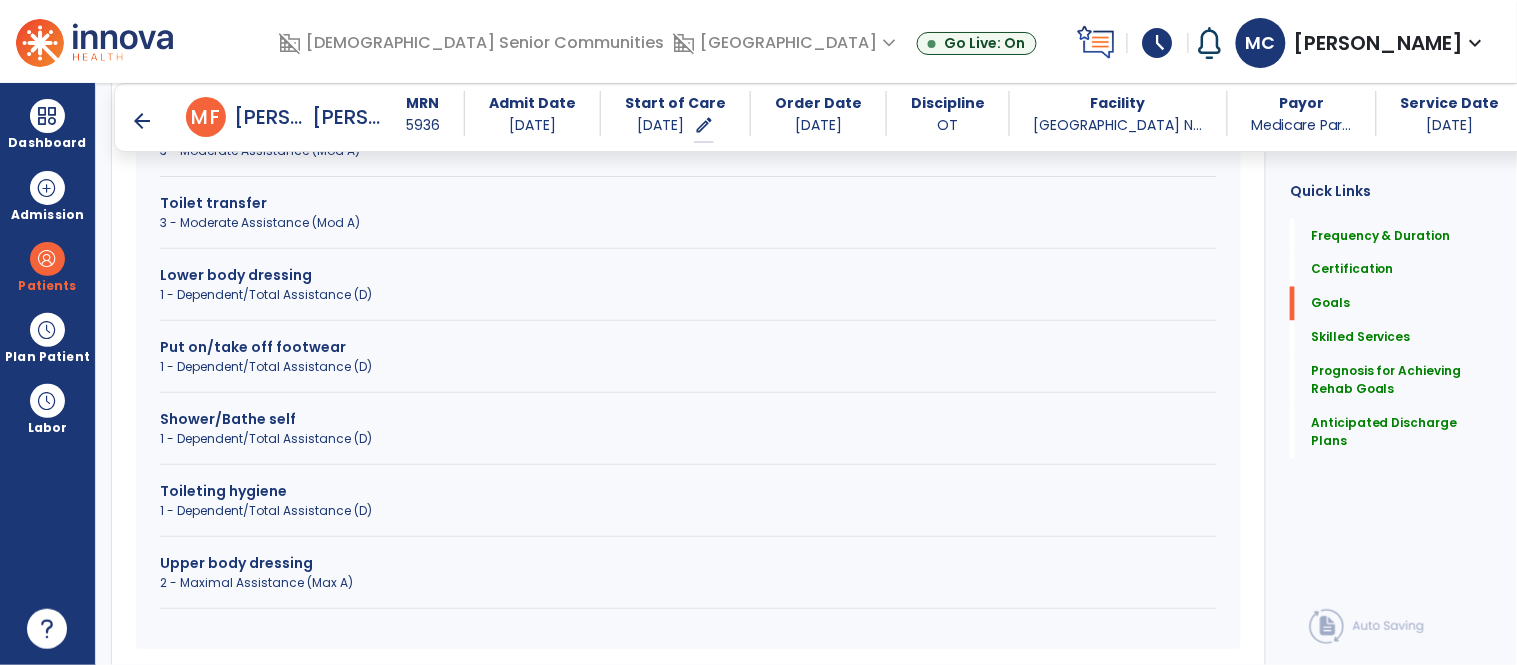 scroll, scrollTop: 746, scrollLeft: 0, axis: vertical 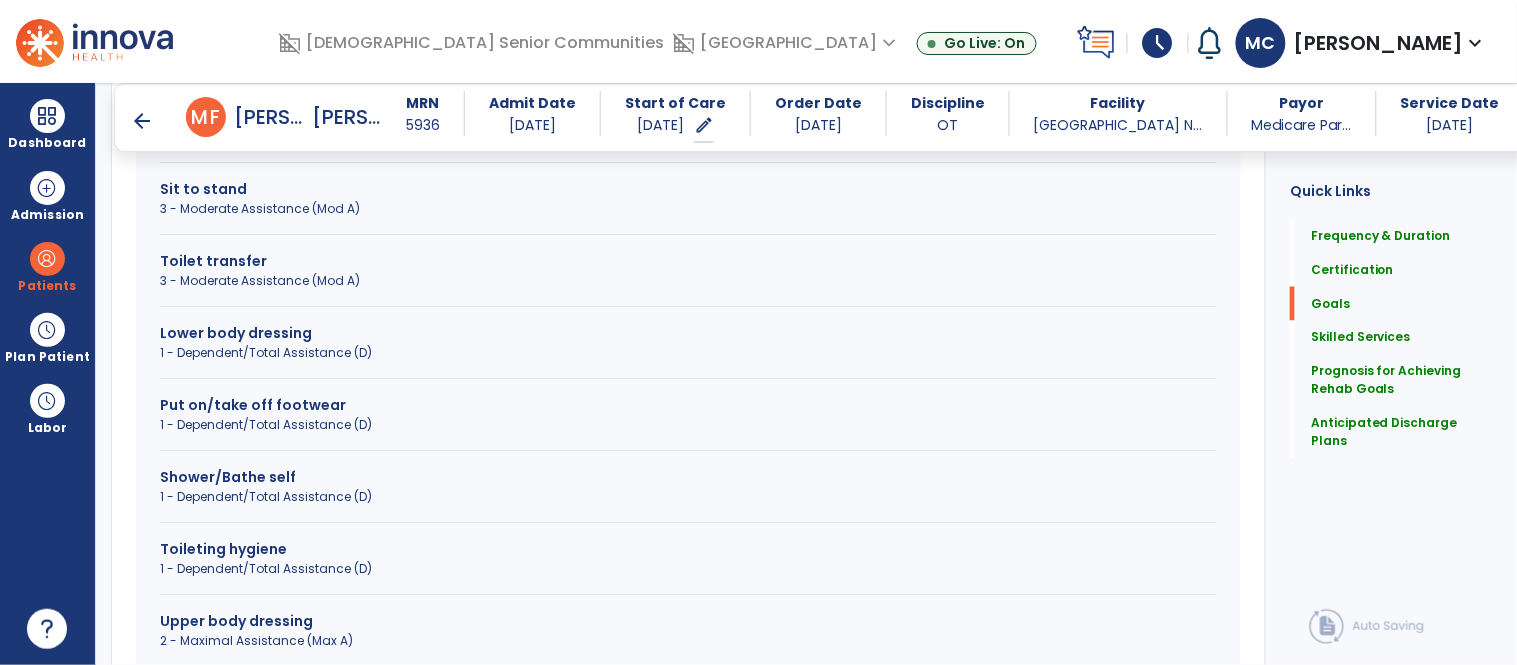 click on "1 - Dependent/Total Assistance (D)" at bounding box center [688, 353] 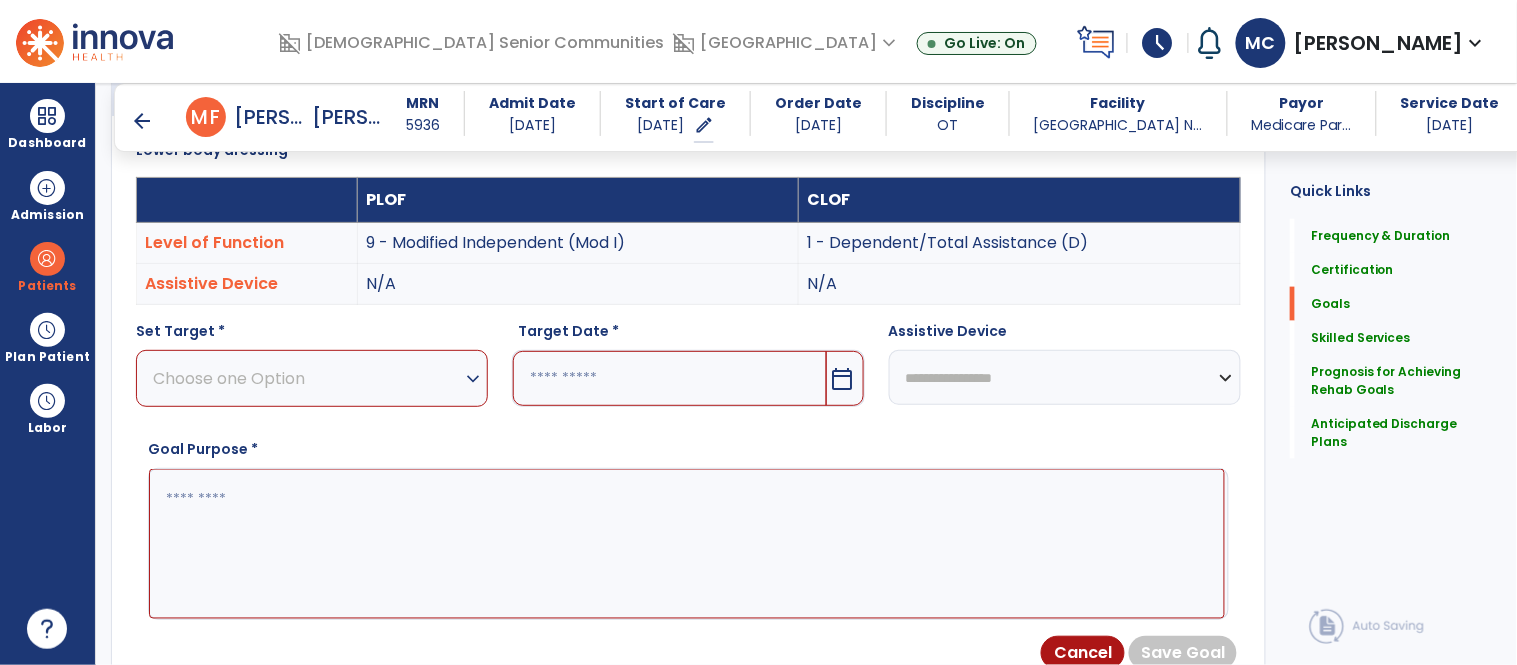 scroll, scrollTop: 527, scrollLeft: 0, axis: vertical 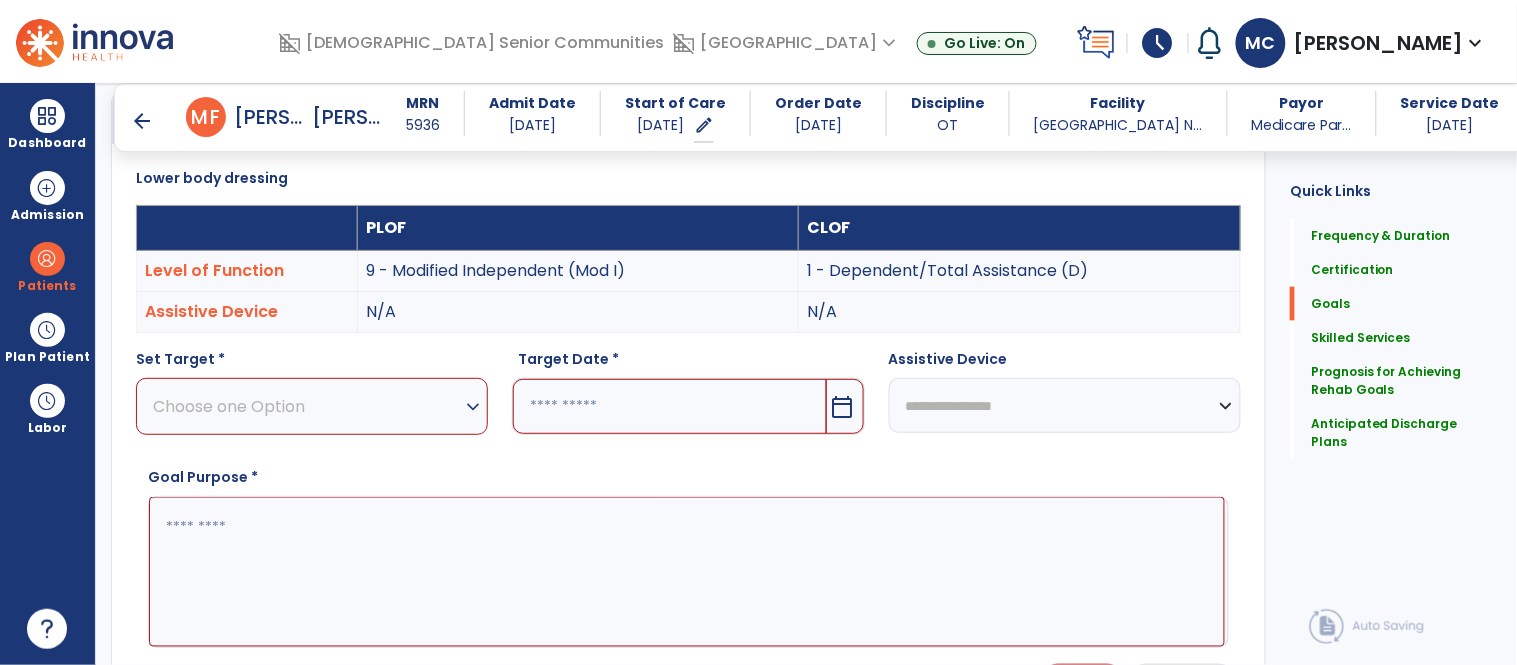 click on "expand_more" at bounding box center [473, 407] 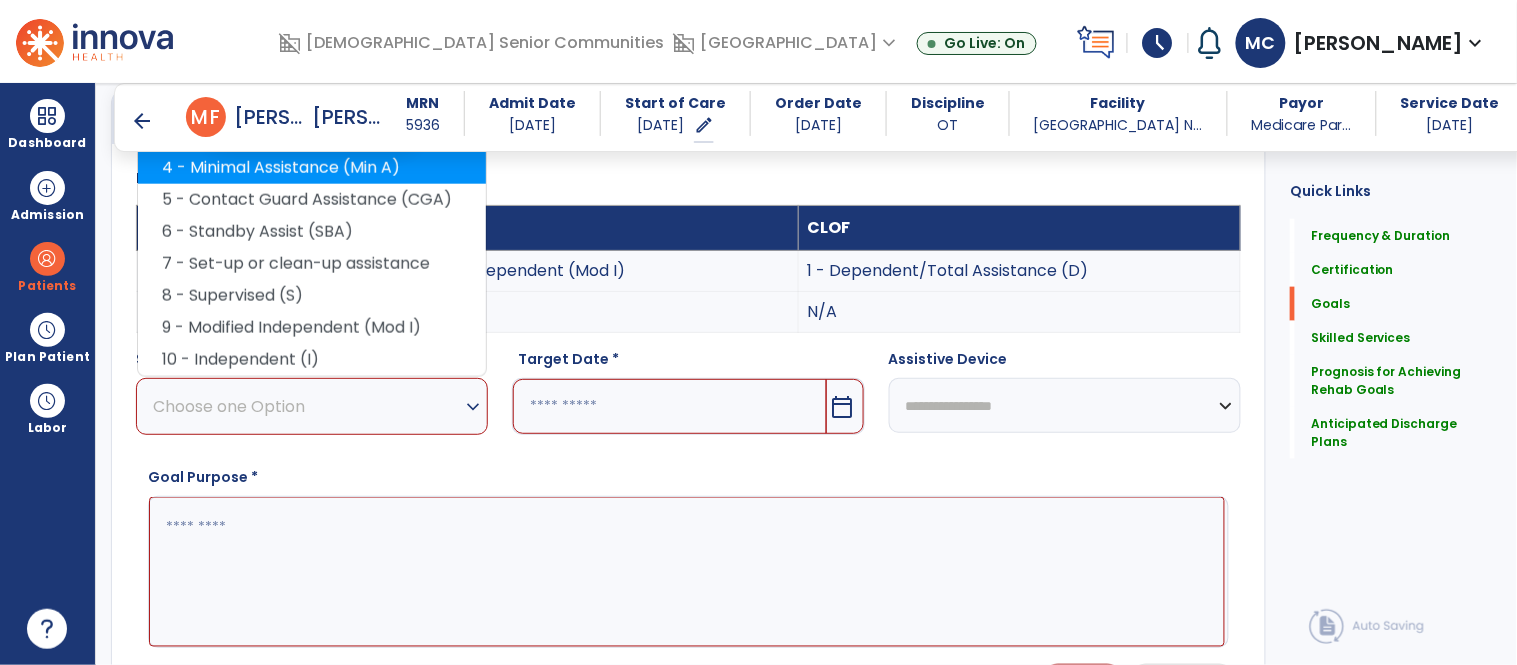 click on "4 - Minimal Assistance (Min A)" at bounding box center (312, 168) 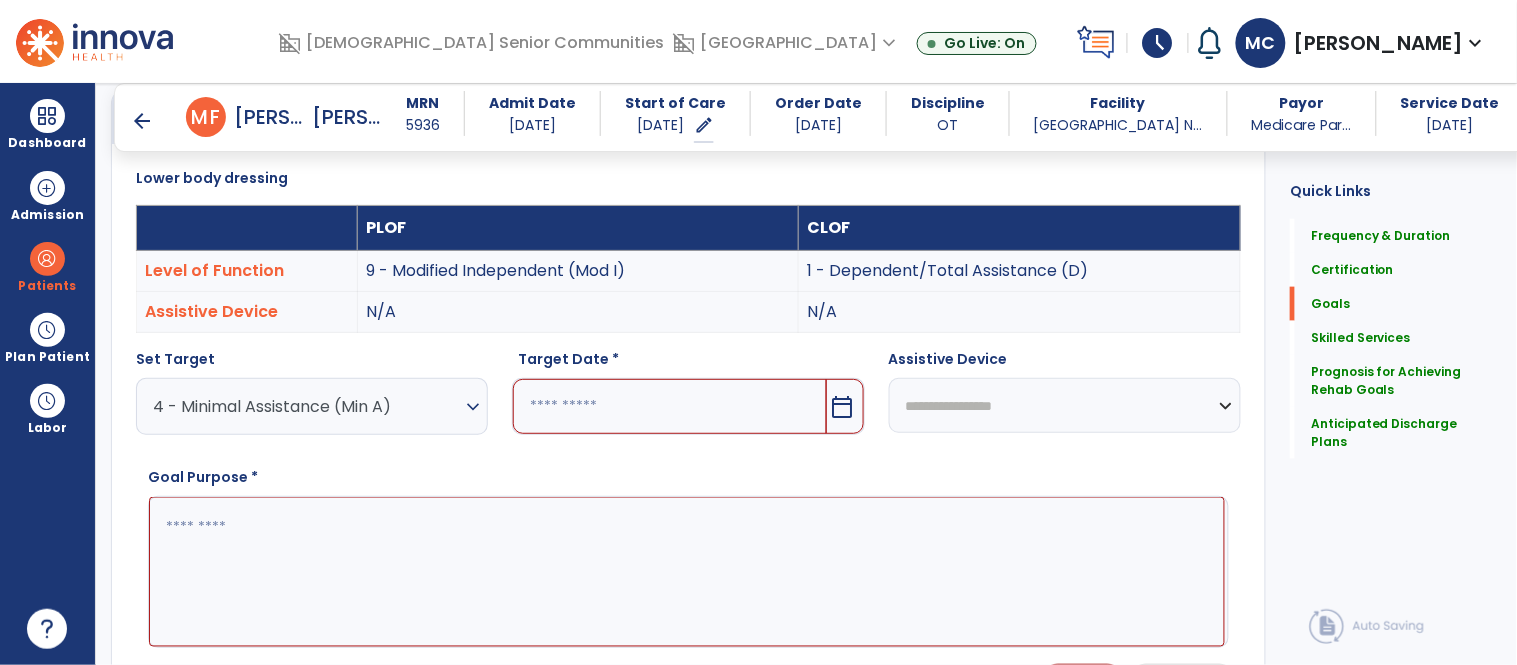 click on "calendar_today" at bounding box center [843, 407] 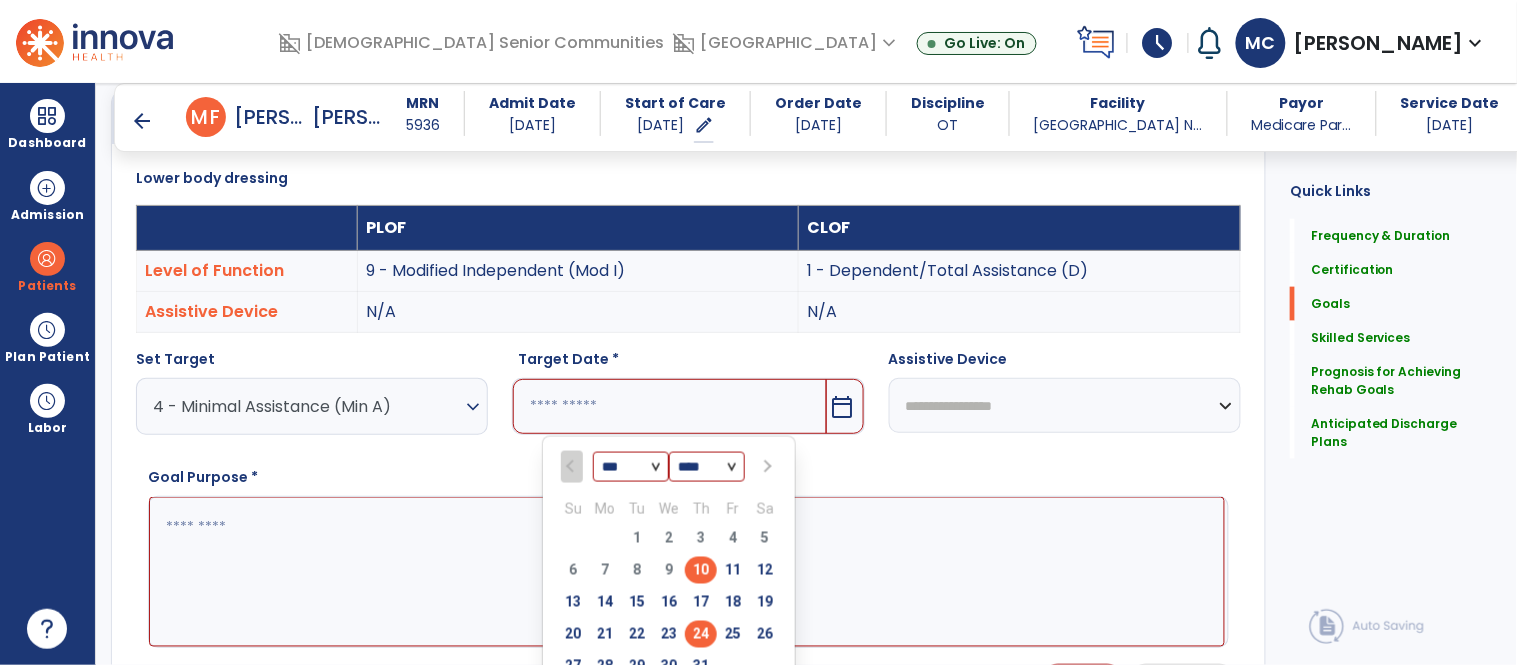 click on "24" at bounding box center (701, 634) 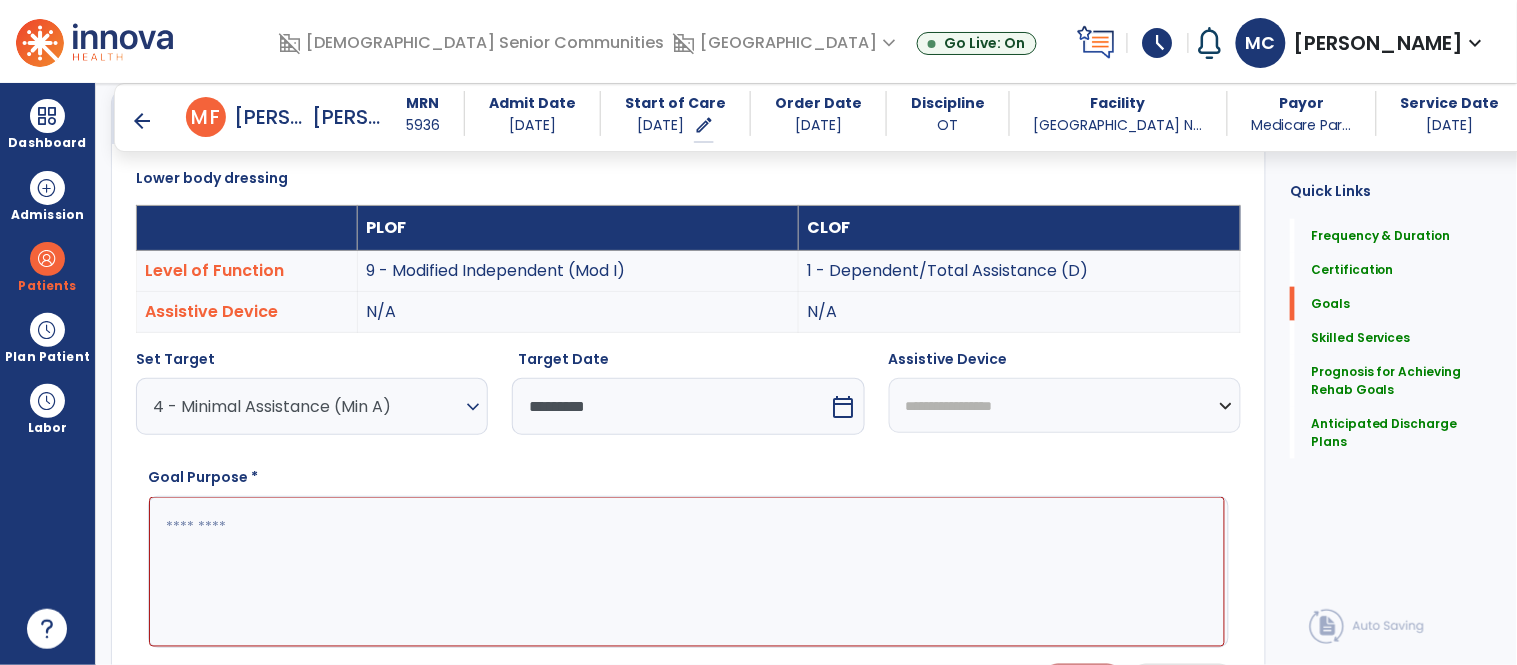 click at bounding box center [687, 572] 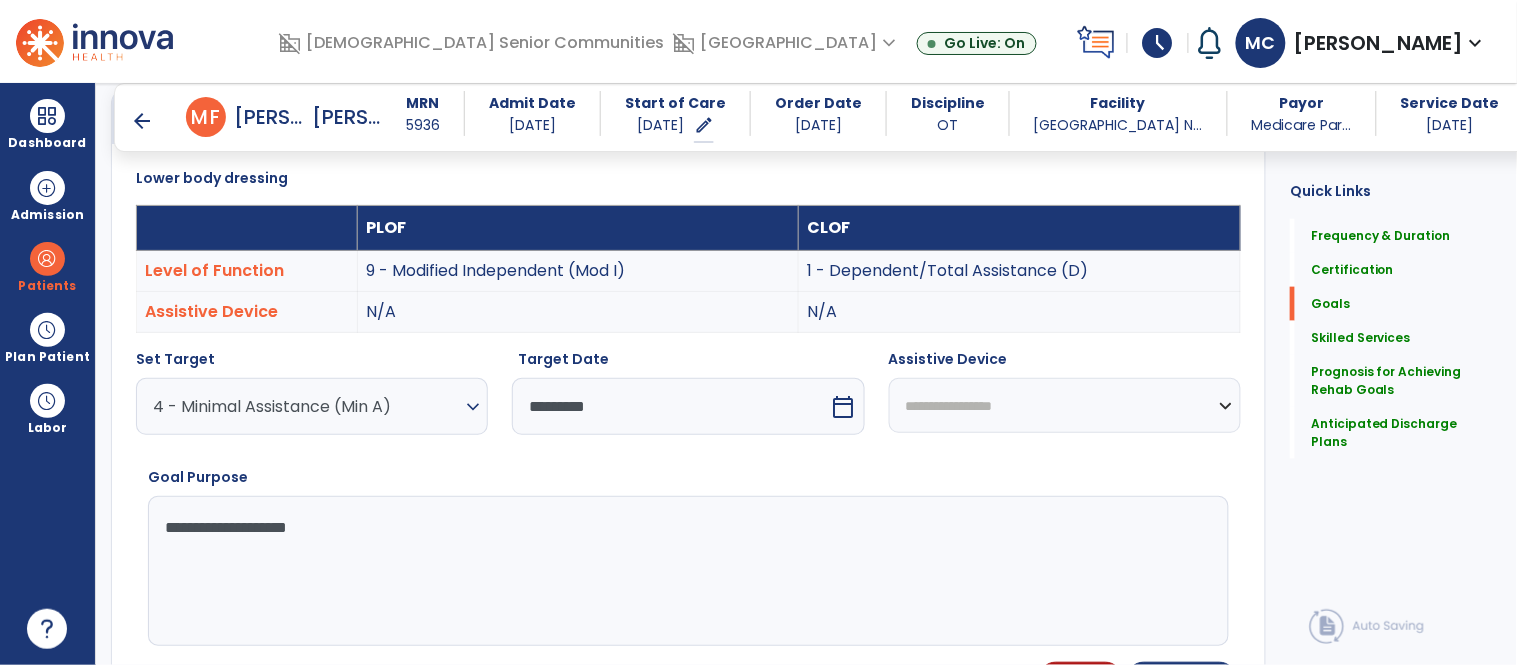 type on "**********" 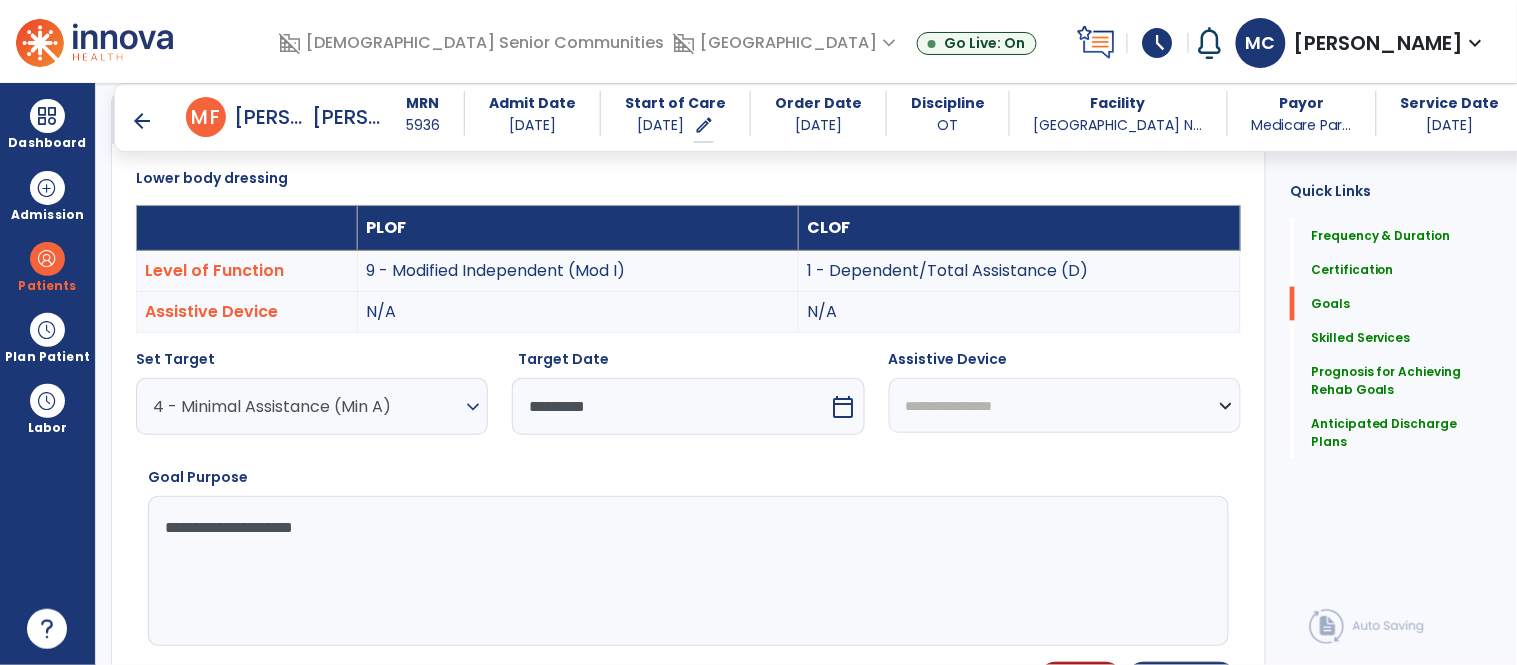 scroll, scrollTop: 780, scrollLeft: 0, axis: vertical 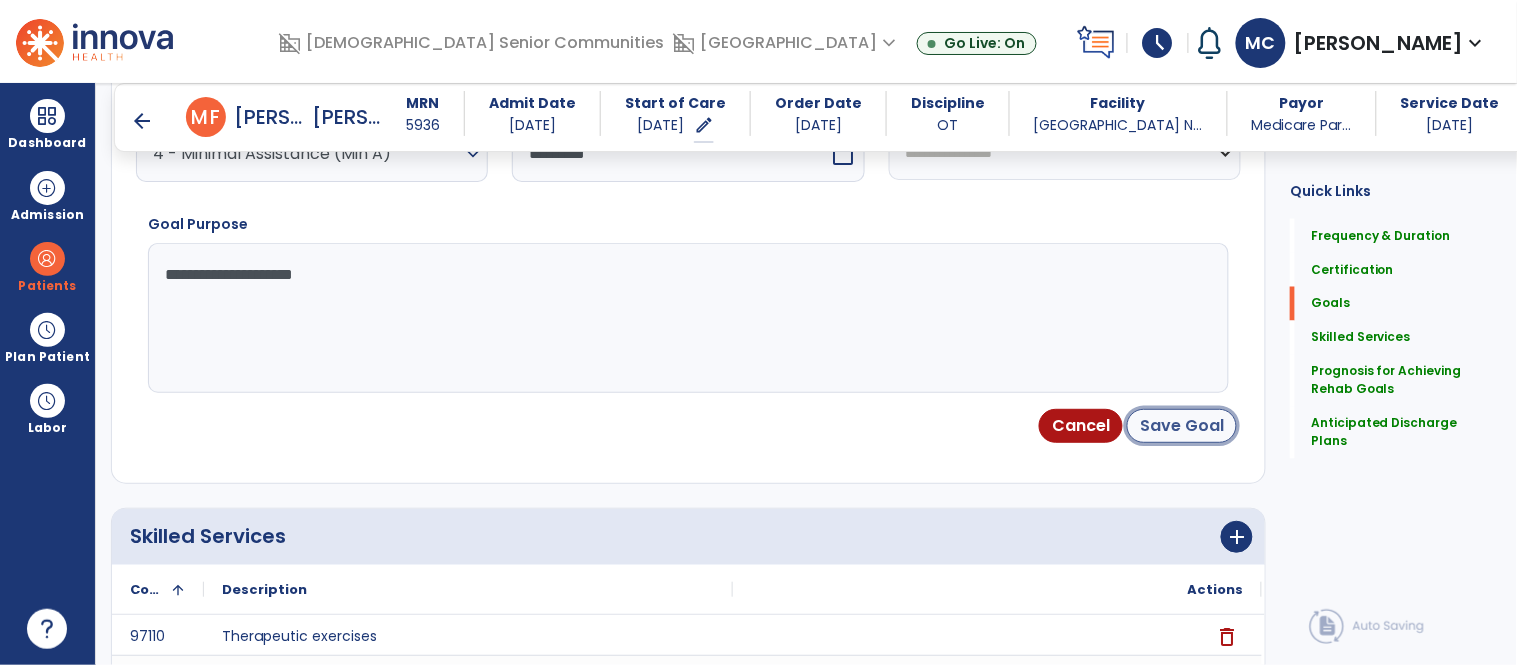 click on "Save Goal" at bounding box center (1182, 426) 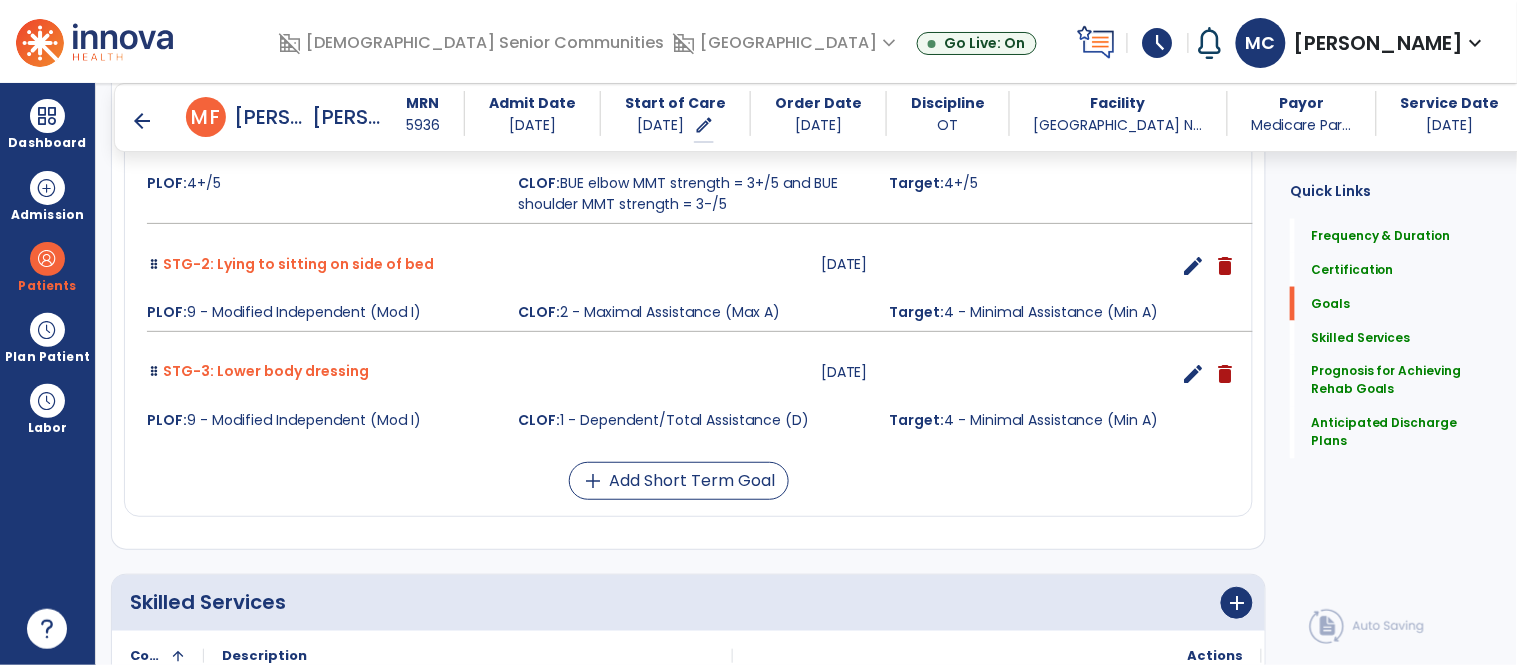 scroll, scrollTop: 707, scrollLeft: 0, axis: vertical 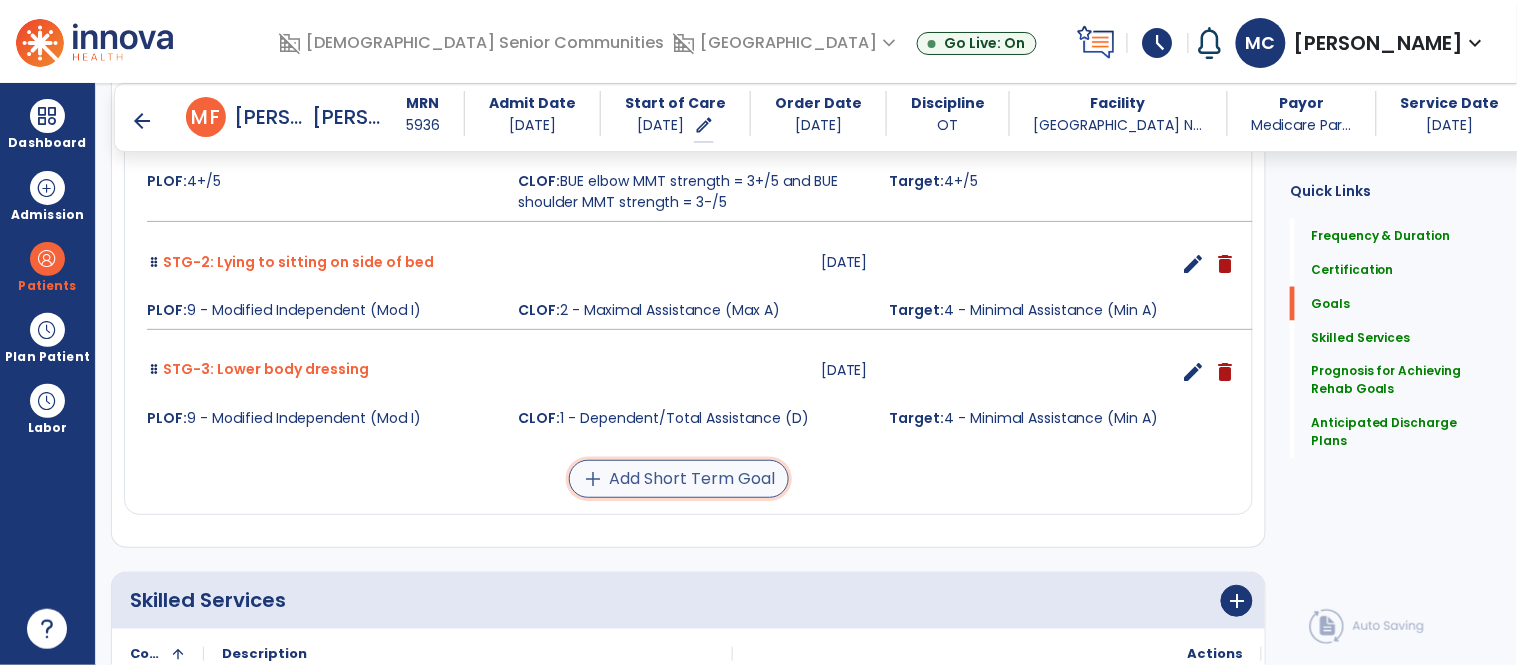 click on "add" at bounding box center (594, 479) 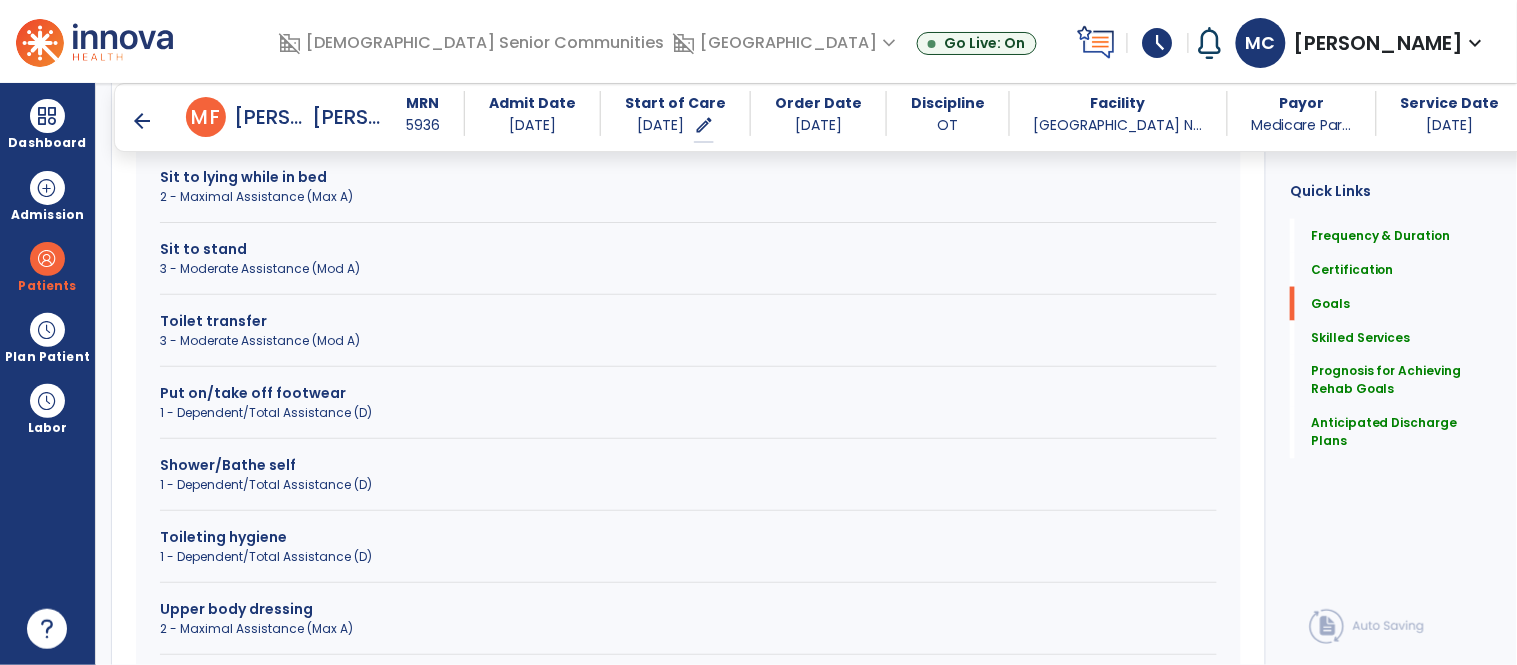 scroll, scrollTop: 692, scrollLeft: 0, axis: vertical 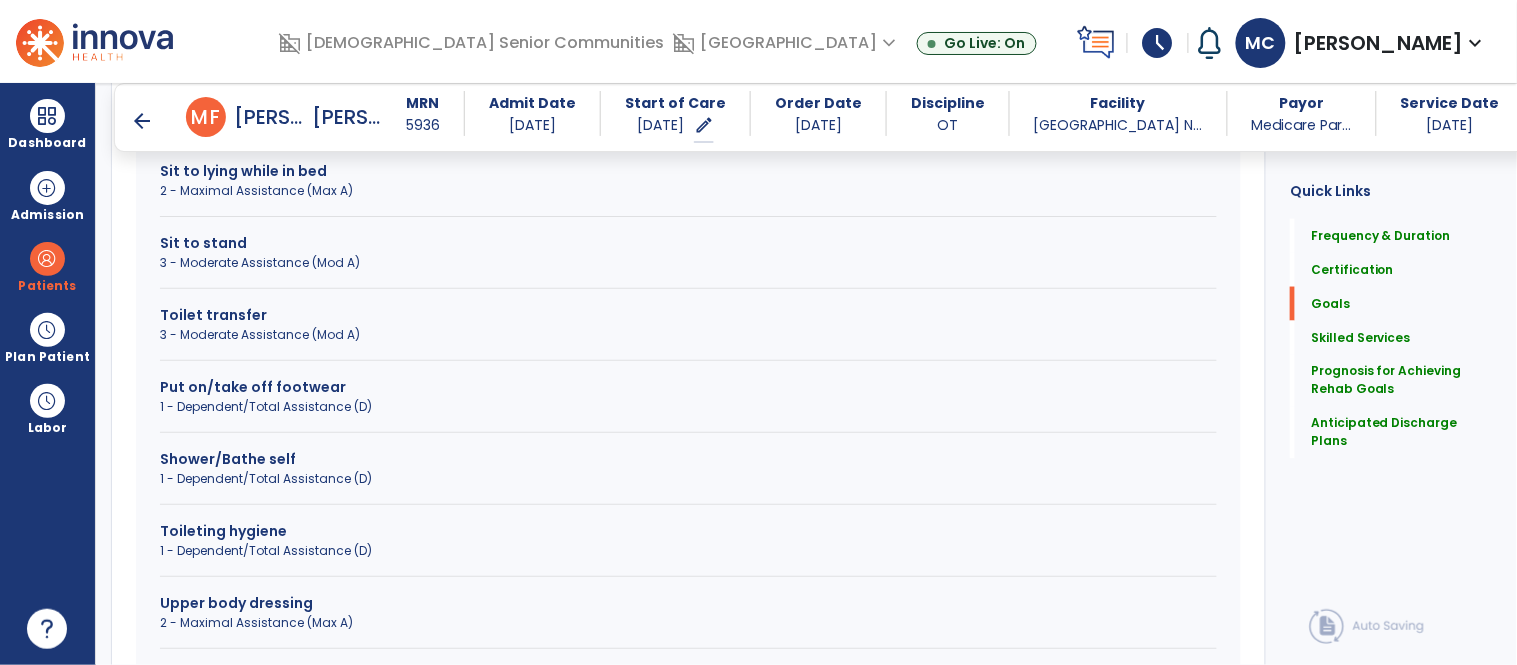 click on "Toilet transfer" at bounding box center (688, 315) 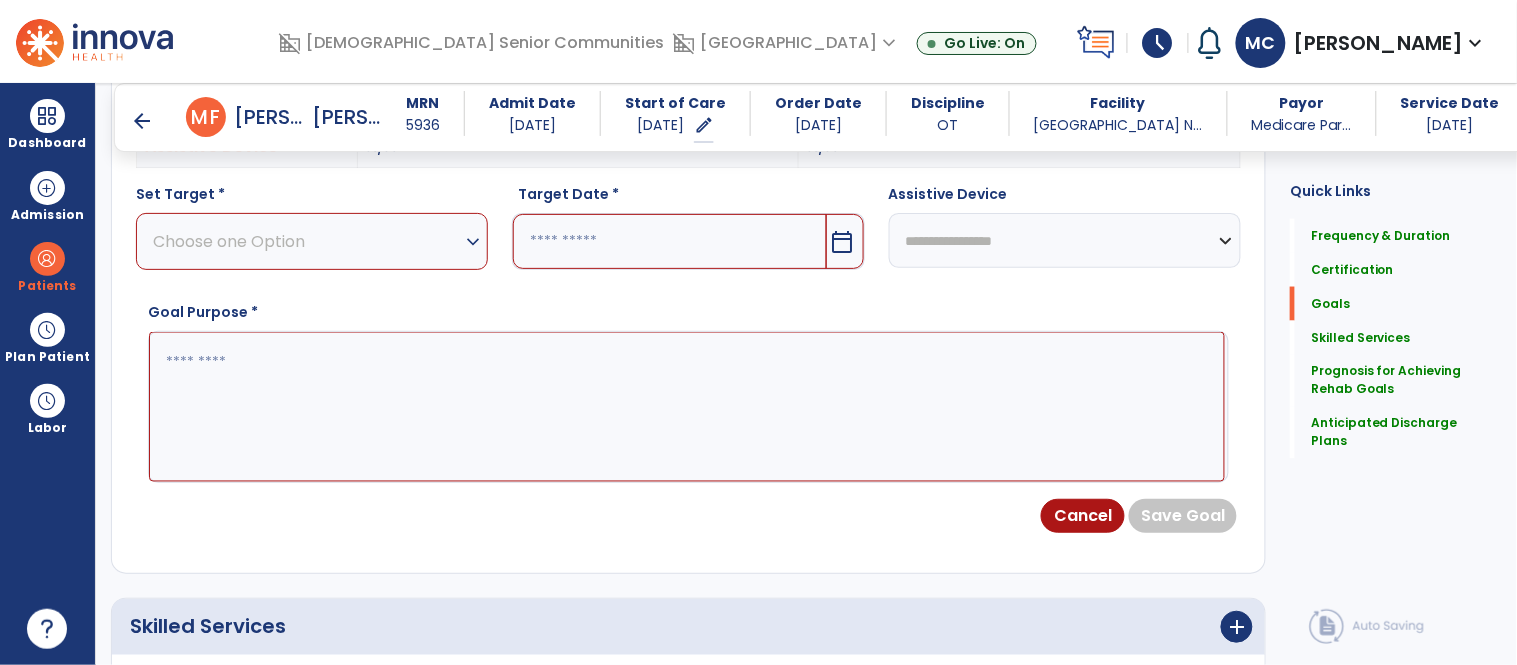 click on "expand_more" at bounding box center [473, 242] 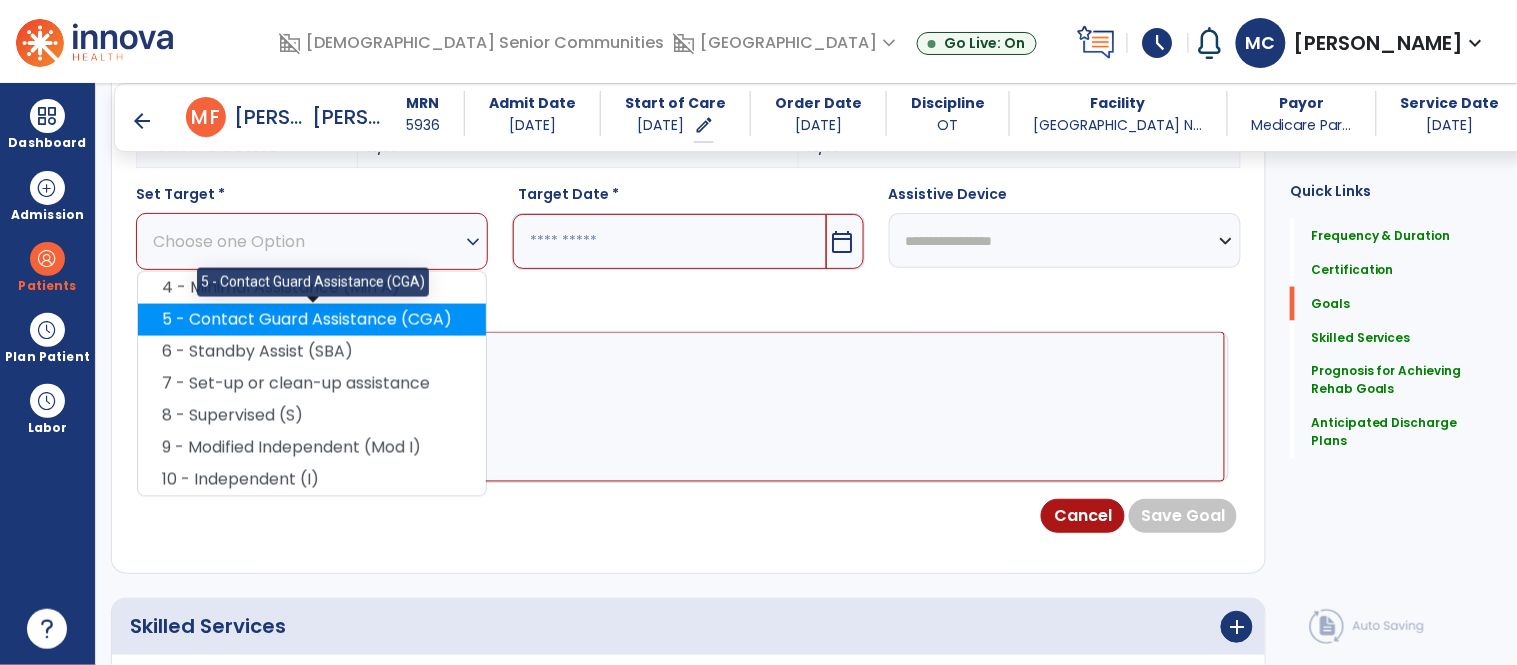 click on "5 - Contact Guard Assistance (CGA)" at bounding box center [312, 320] 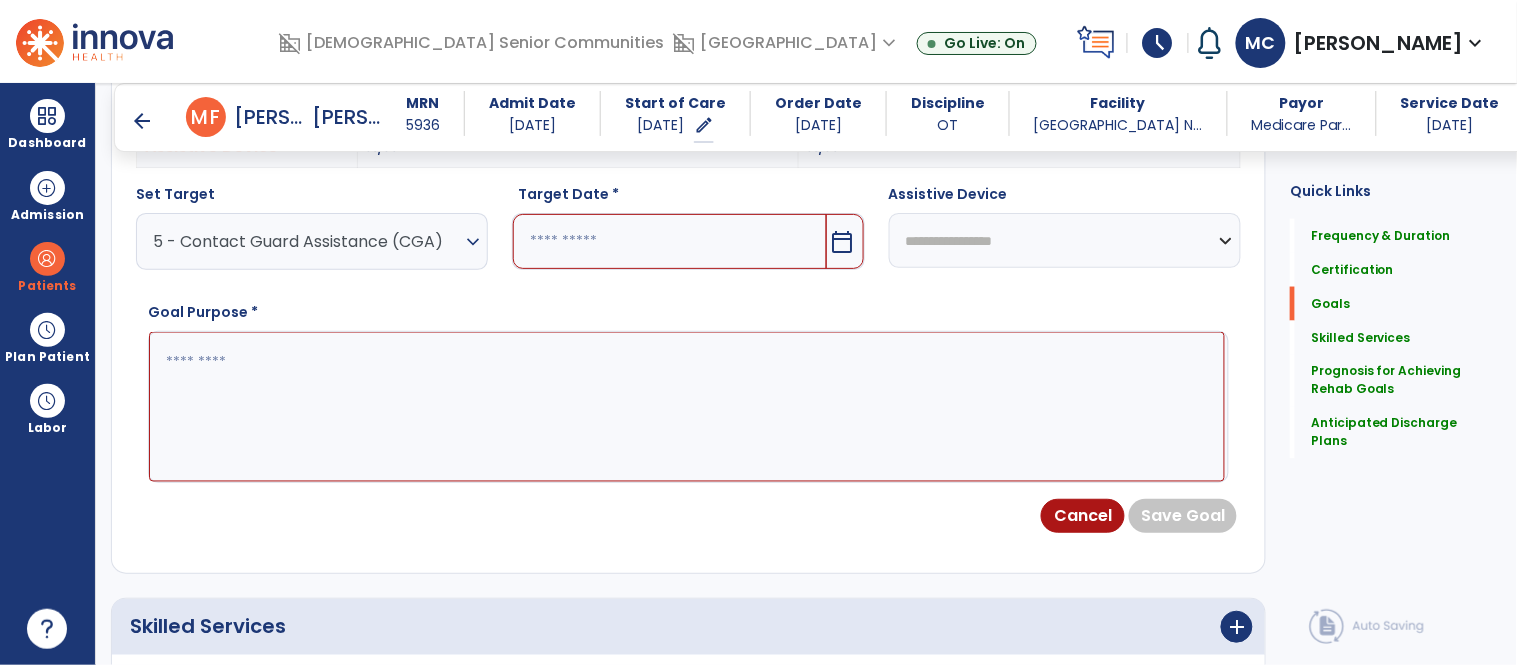 click on "calendar_today" at bounding box center (843, 242) 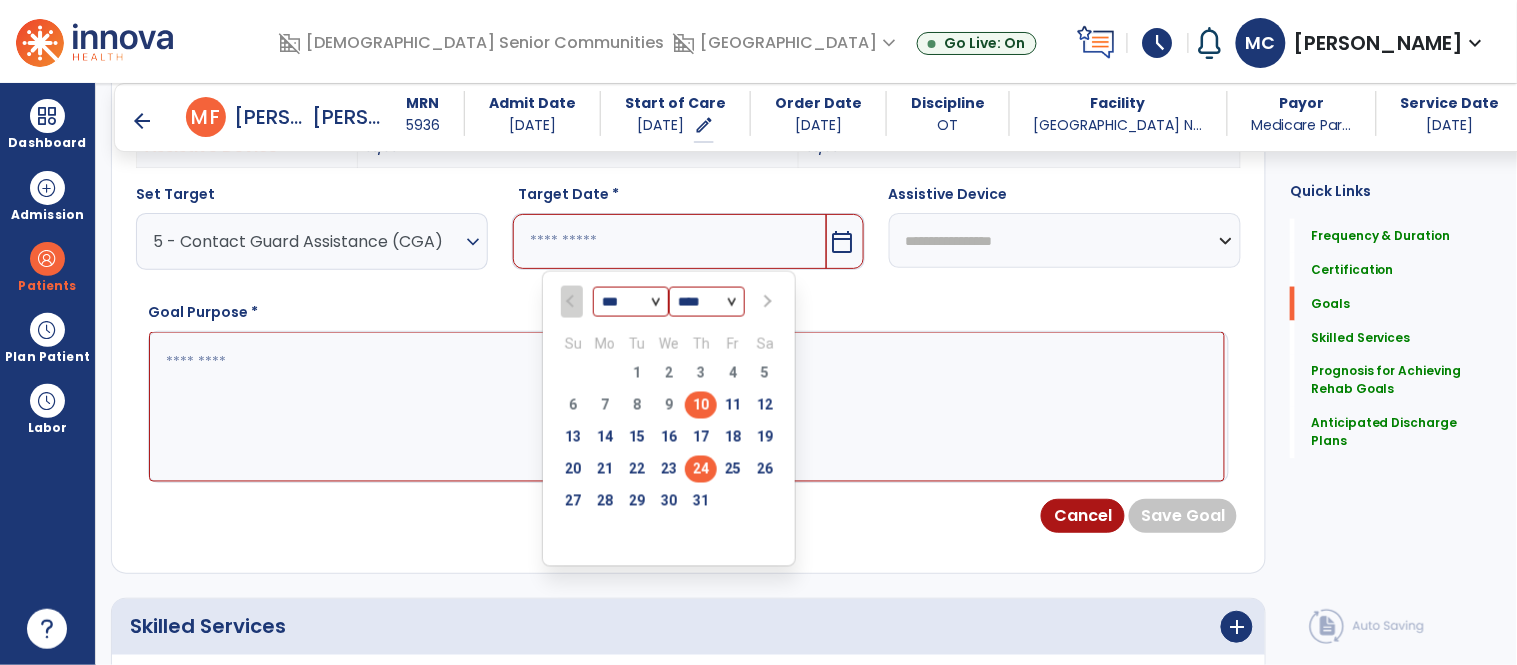 click on "24" at bounding box center [701, 469] 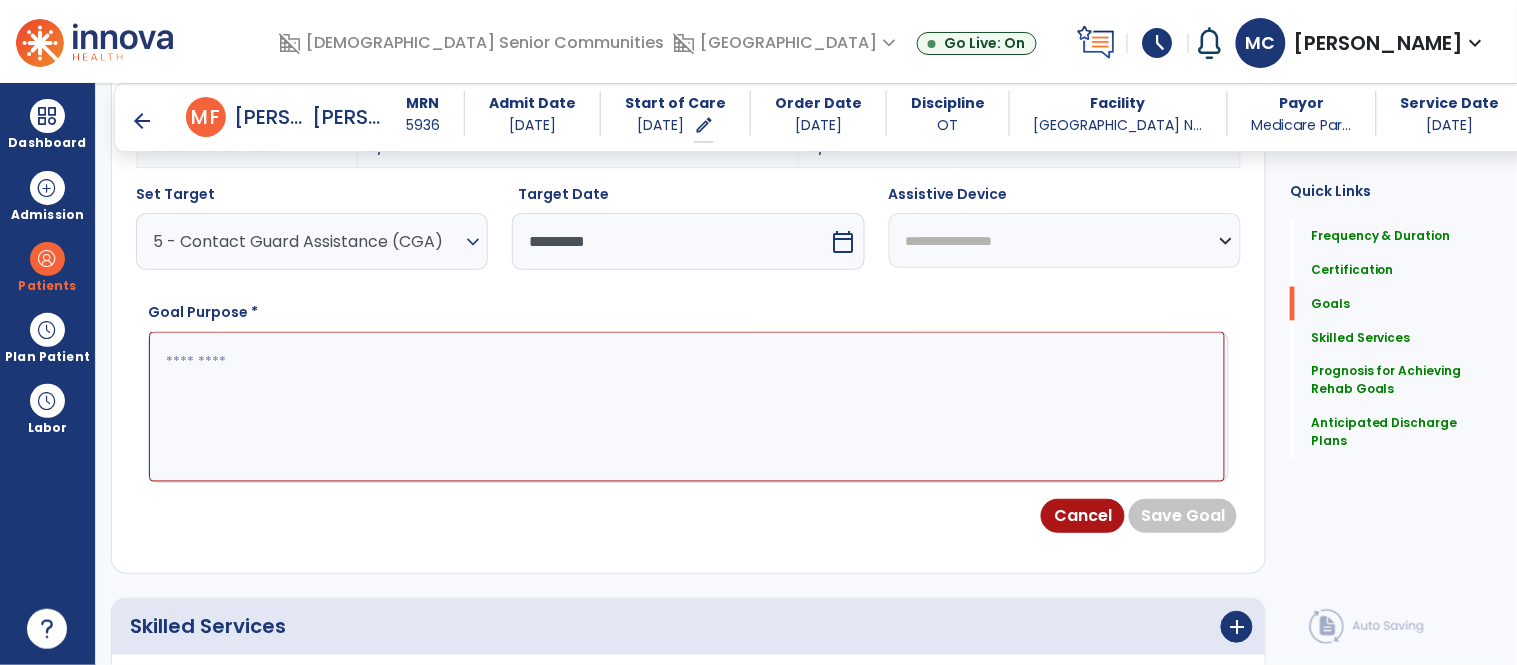 click at bounding box center [687, 407] 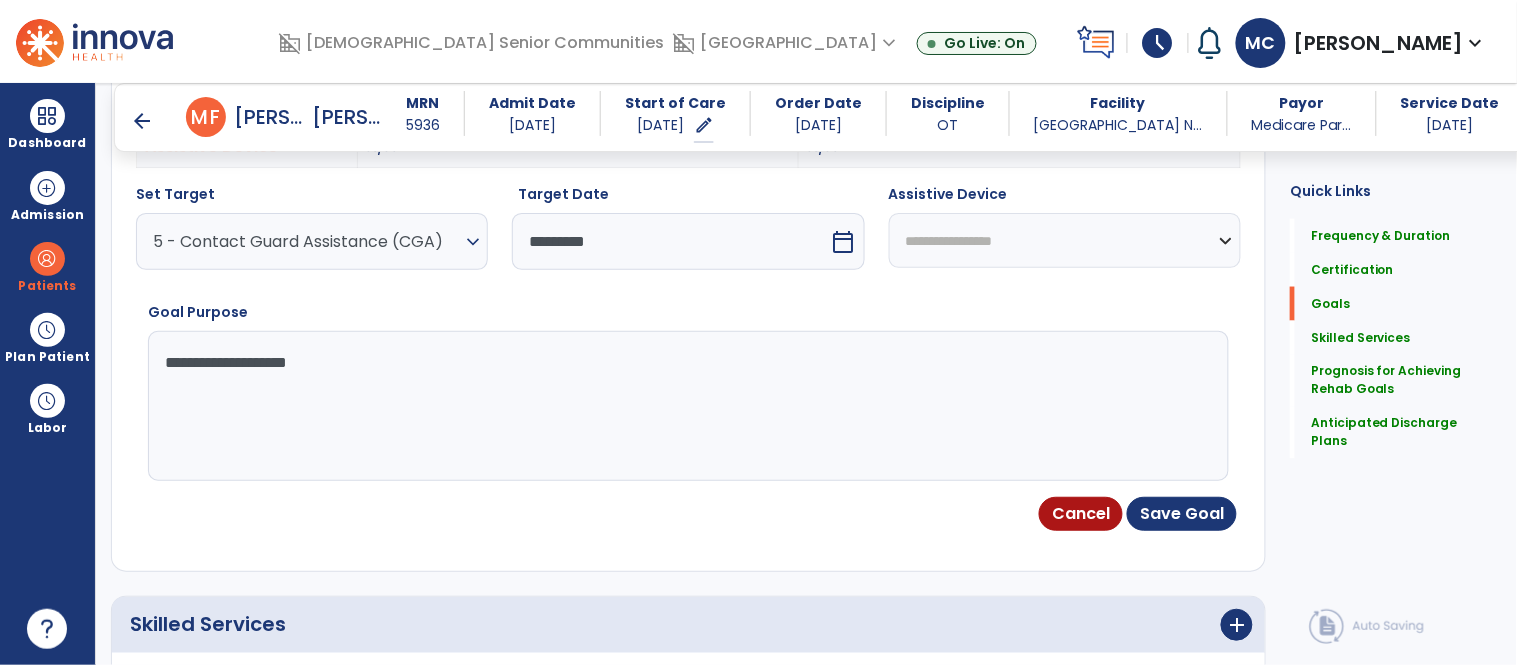 type on "**********" 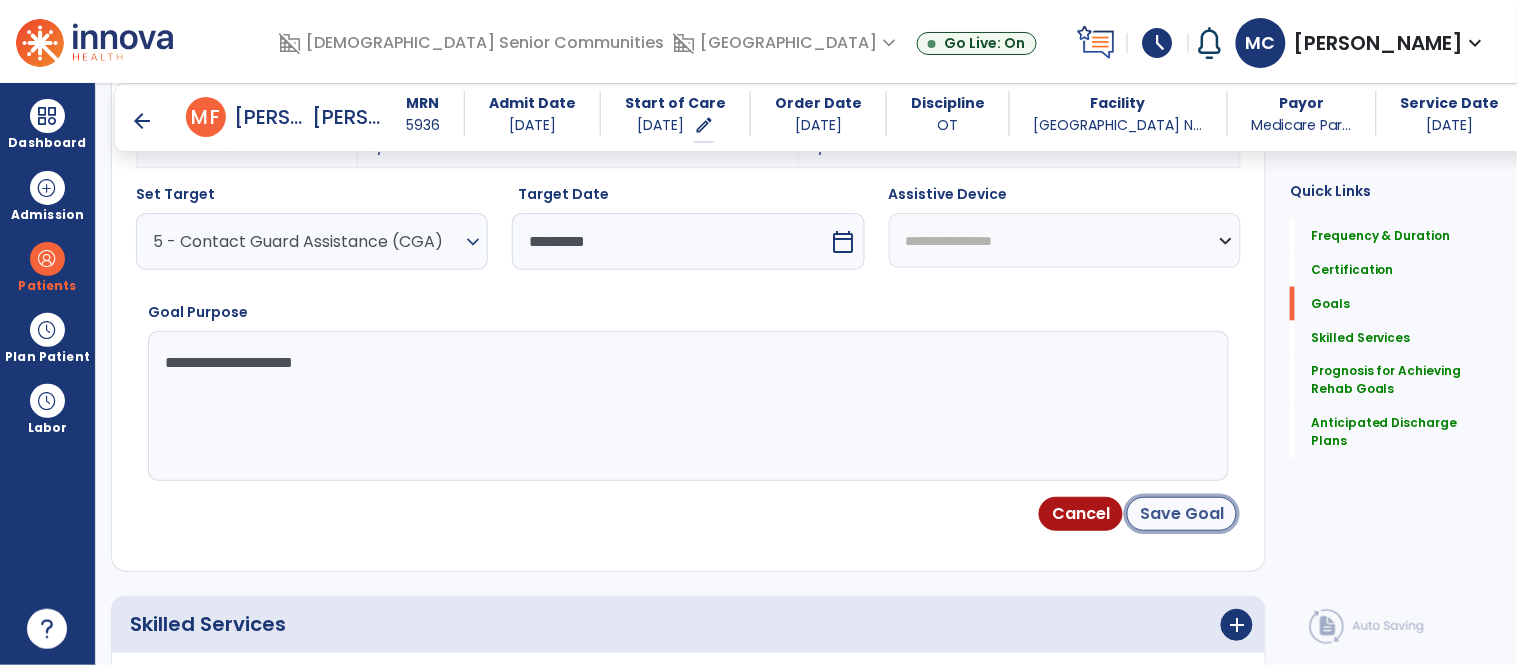 click on "Save Goal" at bounding box center (1182, 514) 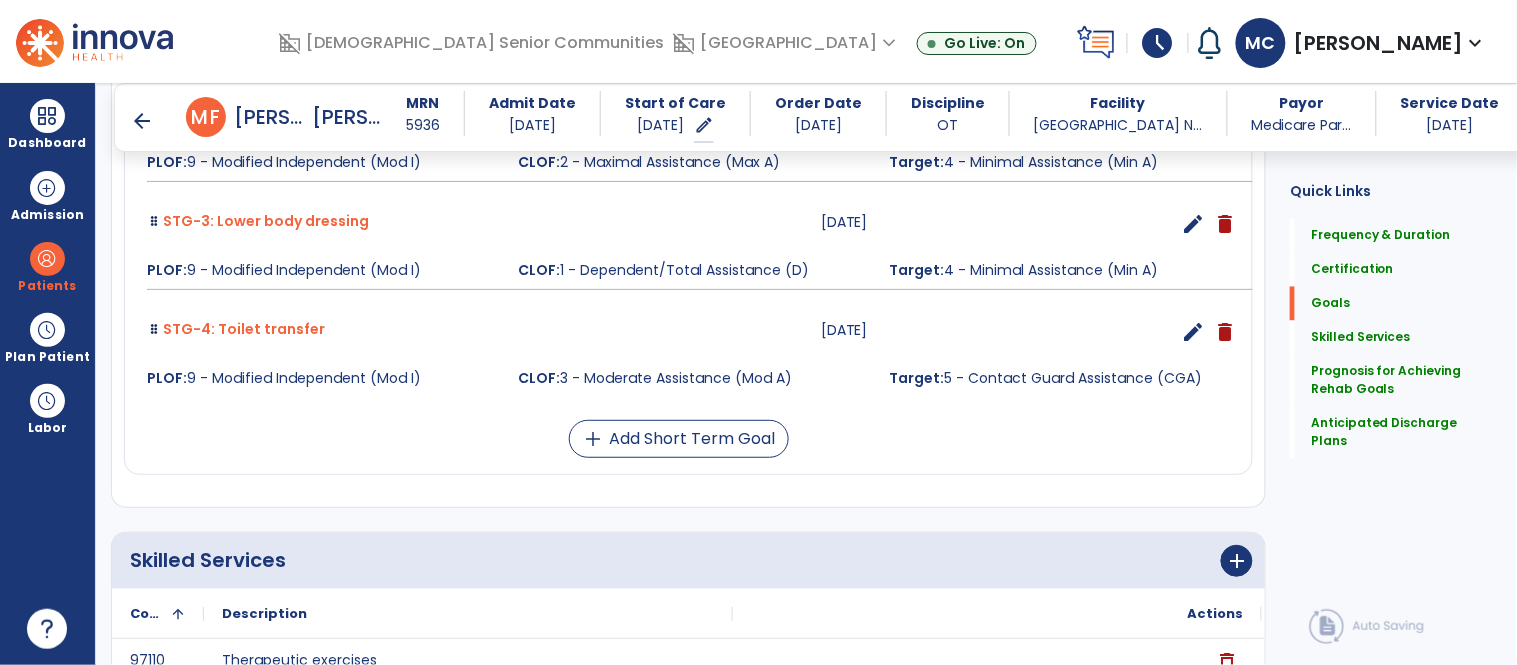 scroll, scrollTop: 856, scrollLeft: 0, axis: vertical 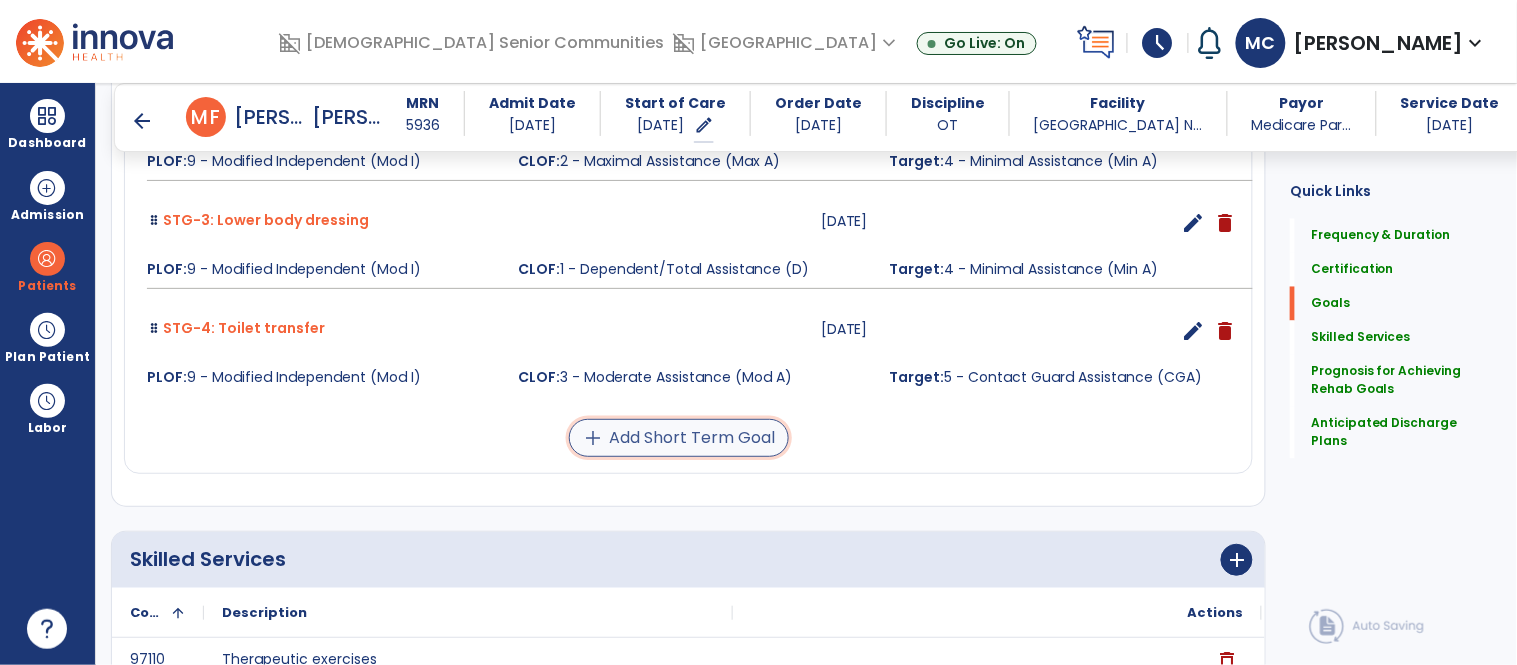 click on "add  Add Short Term Goal" at bounding box center [679, 438] 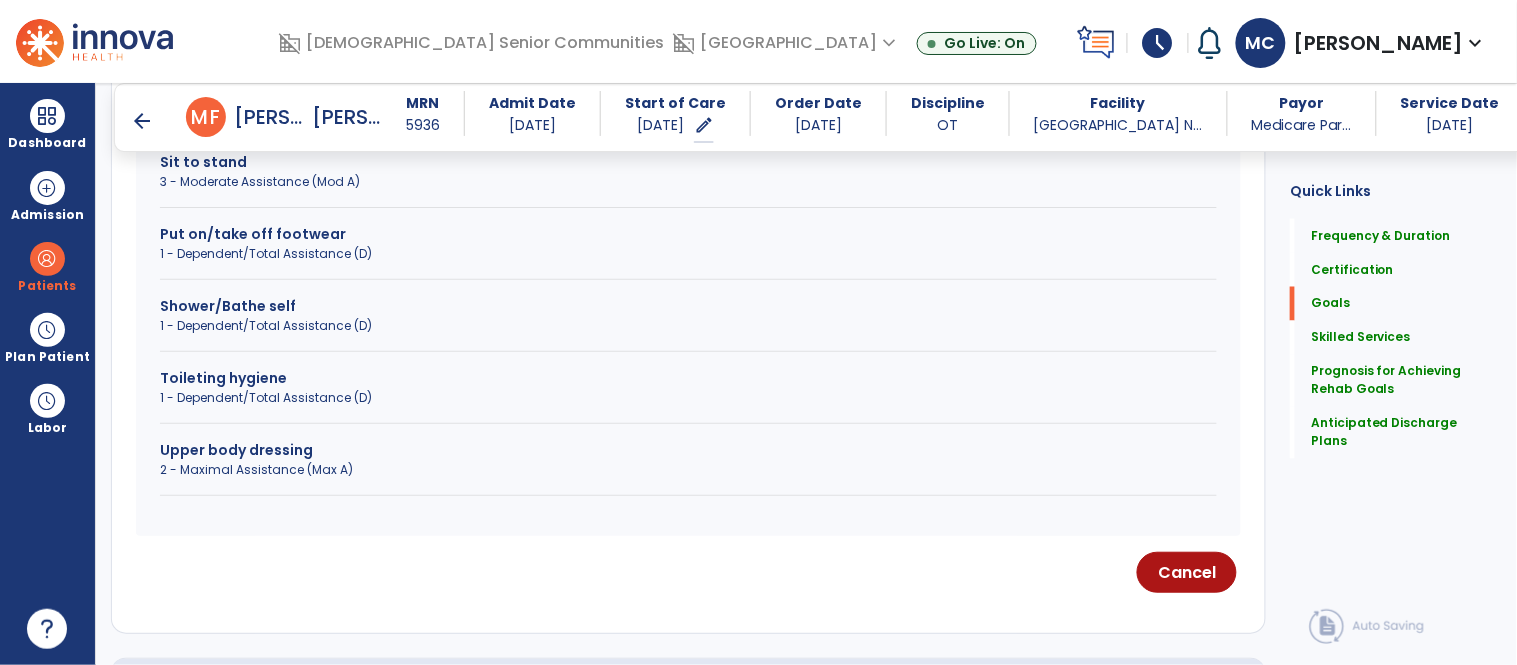 scroll, scrollTop: 751, scrollLeft: 0, axis: vertical 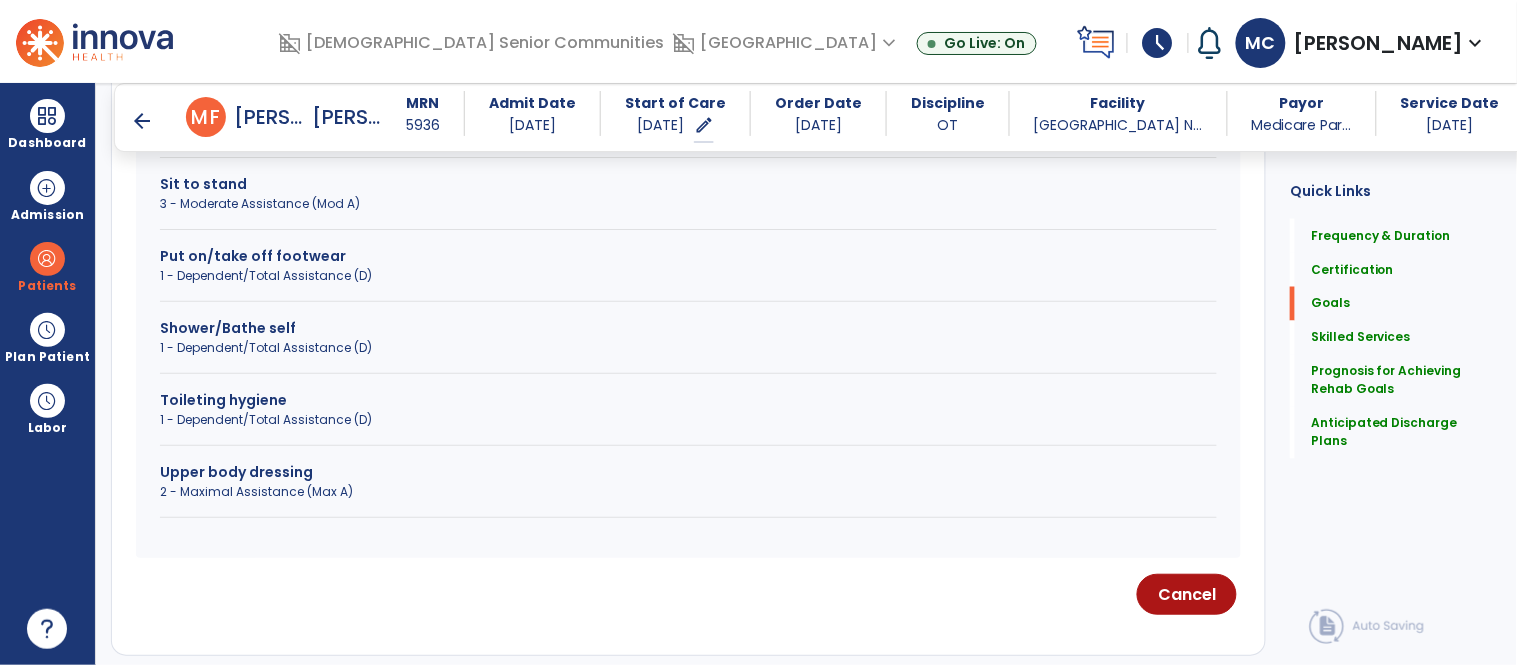 click on "Toileting hygiene" at bounding box center [688, 400] 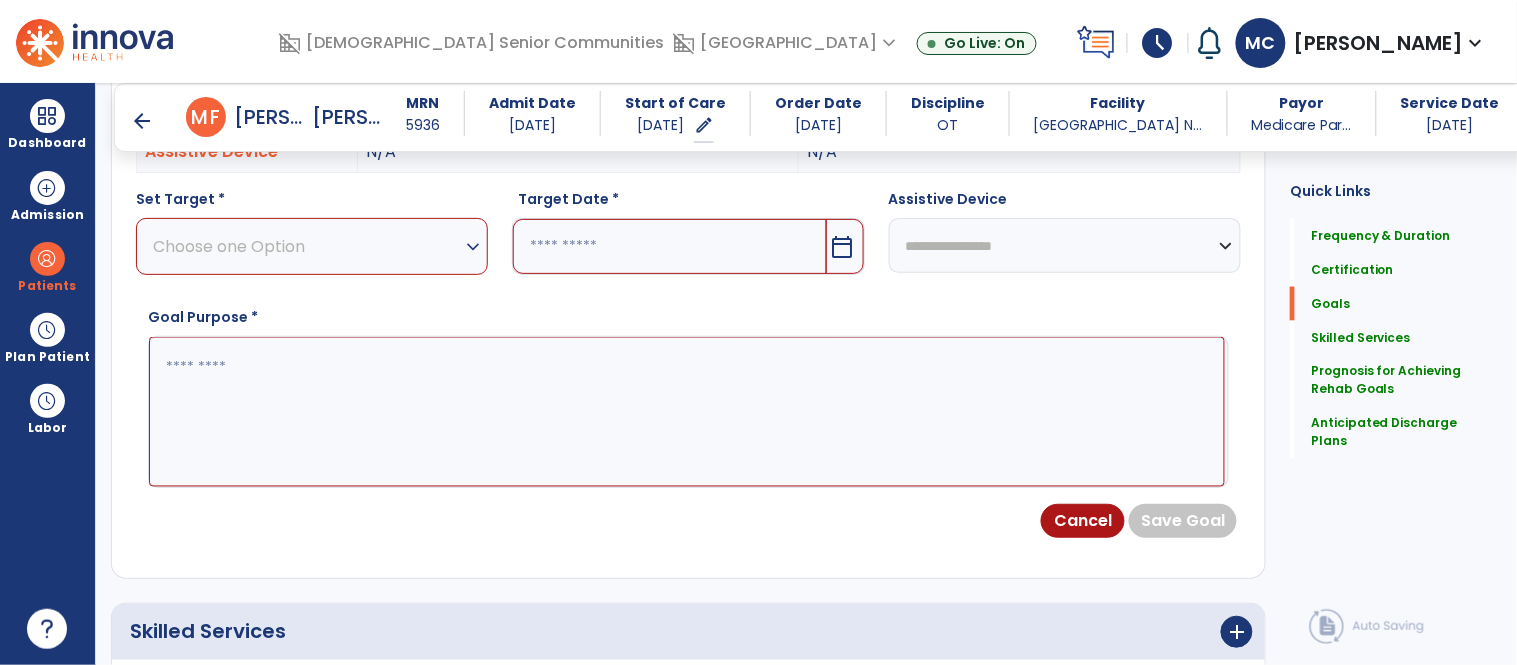 scroll, scrollTop: 680, scrollLeft: 0, axis: vertical 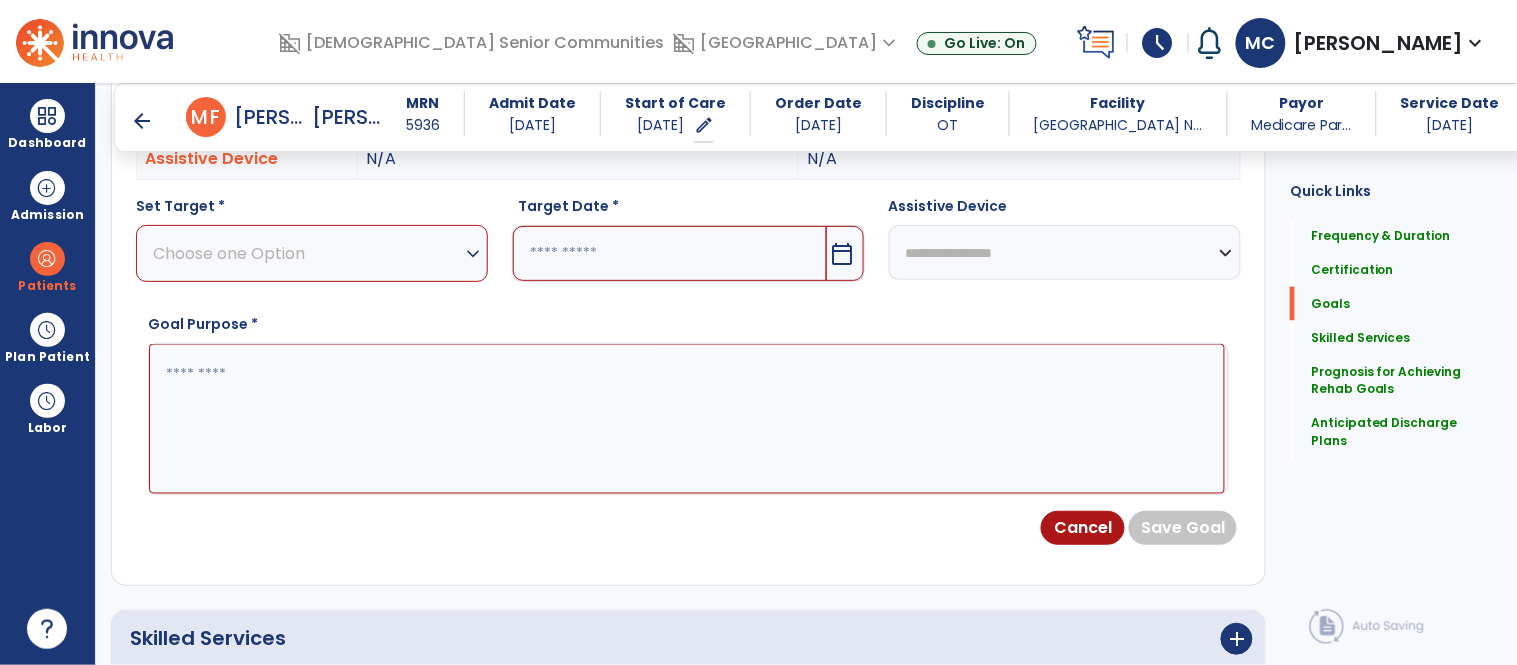 click on "expand_more" at bounding box center (473, 254) 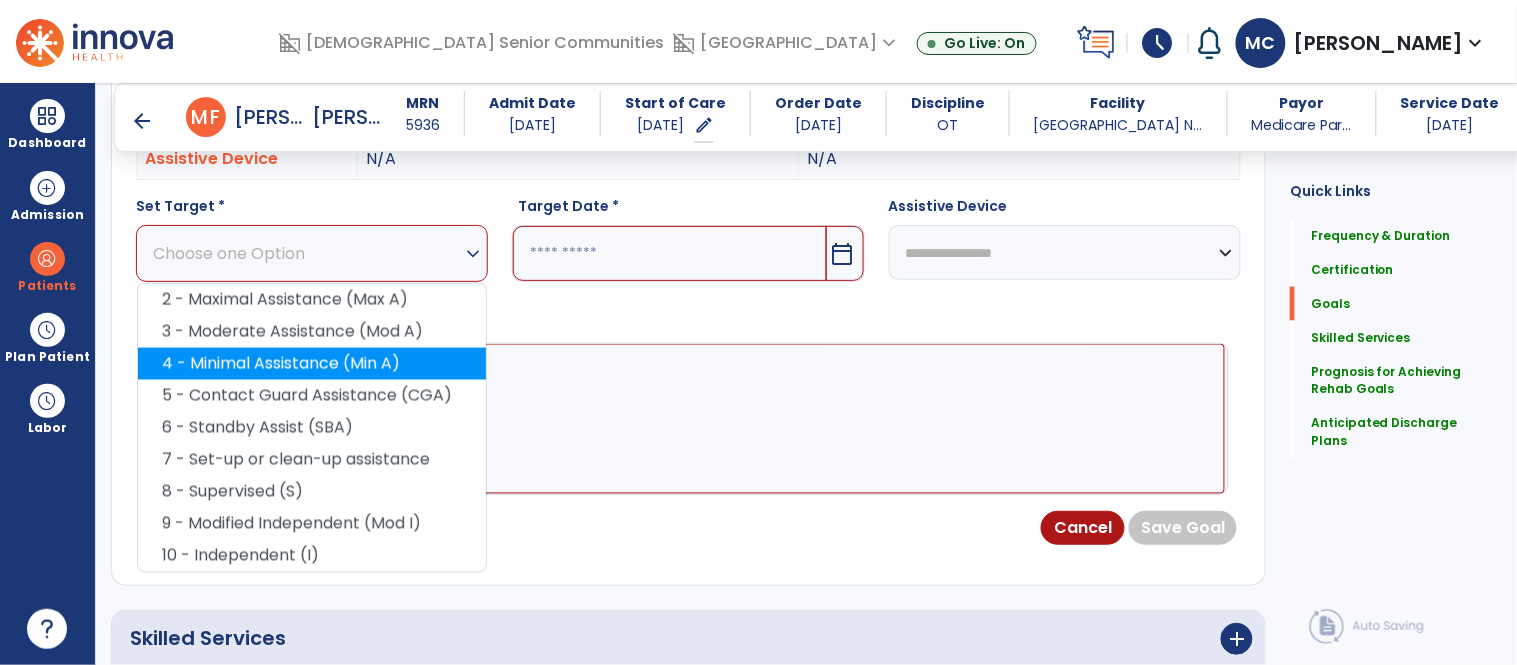 click on "4 - Minimal Assistance (Min A)" at bounding box center [312, 364] 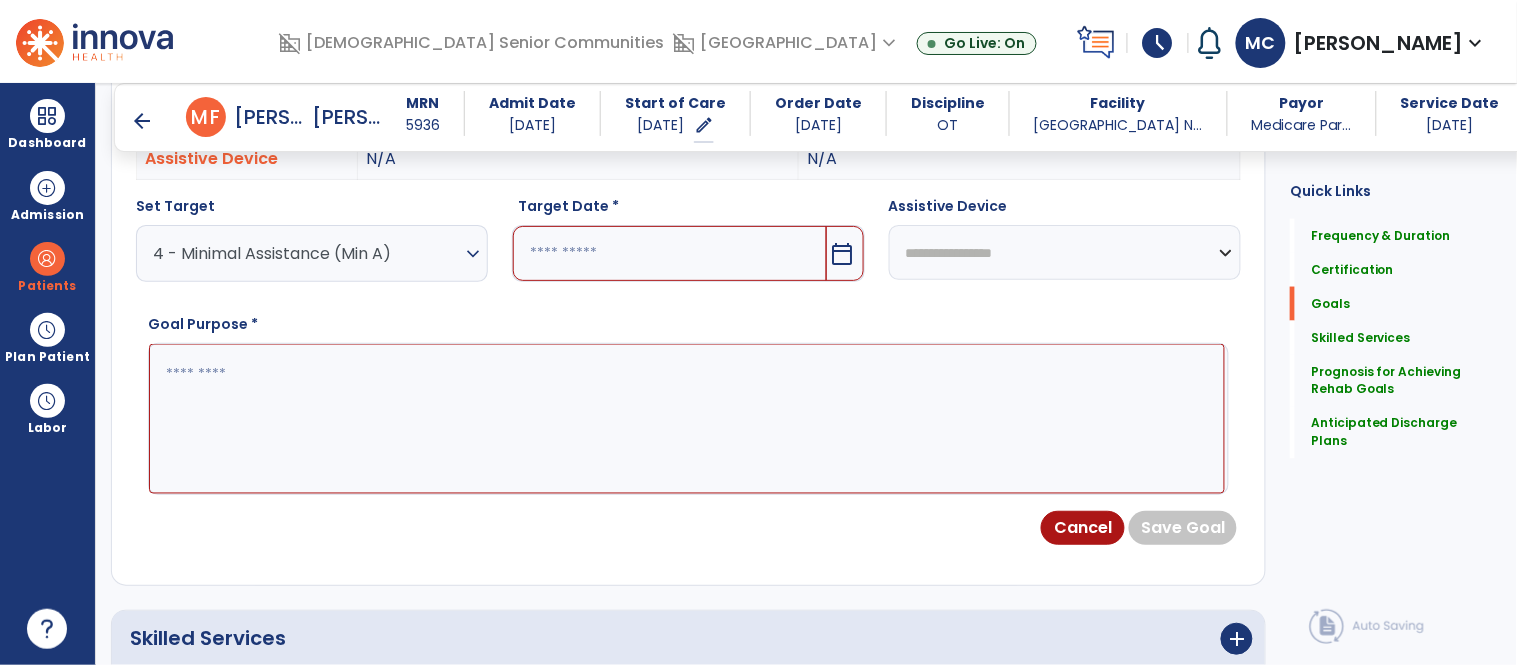 click on "calendar_today" at bounding box center (843, 254) 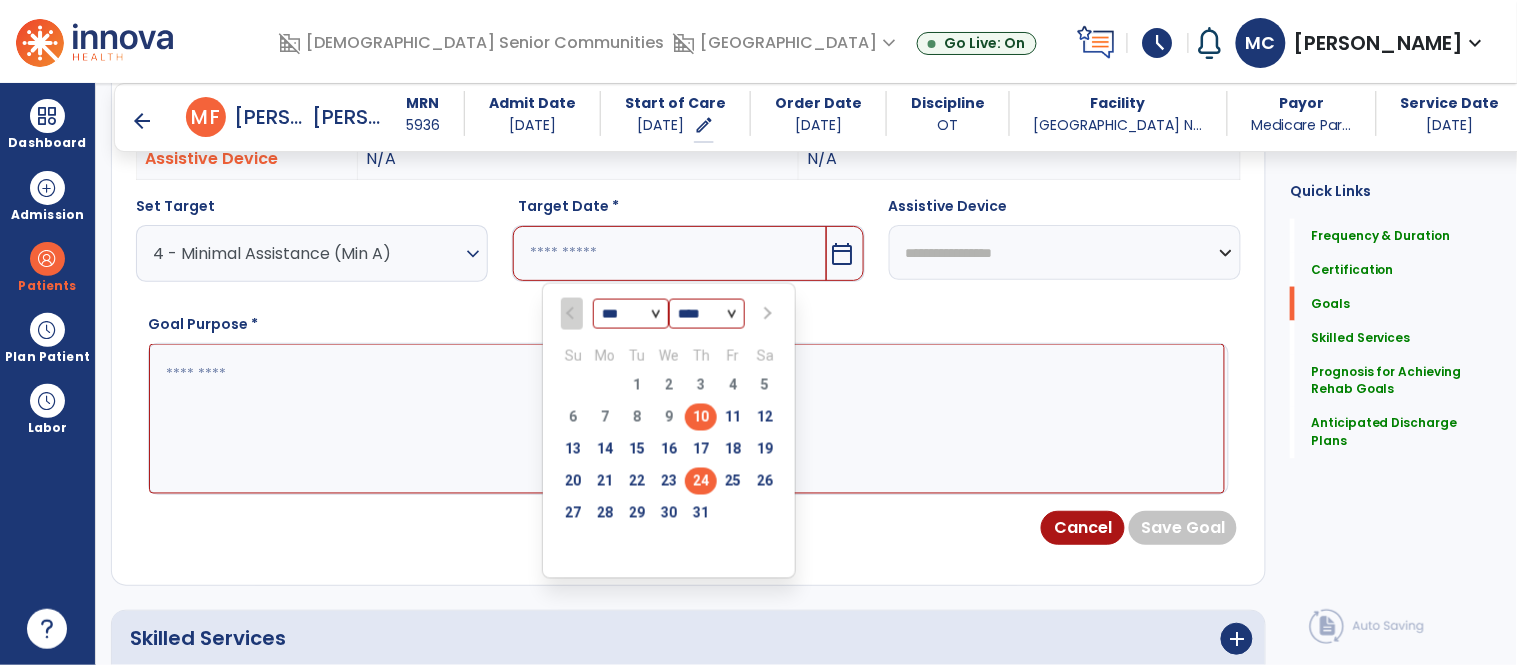 click on "24" at bounding box center [701, 481] 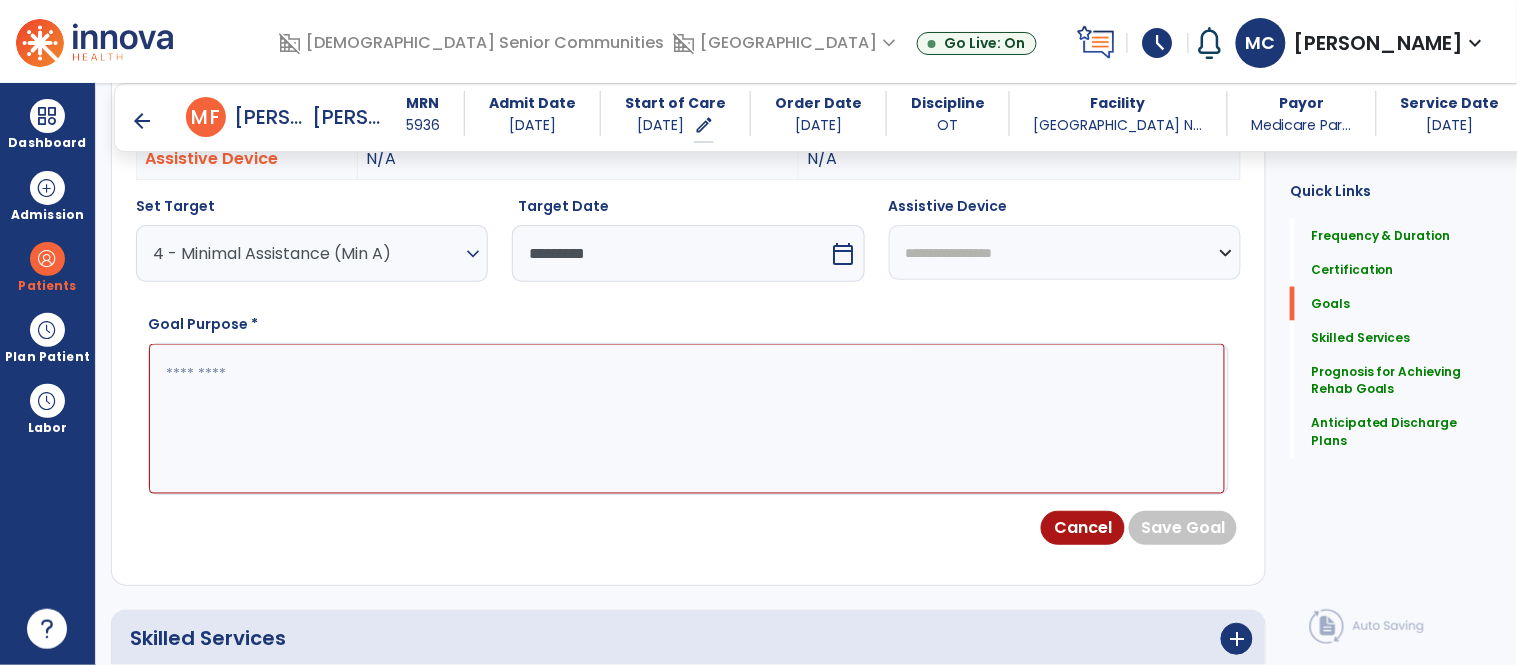 click at bounding box center [687, 419] 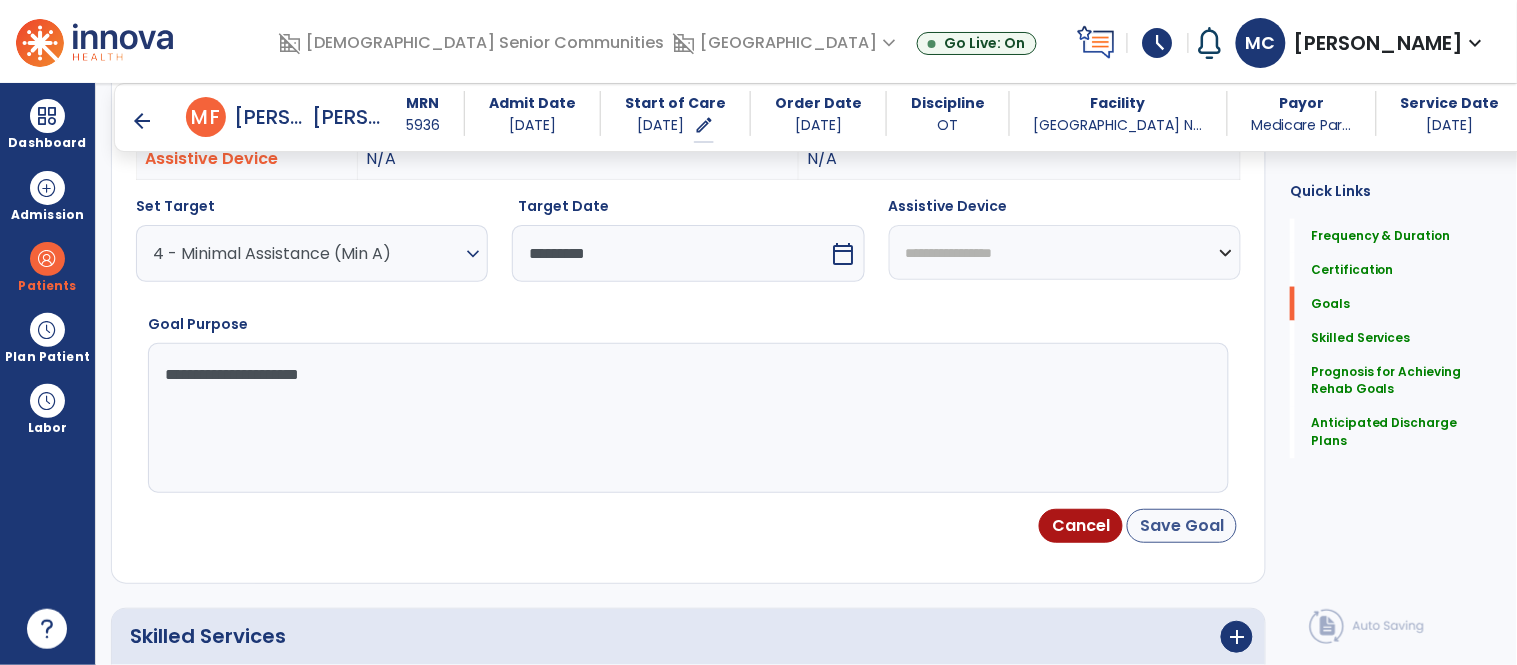 type on "**********" 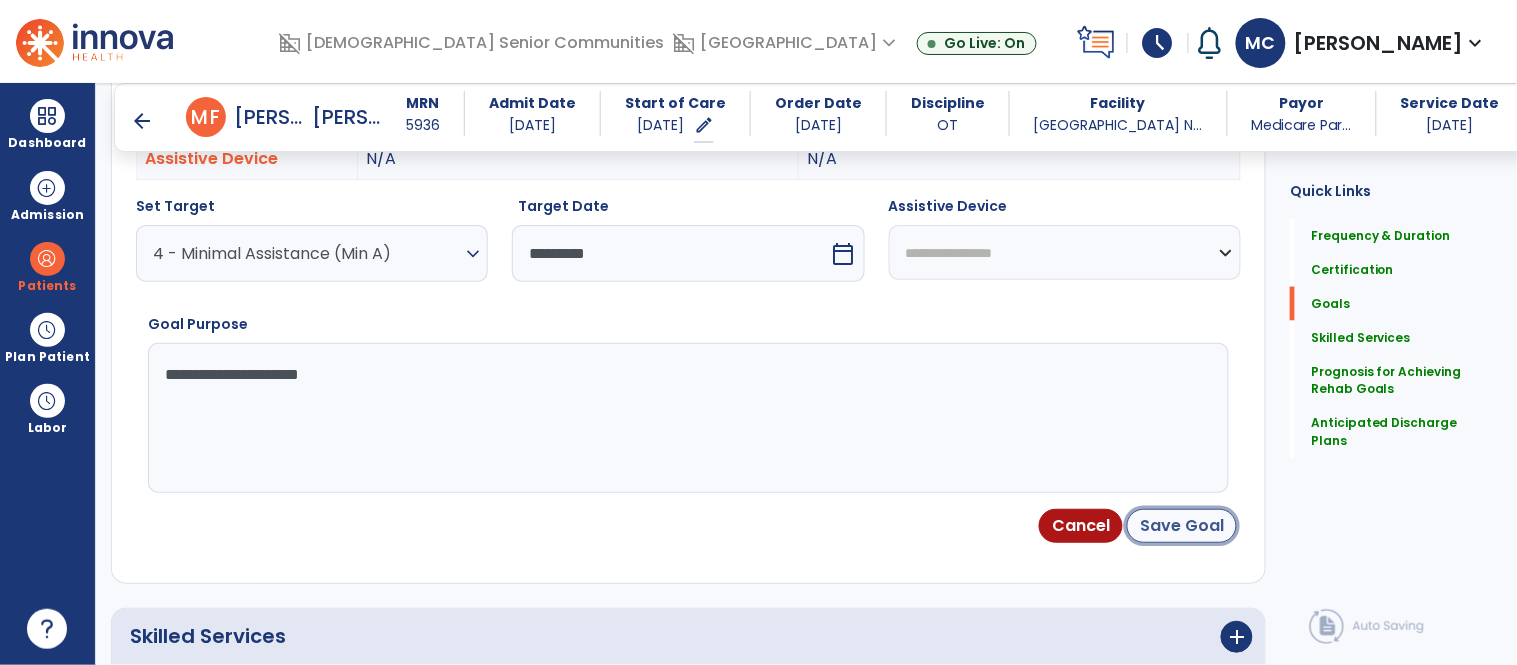 click on "Save Goal" at bounding box center [1182, 526] 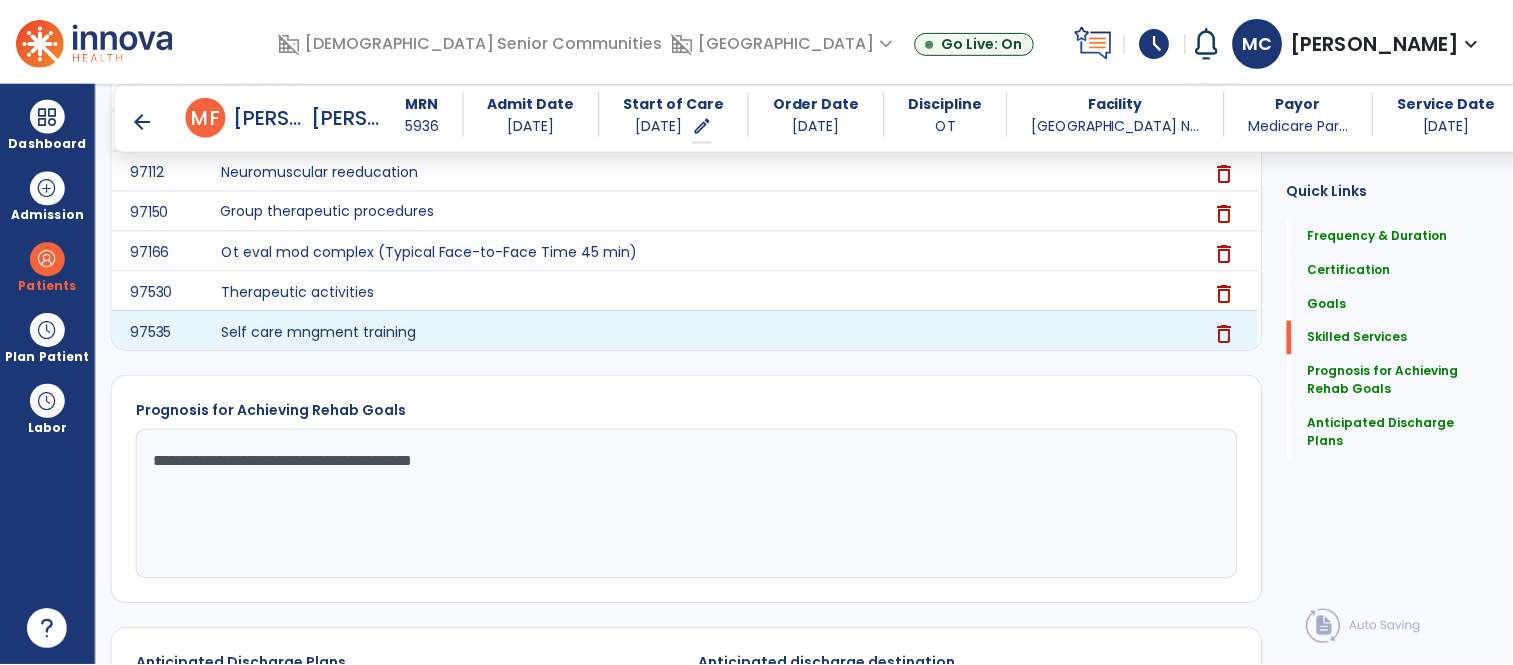 scroll, scrollTop: 1784, scrollLeft: 0, axis: vertical 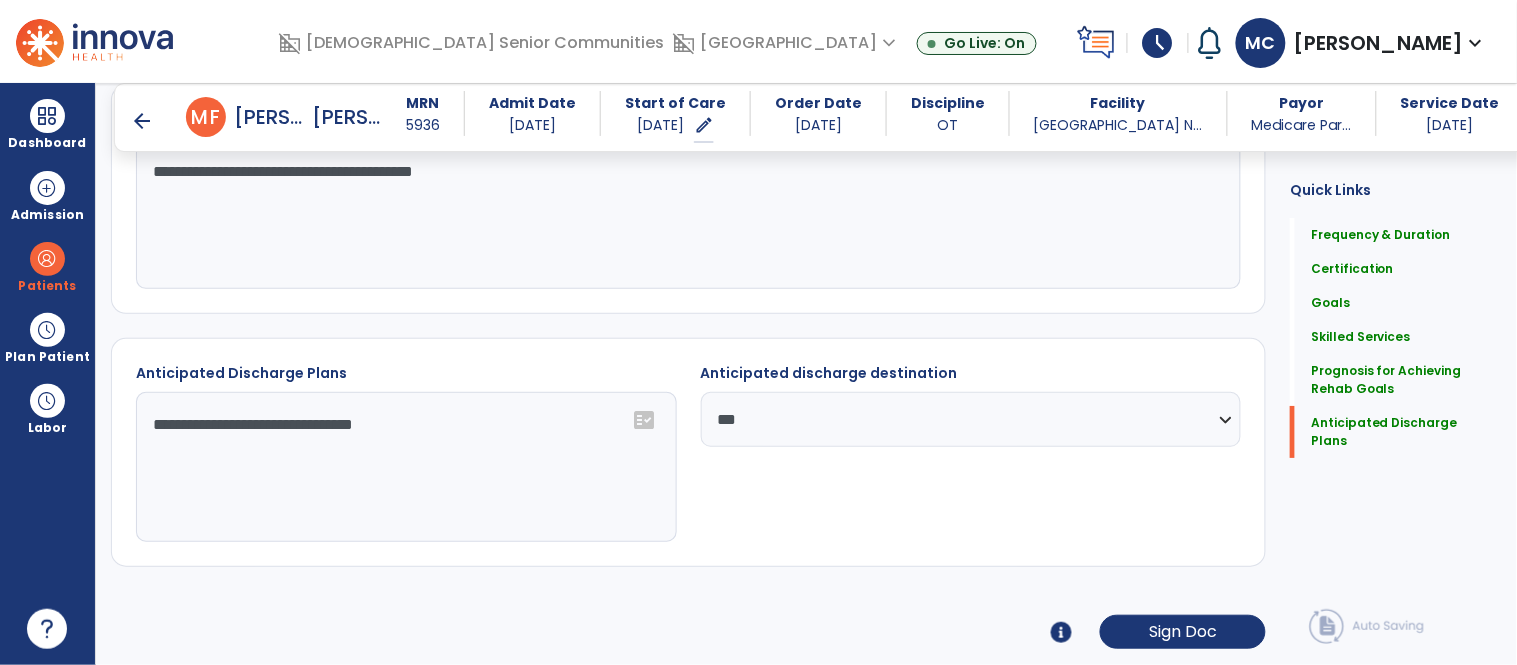 click on "Frequency & Duration  Frequency  ********* ** ** ** ** ** ** **  Duration  * ******** ***** Certification From 07/10/2025 Certification Through 08/06/2025 Goals      add  Patient to complete dressing, toileting, and transfers with modified independence and minimal assistance with bathing.  08-06-2025  edit delete PLOF:    Modified independence CLOF:    Total assistance Target:    Modified independence STG-1: Increase BUE elbow and shoulder strength to 4+/5  07-24-2025  edit delete PLOF:  4+/5  CLOF:  BUE elbow MMT strength = 3+/5 and BUE shoulder MMT strength = 3-/5  Target:  4+/5  STG-2: Lying to sitting on side of bed  07-24-2025  edit delete PLOF:  9 - Modified Independent (Mod I)  CLOF:  2 - Maximal Assistance (Max A)  Target:  4 - Minimal Assistance (Min A)  STG-3: Lower body dressing  07-24-2025  edit delete PLOF:  9 - Modified Independent (Mod I)  CLOF:  1 - Dependent/Total Assistance (D)  Target:  4 - Minimal Assistance (Min A)  STG-4: Toilet transfer  07-24-2025  edit delete edit" 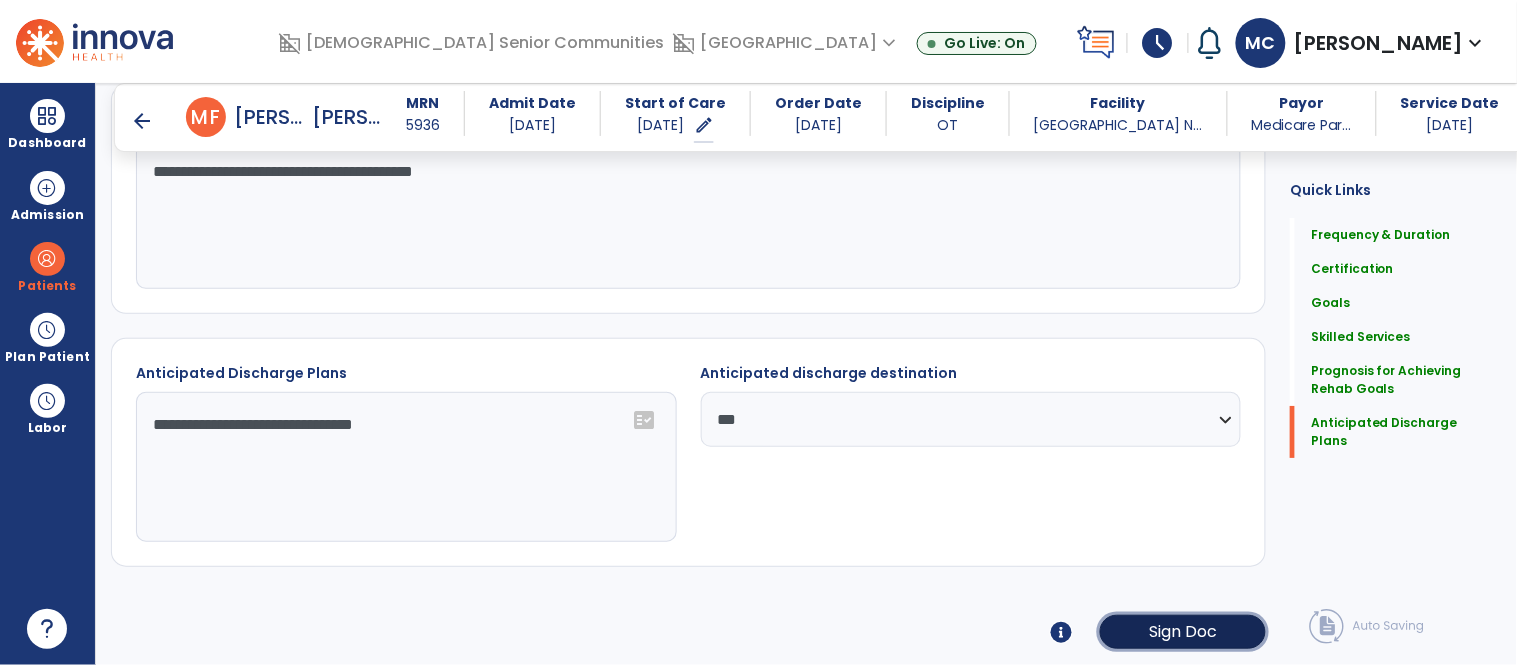 click on "Sign Doc" 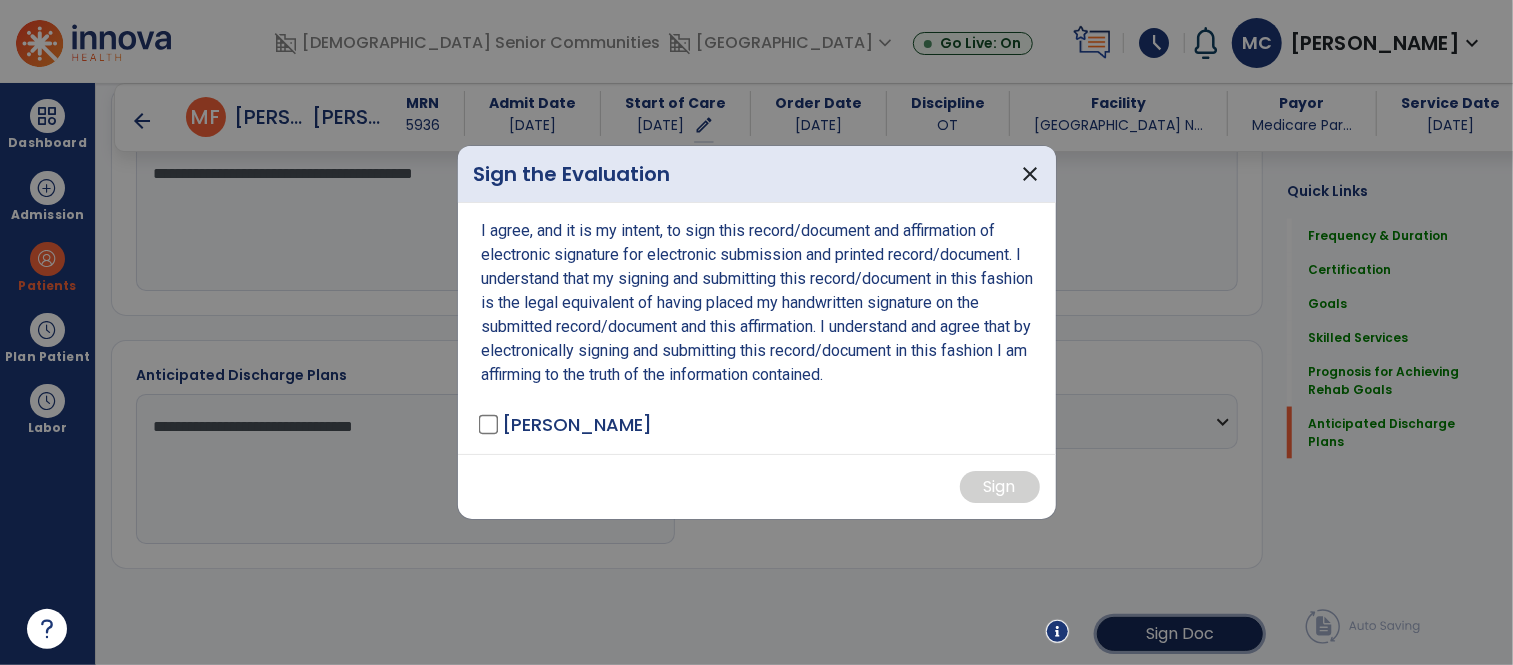 scroll, scrollTop: 1784, scrollLeft: 0, axis: vertical 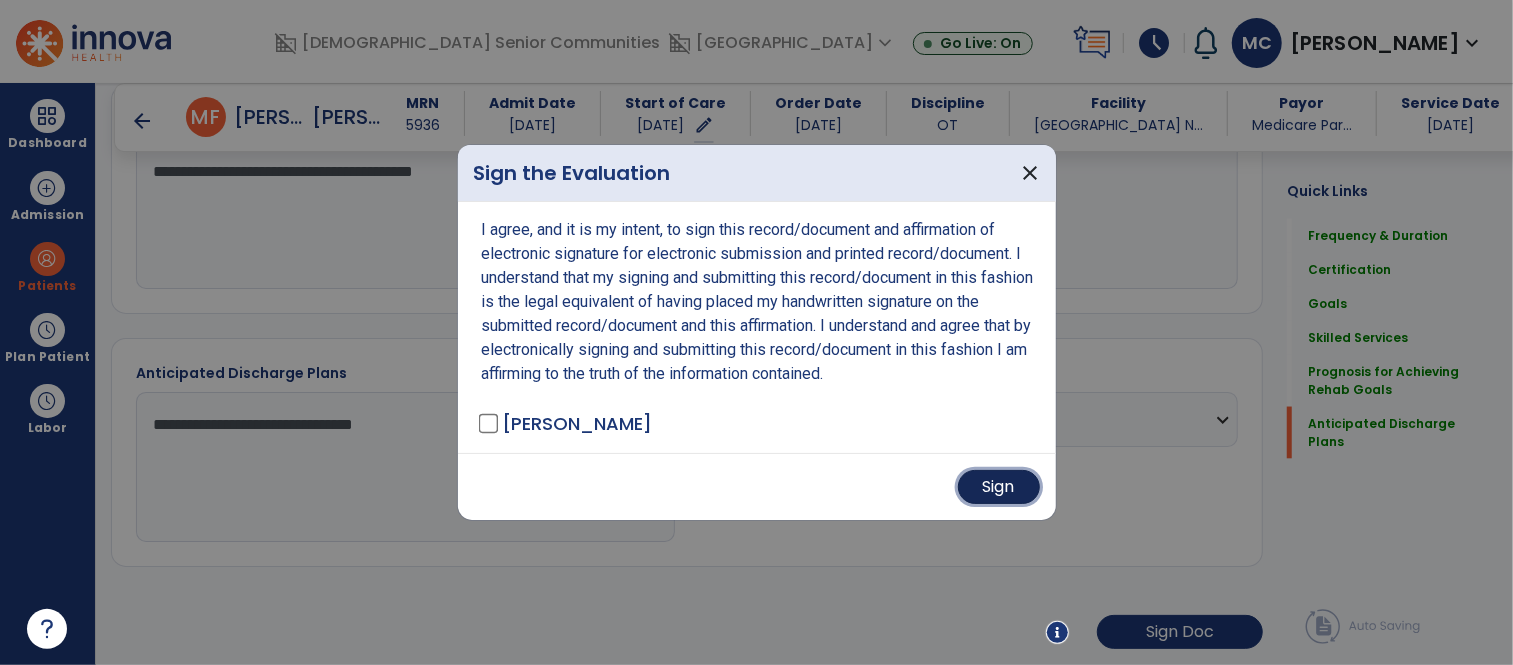 click on "Sign" at bounding box center [999, 487] 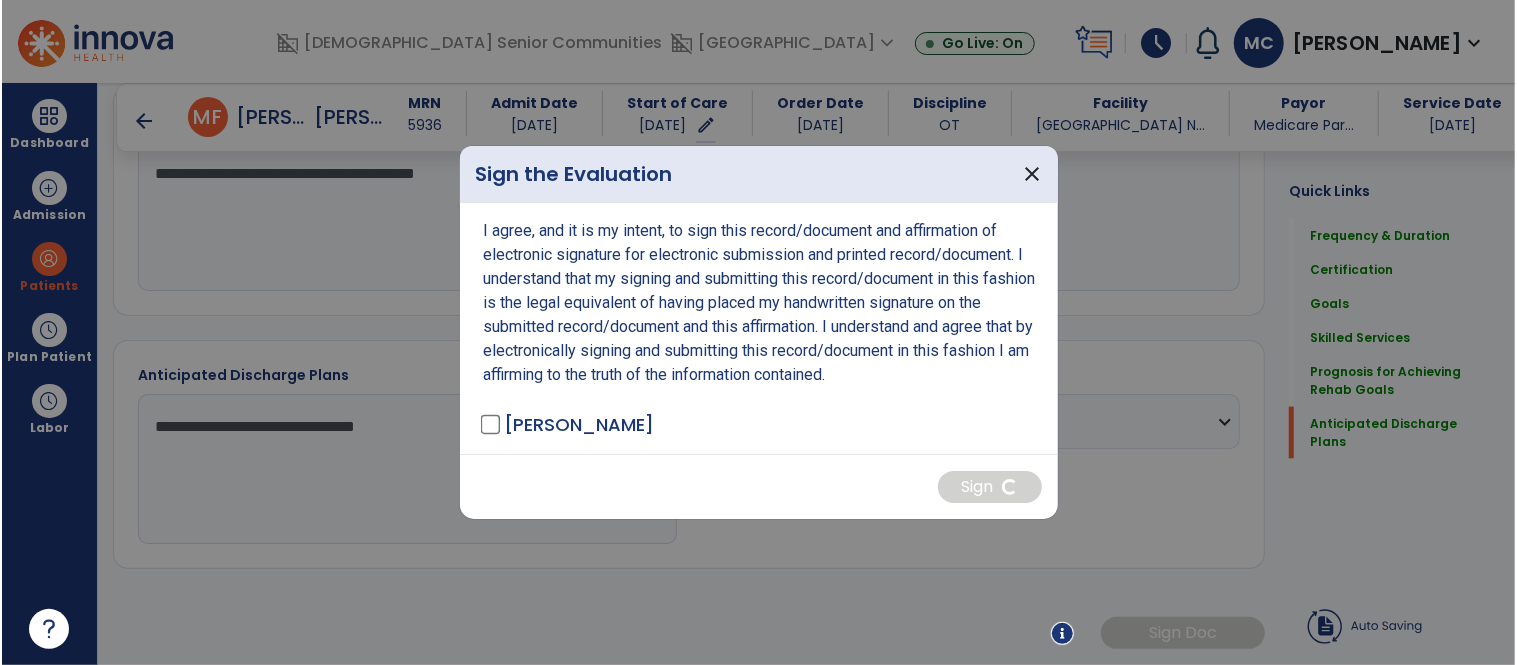 scroll, scrollTop: 1782, scrollLeft: 0, axis: vertical 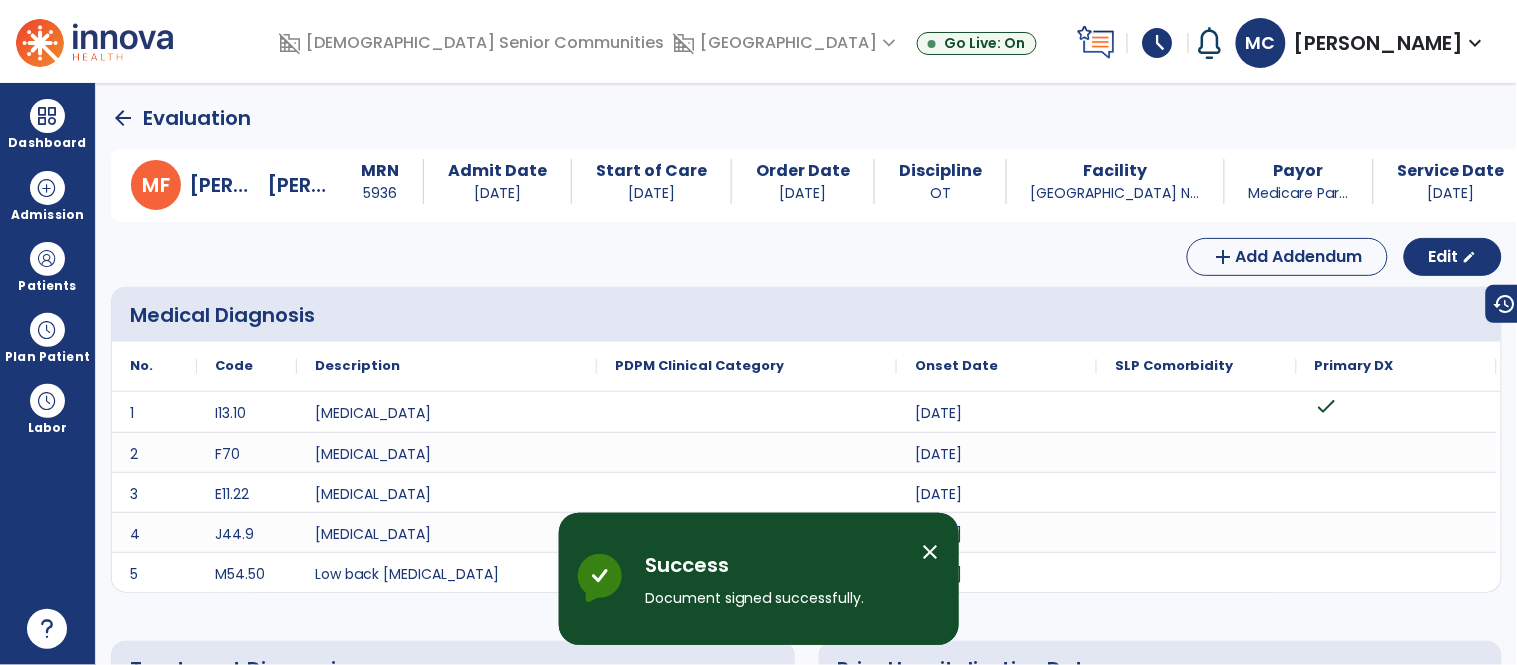 click on "arrow_back" 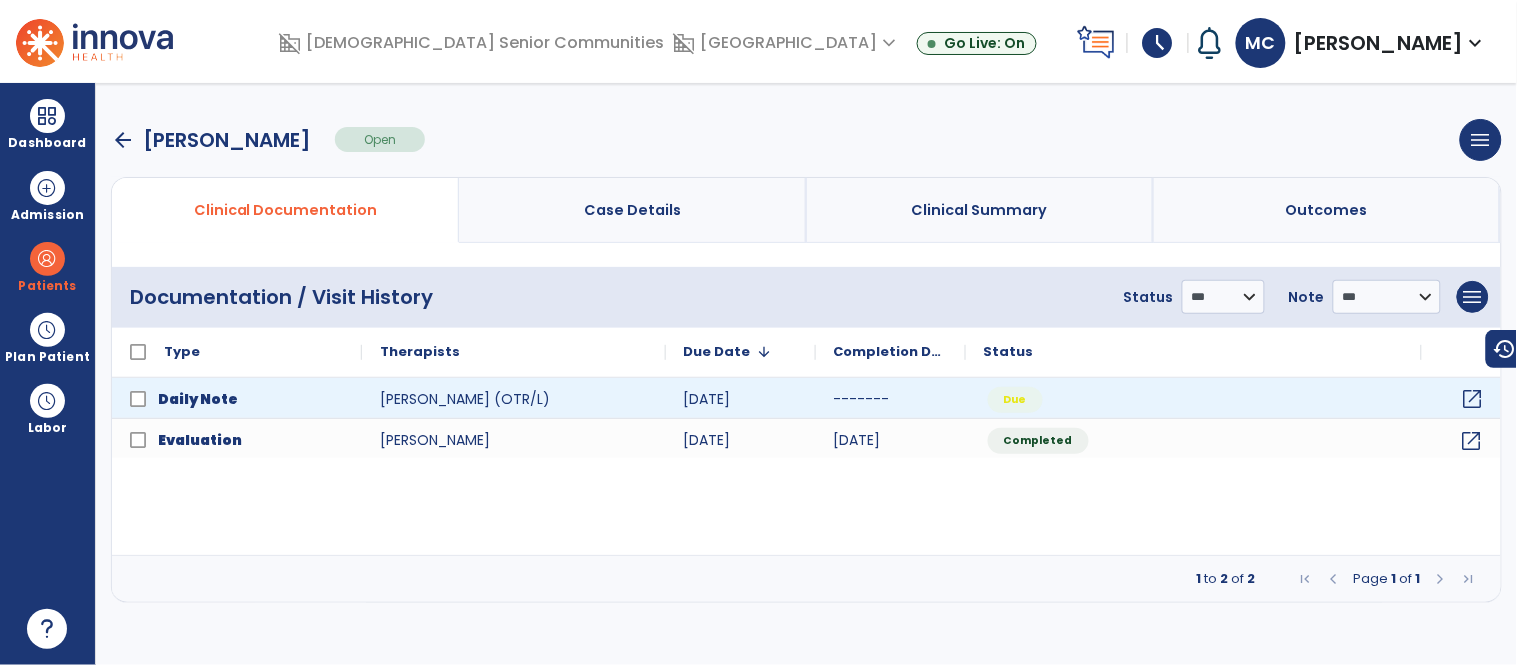 click on "open_in_new" 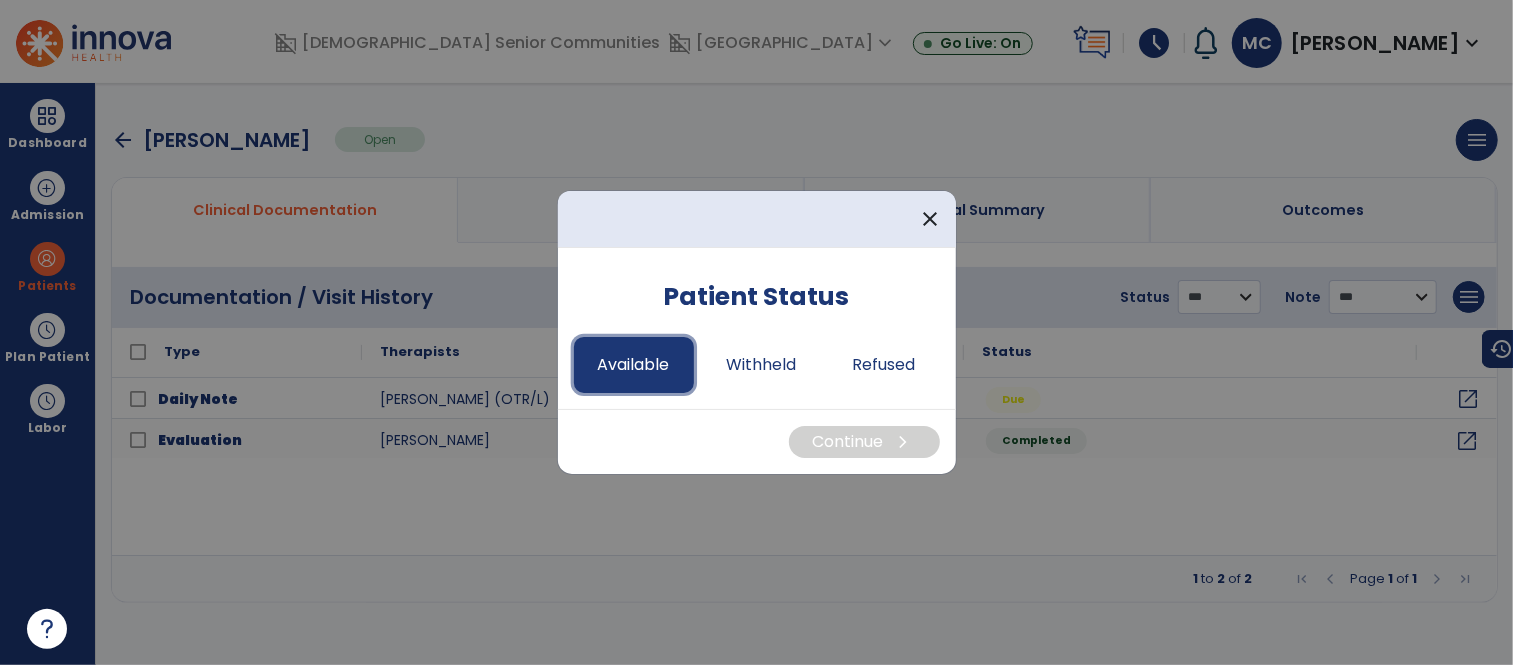 click on "Available" at bounding box center [634, 365] 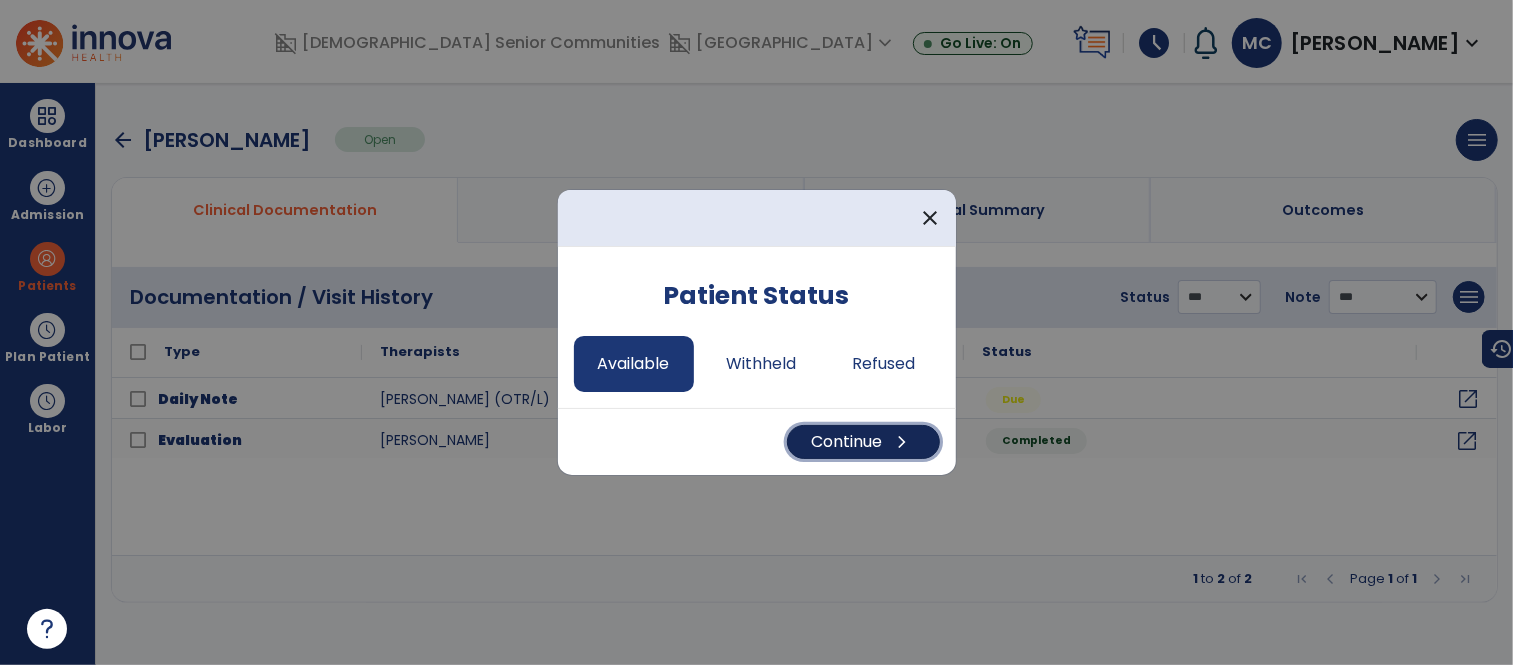 click on "Continue   chevron_right" at bounding box center (863, 442) 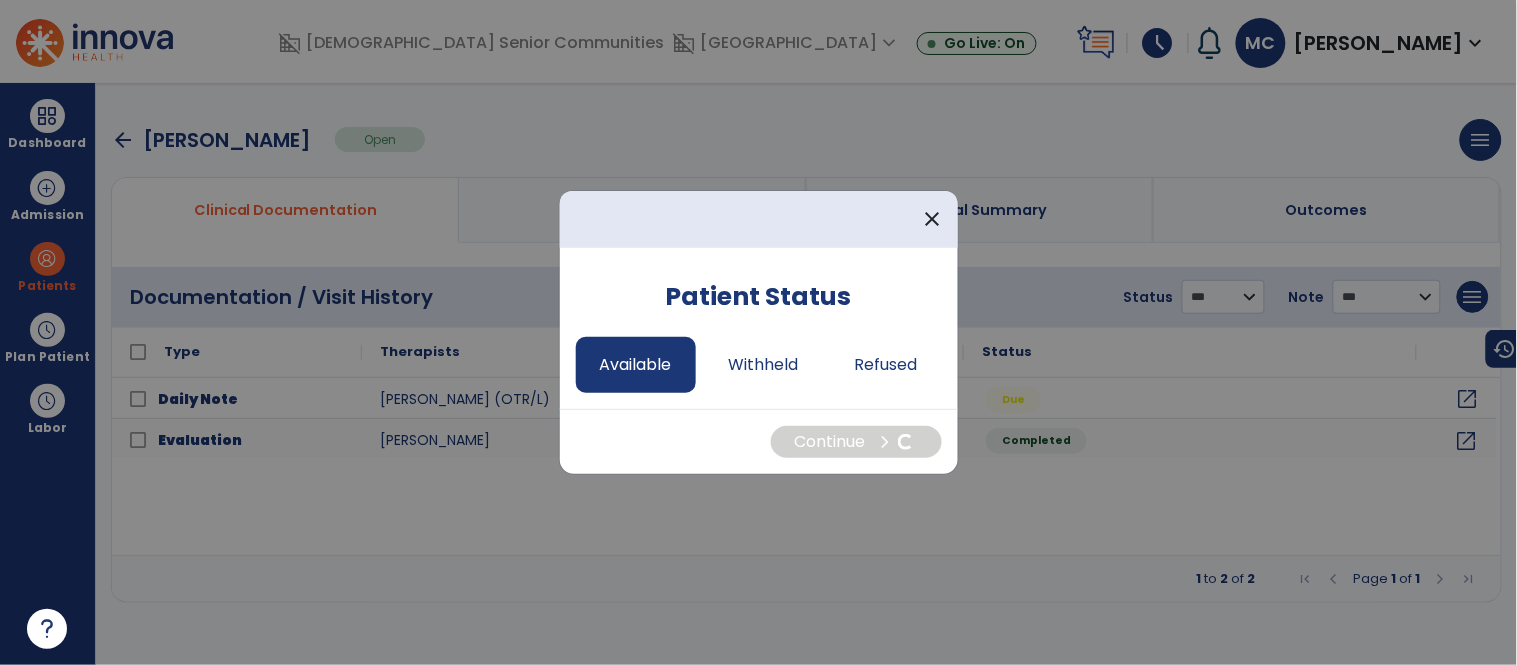 select on "*" 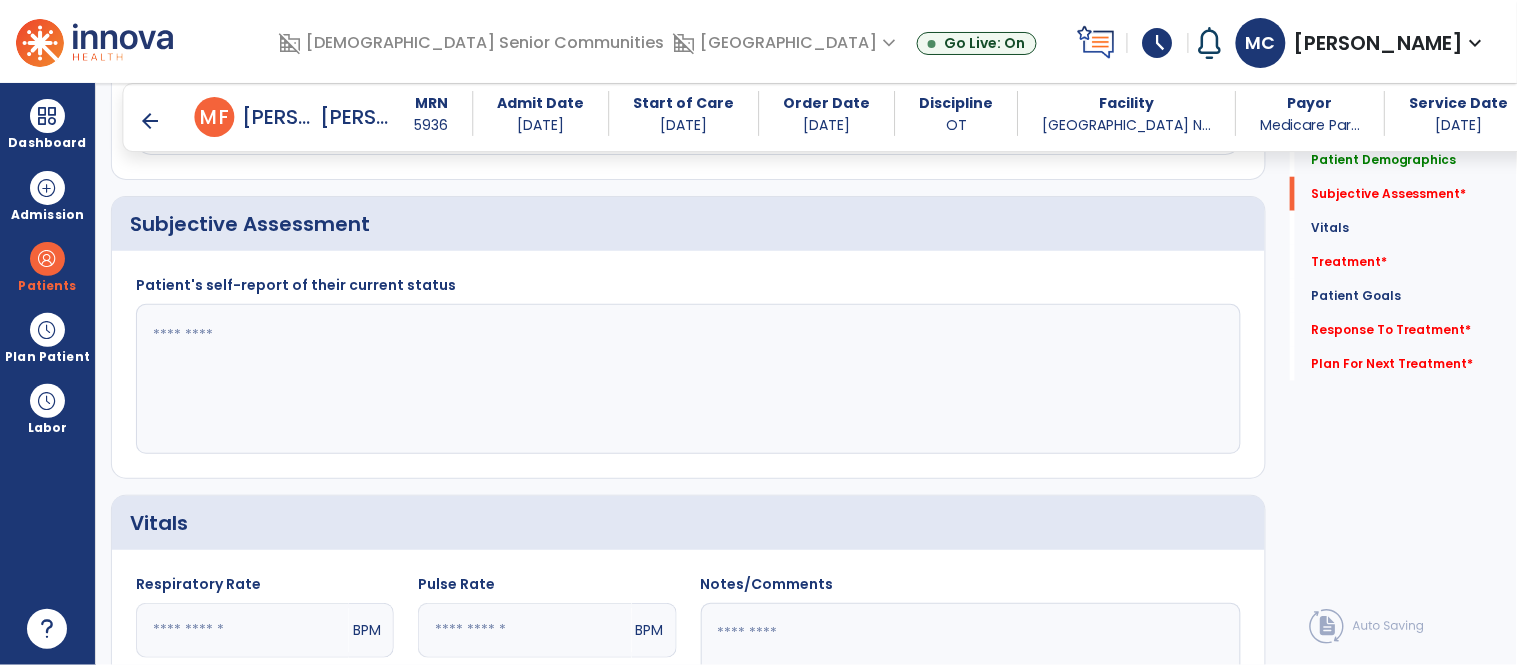 scroll, scrollTop: 498, scrollLeft: 0, axis: vertical 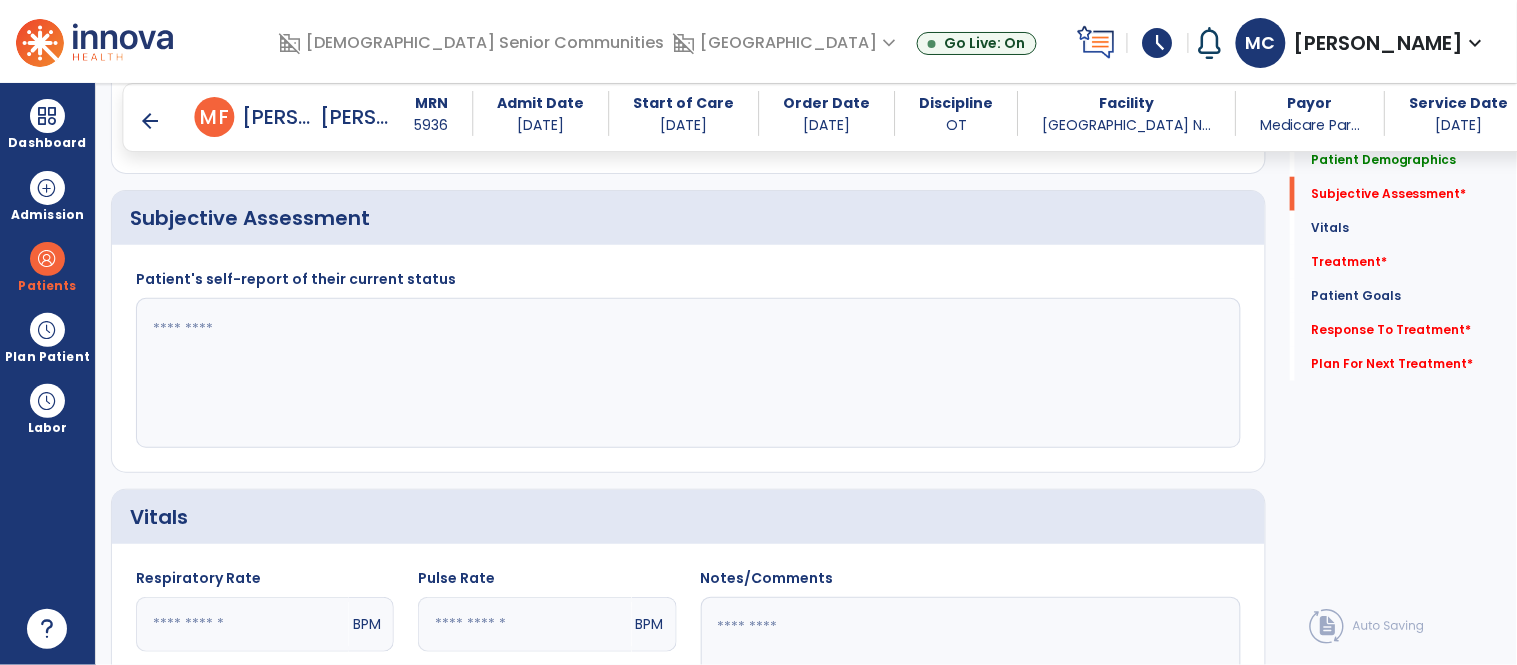 click 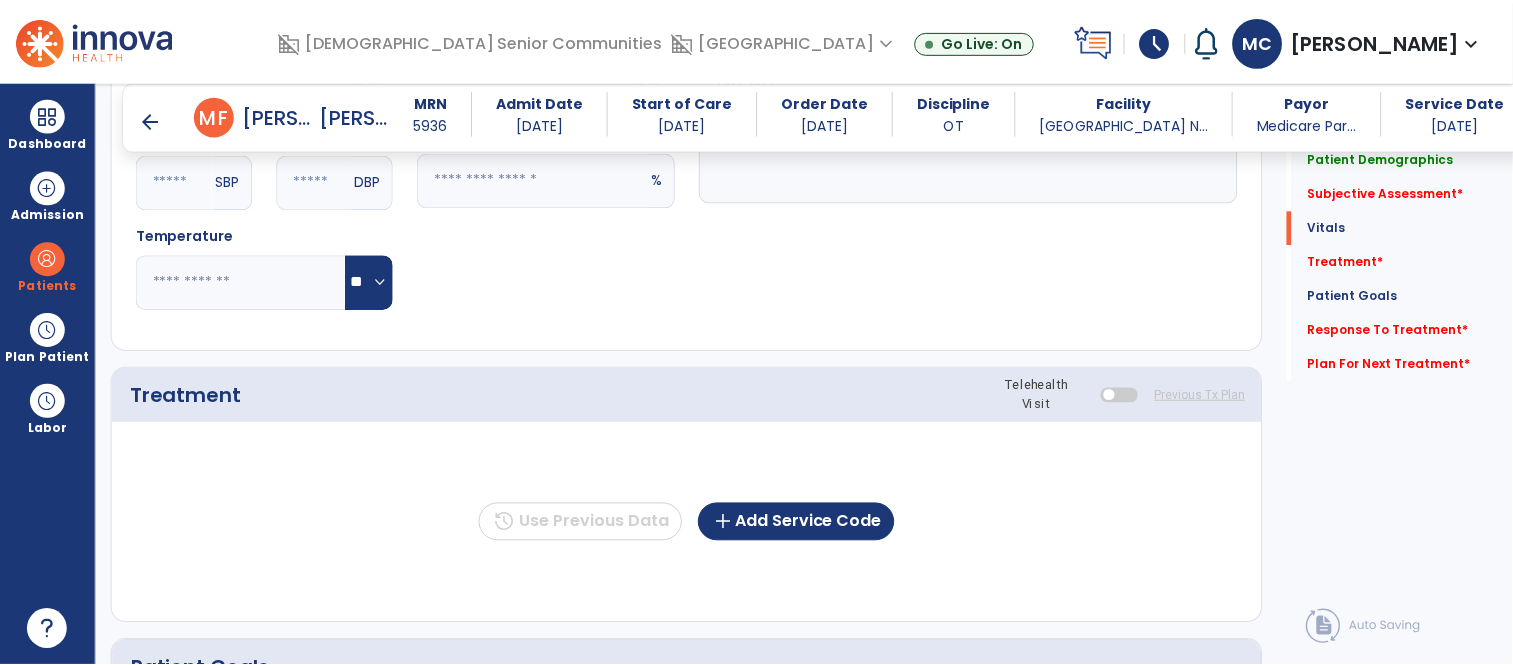 scroll, scrollTop: 1045, scrollLeft: 0, axis: vertical 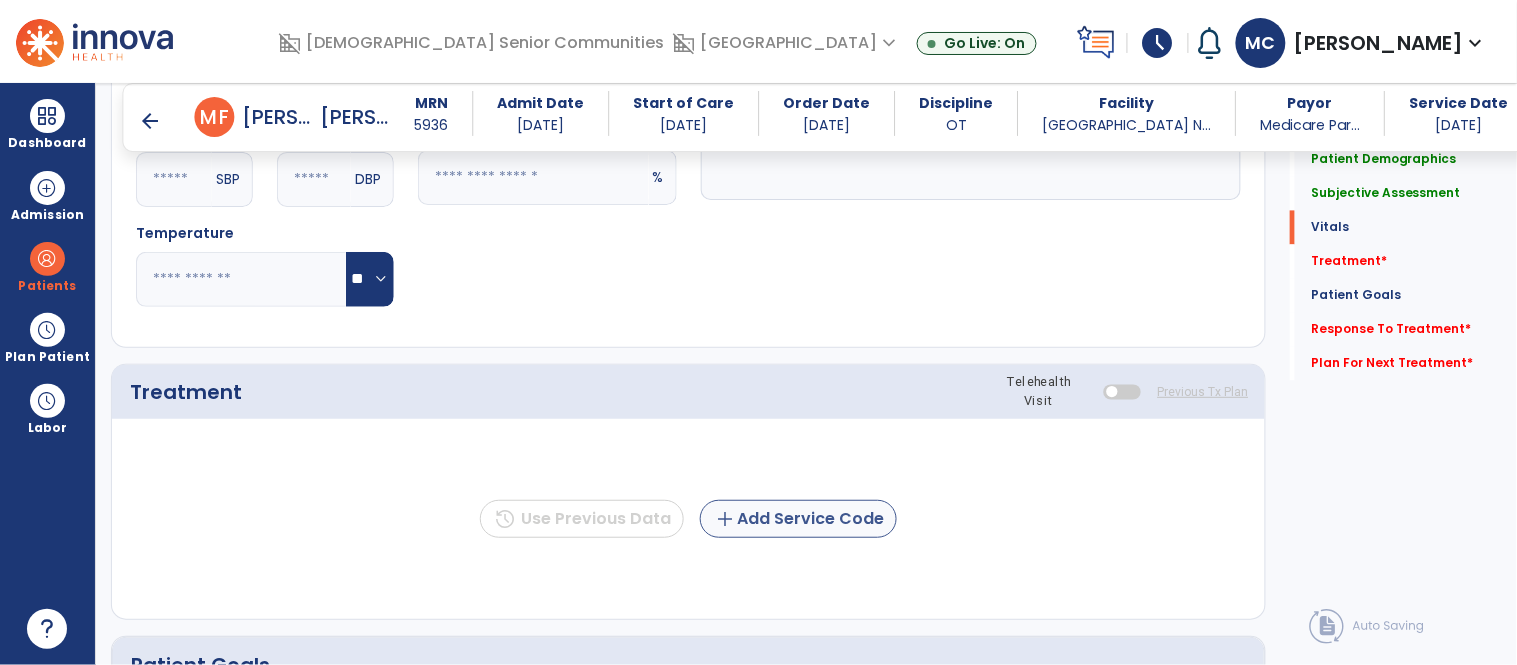 type on "**********" 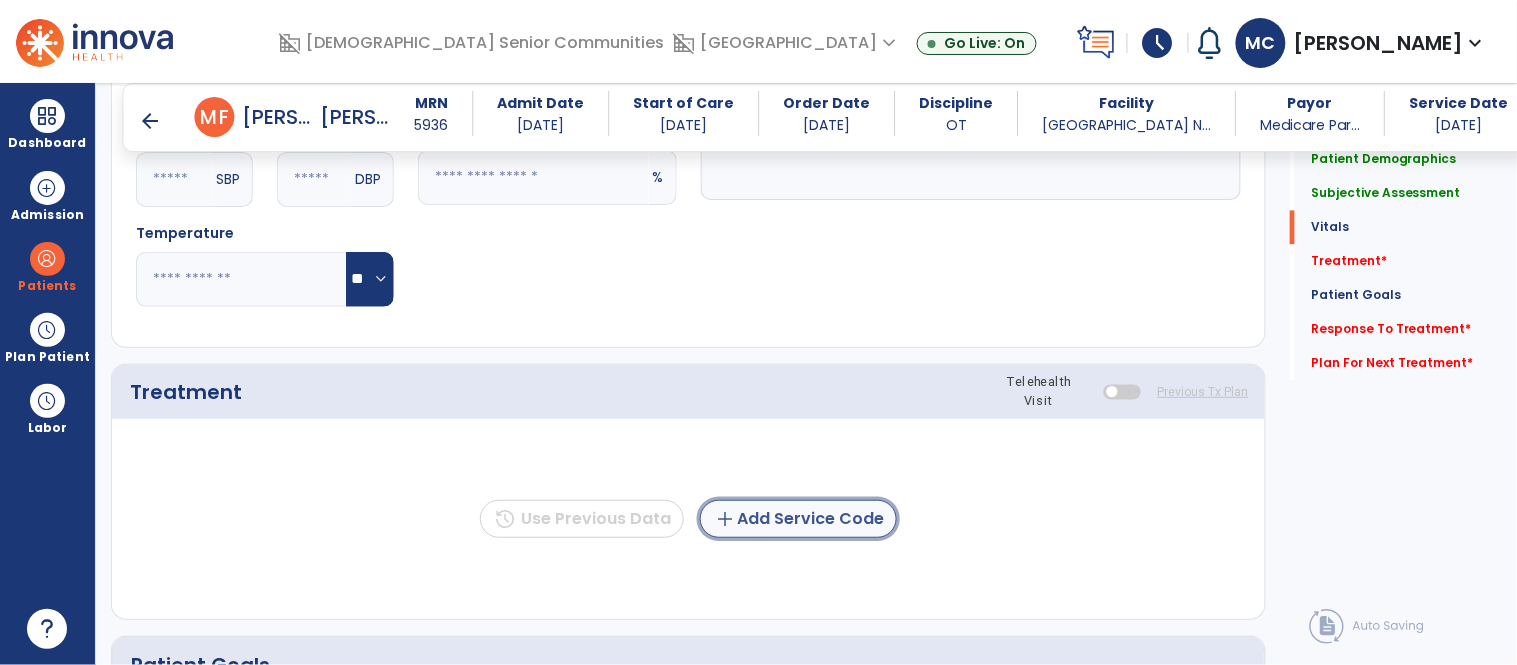 click on "add  Add Service Code" 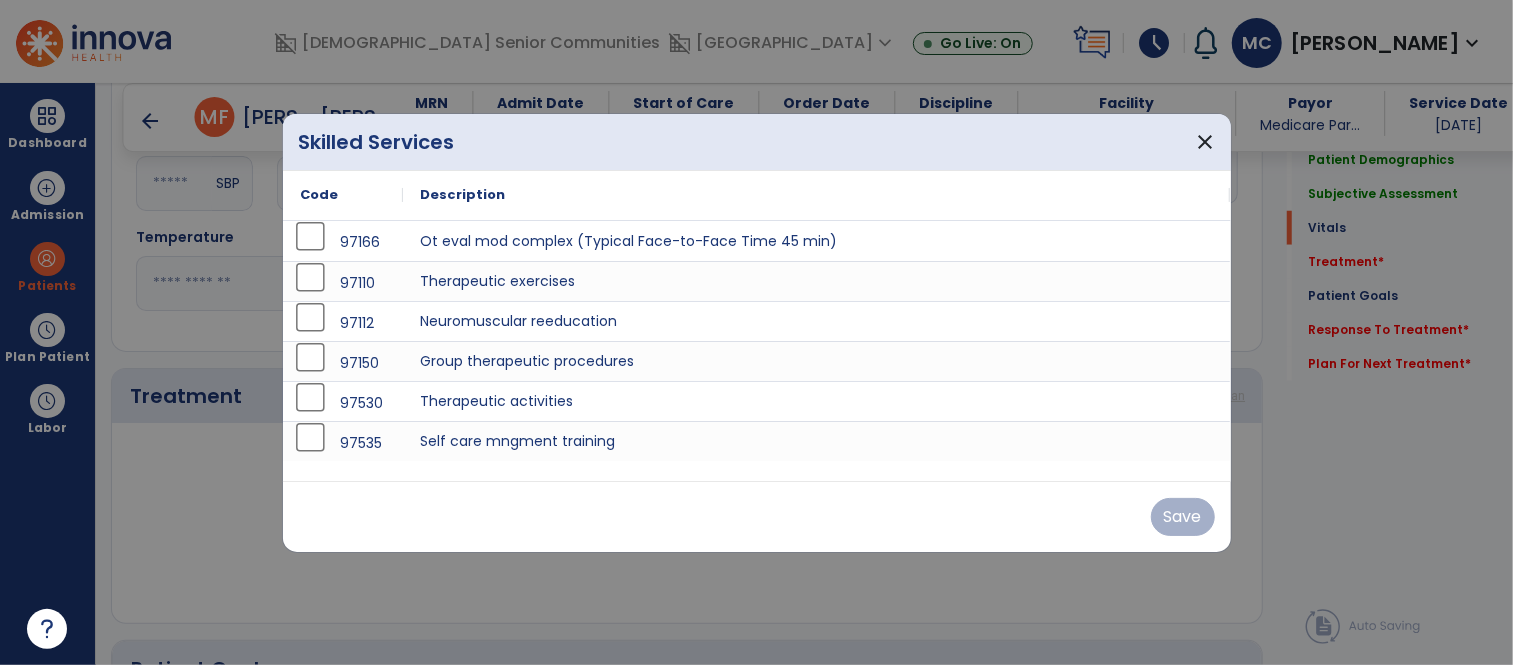scroll, scrollTop: 1045, scrollLeft: 0, axis: vertical 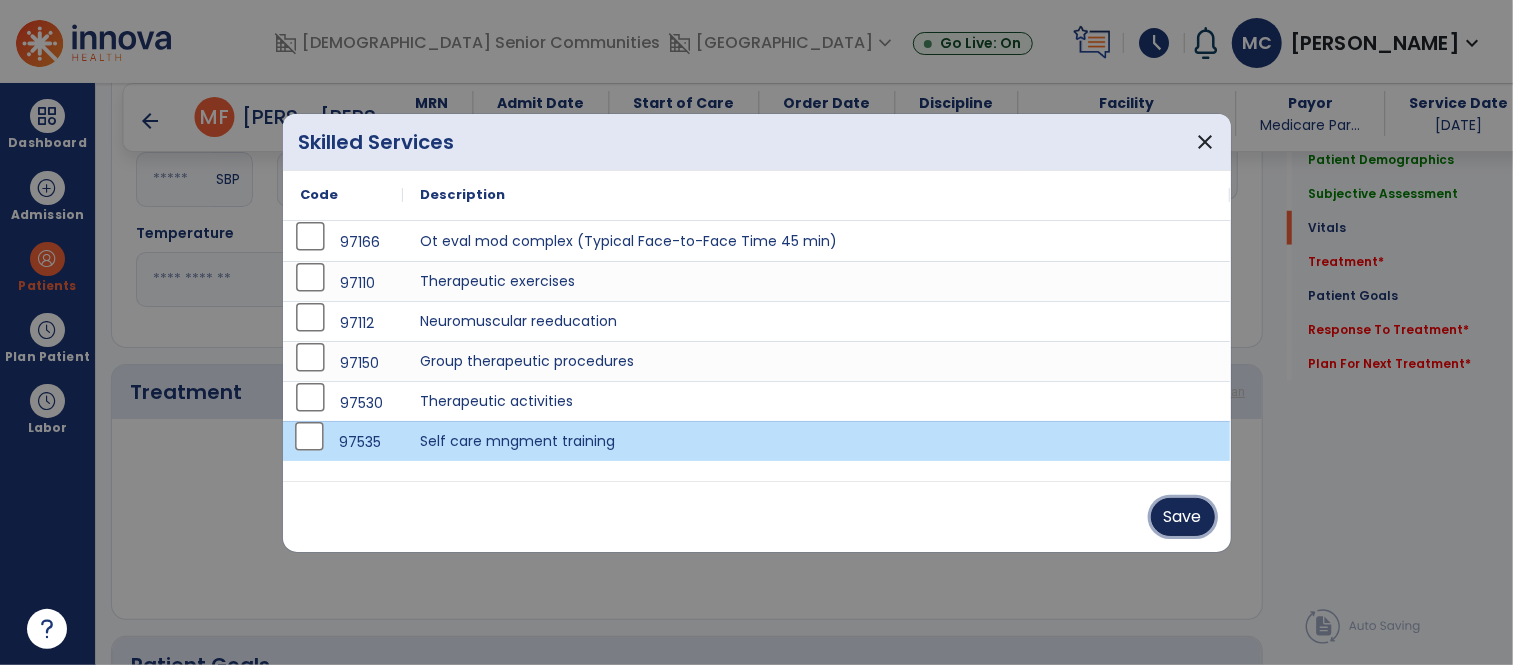 click on "Save" at bounding box center [1183, 517] 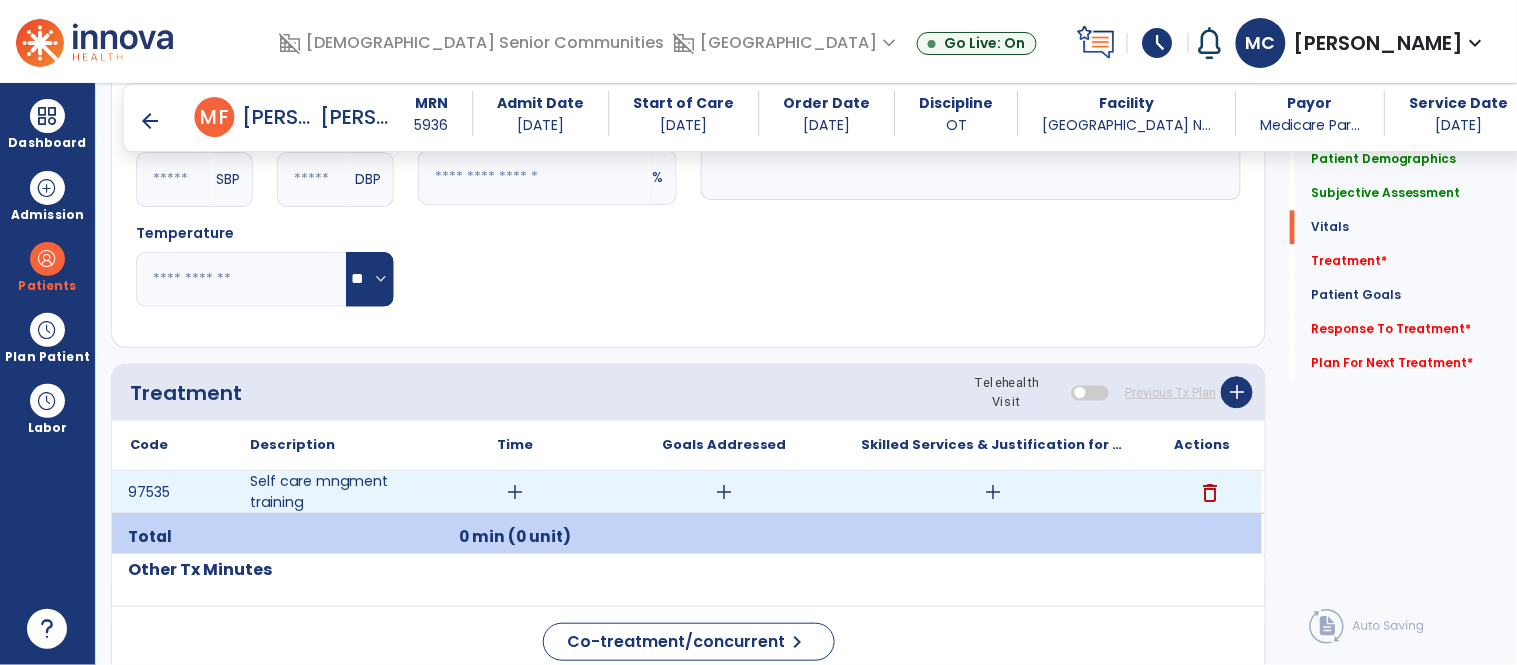 click on "add" at bounding box center (515, 492) 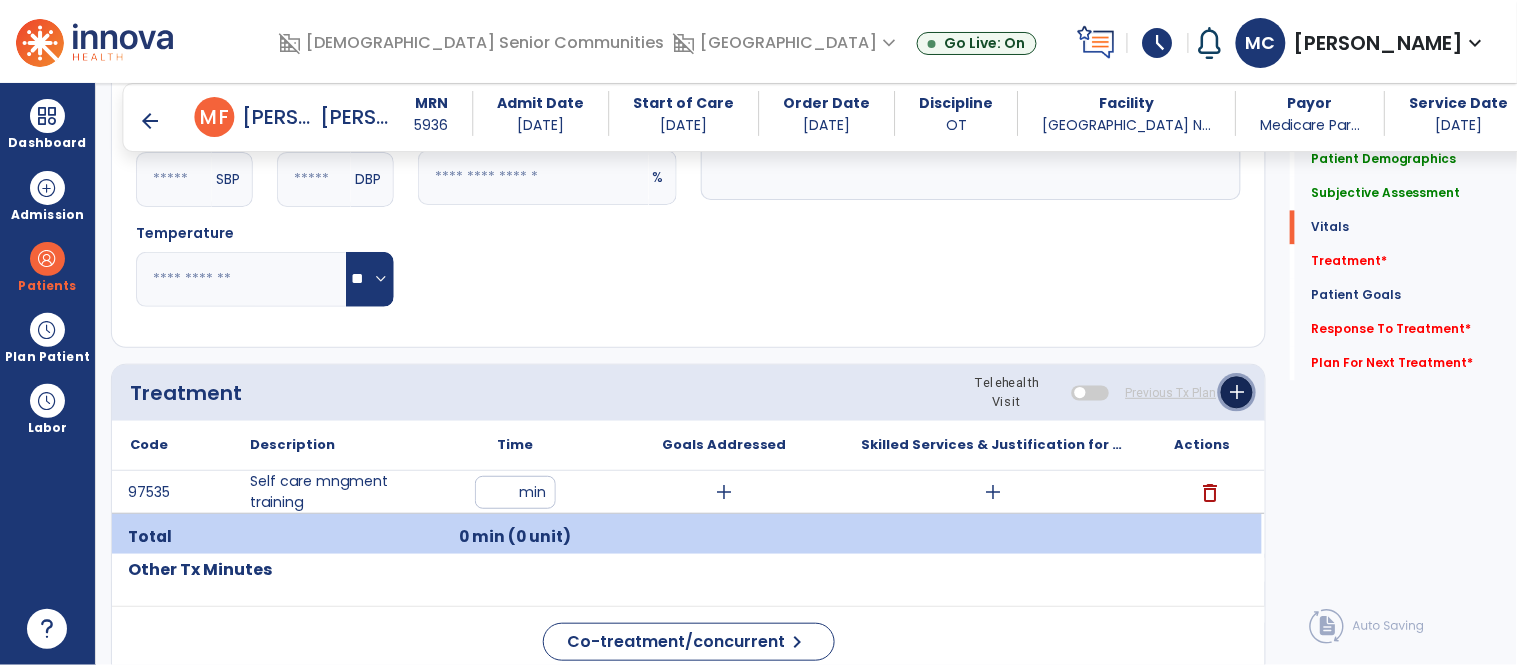 click on "add" 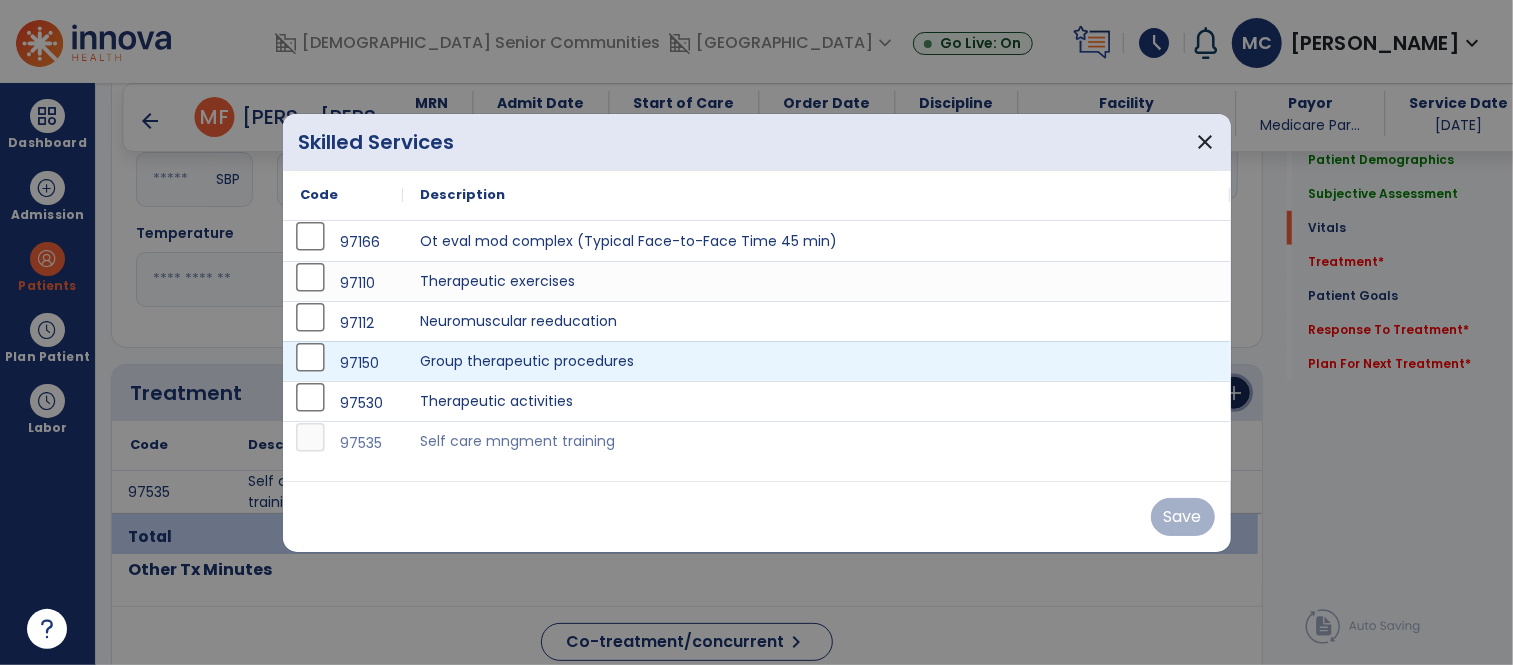 scroll, scrollTop: 1045, scrollLeft: 0, axis: vertical 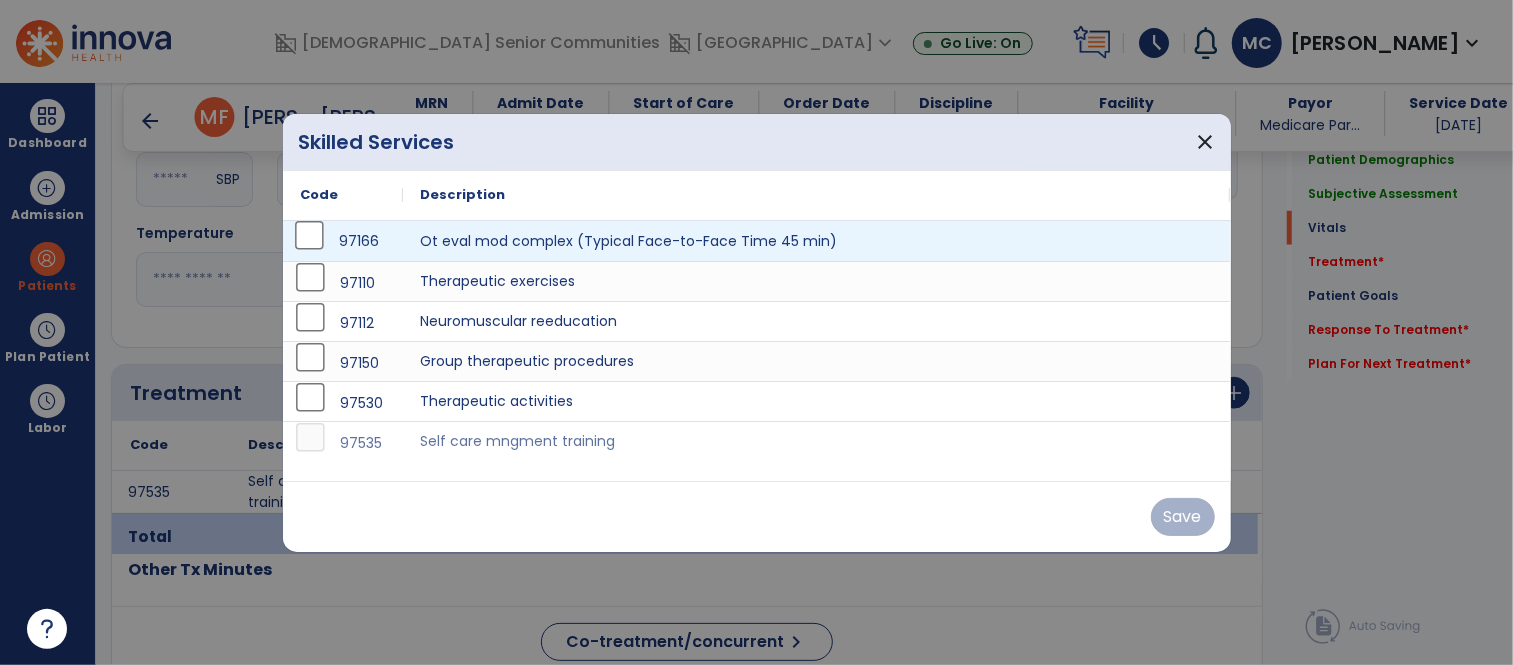 click on "97166" at bounding box center [359, 241] 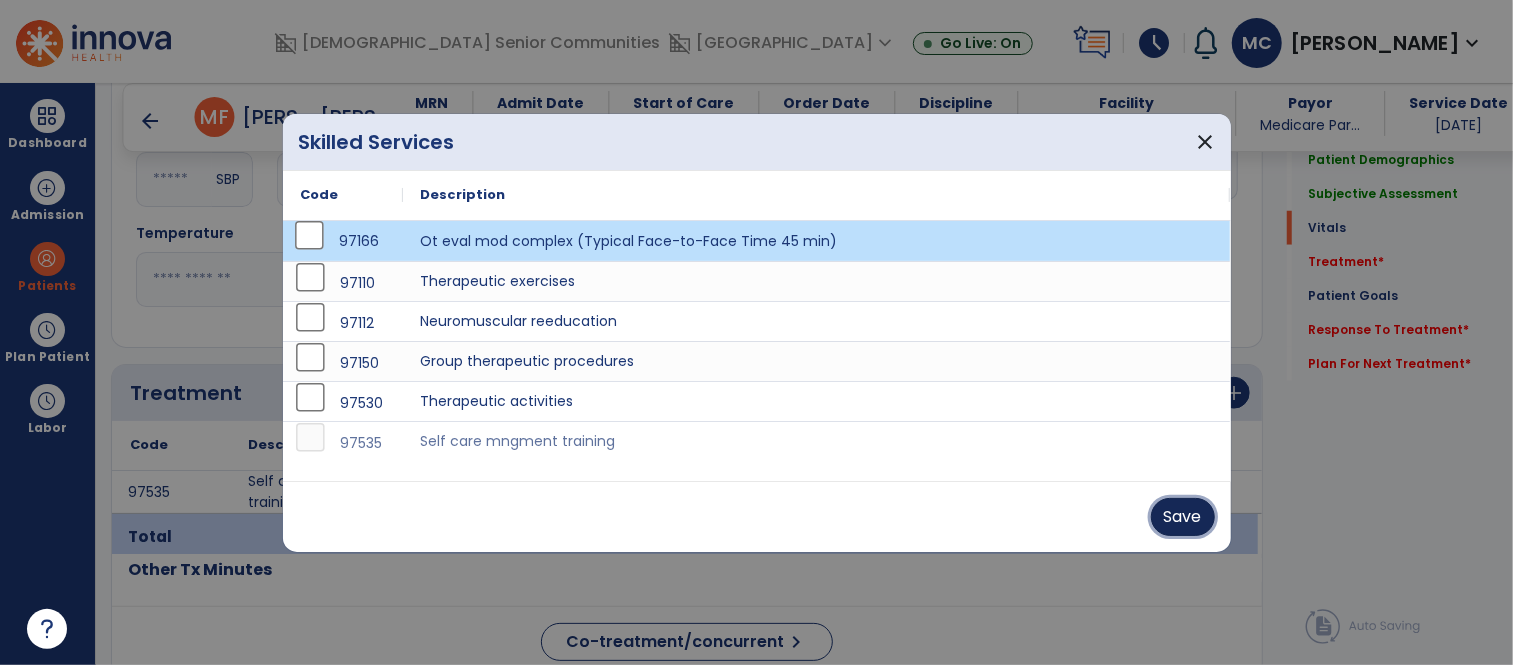 click on "Save" at bounding box center [1183, 517] 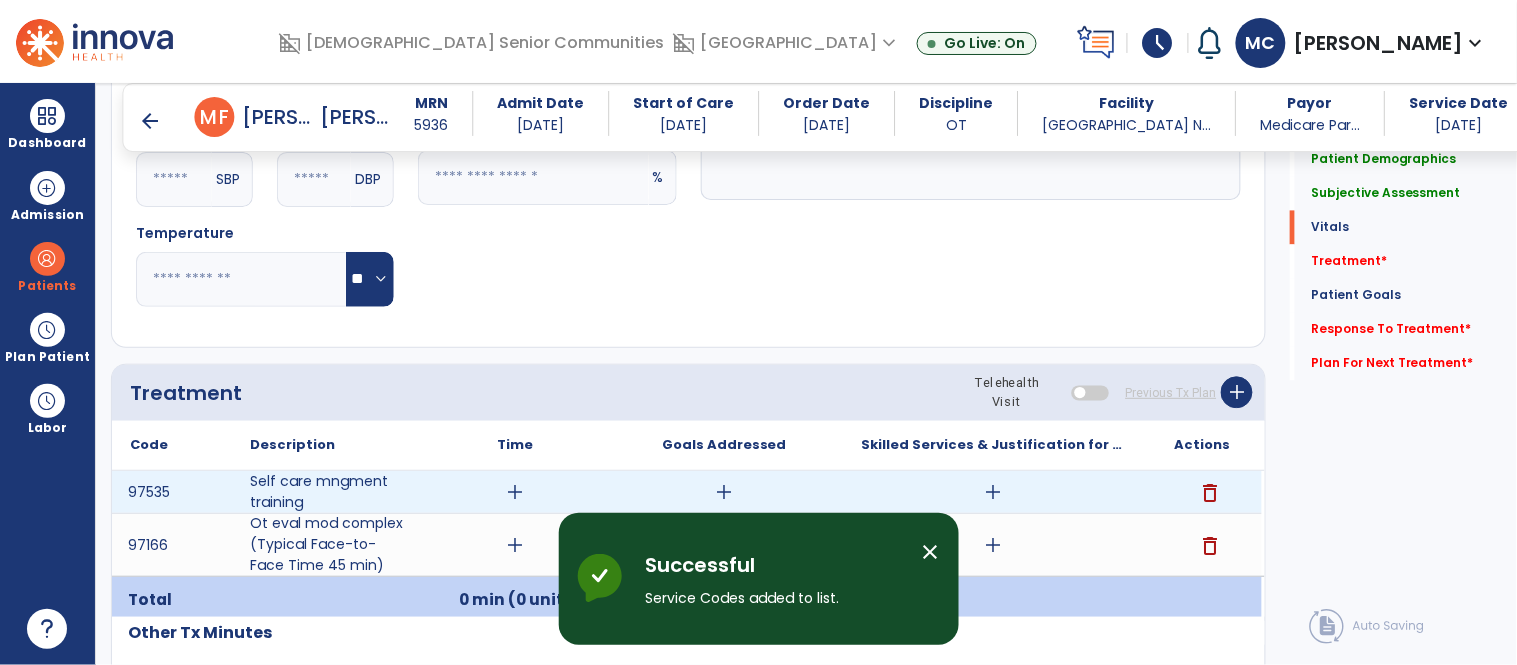 click on "add" at bounding box center (993, 492) 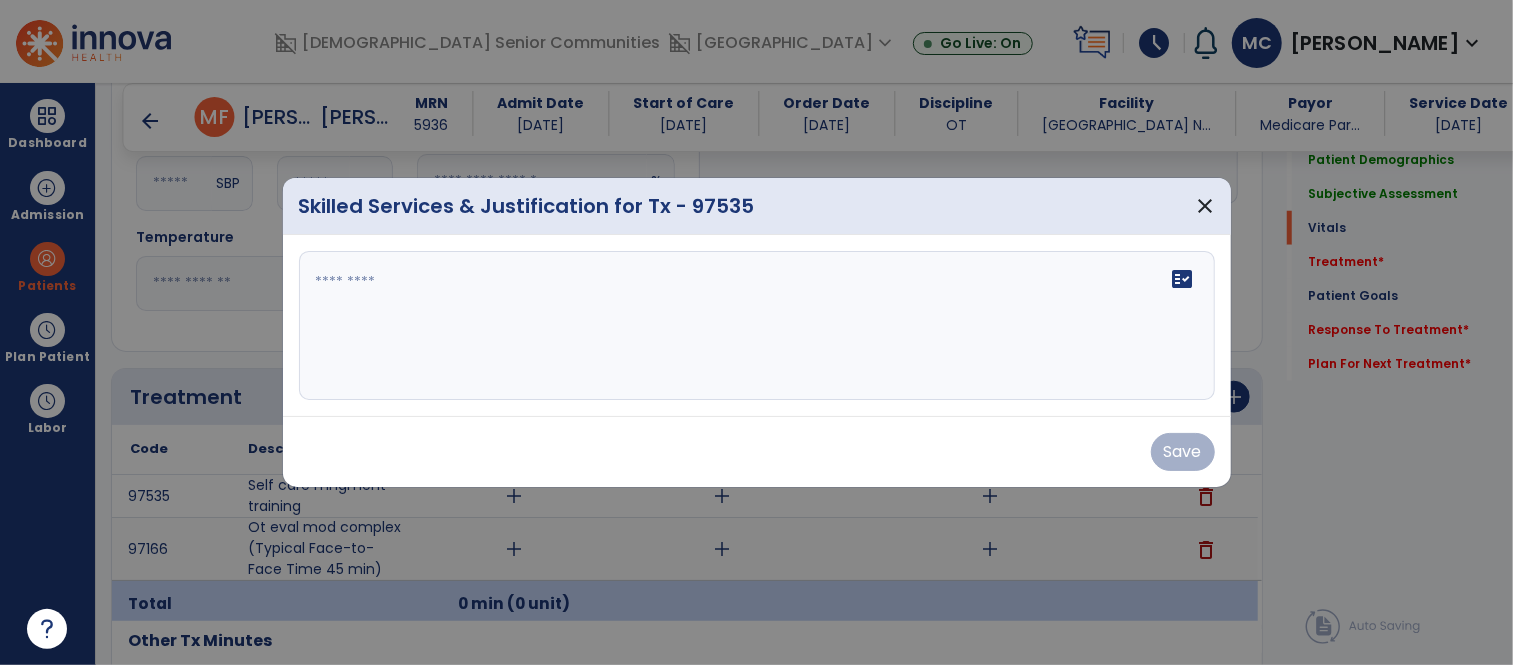 scroll, scrollTop: 1045, scrollLeft: 0, axis: vertical 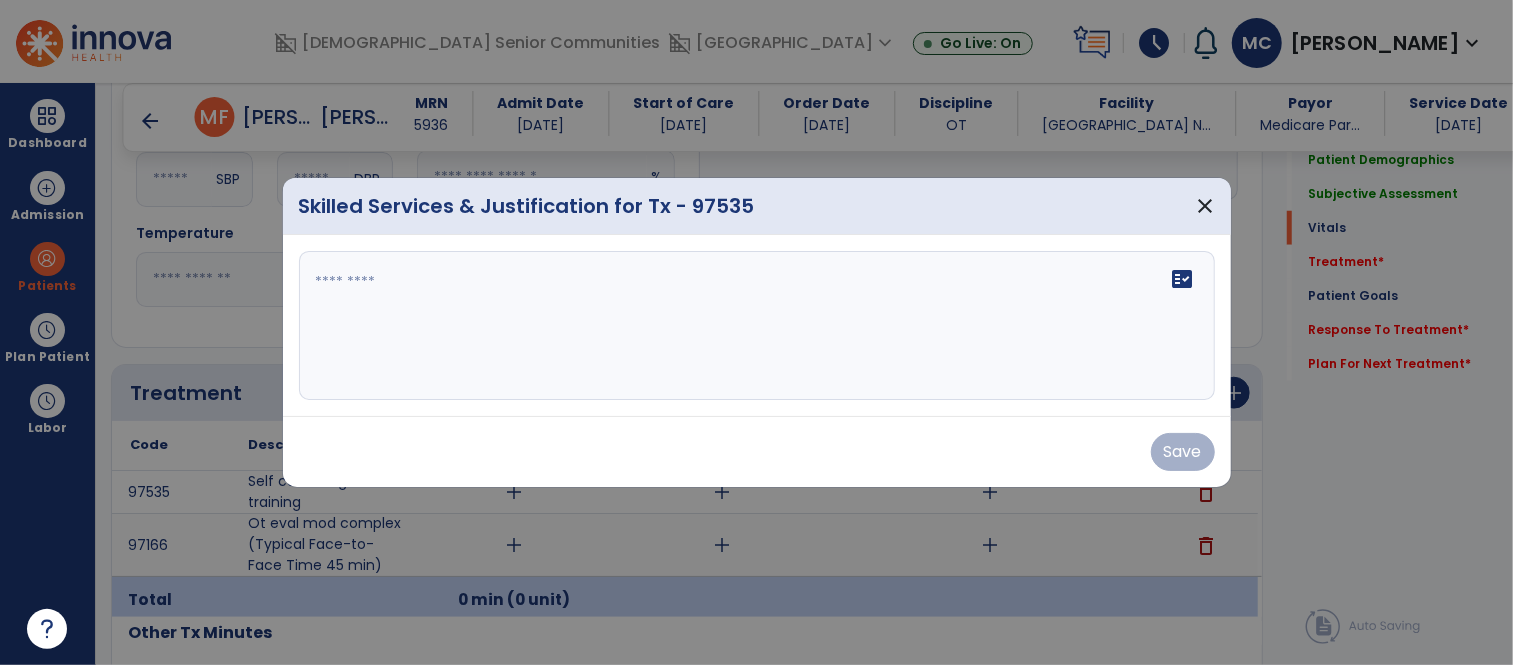 click on "fact_check" at bounding box center (757, 326) 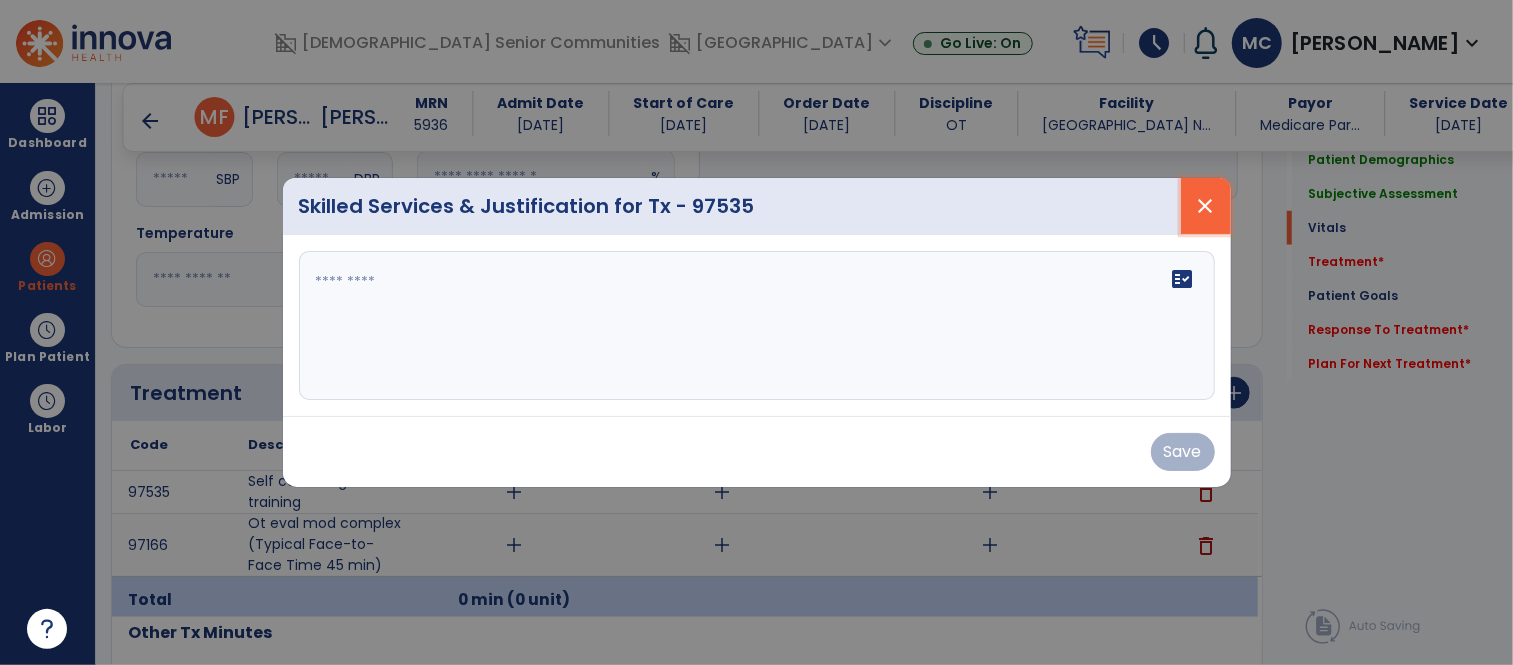 click on "close" at bounding box center [1206, 206] 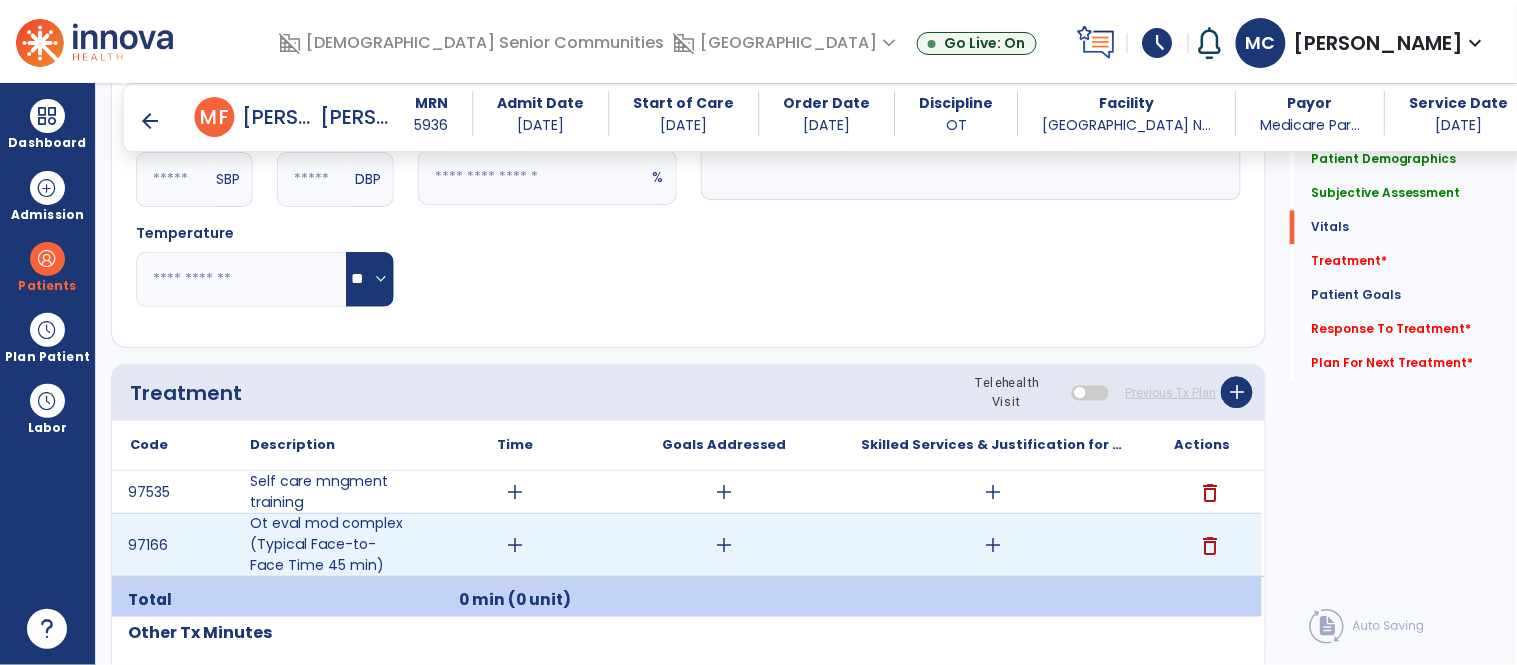 click on "add" at bounding box center (993, 545) 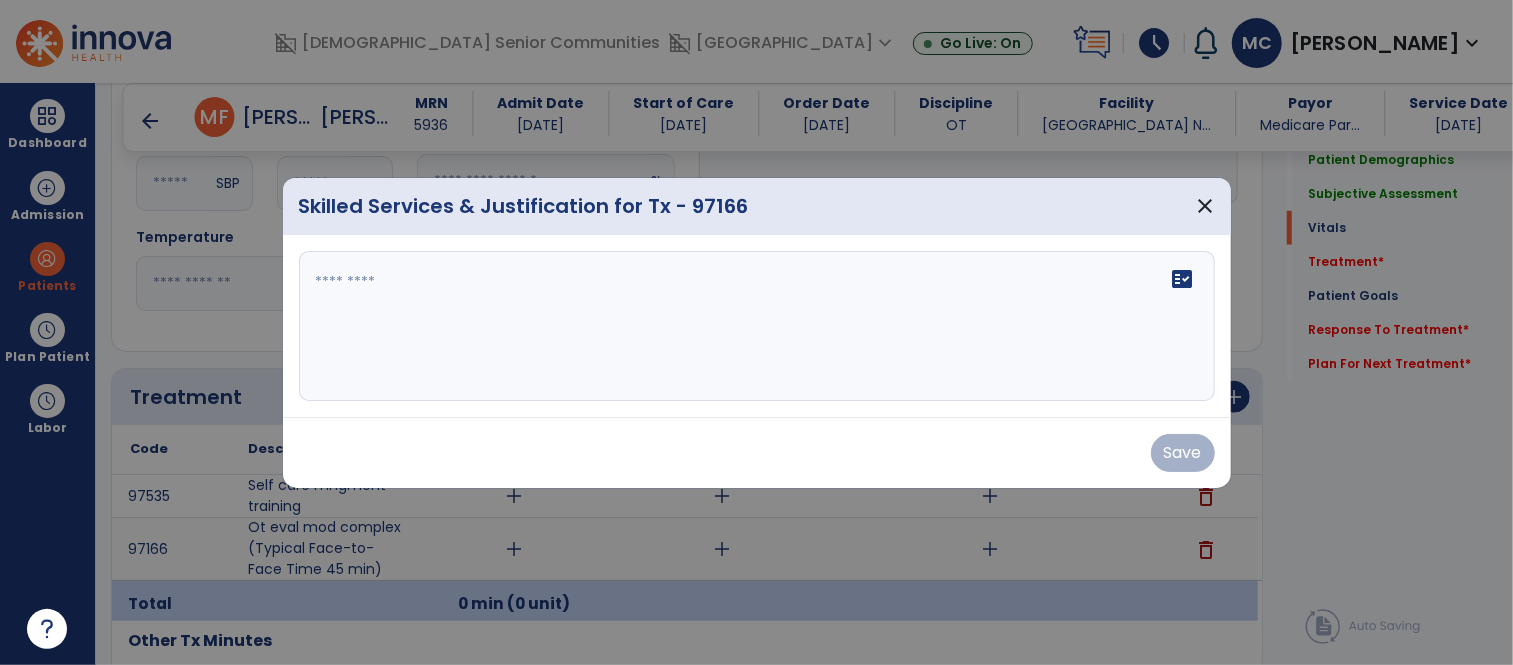 scroll, scrollTop: 1045, scrollLeft: 0, axis: vertical 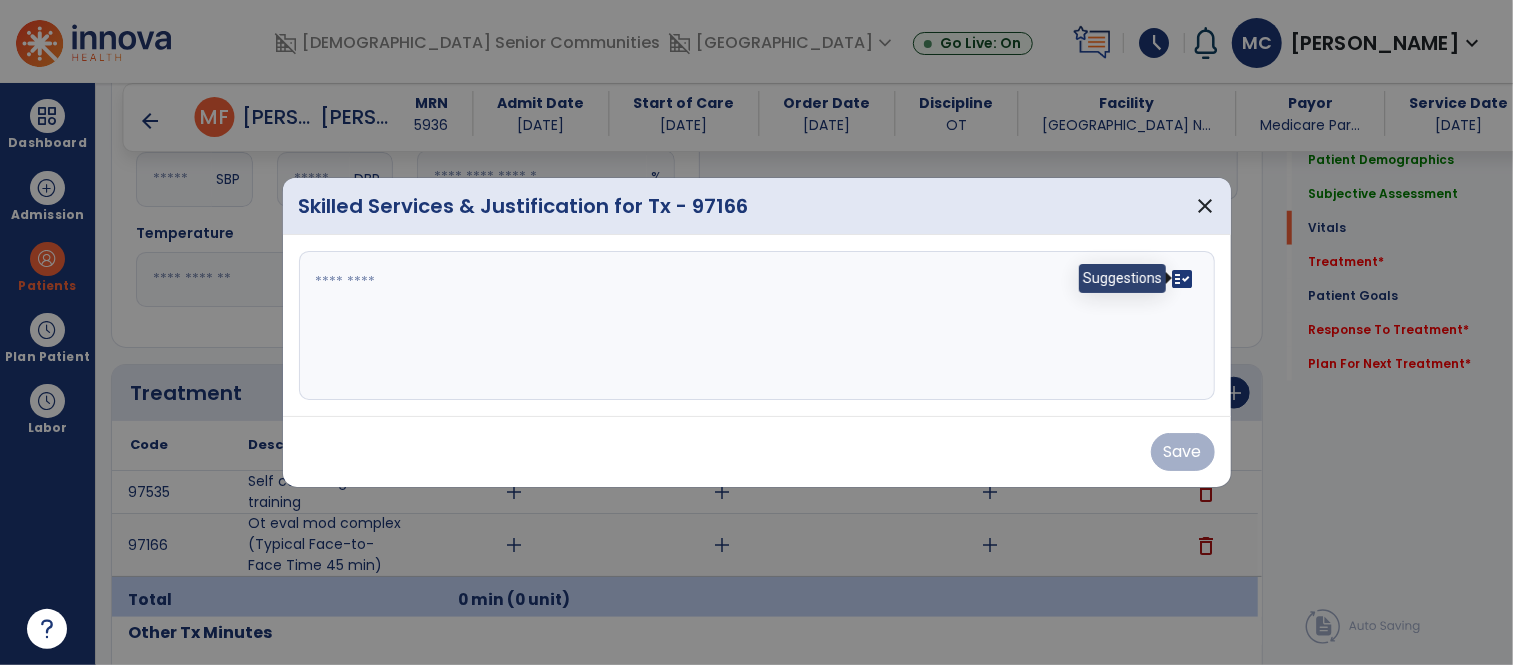 click on "fact_check" at bounding box center (1183, 279) 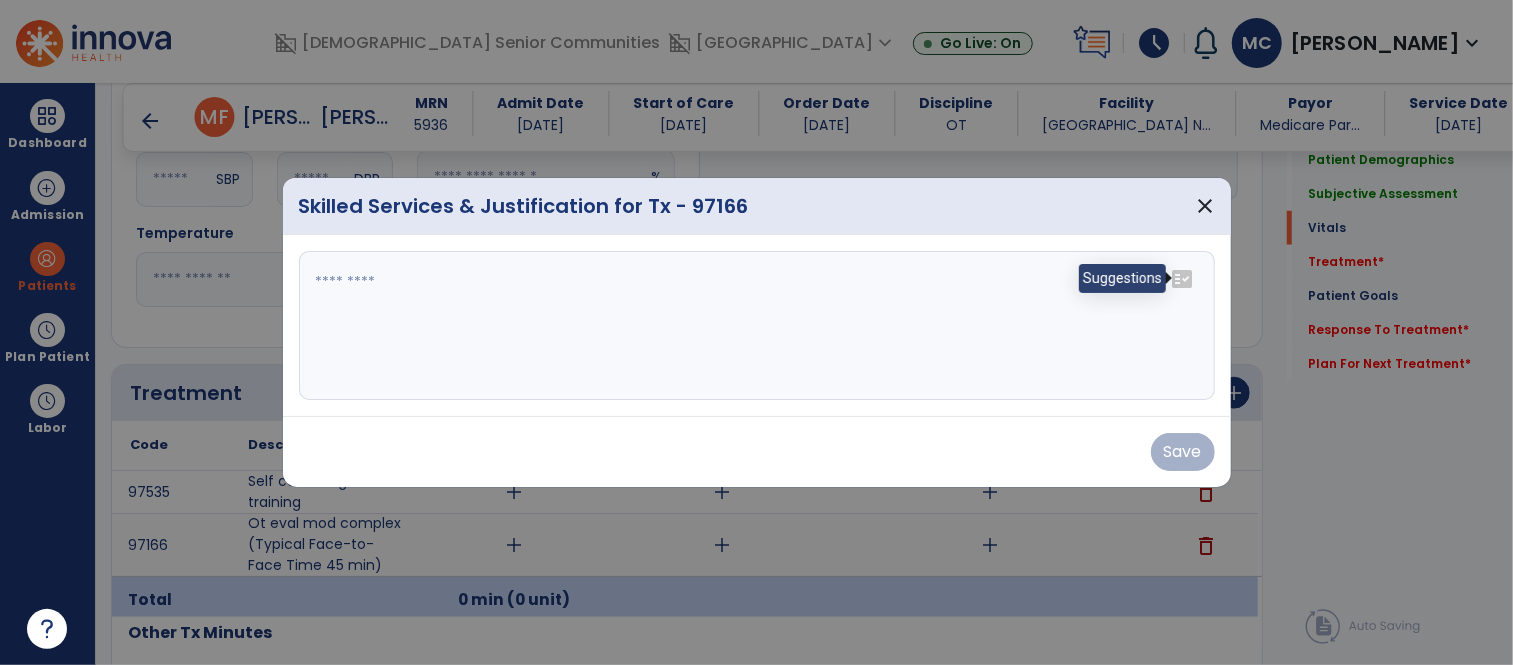 click on "fact_check" at bounding box center [1183, 279] 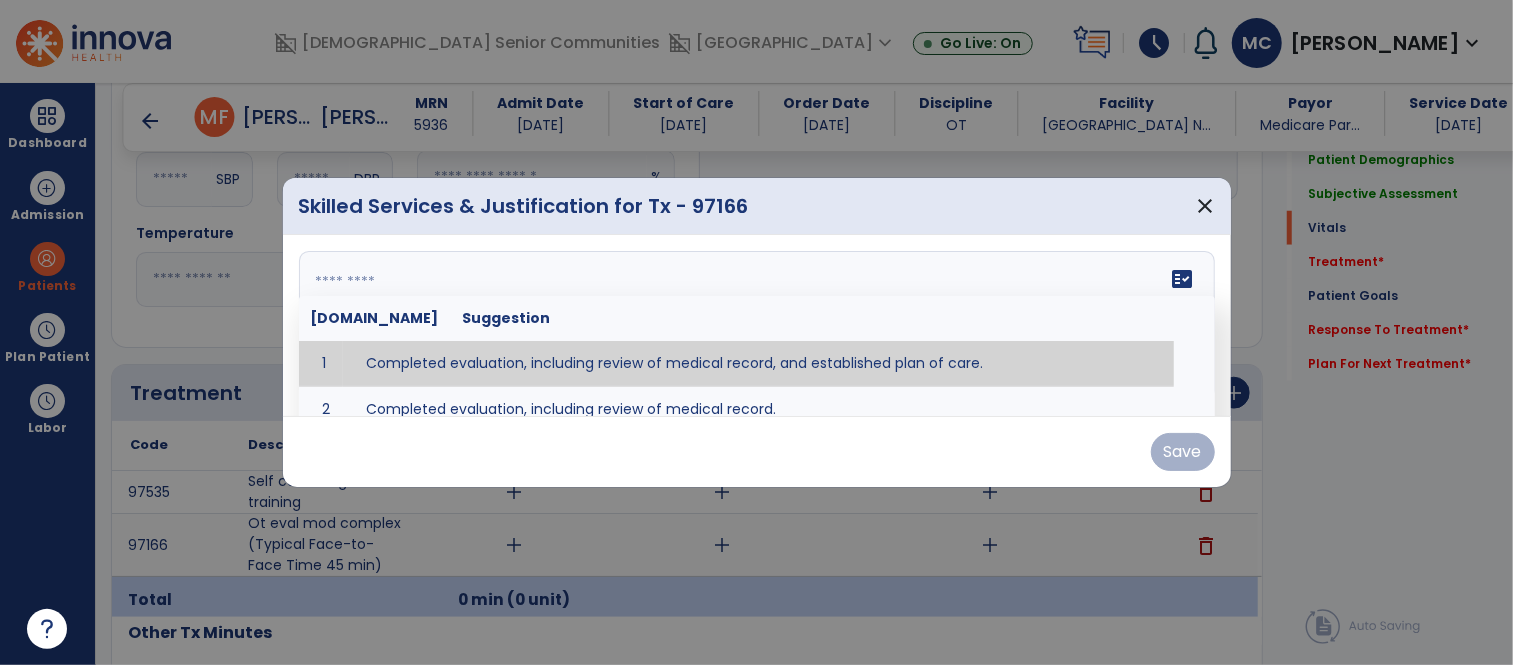 type on "**********" 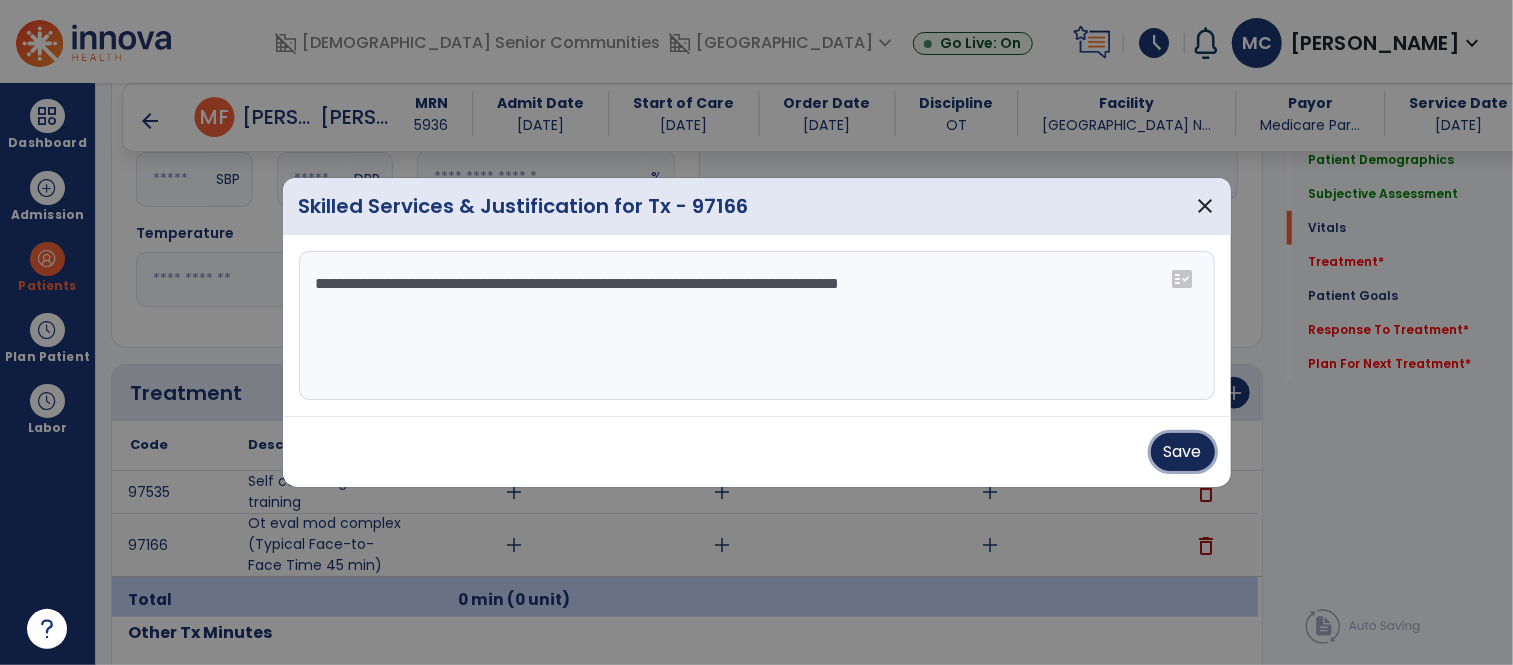 click on "Save" at bounding box center [1183, 452] 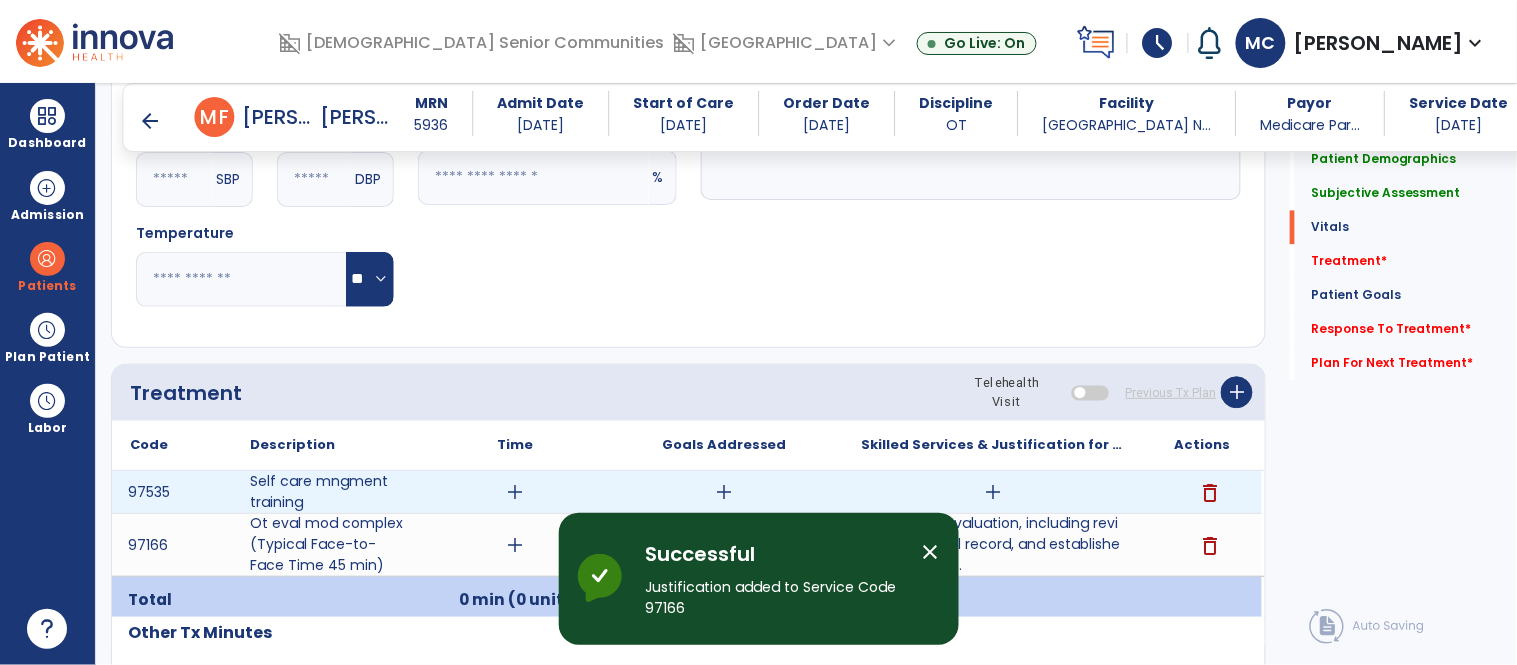 click on "add" at bounding box center [993, 492] 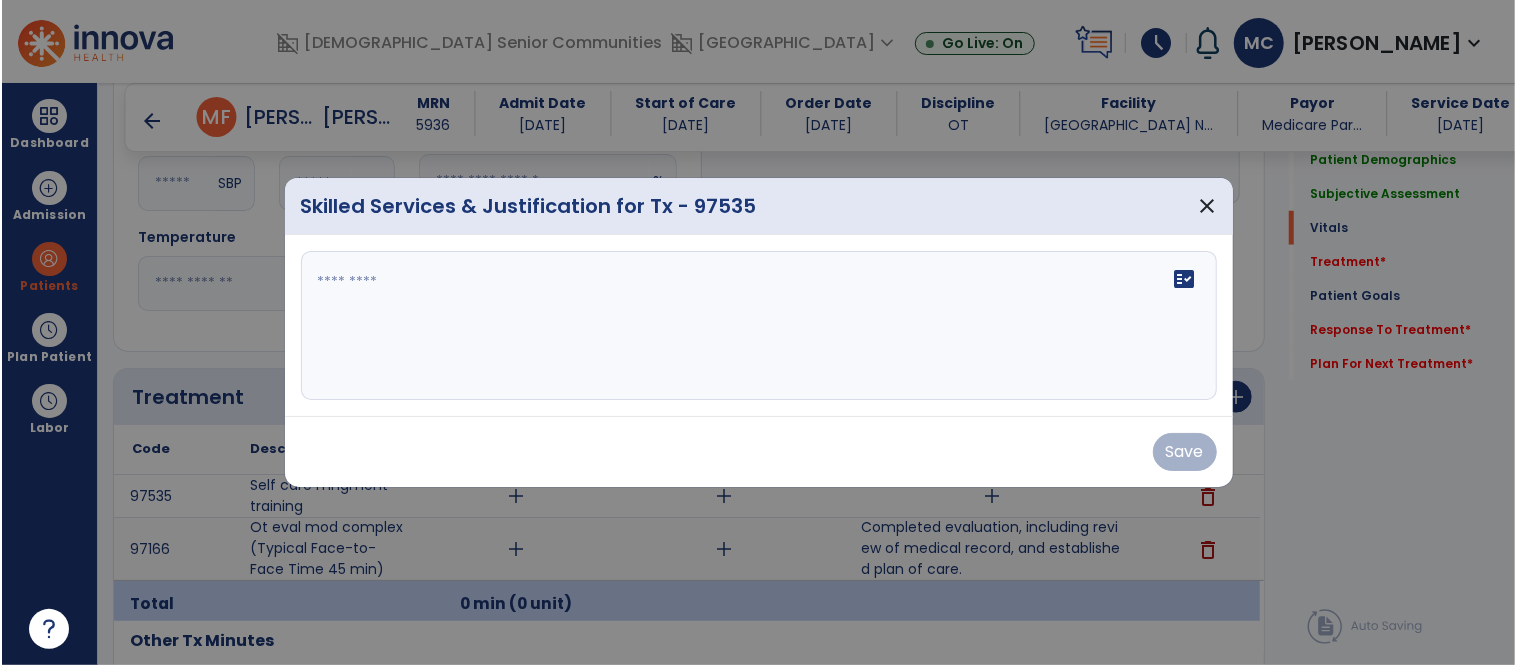 scroll, scrollTop: 1045, scrollLeft: 0, axis: vertical 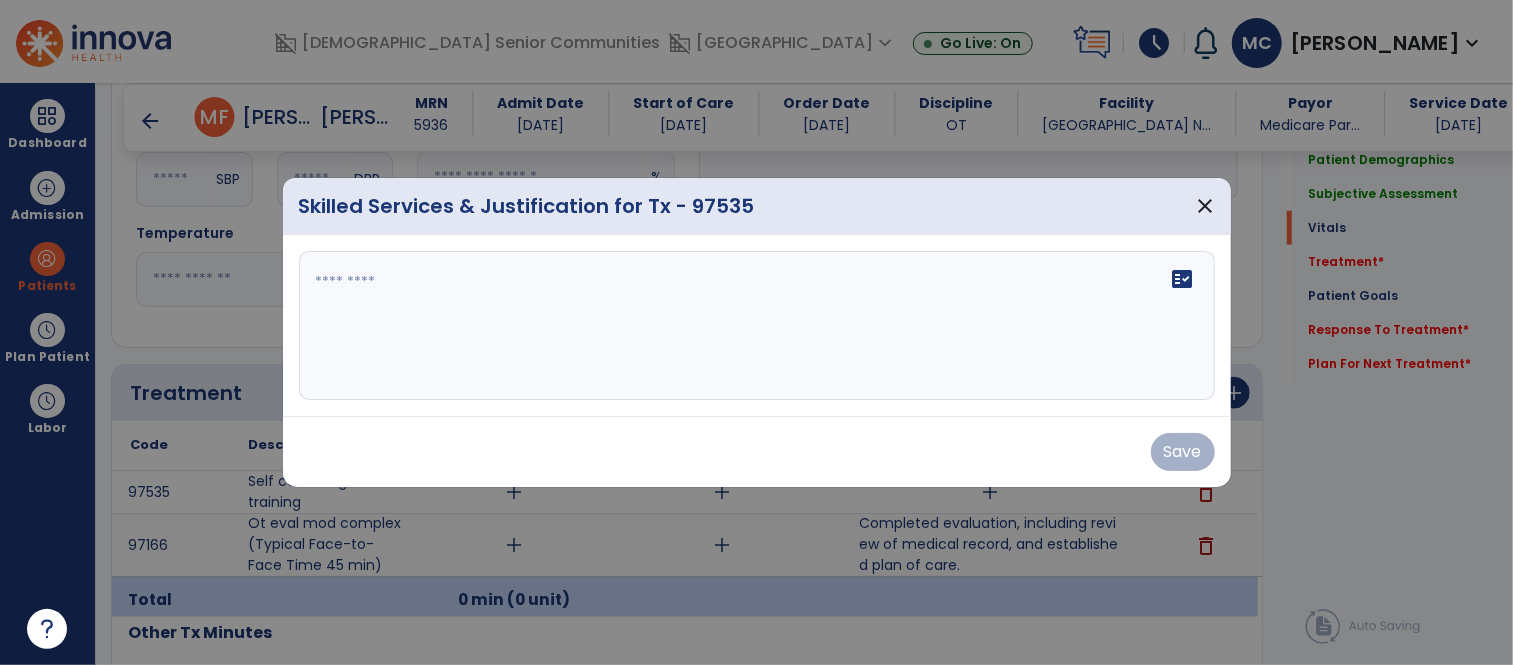 click on "fact_check" at bounding box center [757, 326] 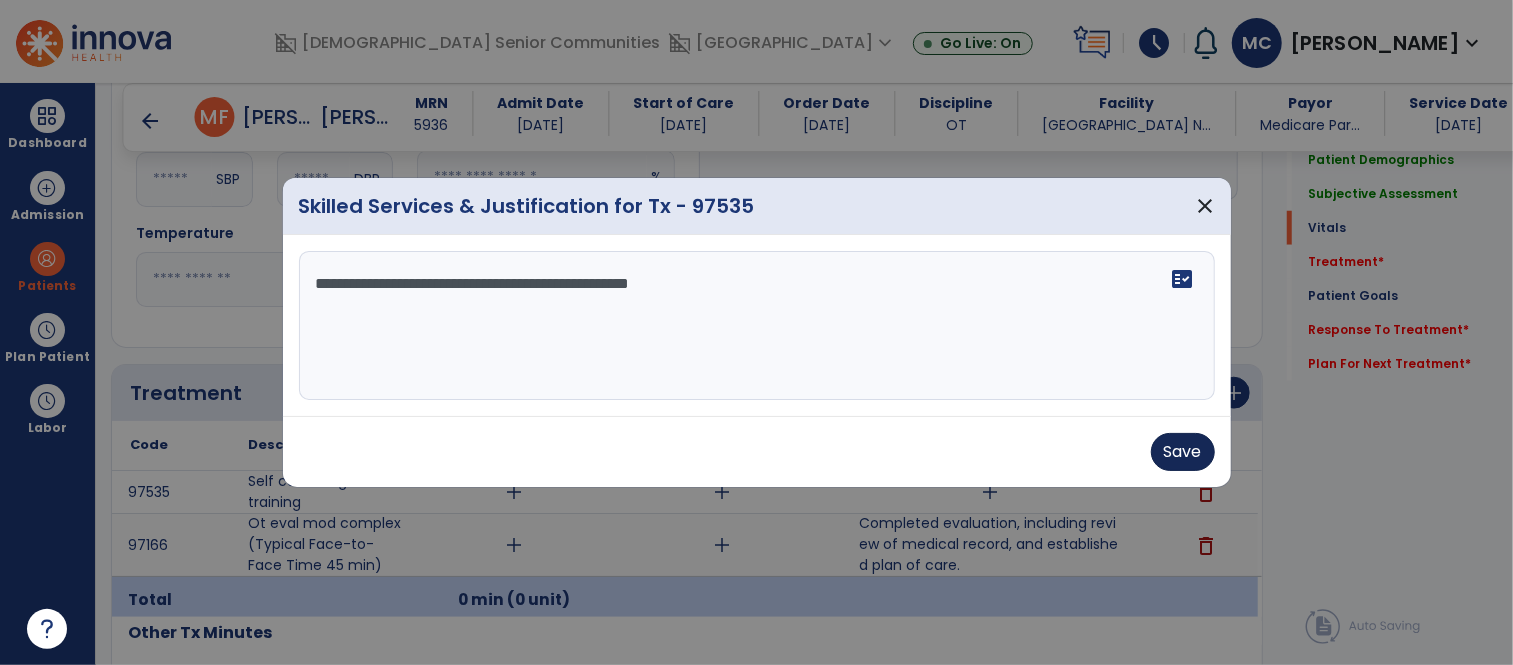 type on "**********" 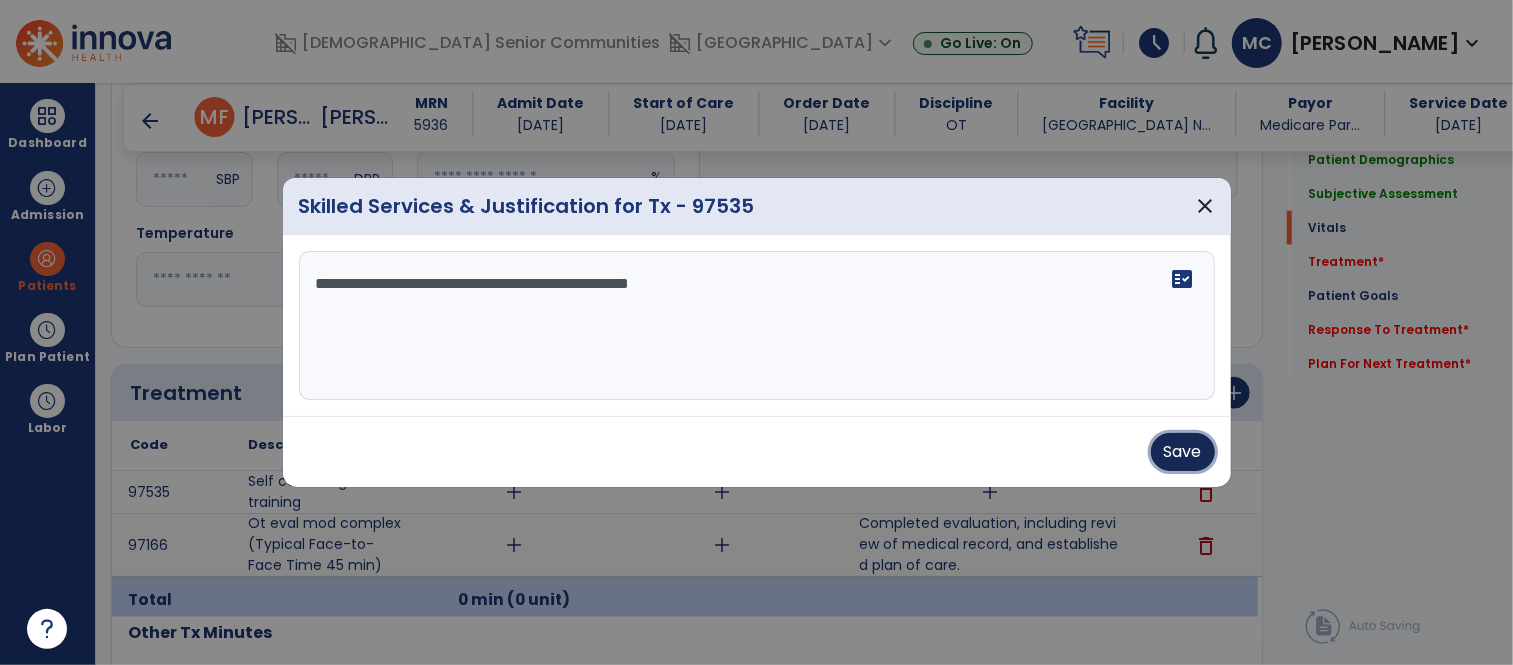 click on "Save" at bounding box center [1183, 452] 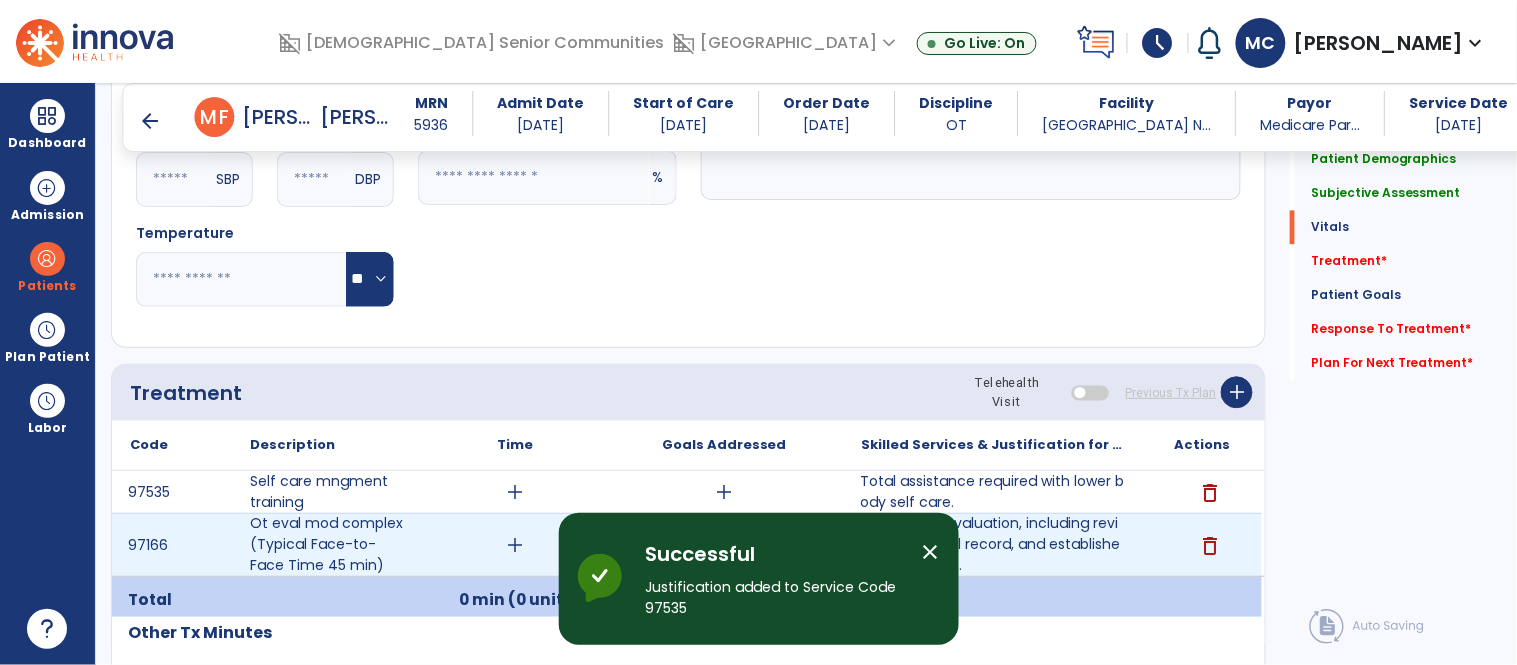click on "add" at bounding box center (515, 545) 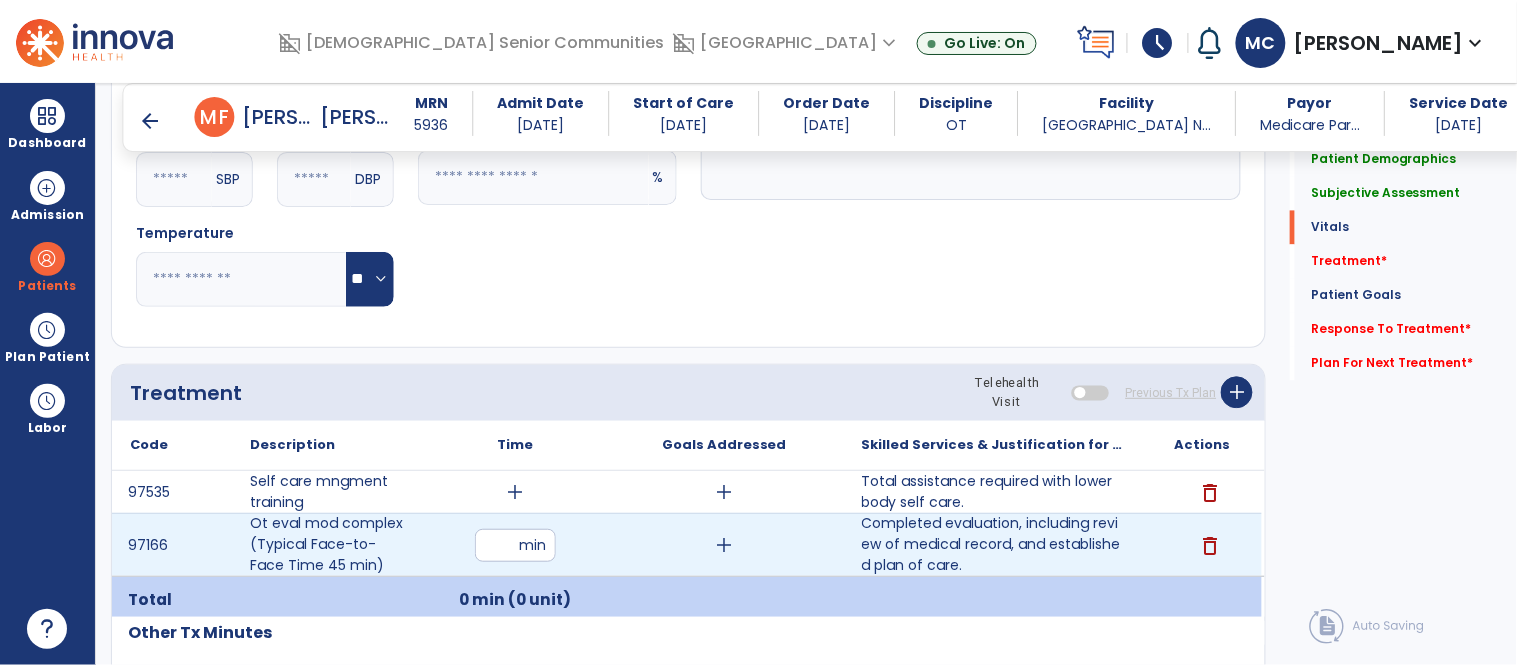 type on "**" 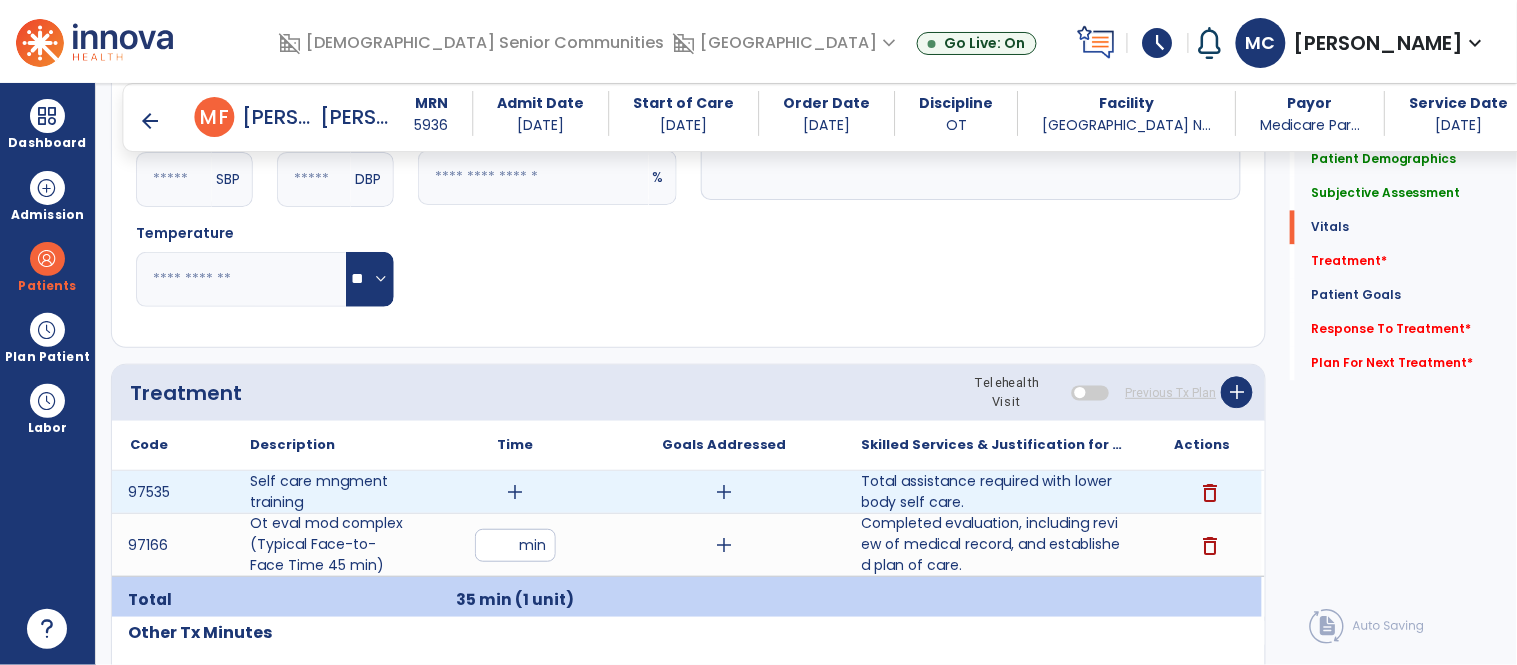 click on "add" at bounding box center (515, 492) 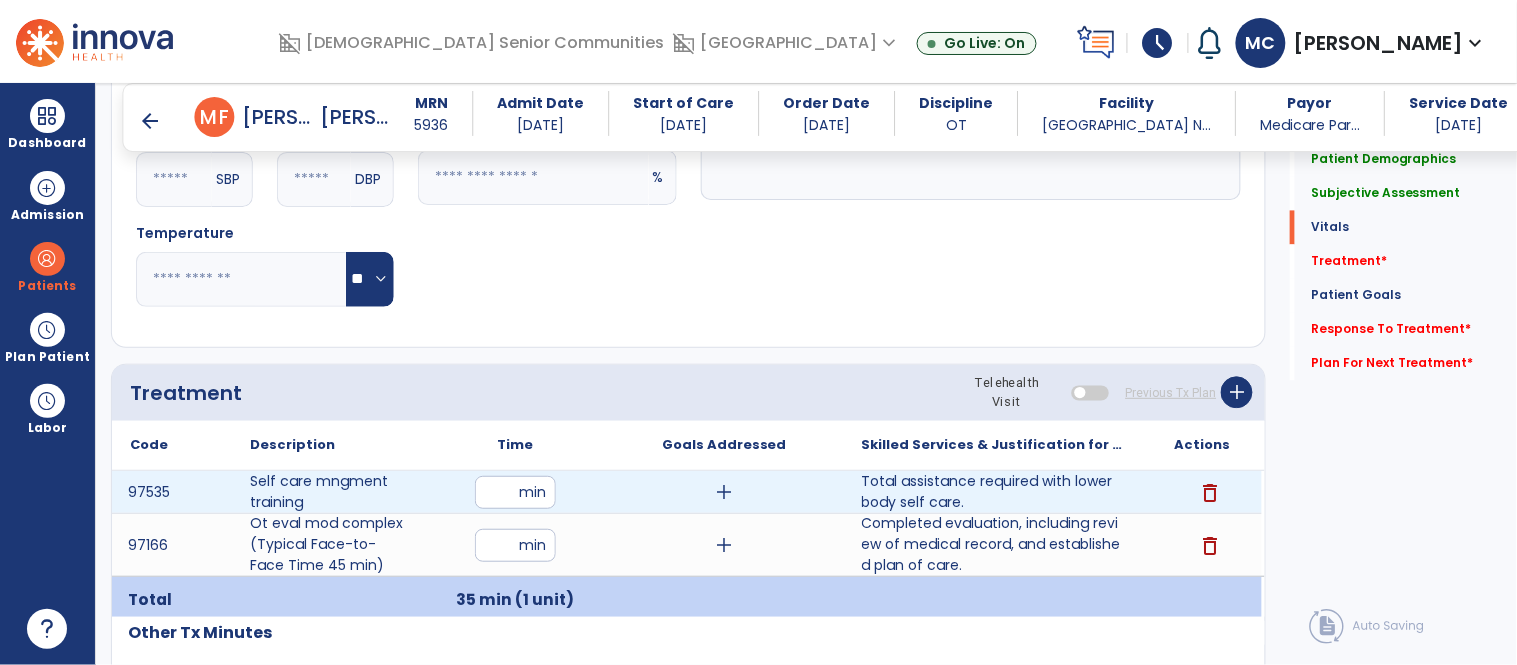 type on "*" 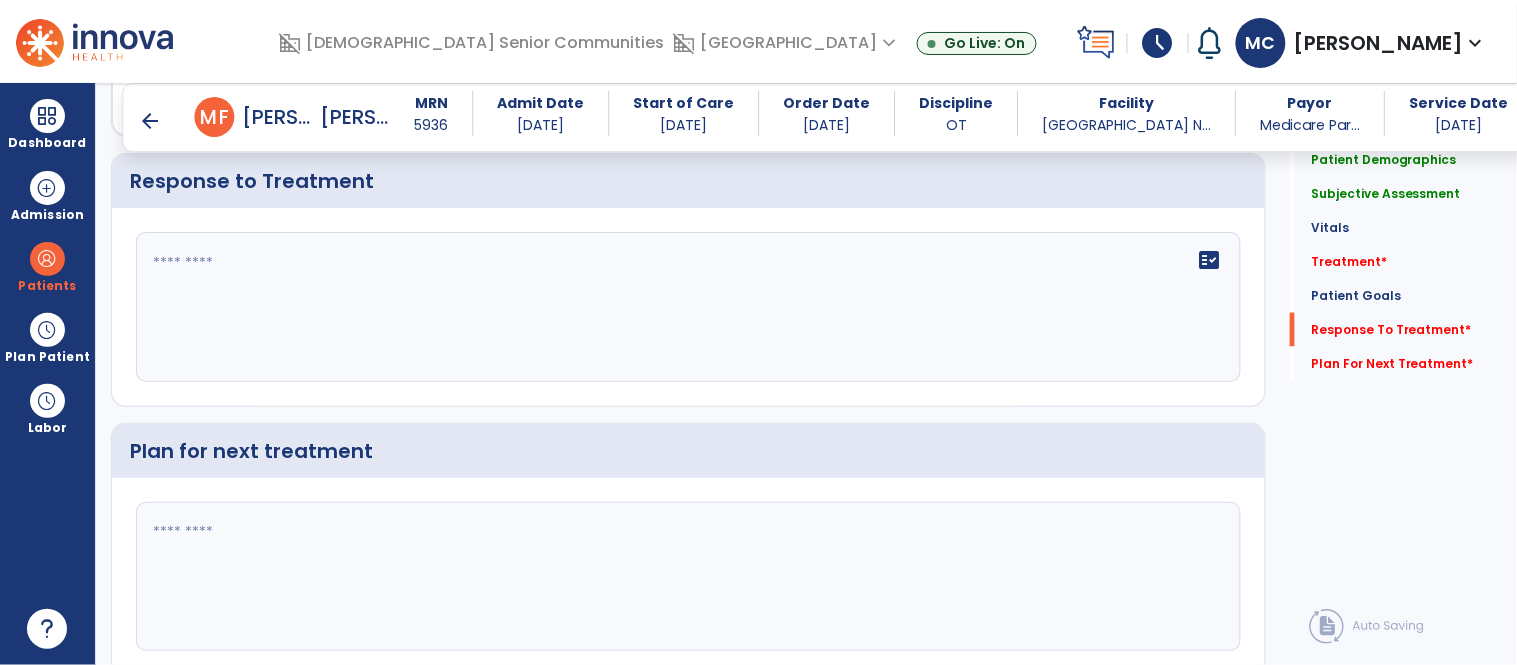 scroll, scrollTop: 2602, scrollLeft: 0, axis: vertical 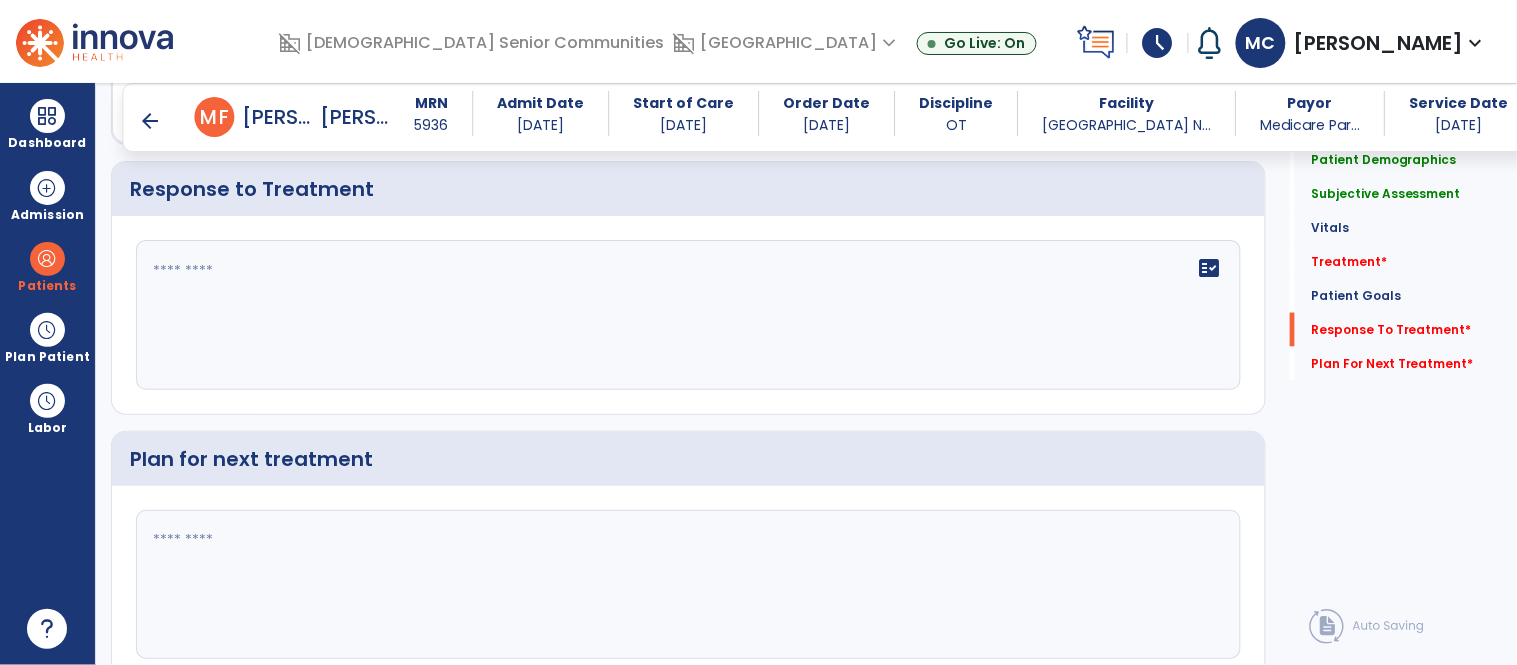 click on "fact_check" 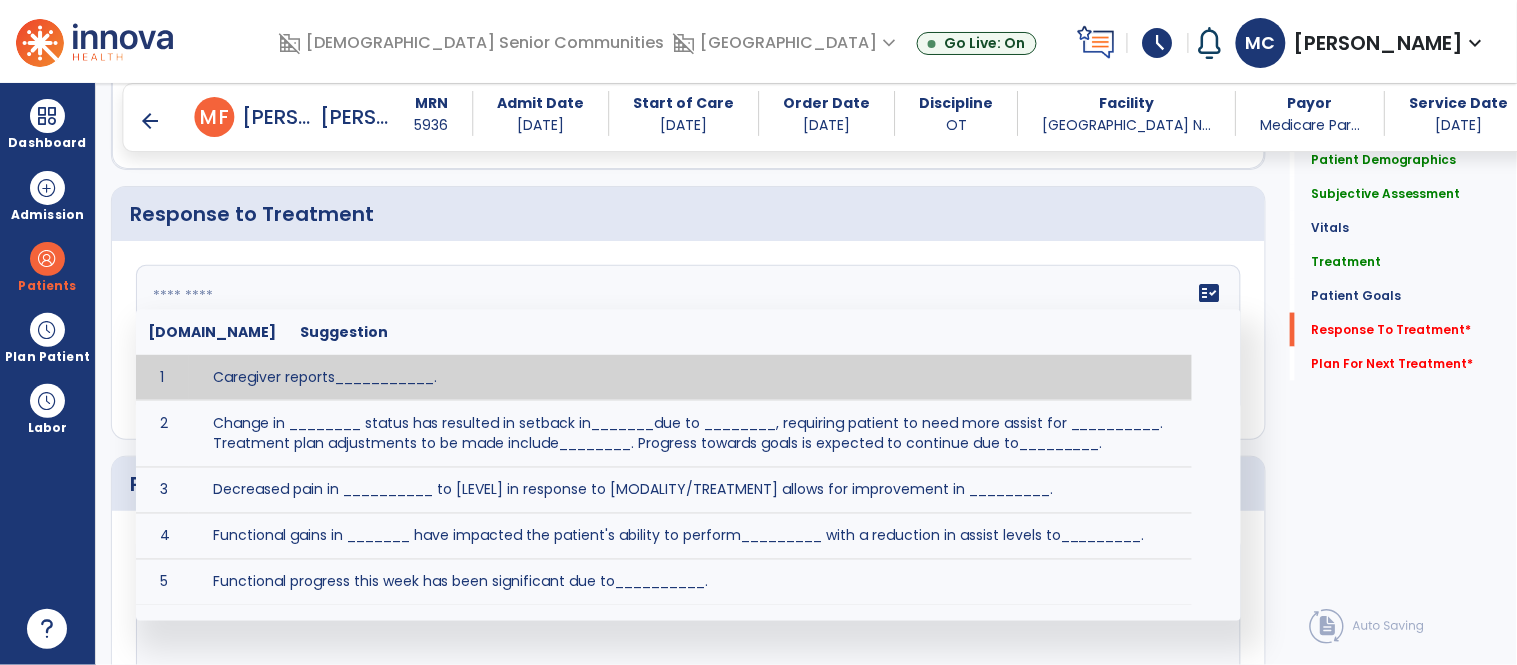 scroll, scrollTop: 2603, scrollLeft: 0, axis: vertical 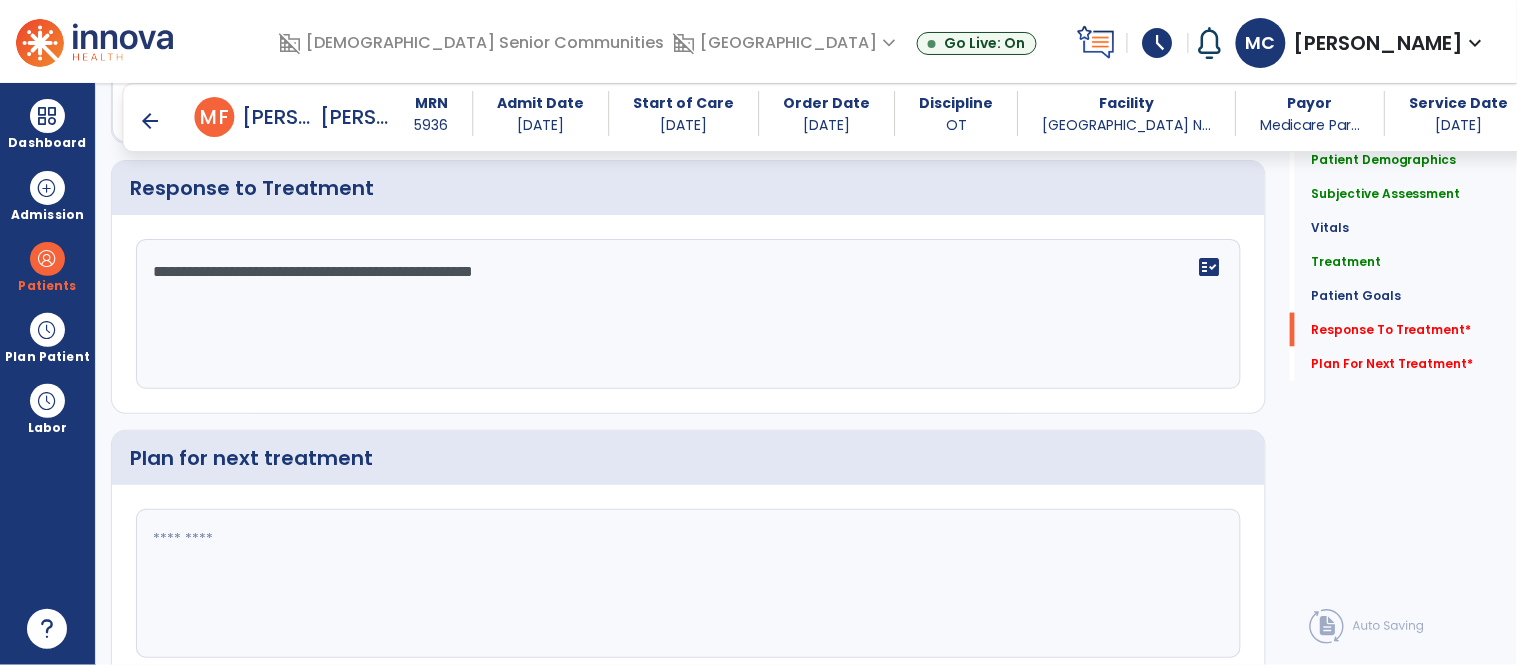 type on "**********" 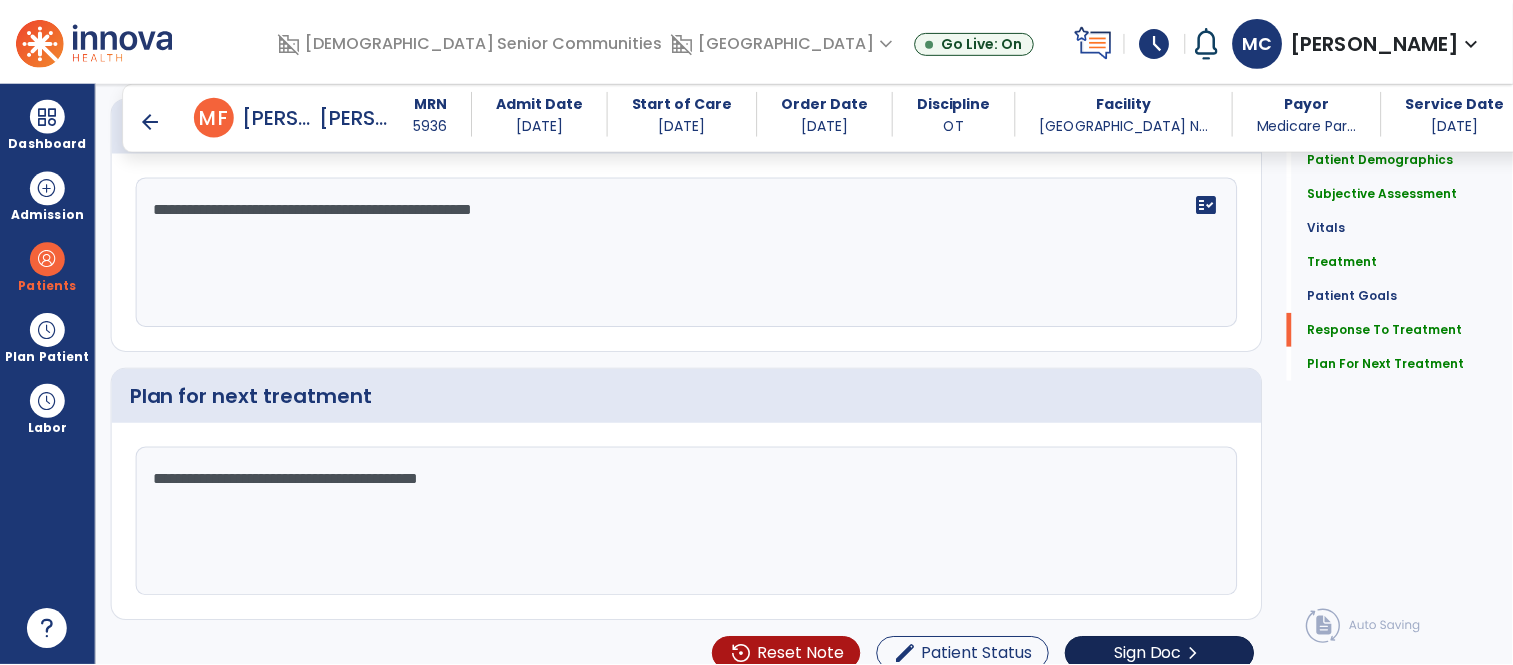 scroll, scrollTop: 2690, scrollLeft: 0, axis: vertical 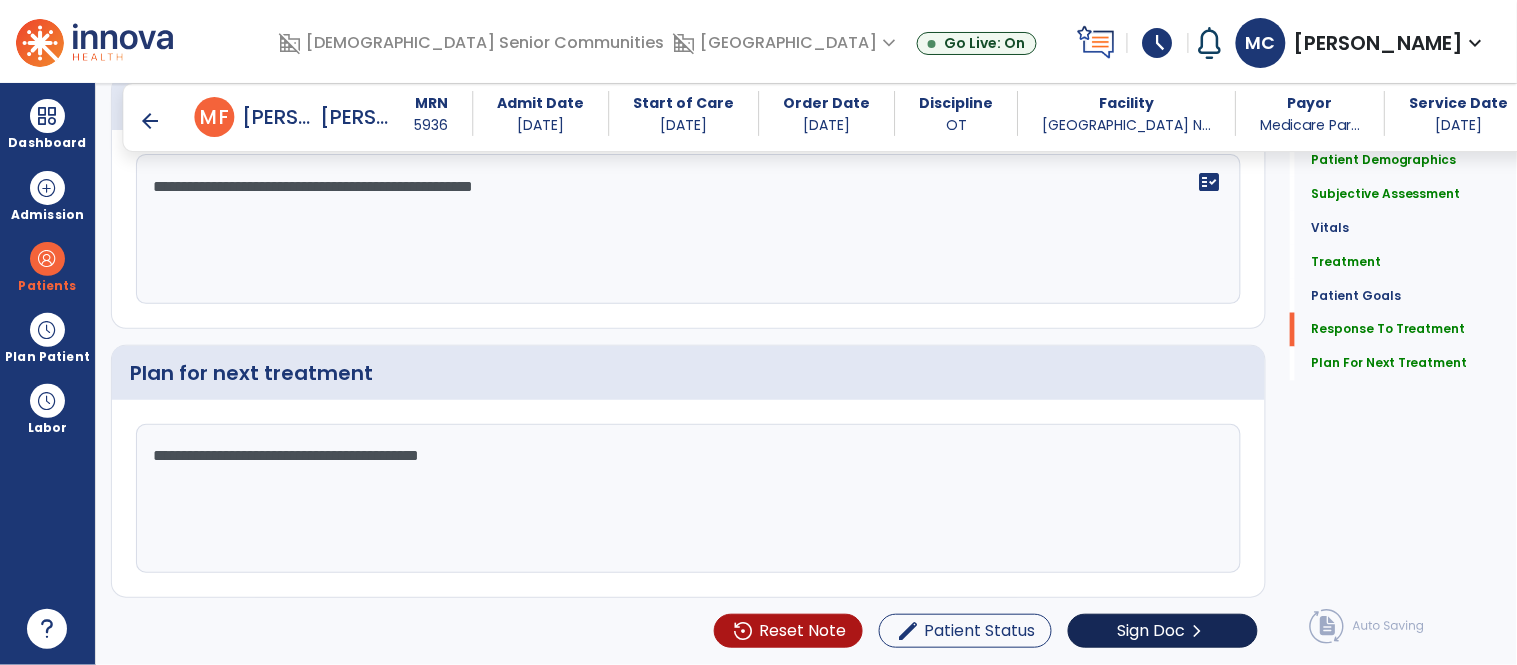 type on "**********" 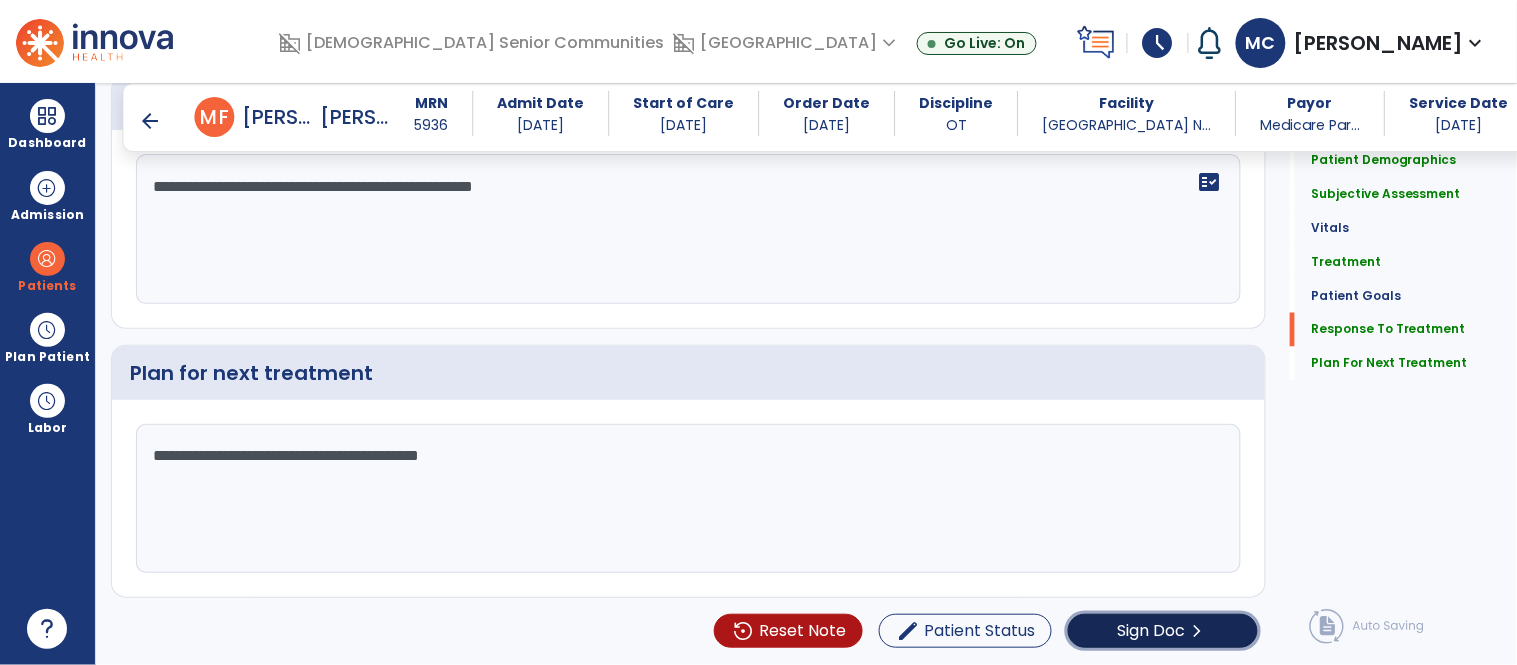 click on "Sign Doc" 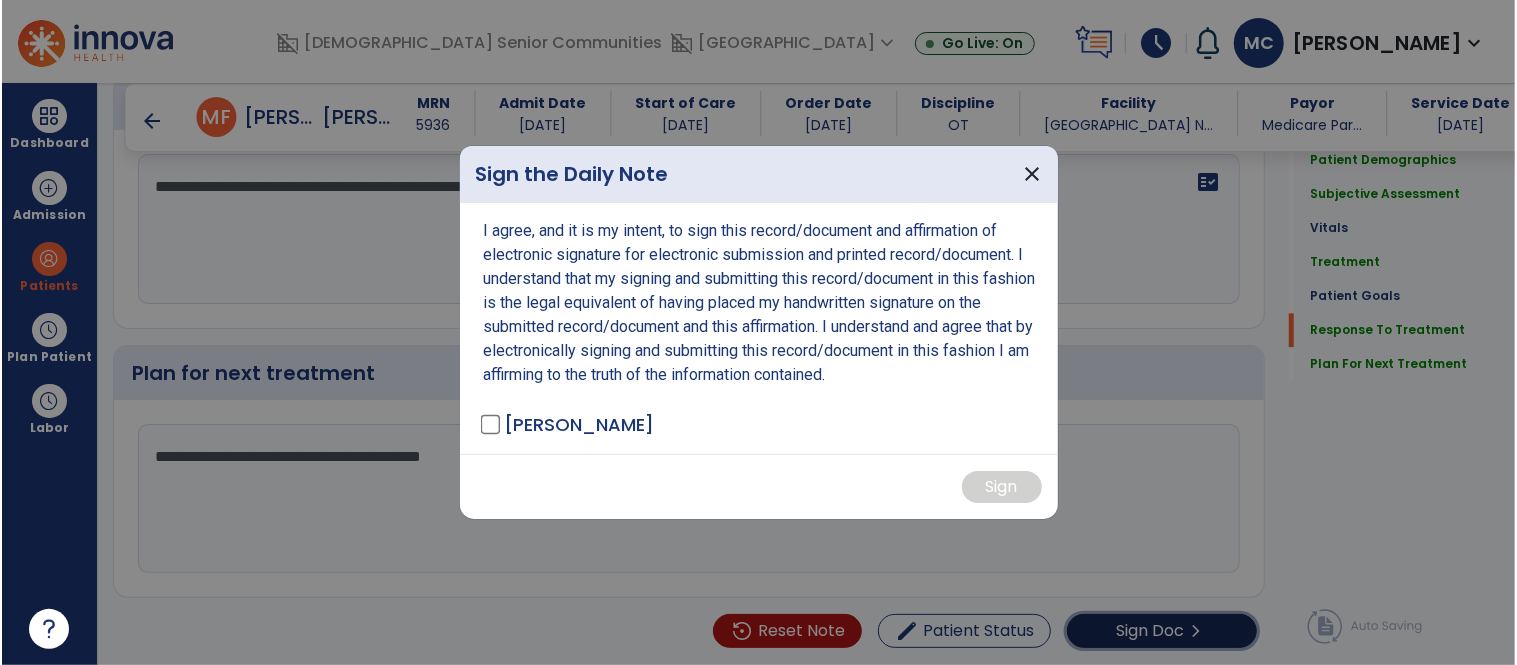 scroll, scrollTop: 2690, scrollLeft: 0, axis: vertical 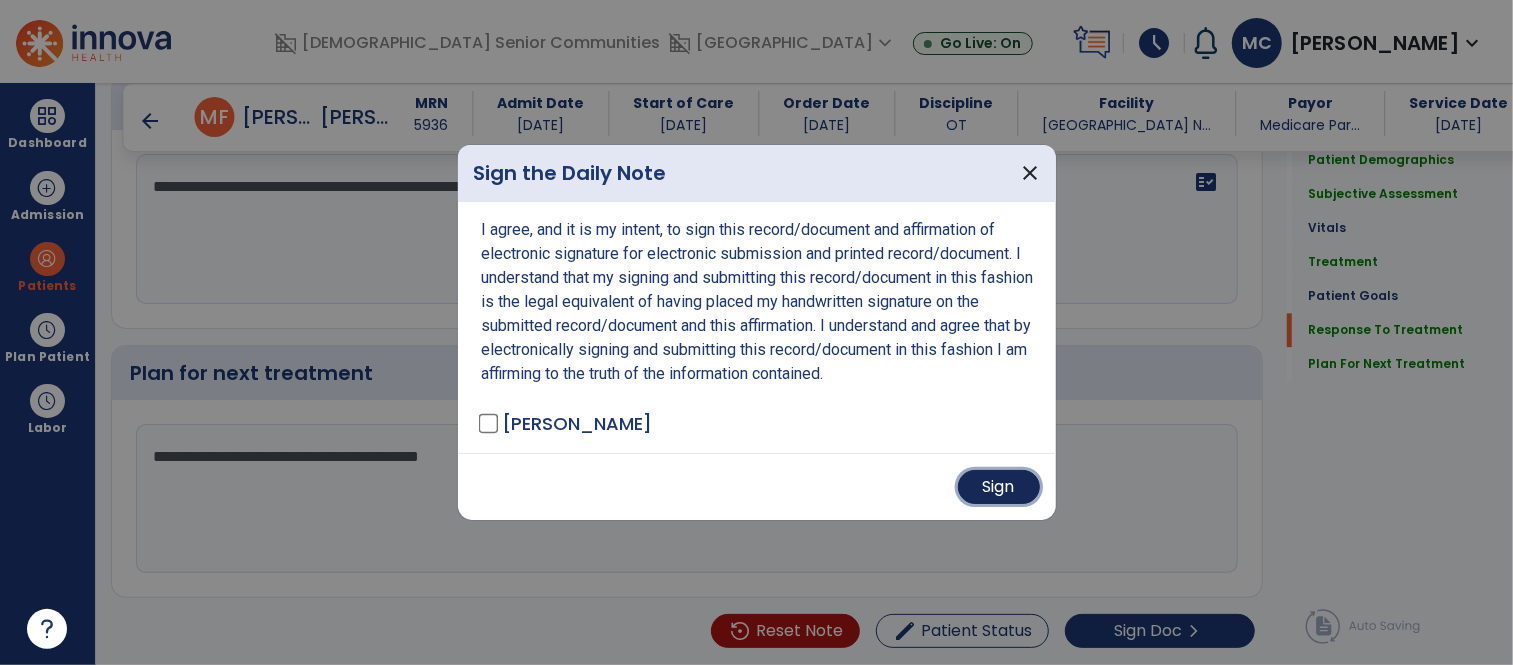 click on "Sign" at bounding box center (999, 487) 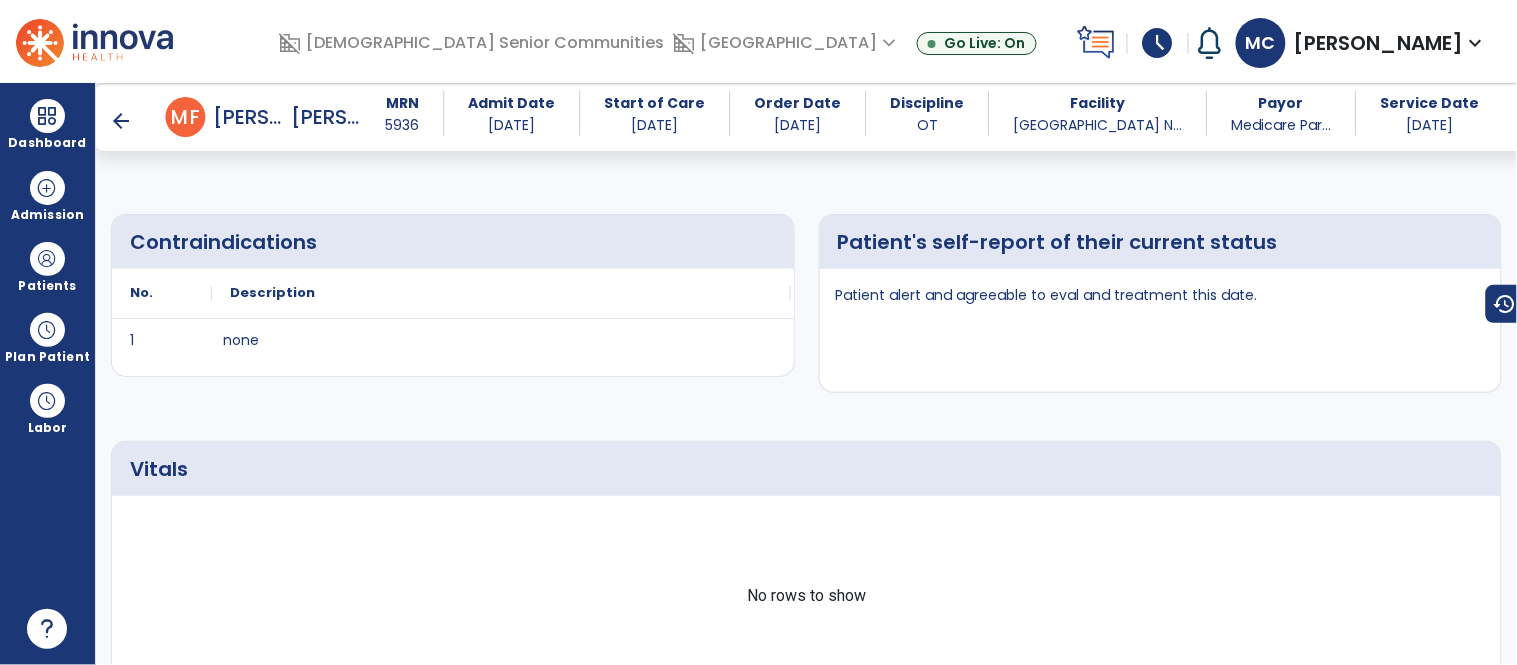 scroll, scrollTop: 0, scrollLeft: 0, axis: both 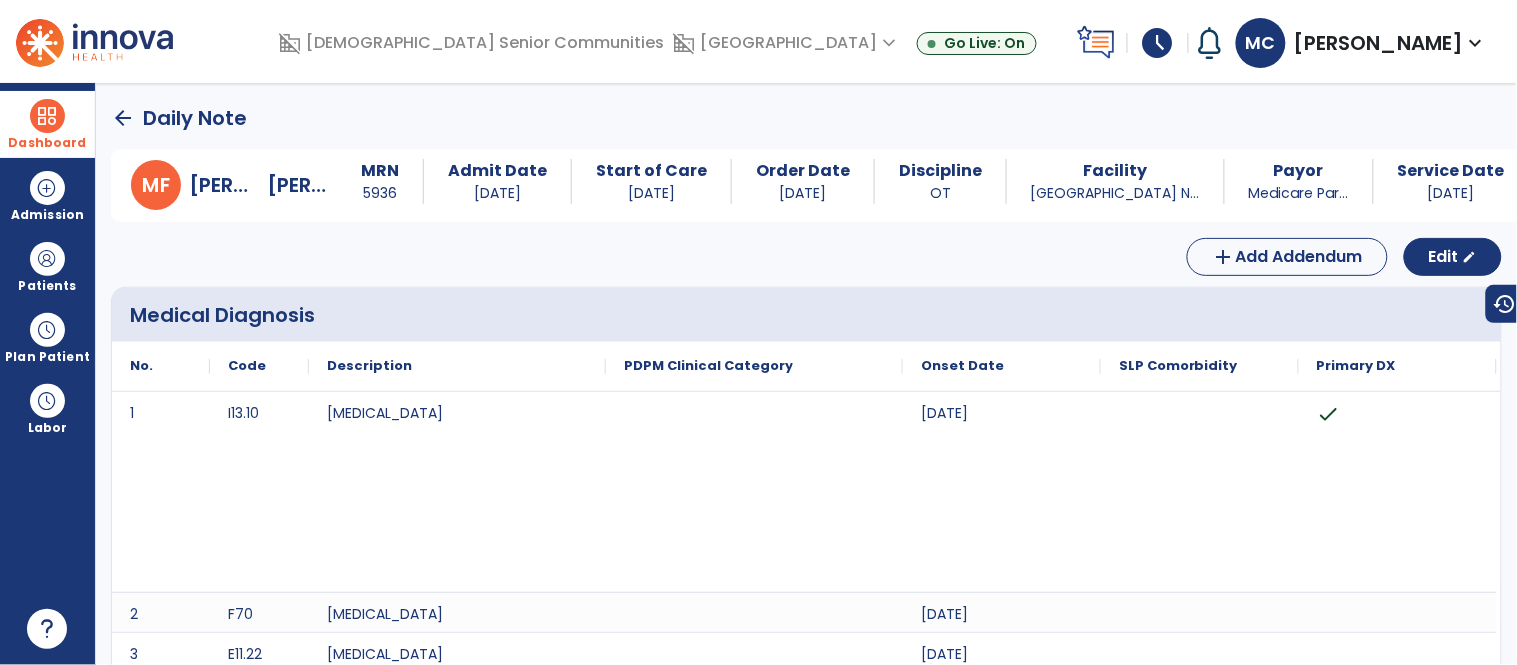 click at bounding box center (47, 116) 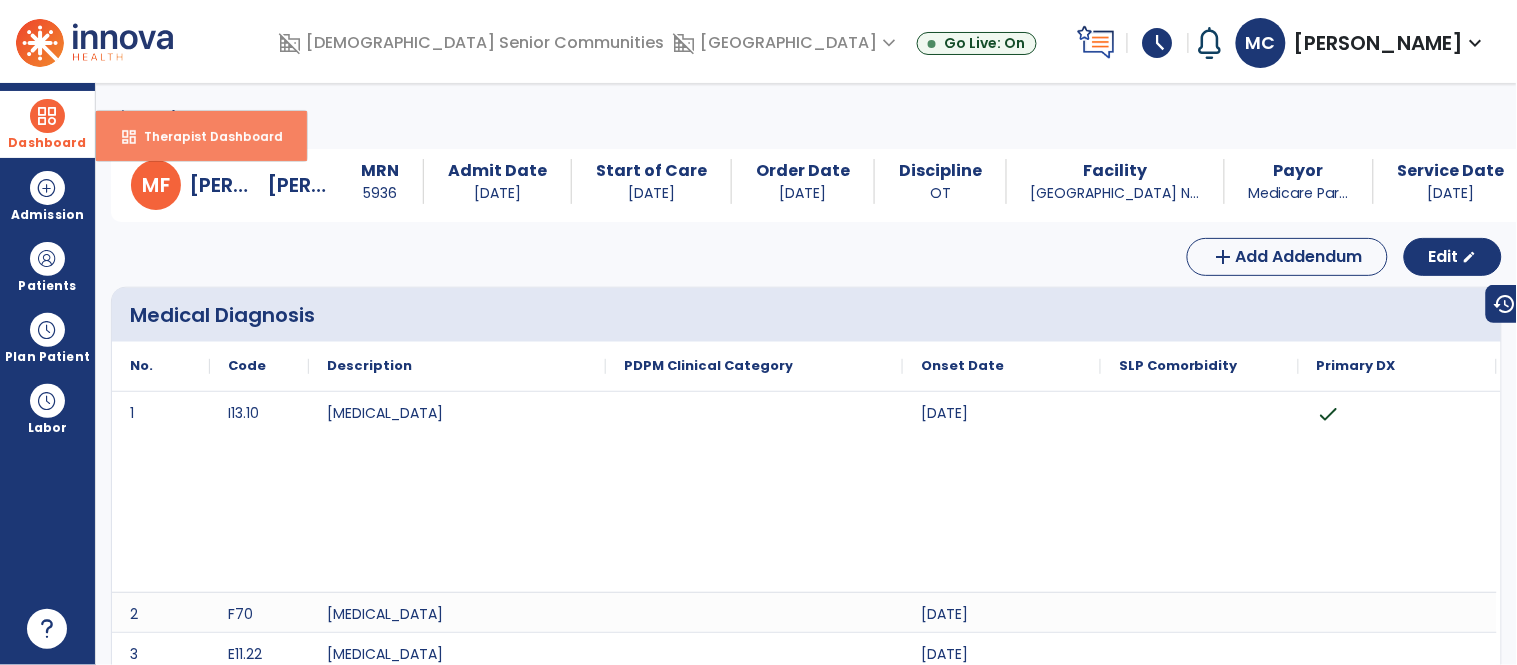 click on "dashboard  Therapist Dashboard" at bounding box center [201, 136] 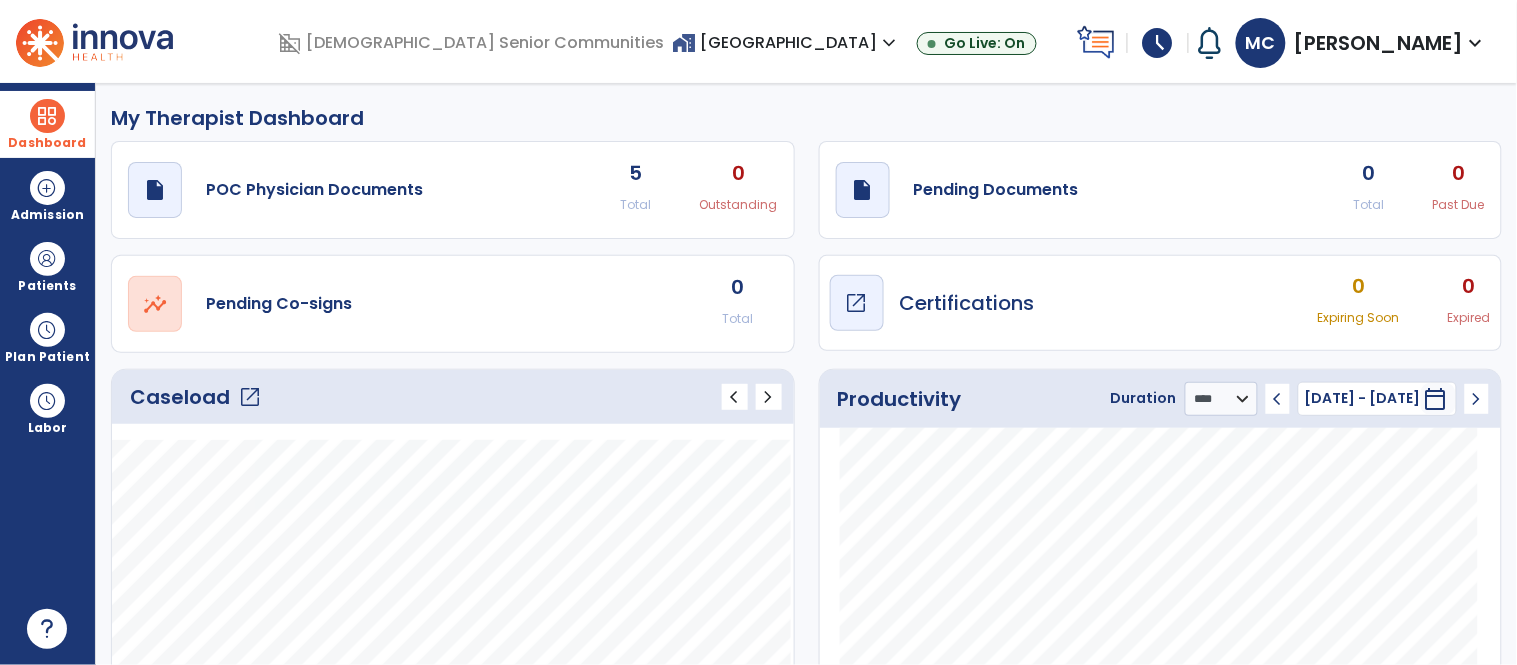 scroll, scrollTop: 43, scrollLeft: 0, axis: vertical 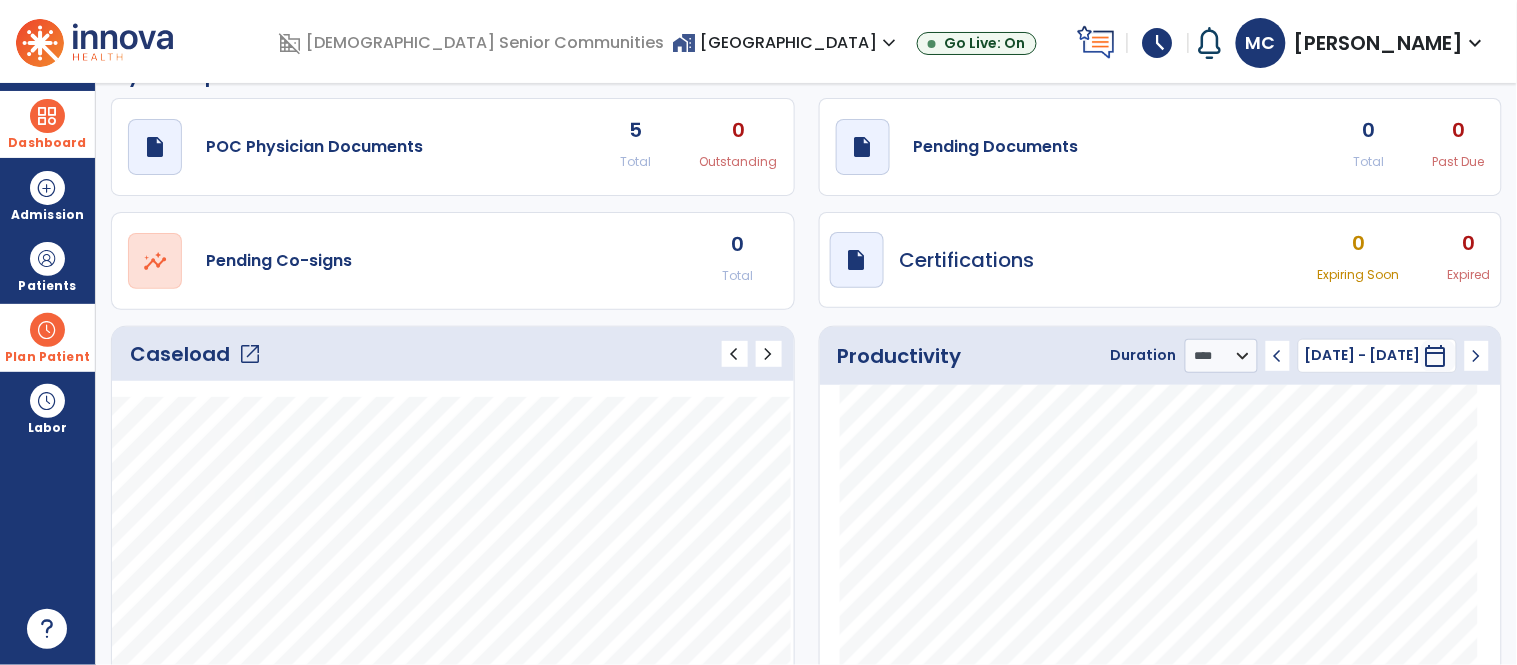 click at bounding box center [47, 330] 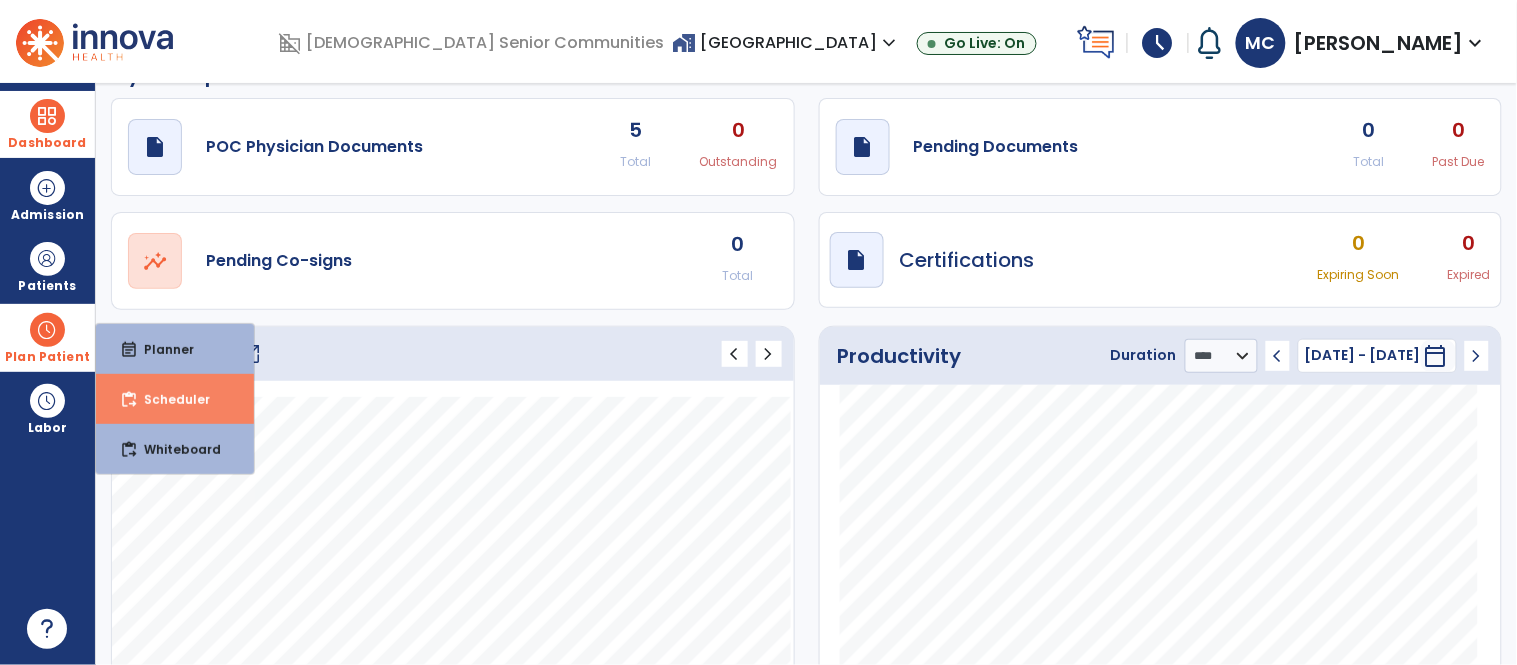 click on "Scheduler" at bounding box center [169, 399] 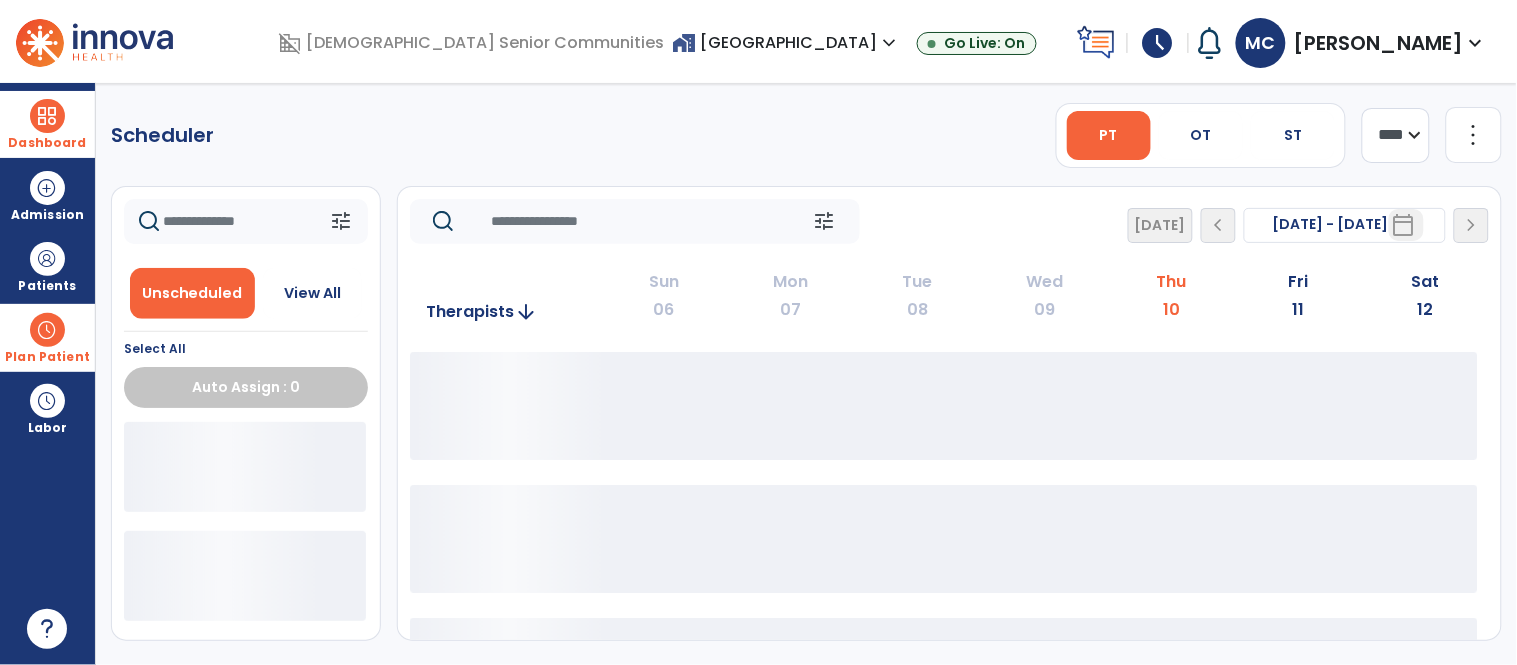 scroll, scrollTop: 0, scrollLeft: 0, axis: both 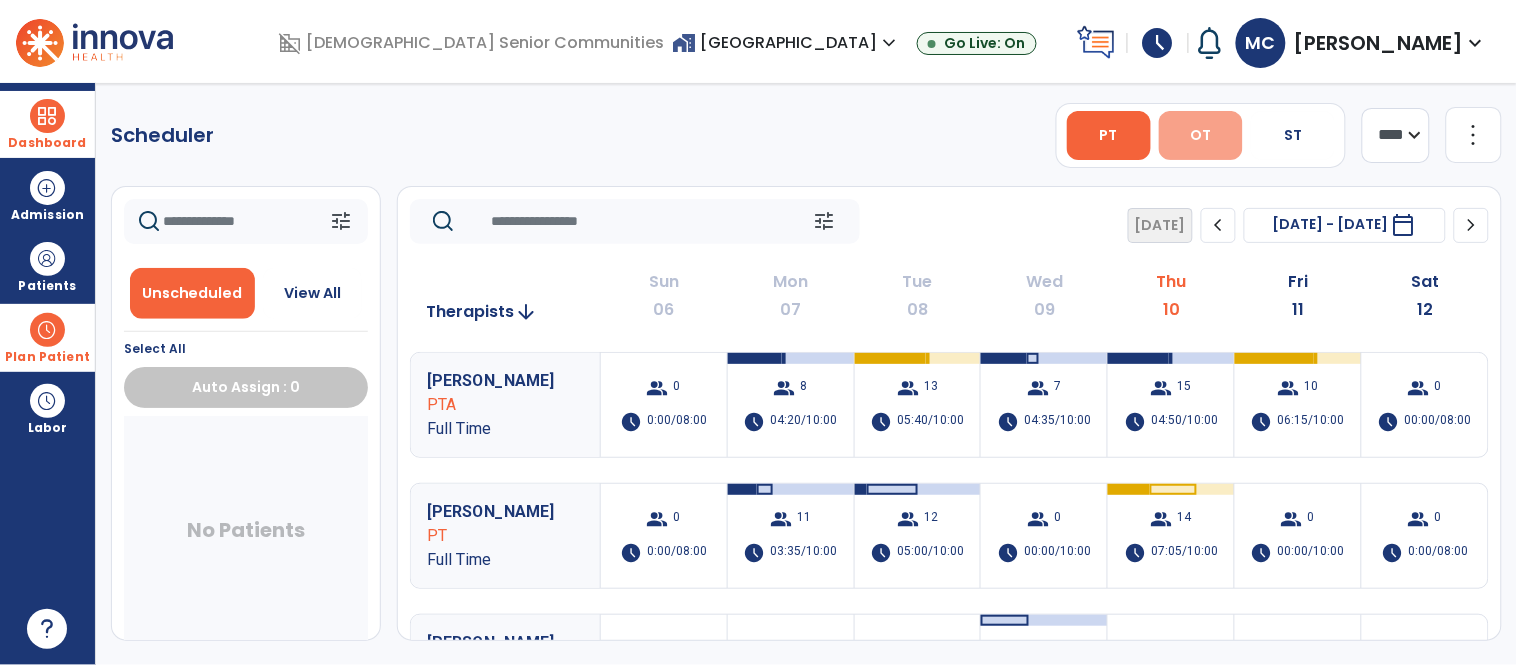 click on "OT" at bounding box center (1201, 135) 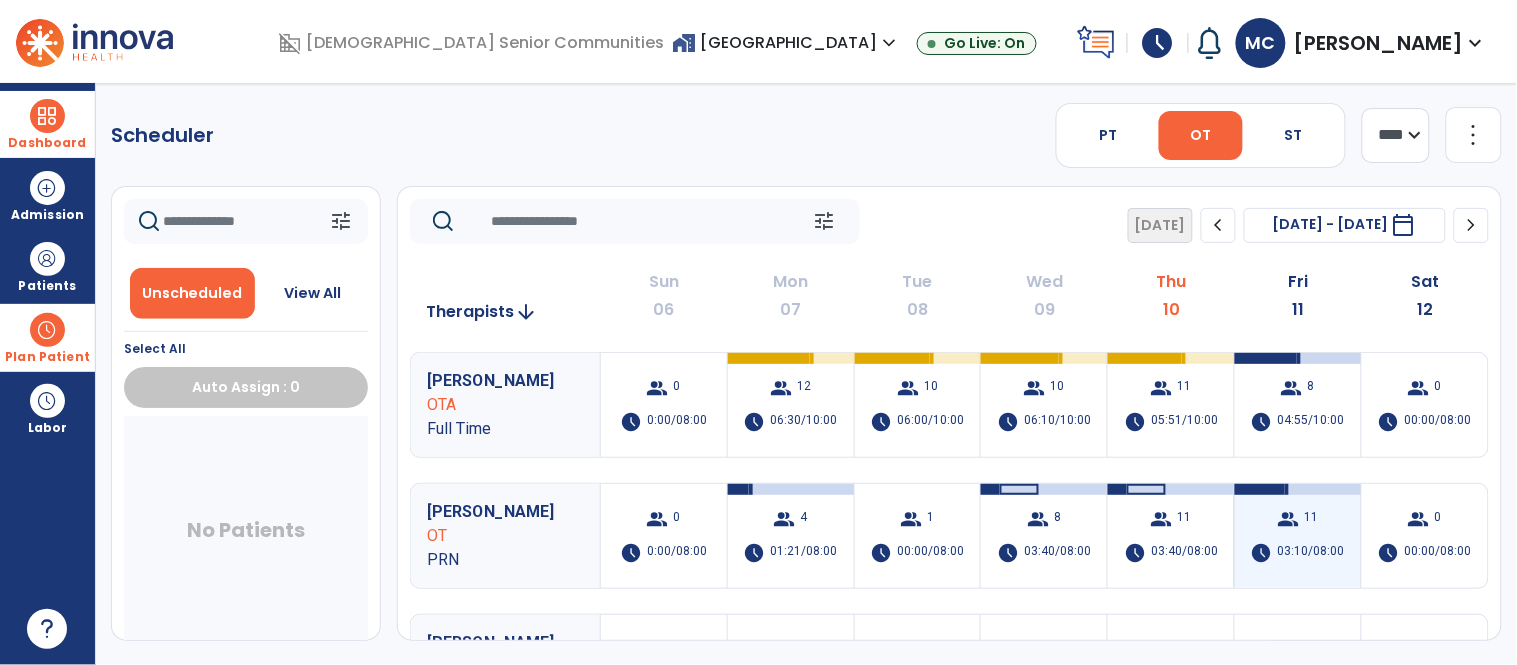 click on "03:10/08:00" at bounding box center [1311, 553] 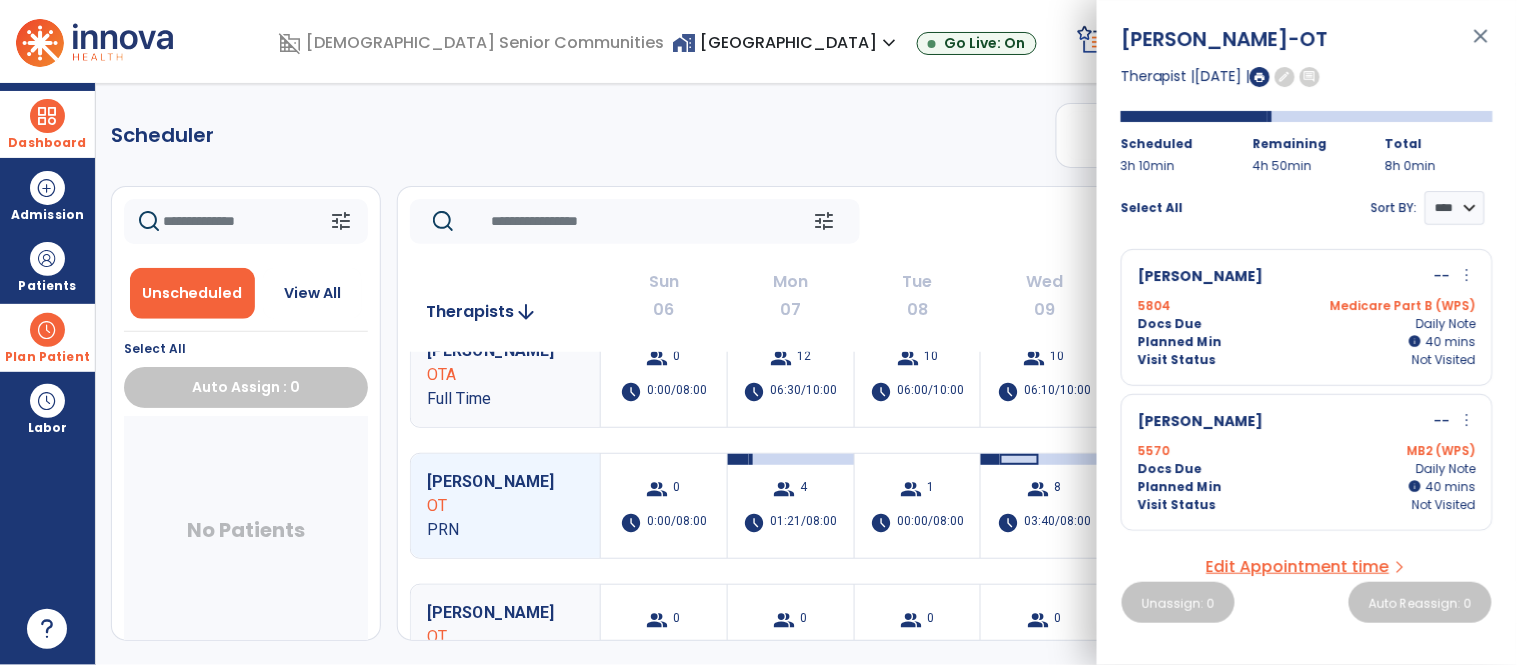 scroll, scrollTop: 27, scrollLeft: 0, axis: vertical 